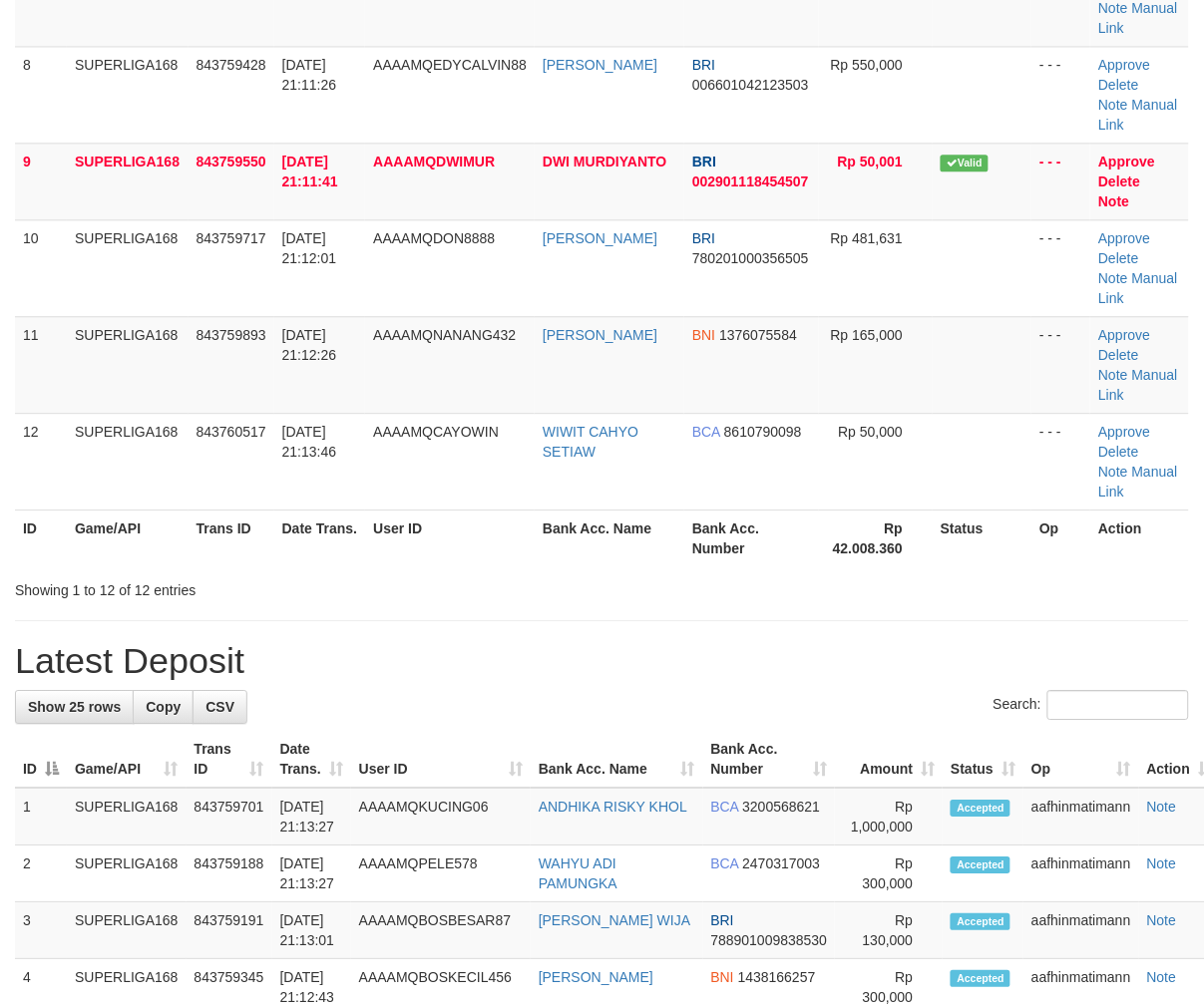 scroll, scrollTop: 525, scrollLeft: 0, axis: vertical 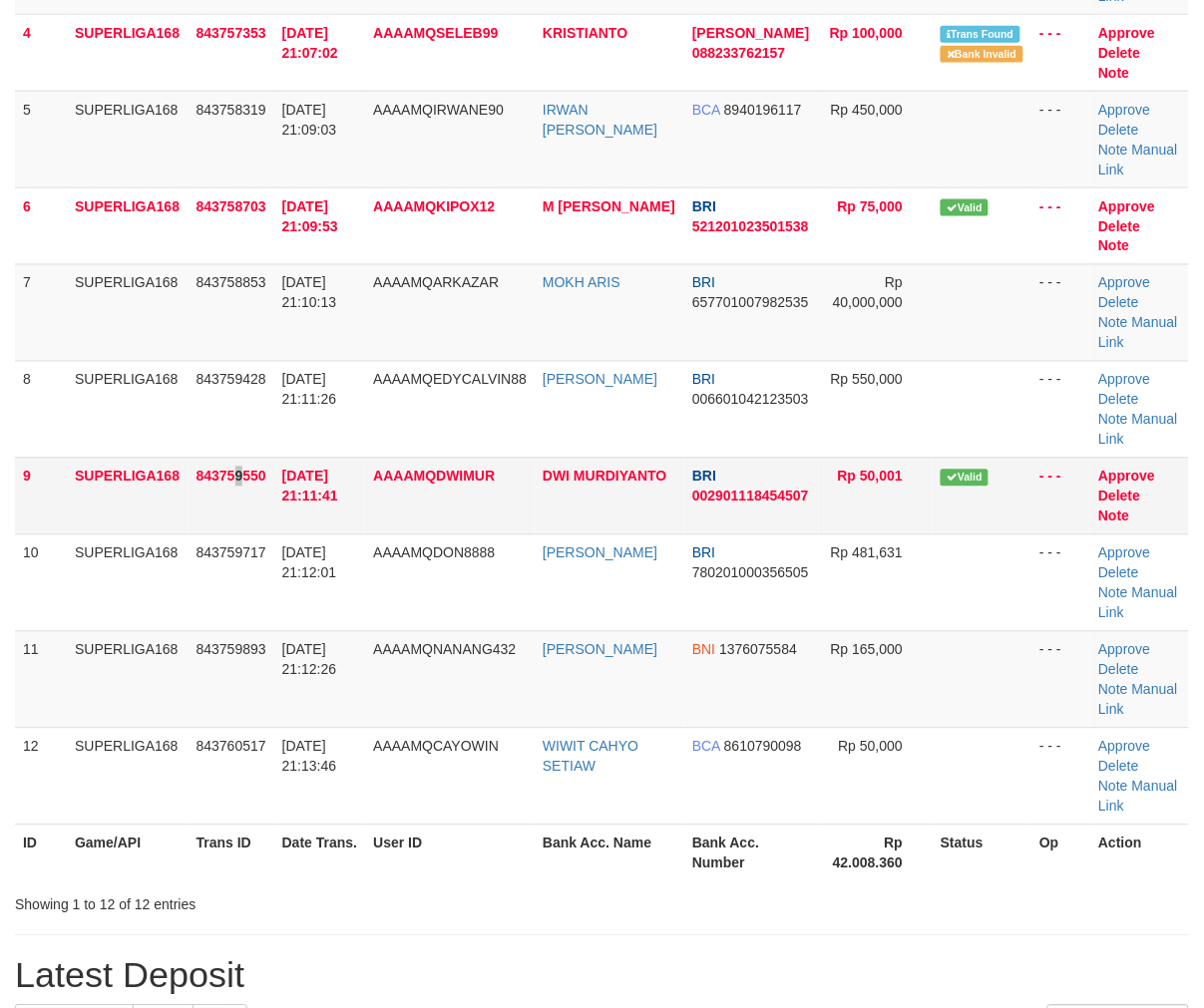 click on "843759550" at bounding box center (231, 496) 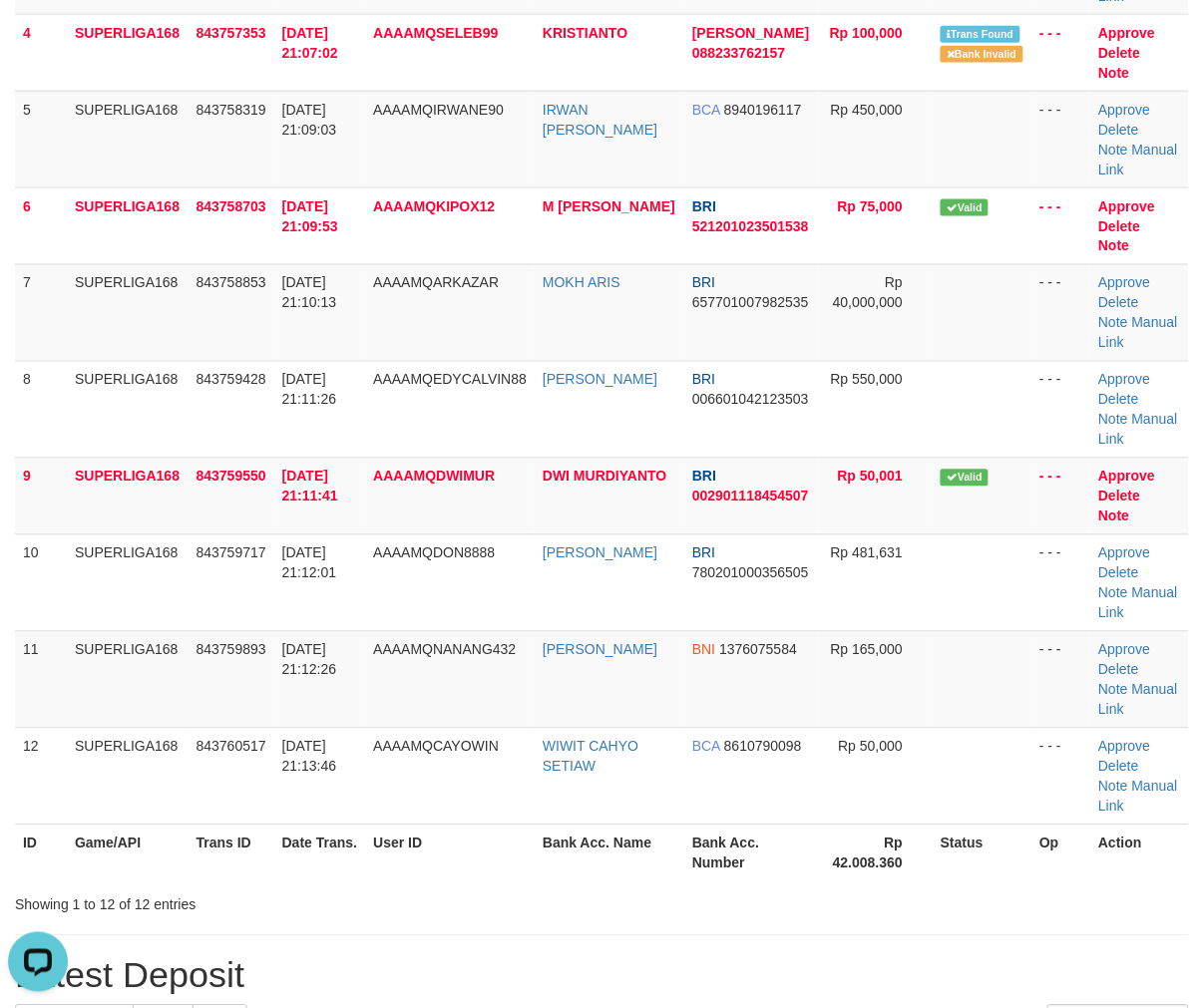 scroll, scrollTop: 0, scrollLeft: 0, axis: both 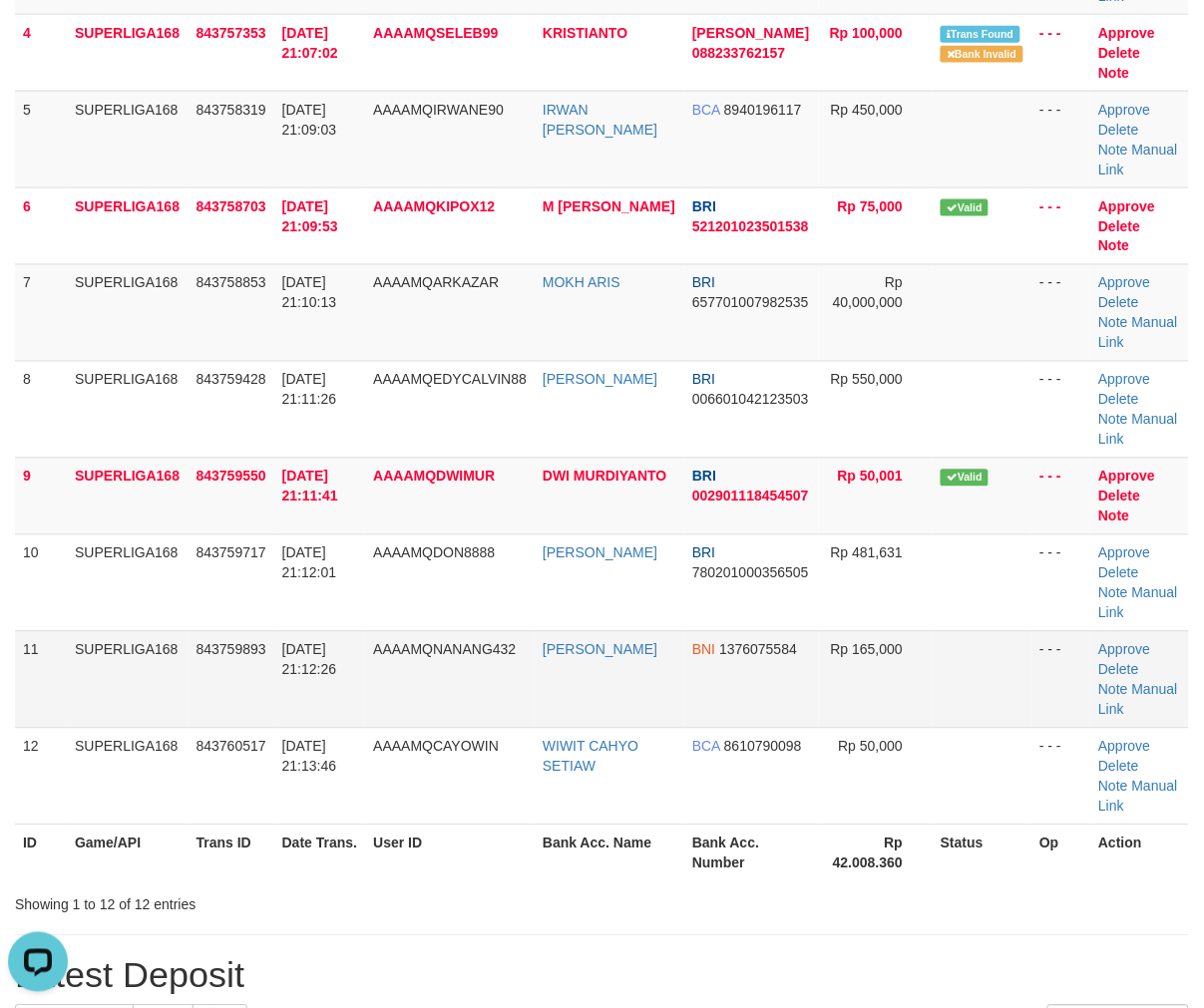 click on "11
SUPERLIGA168
843759893
13/07/2025 21:12:26
AAAAMQNANANG432
MUHAMMAD AL BANI
BNI
1376075584
Rp 165,000
- - -
Approve
Delete
Note
Manual Link" at bounding box center (602, 679) 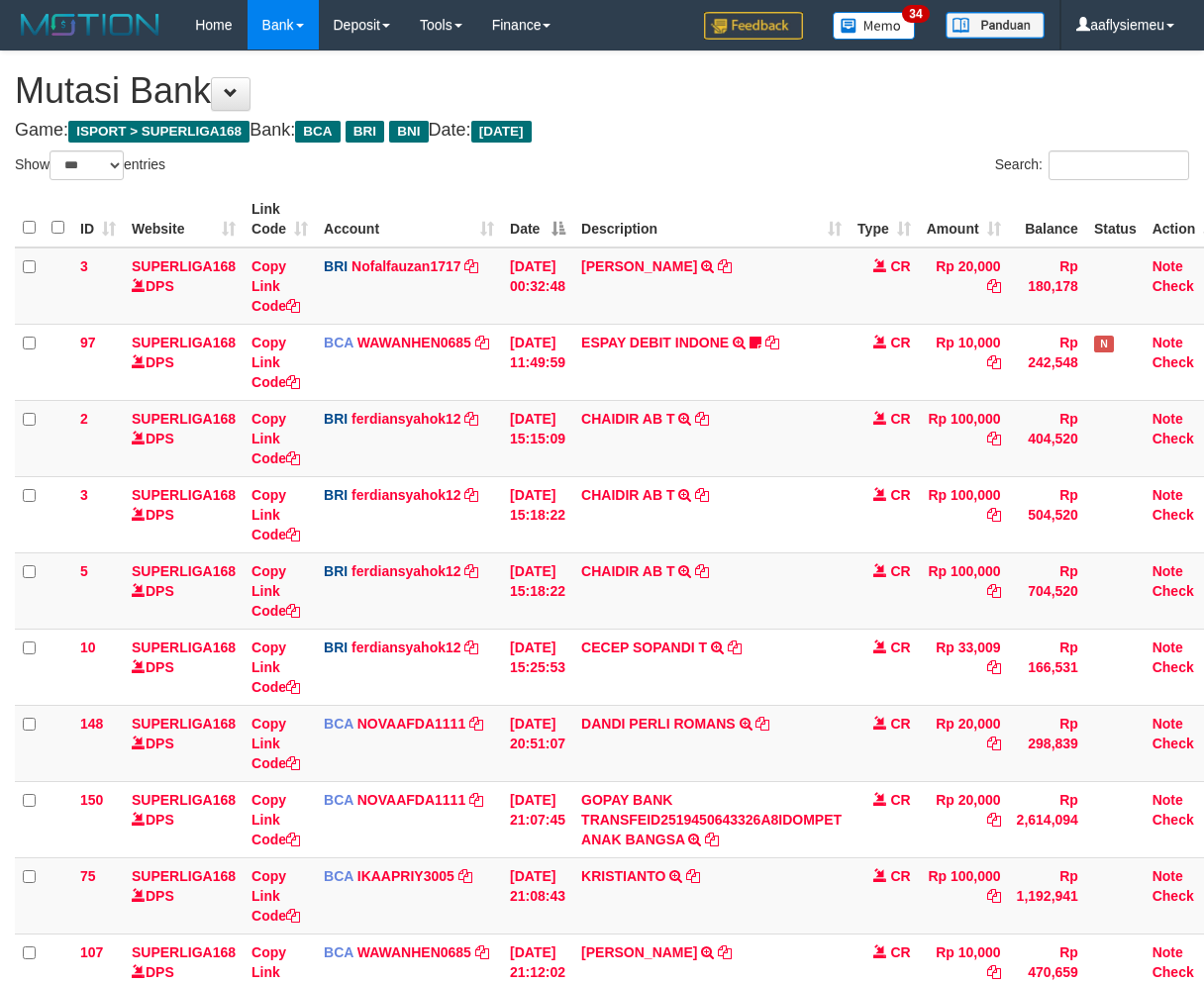 select on "***" 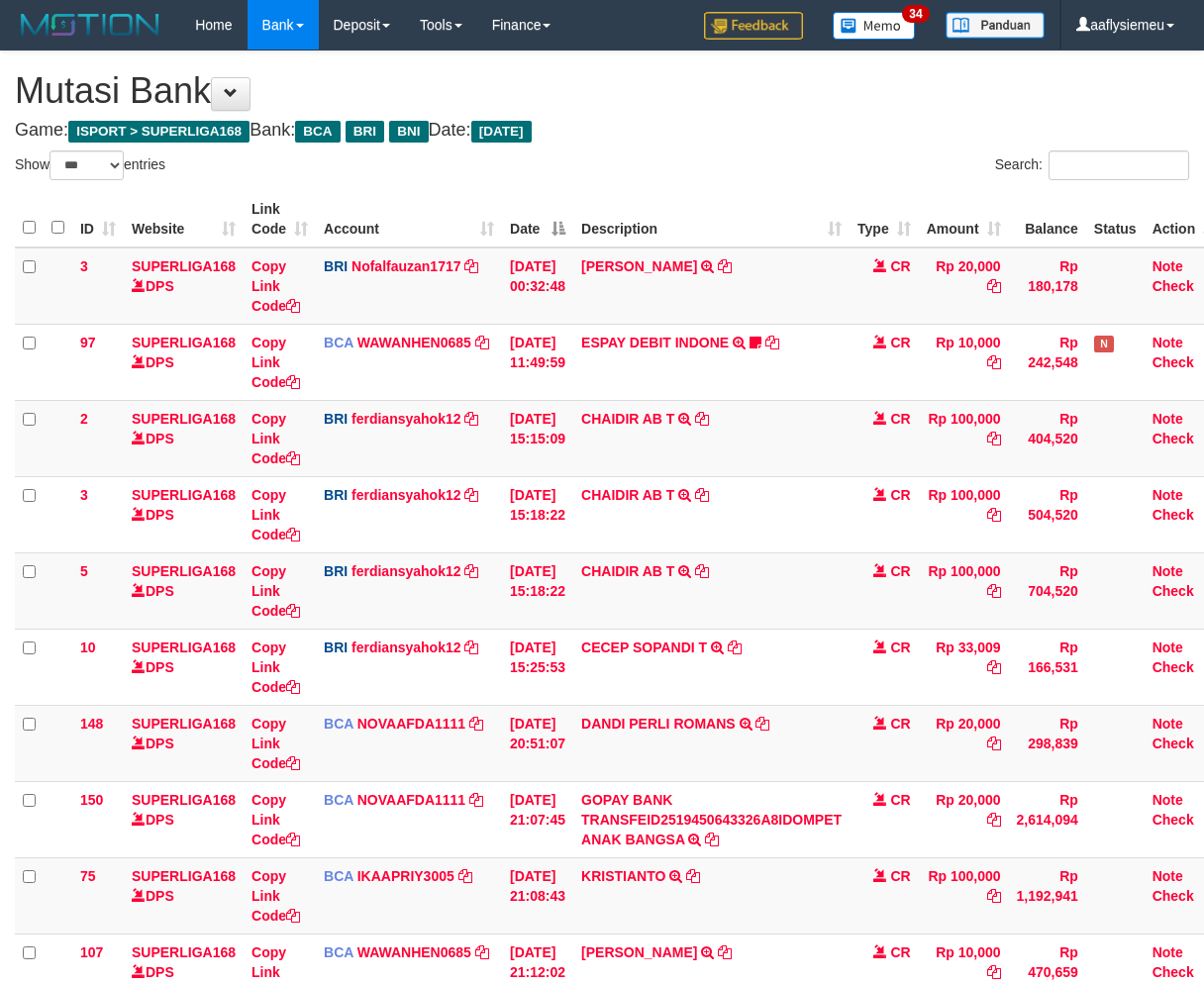 scroll, scrollTop: 330, scrollLeft: 0, axis: vertical 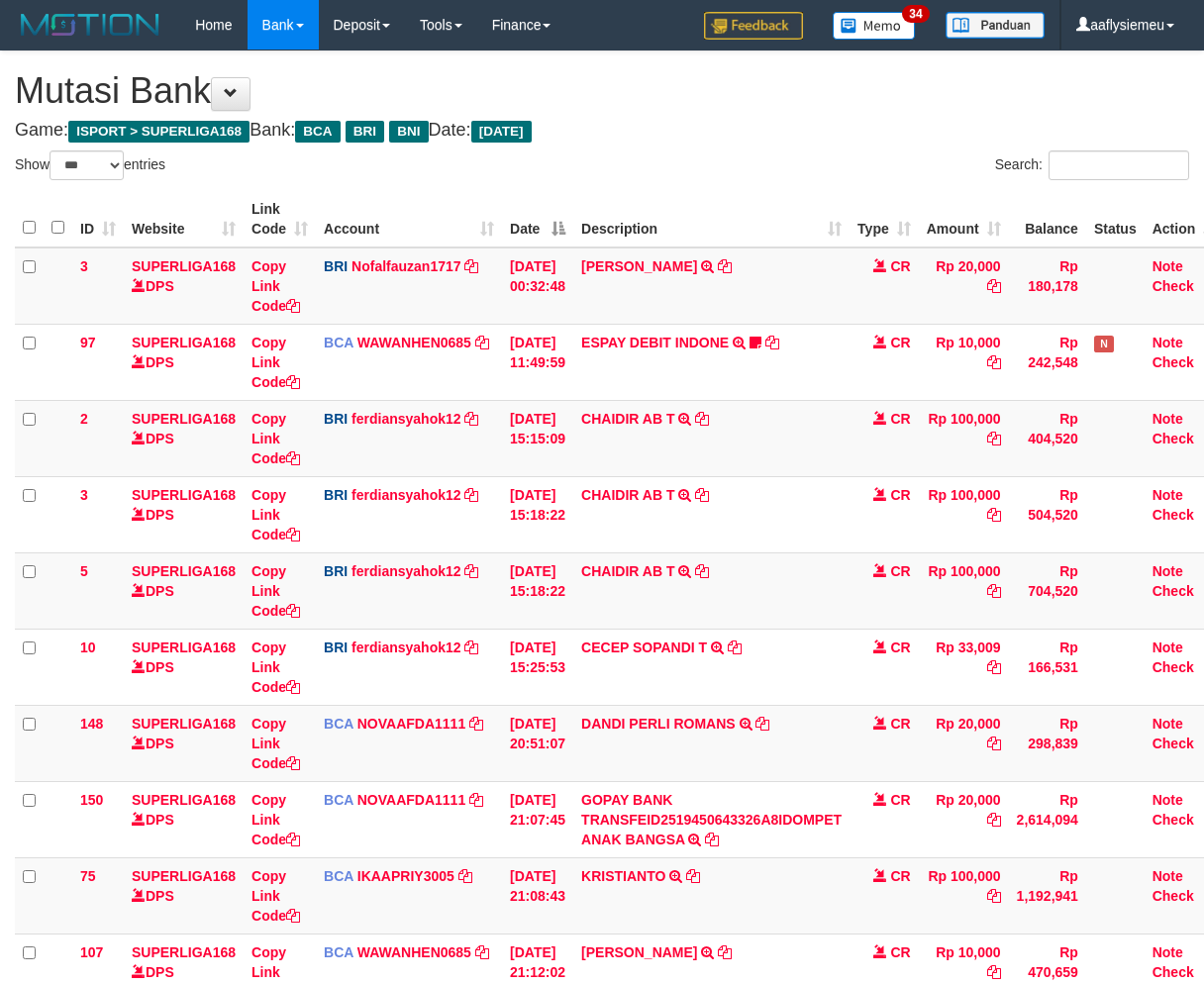 select on "***" 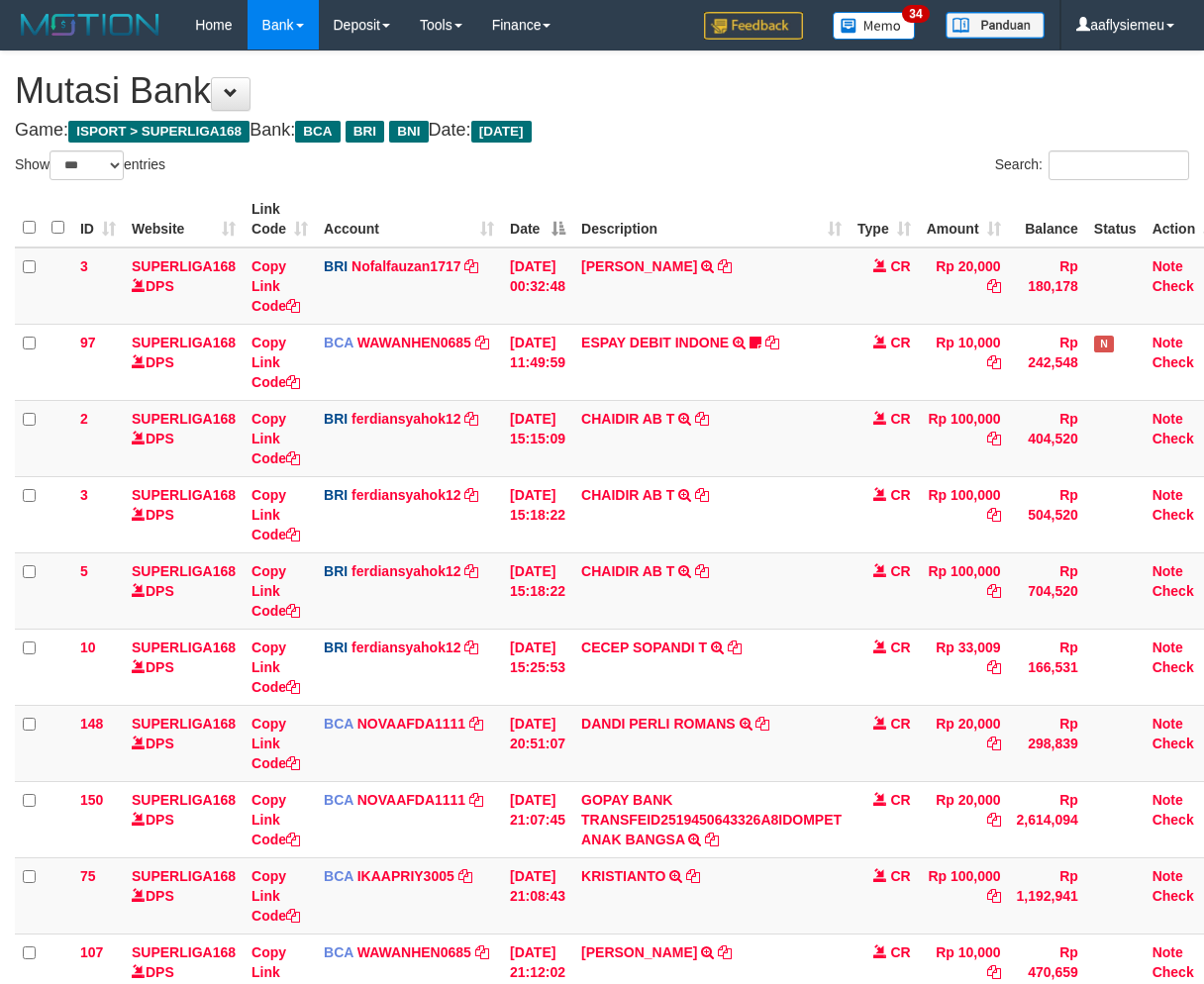 scroll, scrollTop: 330, scrollLeft: 0, axis: vertical 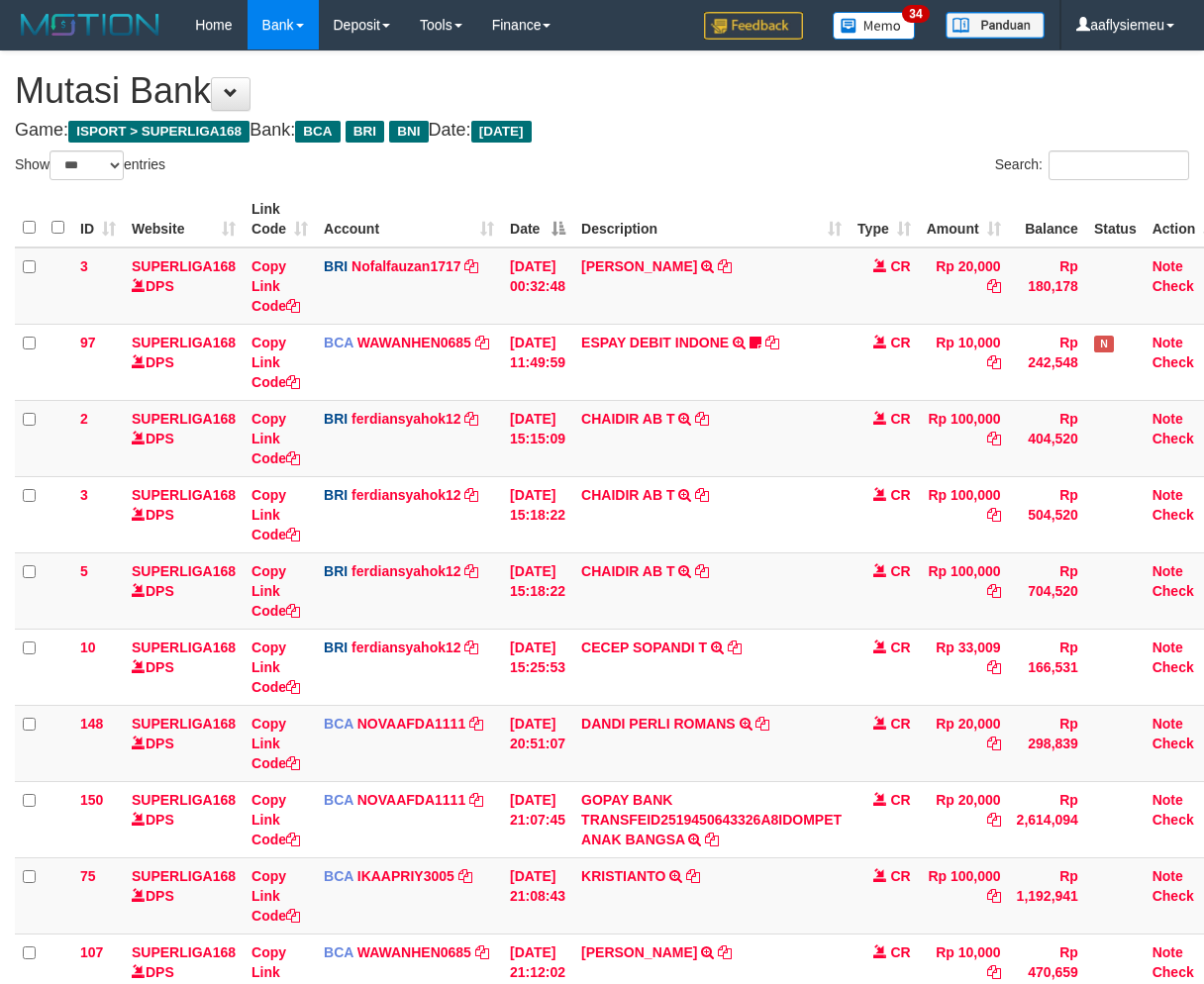 select on "***" 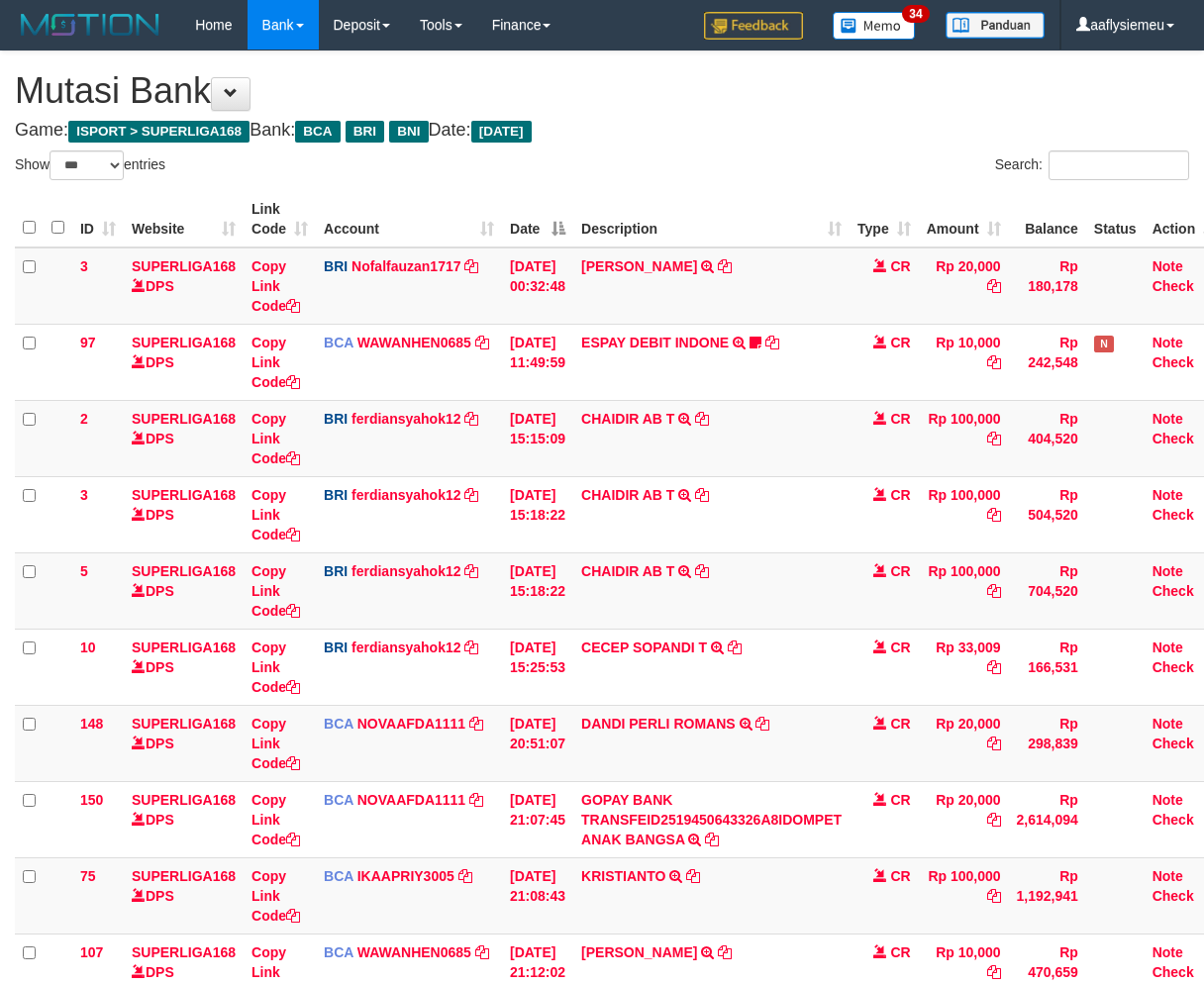 scroll, scrollTop: 330, scrollLeft: 0, axis: vertical 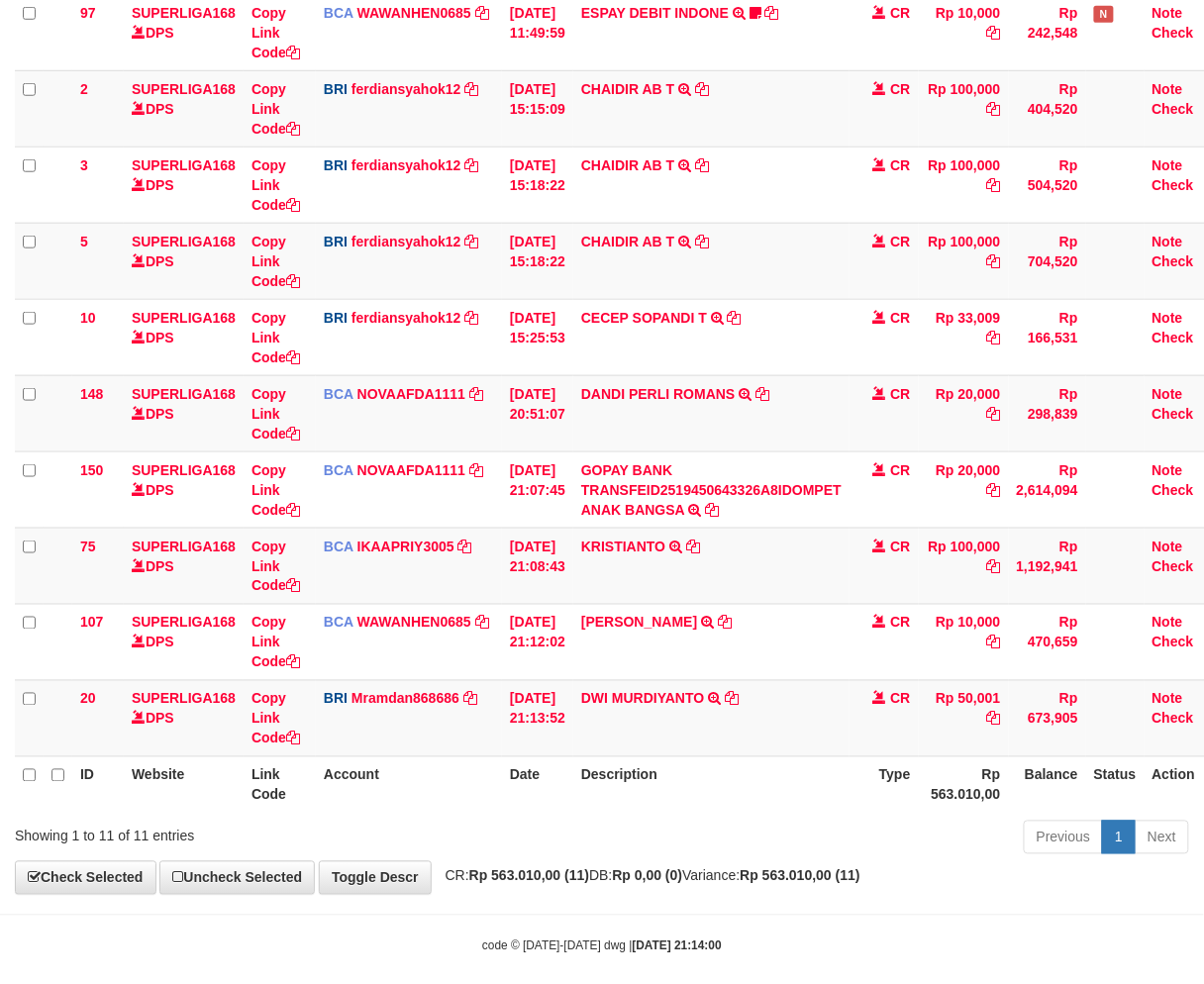 click on "Previous 1 Next" at bounding box center [853, 839] 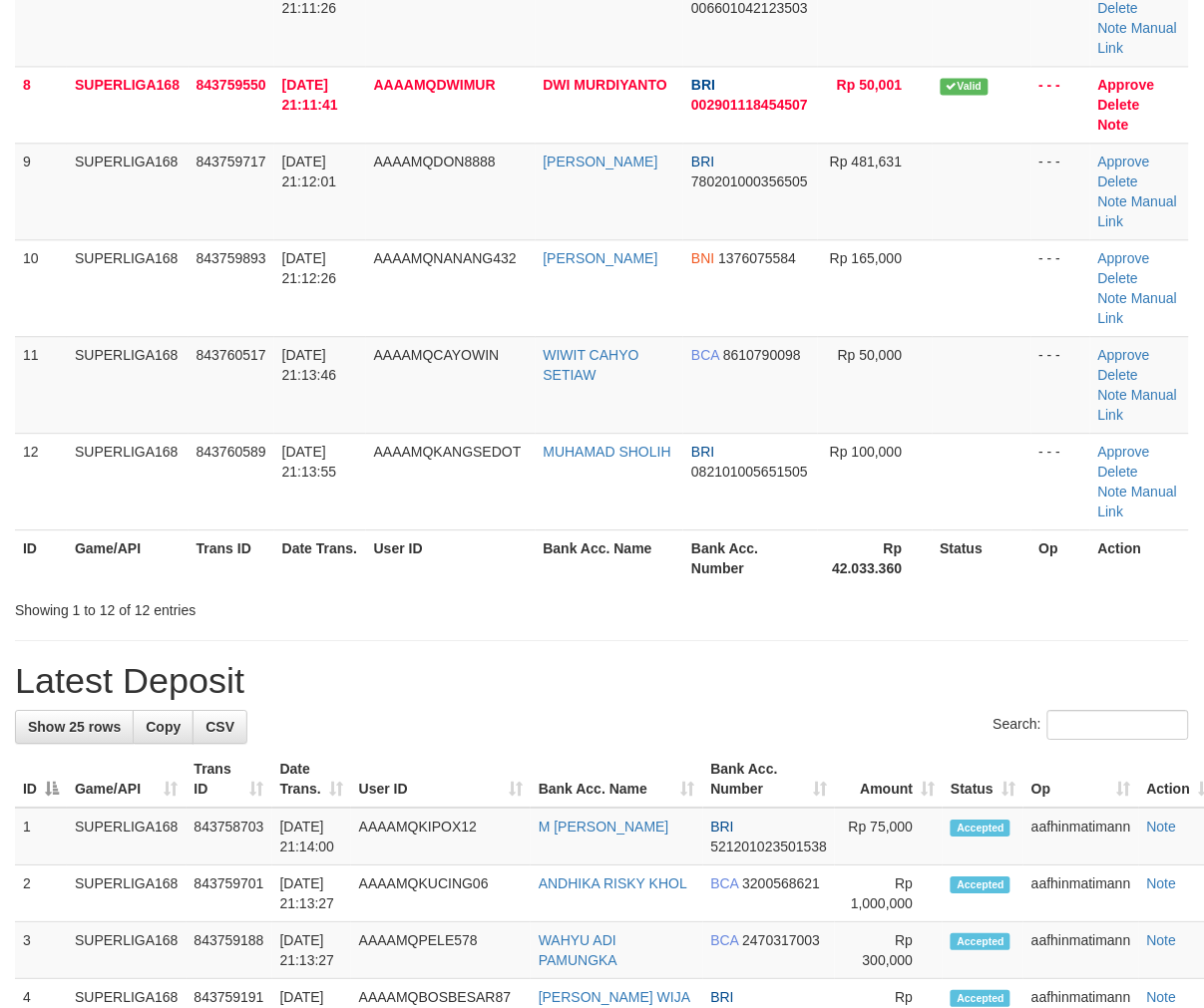 scroll, scrollTop: 525, scrollLeft: 0, axis: vertical 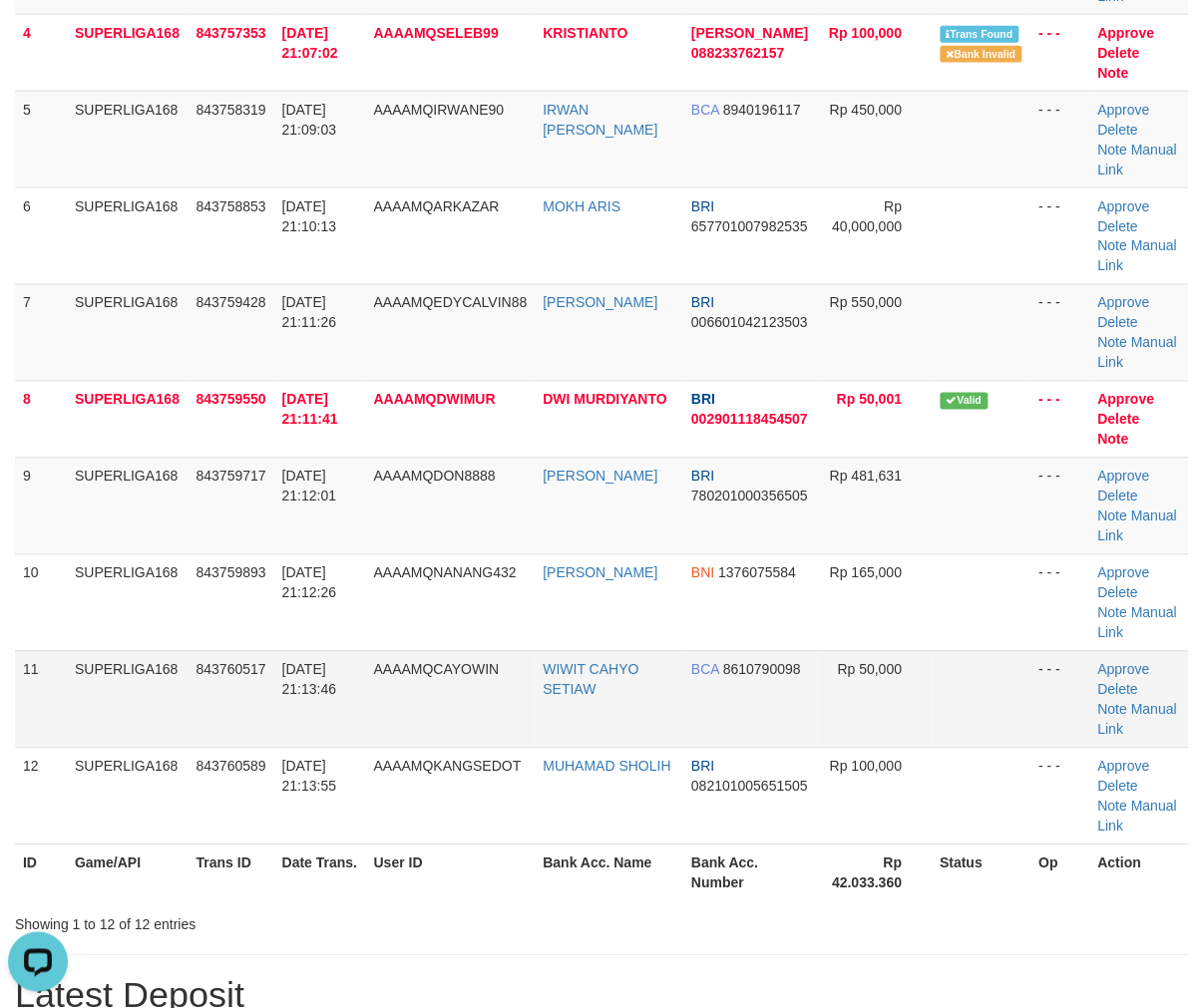drag, startPoint x: 343, startPoint y: 660, endPoint x: 304, endPoint y: 675, distance: 41.785165 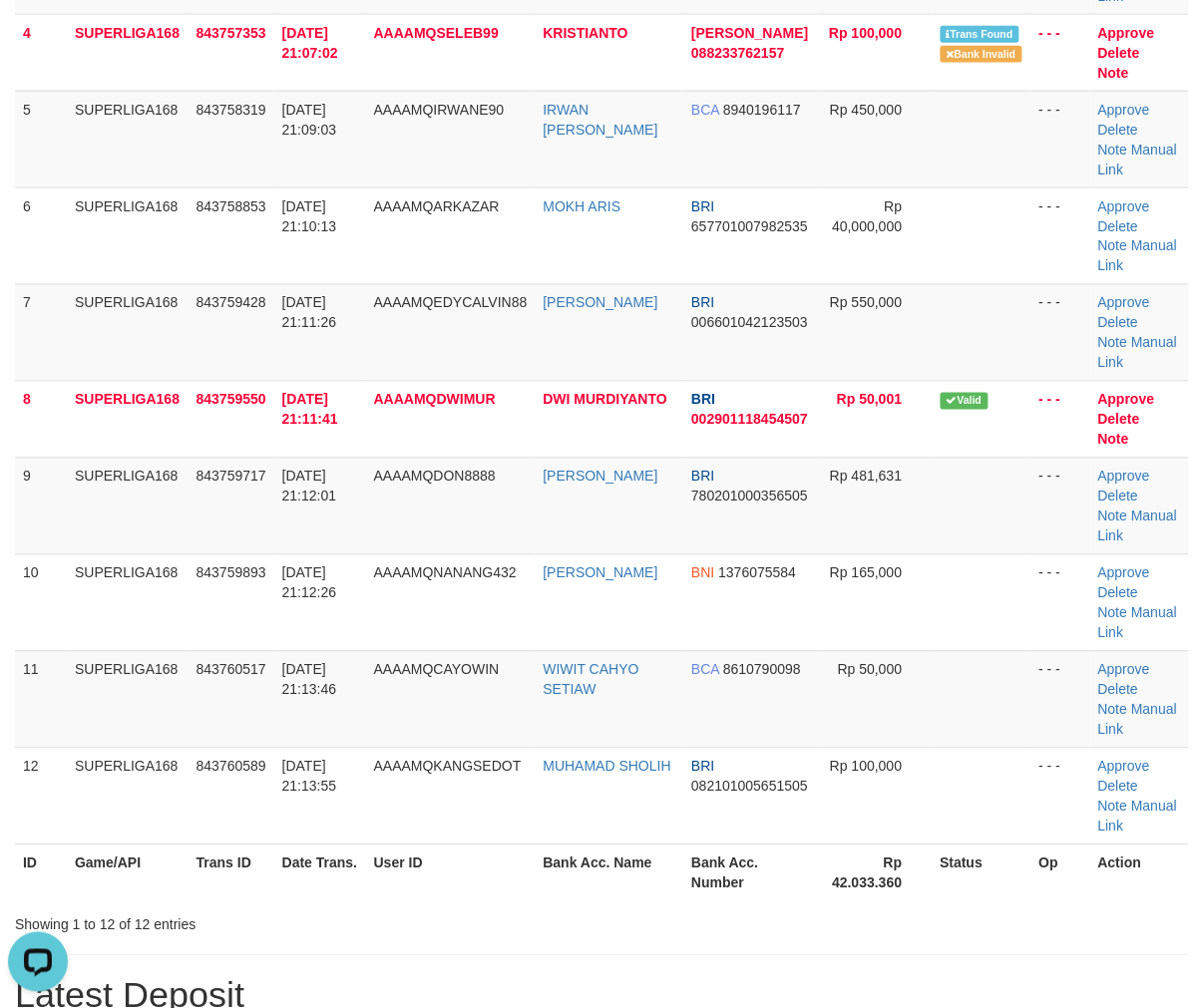 drag, startPoint x: 150, startPoint y: 614, endPoint x: 3, endPoint y: 676, distance: 159.53996 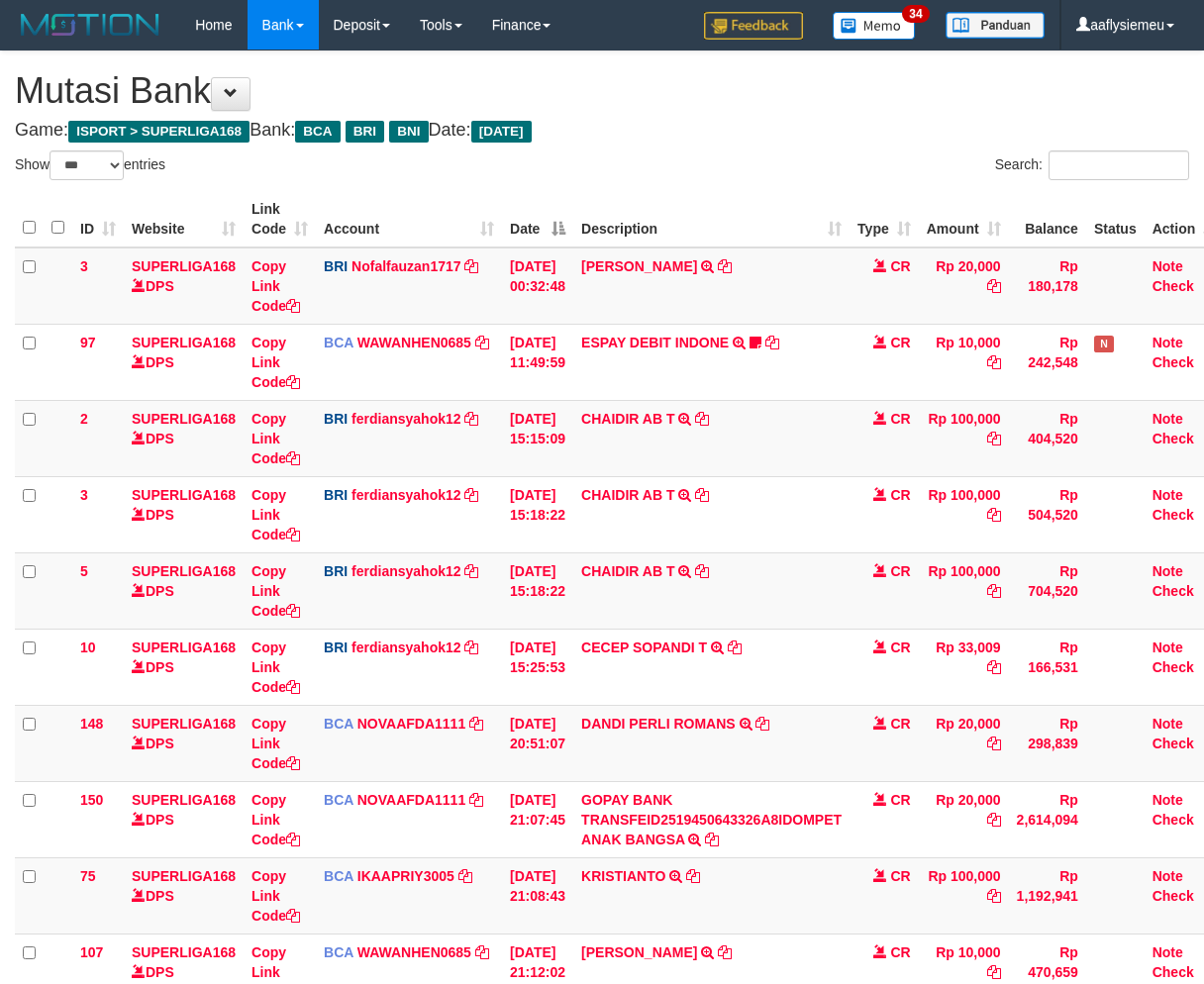 select on "***" 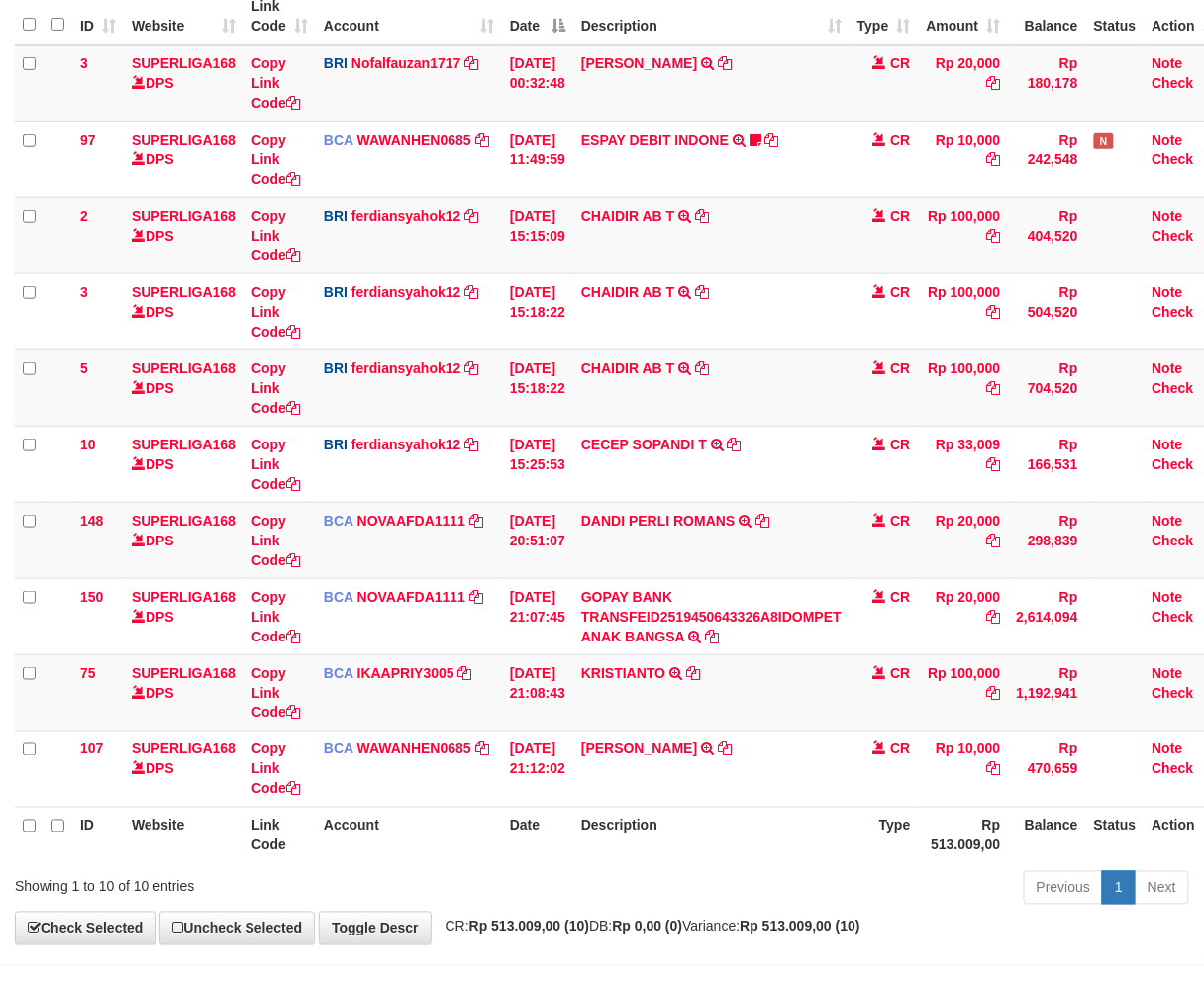 scroll, scrollTop: 274, scrollLeft: 0, axis: vertical 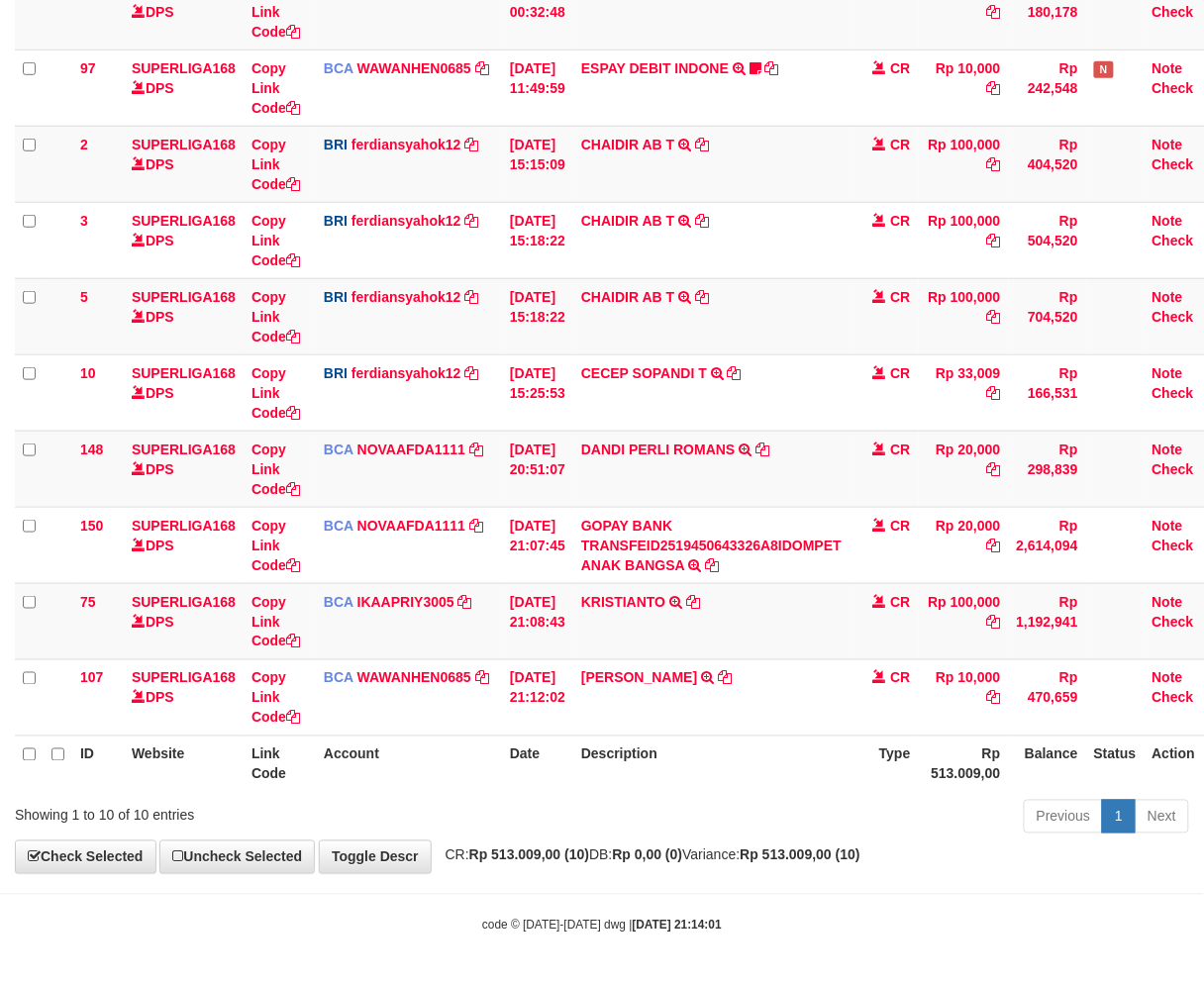 click on "Previous 1 Next" at bounding box center [853, 819] 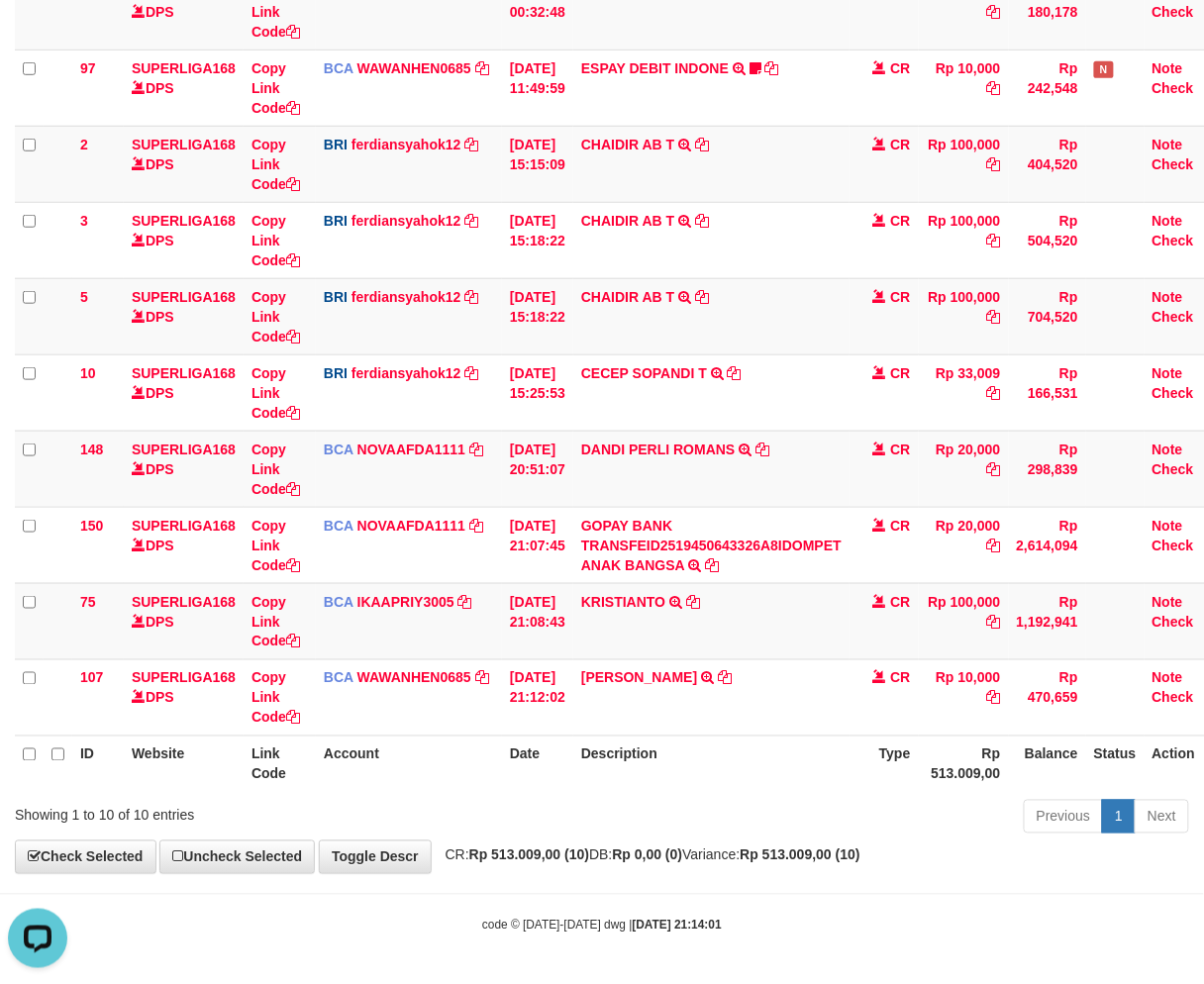 scroll, scrollTop: 0, scrollLeft: 0, axis: both 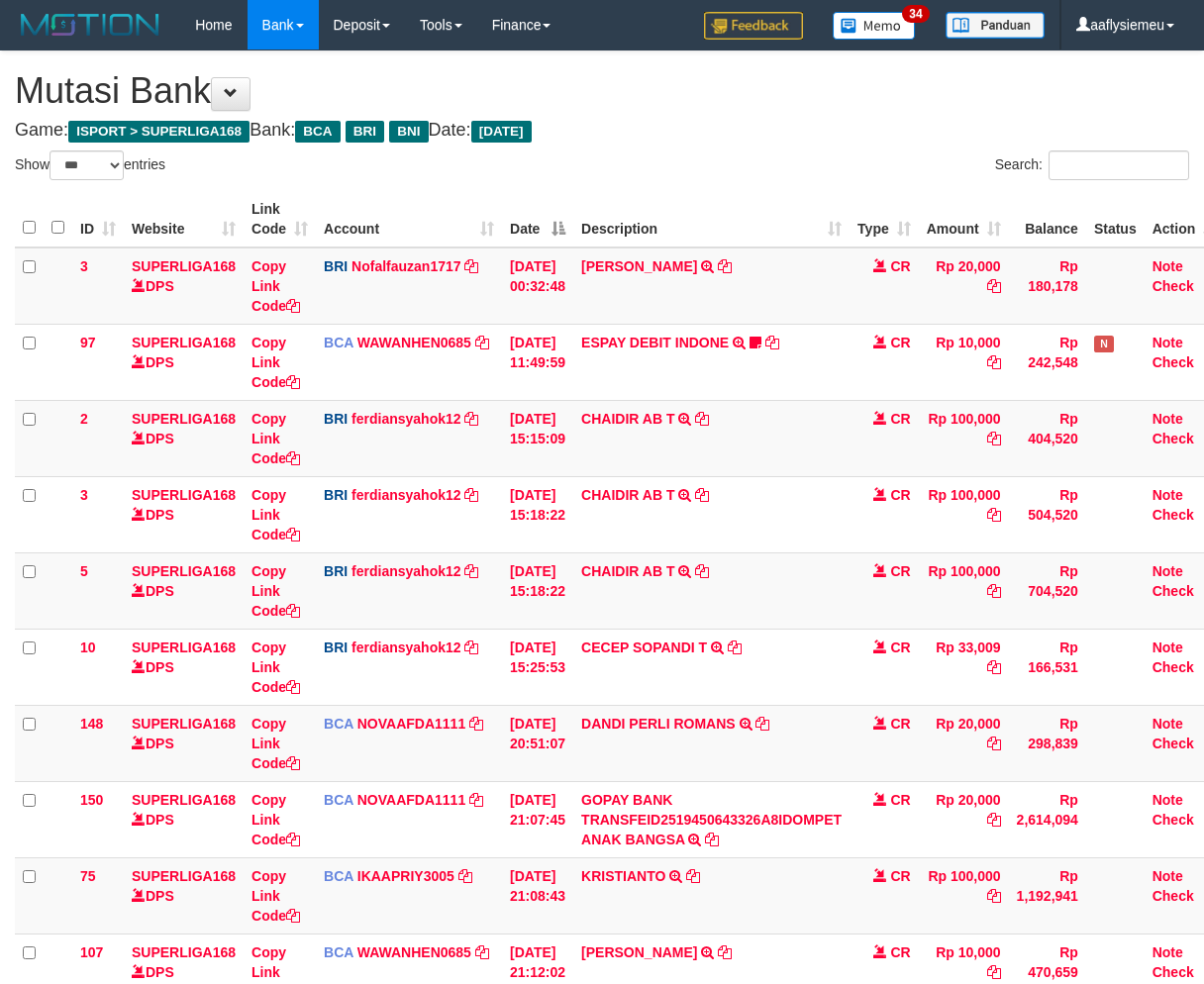 select on "***" 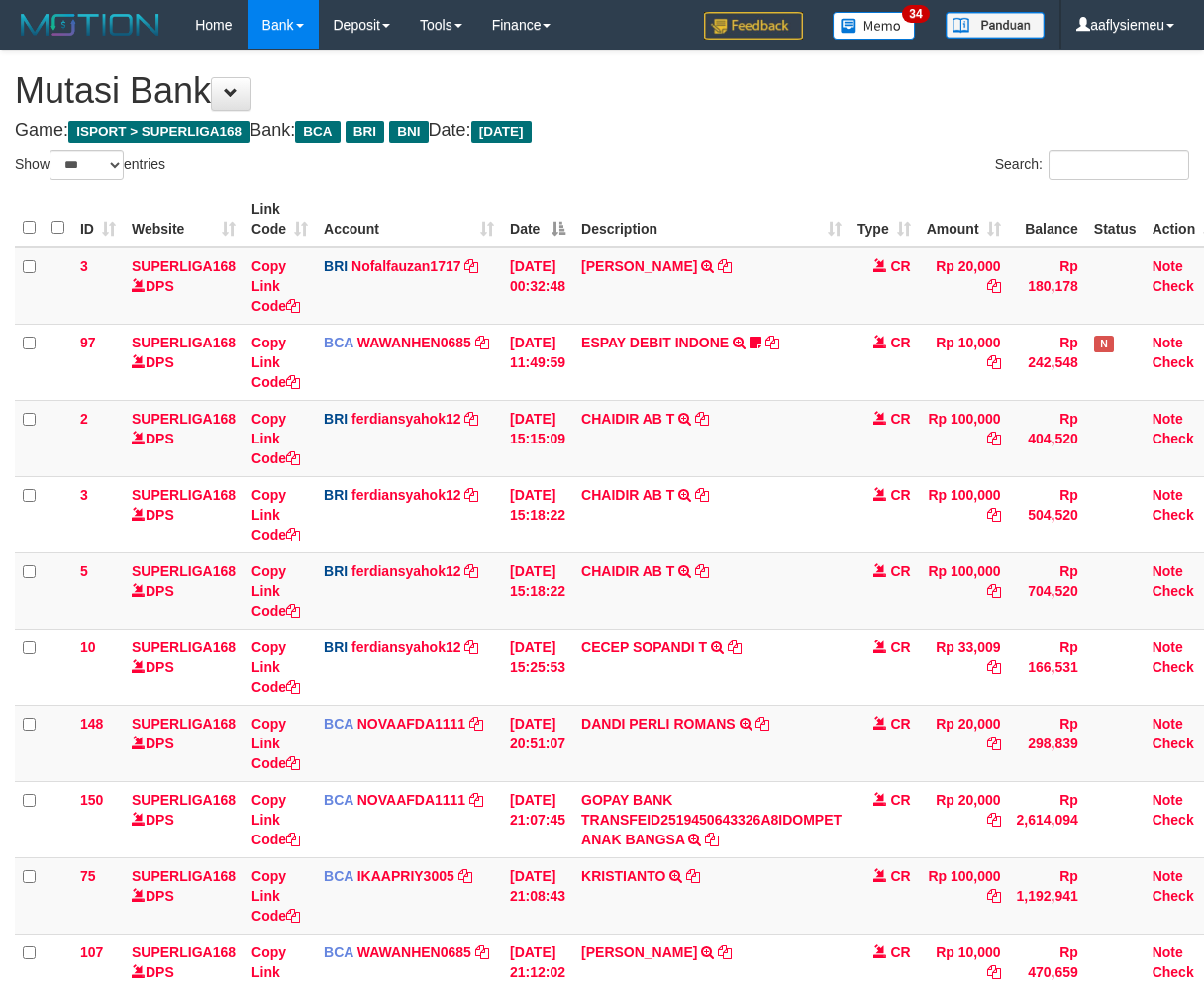 scroll, scrollTop: 234, scrollLeft: 0, axis: vertical 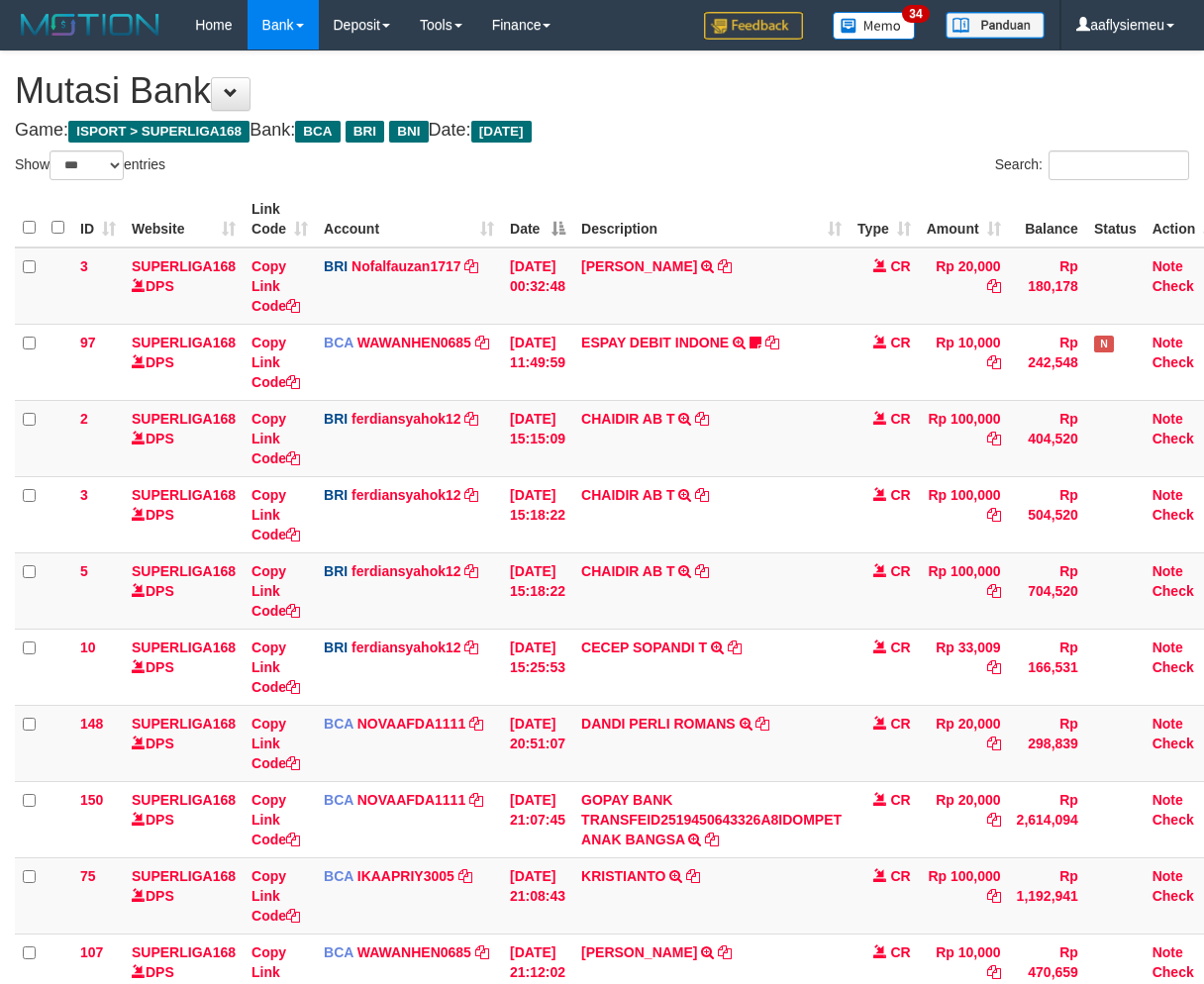 select on "***" 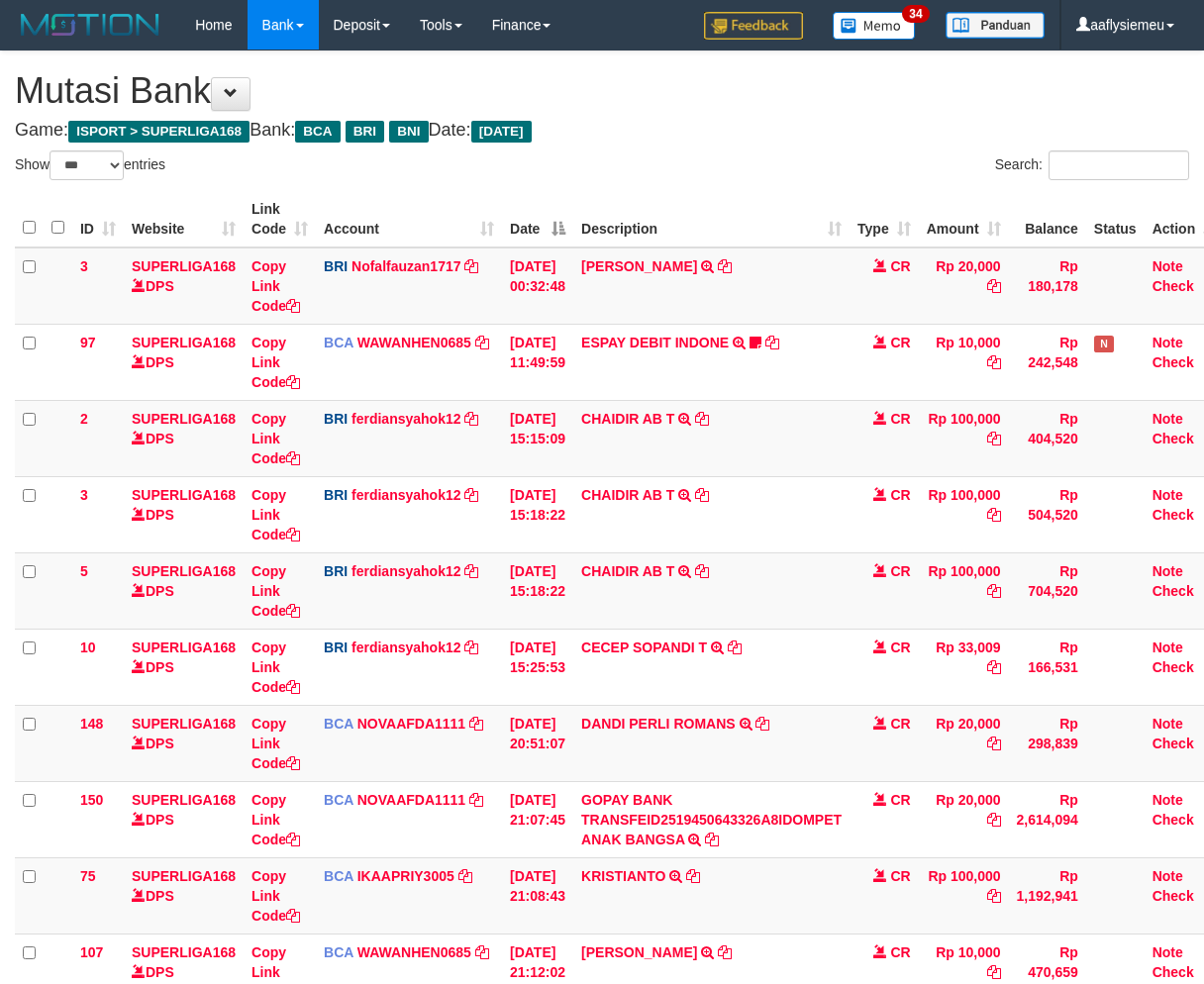 scroll, scrollTop: 234, scrollLeft: 0, axis: vertical 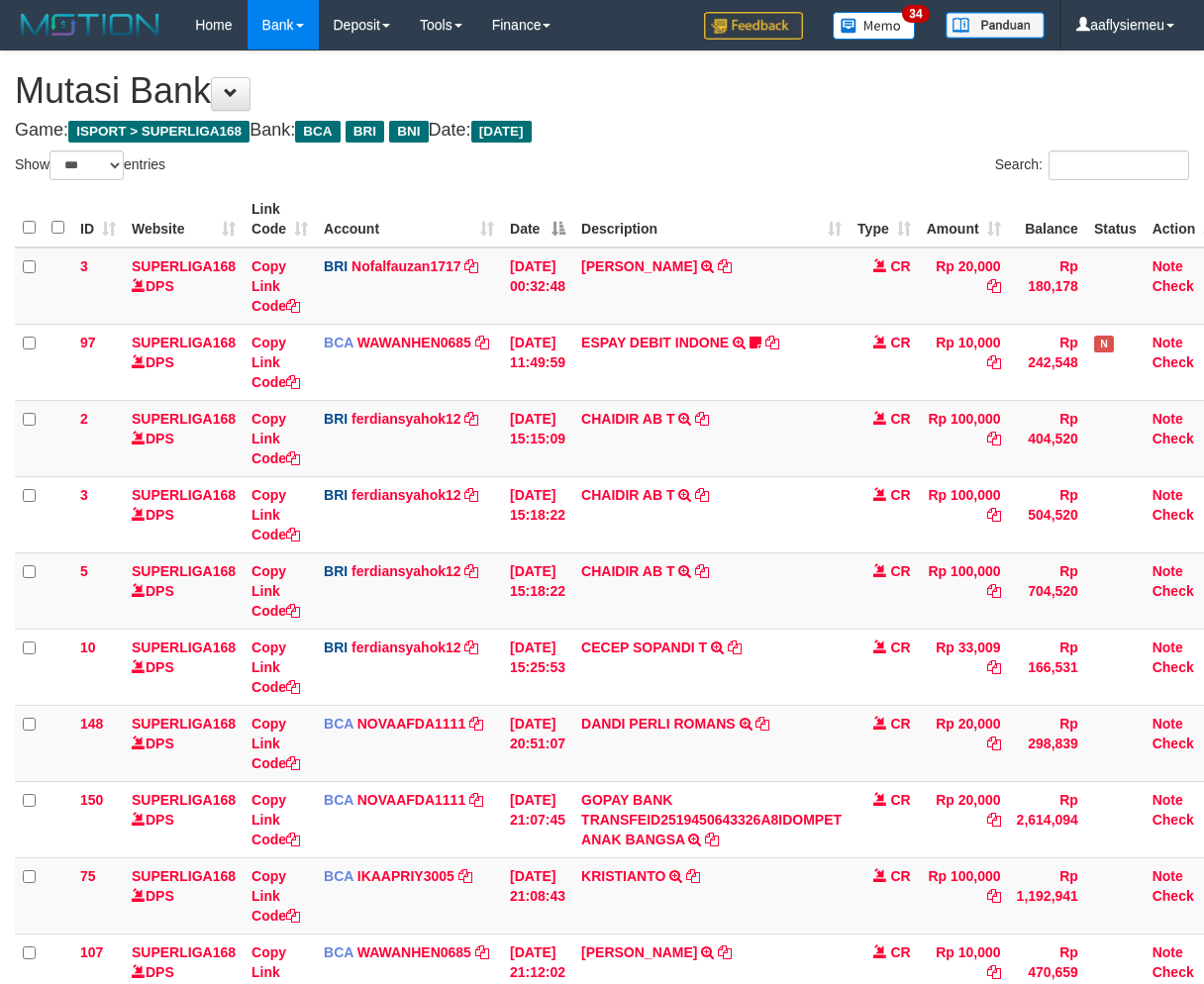 select on "***" 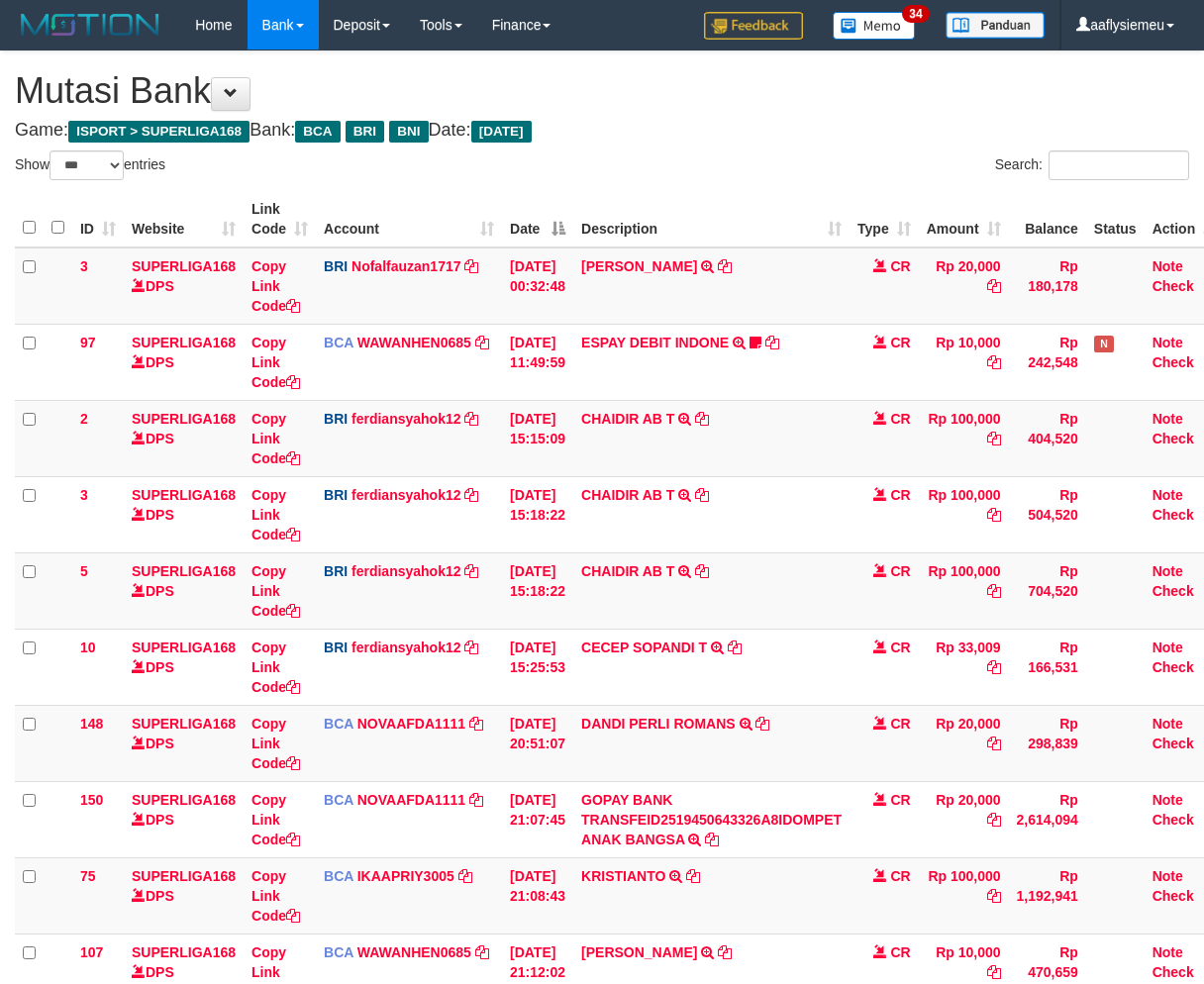 scroll, scrollTop: 234, scrollLeft: 0, axis: vertical 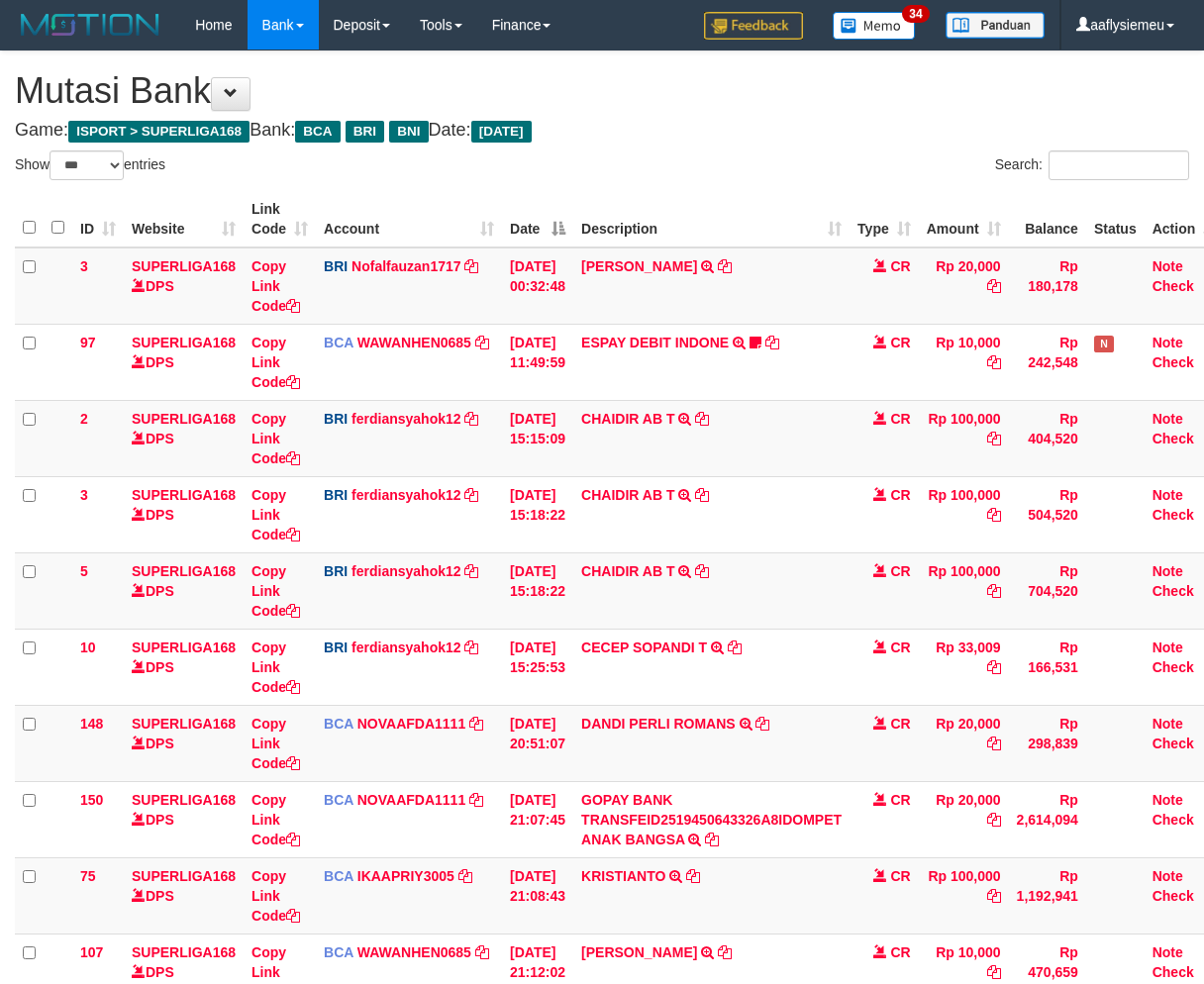 select on "***" 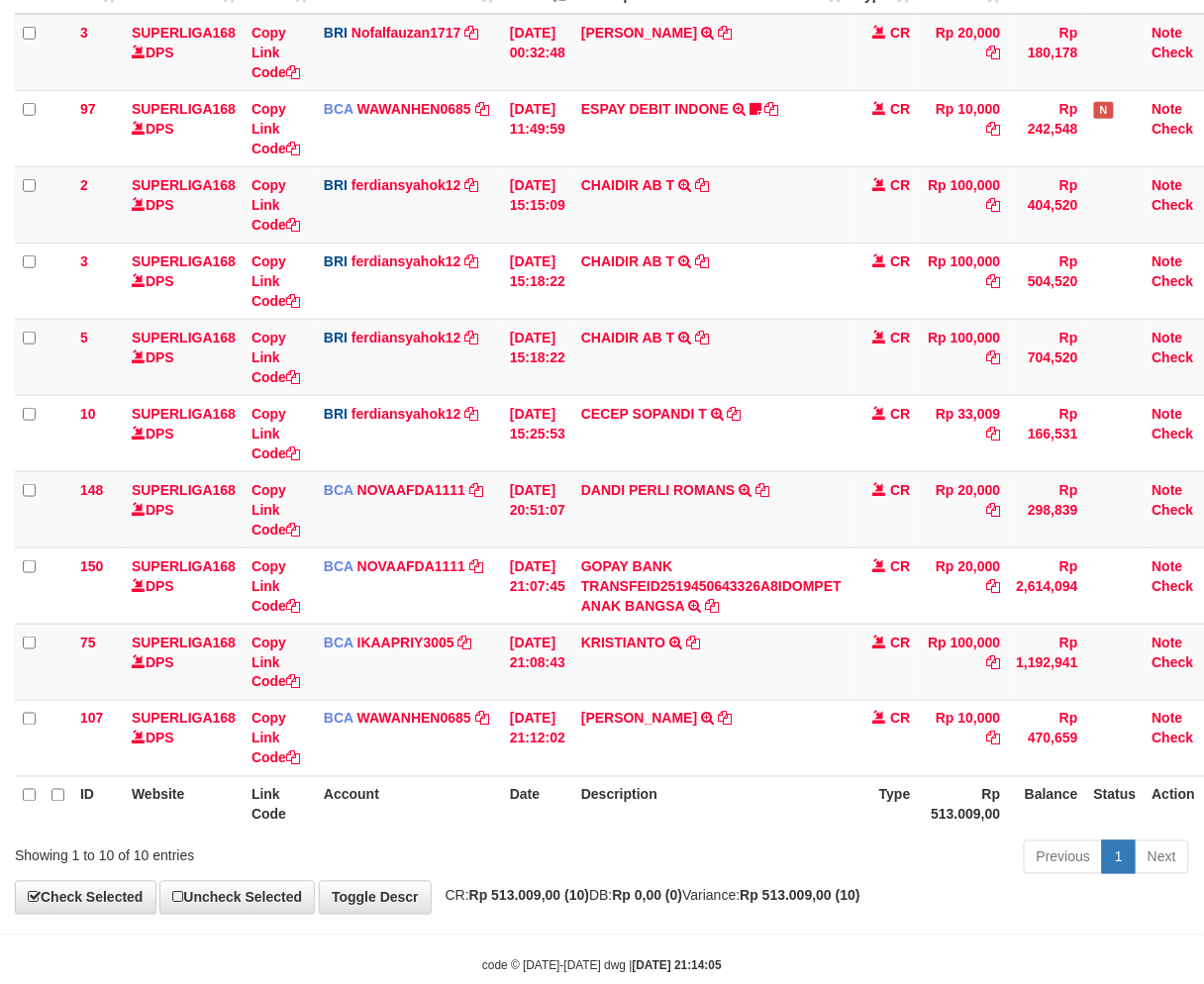 click on "Toggle navigation
Home
Bank
Account List
Load
By Website
Group
[ISPORT]													SUPERLIGA168
By Load Group (DPS)
34" at bounding box center (602, 395) 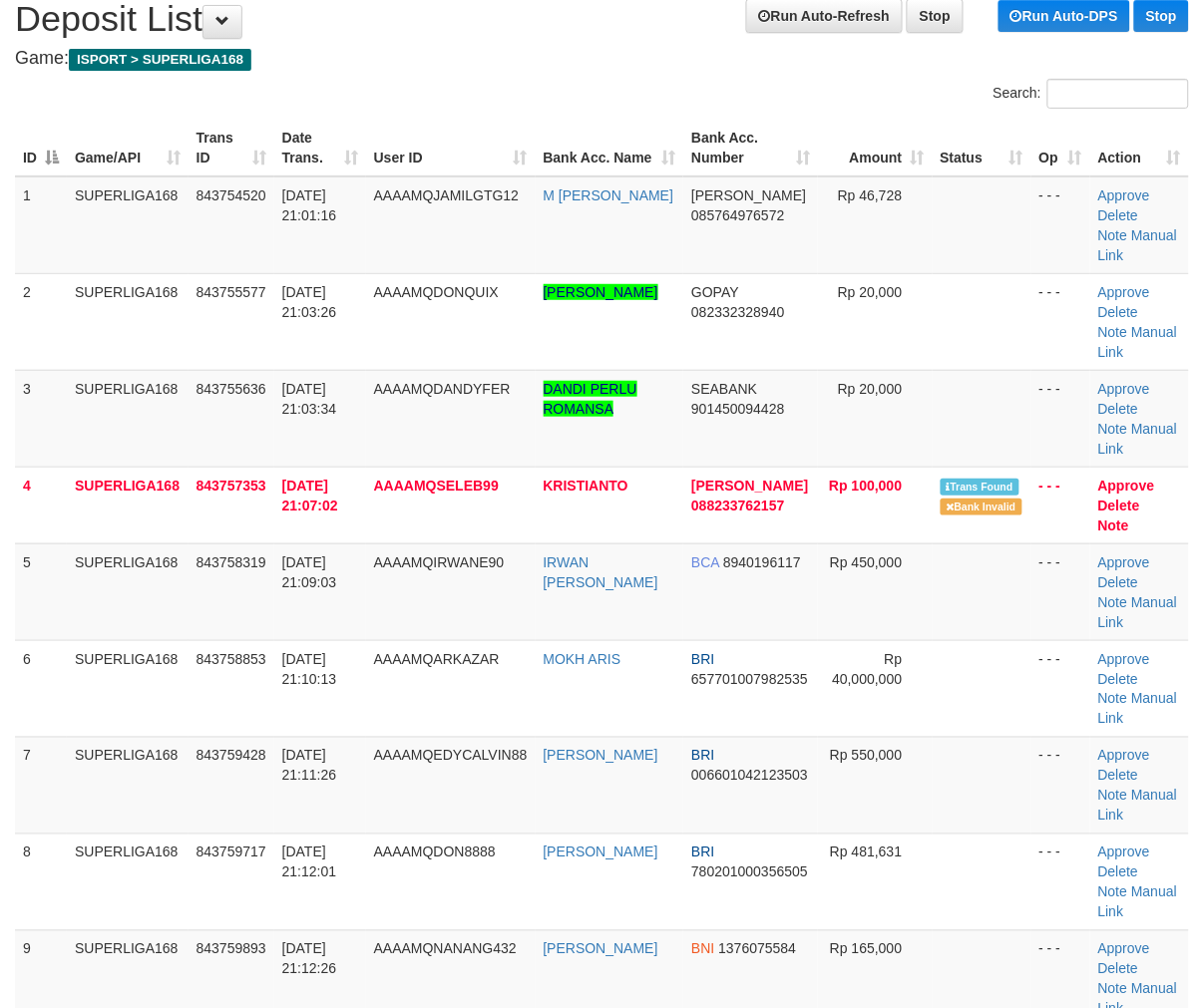 scroll, scrollTop: 0, scrollLeft: 0, axis: both 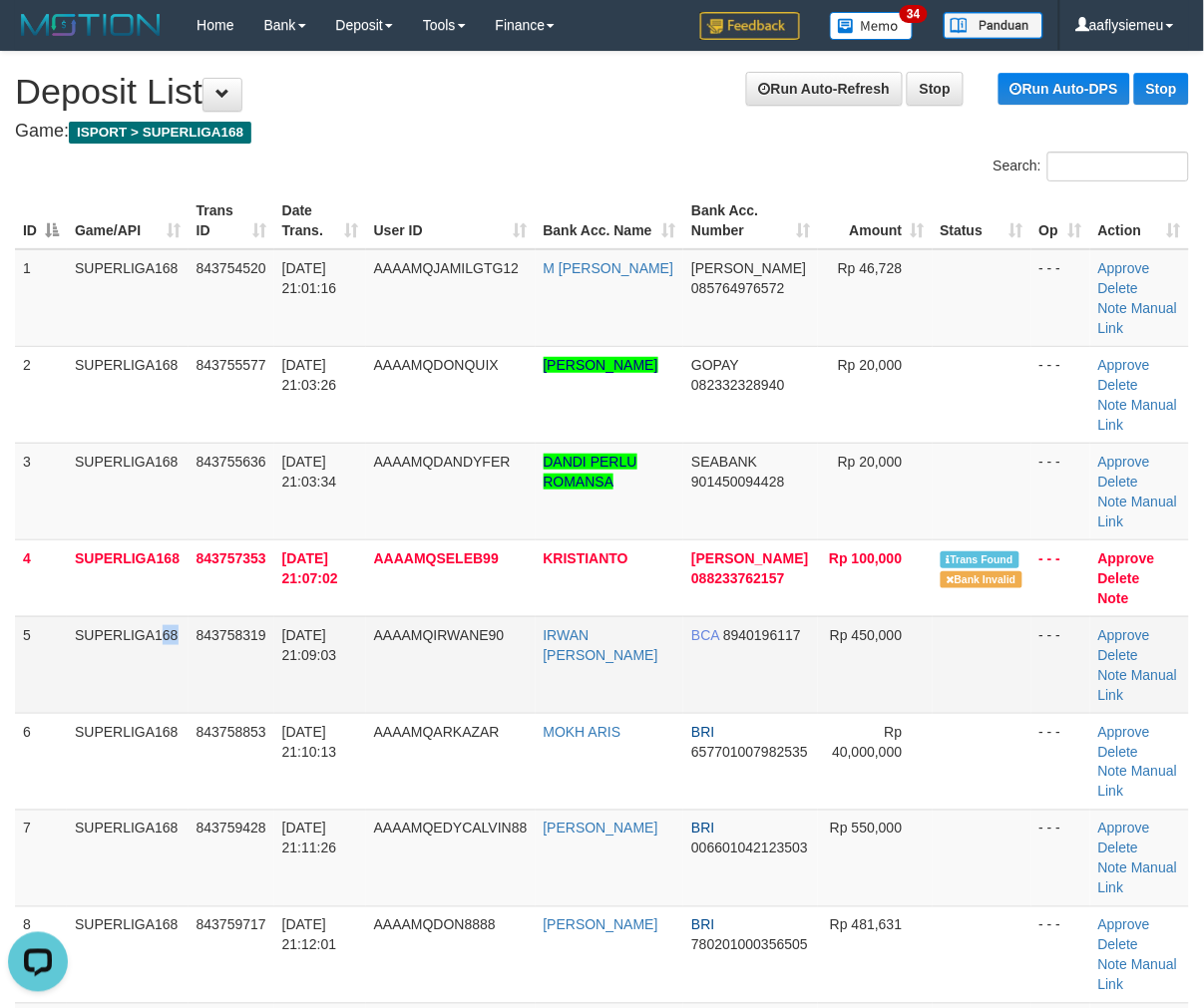 click on "SUPERLIGA168" at bounding box center (128, 664) 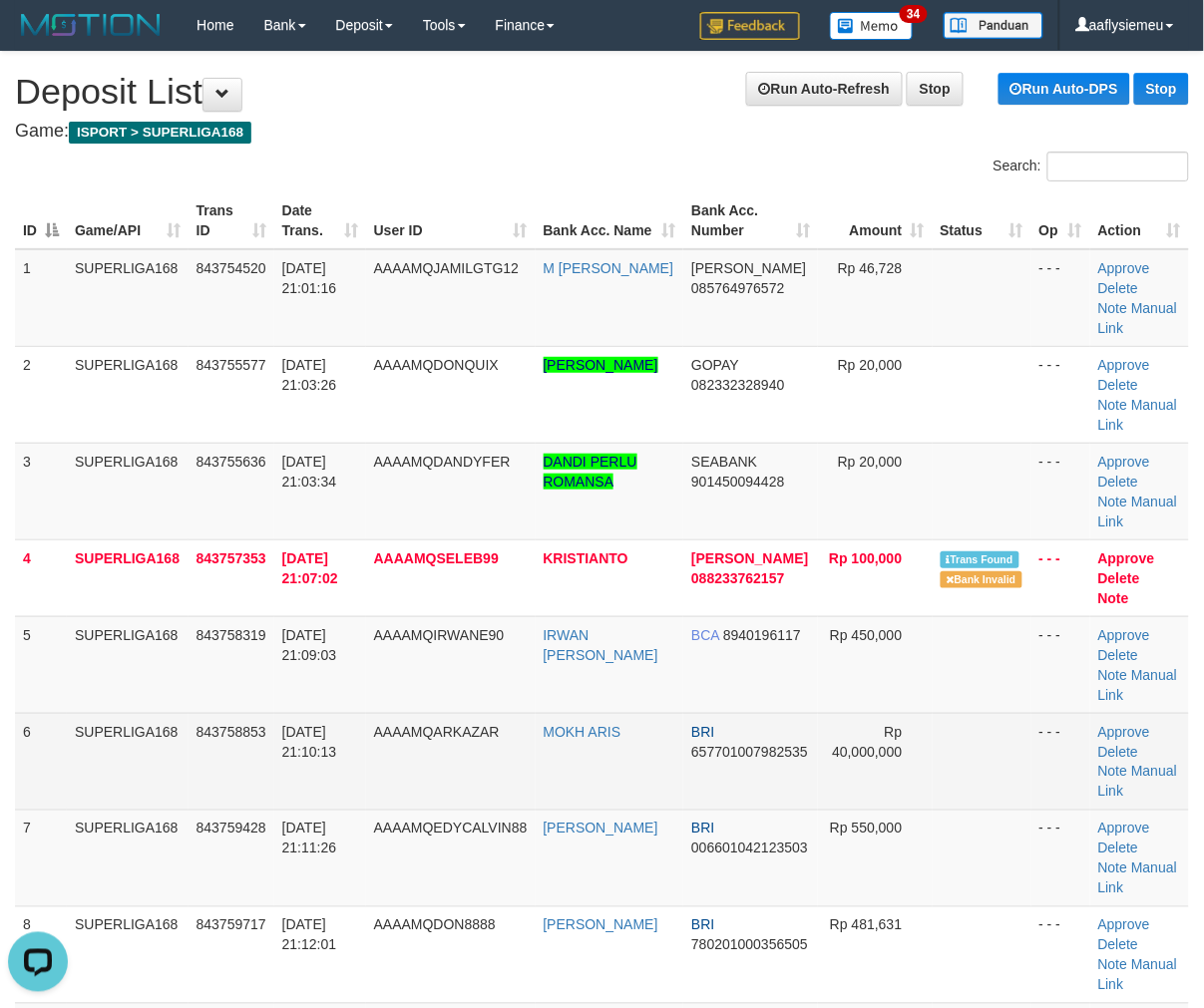 drag, startPoint x: 173, startPoint y: 691, endPoint x: 37, endPoint y: 734, distance: 142.6359 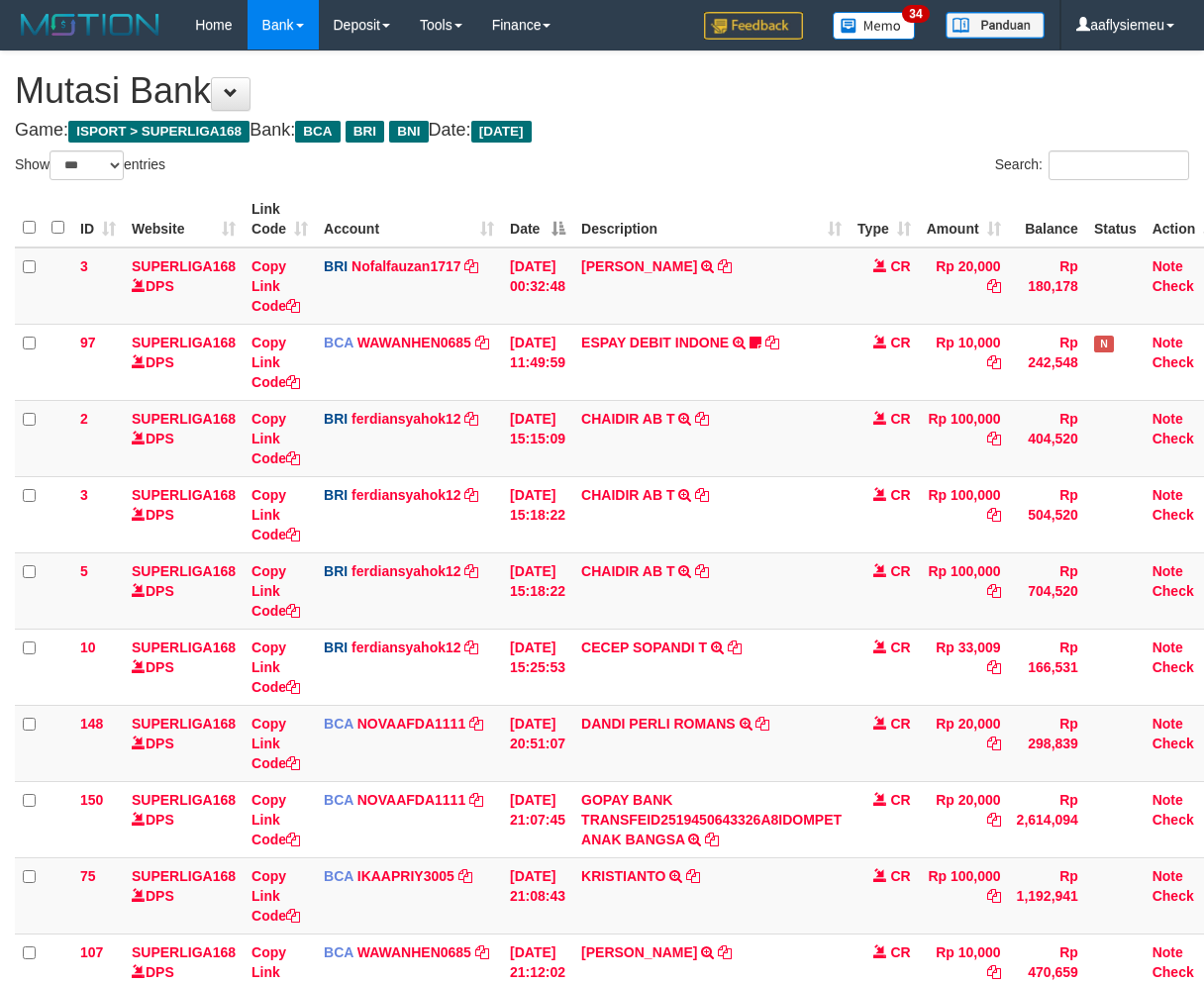 select on "***" 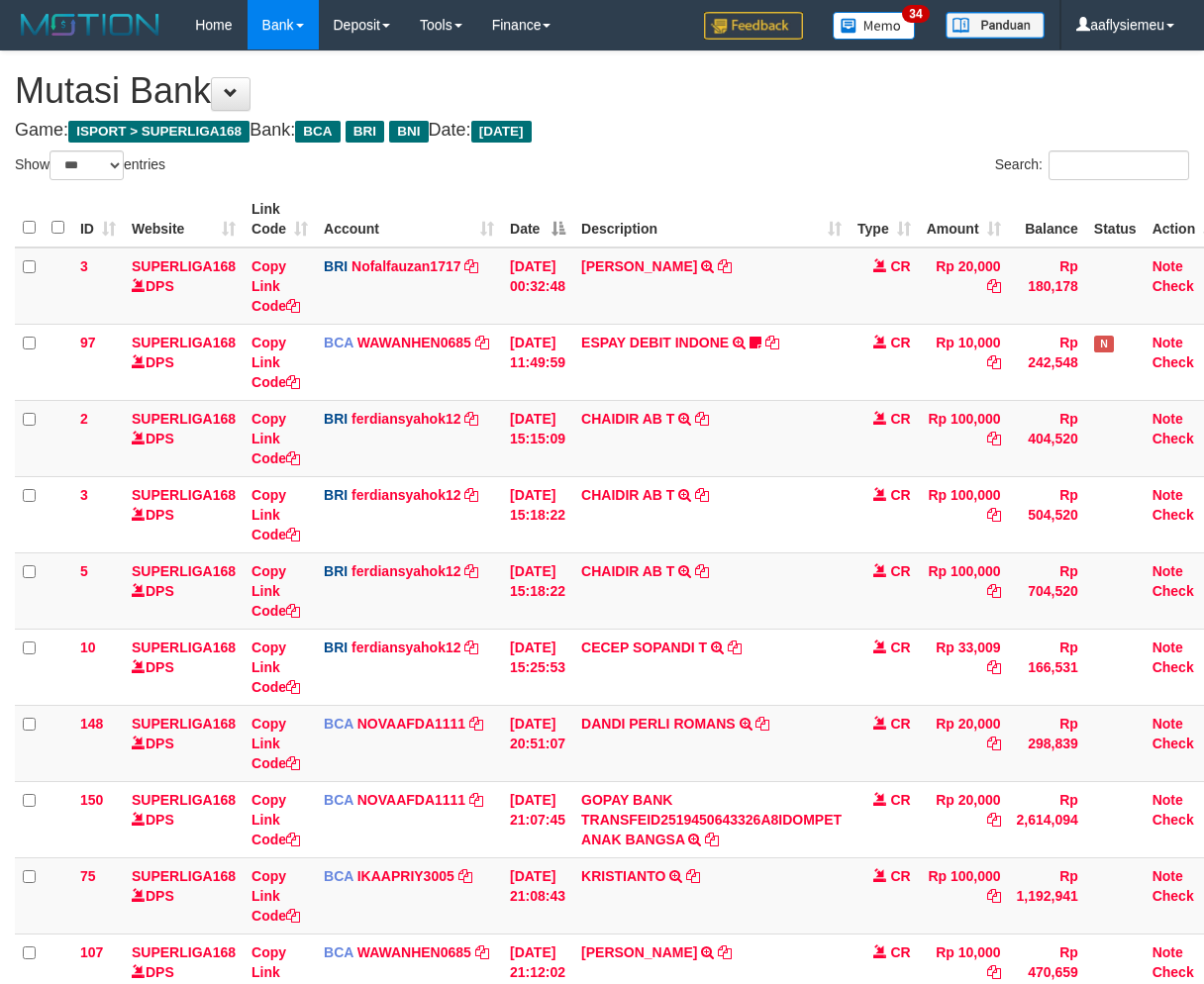 scroll, scrollTop: 234, scrollLeft: 0, axis: vertical 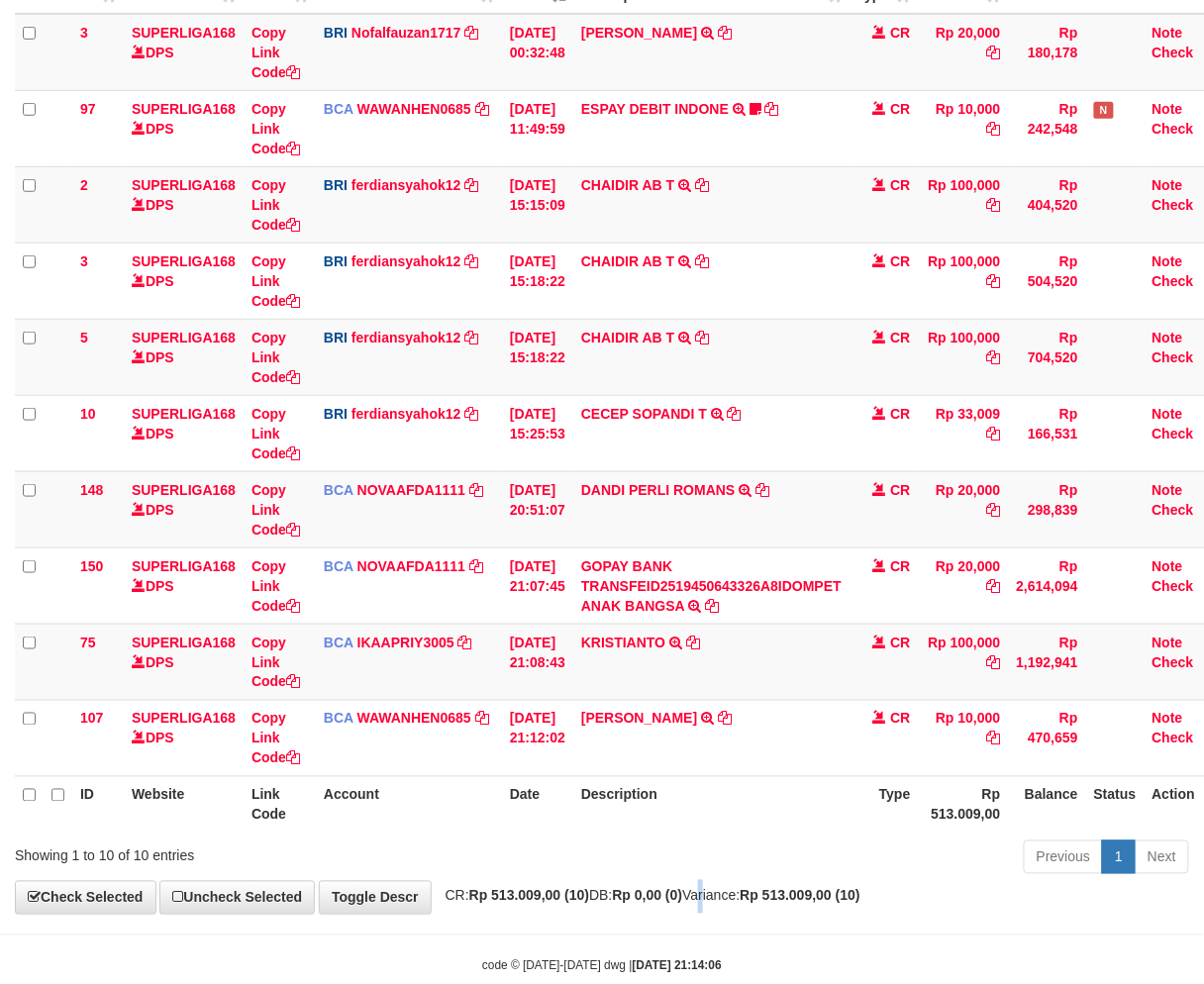 click on "CR:  Rp 513.009,00 (10)      DB:  Rp 0,00 (0)      Variance:  Rp 513.009,00 (10)" at bounding box center [648, 896] 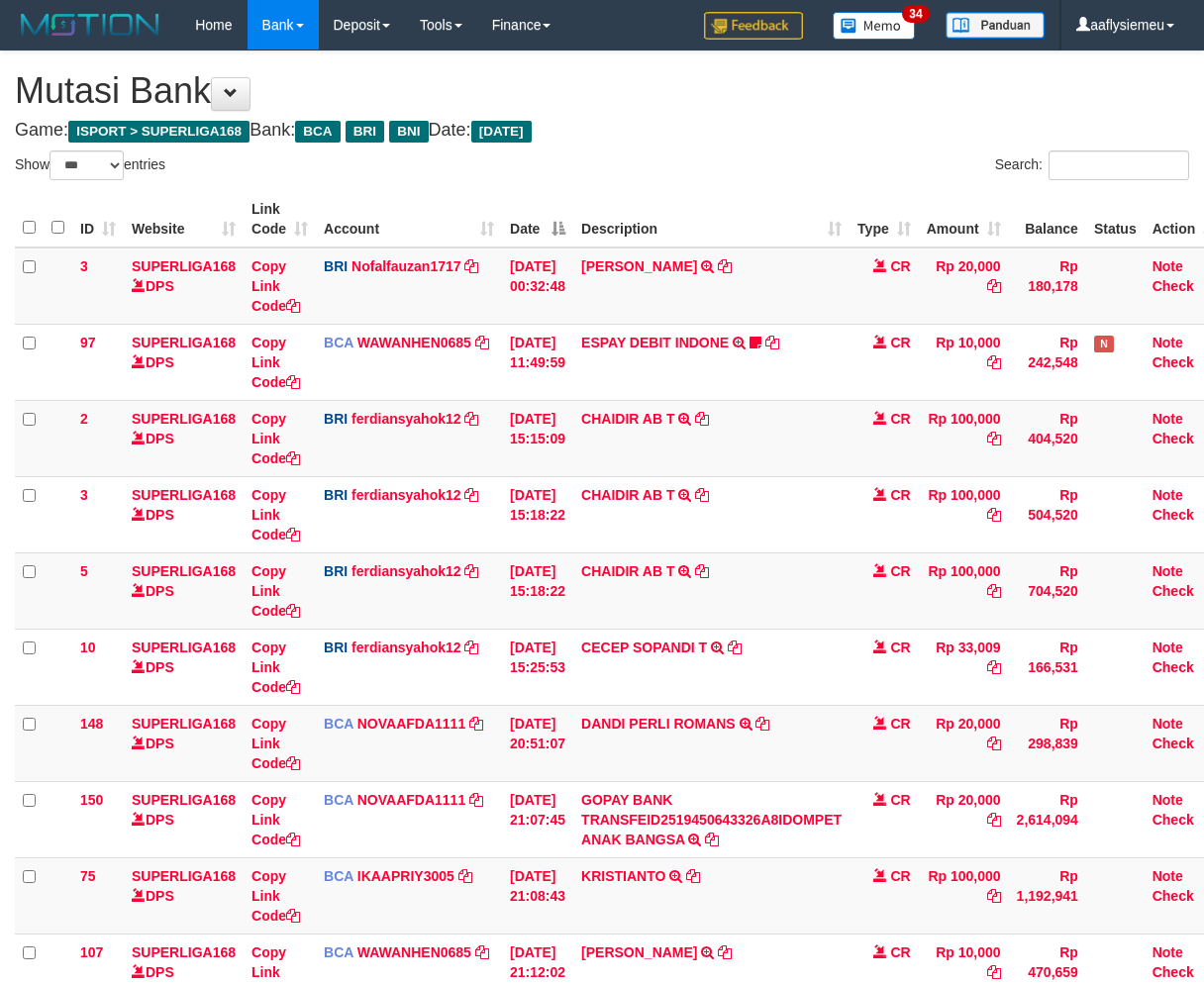 select on "***" 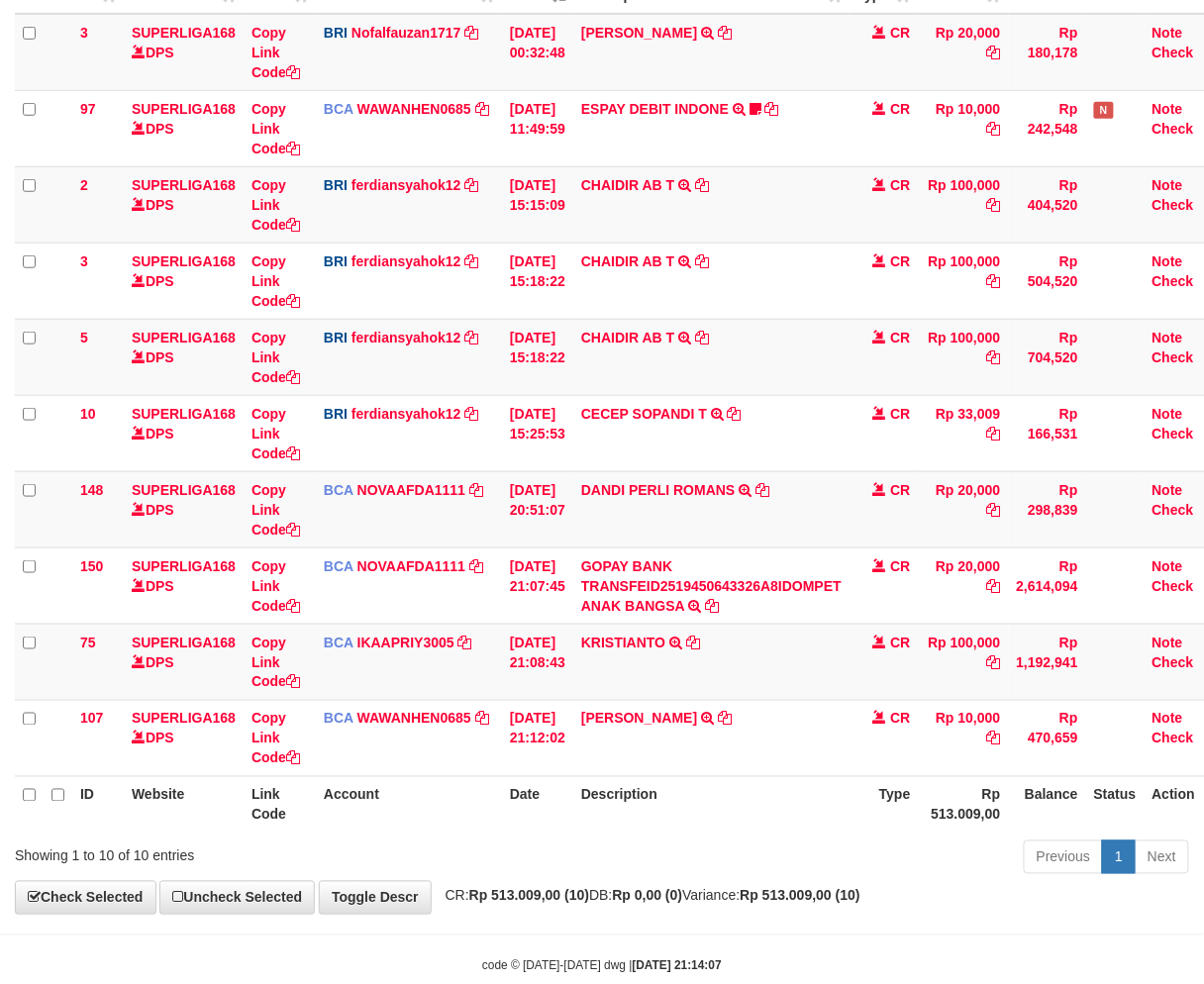 click on "Previous 1 Next" at bounding box center [853, 859] 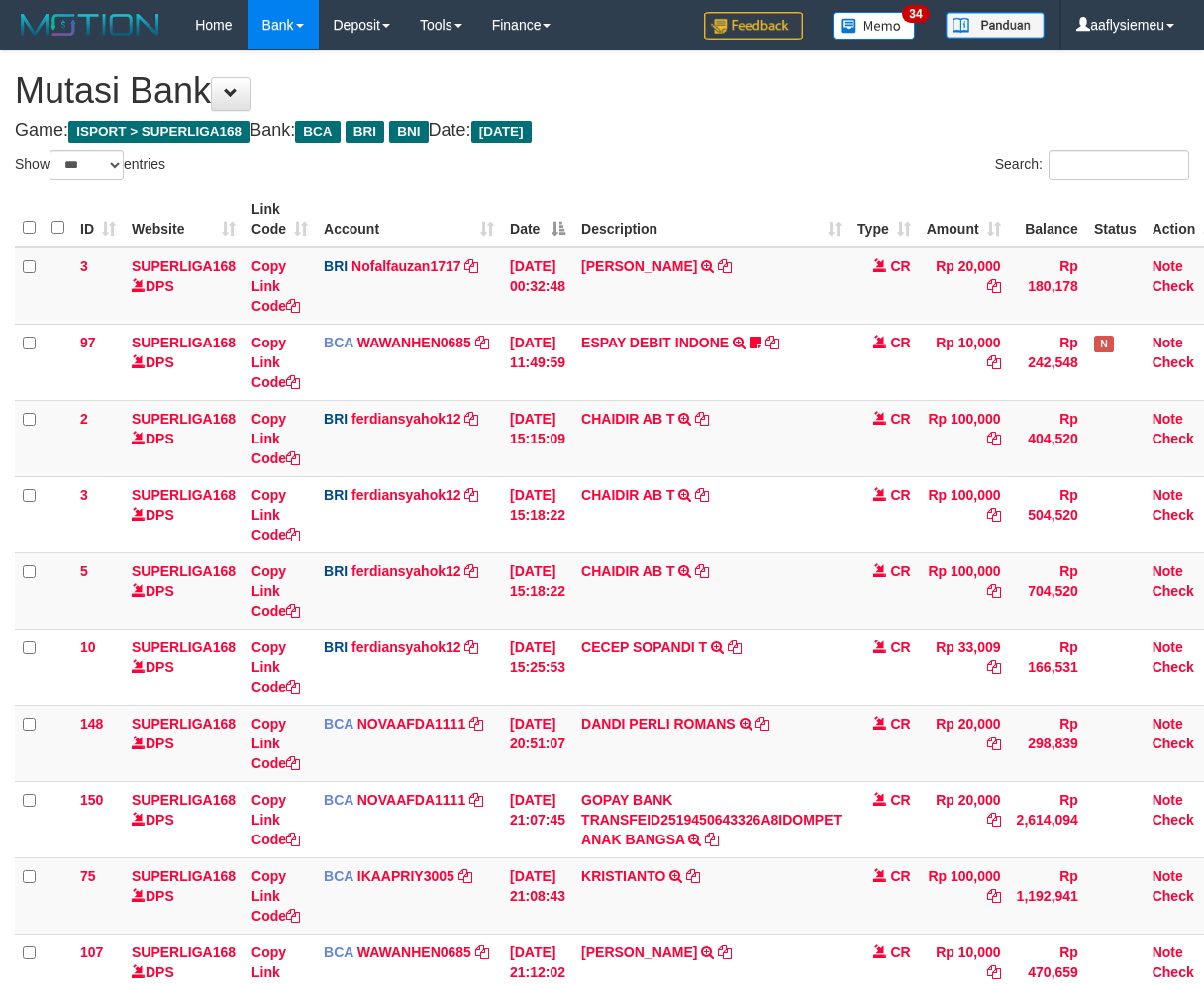 select on "***" 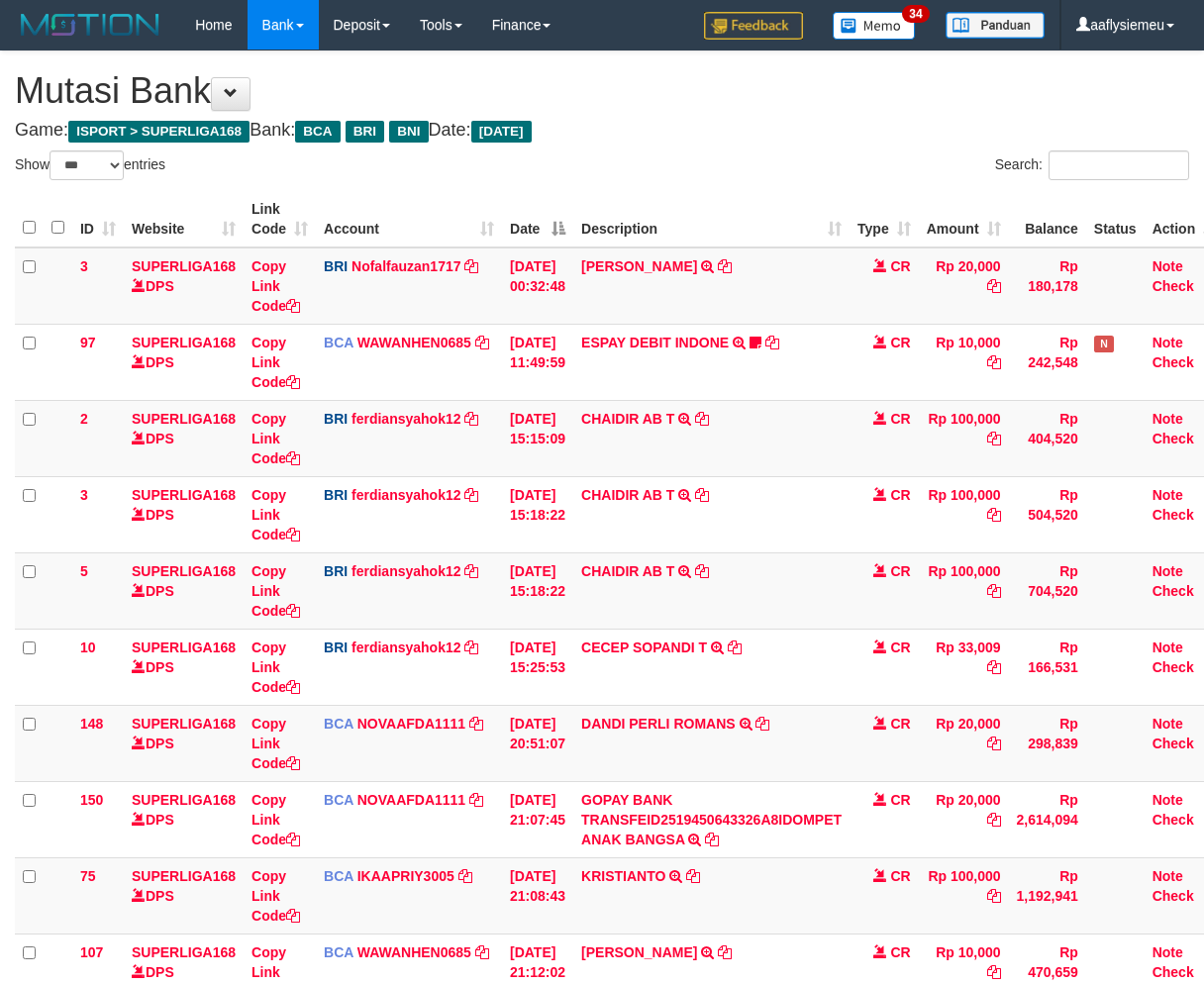 scroll, scrollTop: 234, scrollLeft: 0, axis: vertical 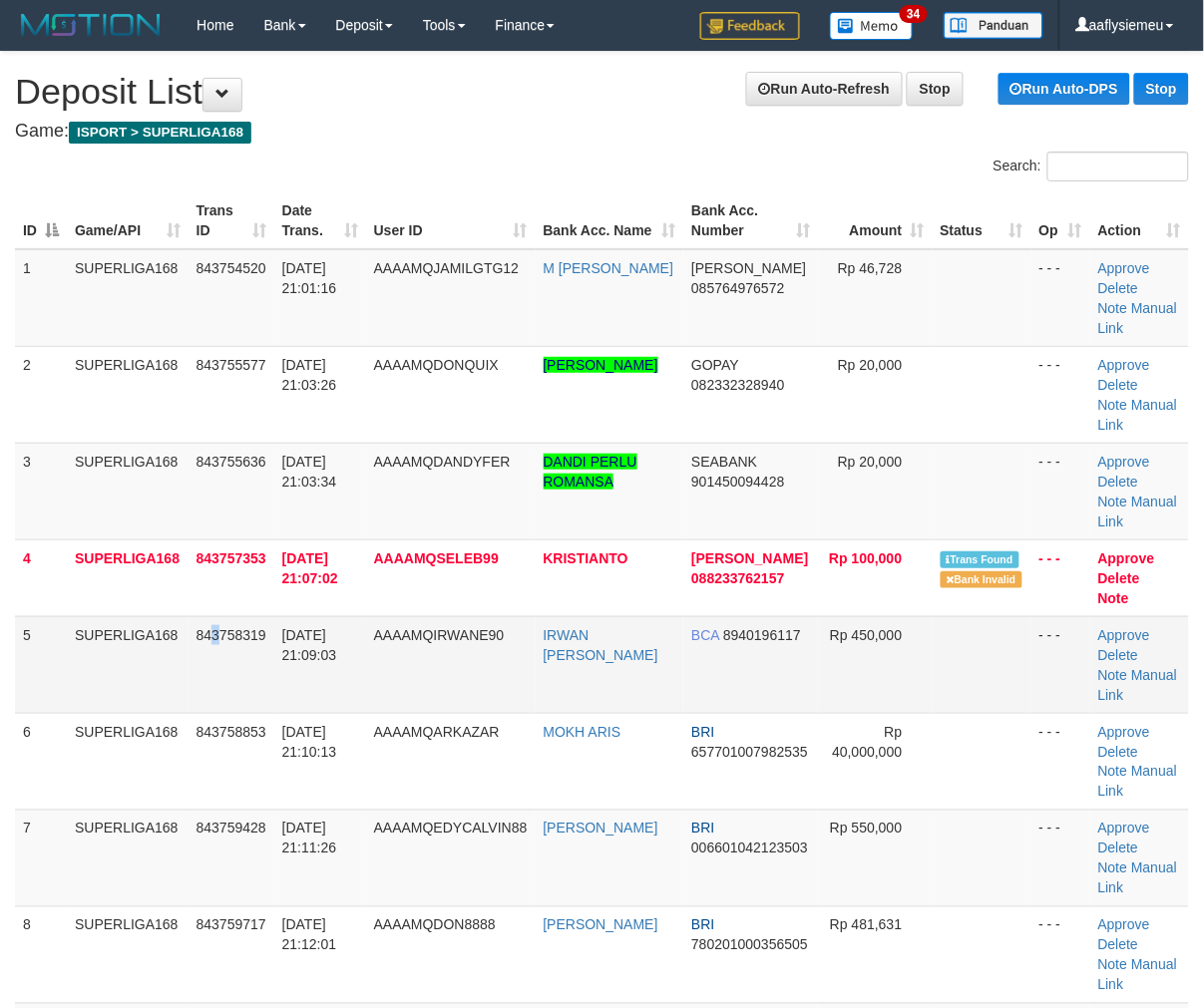 click on "843758319" at bounding box center [231, 664] 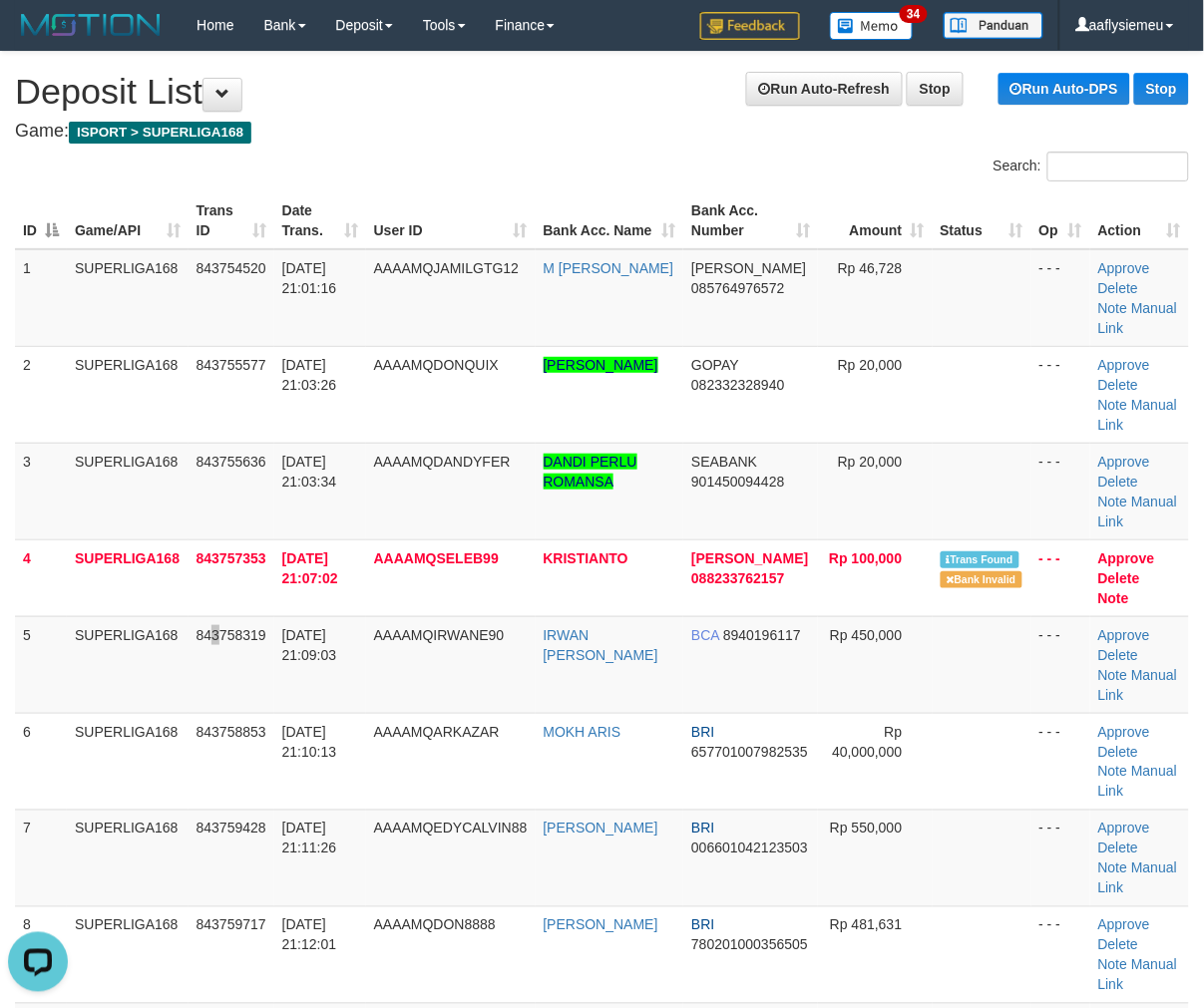 scroll, scrollTop: 0, scrollLeft: 0, axis: both 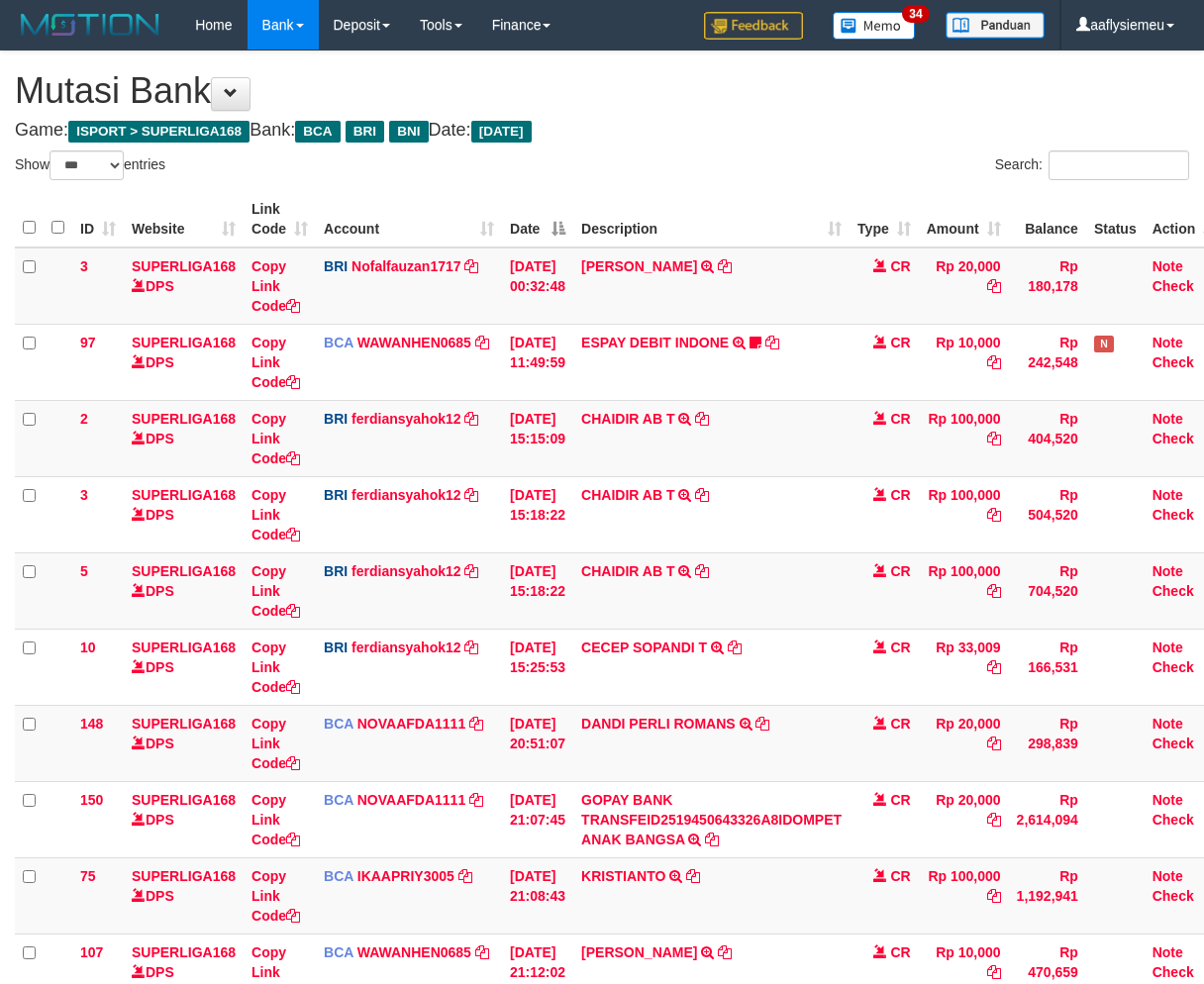 select on "***" 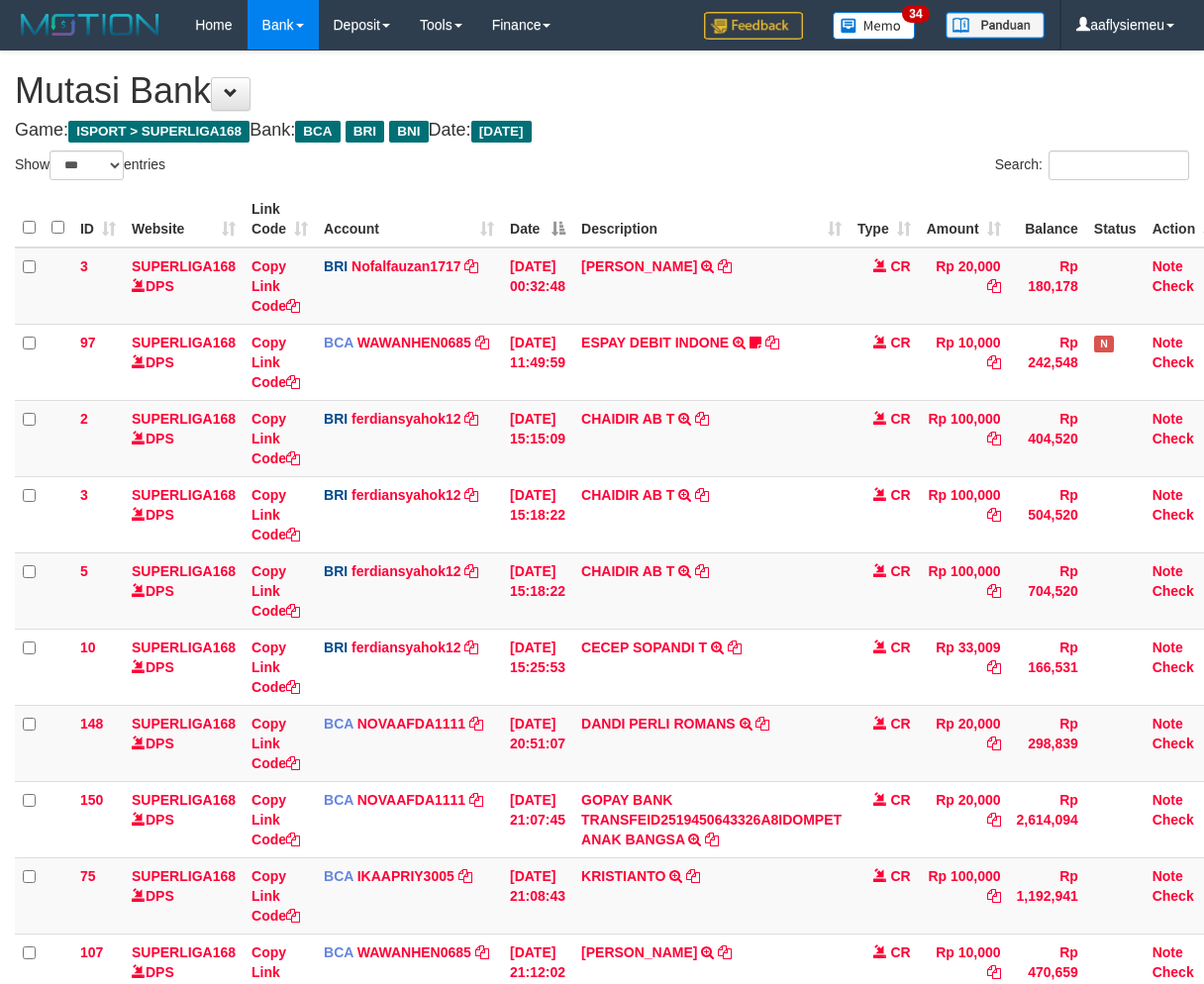 scroll, scrollTop: 234, scrollLeft: 0, axis: vertical 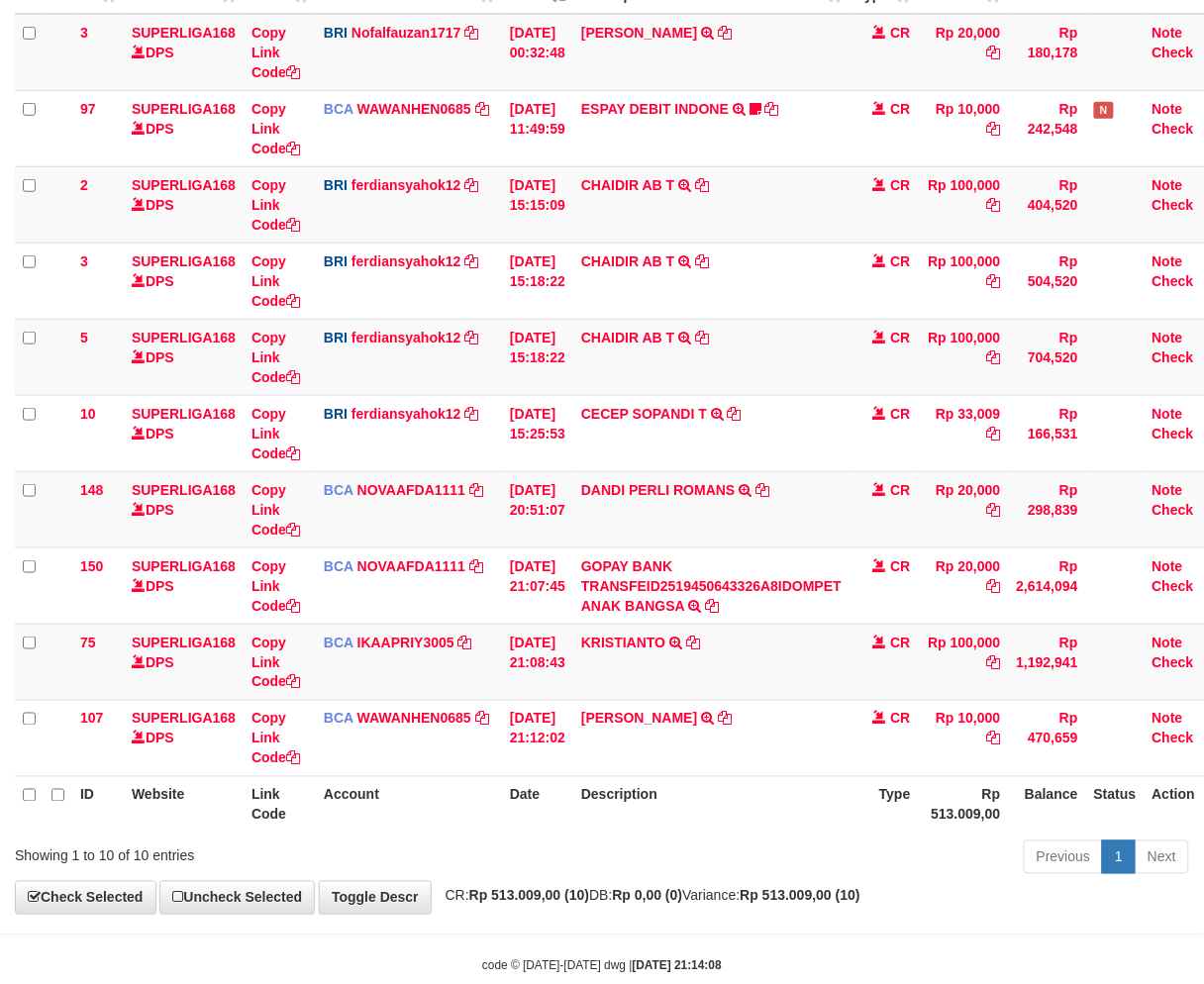 click on "Show  ** ** ** ***  entries Search:
ID Website Link Code Account Date Description Type Amount Balance Status Action
3
SUPERLIGA168    DPS
Copy Link Code
BRI
Nofalfauzan1717
DPS
NOFAL ZANURIAH
mutasi_20250713_2213 | 3
mutasi_20250713_2213 | 3
13/07/2025 00:32:48
MUHAMMAD LUT         TRANSFER NBMB MUHAMMAD LUT TO NOFAL ZANURIAH
CR
Rp 20,000
Rp 180,178
Note
Check
97
SUPERLIGA168    DPS
Copy Link Code
BCA
WAWANHEN0685" at bounding box center [602, 399] 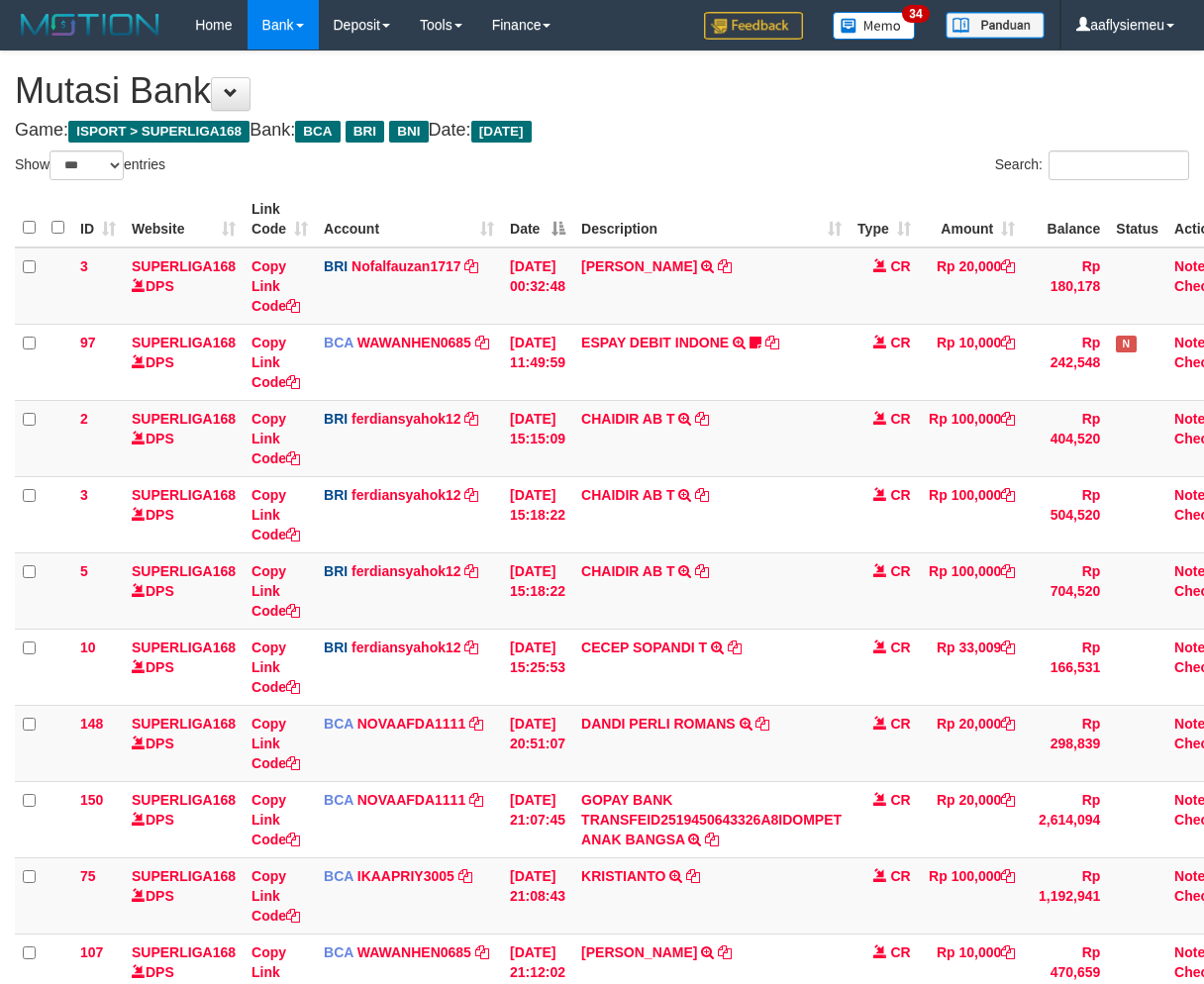 select on "***" 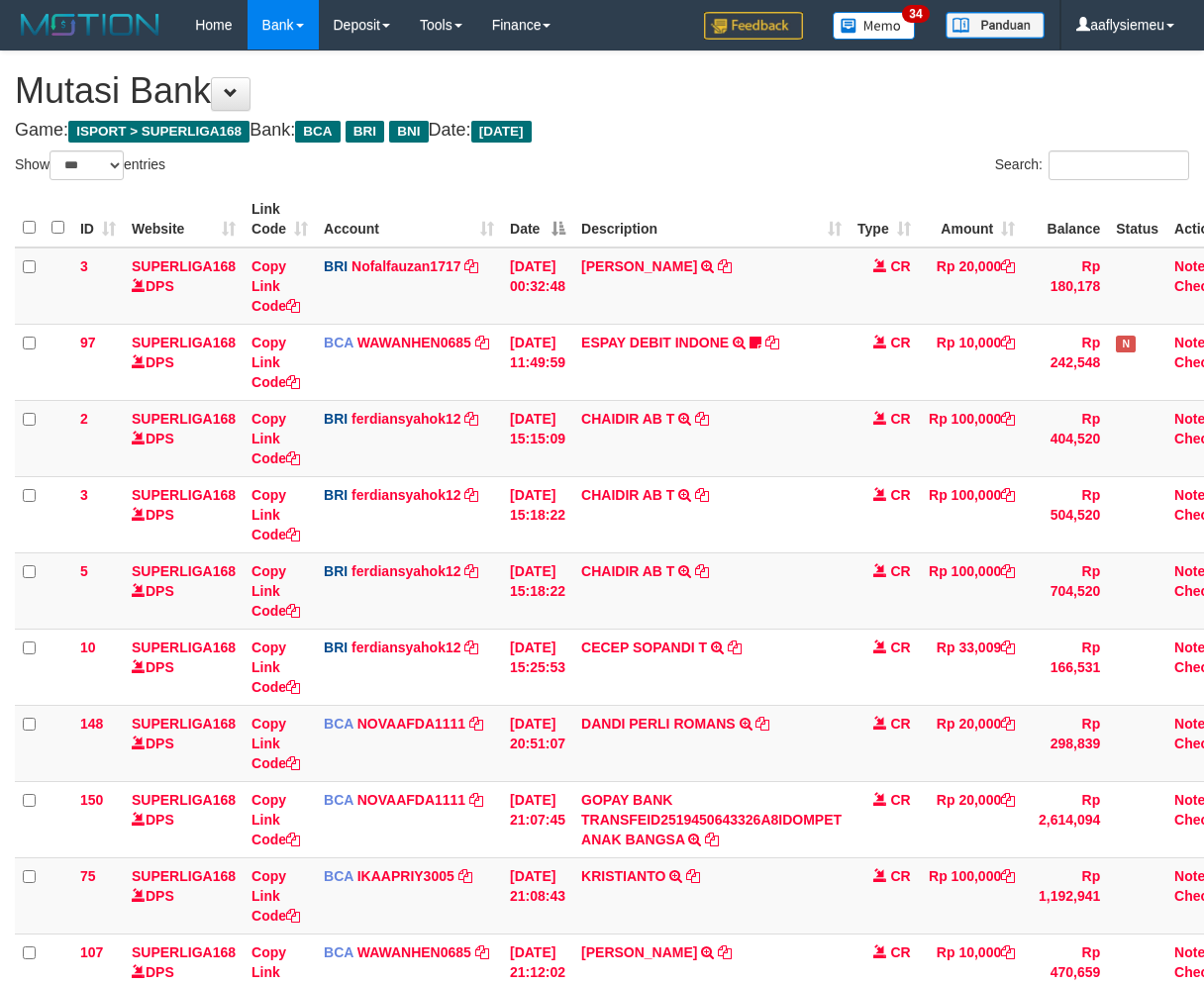 scroll, scrollTop: 234, scrollLeft: 0, axis: vertical 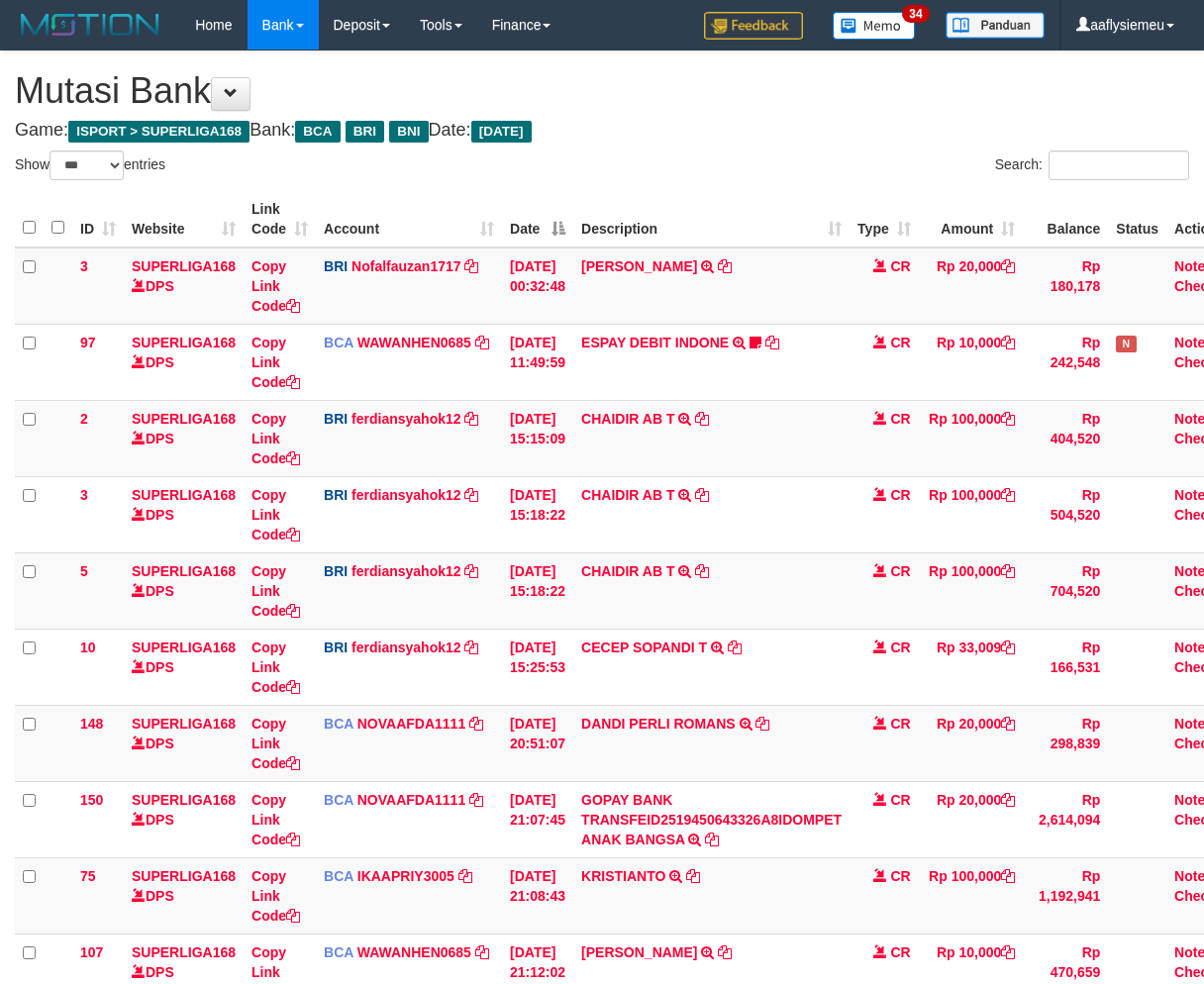 select on "***" 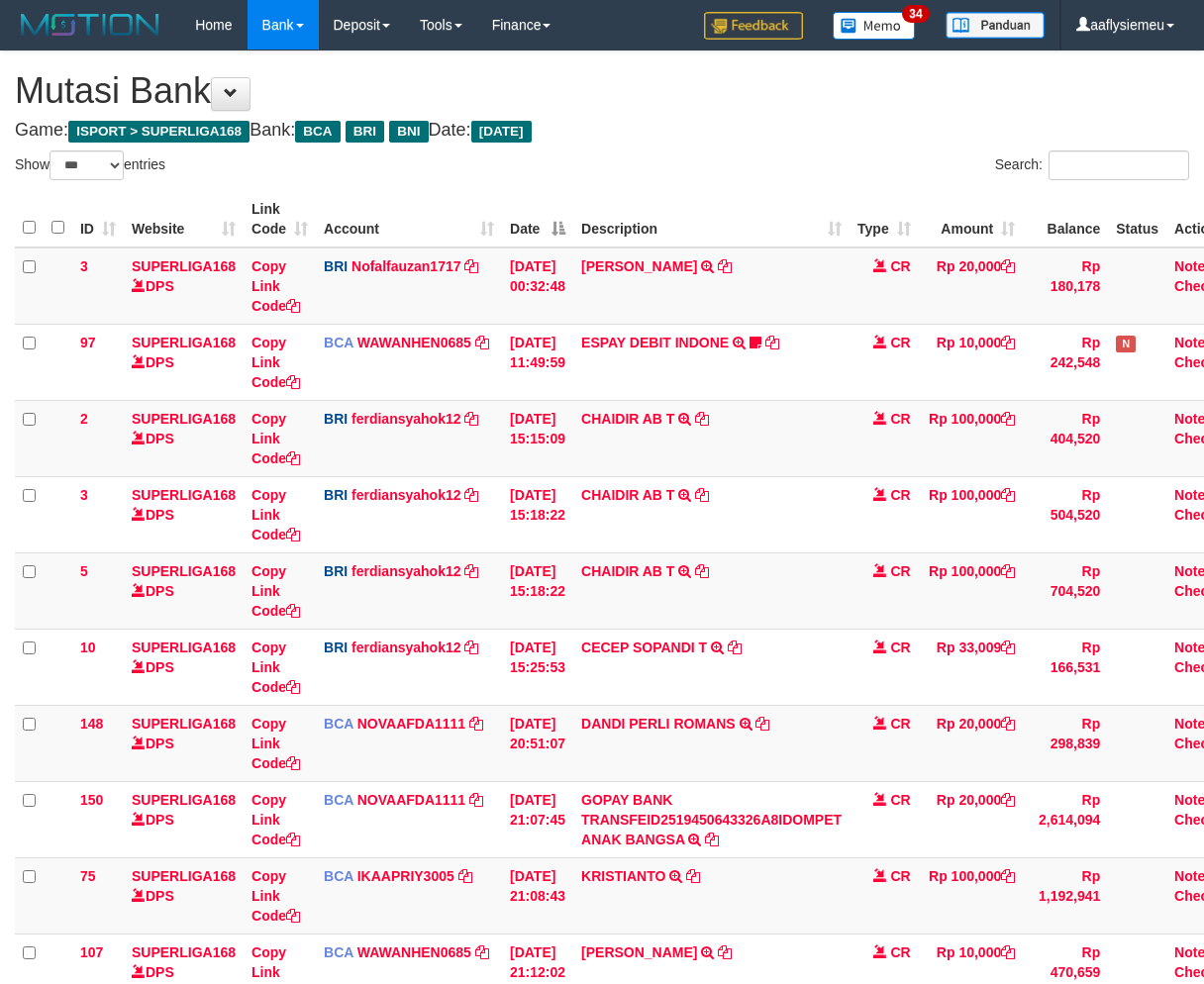 scroll, scrollTop: 428, scrollLeft: 0, axis: vertical 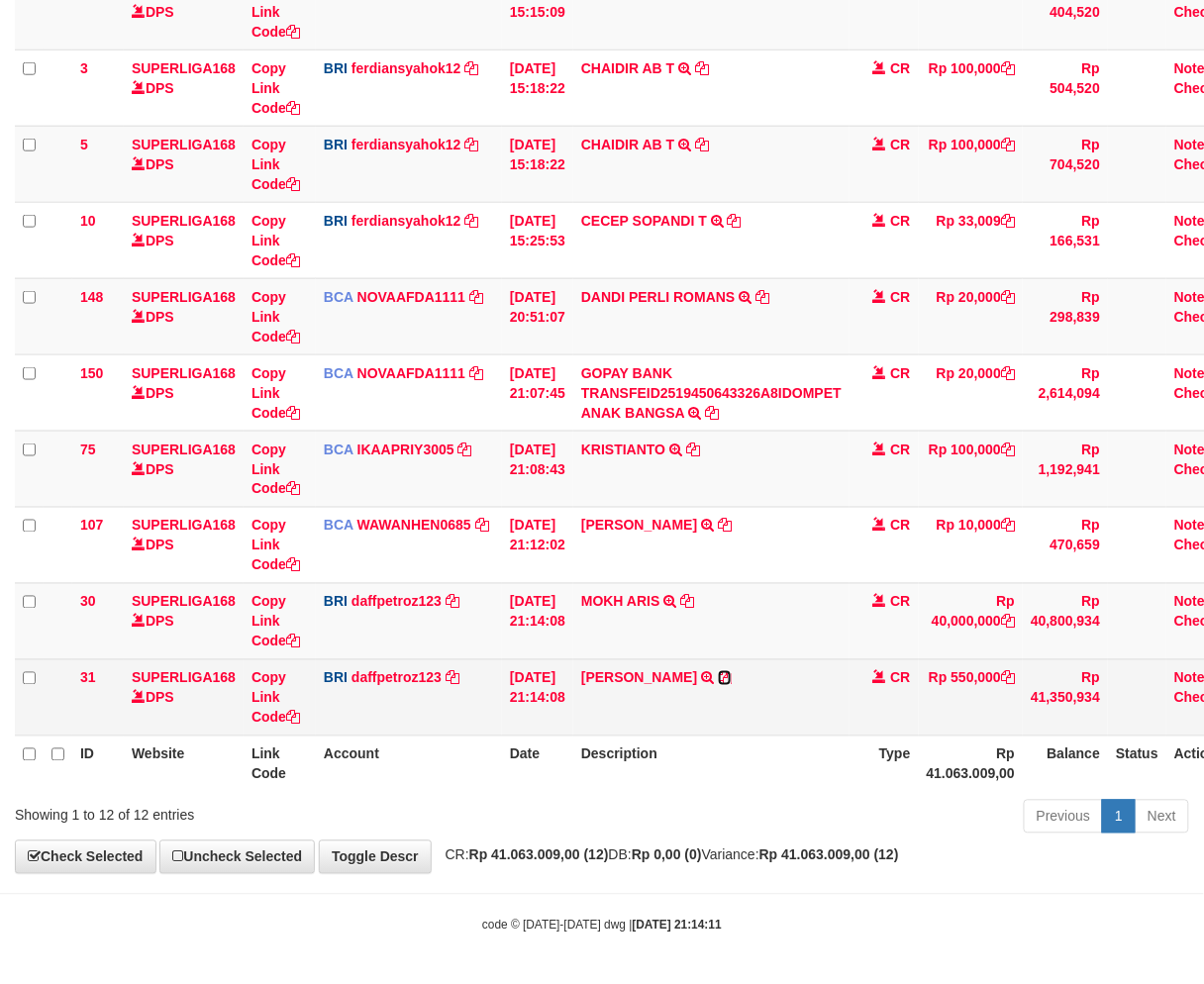 click at bounding box center (725, 678) 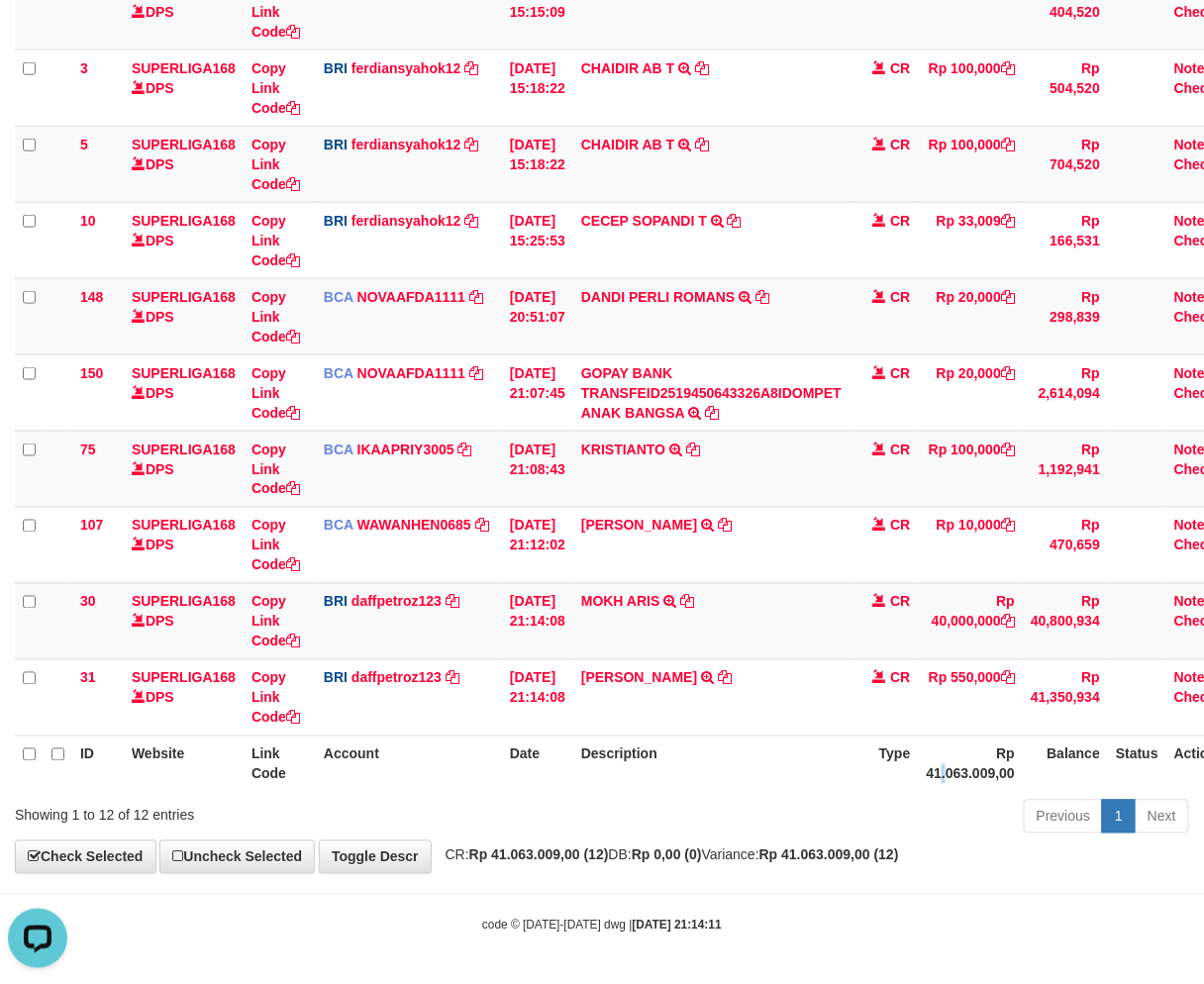 scroll, scrollTop: 0, scrollLeft: 0, axis: both 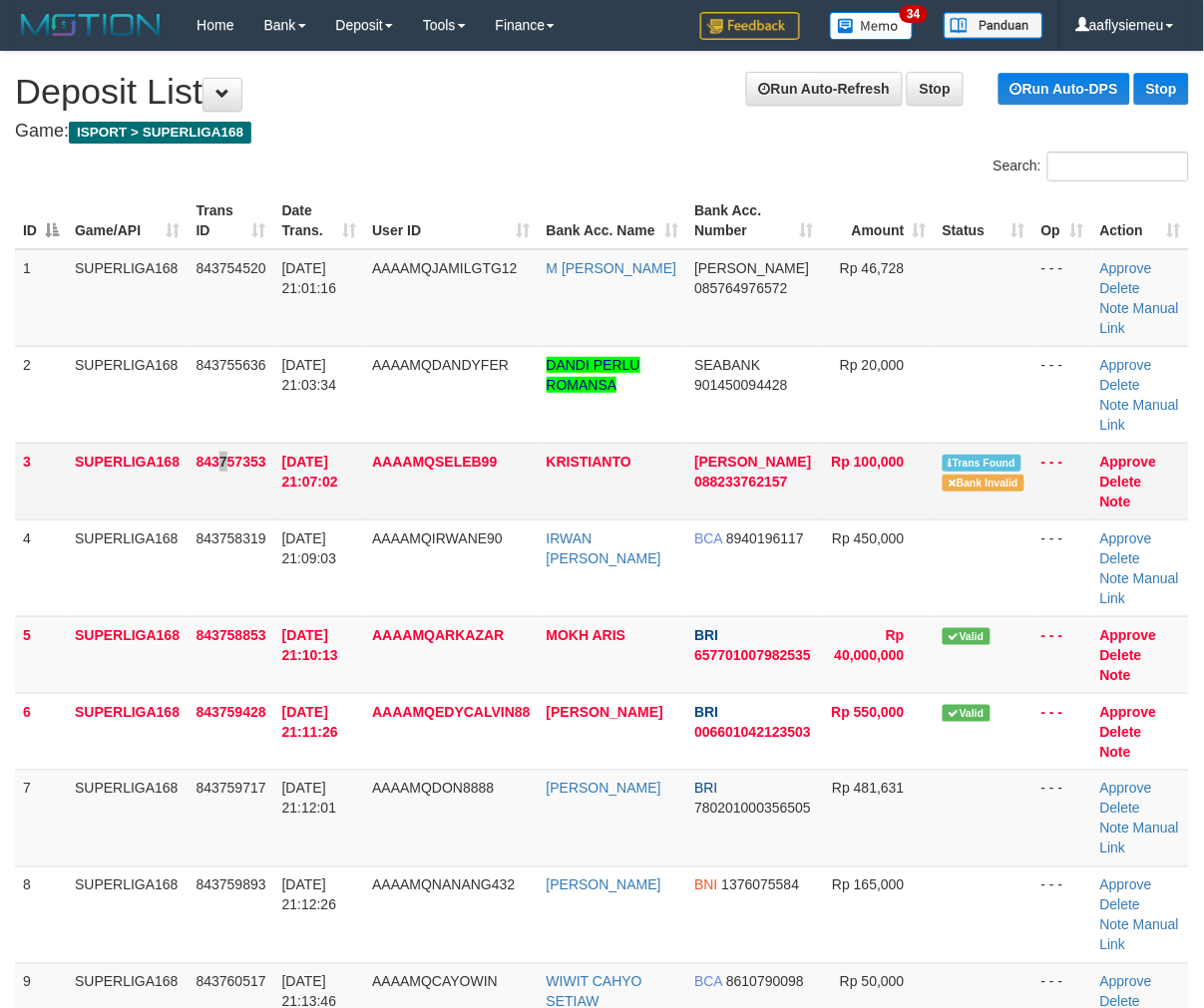 click on "843757353" at bounding box center [231, 481] 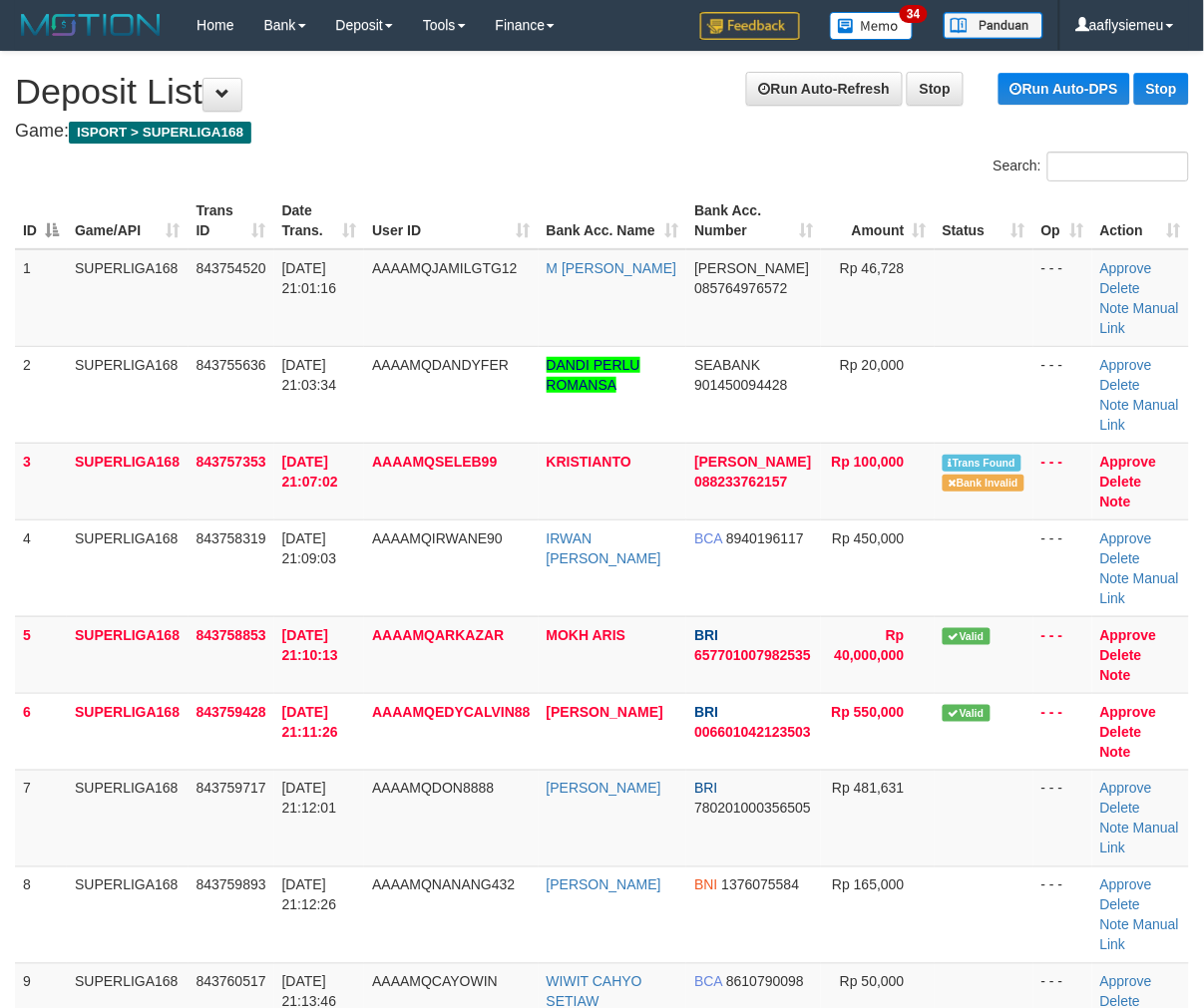 drag, startPoint x: 60, startPoint y: 674, endPoint x: -25, endPoint y: 718, distance: 95.71311 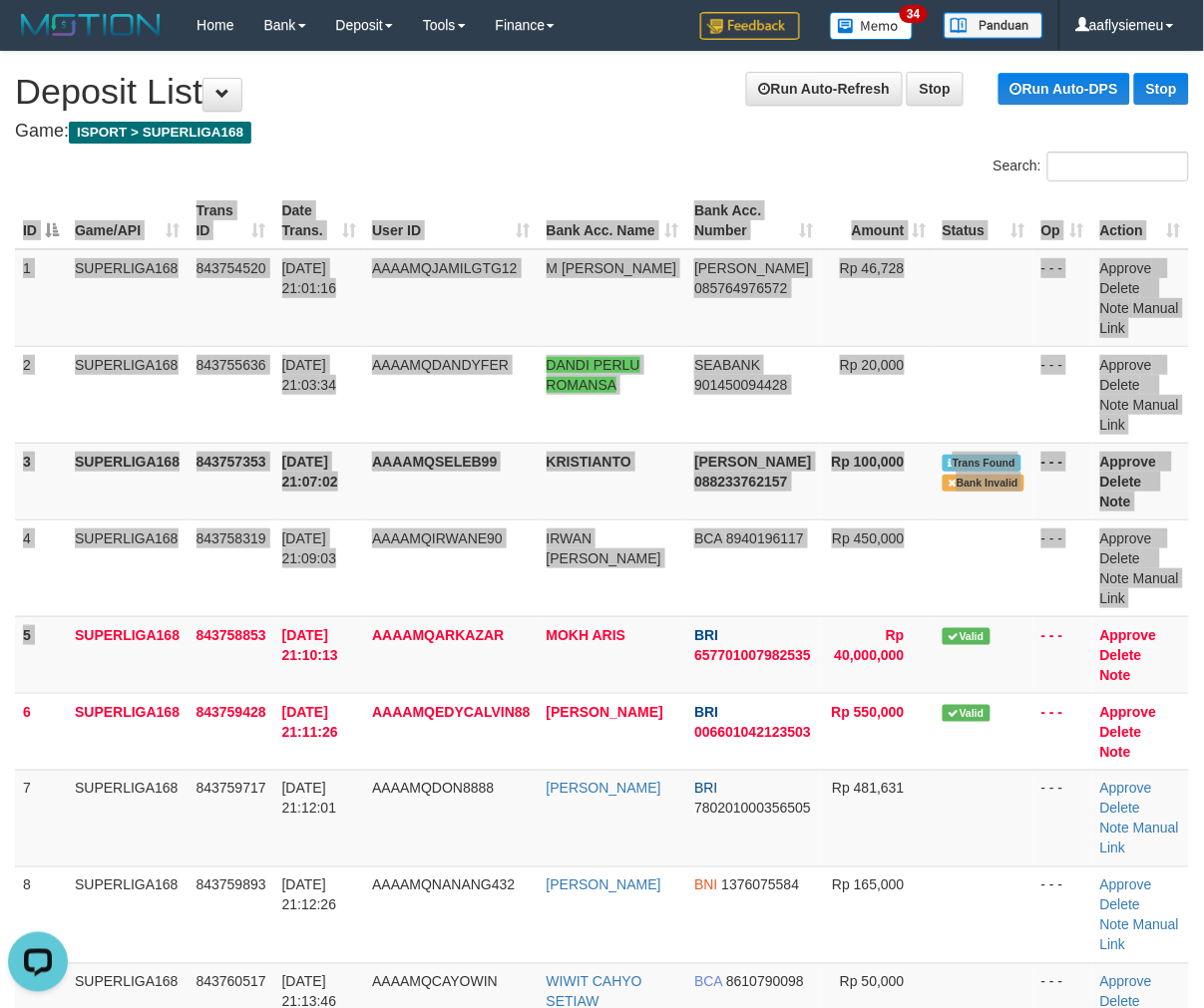 scroll, scrollTop: 0, scrollLeft: 0, axis: both 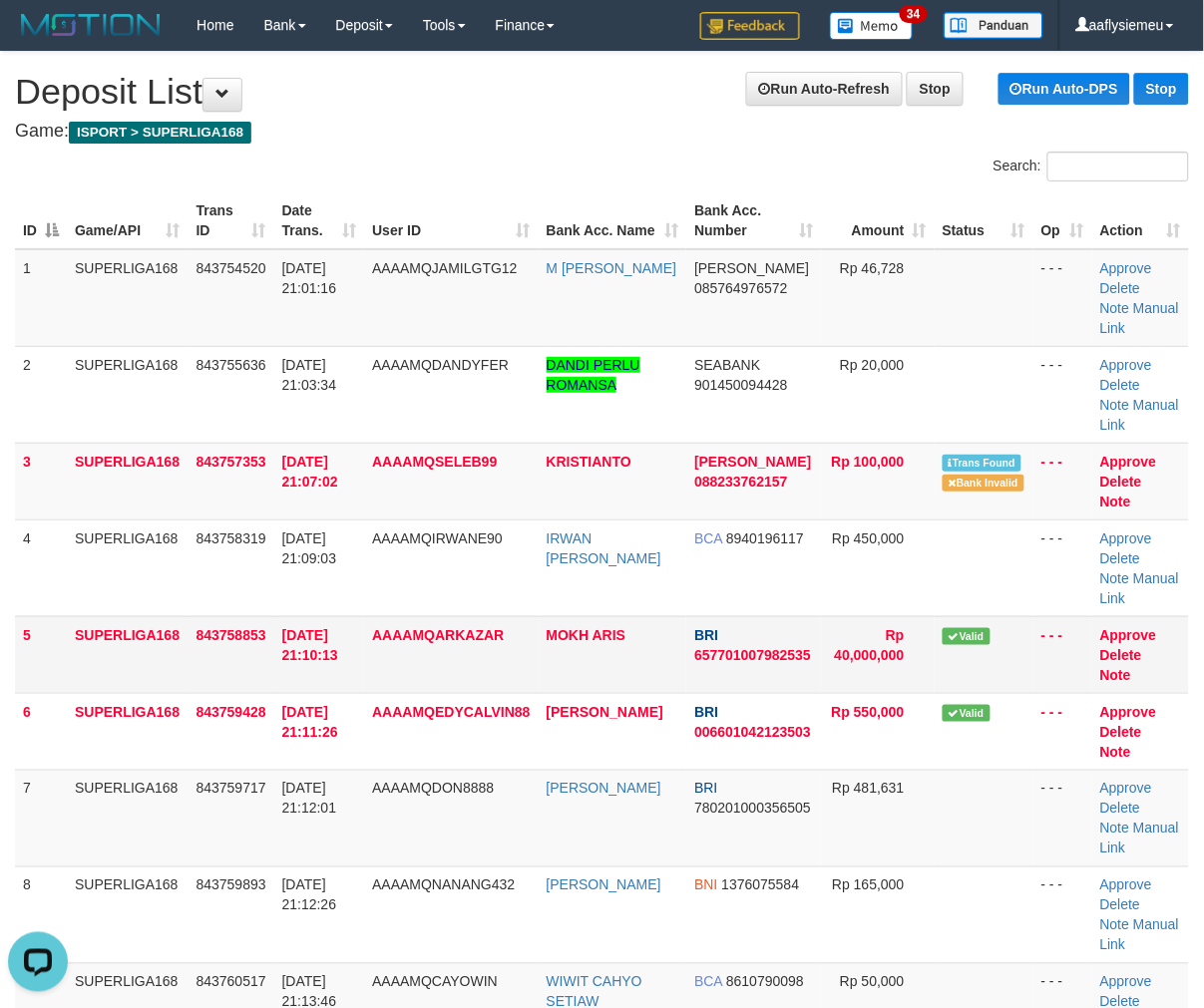 drag, startPoint x: 192, startPoint y: 616, endPoint x: 0, endPoint y: 692, distance: 206.49455 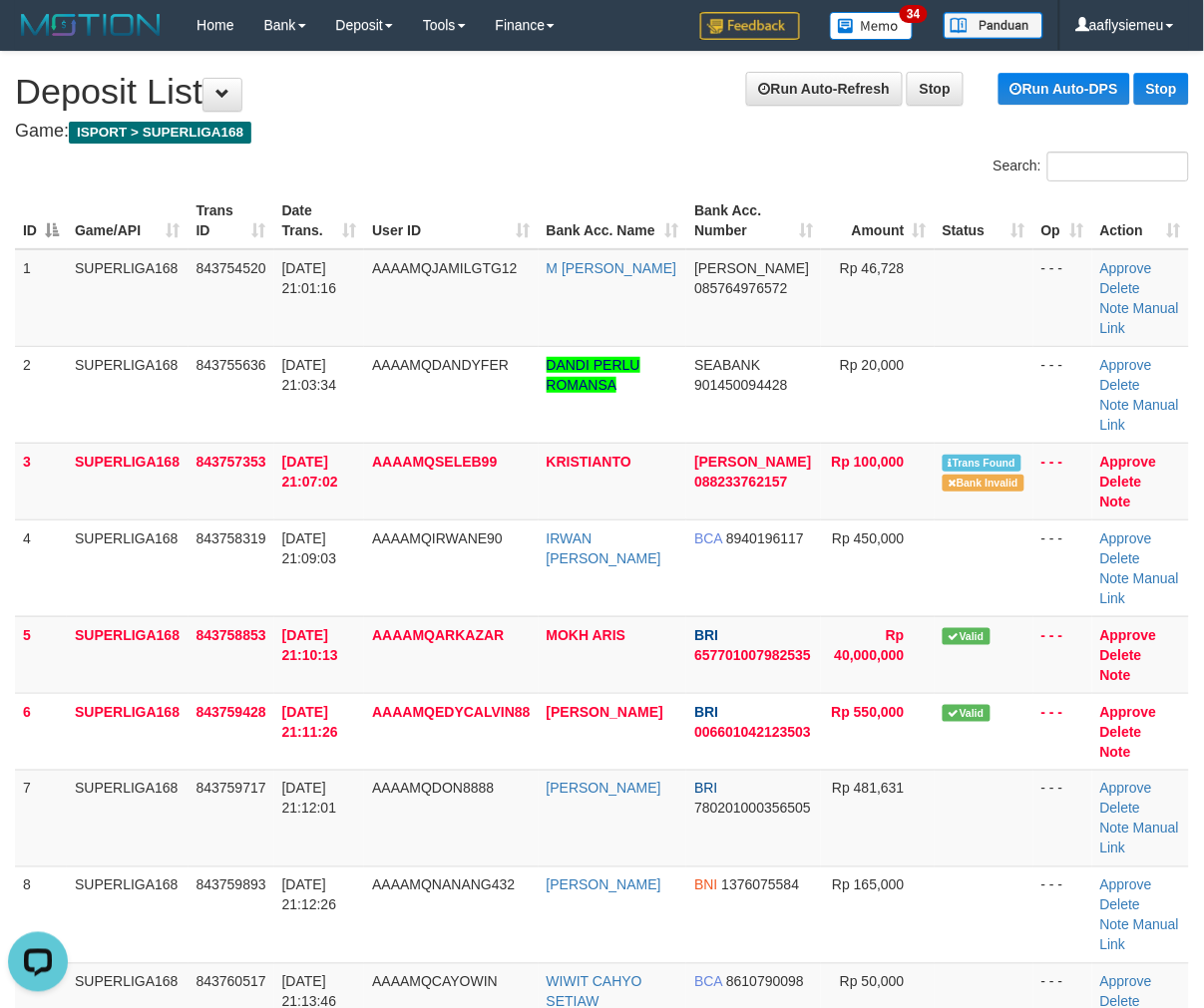 click on "SUPERLIGA168" at bounding box center [128, 654] 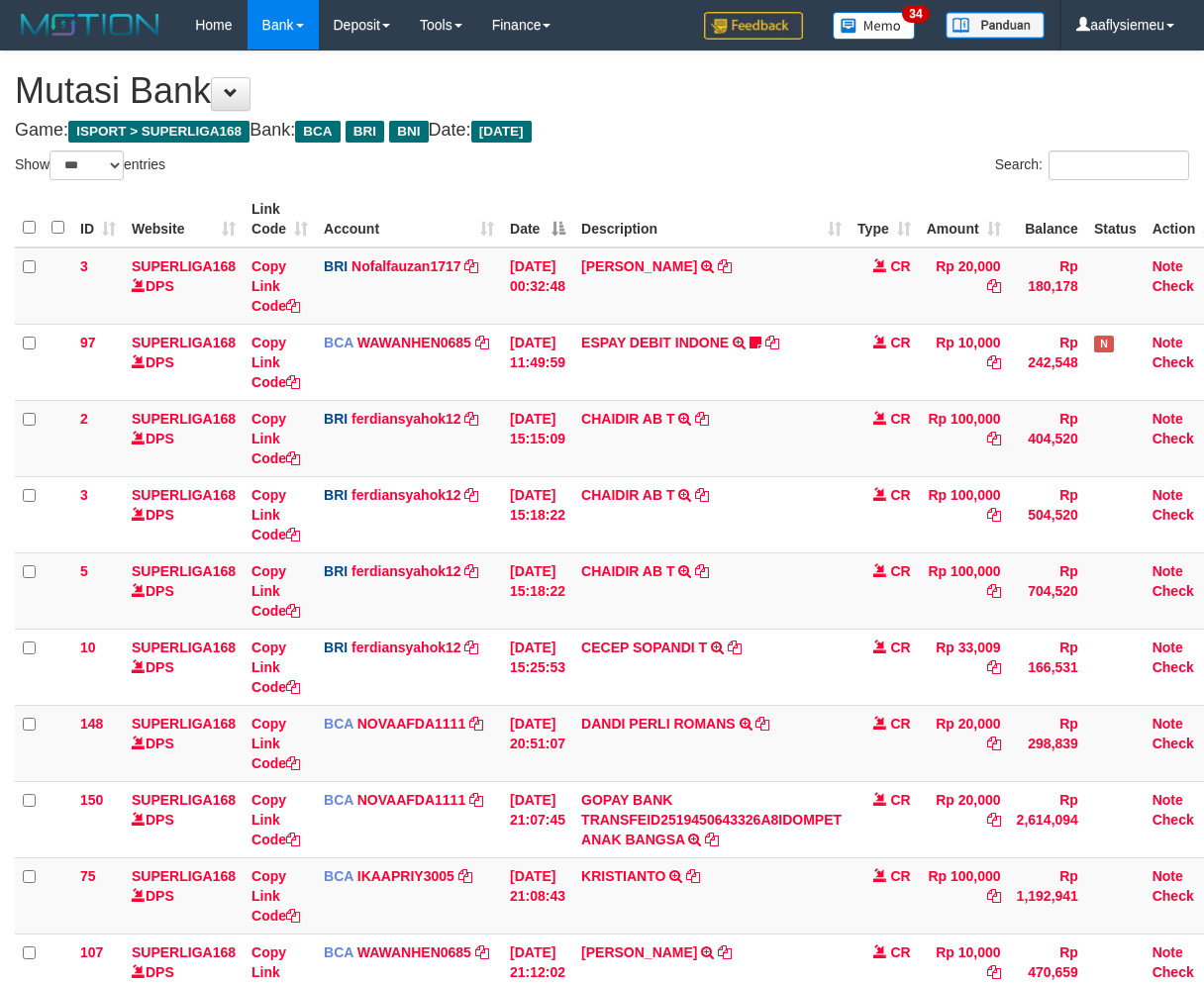 select on "***" 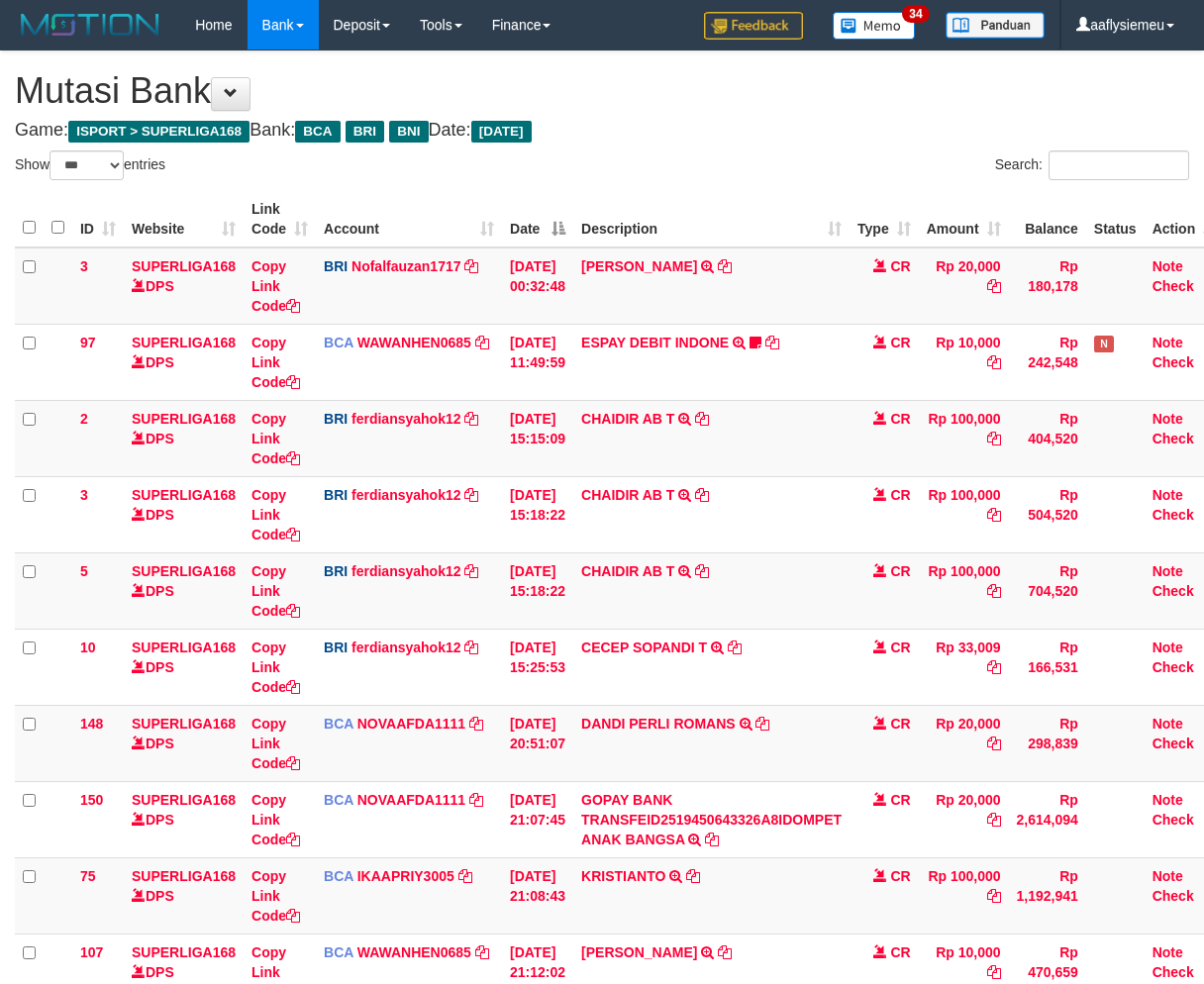 scroll, scrollTop: 0, scrollLeft: 0, axis: both 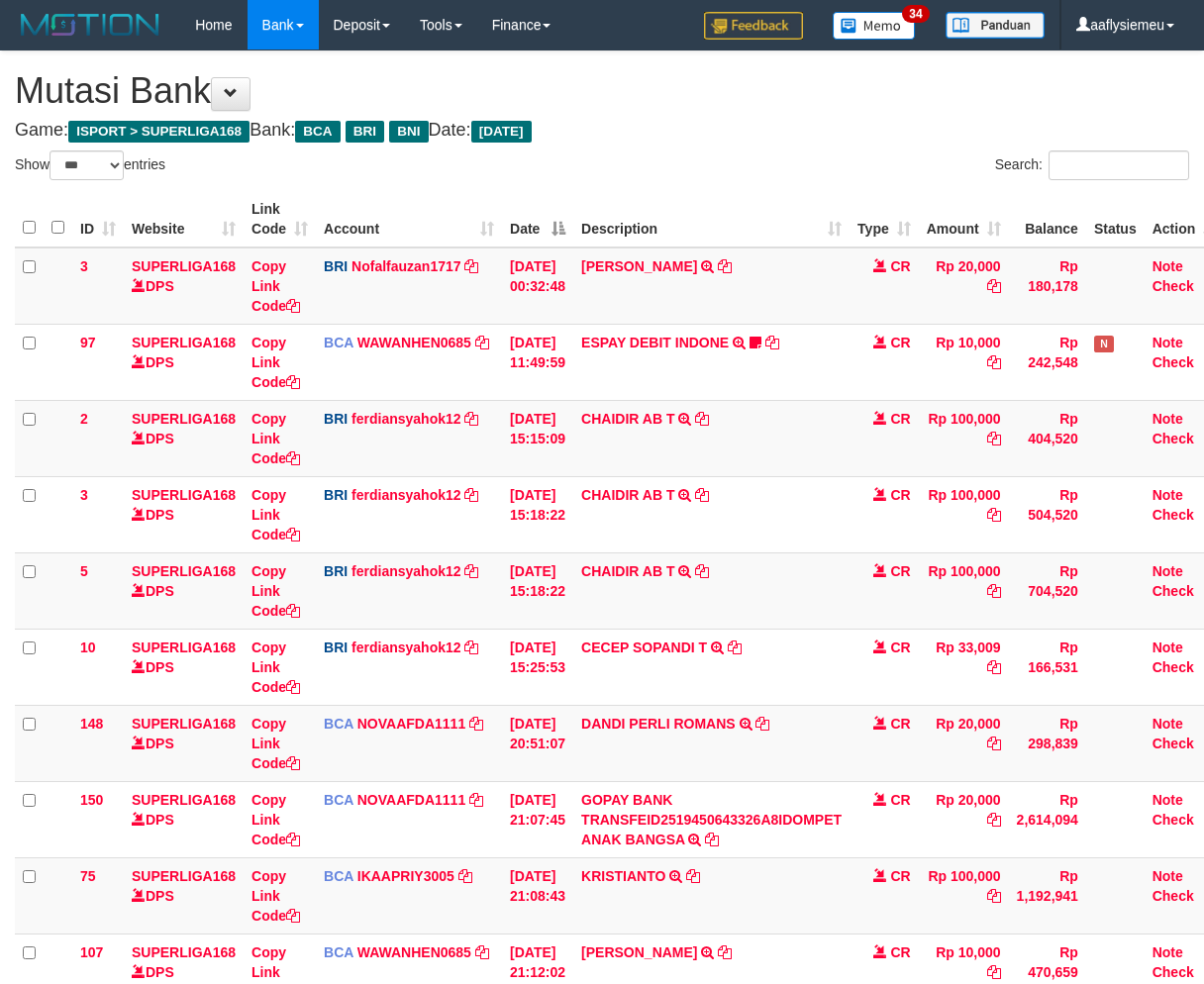 select on "***" 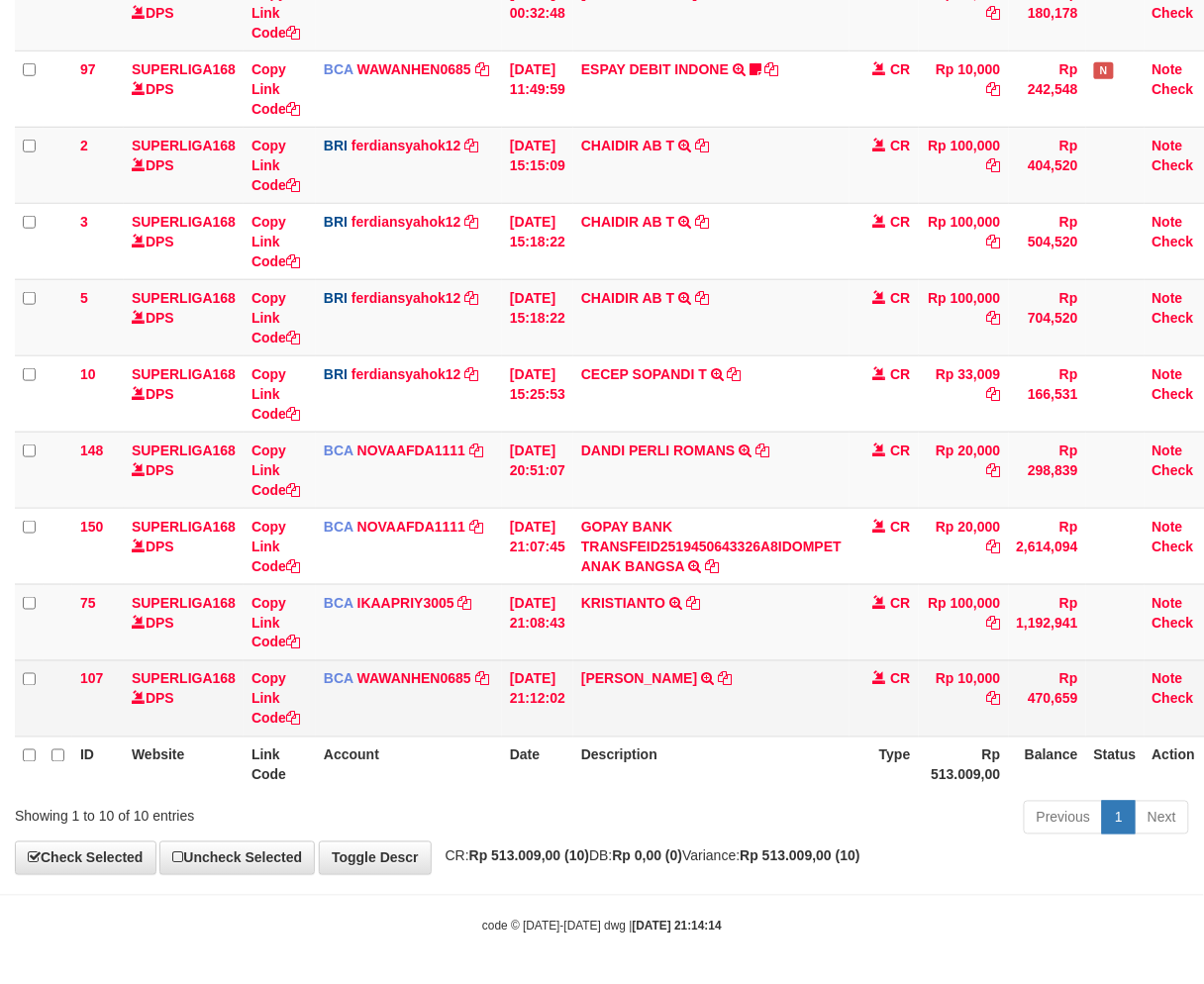 scroll, scrollTop: 274, scrollLeft: 0, axis: vertical 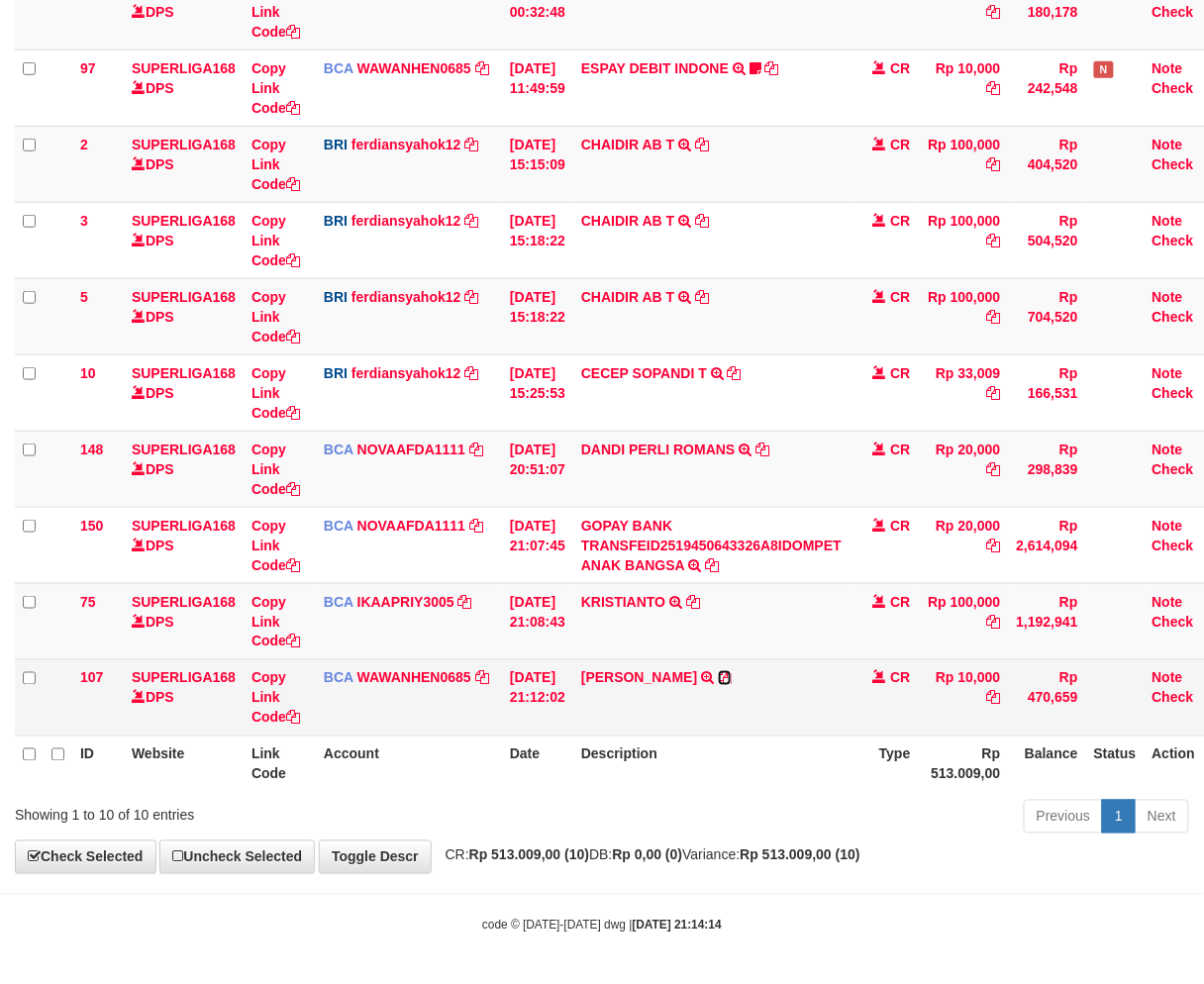 click at bounding box center (725, 678) 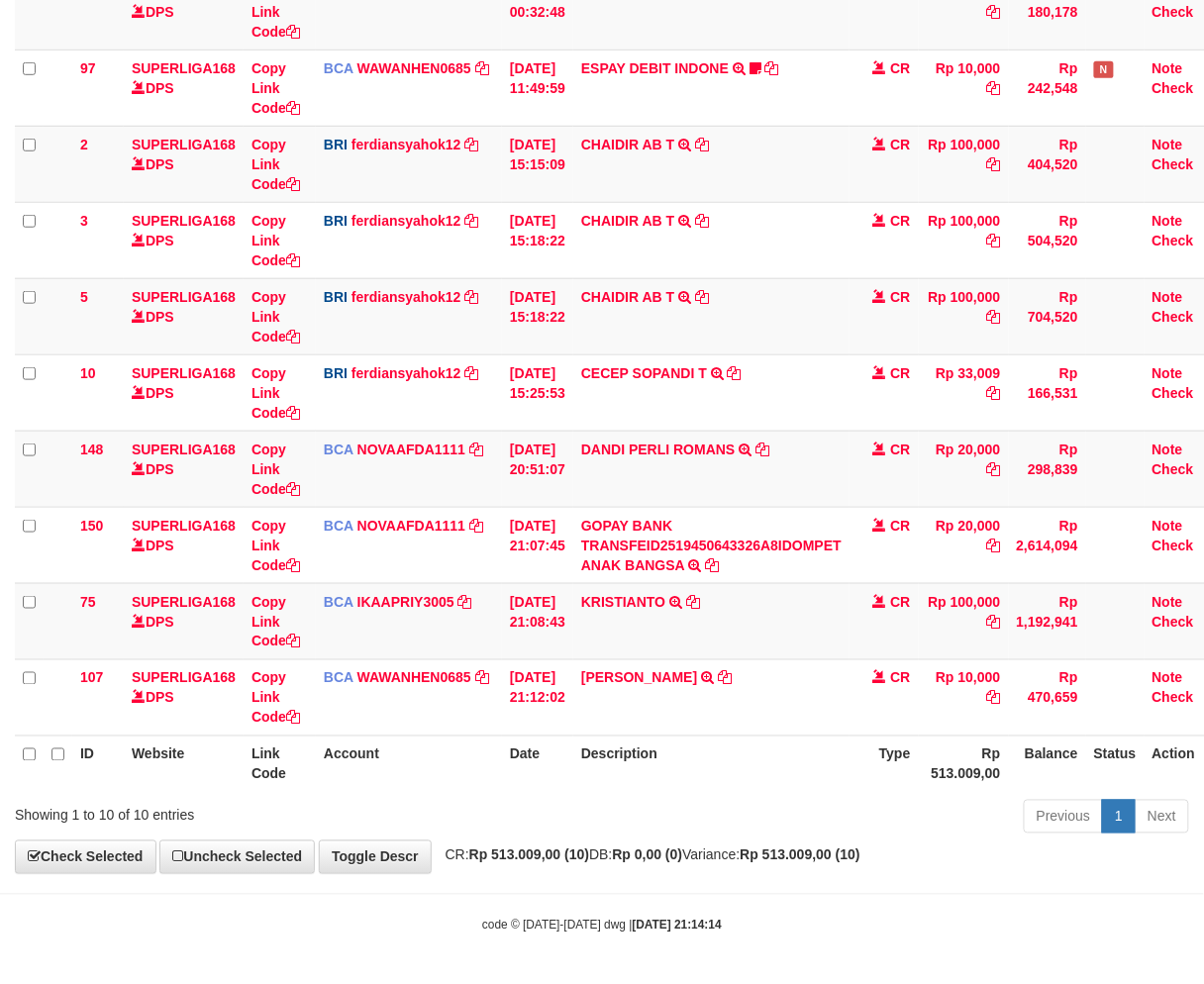 drag, startPoint x: 809, startPoint y: 814, endPoint x: 1111, endPoint y: 806, distance: 302.1059 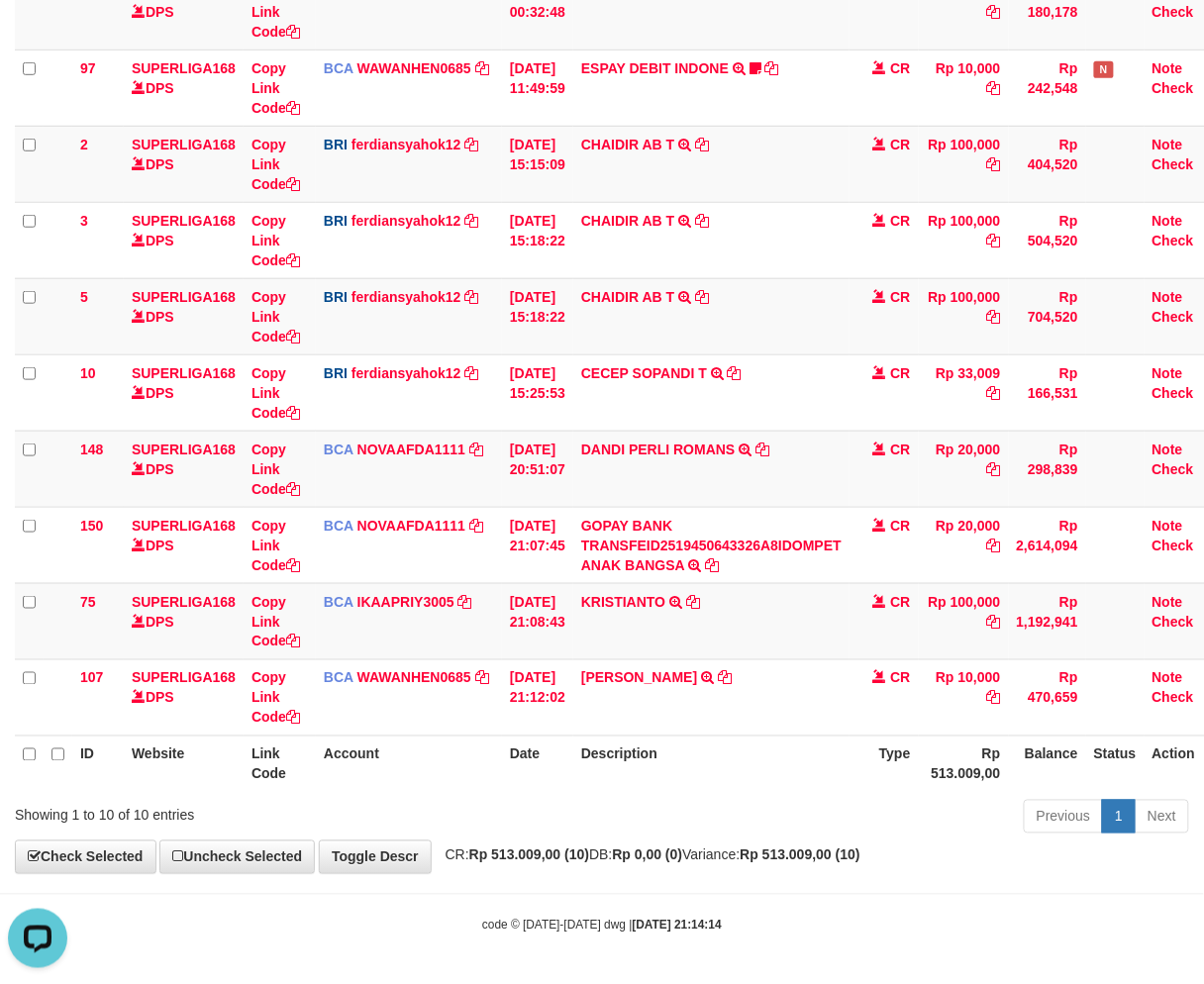 scroll, scrollTop: 0, scrollLeft: 0, axis: both 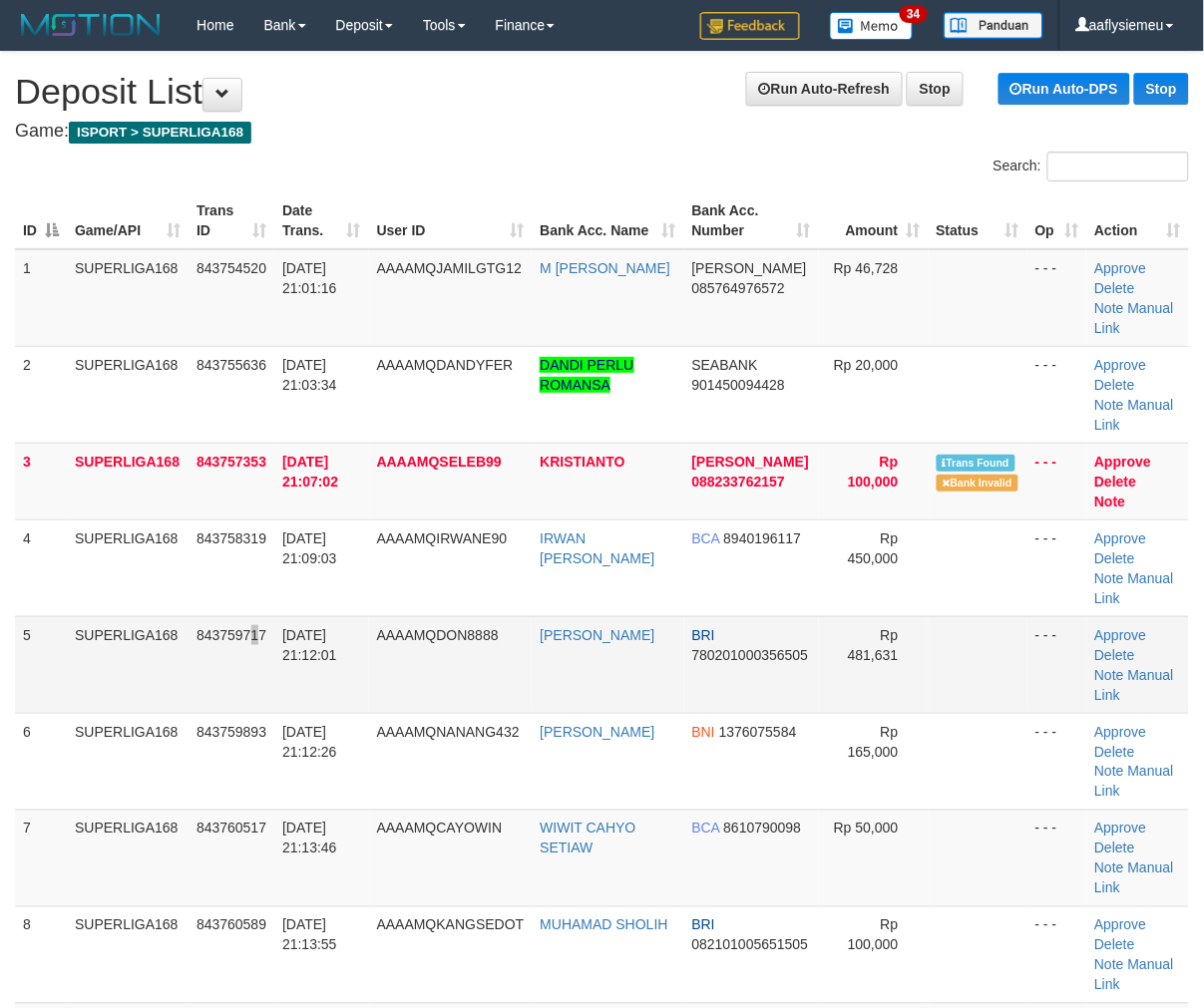 click on "843759717" at bounding box center (231, 664) 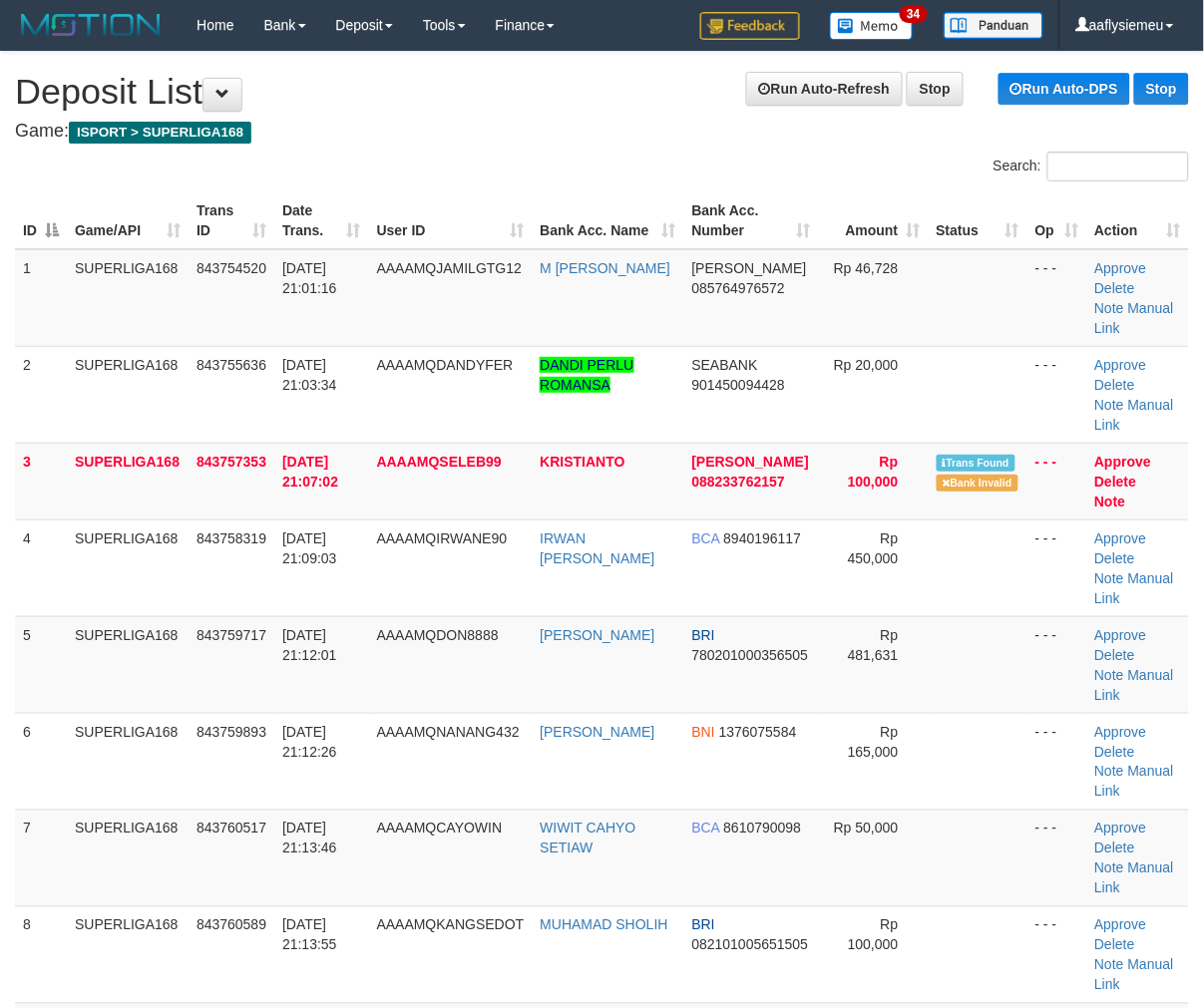 drag, startPoint x: 100, startPoint y: 616, endPoint x: 2, endPoint y: 655, distance: 105.47512 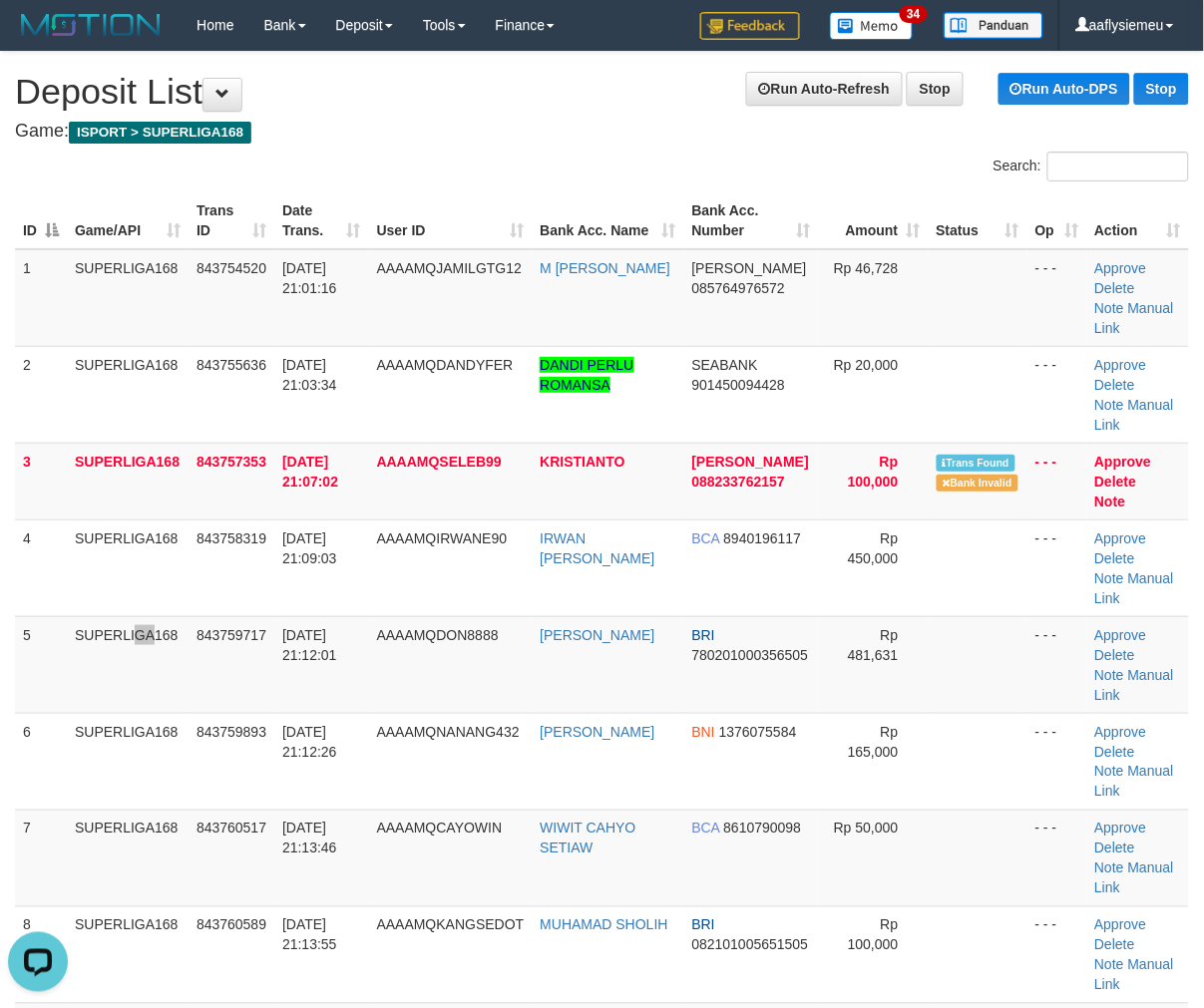 scroll, scrollTop: 0, scrollLeft: 0, axis: both 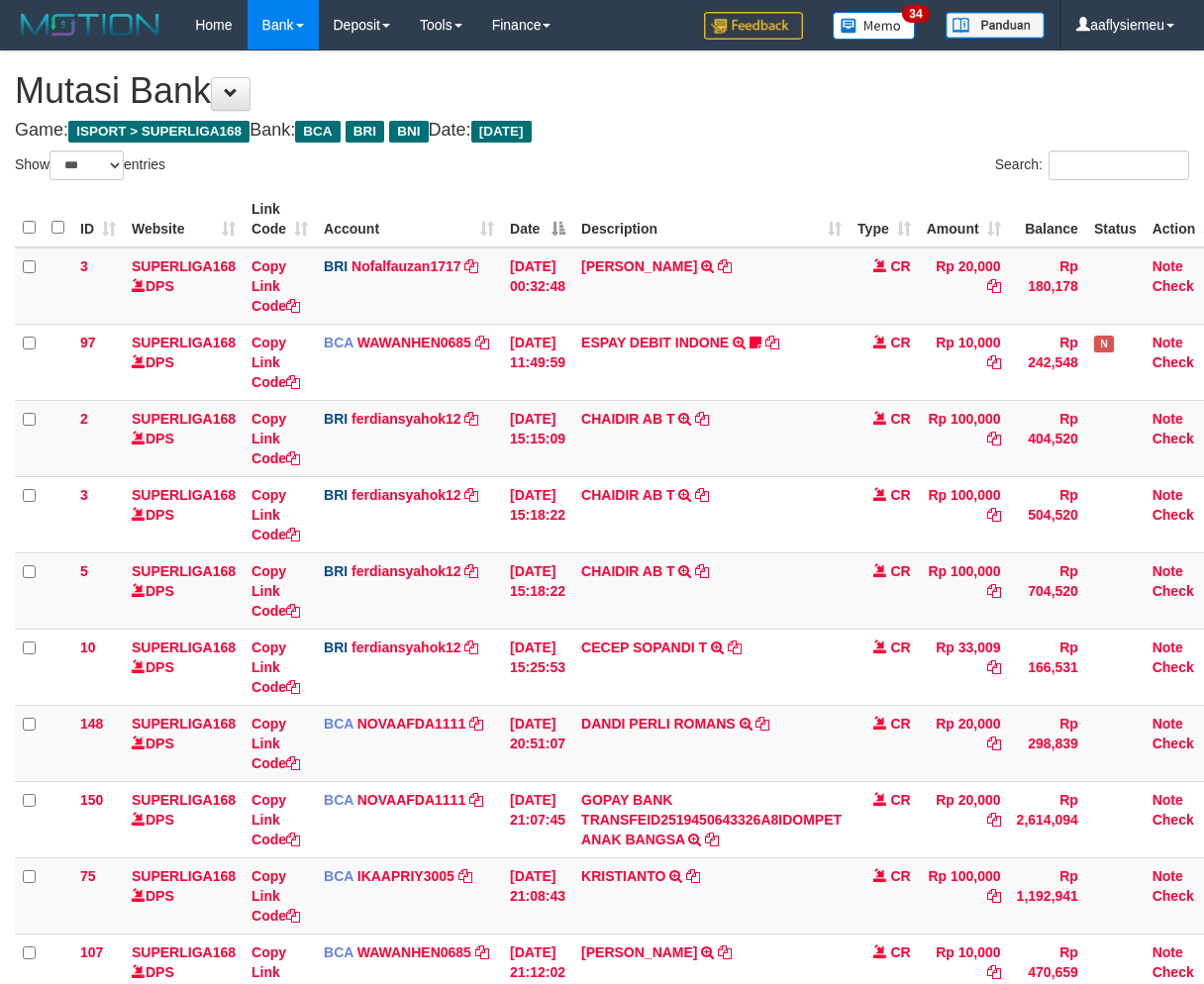 select on "***" 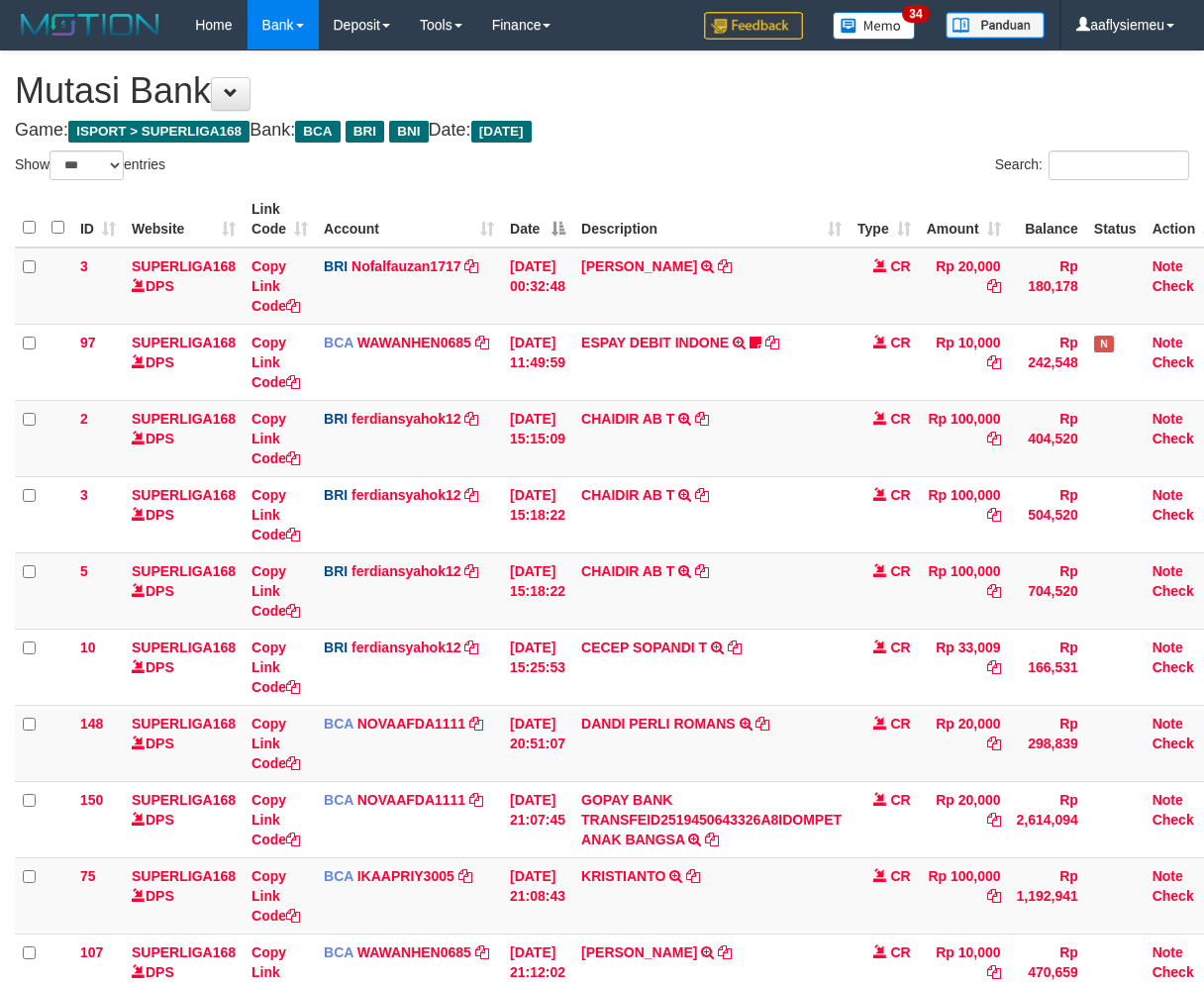 scroll, scrollTop: 234, scrollLeft: 0, axis: vertical 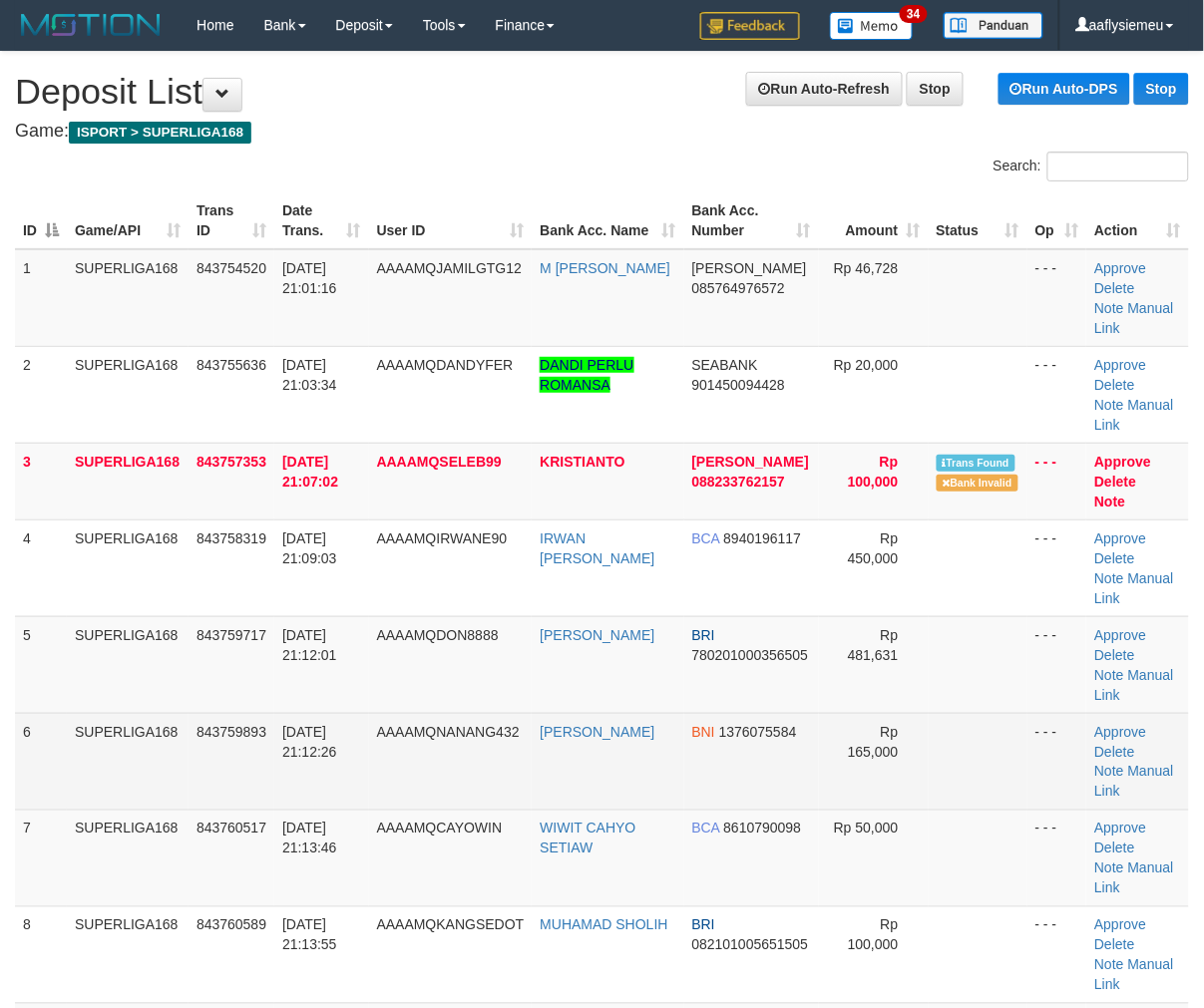 drag, startPoint x: 247, startPoint y: 611, endPoint x: 15, endPoint y: 672, distance: 239.88539 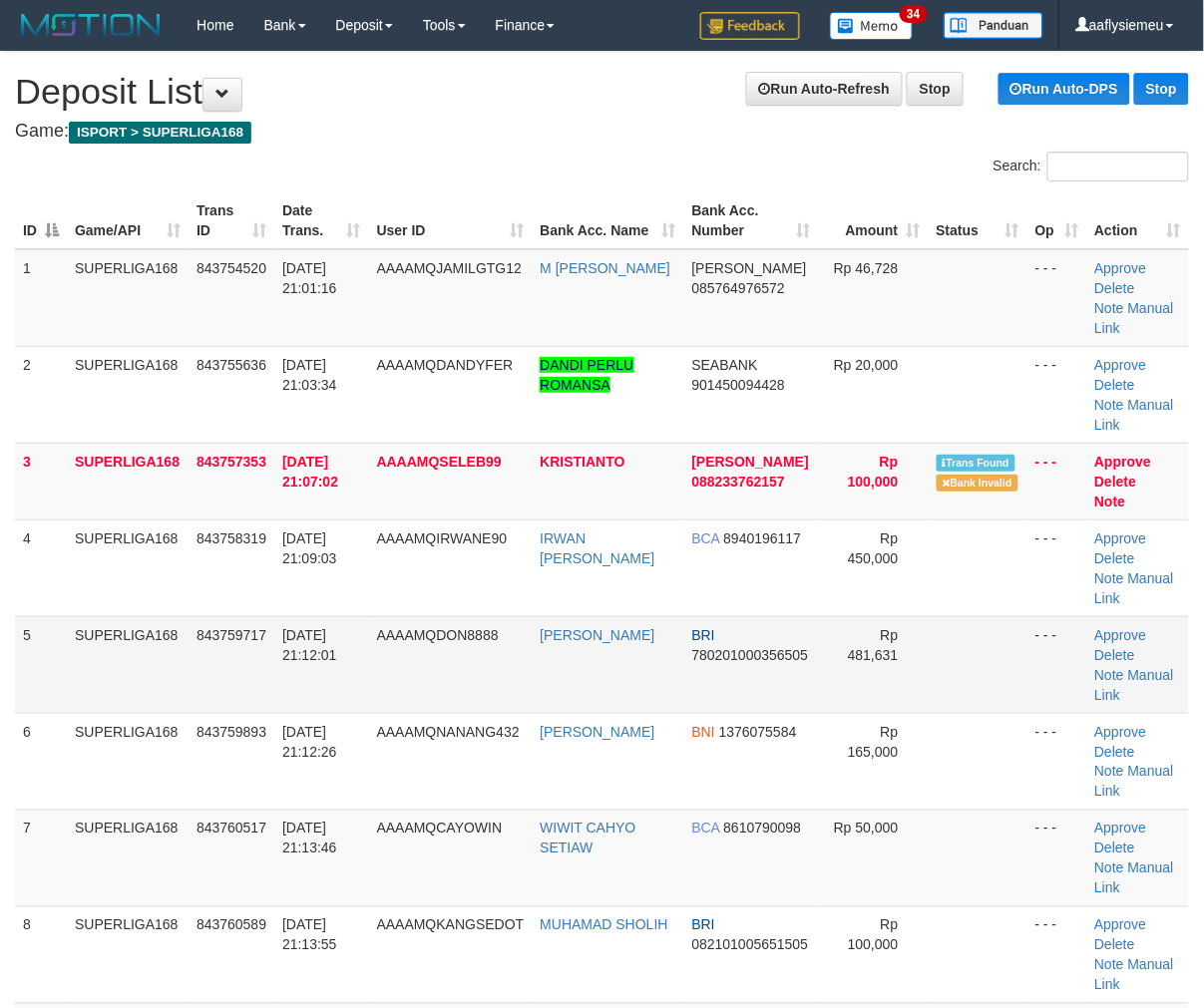 click on "843759717" at bounding box center [231, 664] 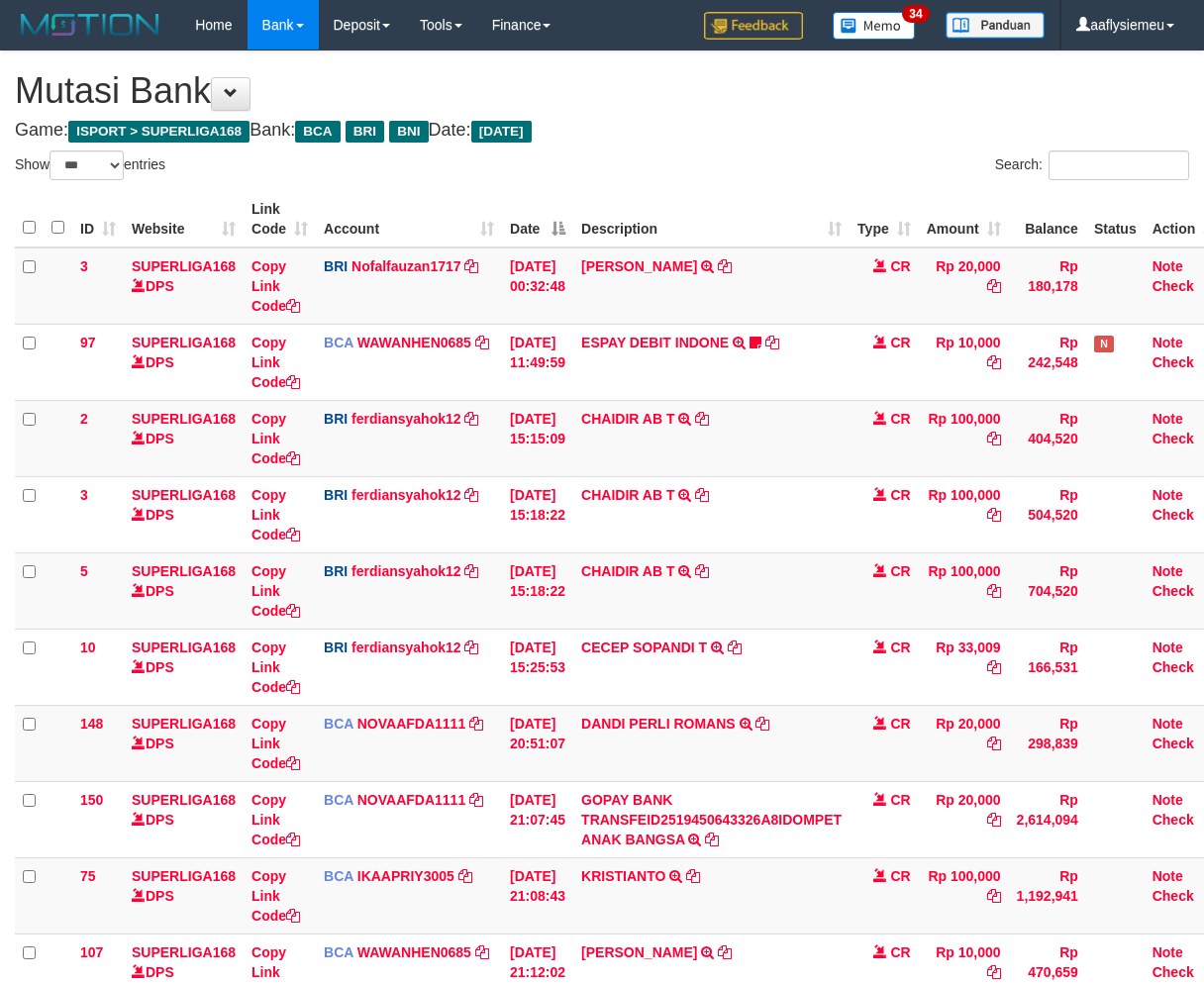 select on "***" 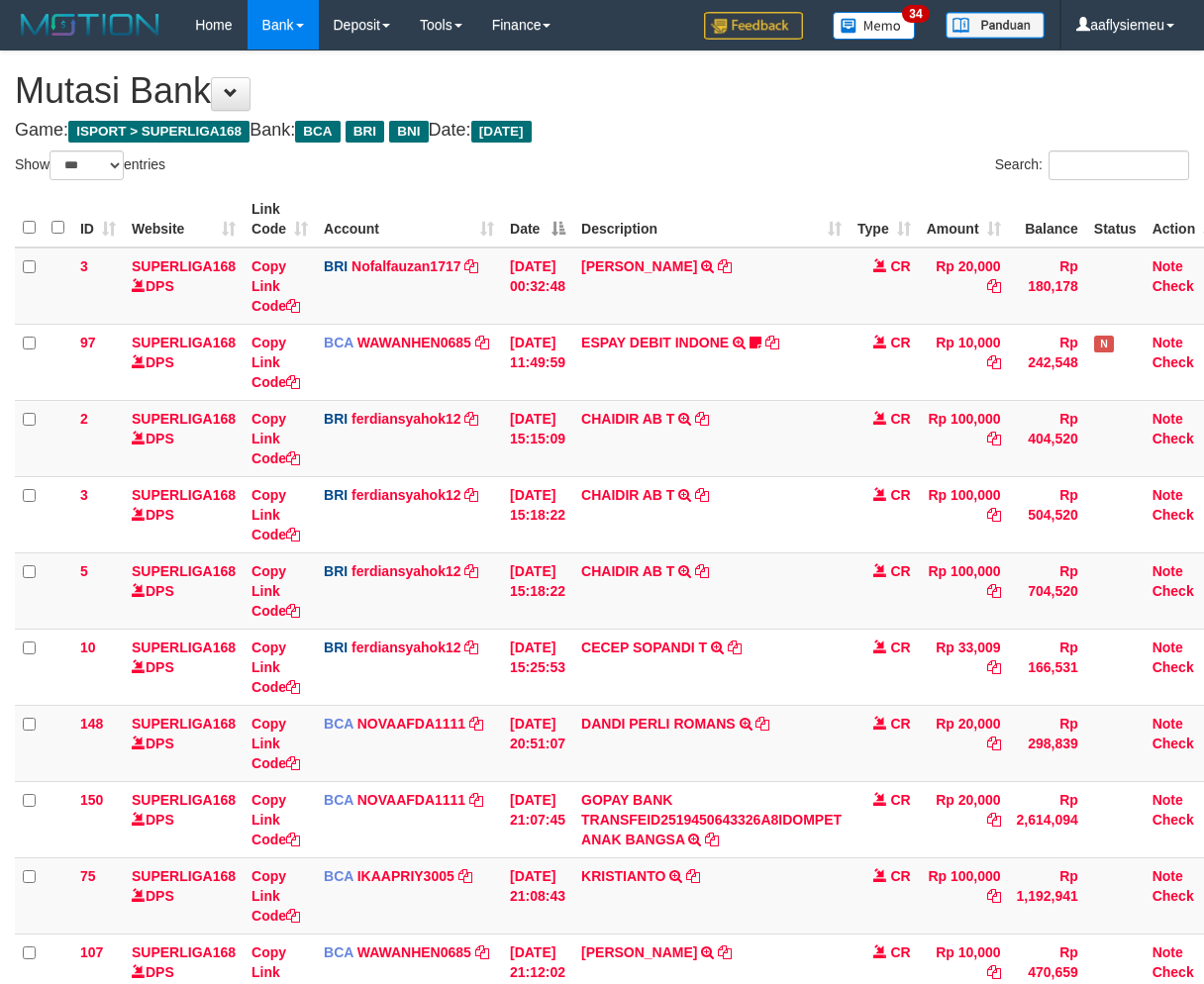 scroll, scrollTop: 234, scrollLeft: 0, axis: vertical 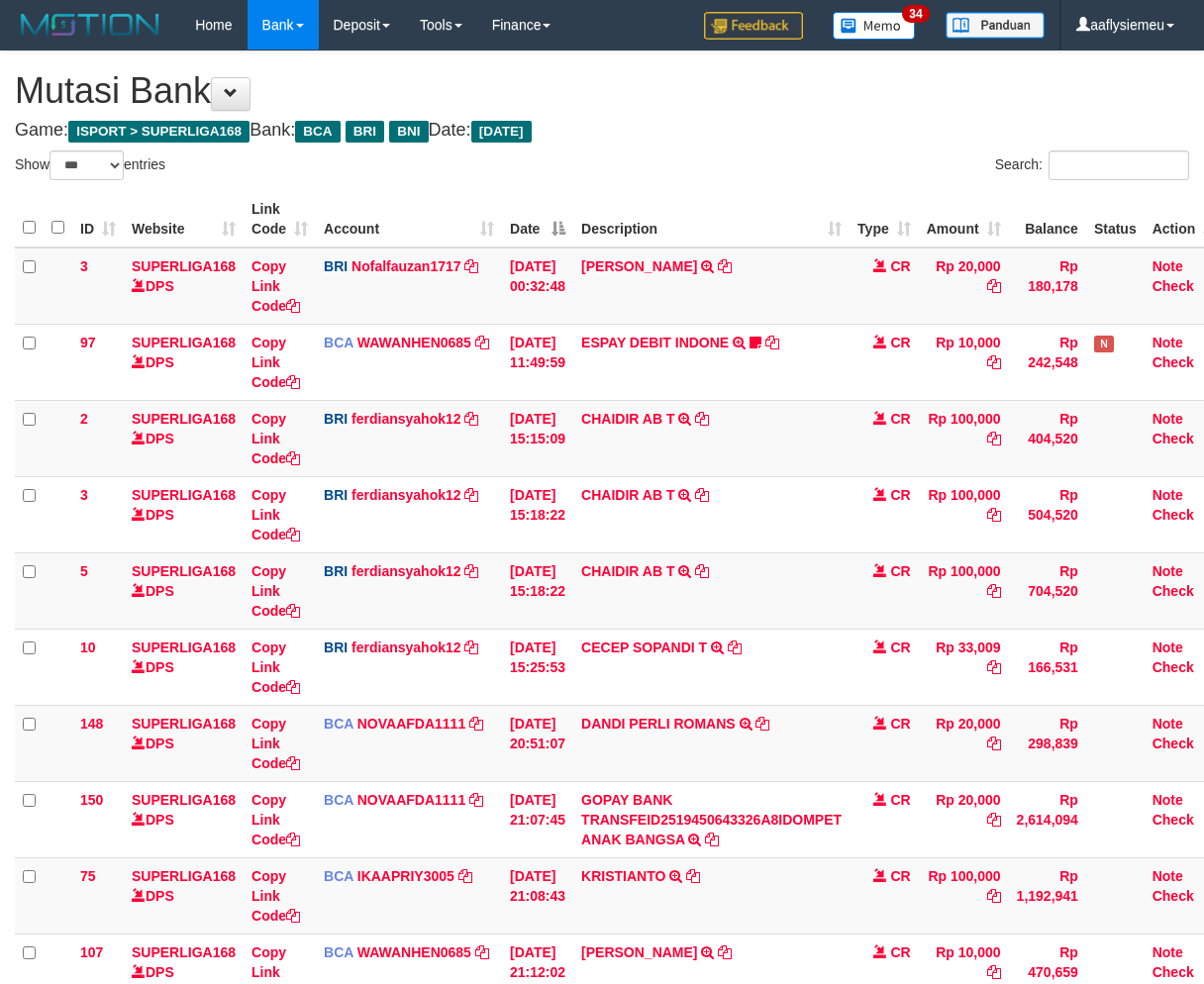 select on "***" 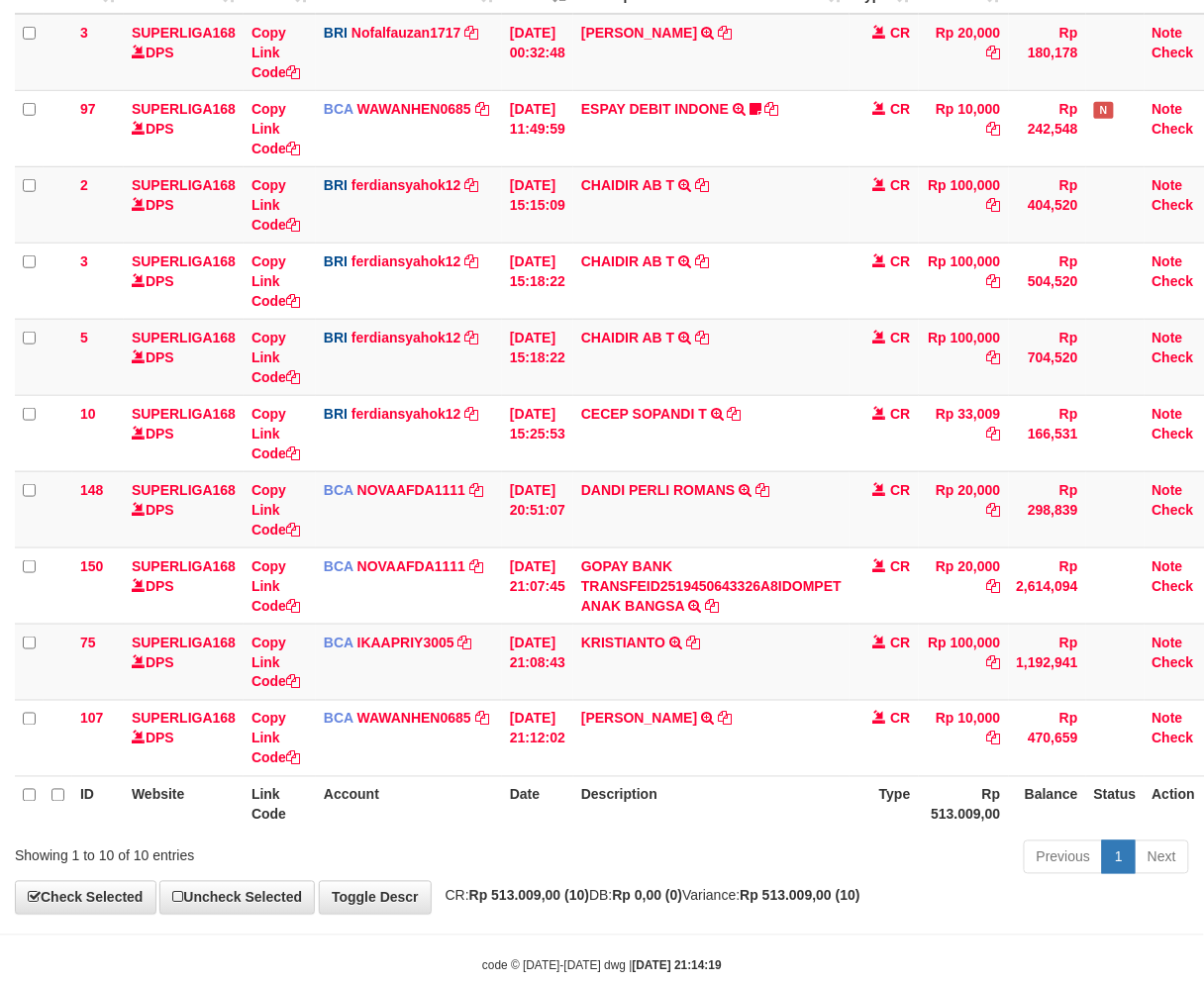 click on "Previous 1 Next" at bounding box center (853, 859) 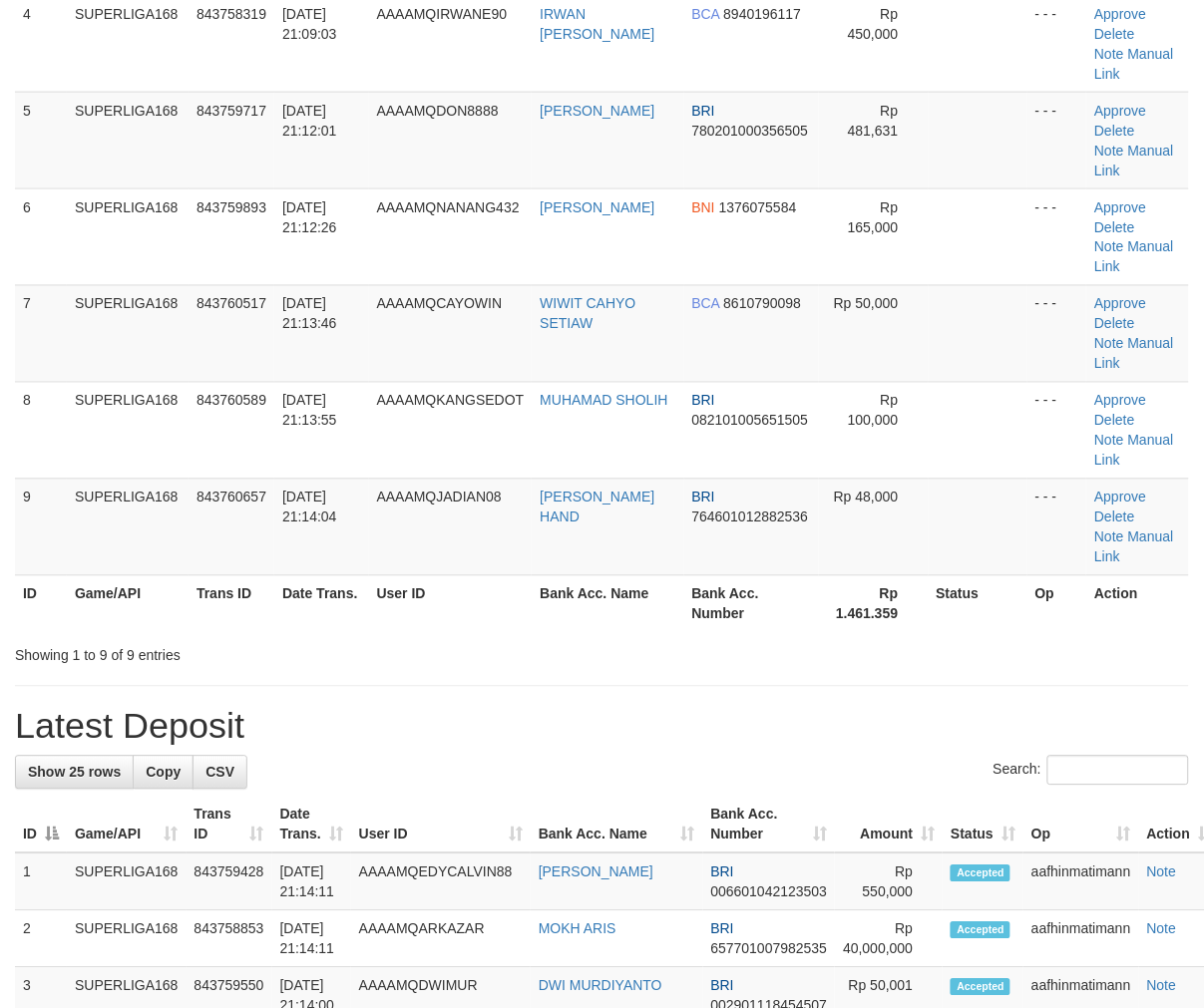 scroll, scrollTop: 443, scrollLeft: 0, axis: vertical 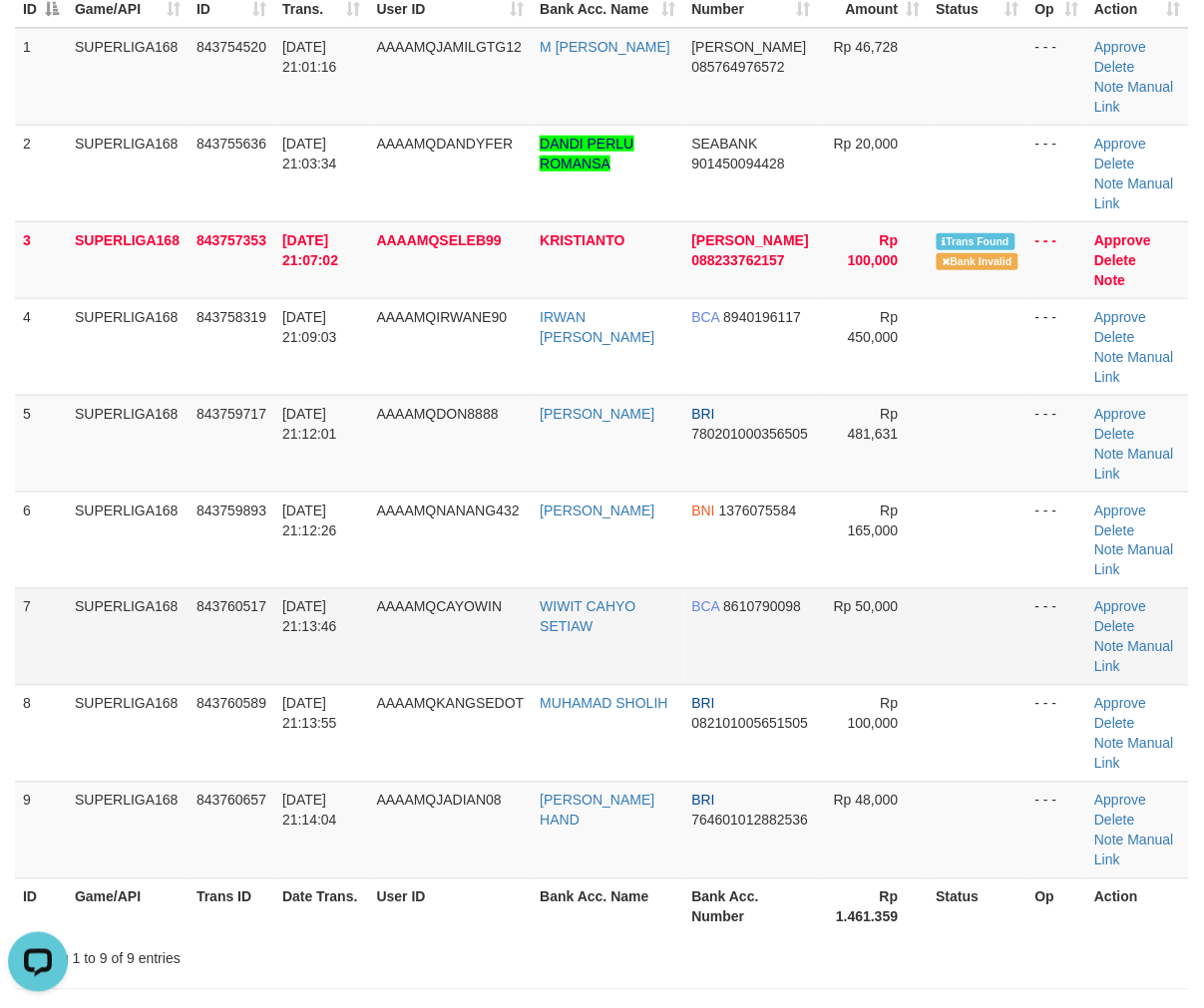 click on "7
SUPERLIGA168
843760517
13/07/2025 21:13:46
AAAAMQCAYOWIN
WIWIT CAHYO SETIAW
BCA
8610790098
Rp 50,000
- - -
Approve
Delete
Note
Manual Link" at bounding box center (602, 636) 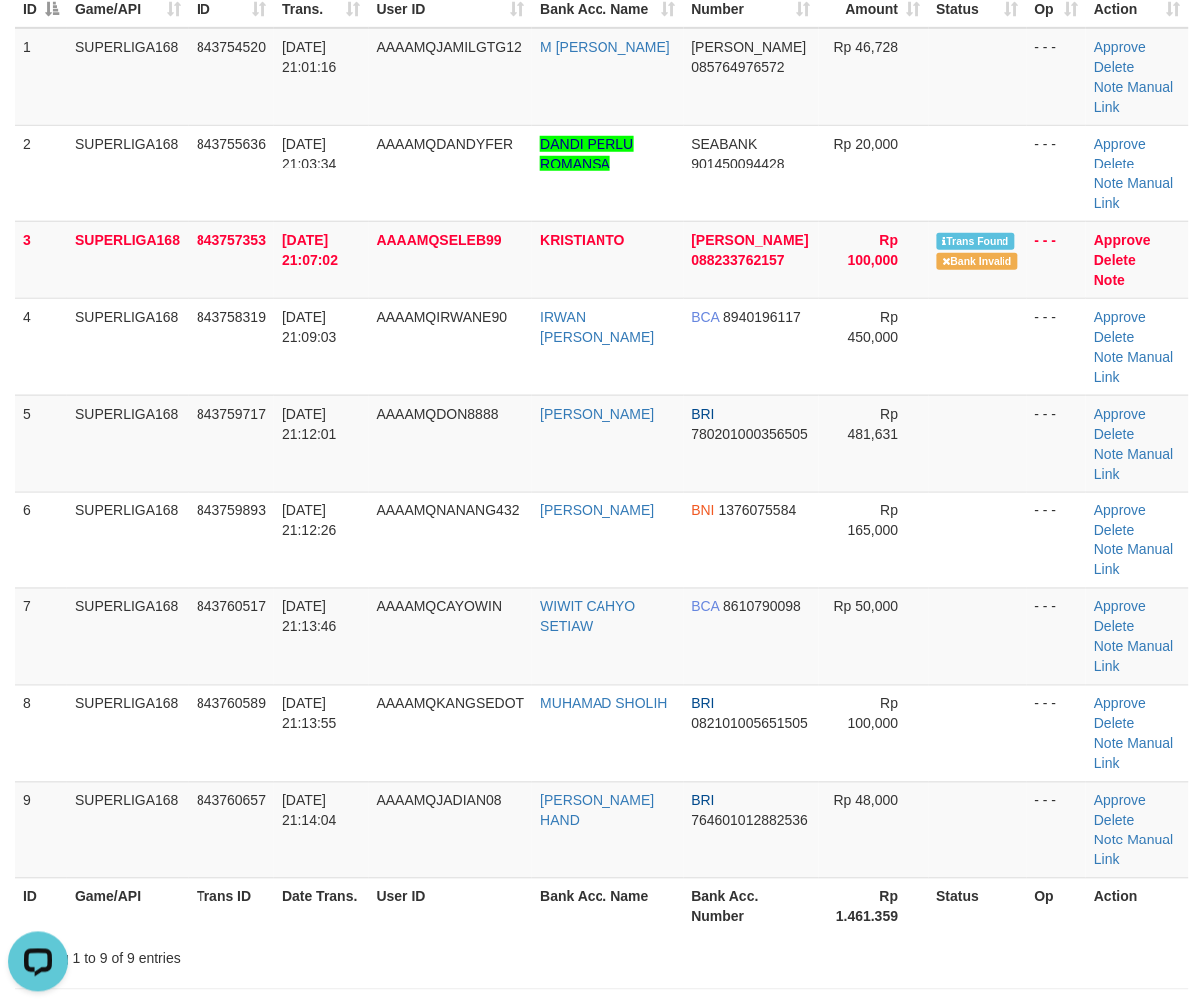 drag, startPoint x: 110, startPoint y: 625, endPoint x: 2, endPoint y: 653, distance: 111.5706 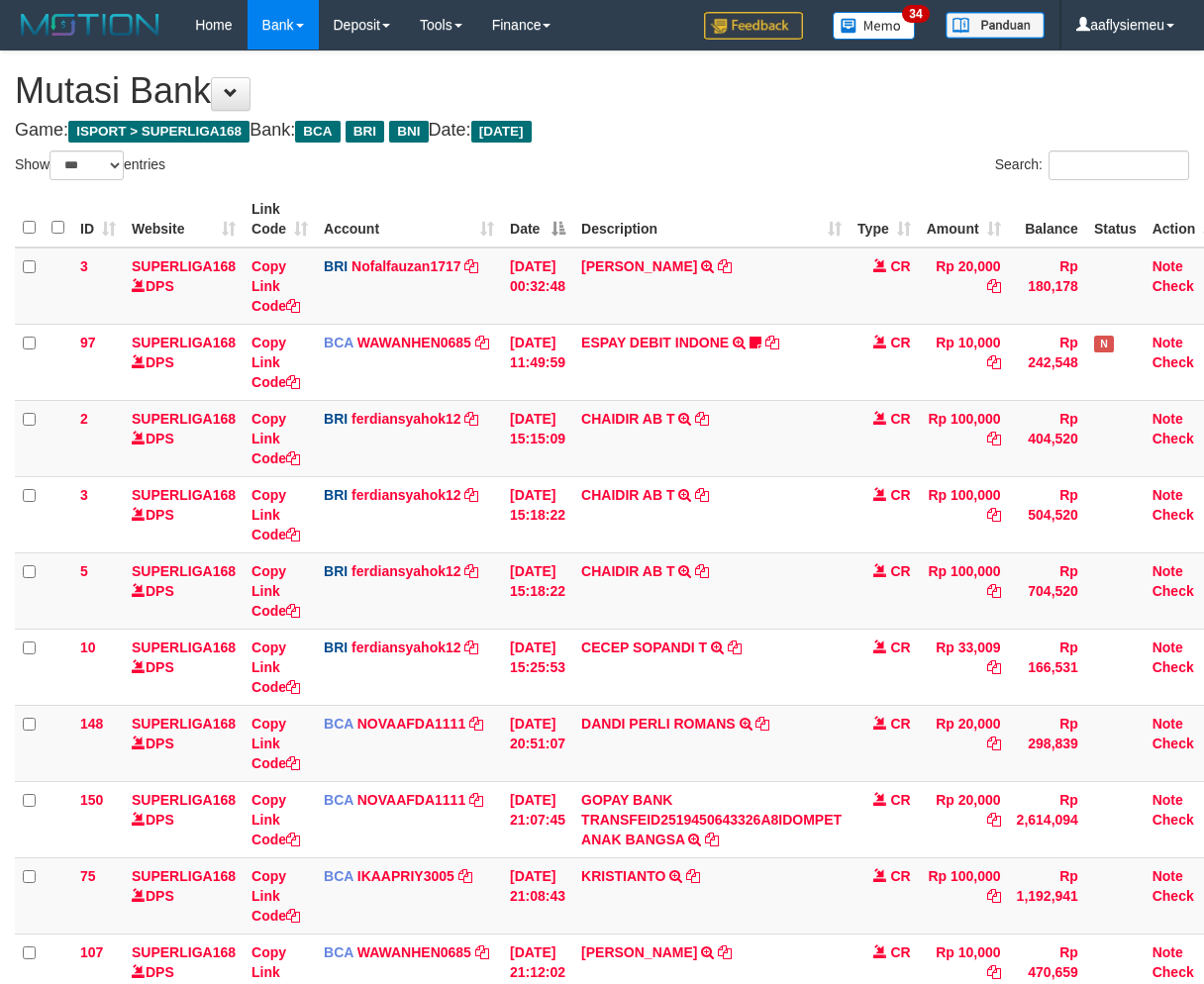 select on "***" 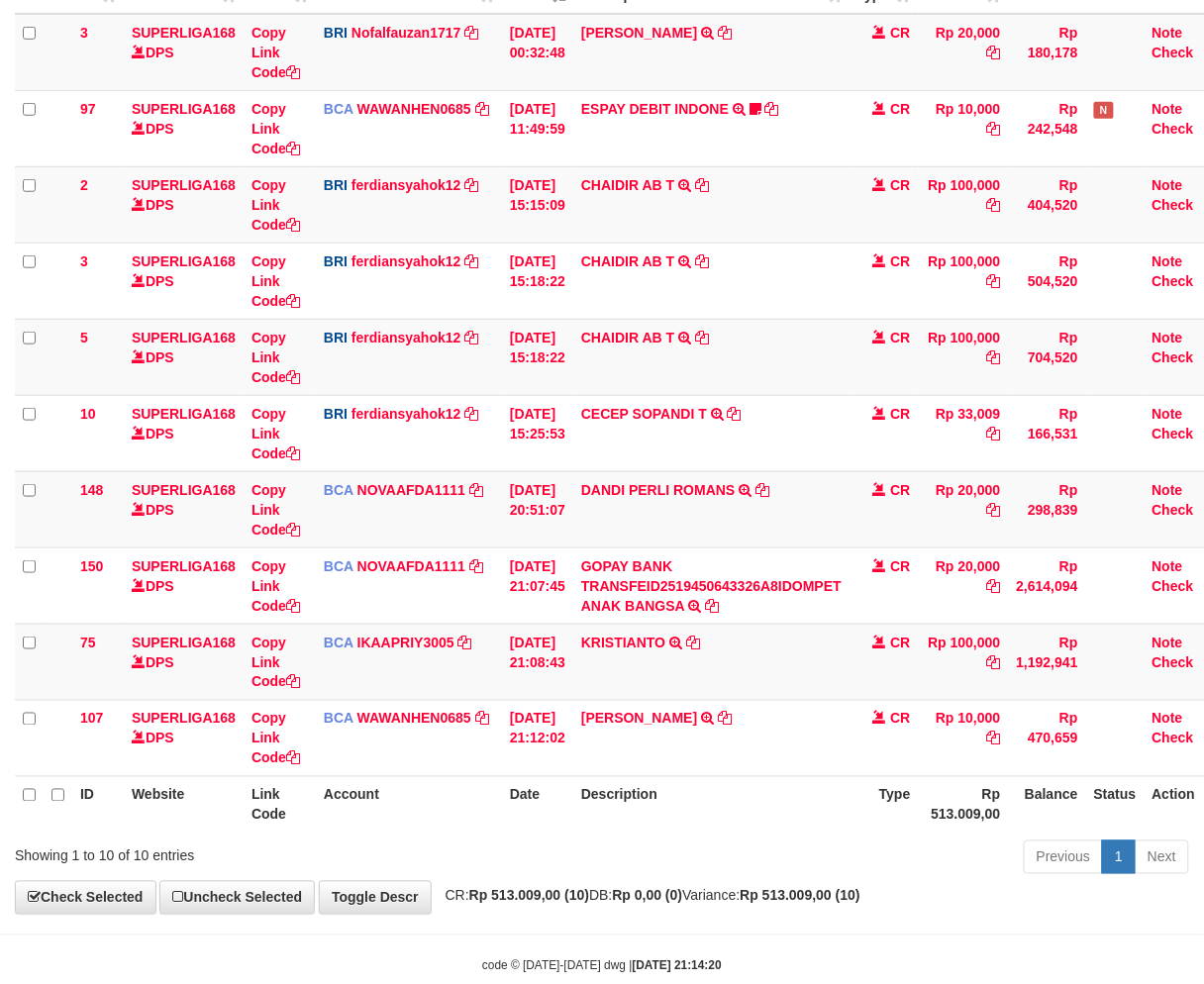 click on "**********" at bounding box center [602, 365] 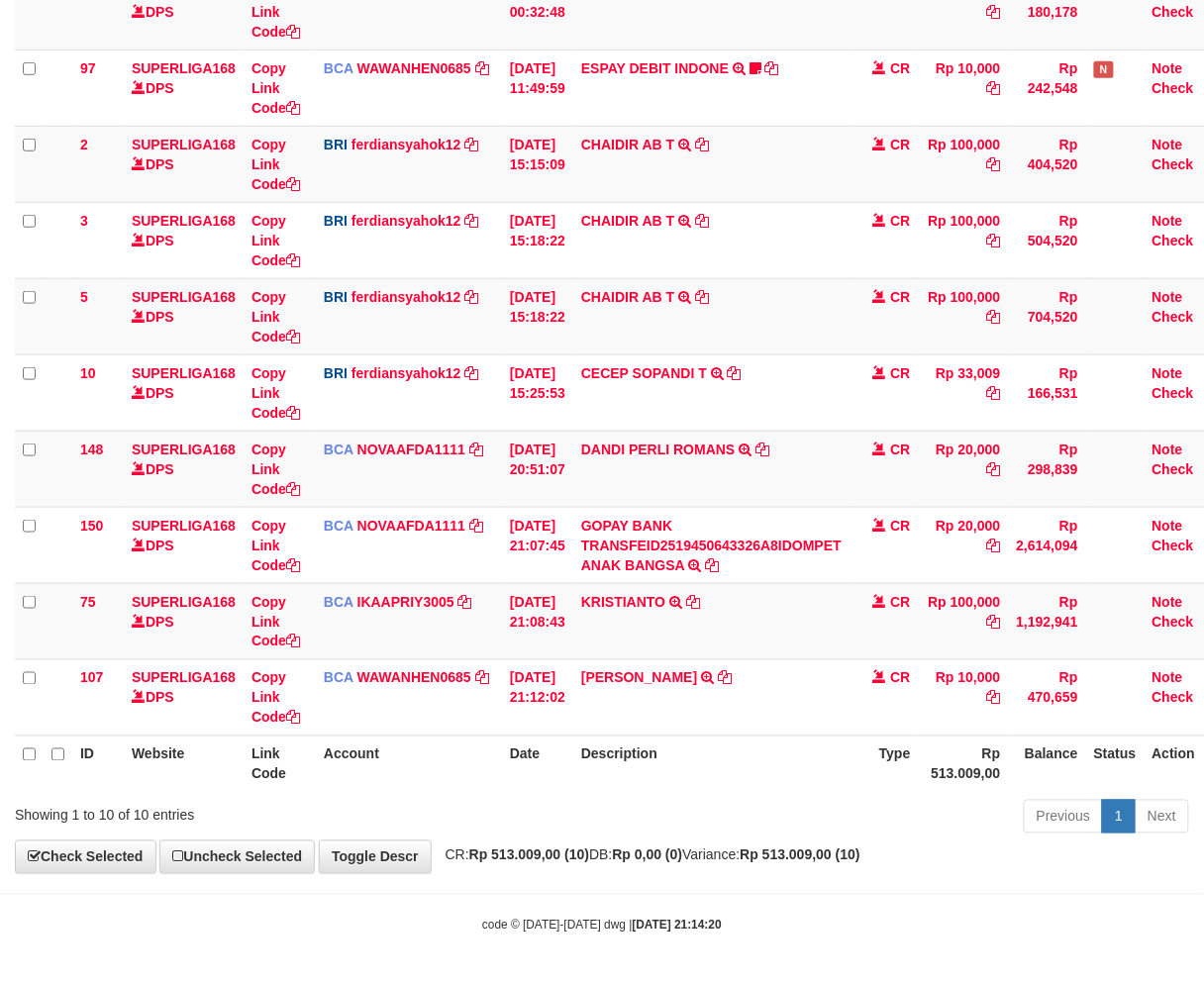 click on "Toggle navigation
Home
Bank
Account List
Load
By Website
Group
[ISPORT]													SUPERLIGA168
By Load Group (DPS)
34" at bounding box center (602, 354) 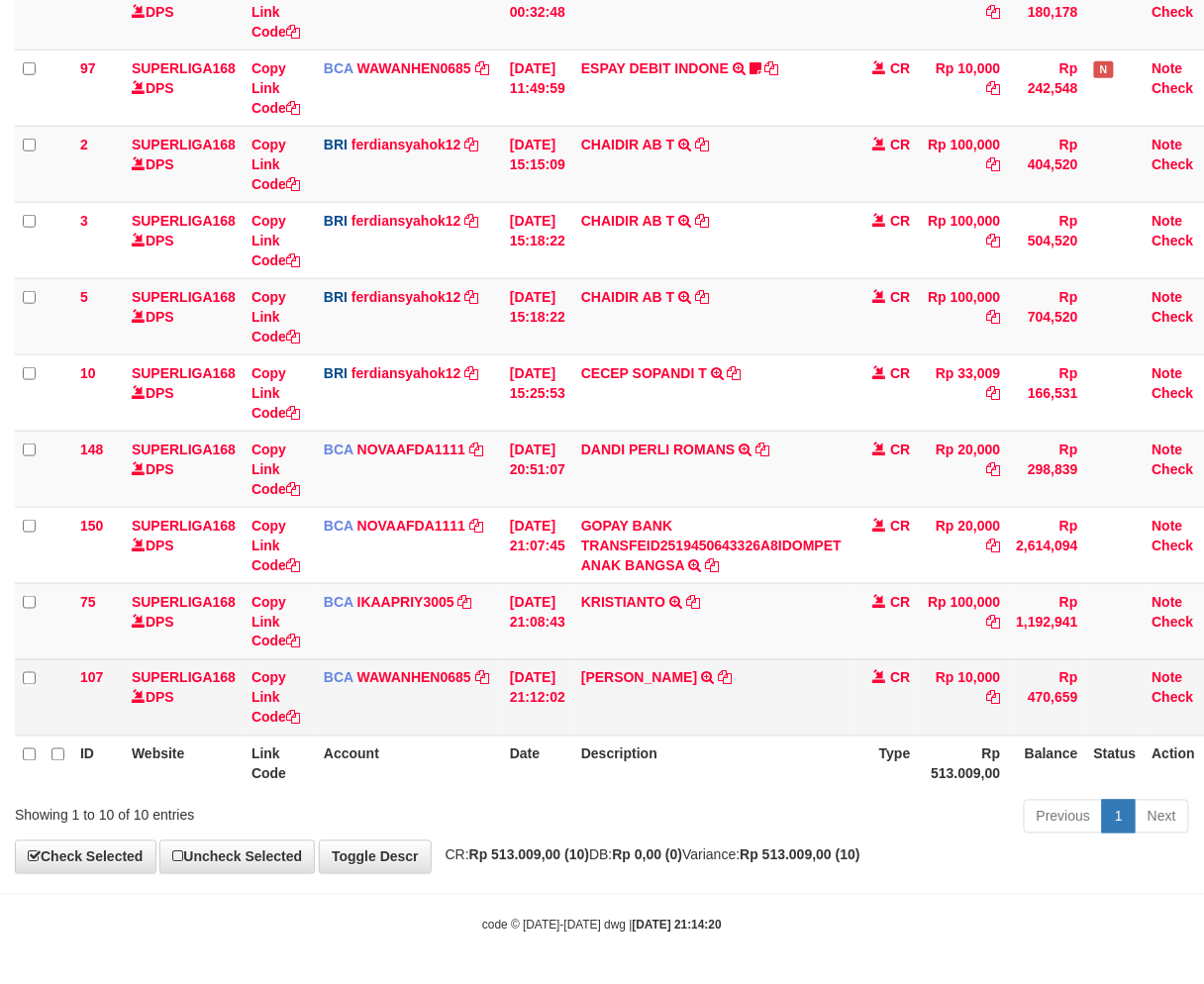 click on "CR" at bounding box center [884, 697] 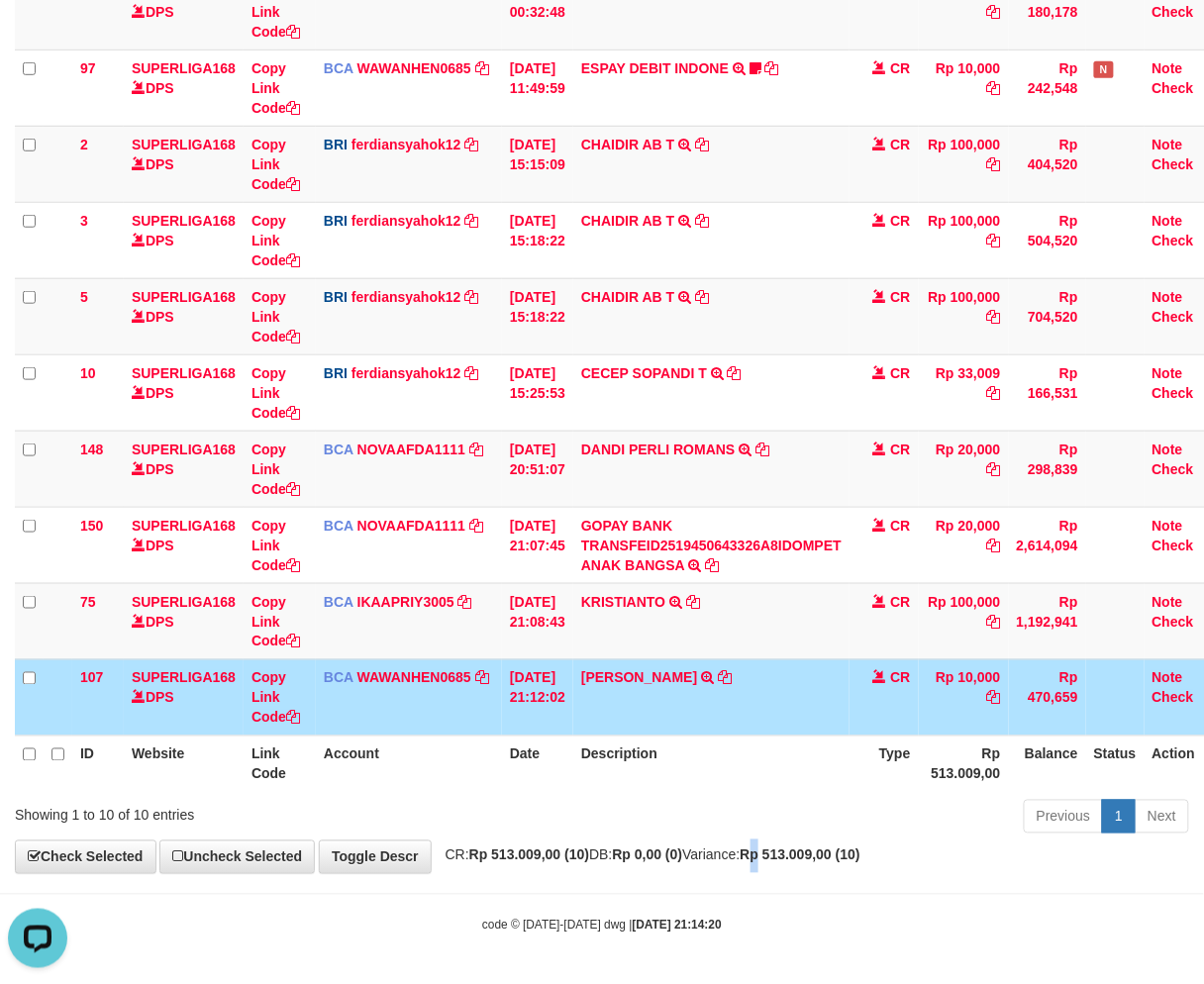 scroll, scrollTop: 0, scrollLeft: 0, axis: both 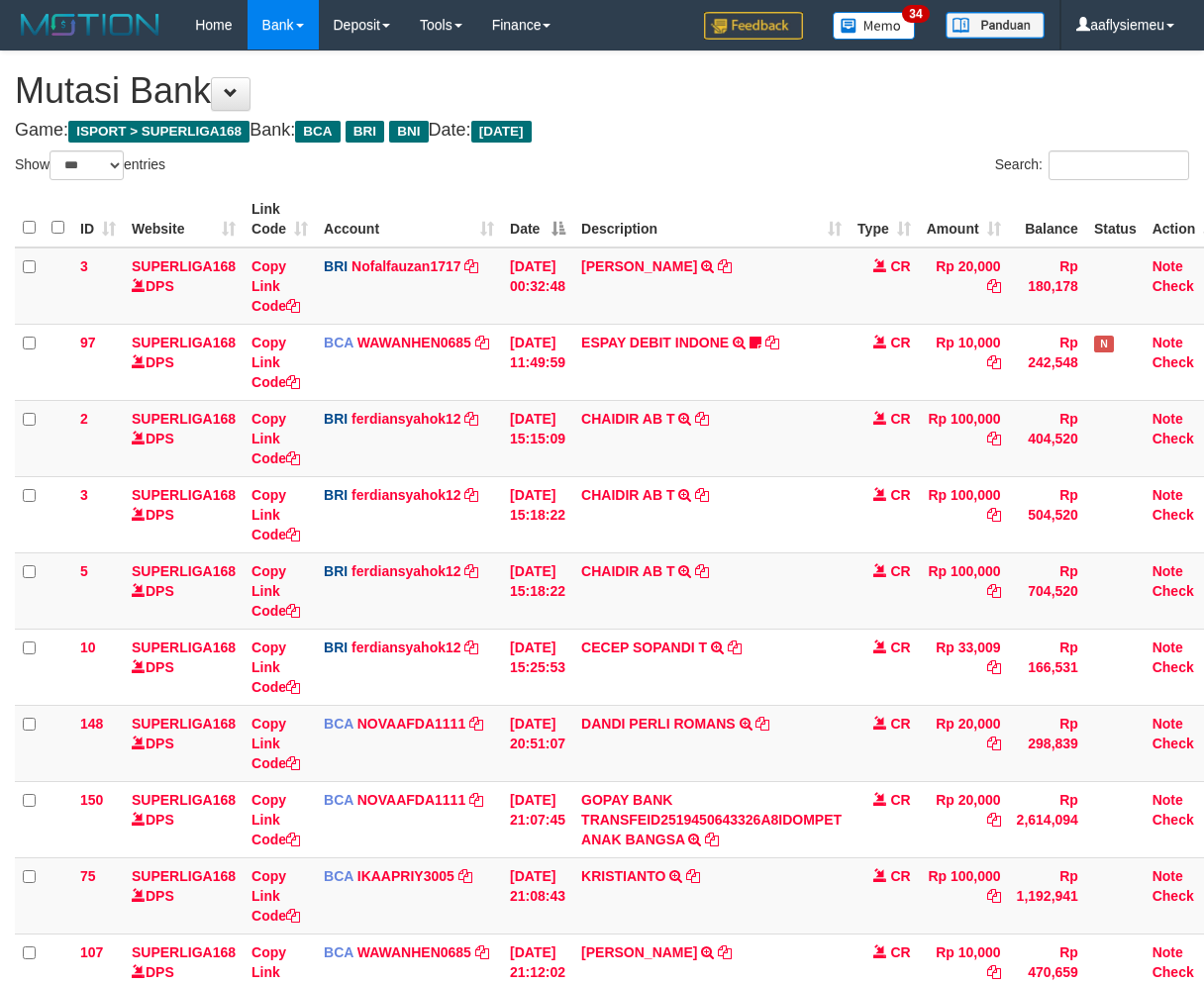 select on "***" 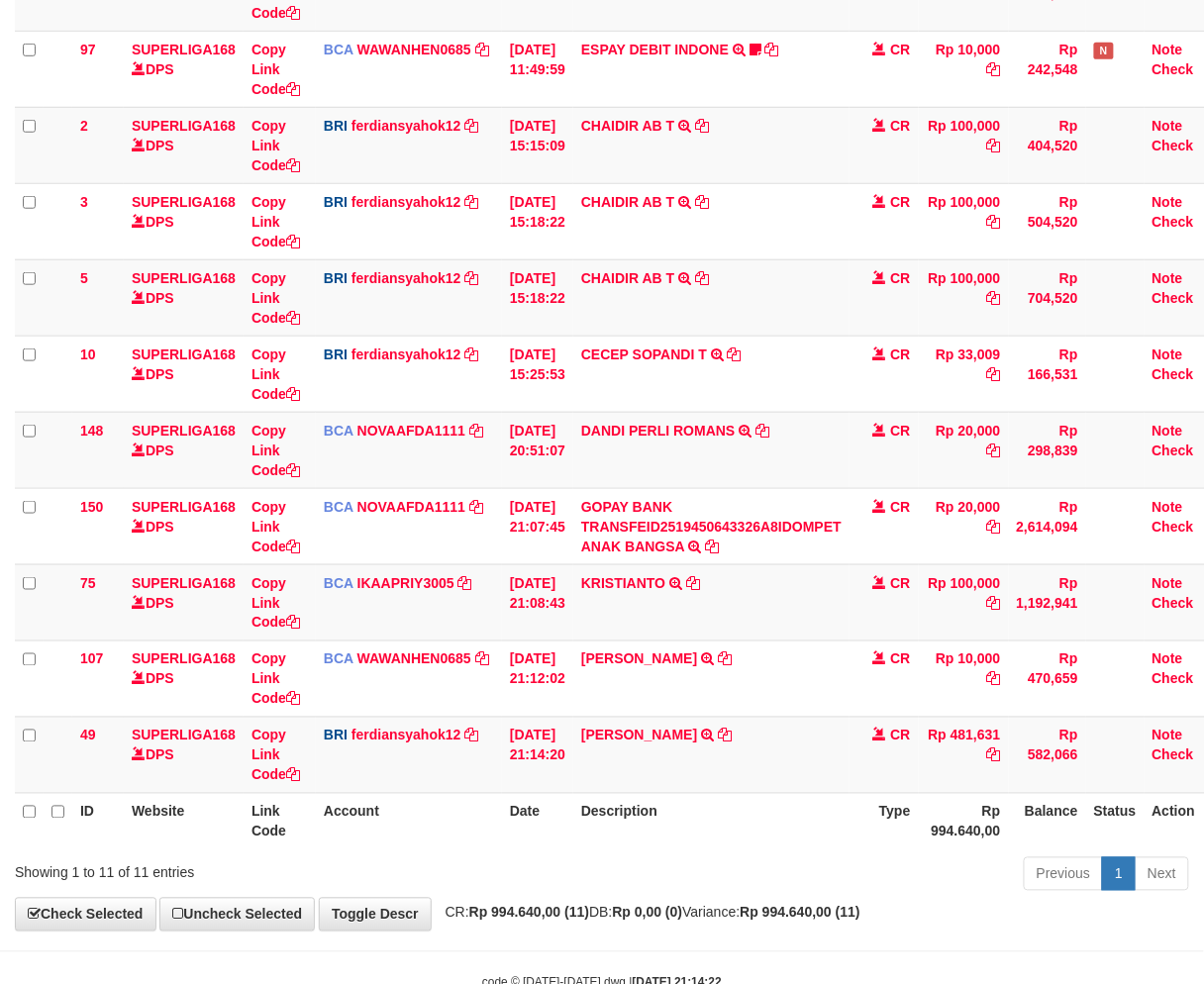 scroll, scrollTop: 350, scrollLeft: 0, axis: vertical 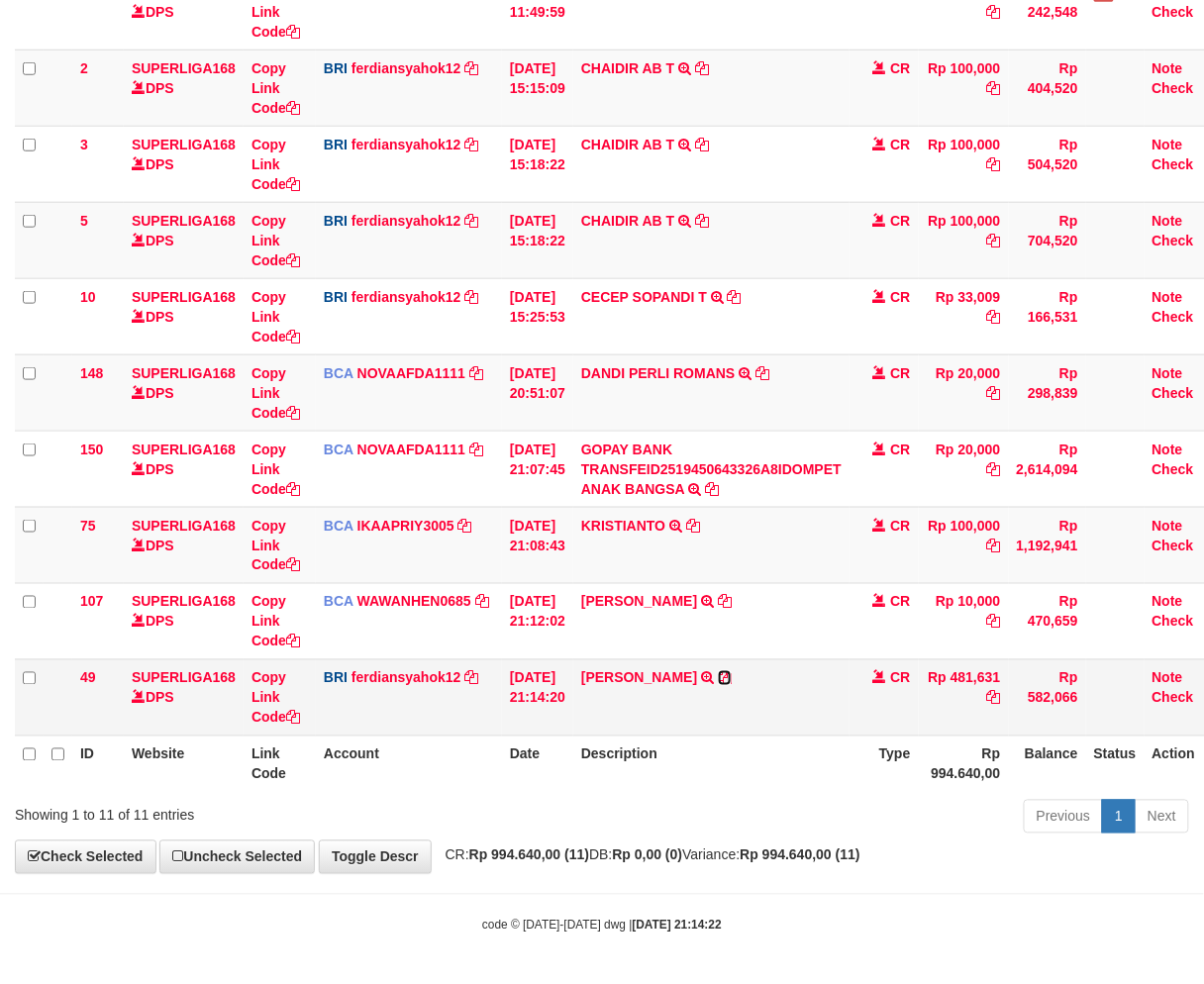 click at bounding box center (725, 678) 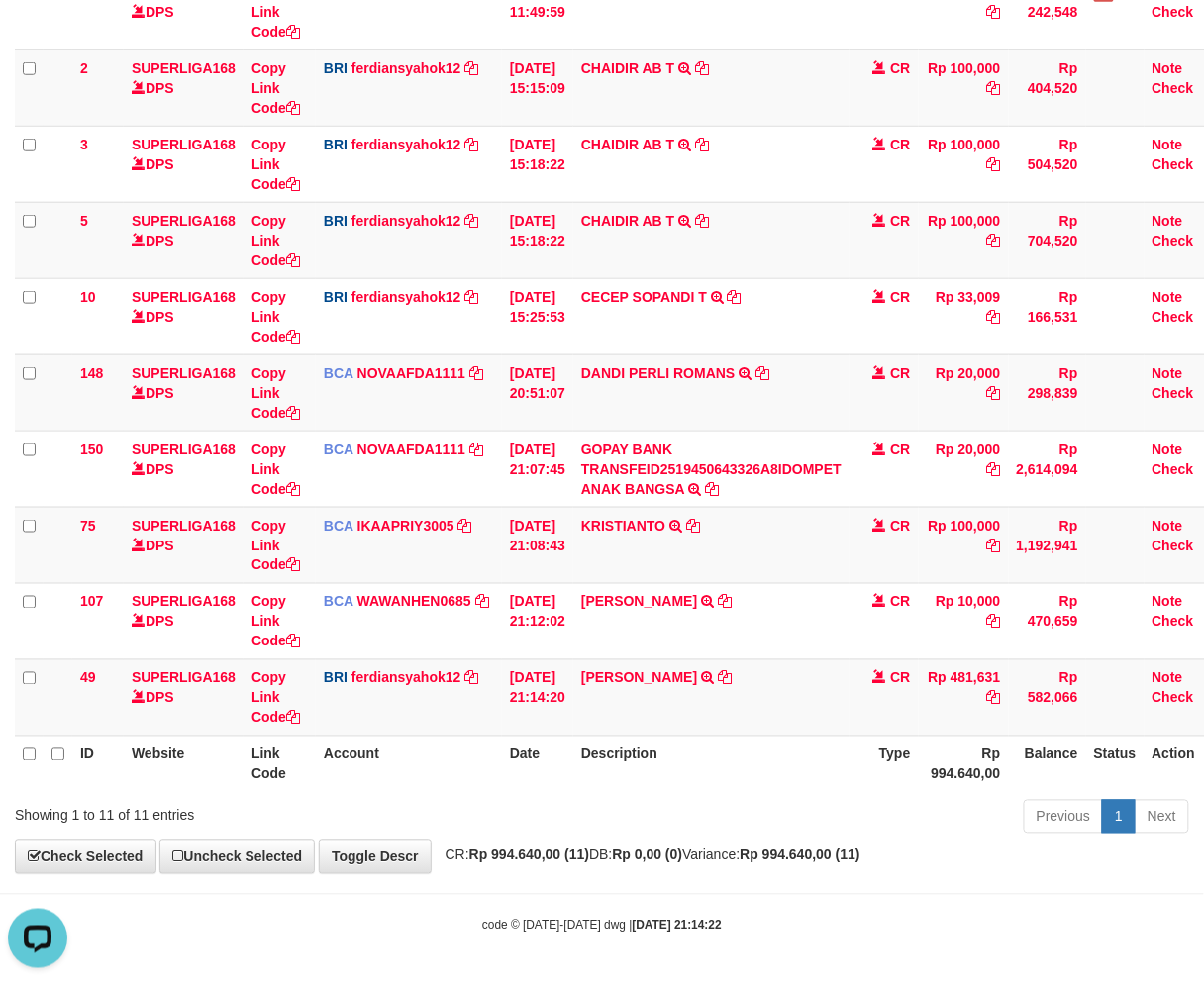 scroll, scrollTop: 0, scrollLeft: 0, axis: both 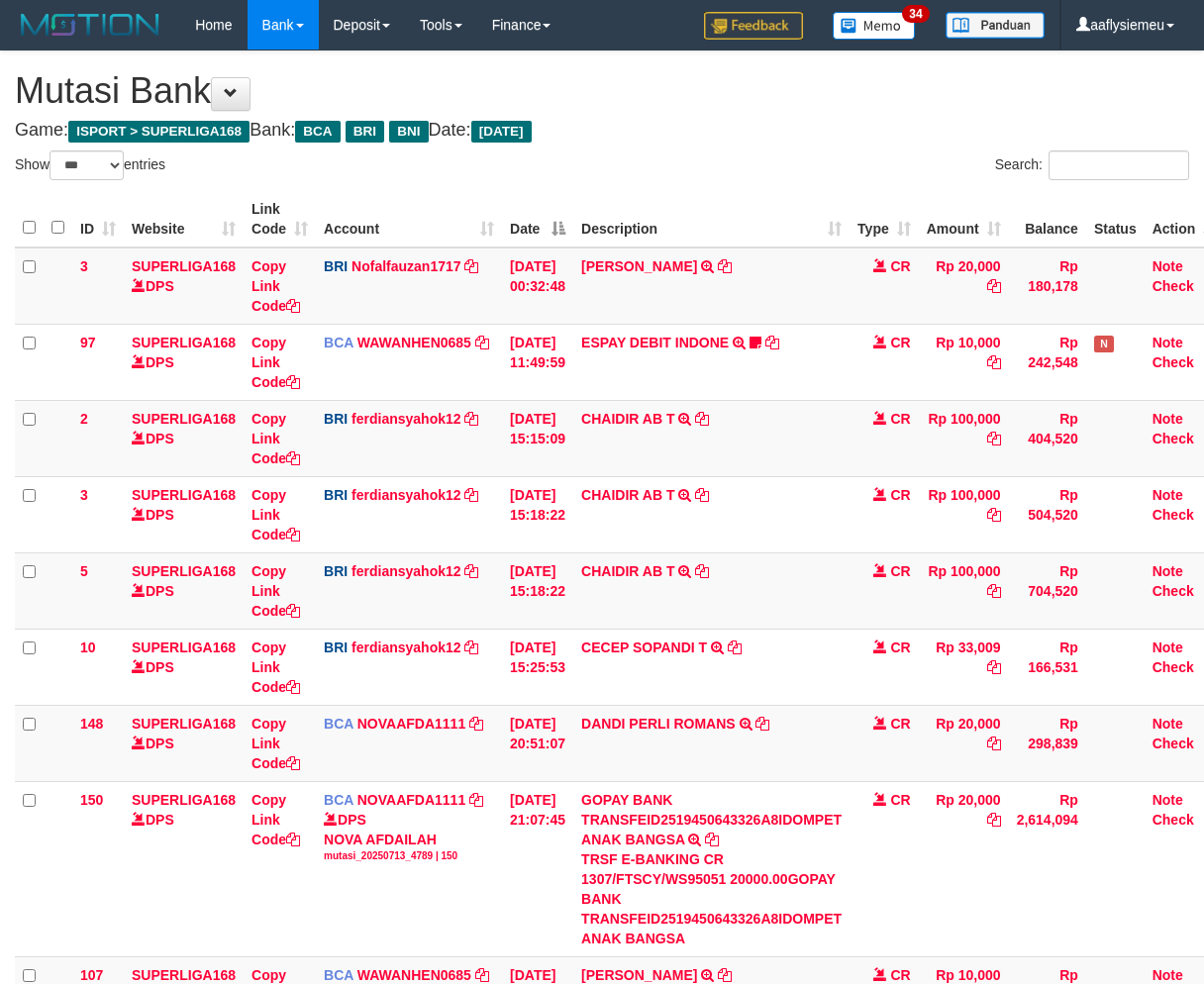 select on "***" 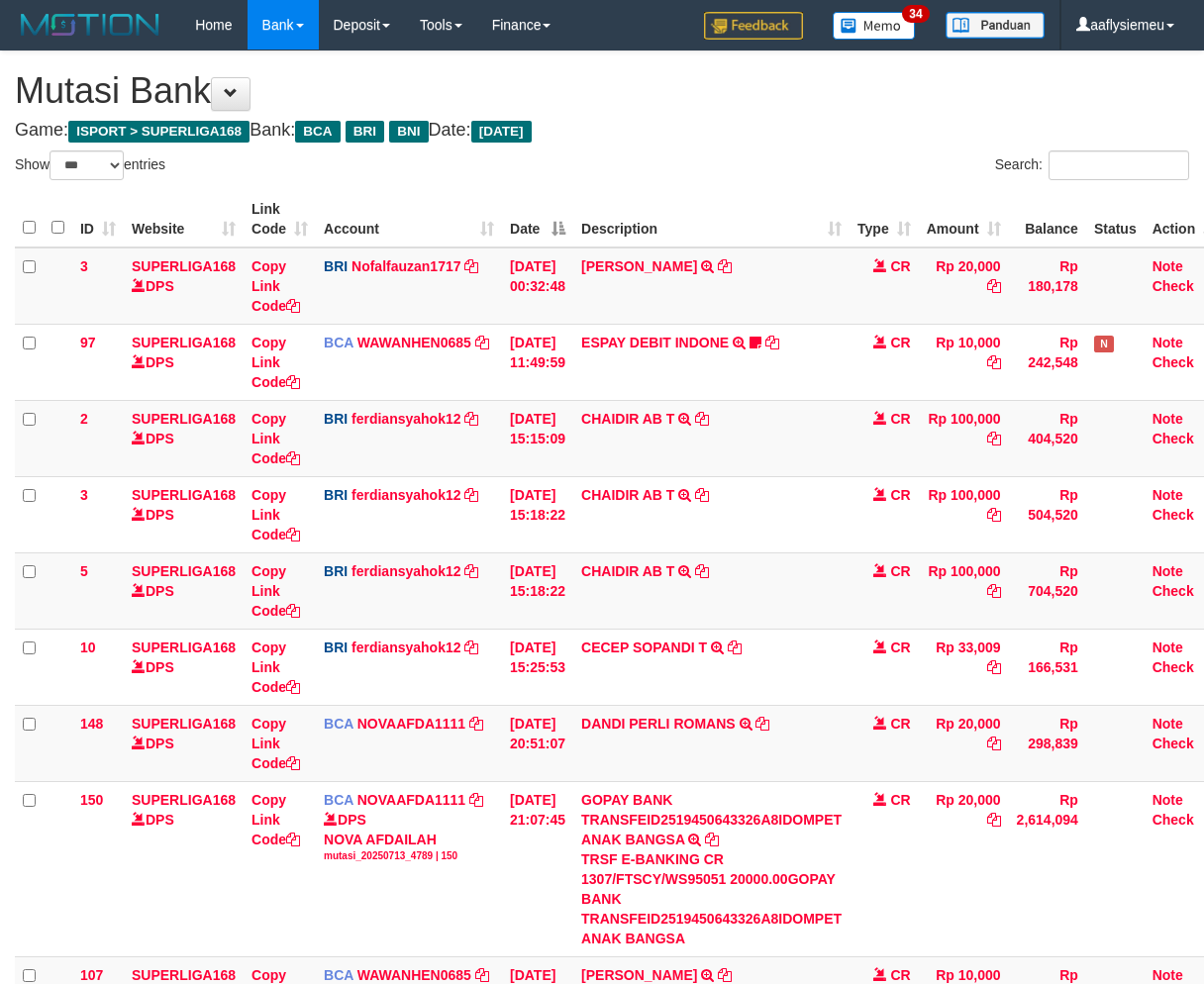 scroll, scrollTop: 0, scrollLeft: 0, axis: both 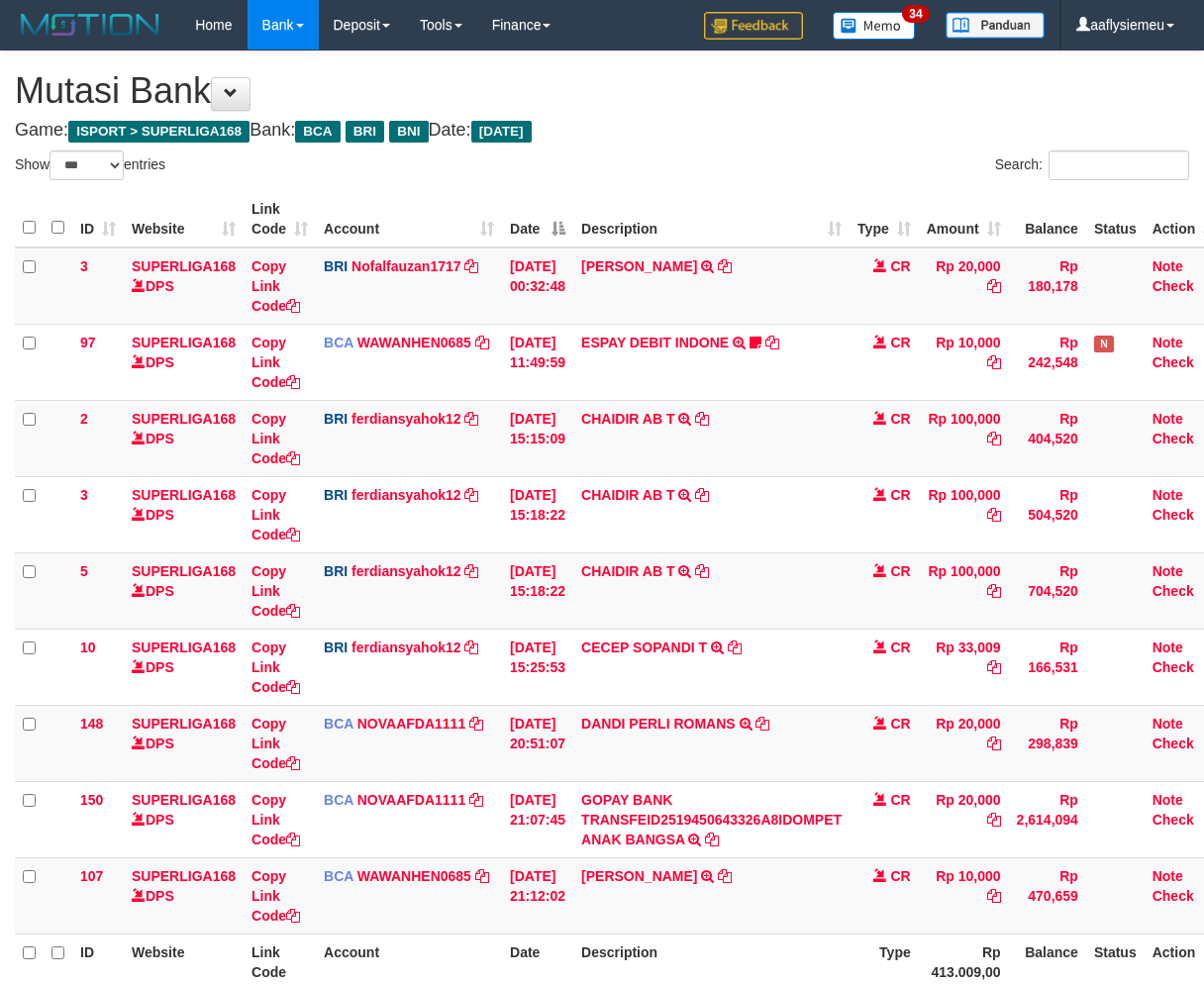 select on "***" 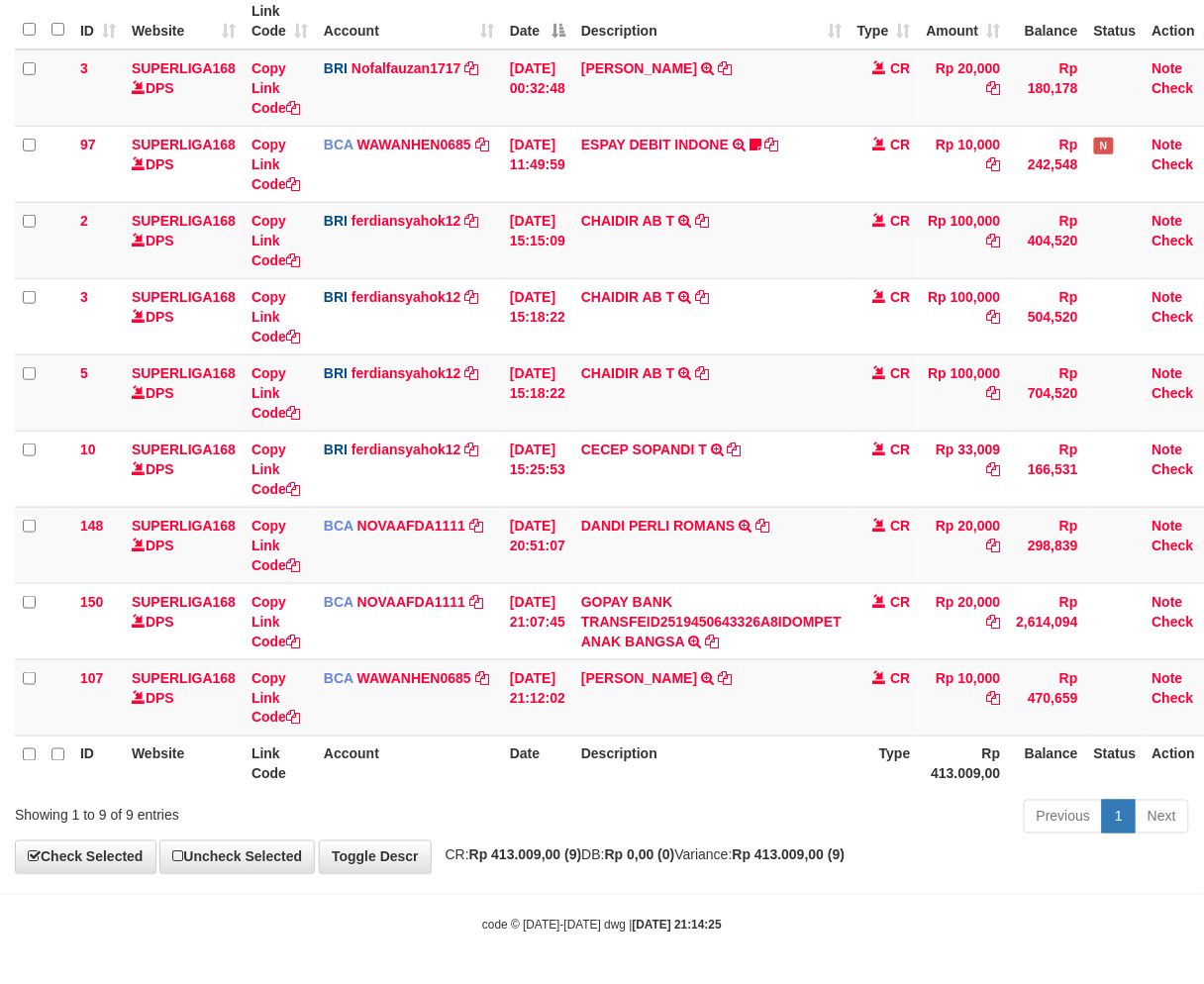 click on "Rp 0,00 (0)" at bounding box center (640, 855) 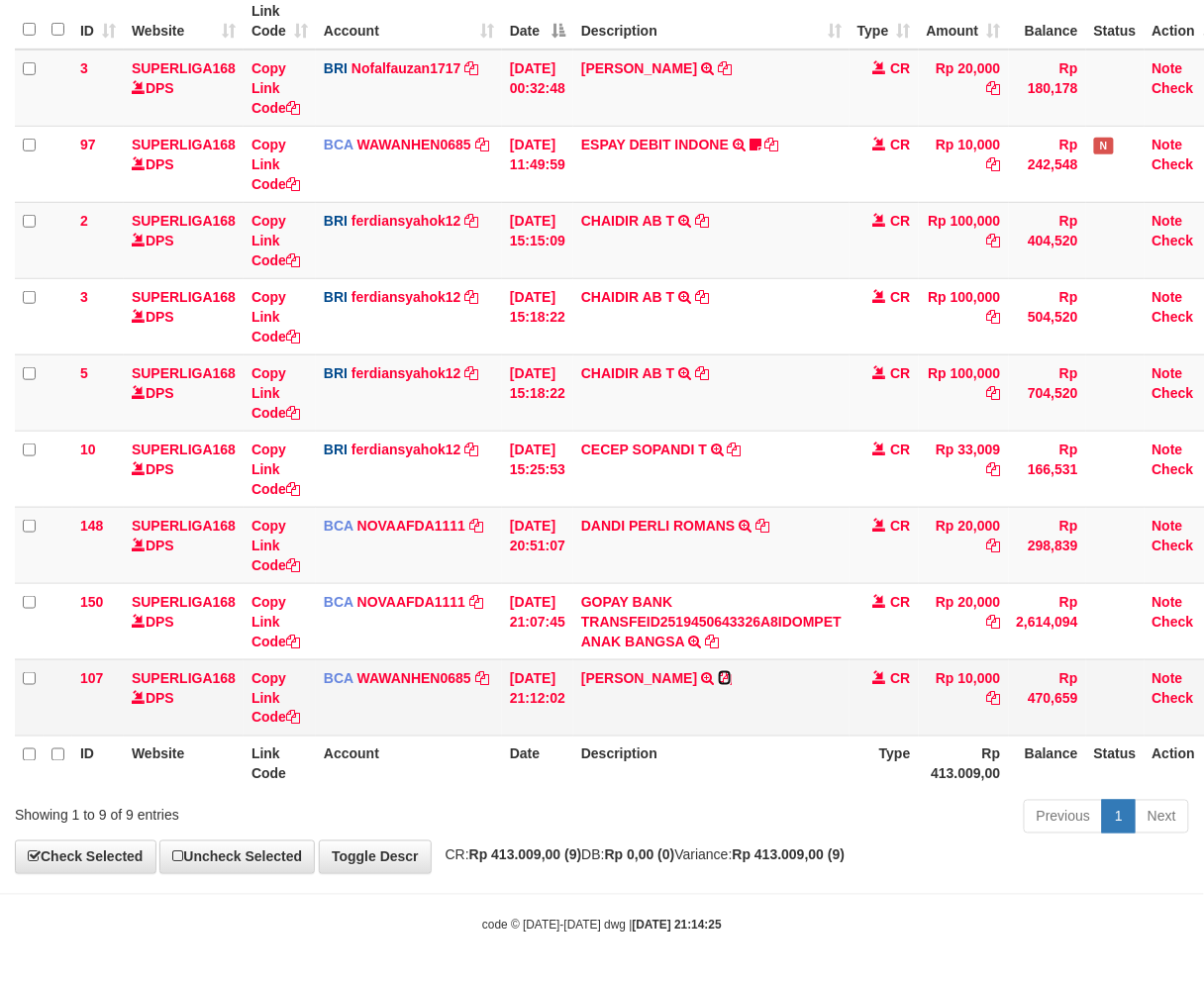 click at bounding box center [725, 678] 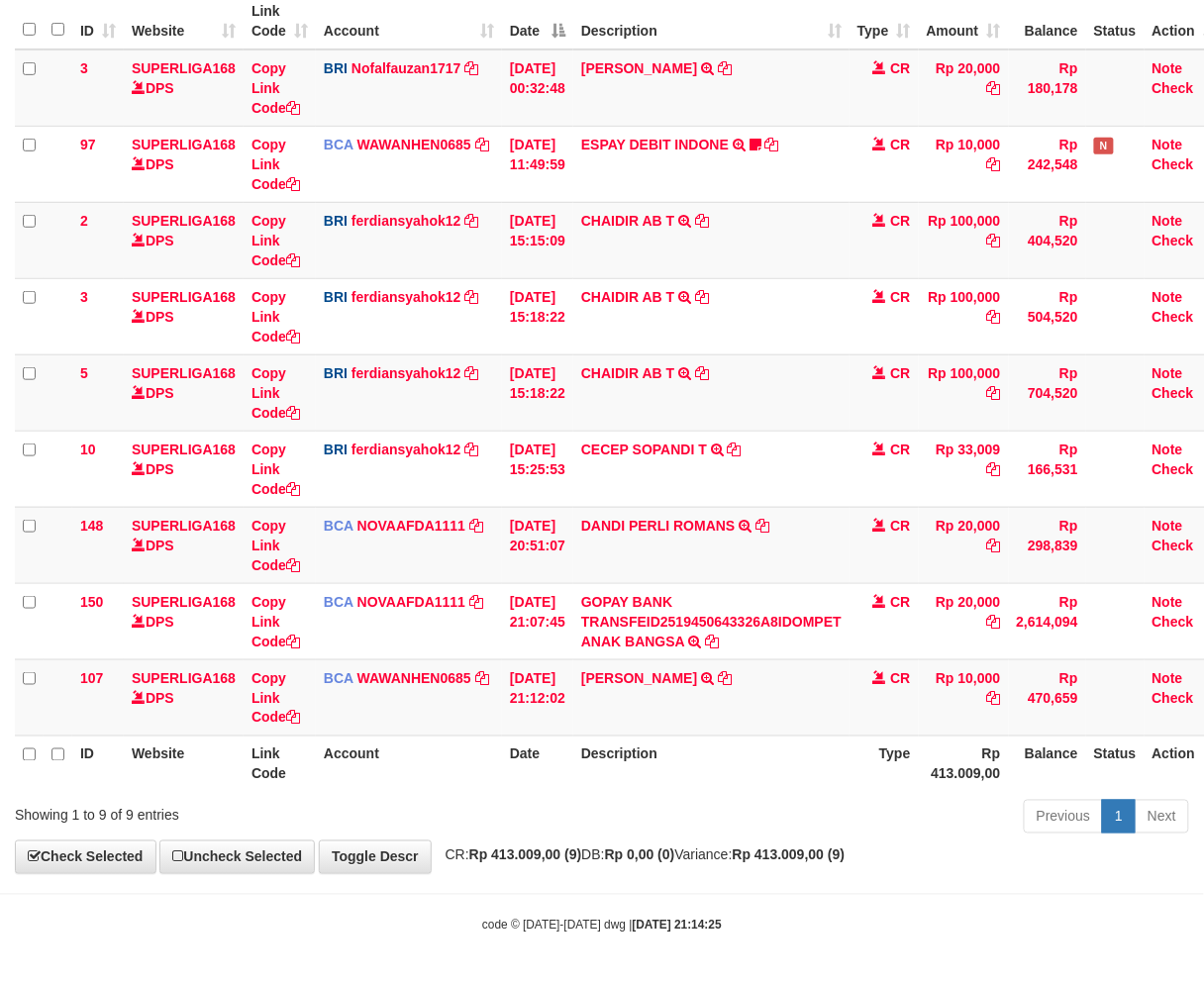 drag, startPoint x: 894, startPoint y: 812, endPoint x: 1218, endPoint y: 710, distance: 339.67632 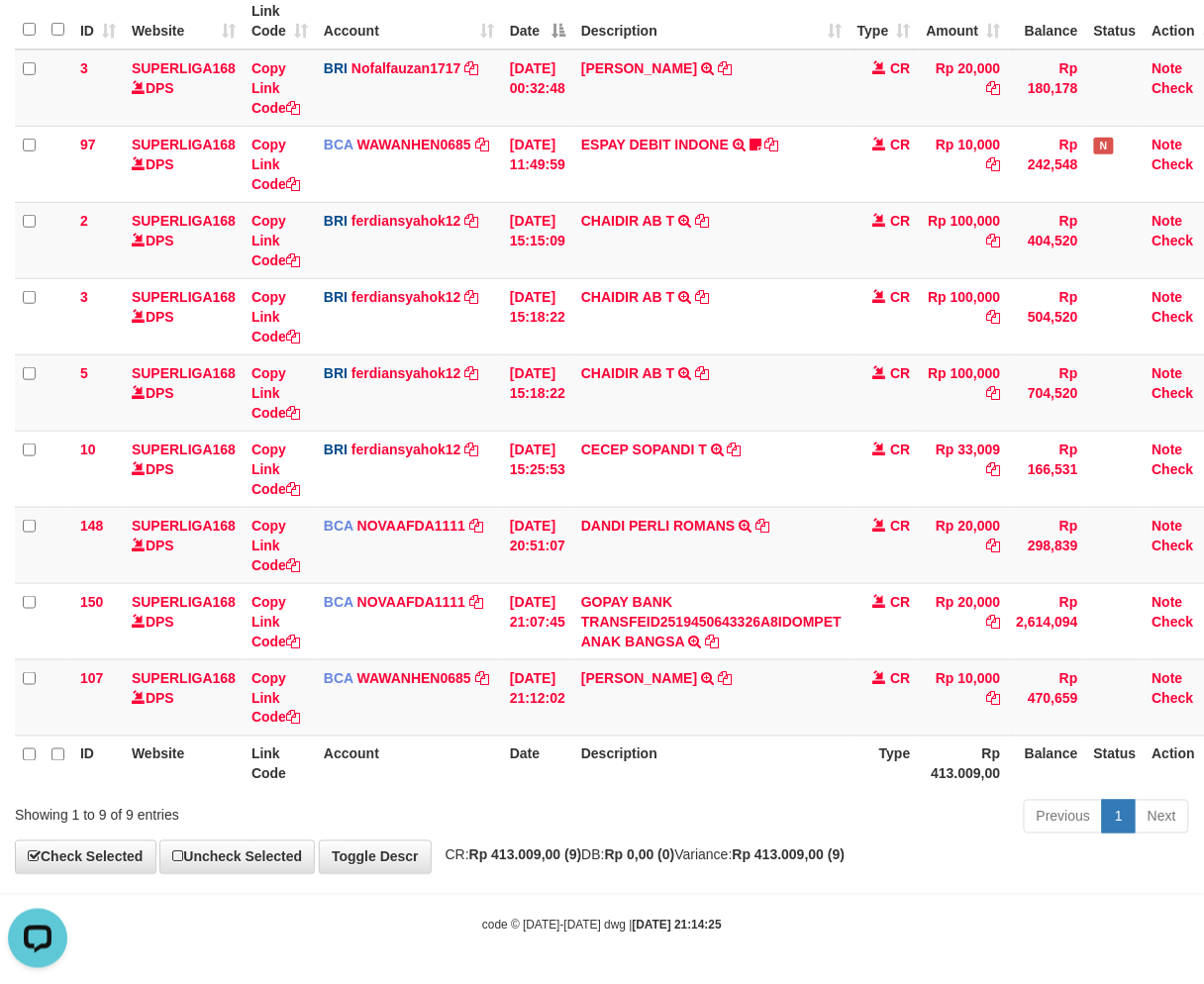 scroll, scrollTop: 0, scrollLeft: 0, axis: both 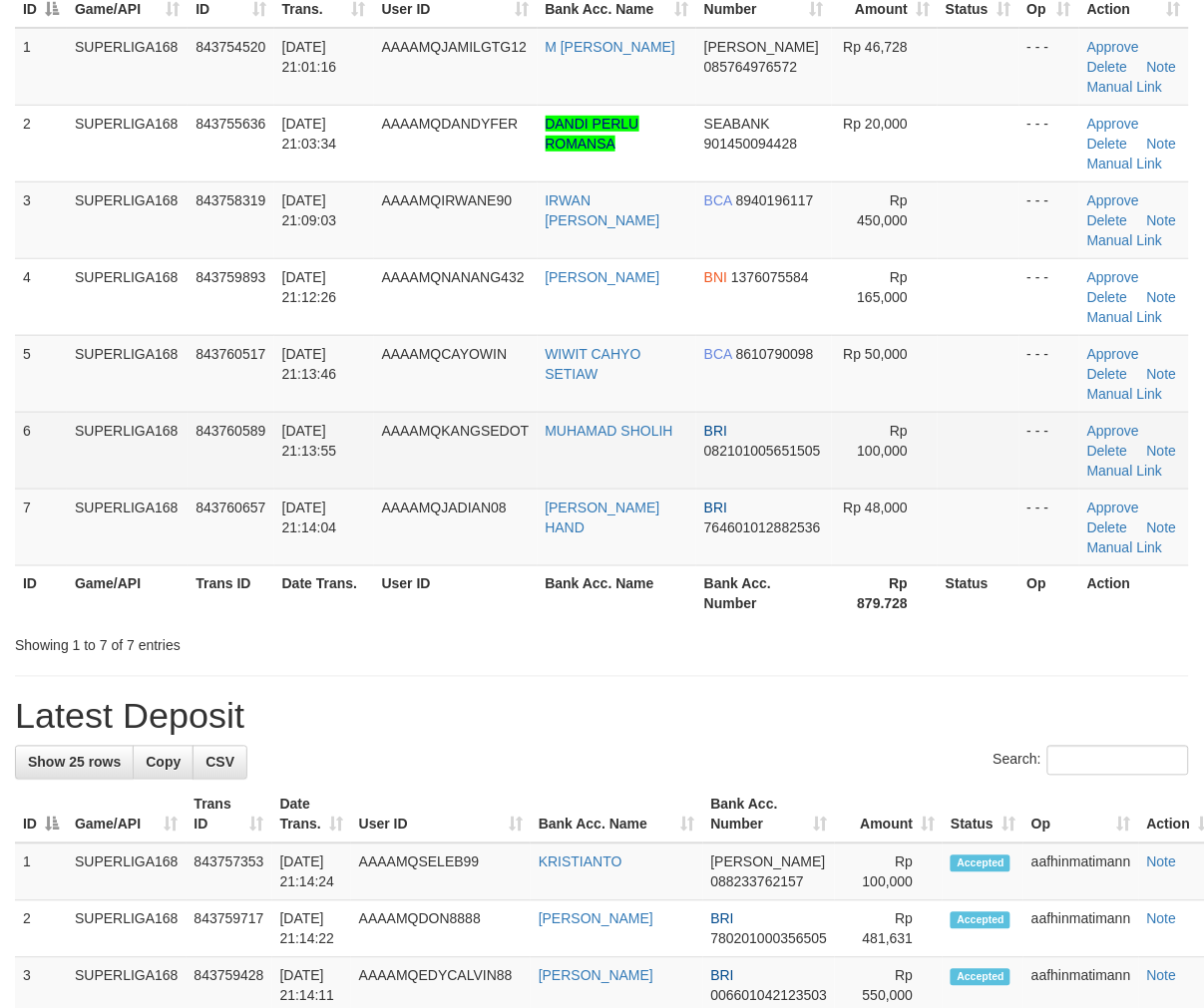 click on "[DATE] 21:13:55" at bounding box center (324, 450) 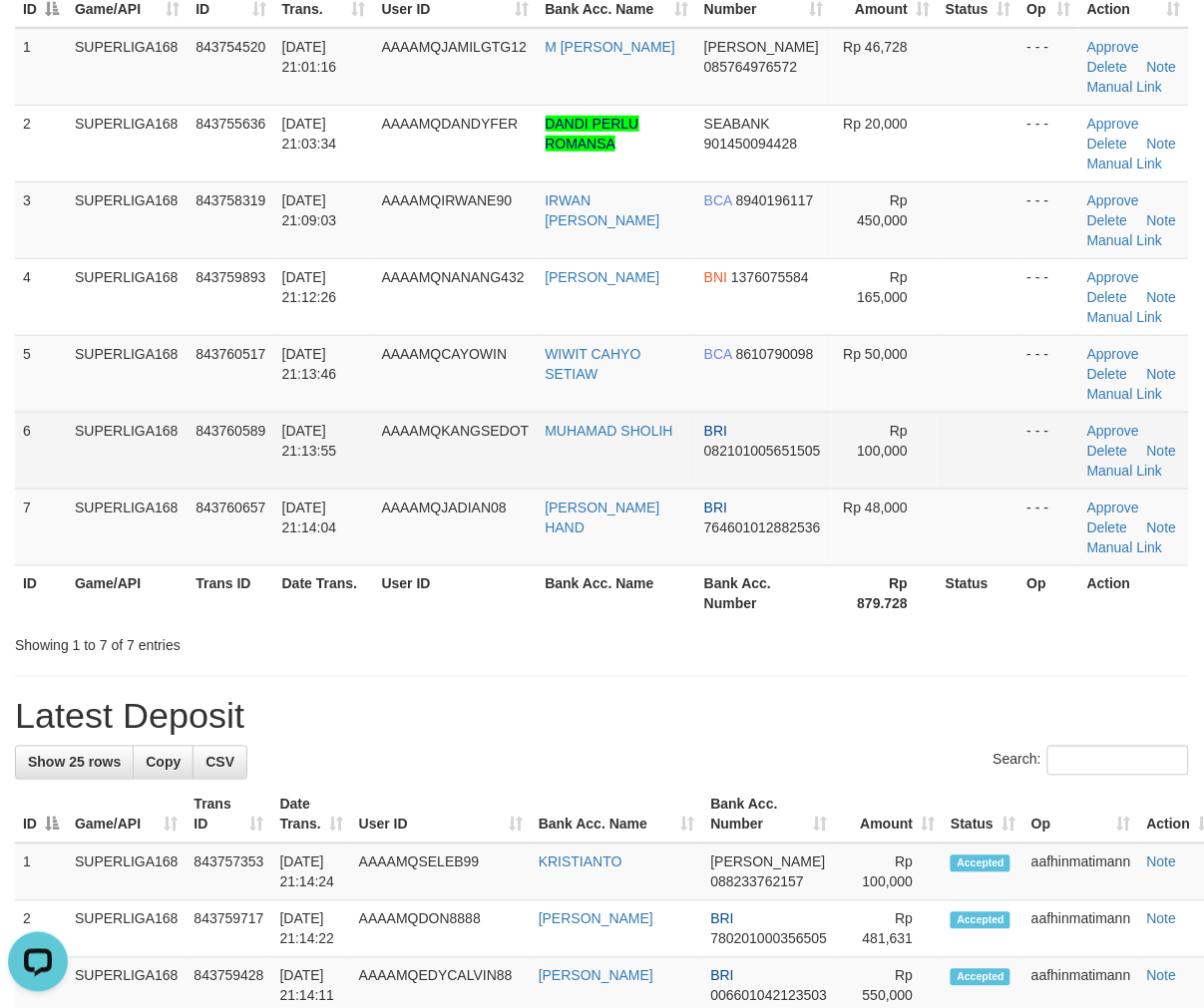 scroll, scrollTop: 0, scrollLeft: 0, axis: both 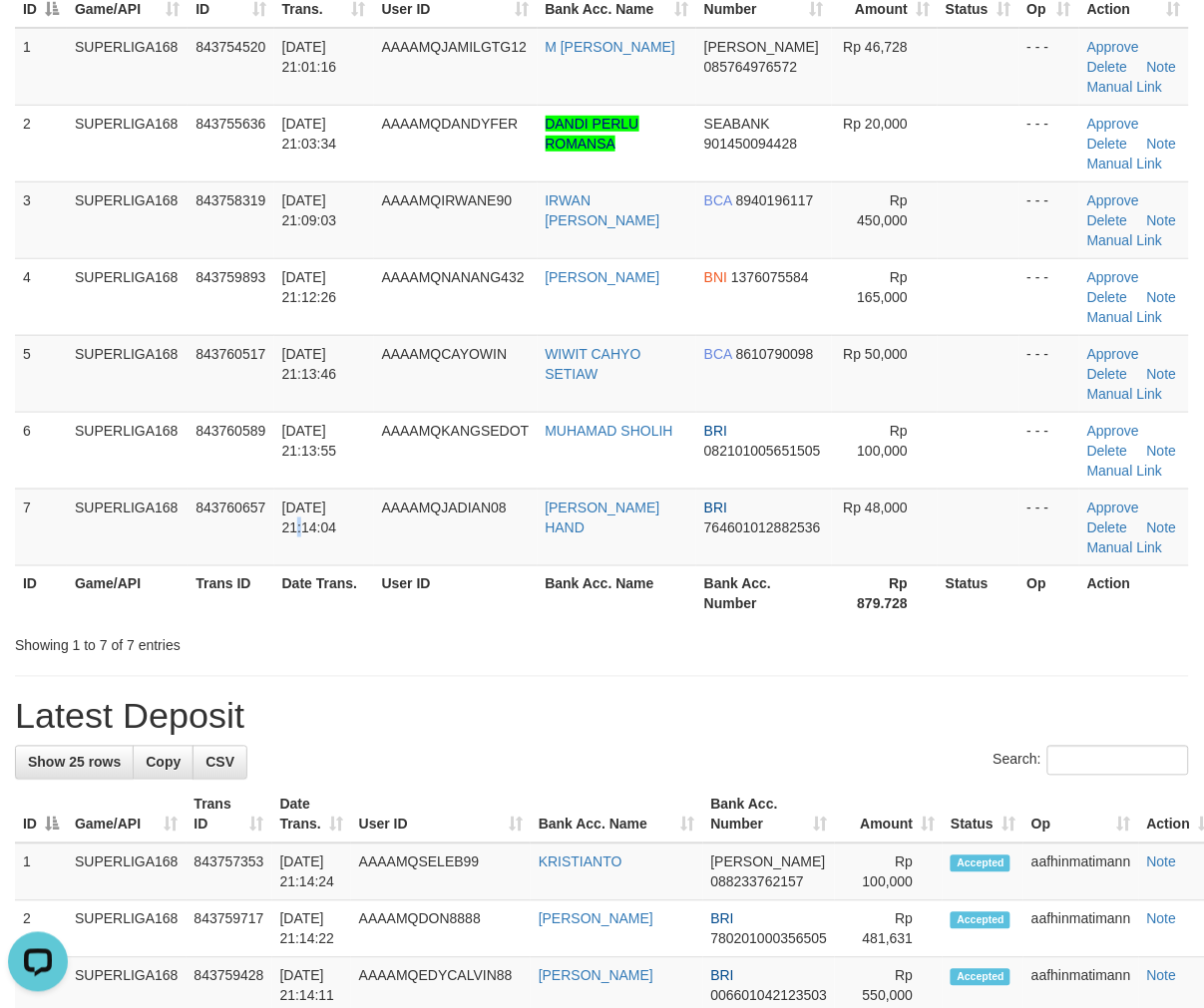 drag, startPoint x: 351, startPoint y: 506, endPoint x: 3, endPoint y: 624, distance: 367.46156 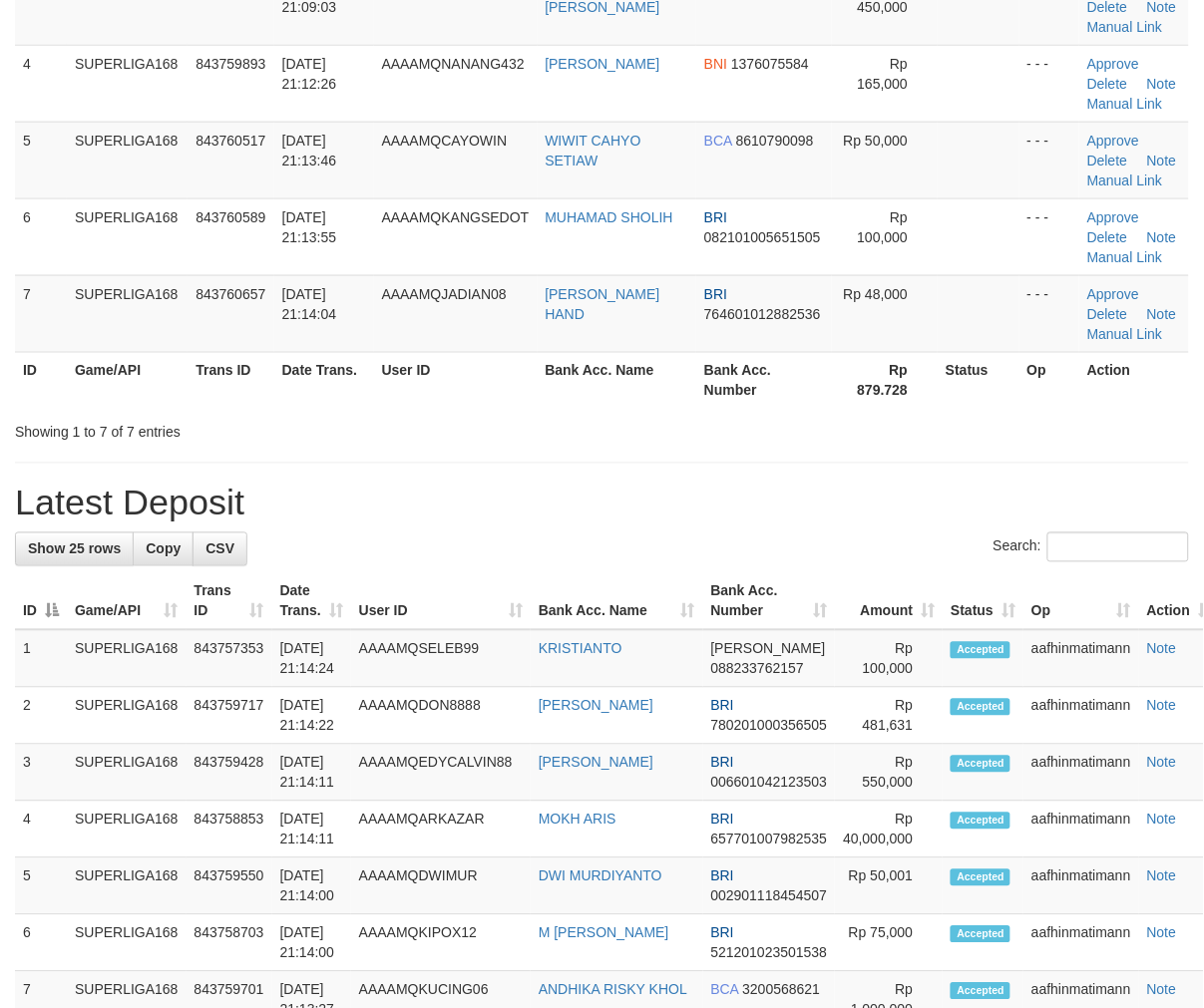 scroll, scrollTop: 221, scrollLeft: 0, axis: vertical 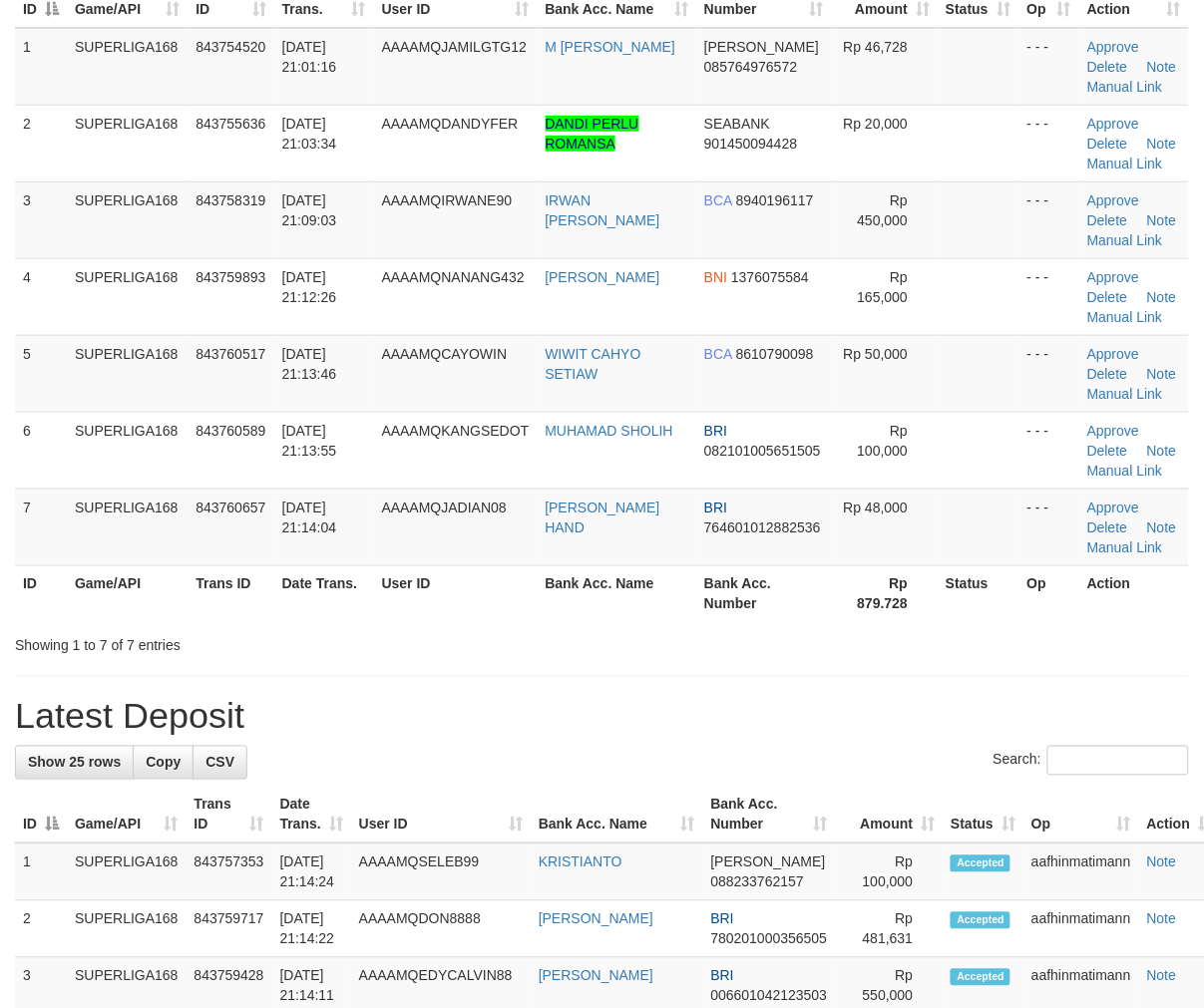 drag, startPoint x: 423, startPoint y: 529, endPoint x: 193, endPoint y: 625, distance: 249.23082 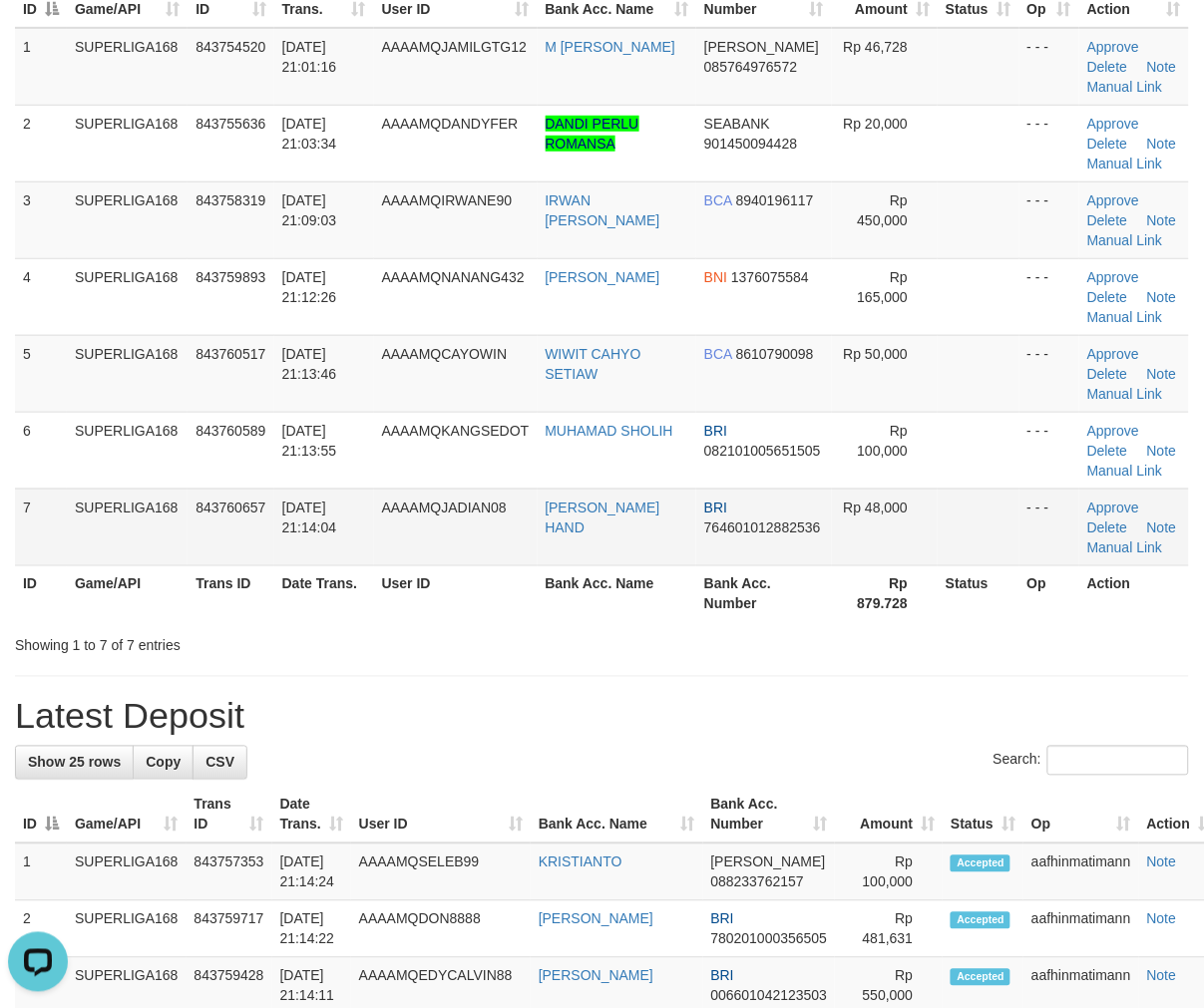 scroll, scrollTop: 0, scrollLeft: 0, axis: both 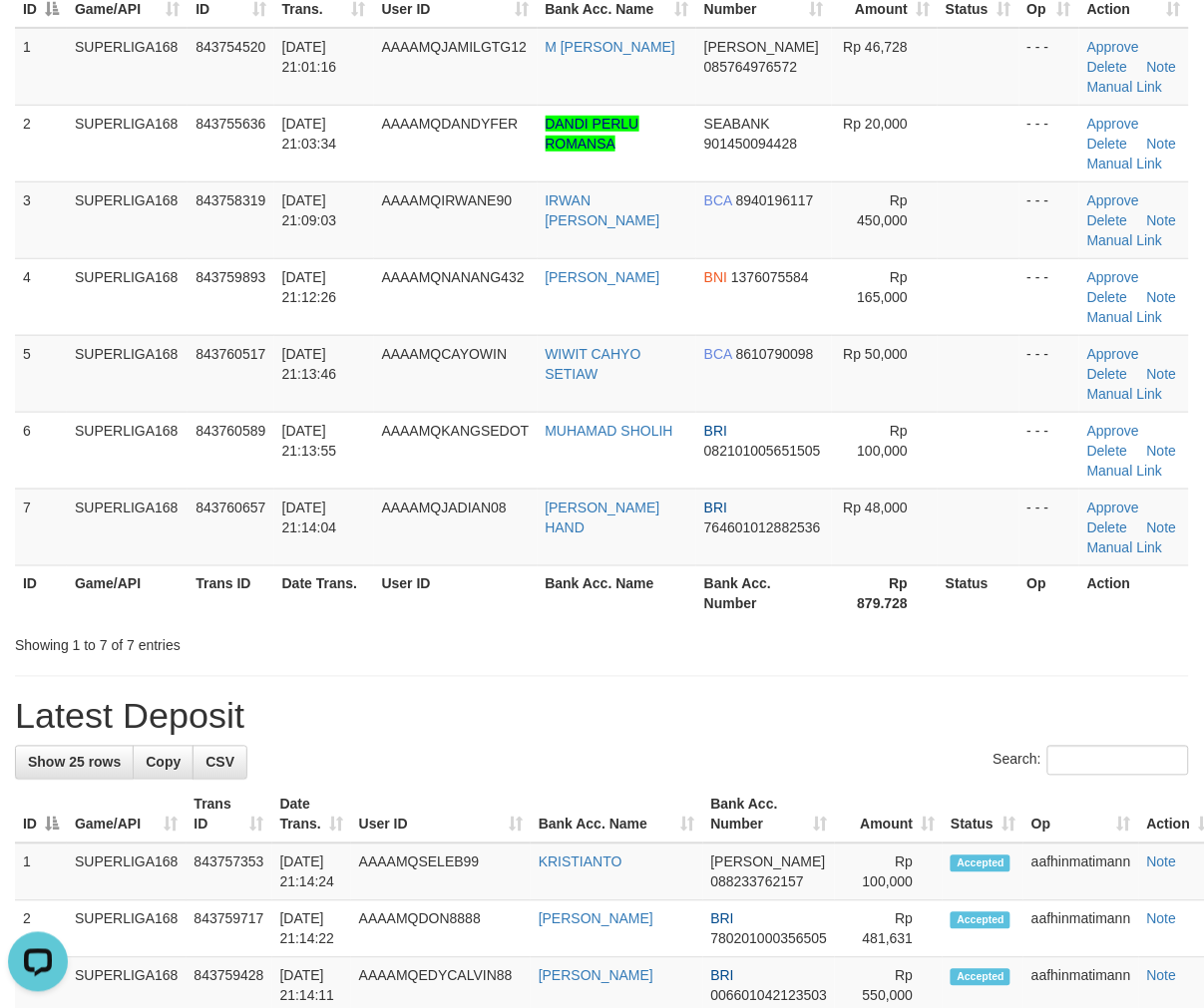 drag, startPoint x: 446, startPoint y: 539, endPoint x: 4, endPoint y: 705, distance: 472.14405 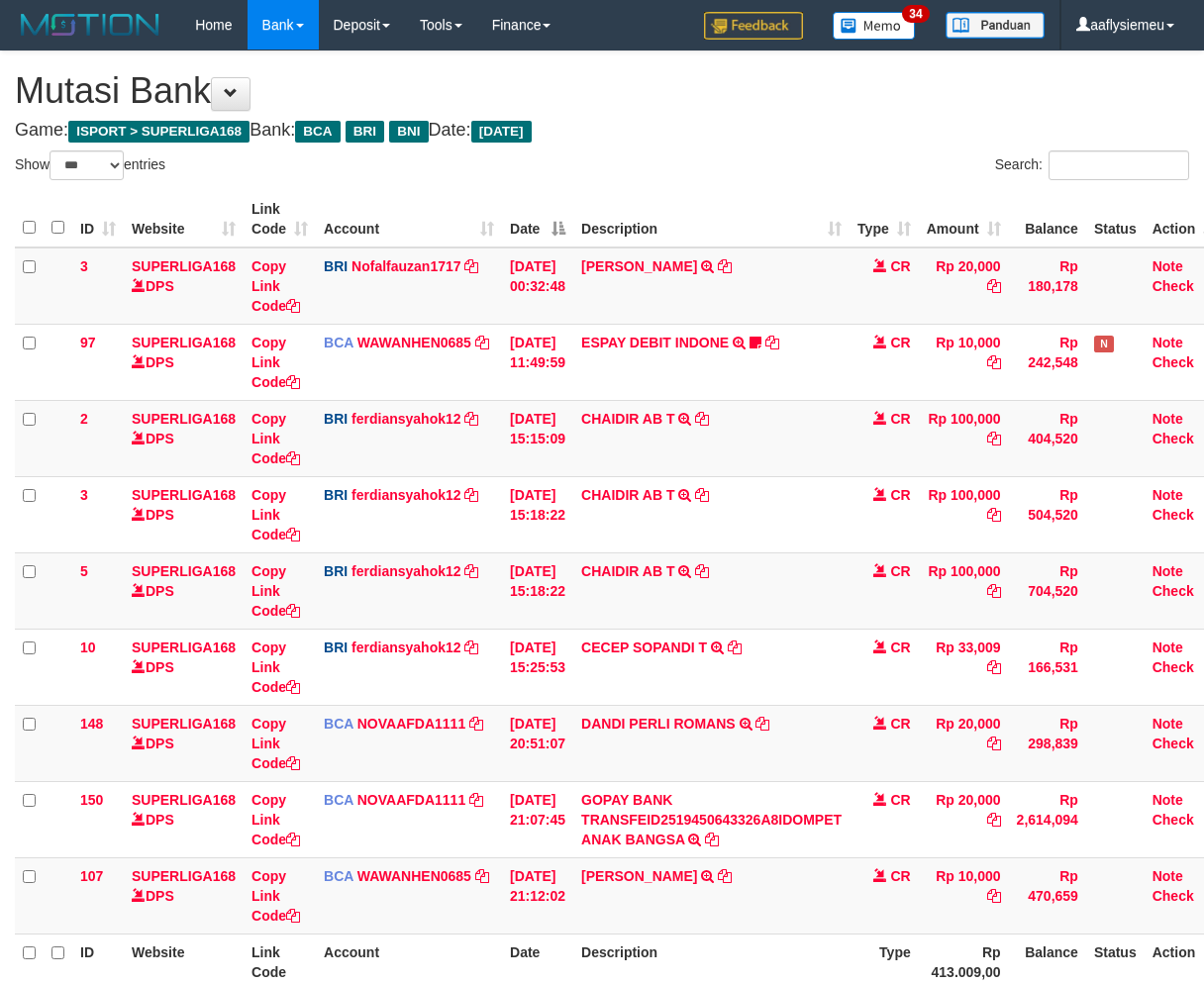 select on "***" 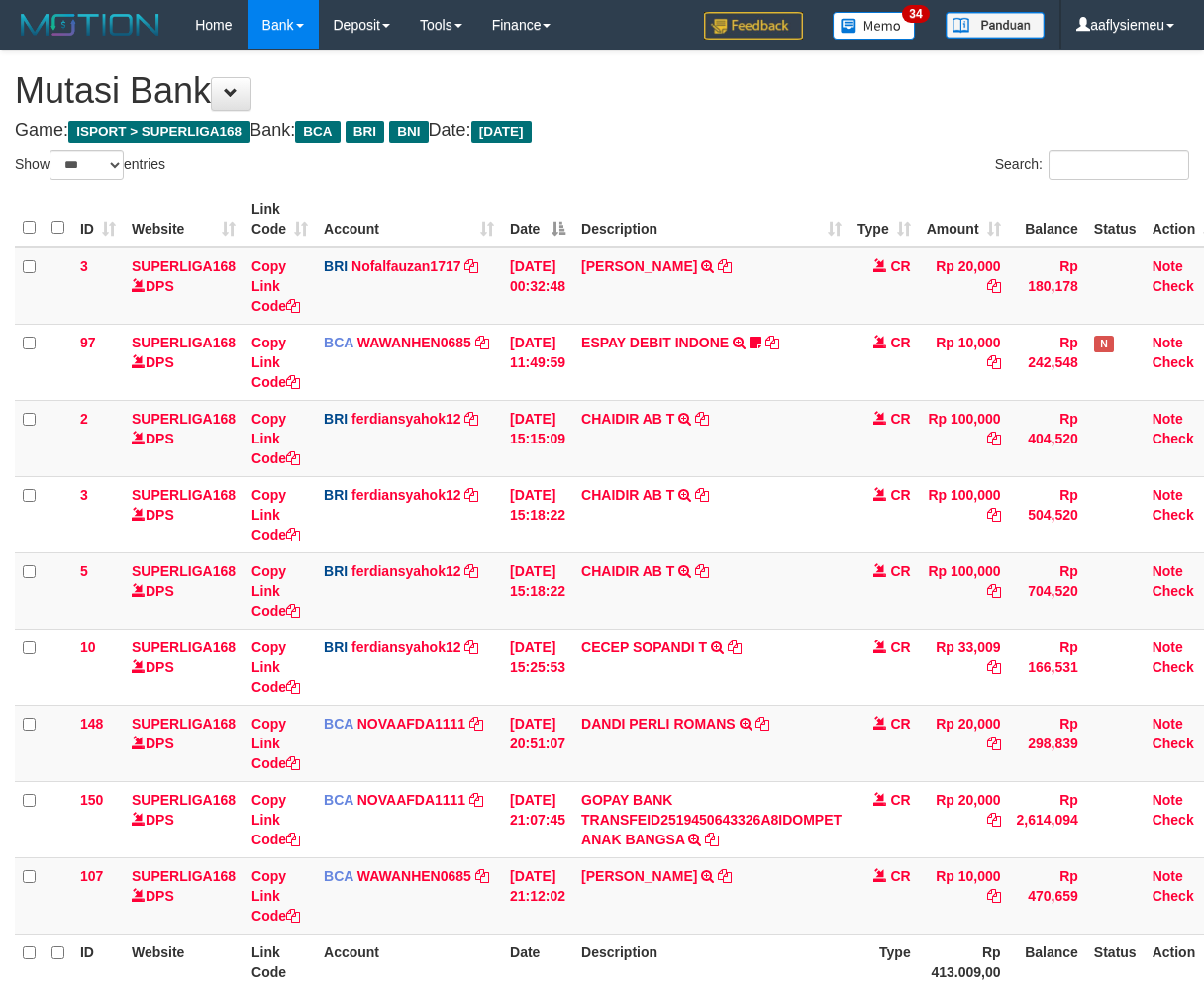 scroll, scrollTop: 50, scrollLeft: 0, axis: vertical 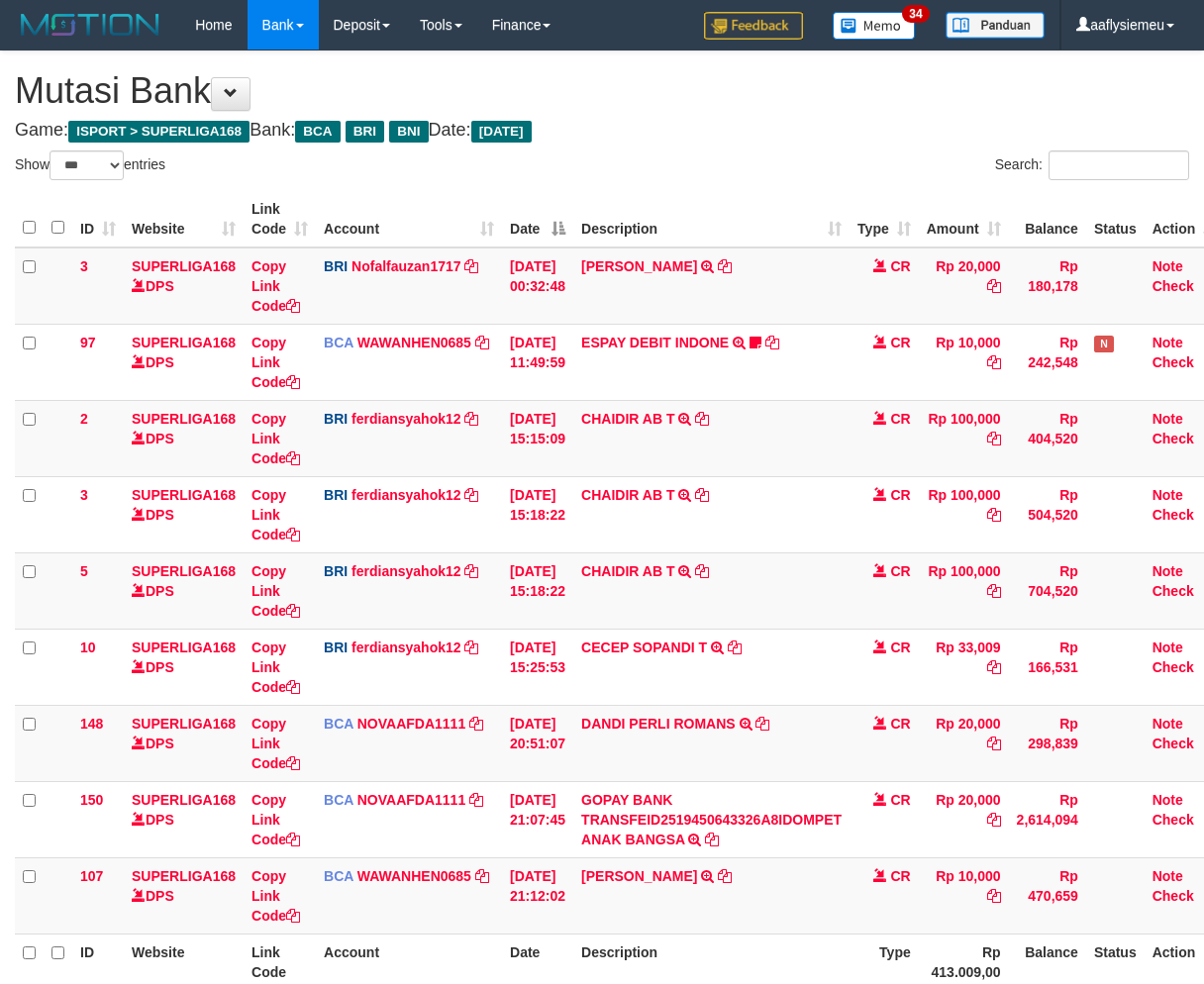 select on "***" 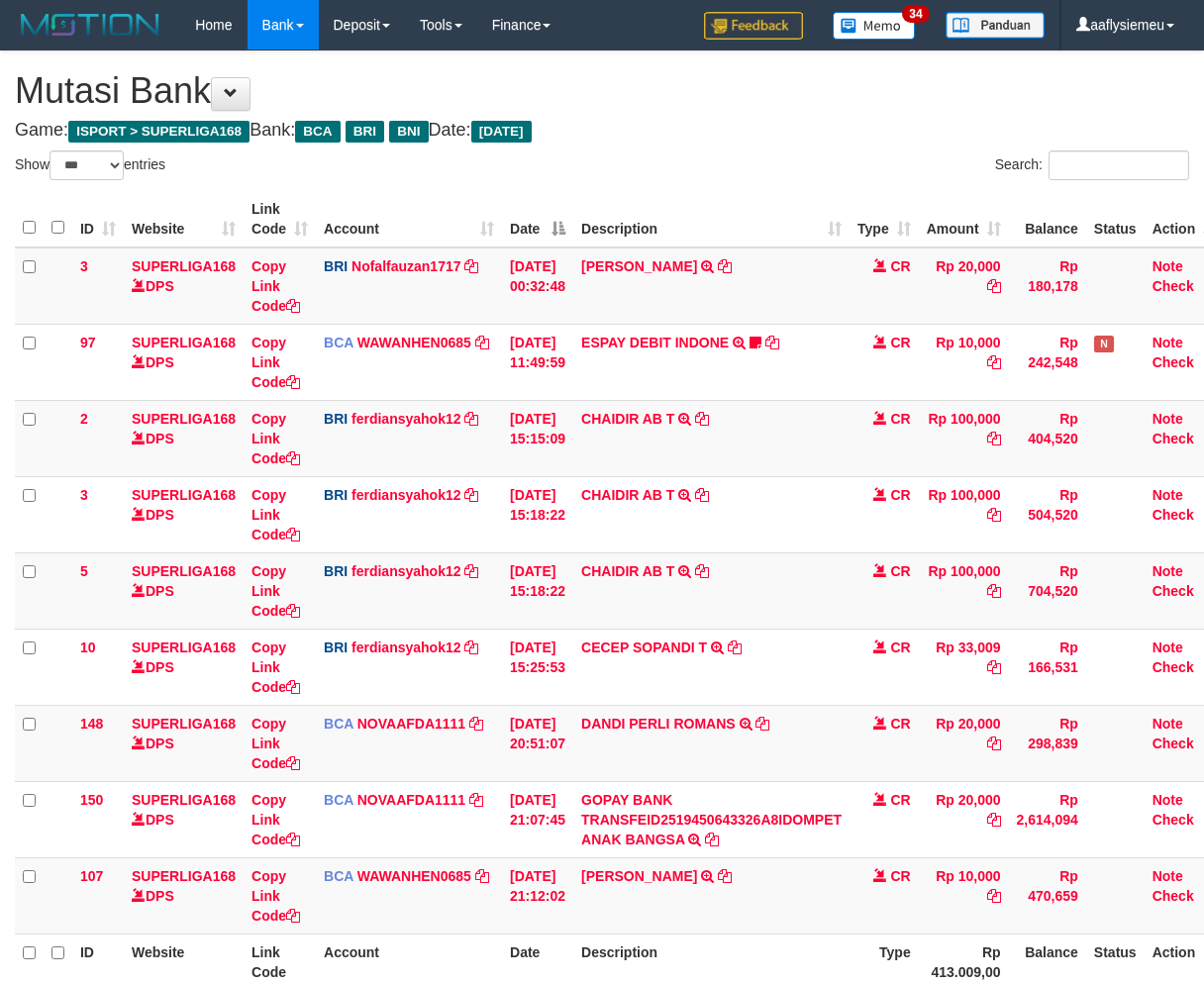 scroll, scrollTop: 199, scrollLeft: 3, axis: both 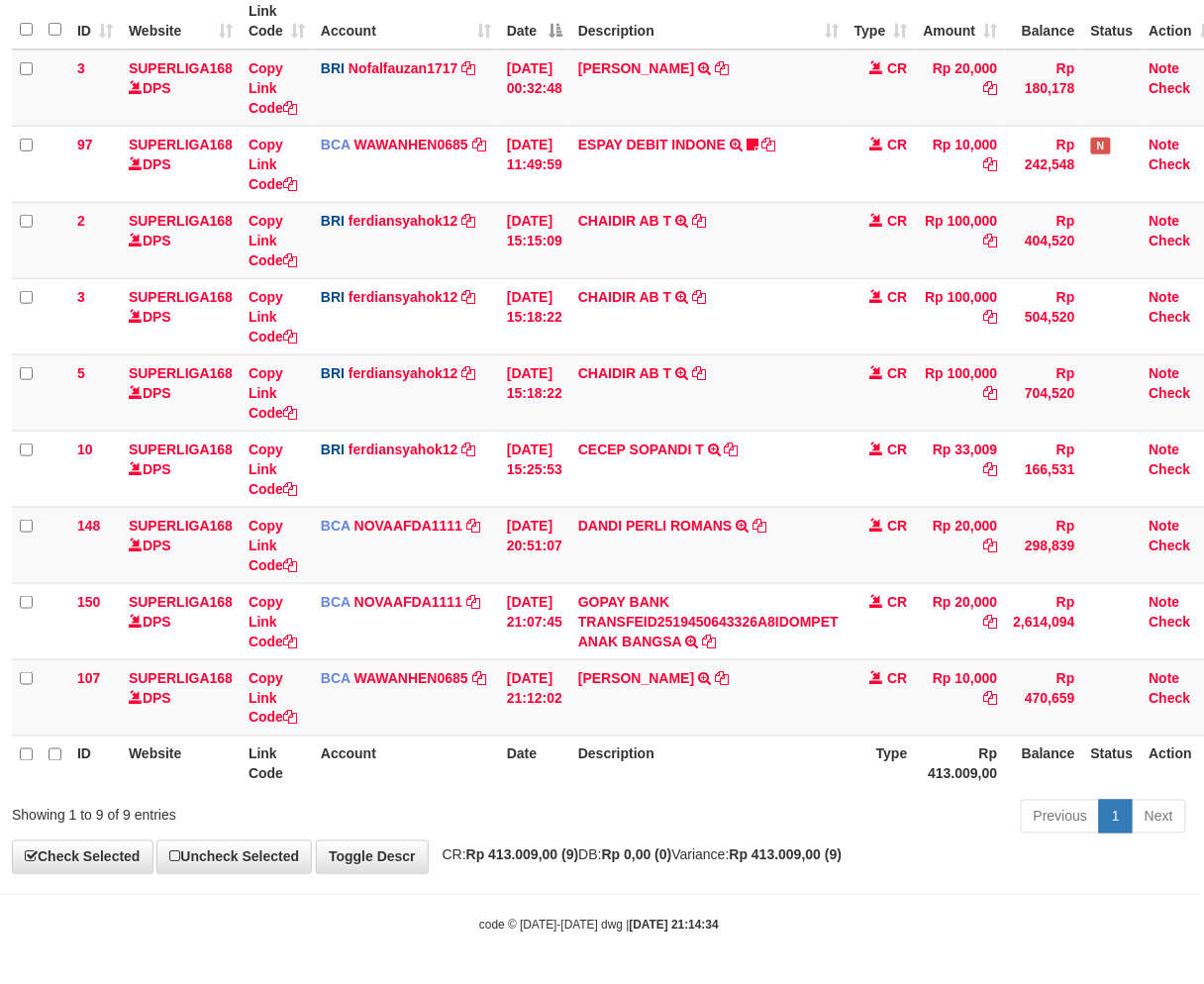 click on "Description" at bounding box center [708, 763] 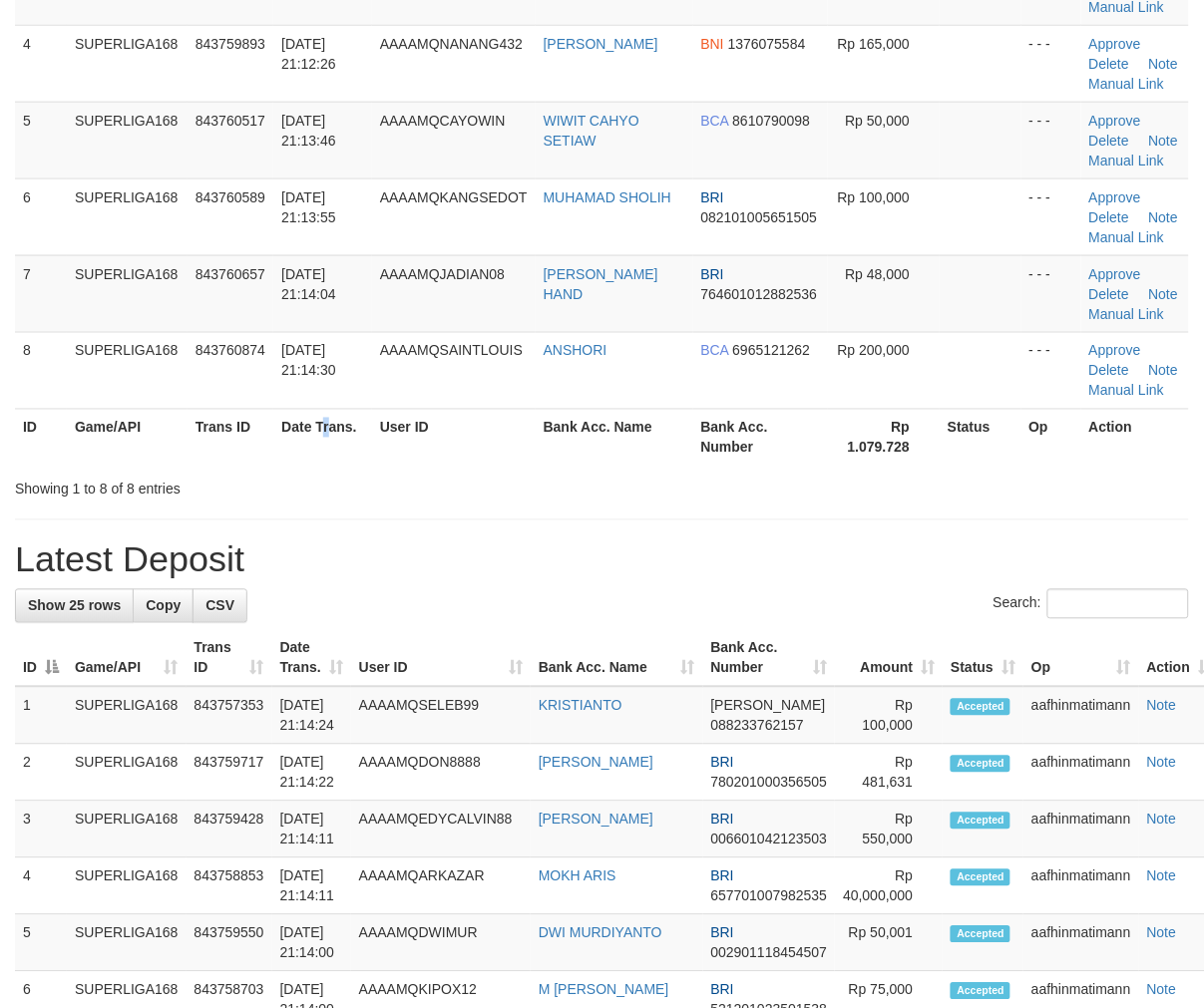 click on "Date Trans." at bounding box center (322, 437) 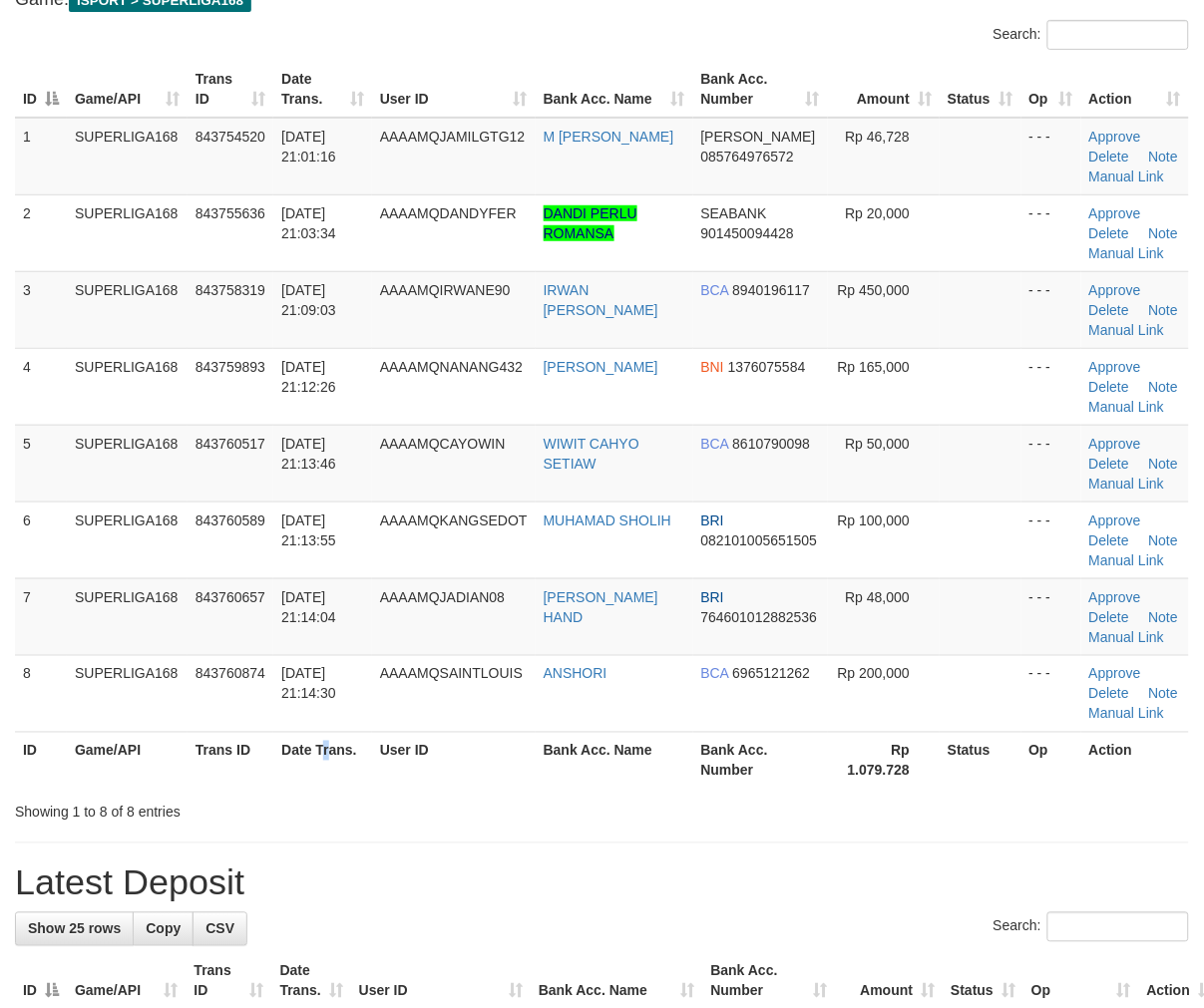 scroll, scrollTop: 12, scrollLeft: 0, axis: vertical 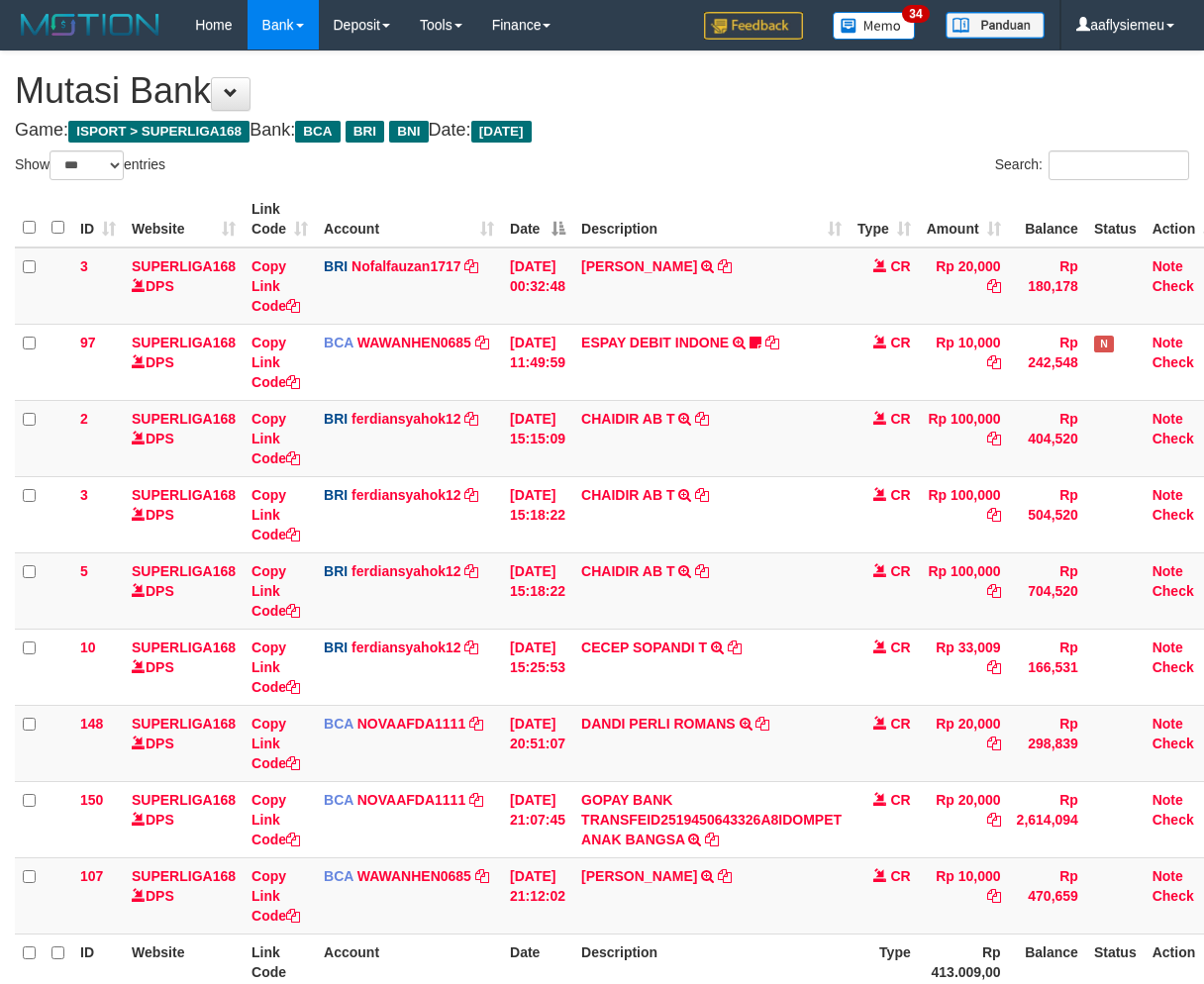 select on "***" 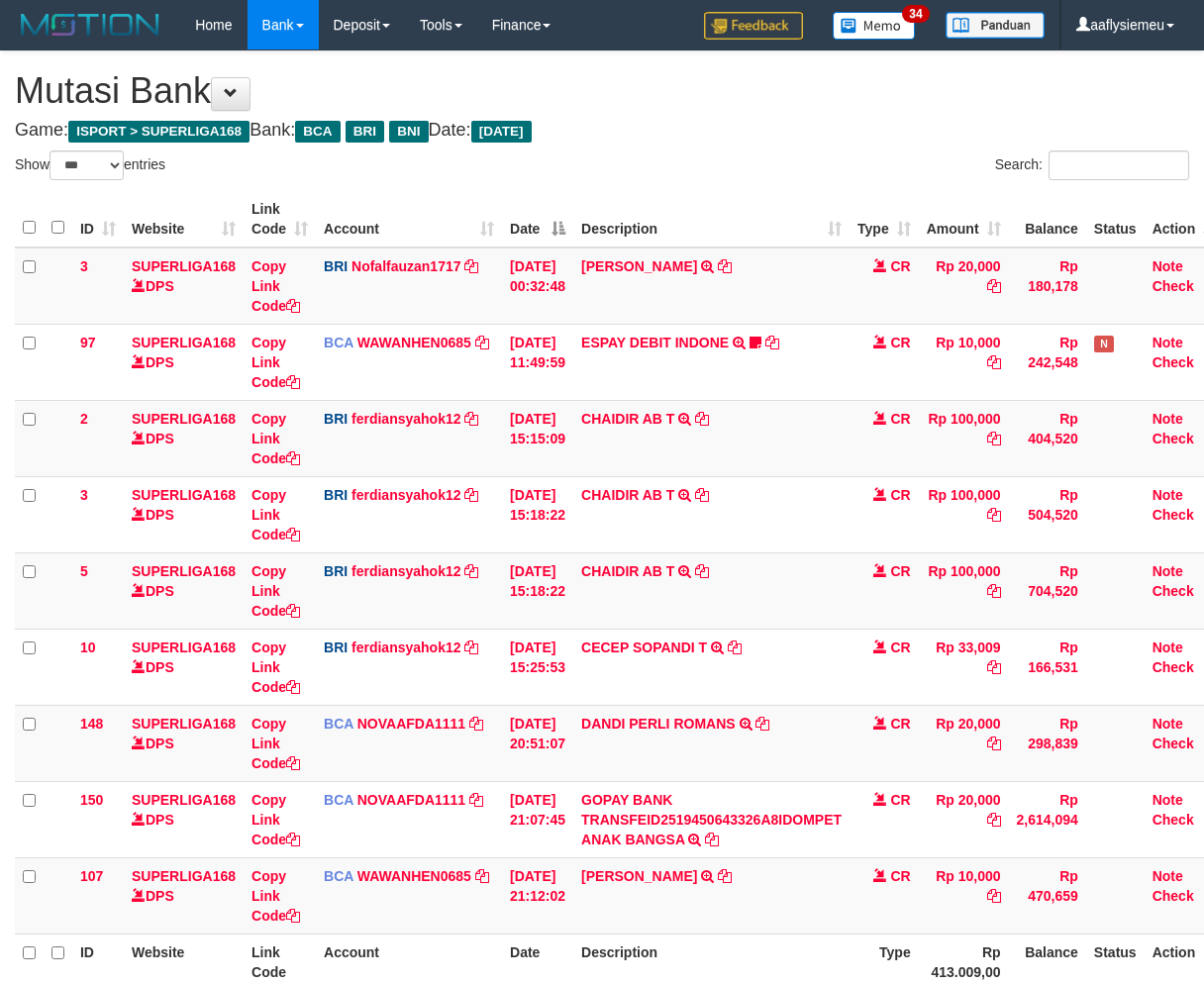 scroll, scrollTop: 199, scrollLeft: 3, axis: both 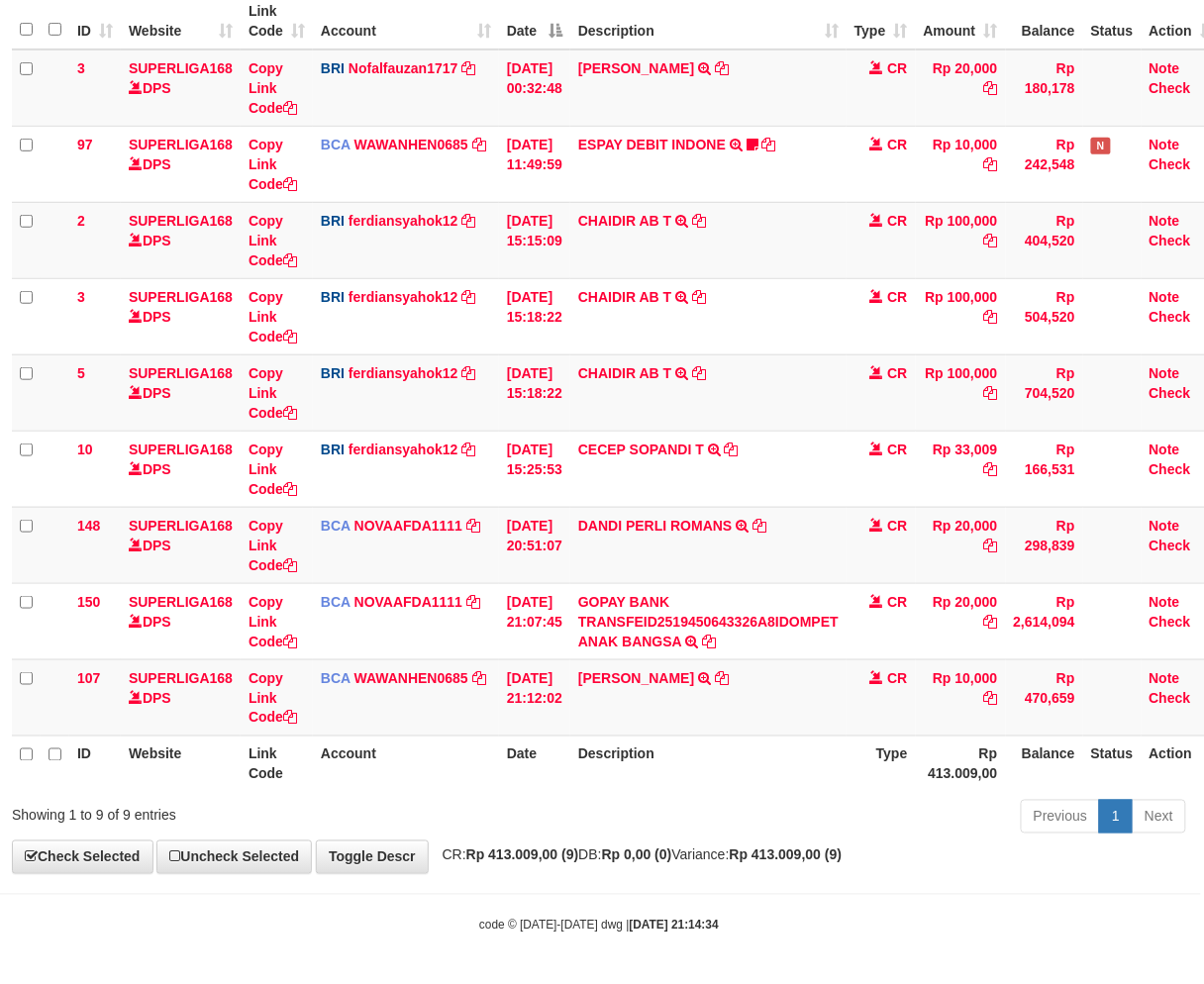 click on "Type" at bounding box center (881, 763) 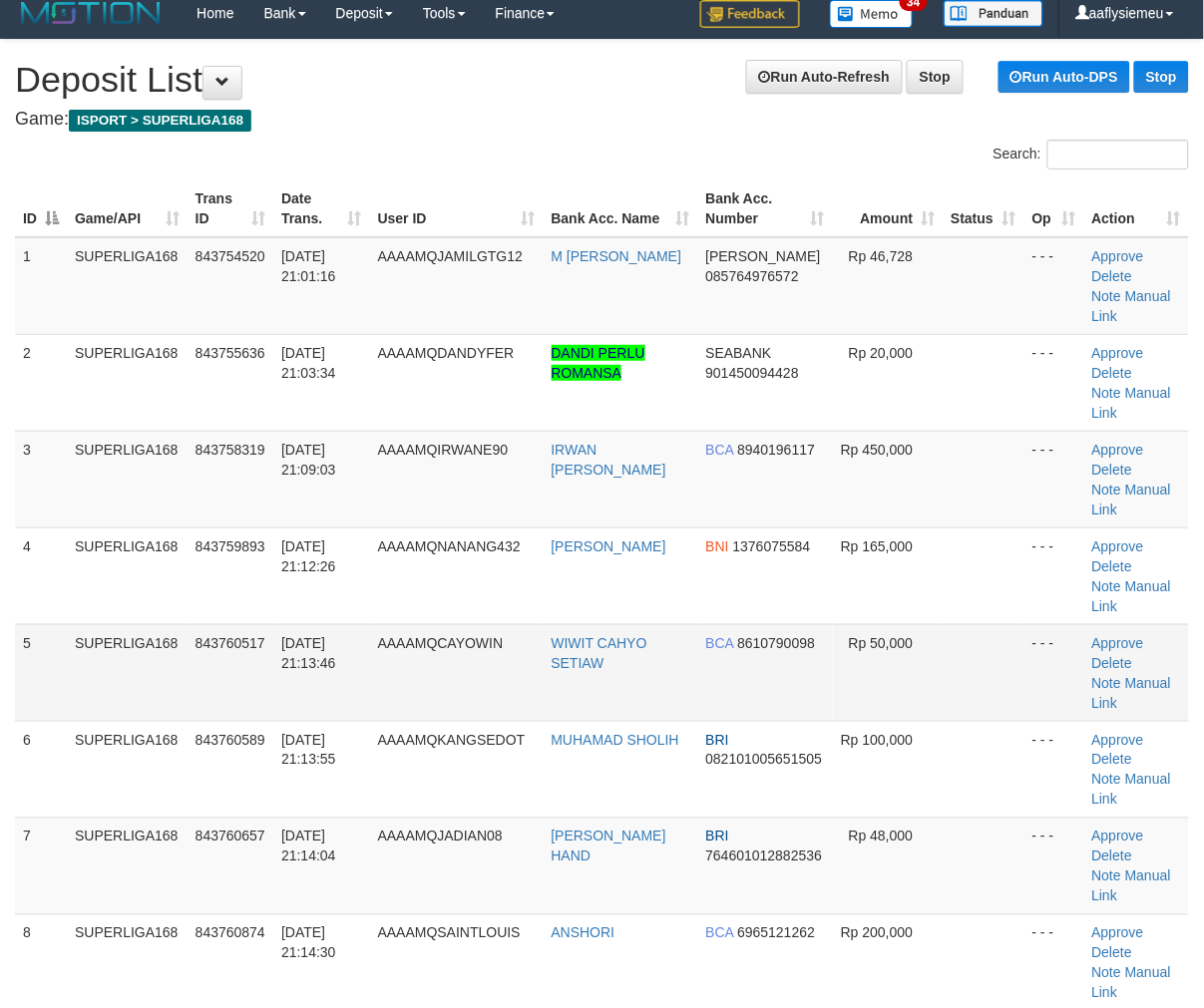scroll, scrollTop: 0, scrollLeft: 0, axis: both 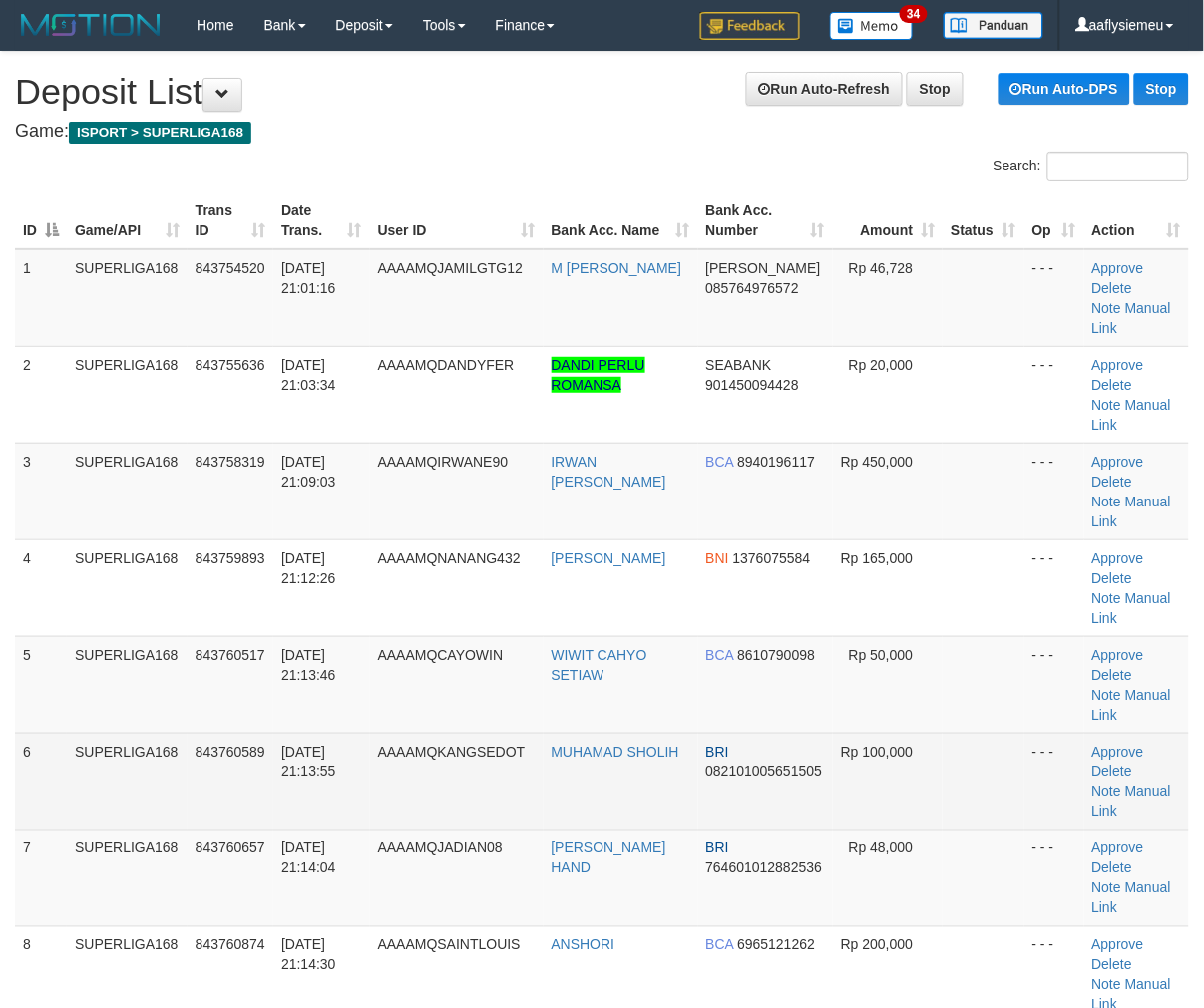 click on "6" at bounding box center [41, 781] 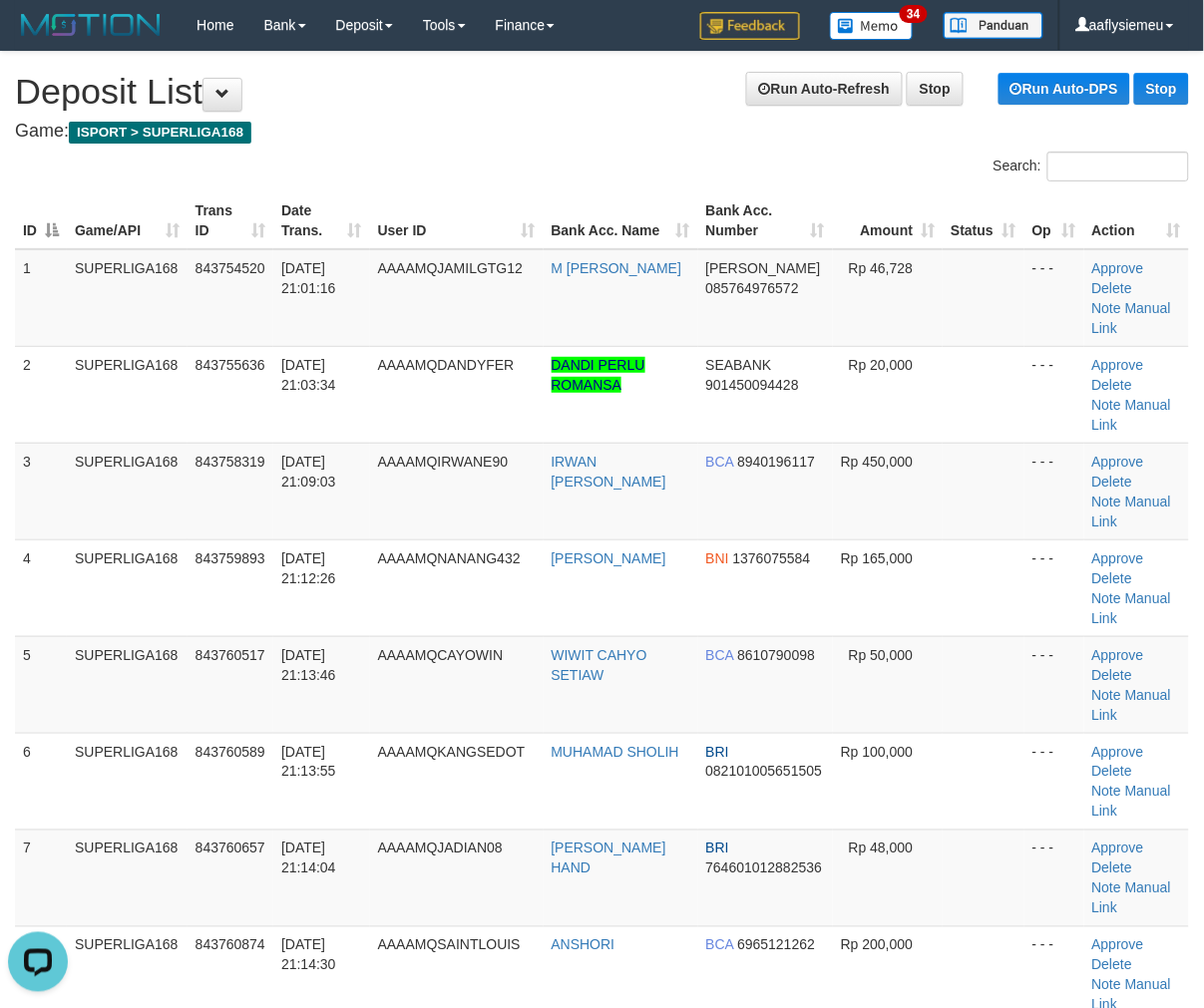 scroll, scrollTop: 0, scrollLeft: 0, axis: both 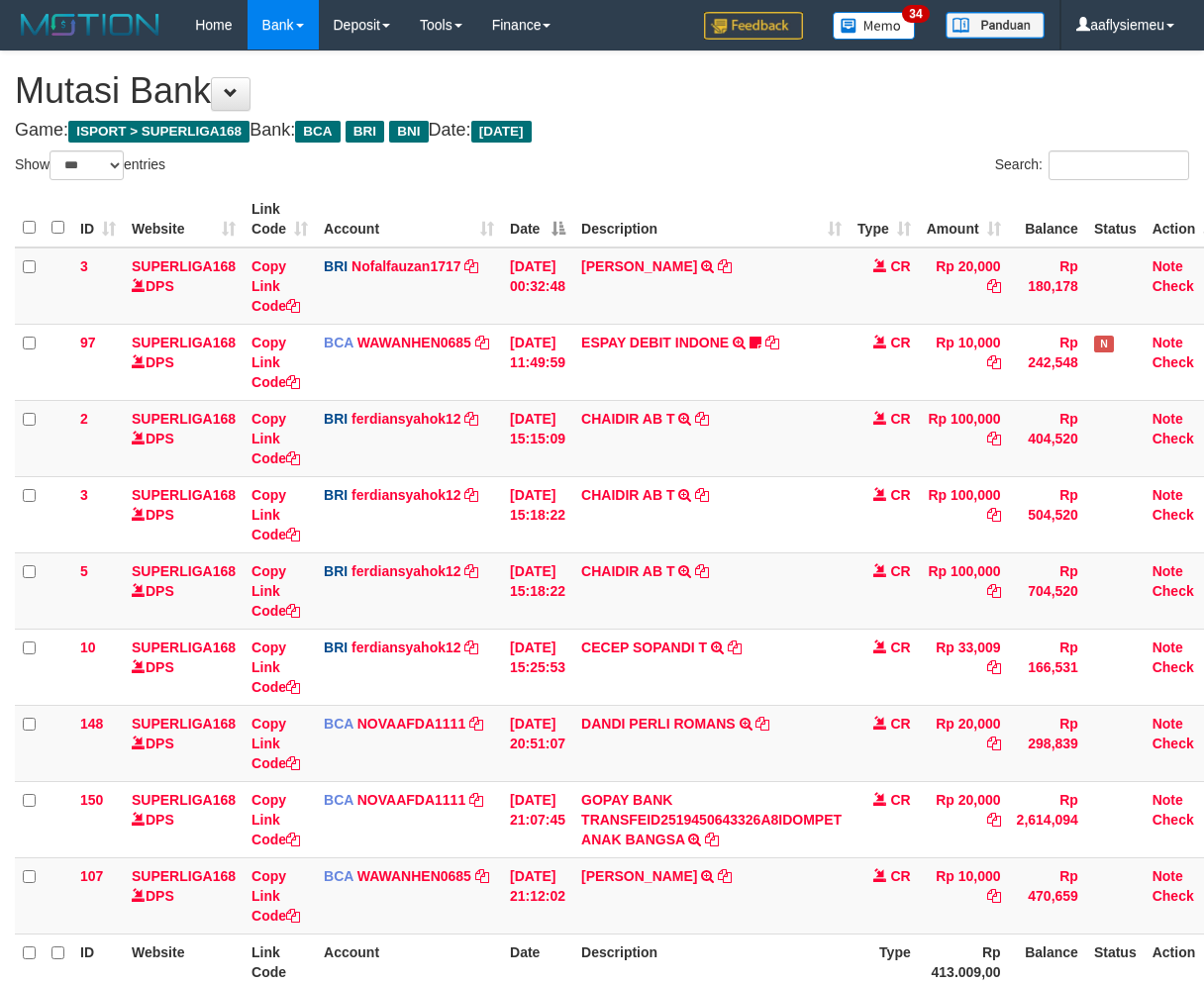 select on "***" 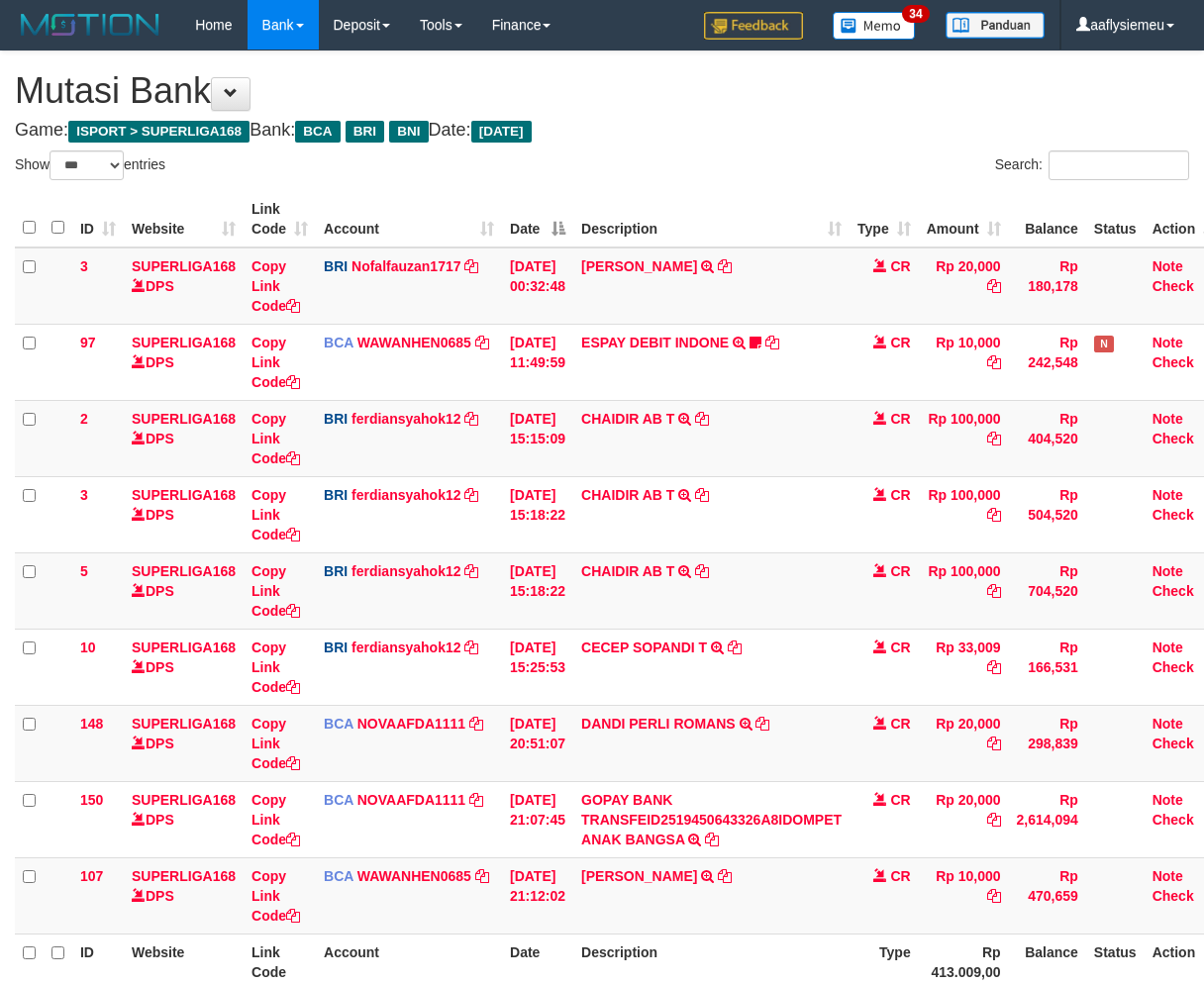 scroll, scrollTop: 199, scrollLeft: 3, axis: both 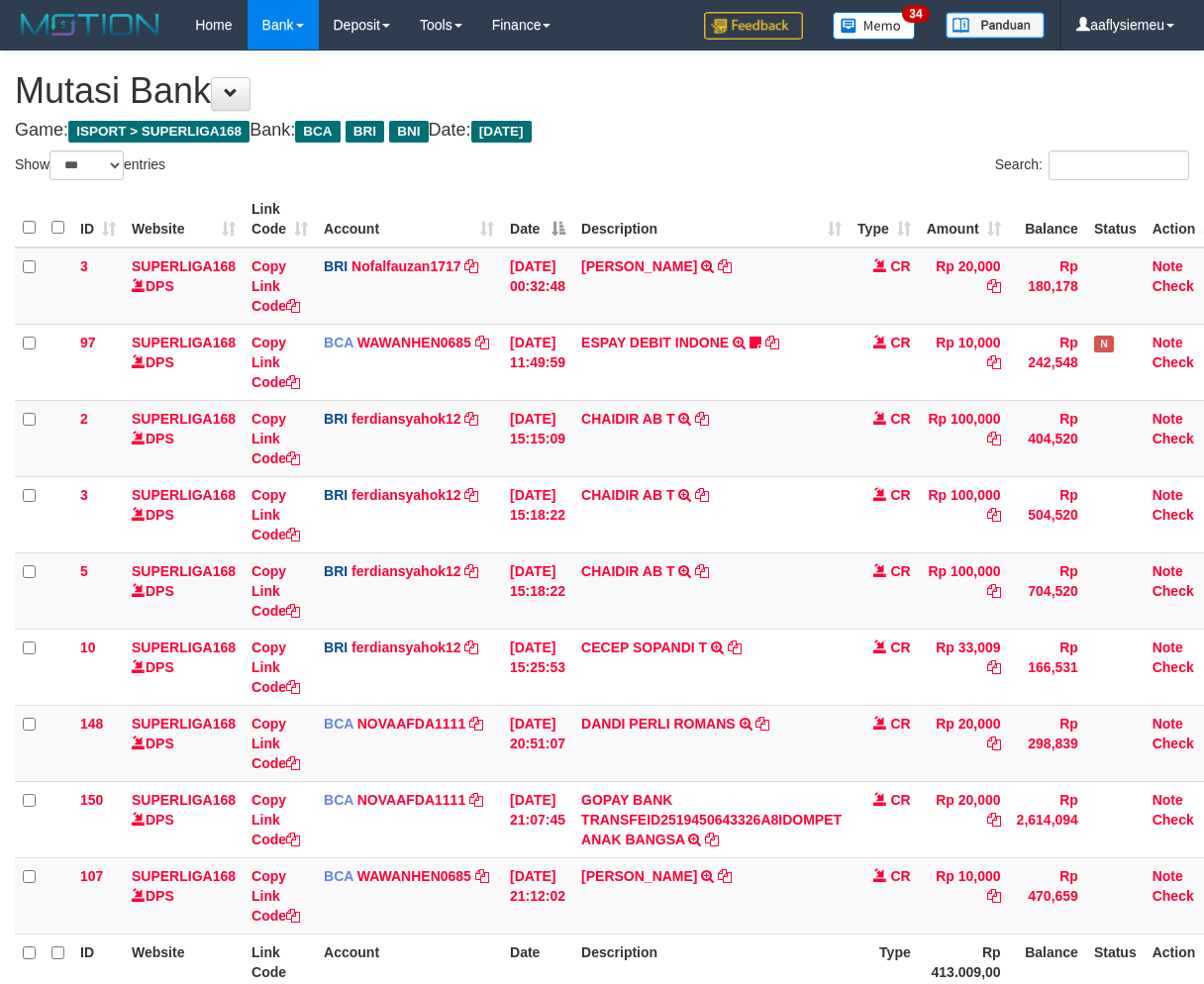 select on "***" 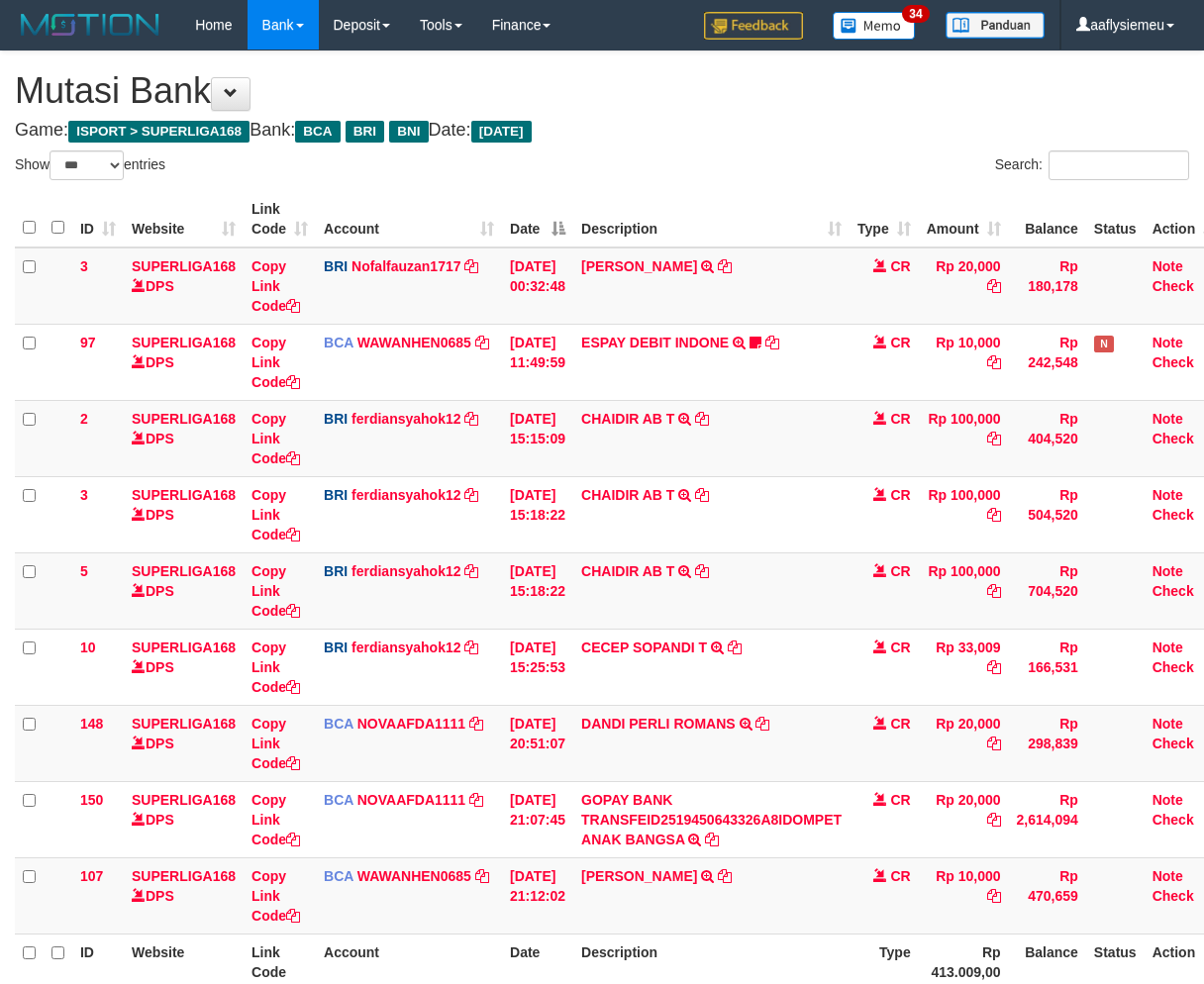 scroll, scrollTop: 199, scrollLeft: 3, axis: both 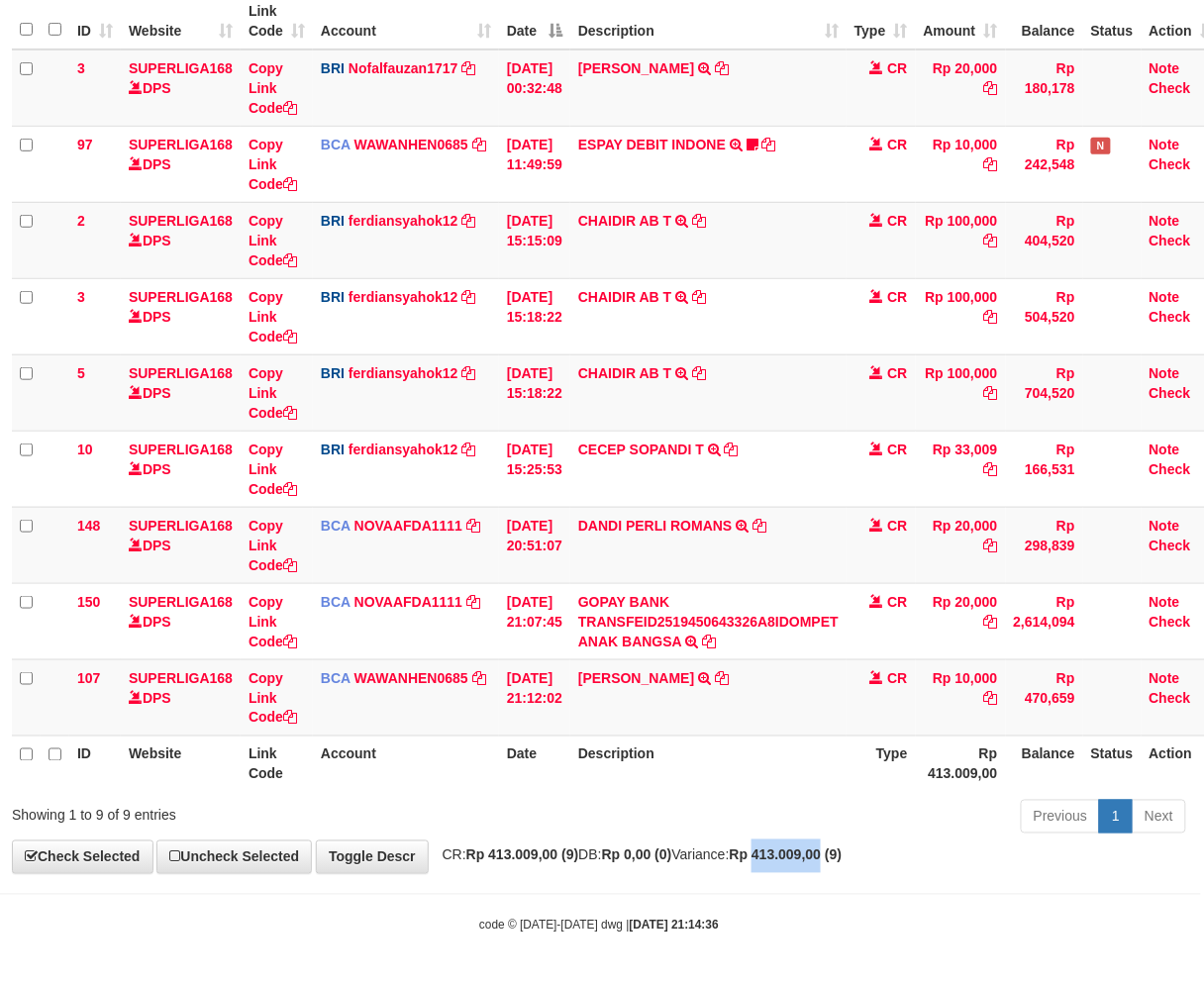 drag, startPoint x: 0, startPoint y: 0, endPoint x: 809, endPoint y: 851, distance: 1174.1729 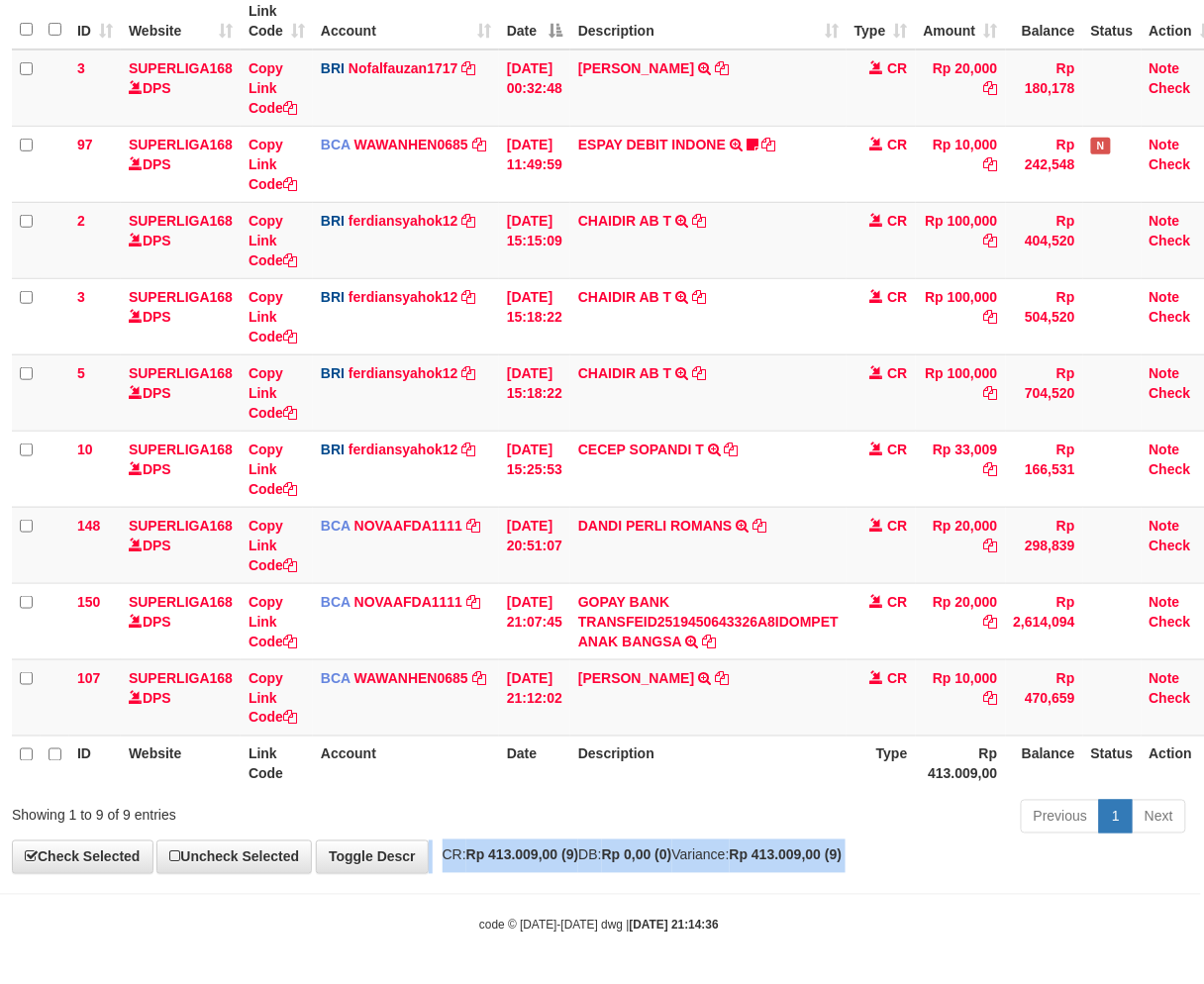 click on "Rp 413.009,00 (9)" at bounding box center [786, 855] 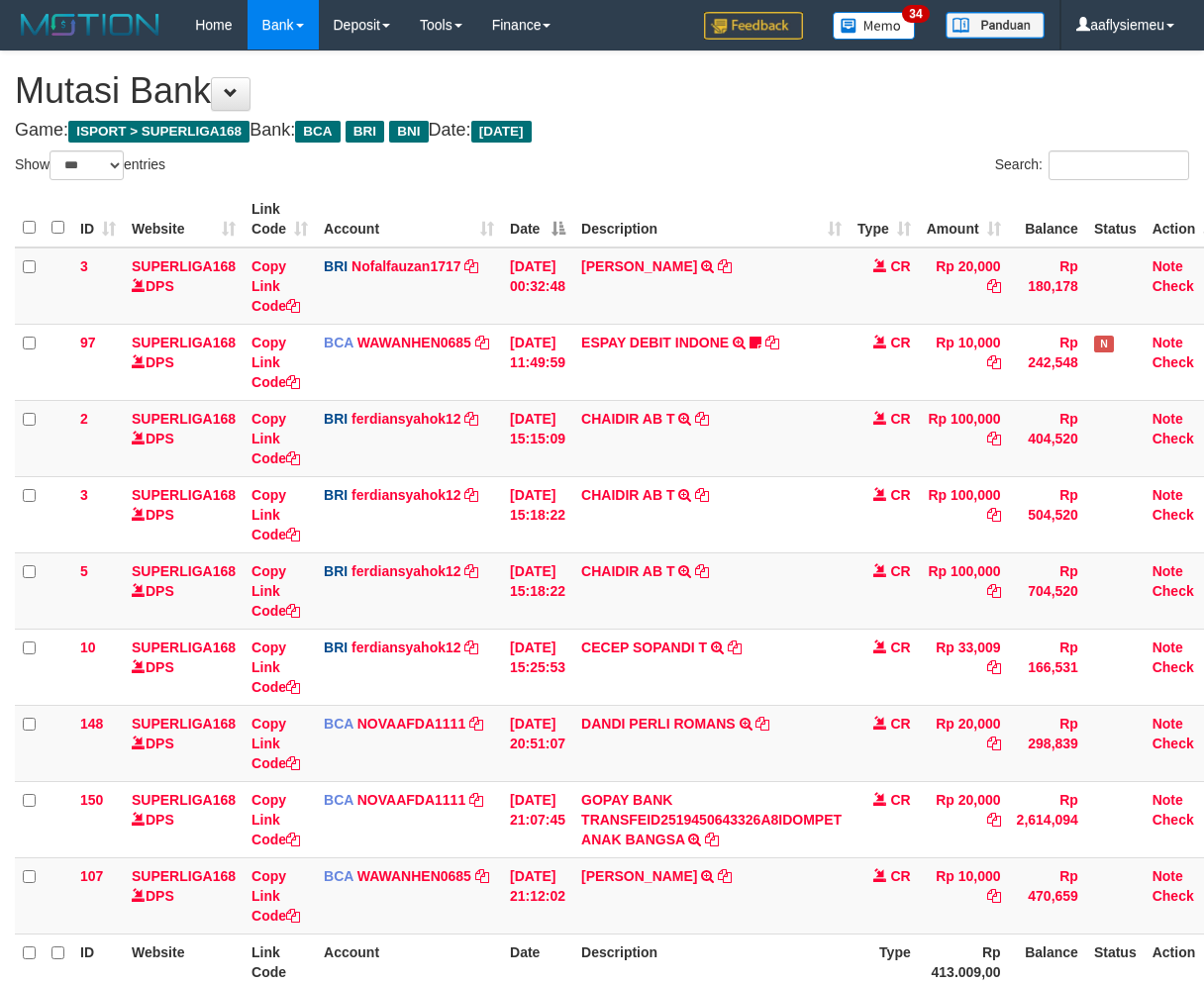 select on "***" 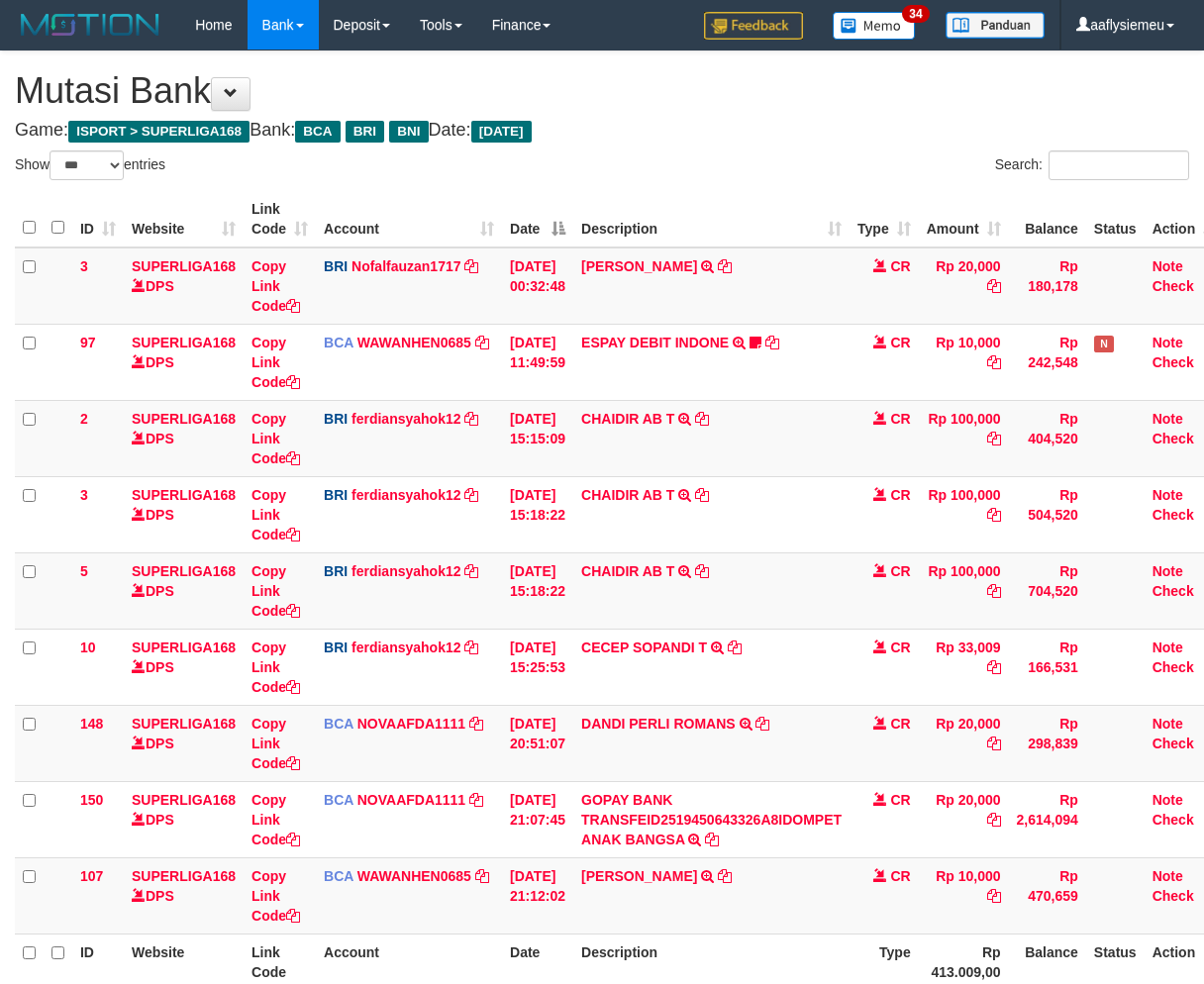scroll, scrollTop: 199, scrollLeft: 3, axis: both 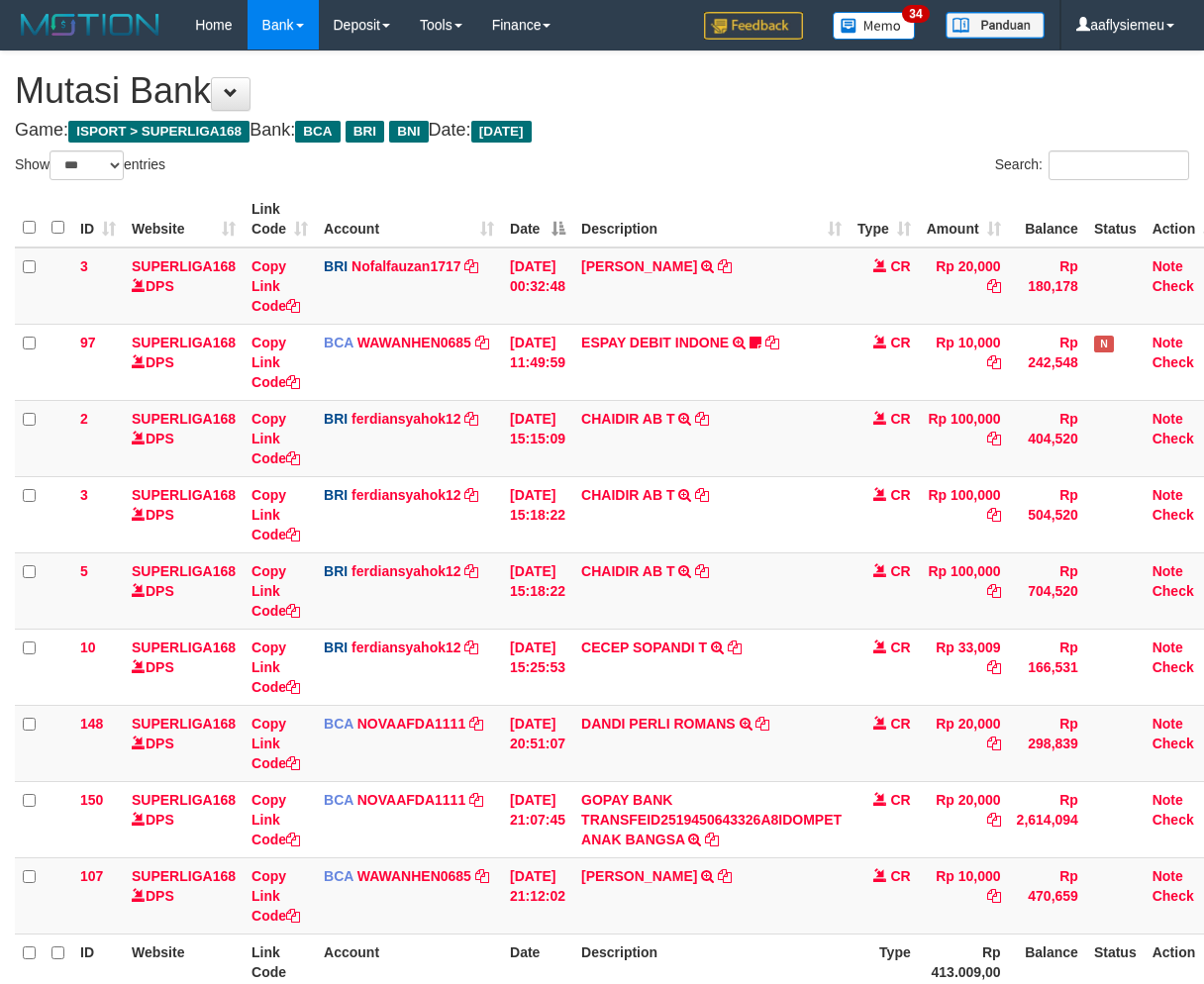 select on "***" 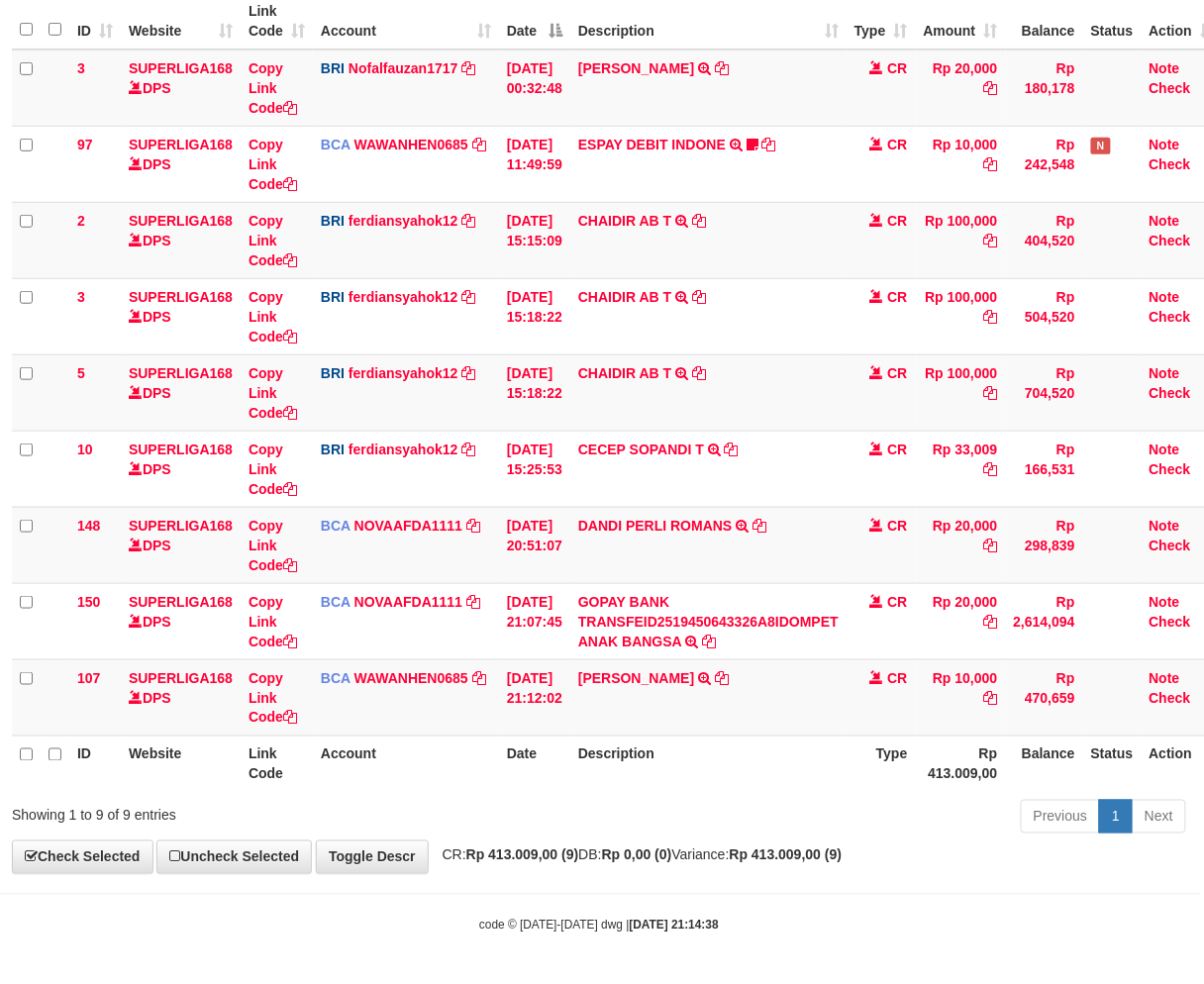 drag, startPoint x: 706, startPoint y: 868, endPoint x: 1213, endPoint y: 768, distance: 516.7678 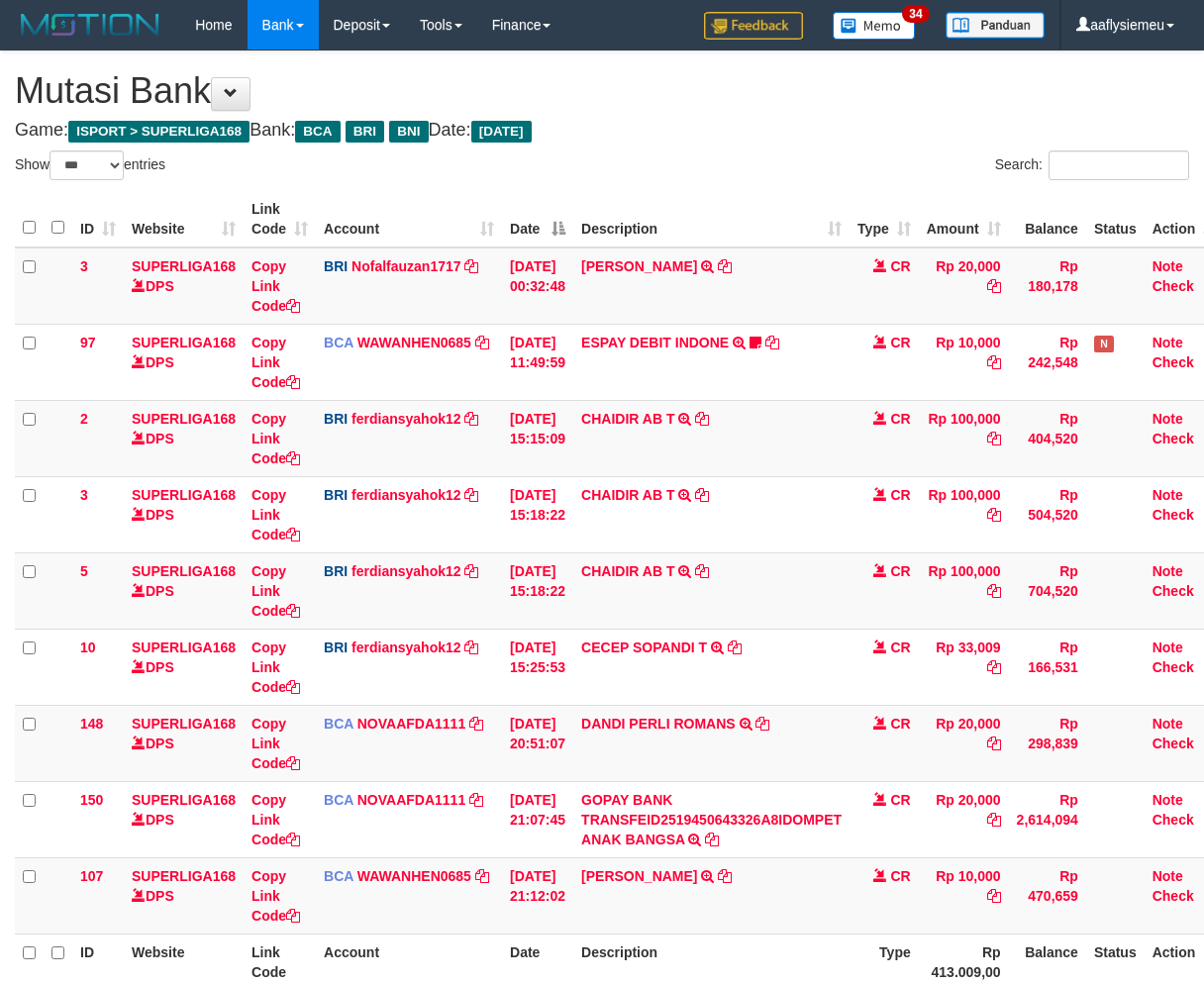 select on "***" 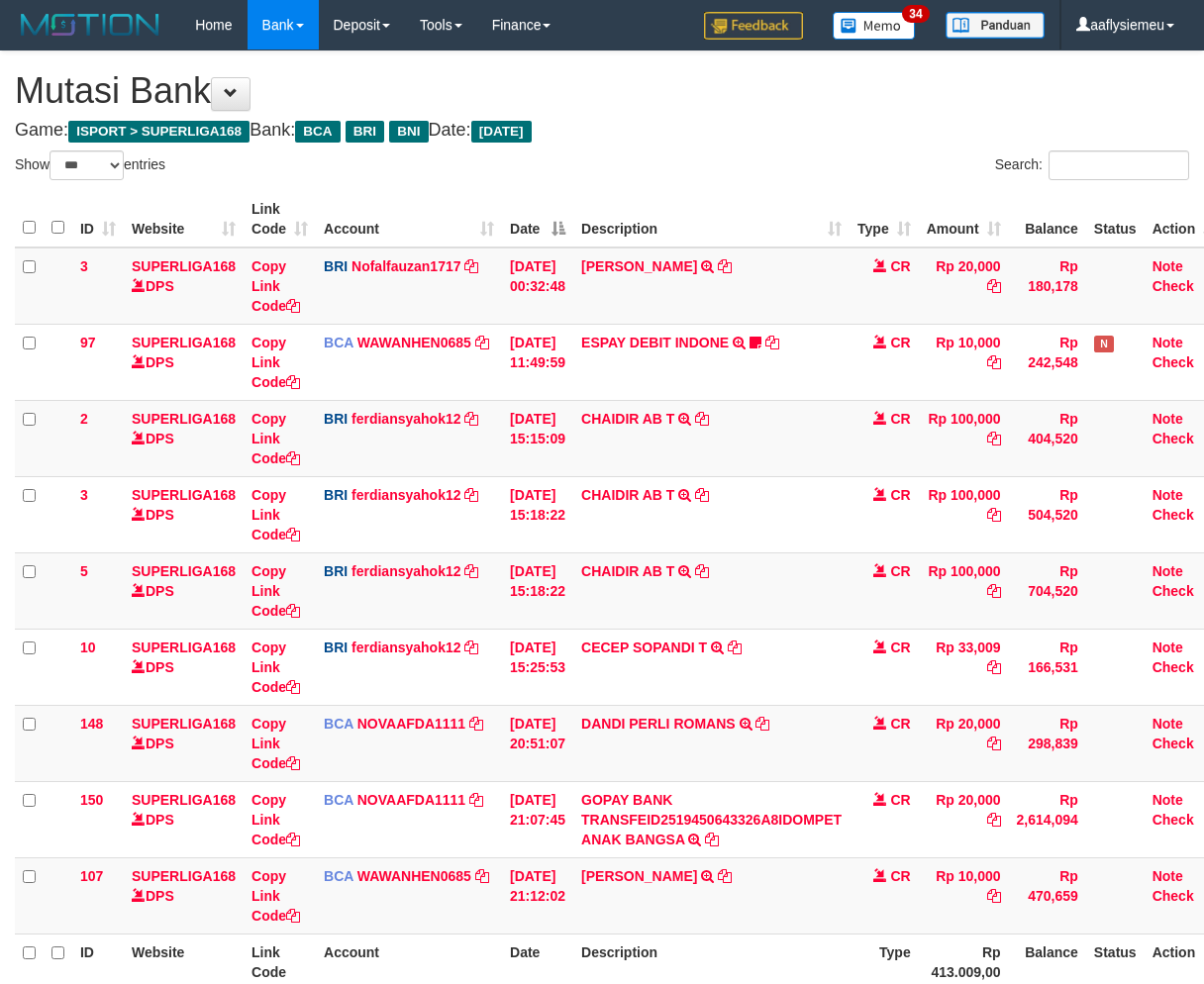 scroll, scrollTop: 199, scrollLeft: 3, axis: both 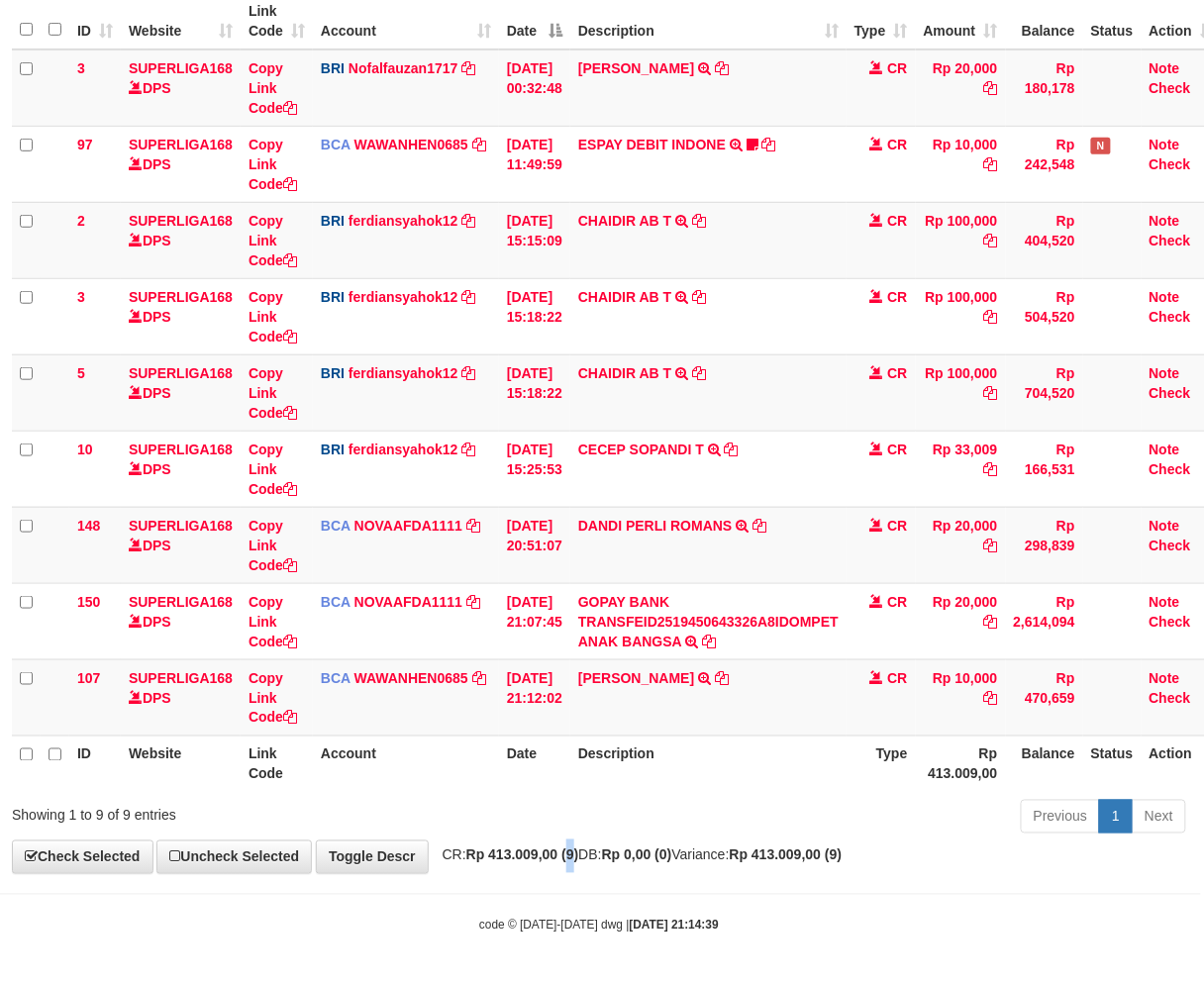 click on "**********" at bounding box center (599, 363) 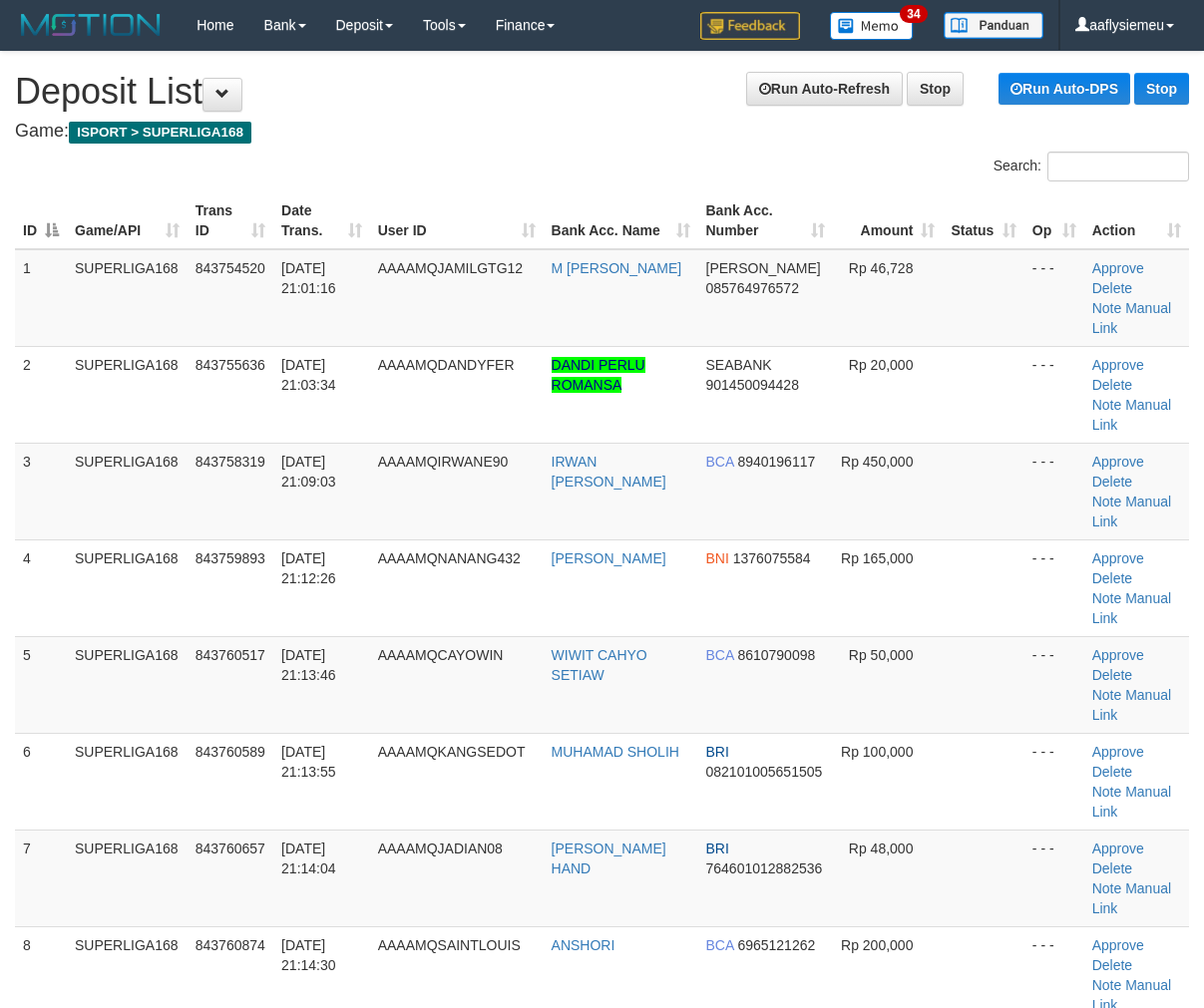 scroll, scrollTop: 0, scrollLeft: 0, axis: both 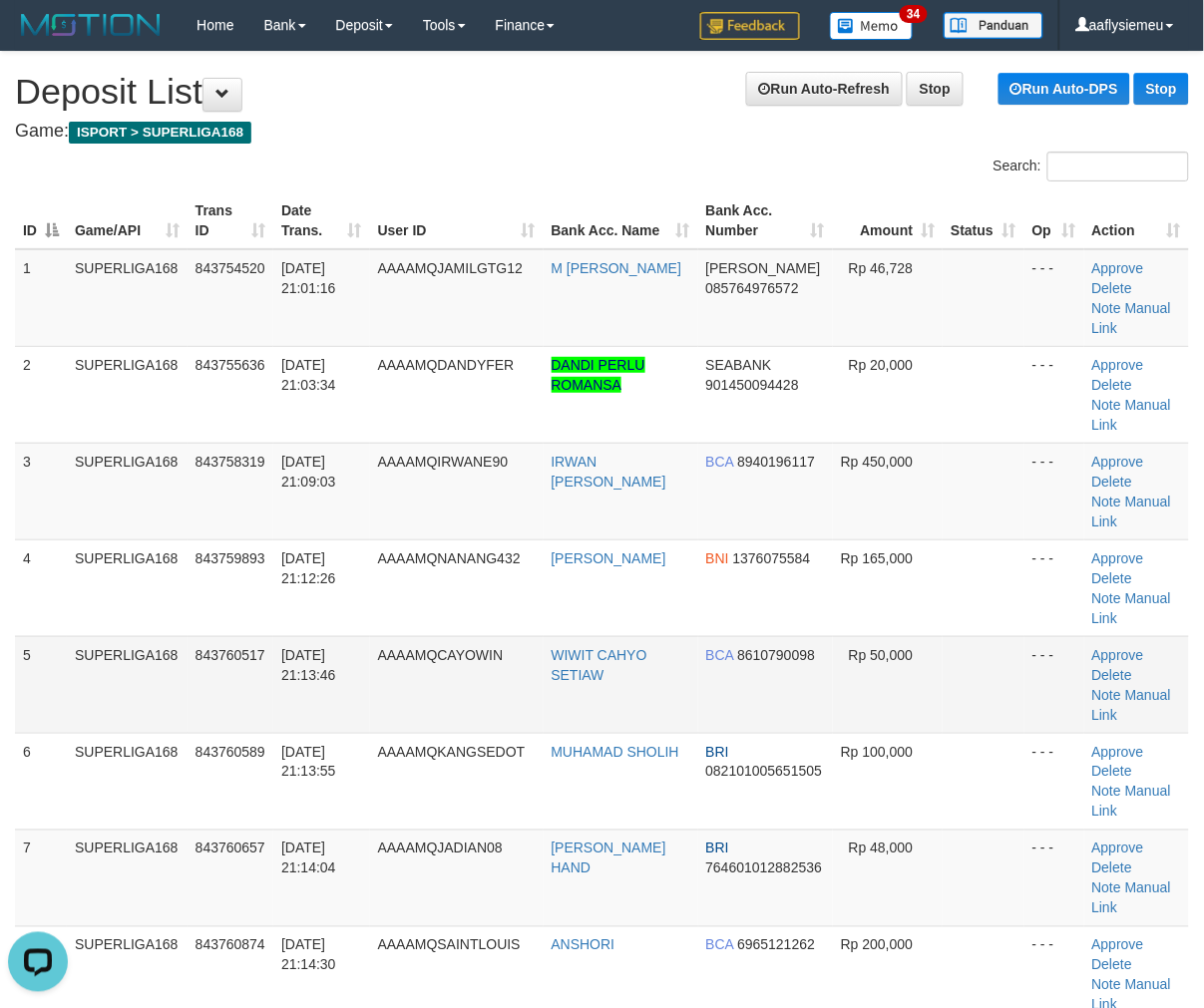 click on "SUPERLIGA168" at bounding box center [127, 684] 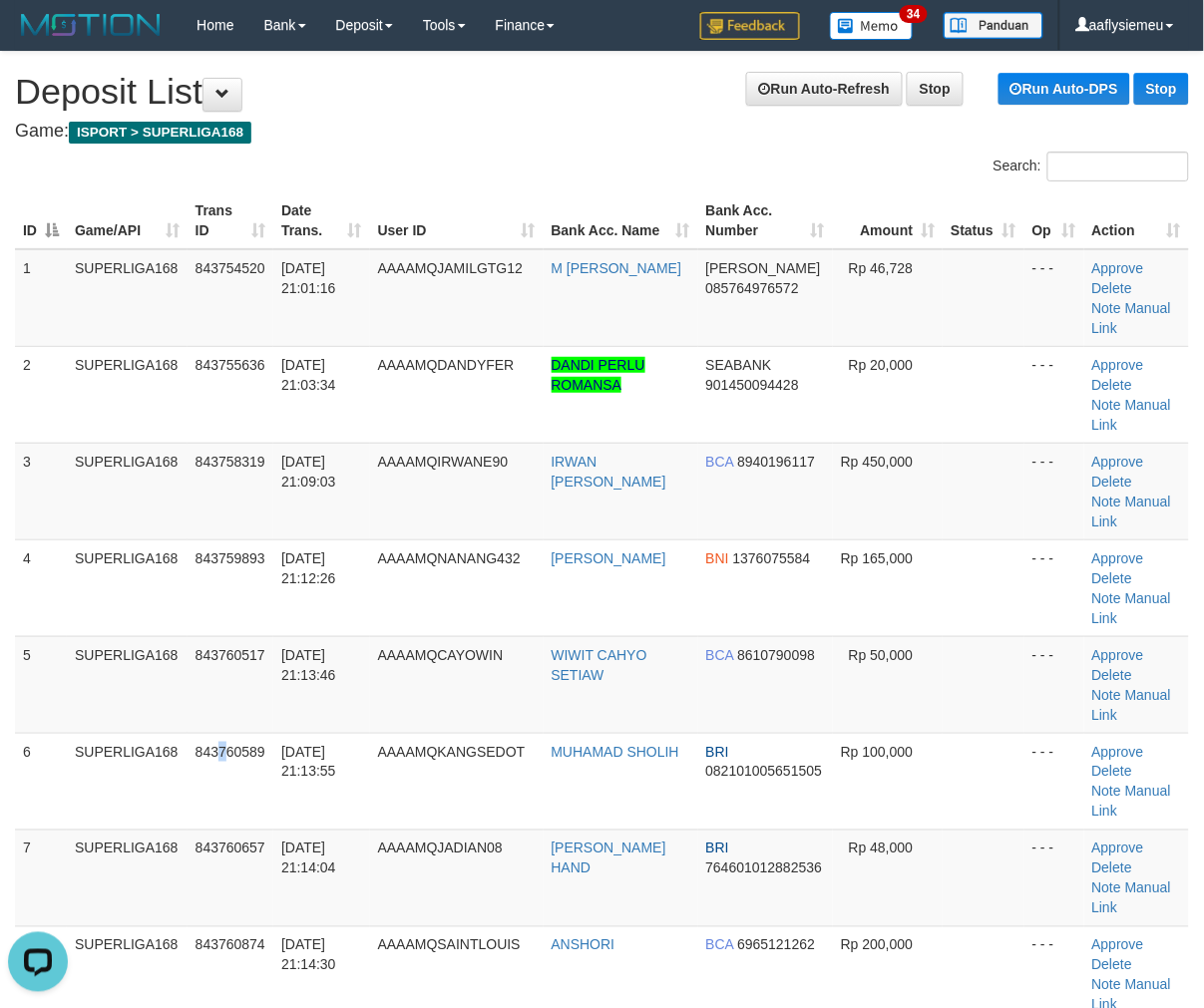 drag, startPoint x: 222, startPoint y: 646, endPoint x: 3, endPoint y: 715, distance: 229.6127 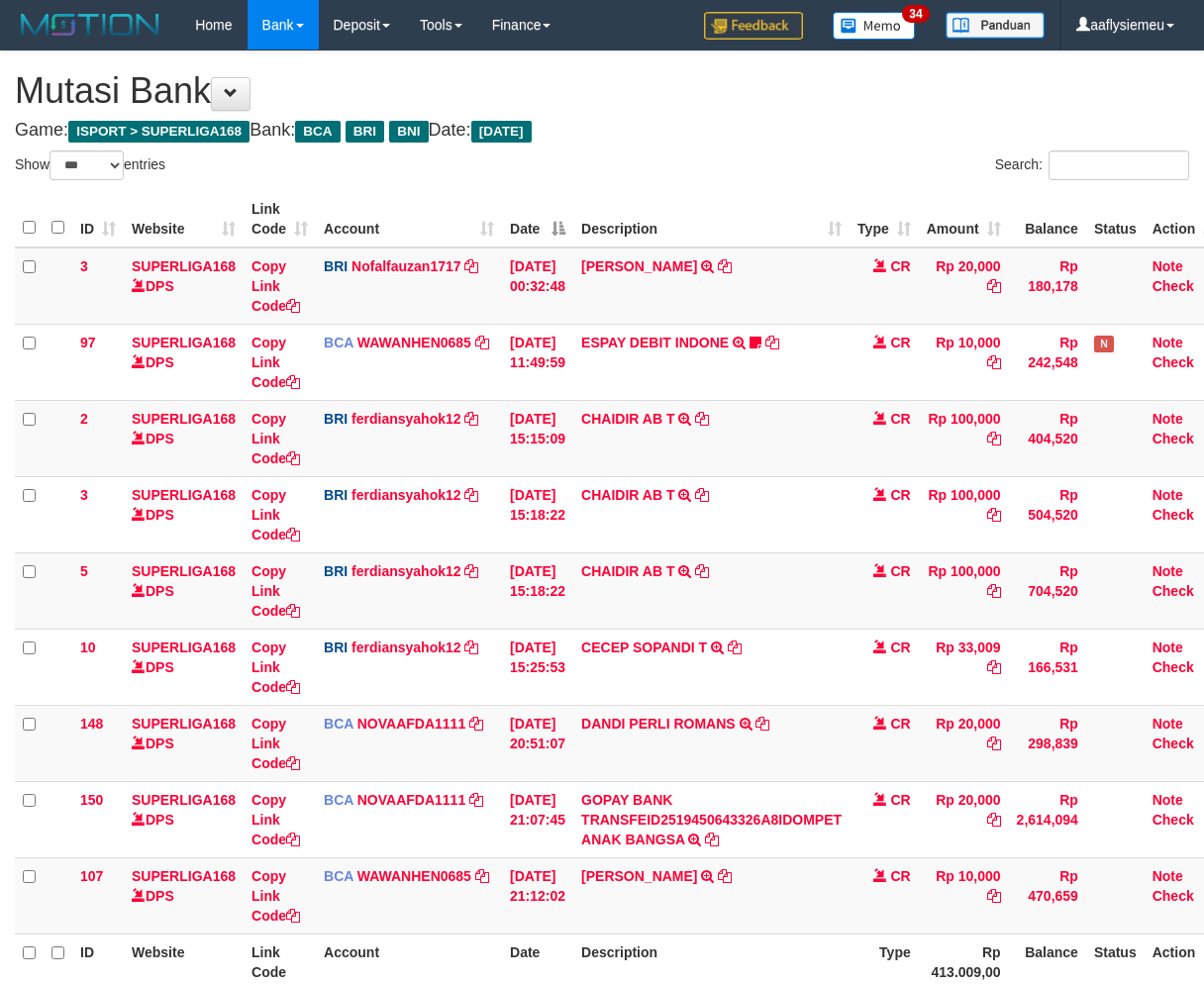 select on "***" 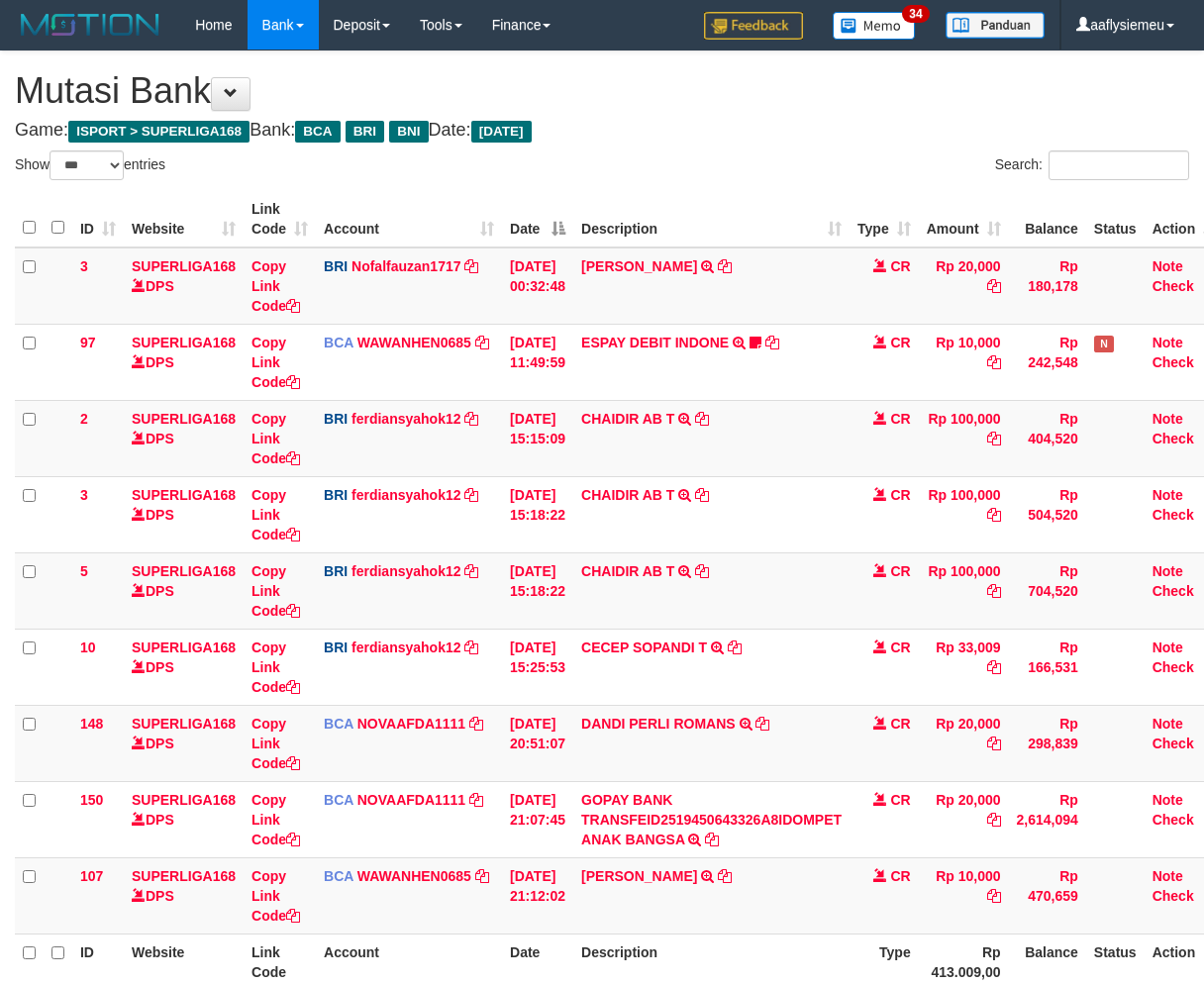 scroll, scrollTop: 199, scrollLeft: 3, axis: both 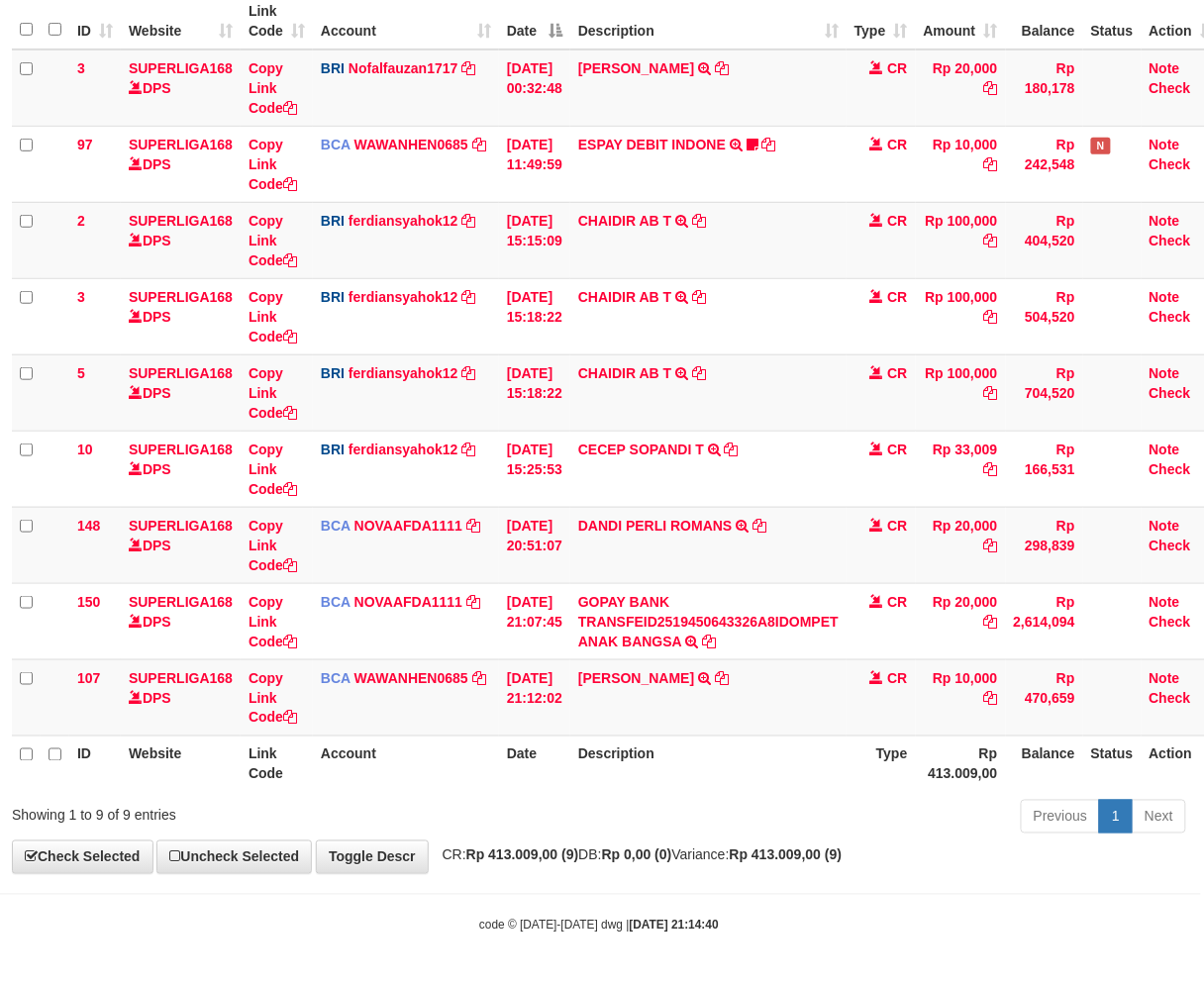 click on "**********" at bounding box center [599, 363] 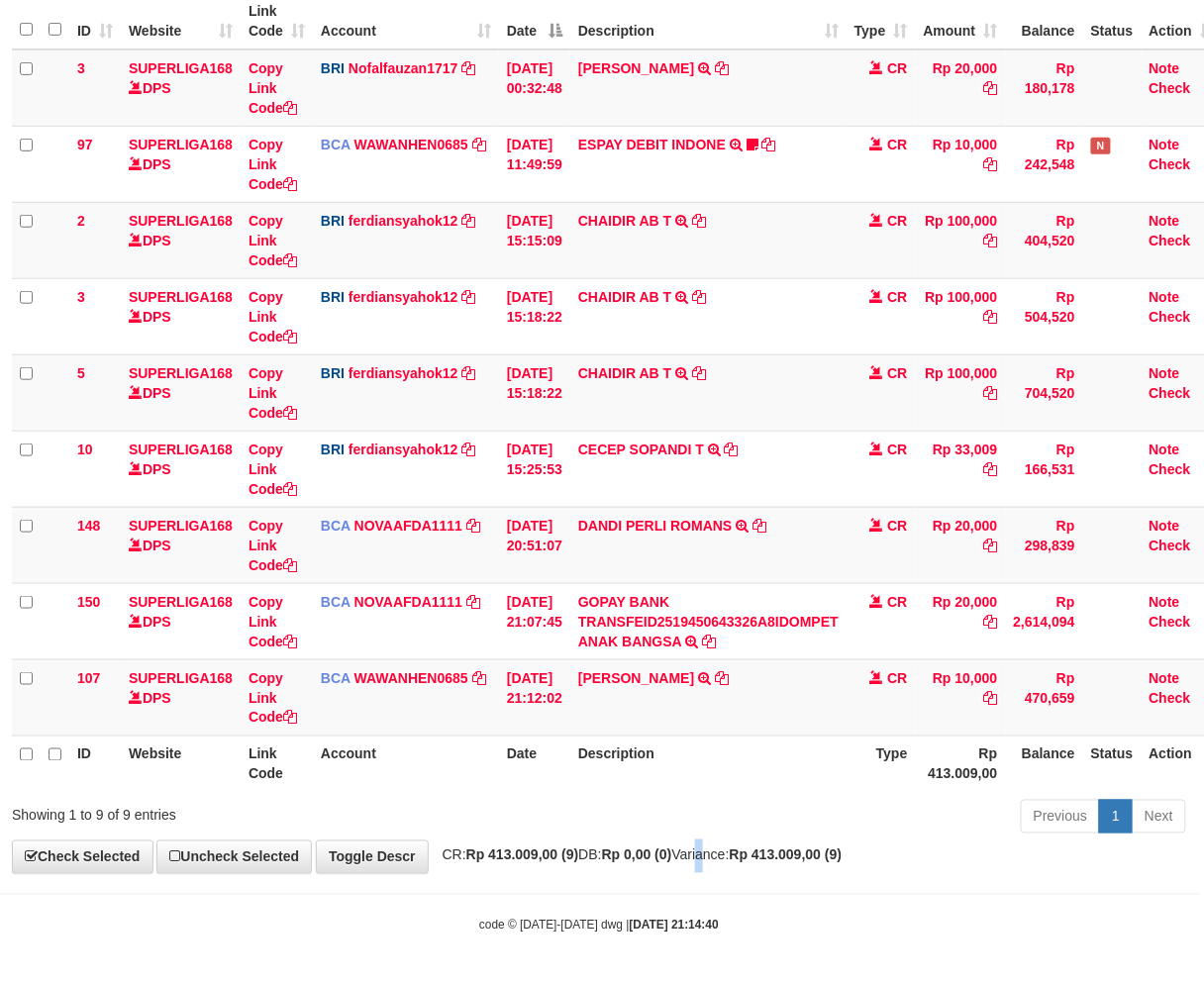 click on "**********" at bounding box center (599, 363) 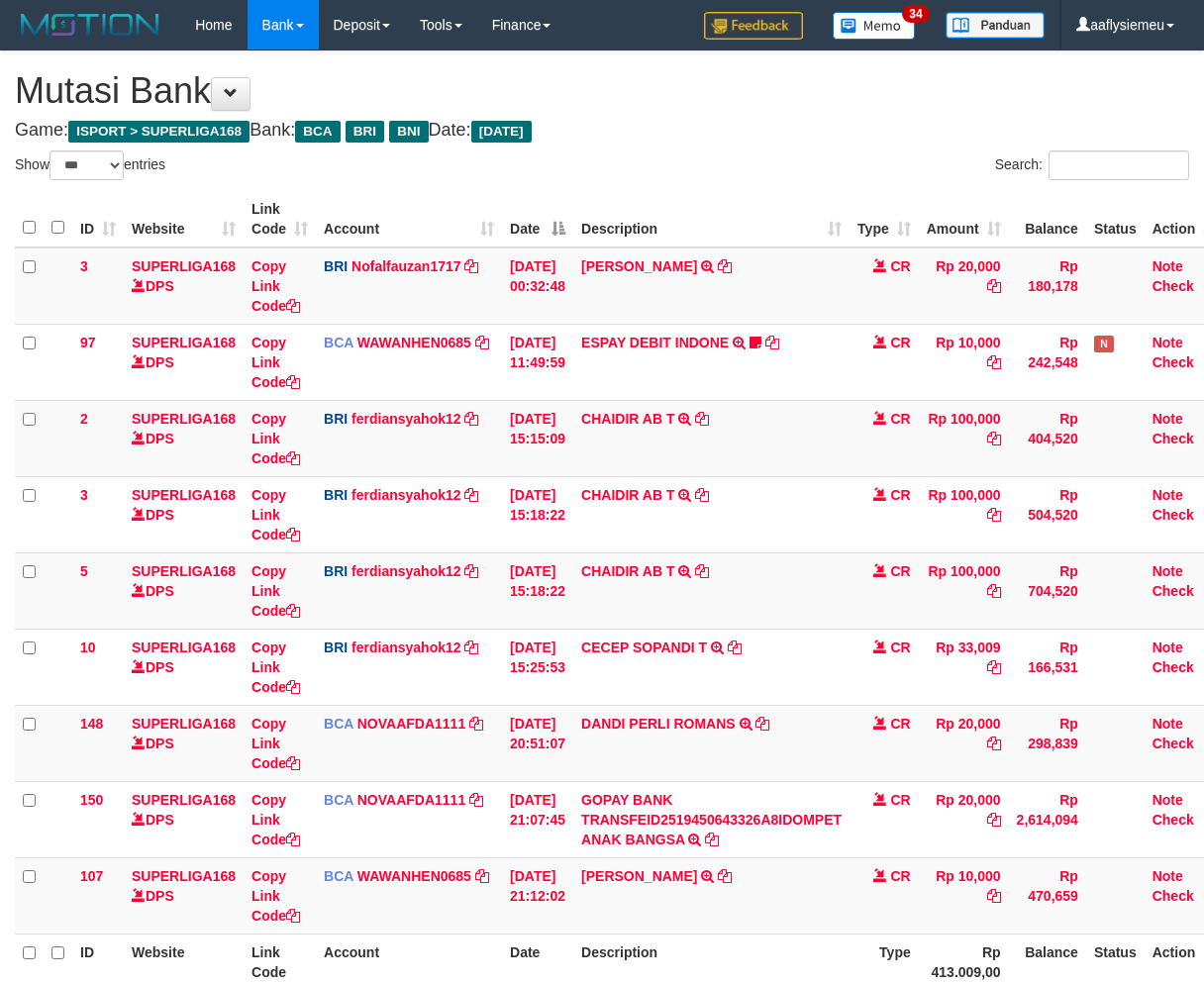 select on "***" 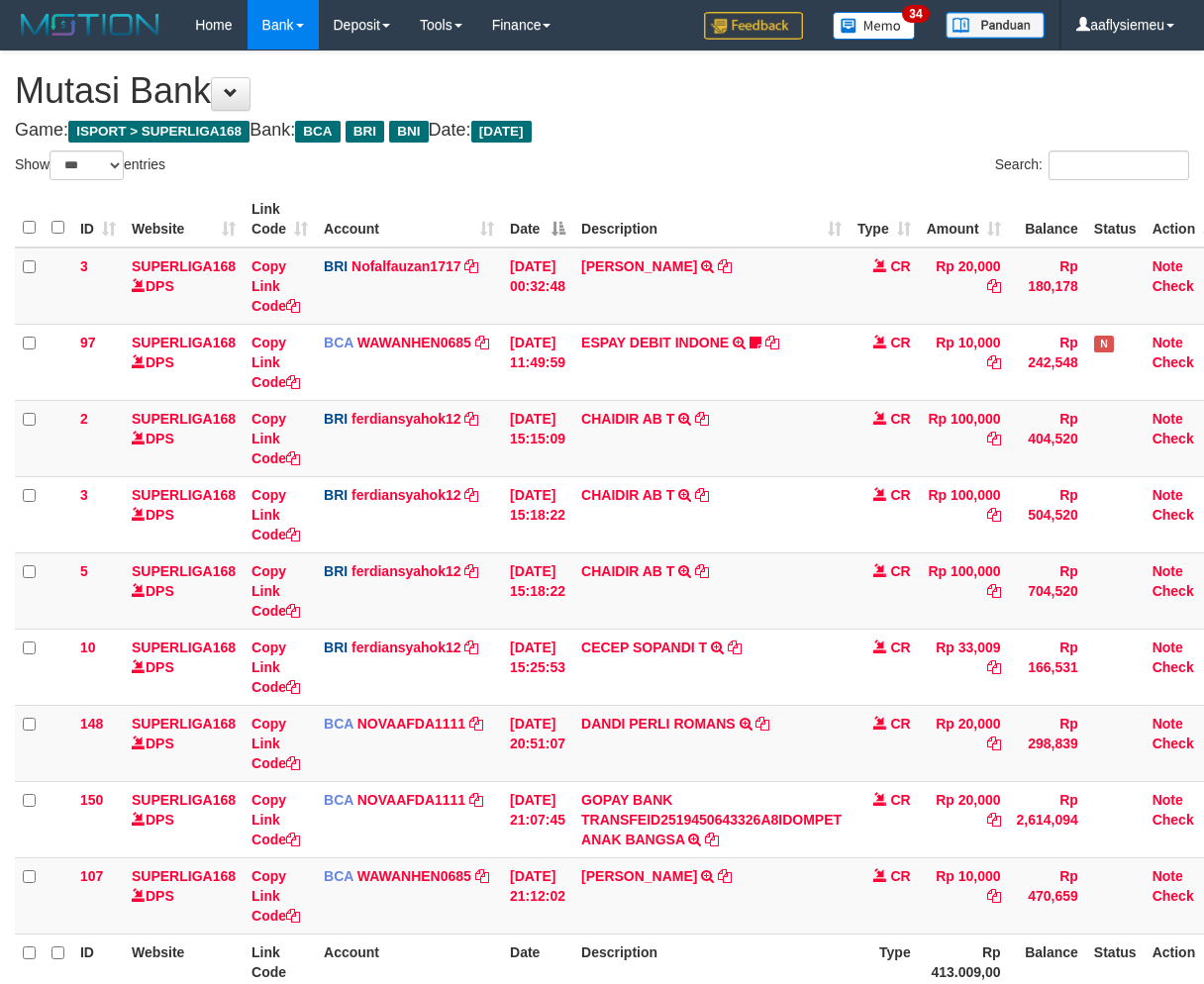 scroll, scrollTop: 199, scrollLeft: 3, axis: both 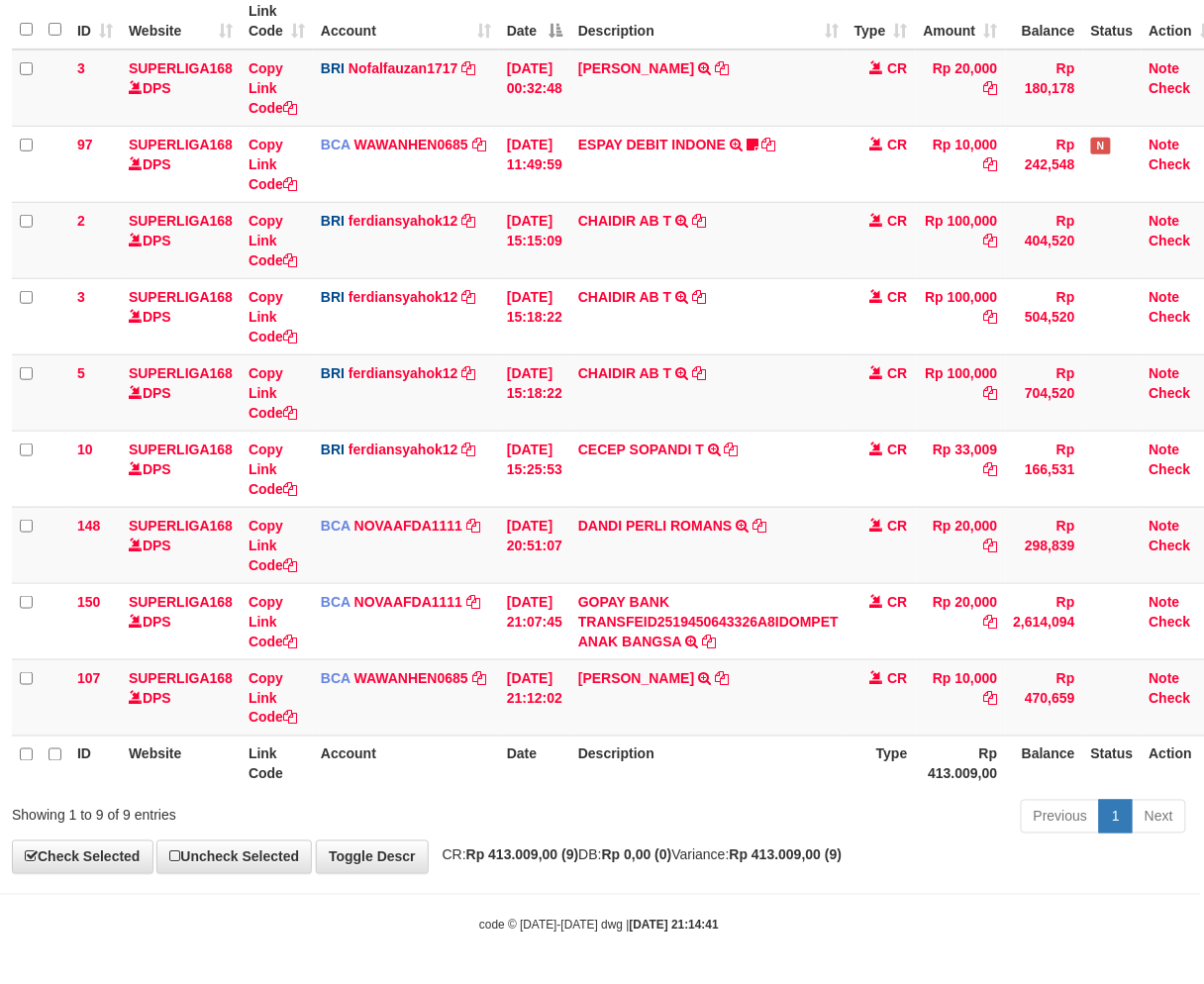 click on "**********" at bounding box center [599, 363] 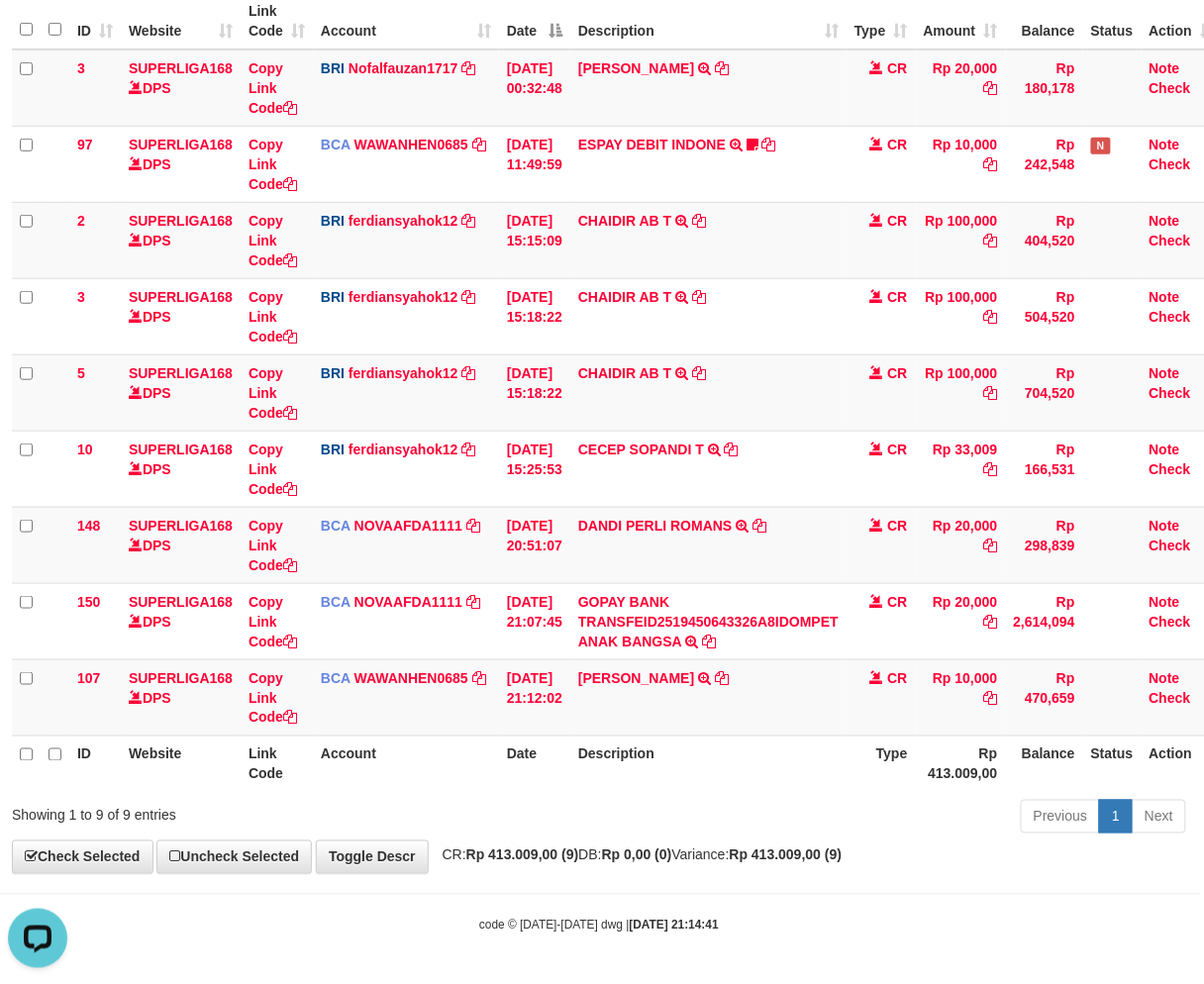 scroll, scrollTop: 0, scrollLeft: 0, axis: both 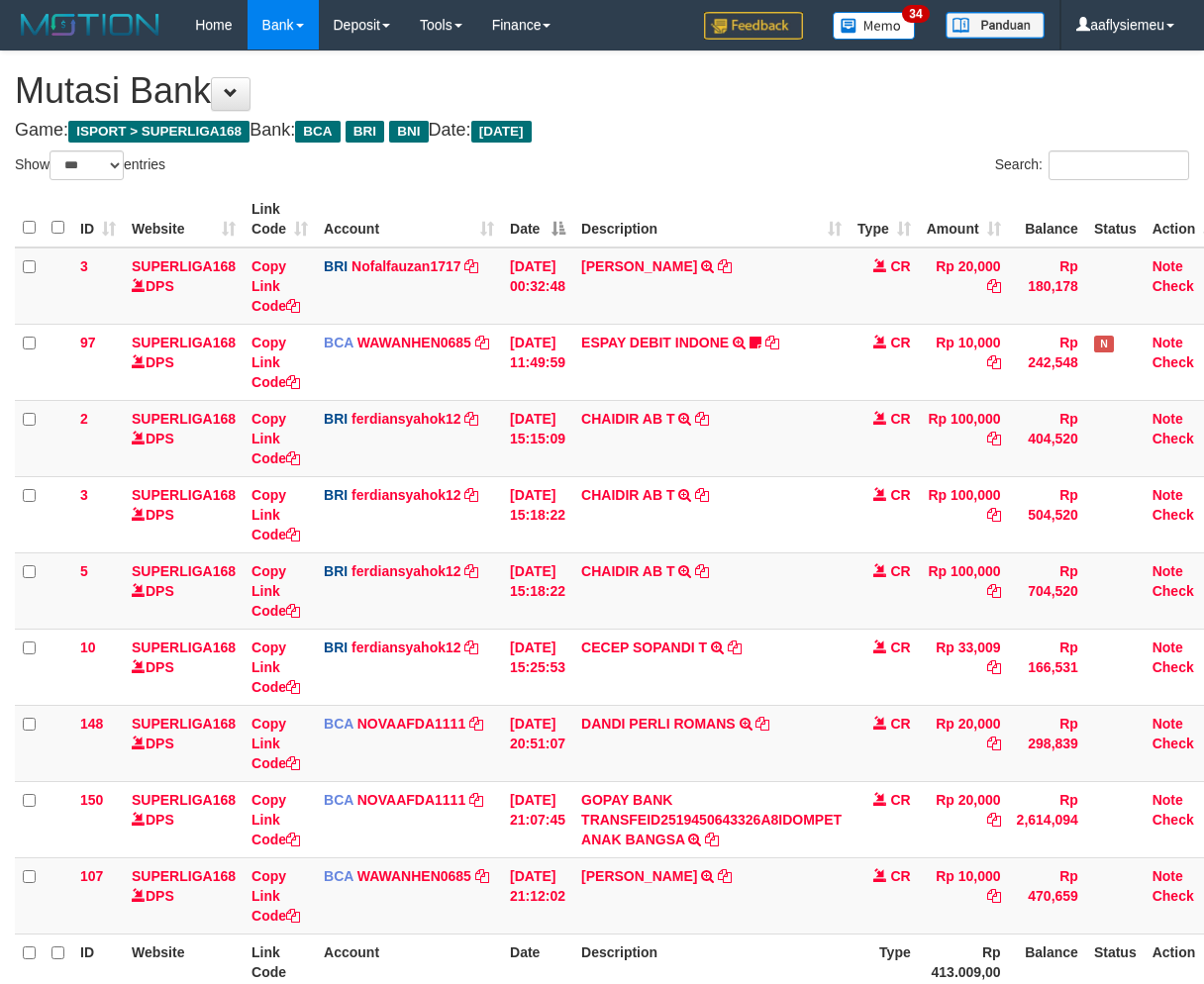 select on "***" 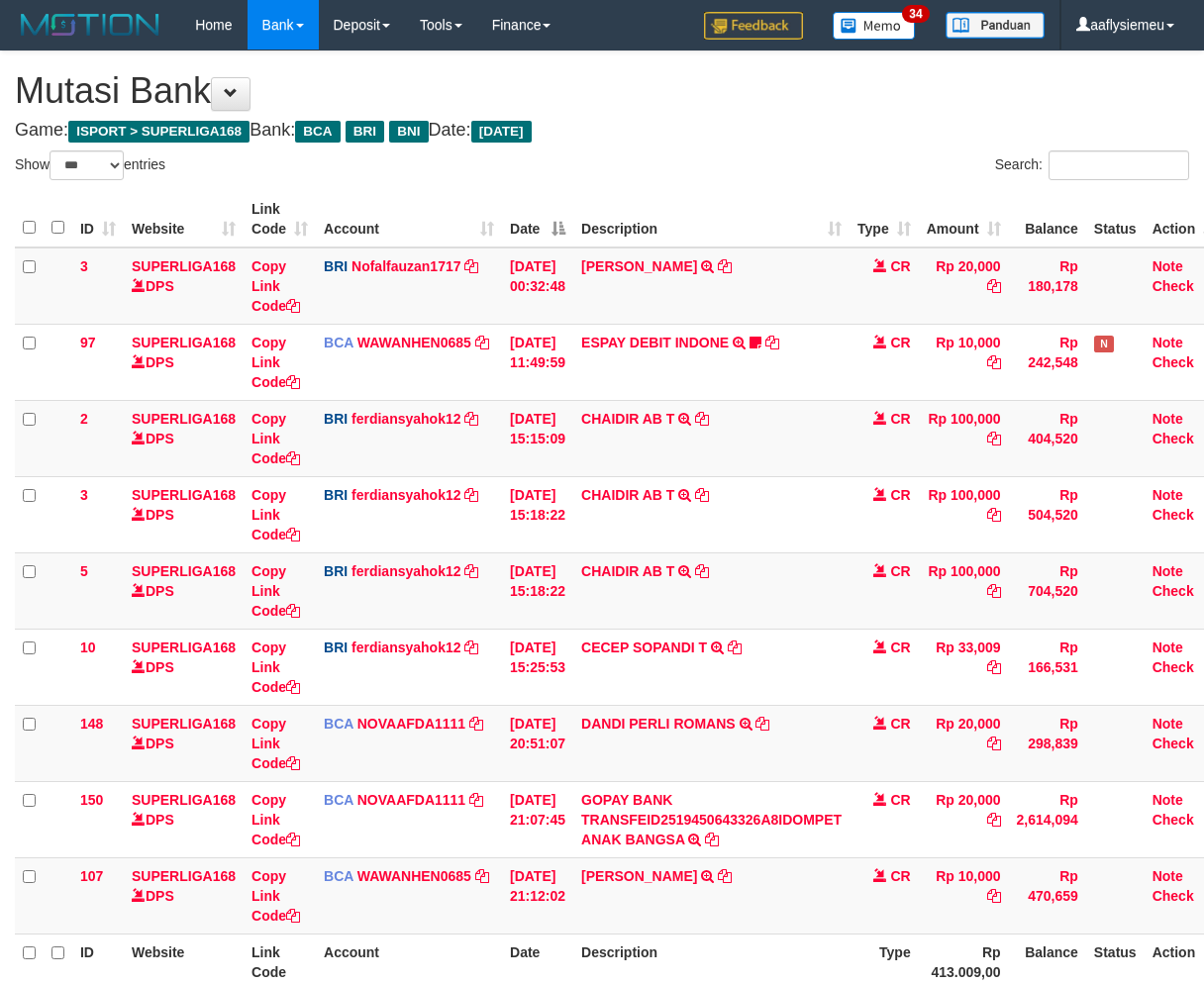 scroll, scrollTop: 199, scrollLeft: 3, axis: both 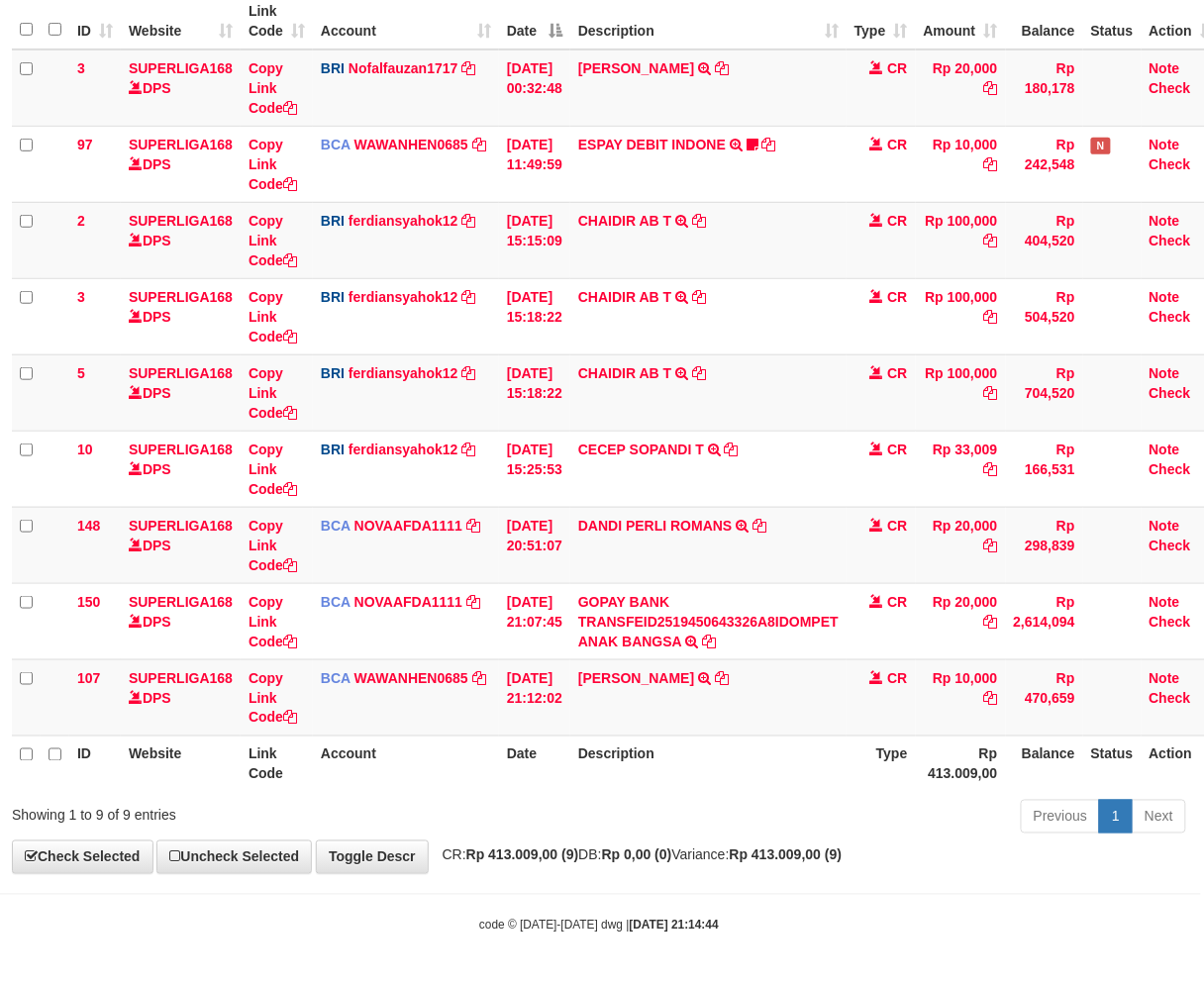 click on "Previous 1 Next" at bounding box center (850, 819) 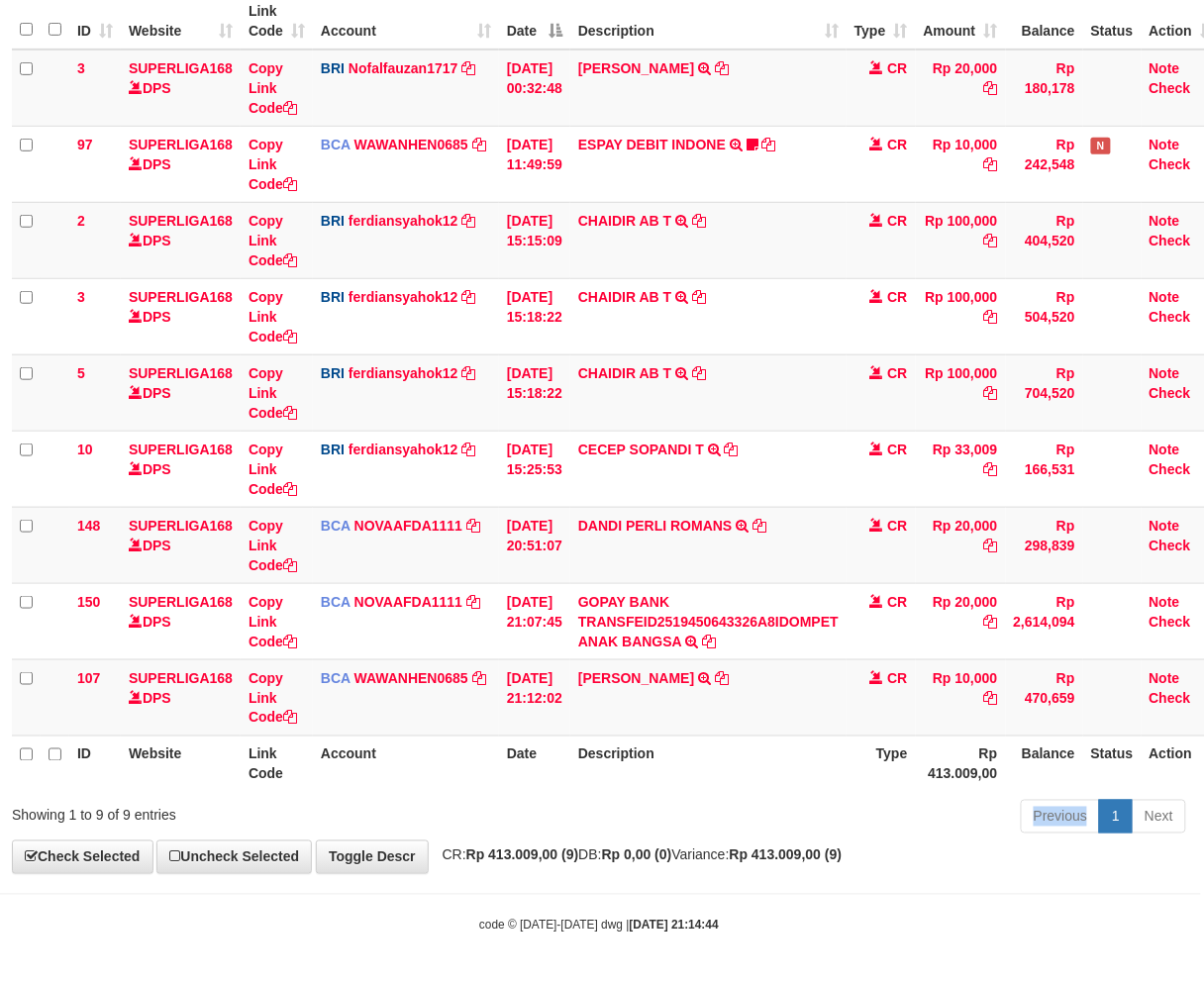 click on "Previous 1 Next" at bounding box center [850, 819] 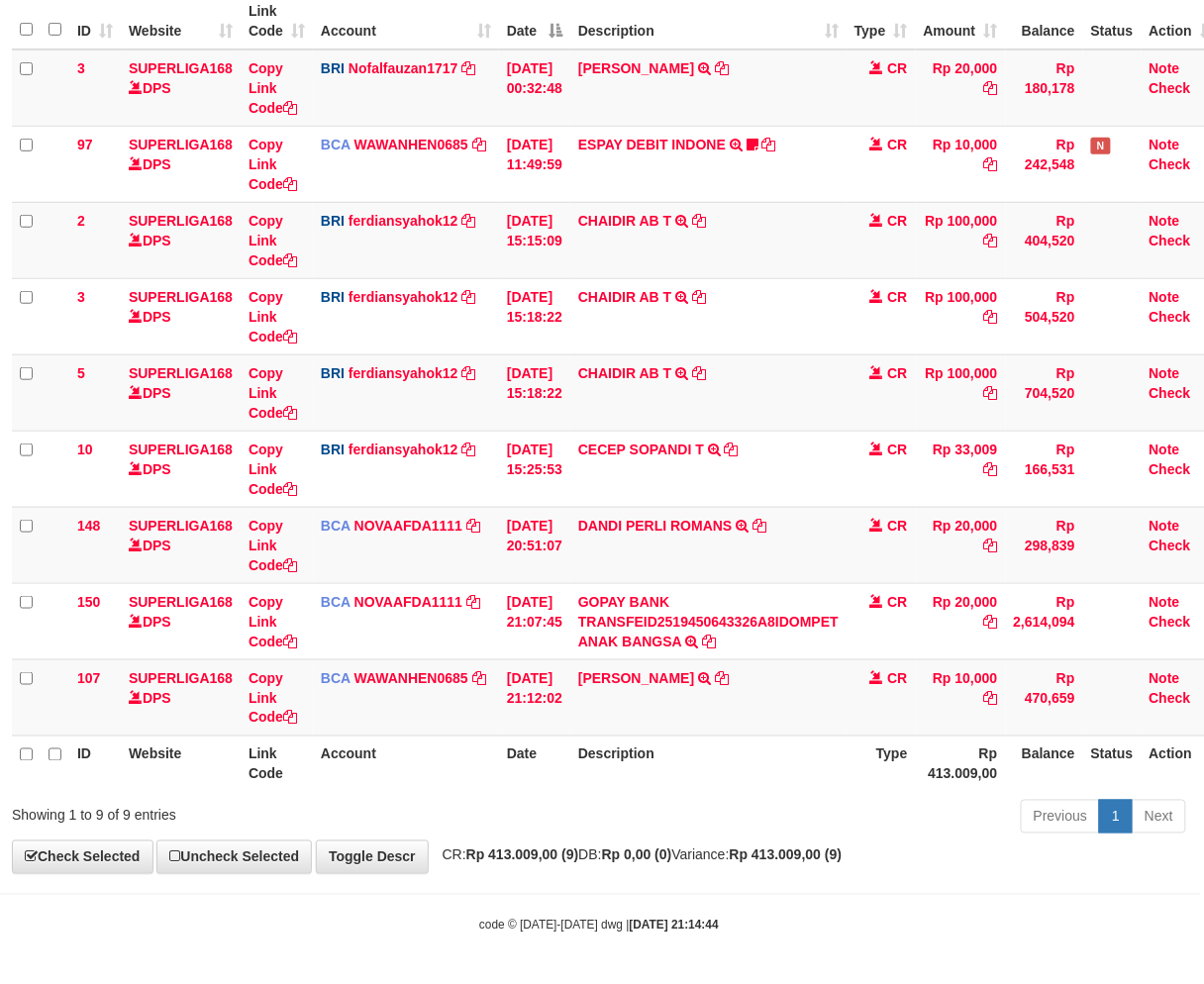 click on "**********" at bounding box center (599, 363) 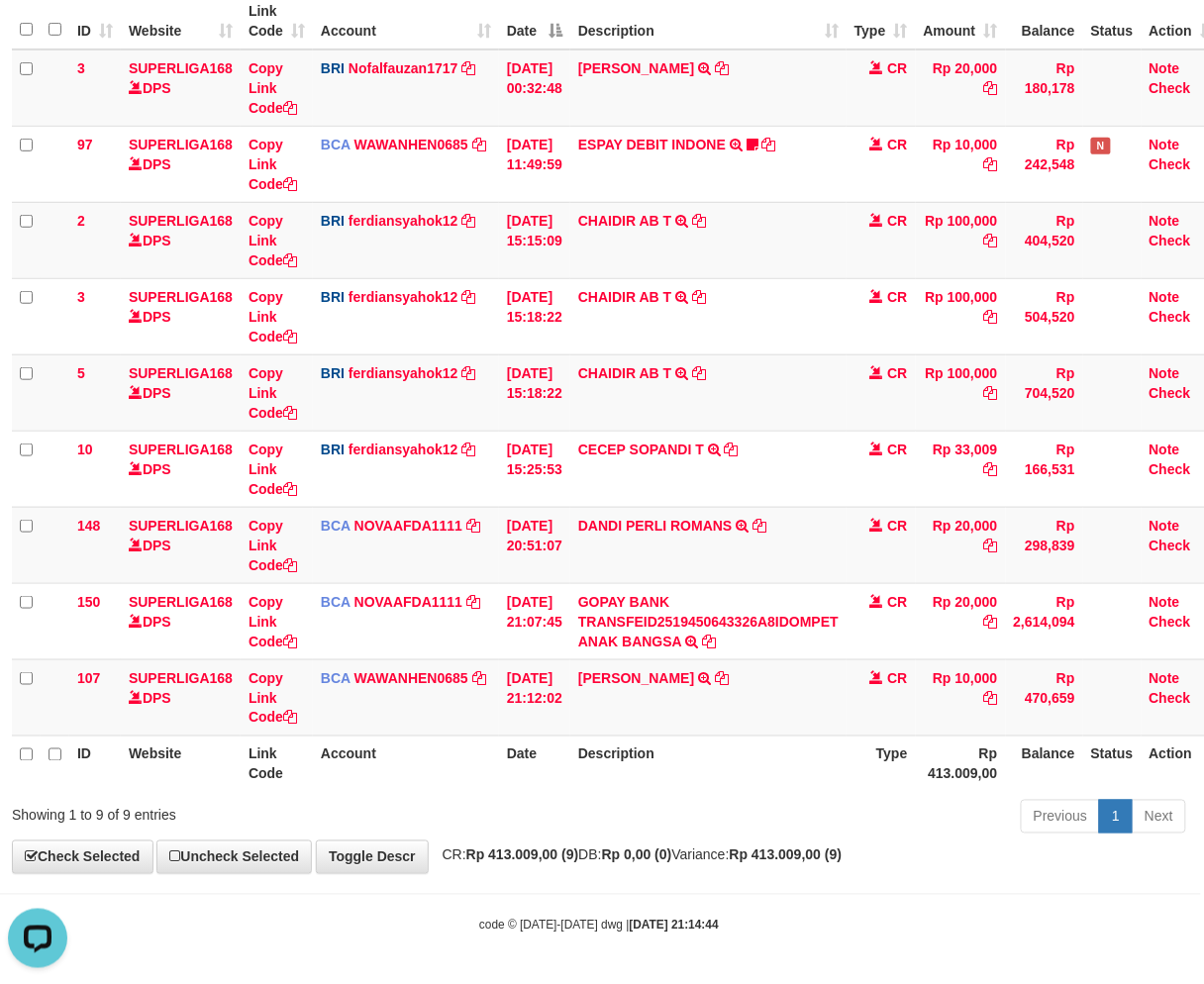 scroll, scrollTop: 0, scrollLeft: 0, axis: both 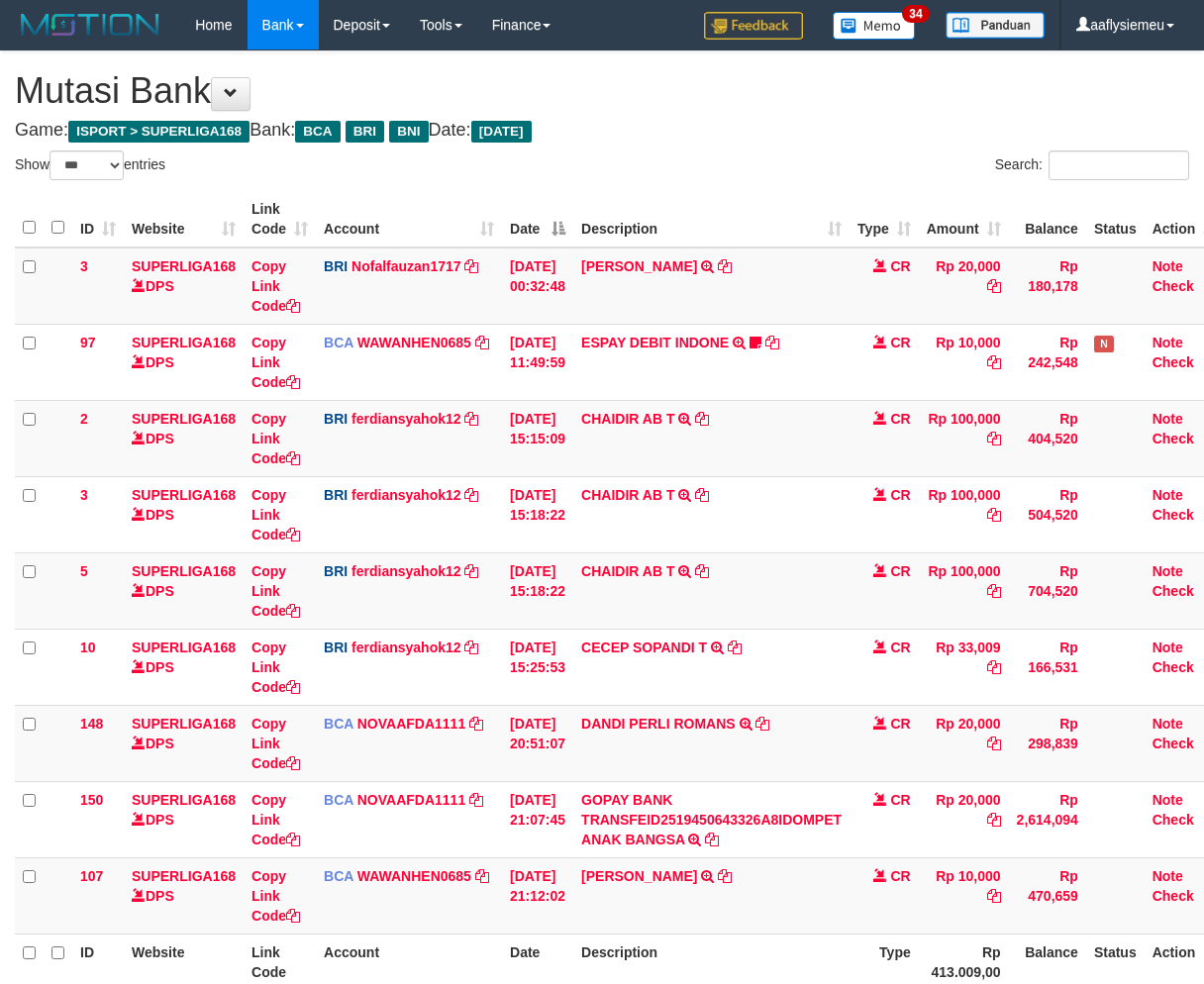select on "***" 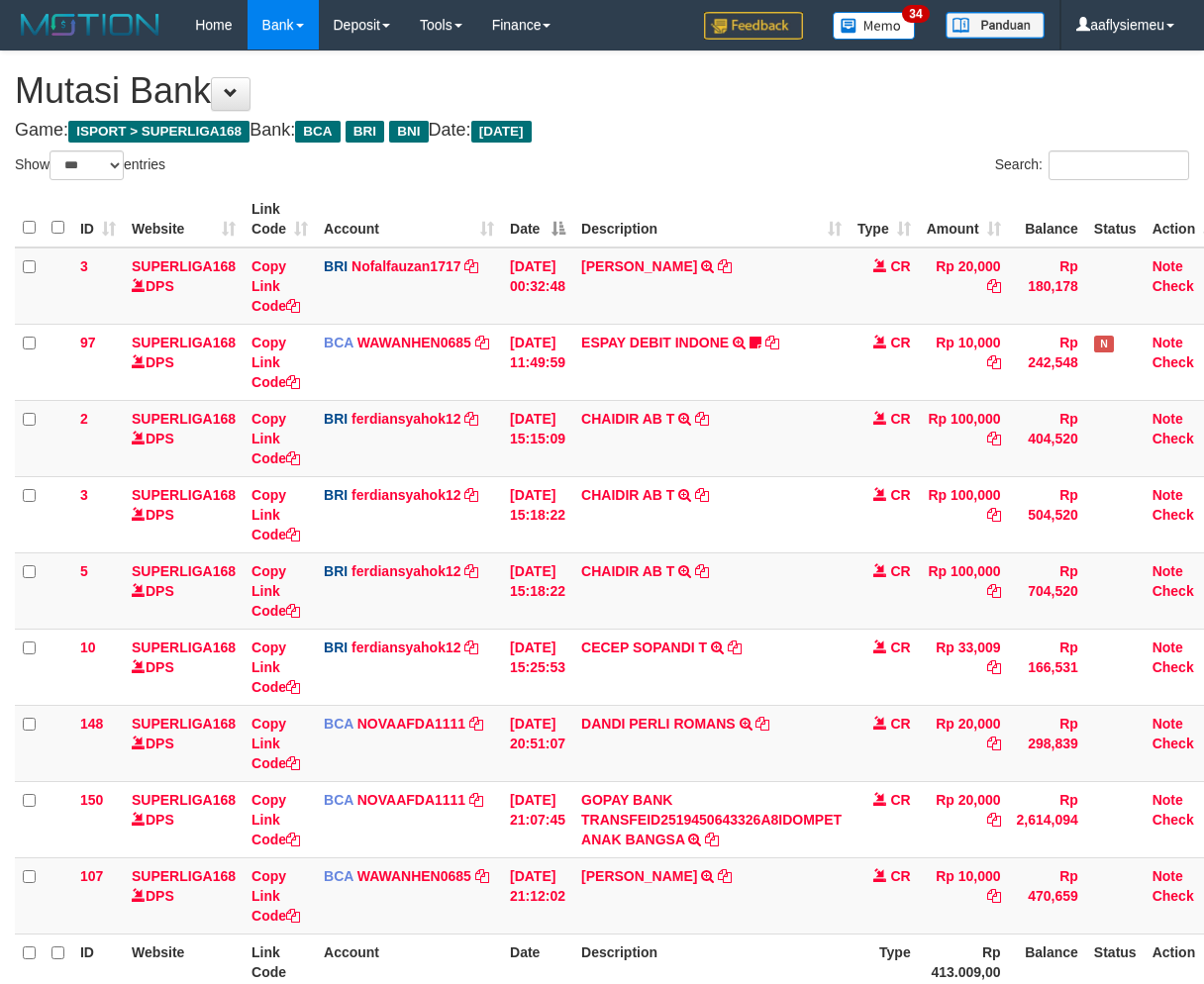 scroll, scrollTop: 199, scrollLeft: 3, axis: both 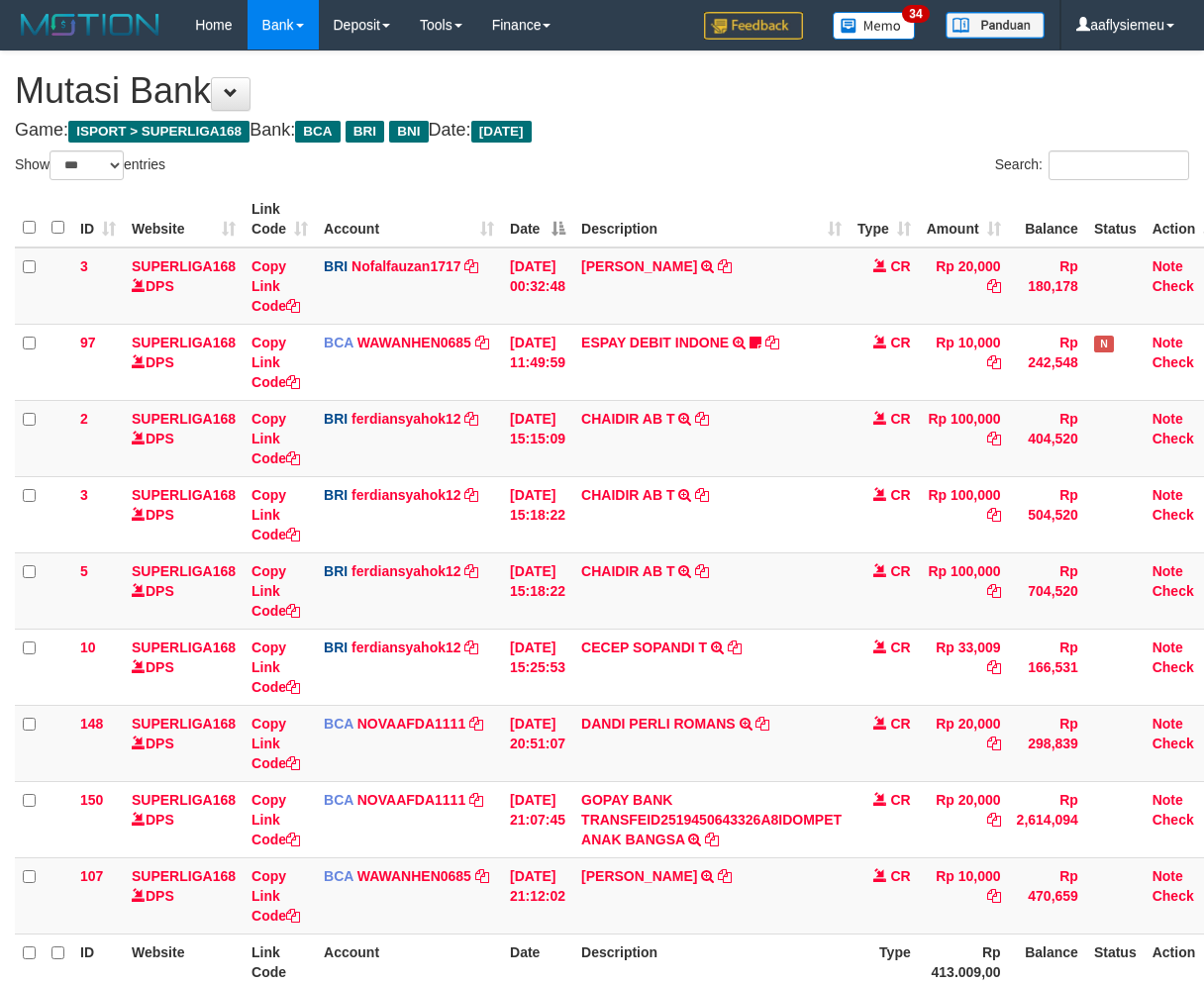select on "***" 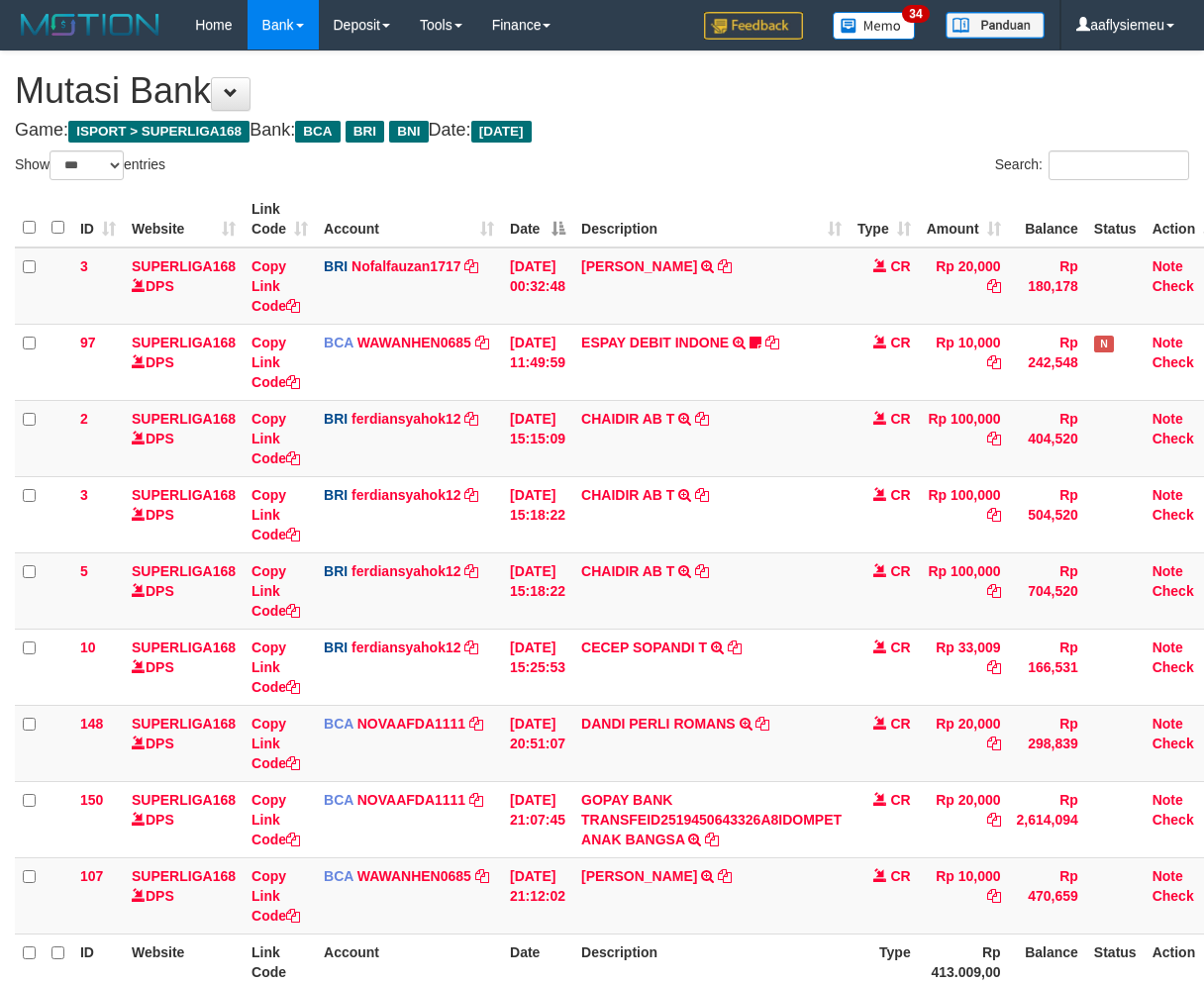 click on "Previous 1 Next" at bounding box center (853, 1017) 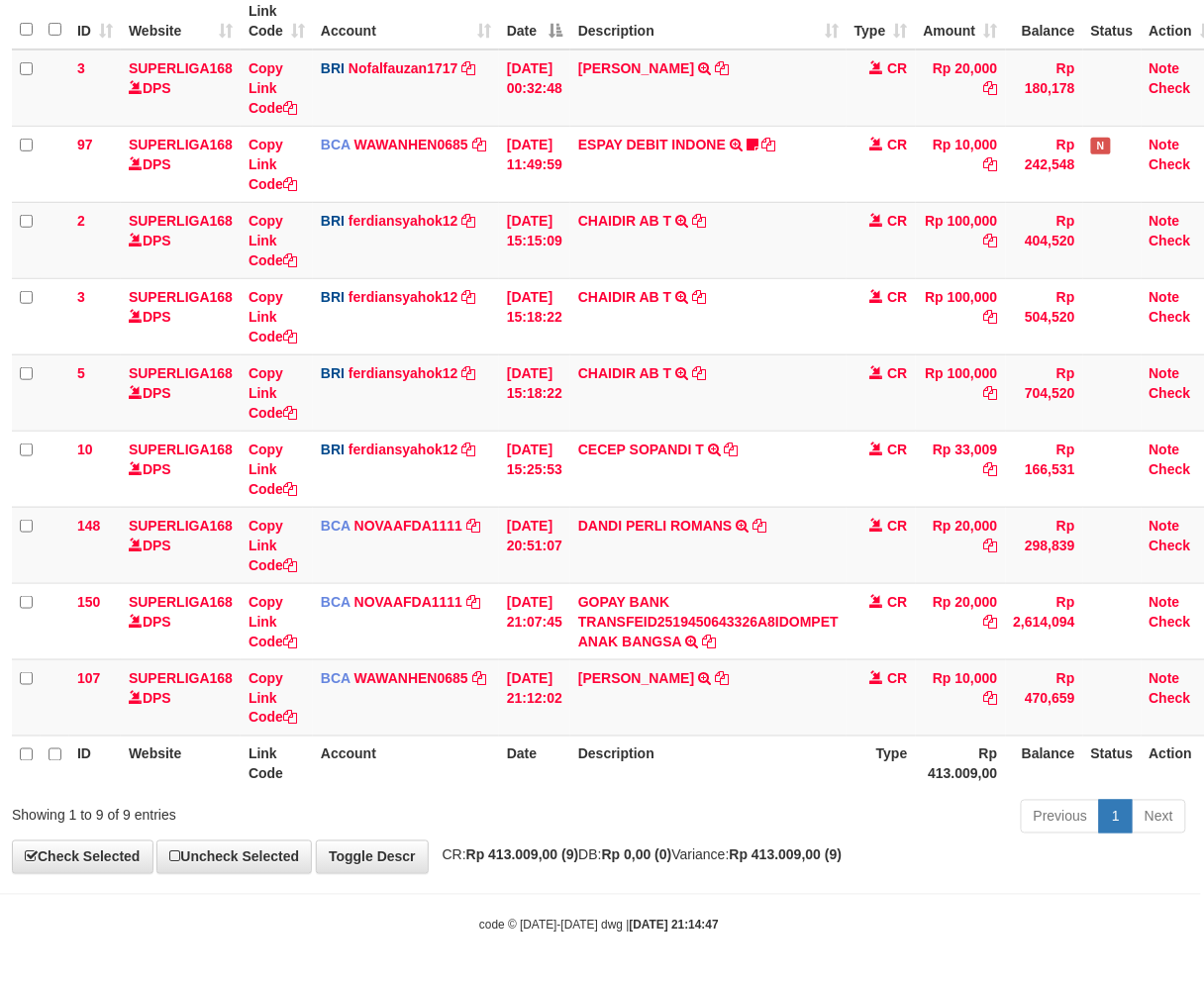 click on "Previous 1 Next" at bounding box center (850, 819) 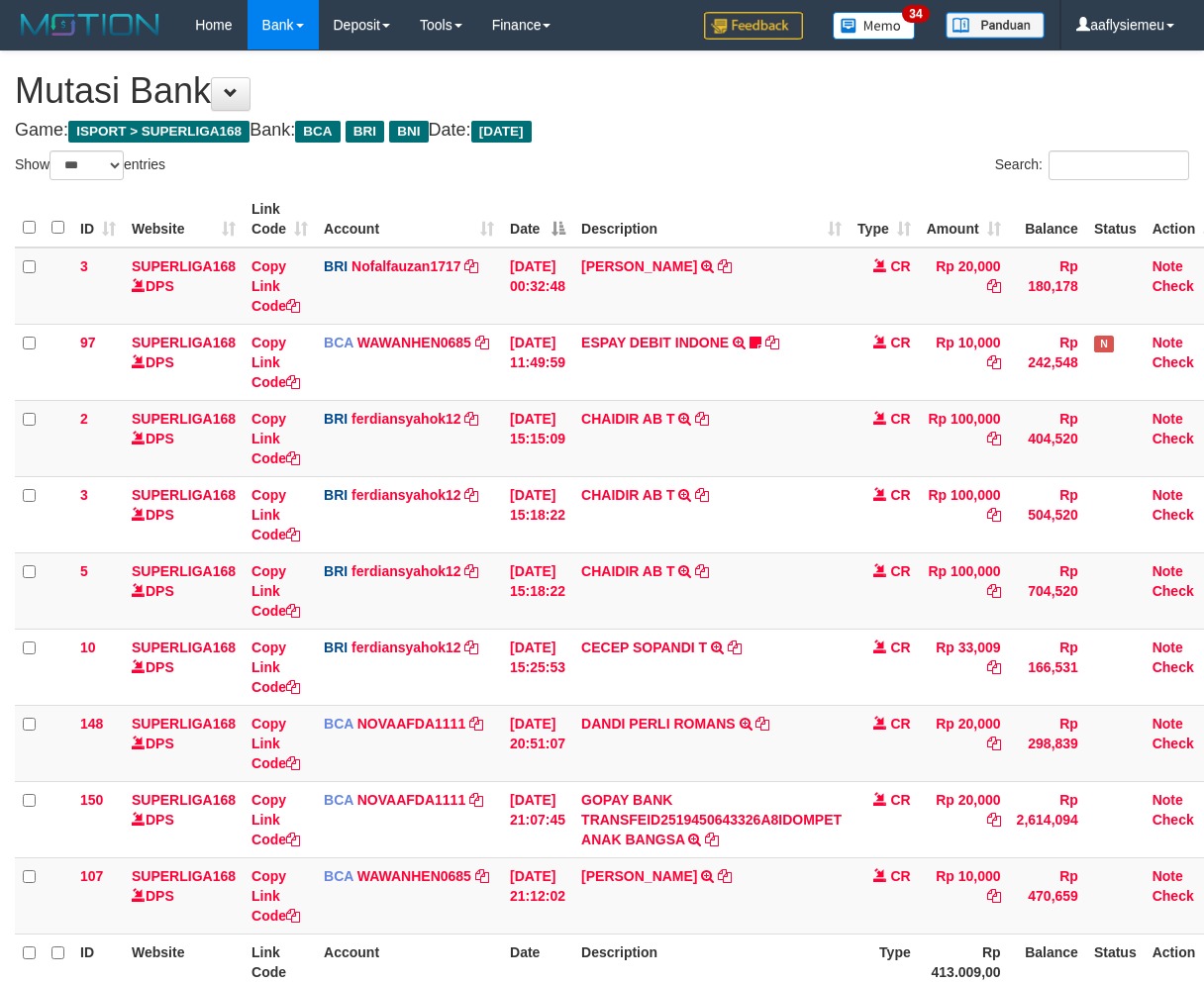 select on "***" 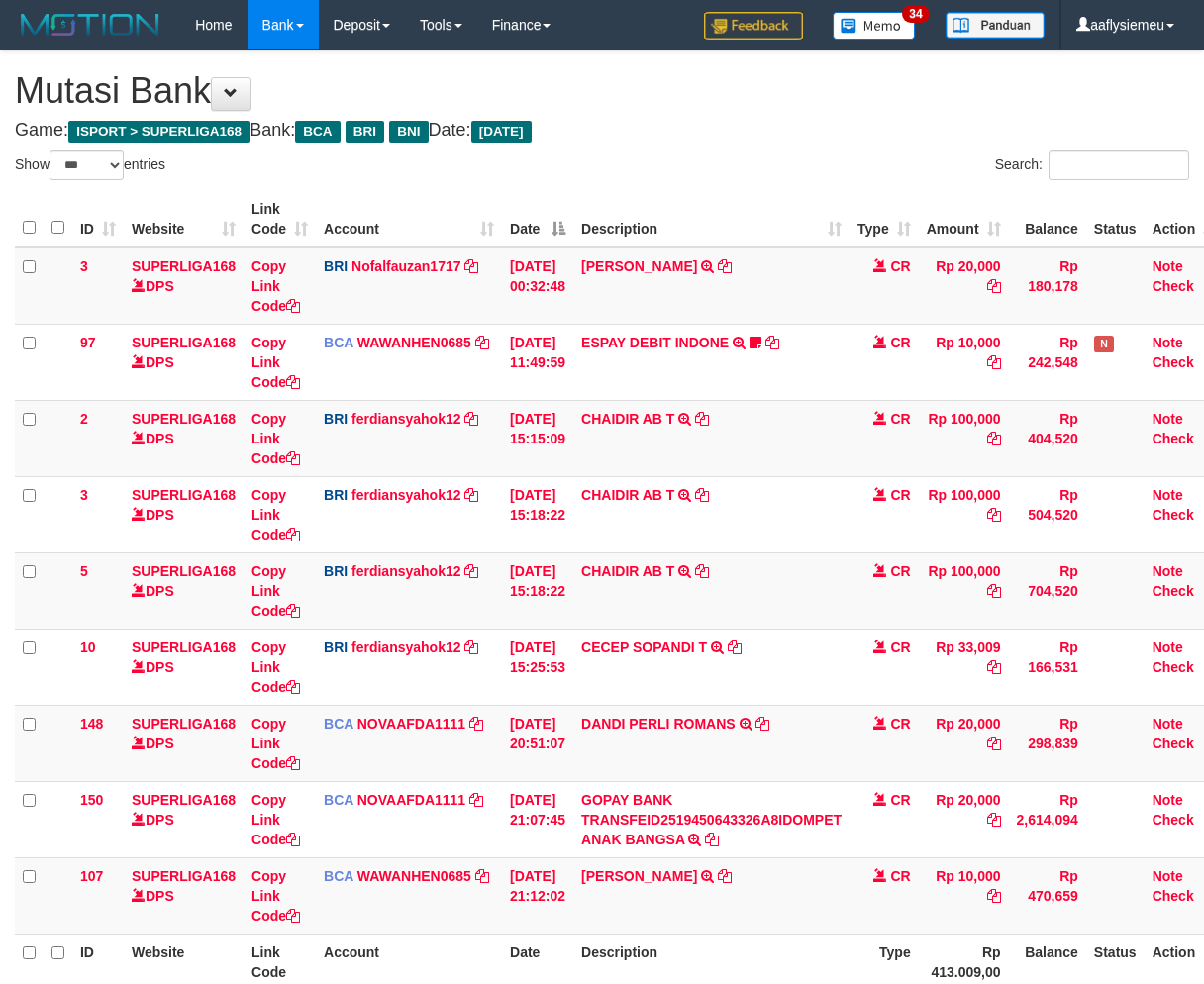scroll, scrollTop: 199, scrollLeft: 3, axis: both 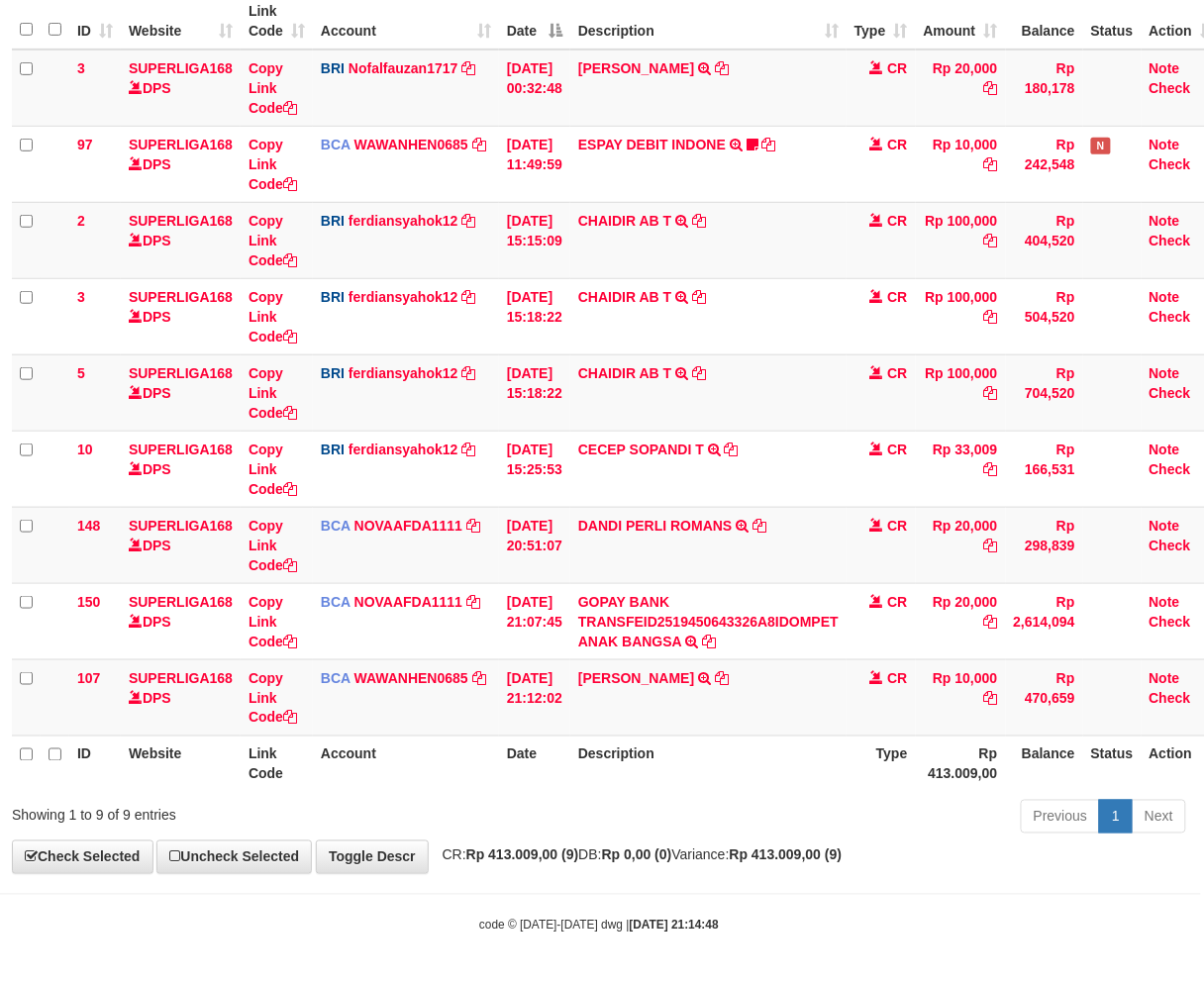 click on "**********" at bounding box center (599, 363) 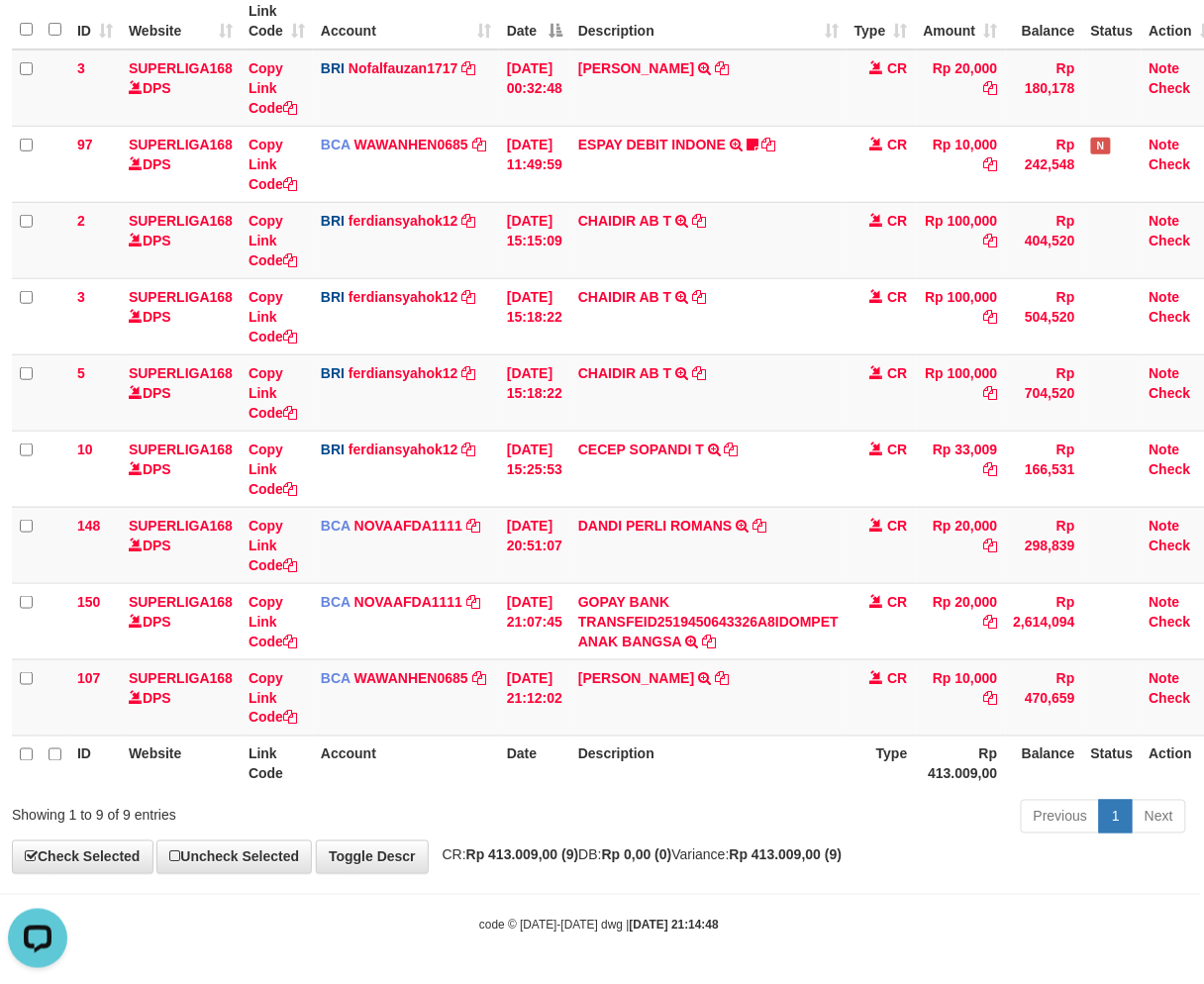 scroll, scrollTop: 0, scrollLeft: 0, axis: both 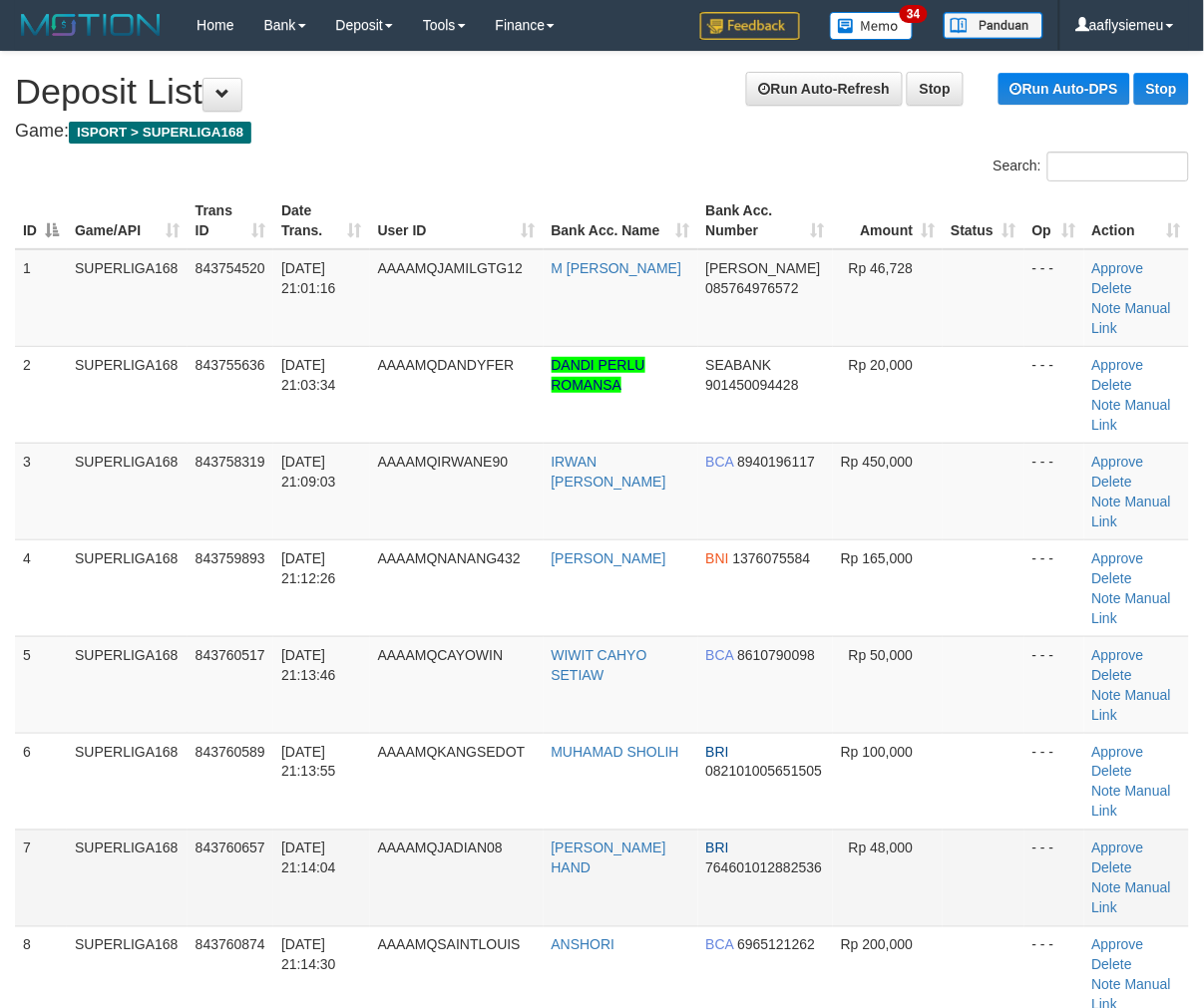 drag, startPoint x: 290, startPoint y: 646, endPoint x: 222, endPoint y: 715, distance: 96.87621 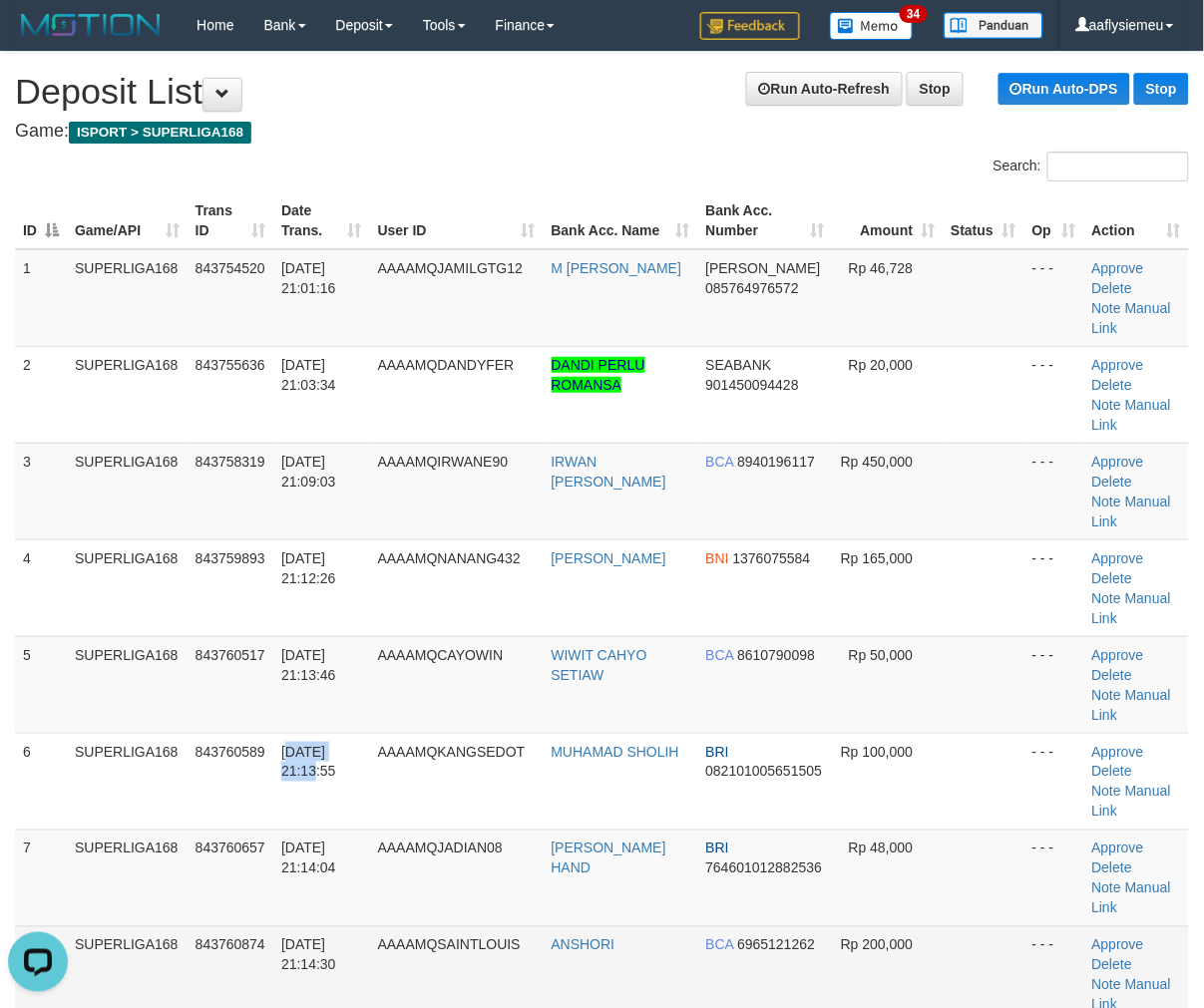 scroll, scrollTop: 0, scrollLeft: 0, axis: both 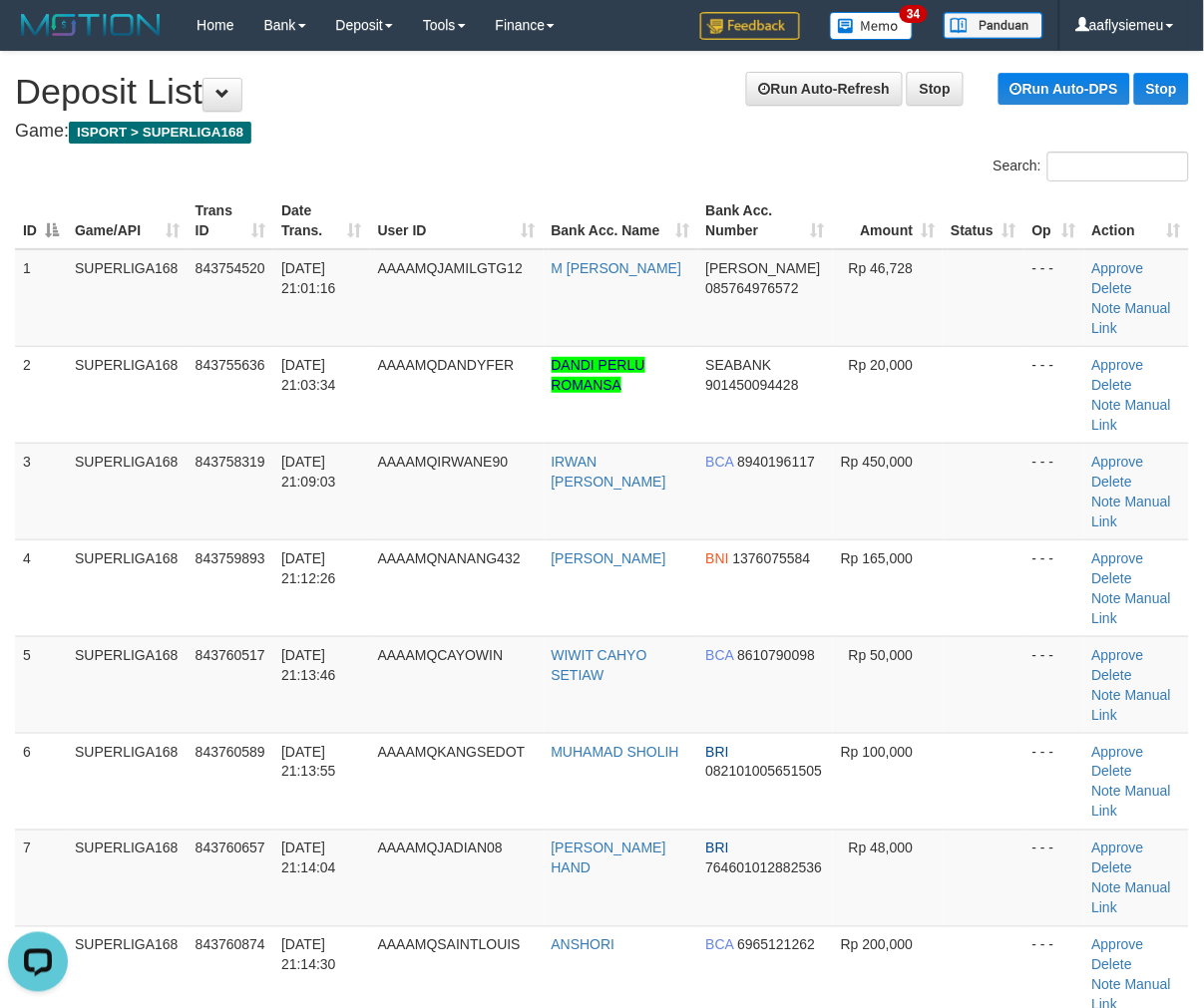 drag, startPoint x: 136, startPoint y: 652, endPoint x: 3, endPoint y: 730, distance: 154.18495 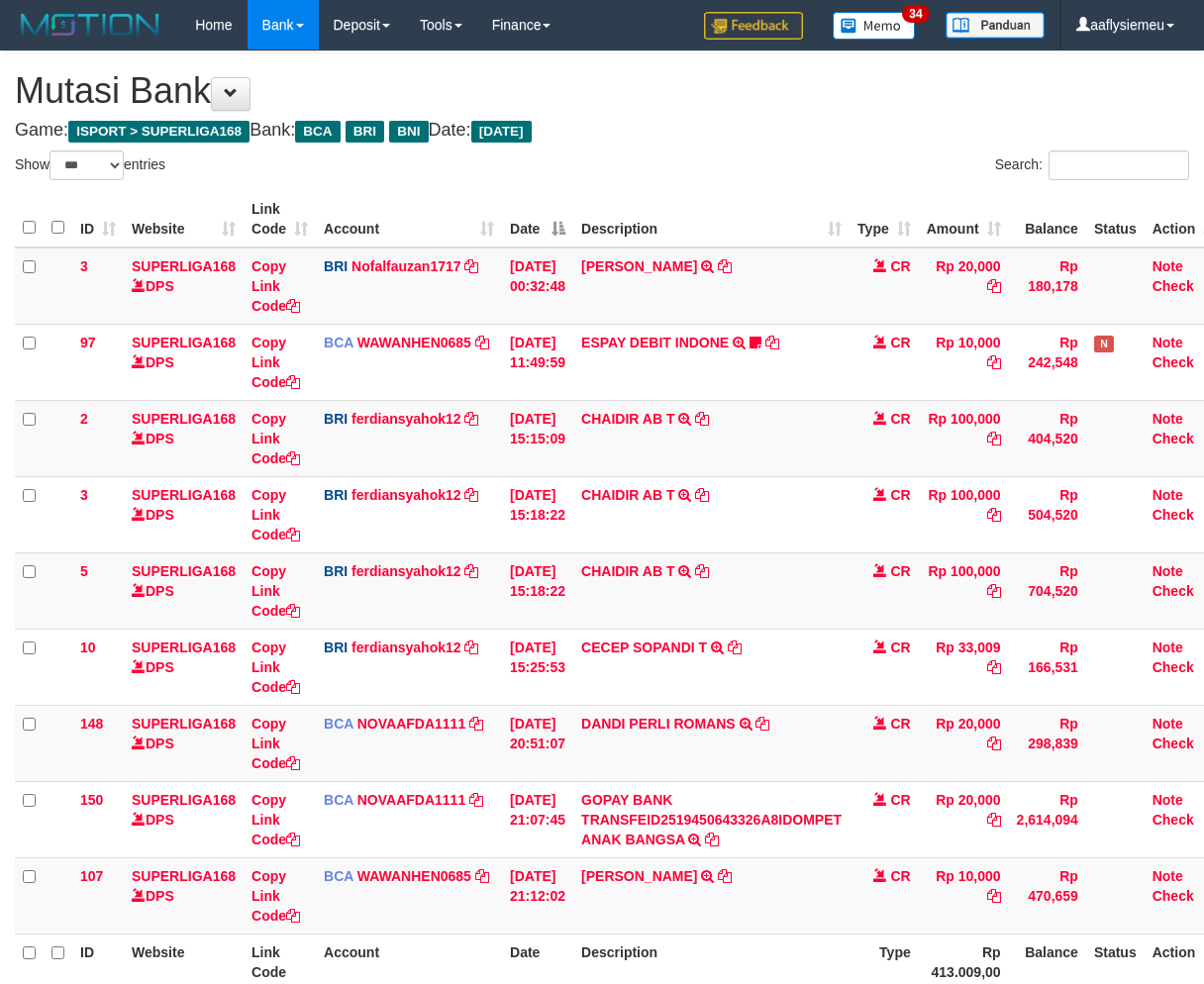 select on "***" 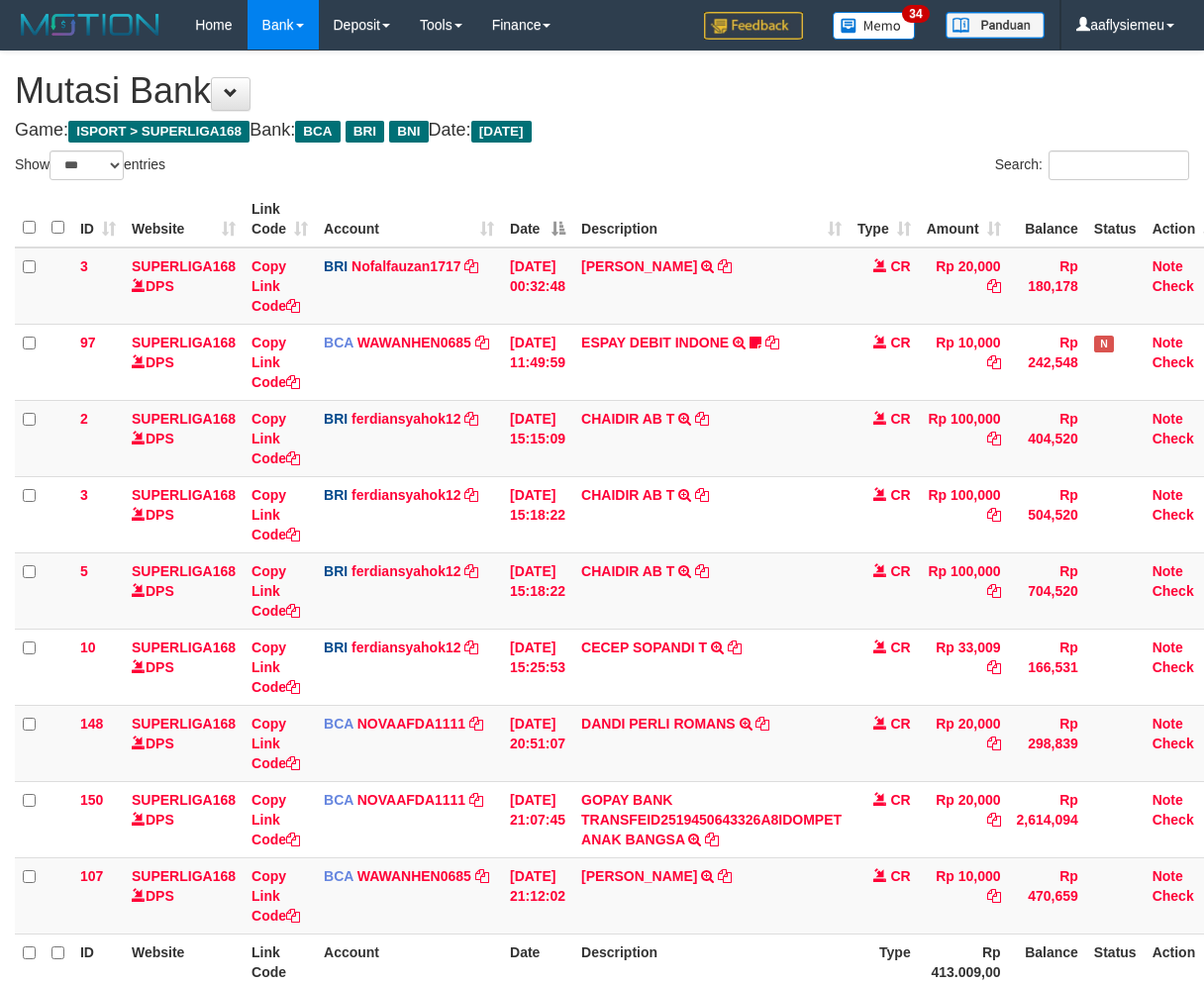 scroll, scrollTop: 199, scrollLeft: 3, axis: both 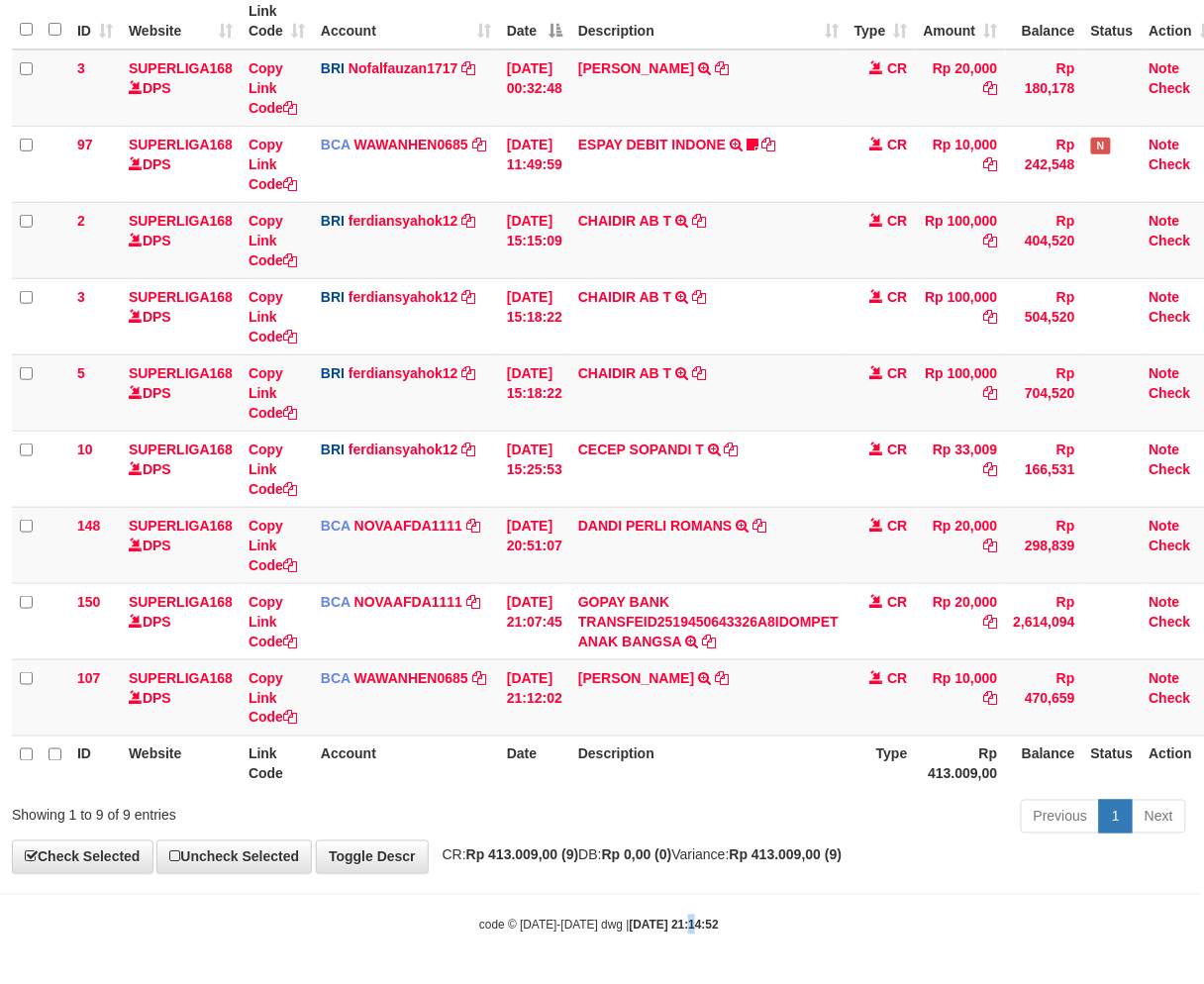 click on "Toggle navigation
Home
Bank
Account List
Load
By Website
Group
[ISPORT]													SUPERLIGA168
By Load Group (DPS)
34" at bounding box center (599, 393) 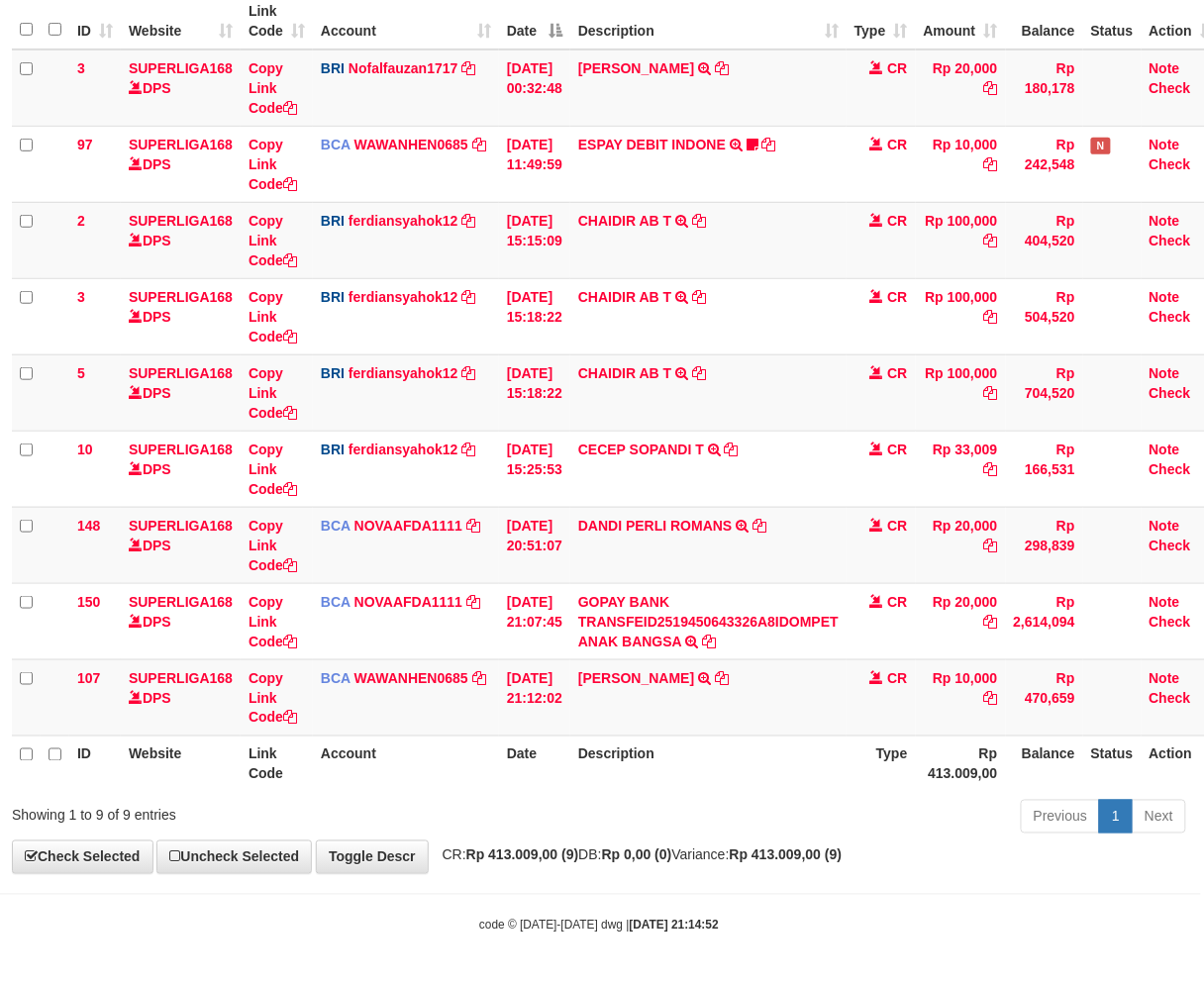 click on "code © [DATE]-[DATE] dwg |  [DATE] 21:14:52" at bounding box center [599, 925] 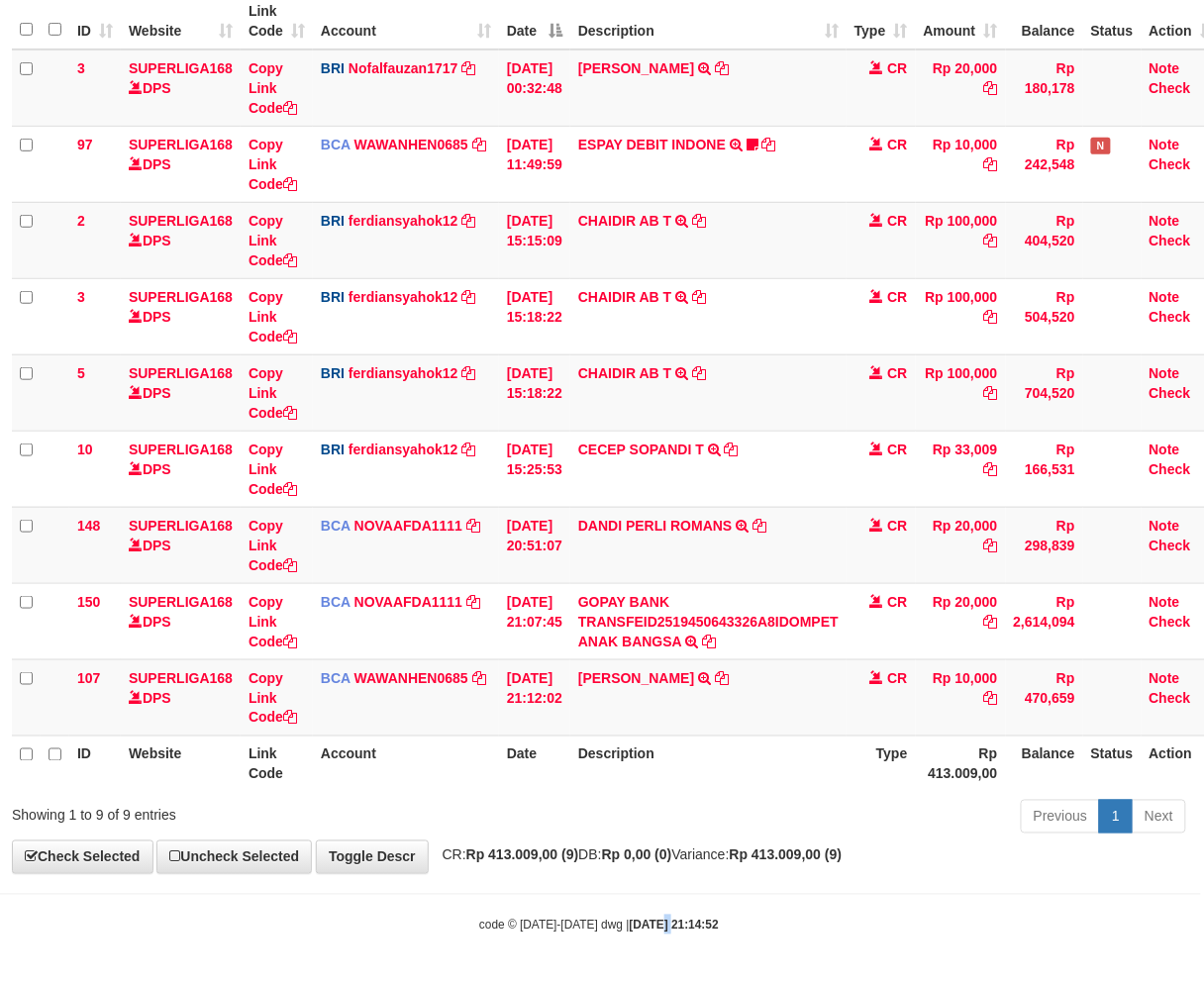 click on "code © [DATE]-[DATE] dwg |  [DATE] 21:14:52" at bounding box center [599, 925] 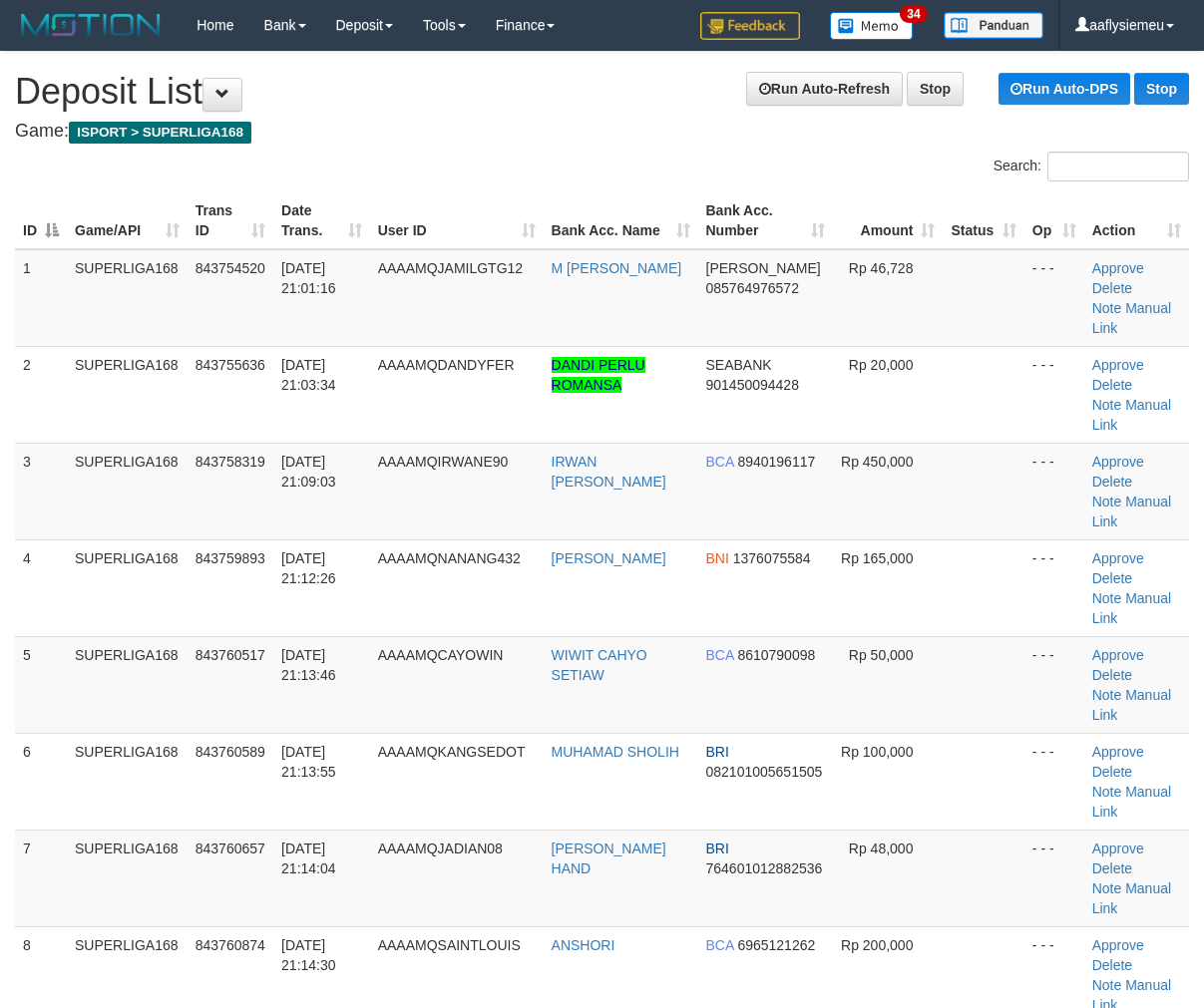 scroll, scrollTop: 0, scrollLeft: 0, axis: both 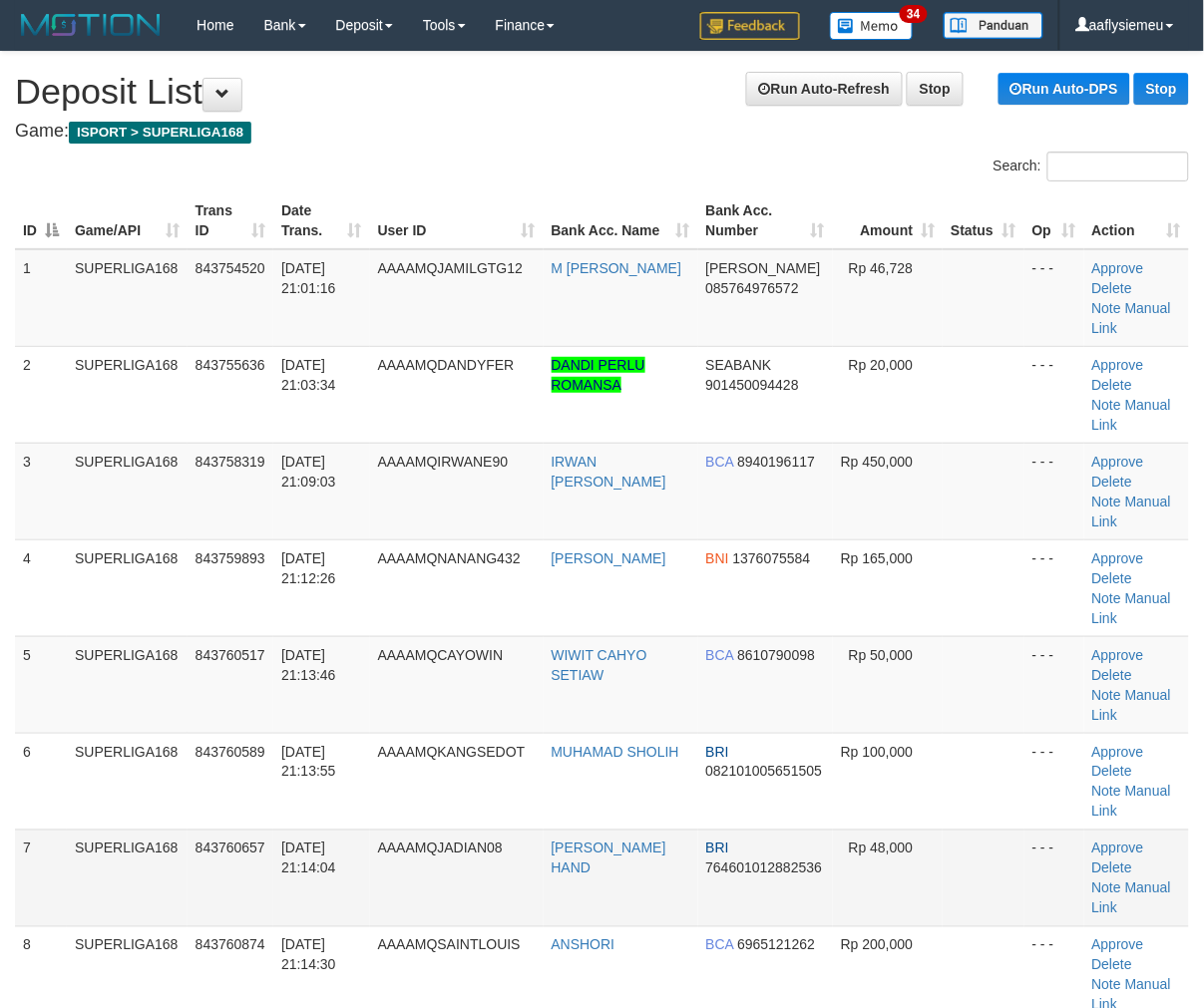 drag, startPoint x: 103, startPoint y: 751, endPoint x: 55, endPoint y: 771, distance: 52 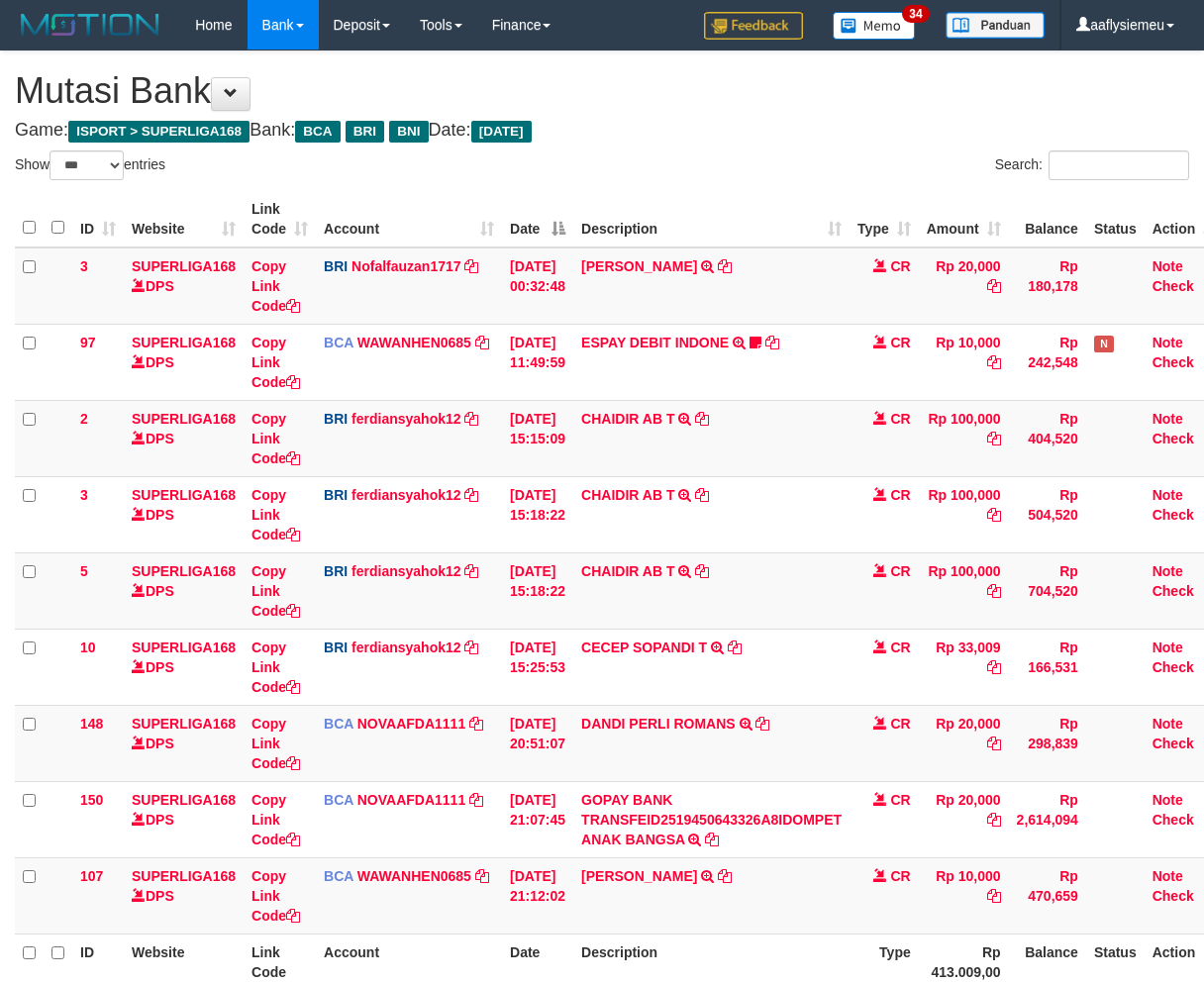 select on "***" 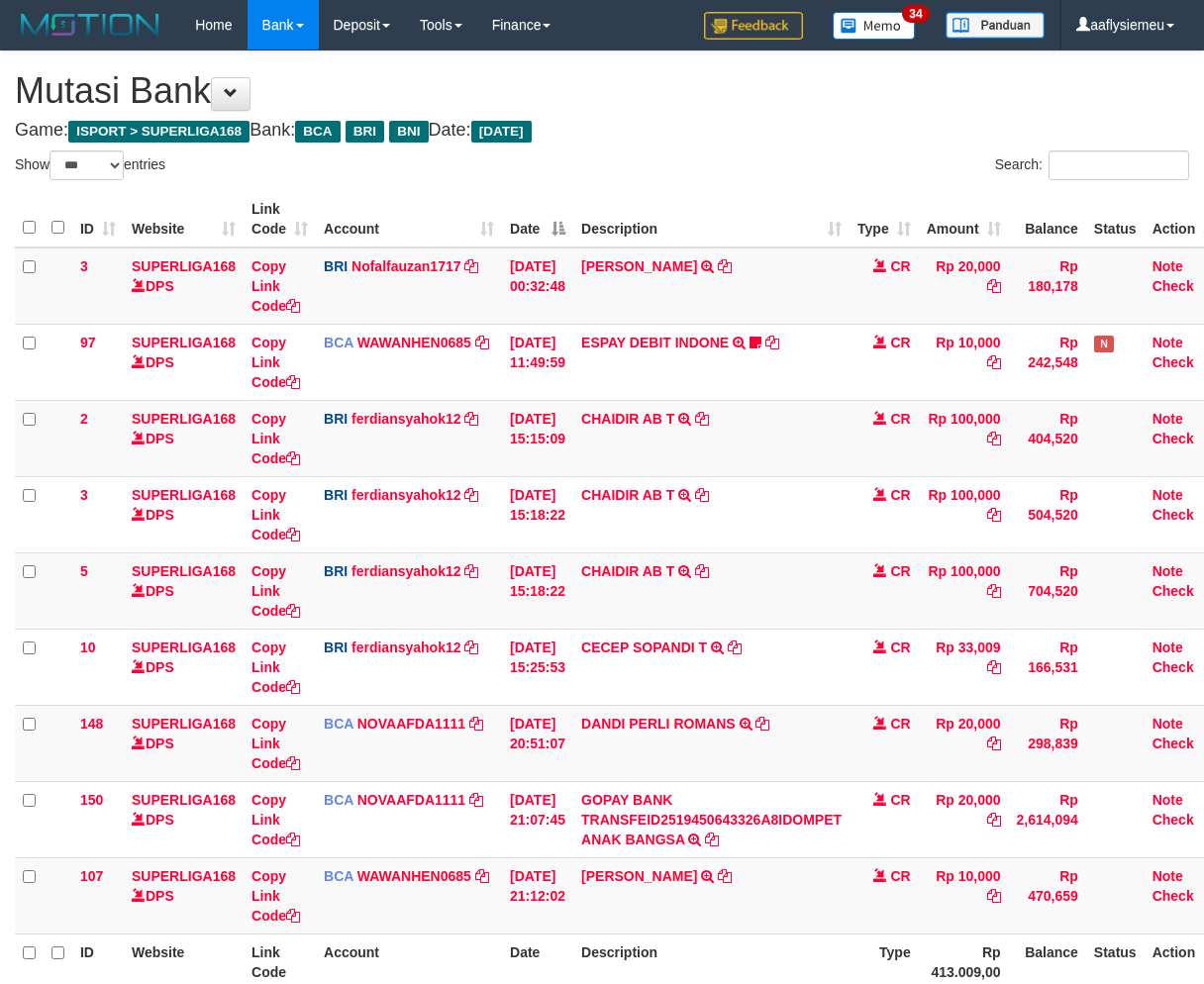 scroll, scrollTop: 199, scrollLeft: 3, axis: both 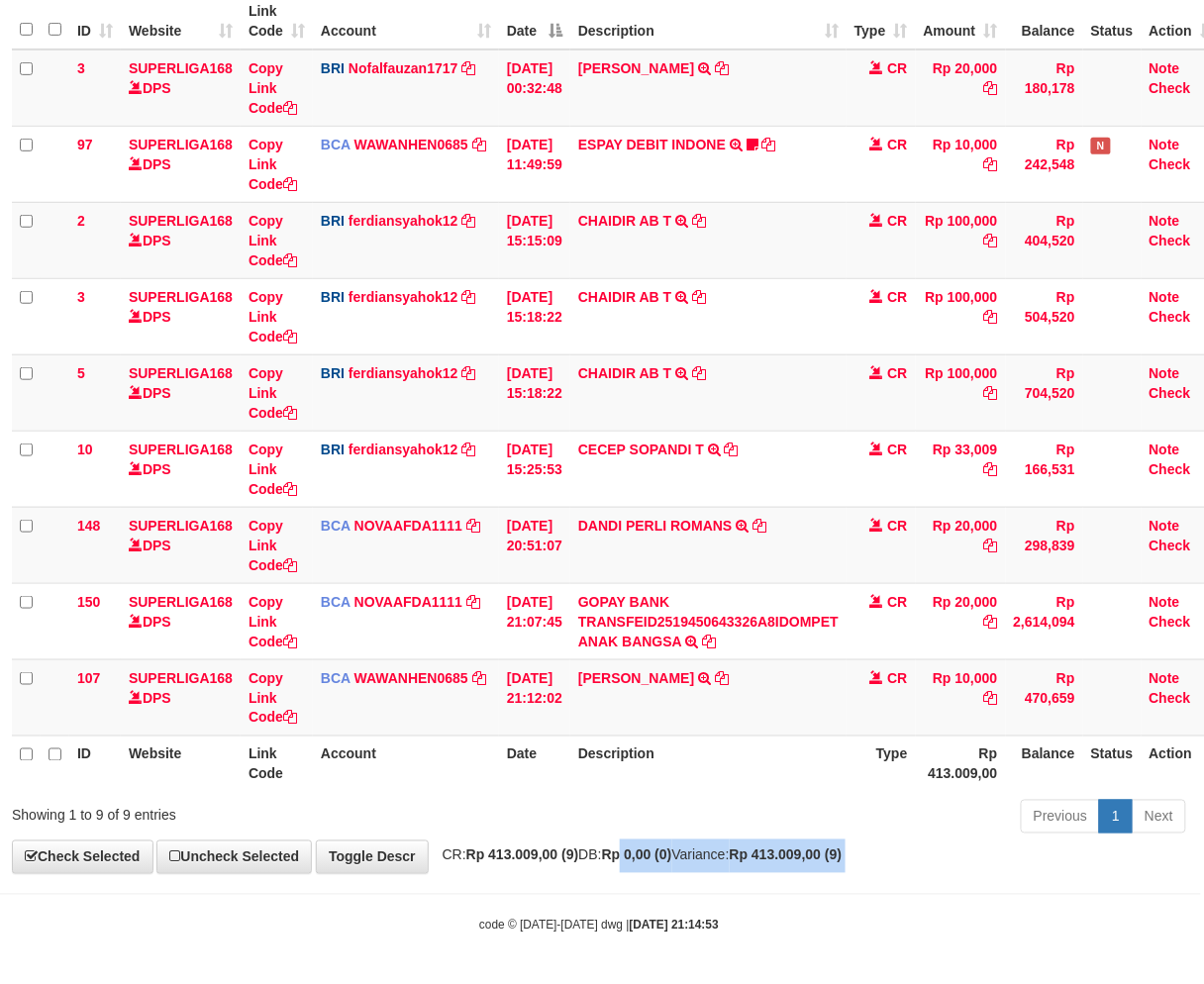 click on "Toggle navigation
Home
Bank
Account List
Load
By Website
Group
[ISPORT]													SUPERLIGA168
By Load Group (DPS)
34" at bounding box center (599, 393) 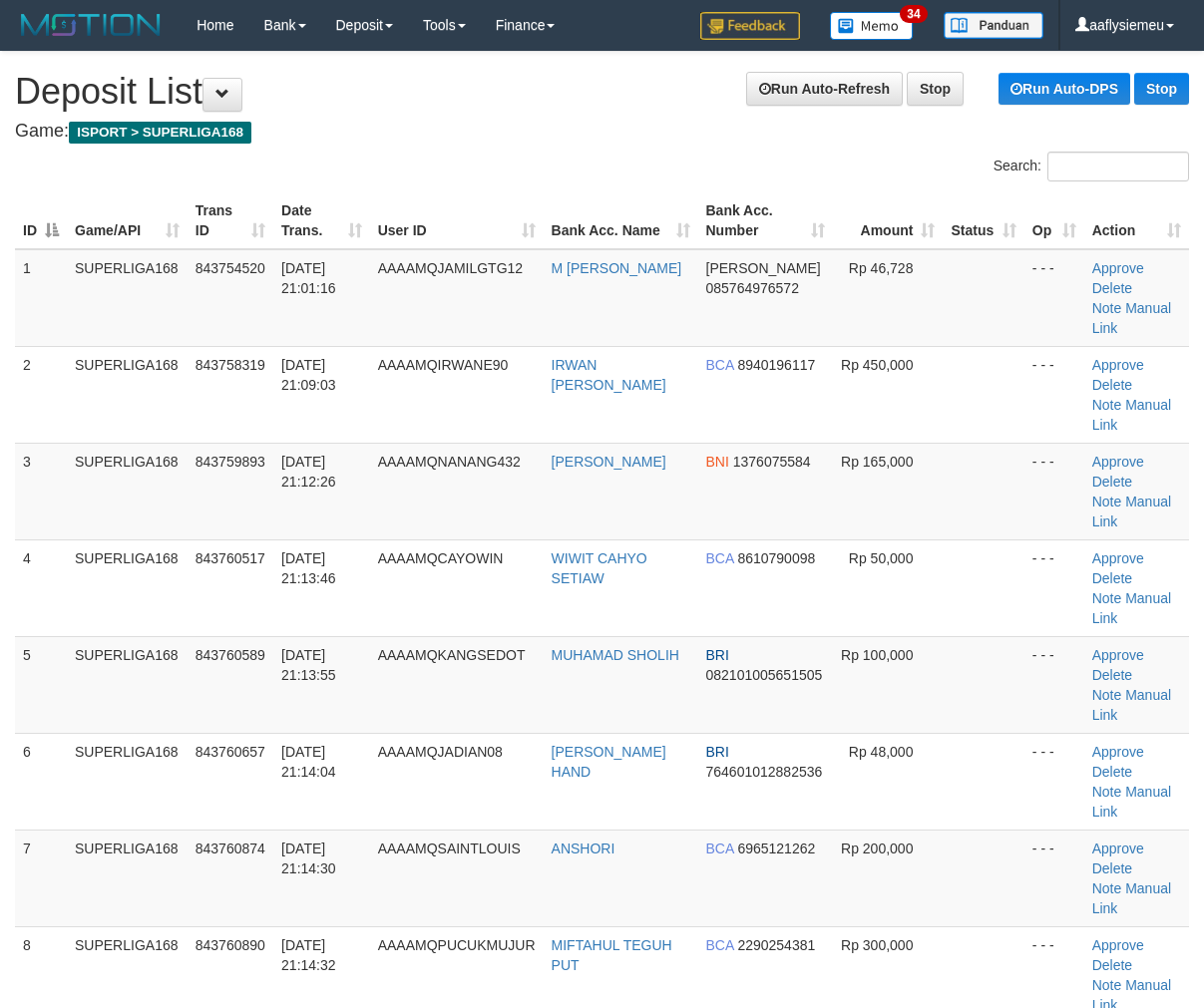 scroll, scrollTop: 0, scrollLeft: 0, axis: both 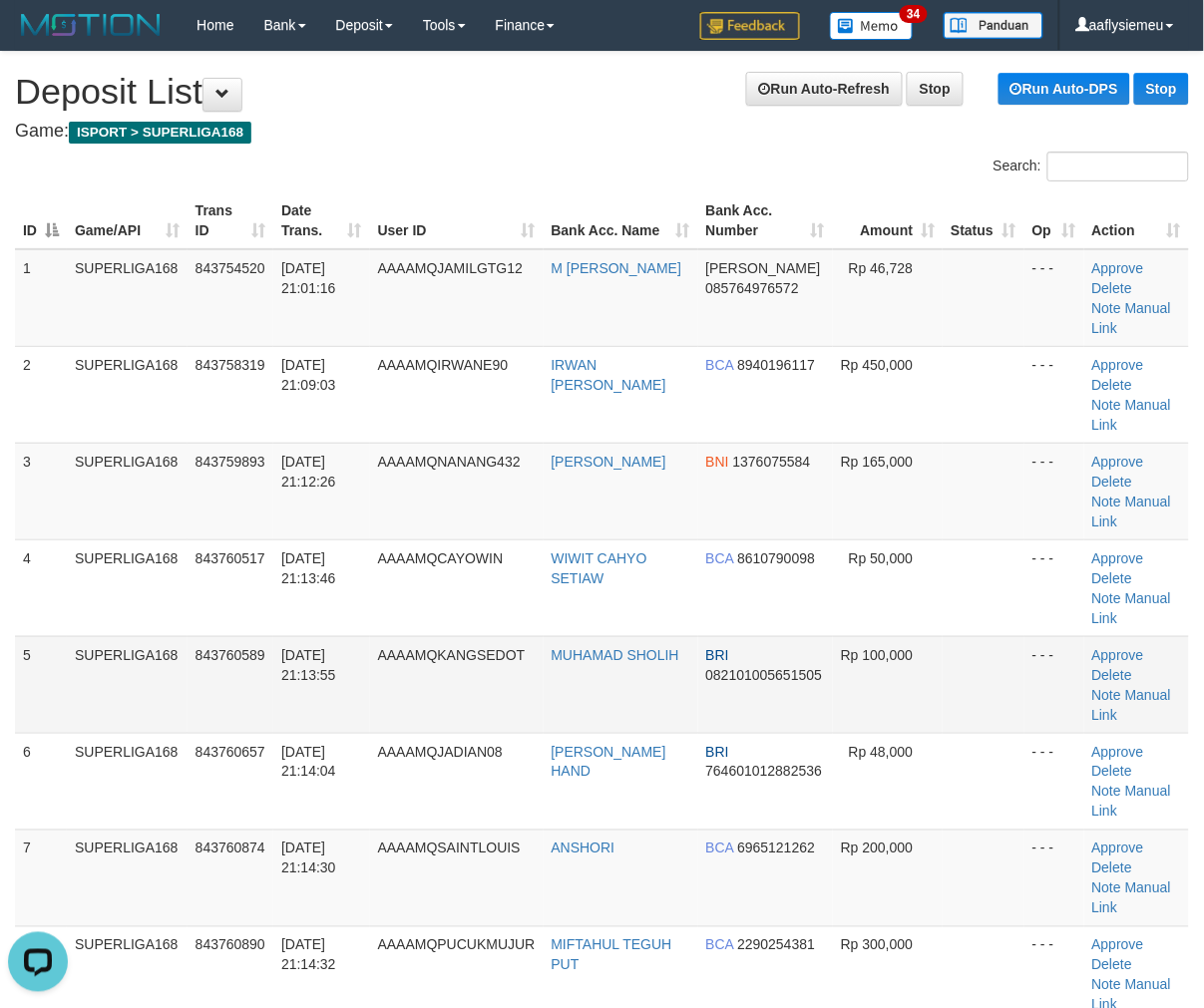 click on "SUPERLIGA168" at bounding box center [127, 684] 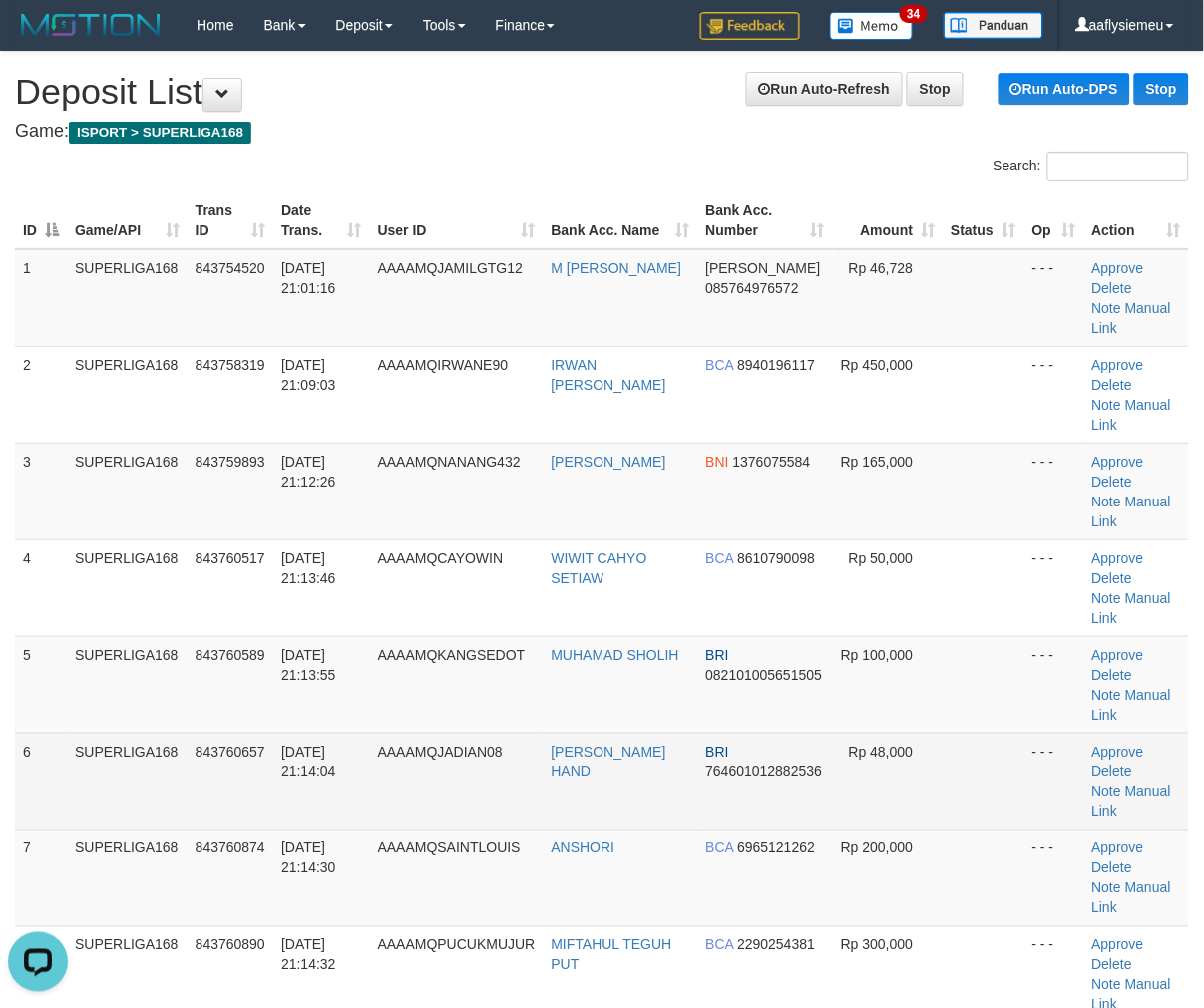 click on "1
SUPERLIGA168
843754520
[DATE] 21:01:16
AAAAMQJAMILGTG12
M [PERSON_NAME]
085764976572
Rp 46,728
- - -
Approve
[GEOGRAPHIC_DATA]
Note
Manual Link
2
SUPERLIGA168
843758319
[DATE] 21:09:03
AAAAMQIRWANE90
IRWAN [PERSON_NAME]
BCA
8940196117
Rp 450,000
Approve" at bounding box center (602, 685) 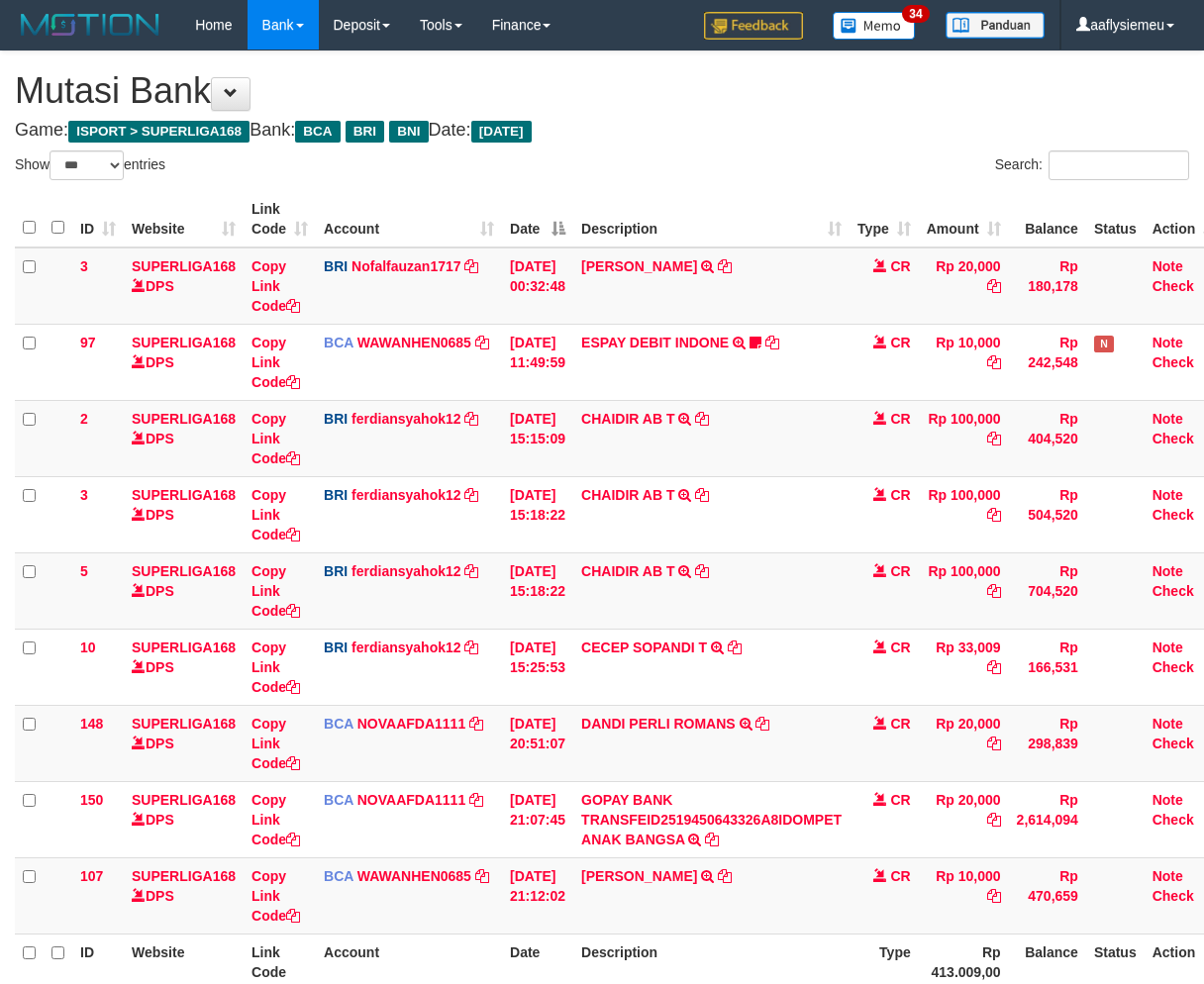 select on "***" 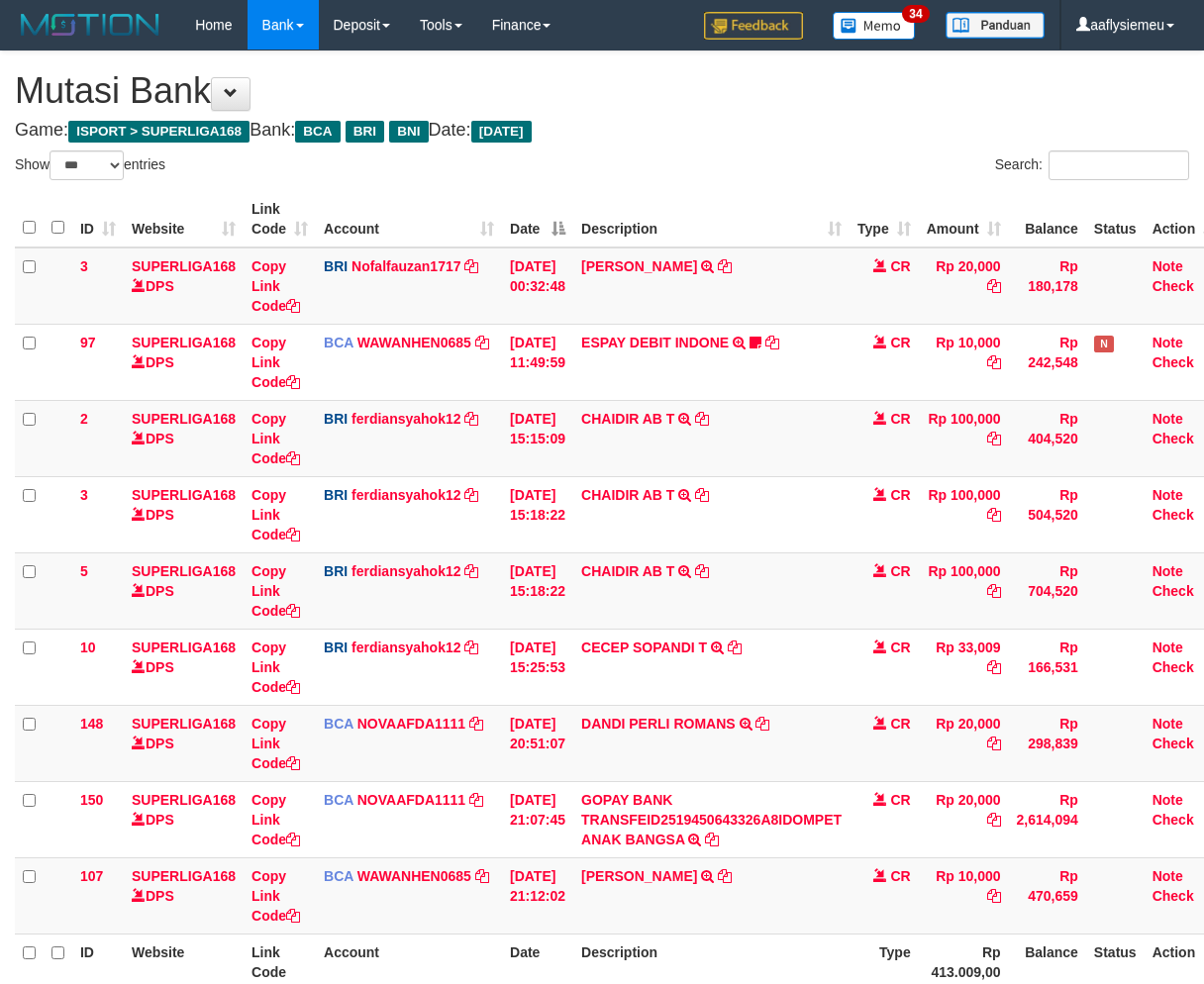 scroll, scrollTop: 199, scrollLeft: 3, axis: both 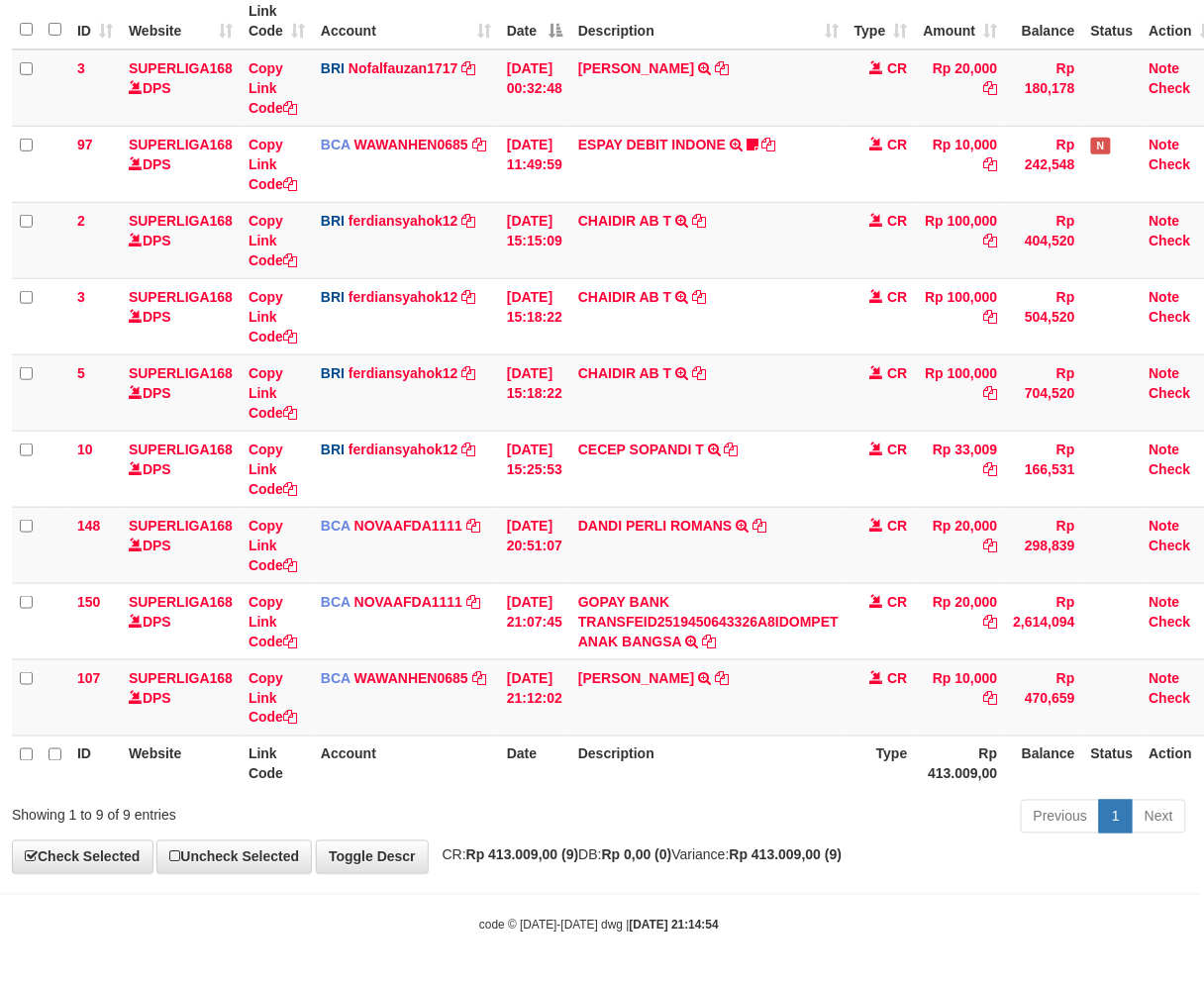 click on "**********" at bounding box center [599, 363] 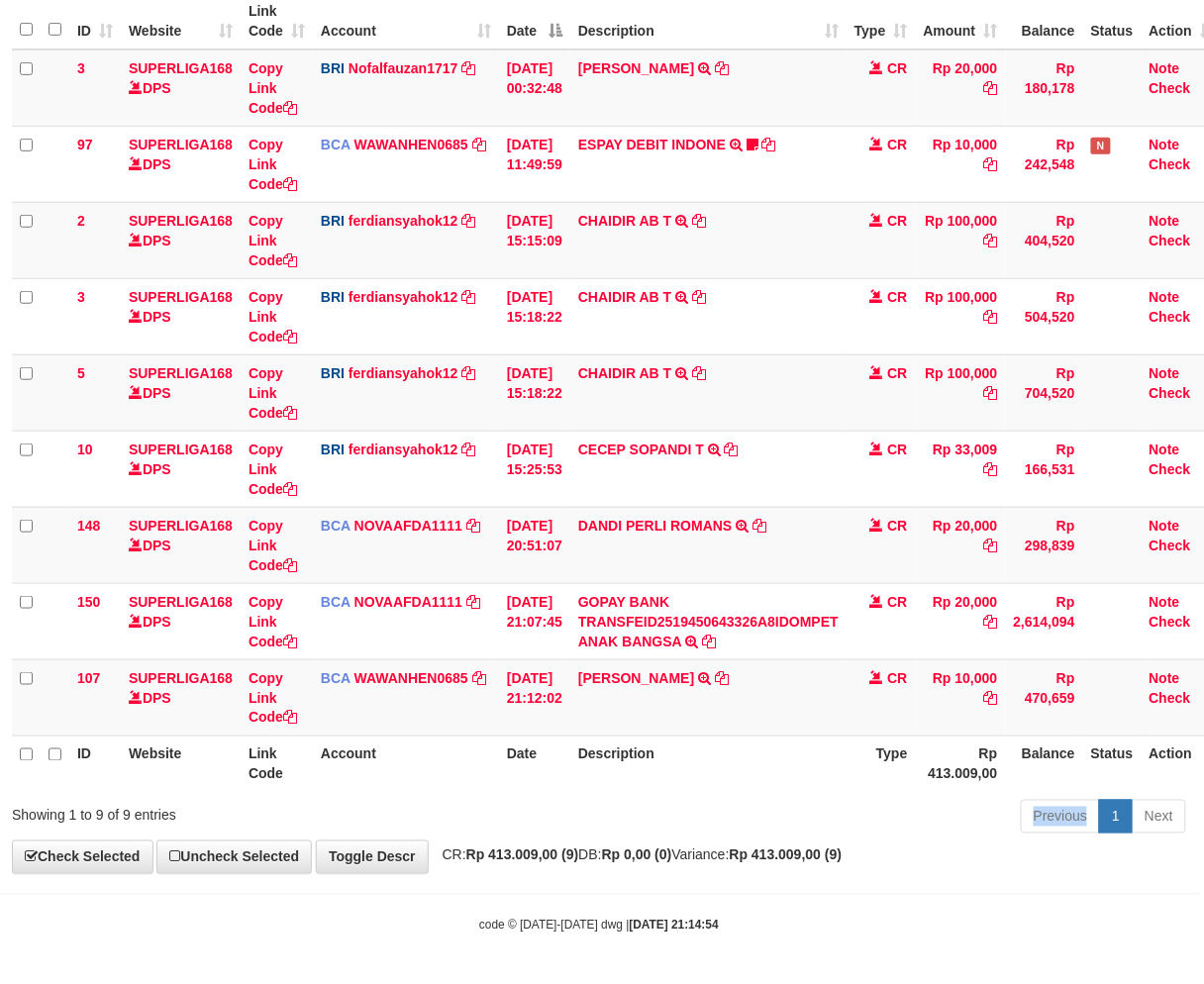 click on "Previous 1 Next" at bounding box center (850, 819) 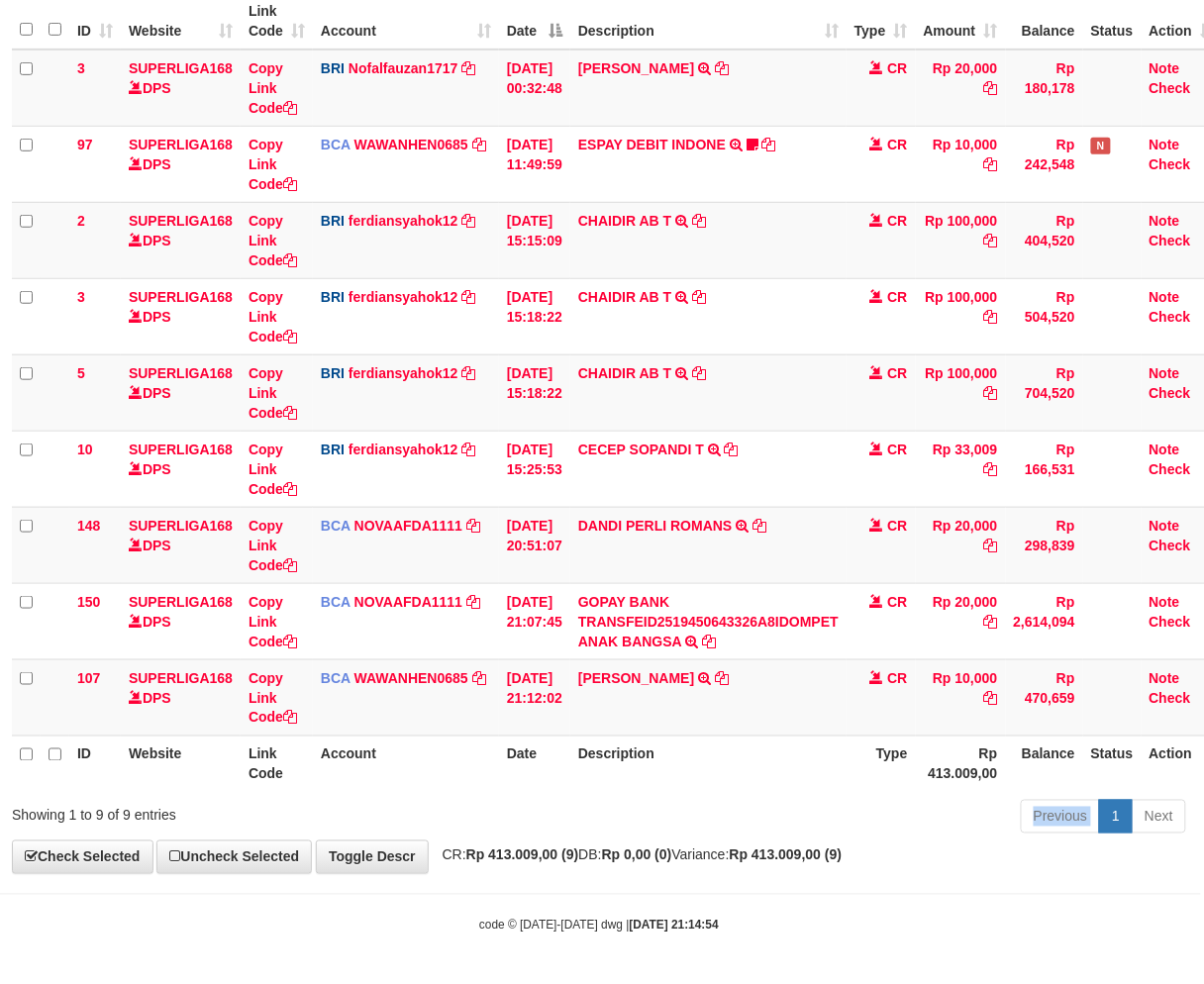 click on "Previous 1 Next" at bounding box center (850, 819) 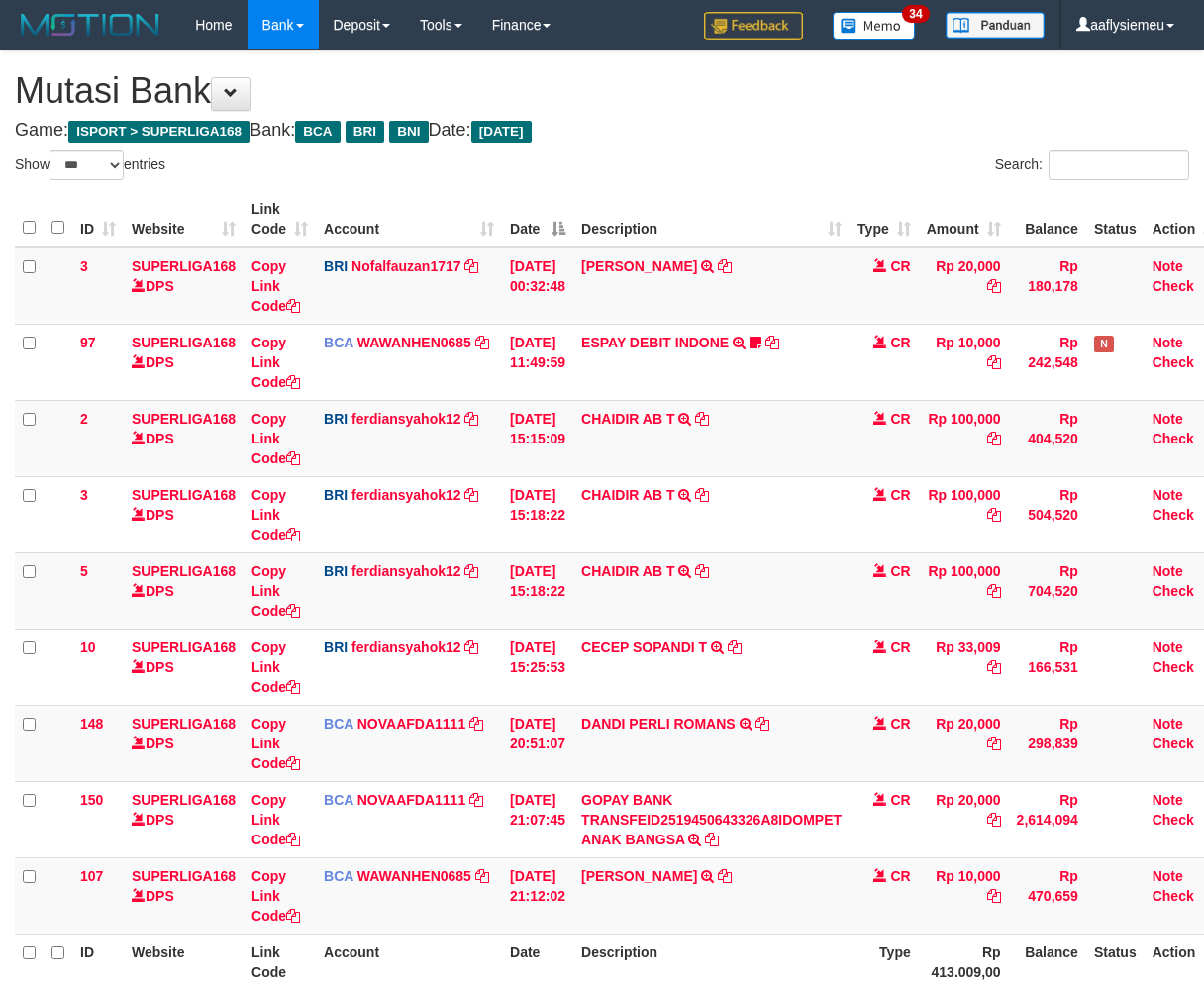 select on "***" 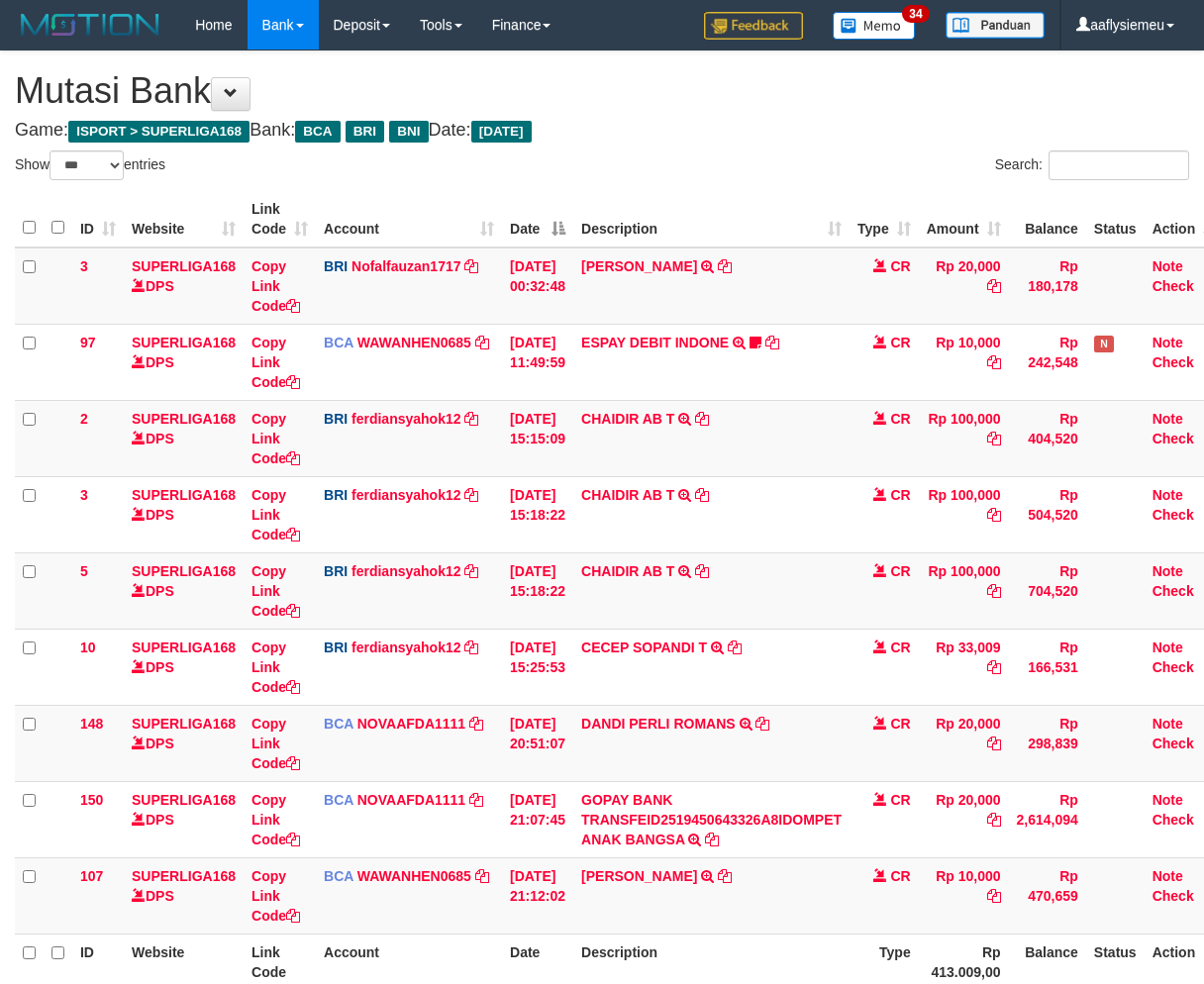scroll, scrollTop: 0, scrollLeft: 0, axis: both 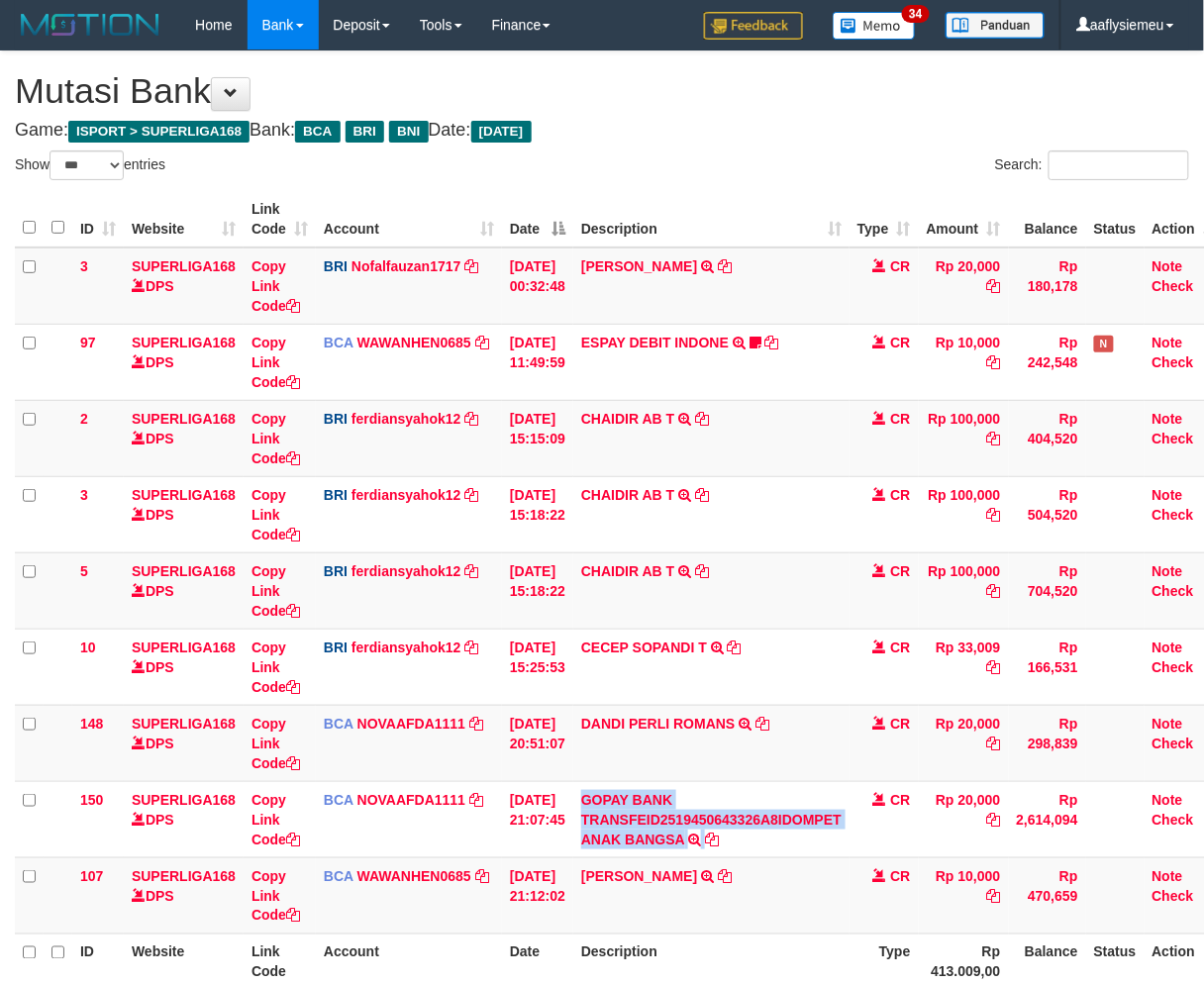 click on "GOPAY BANK TRANSFEID2519450643326A8IDOMPET ANAK BANGSA         TRSF E-BANKING CR 1307/FTSCY/WS95051
20000.00GOPAY BANK TRANSFEID2519450643326A8IDOMPET ANAK BANGSA" at bounding box center [711, 819] 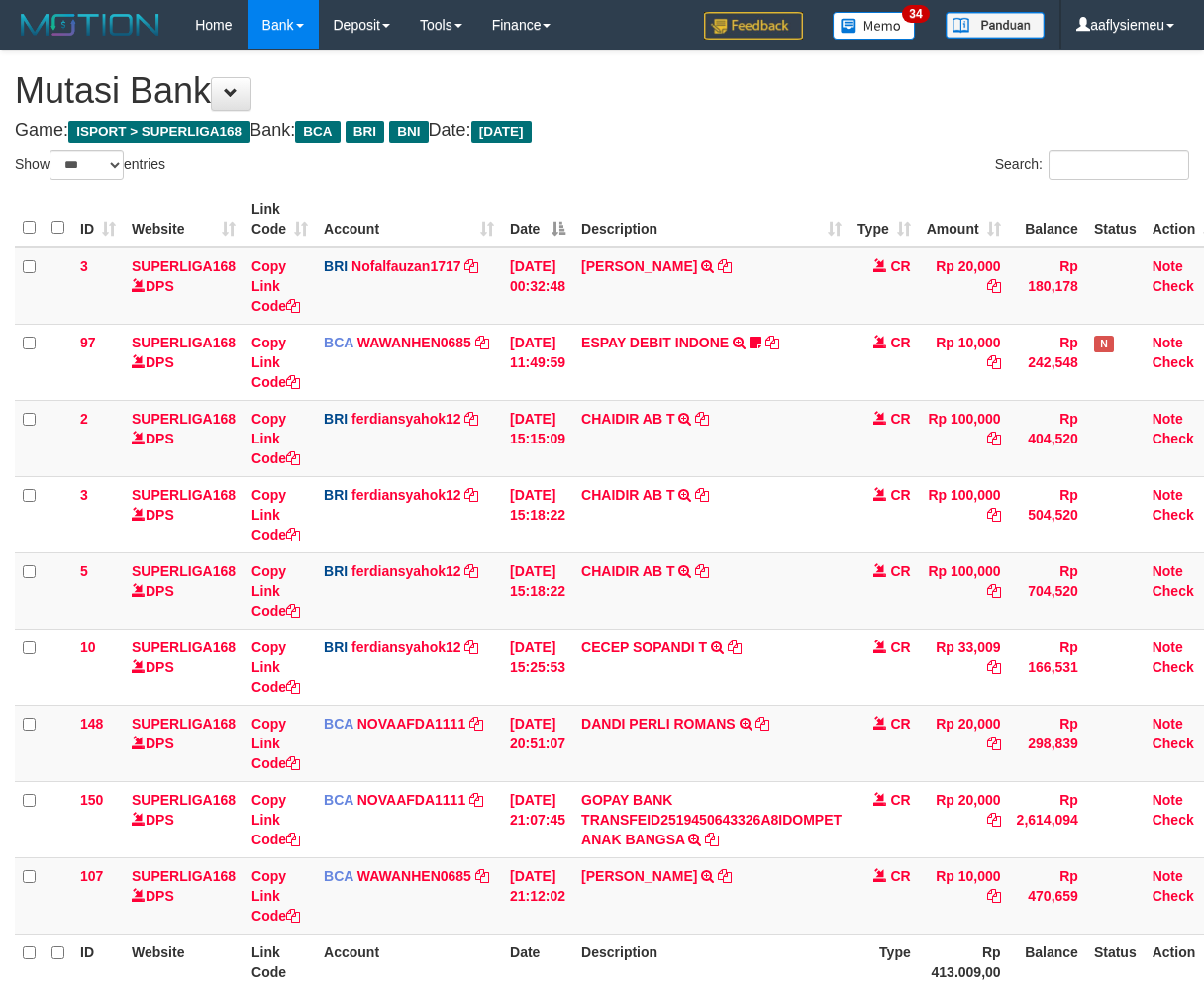 select on "***" 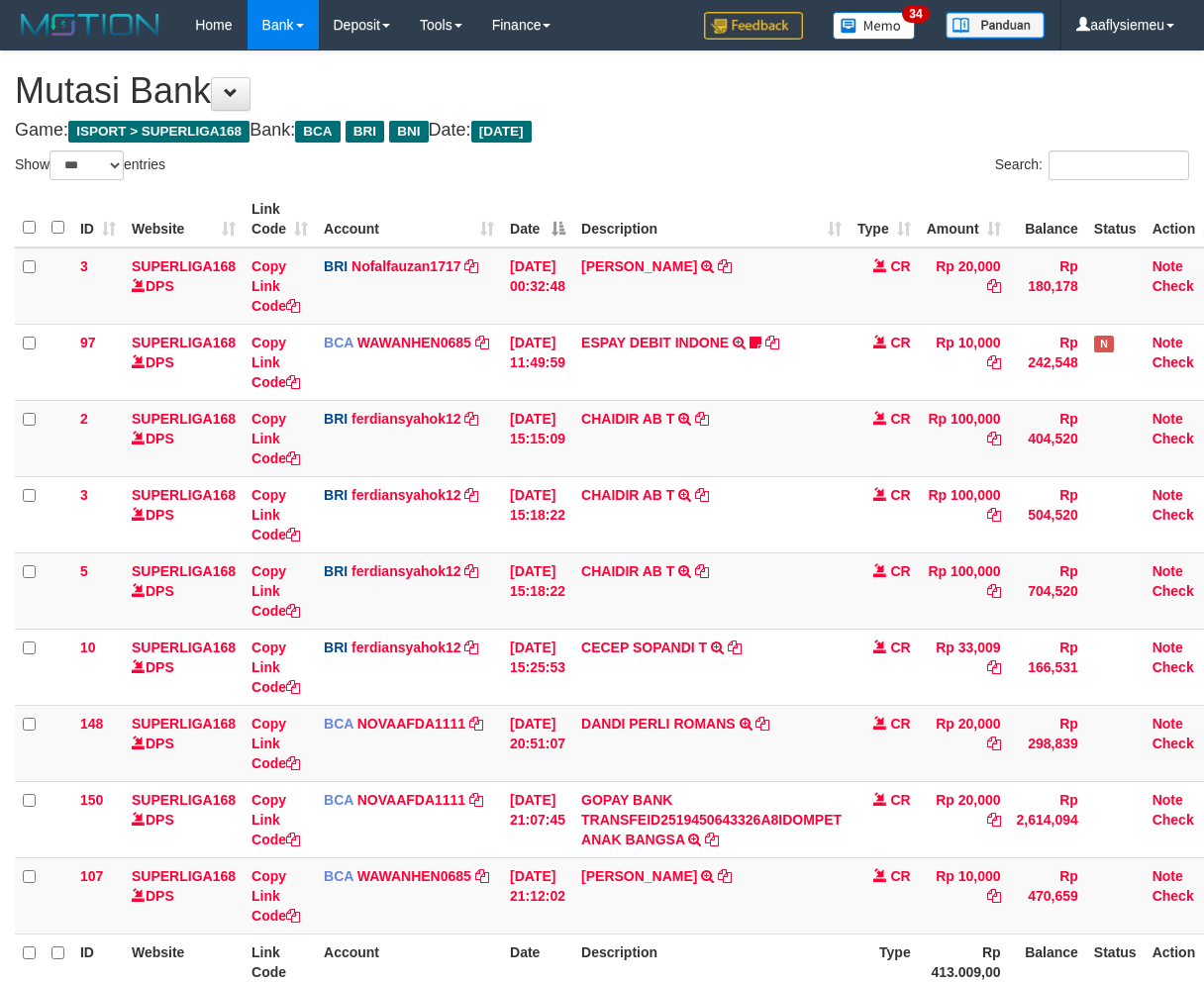 scroll, scrollTop: 27, scrollLeft: 0, axis: vertical 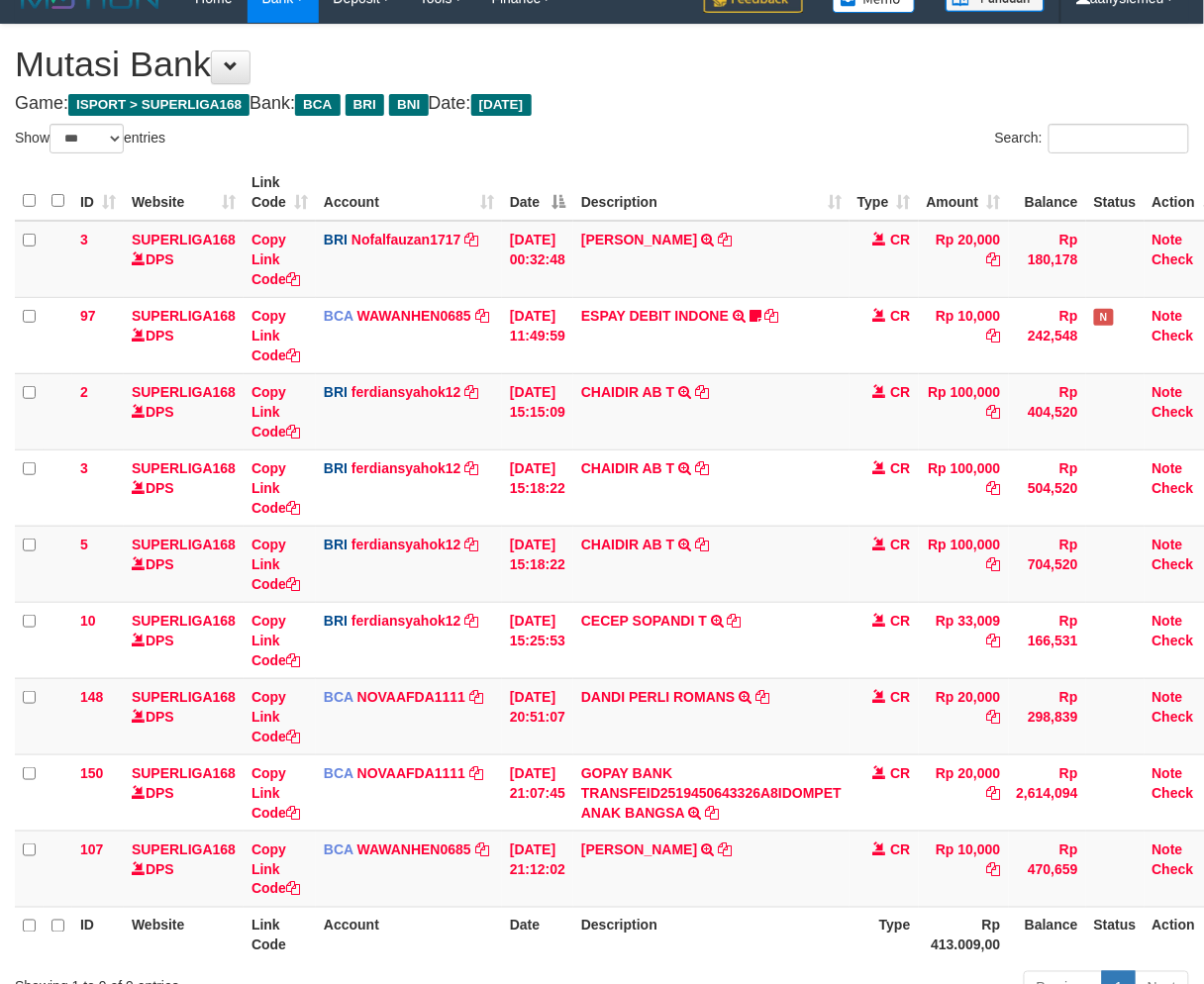 click on "RIFA INDRIYA         TRSF E-BANKING CR 1307/FTSCY/WS95051
10000.002025071386822770 TRFDN-RIFA INDRIYAESPAY DEBIT INDONE" at bounding box center [711, 868] 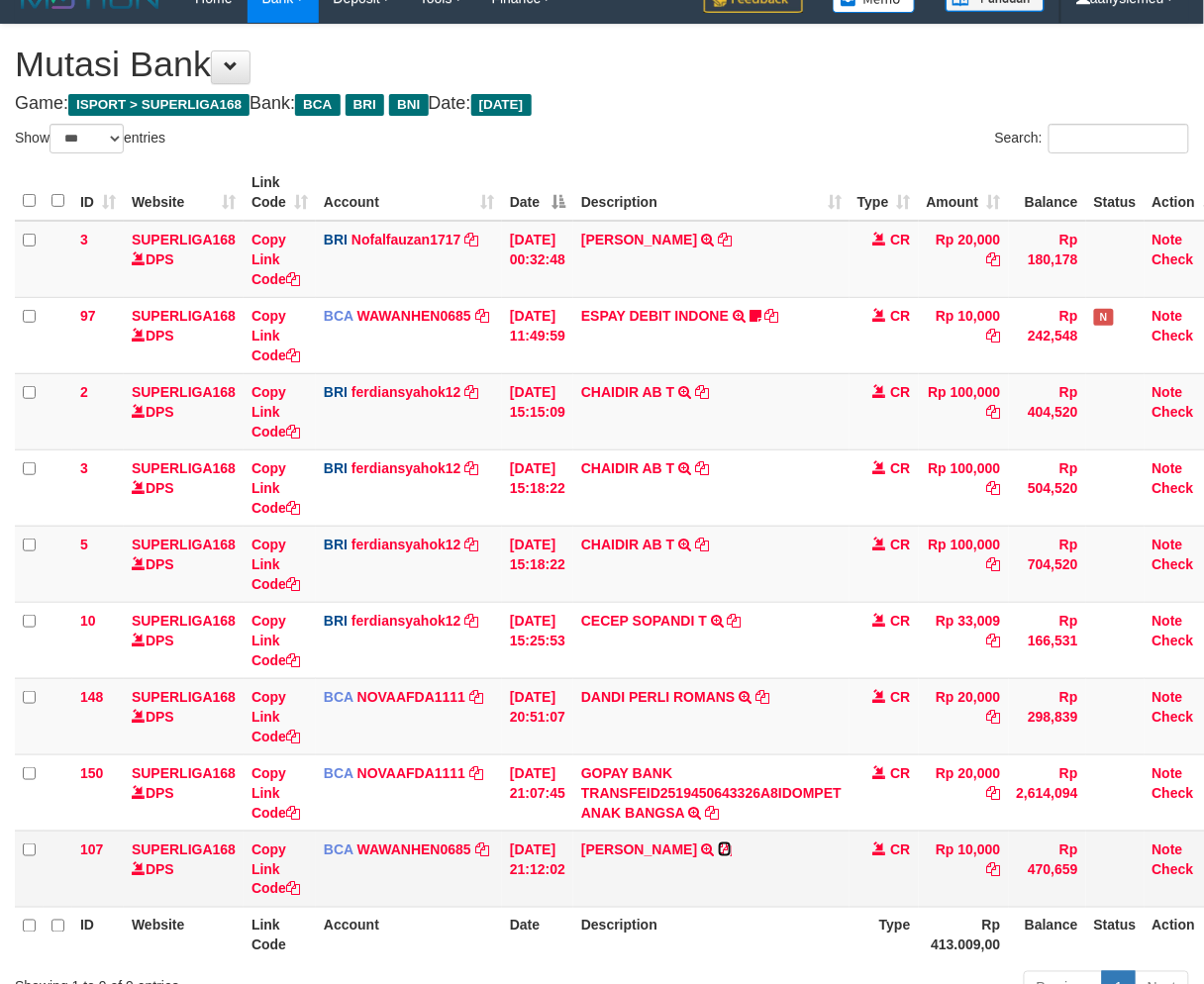 click at bounding box center [725, 849] 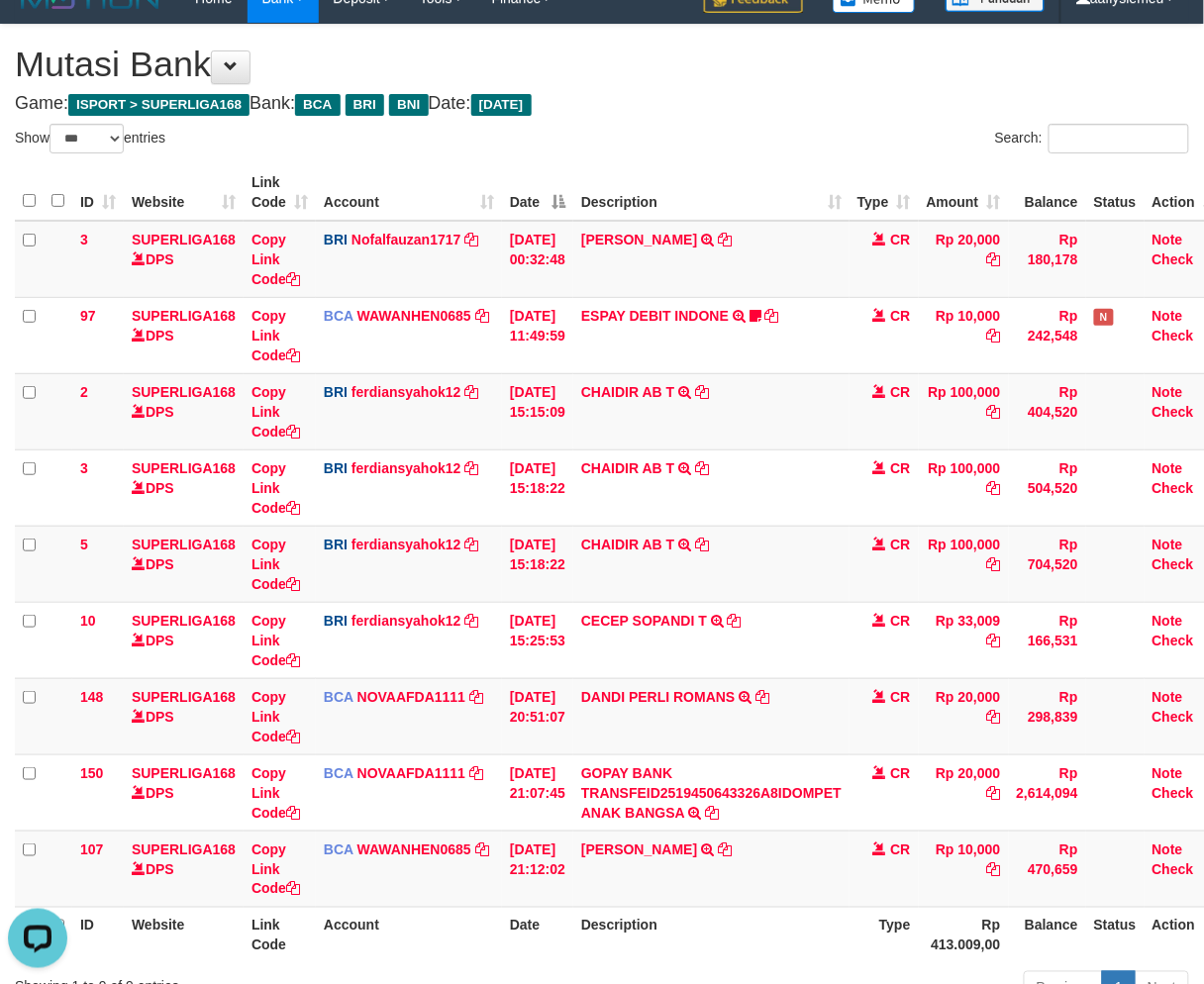 scroll, scrollTop: 0, scrollLeft: 0, axis: both 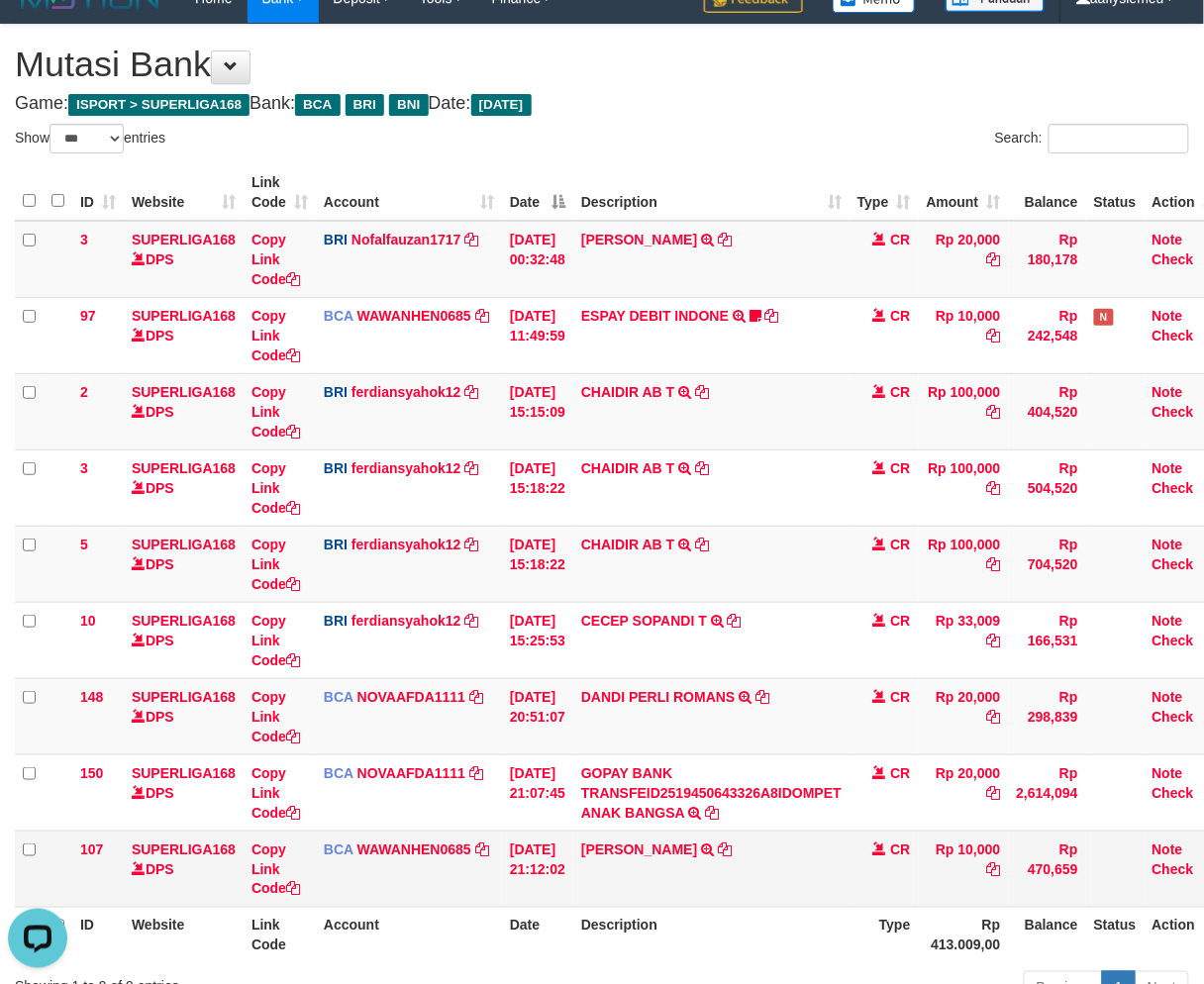 click on "RIFA INDRIYA         TRSF E-BANKING CR 1307/FTSCY/WS95051
10000.002025071386822770 TRFDN-RIFA INDRIYAESPAY DEBIT INDONE" at bounding box center (711, 868) 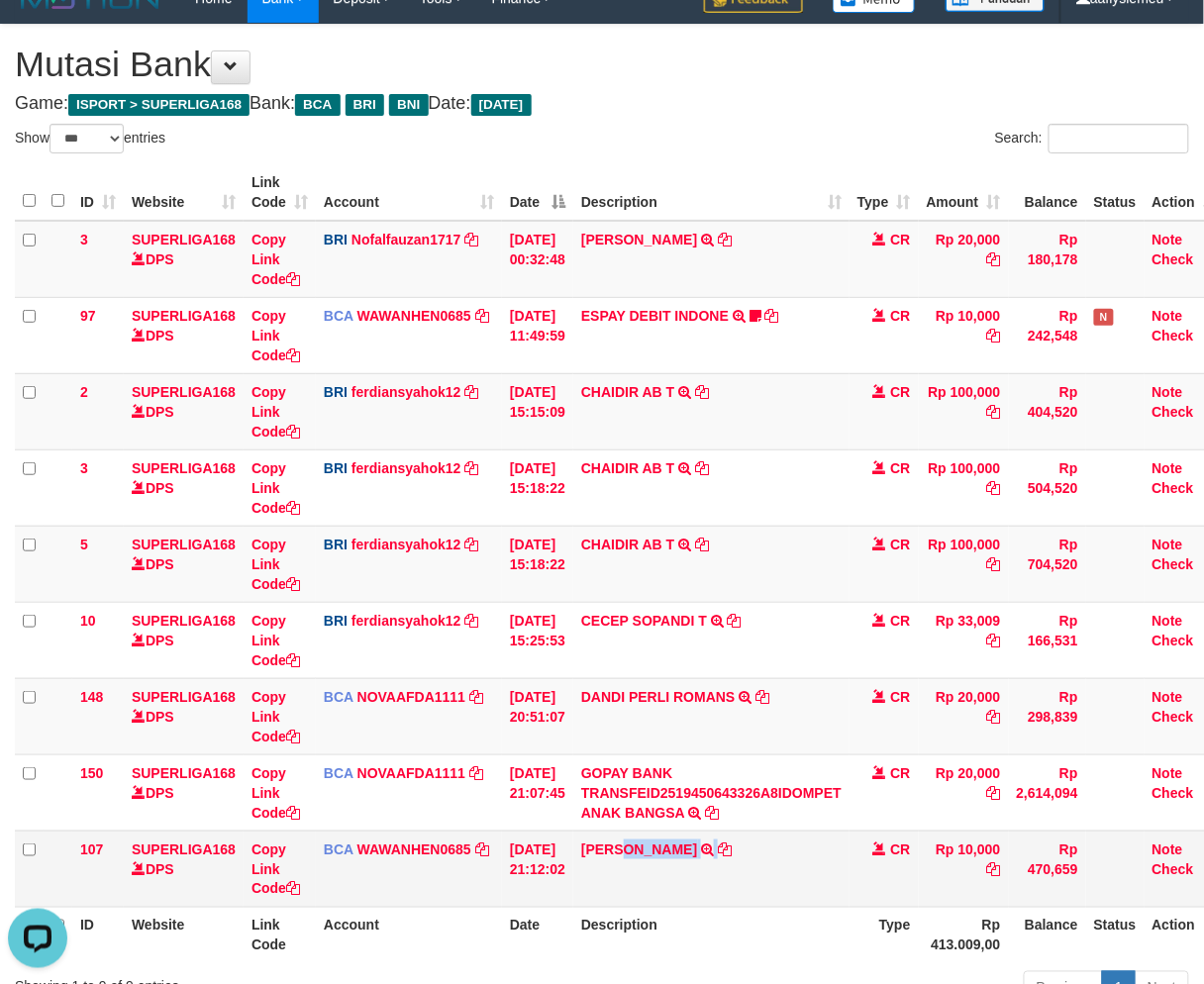 click on "RIFA INDRIYA         TRSF E-BANKING CR 1307/FTSCY/WS95051
10000.002025071386822770 TRFDN-RIFA INDRIYAESPAY DEBIT INDONE" at bounding box center [711, 868] 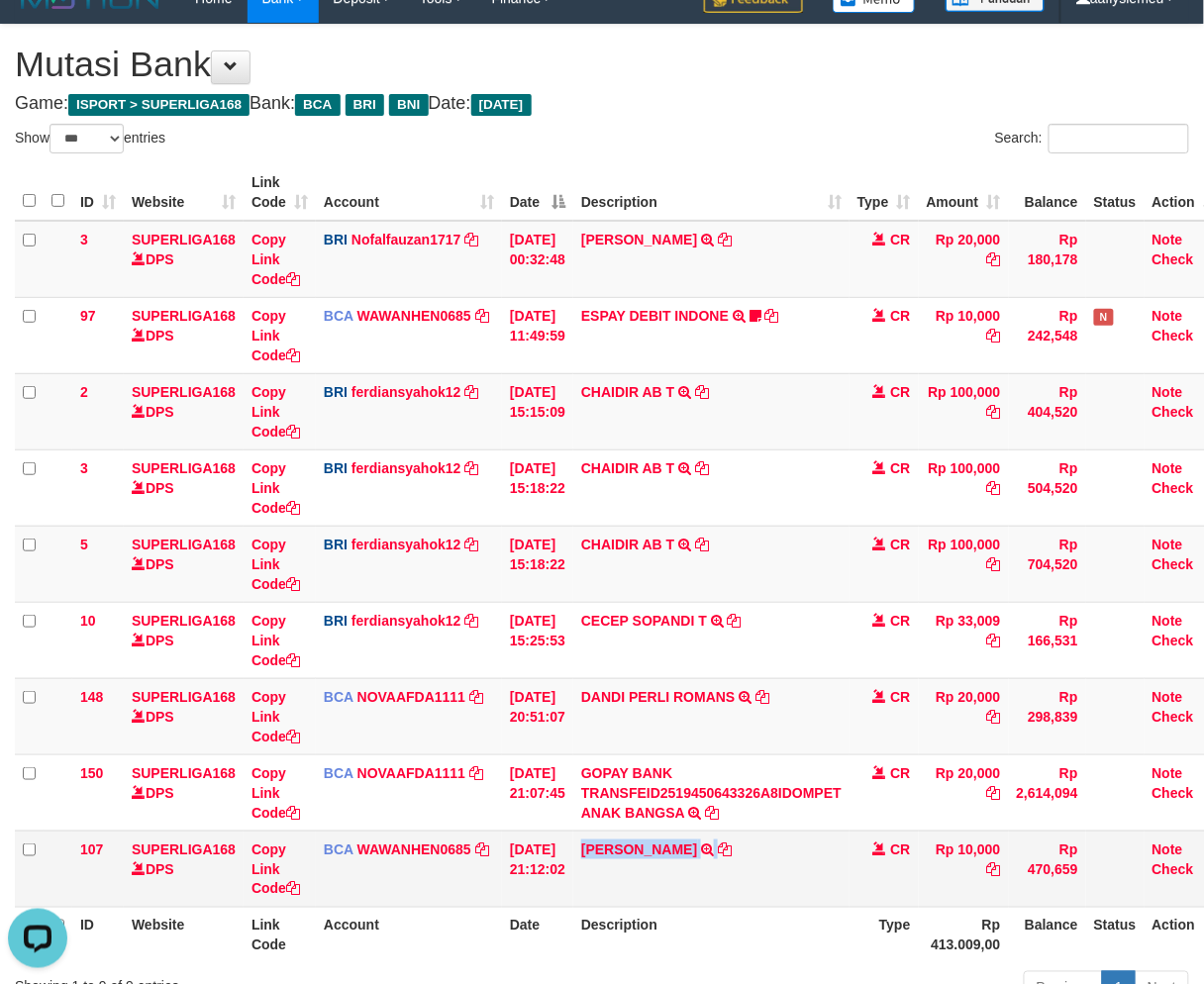 click on "RIFA INDRIYA         TRSF E-BANKING CR 1307/FTSCY/WS95051
10000.002025071386822770 TRFDN-RIFA INDRIYAESPAY DEBIT INDONE" at bounding box center [711, 868] 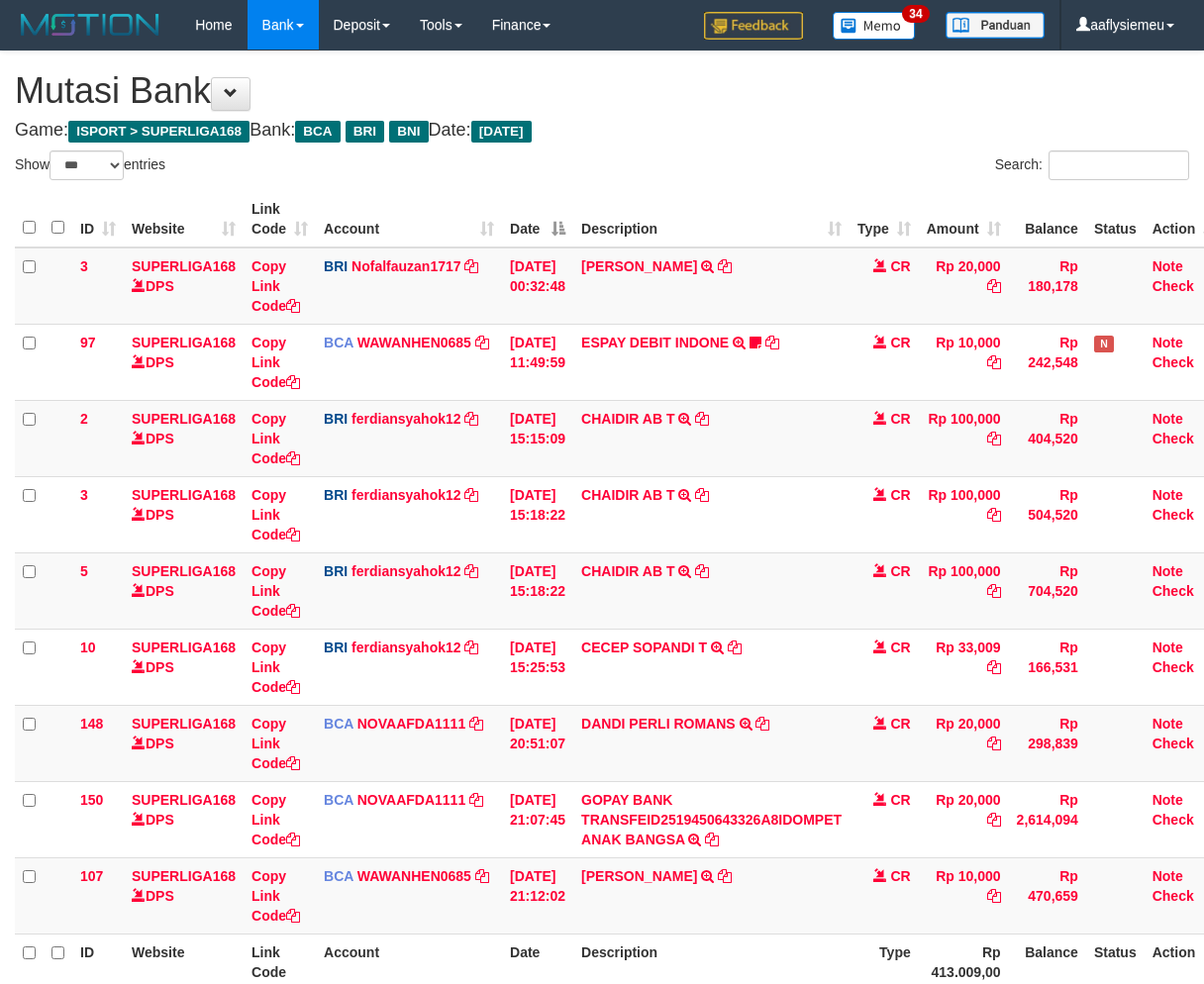 select on "***" 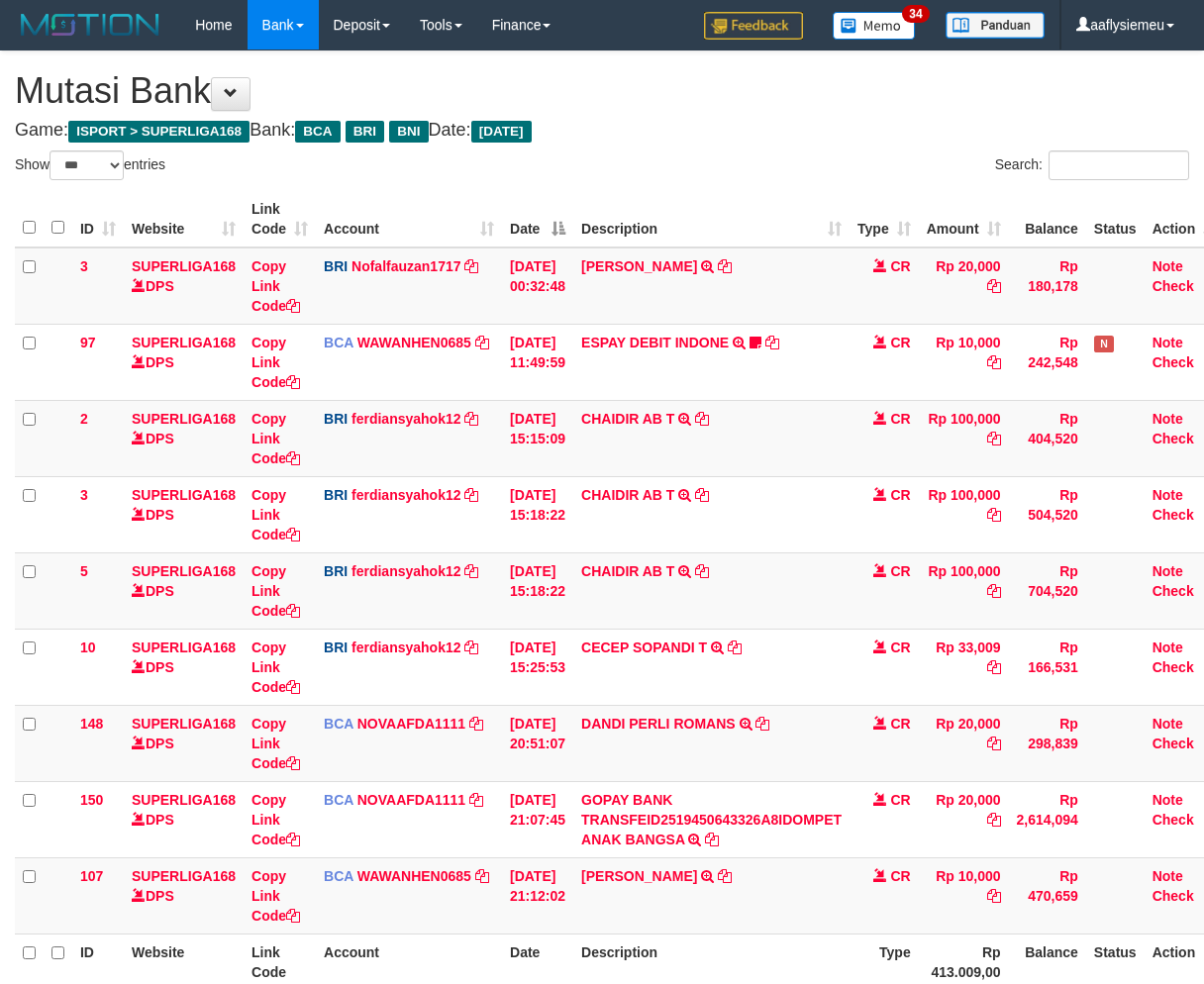 scroll, scrollTop: 27, scrollLeft: 0, axis: vertical 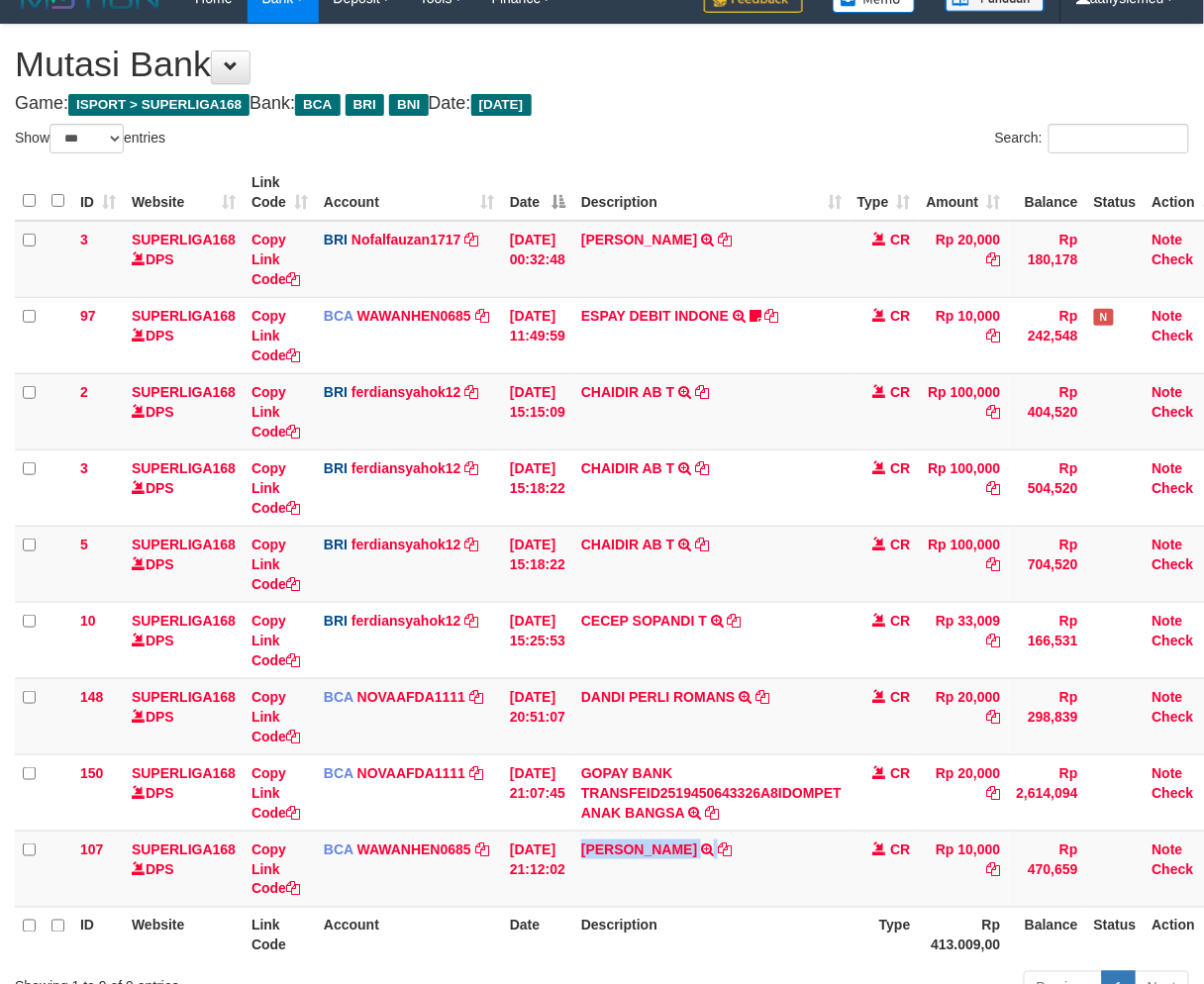 click on "RIFA INDRIYA         TRSF E-BANKING CR 1307/FTSCY/WS95051
10000.002025071386822770 TRFDN-RIFA INDRIYAESPAY DEBIT INDONE" at bounding box center (711, 868) 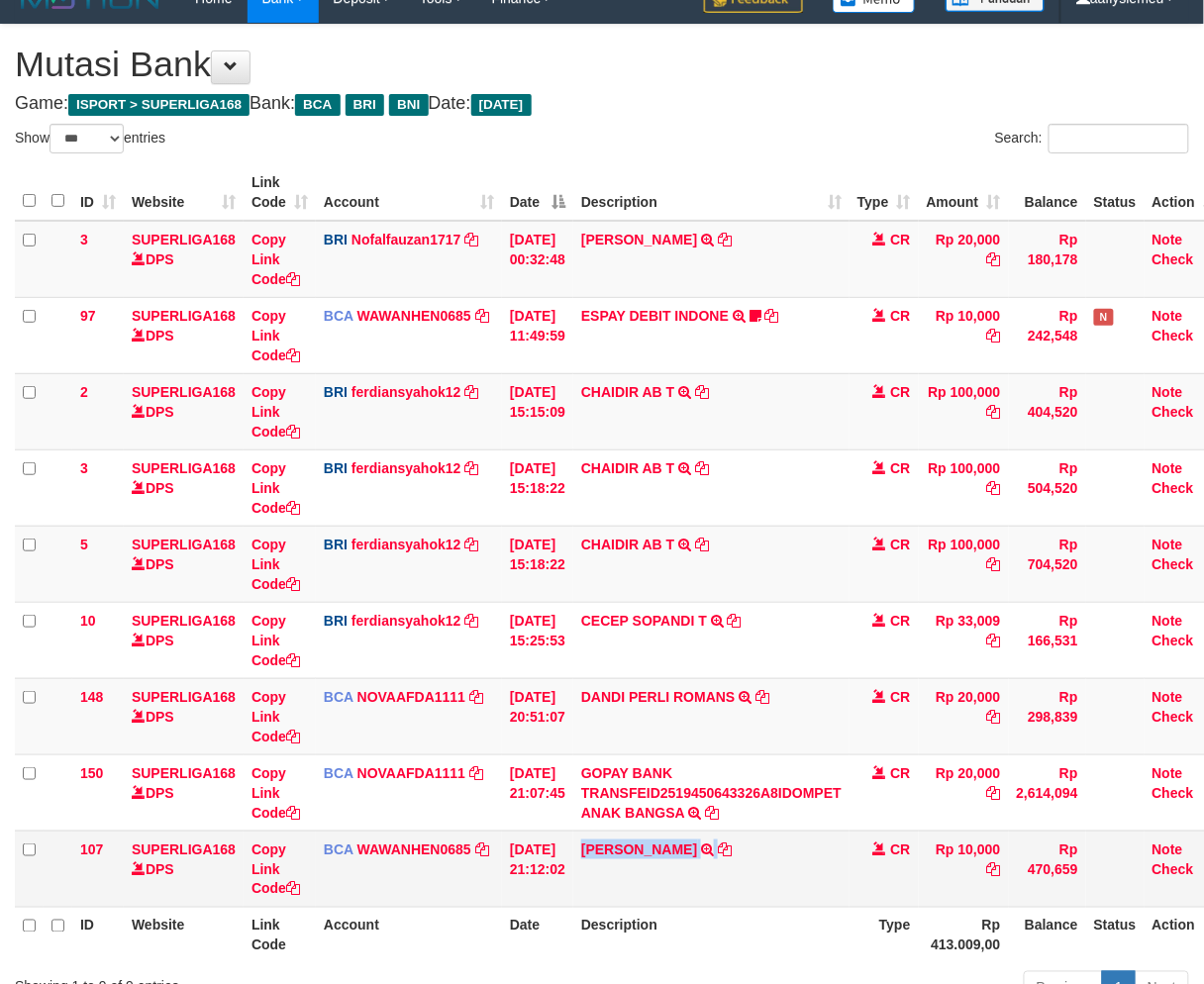 click on "RIFA INDRIYA         TRSF E-BANKING CR 1307/FTSCY/WS95051
10000.002025071386822770 TRFDN-RIFA INDRIYAESPAY DEBIT INDONE" at bounding box center (711, 868) 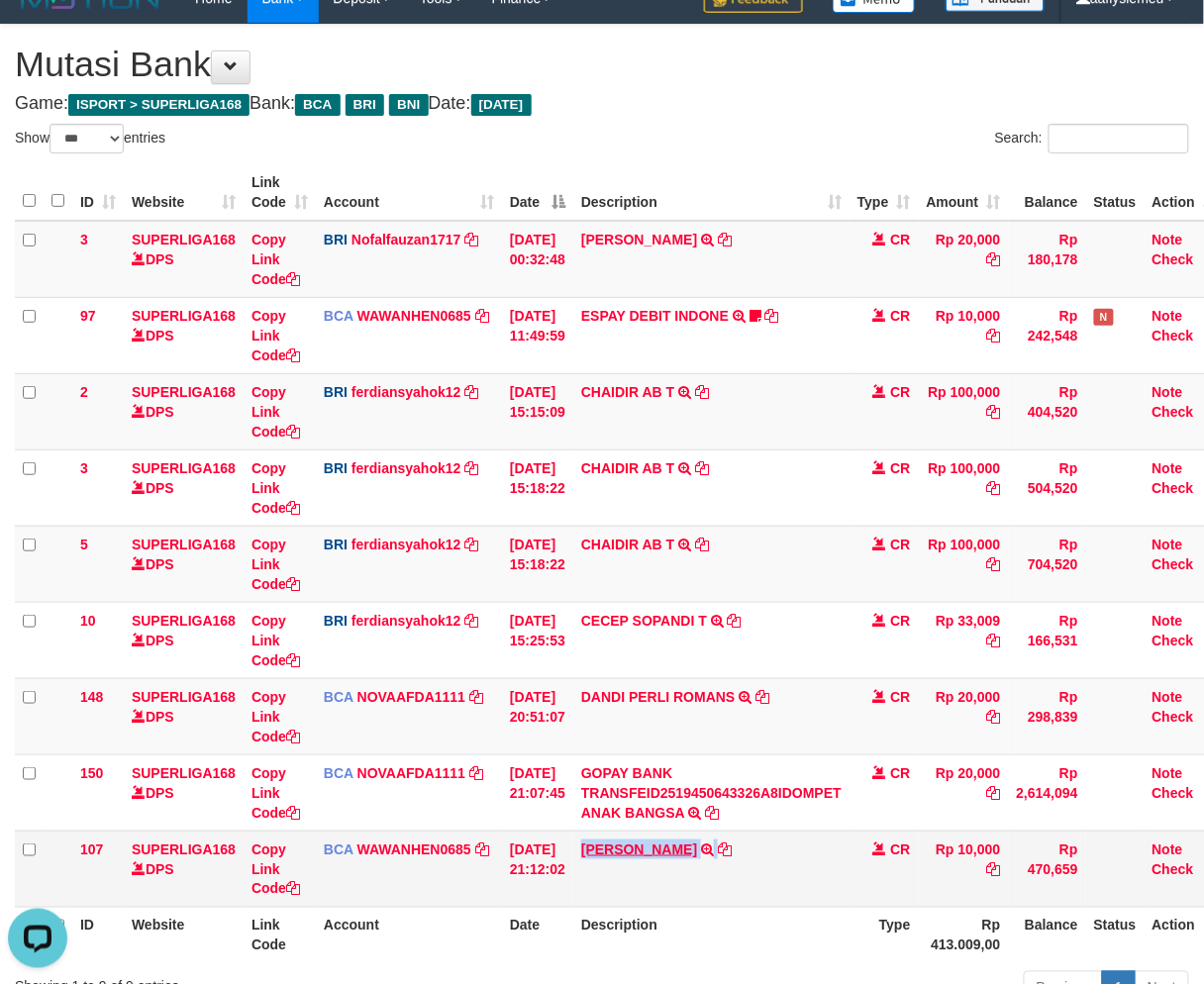 scroll, scrollTop: 0, scrollLeft: 0, axis: both 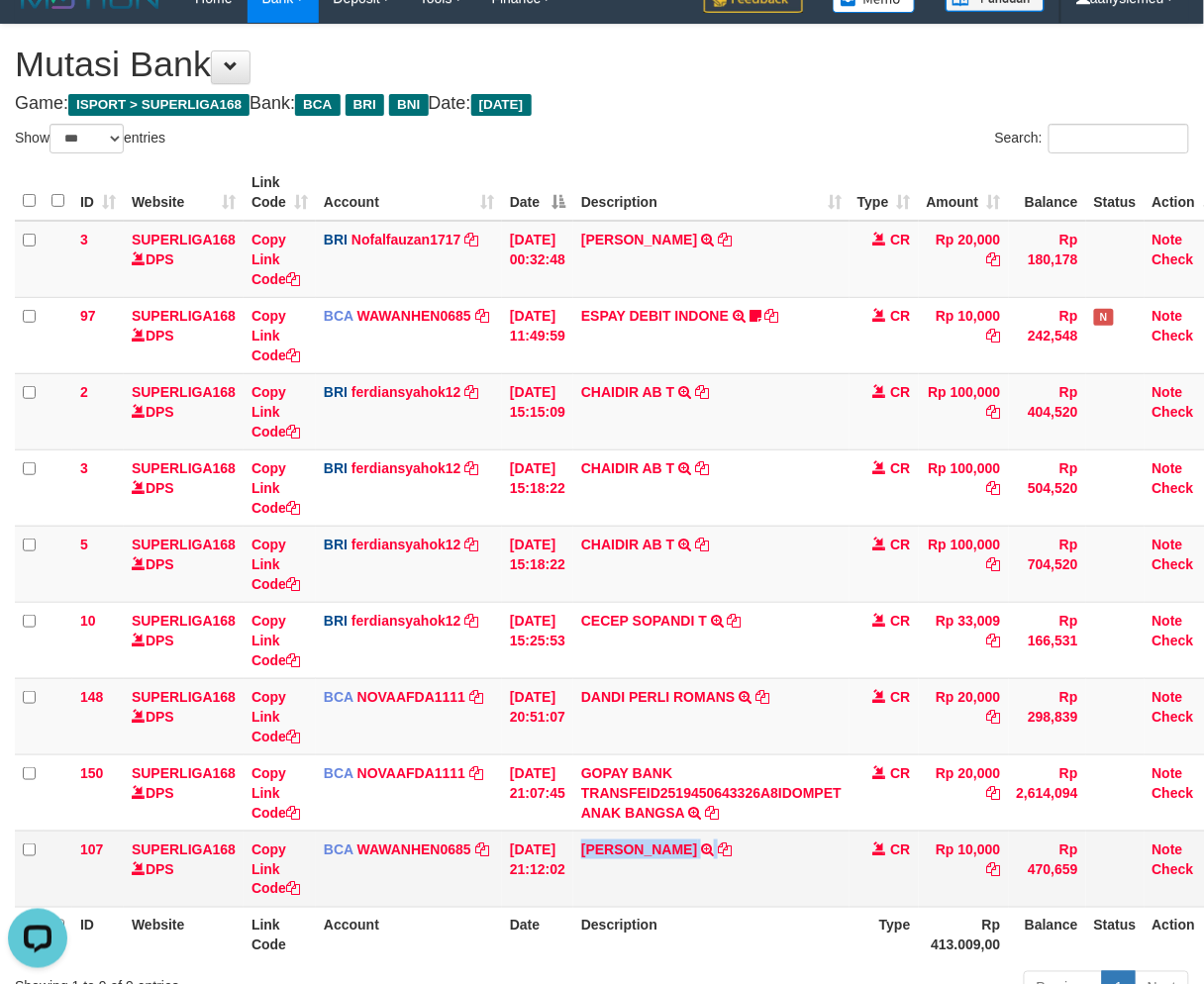 click on "RIFA INDRIYA         TRSF E-BANKING CR 1307/FTSCY/WS95051
10000.002025071386822770 TRFDN-RIFA INDRIYAESPAY DEBIT INDONE" at bounding box center [711, 868] 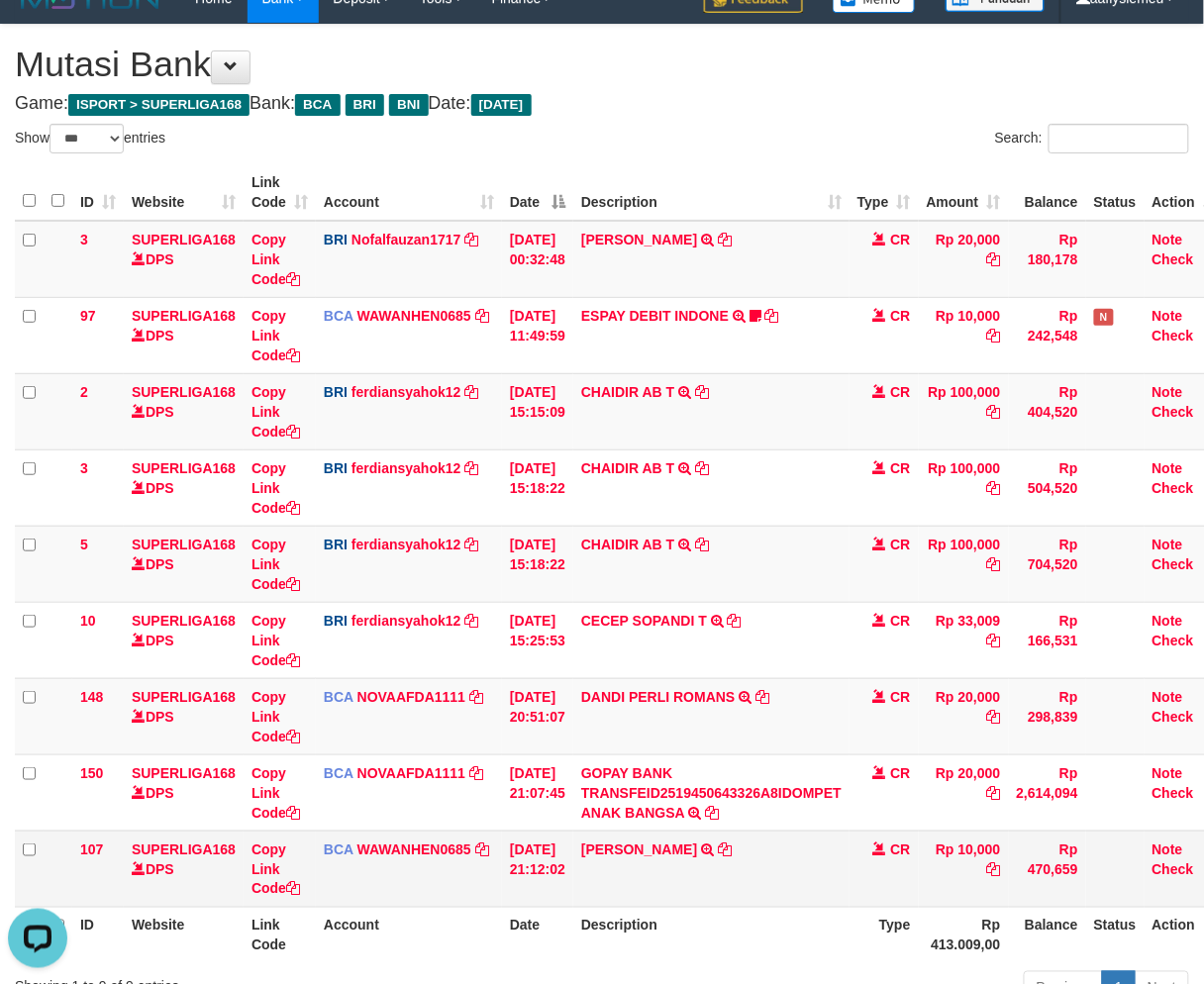 drag, startPoint x: 766, startPoint y: 842, endPoint x: 1213, endPoint y: 726, distance: 461.8062 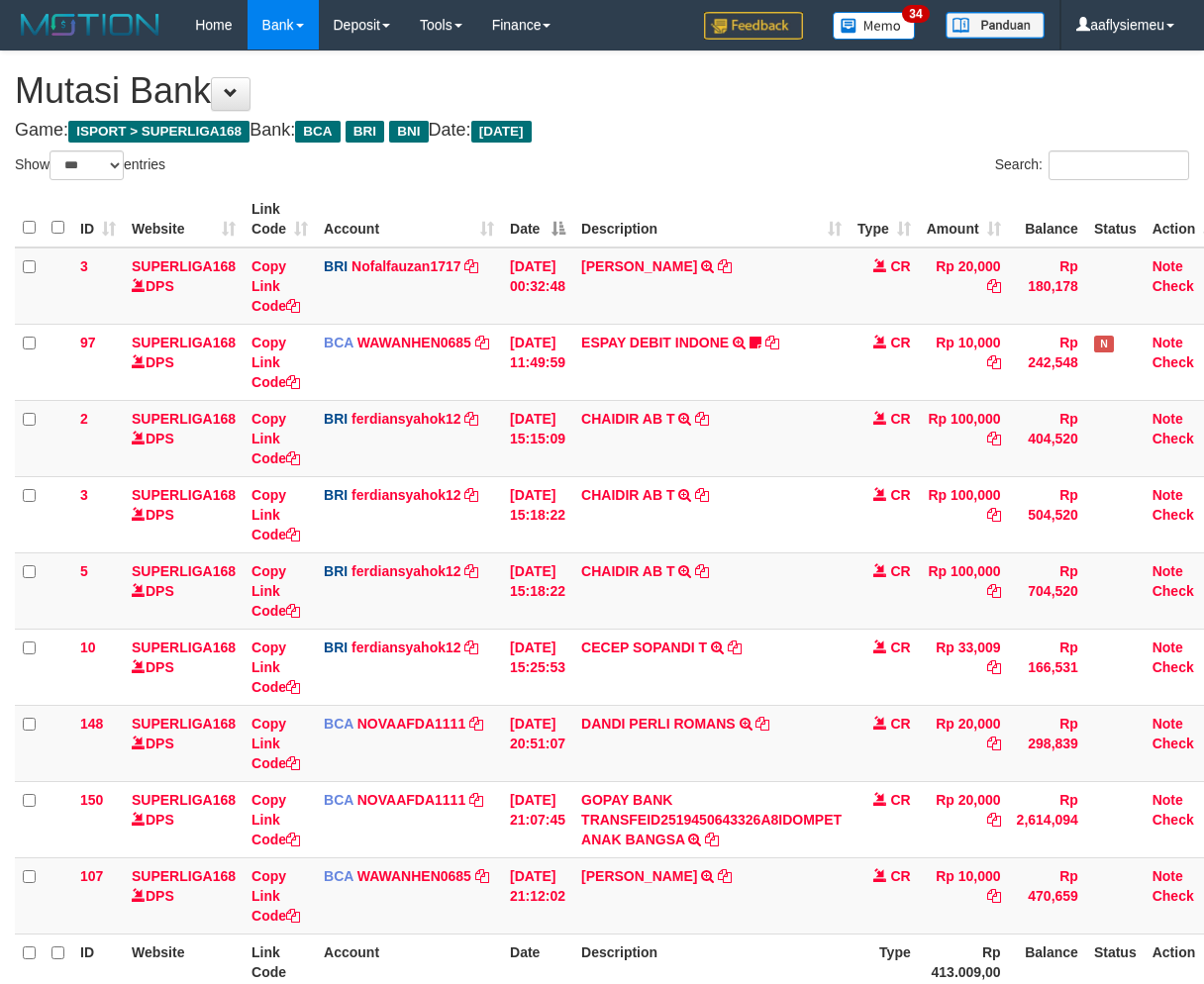 select on "***" 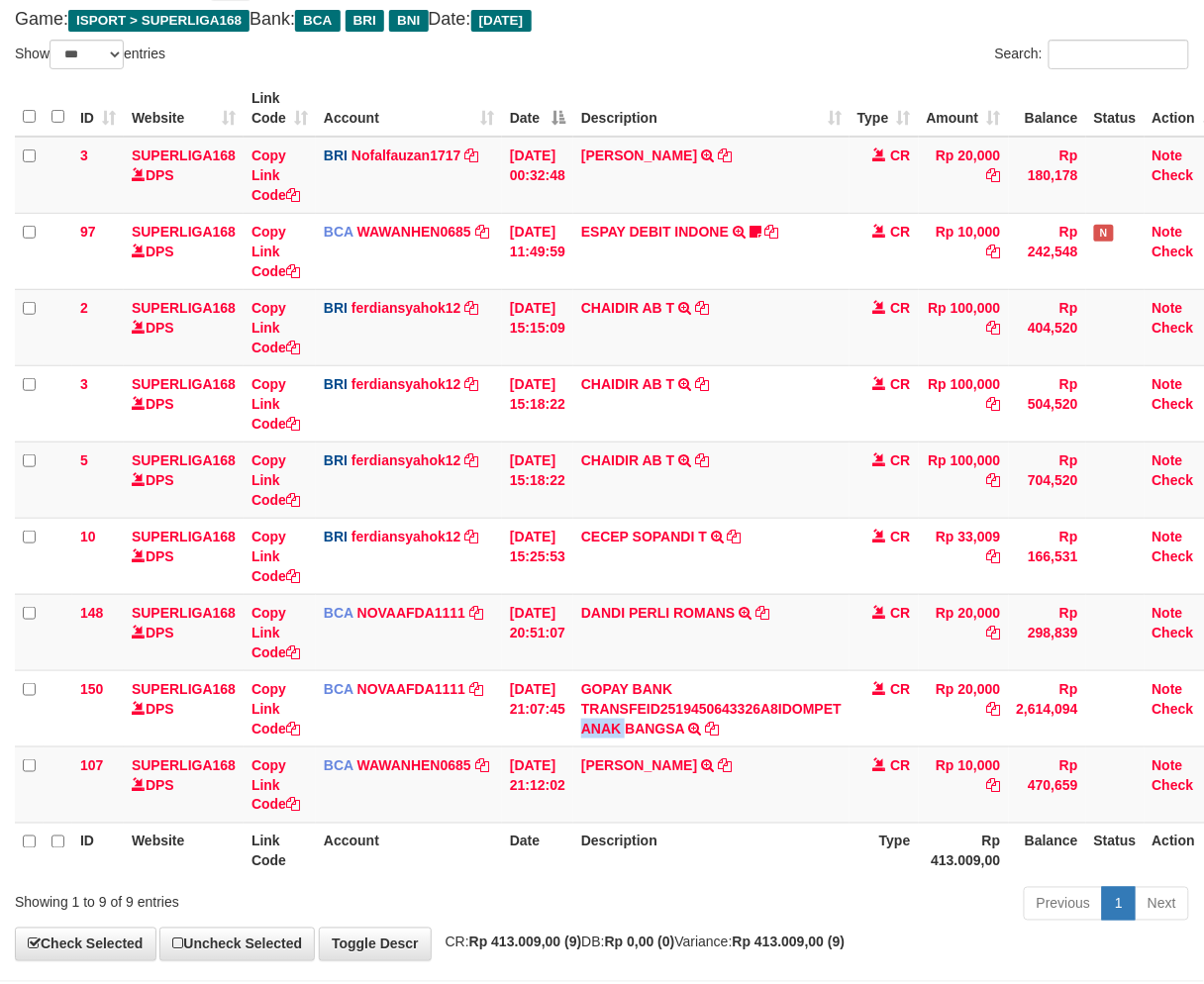 scroll, scrollTop: 199, scrollLeft: 0, axis: vertical 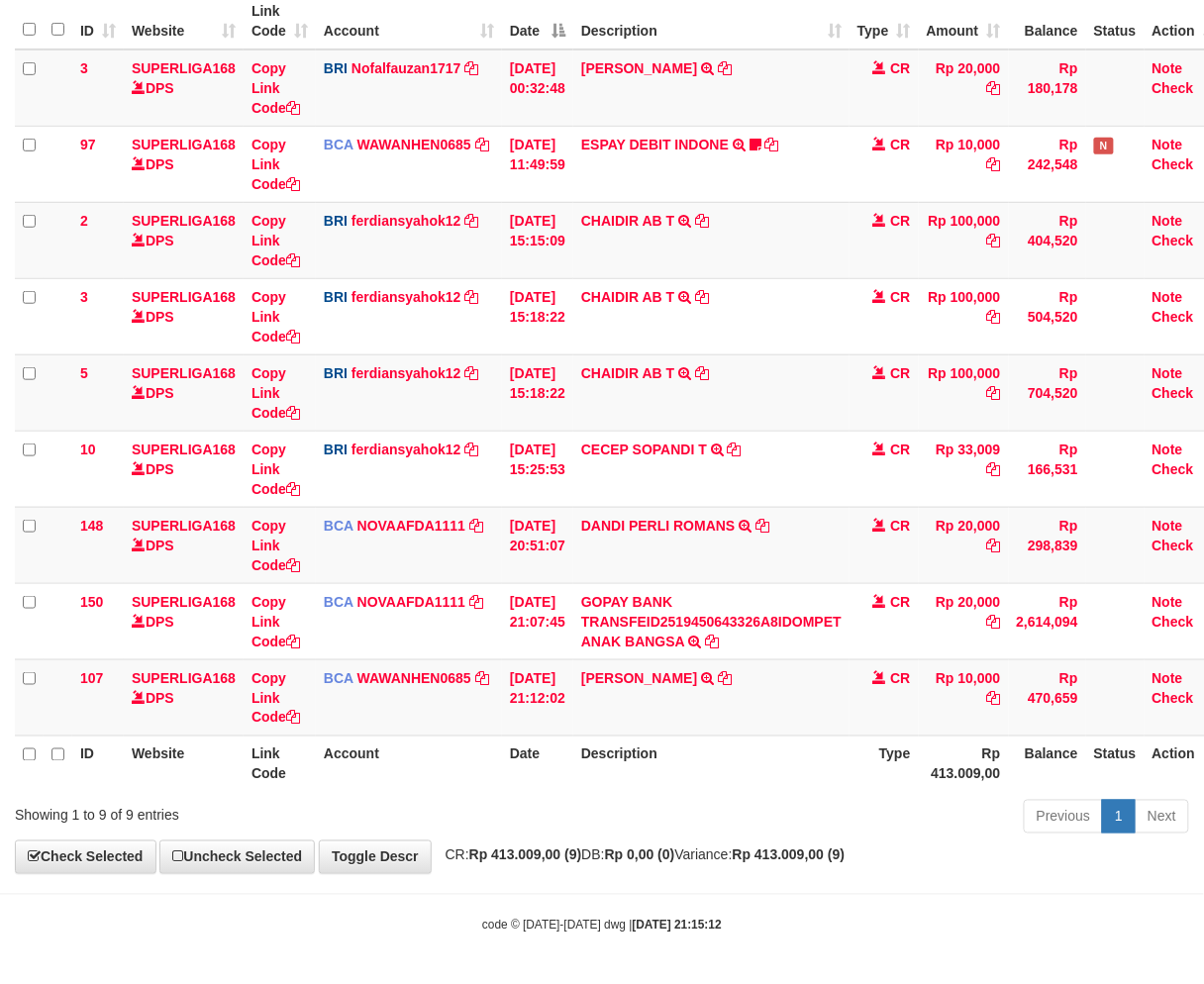 click on "**********" at bounding box center [602, 363] 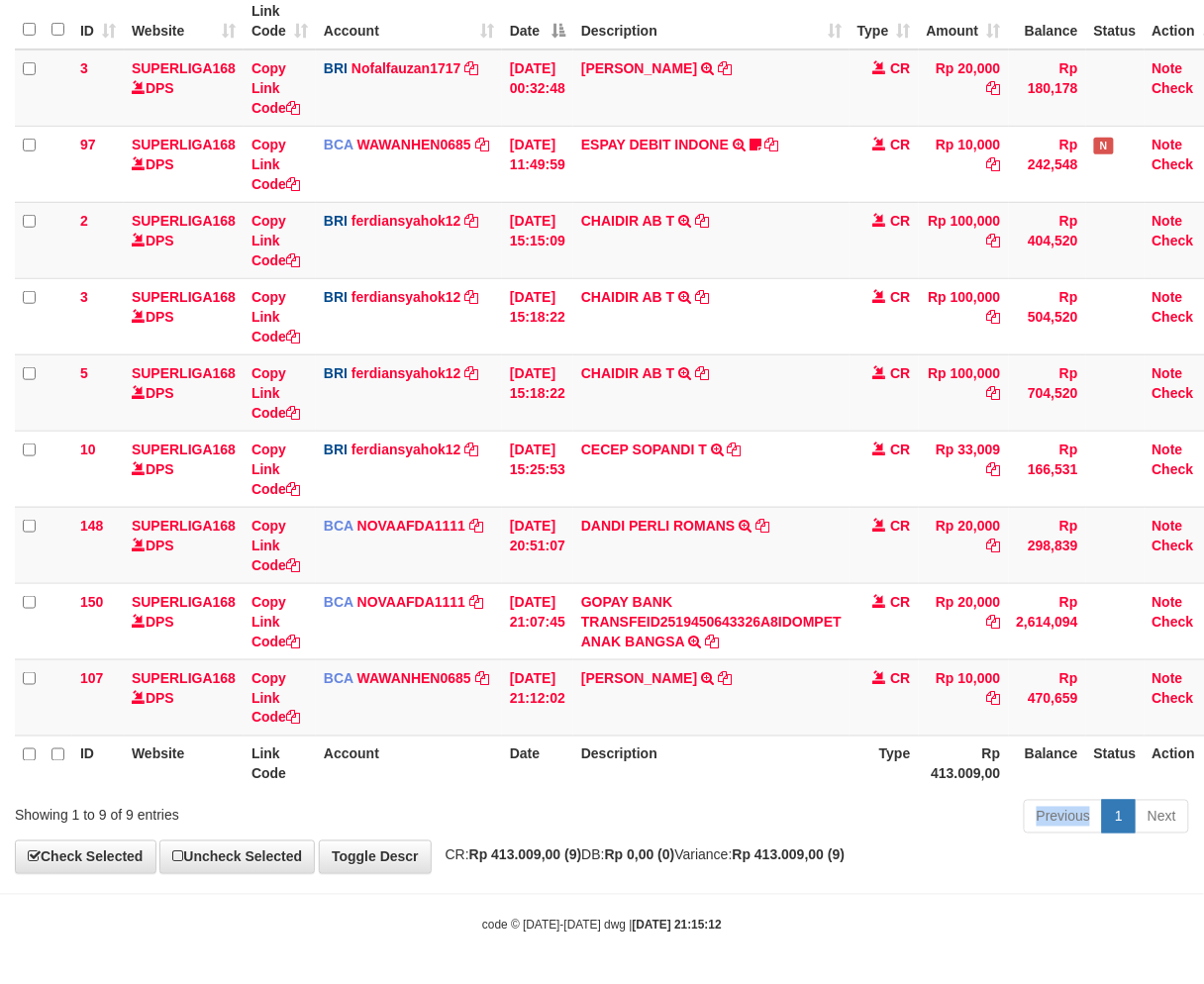 click on "Previous 1 Next" at bounding box center (853, 819) 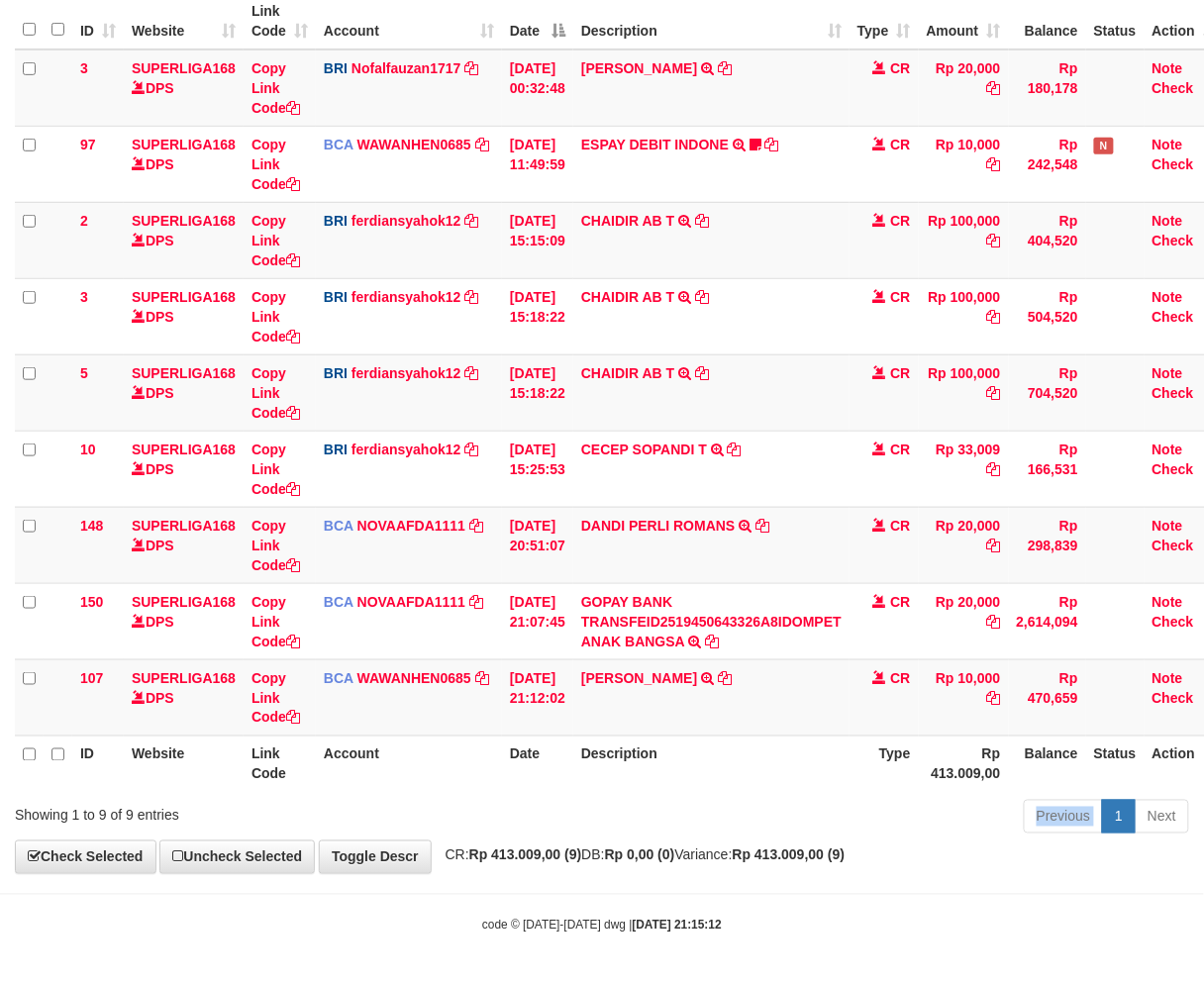 click on "Previous 1 Next" at bounding box center (853, 819) 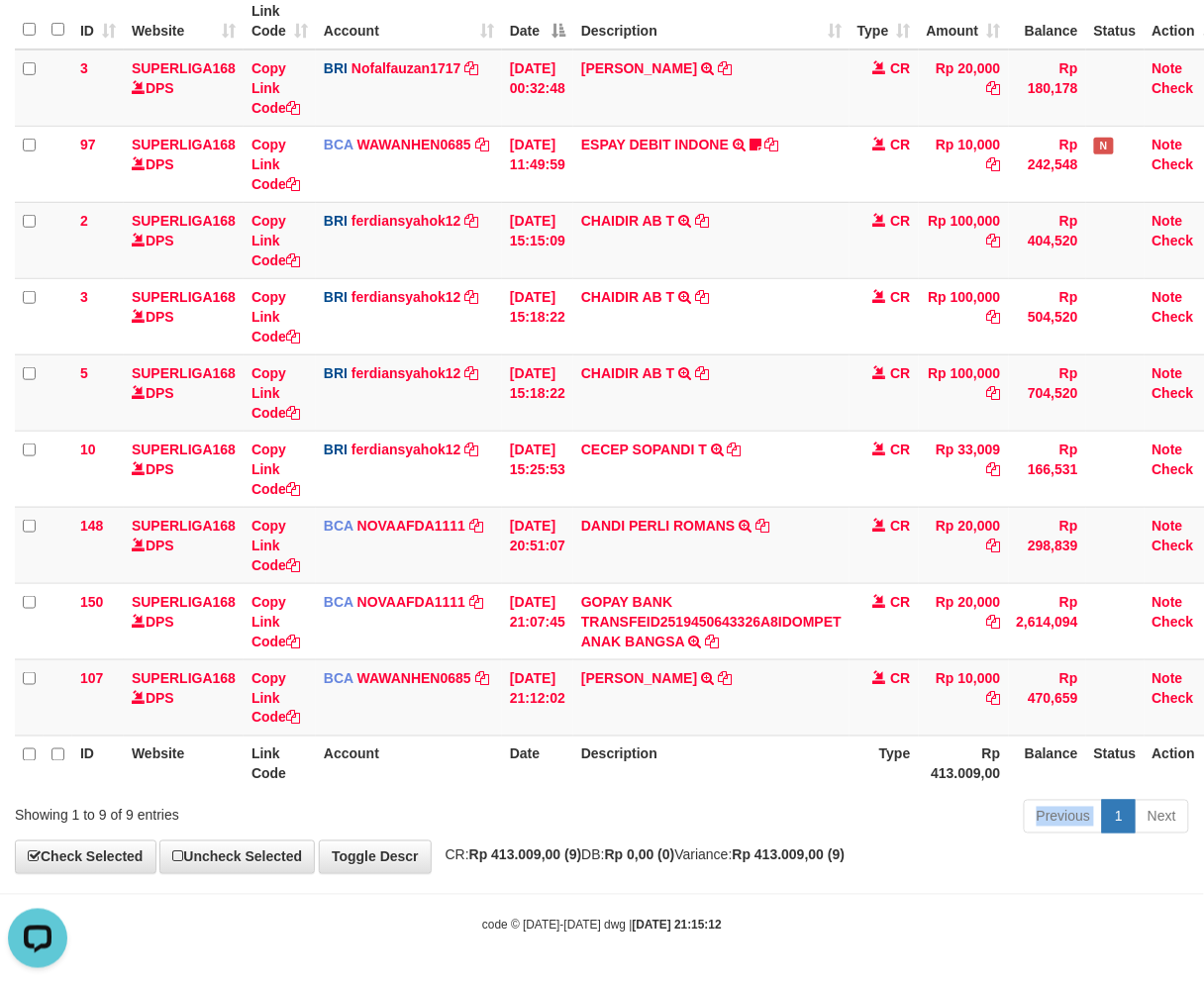 scroll, scrollTop: 0, scrollLeft: 0, axis: both 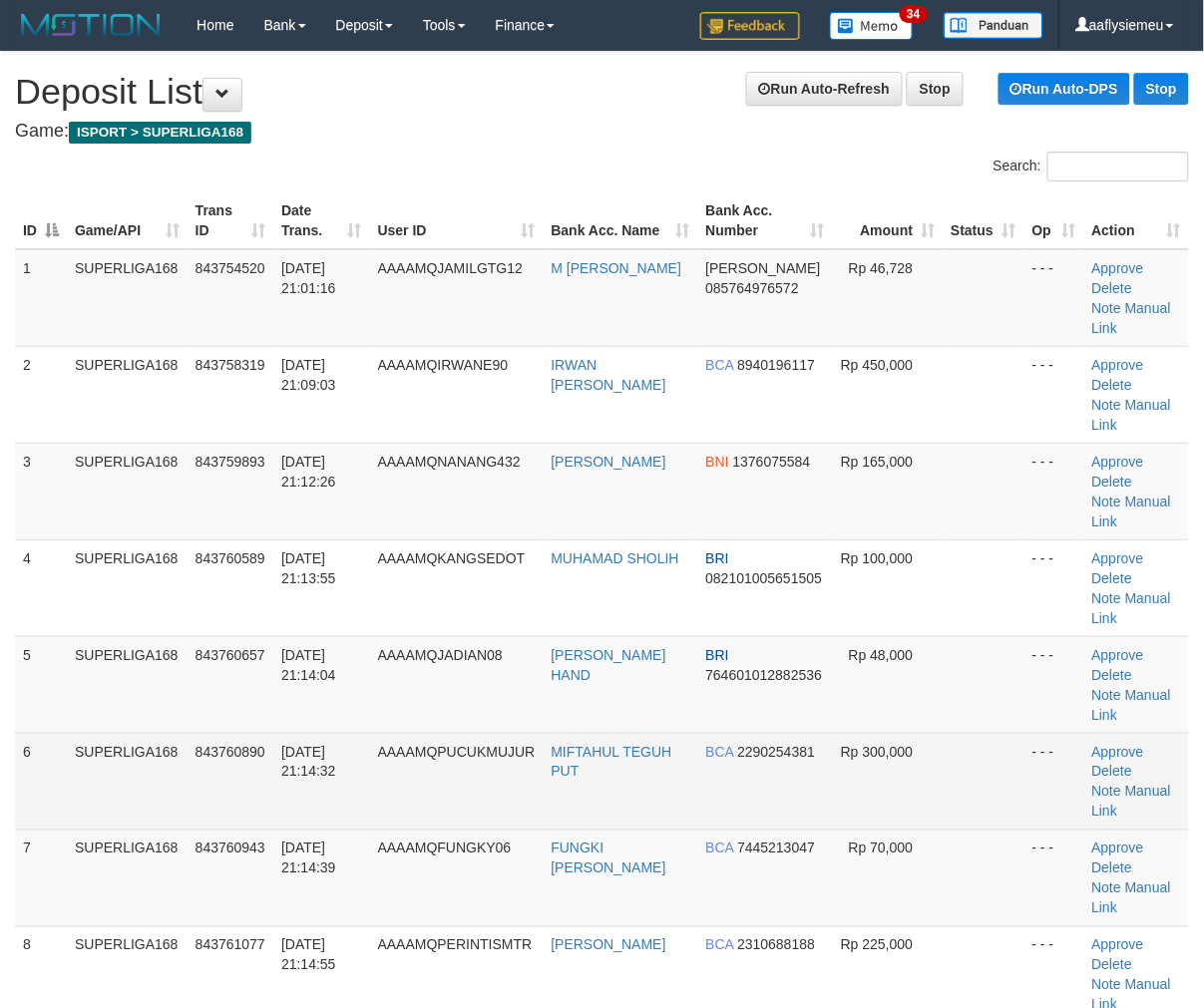 drag, startPoint x: 77, startPoint y: 655, endPoint x: 64, endPoint y: 674, distance: 23.021729 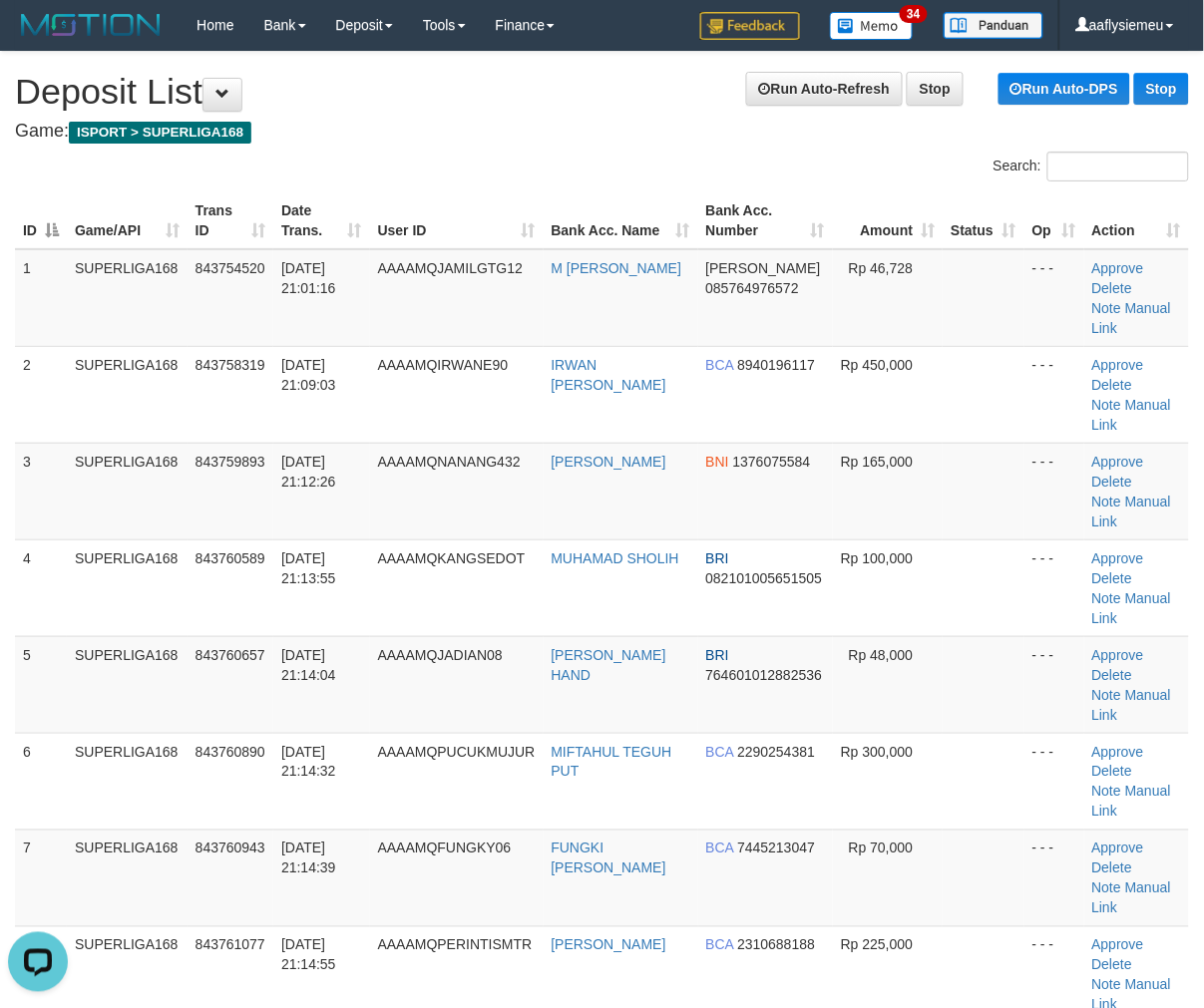 scroll, scrollTop: 0, scrollLeft: 0, axis: both 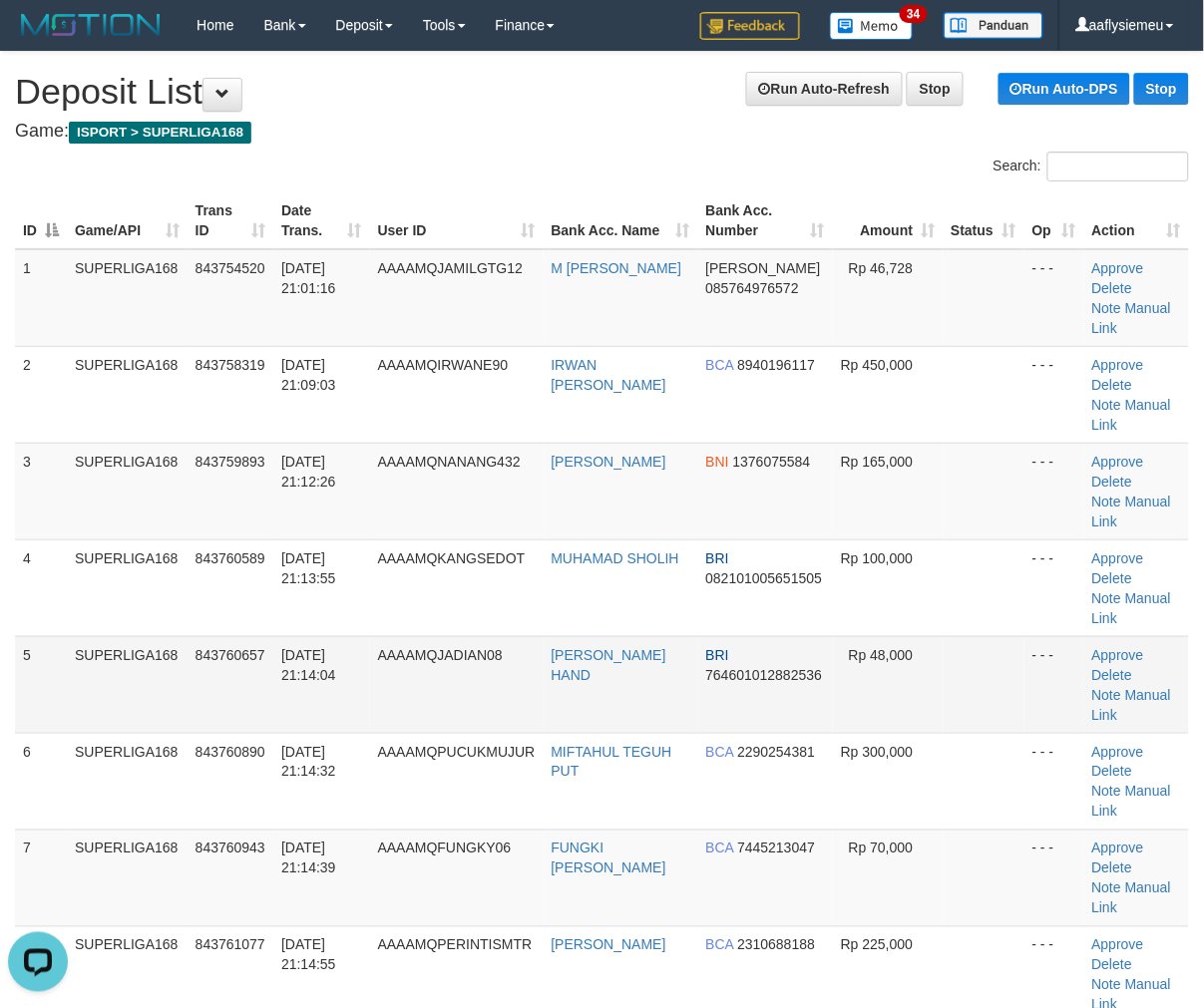drag, startPoint x: 112, startPoint y: 600, endPoint x: 102, endPoint y: 603, distance: 10.440307 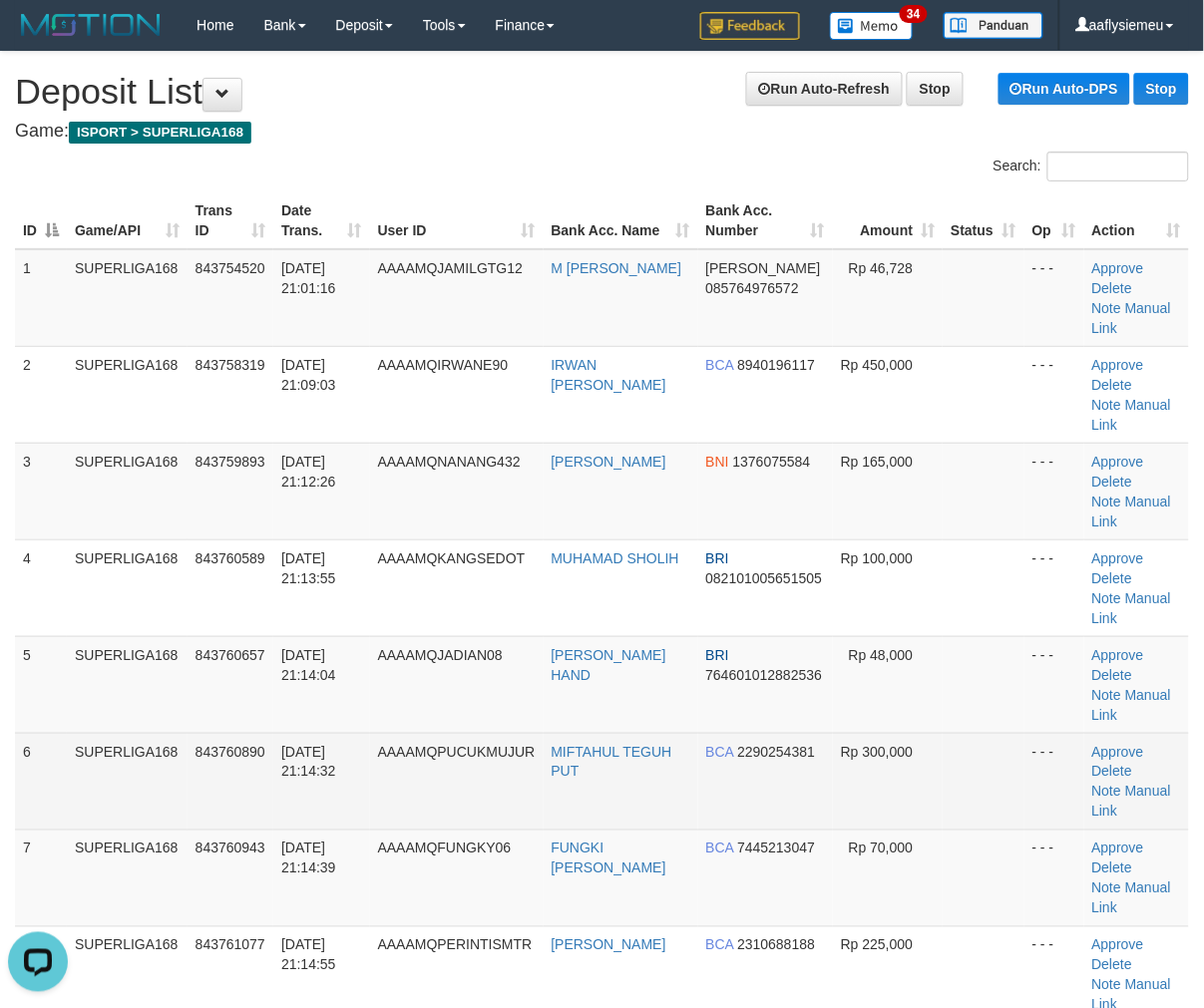 click on "6" at bounding box center [41, 781] 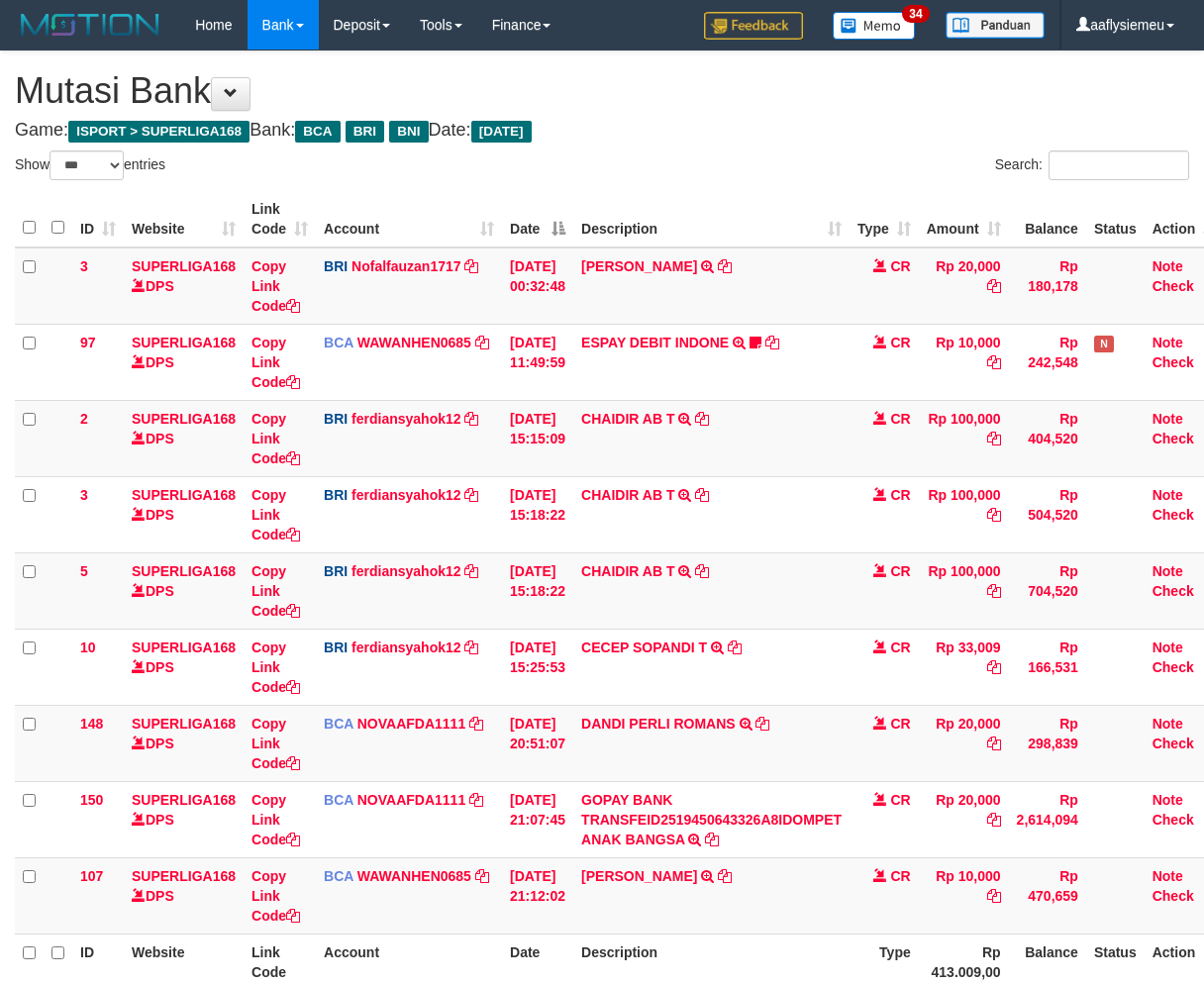 select on "***" 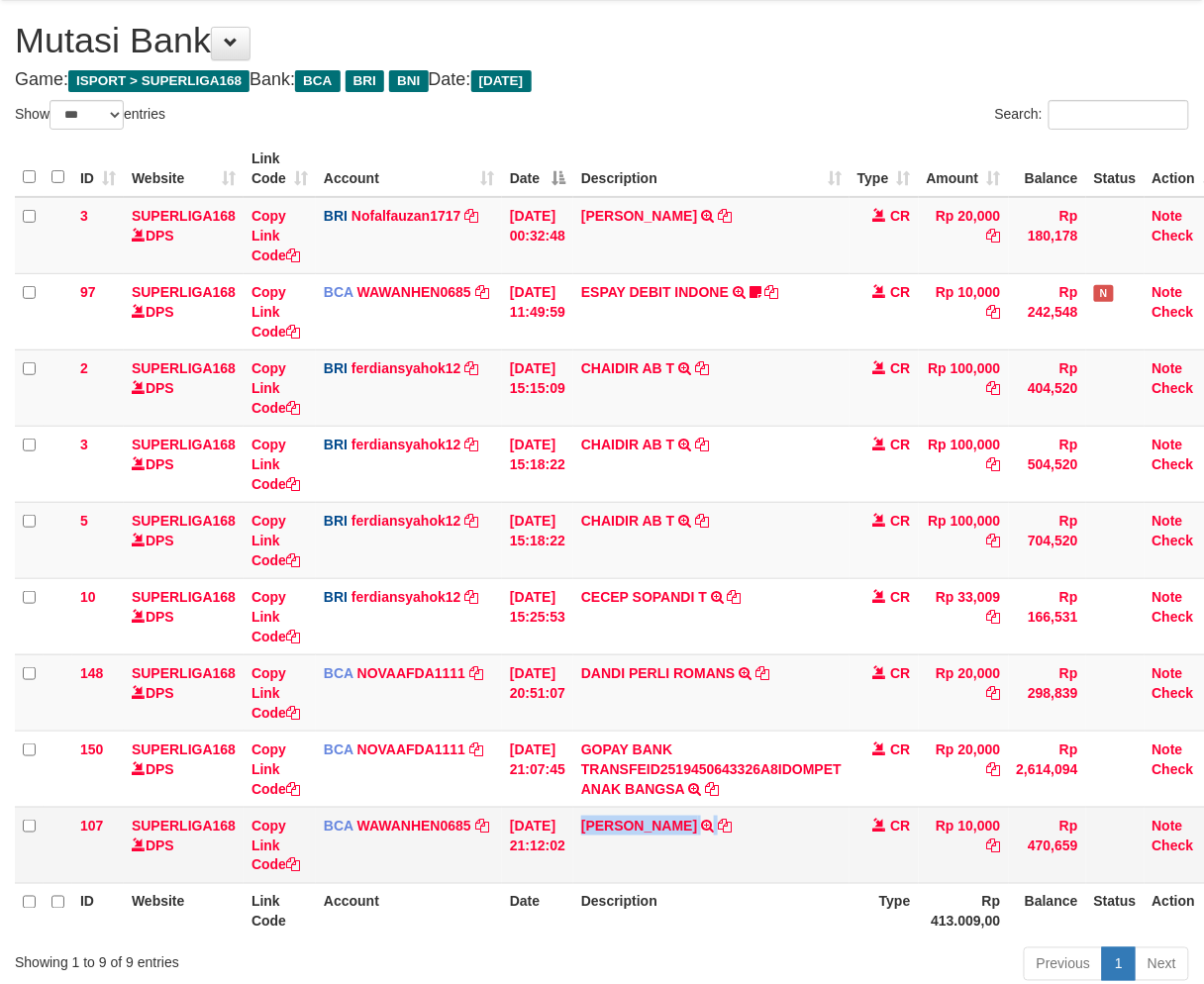 drag, startPoint x: 0, startPoint y: 0, endPoint x: 738, endPoint y: 830, distance: 1110.65 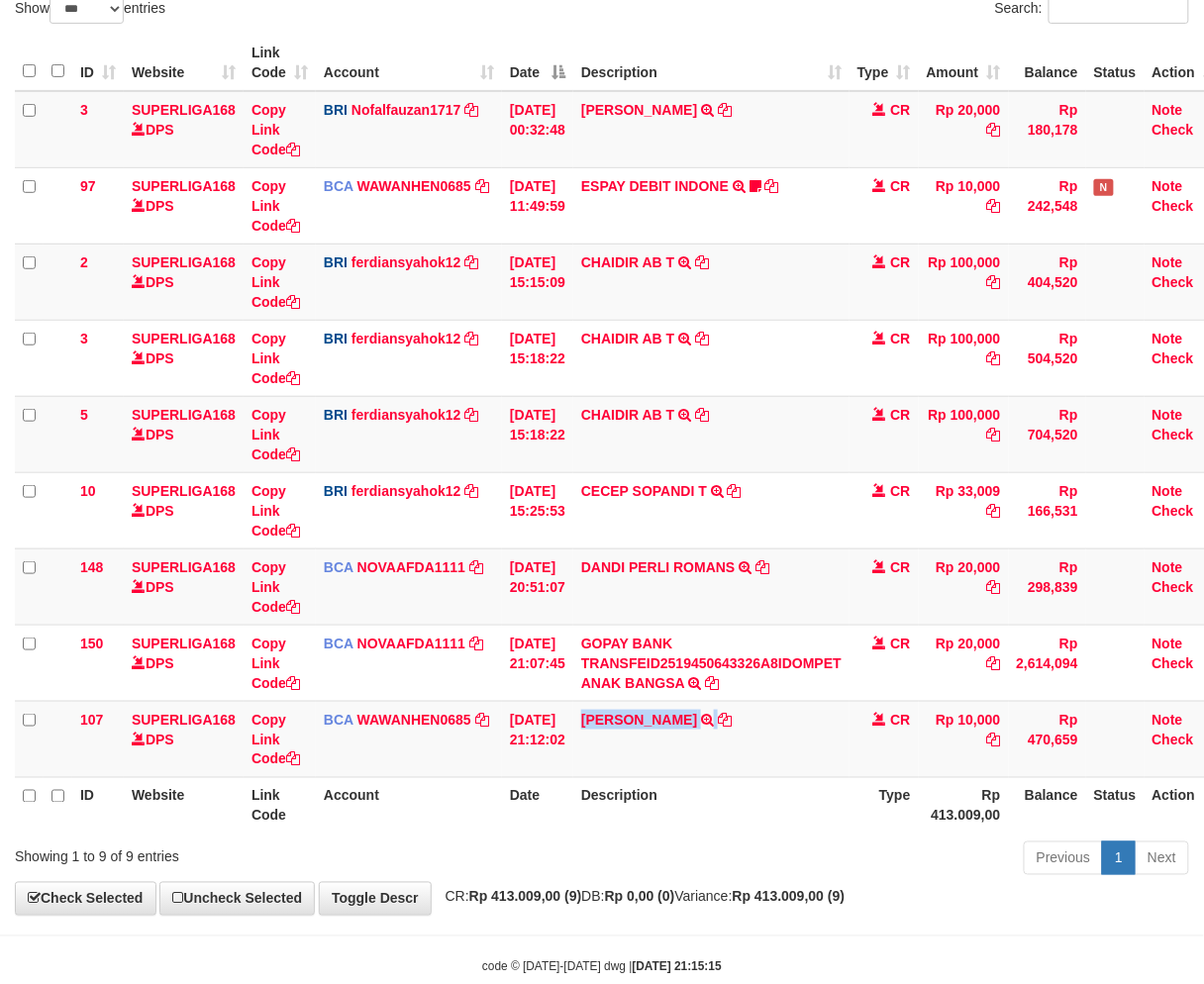 scroll, scrollTop: 199, scrollLeft: 0, axis: vertical 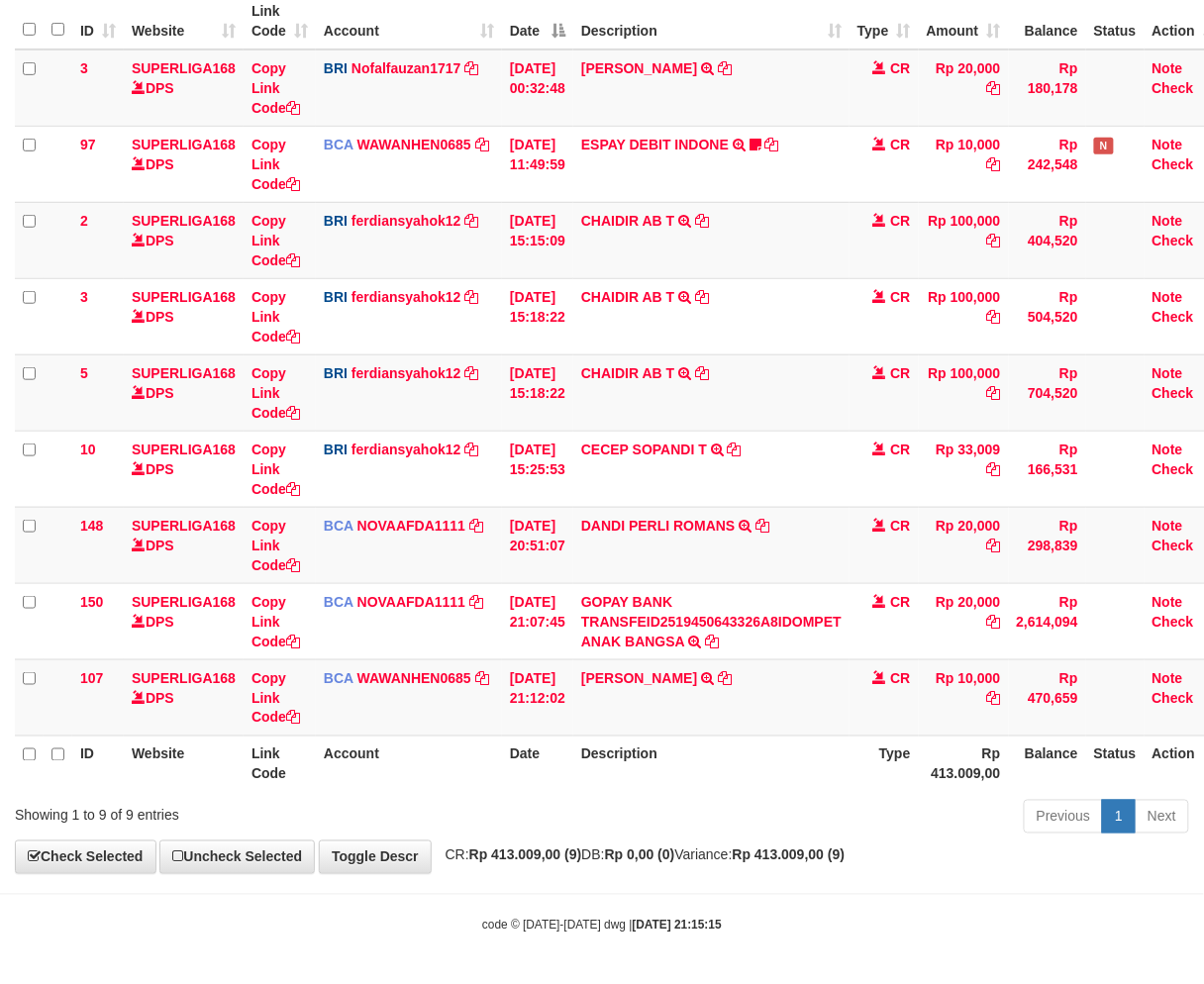 click on "Previous 1 Next" at bounding box center [853, 819] 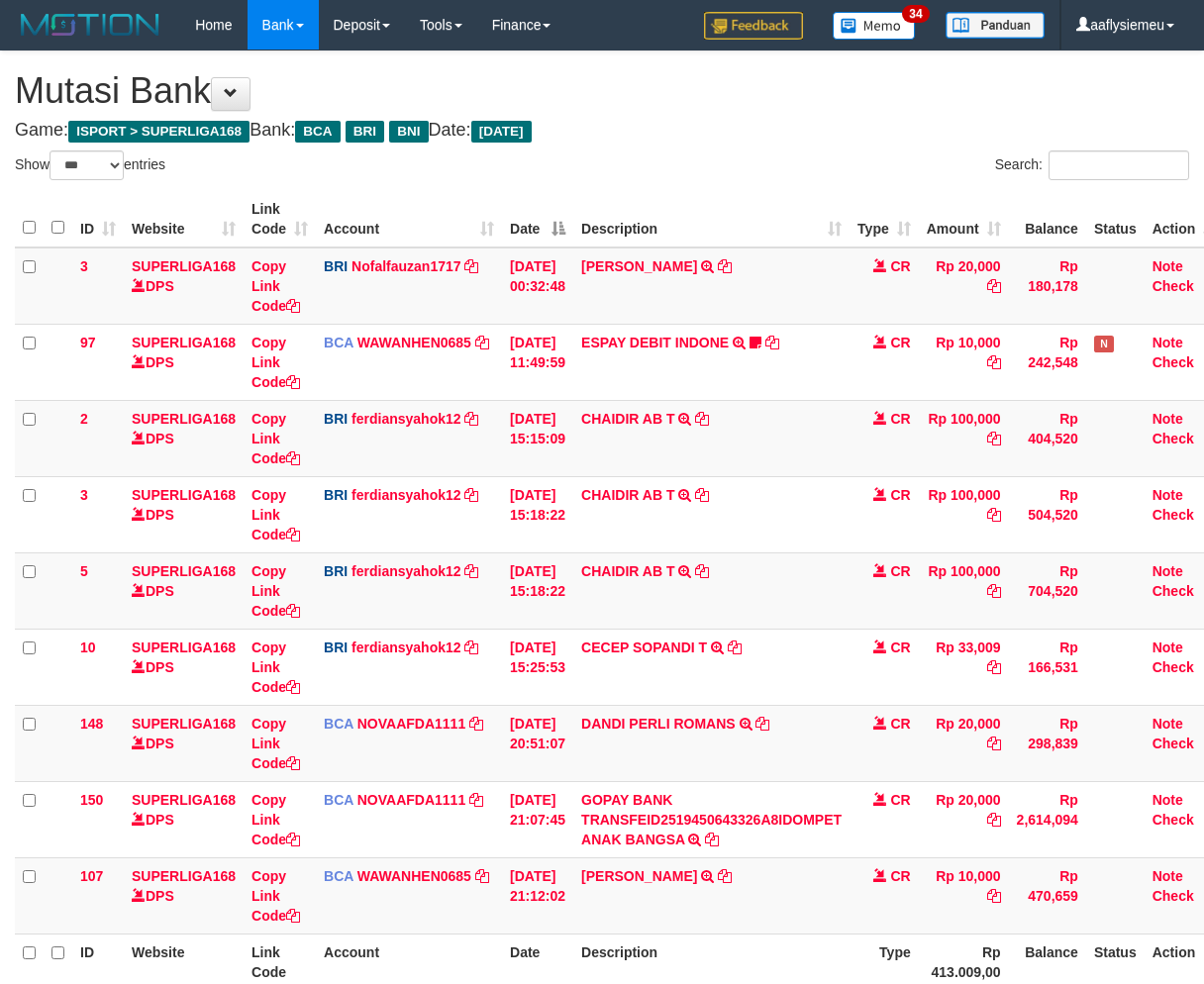 select on "***" 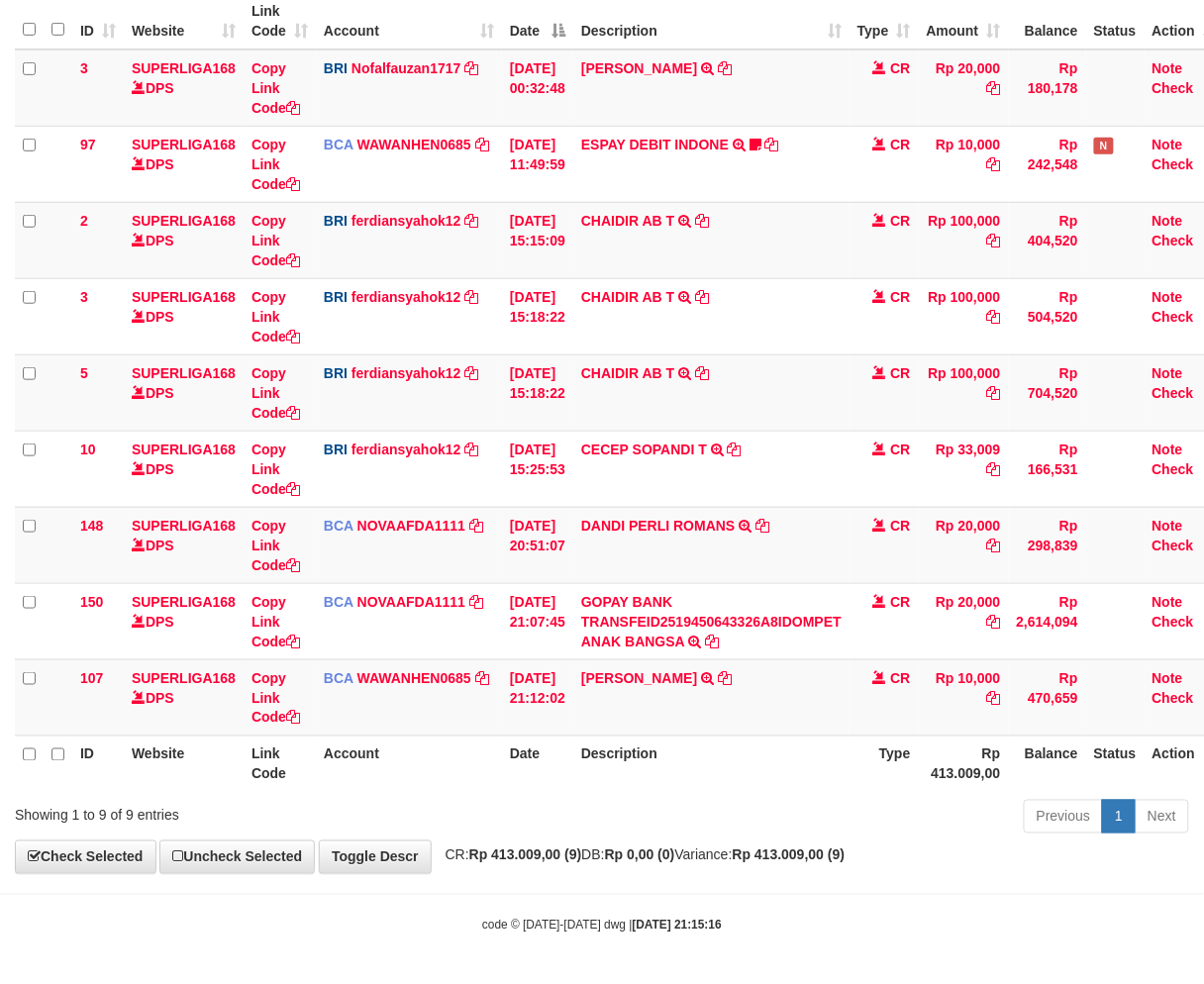 drag, startPoint x: 0, startPoint y: 0, endPoint x: 748, endPoint y: 817, distance: 1107.6972 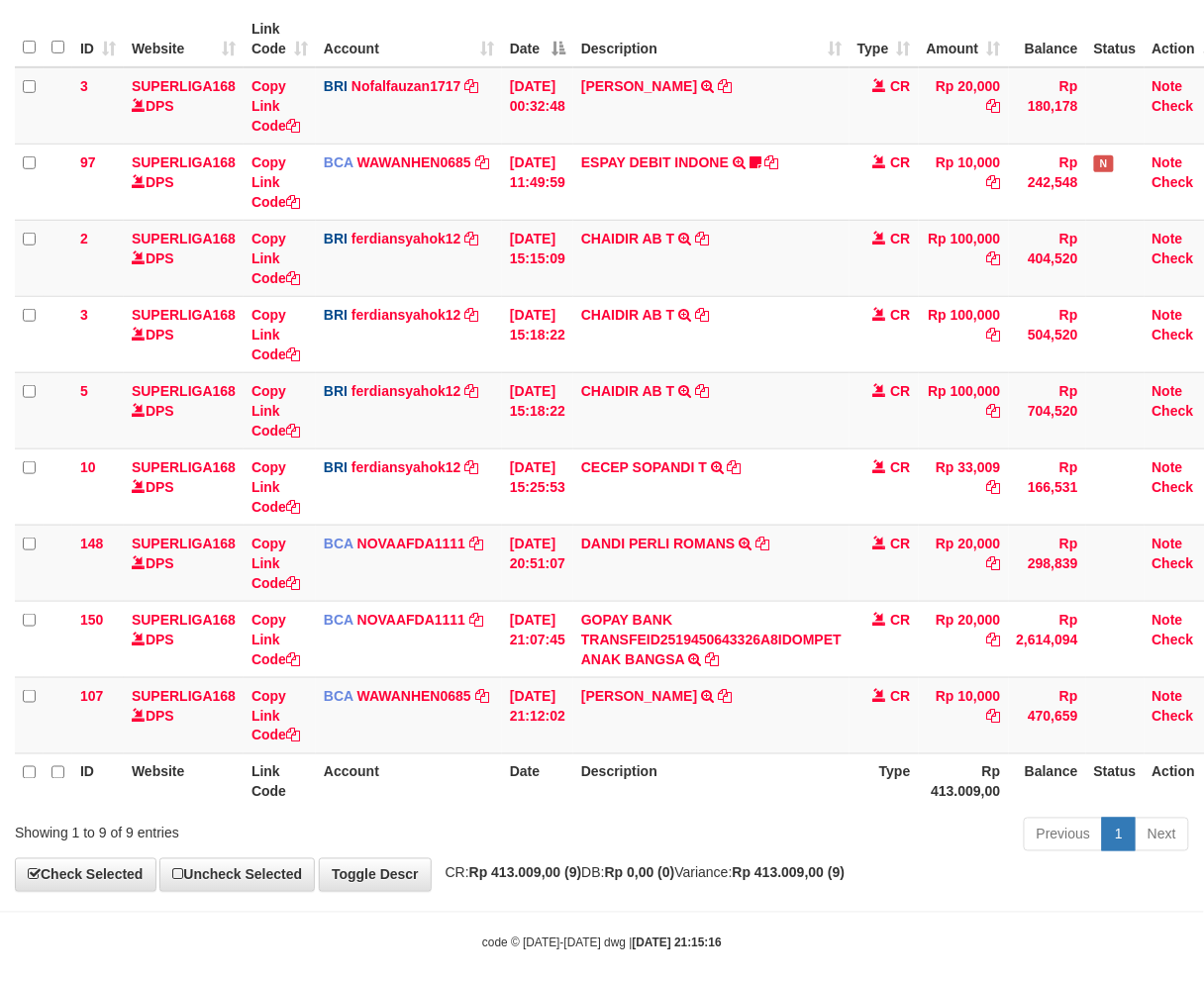 scroll, scrollTop: 196, scrollLeft: 0, axis: vertical 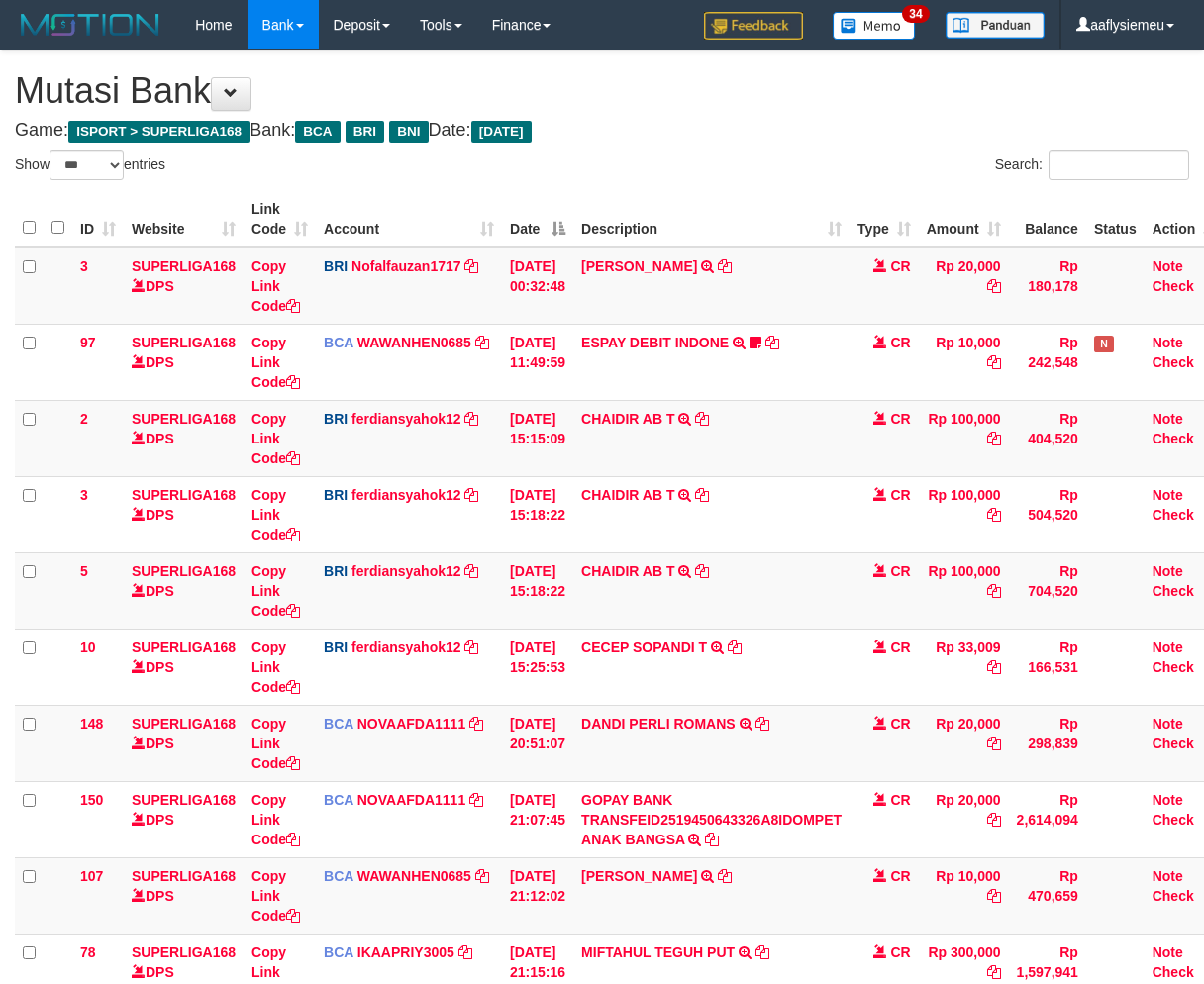 select on "***" 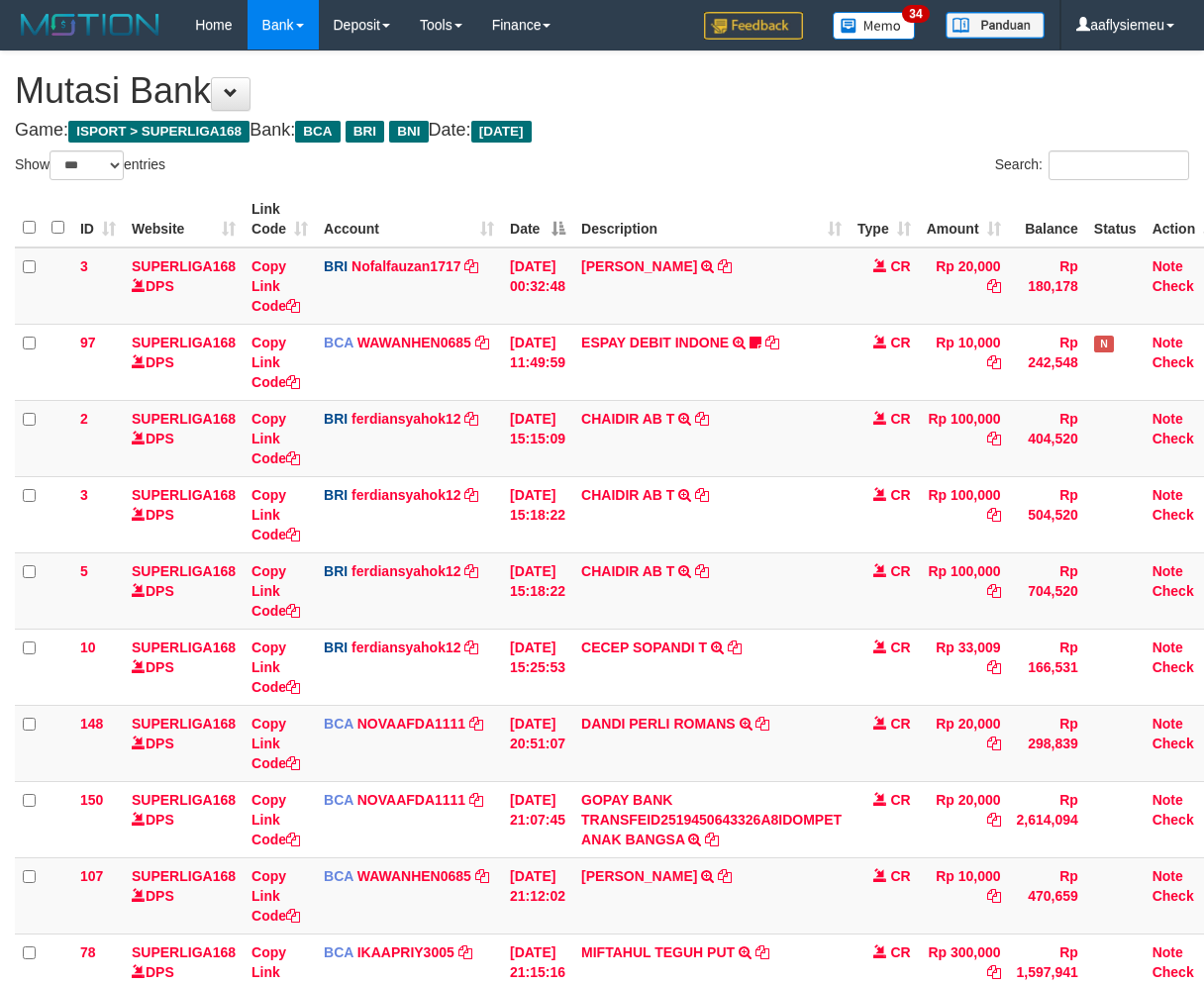 scroll, scrollTop: 158, scrollLeft: 0, axis: vertical 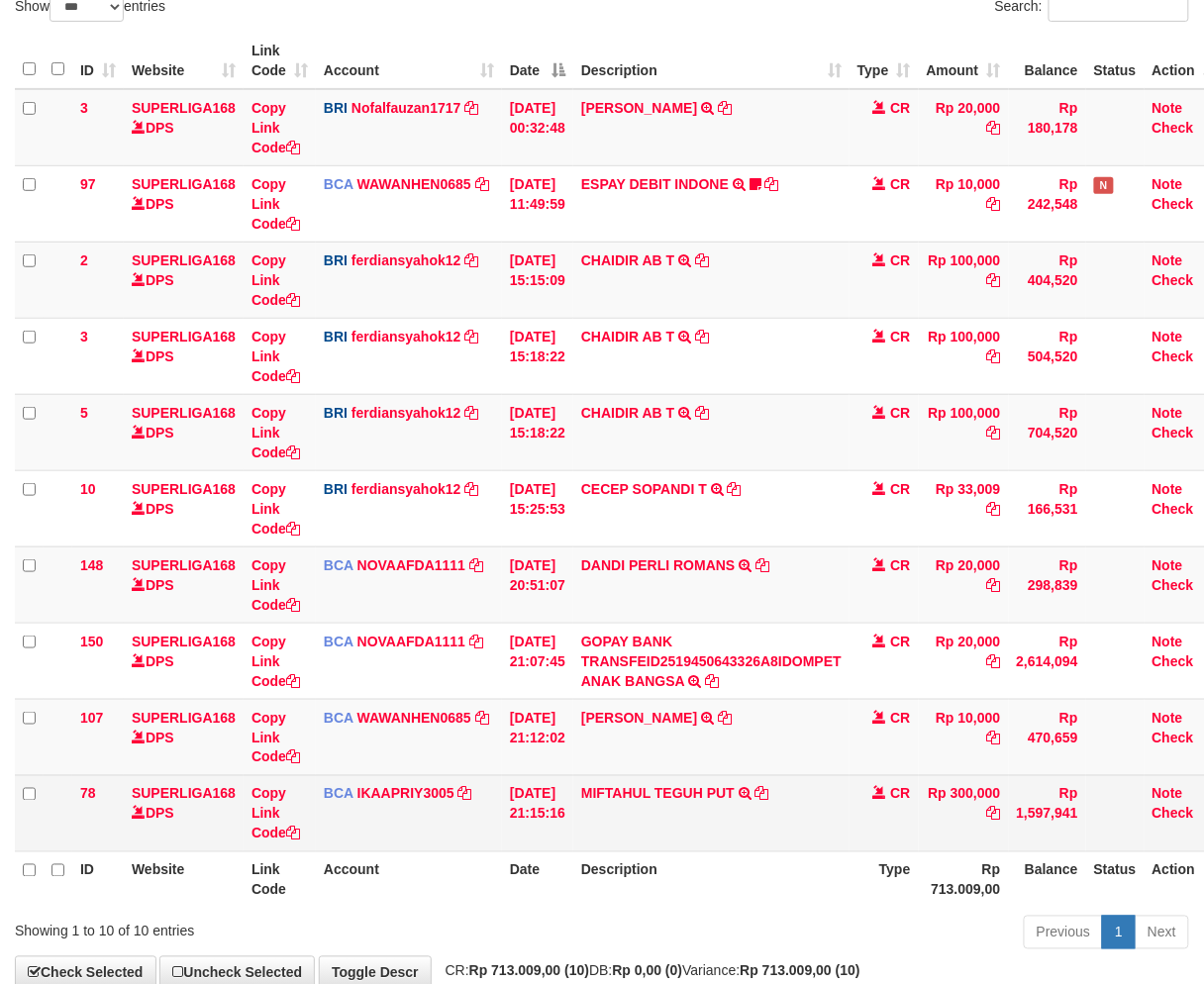 drag, startPoint x: 0, startPoint y: 0, endPoint x: 746, endPoint y: 826, distance: 1113.0103 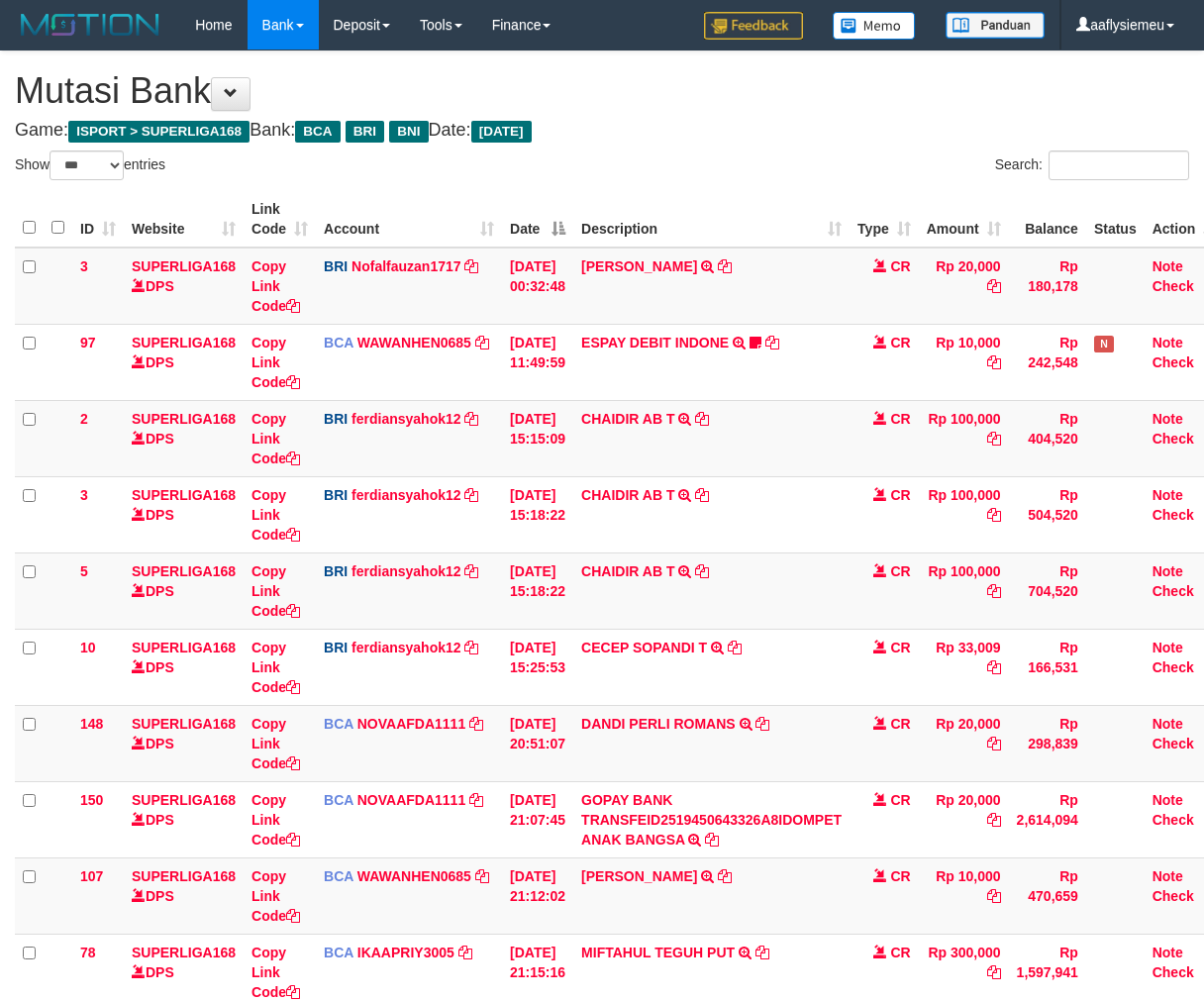 select on "***" 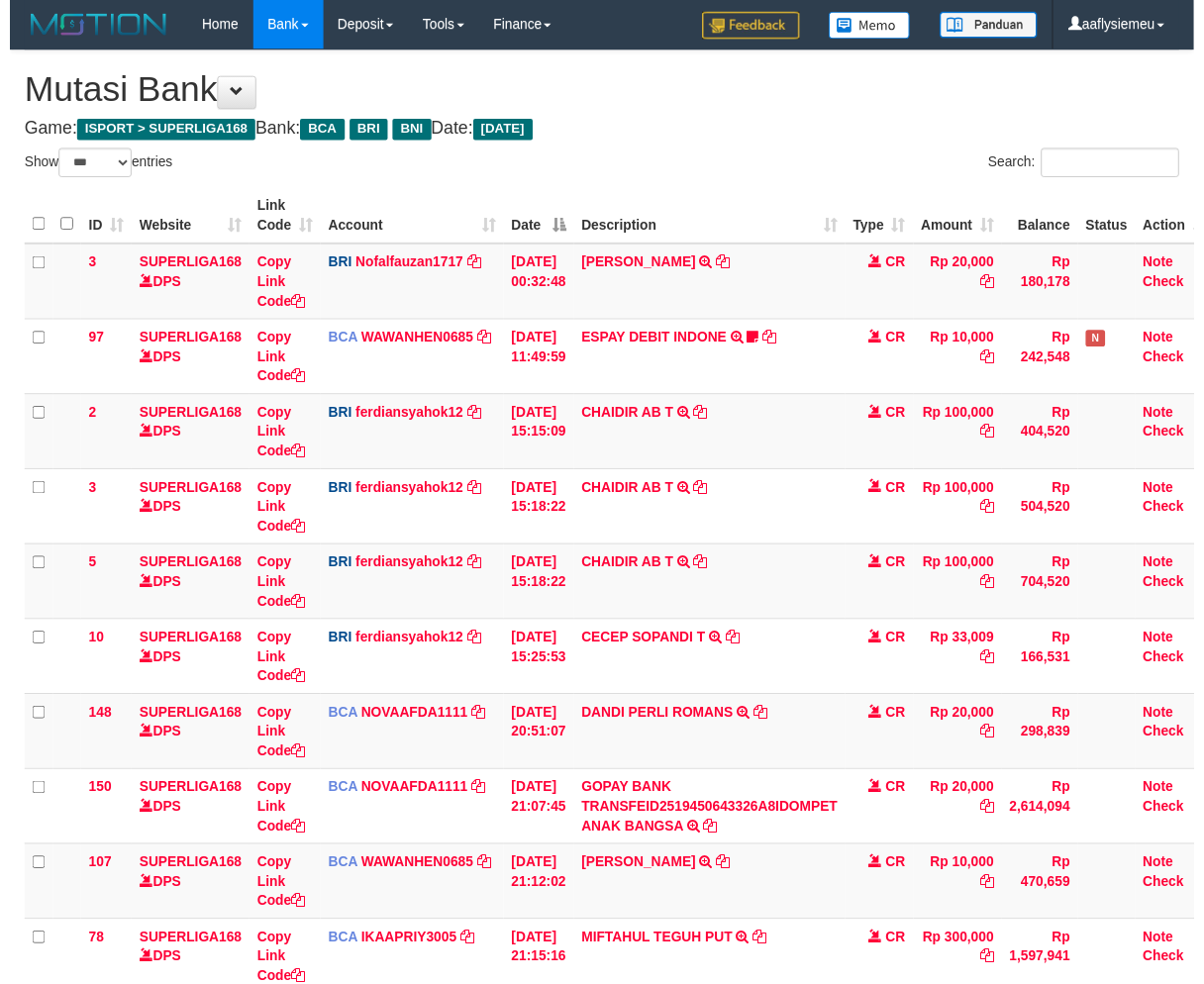 scroll, scrollTop: 158, scrollLeft: 0, axis: vertical 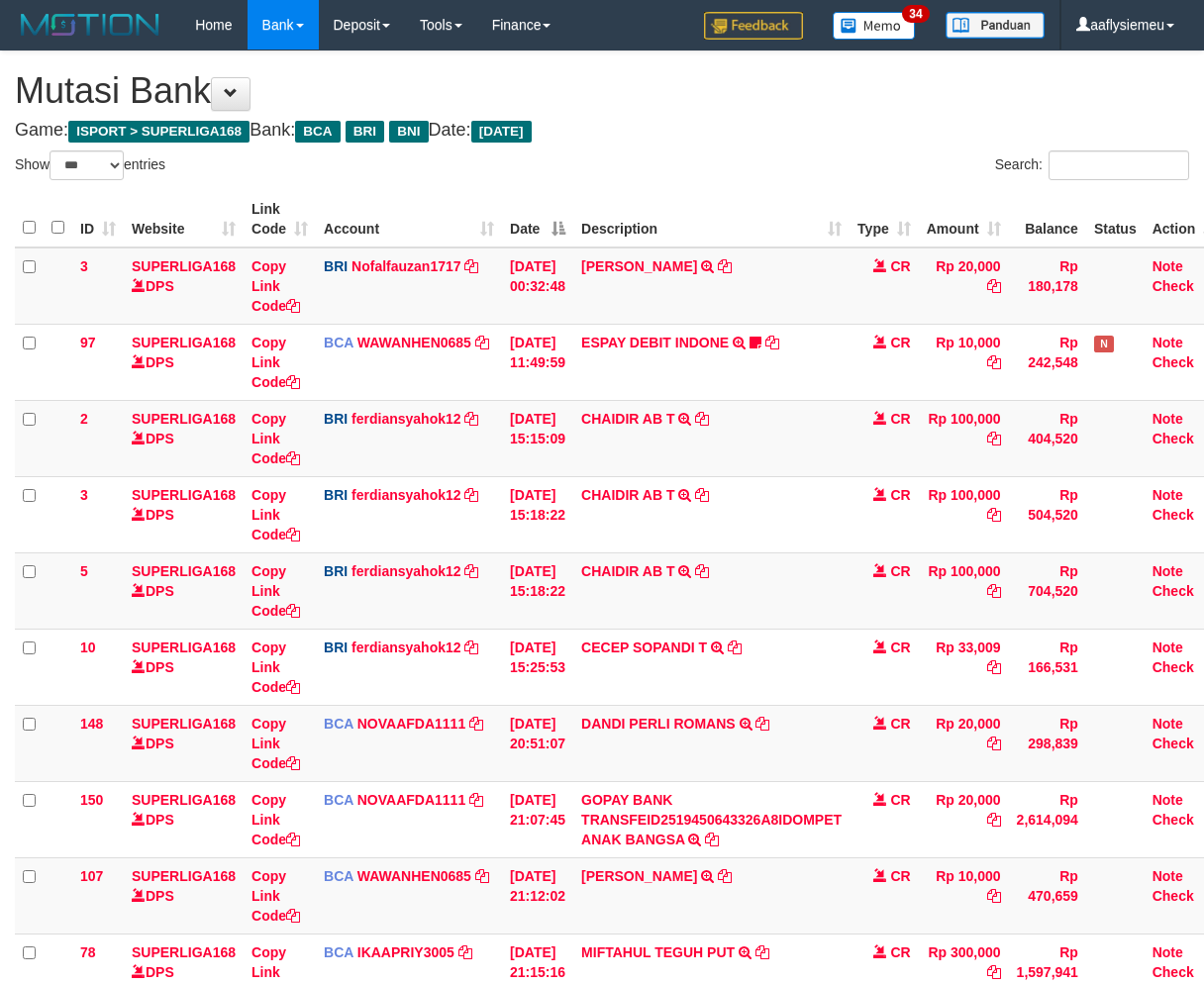 select on "***" 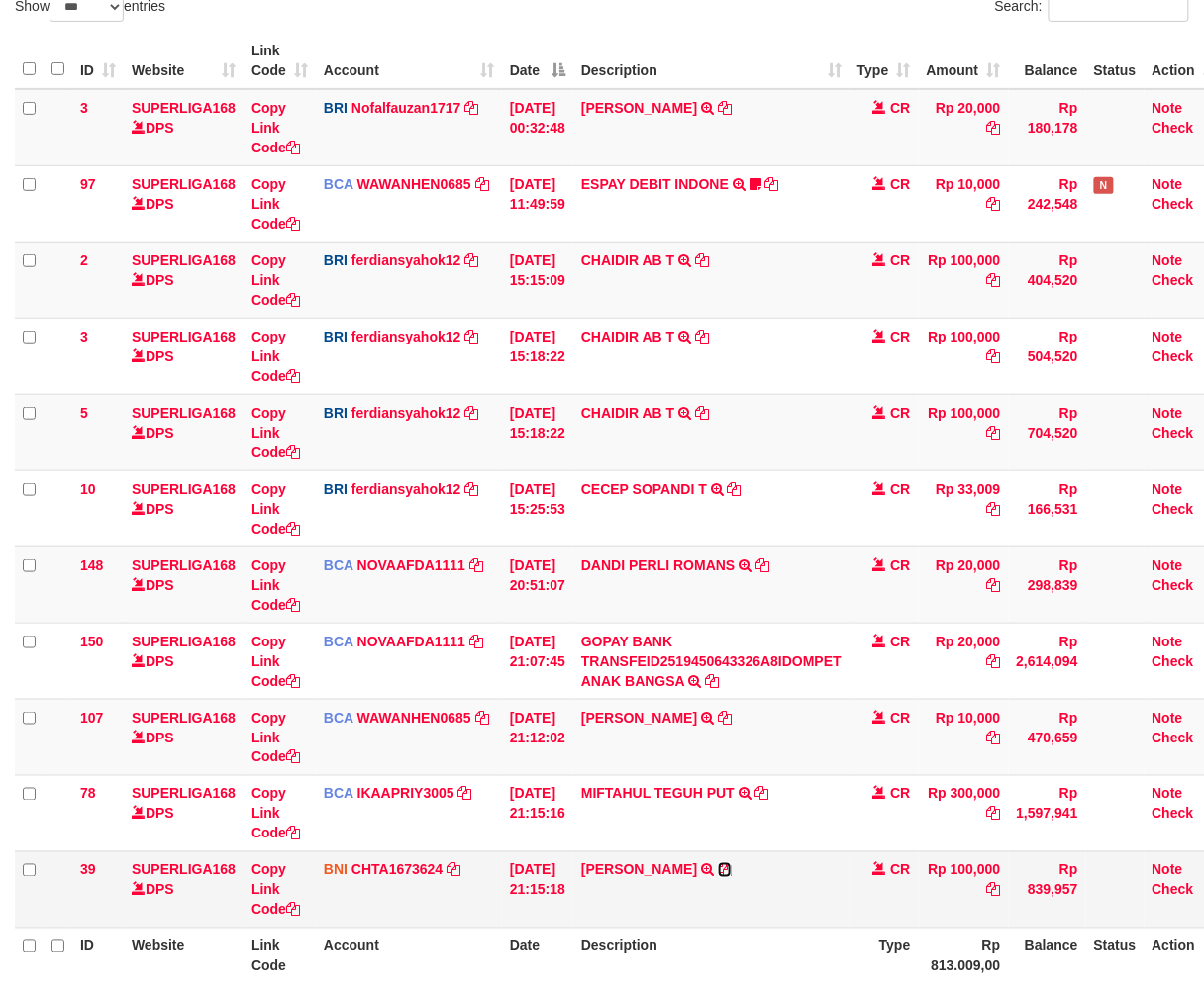 scroll, scrollTop: 199, scrollLeft: 0, axis: vertical 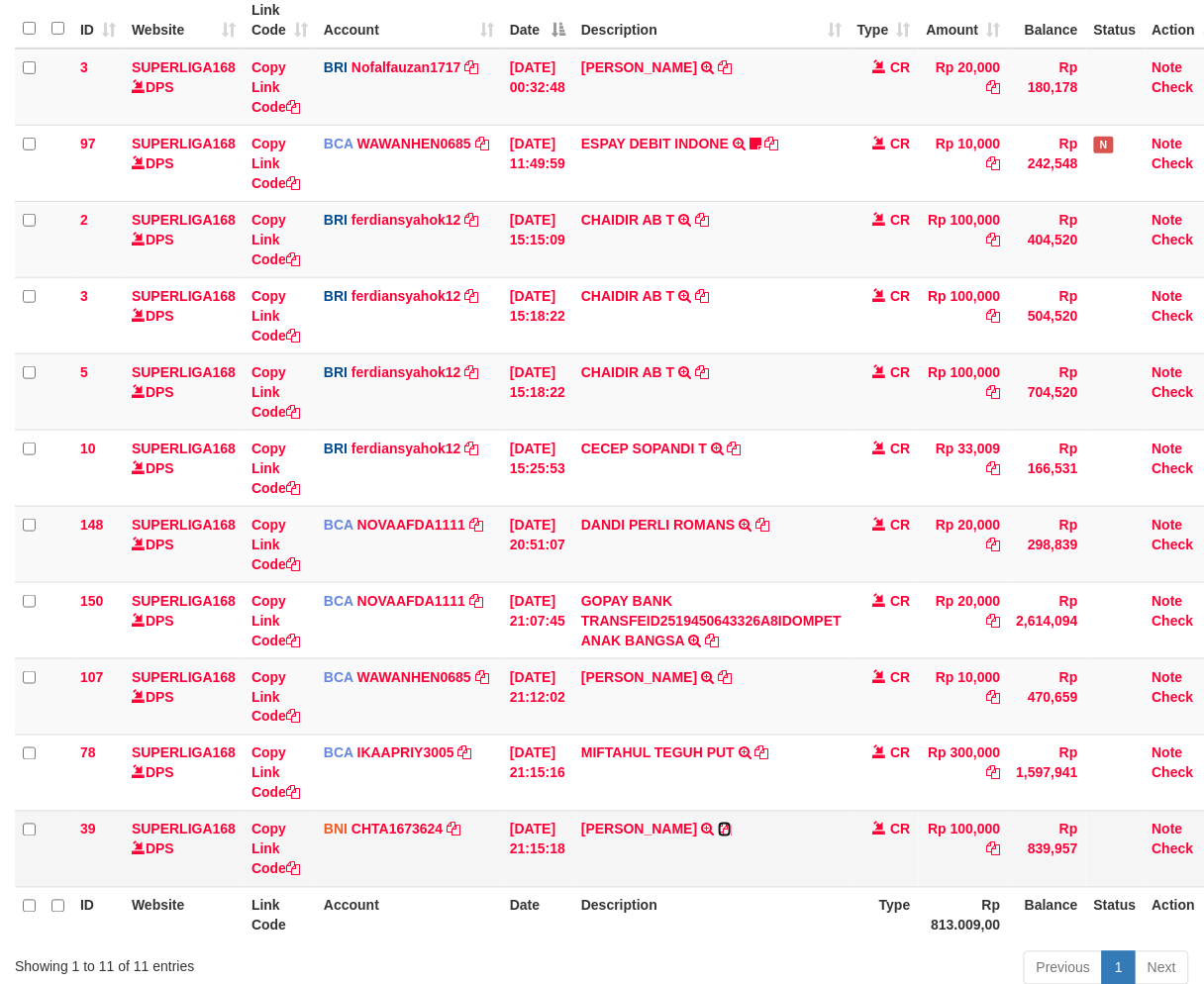 click on "AMRI YUSRONI         TRANSFER DARI SDR AMRI YUSRONI" at bounding box center [711, 848] 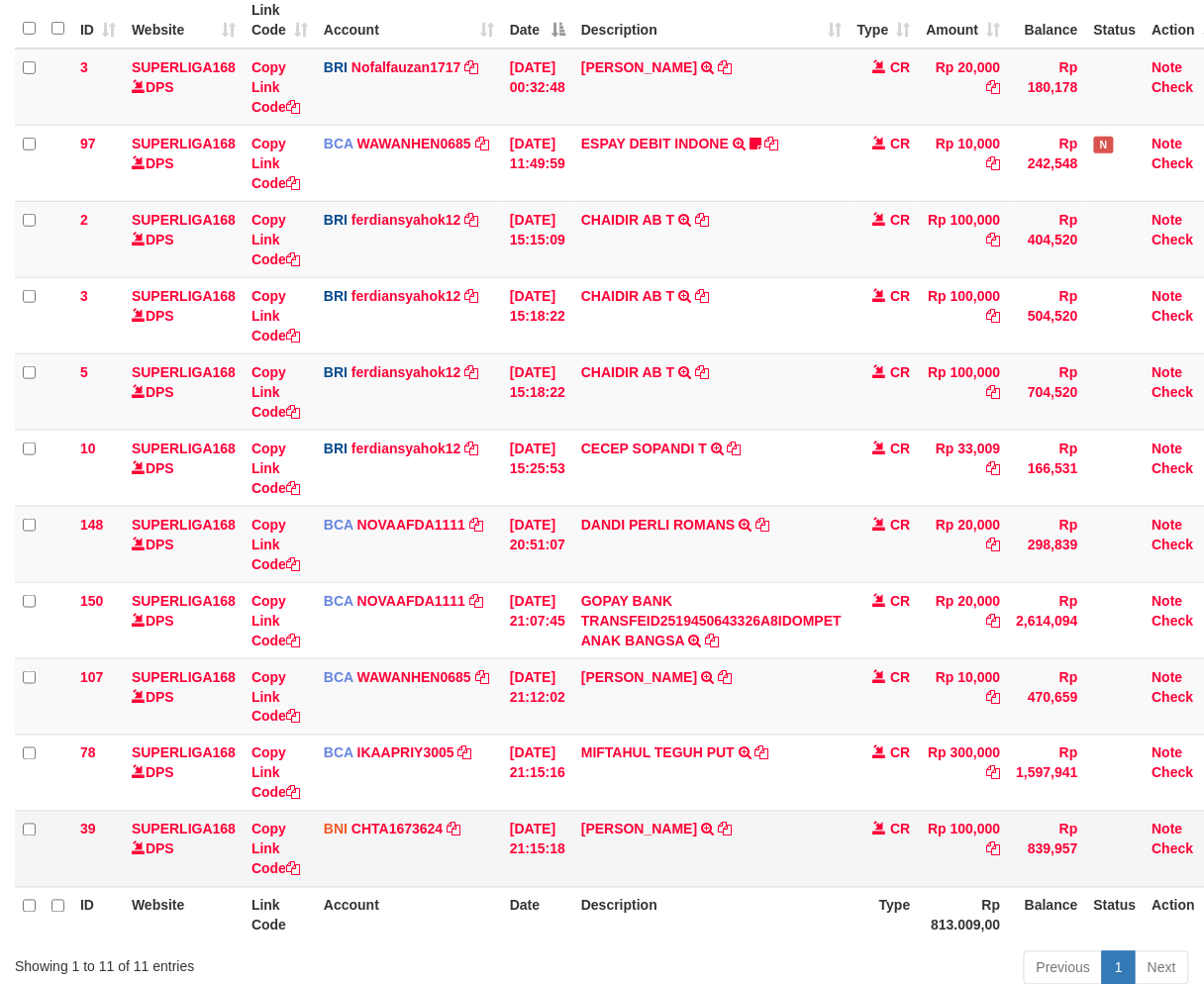 click on "AMRI YUSRONI         TRANSFER DARI SDR AMRI YUSRONI" at bounding box center (711, 848) 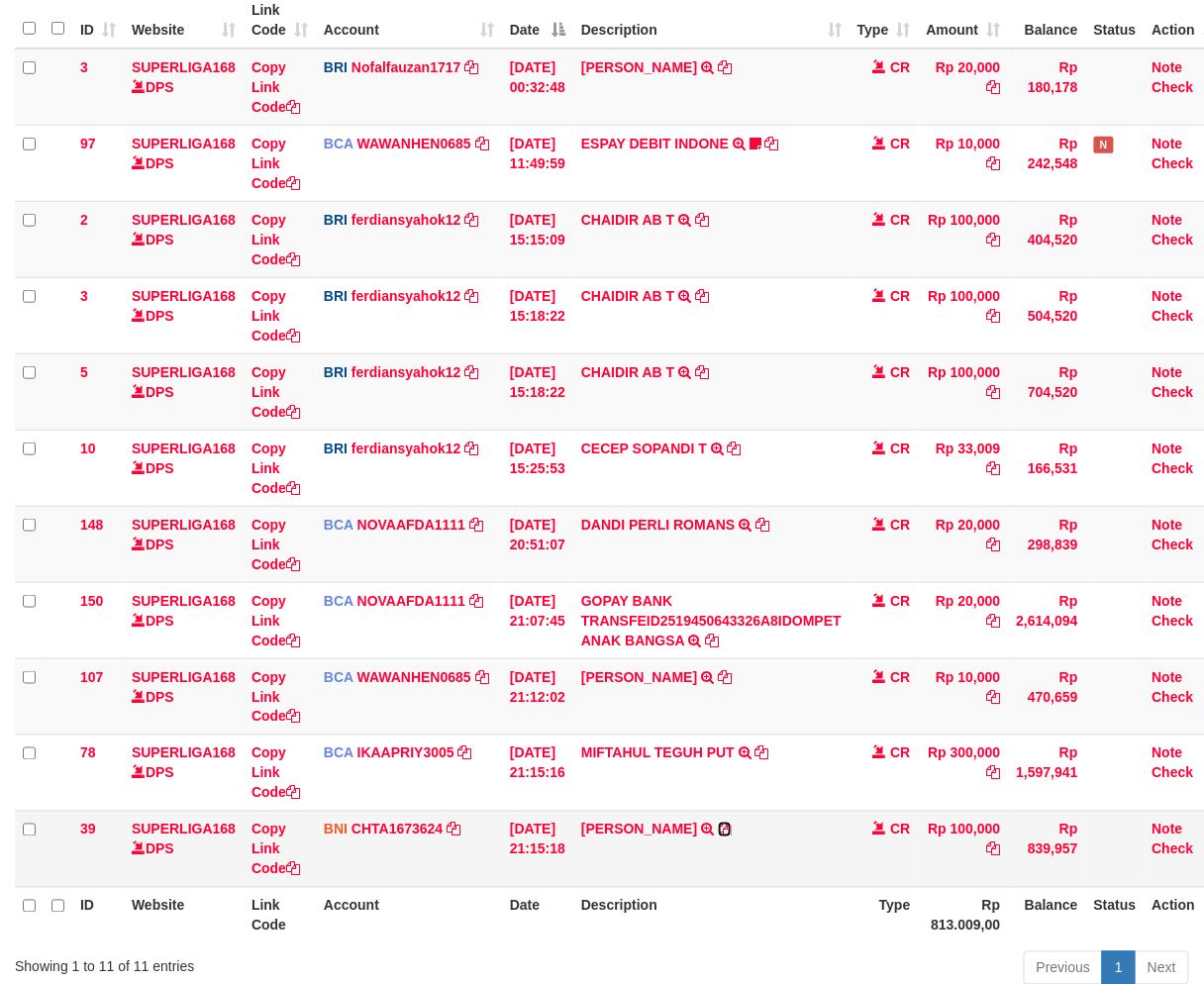 click at bounding box center [725, 830] 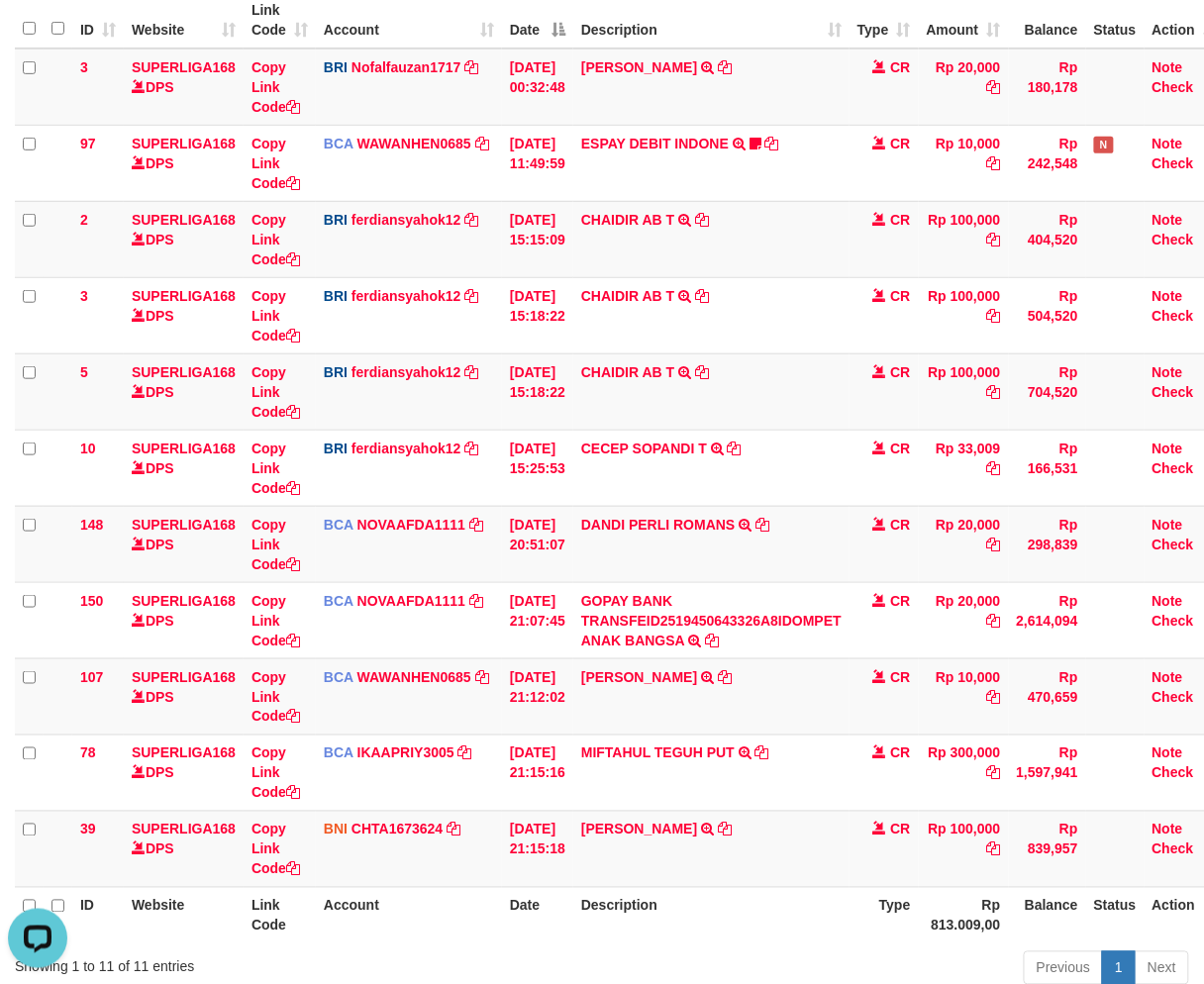 scroll, scrollTop: 0, scrollLeft: 0, axis: both 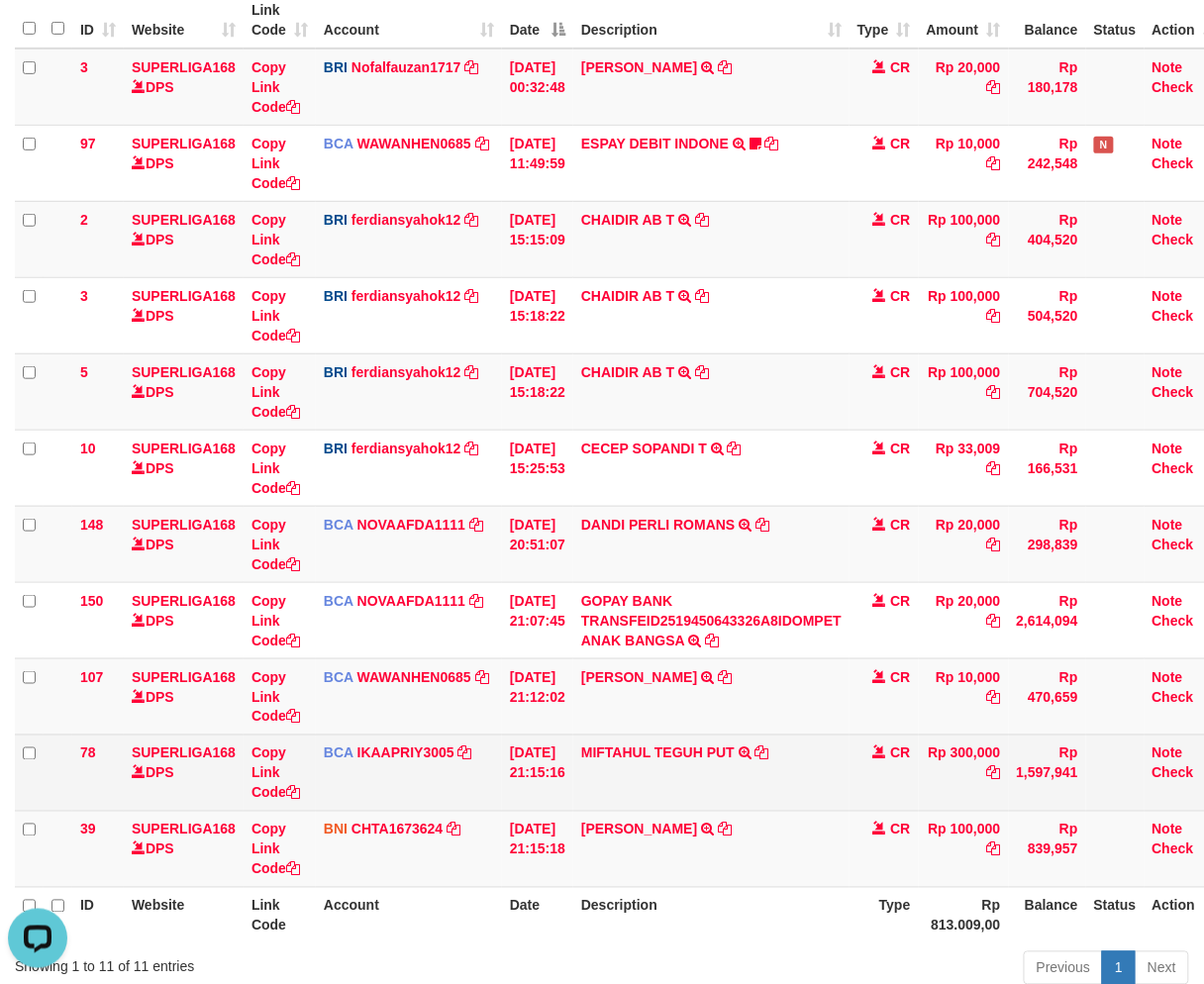 click on "MIFTAHUL TEGUH PUT         TRSF E-BANKING CR 1307/FTSCY/WS95271
300000.00MIFTAHUL TEGUH PUT" at bounding box center [711, 772] 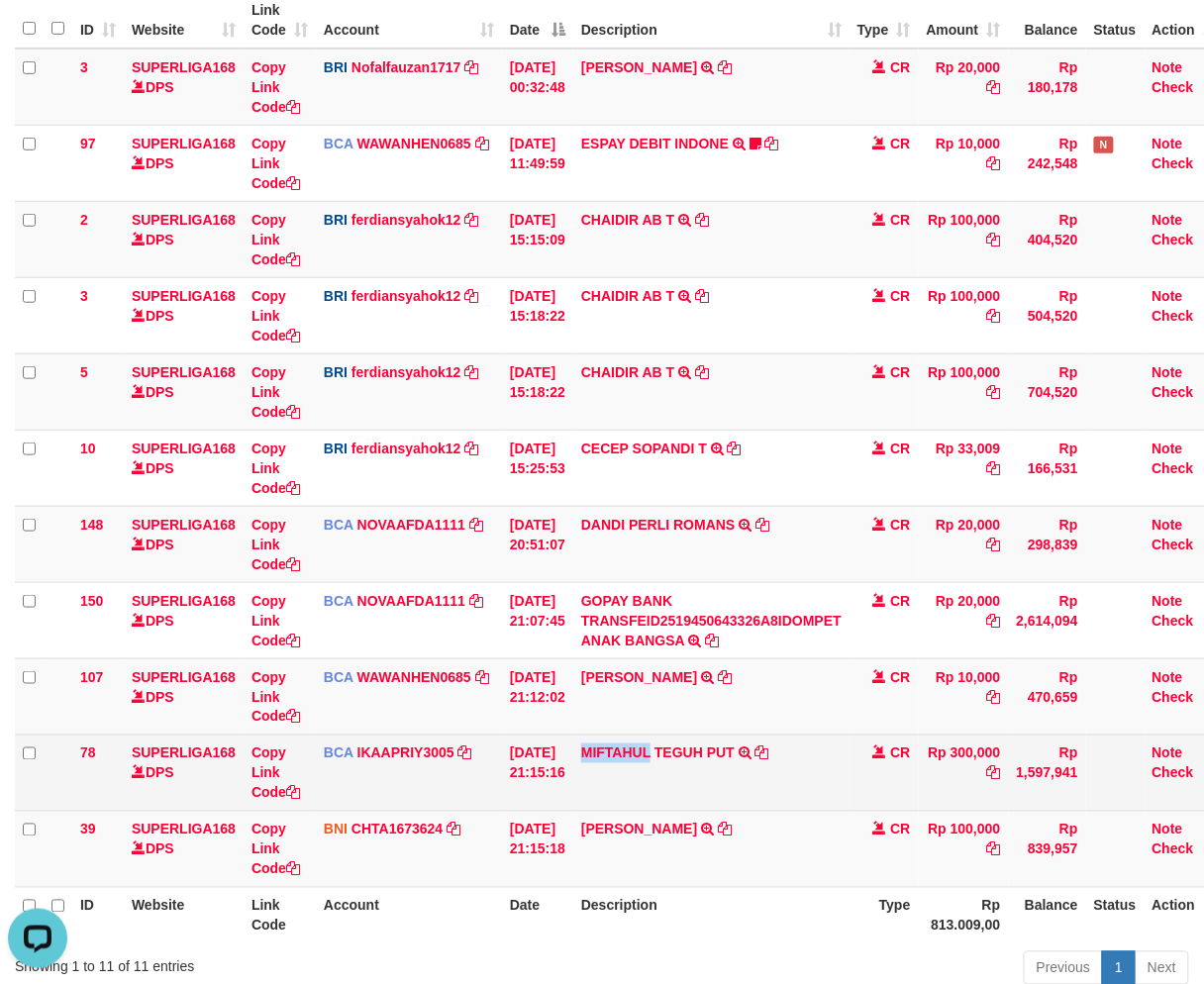 drag, startPoint x: 646, startPoint y: 803, endPoint x: 658, endPoint y: 802, distance: 12.041595 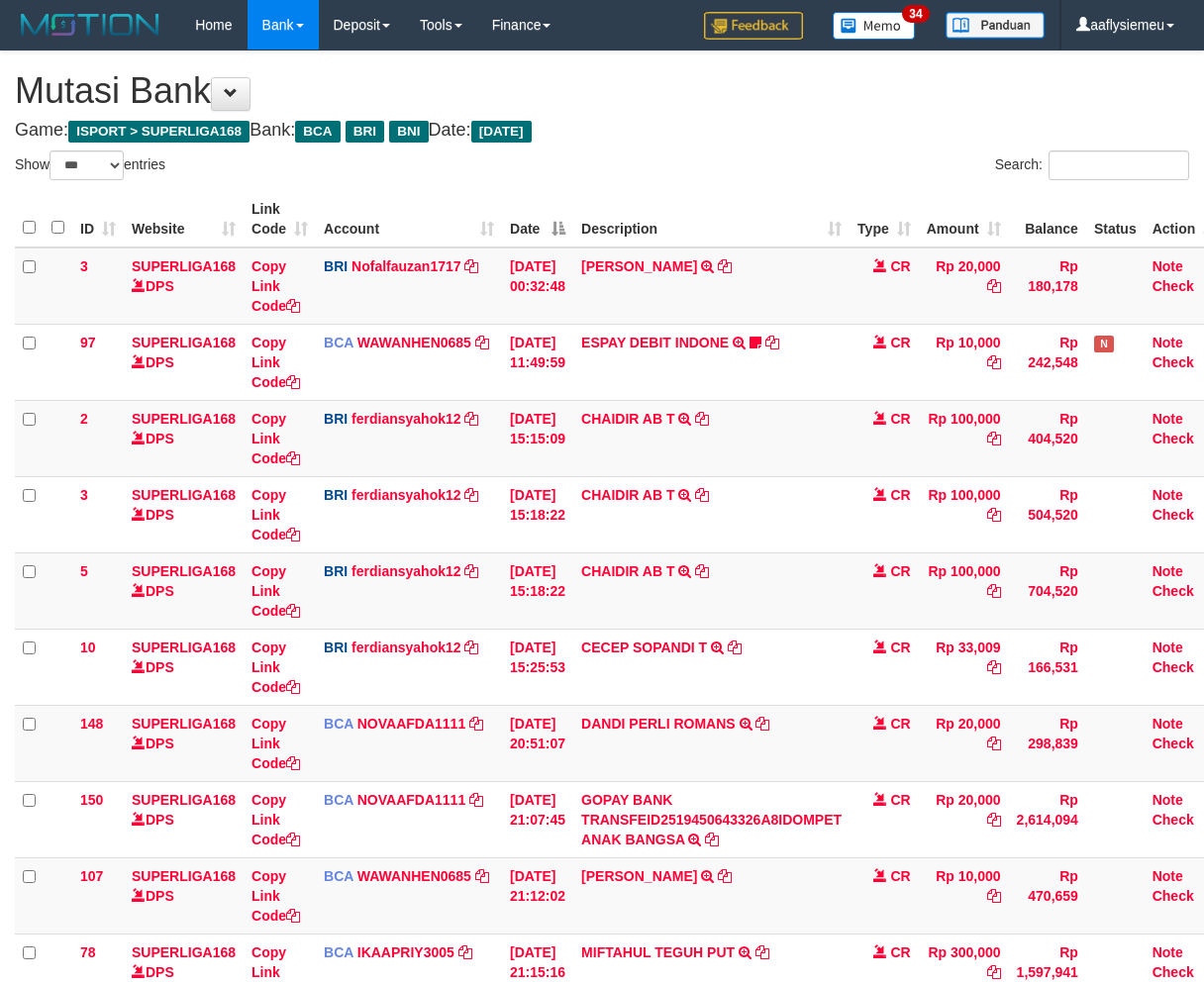 select on "***" 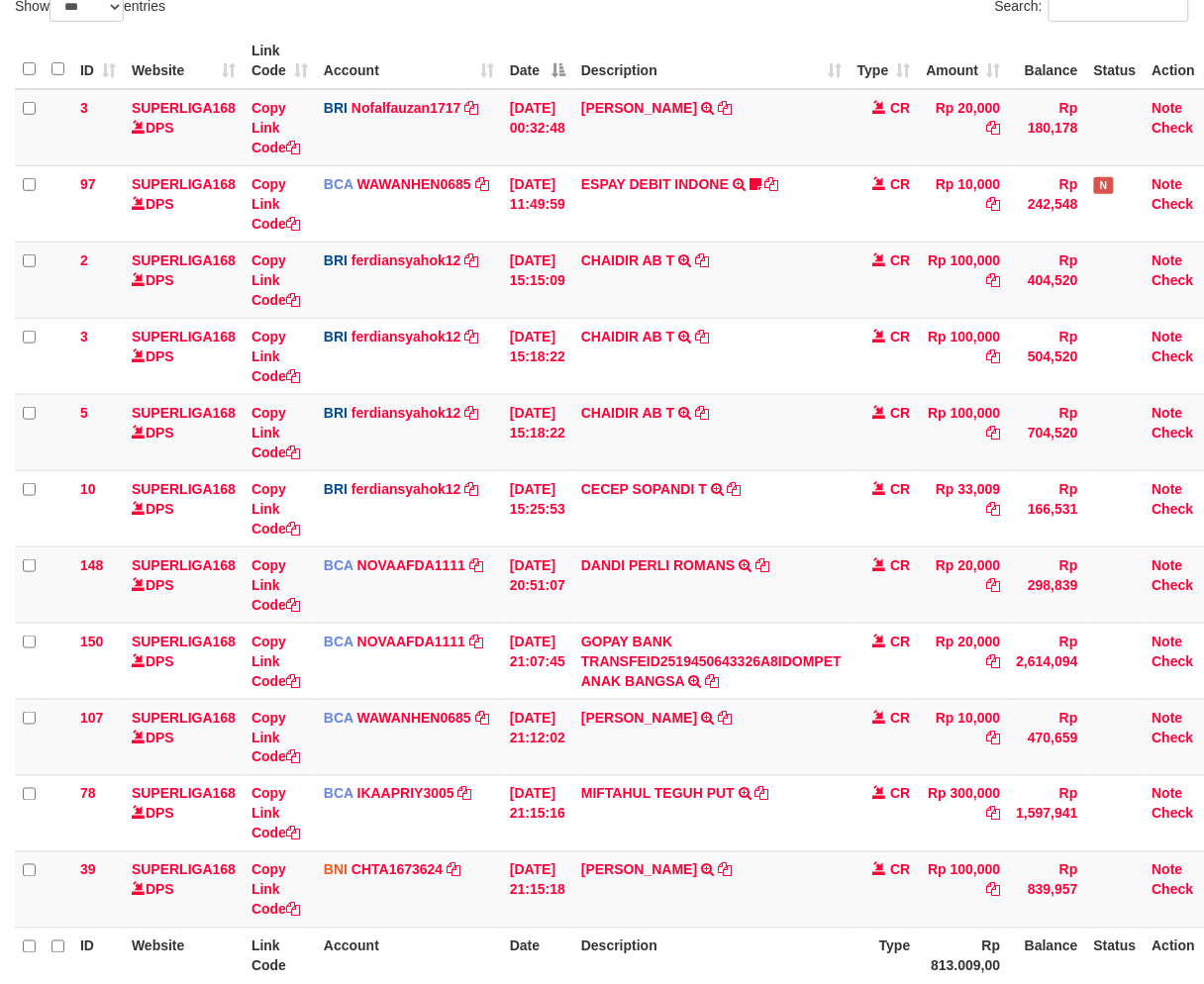 drag, startPoint x: 739, startPoint y: 756, endPoint x: 1205, endPoint y: 643, distance: 479.50495 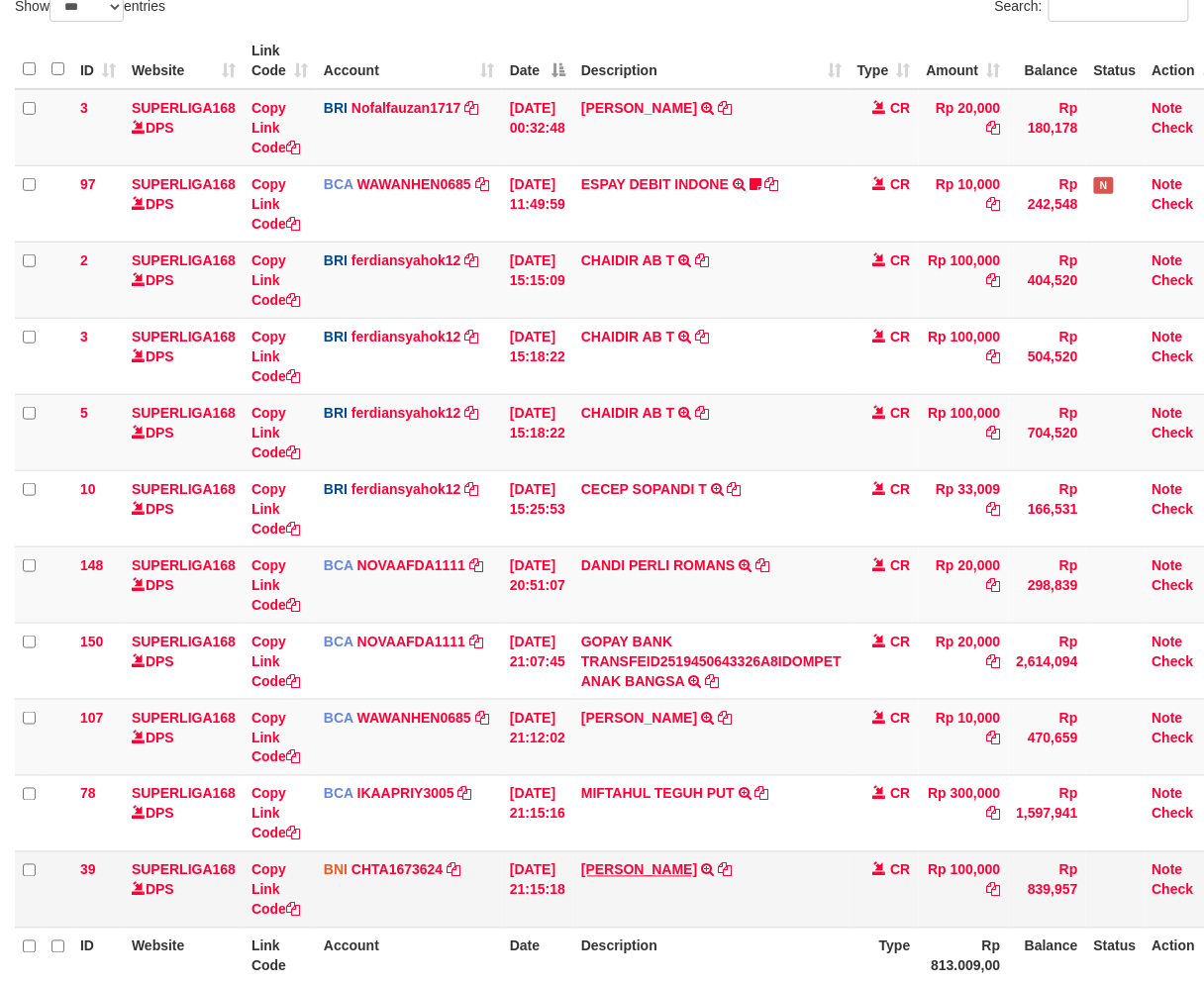 scroll, scrollTop: 199, scrollLeft: 0, axis: vertical 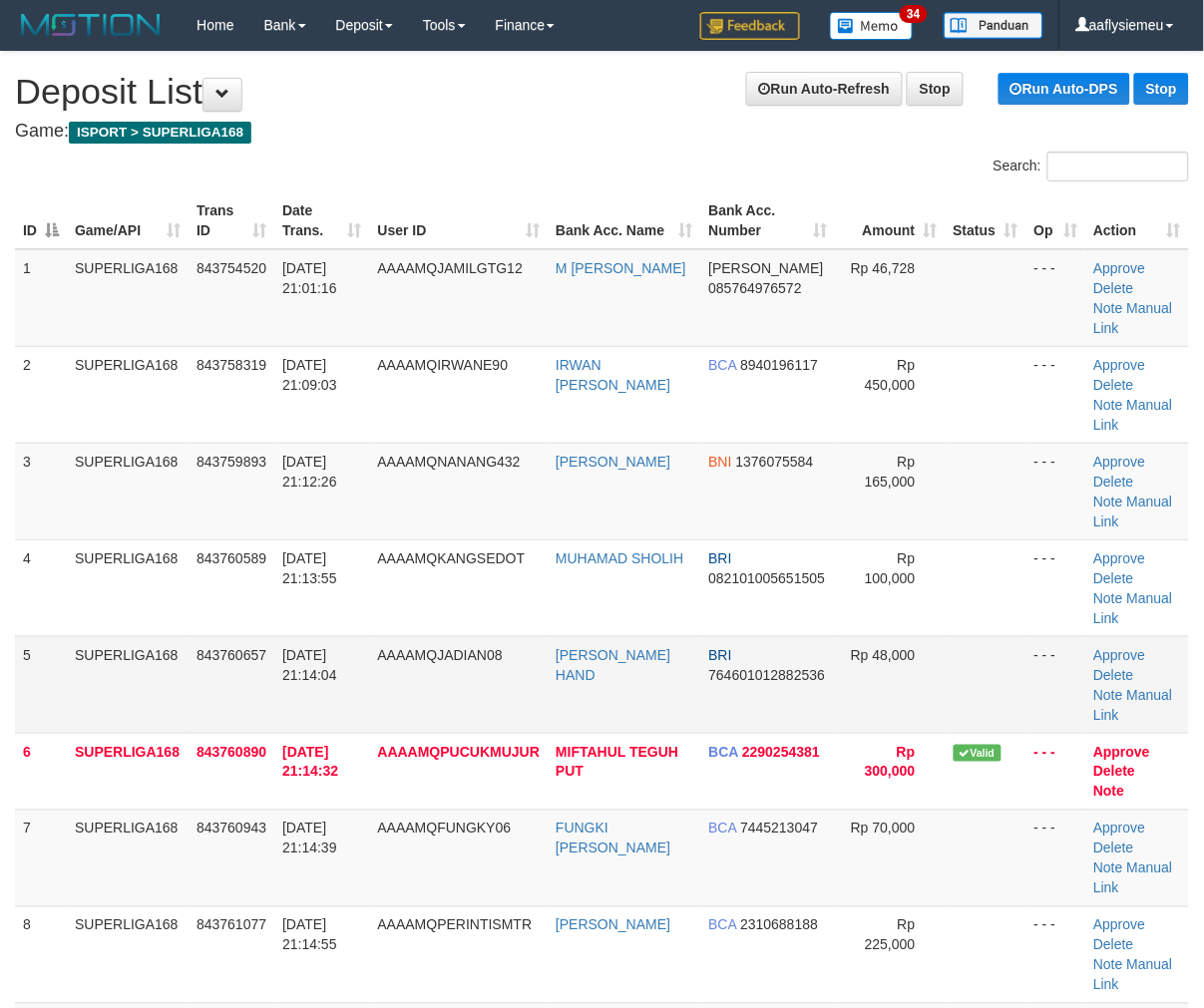 drag, startPoint x: 206, startPoint y: 572, endPoint x: 196, endPoint y: 583, distance: 14.866069 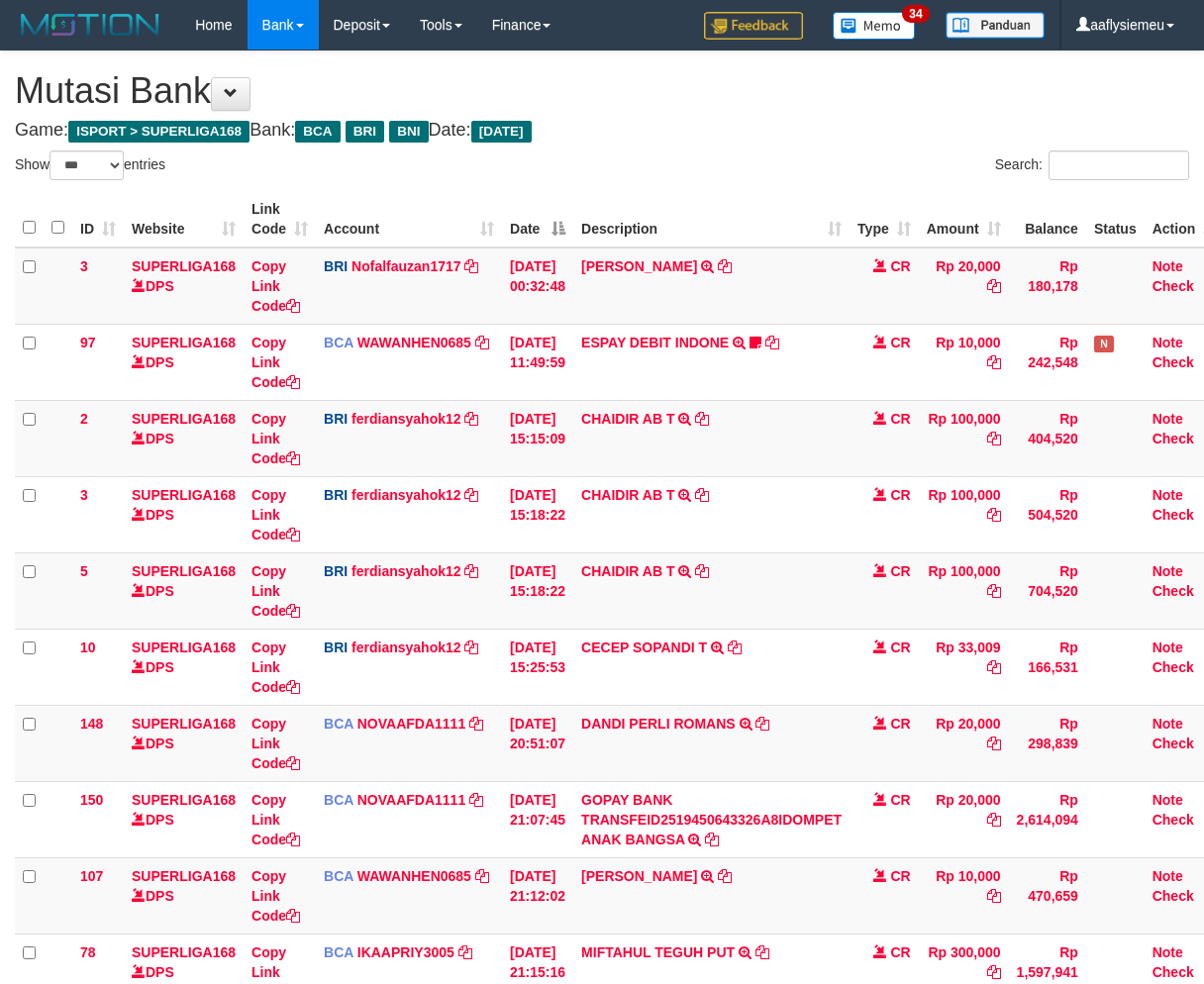 select on "***" 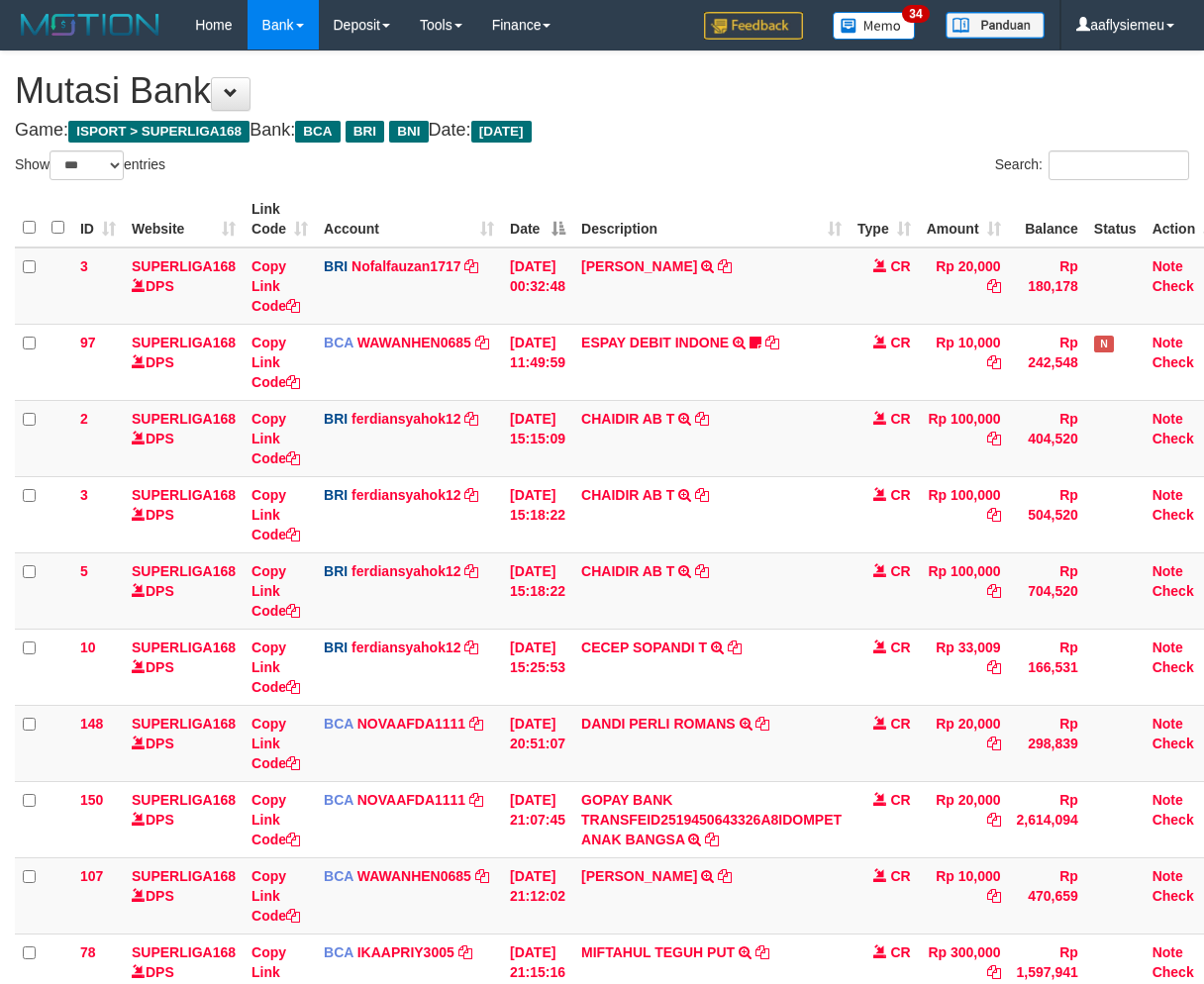 scroll, scrollTop: 110, scrollLeft: 0, axis: vertical 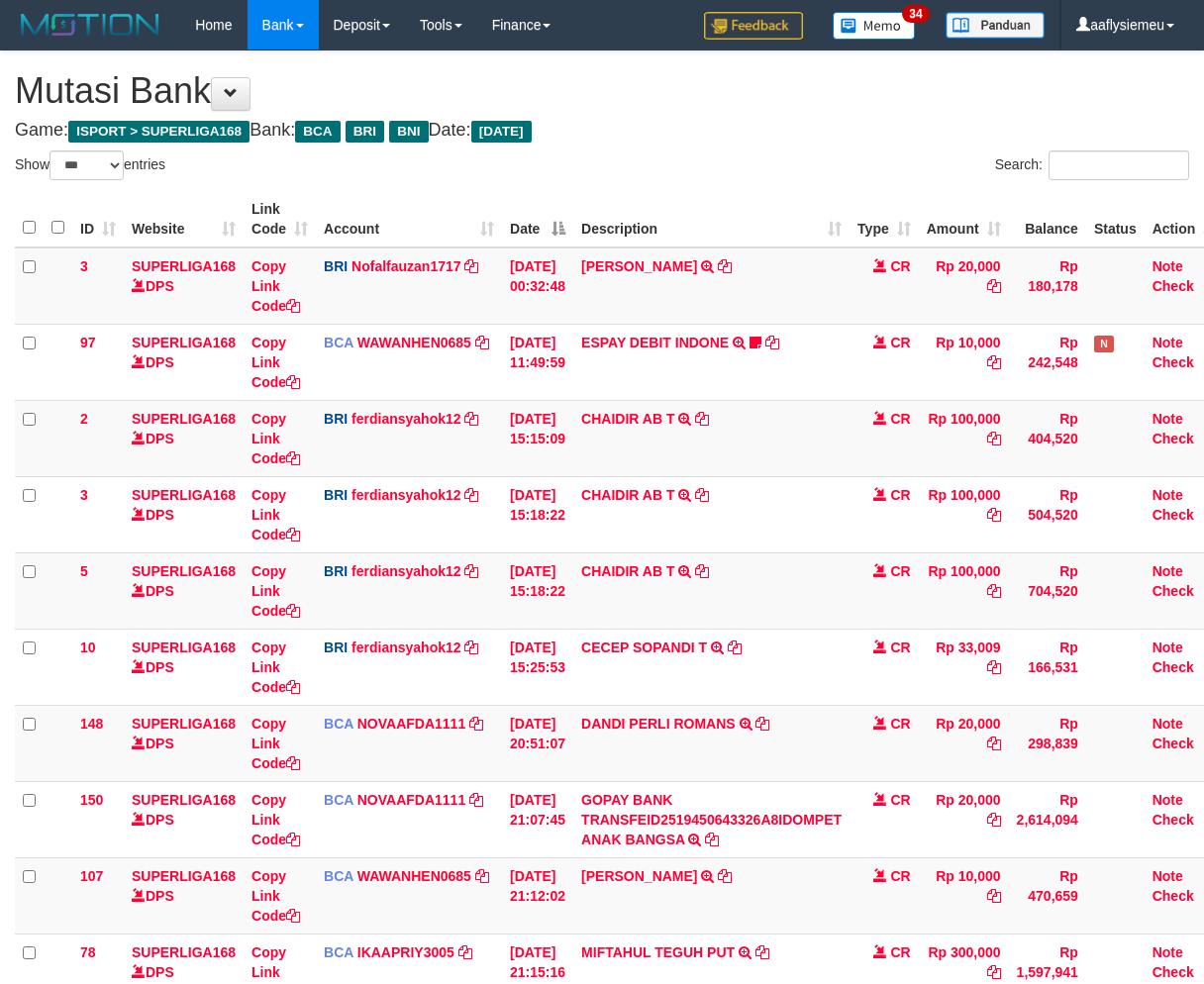 select on "***" 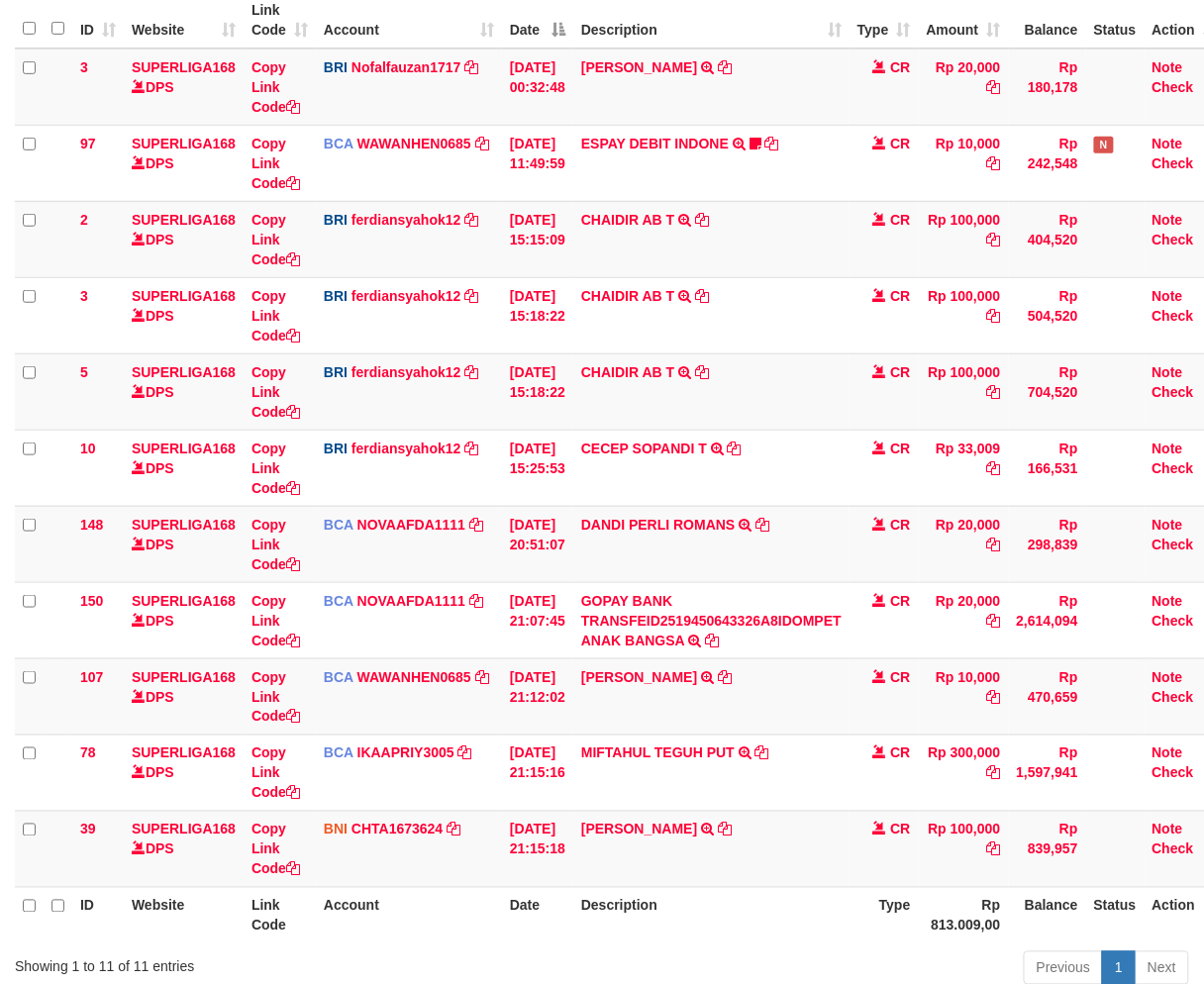 scroll, scrollTop: 350, scrollLeft: 0, axis: vertical 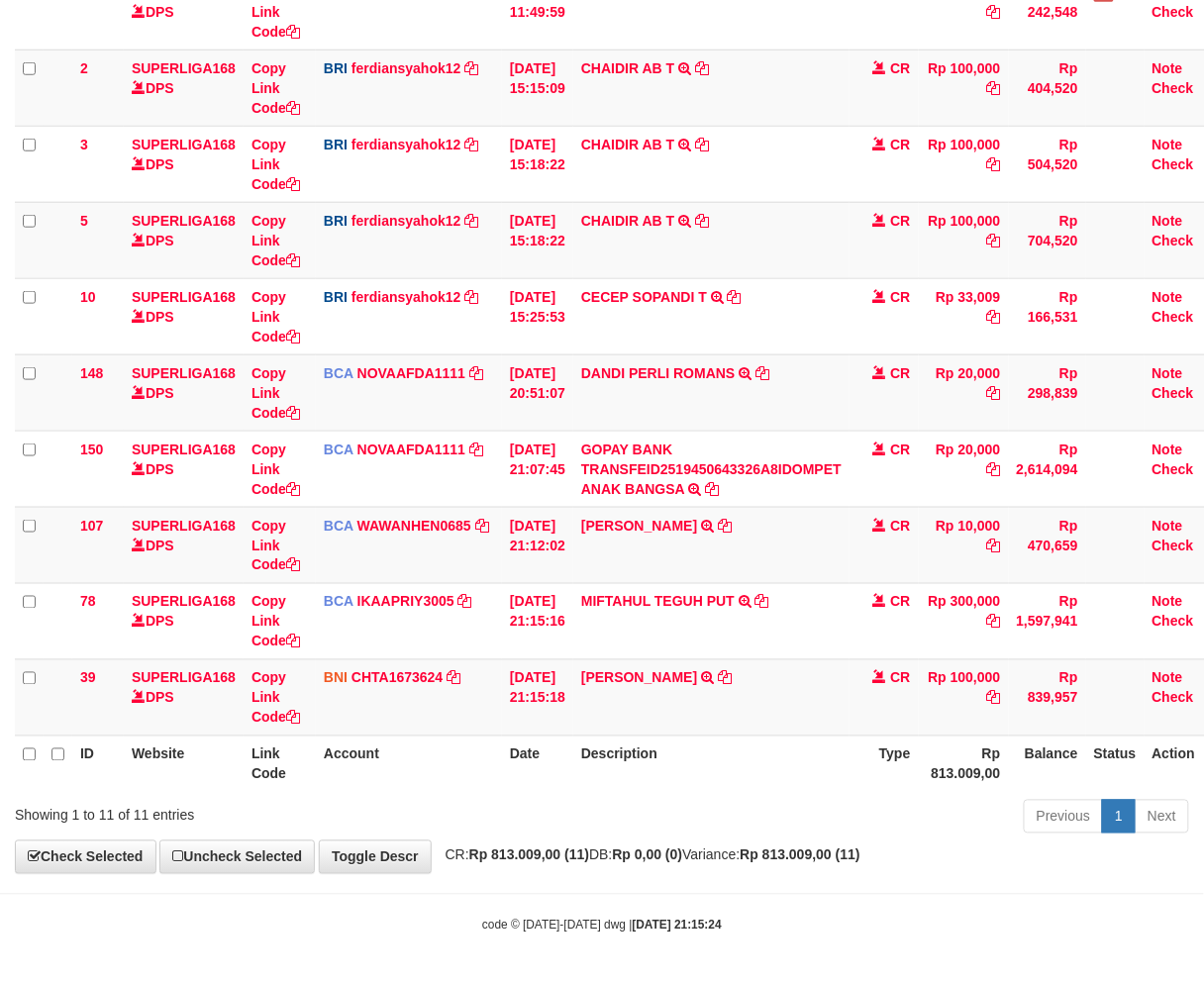 click on "**********" at bounding box center (602, 287) 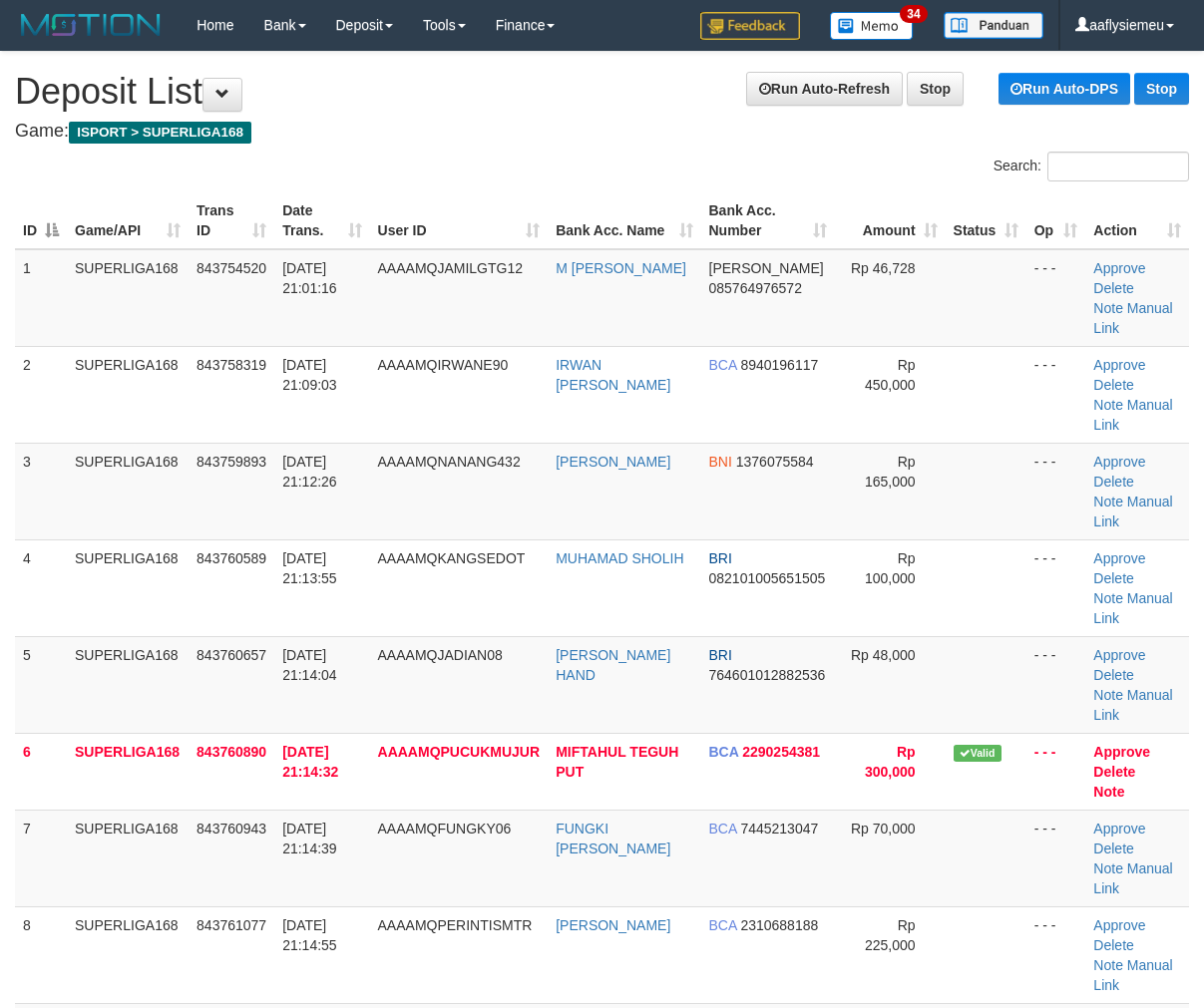 scroll, scrollTop: 0, scrollLeft: 0, axis: both 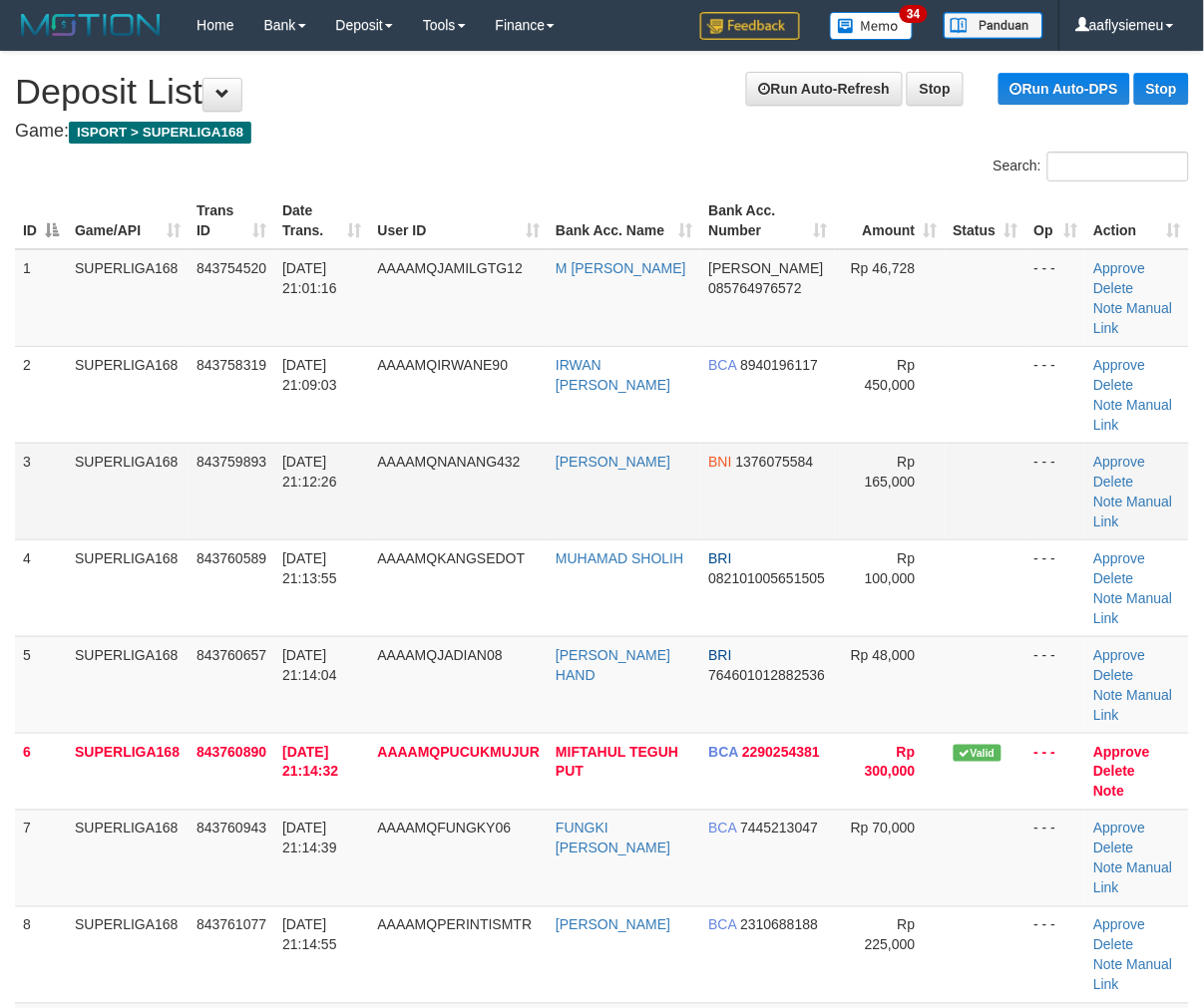 drag, startPoint x: 377, startPoint y: 391, endPoint x: 359, endPoint y: 437, distance: 49.396356 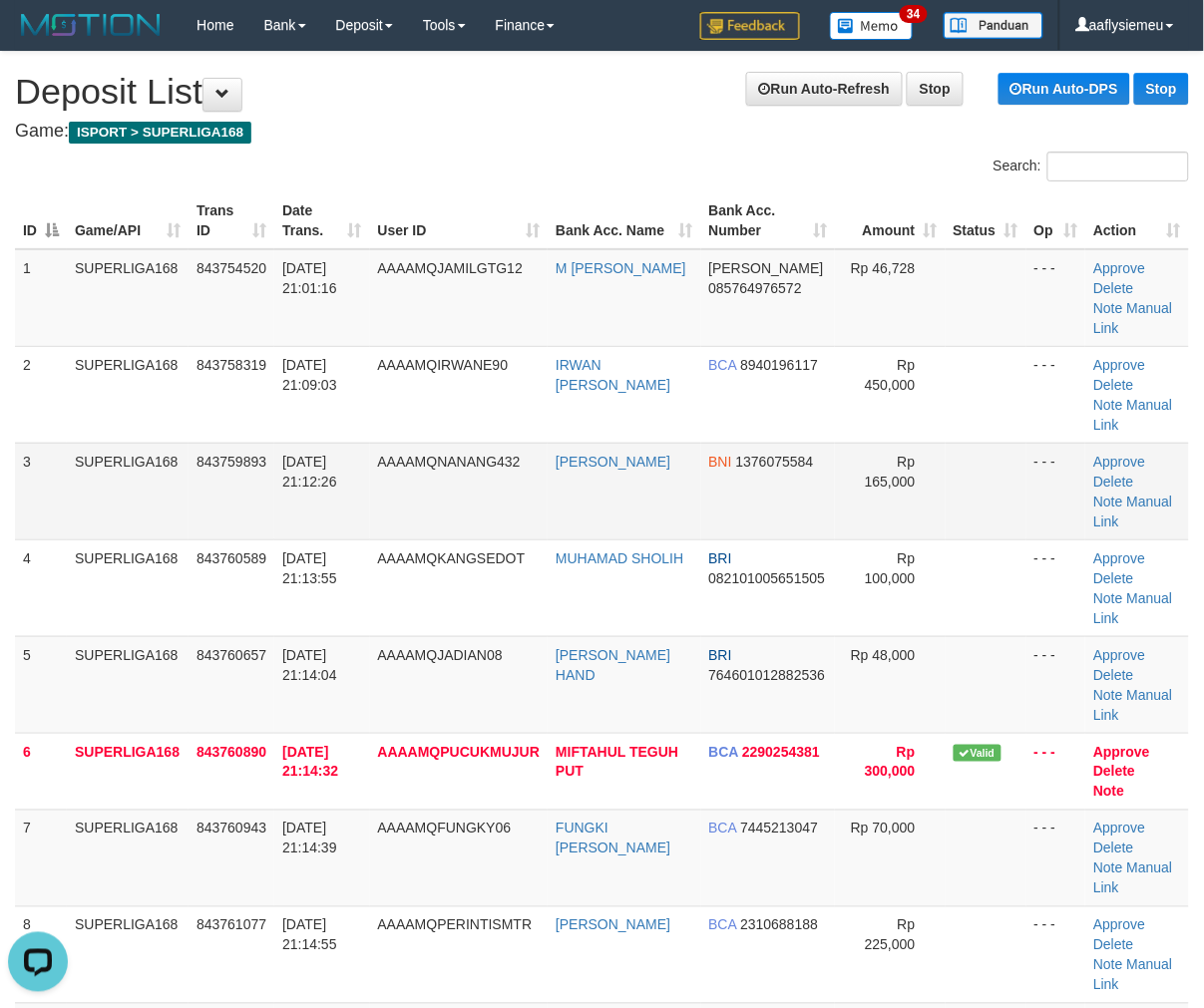 scroll, scrollTop: 0, scrollLeft: 0, axis: both 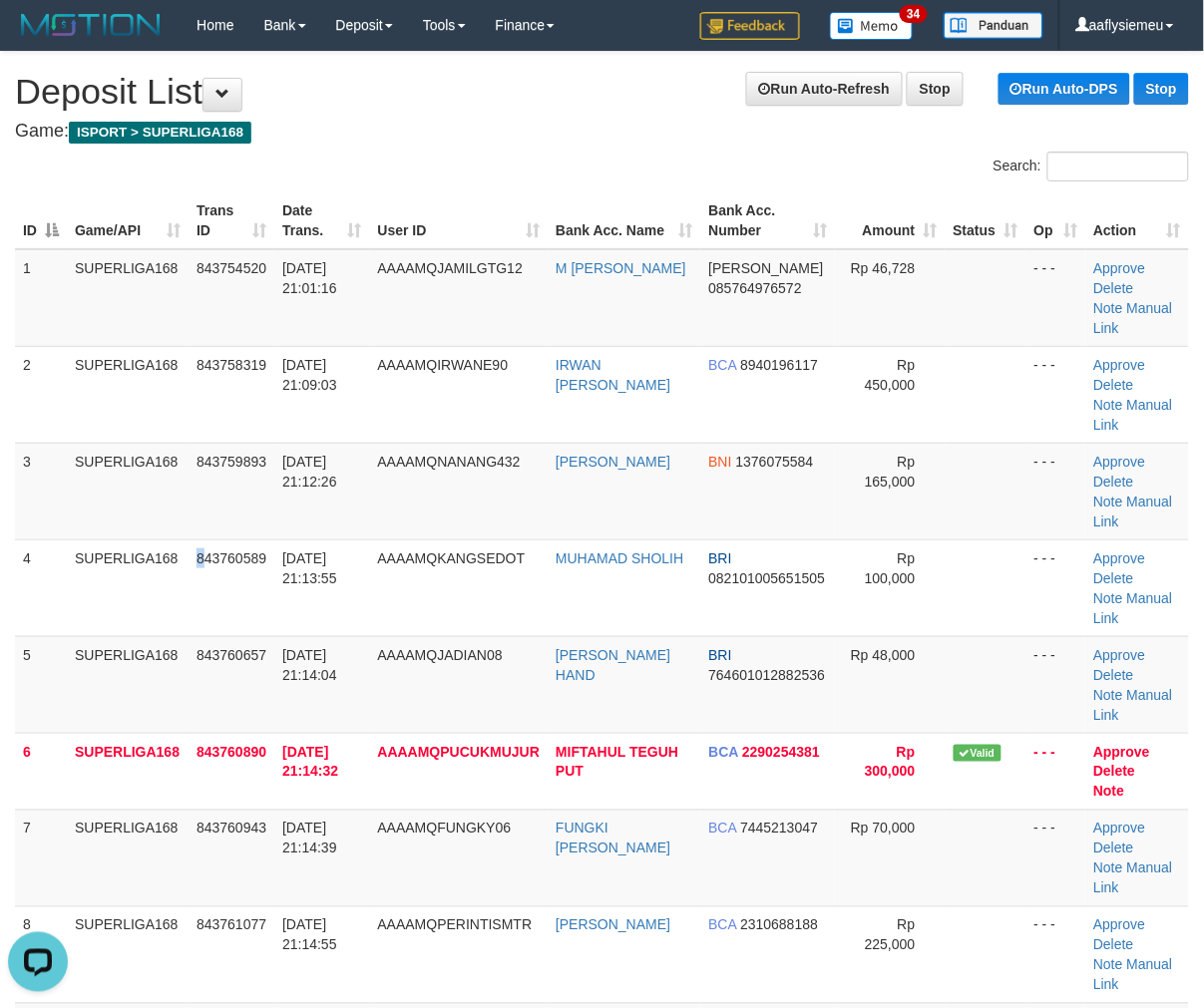 drag, startPoint x: 201, startPoint y: 522, endPoint x: 0, endPoint y: 631, distance: 228.65257 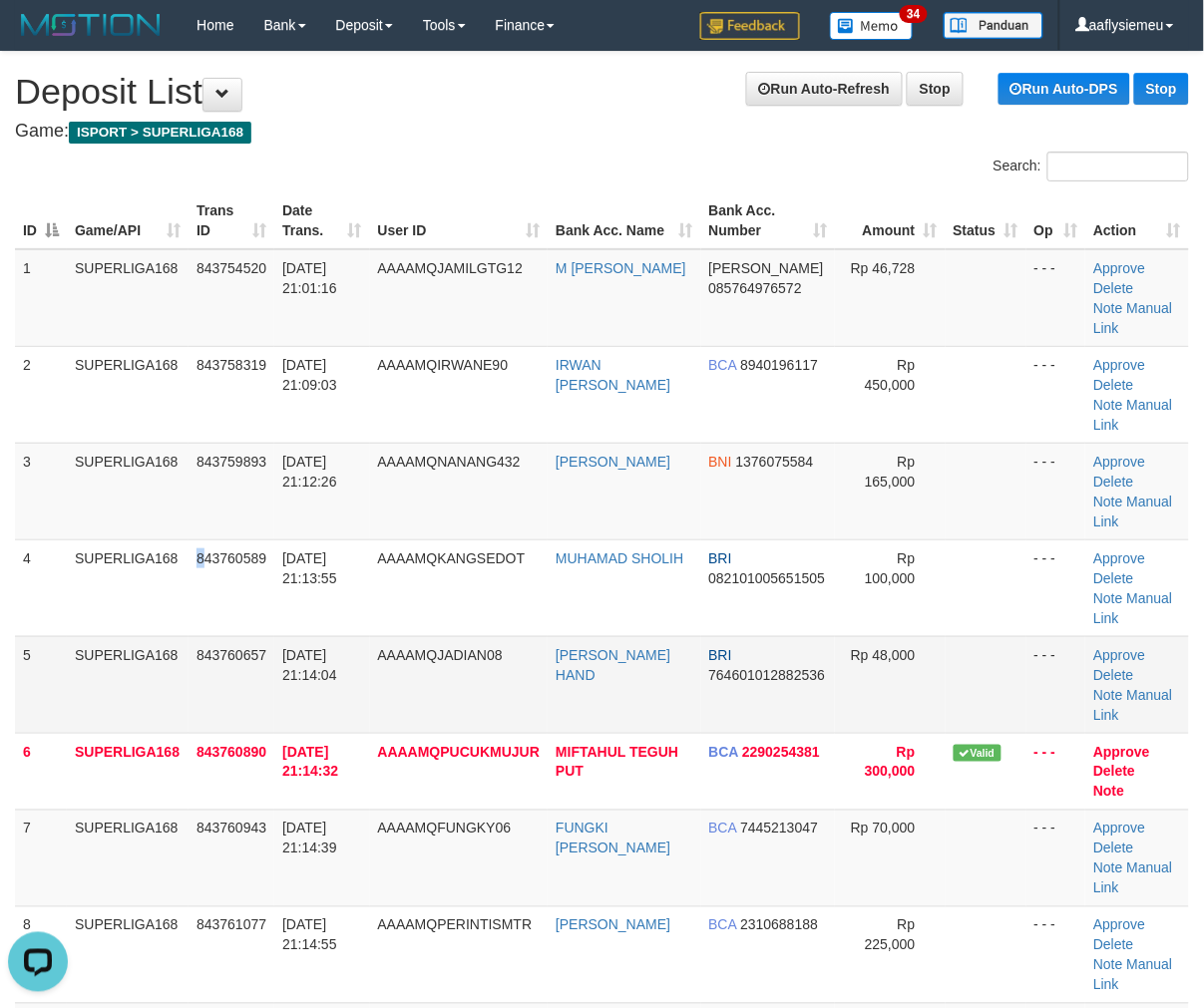 drag, startPoint x: 203, startPoint y: 533, endPoint x: 118, endPoint y: 575, distance: 94.810337 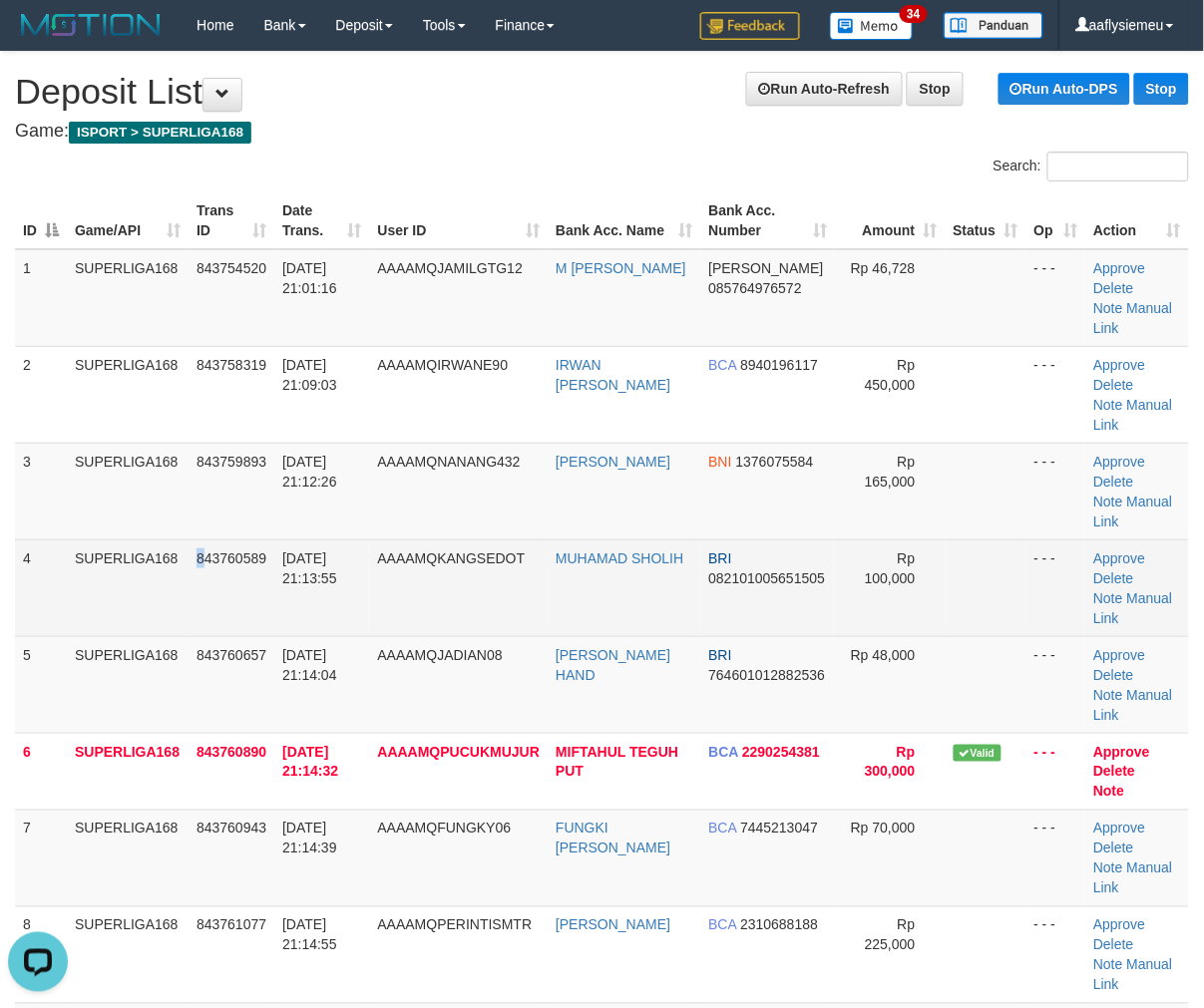 drag, startPoint x: 185, startPoint y: 519, endPoint x: 164, endPoint y: 536, distance: 27.018512 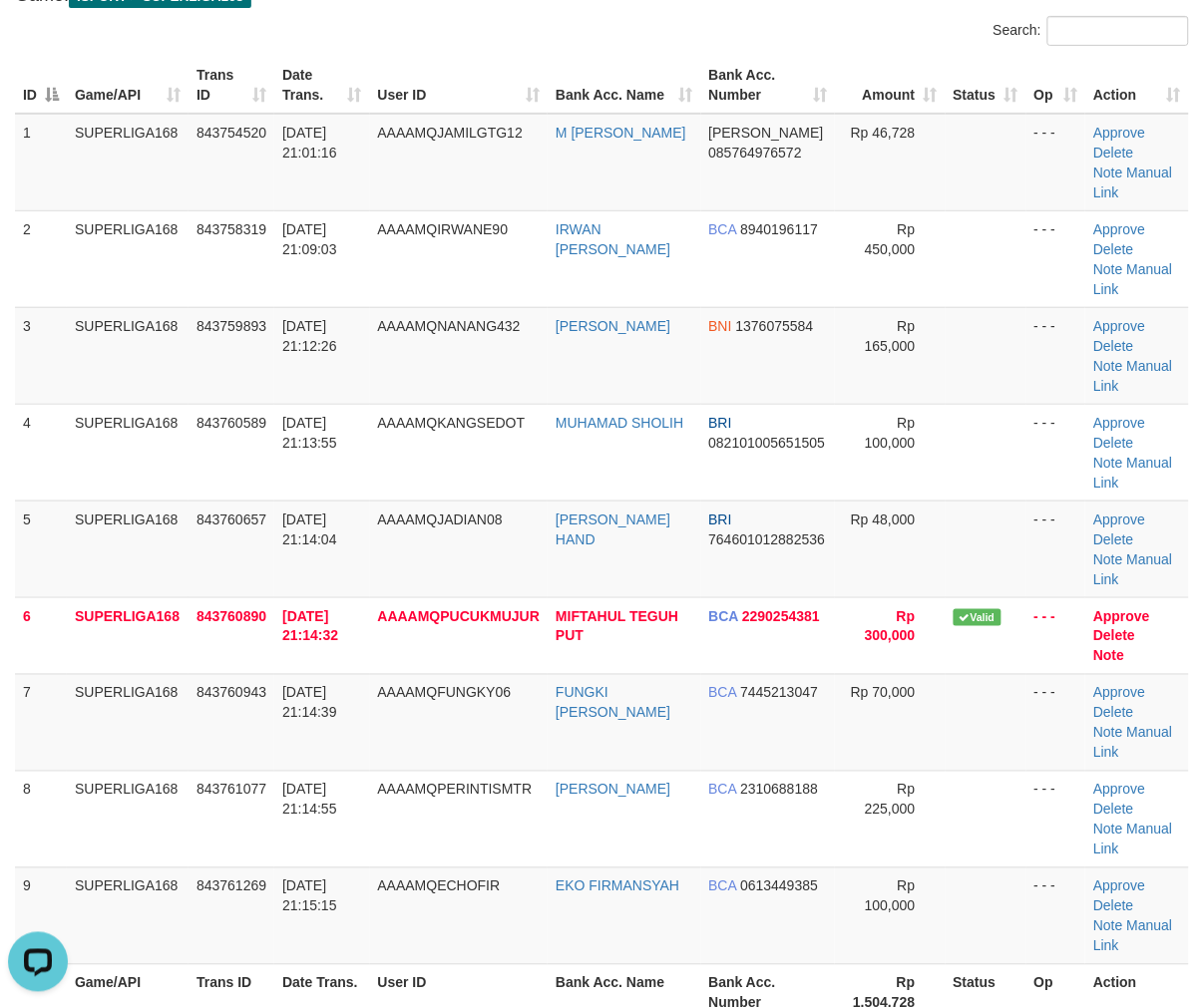 scroll, scrollTop: 332, scrollLeft: 0, axis: vertical 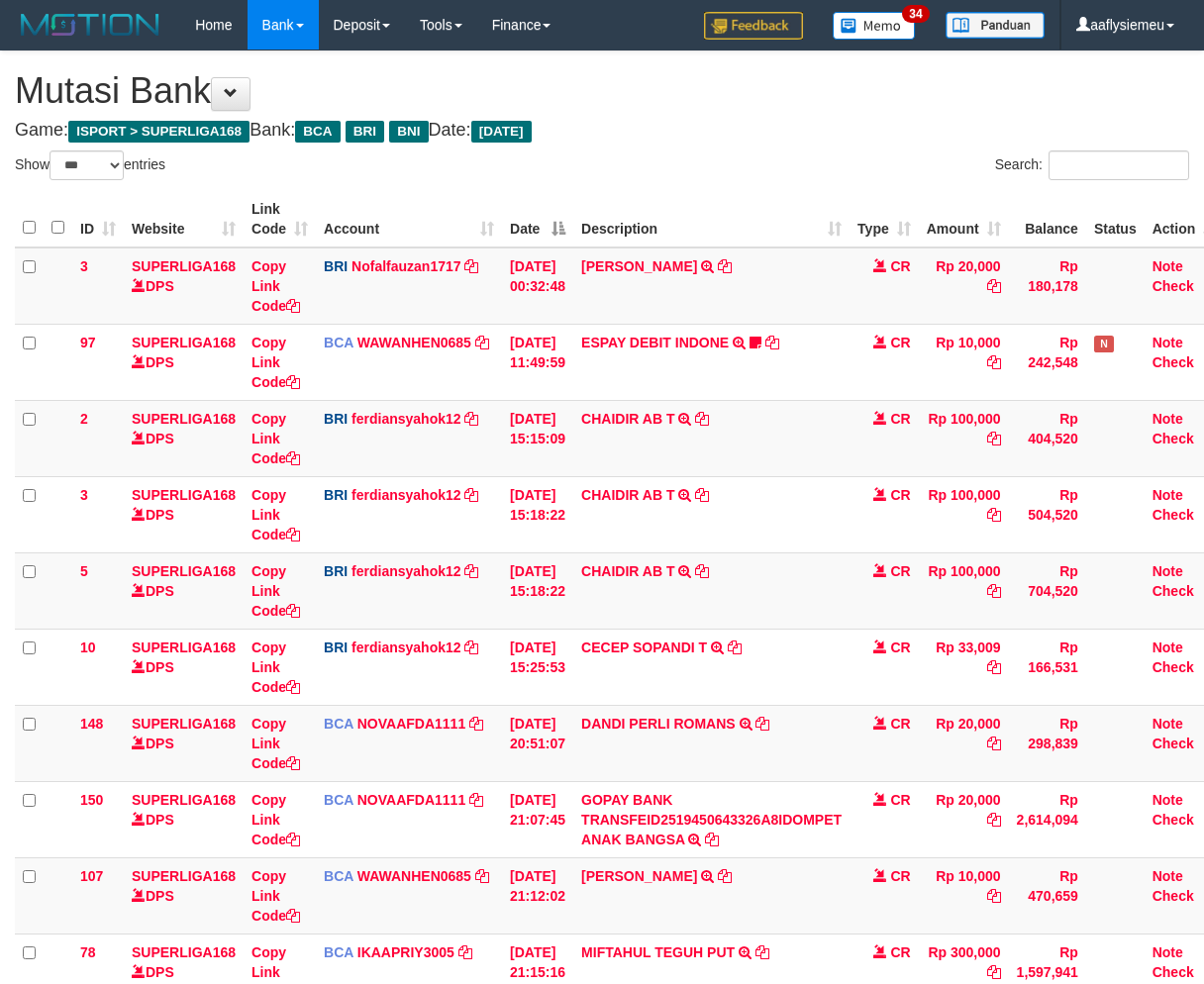 select on "***" 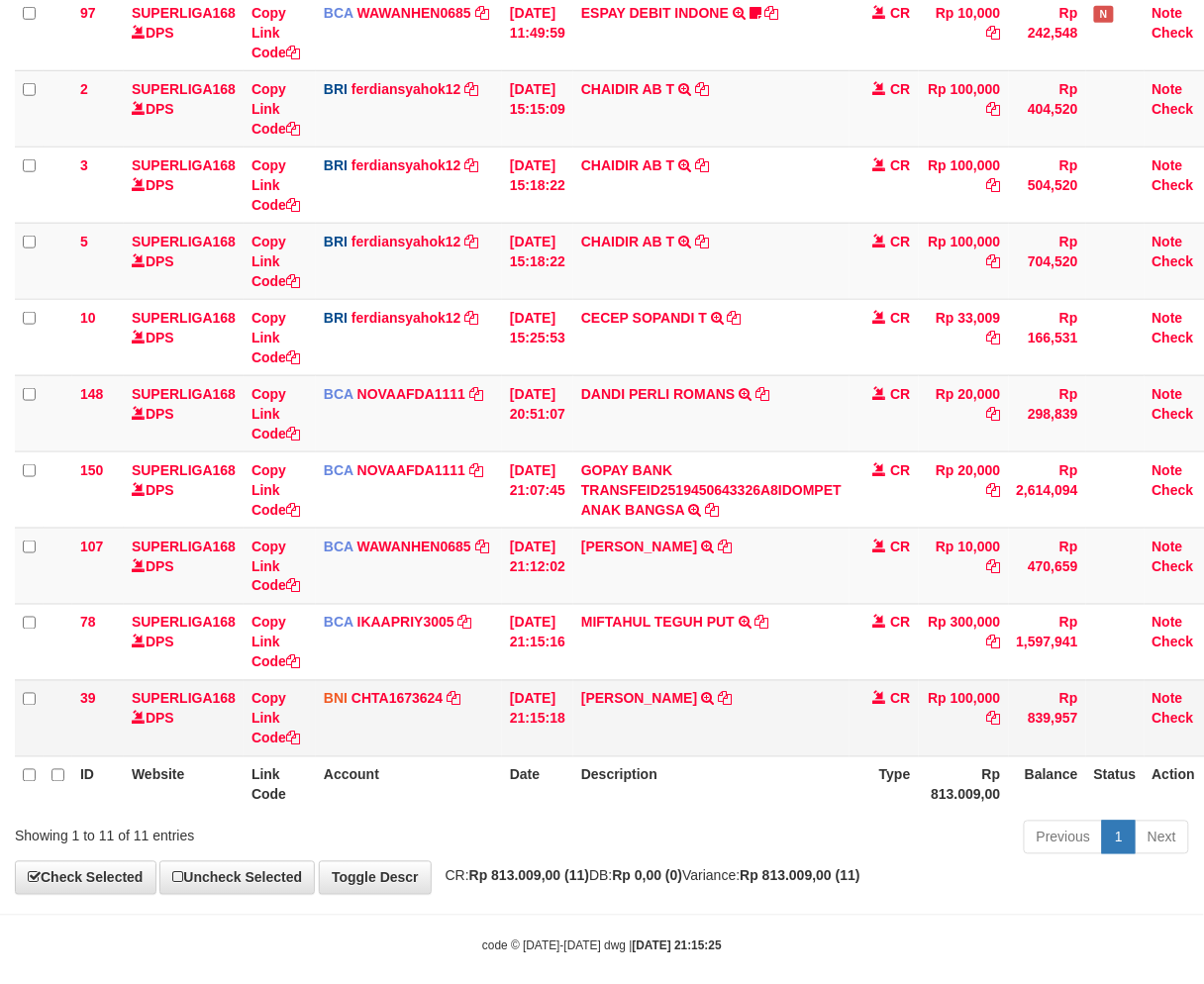 click on "[PERSON_NAME]         TRANSFER DARI SDR [PERSON_NAME]" at bounding box center [711, 718] 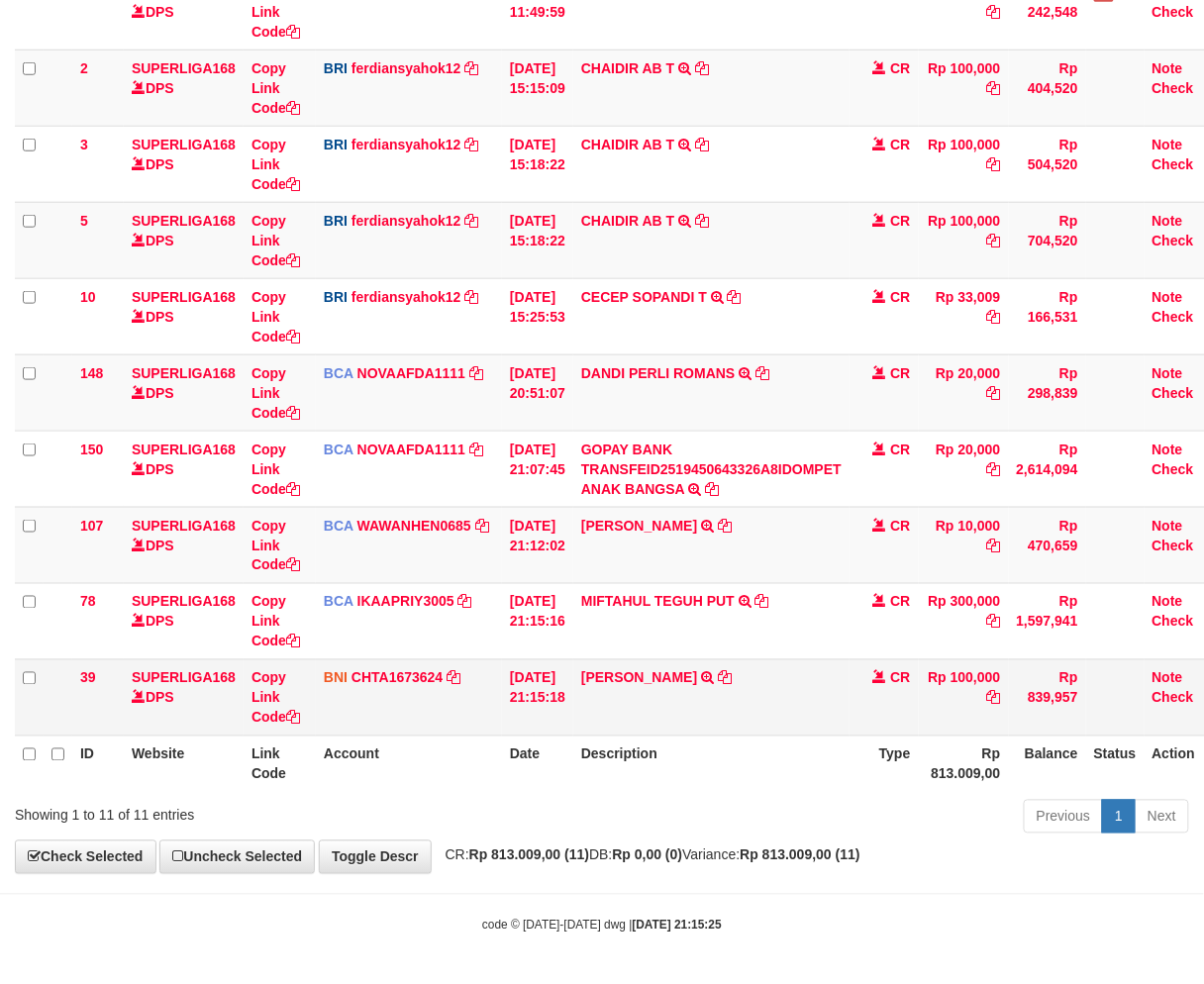 drag, startPoint x: 723, startPoint y: 695, endPoint x: 737, endPoint y: 696, distance: 14.035669 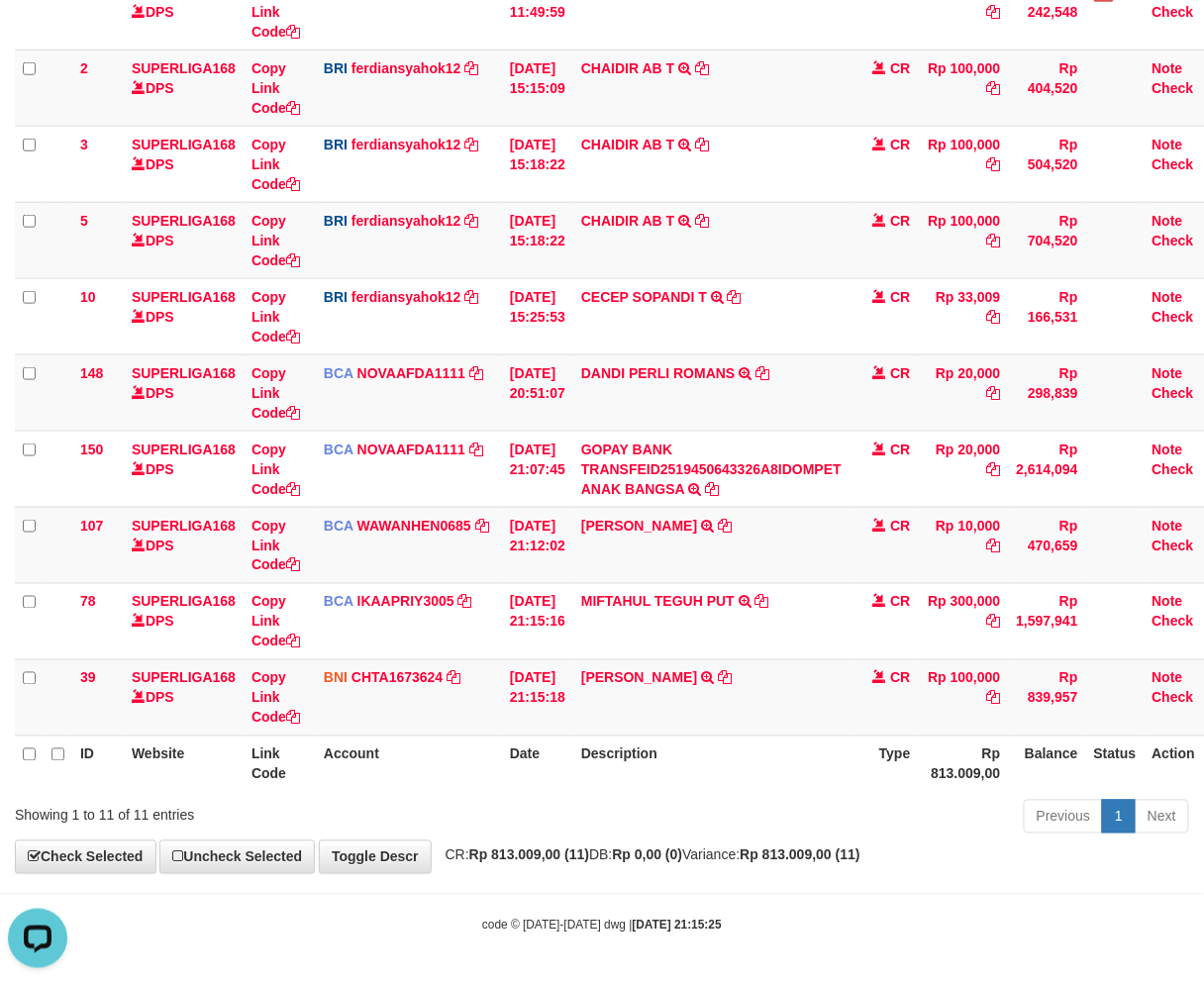 scroll, scrollTop: 0, scrollLeft: 0, axis: both 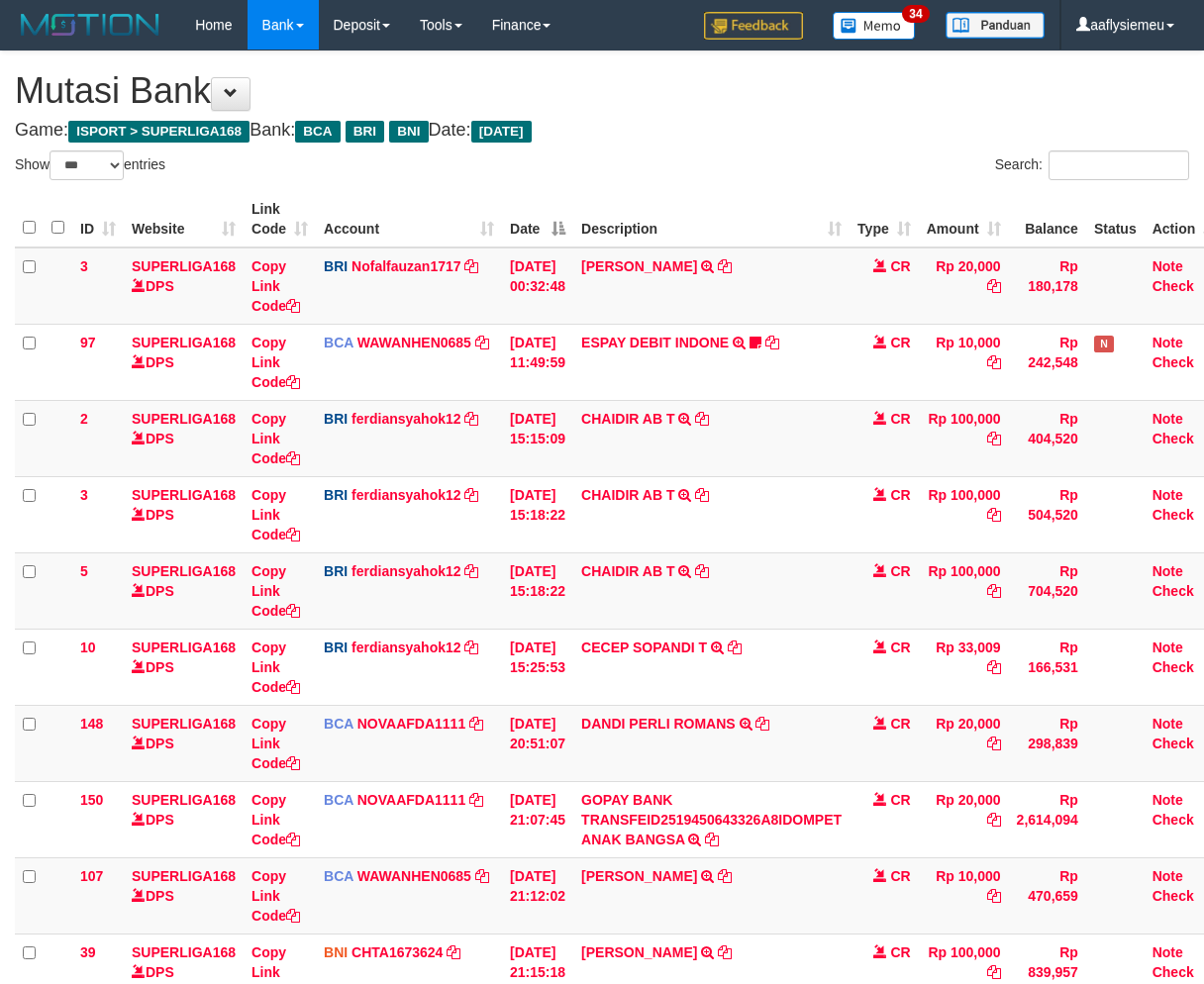 select on "***" 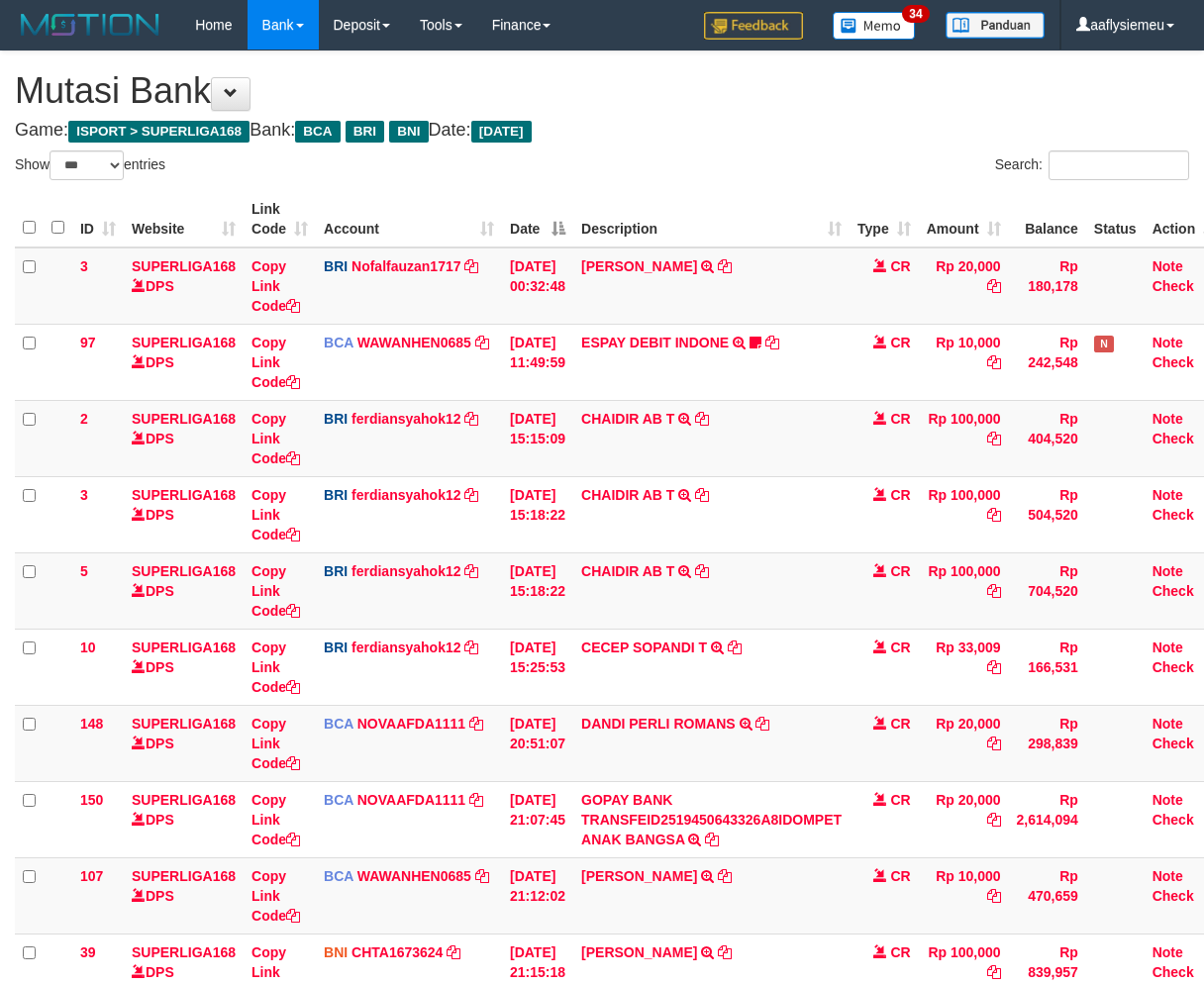 scroll, scrollTop: 203, scrollLeft: 0, axis: vertical 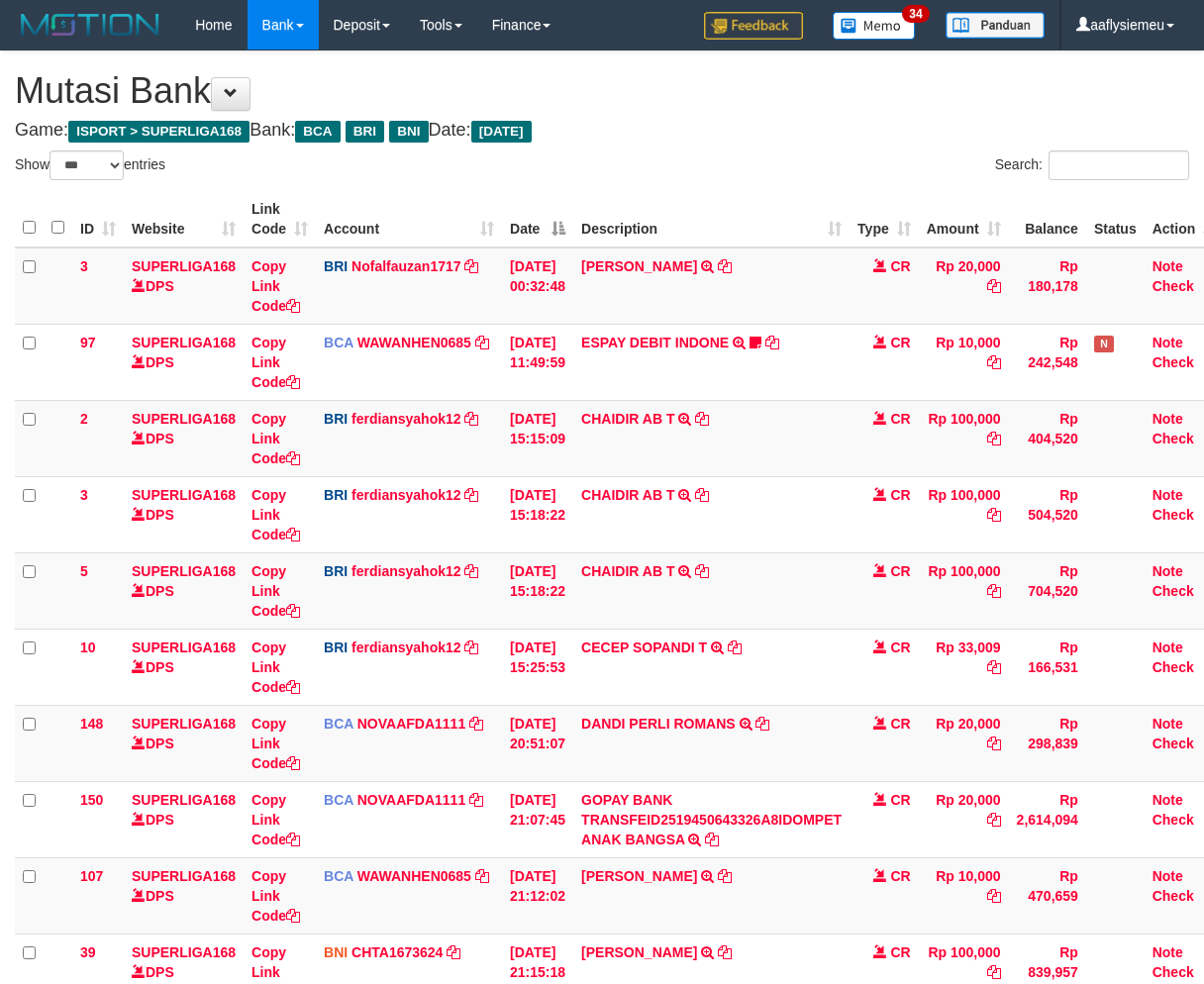 select on "***" 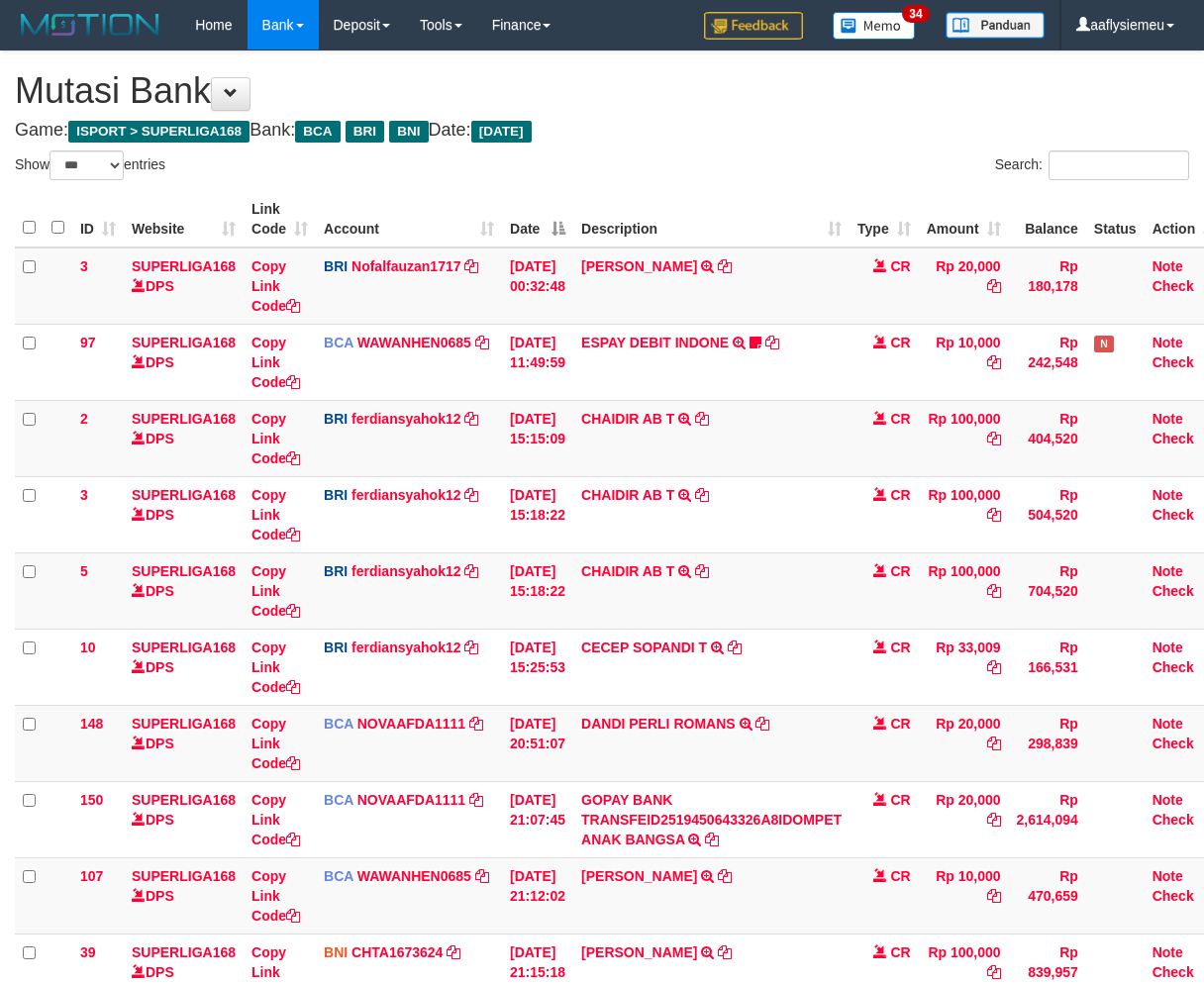 scroll, scrollTop: 203, scrollLeft: 0, axis: vertical 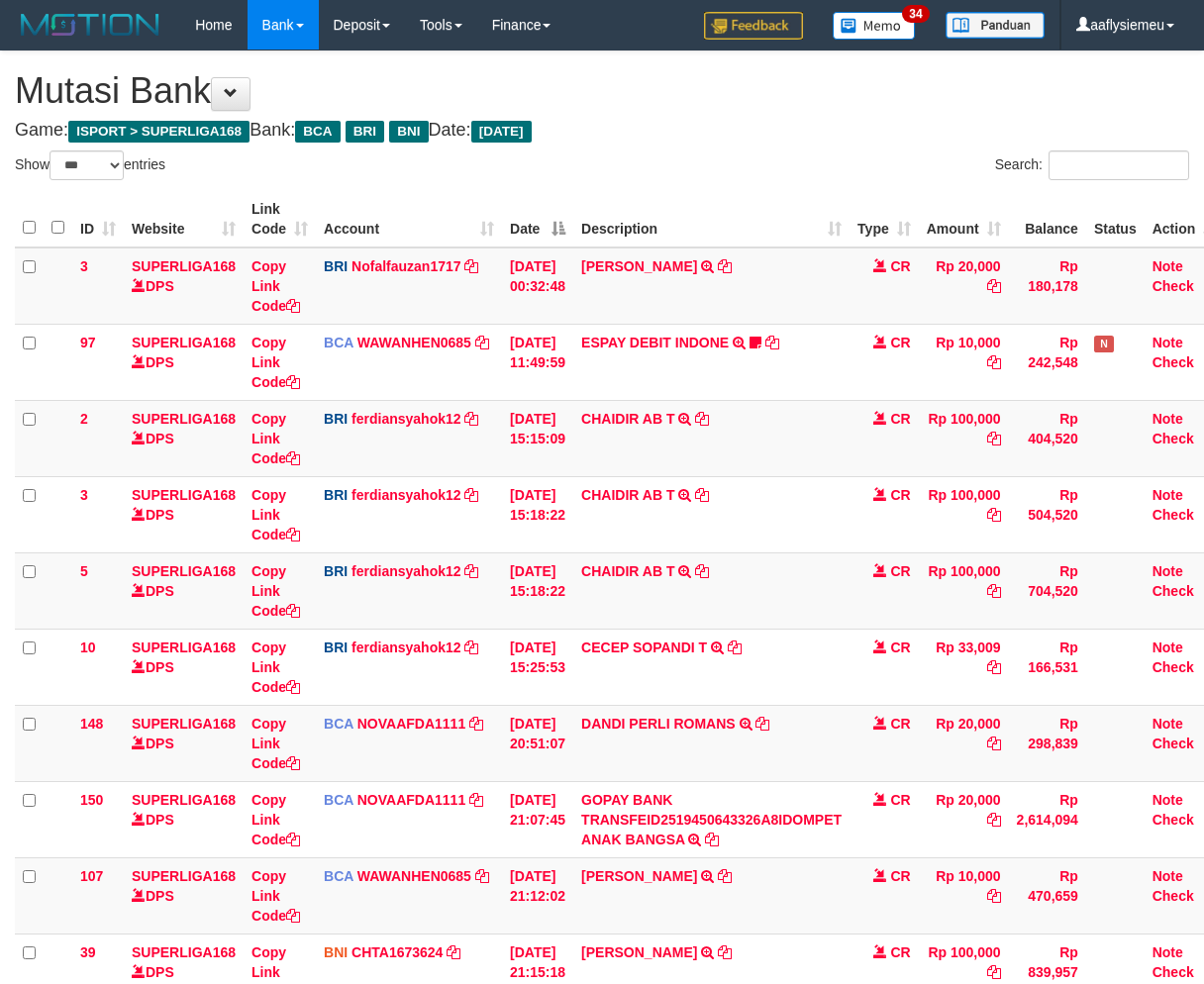 select on "***" 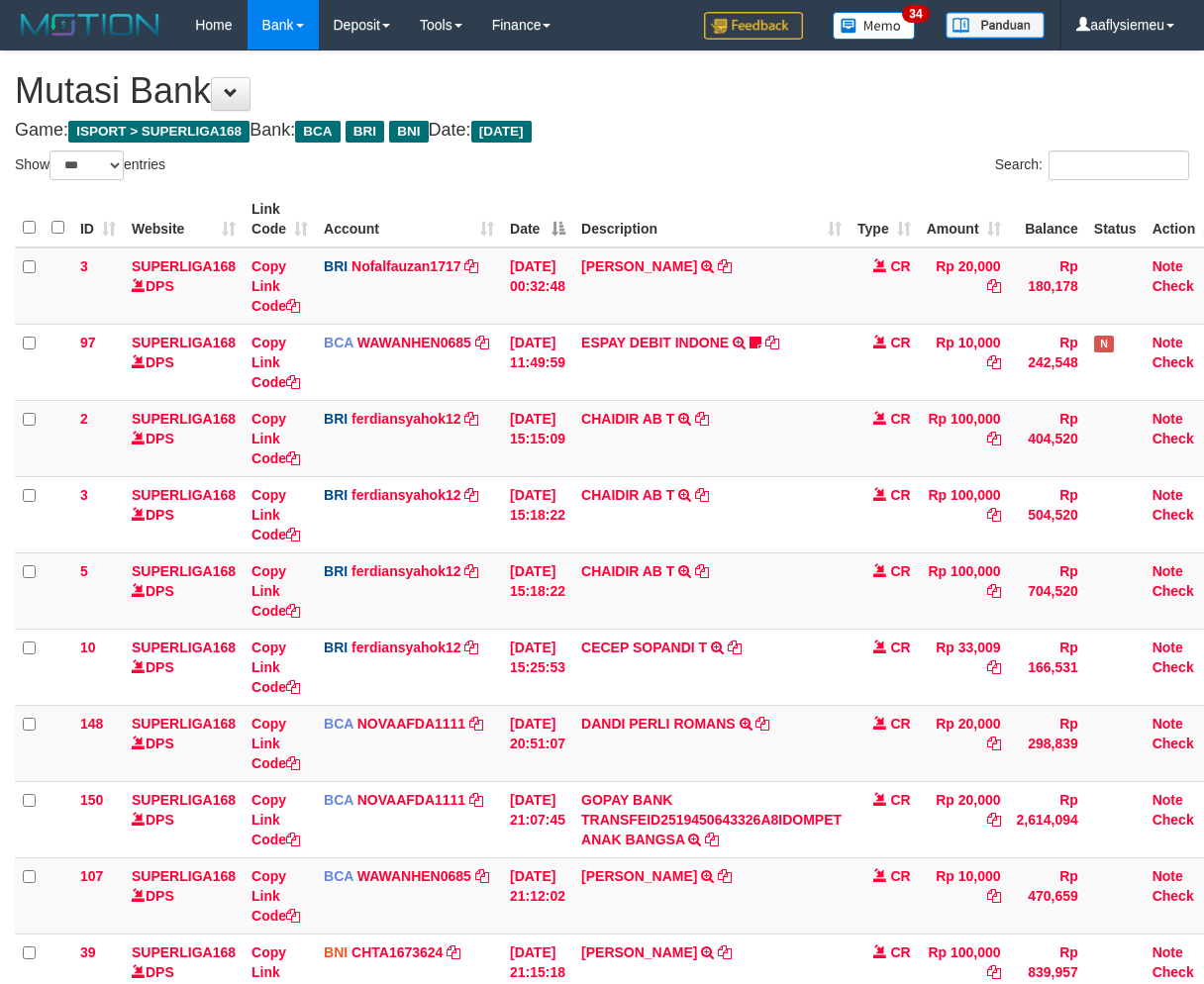scroll, scrollTop: 203, scrollLeft: 0, axis: vertical 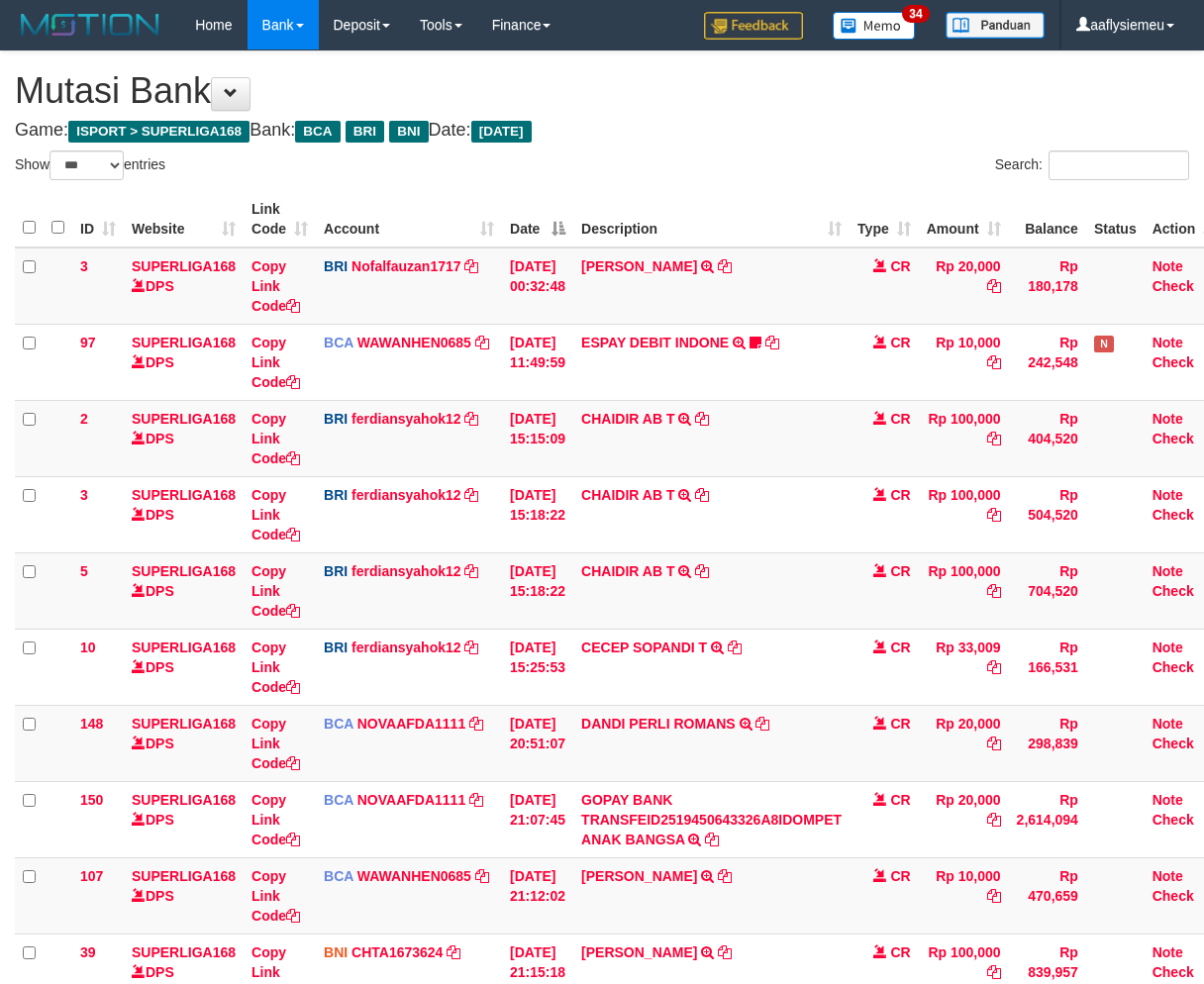 select on "***" 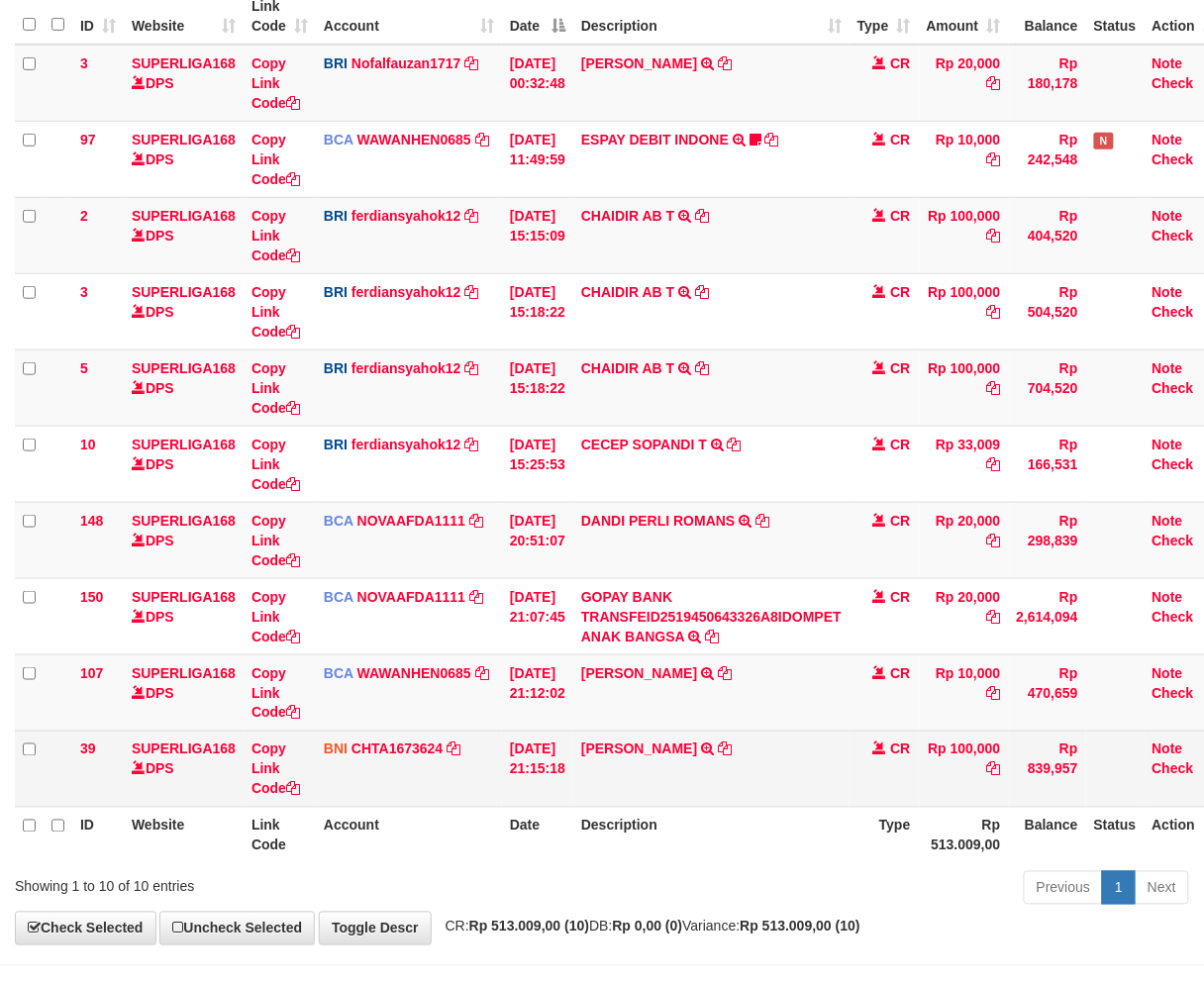 click on "AMRI YUSRONI         TRANSFER DARI SDR AMRI YUSRONI" at bounding box center (711, 768) 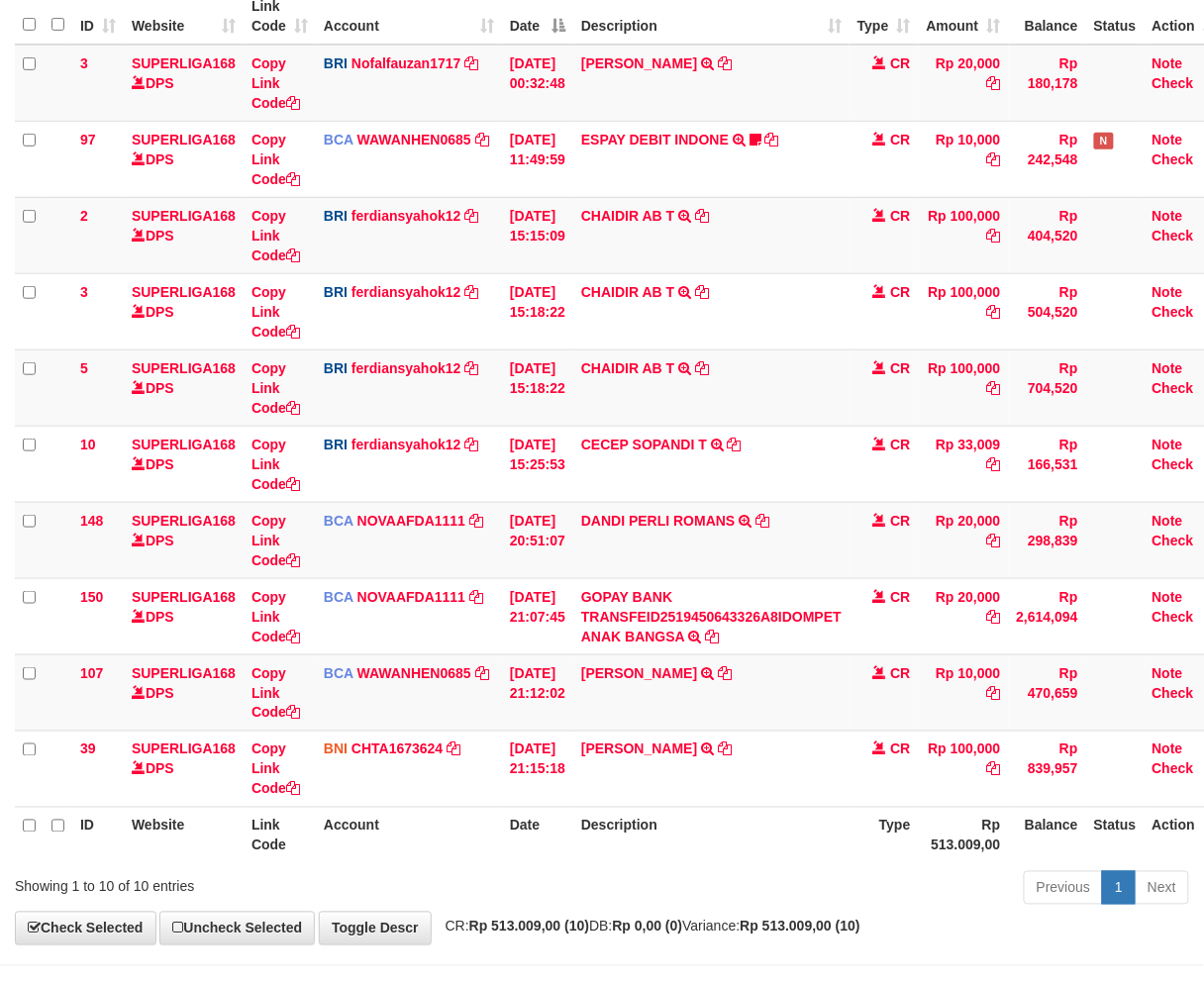 scroll, scrollTop: 274, scrollLeft: 0, axis: vertical 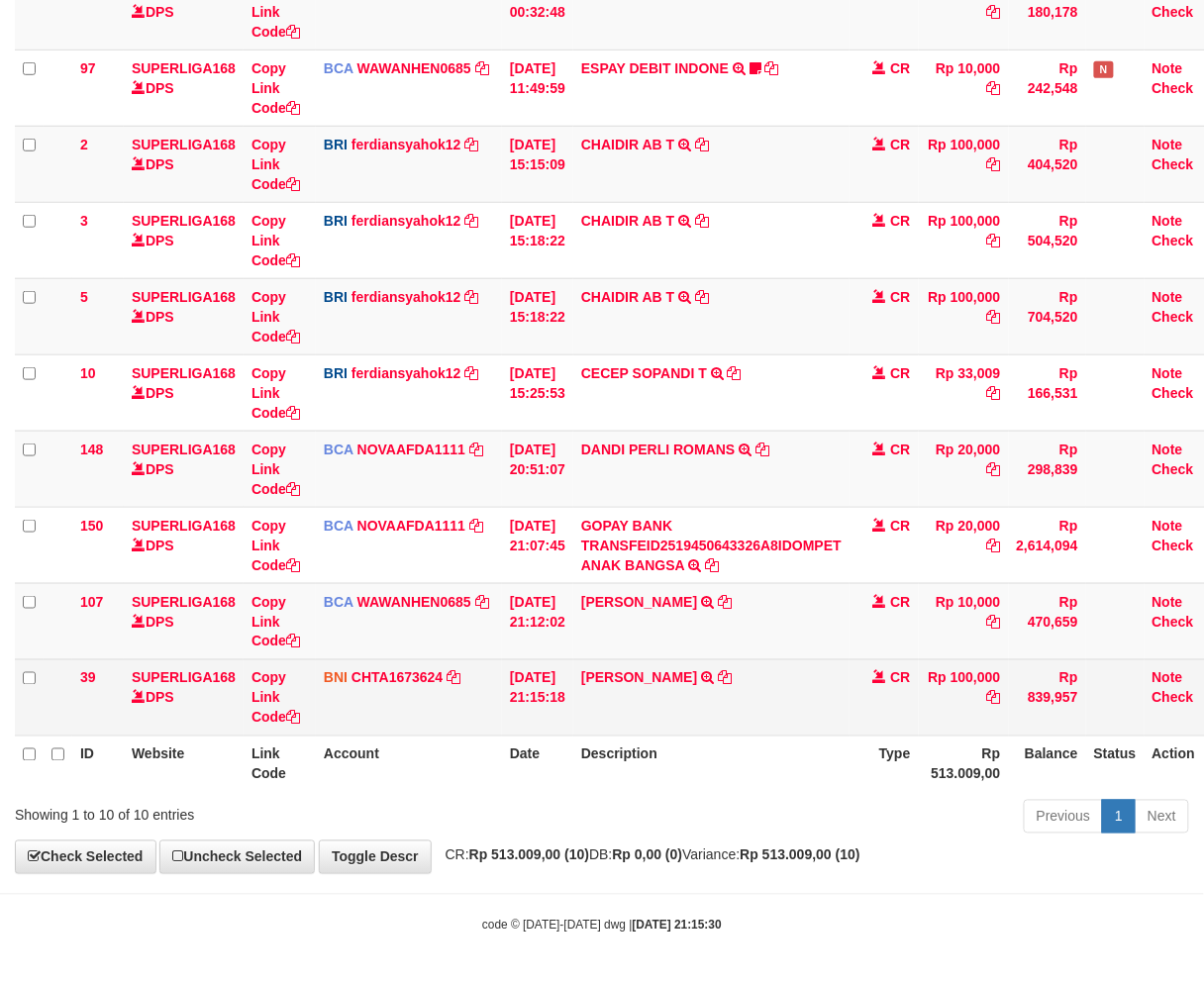 click on "[PERSON_NAME]         TRANSFER DARI SDR [PERSON_NAME]" at bounding box center [711, 697] 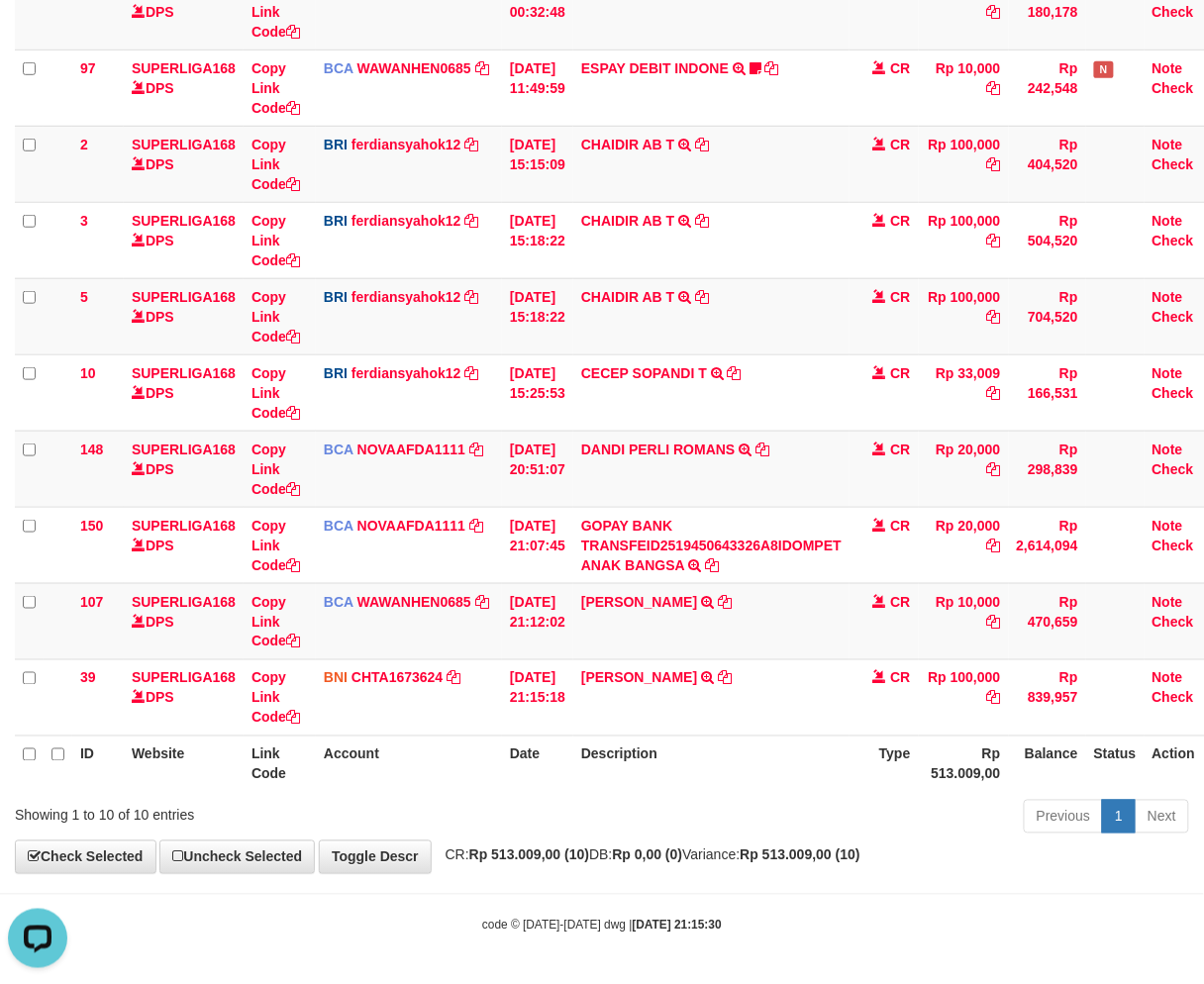 scroll, scrollTop: 0, scrollLeft: 0, axis: both 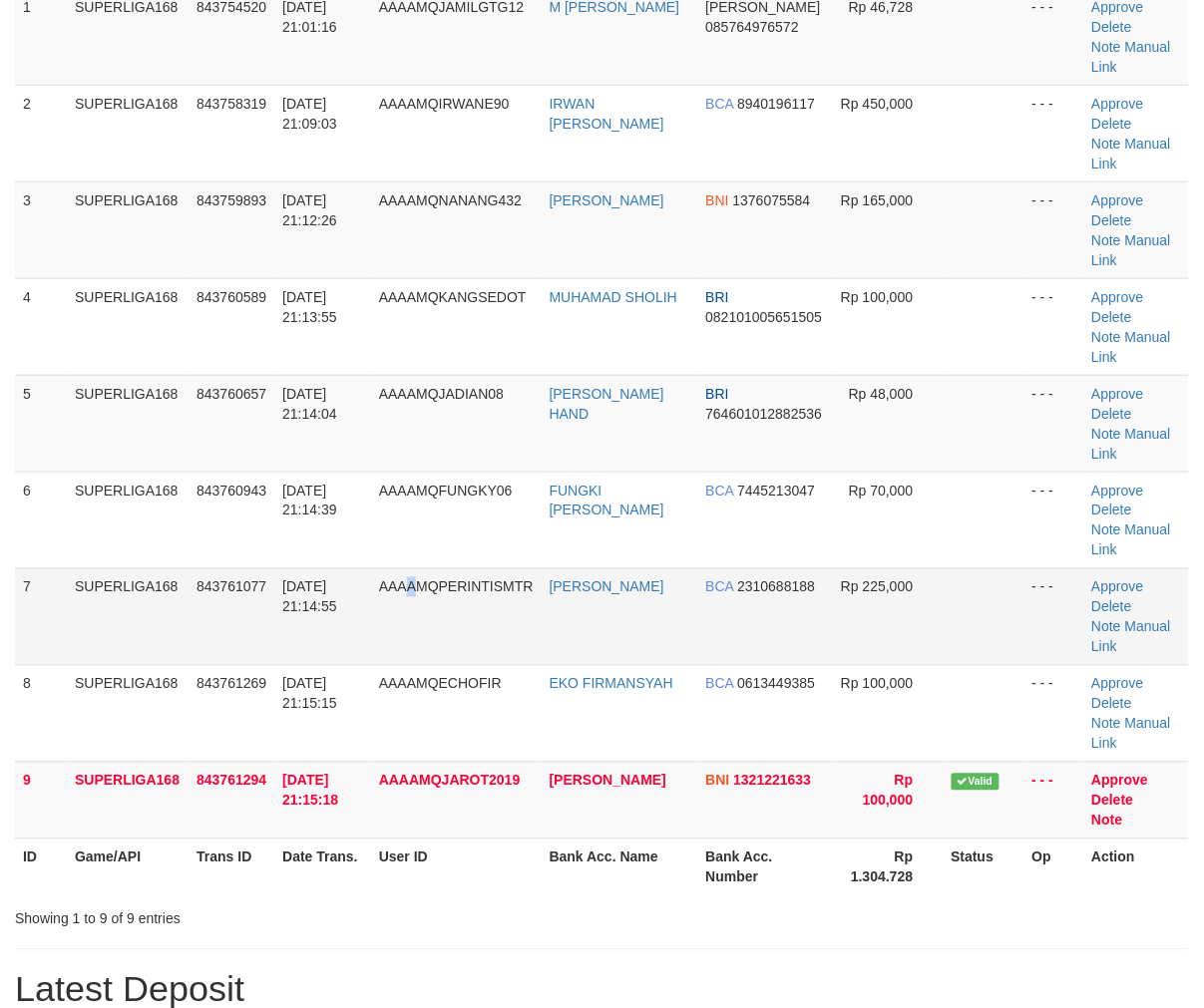 drag, startPoint x: 420, startPoint y: 457, endPoint x: 196, endPoint y: 568, distance: 249.994 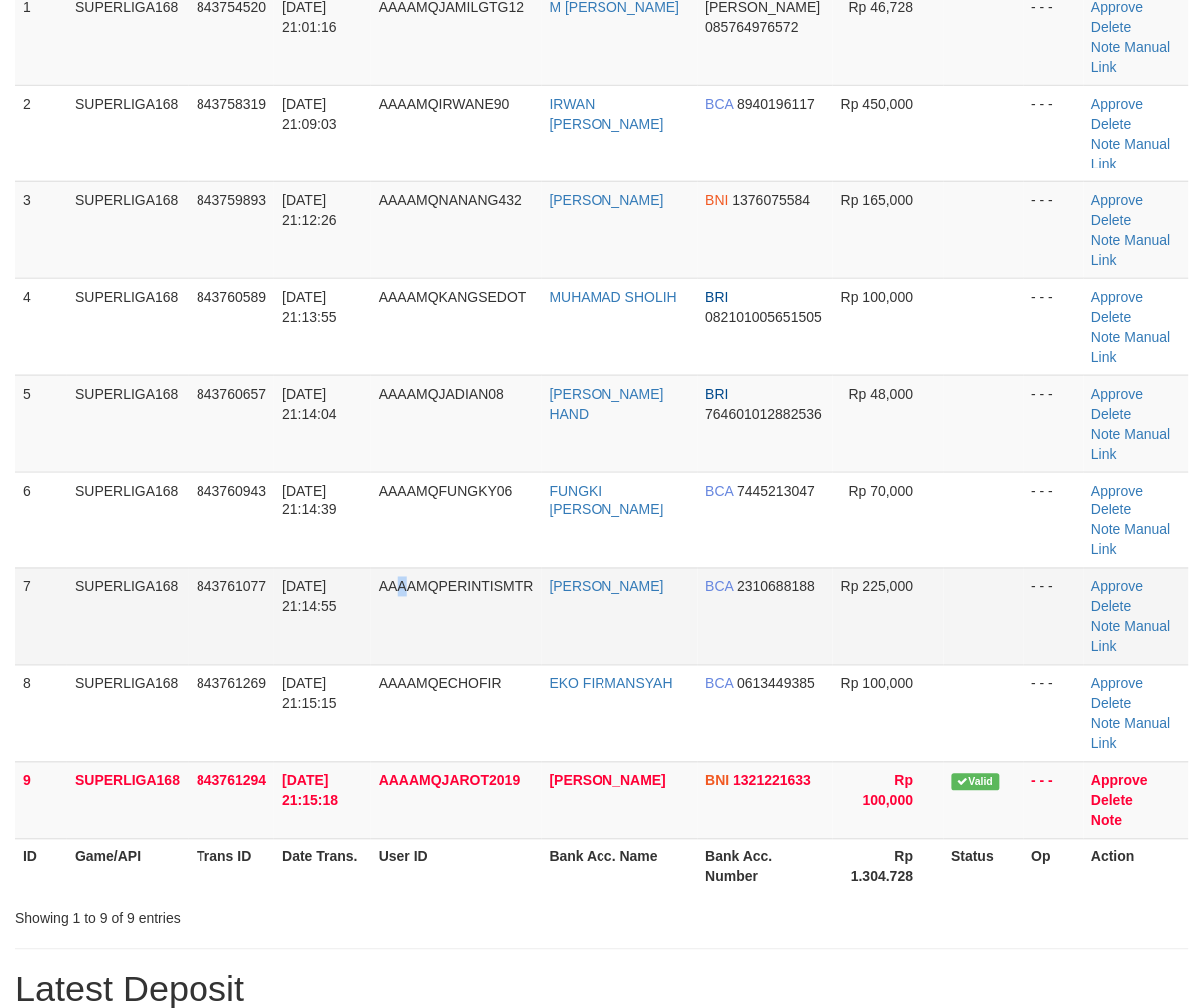 scroll, scrollTop: 185, scrollLeft: 0, axis: vertical 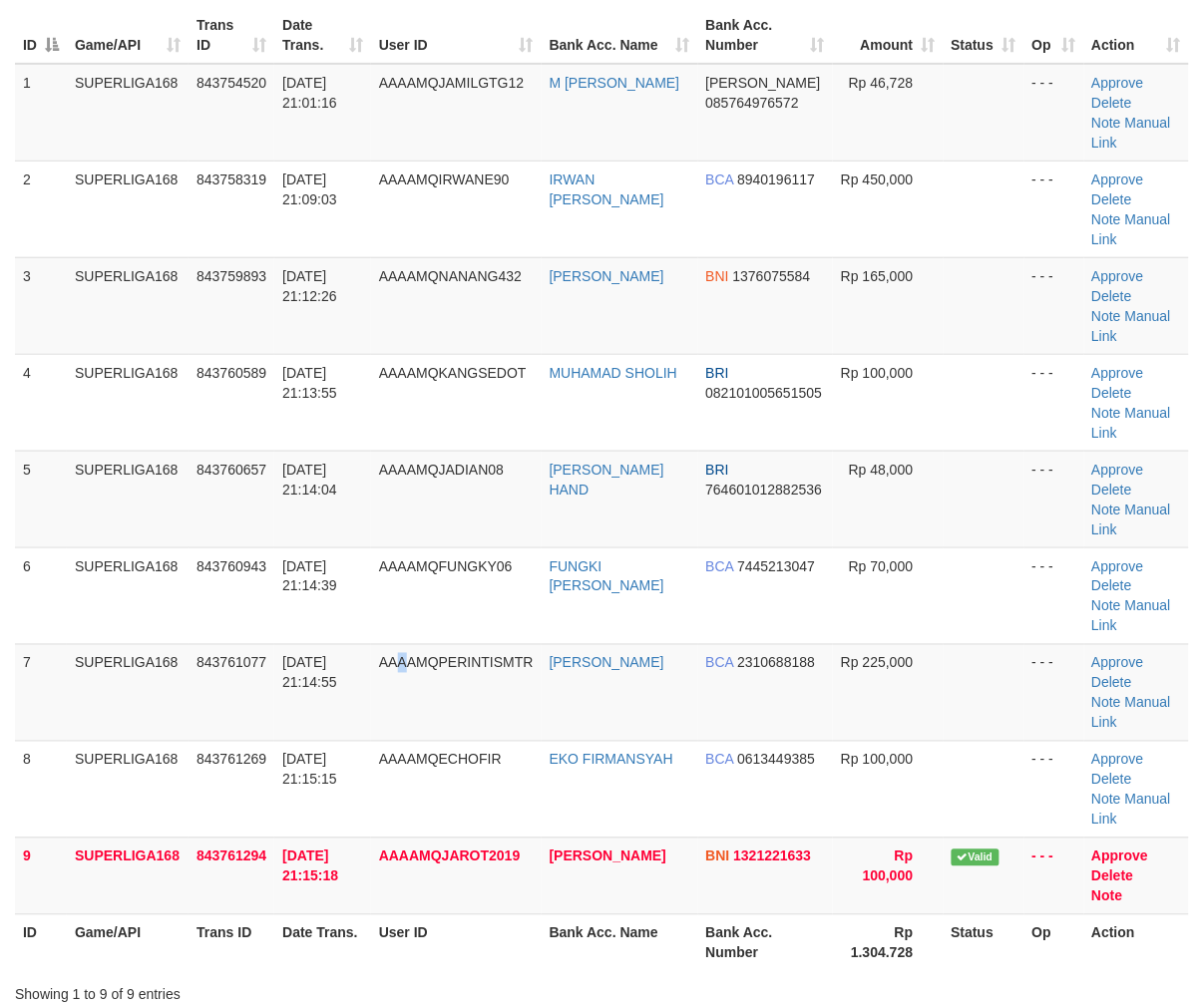 drag, startPoint x: 353, startPoint y: 473, endPoint x: 4, endPoint y: 605, distance: 373.1287 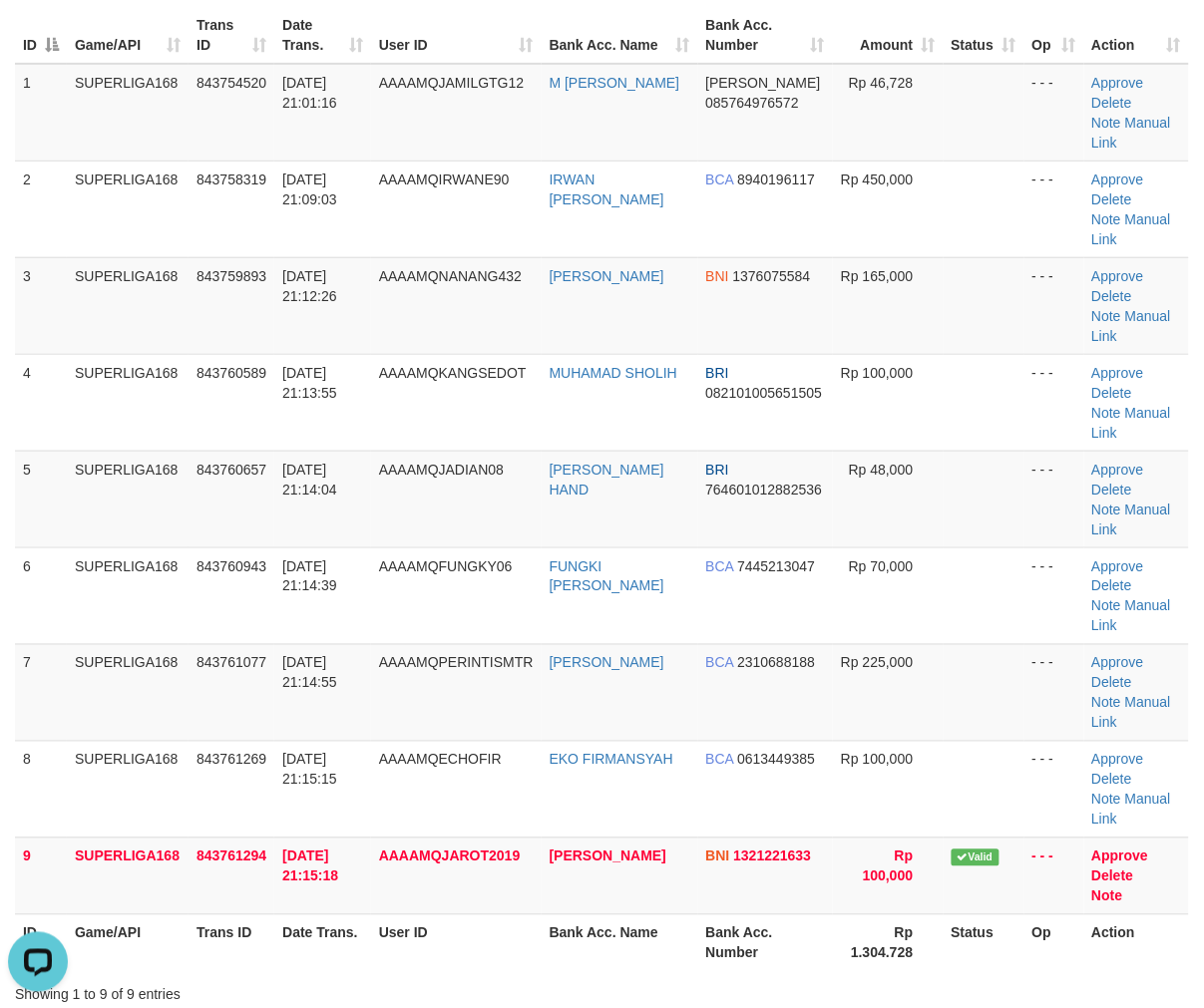 scroll, scrollTop: 0, scrollLeft: 0, axis: both 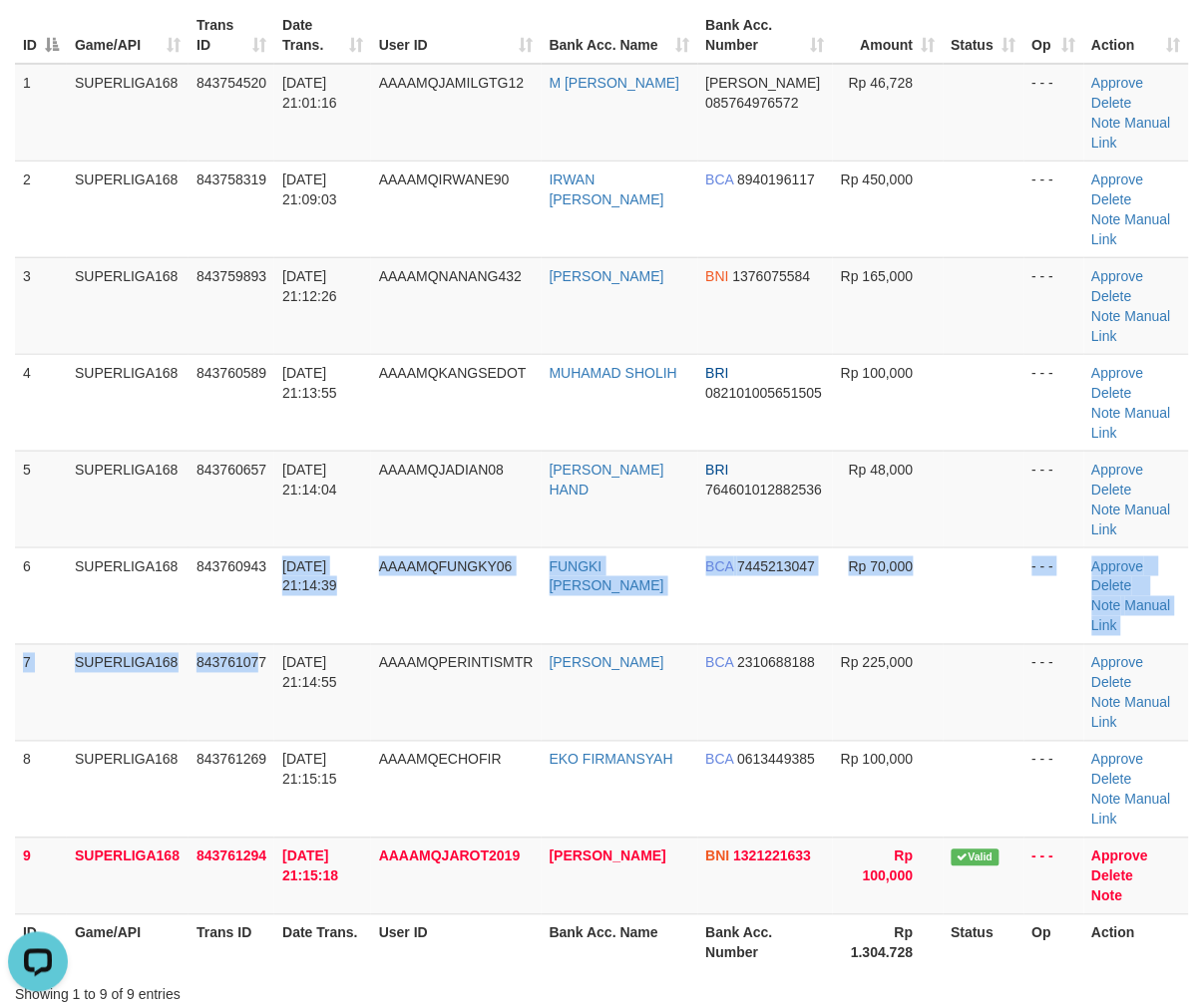 drag, startPoint x: 263, startPoint y: 520, endPoint x: 6, endPoint y: 620, distance: 275.77 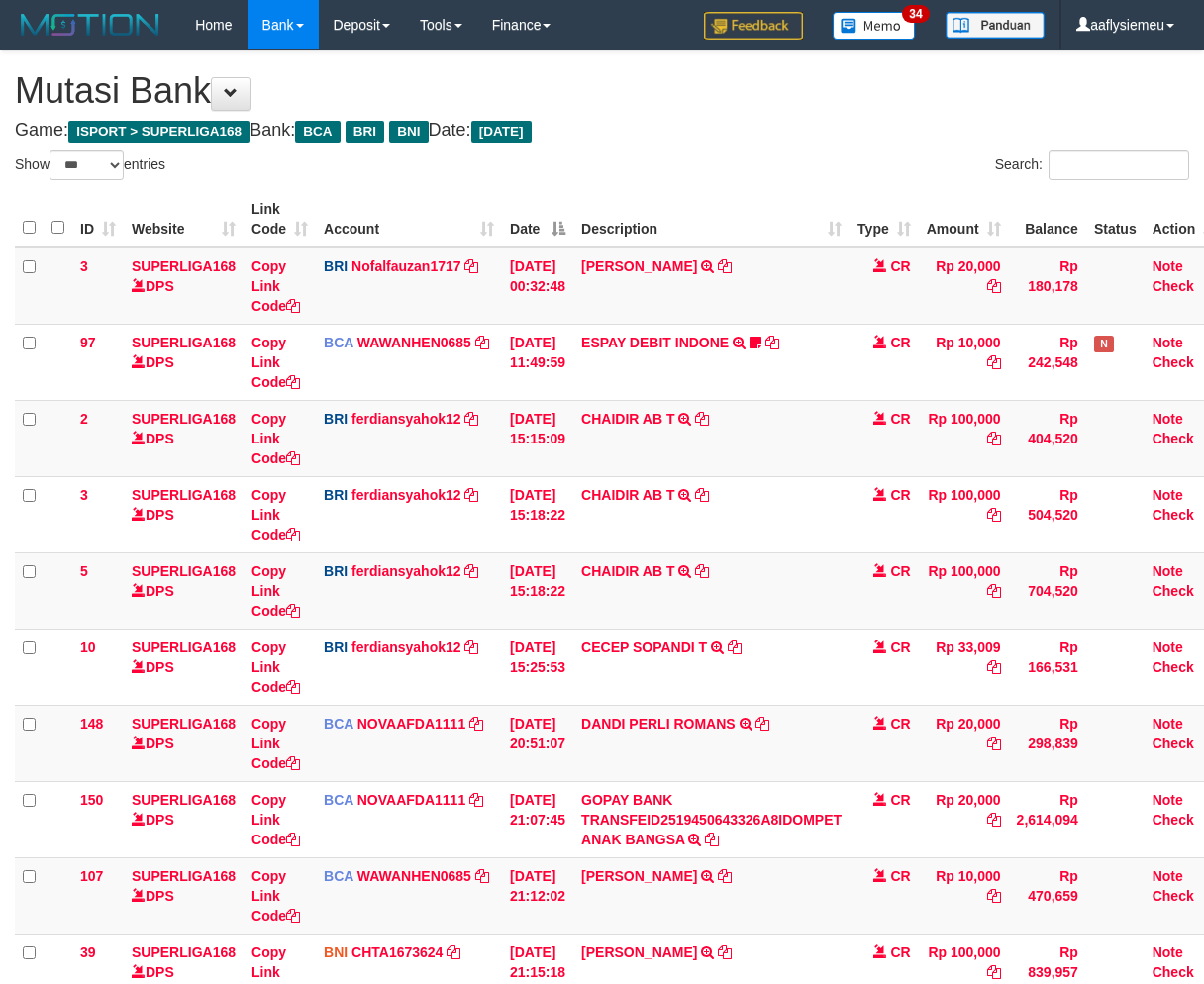 select on "***" 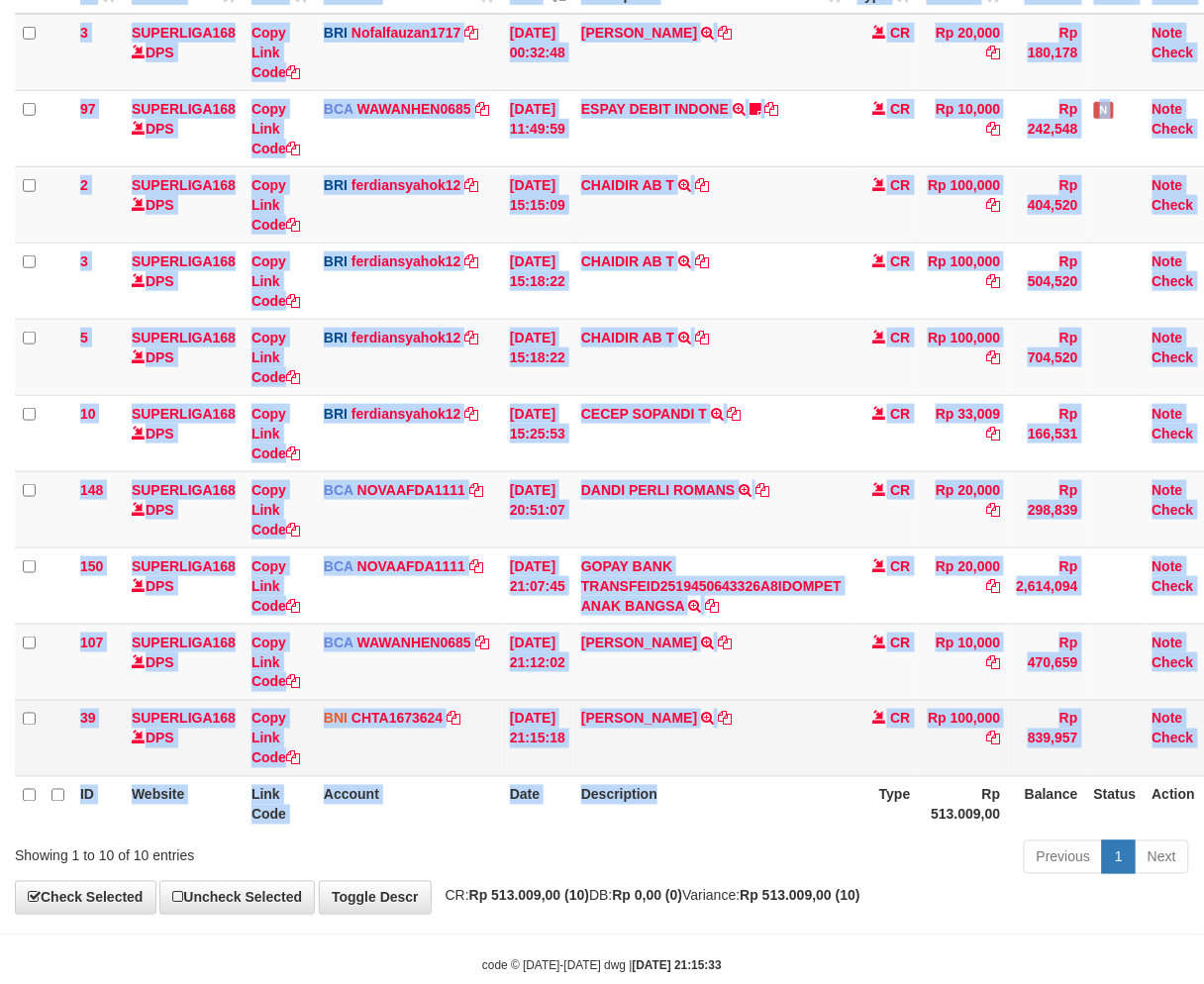 click on "[PERSON_NAME]         TRANSFER DARI SDR [PERSON_NAME]" at bounding box center [711, 738] 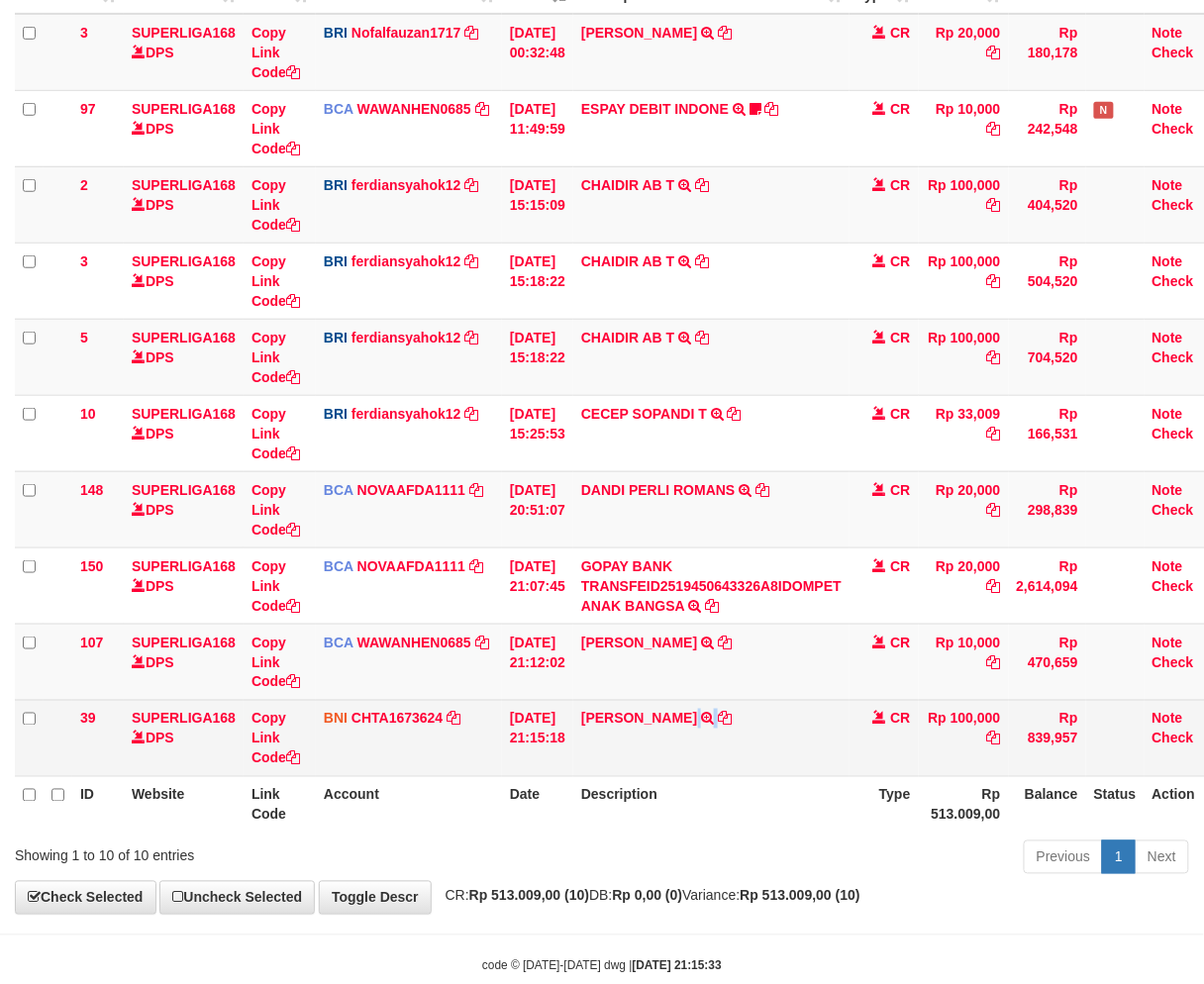 click on "[PERSON_NAME]         TRANSFER DARI SDR [PERSON_NAME]" at bounding box center (711, 738) 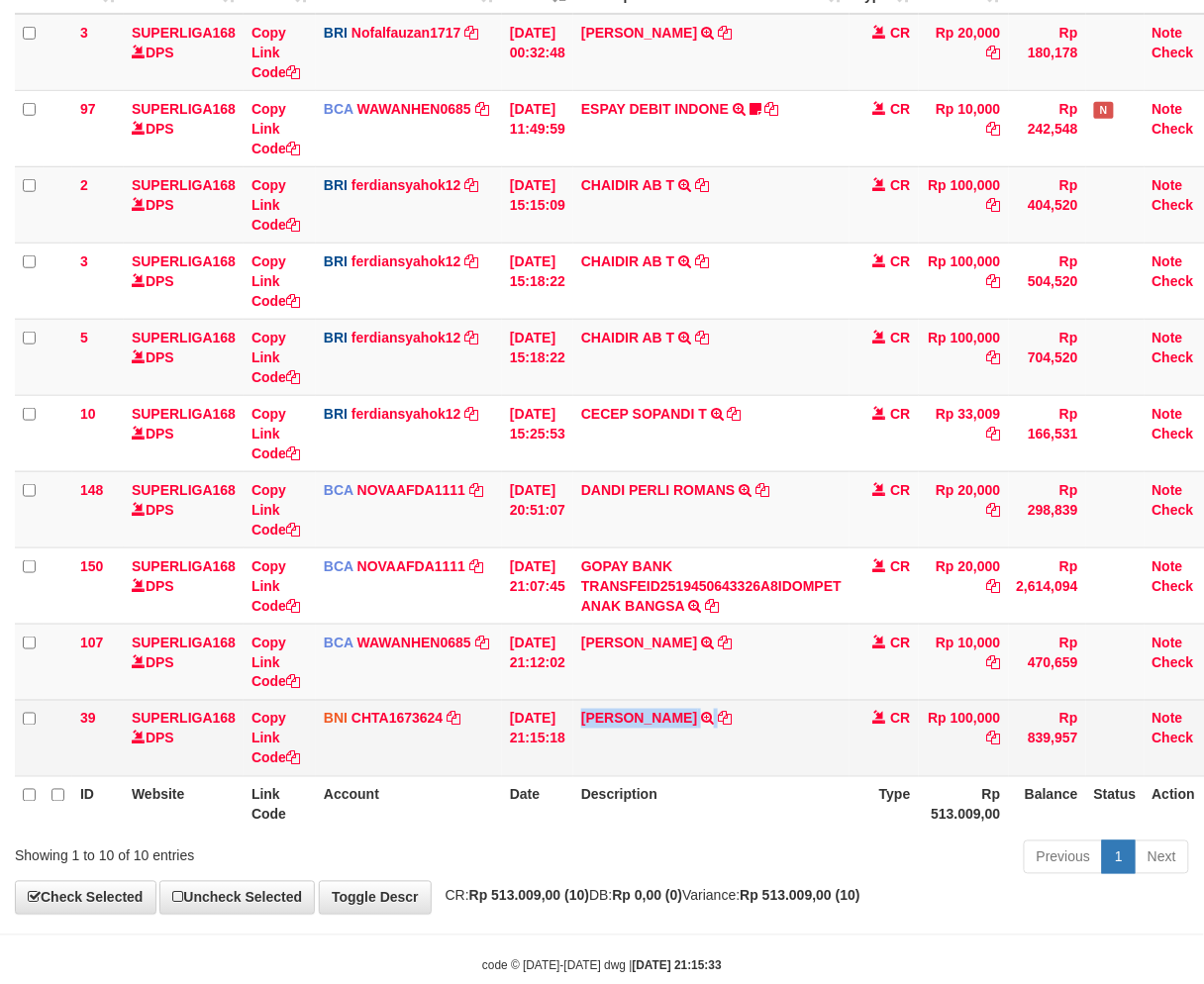 drag, startPoint x: 703, startPoint y: 772, endPoint x: 996, endPoint y: 700, distance: 301.71675 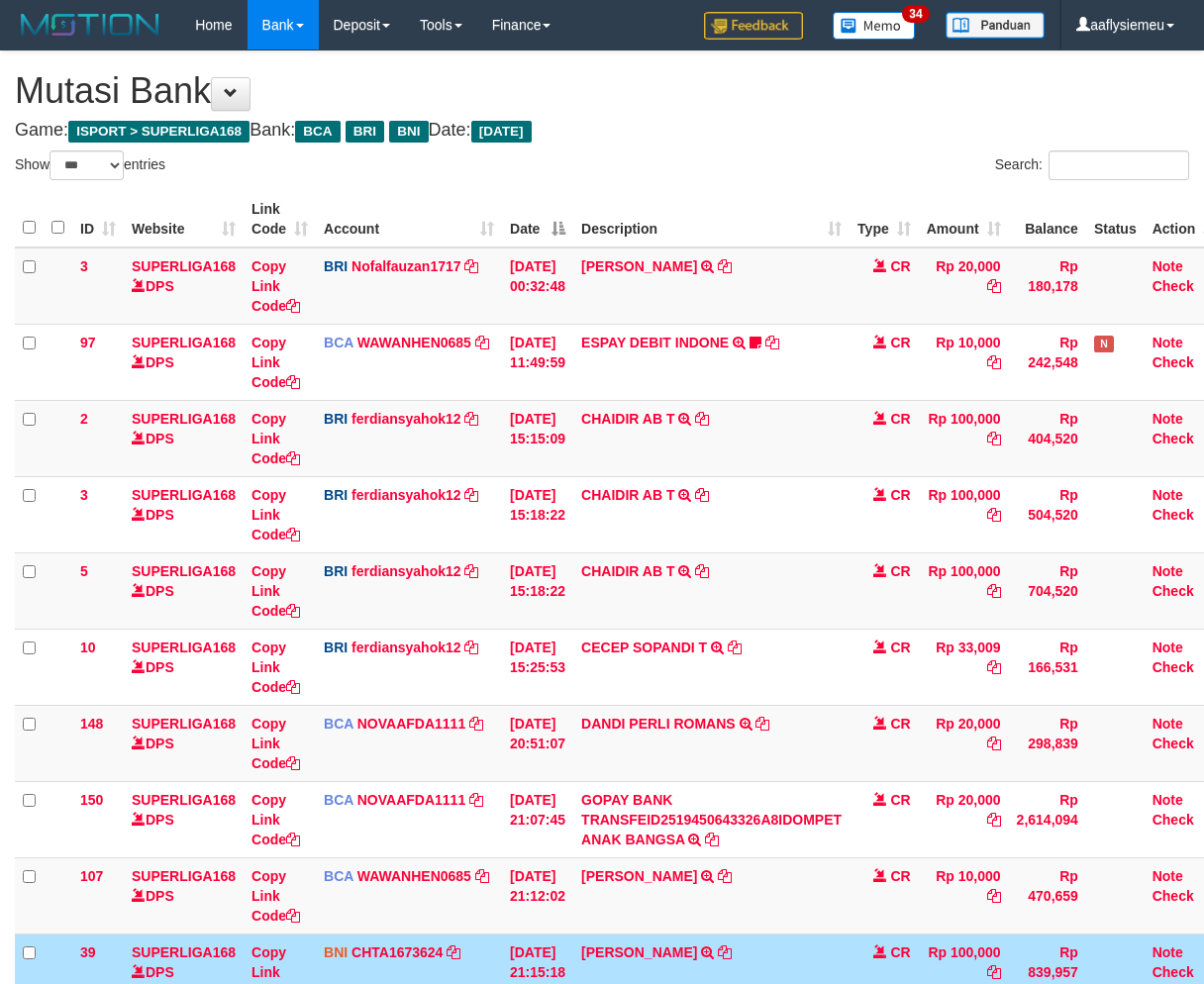 select on "***" 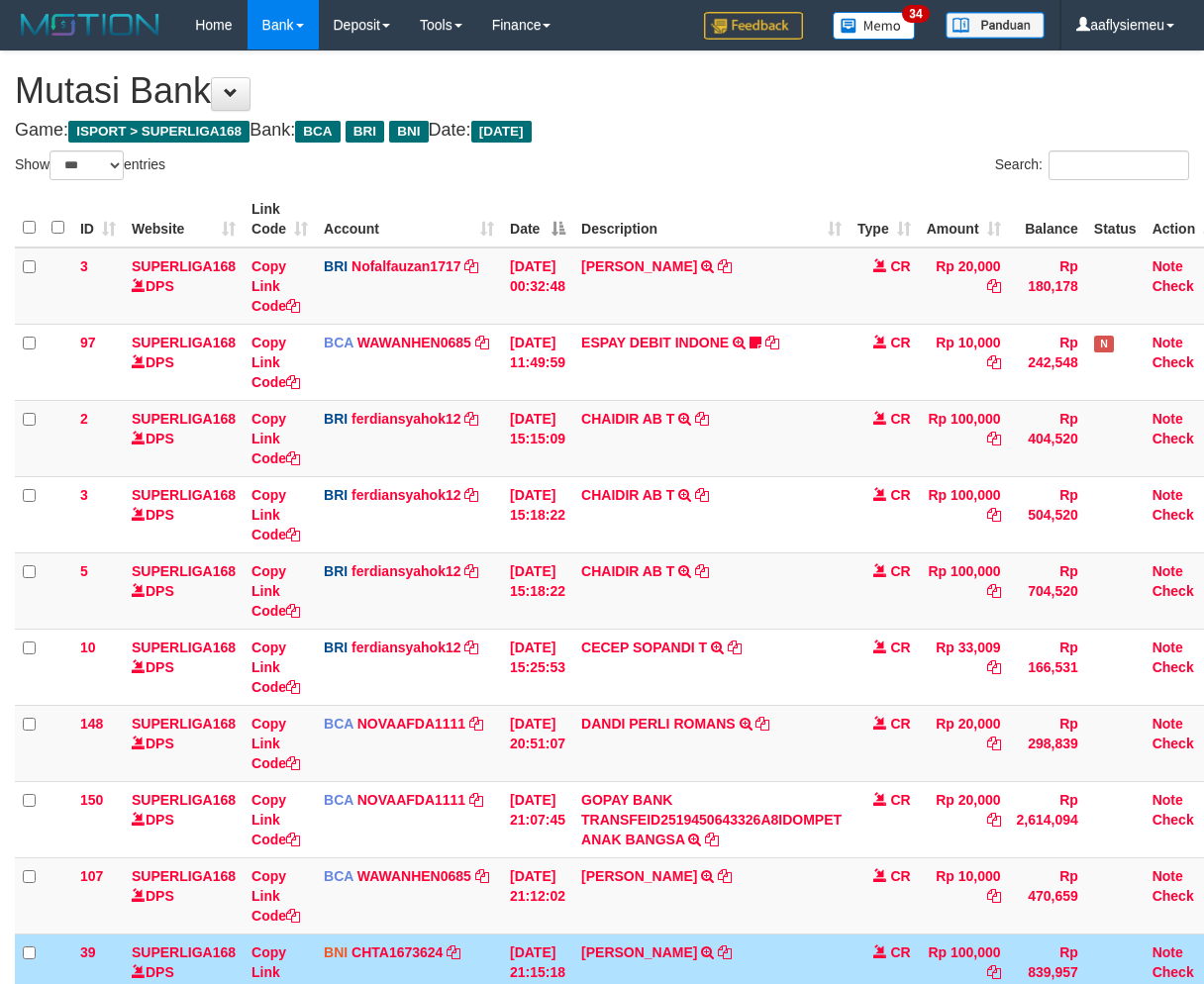 scroll, scrollTop: 234, scrollLeft: 0, axis: vertical 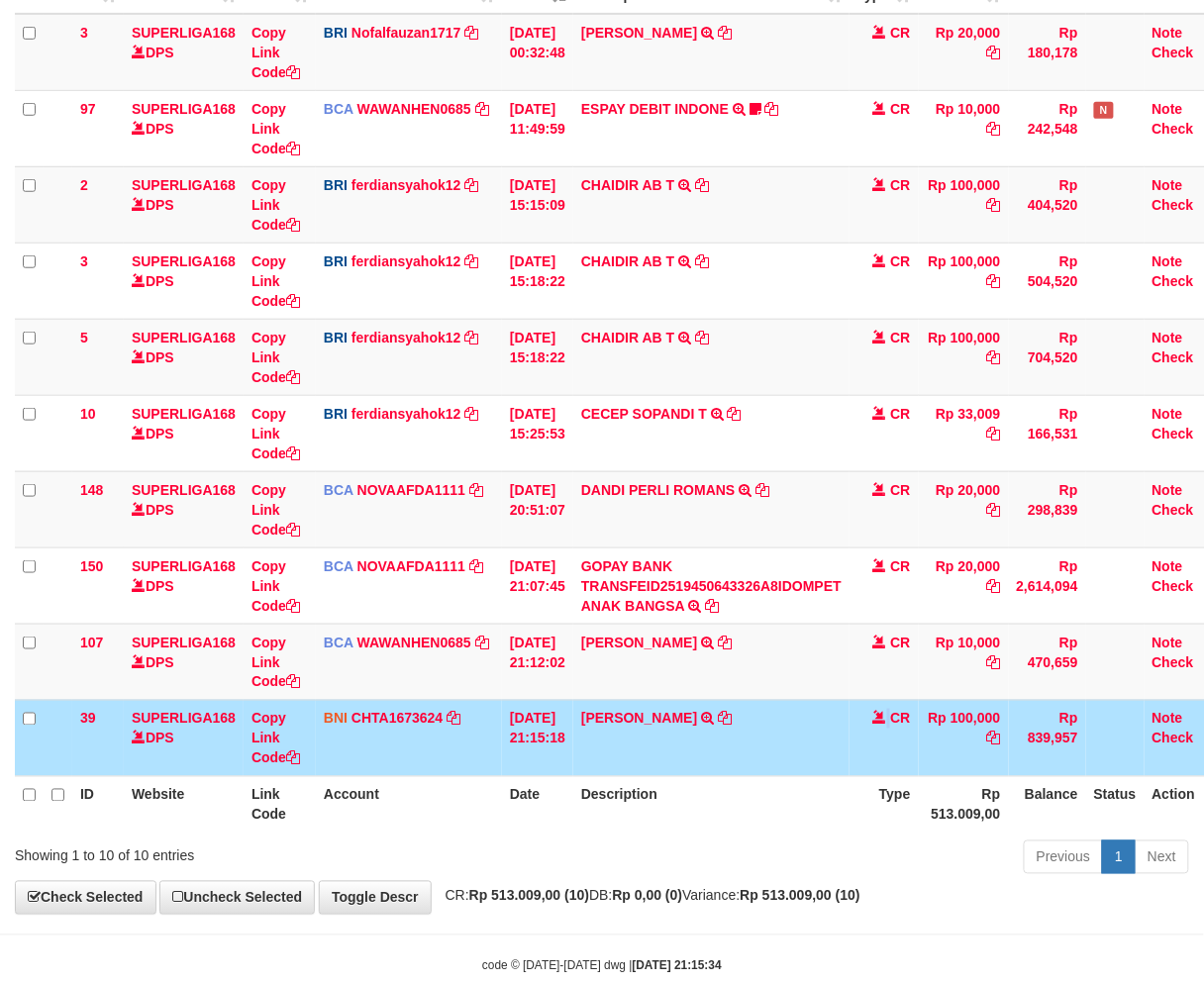 drag, startPoint x: 0, startPoint y: 0, endPoint x: 1212, endPoint y: 665, distance: 1382.45 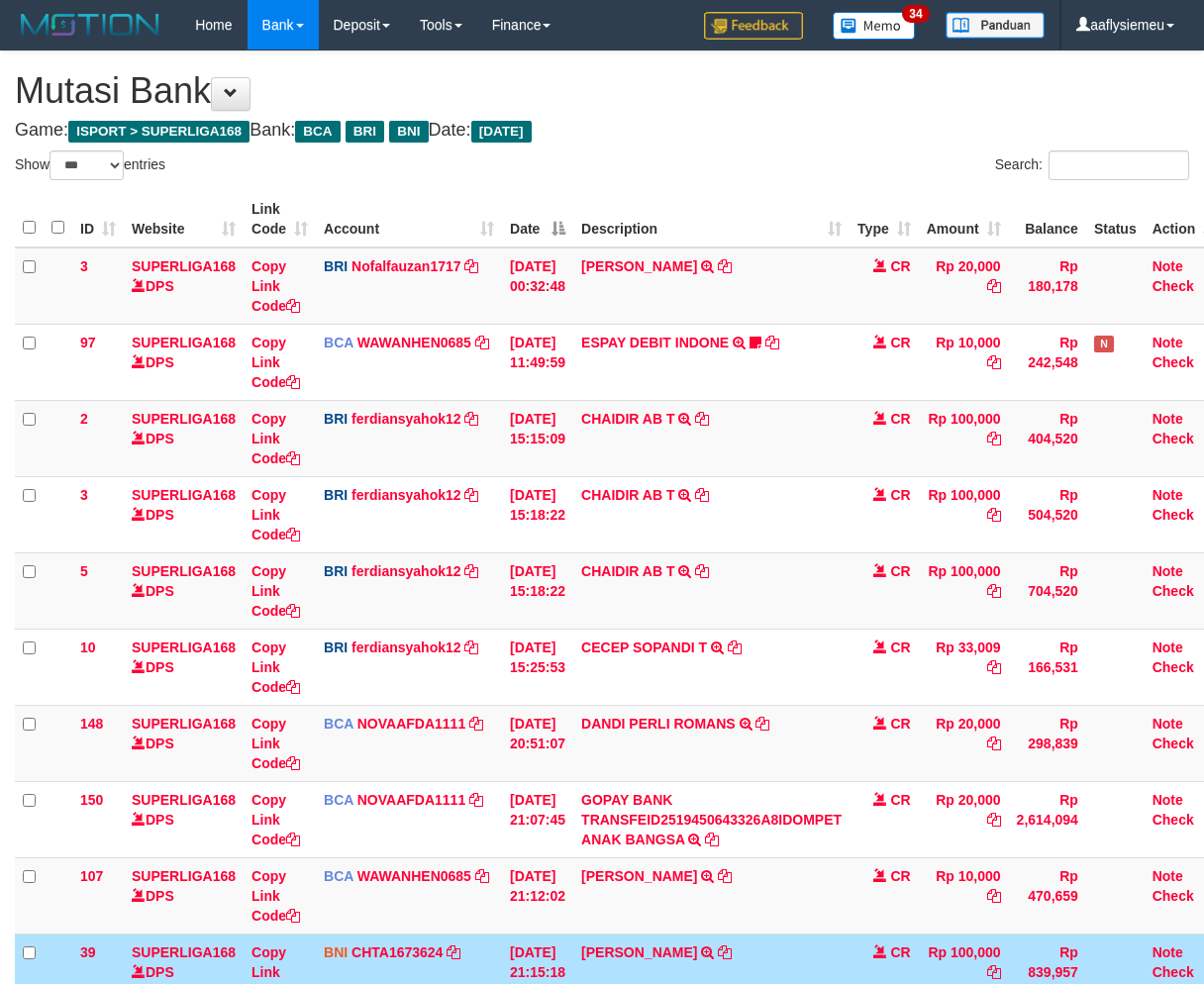 select on "***" 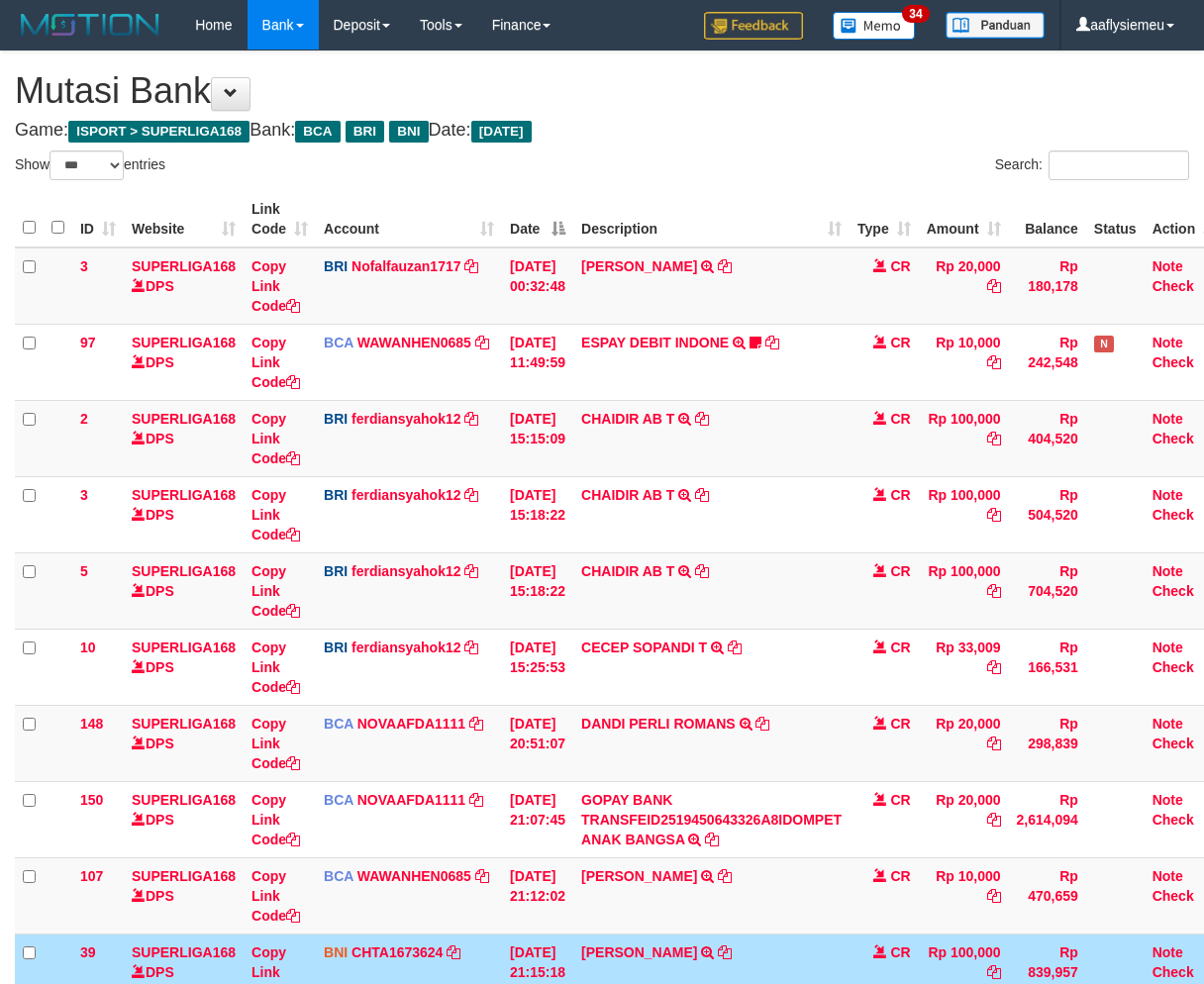 scroll, scrollTop: 234, scrollLeft: 0, axis: vertical 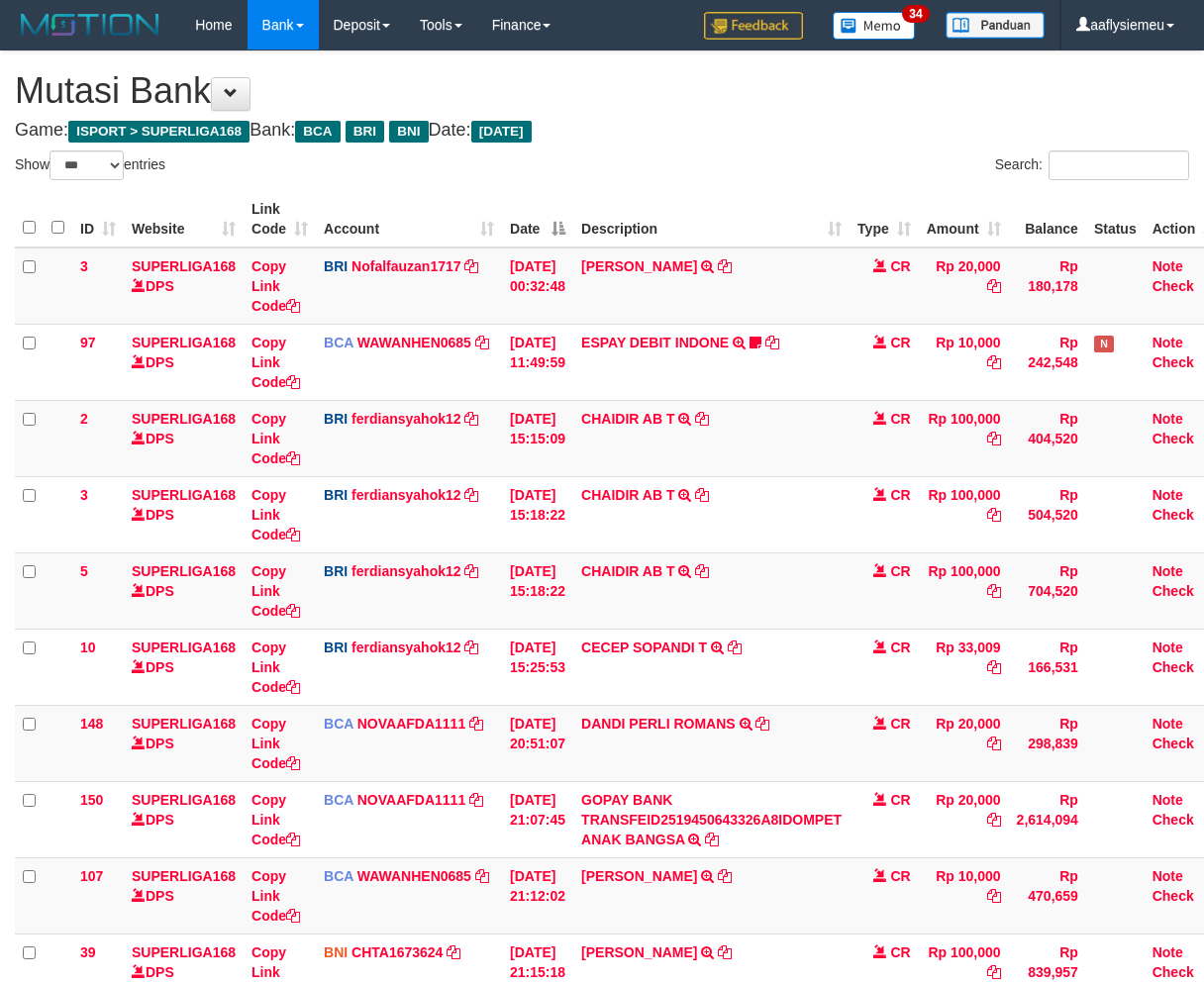 select on "***" 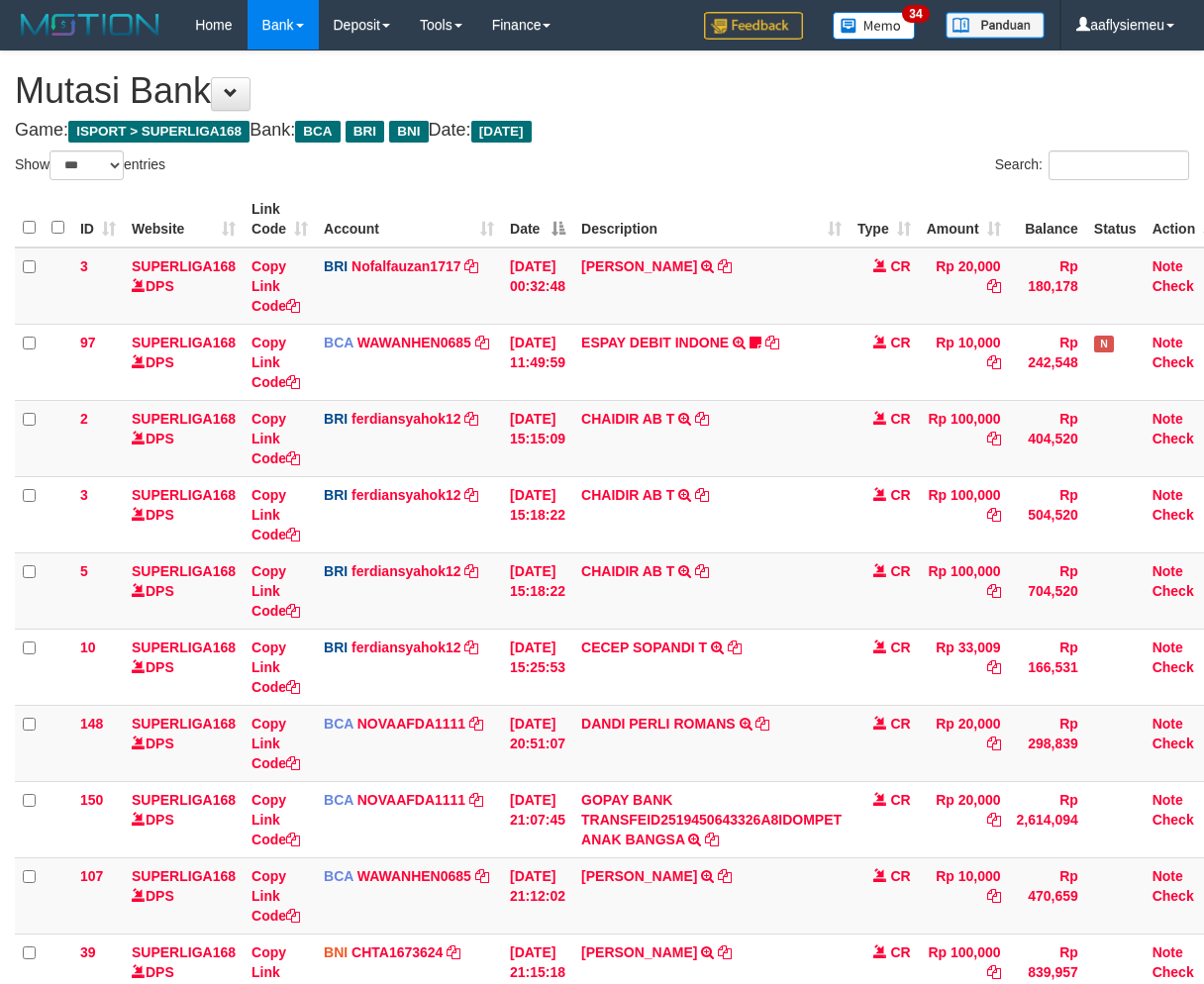 scroll, scrollTop: 234, scrollLeft: 0, axis: vertical 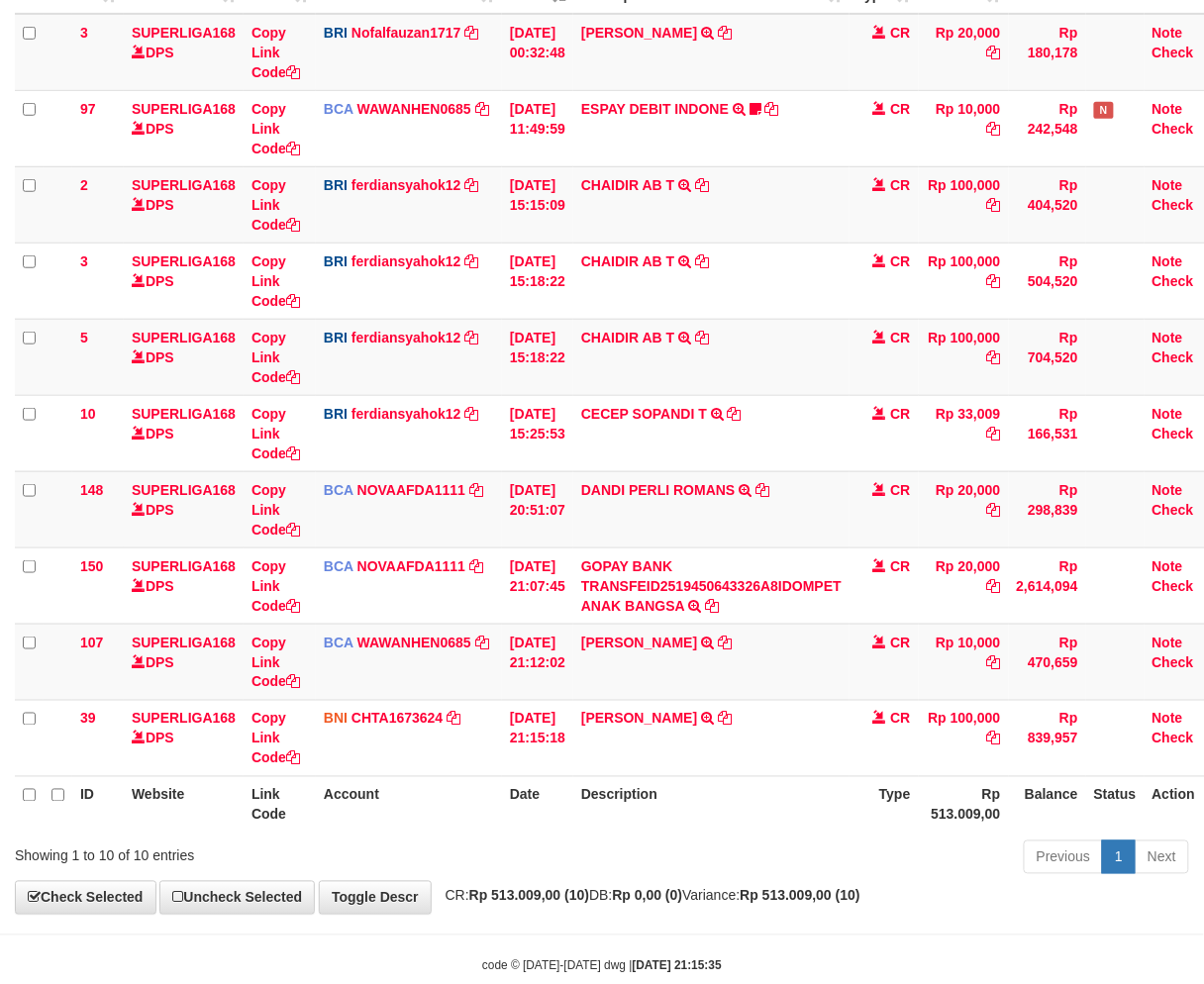 drag, startPoint x: 0, startPoint y: 0, endPoint x: 512, endPoint y: 813, distance: 960.7877 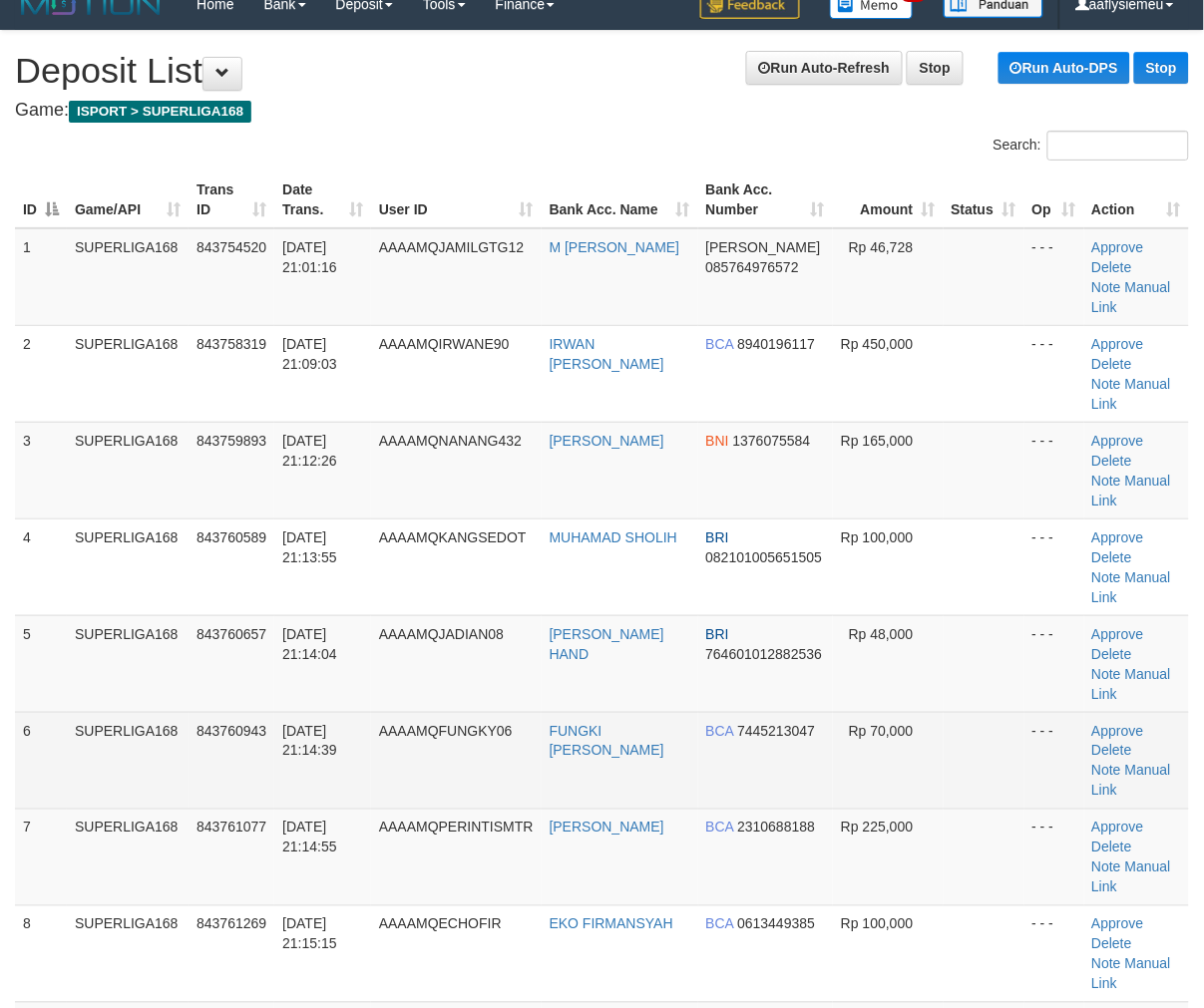 scroll, scrollTop: 0, scrollLeft: 0, axis: both 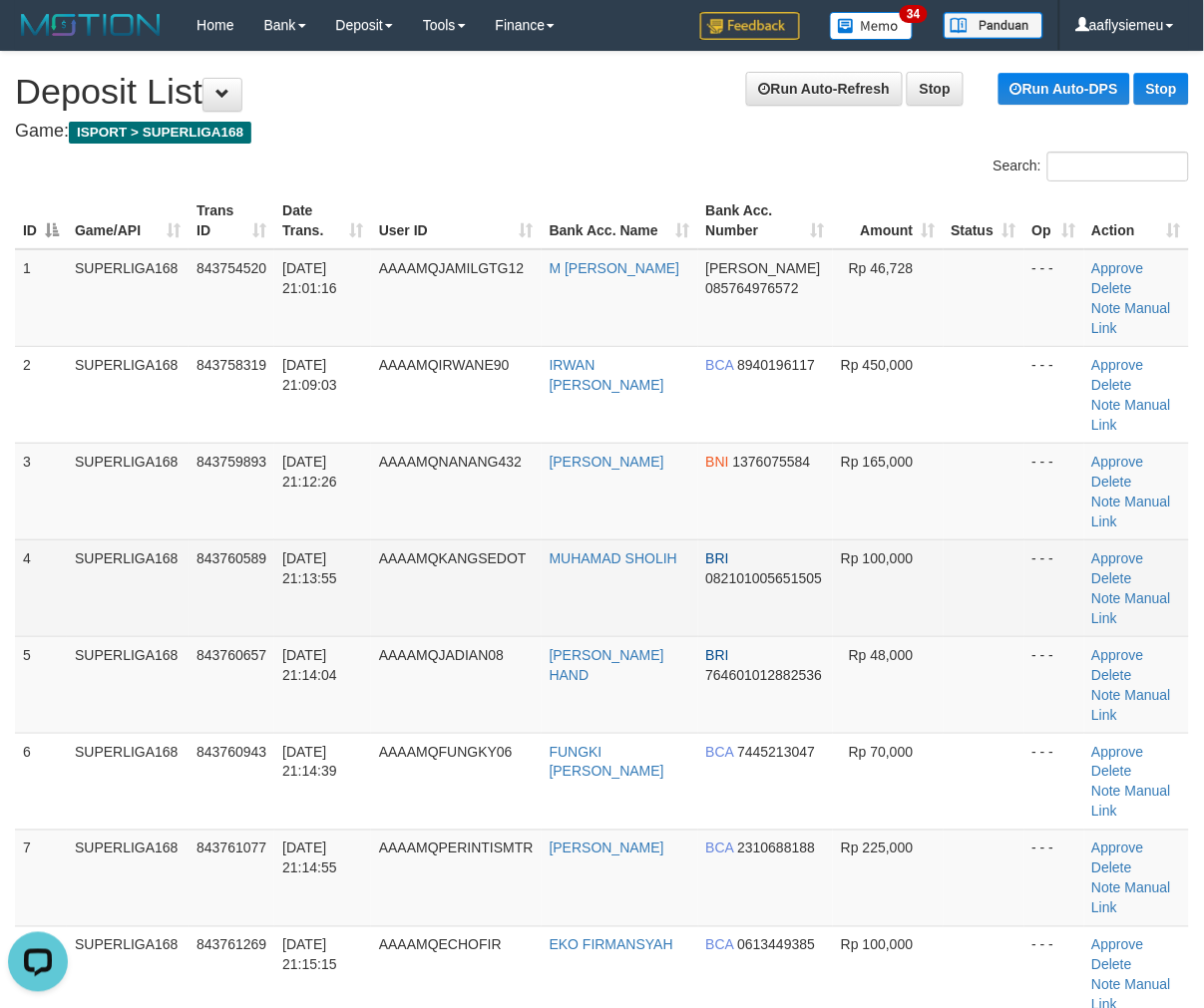 click on "843760589" at bounding box center (231, 587) 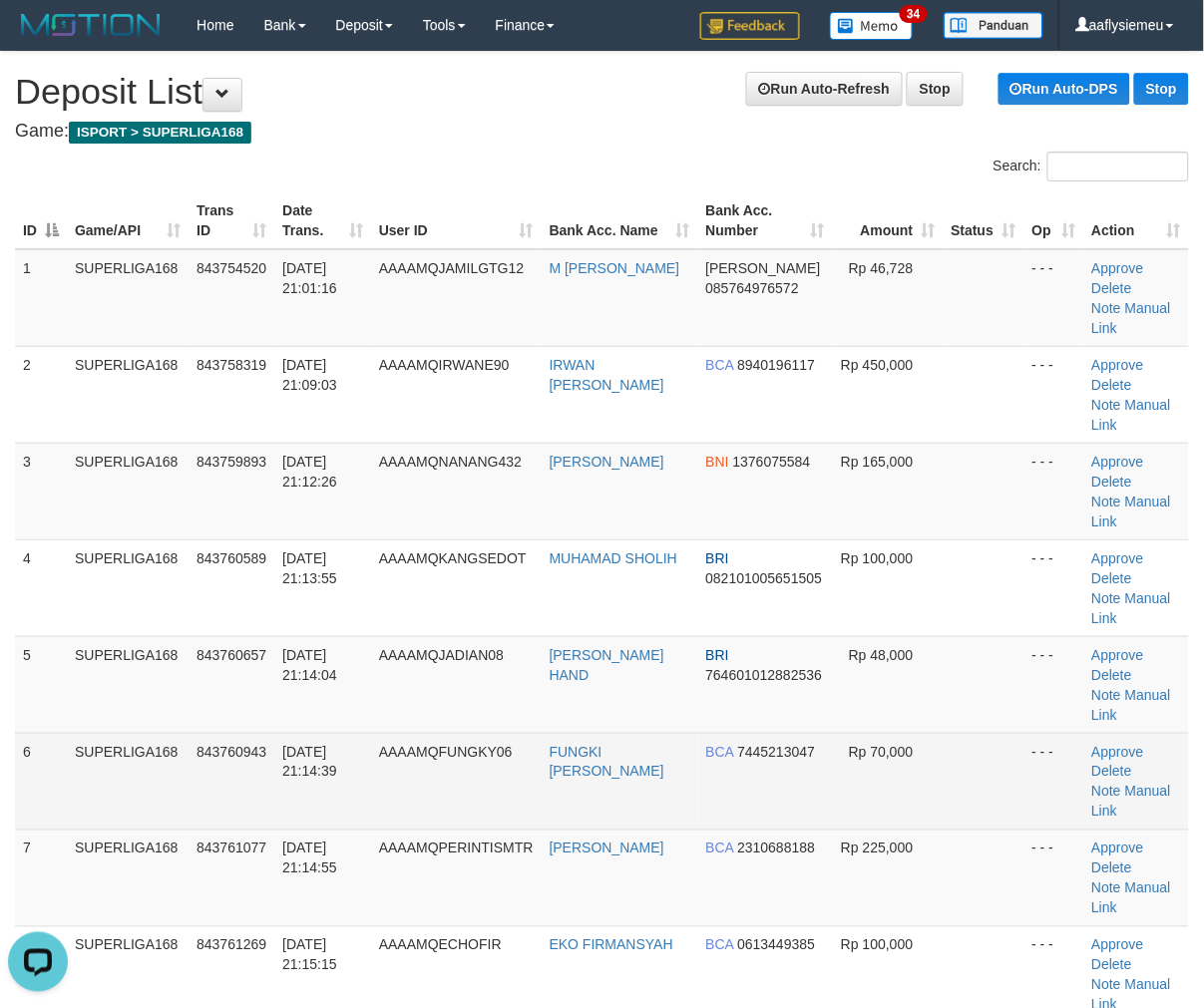 drag, startPoint x: 98, startPoint y: 601, endPoint x: 18, endPoint y: 643, distance: 90.35486 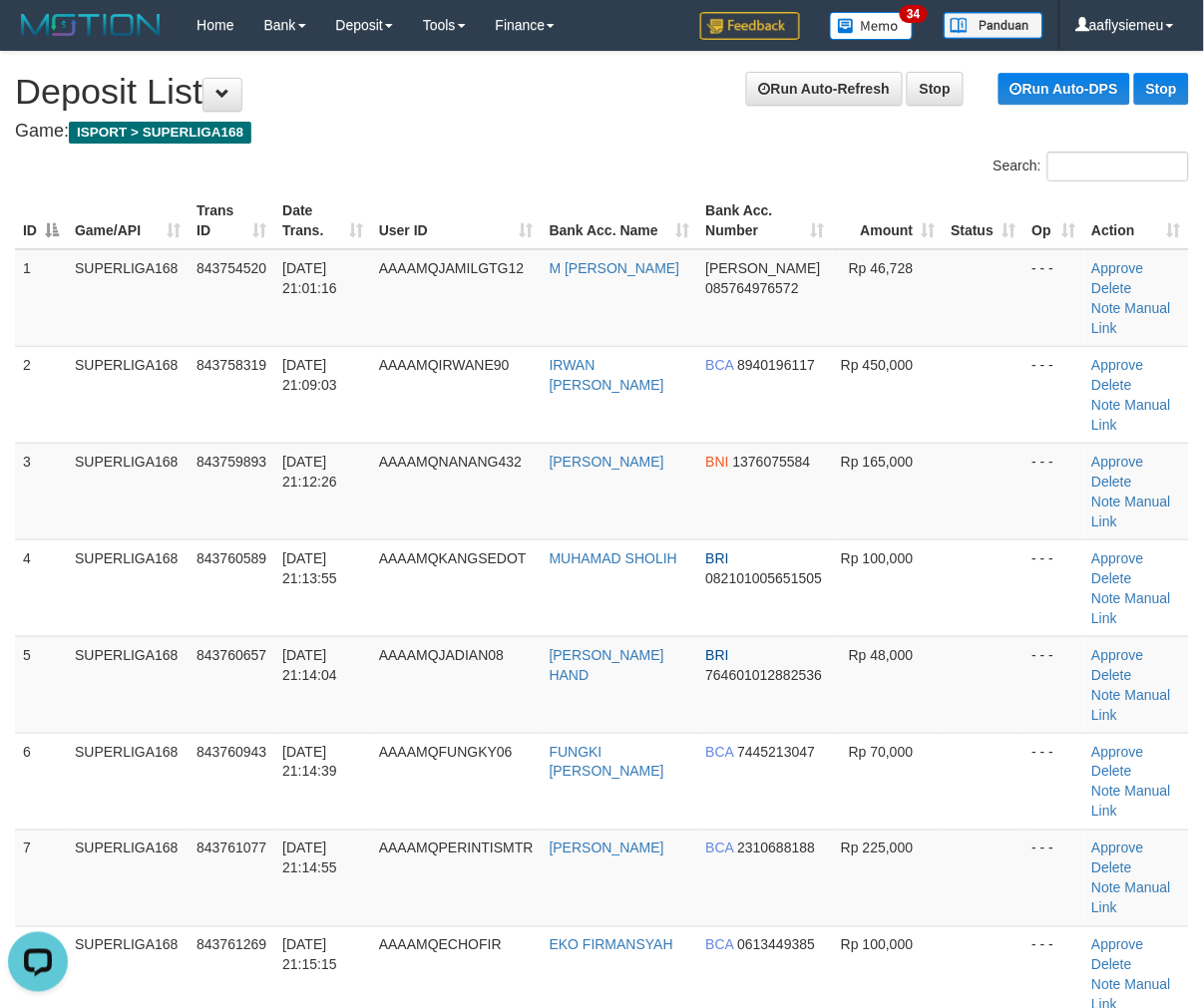 click on "ID Game/API Trans ID Date Trans. User ID Bank Acc. Name Bank Acc. Number Amount Status Op Action
1
SUPERLIGA168
843754520
13/07/2025 21:01:16
AAAAMQJAMILGTG12
M SYAIFUL ANWAR
DANA
085764976572
Rp 46,728
- - -
Approve
Delete
Note
Manual Link
2
SUPERLIGA168
843758319
13/07/2025 21:09:03
AAAAMQIRWANE90
IRWAN LUHUR WIJAYA
BCA
8940196117
ID" at bounding box center [602, 674] 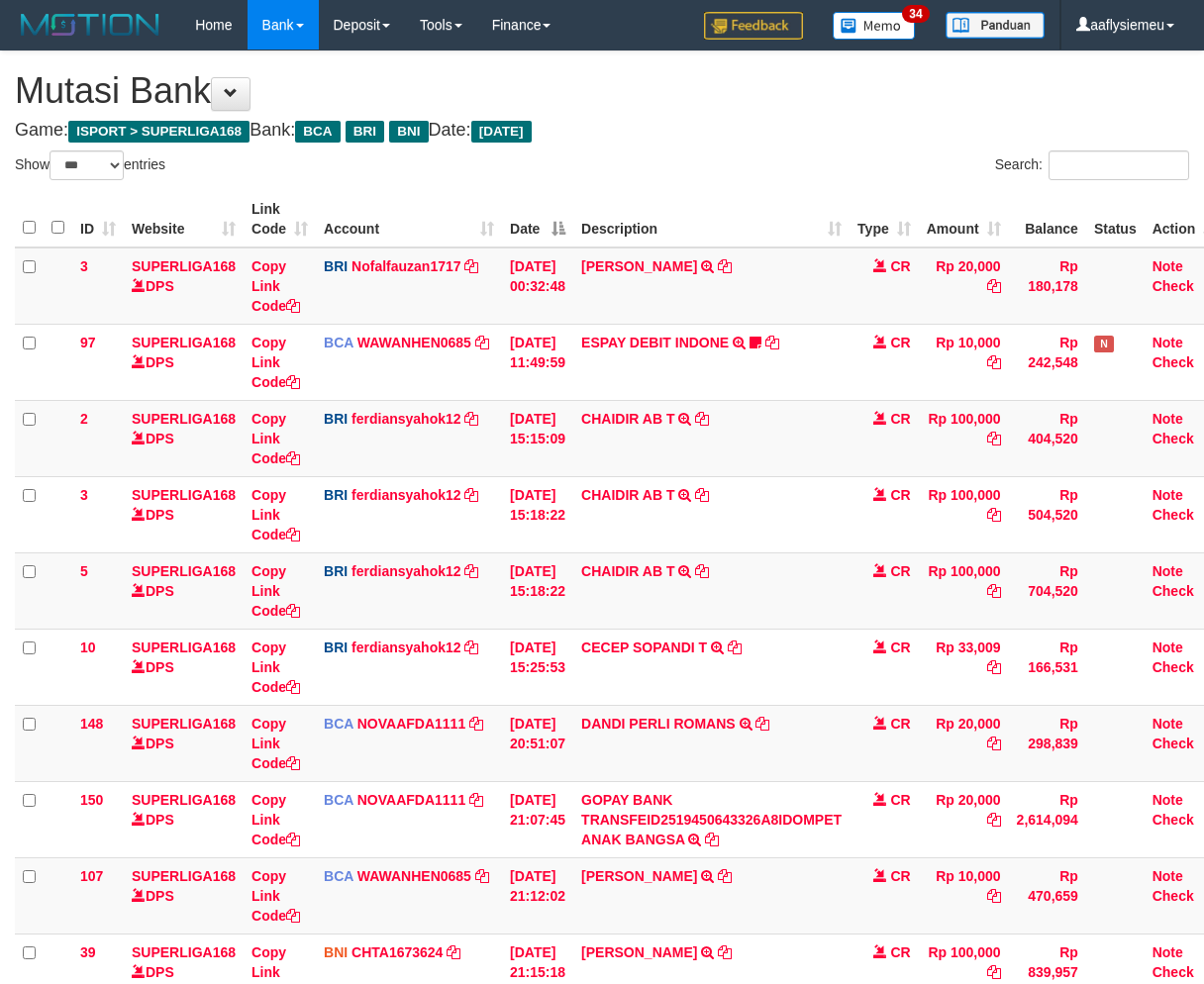 select on "***" 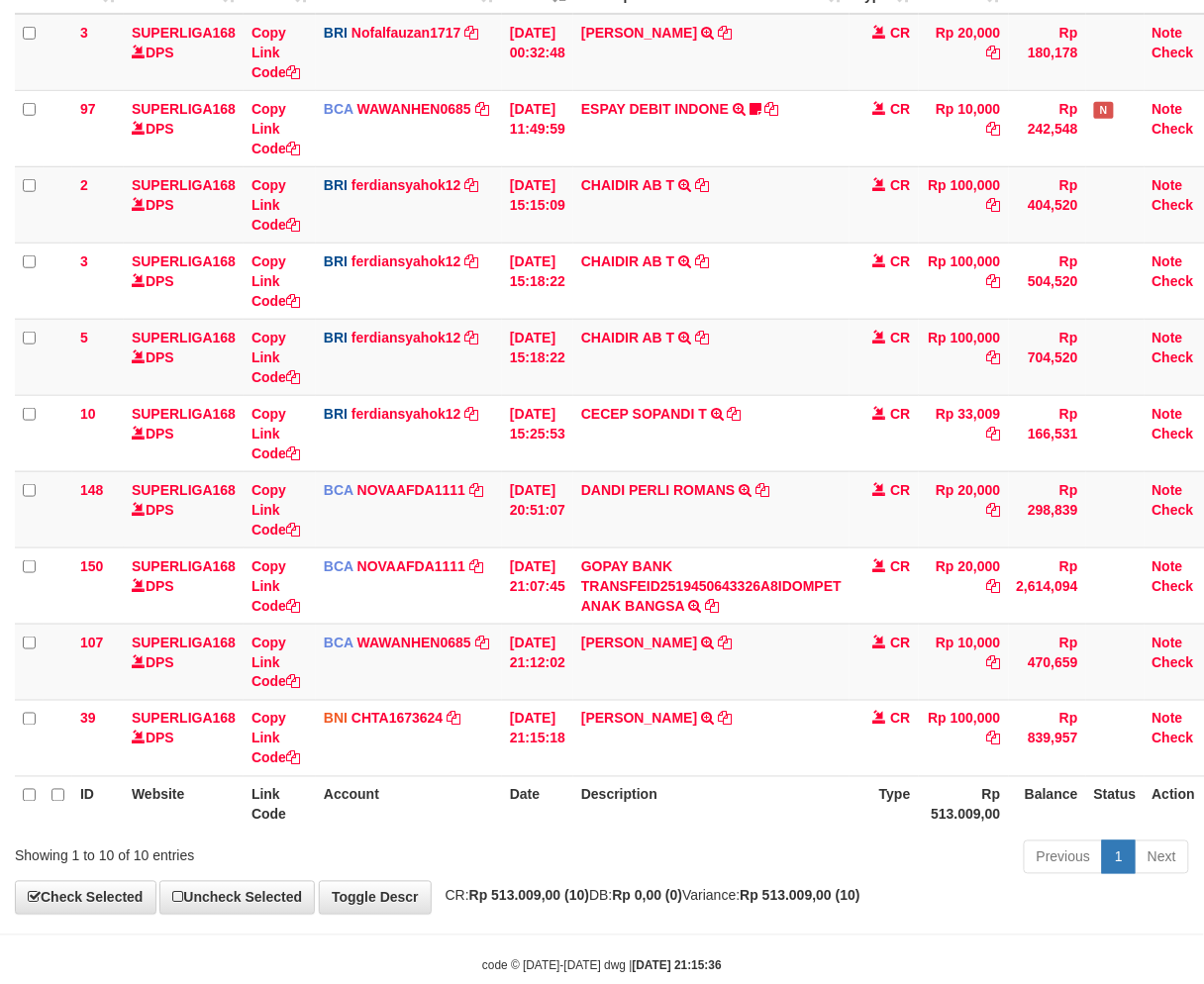 scroll, scrollTop: 274, scrollLeft: 0, axis: vertical 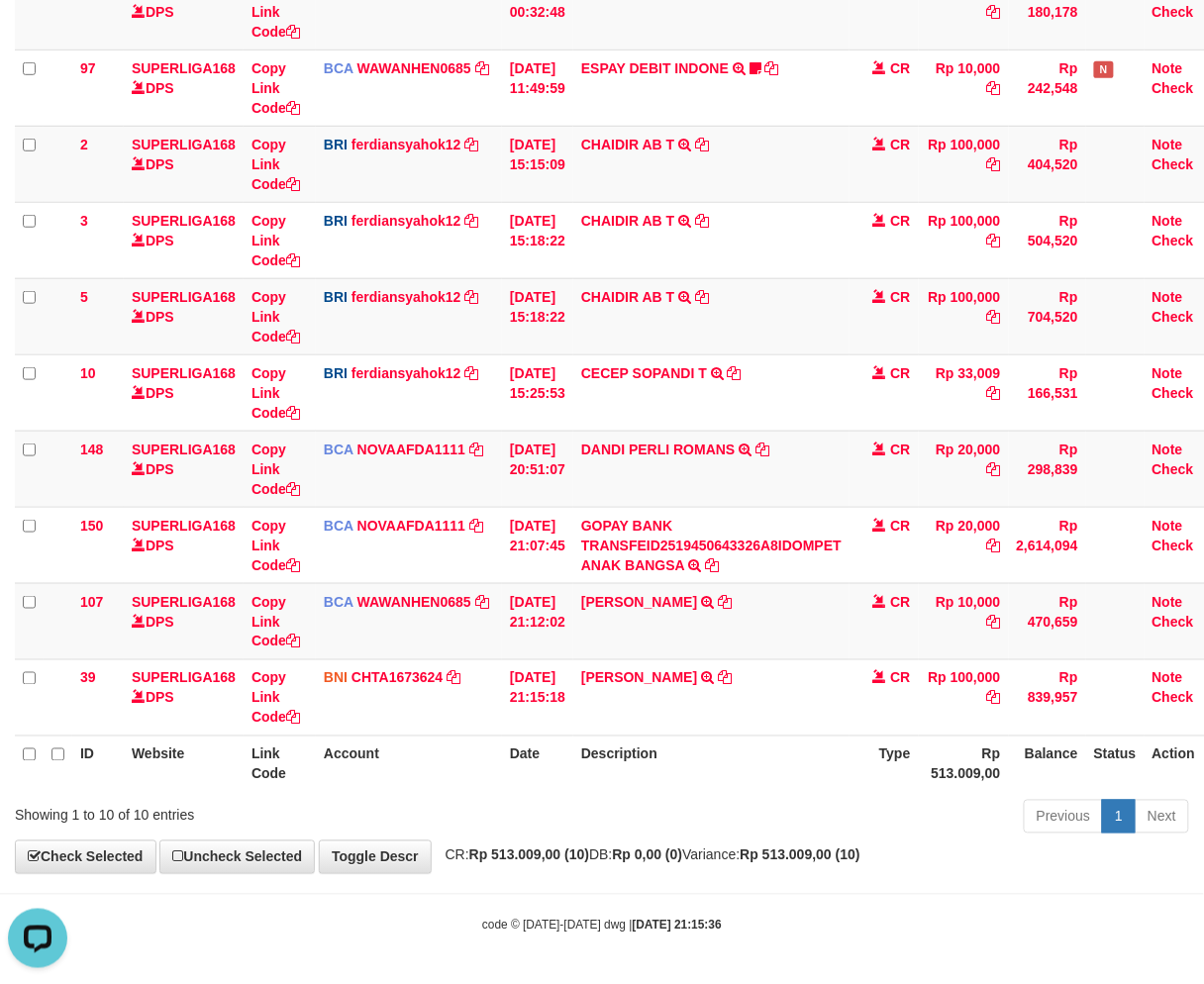 click on "Toggle navigation
Home
Bank
Account List
Load
By Website
Group
[ISPORT]													SUPERLIGA168
By Load Group (DPS)
34" at bounding box center (602, 354) 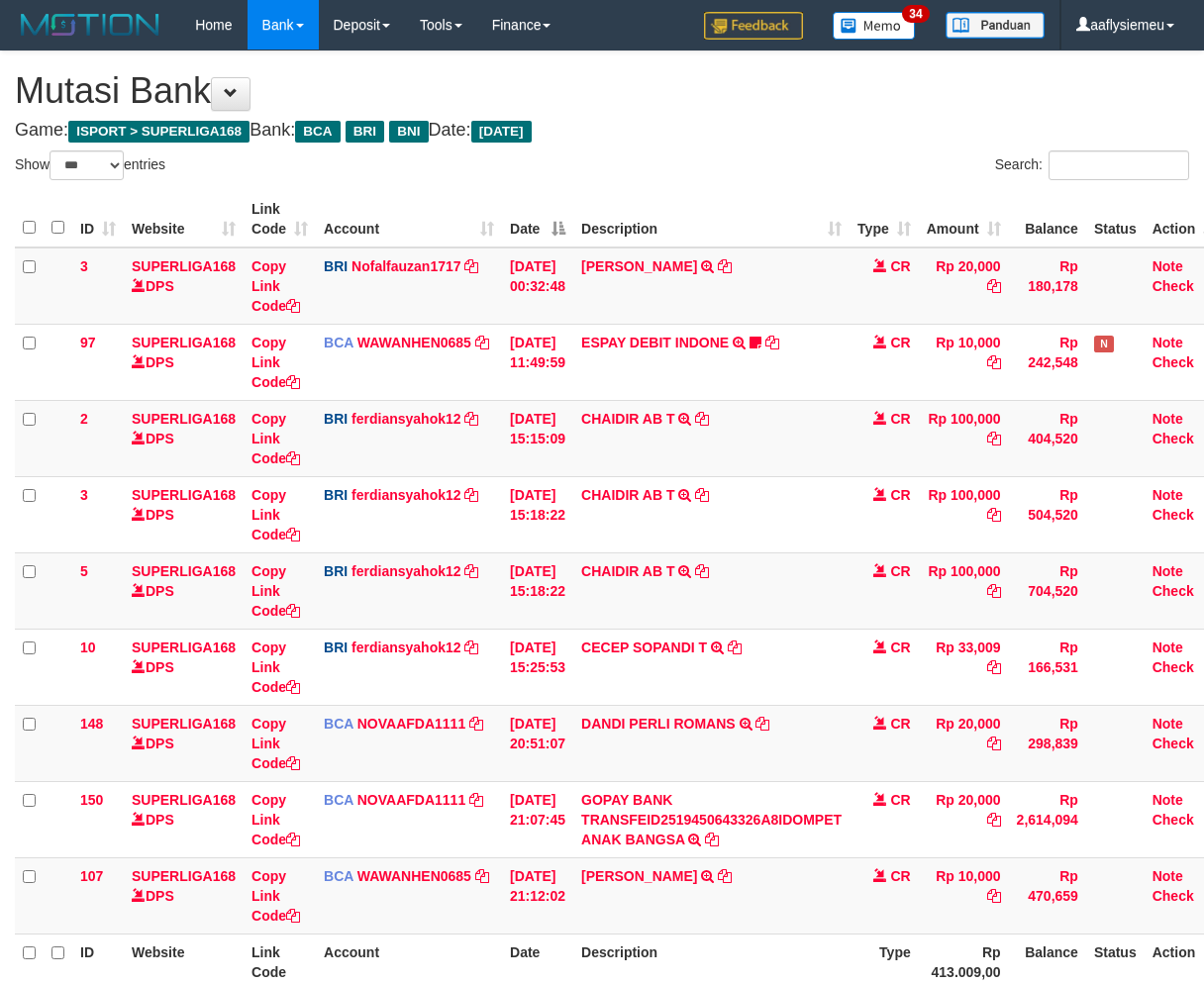 select on "***" 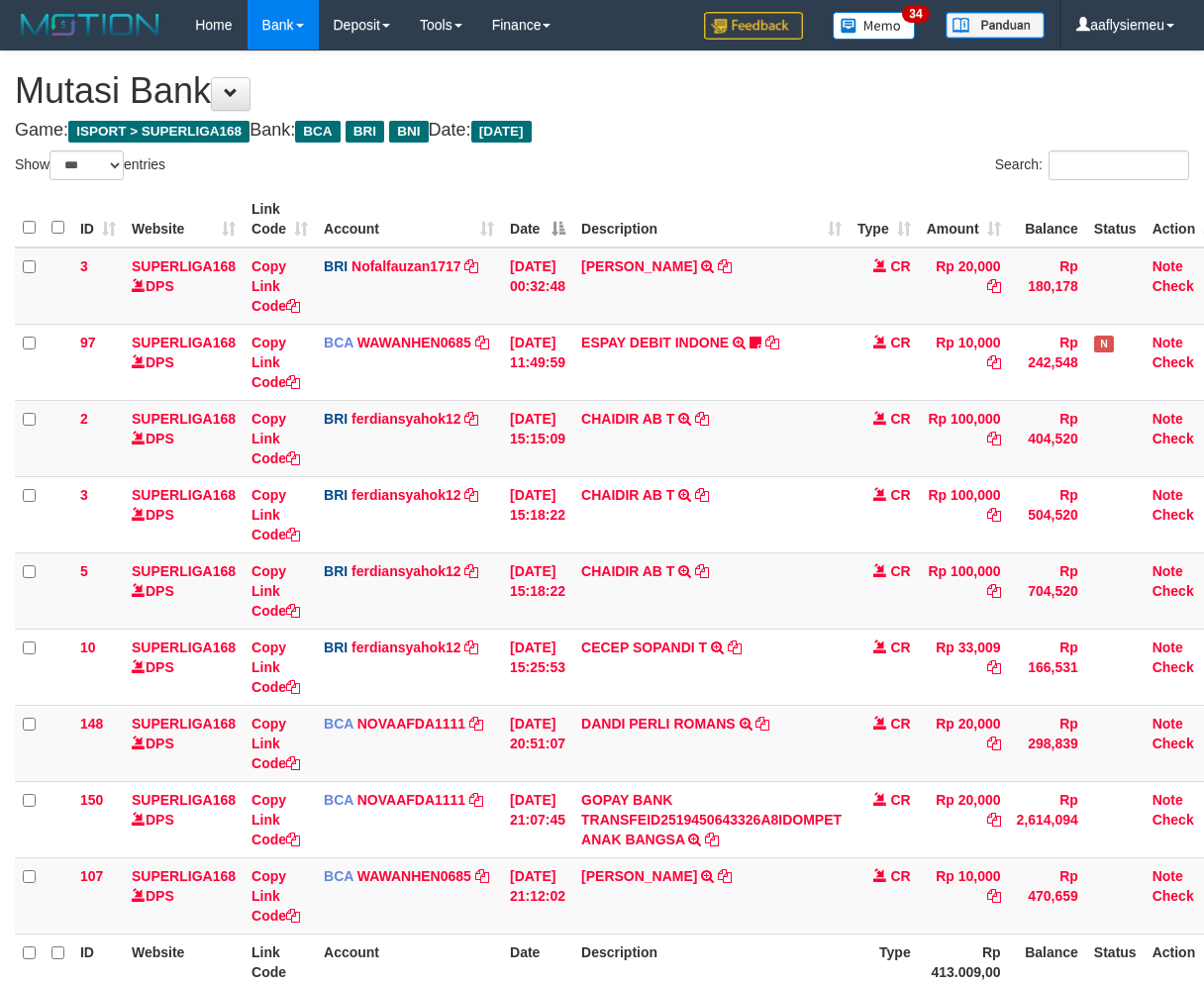 scroll, scrollTop: 127, scrollLeft: 0, axis: vertical 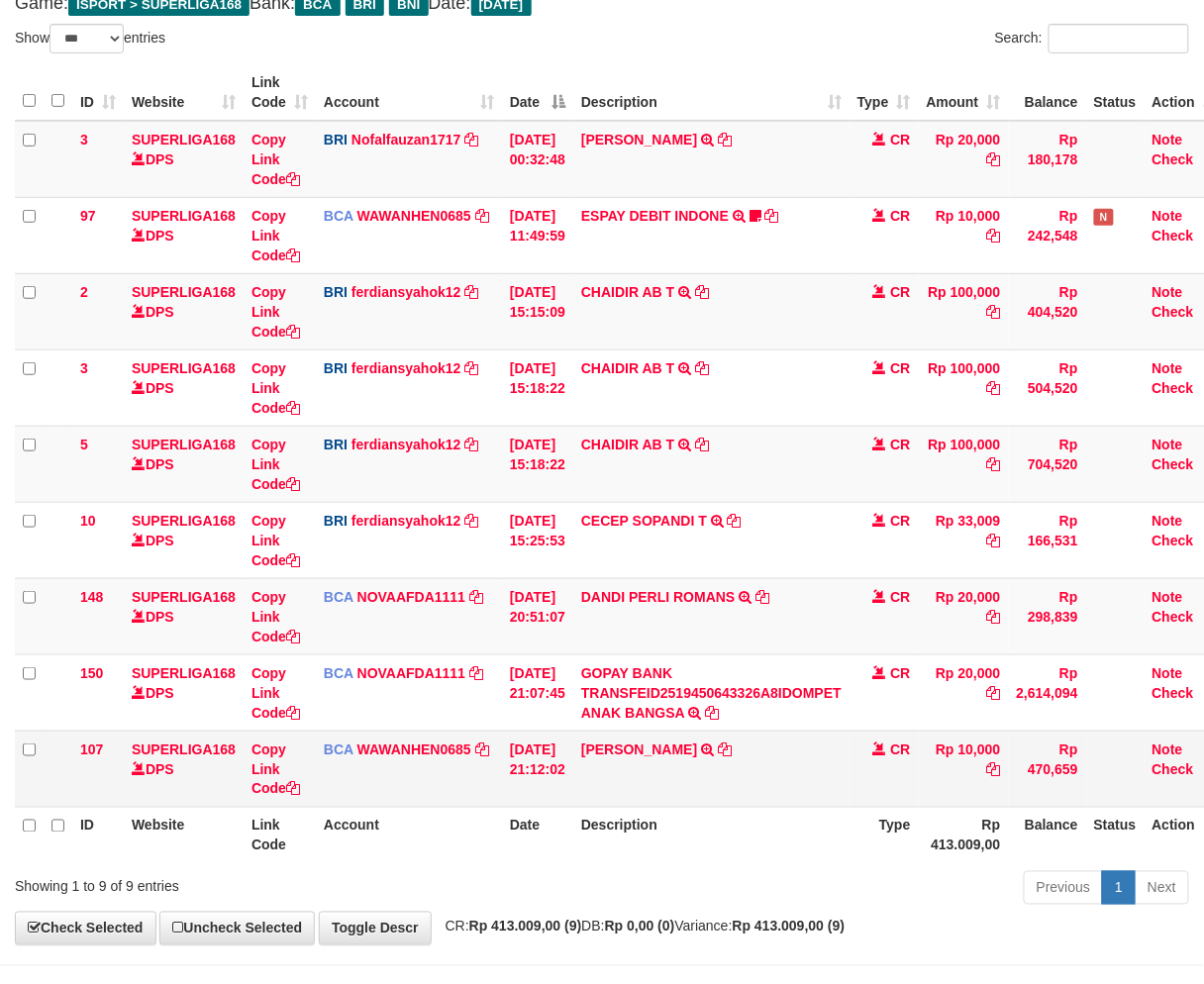 drag, startPoint x: 0, startPoint y: 0, endPoint x: 813, endPoint y: 794, distance: 1136.4 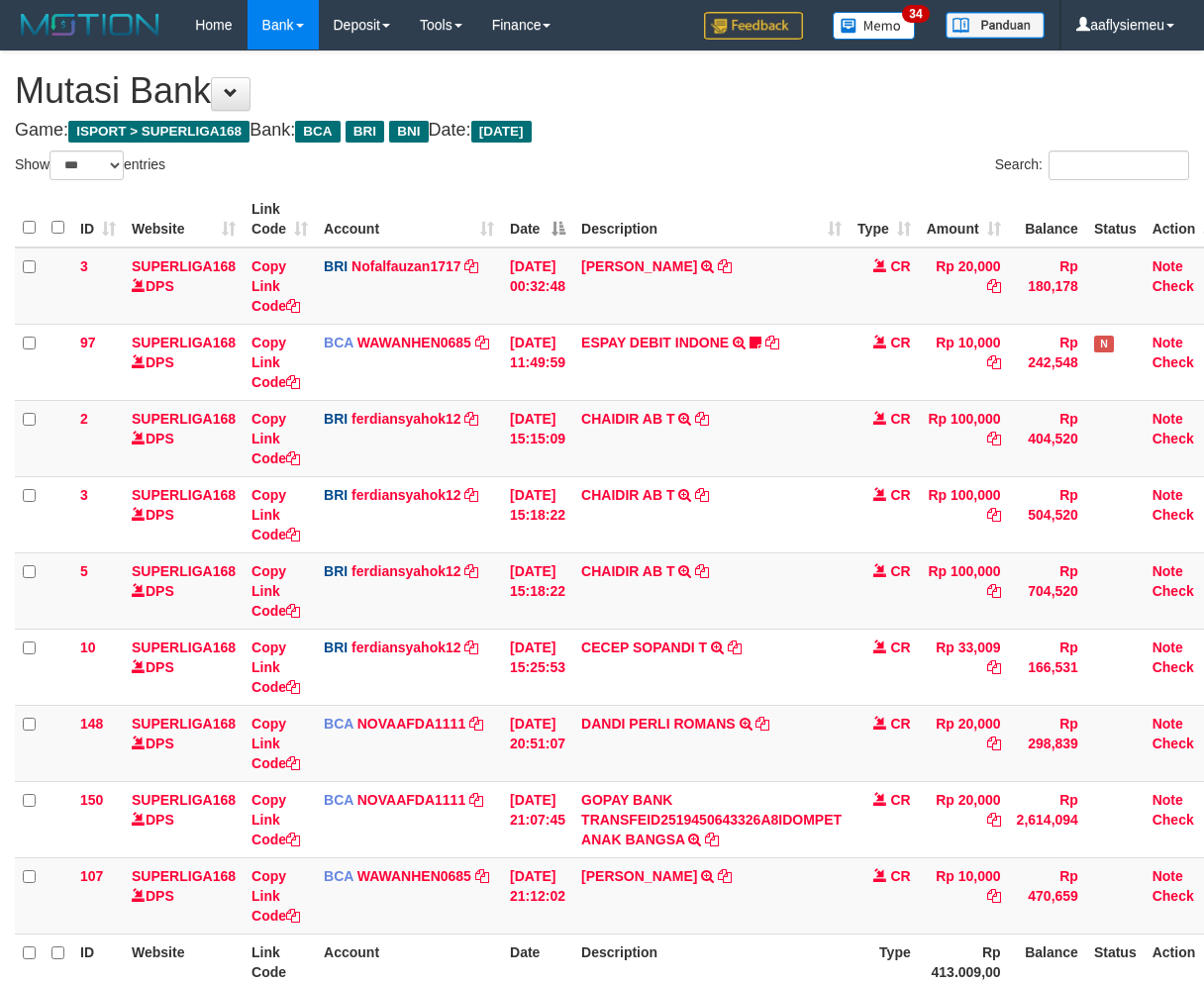 select on "***" 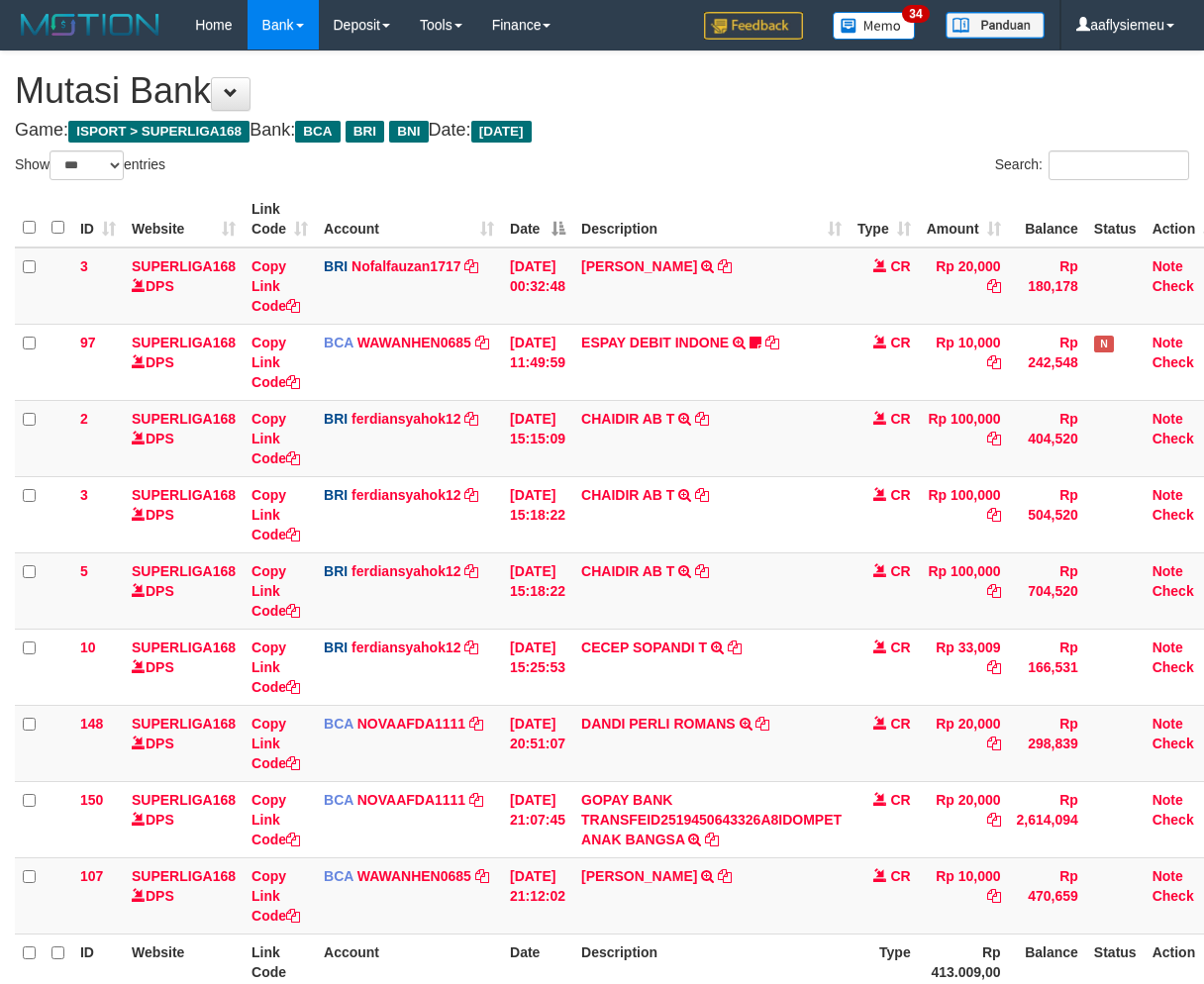 scroll, scrollTop: 160, scrollLeft: 0, axis: vertical 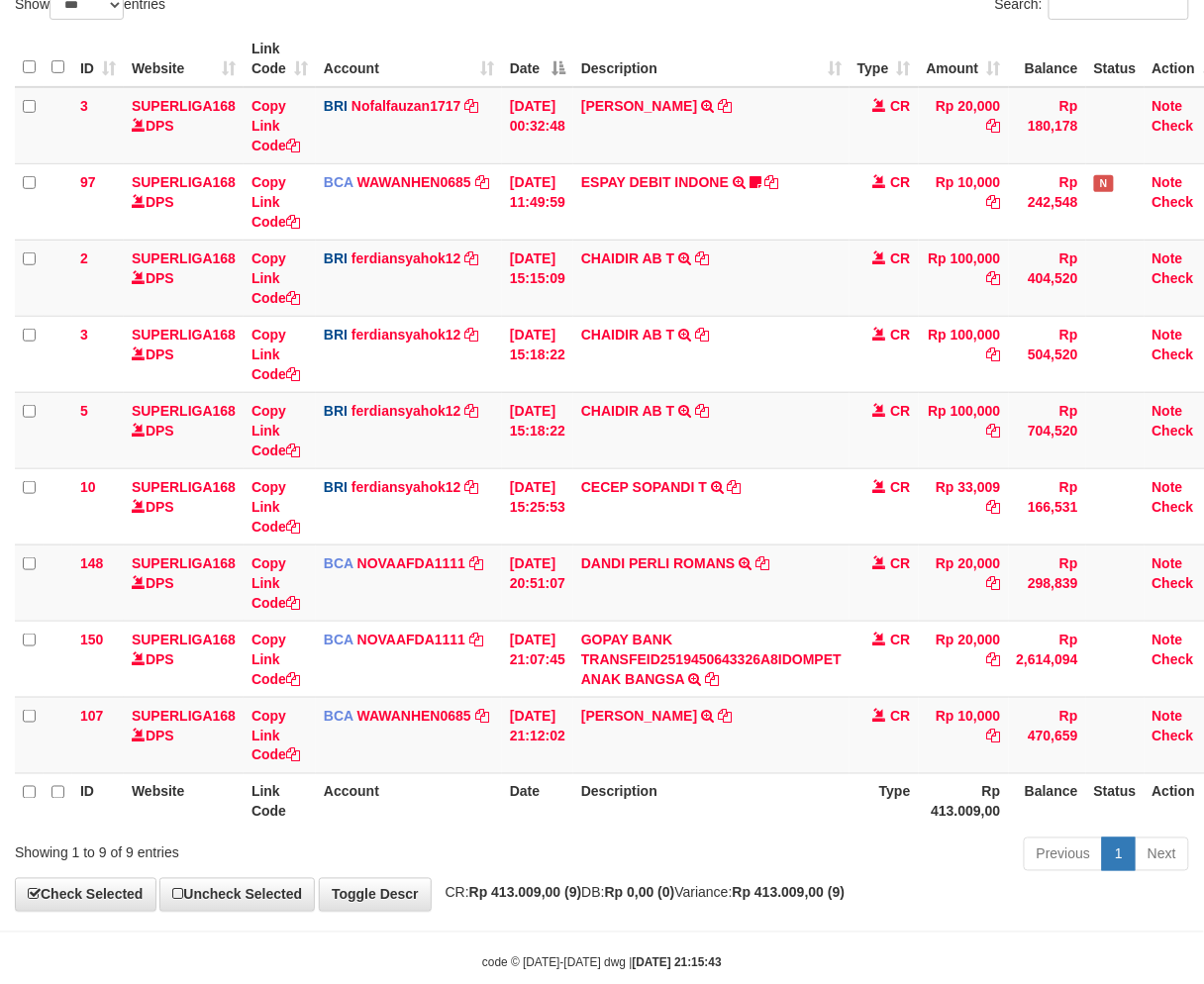 drag, startPoint x: 0, startPoint y: 0, endPoint x: 746, endPoint y: 847, distance: 1128.6829 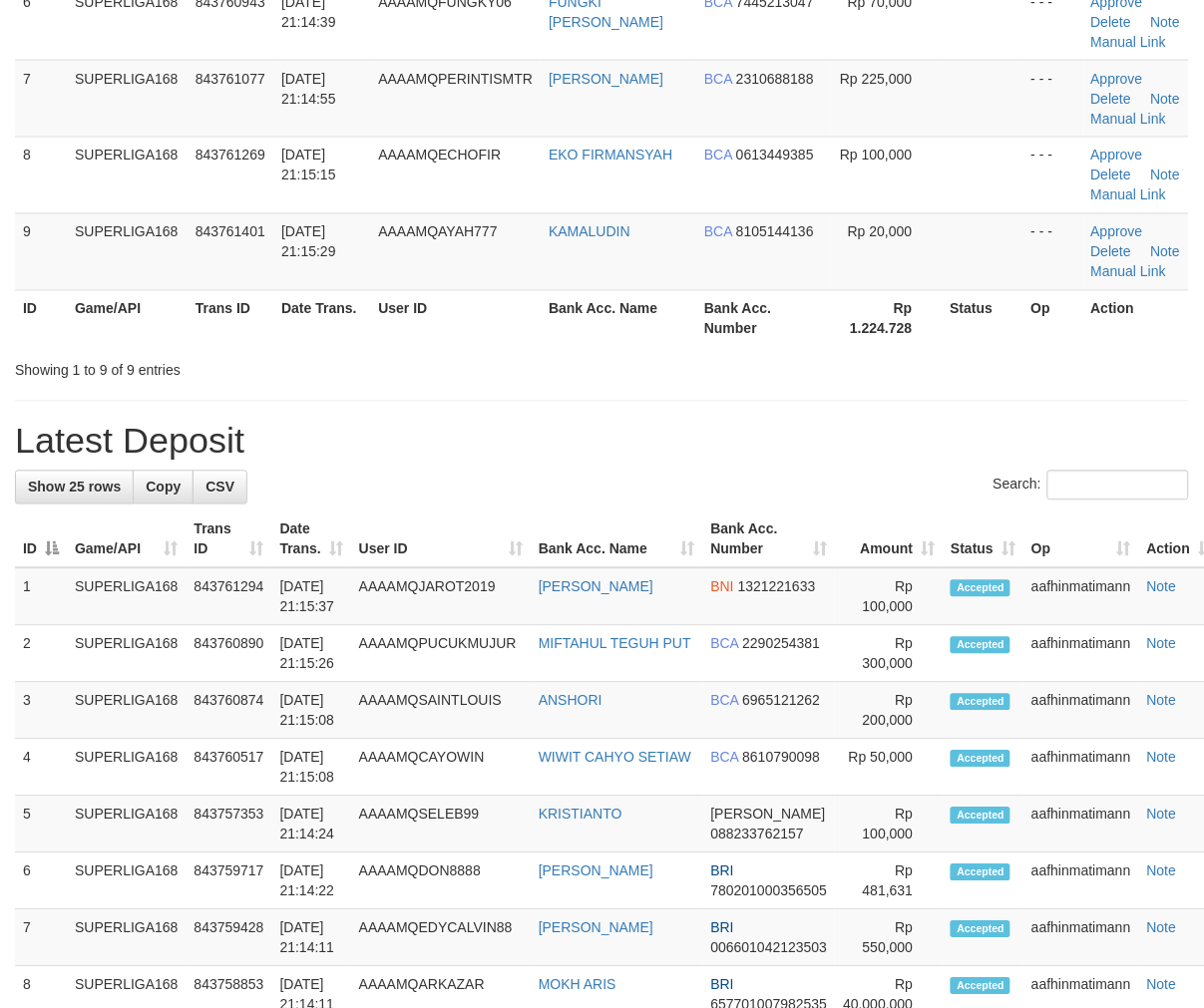 scroll, scrollTop: 553, scrollLeft: 0, axis: vertical 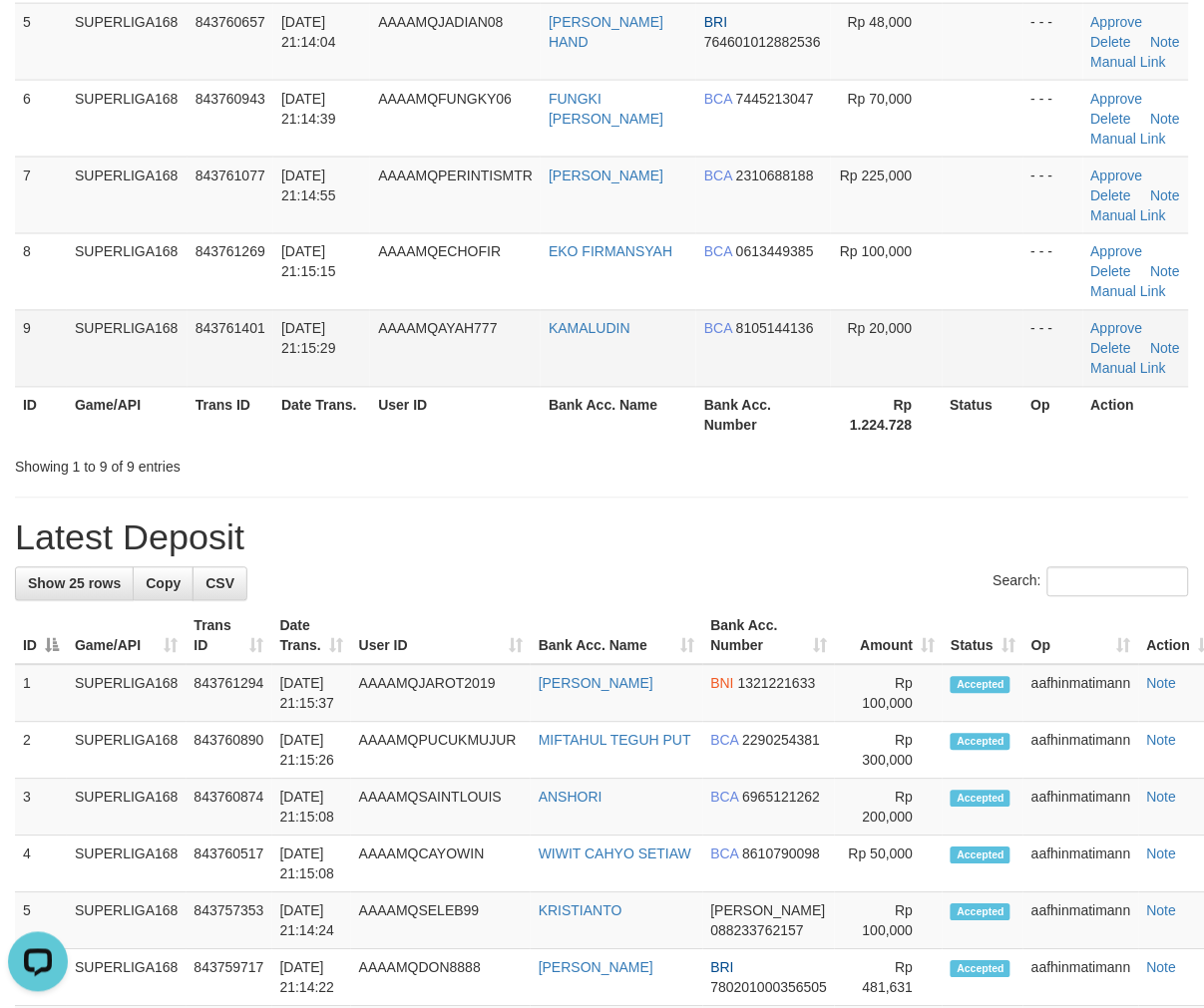 click on "AAAAMQAYAH777" at bounding box center (455, 348) 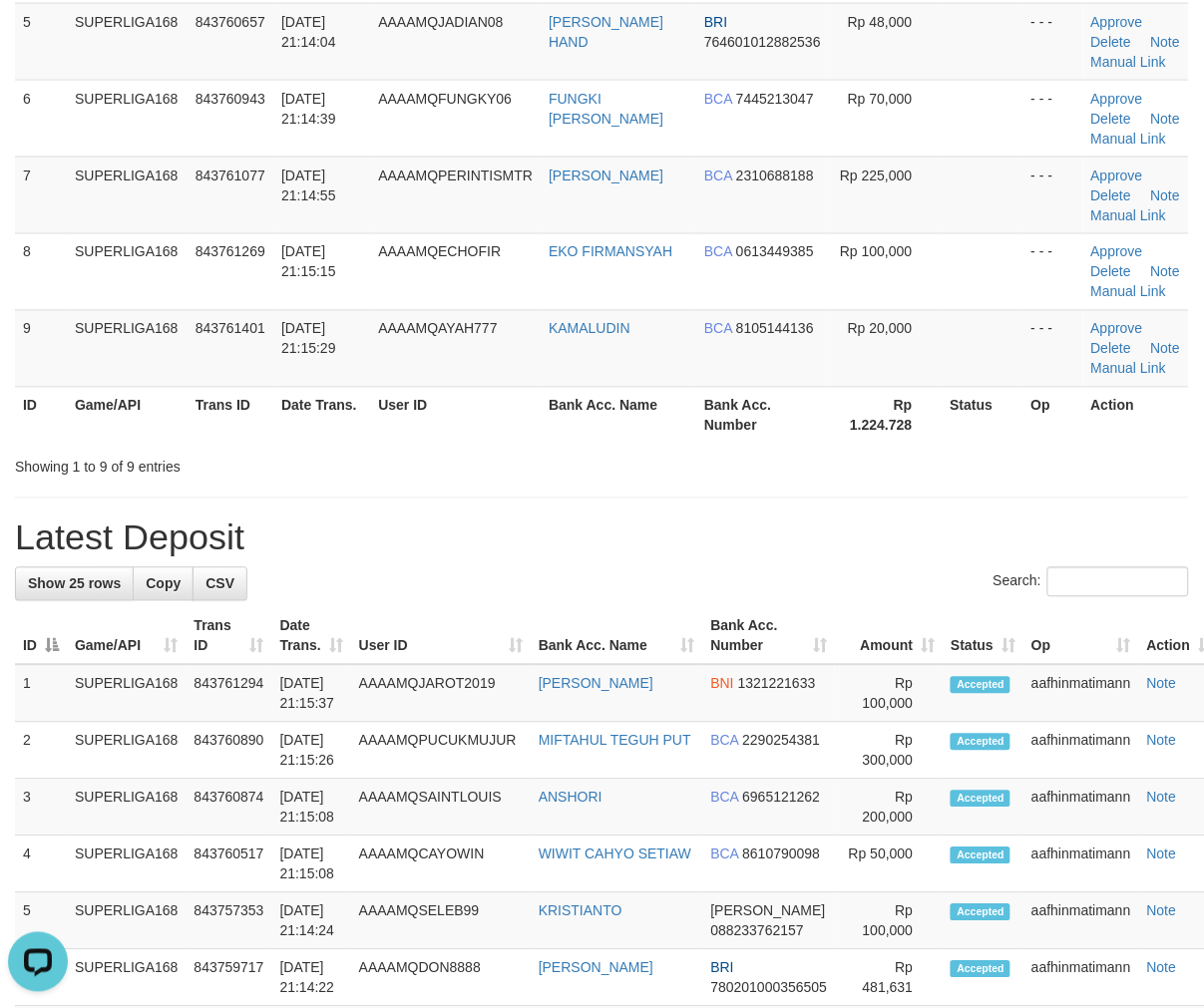 drag, startPoint x: 309, startPoint y: 384, endPoint x: 4, endPoint y: 551, distance: 347.7269 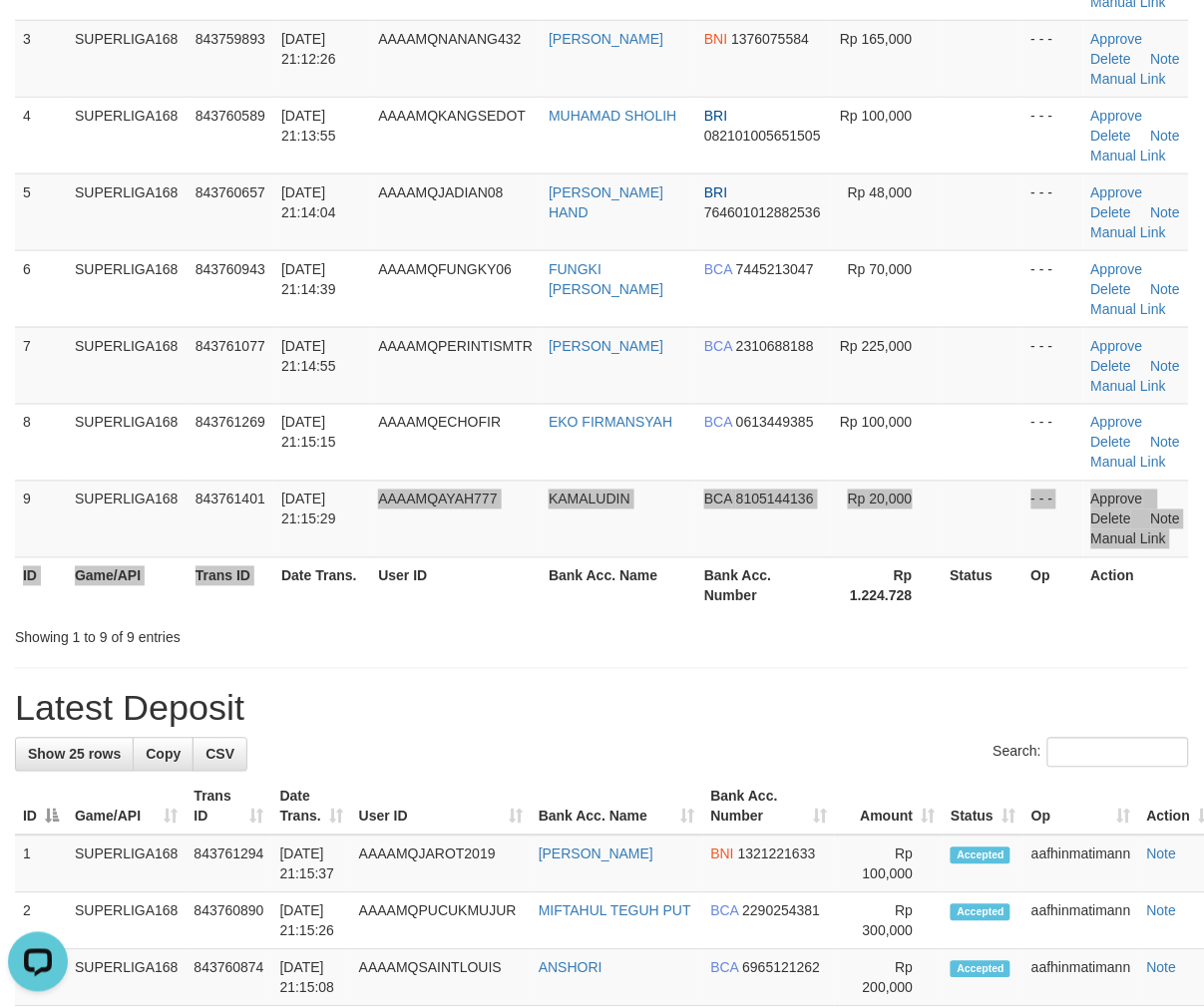 scroll, scrollTop: 221, scrollLeft: 0, axis: vertical 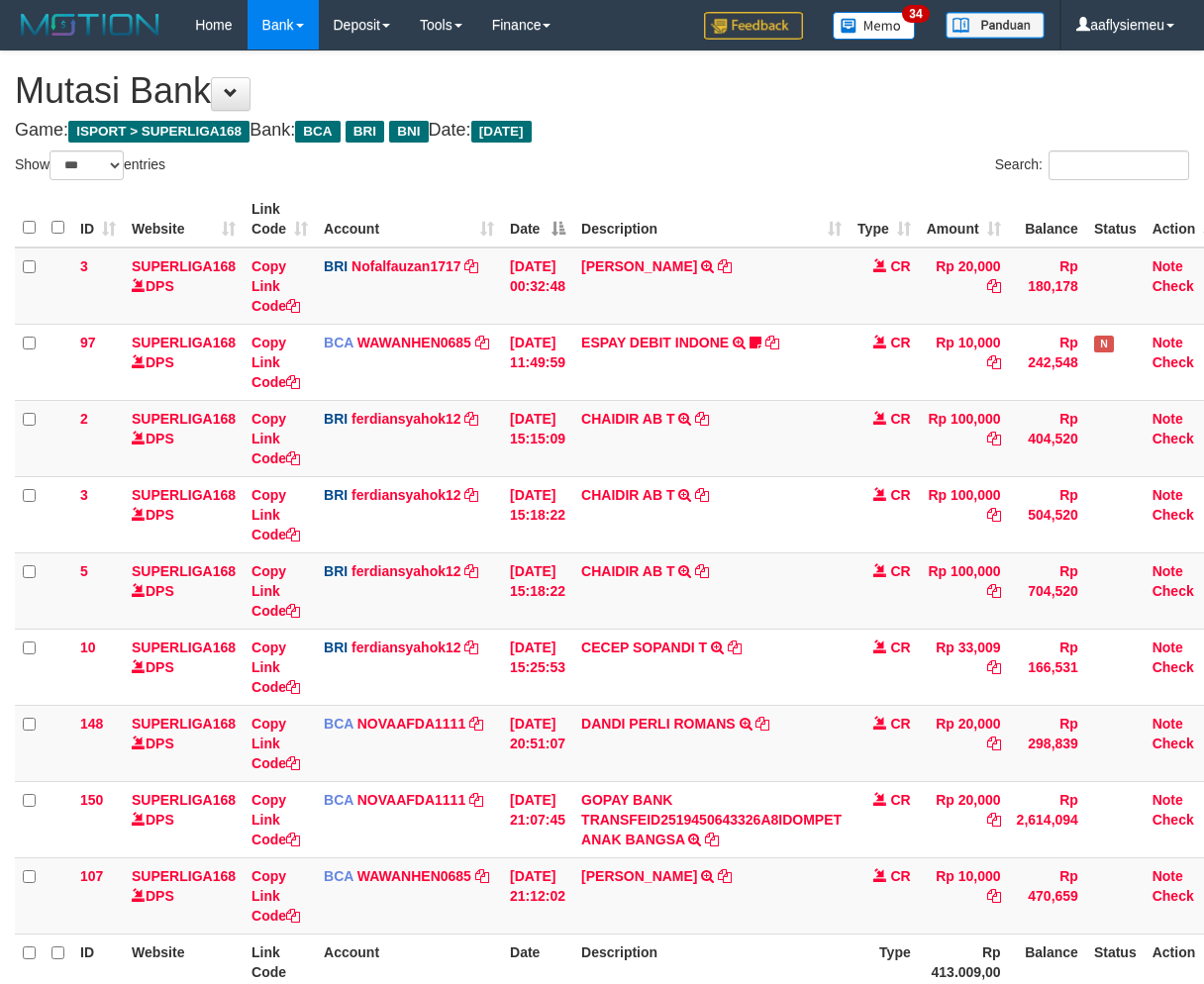 select on "***" 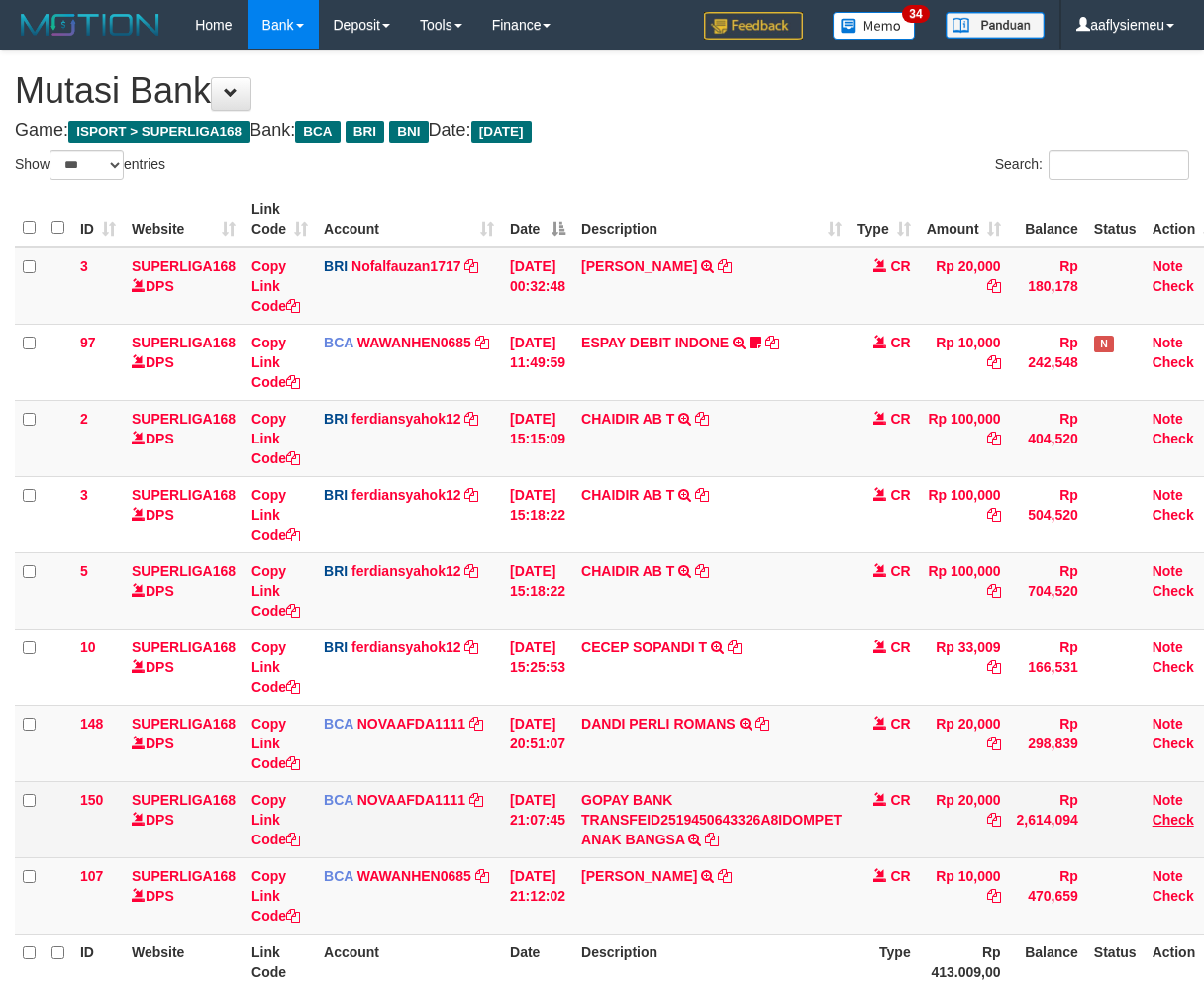 scroll, scrollTop: 52, scrollLeft: 0, axis: vertical 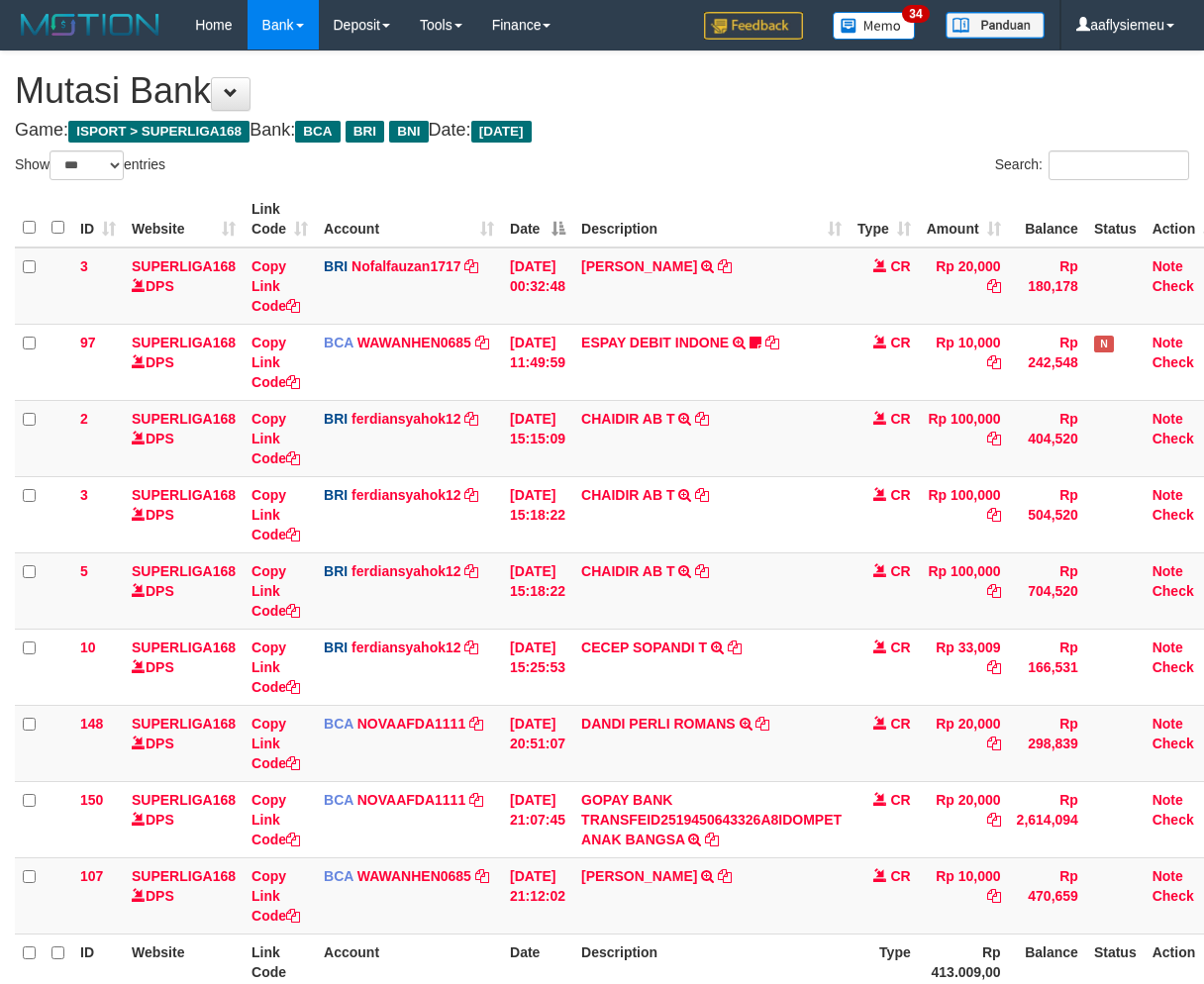 select on "***" 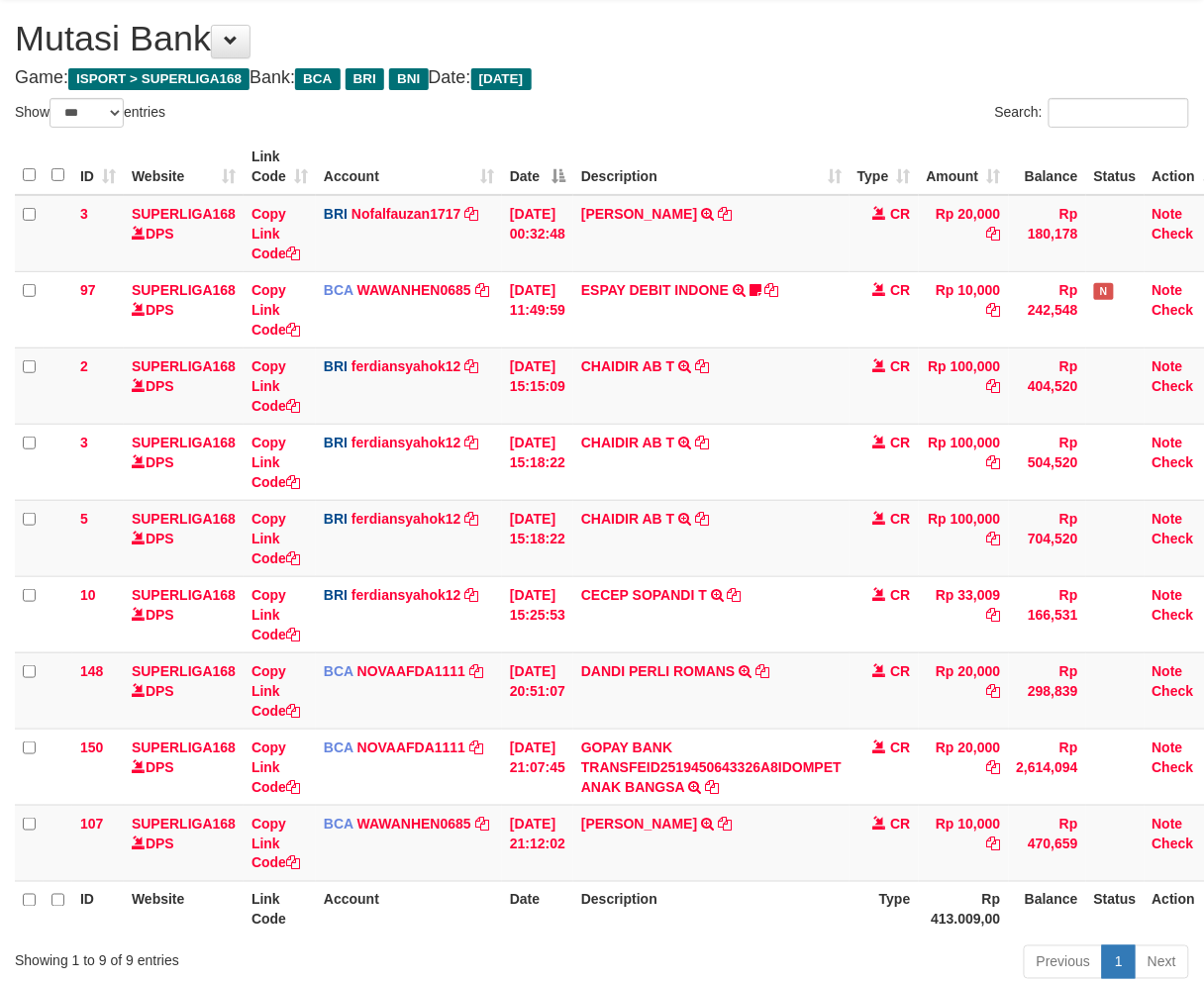 scroll, scrollTop: 160, scrollLeft: 0, axis: vertical 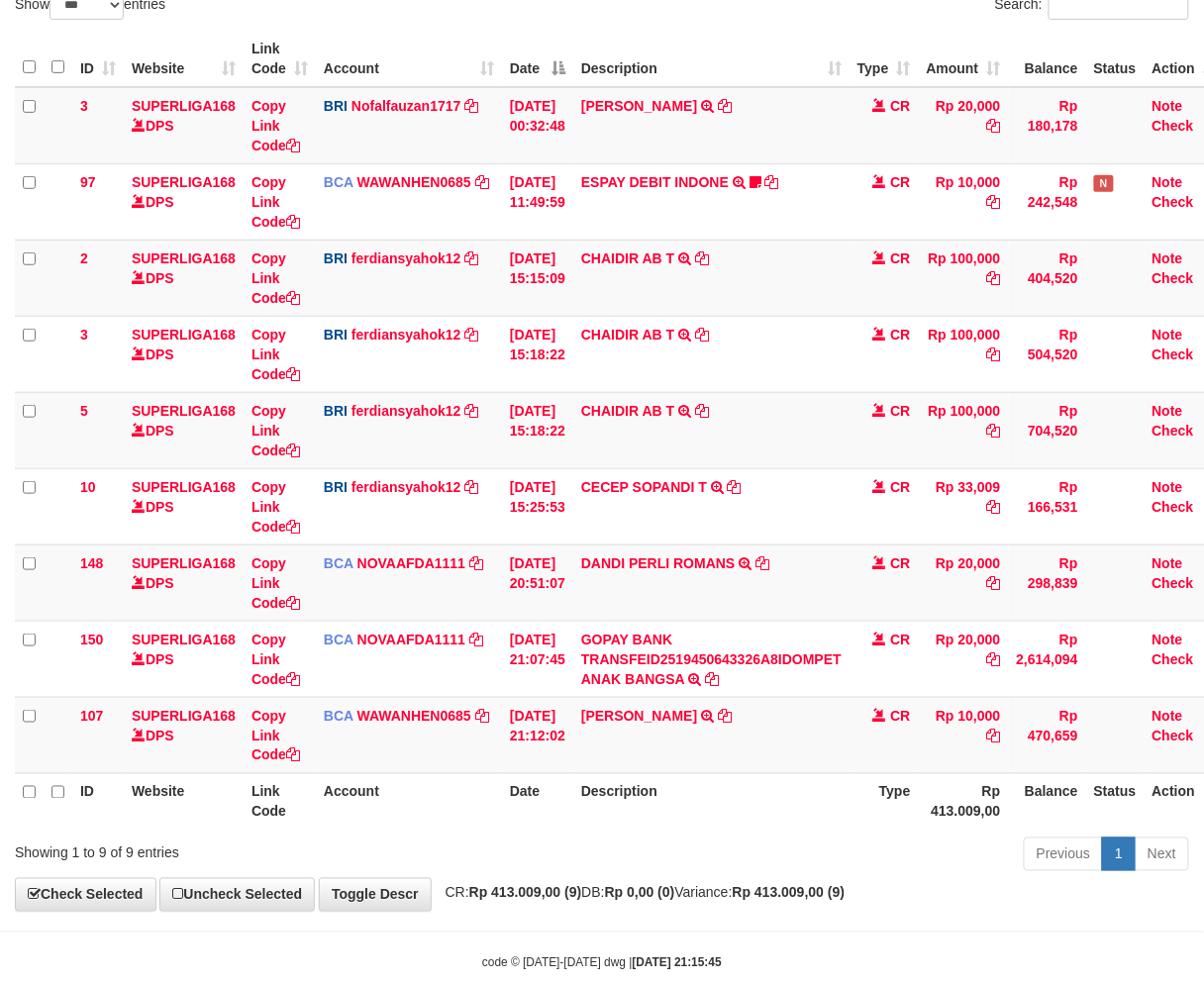 click on "Description" at bounding box center (711, 801) 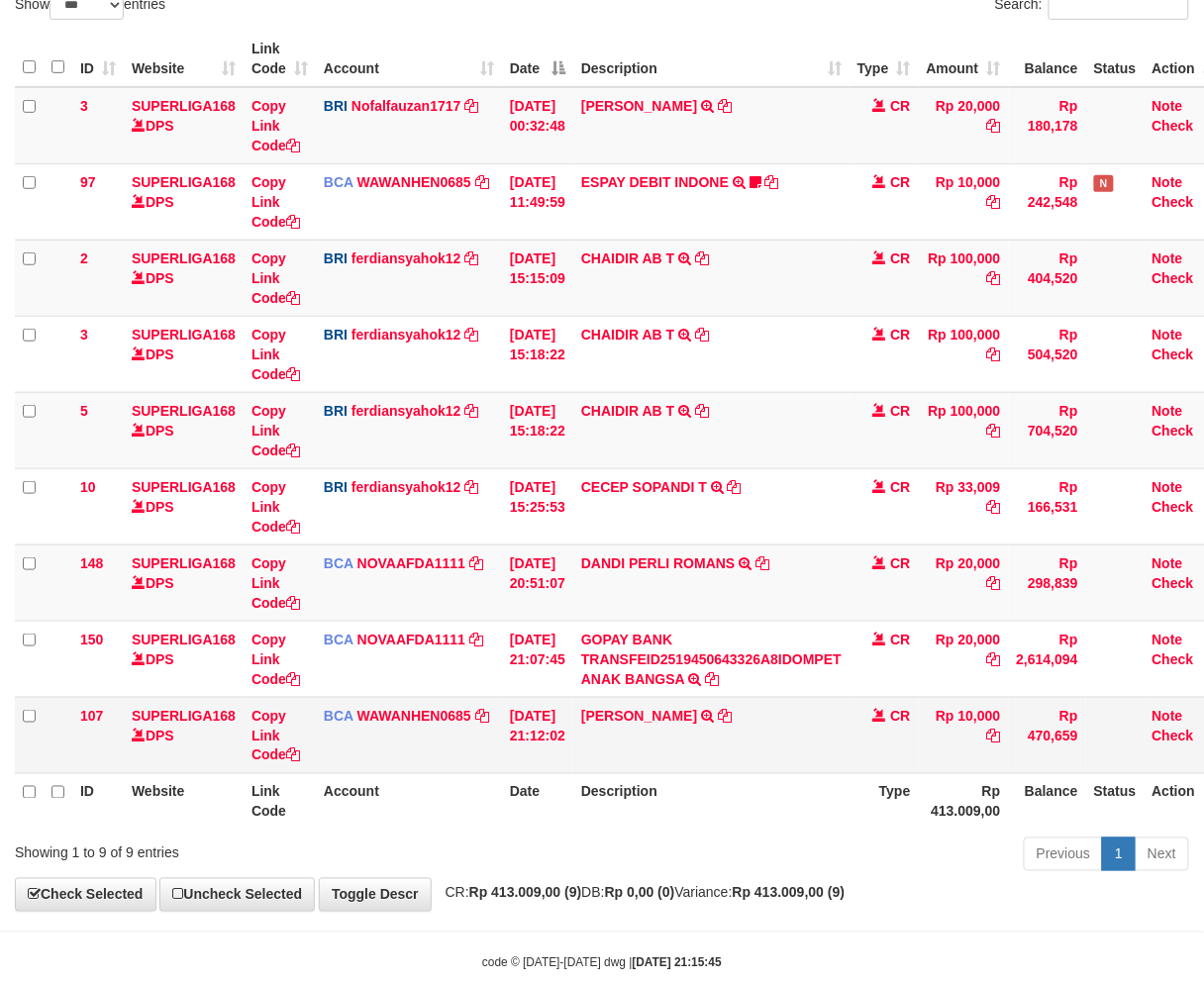 click on "RIFA INDRIYA         TRSF E-BANKING CR 1307/FTSCY/WS95051
10000.002025071386822770 TRFDN-RIFA INDRIYAESPAY DEBIT INDONE" at bounding box center (711, 735) 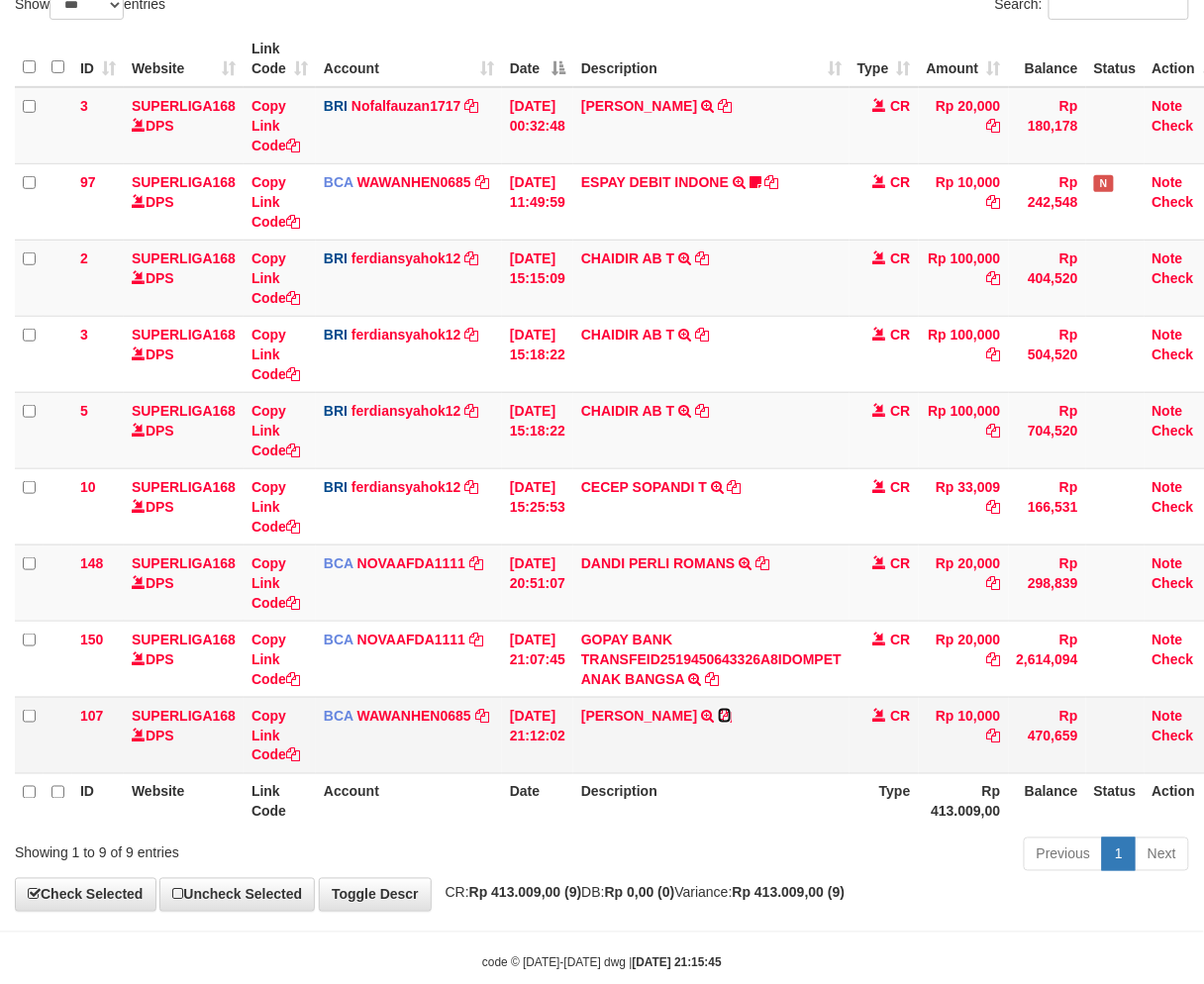 click at bounding box center [725, 716] 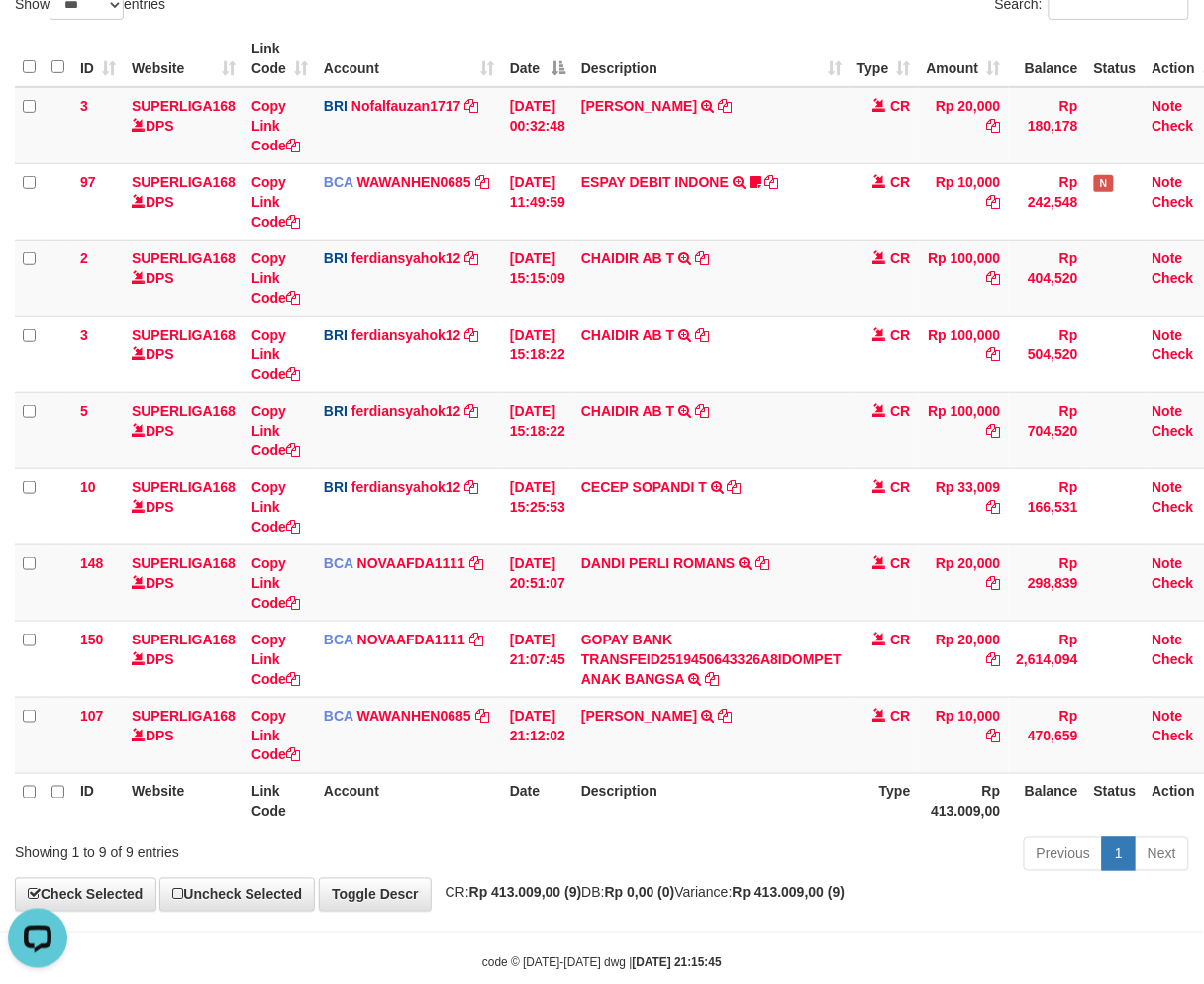 scroll, scrollTop: 0, scrollLeft: 0, axis: both 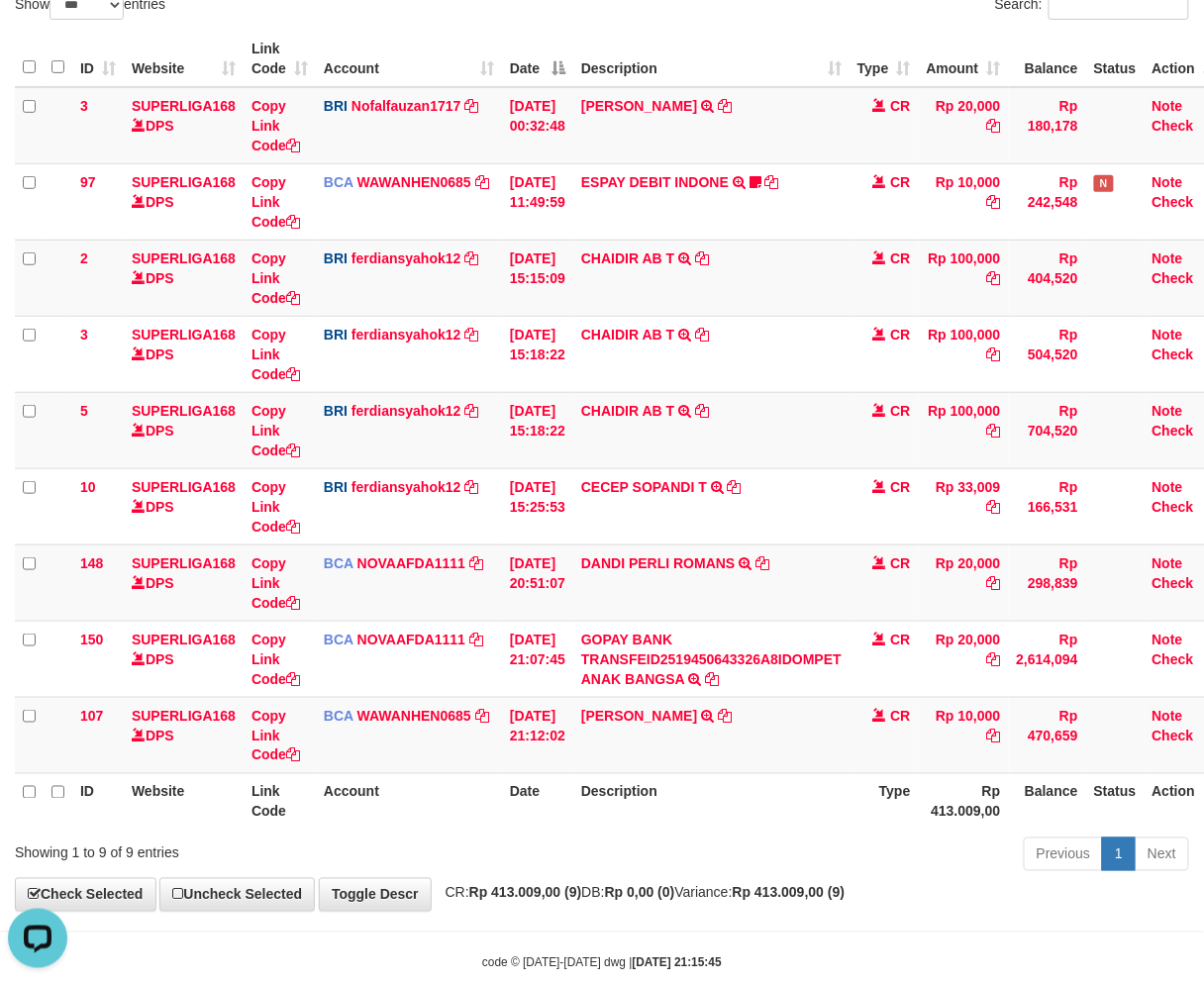 drag, startPoint x: 736, startPoint y: 785, endPoint x: 1218, endPoint y: 615, distance: 511.1008 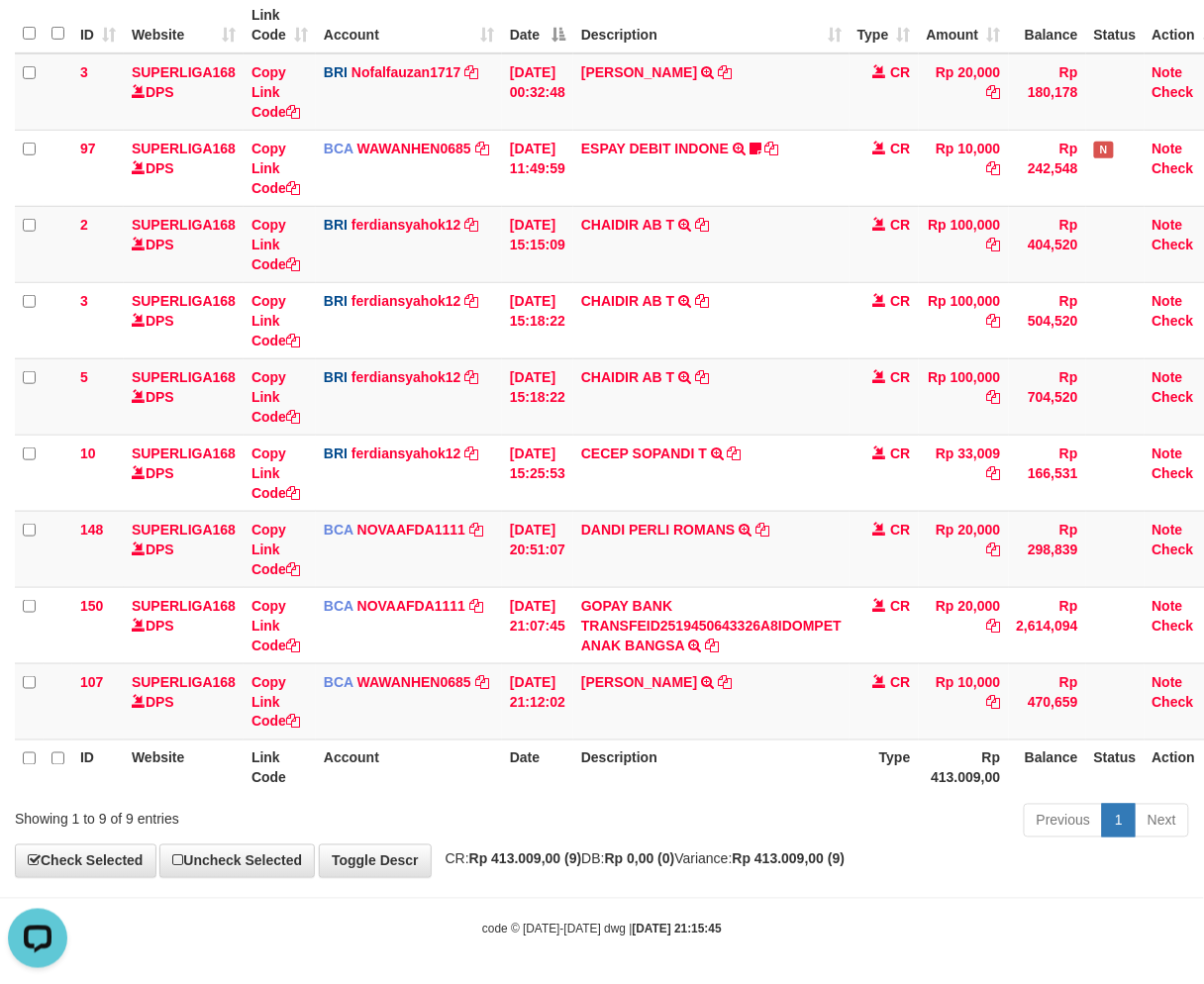 scroll, scrollTop: 199, scrollLeft: 0, axis: vertical 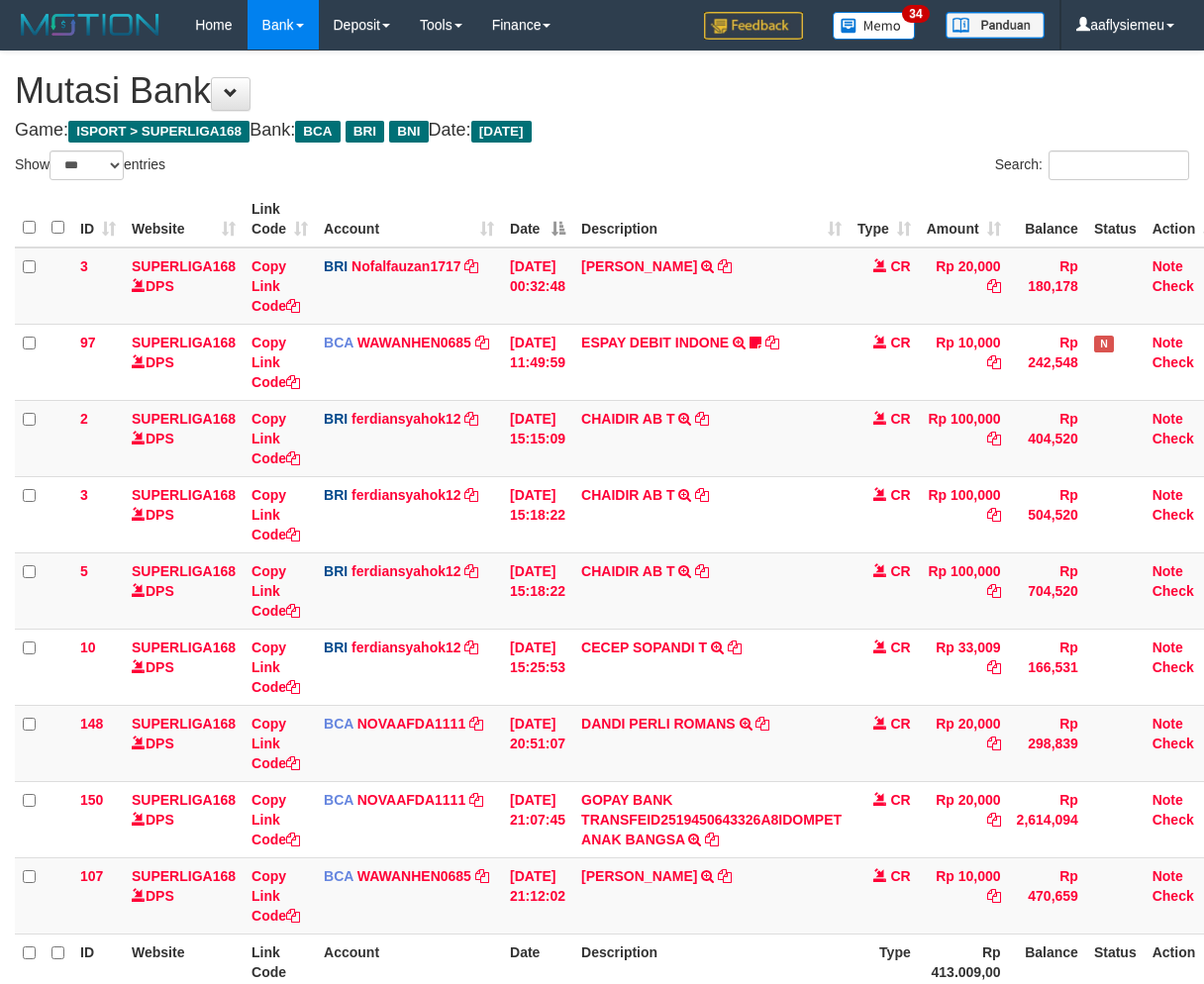select on "***" 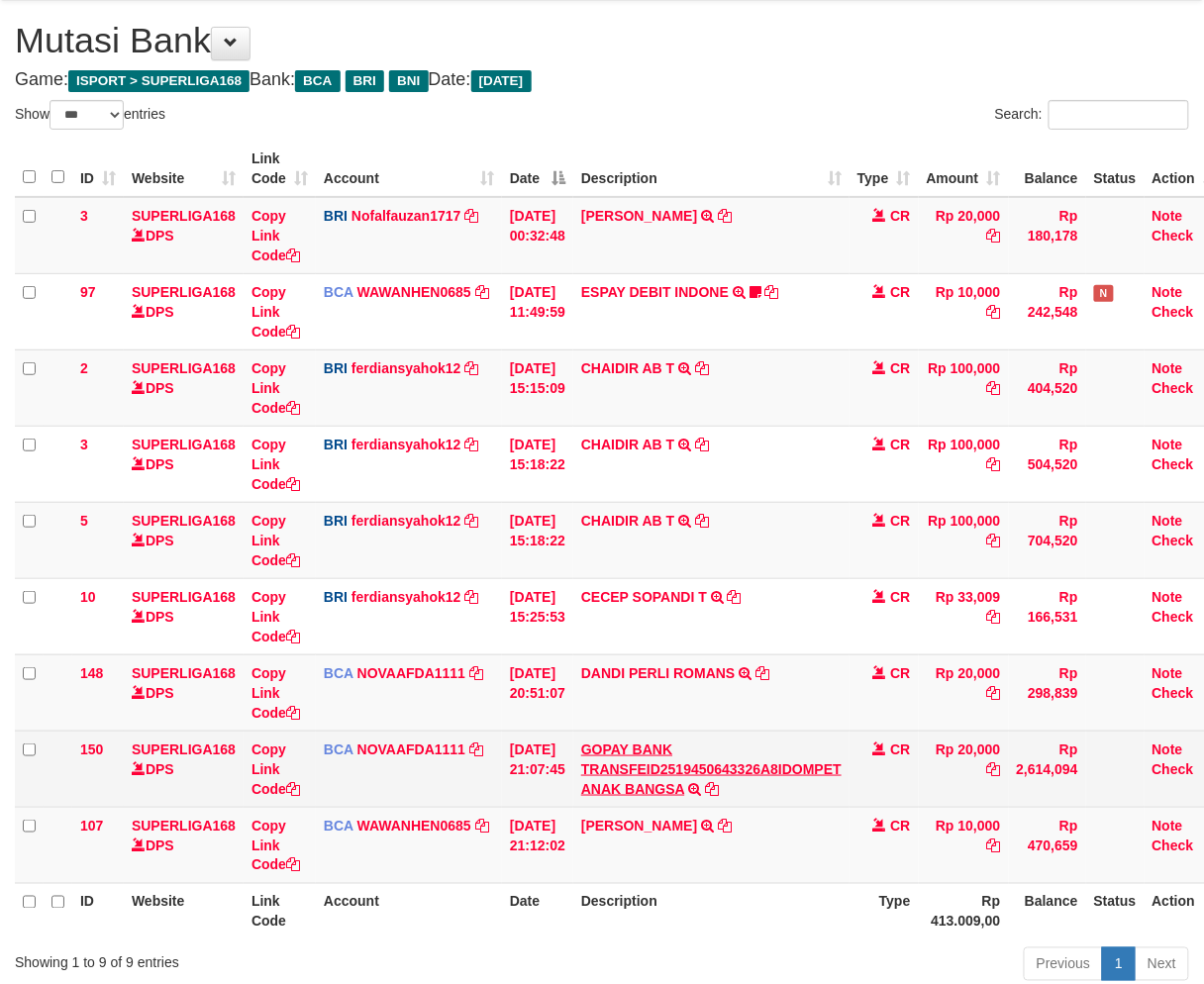 click on "GOPAY BANK TRANSFEID2519450643326A8IDOMPET ANAK BANGSA" at bounding box center (711, 769) 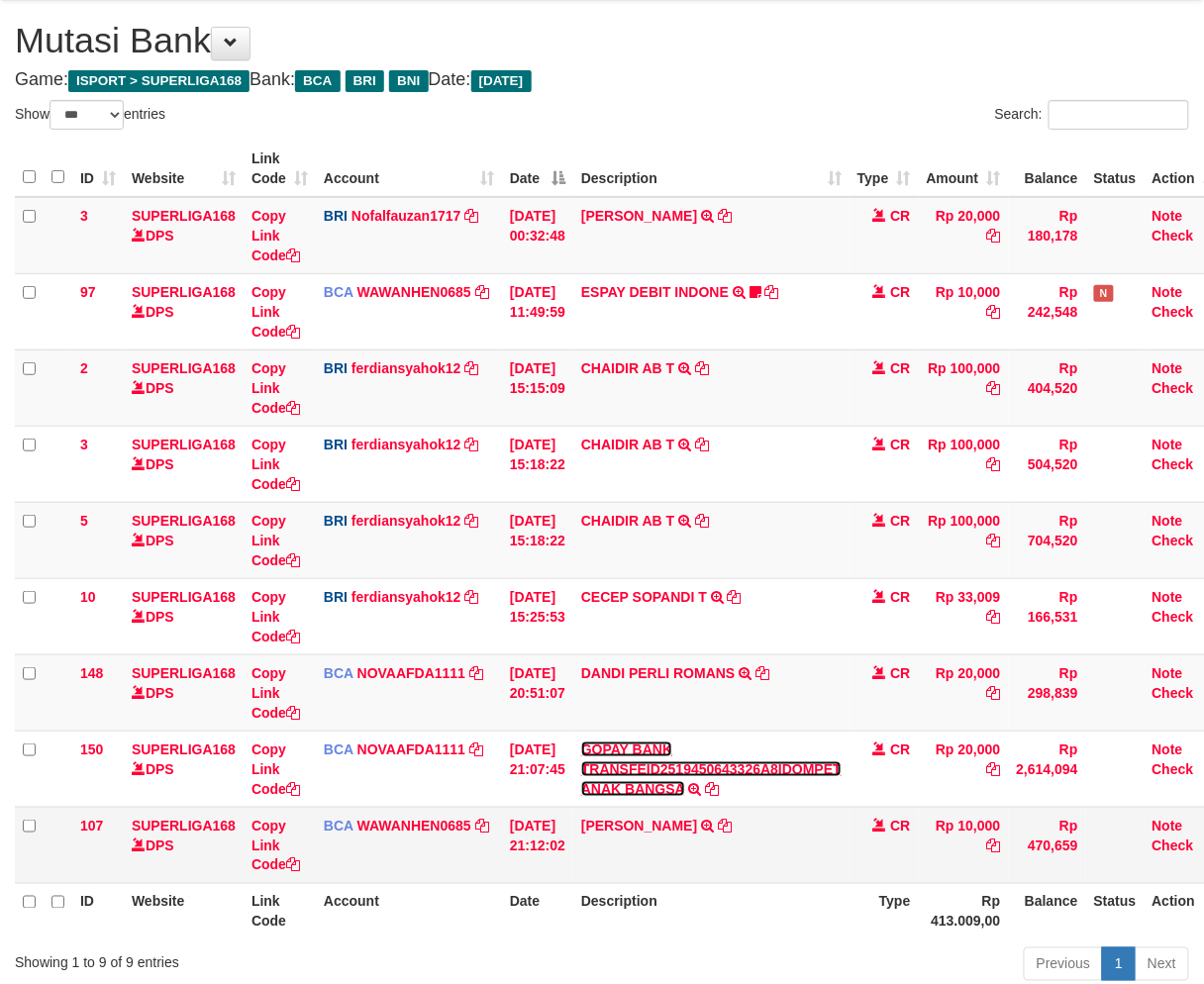 drag, startPoint x: 652, startPoint y: 773, endPoint x: 864, endPoint y: 699, distance: 224.54398 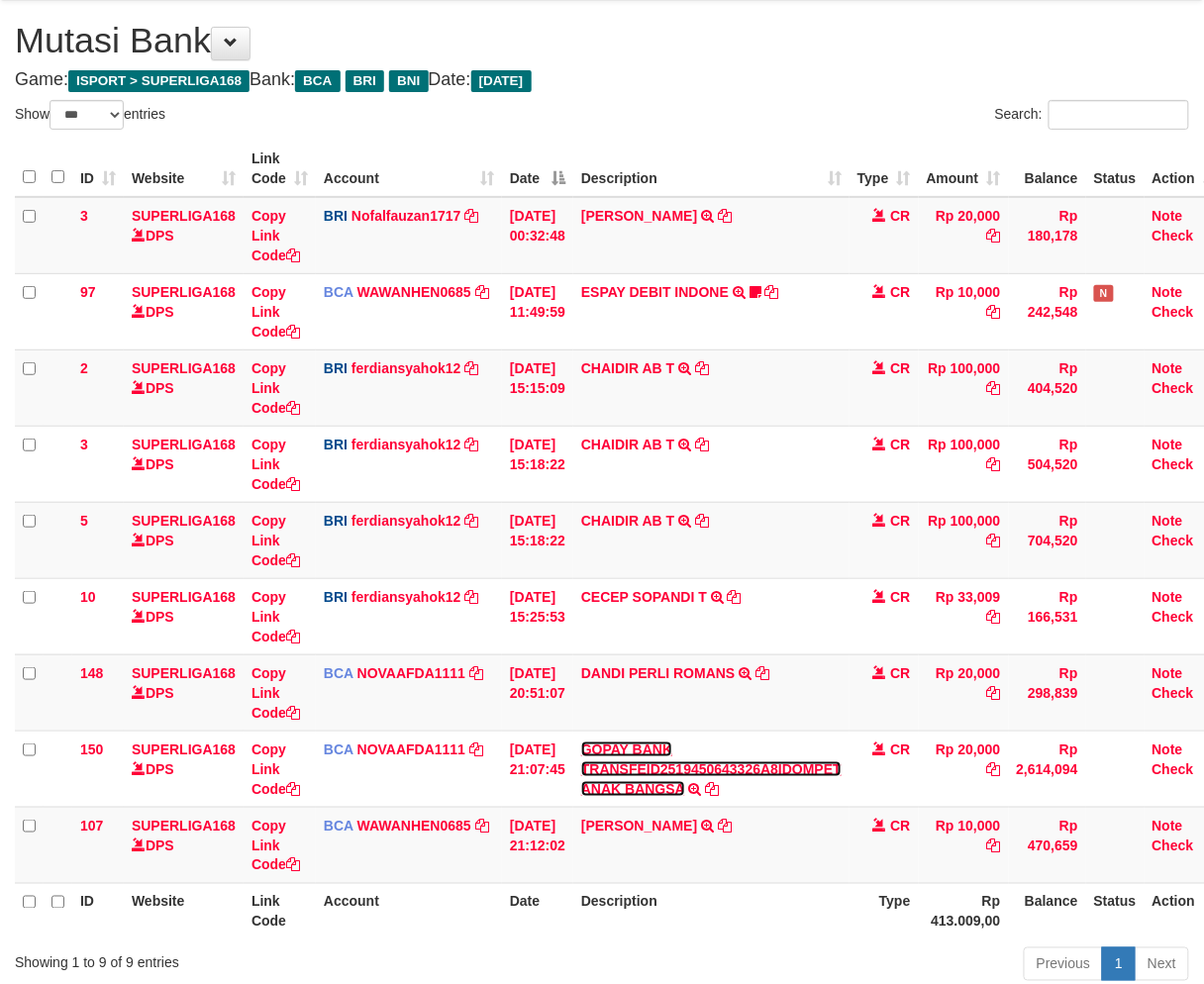 scroll, scrollTop: 199, scrollLeft: 0, axis: vertical 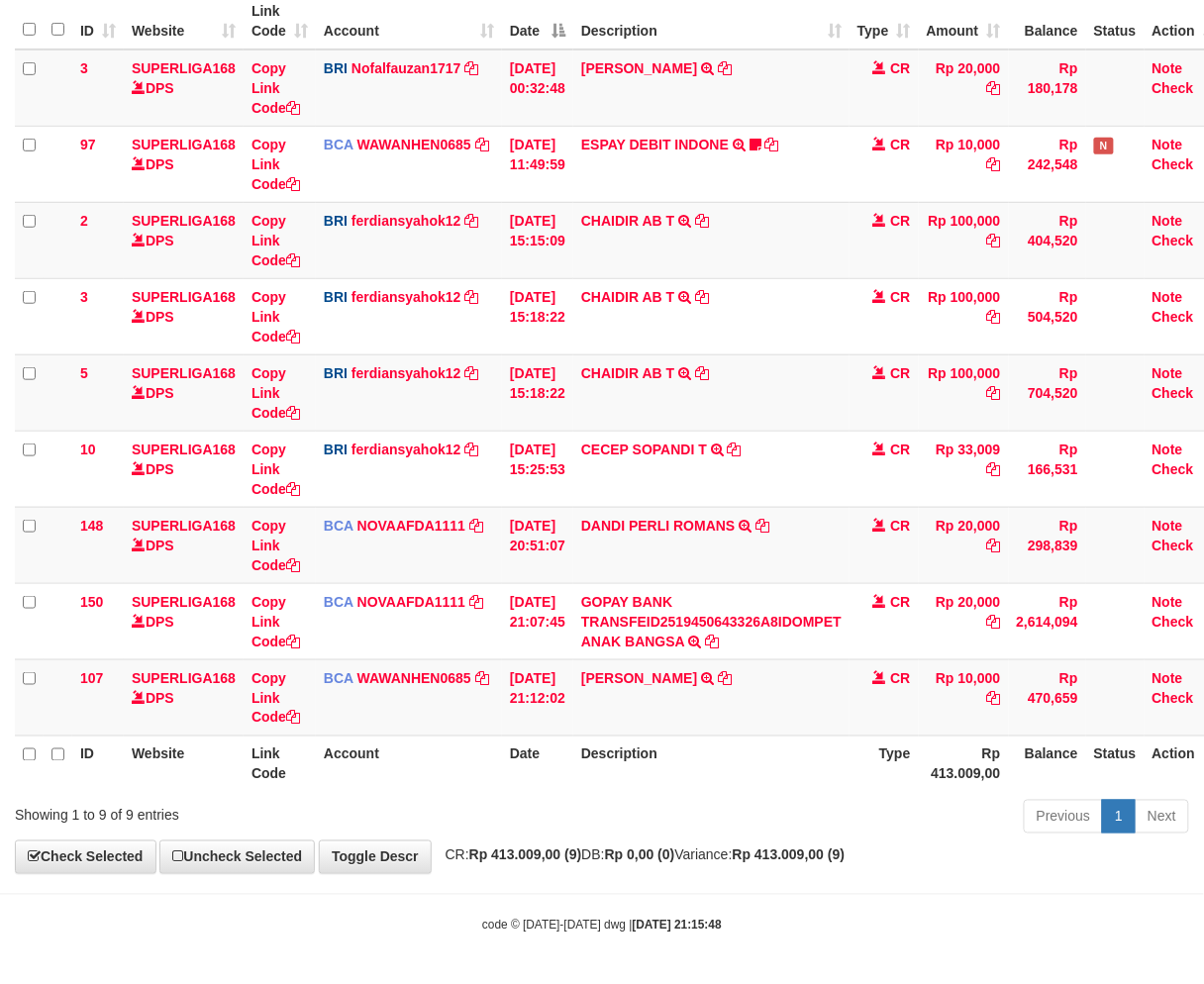 click on "Description" at bounding box center (711, 763) 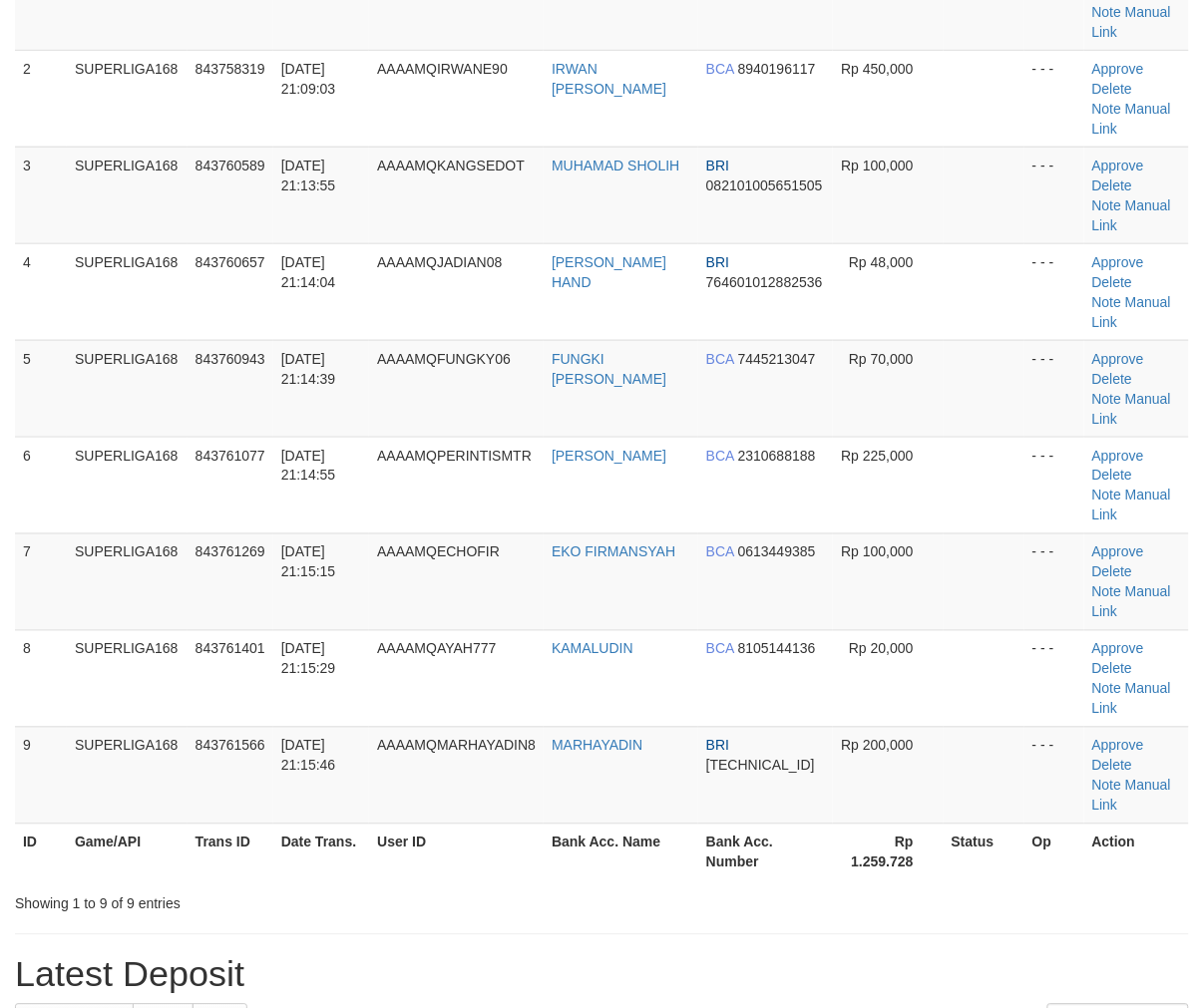 scroll, scrollTop: 221, scrollLeft: 0, axis: vertical 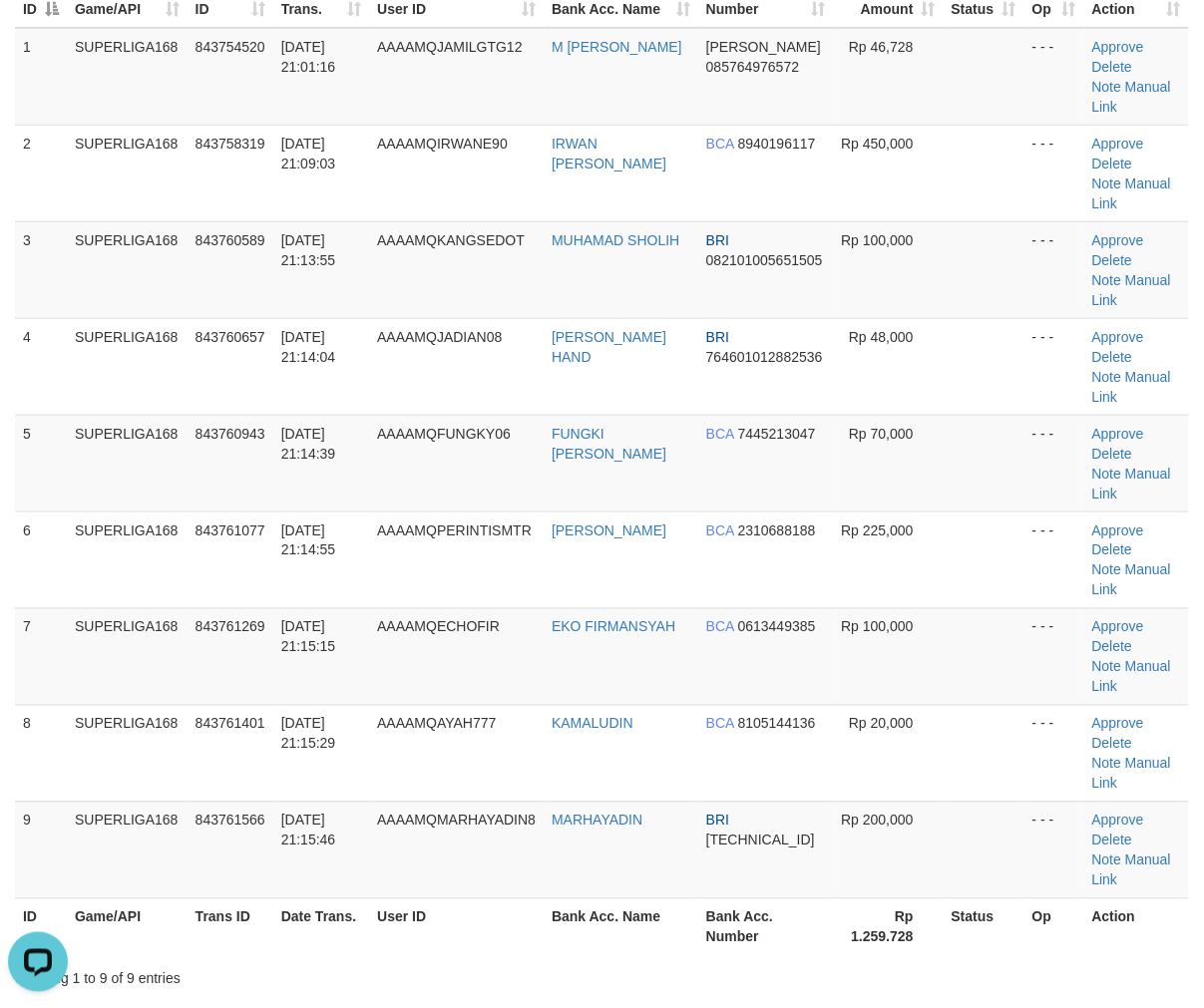 drag, startPoint x: 275, startPoint y: 550, endPoint x: 3, endPoint y: 653, distance: 290.84876 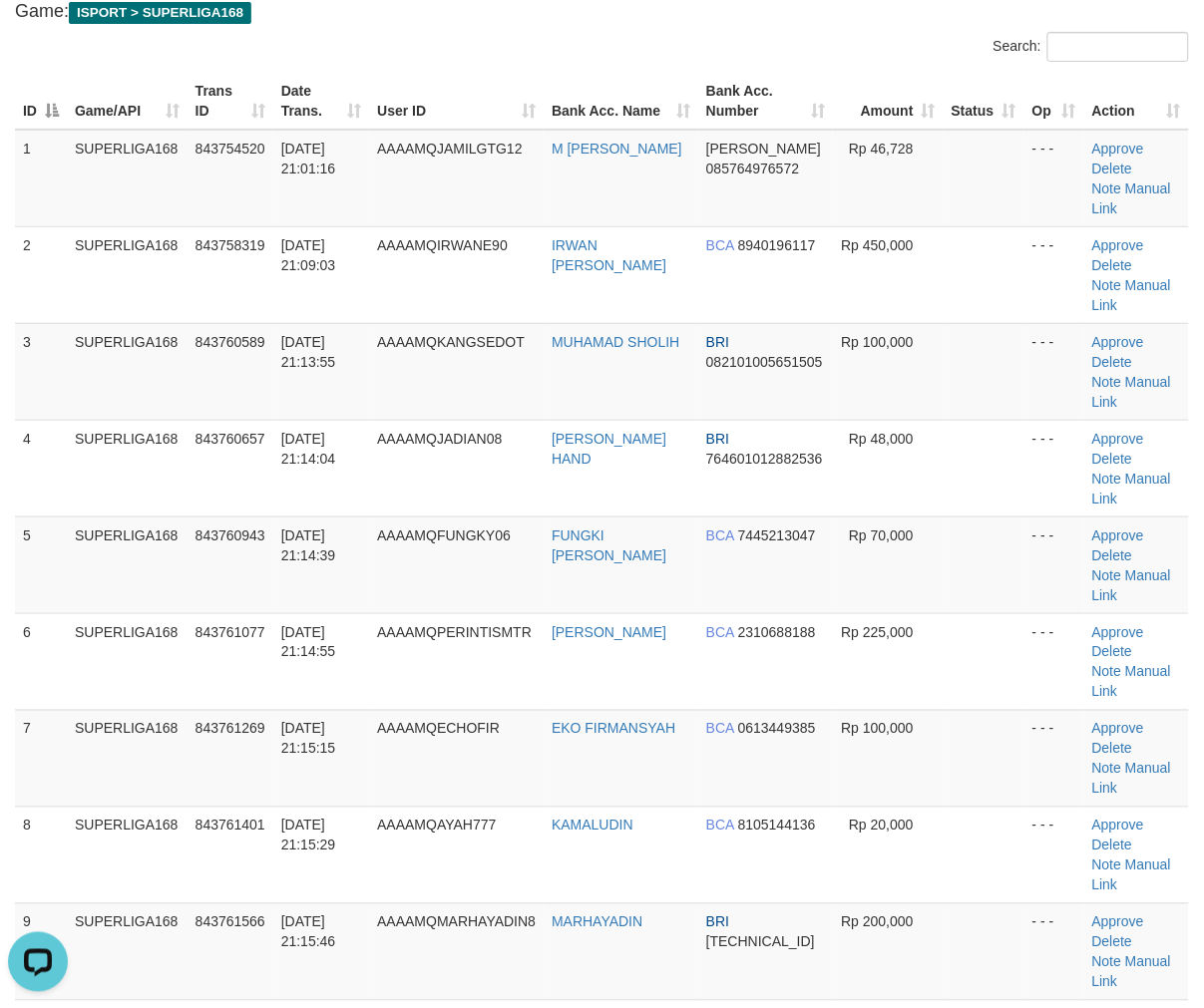 scroll, scrollTop: 0, scrollLeft: 0, axis: both 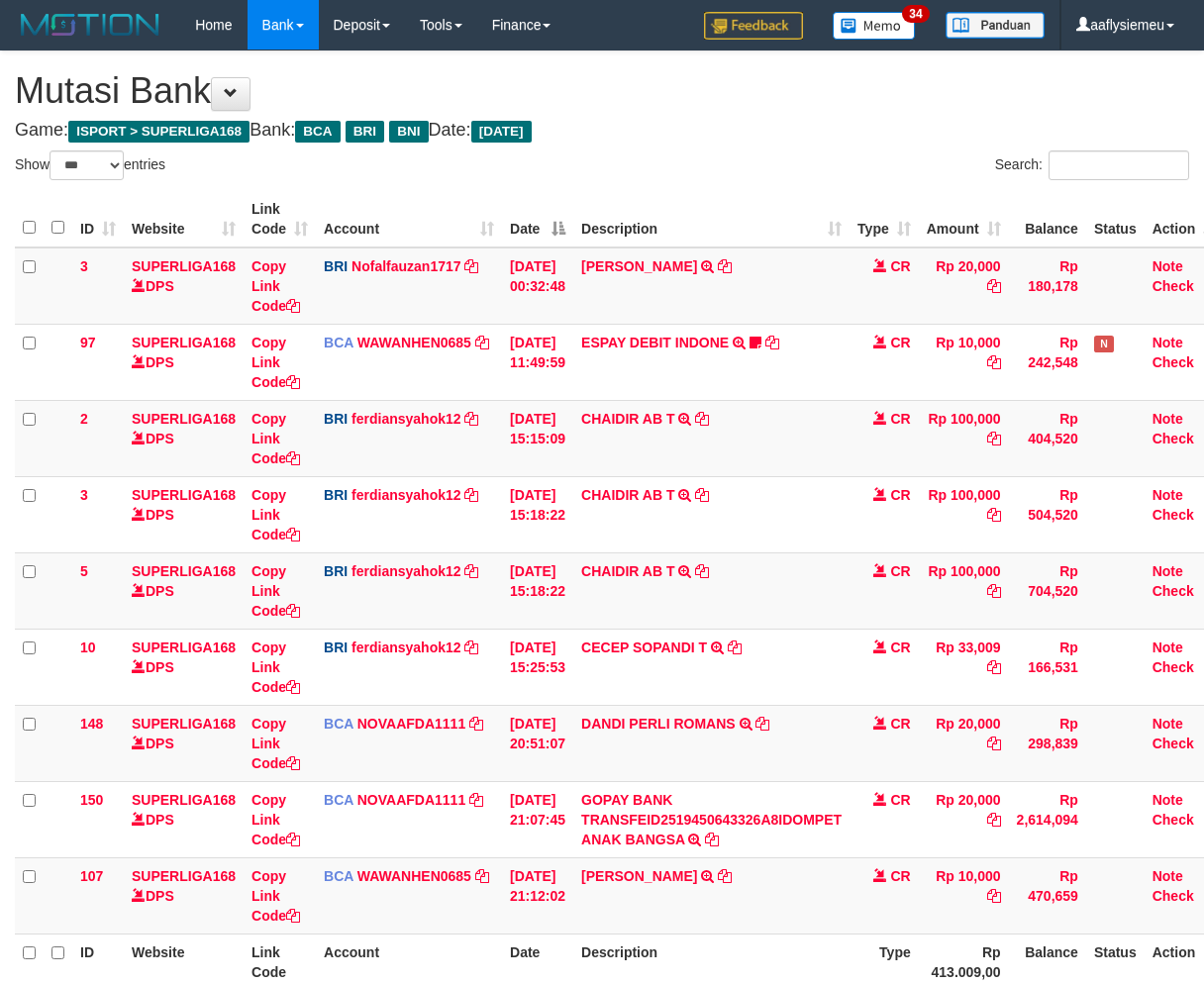 select on "***" 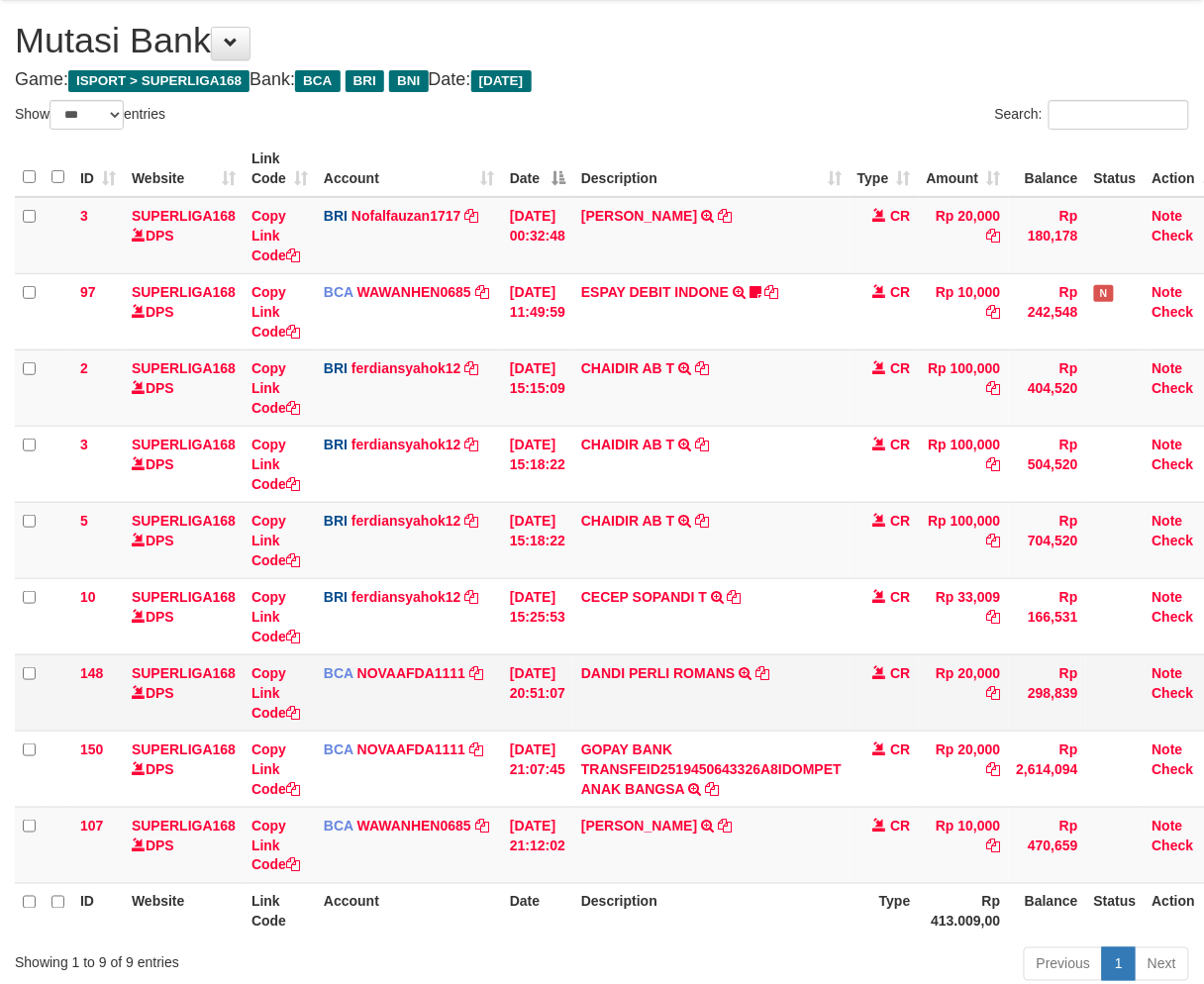 click on "BCA
NOVAAFDA1111
DPS
NOVA AFDAILAH
mutasi_20250713_4789 | 148
mutasi_20250713_4789 | 148" at bounding box center [409, 692] 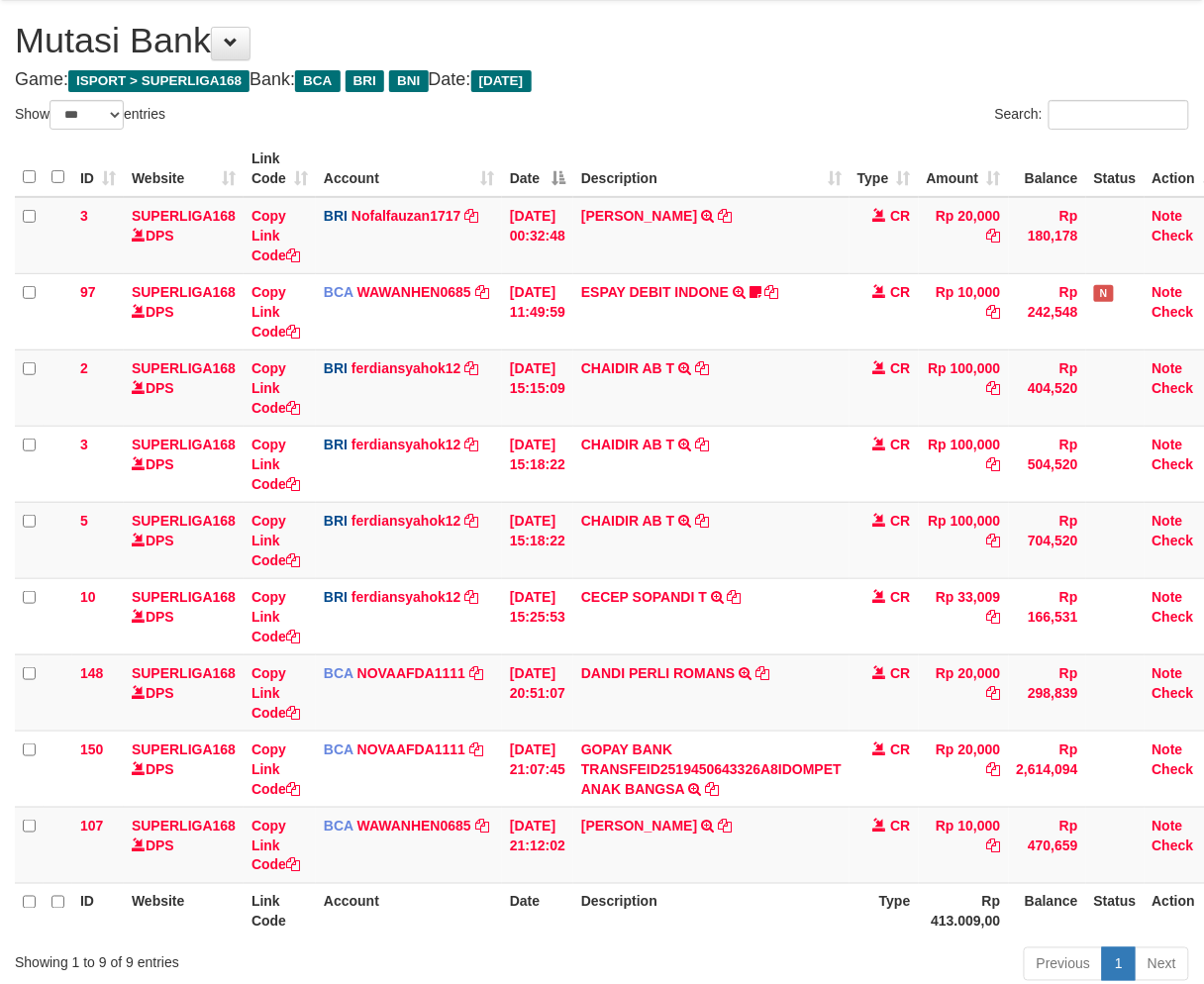 scroll, scrollTop: 199, scrollLeft: 0, axis: vertical 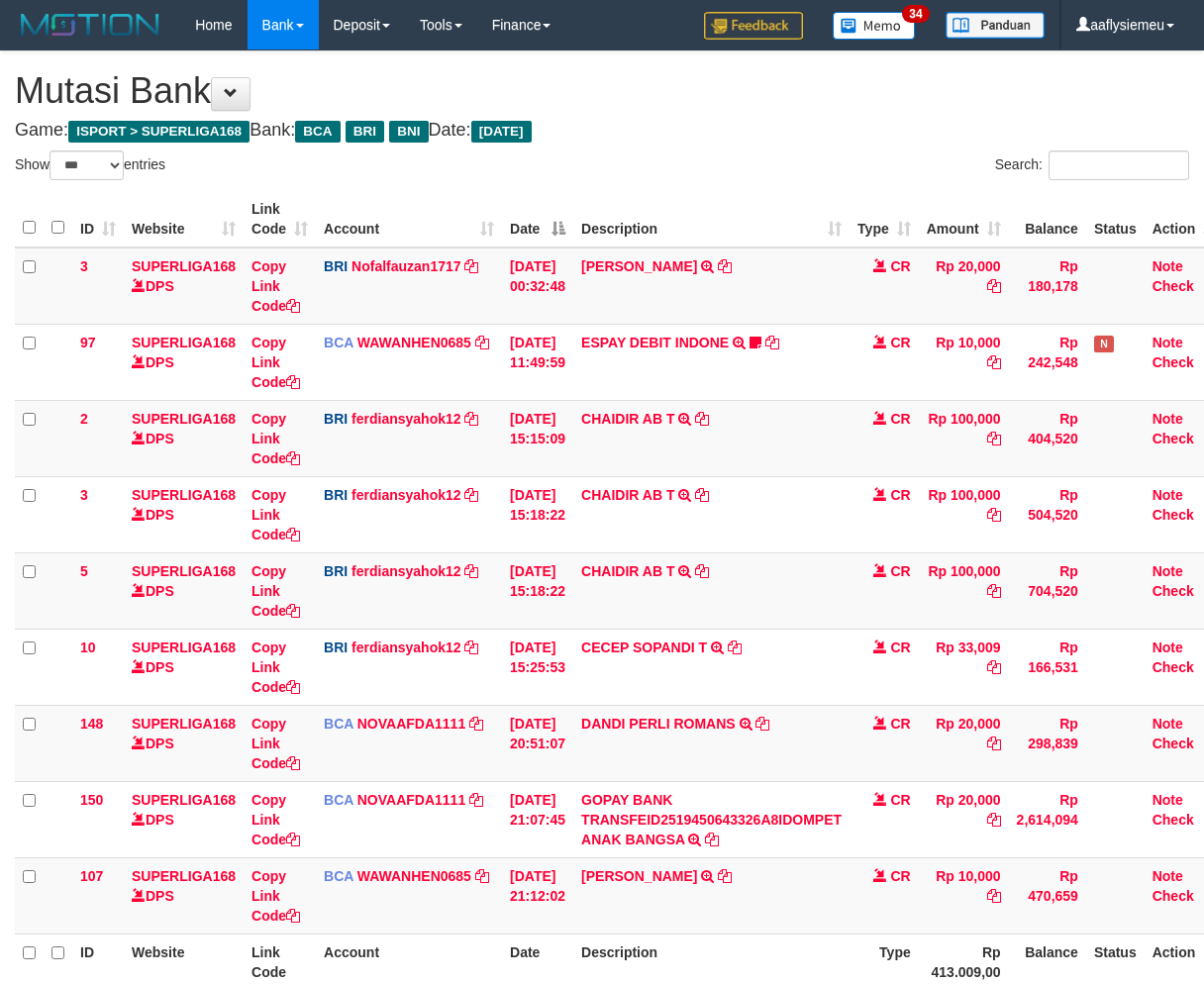 select on "***" 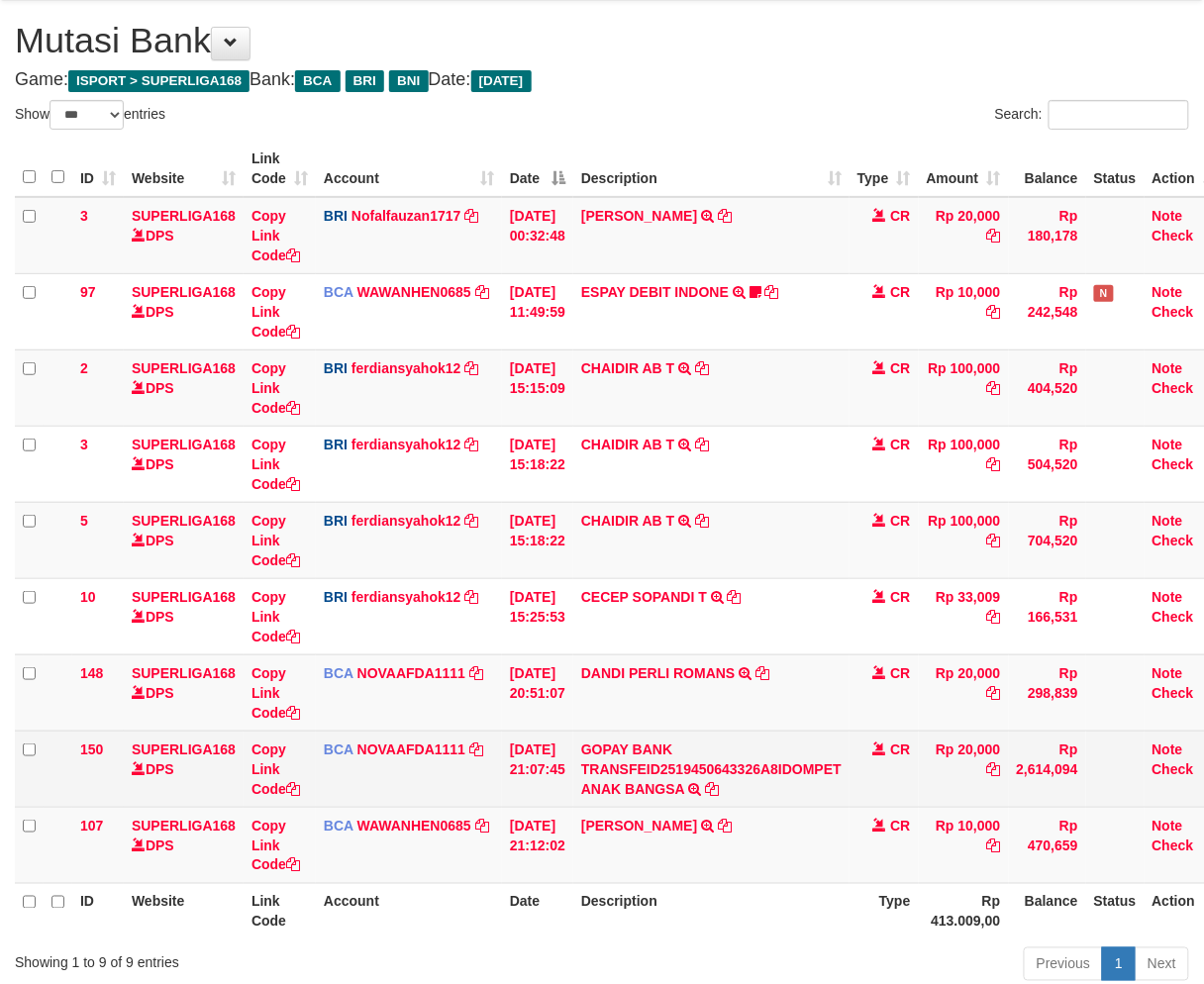 click on "GOPAY BANK TRANSFEID2519450643326A8IDOMPET ANAK BANGSA         TRSF E-BANKING CR 1307/FTSCY/WS95051
20000.00GOPAY BANK TRANSFEID2519450643326A8IDOMPET ANAK BANGSA" at bounding box center (711, 768) 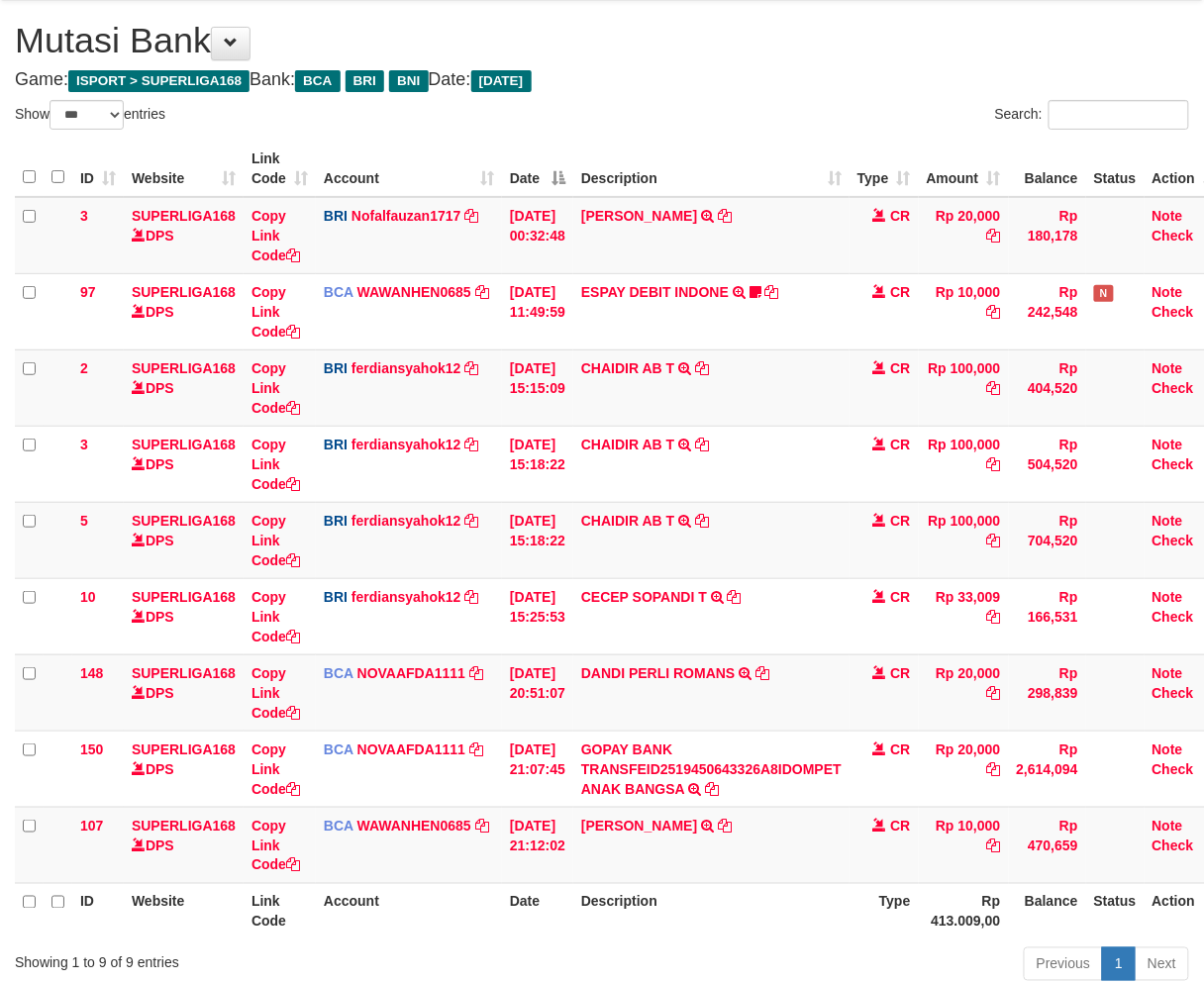 scroll, scrollTop: 199, scrollLeft: 0, axis: vertical 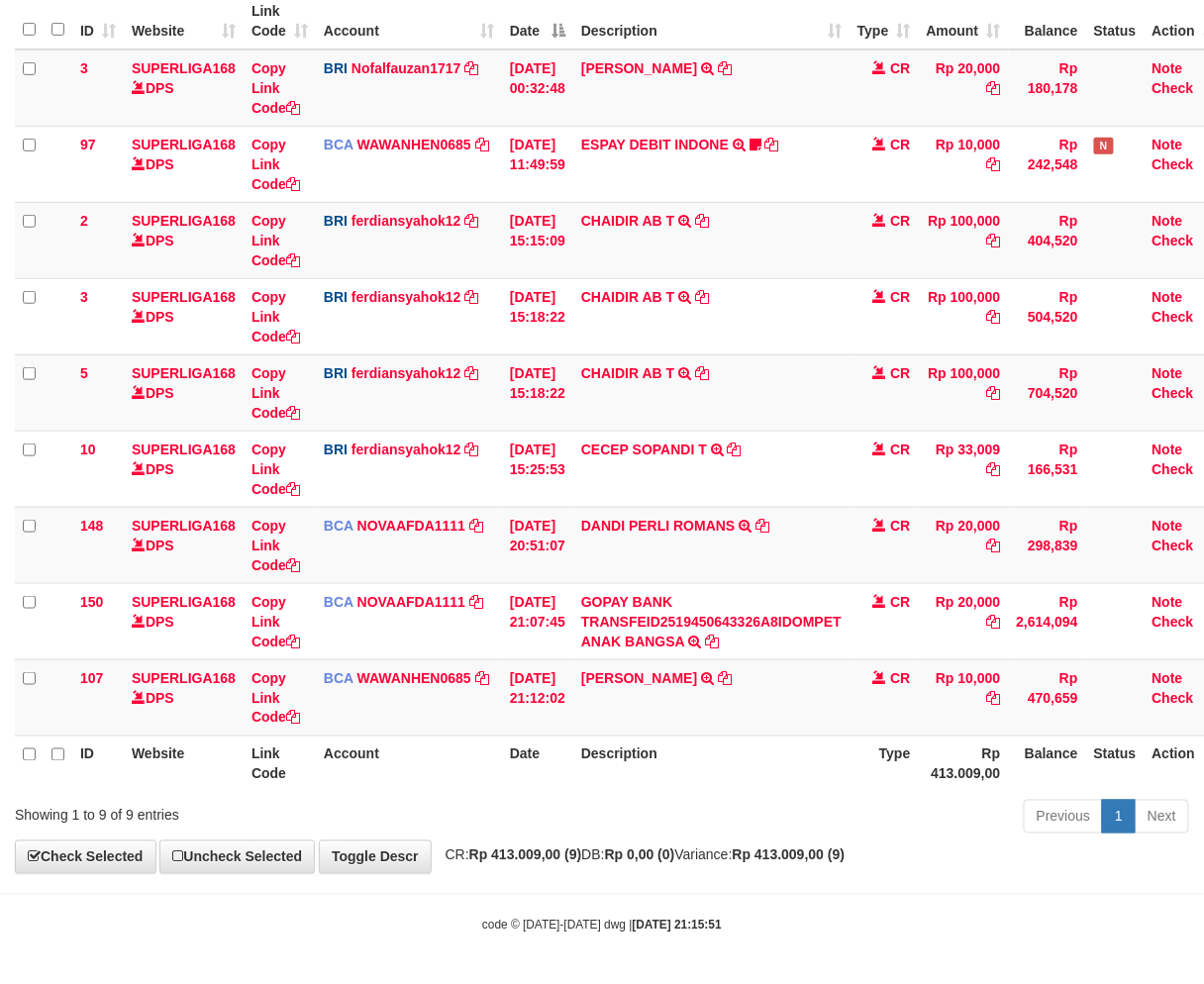 click on "Previous 1 Next" at bounding box center [853, 819] 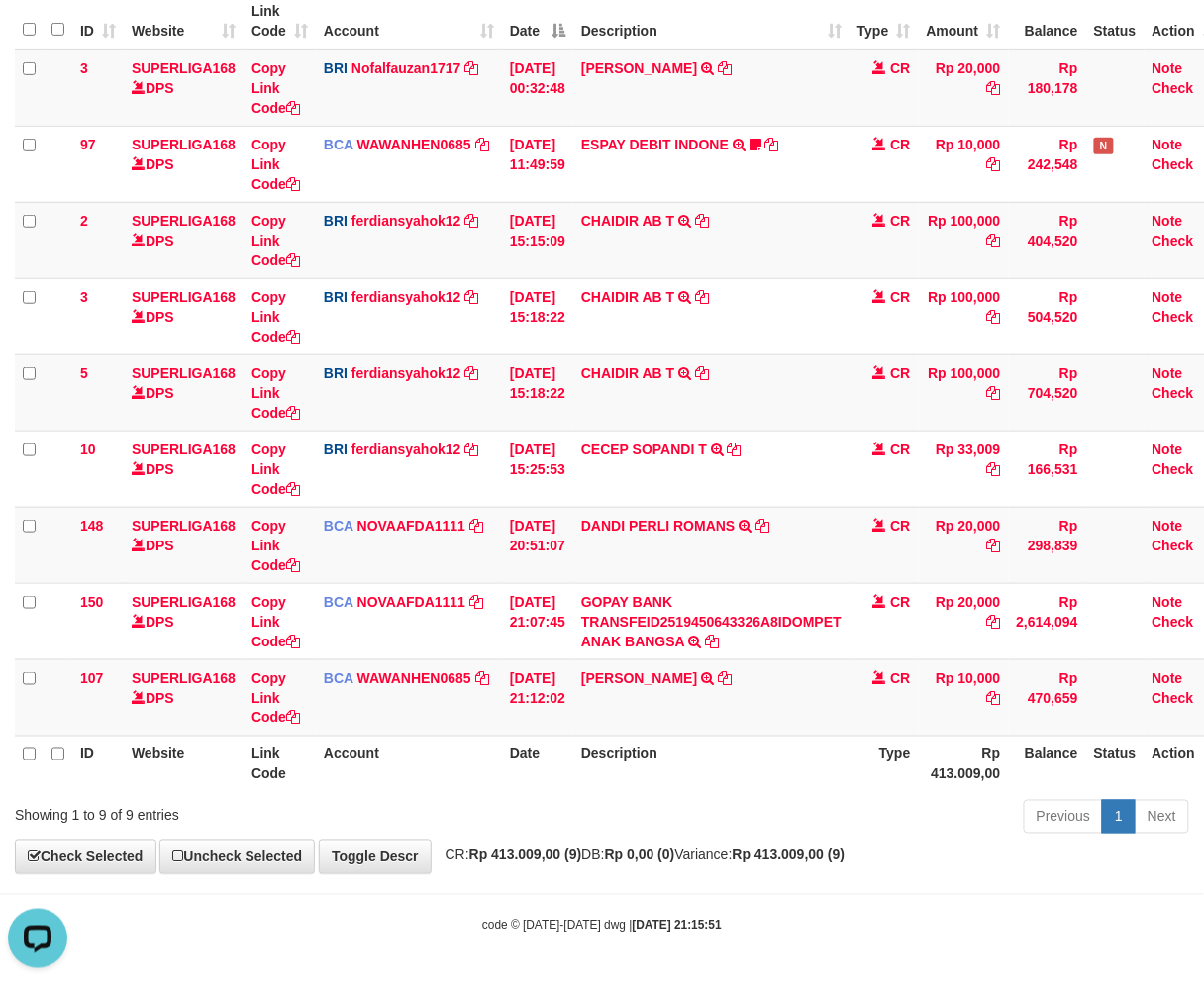 scroll, scrollTop: 0, scrollLeft: 0, axis: both 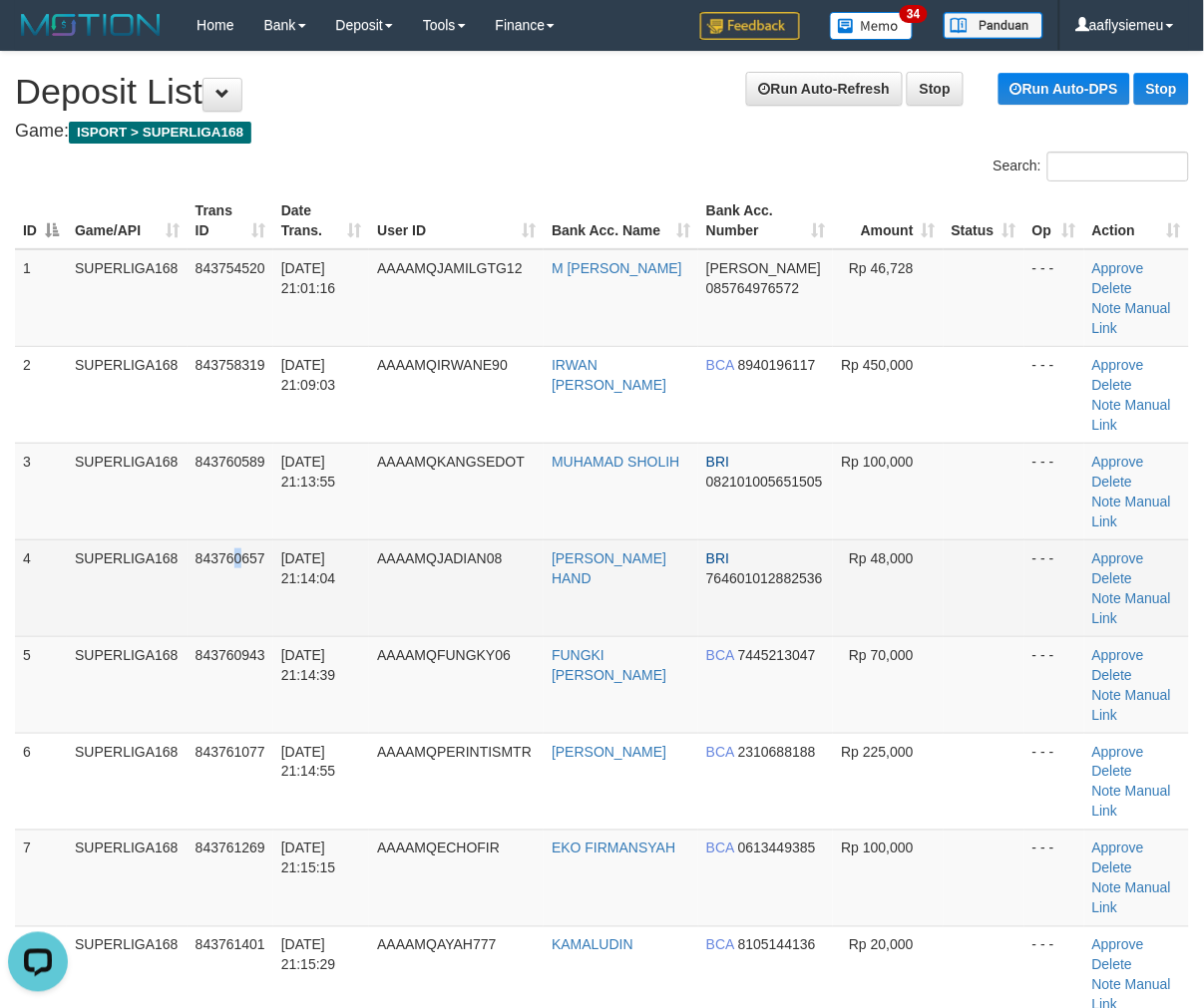 click on "843760657" at bounding box center (230, 587) 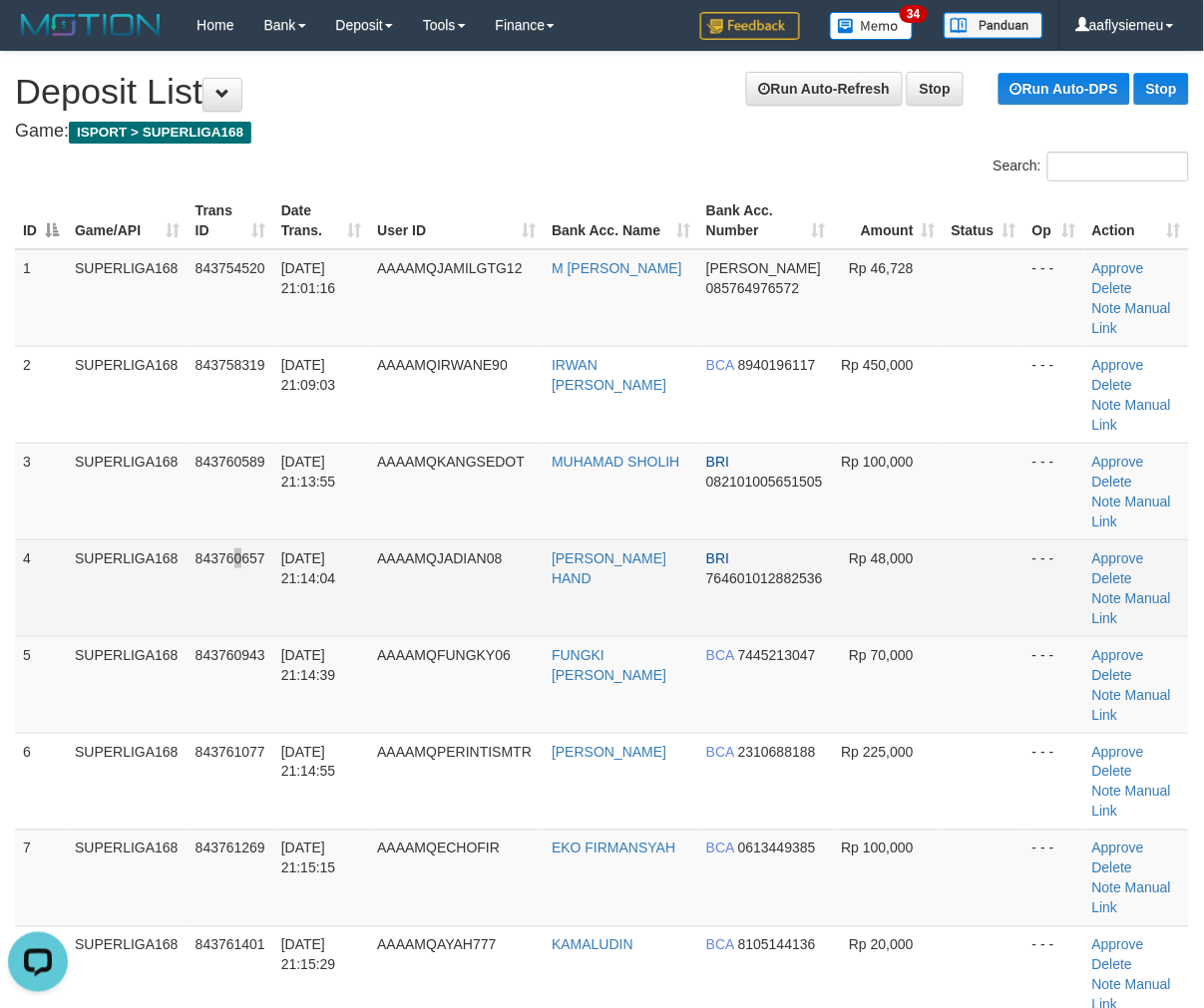 click on "SUPERLIGA168" at bounding box center [127, 587] 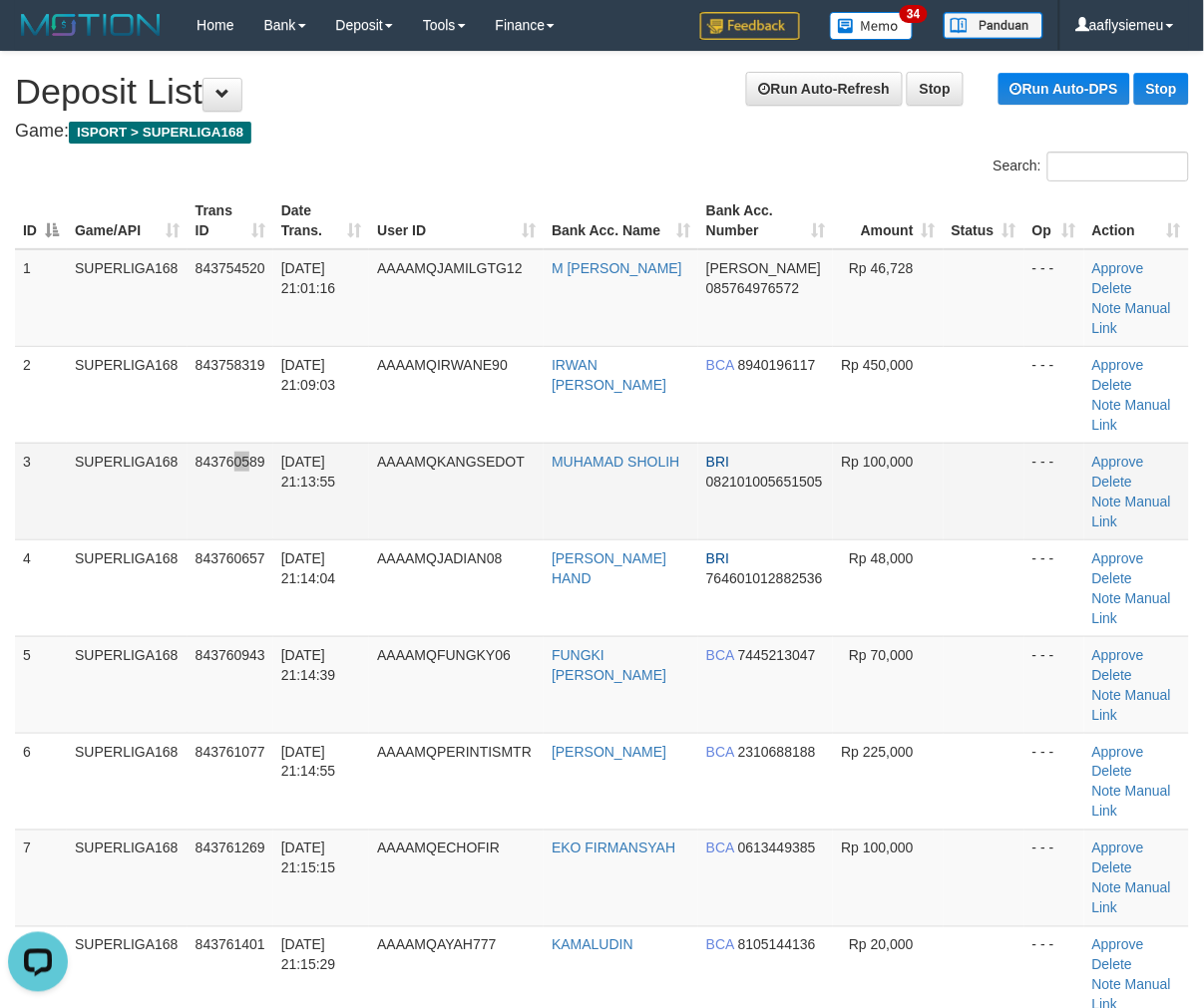 click on "843760589" at bounding box center [230, 491] 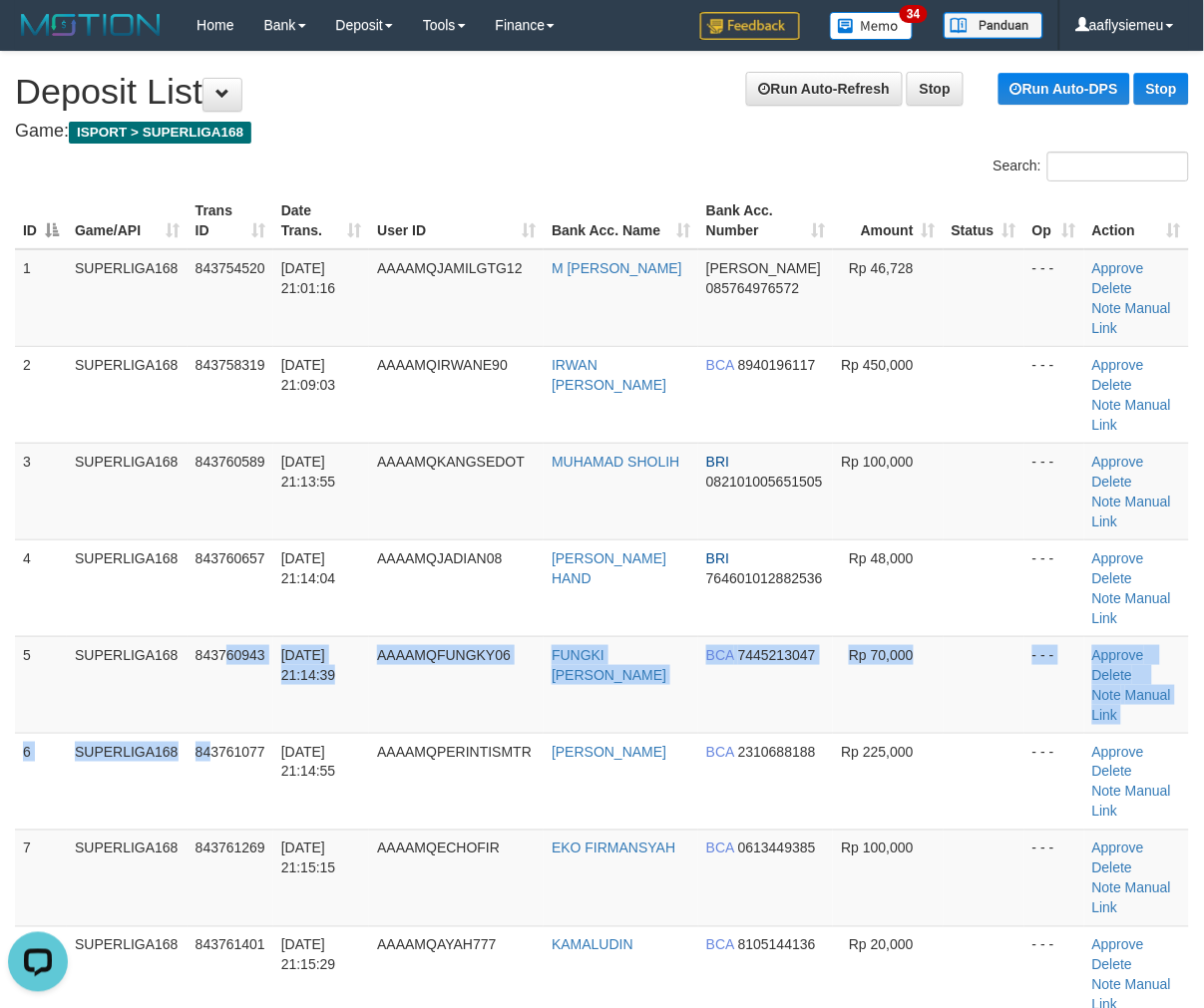 drag, startPoint x: 225, startPoint y: 628, endPoint x: 4, endPoint y: 684, distance: 227.98465 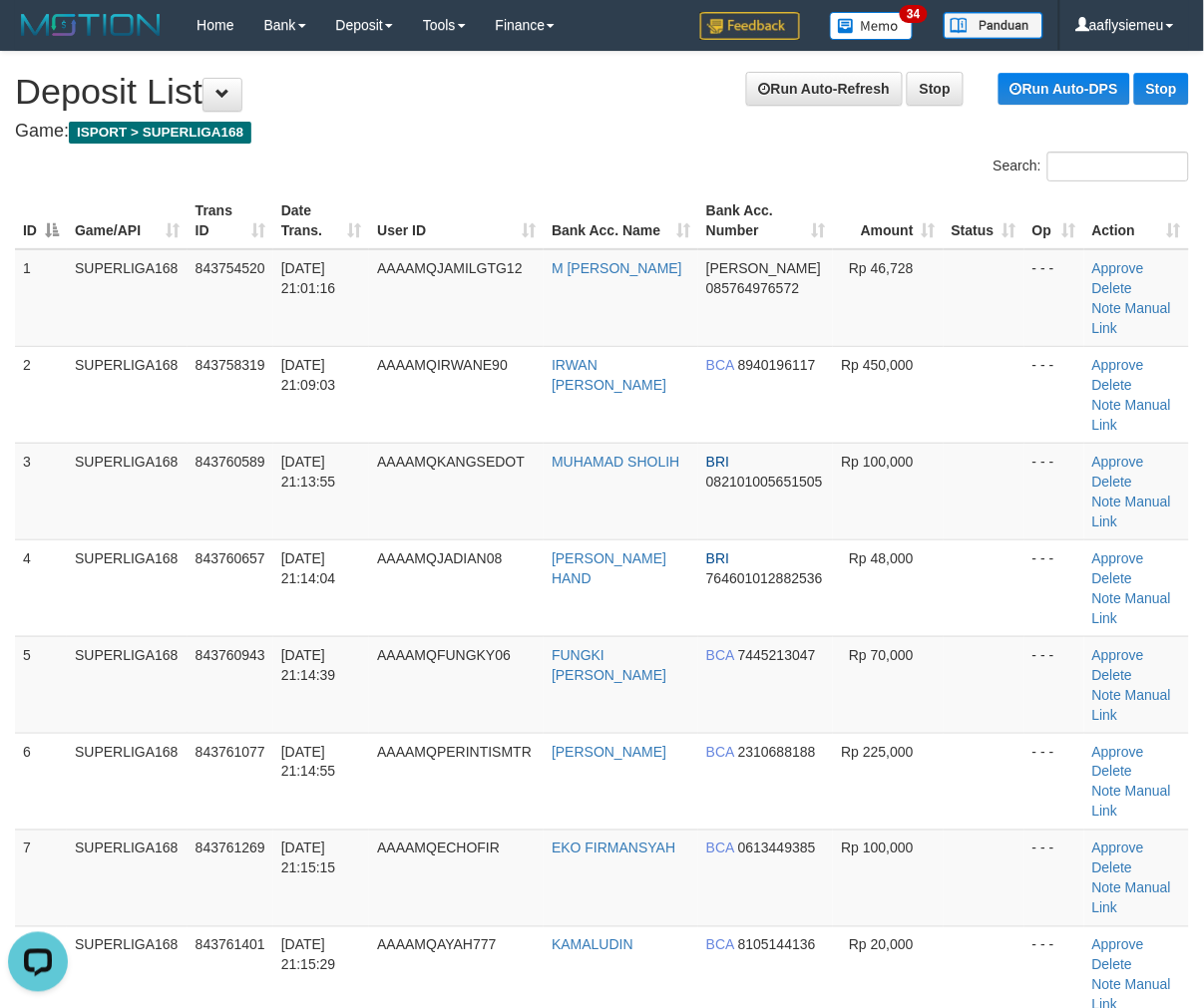 drag, startPoint x: 117, startPoint y: 612, endPoint x: 0, endPoint y: 655, distance: 124.65151 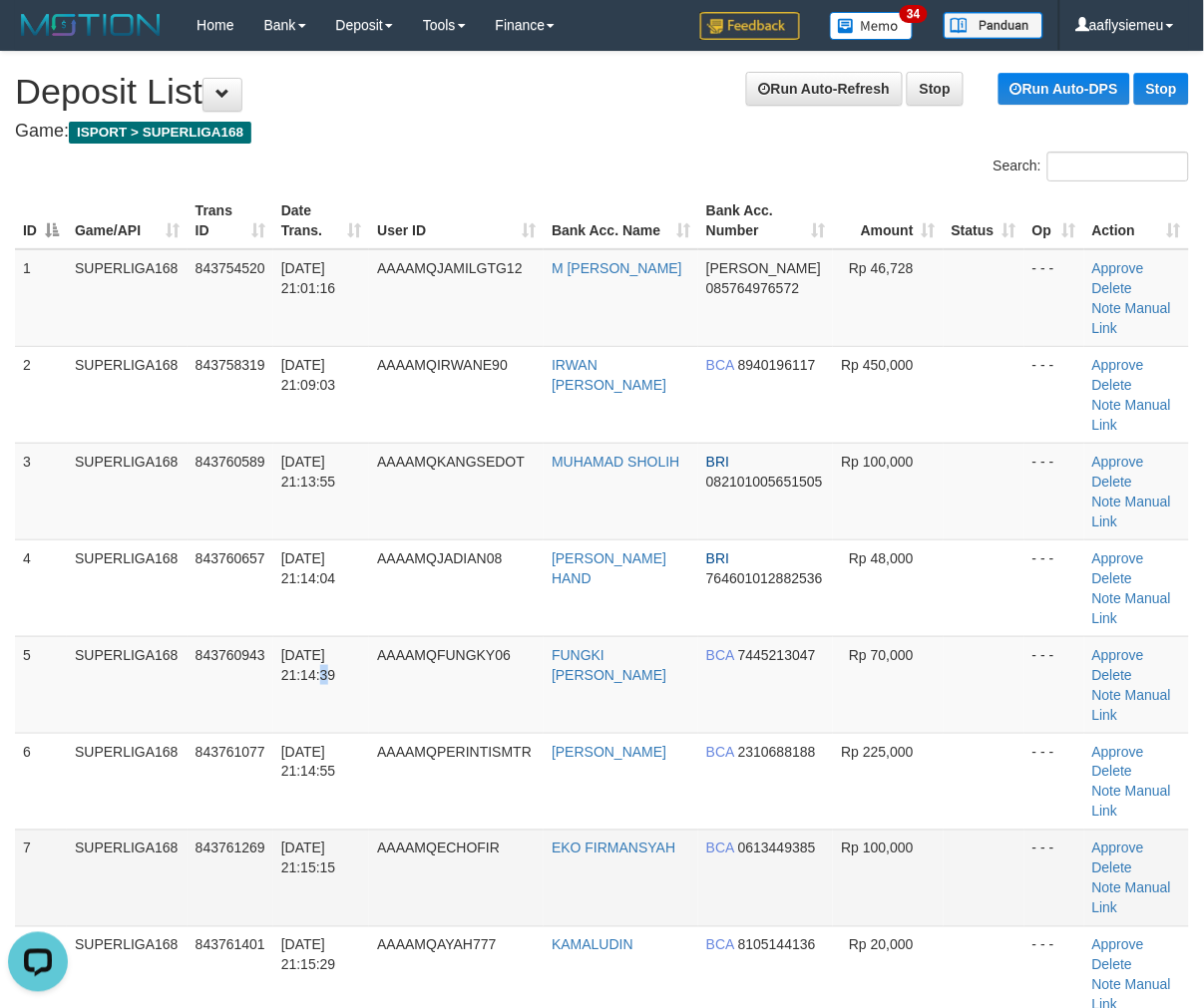 drag, startPoint x: 303, startPoint y: 619, endPoint x: 41, endPoint y: 734, distance: 286.12759 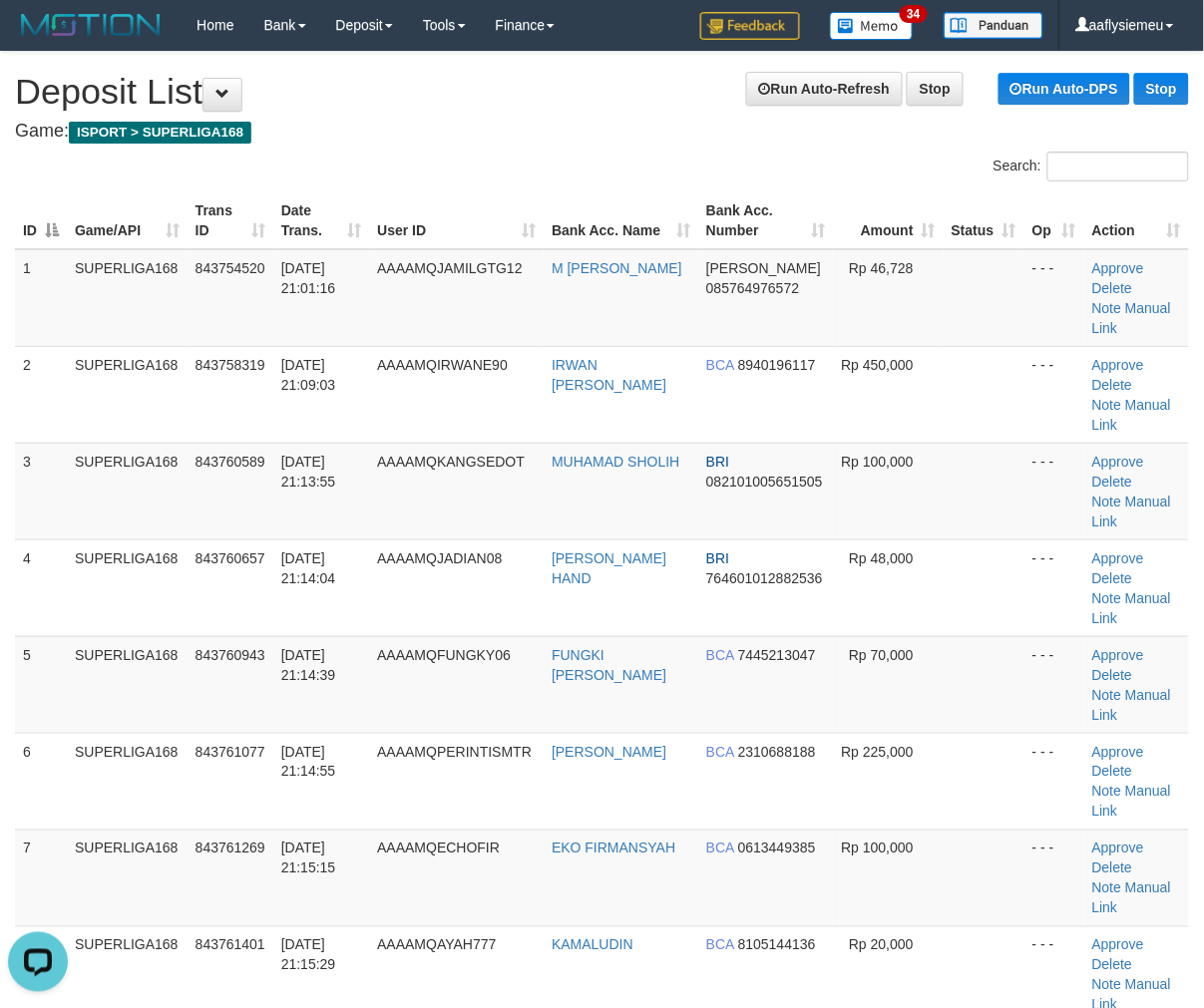 drag, startPoint x: 327, startPoint y: 638, endPoint x: 6, endPoint y: 736, distance: 335.62628 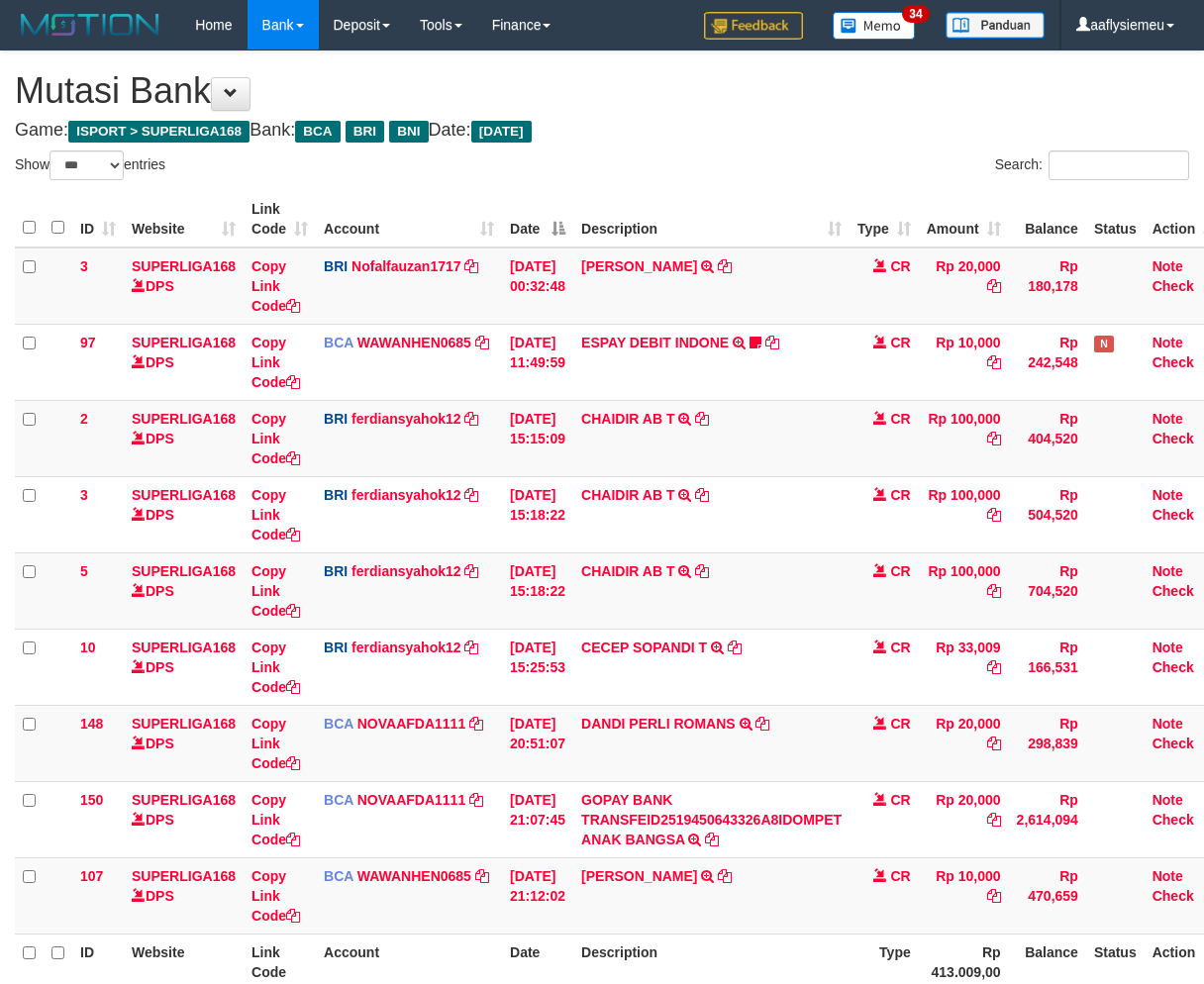select on "***" 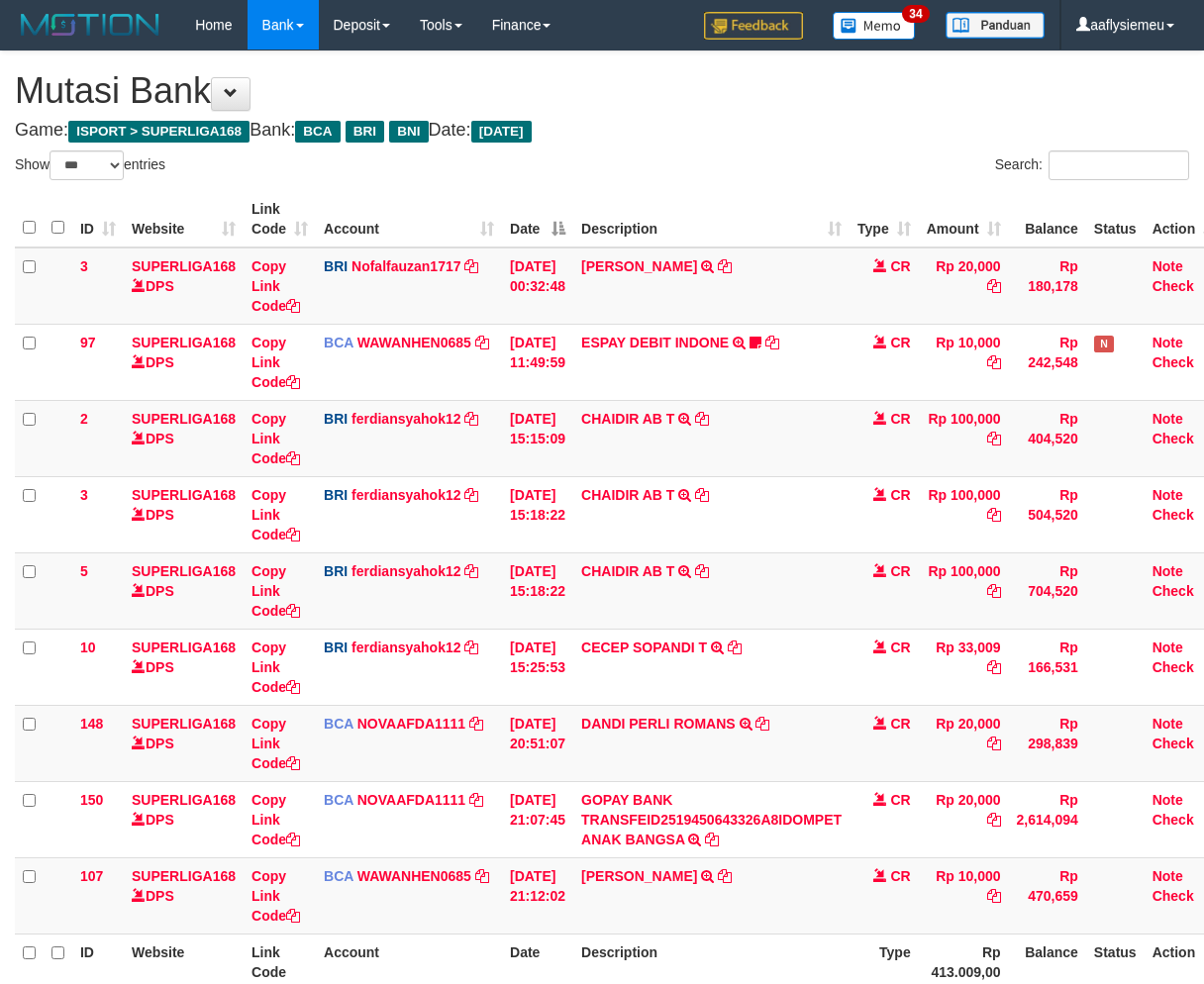 scroll, scrollTop: 50, scrollLeft: 0, axis: vertical 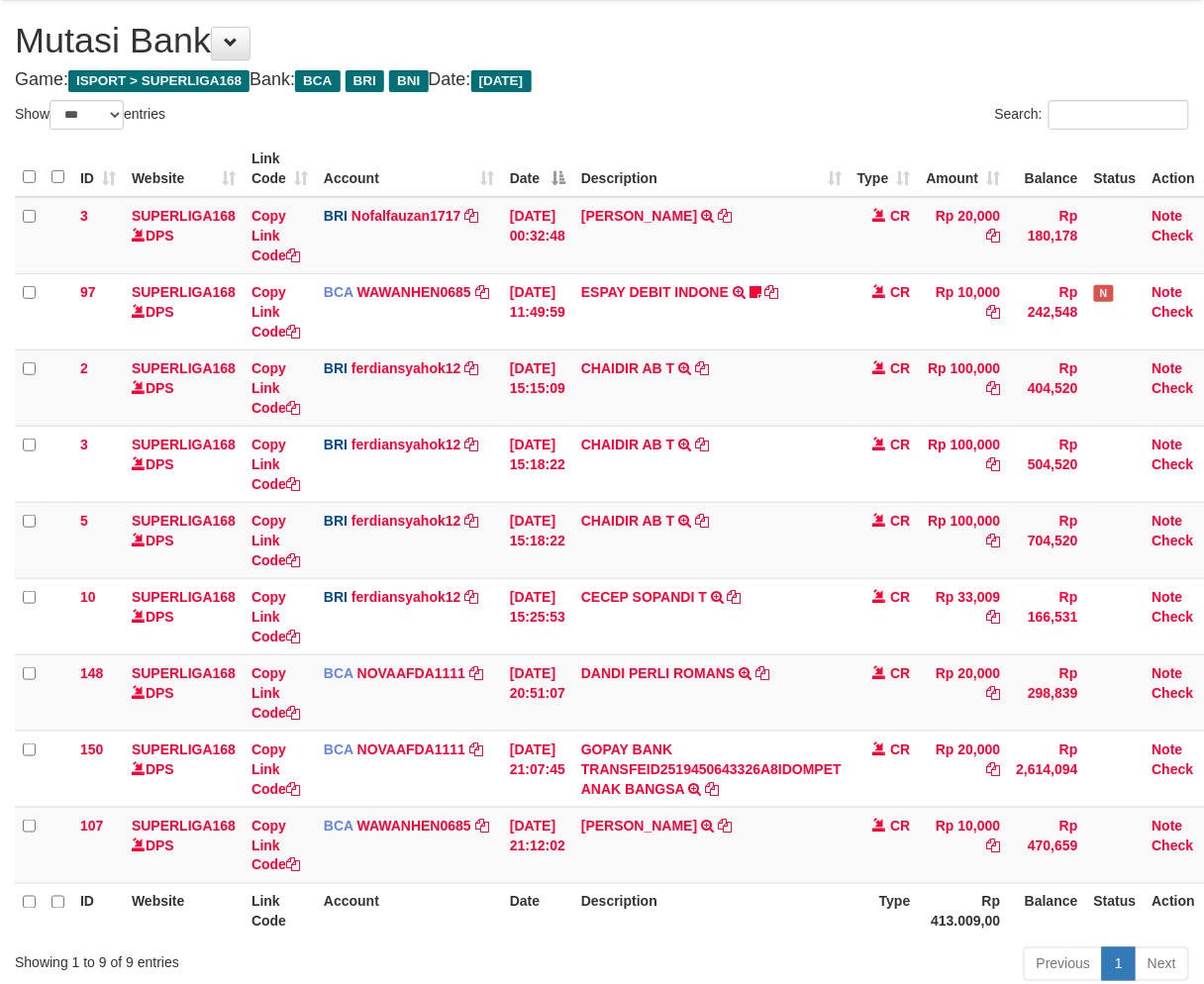 click on "GOPAY BANK TRANSFEID2519450643326A8IDOMPET ANAK BANGSA         TRSF E-BANKING CR 1307/FTSCY/WS95051
20000.00GOPAY BANK TRANSFEID2519450643326A8IDOMPET ANAK BANGSA" at bounding box center [711, 768] 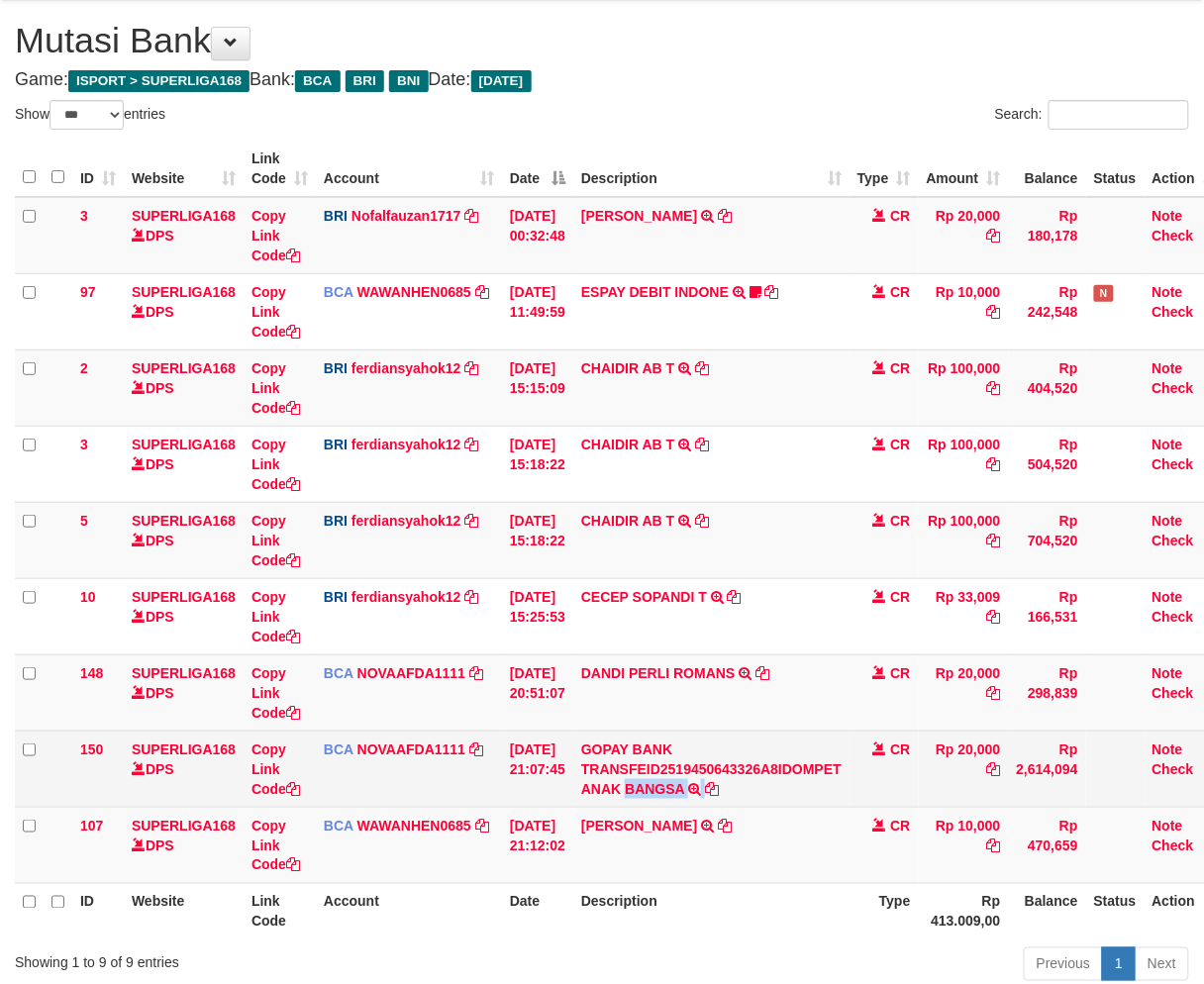click on "GOPAY BANK TRANSFEID2519450643326A8IDOMPET ANAK BANGSA         TRSF E-BANKING CR 1307/FTSCY/WS95051
20000.00GOPAY BANK TRANSFEID2519450643326A8IDOMPET ANAK BANGSA" at bounding box center (711, 768) 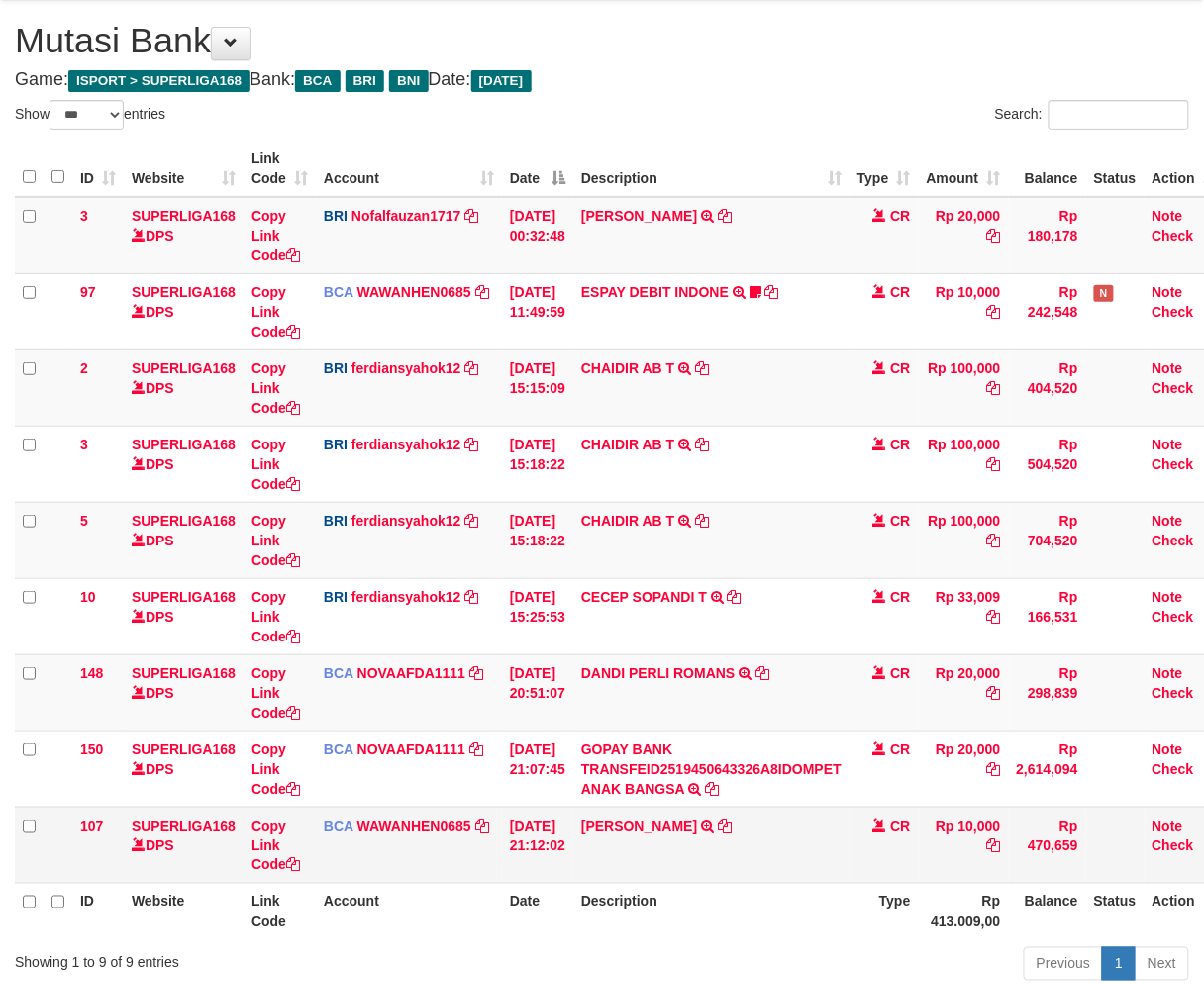 click on "RIFA INDRIYA         TRSF E-BANKING CR 1307/FTSCY/WS95051
10000.002025071386822770 TRFDN-RIFA INDRIYAESPAY DEBIT INDONE" at bounding box center (711, 844) 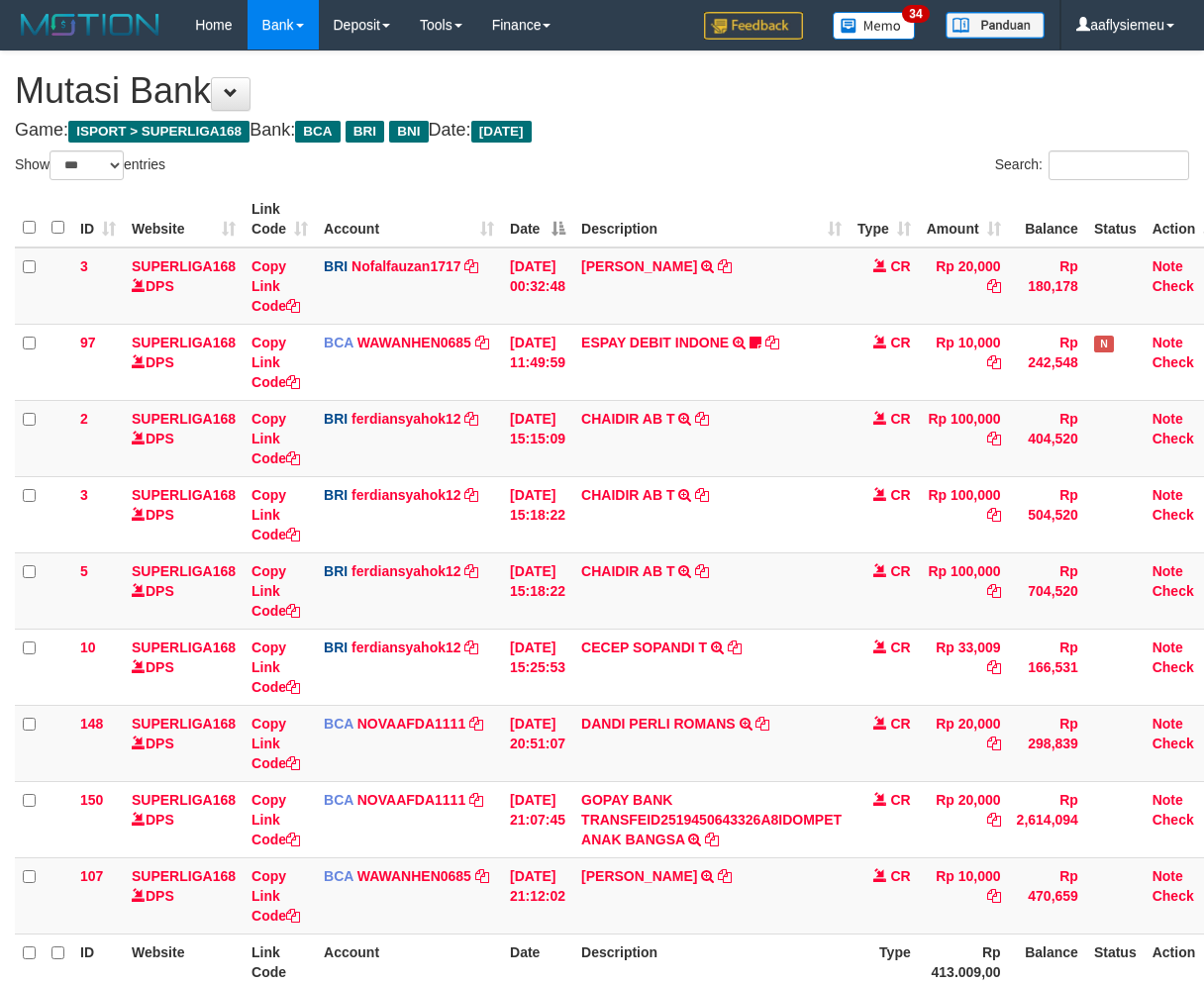 select on "***" 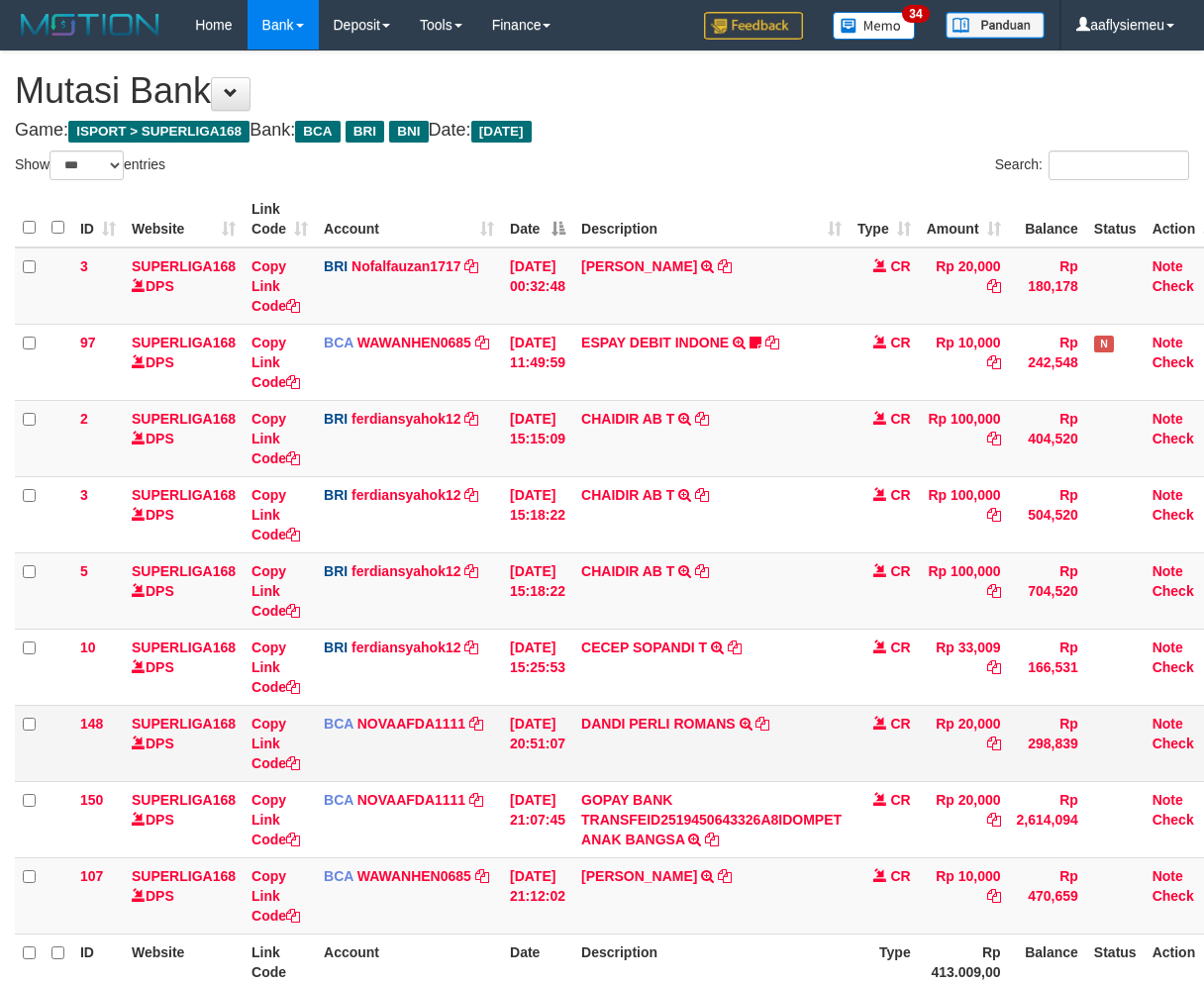 scroll, scrollTop: 50, scrollLeft: 0, axis: vertical 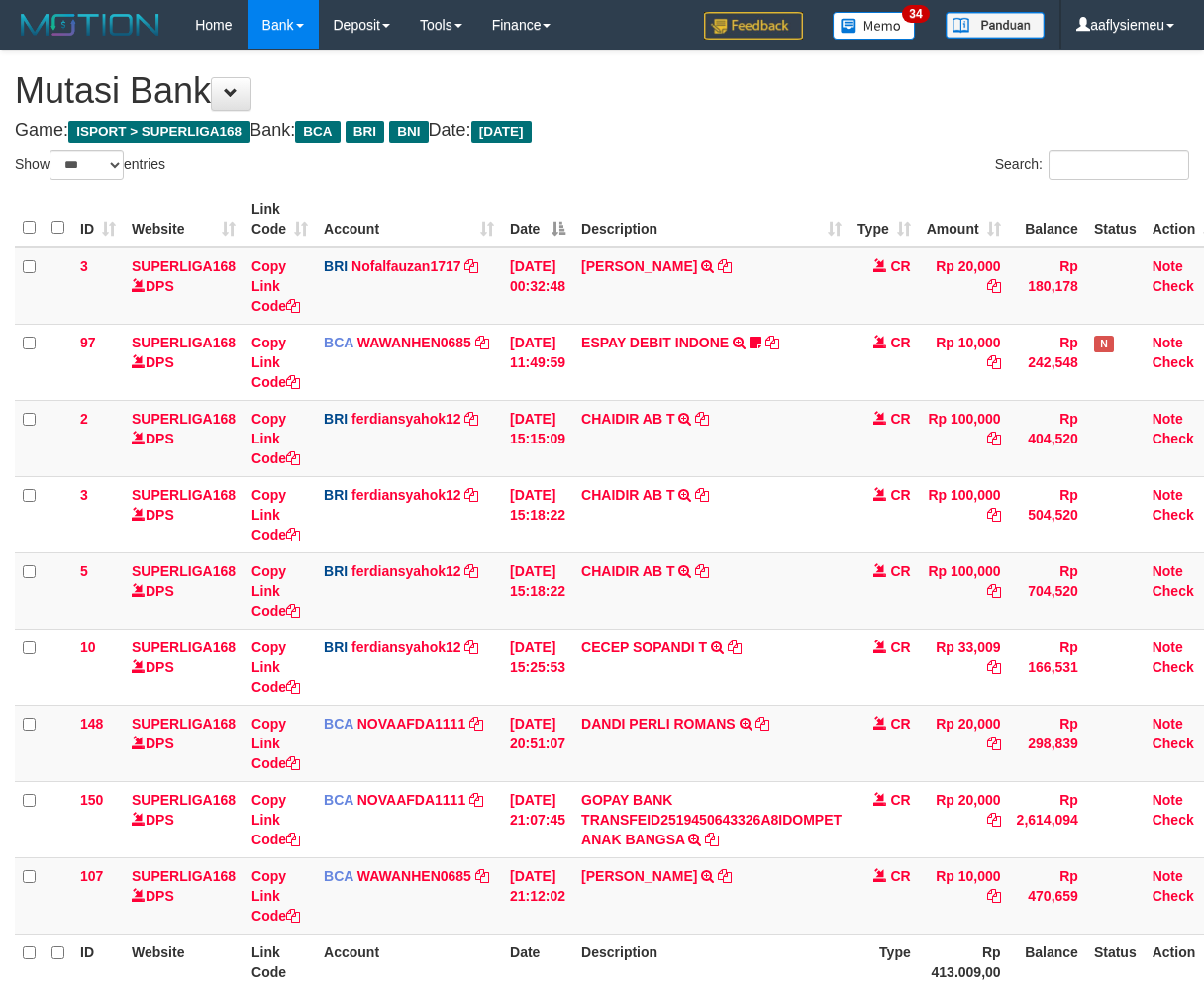 select on "***" 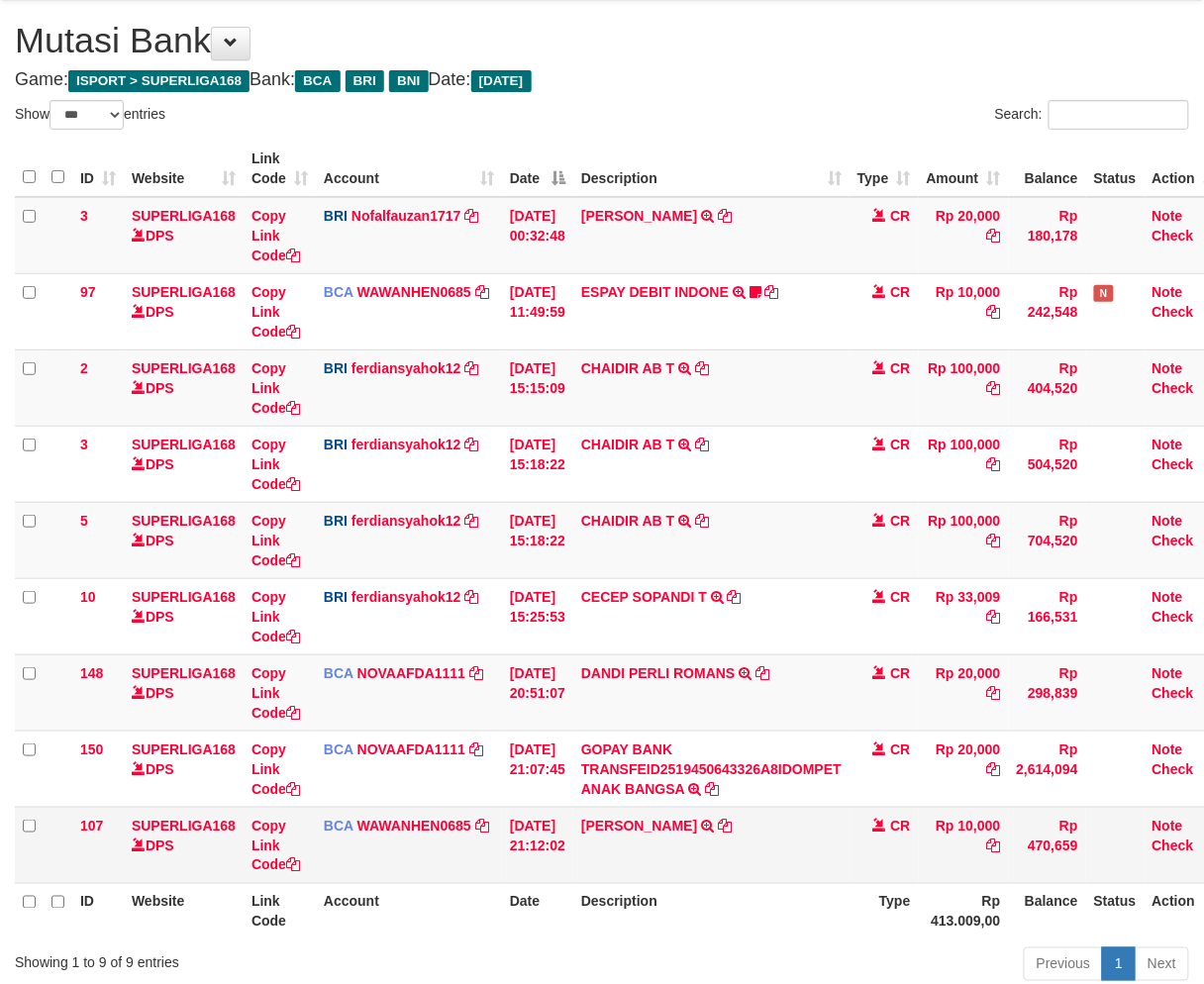 click on "RIFA INDRIYA         TRSF E-BANKING CR 1307/FTSCY/WS95051
10000.002025071386822770 TRFDN-RIFA INDRIYAESPAY DEBIT INDONE" at bounding box center (711, 844) 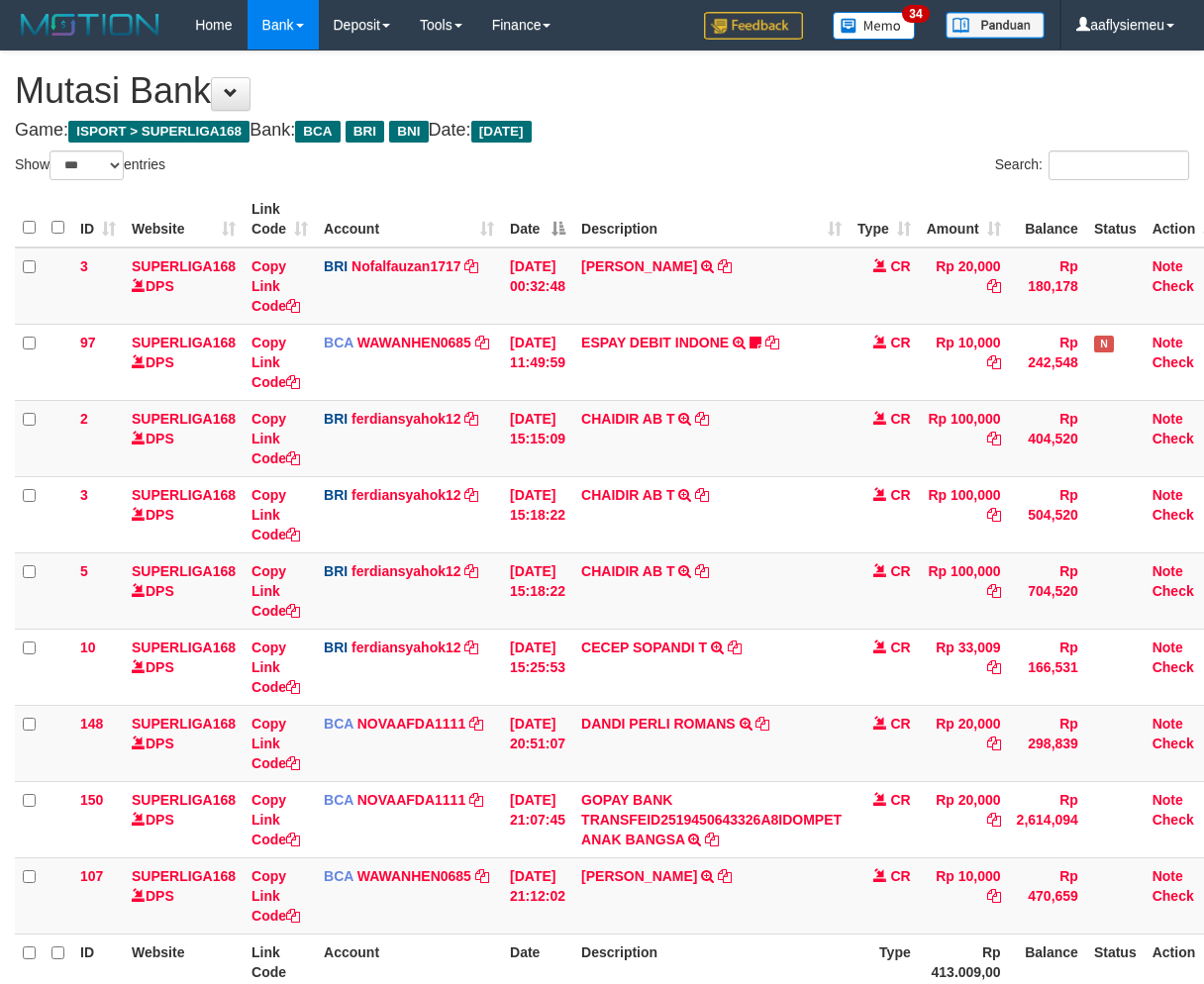 select on "***" 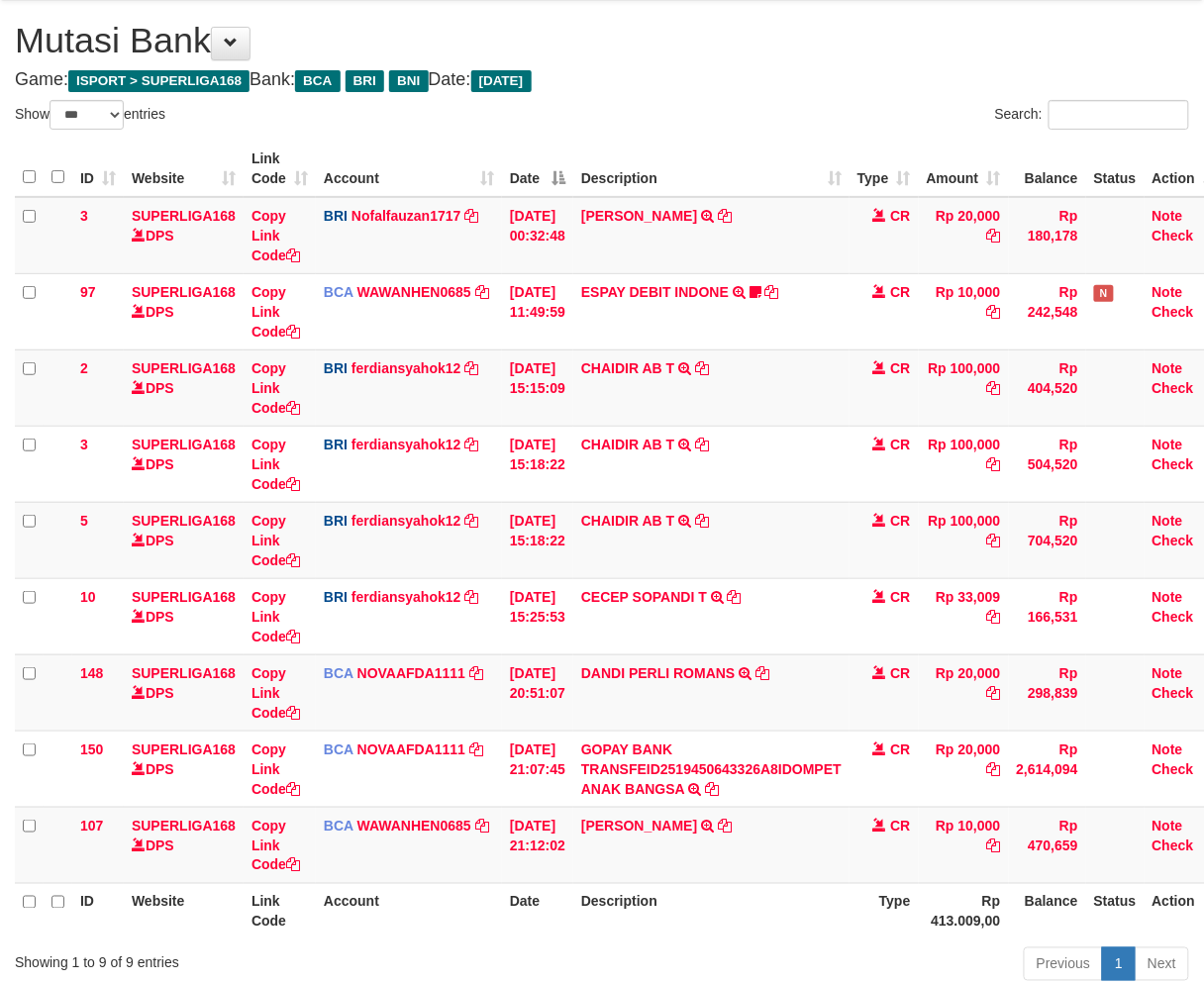 scroll, scrollTop: 199, scrollLeft: 0, axis: vertical 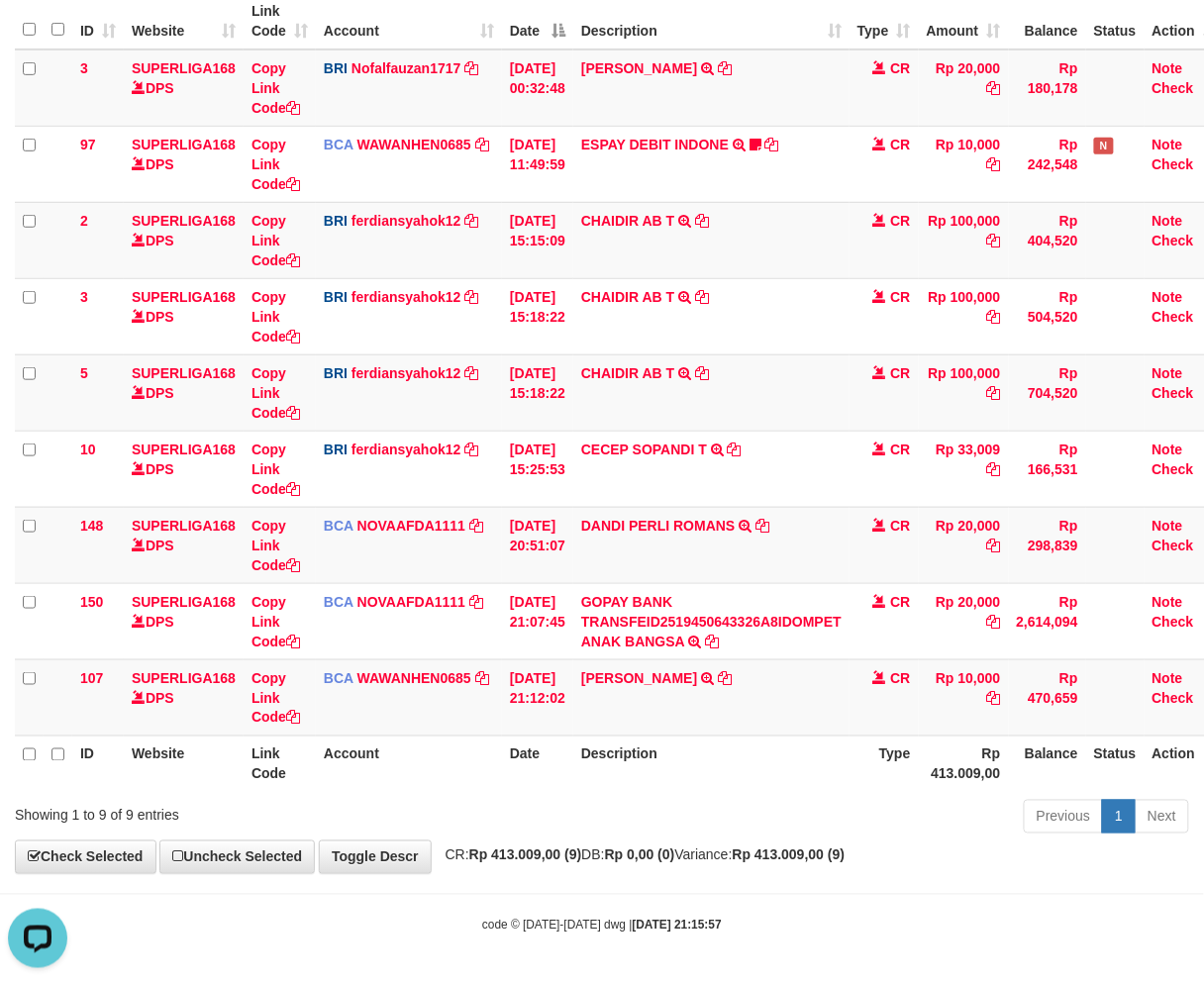 click on "ID Website Link Code Account Date Description Type Rp 413.009,00 Balance Status Action" at bounding box center (620, 763) 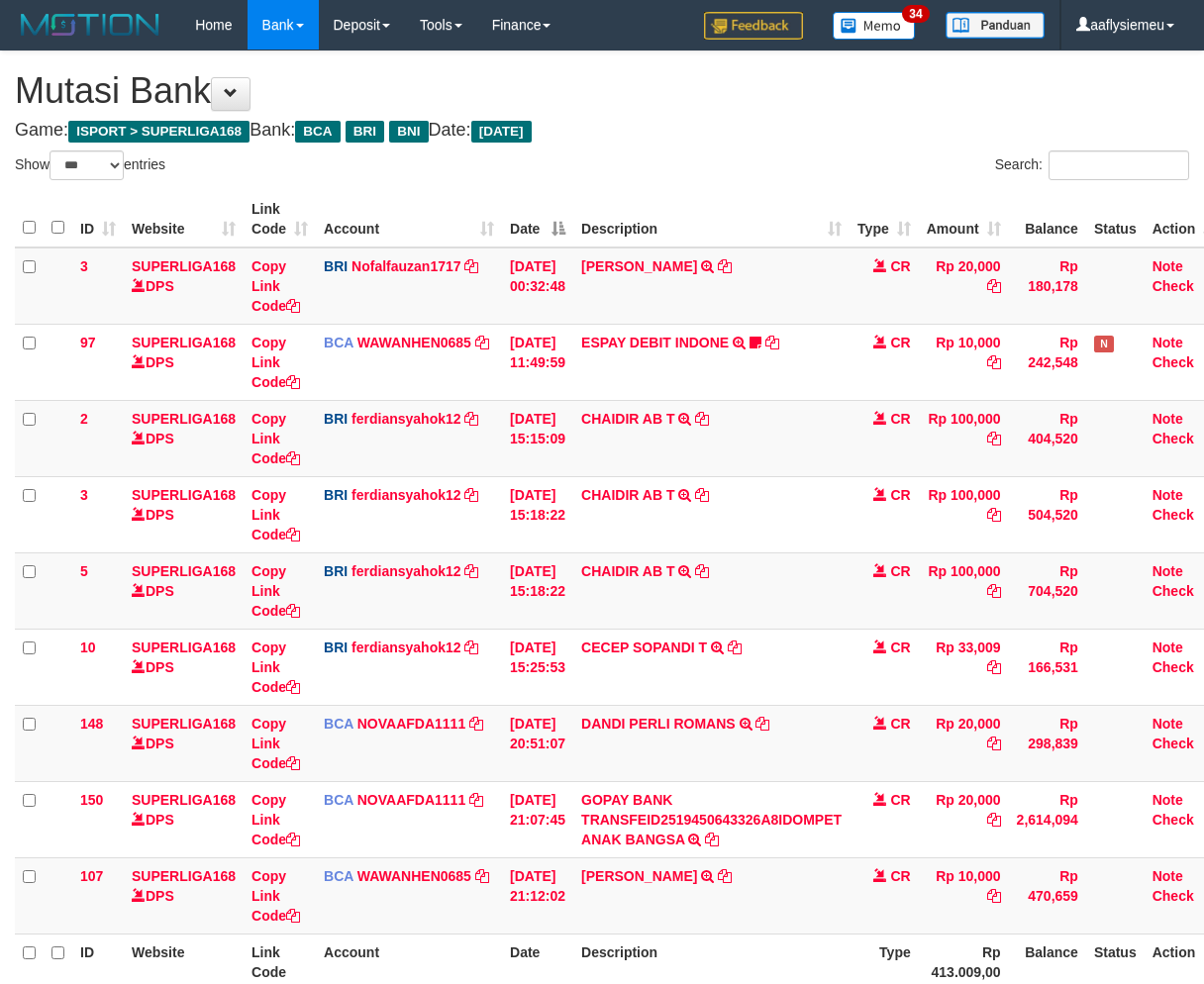 select on "***" 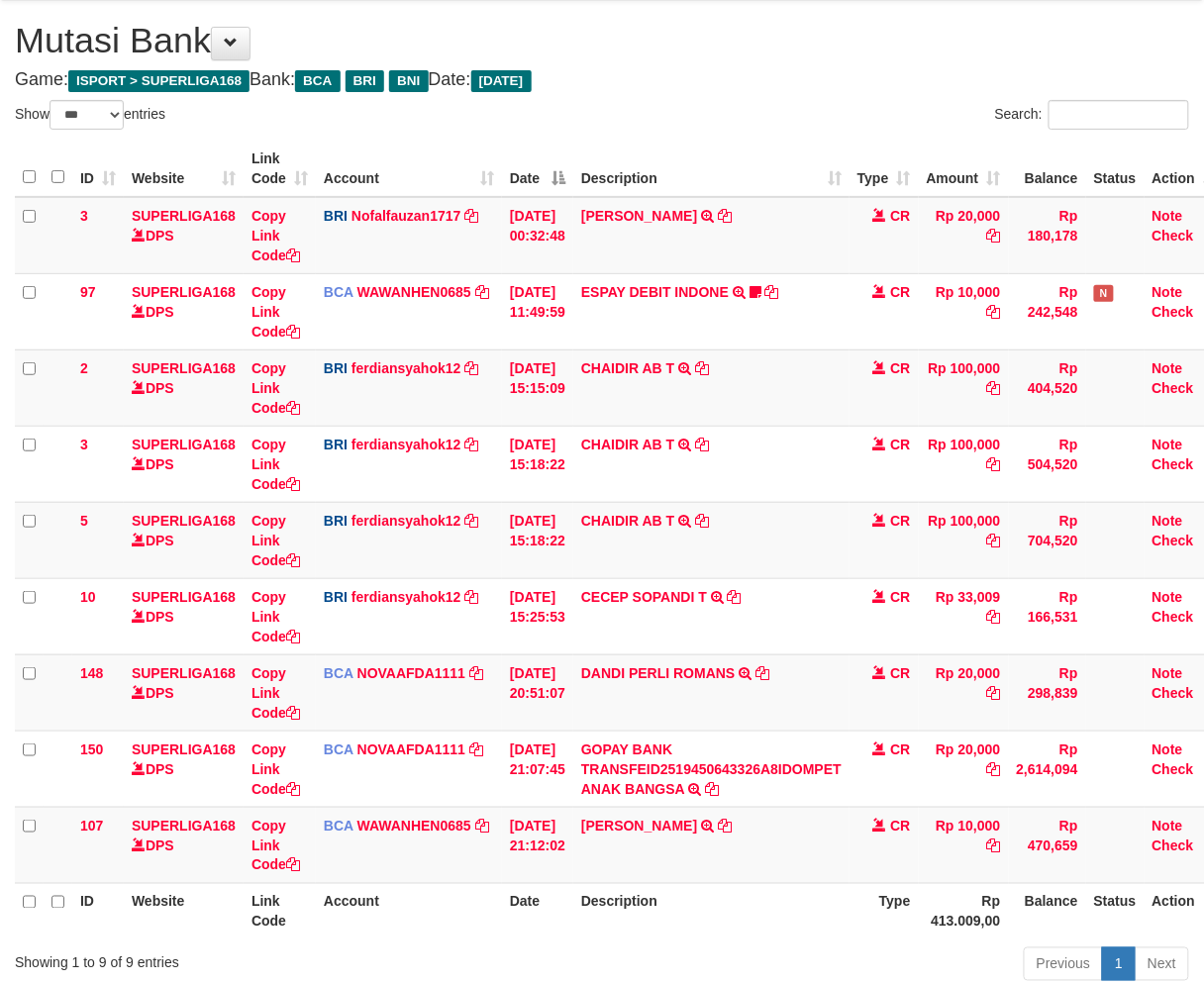 scroll, scrollTop: 199, scrollLeft: 0, axis: vertical 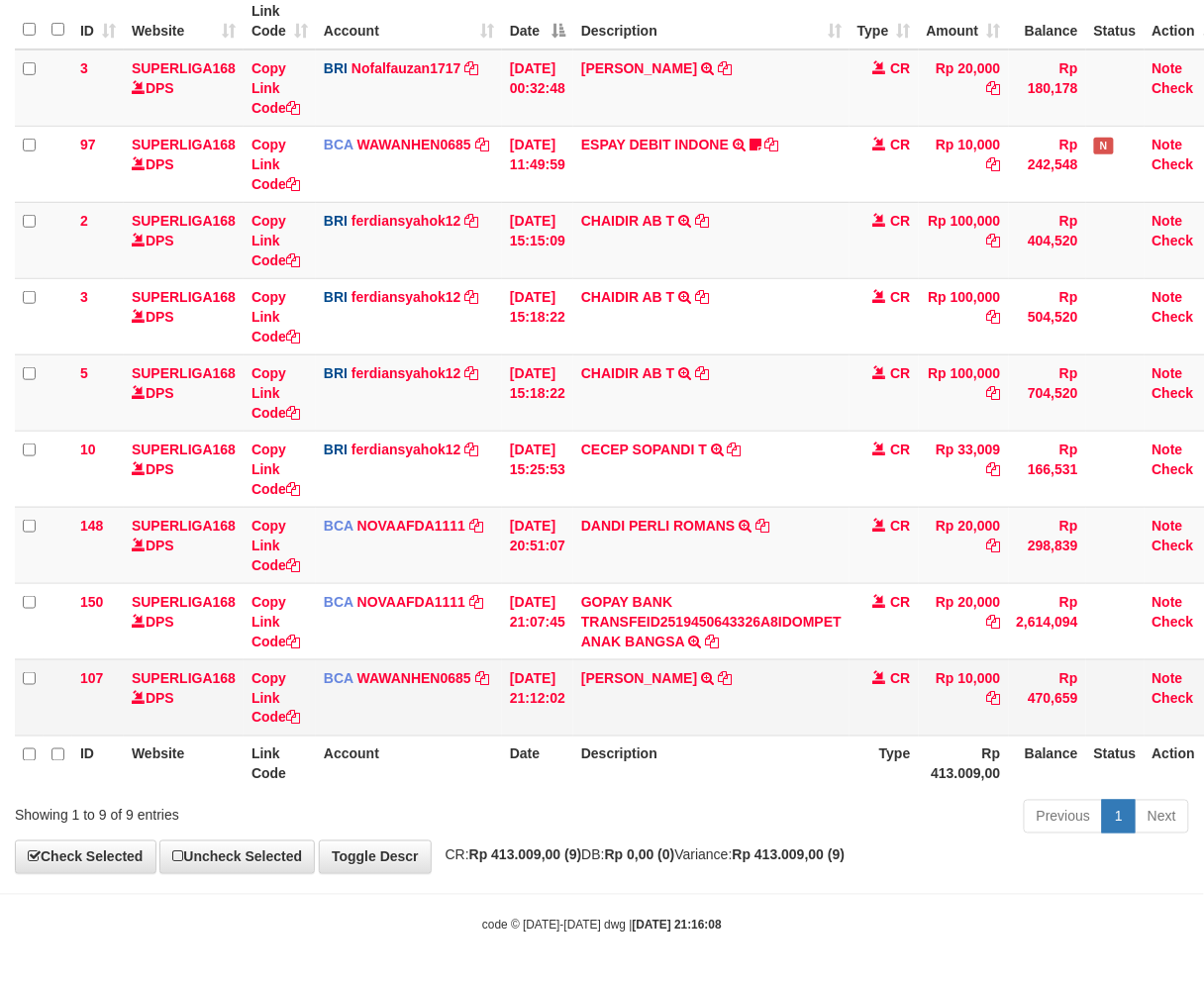 click on "RIFA INDRIYA         TRSF E-BANKING CR 1307/FTSCY/WS95051
10000.002025071386822770 TRFDN-RIFA INDRIYAESPAY DEBIT INDONE" at bounding box center (711, 697) 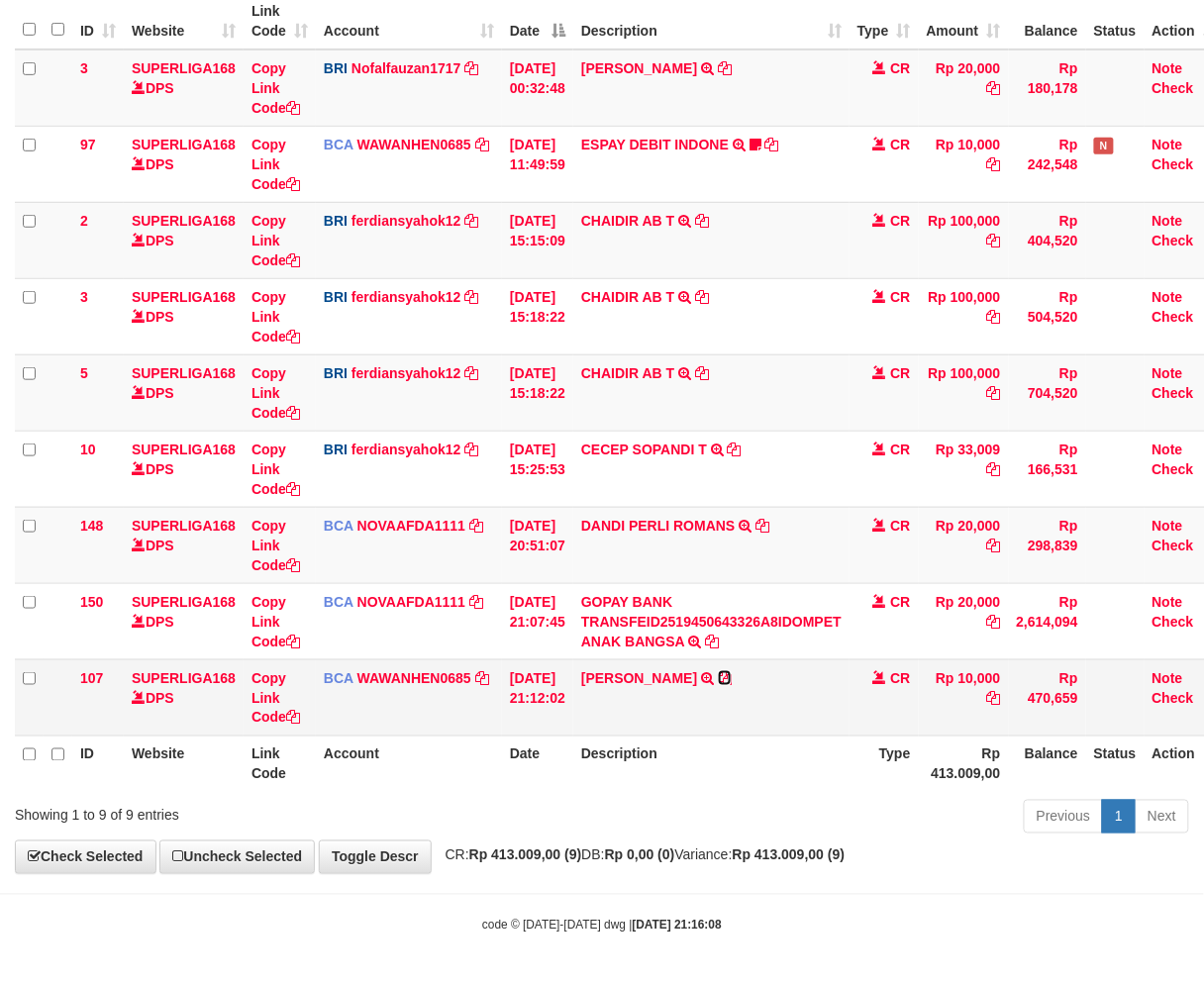 click at bounding box center (725, 678) 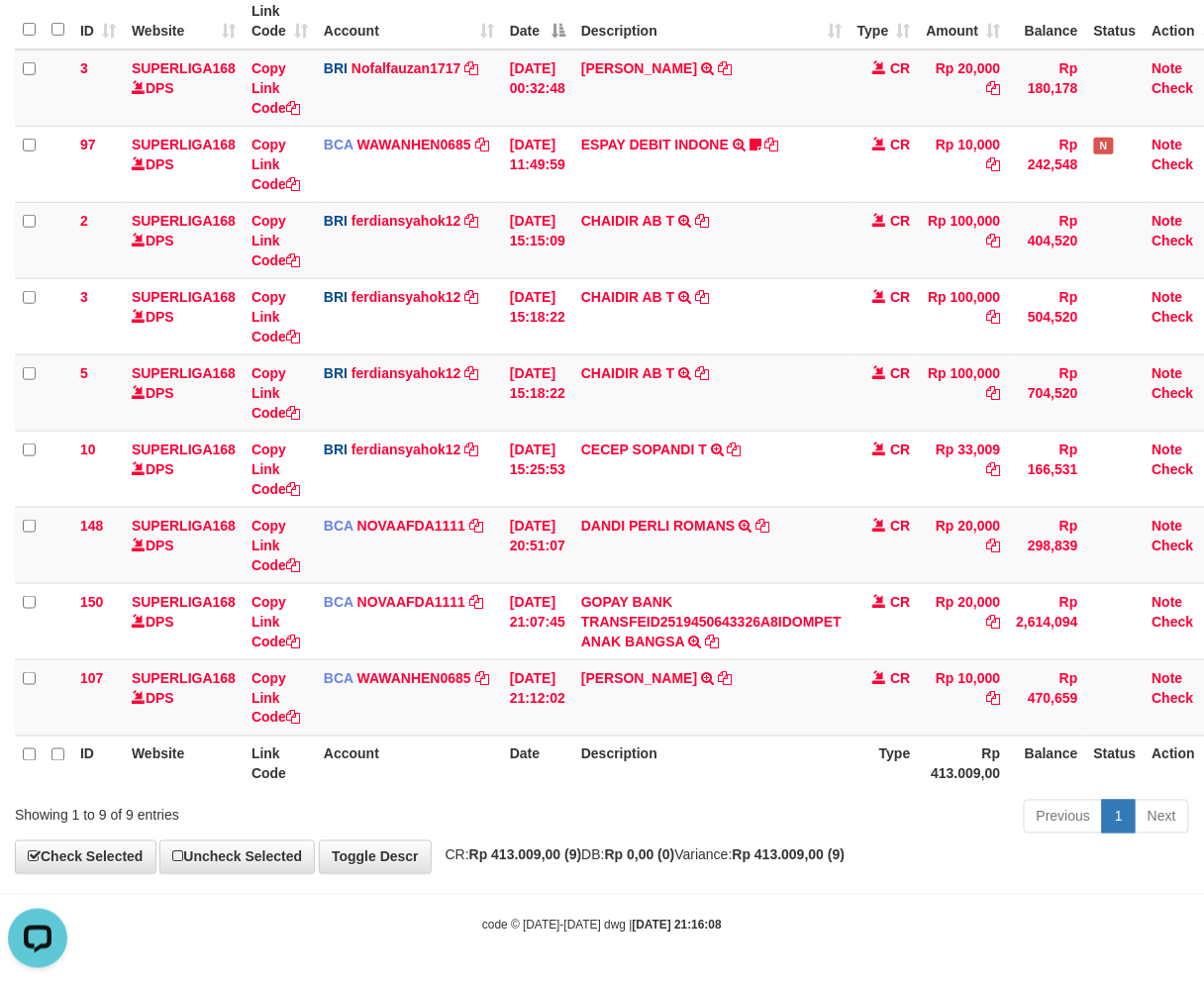 scroll, scrollTop: 0, scrollLeft: 0, axis: both 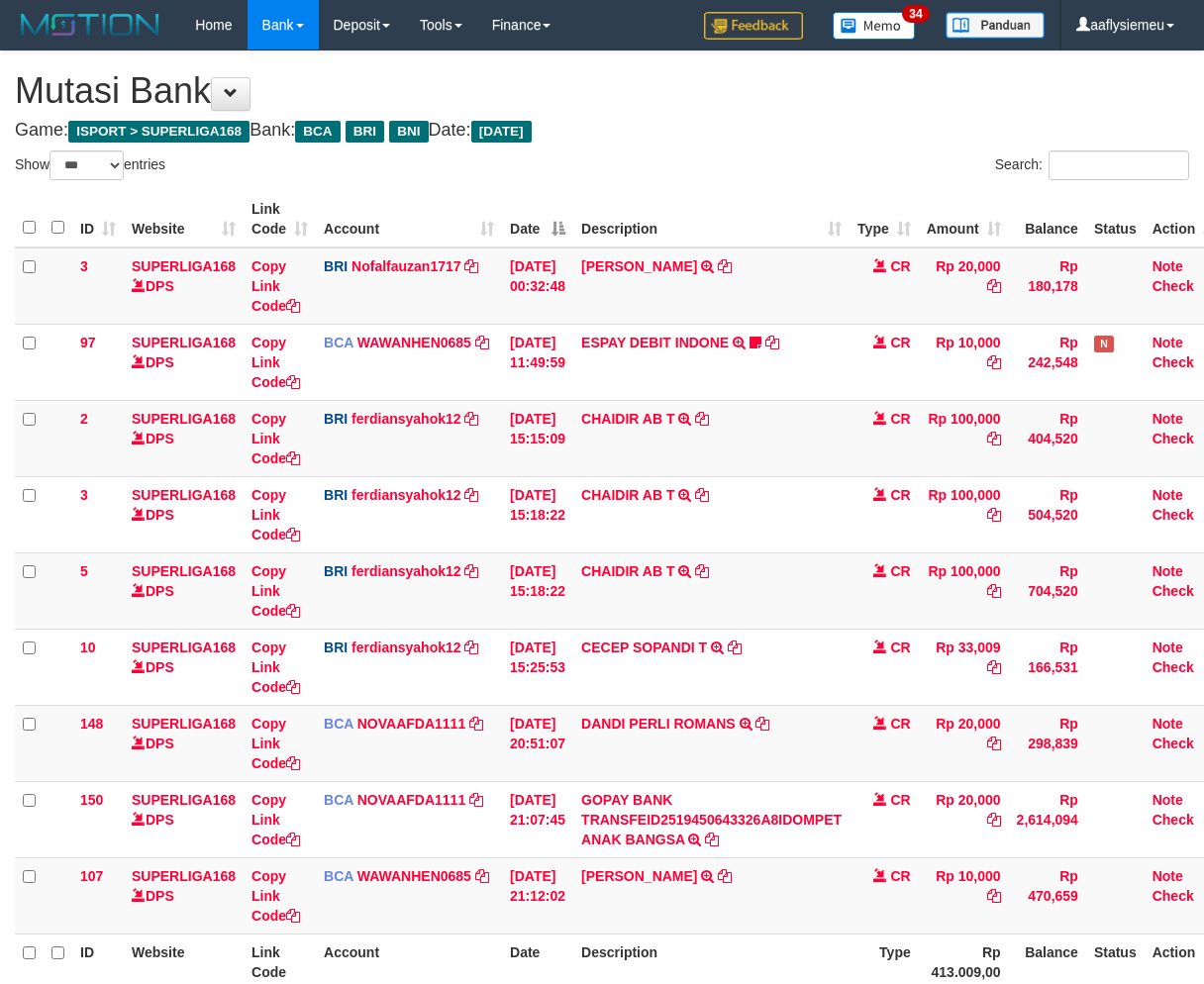 select on "***" 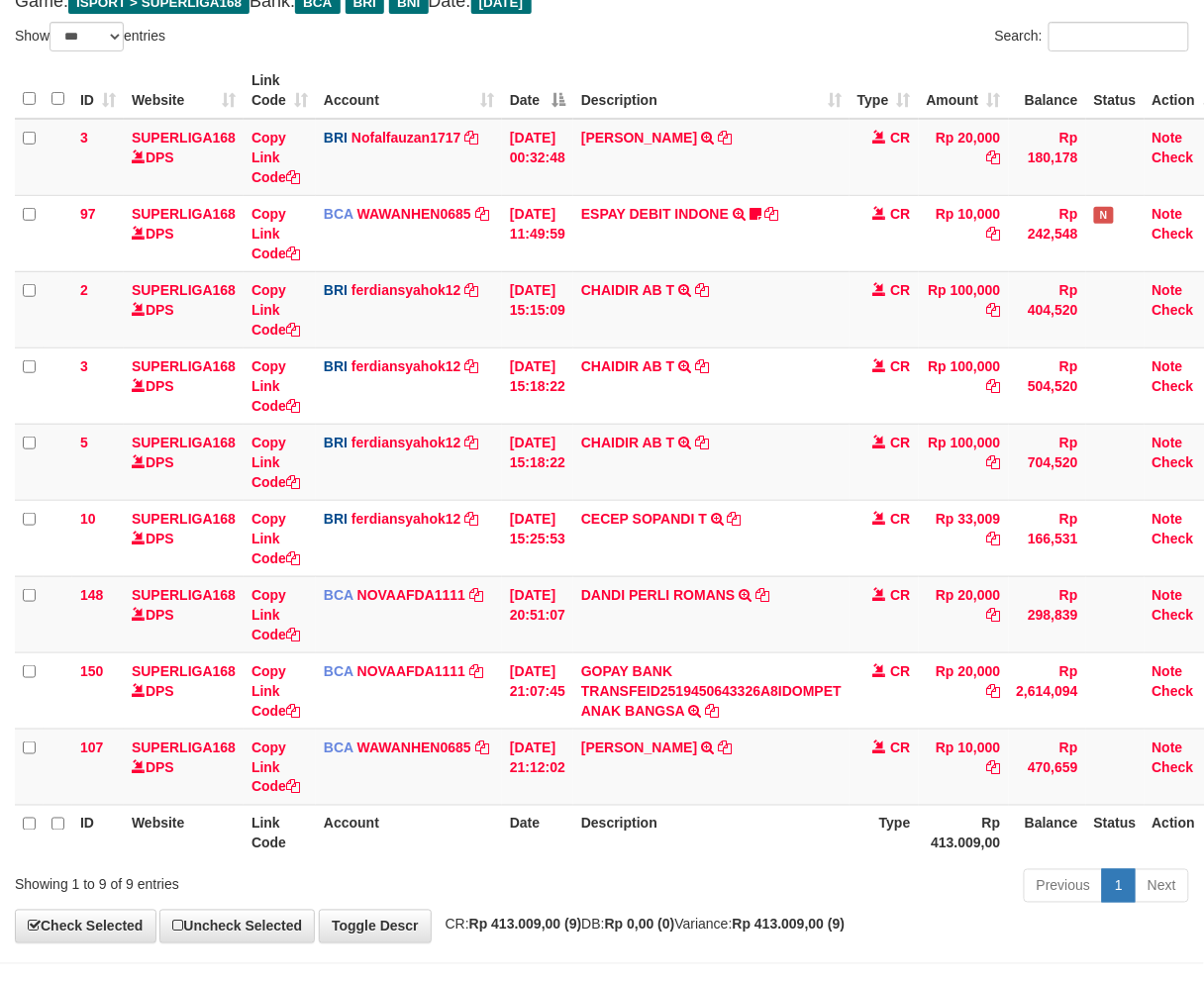 scroll, scrollTop: 199, scrollLeft: 0, axis: vertical 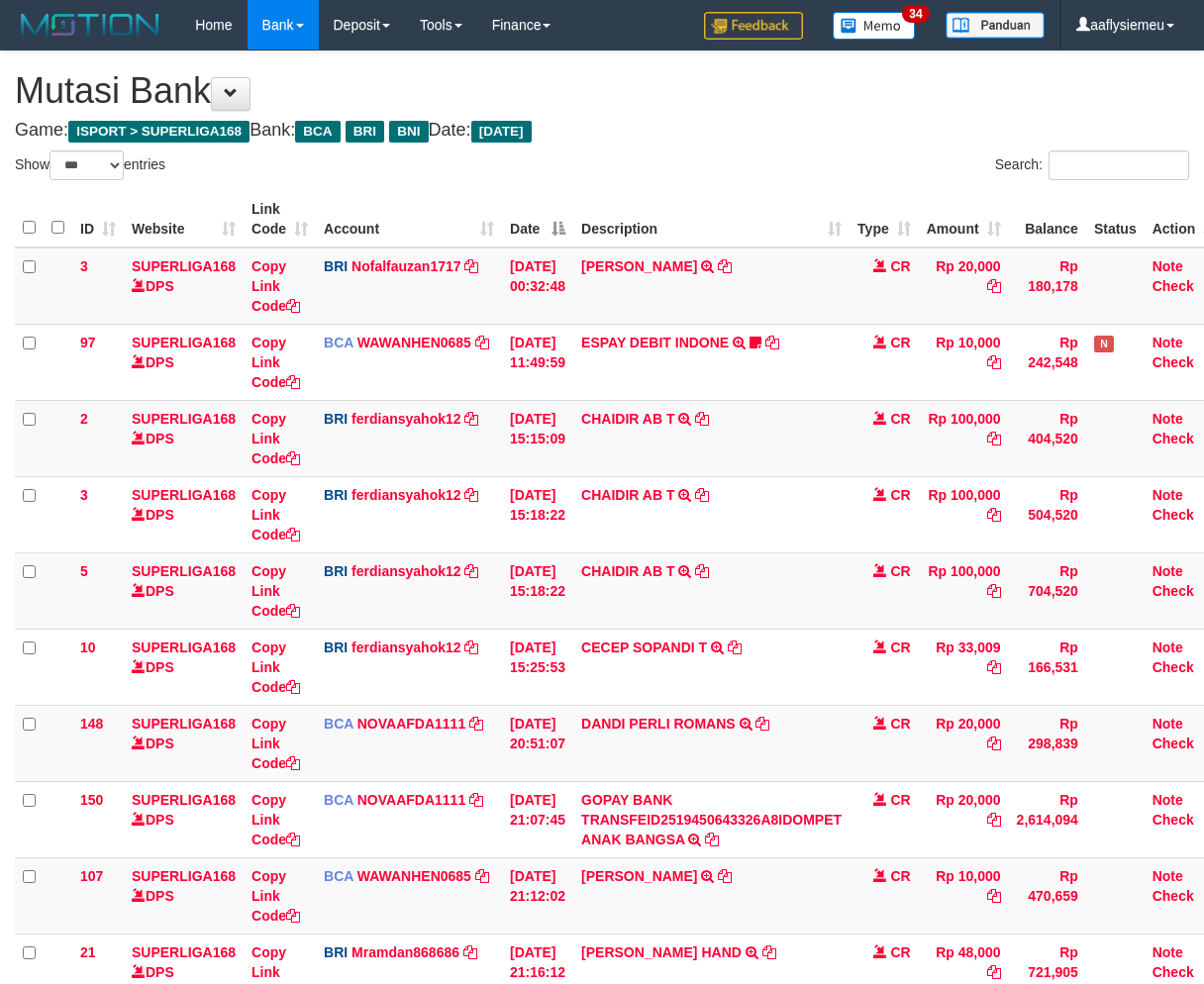 select on "***" 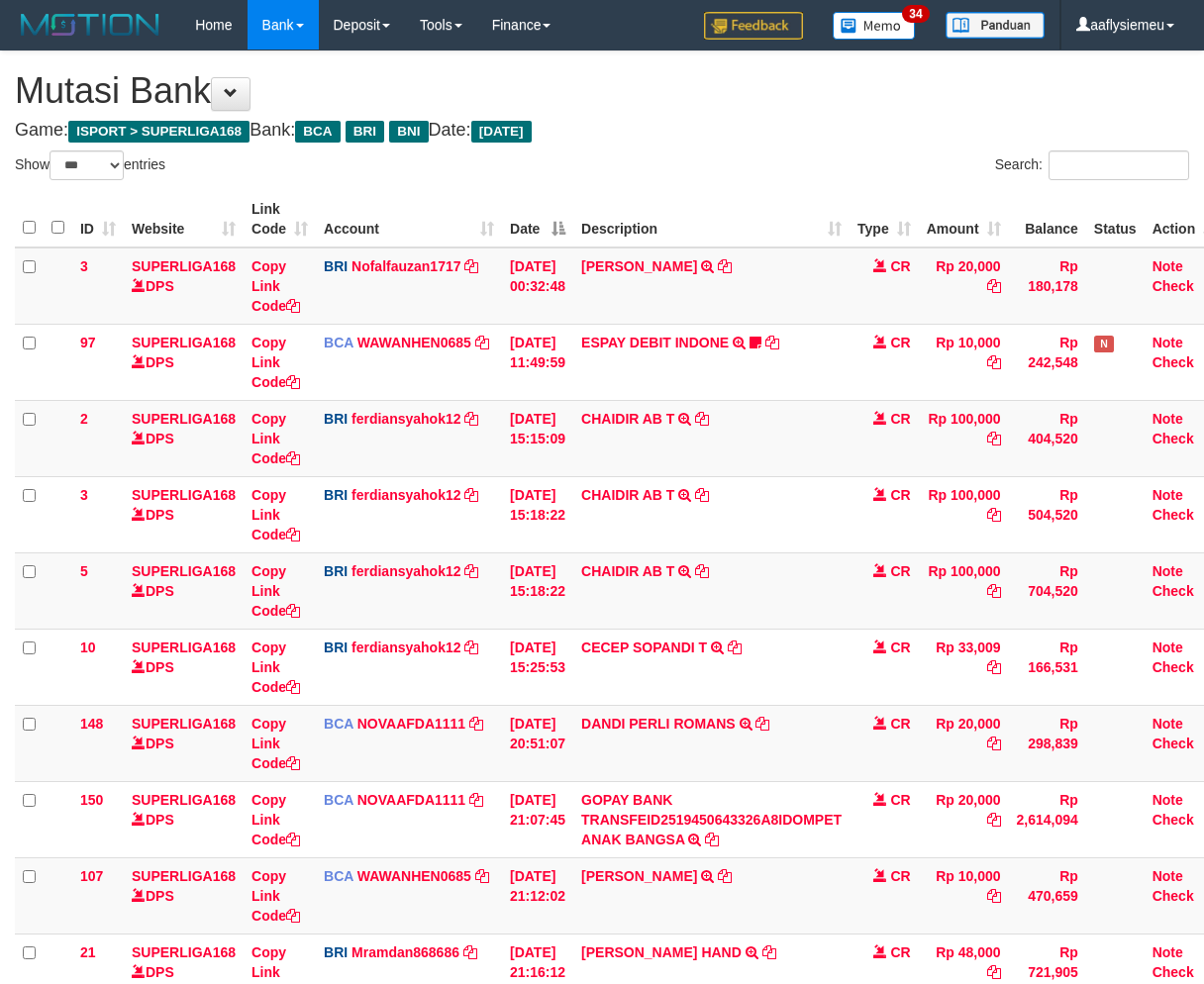 scroll, scrollTop: 158, scrollLeft: 0, axis: vertical 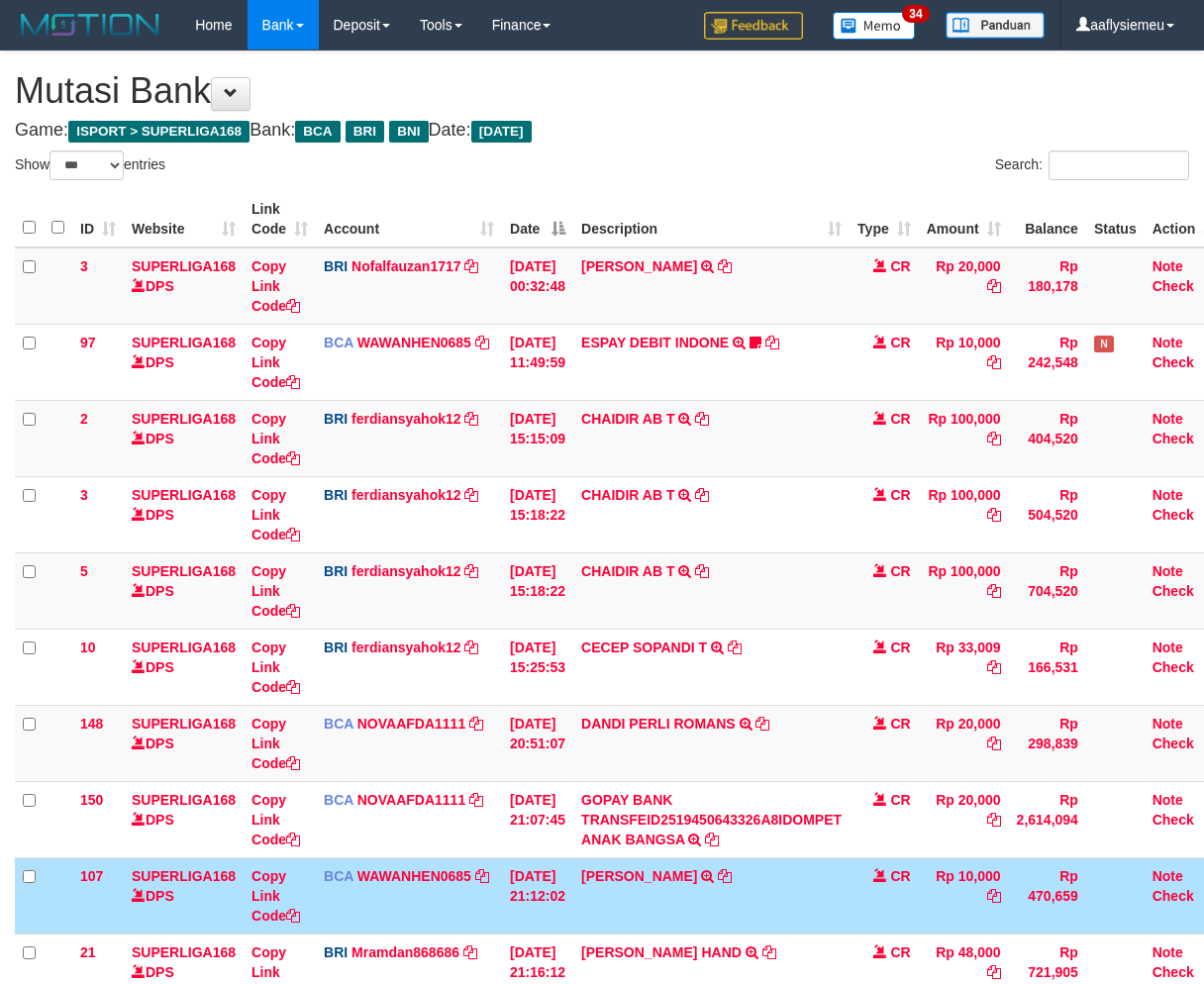 select on "***" 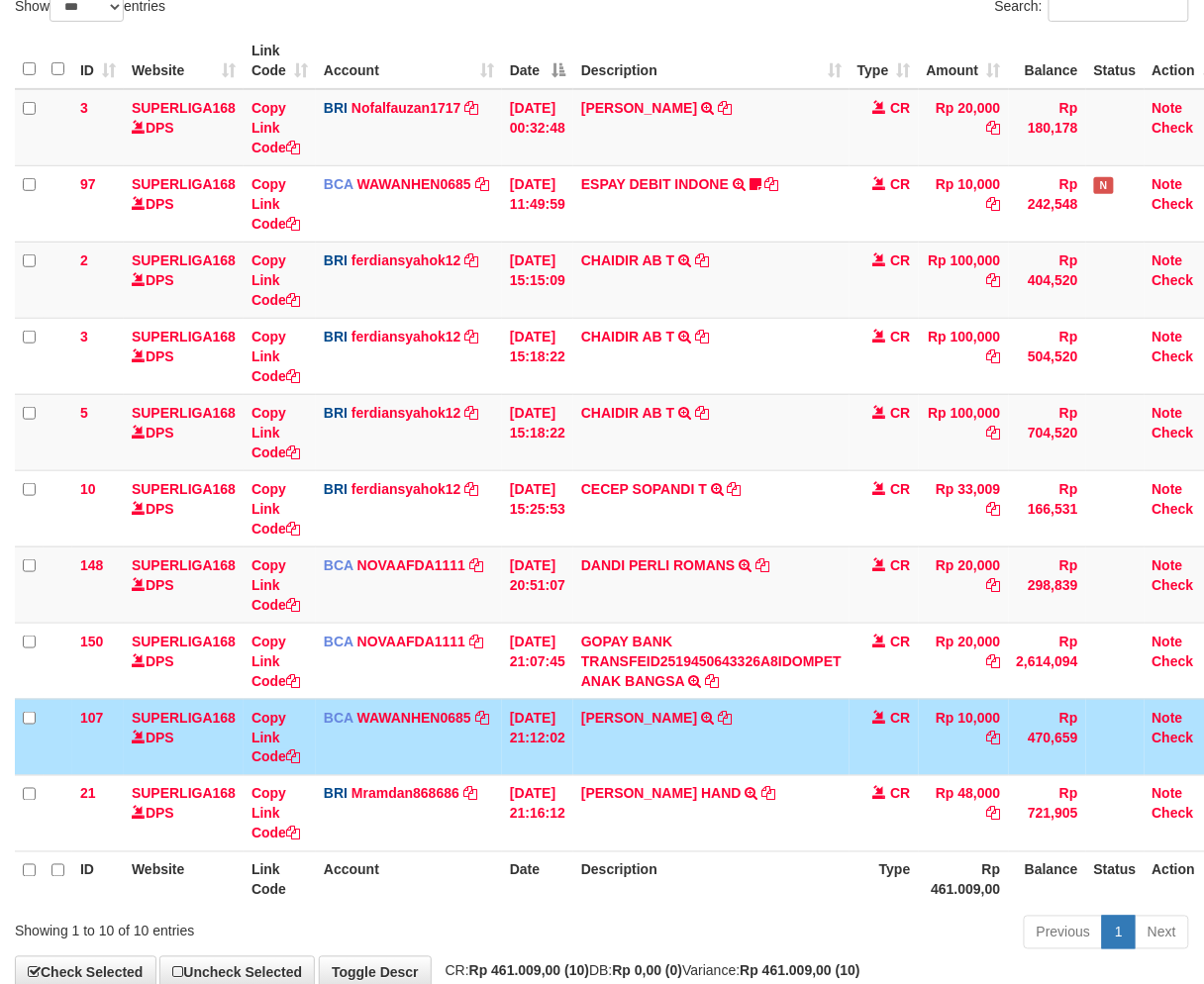 scroll, scrollTop: 199, scrollLeft: 0, axis: vertical 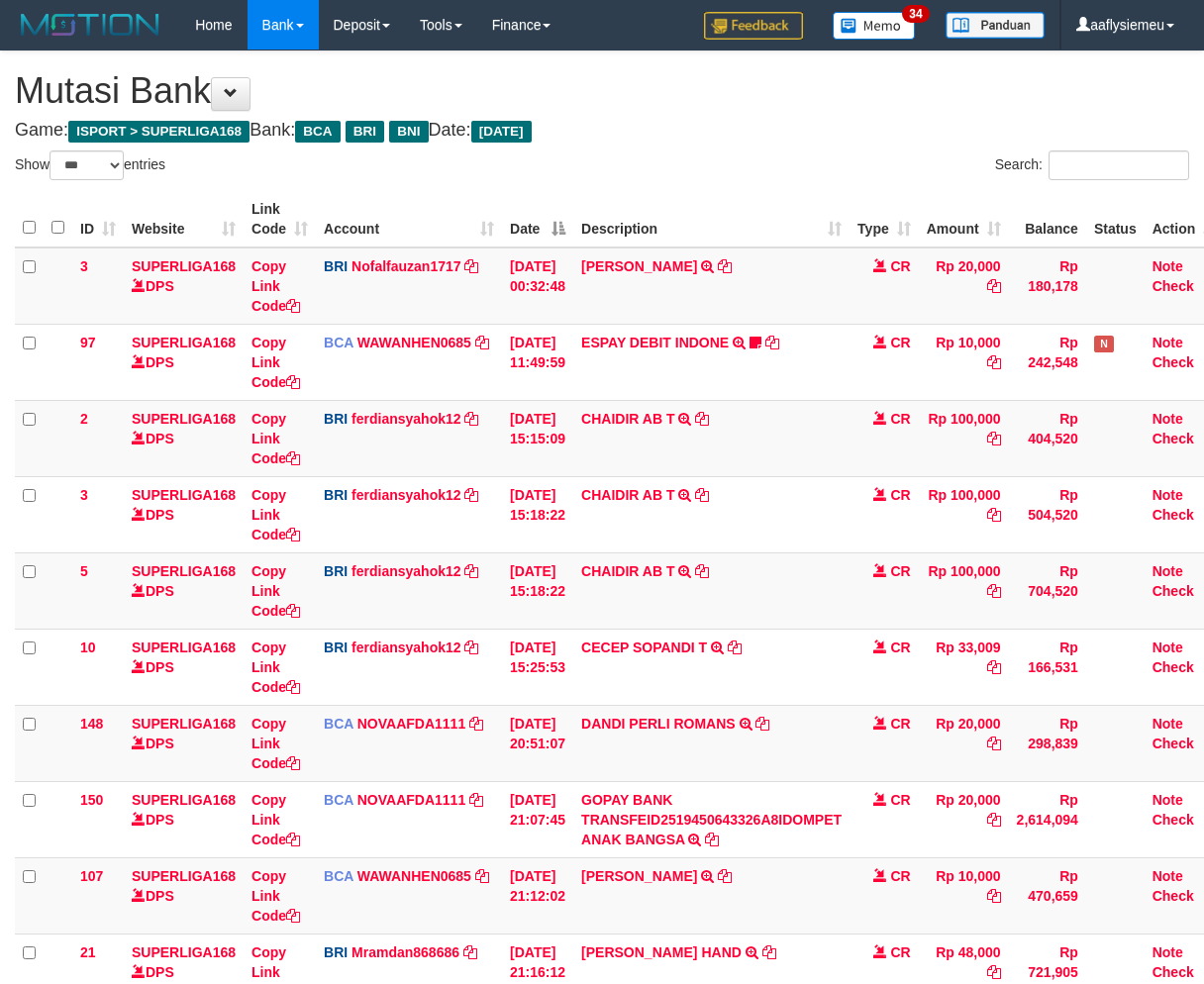 select on "***" 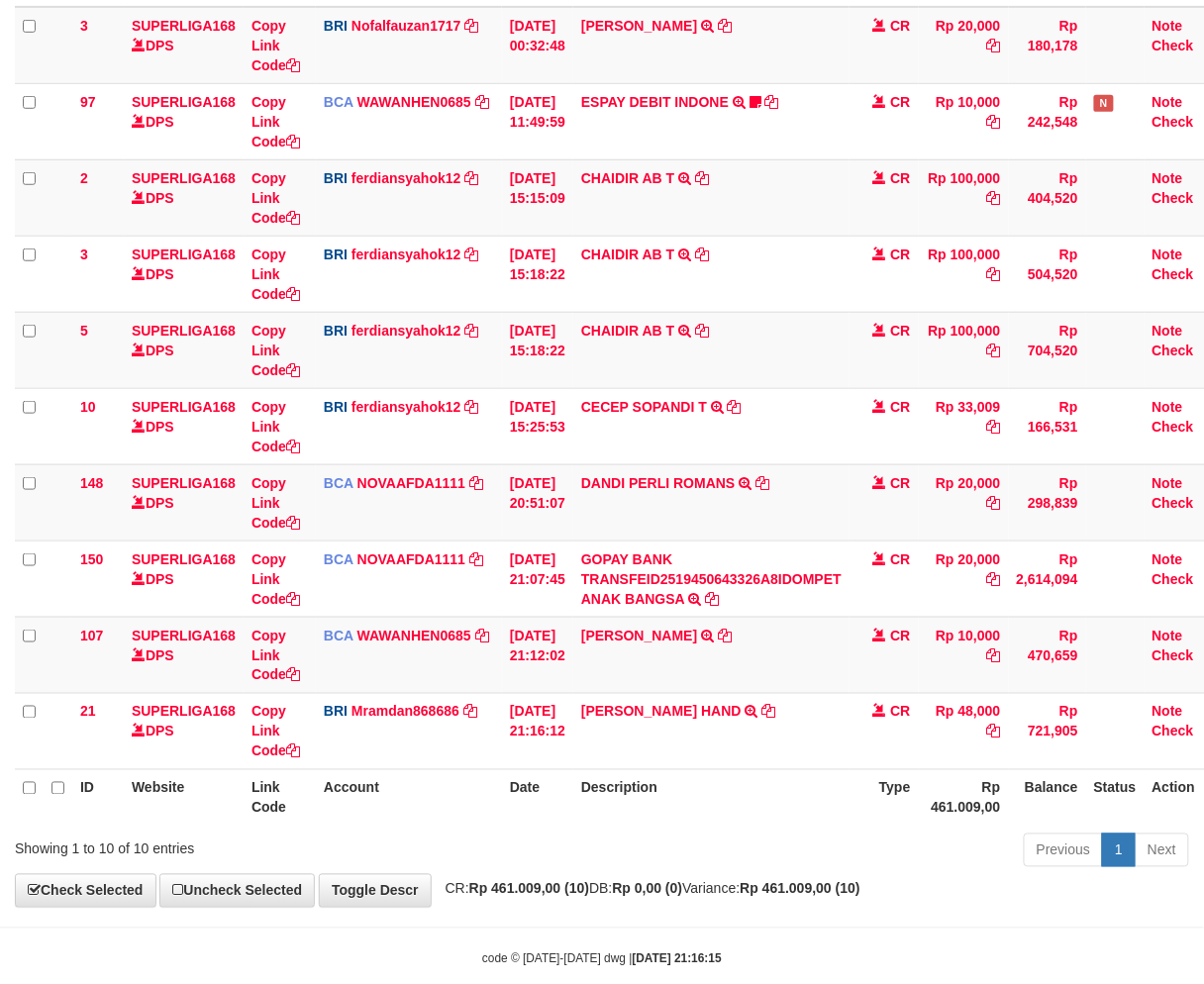 click on "Previous 1 Next" at bounding box center [853, 852] 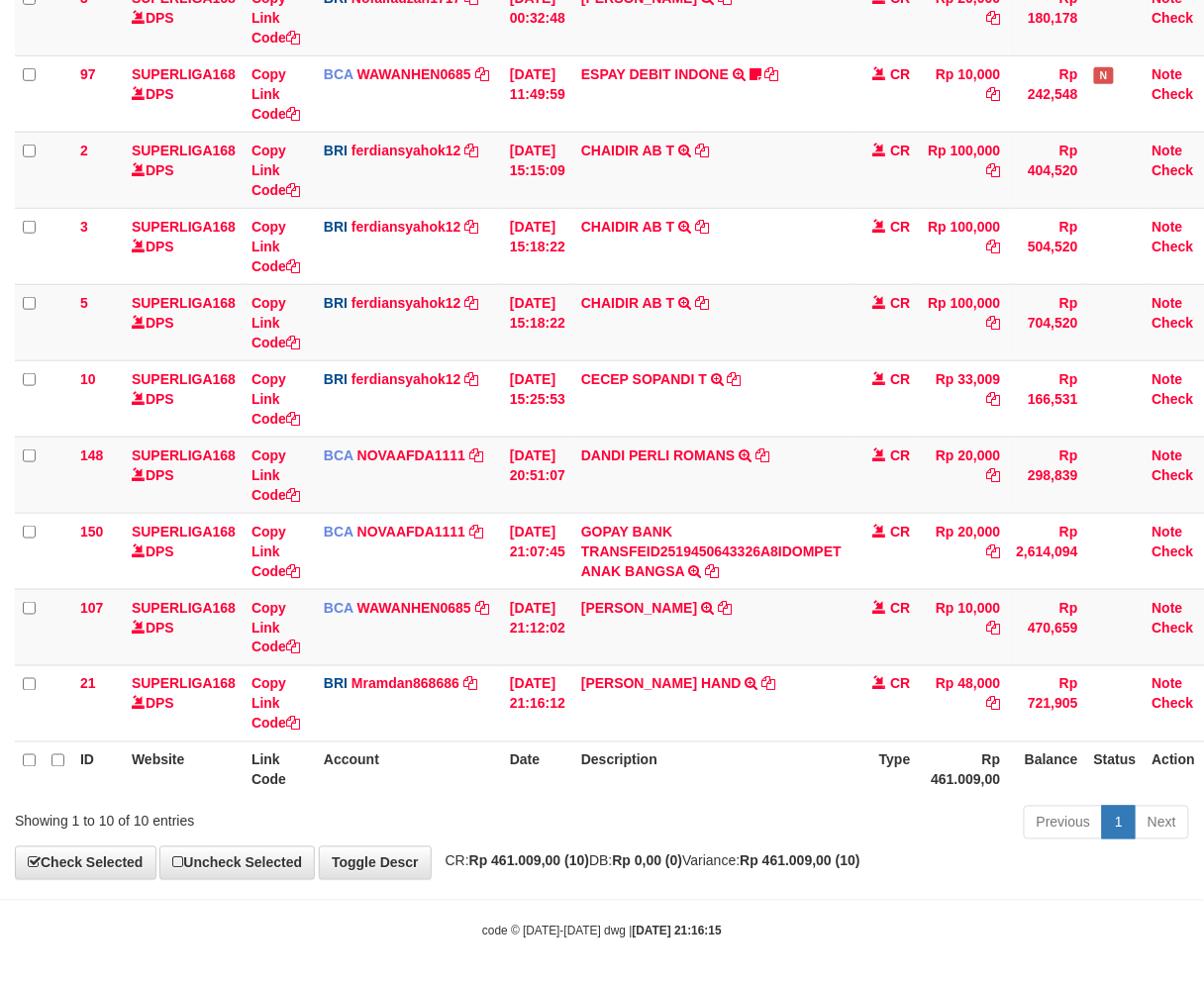 click on "Previous 1 Next" at bounding box center [853, 825] 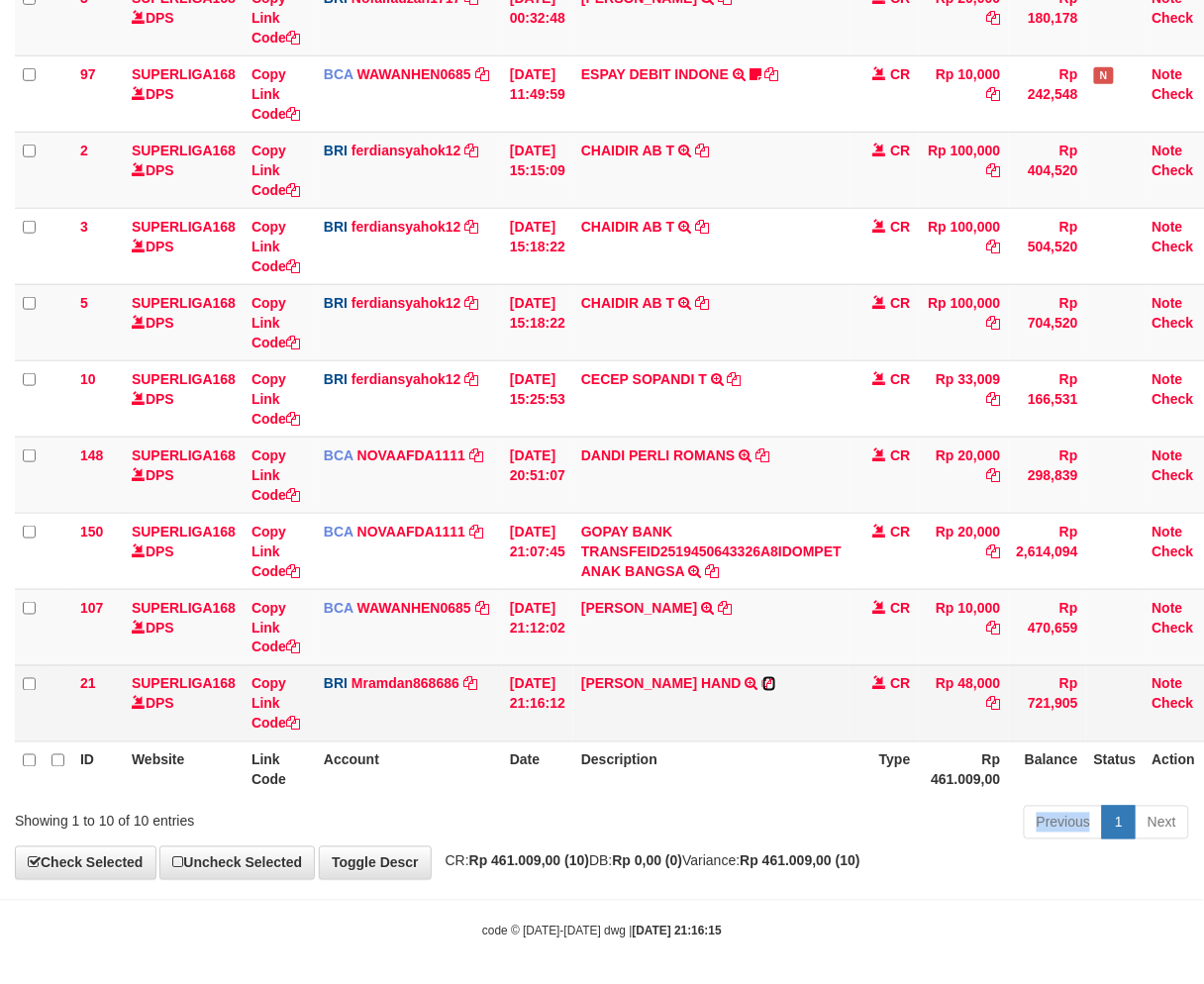 click at bounding box center [769, 684] 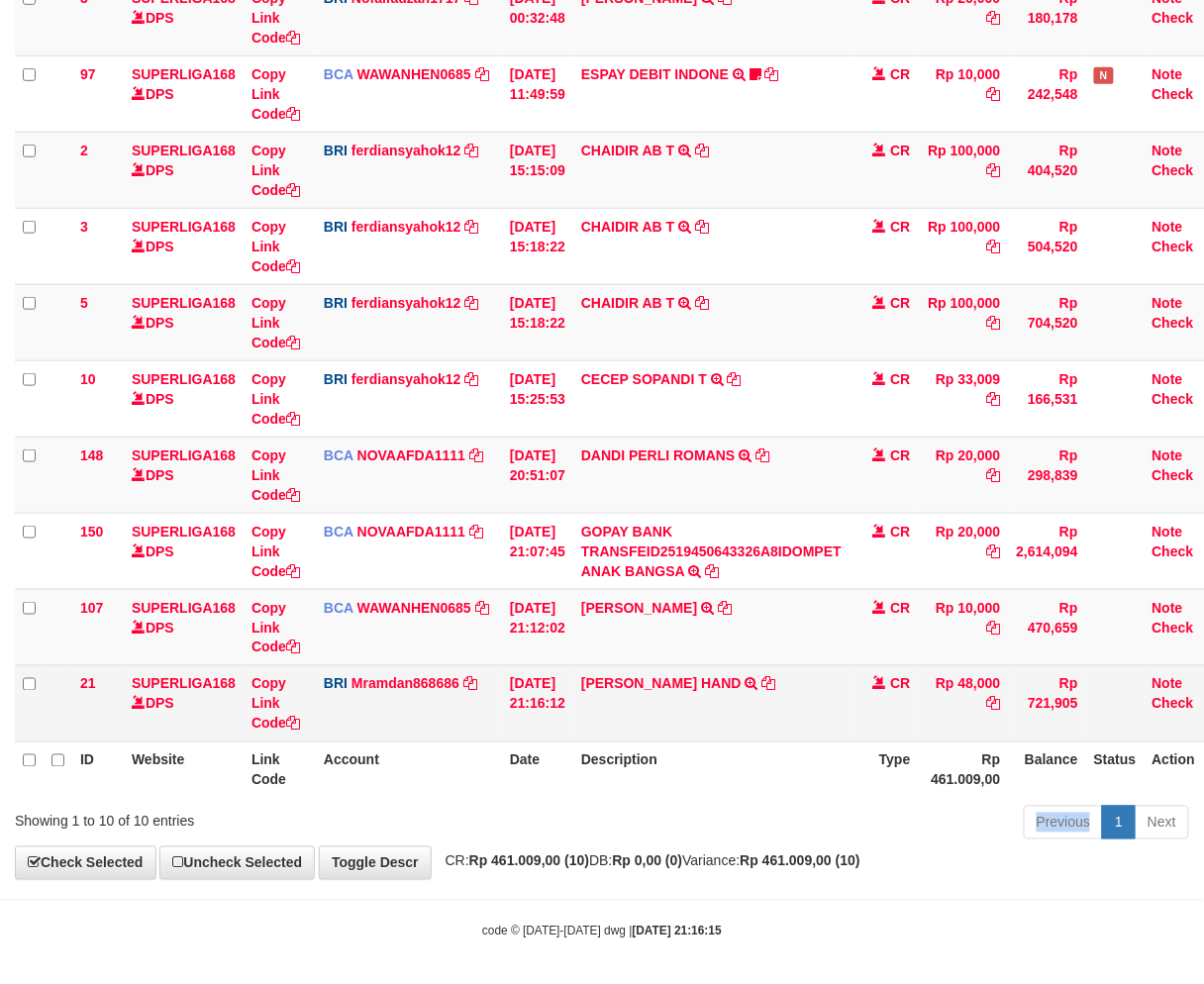 copy on "Previous" 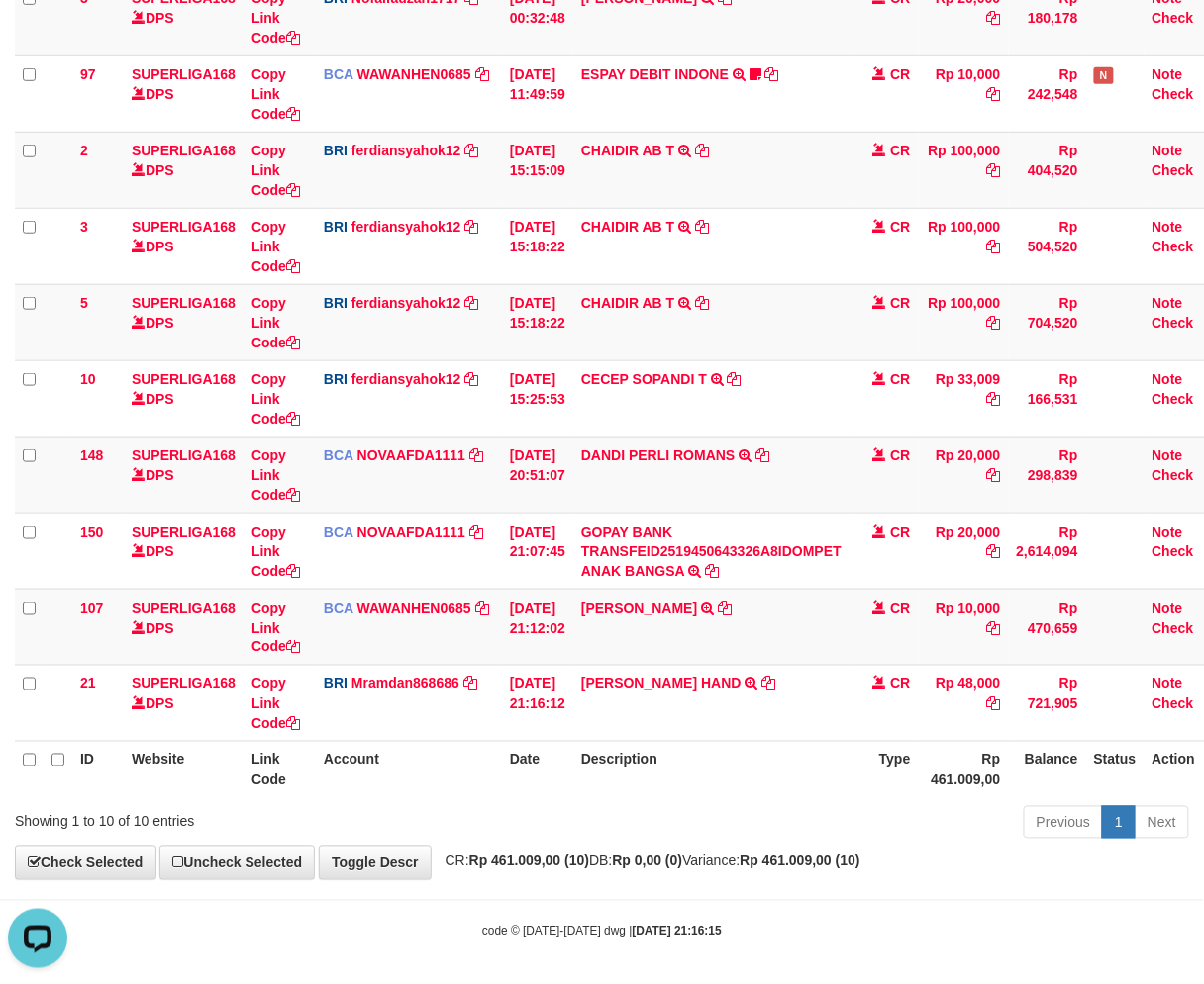 scroll, scrollTop: 0, scrollLeft: 0, axis: both 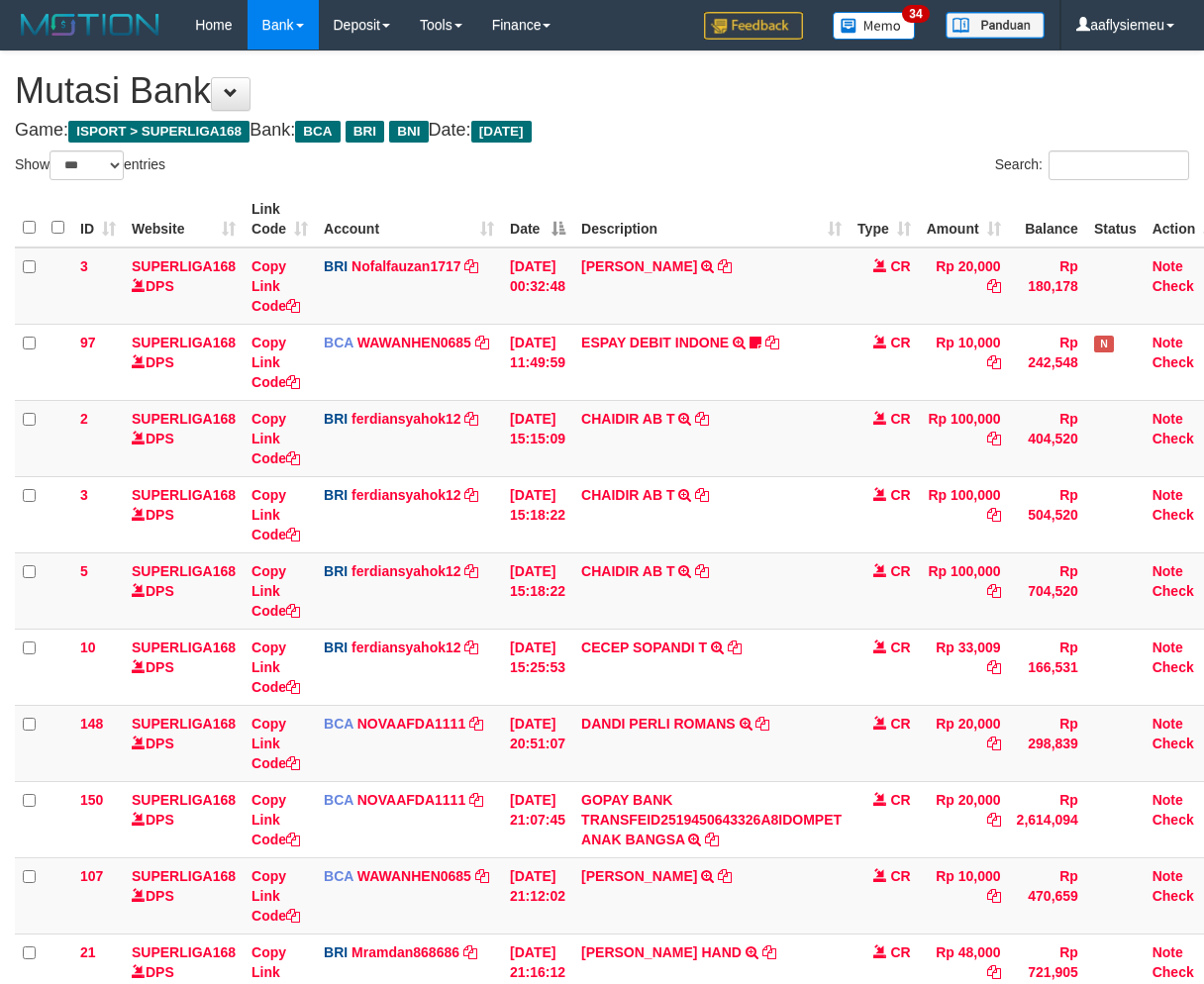 select on "***" 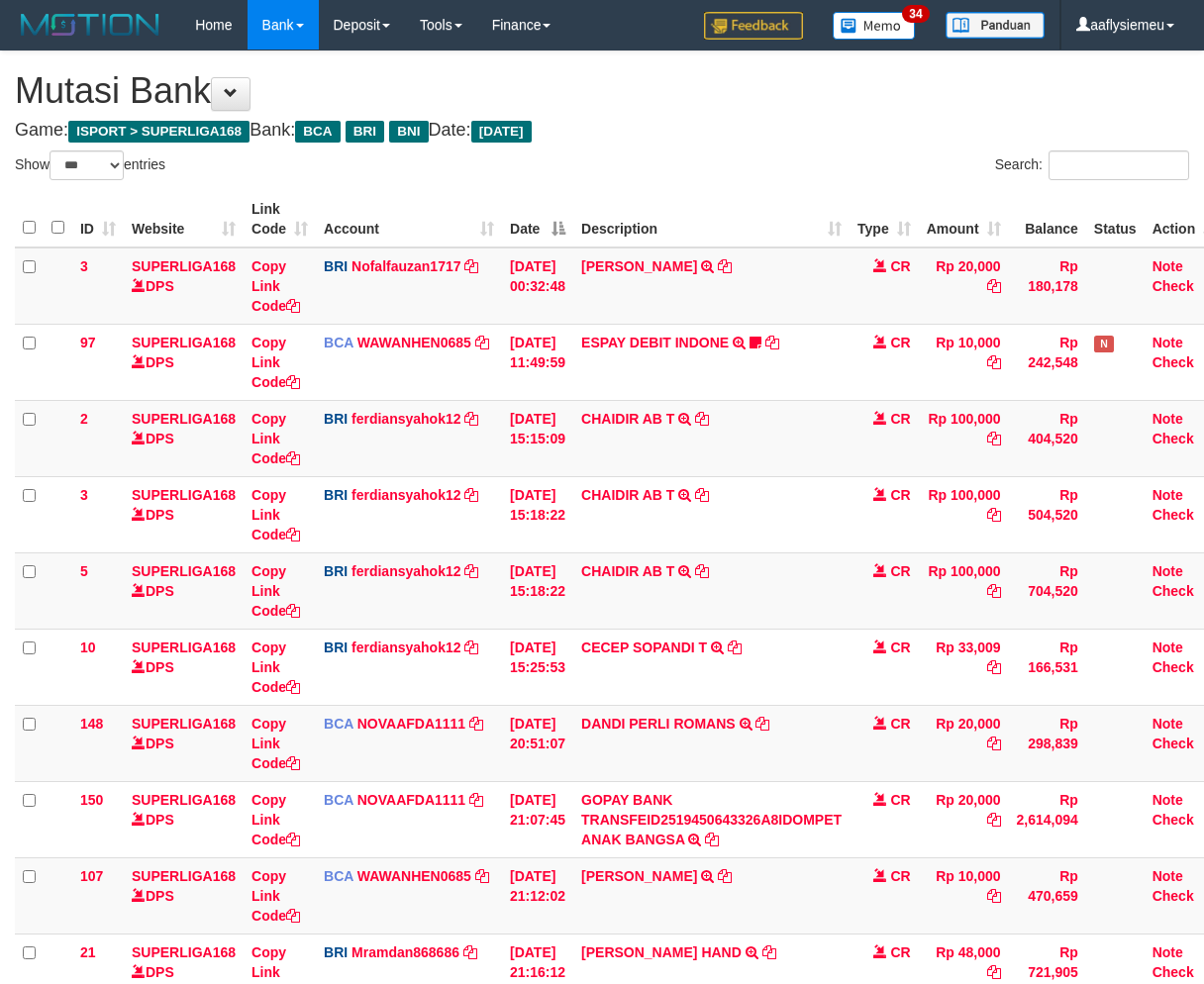 scroll, scrollTop: 228, scrollLeft: 0, axis: vertical 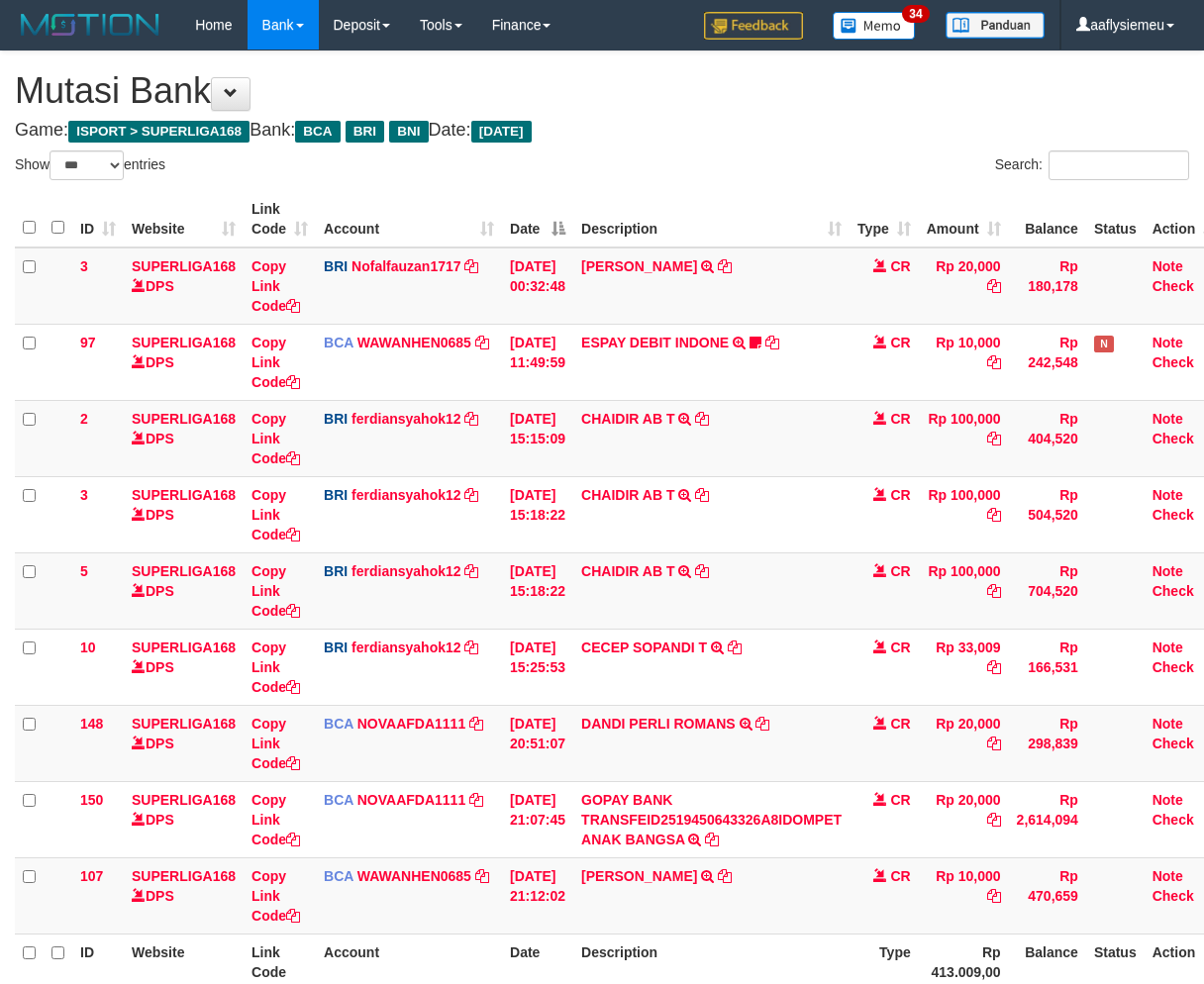 select on "***" 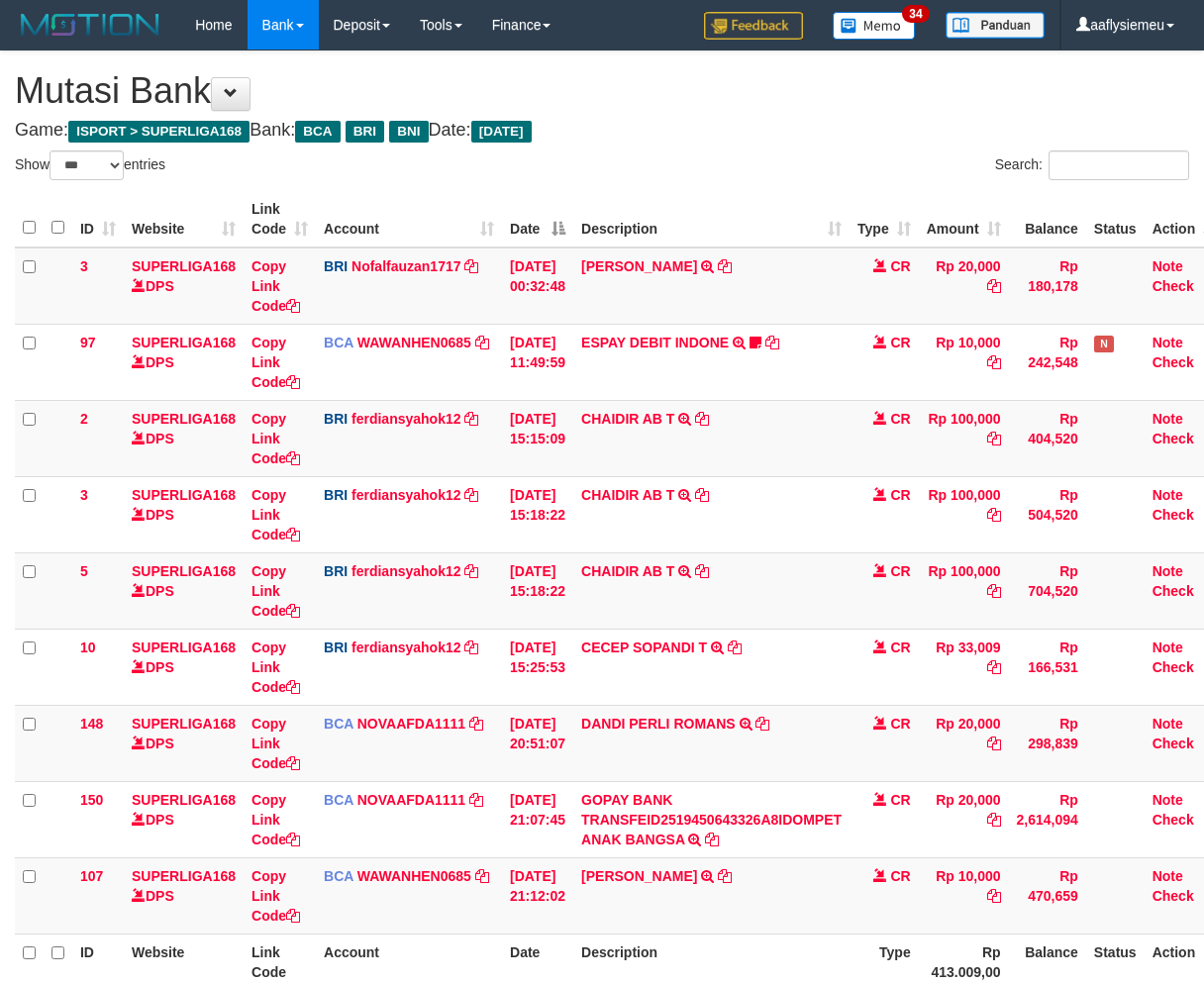 scroll, scrollTop: 121, scrollLeft: 0, axis: vertical 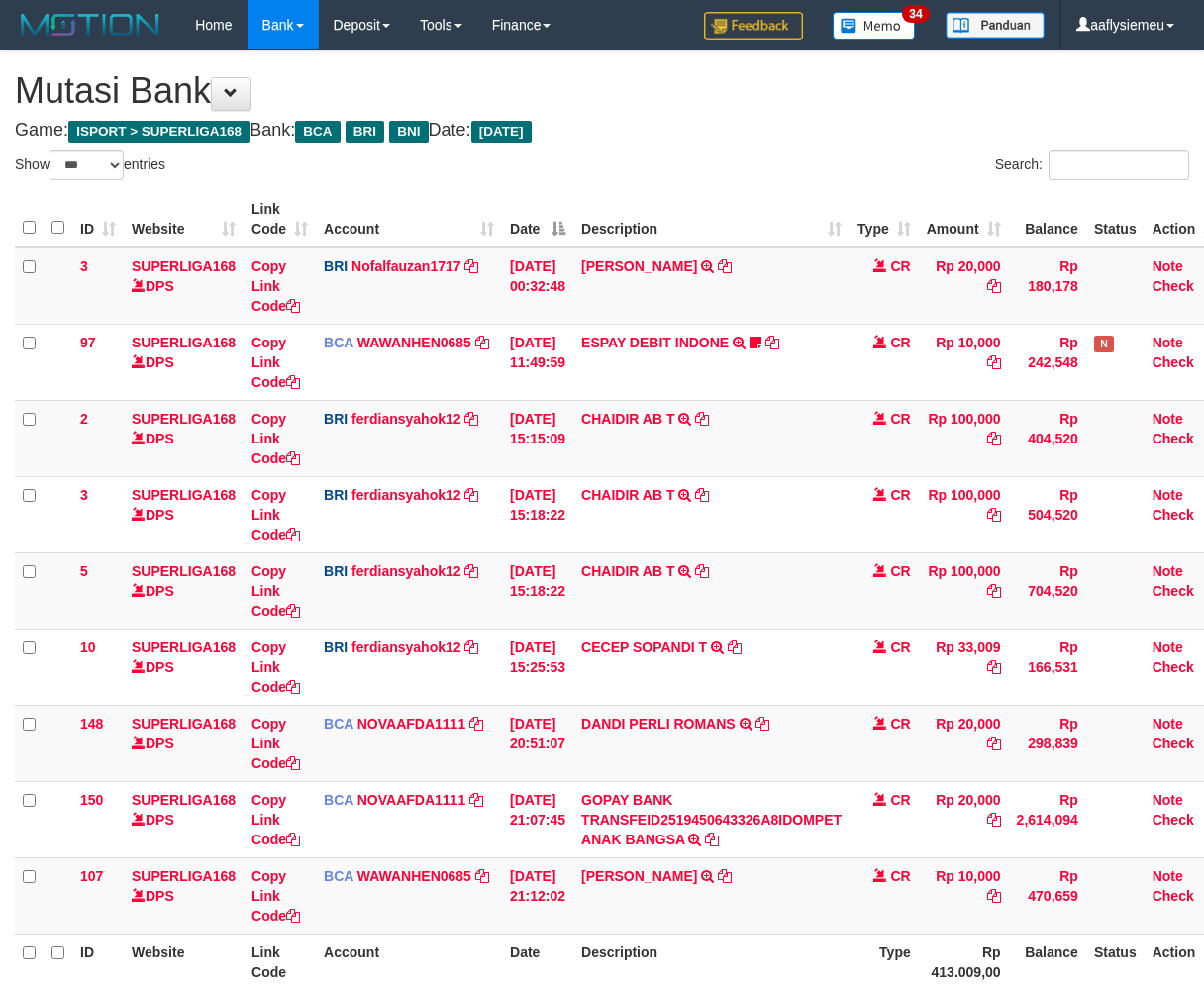 select on "***" 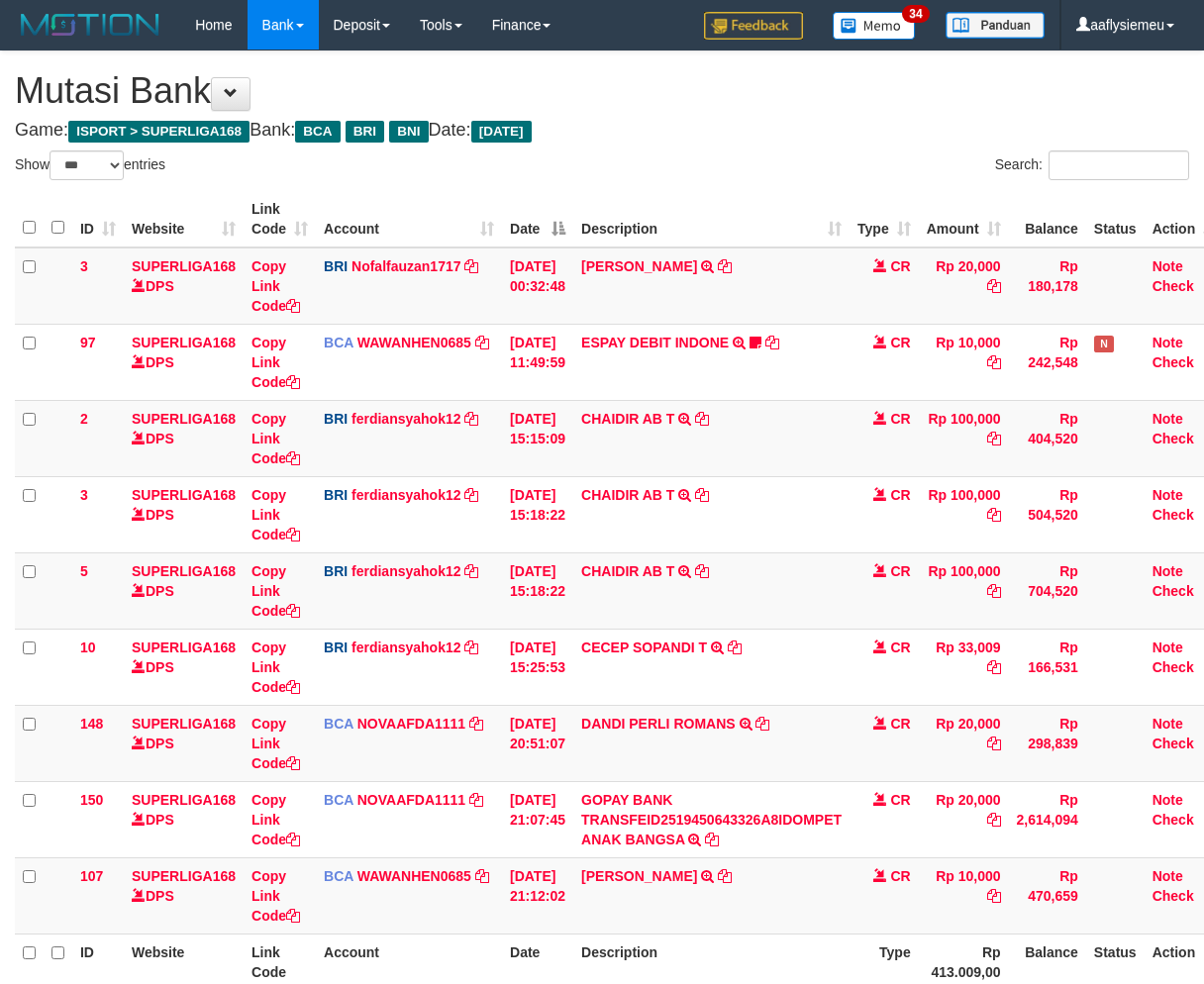 scroll, scrollTop: 121, scrollLeft: 0, axis: vertical 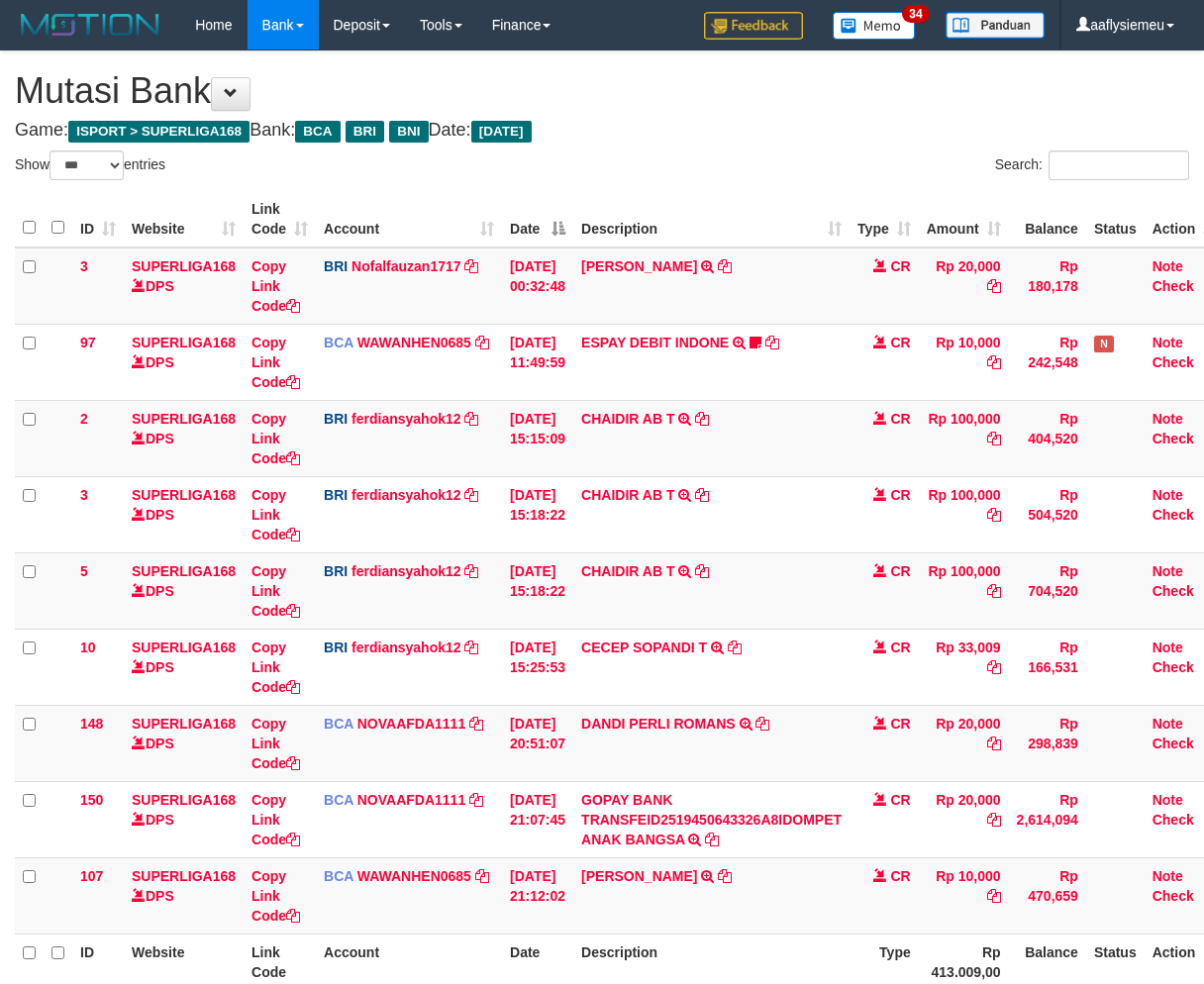 select on "***" 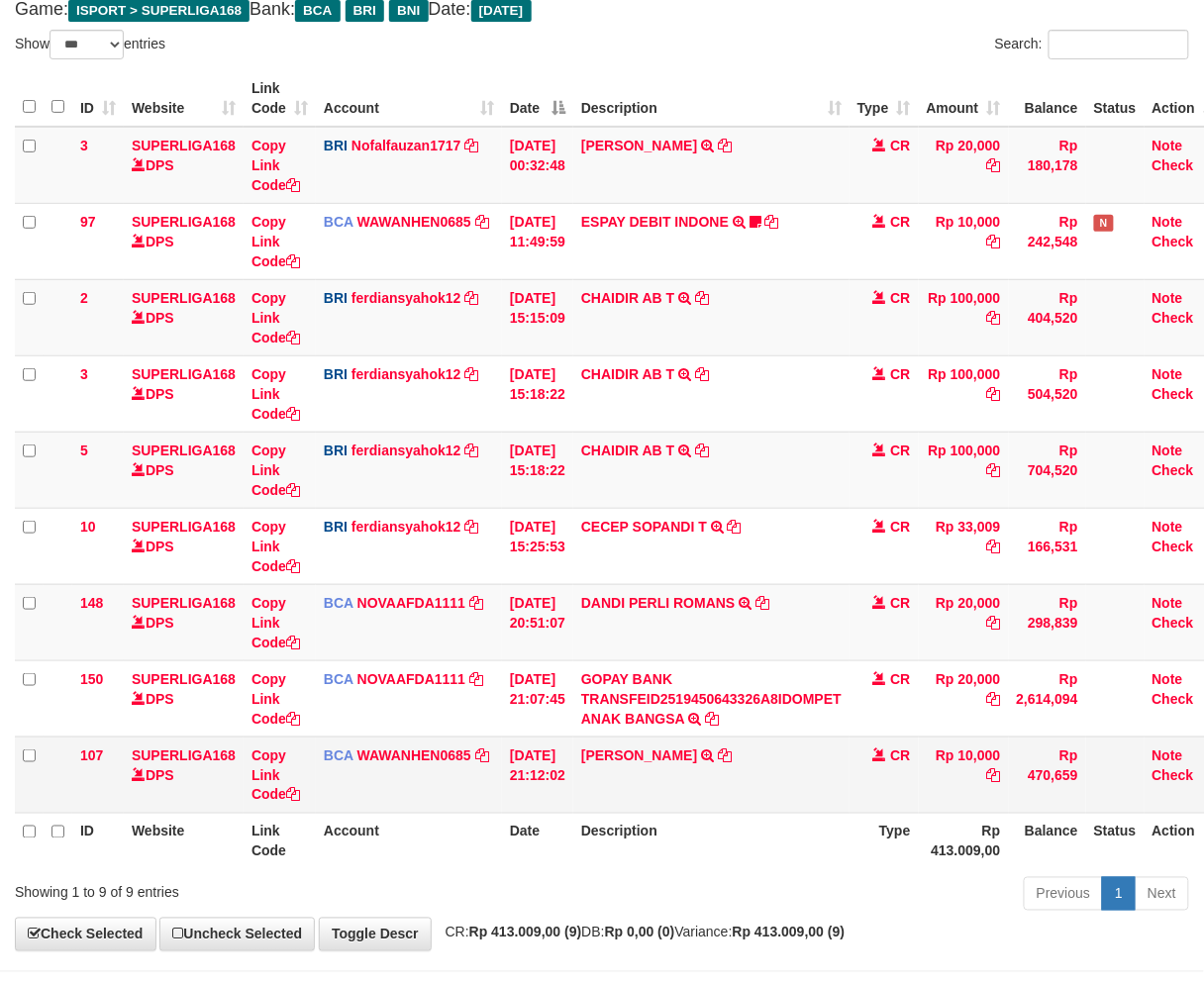 click on "Rp 10,000" at bounding box center [963, 774] 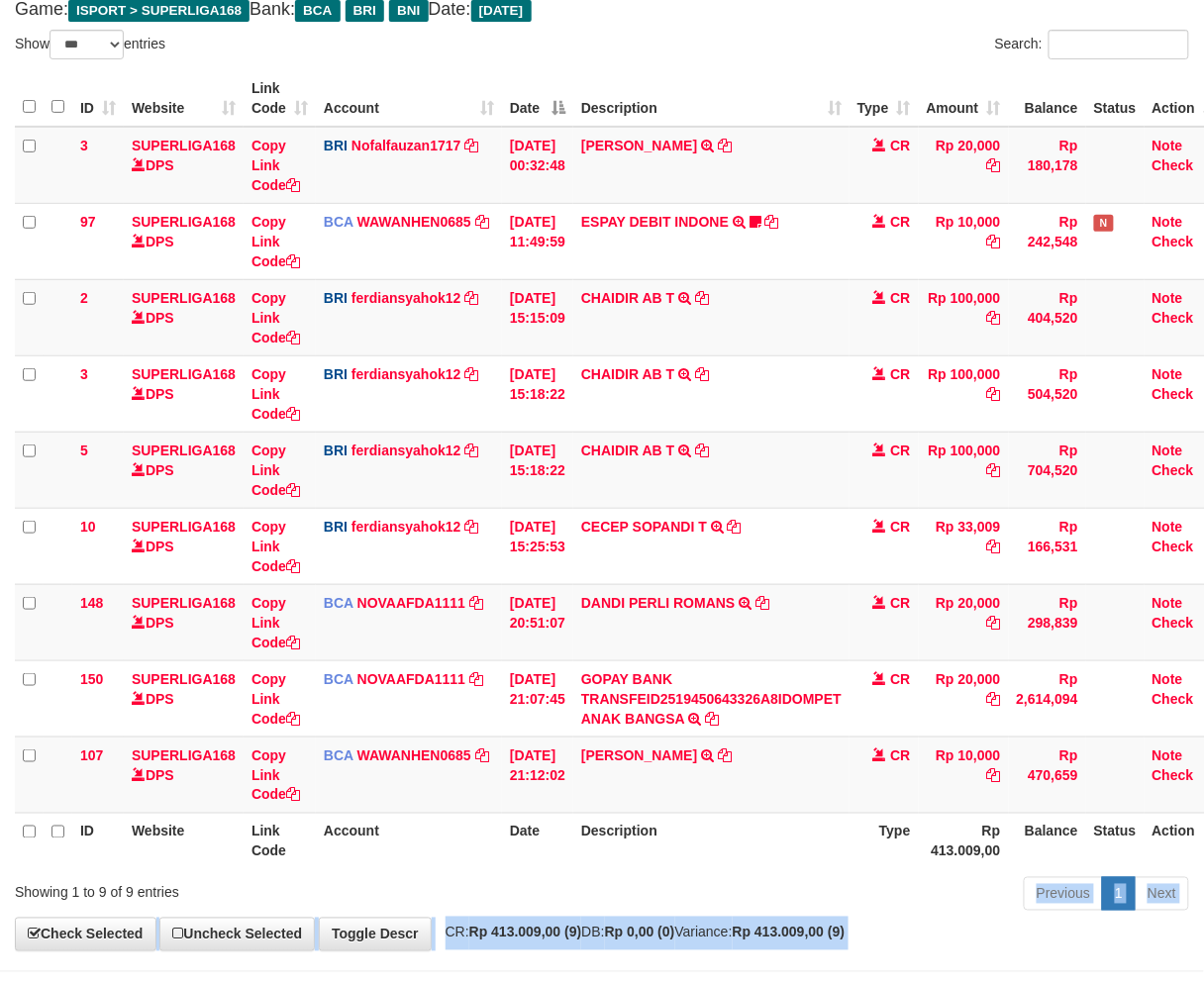scroll, scrollTop: 199, scrollLeft: 0, axis: vertical 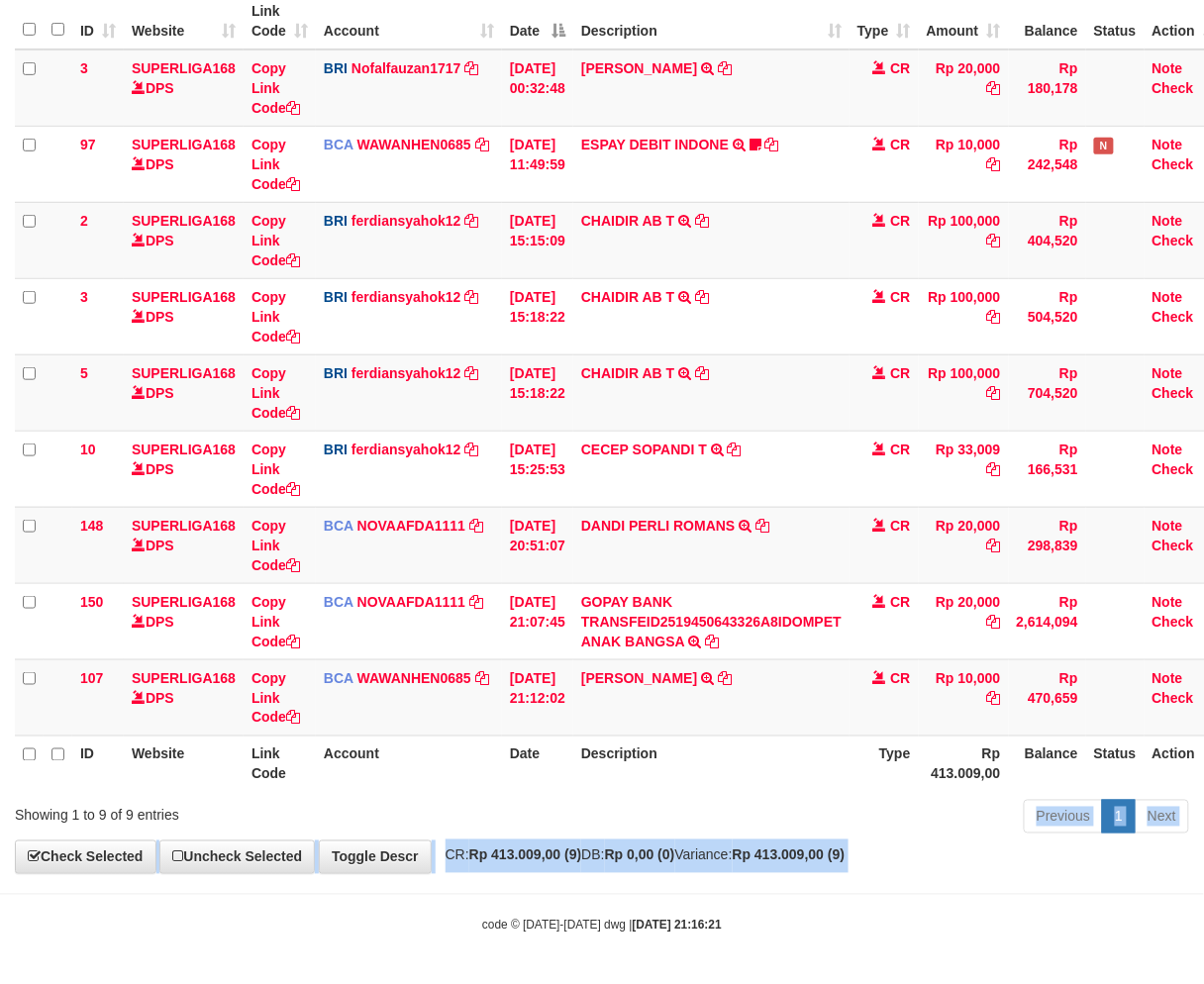 click on "Toggle navigation
Home
Bank
Account List
Load
By Website
Group
[ISPORT]													SUPERLIGA168
By Load Group (DPS)
34" at bounding box center [602, 393] 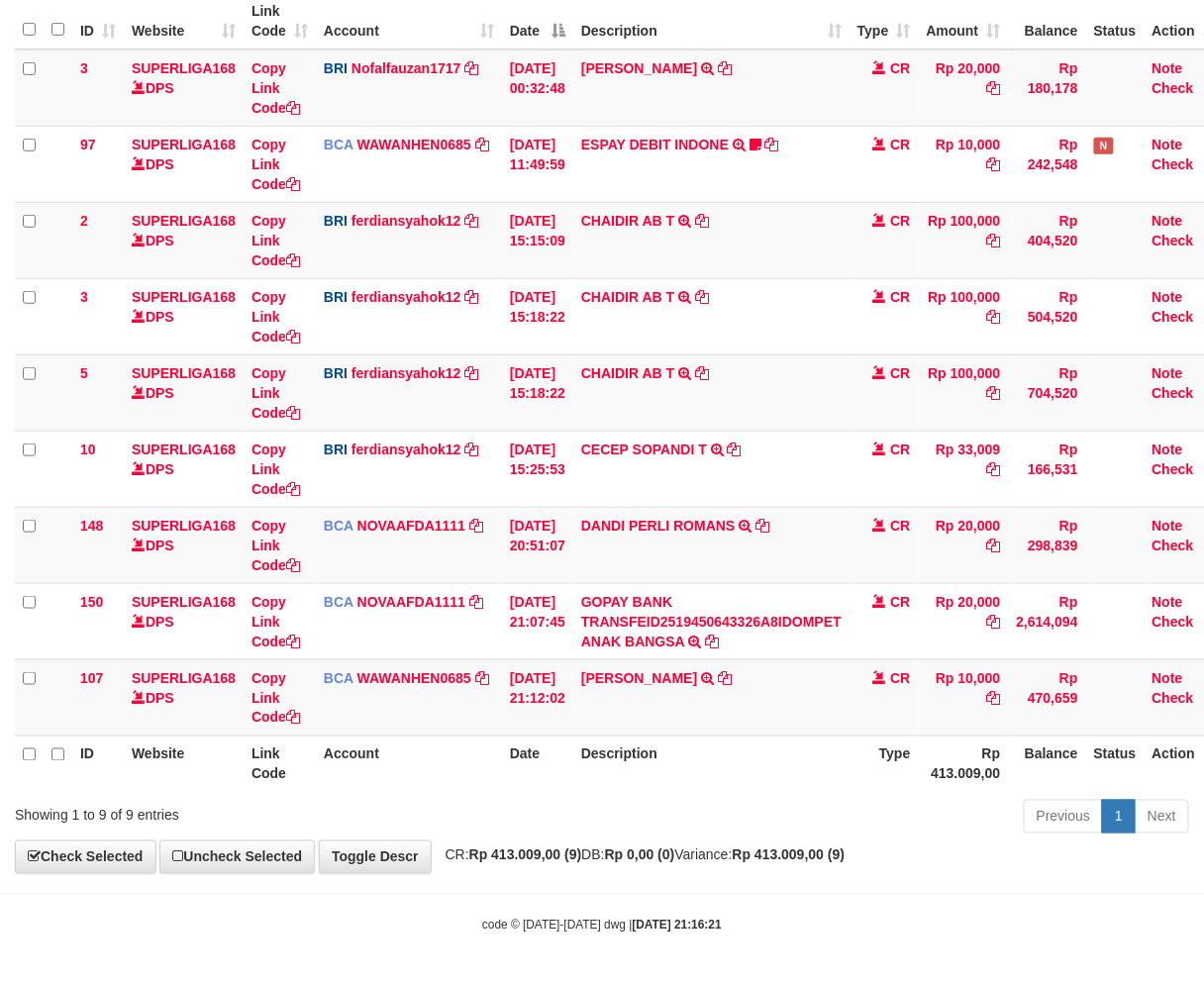 click on "Toggle navigation
Home
Bank
Account List
Load
By Website
Group
[ISPORT]													SUPERLIGA168
By Load Group (DPS)
34" at bounding box center (602, 393) 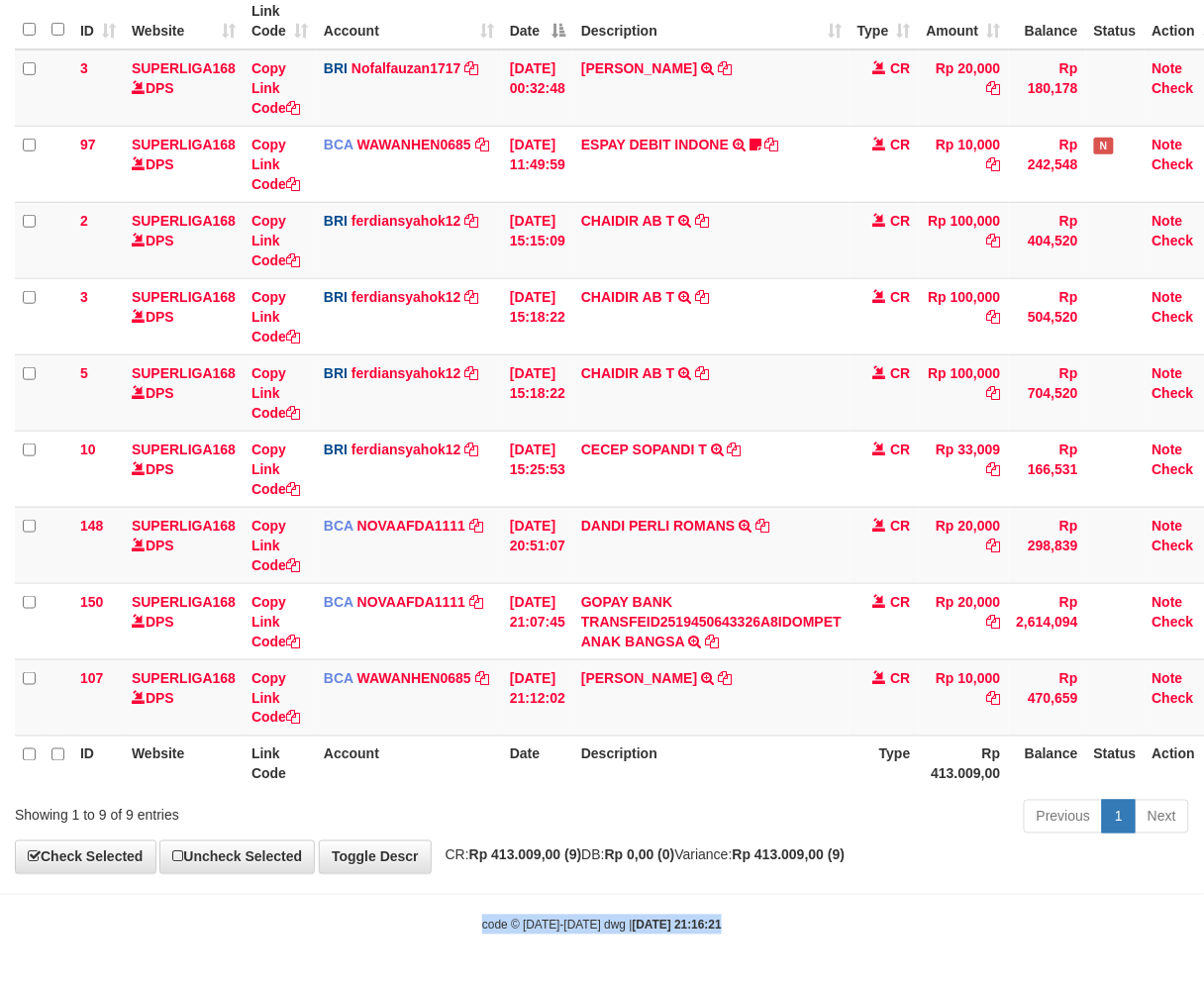 click on "Toggle navigation
Home
Bank
Account List
Load
By Website
Group
[ISPORT]													SUPERLIGA168
By Load Group (DPS)
34" at bounding box center (602, 393) 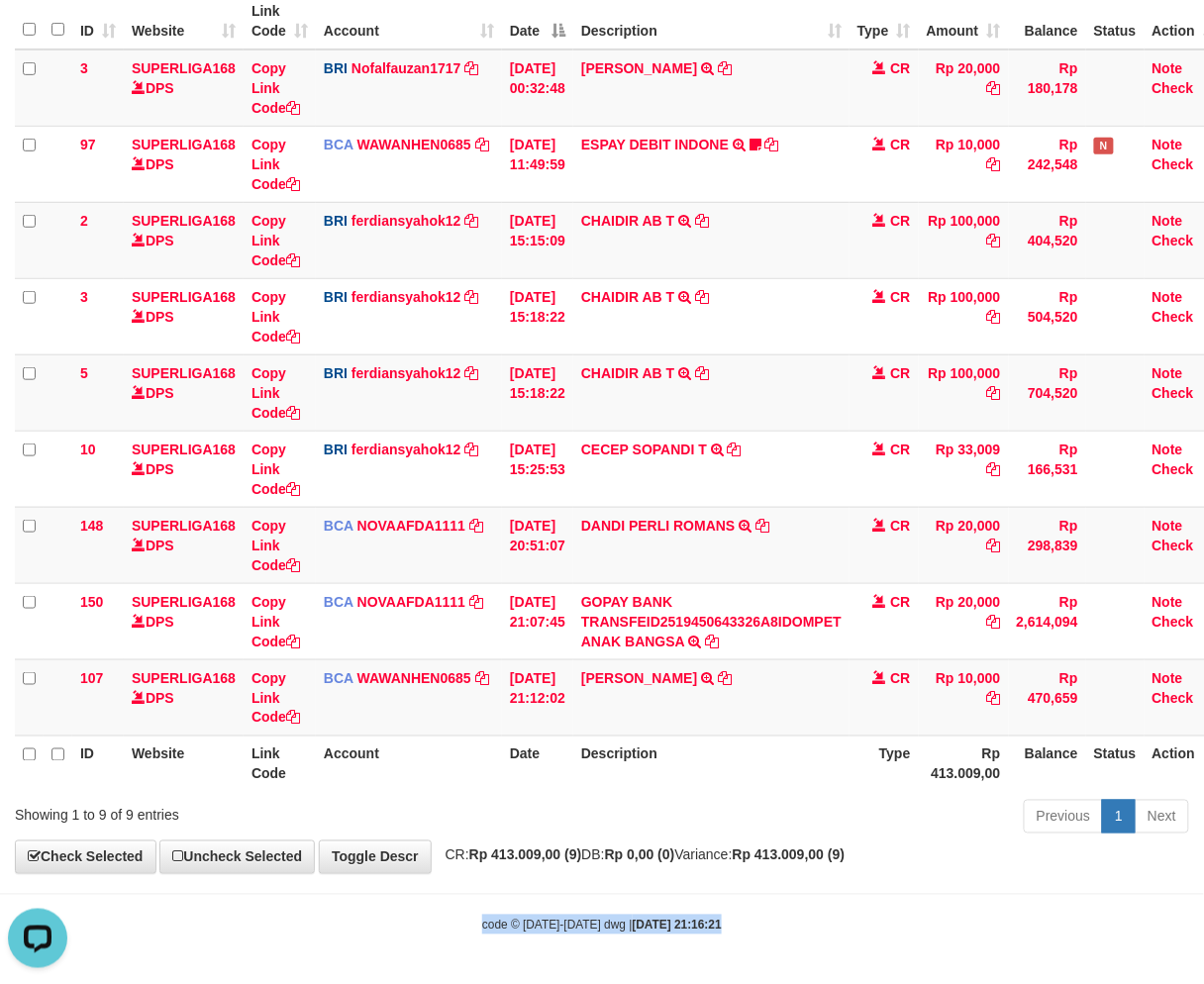 scroll, scrollTop: 0, scrollLeft: 0, axis: both 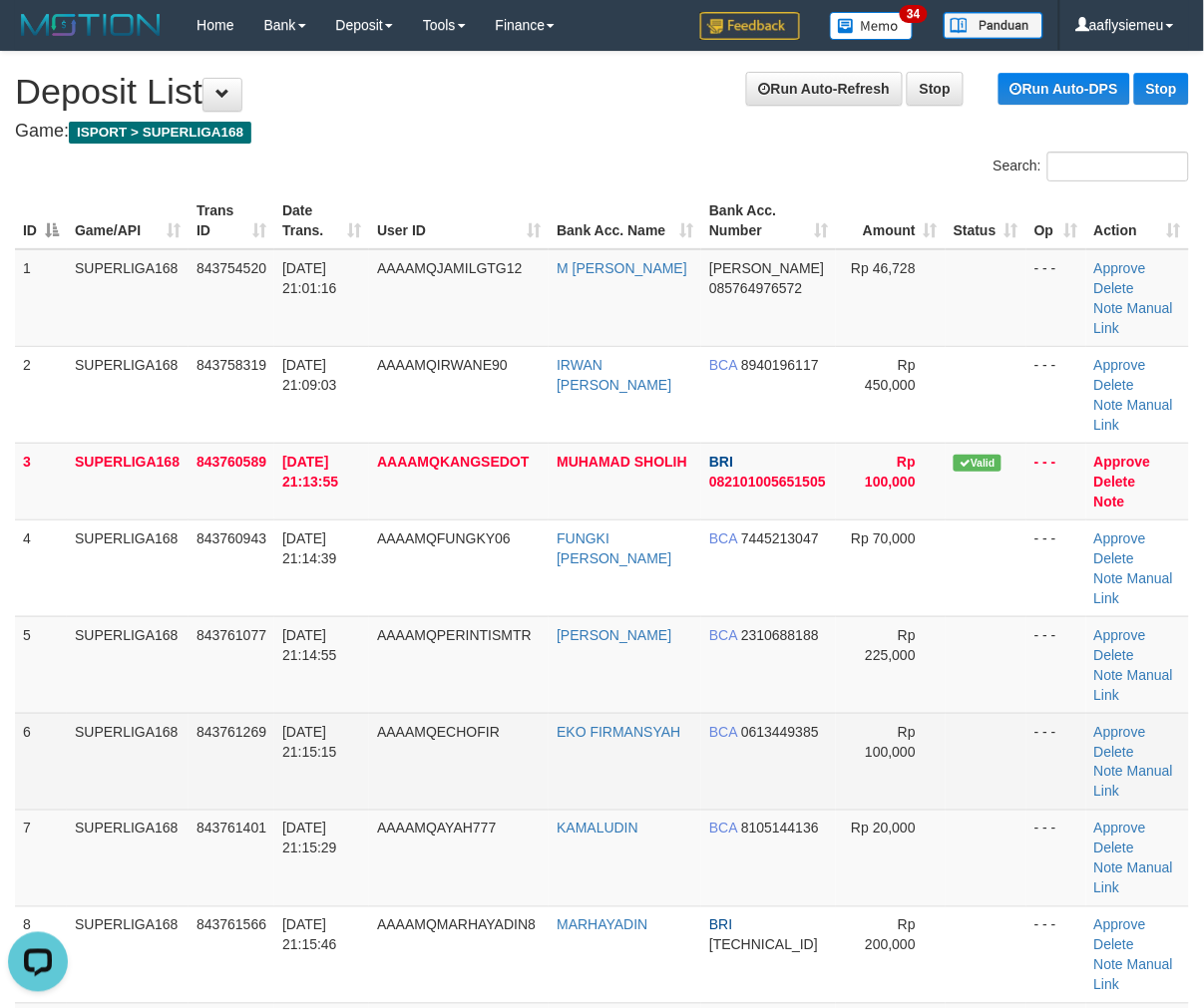 drag, startPoint x: 147, startPoint y: 640, endPoint x: 1, endPoint y: 693, distance: 155.32225 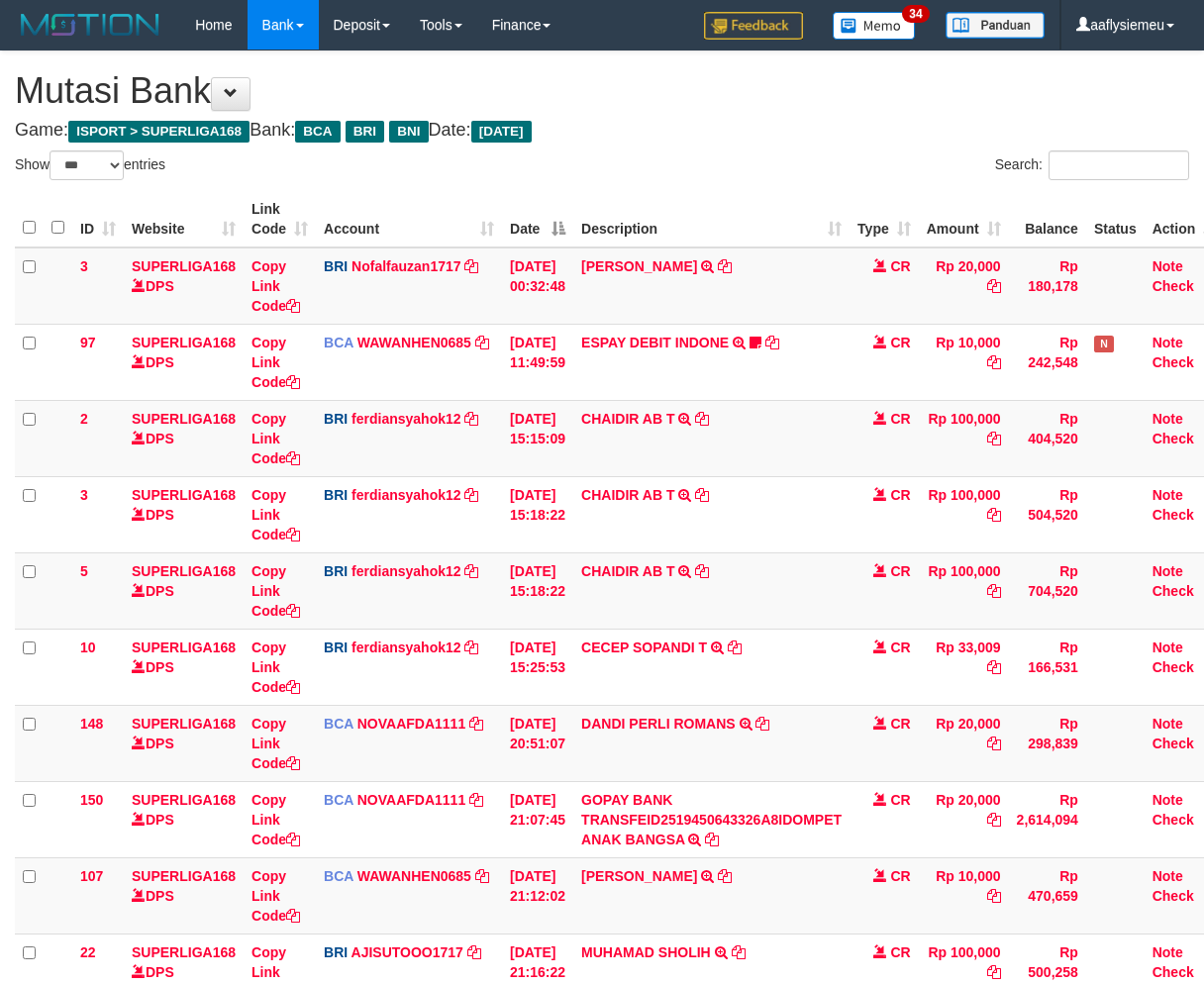 select on "***" 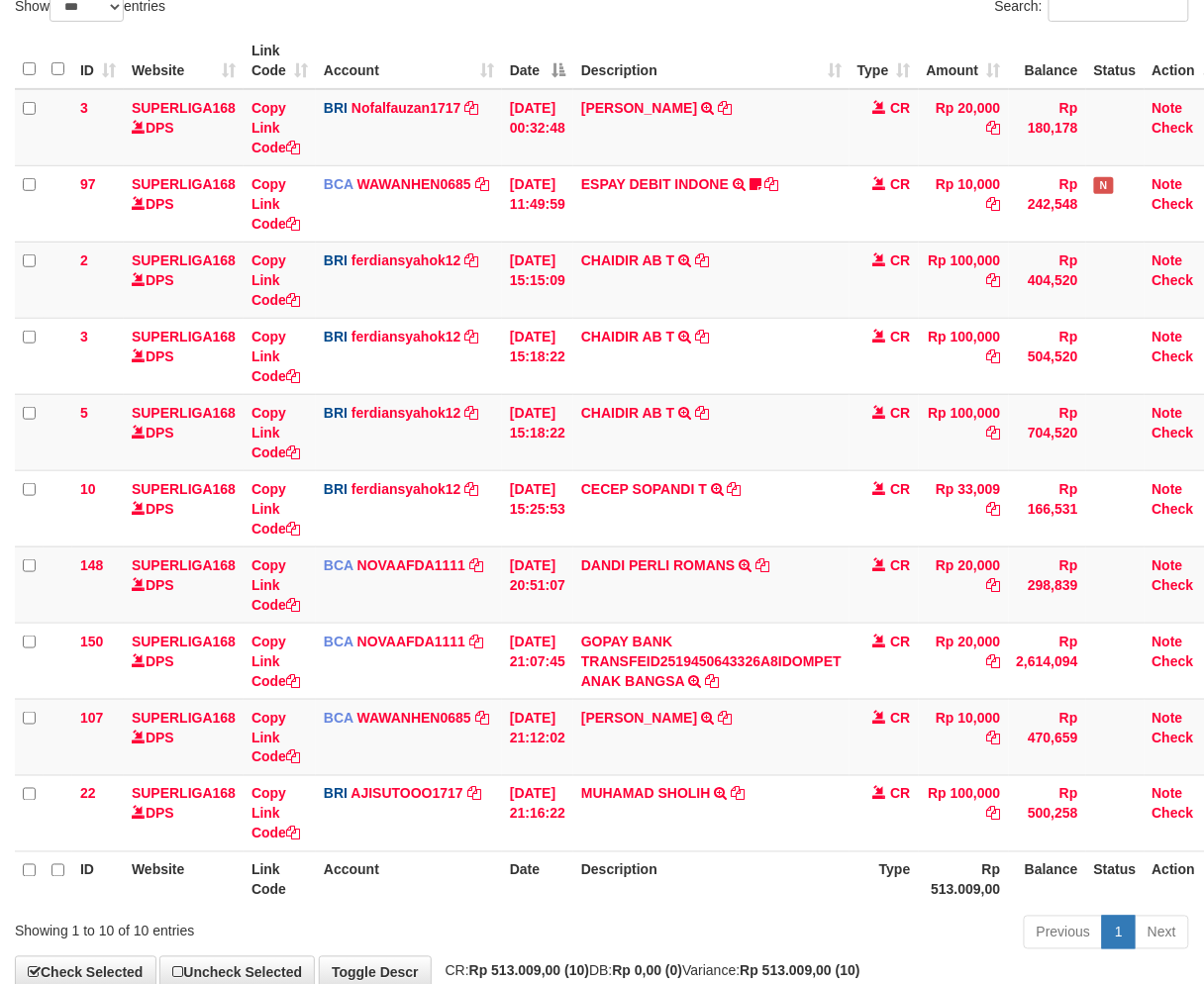 scroll, scrollTop: 199, scrollLeft: 0, axis: vertical 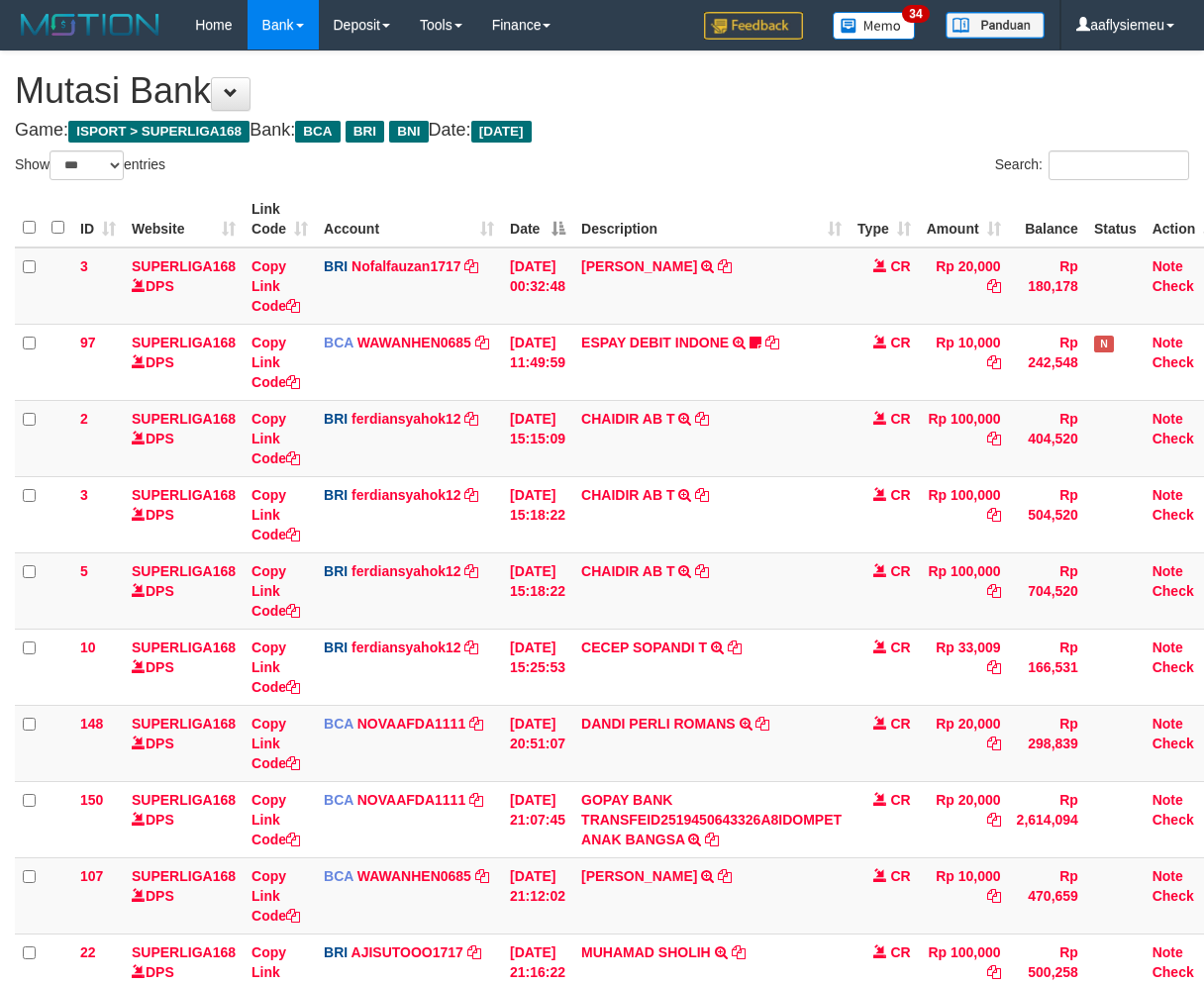 select on "***" 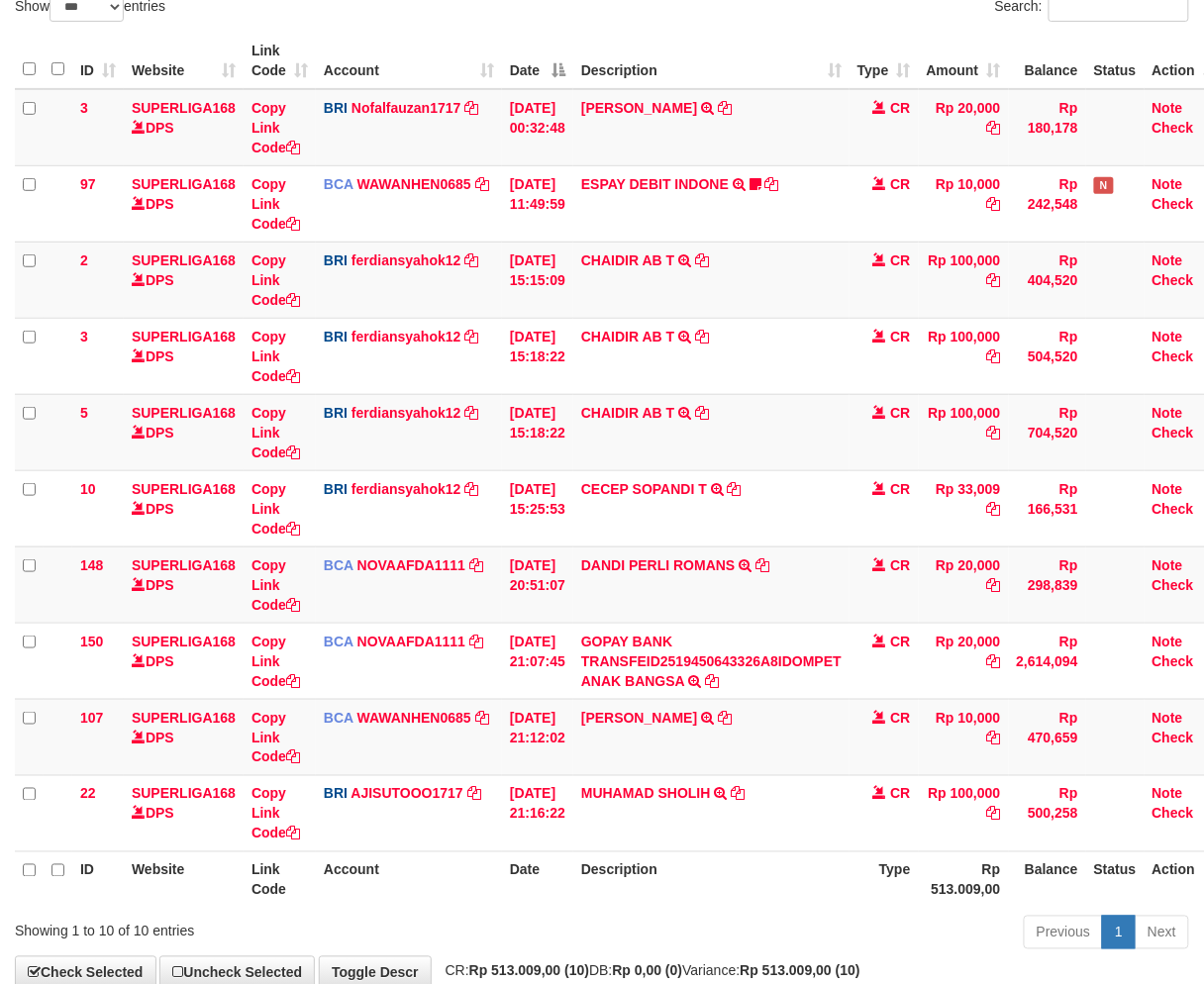 click on "Description" at bounding box center [711, 879] 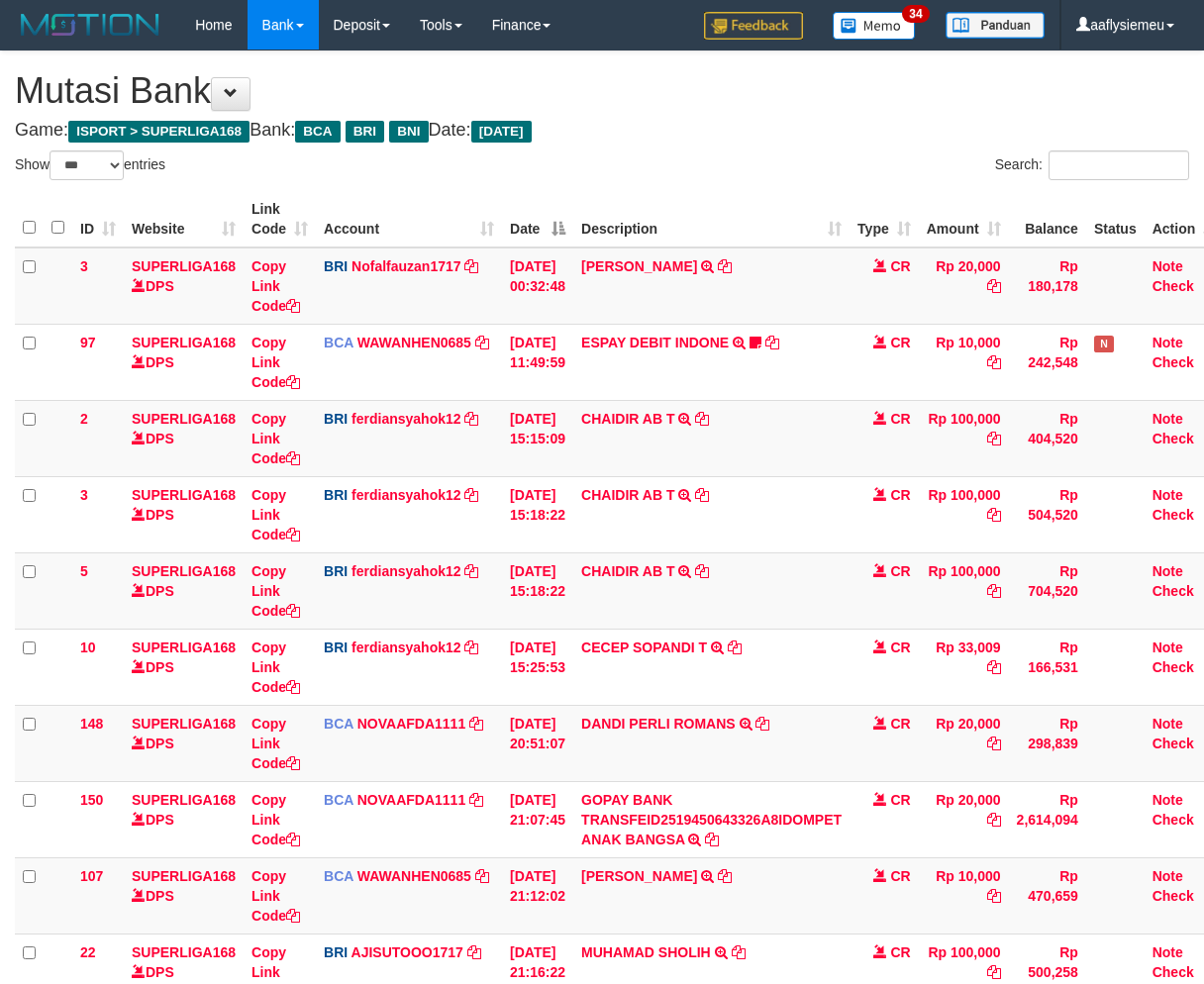 select on "***" 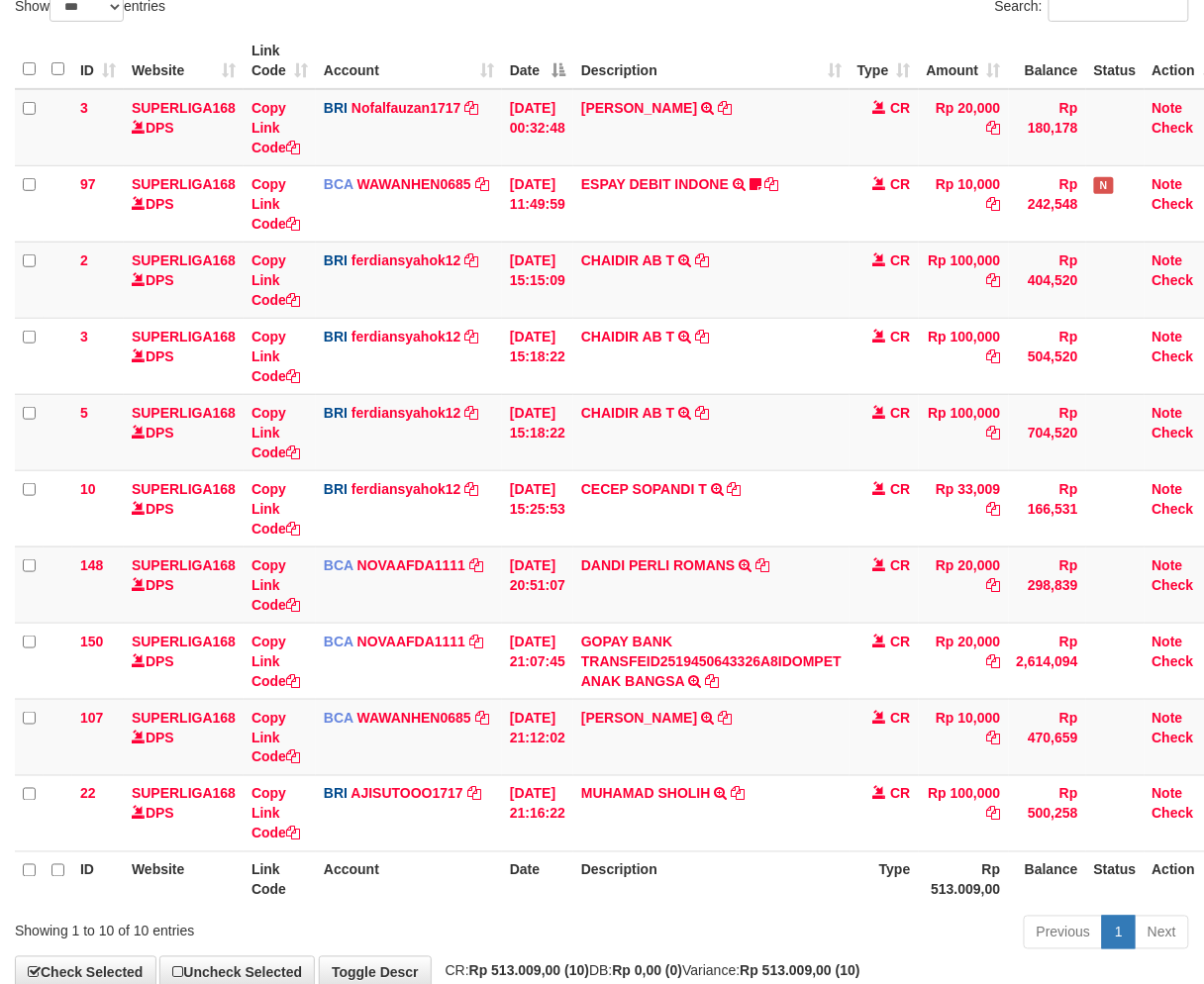 click on "Description" at bounding box center [711, 879] 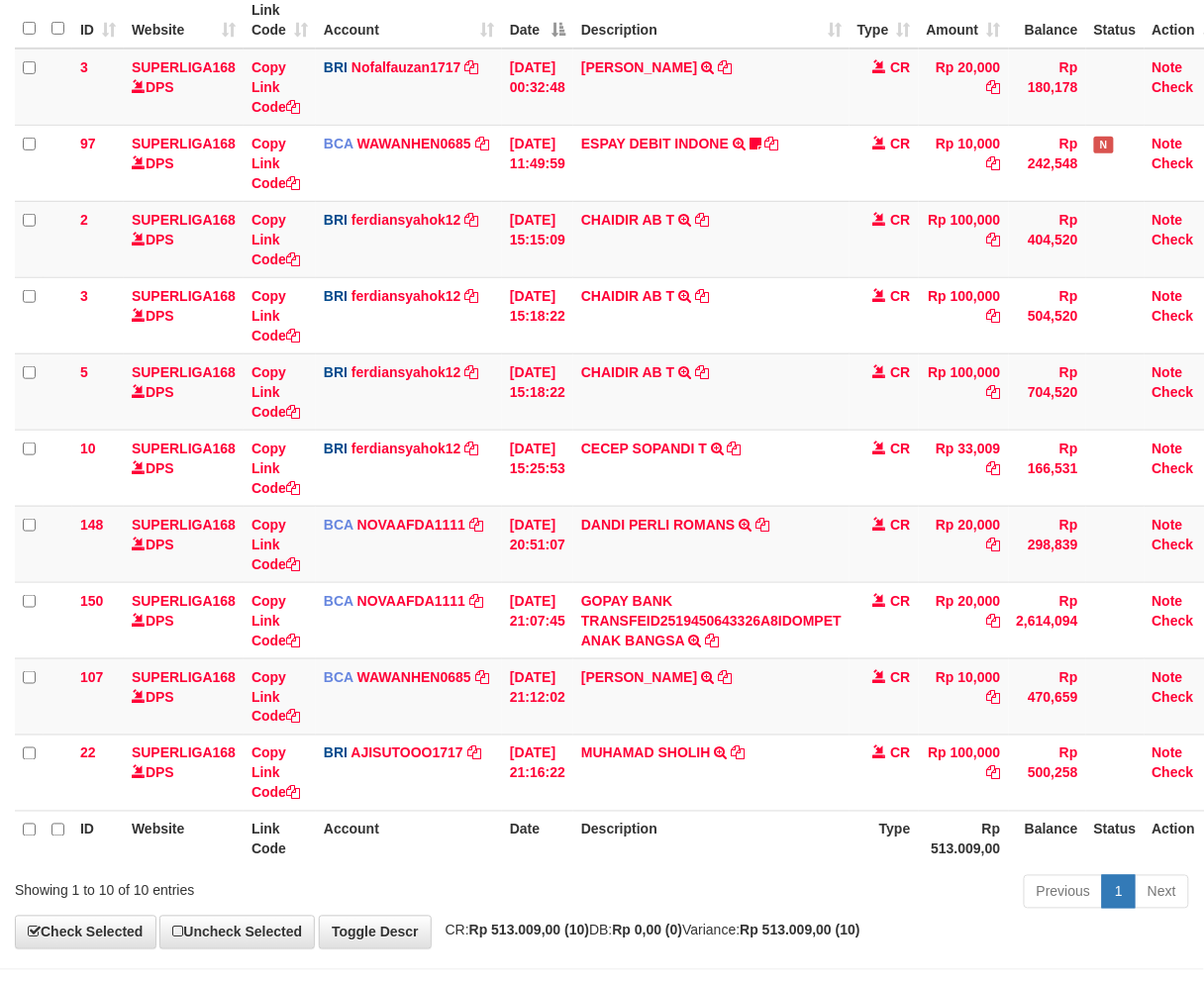click on "Previous 1 Next" at bounding box center [853, 894] 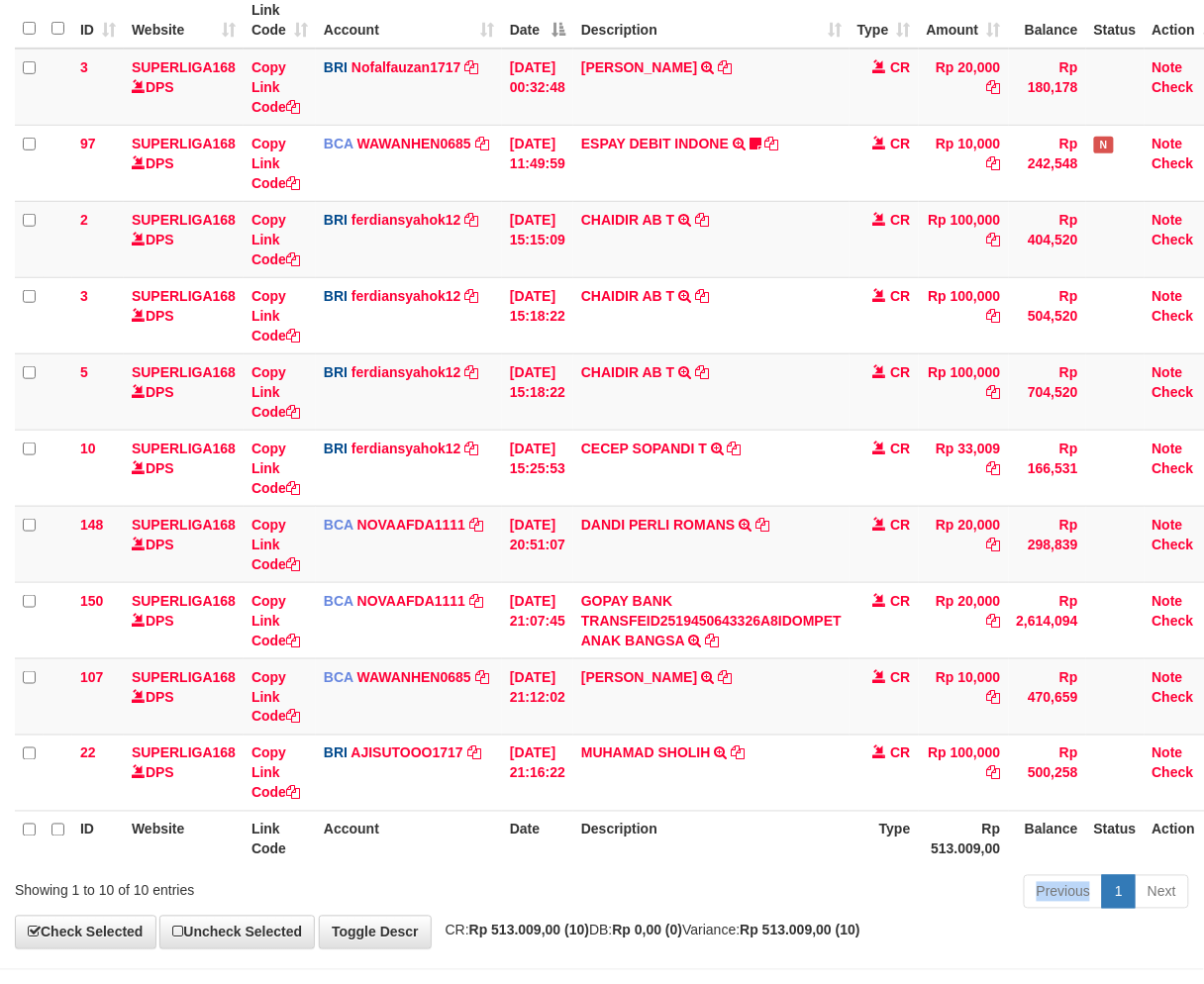 drag, startPoint x: 853, startPoint y: 871, endPoint x: 1109, endPoint y: 832, distance: 258.9537 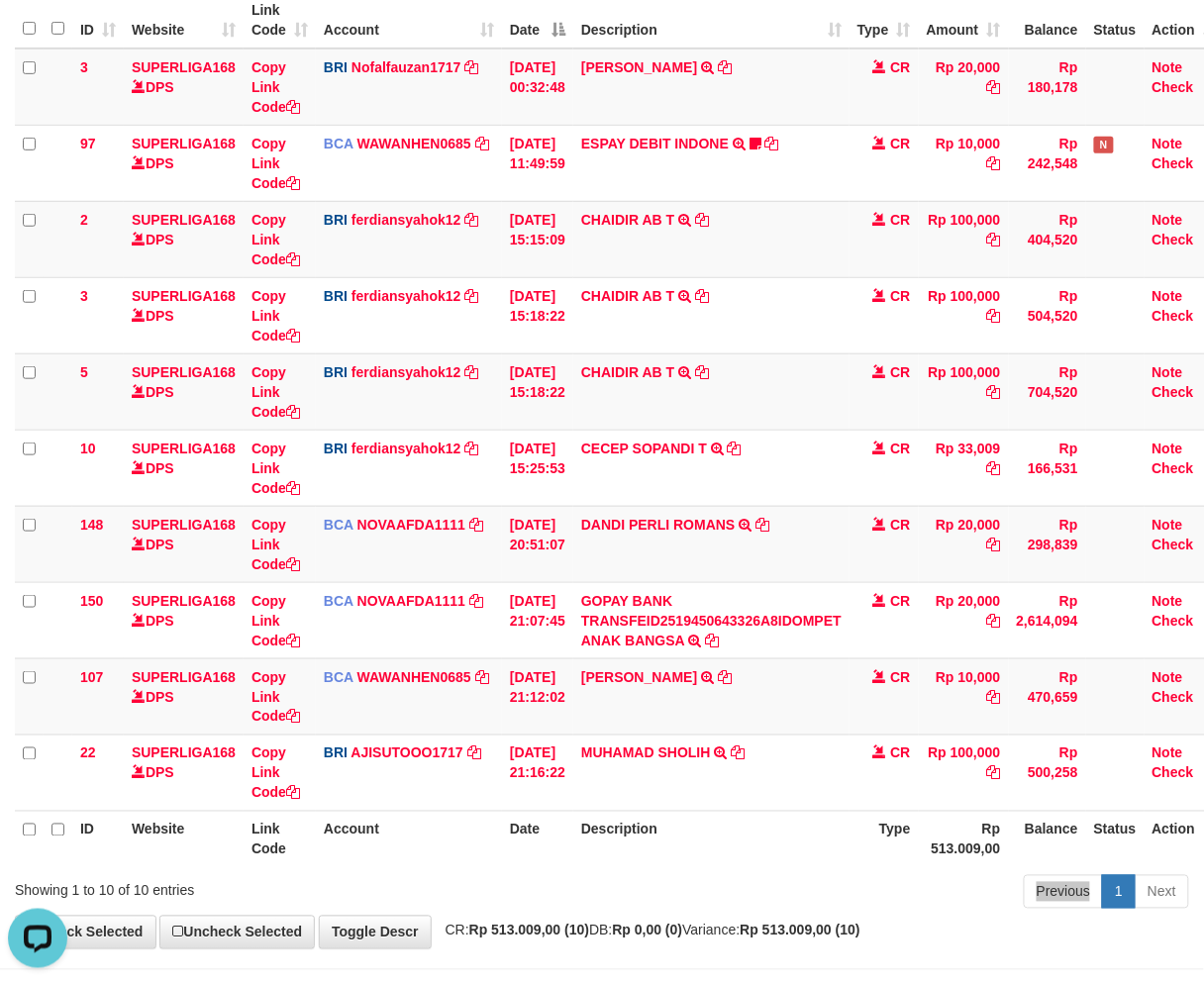 scroll, scrollTop: 0, scrollLeft: 0, axis: both 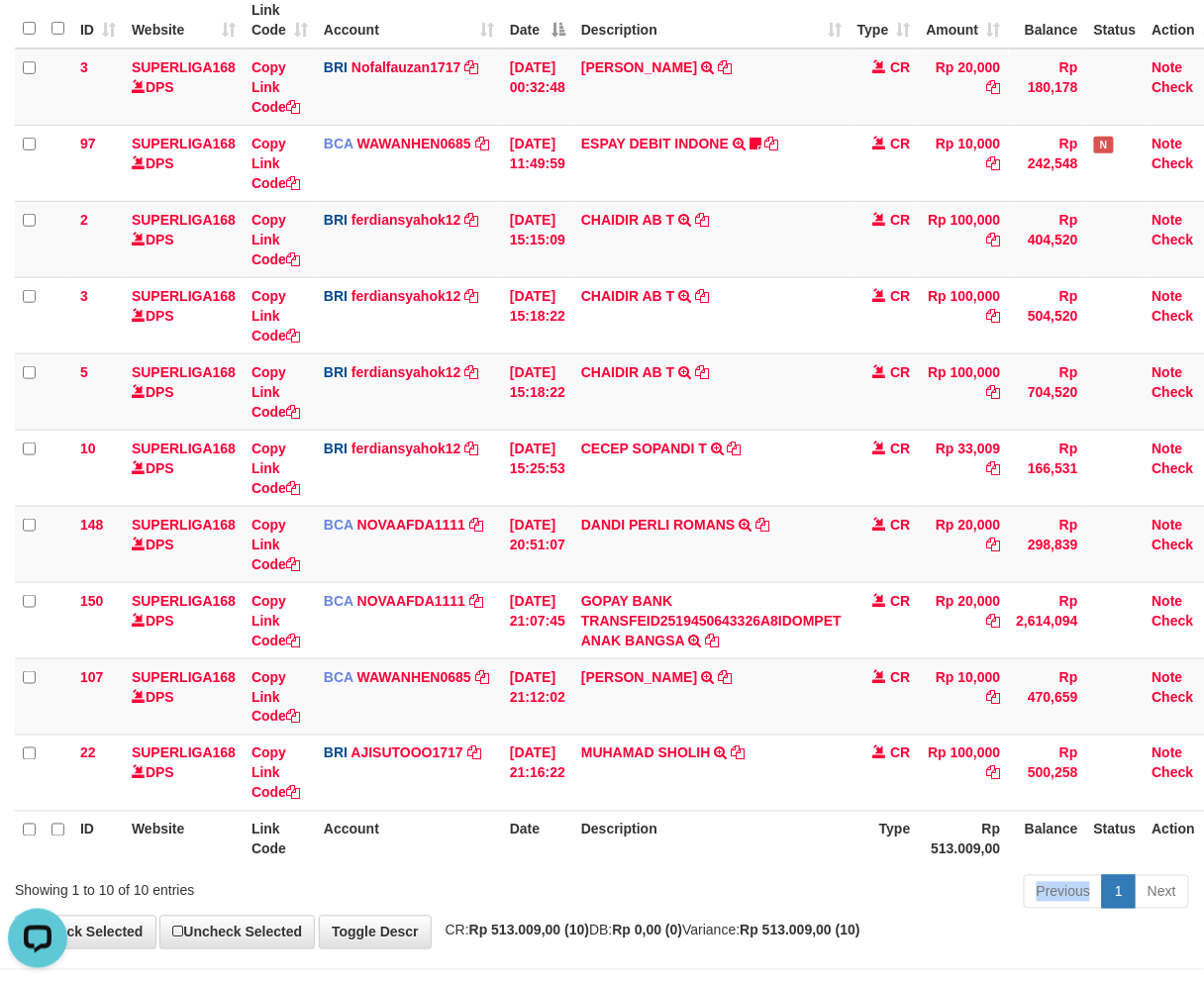 click on "Rp 513.009,00" at bounding box center (963, 838) 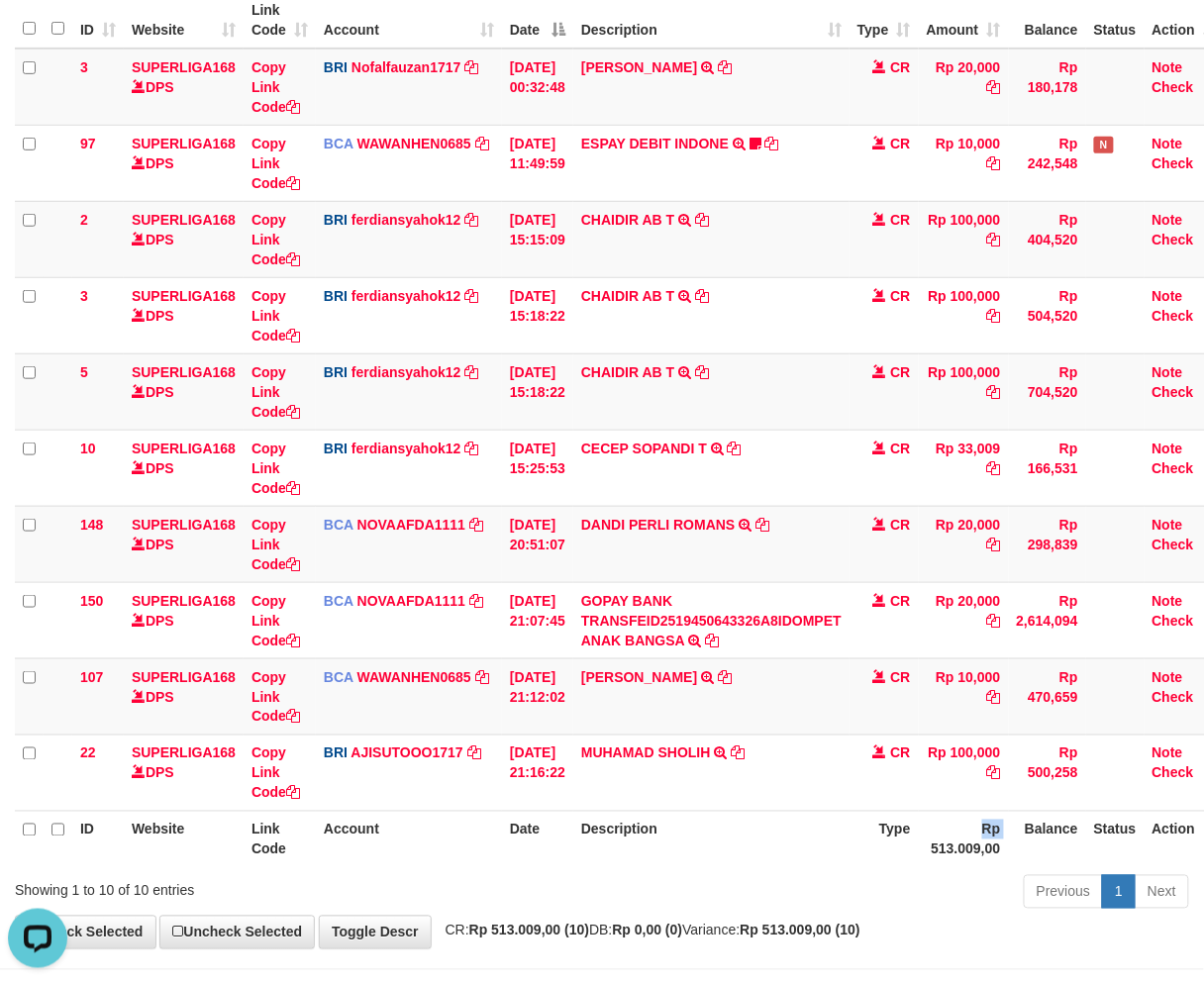 click on "Rp 513.009,00" at bounding box center [963, 838] 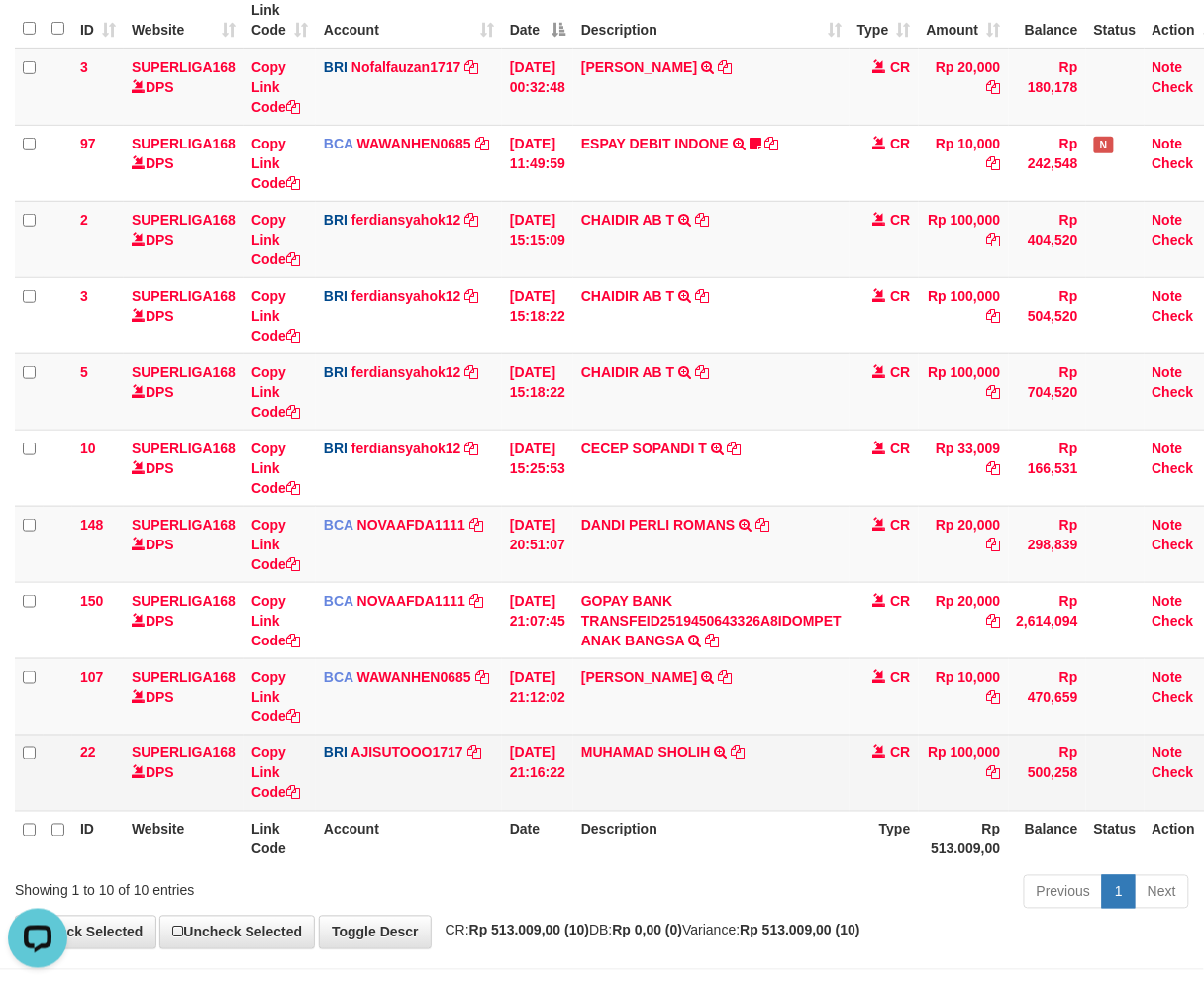 click on "MUHAMAD SHOLIH         TRANSFER NBMB MUHAMAD SHOLIH TO SUTO AJI RAMADHAN" at bounding box center (711, 772) 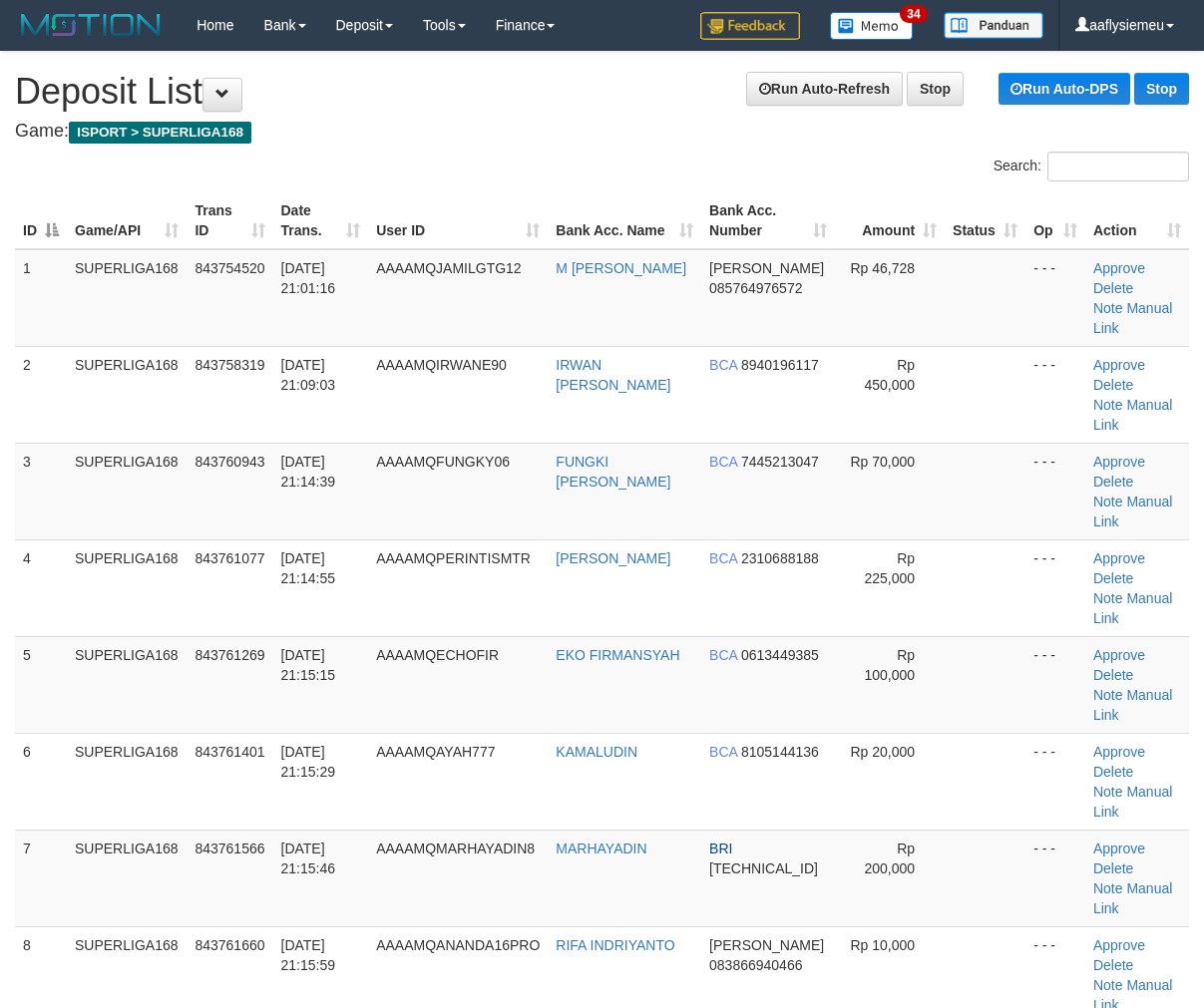 scroll, scrollTop: 0, scrollLeft: 0, axis: both 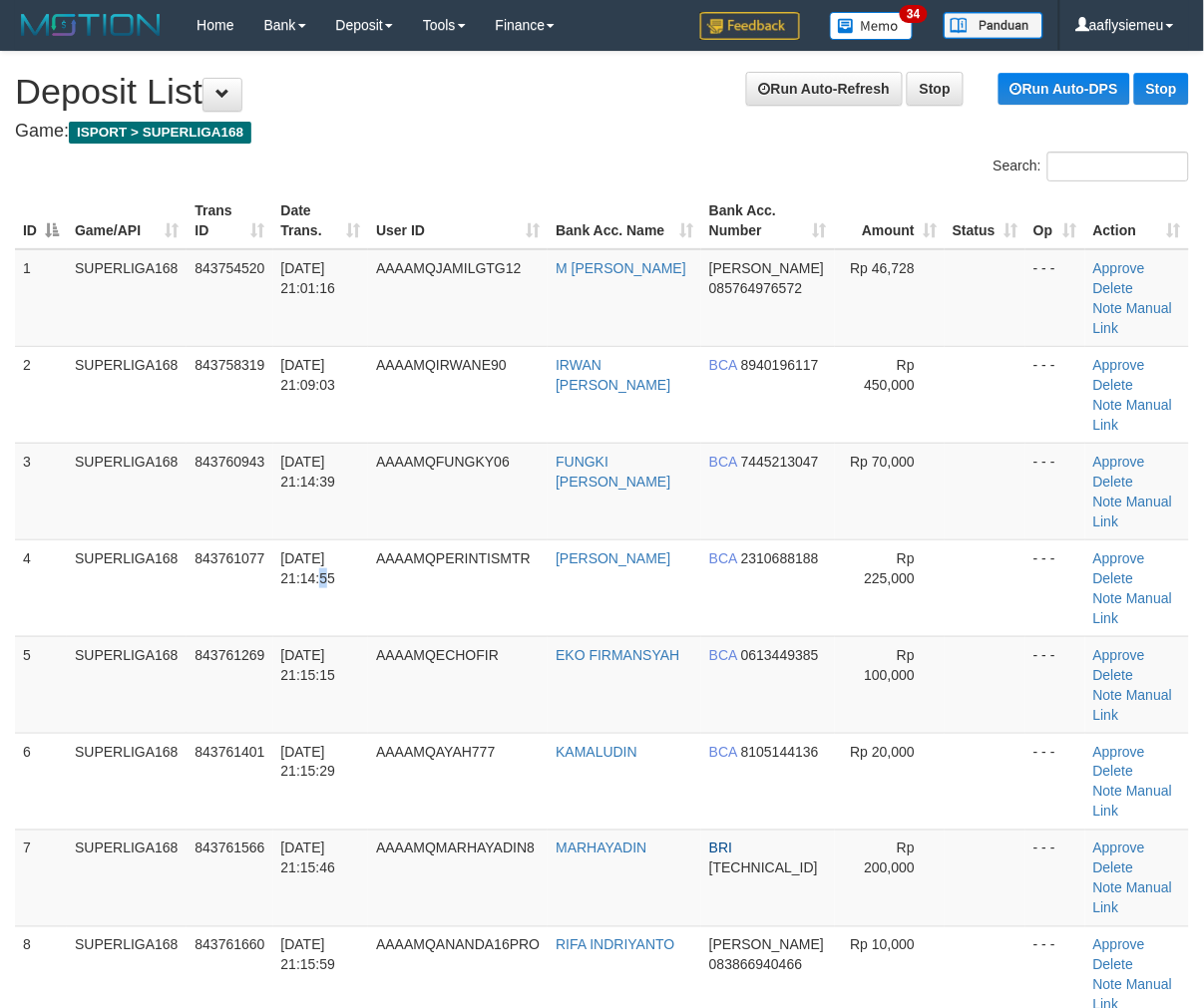 drag, startPoint x: 301, startPoint y: 526, endPoint x: 3, endPoint y: 636, distance: 317.6539 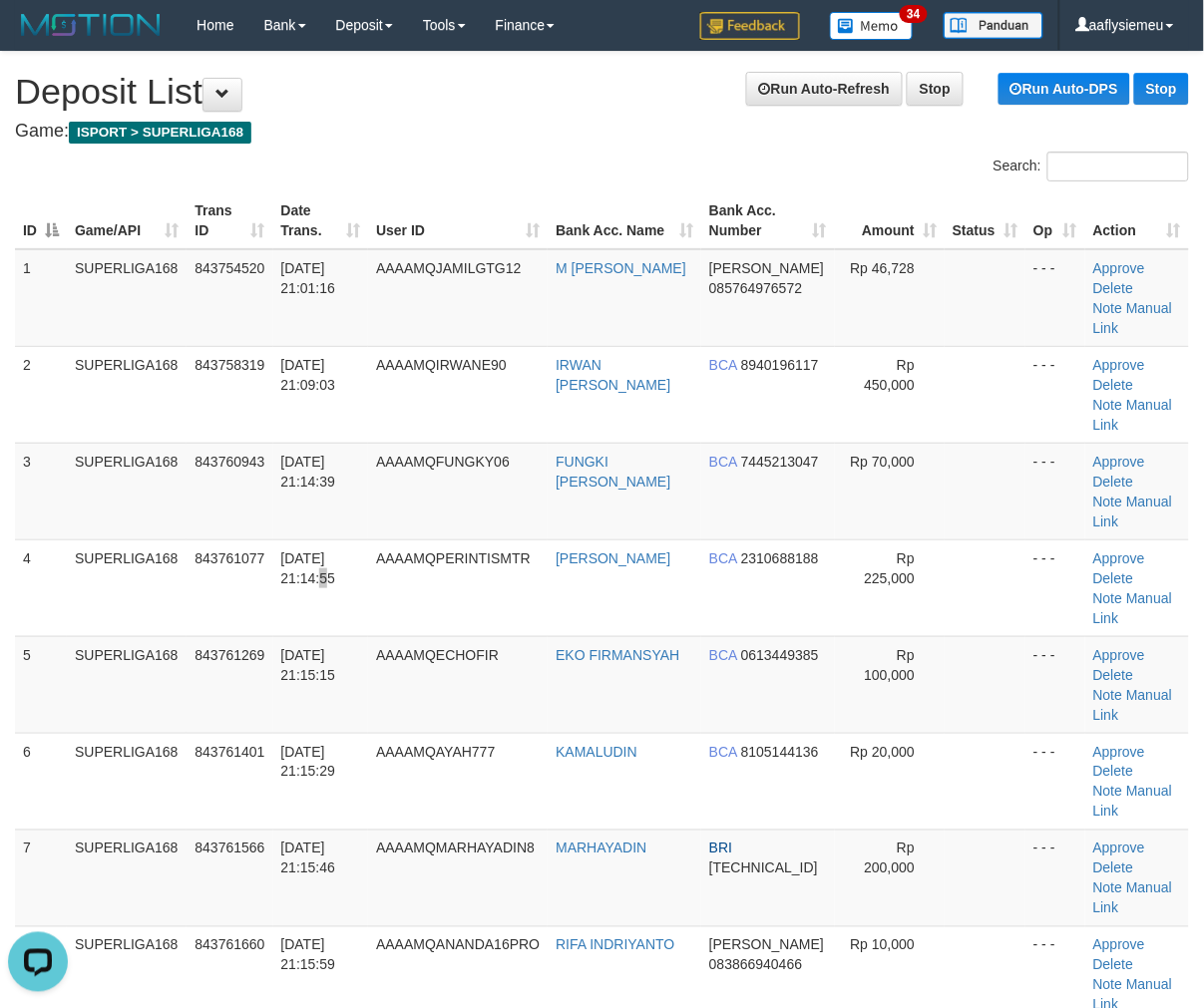 scroll, scrollTop: 0, scrollLeft: 0, axis: both 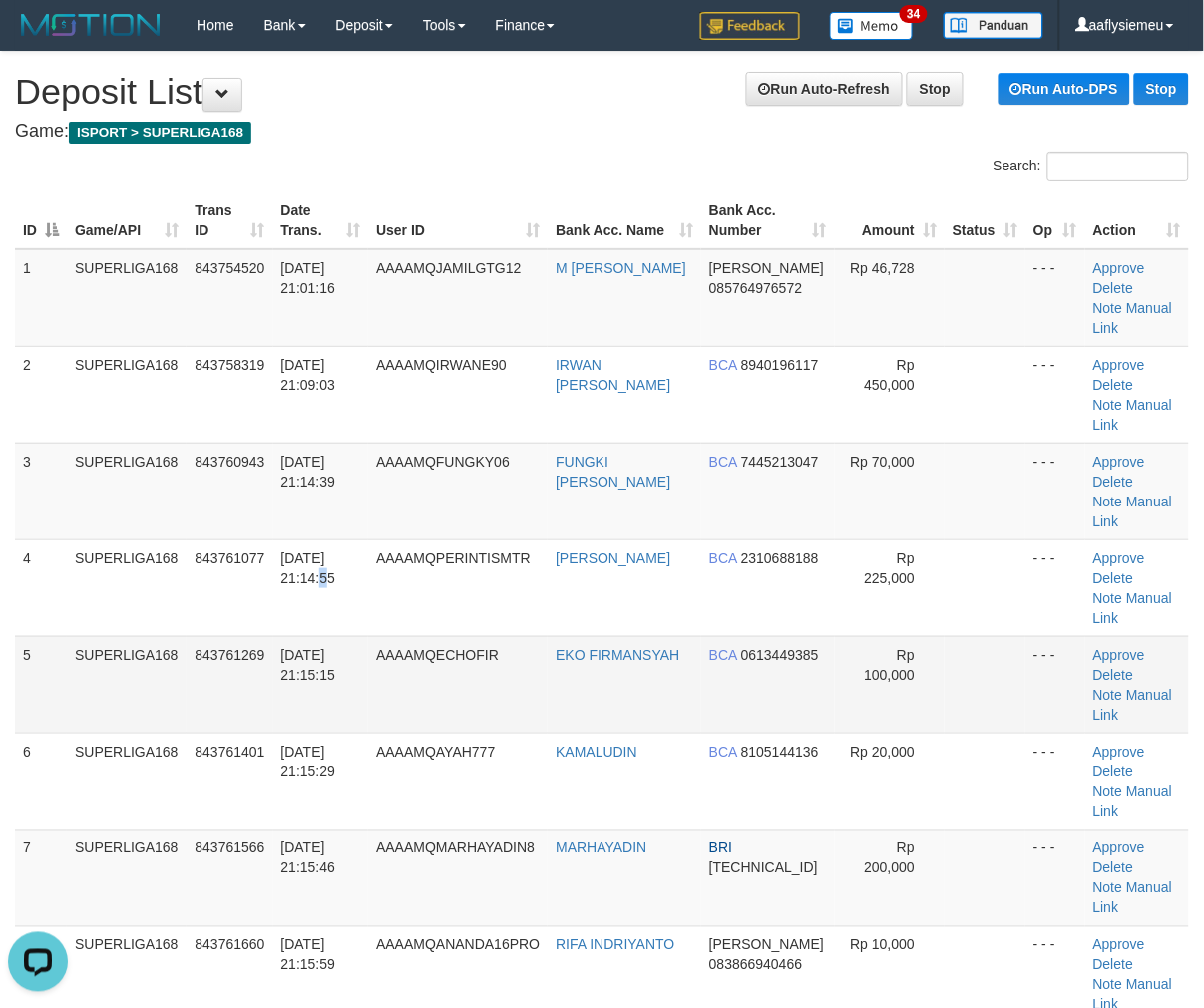 drag, startPoint x: 309, startPoint y: 623, endPoint x: 289, endPoint y: 636, distance: 23.853721 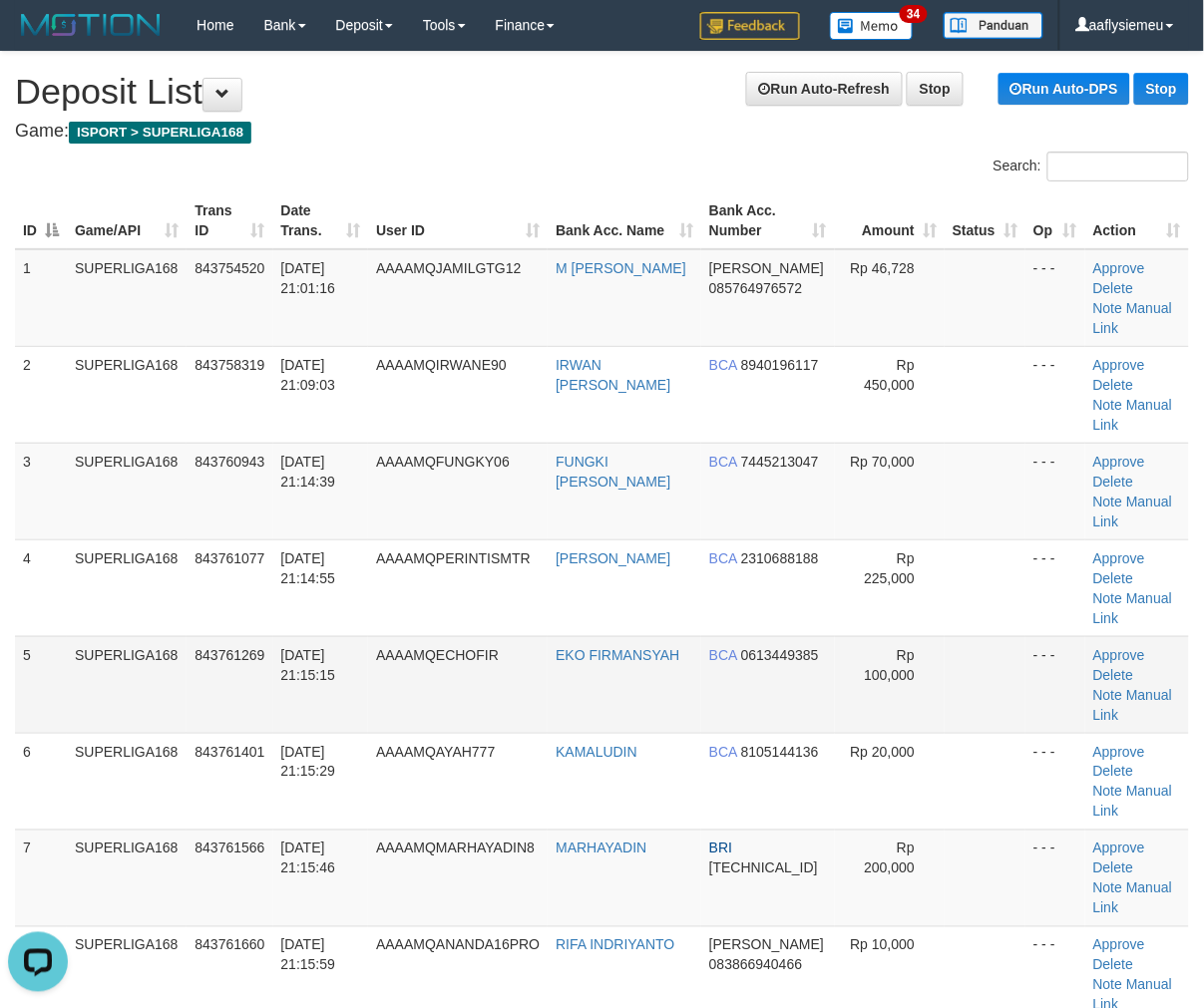 click on "843761269" at bounding box center [229, 684] 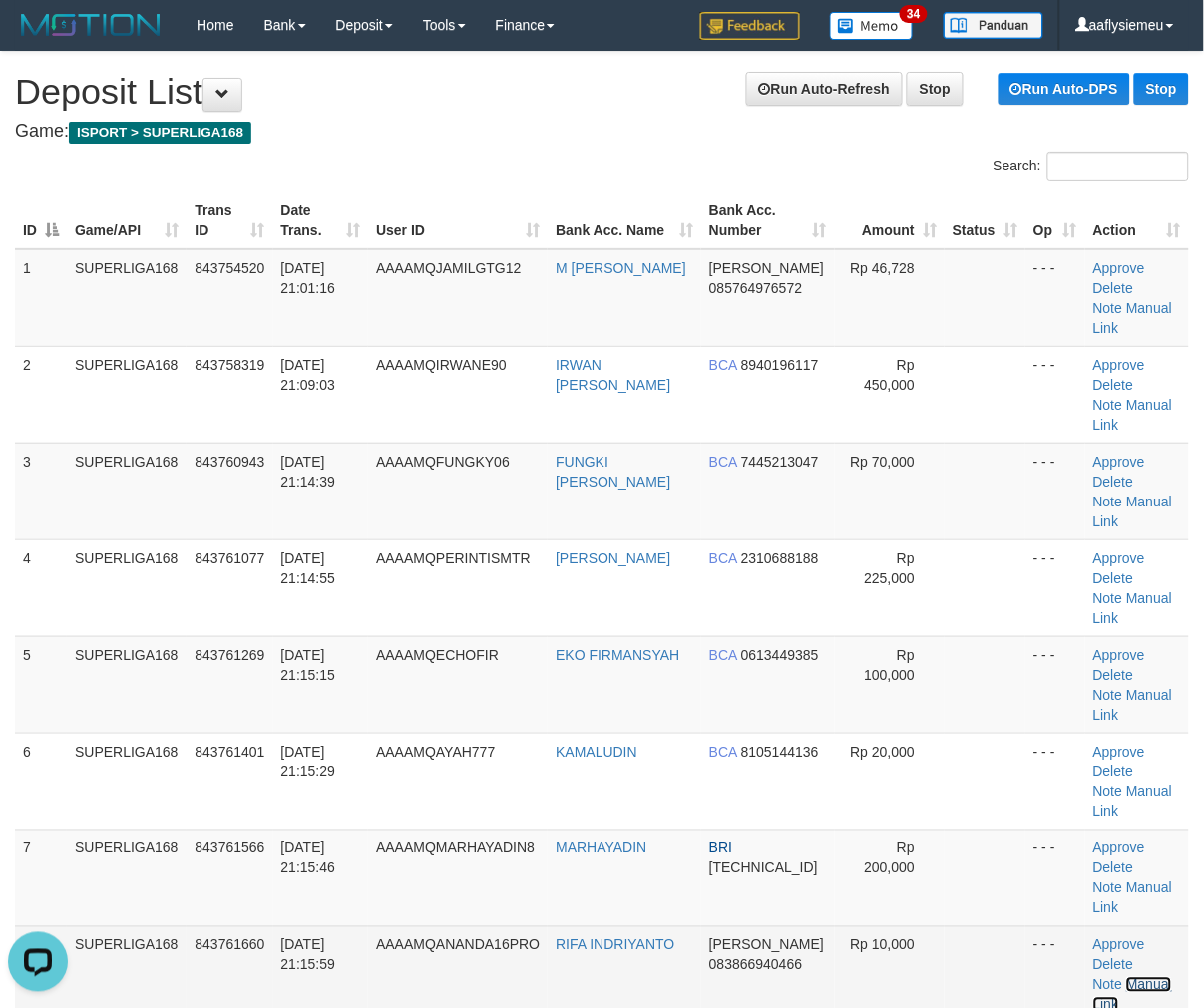 click on "Manual Link" at bounding box center (1132, 995) 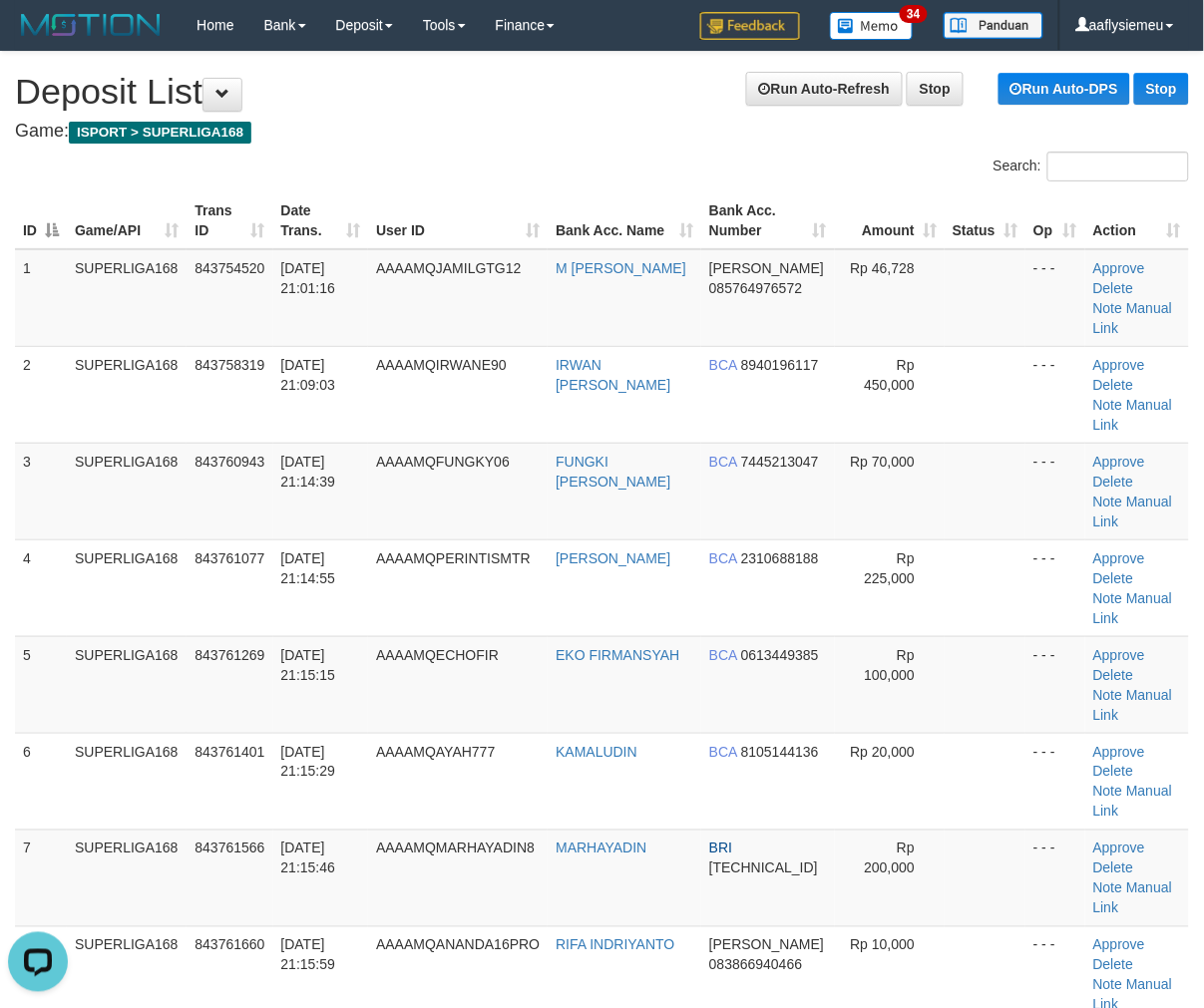 drag, startPoint x: 289, startPoint y: 891, endPoint x: 1, endPoint y: 762, distance: 315.57091 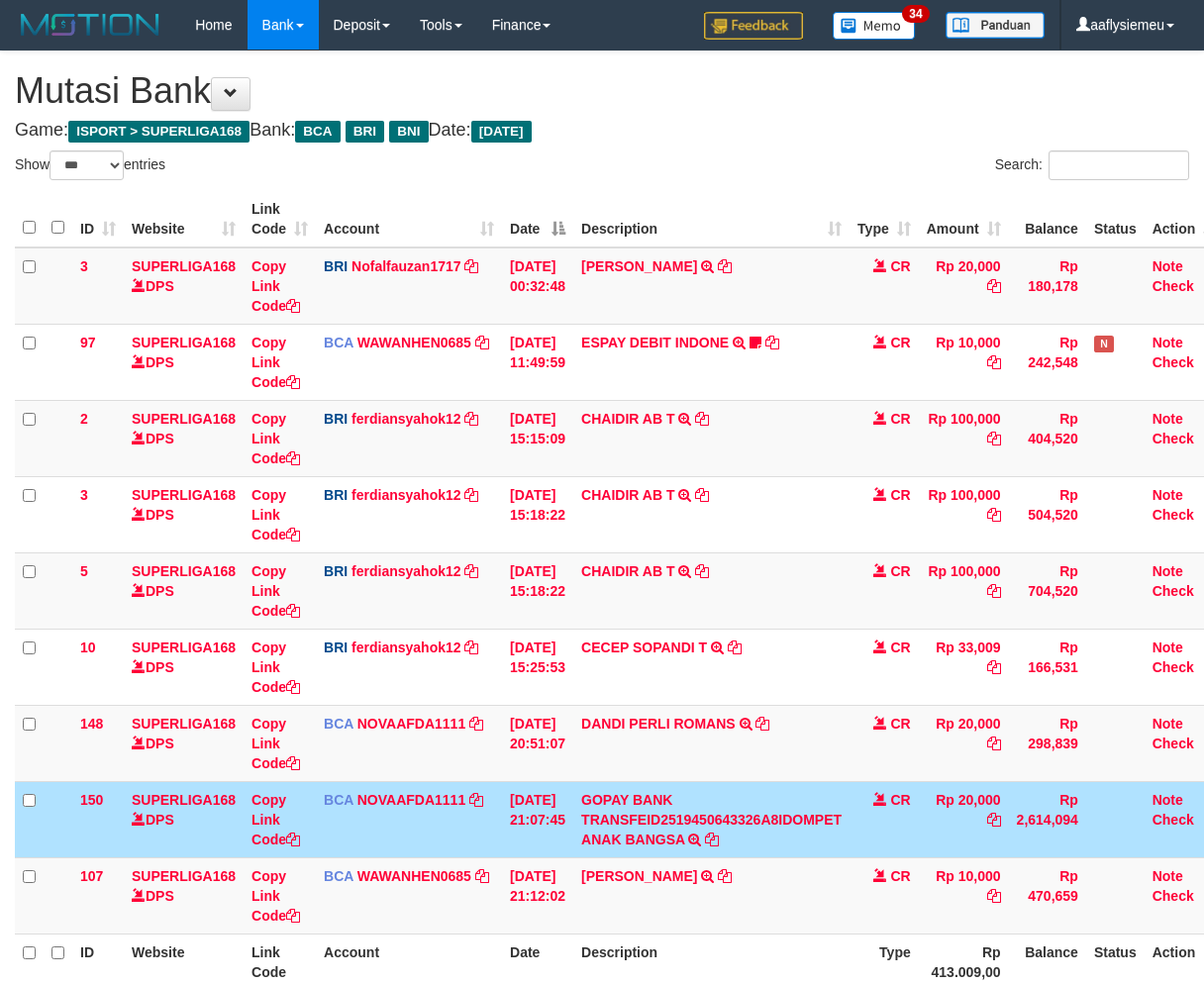 select on "***" 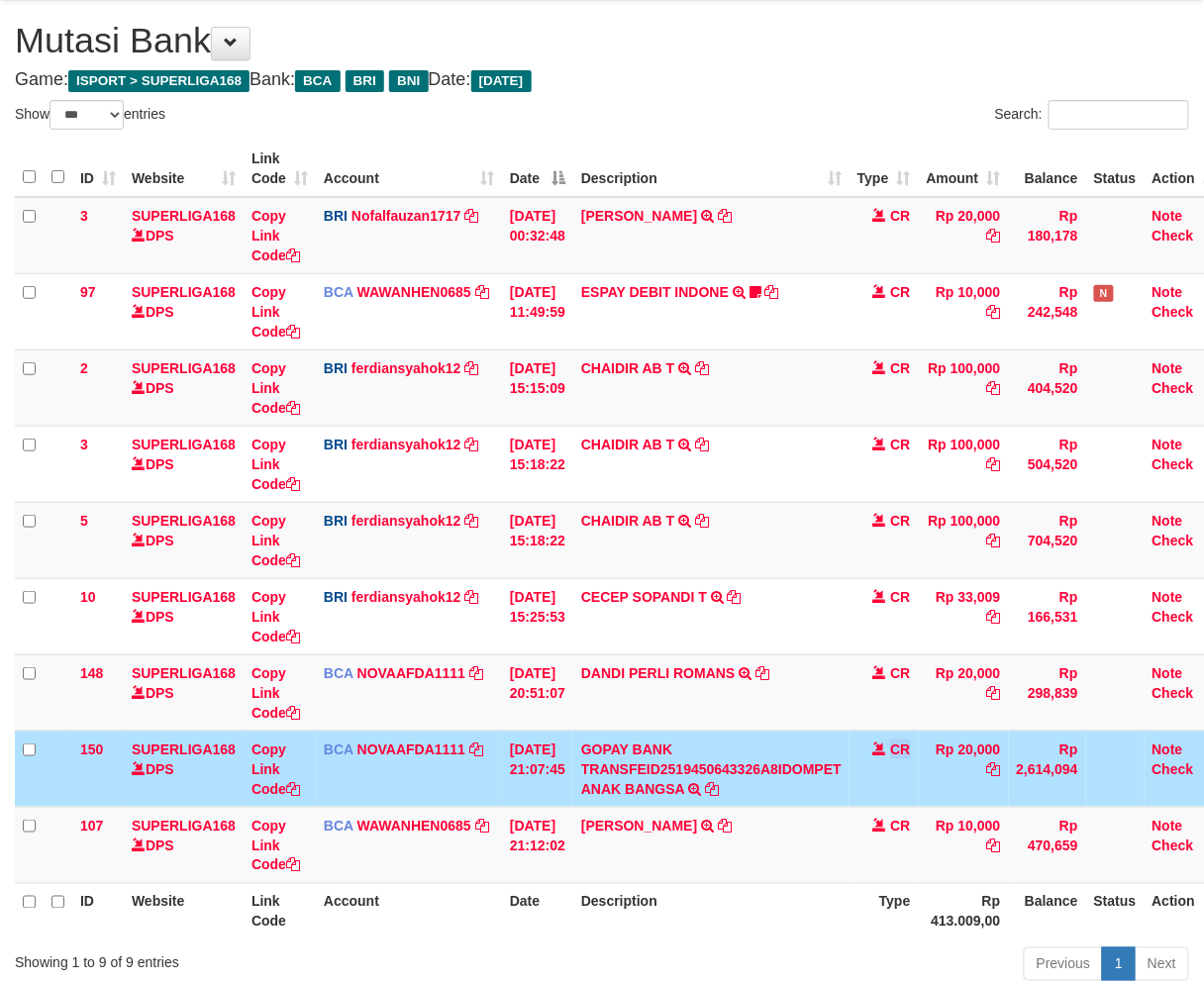 drag, startPoint x: 0, startPoint y: 0, endPoint x: 914, endPoint y: 790, distance: 1208.096 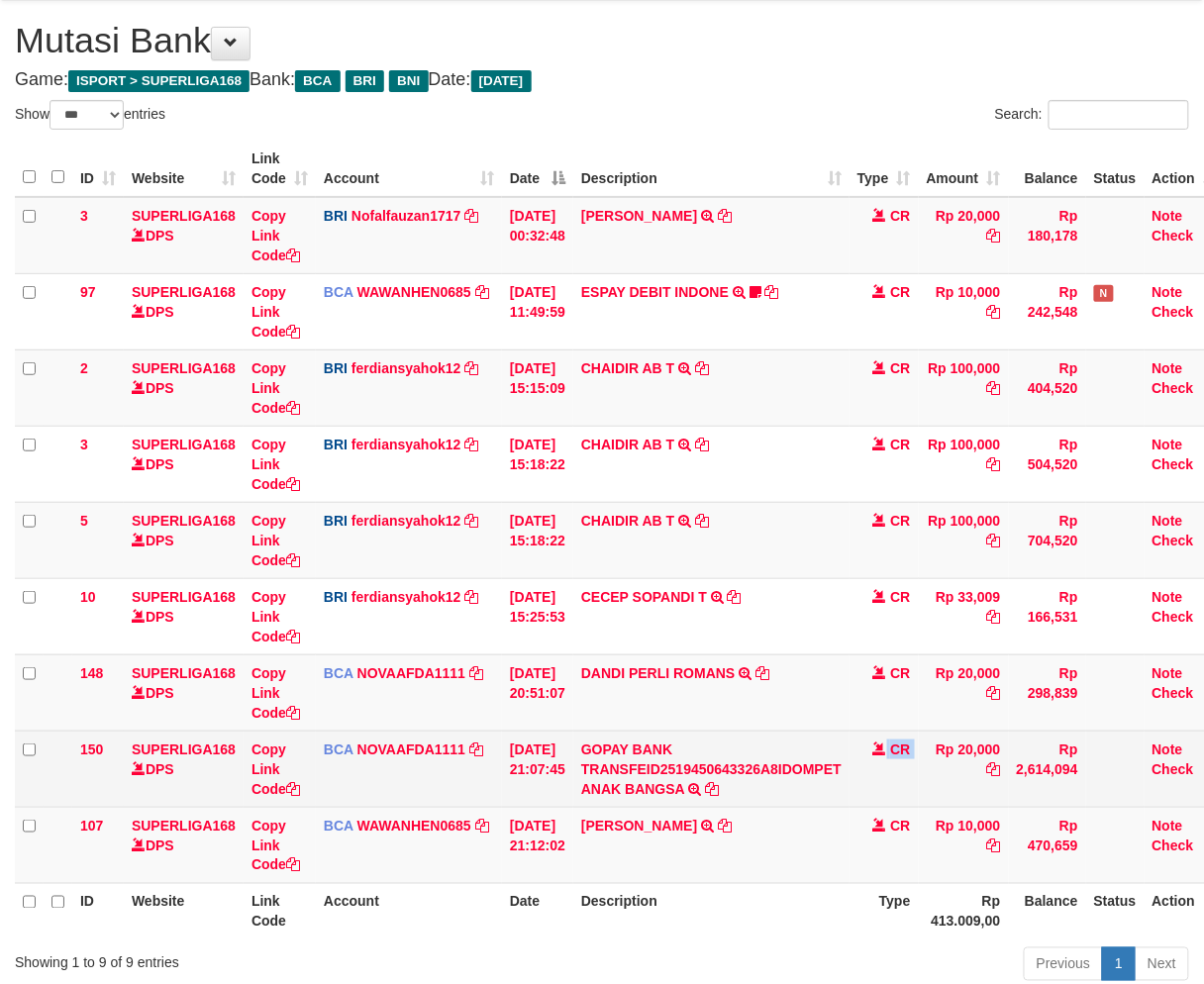 click on "CR" at bounding box center [884, 768] 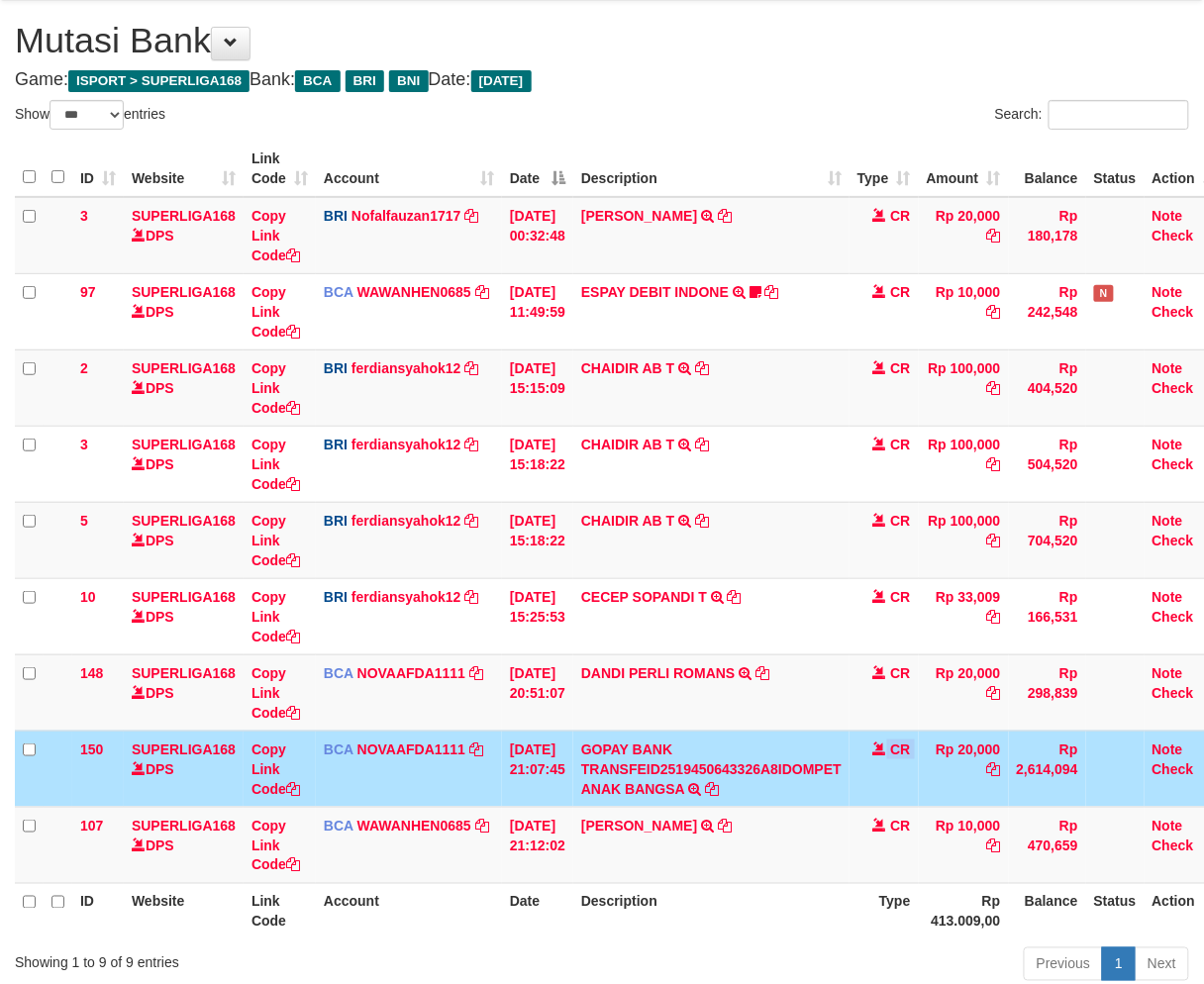 scroll, scrollTop: 199, scrollLeft: 0, axis: vertical 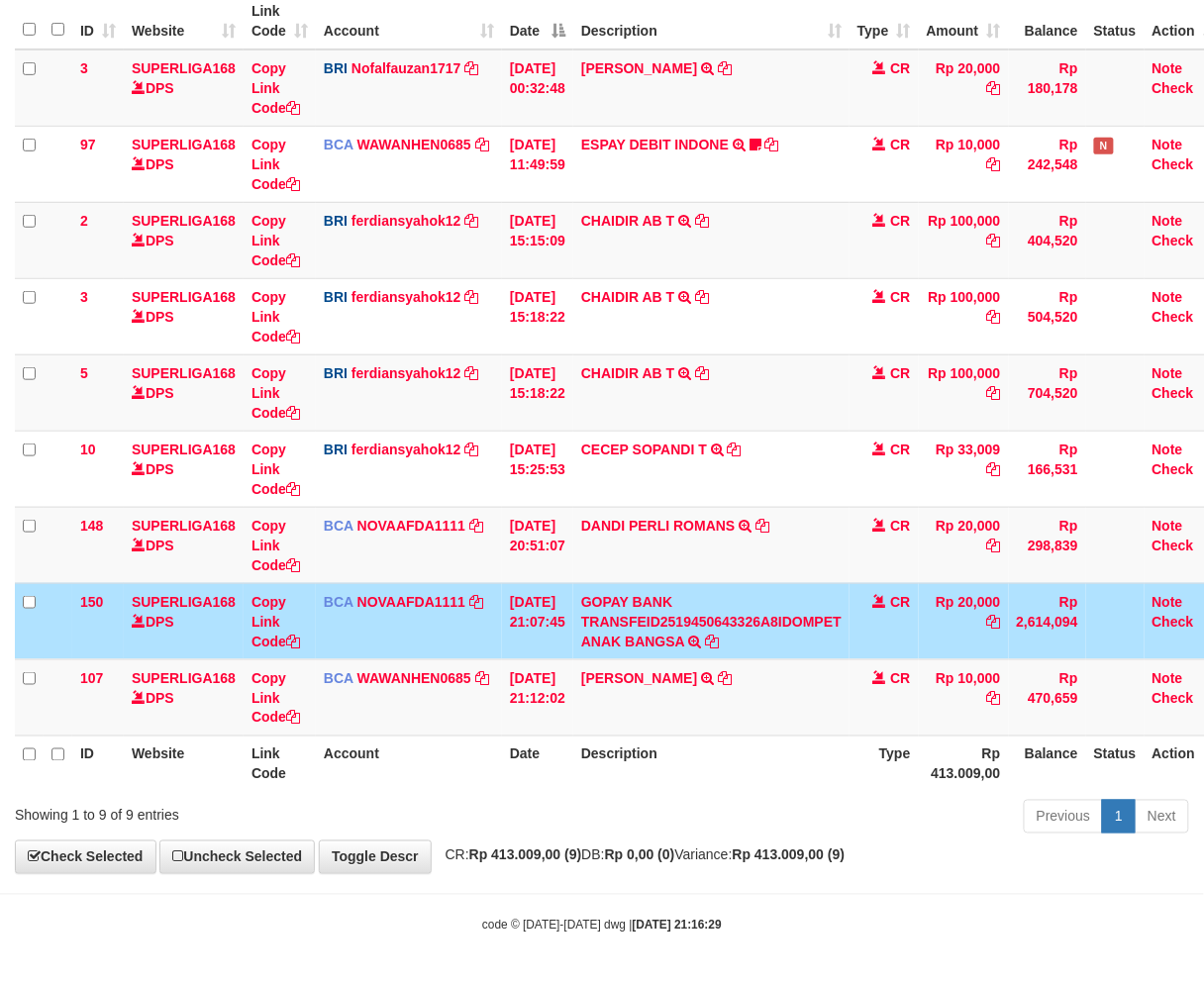 click on "Toggle navigation
Home
Bank
Account List
Load
By Website
Group
[ISPORT]													SUPERLIGA168
By Load Group (DPS)
34" at bounding box center (602, 393) 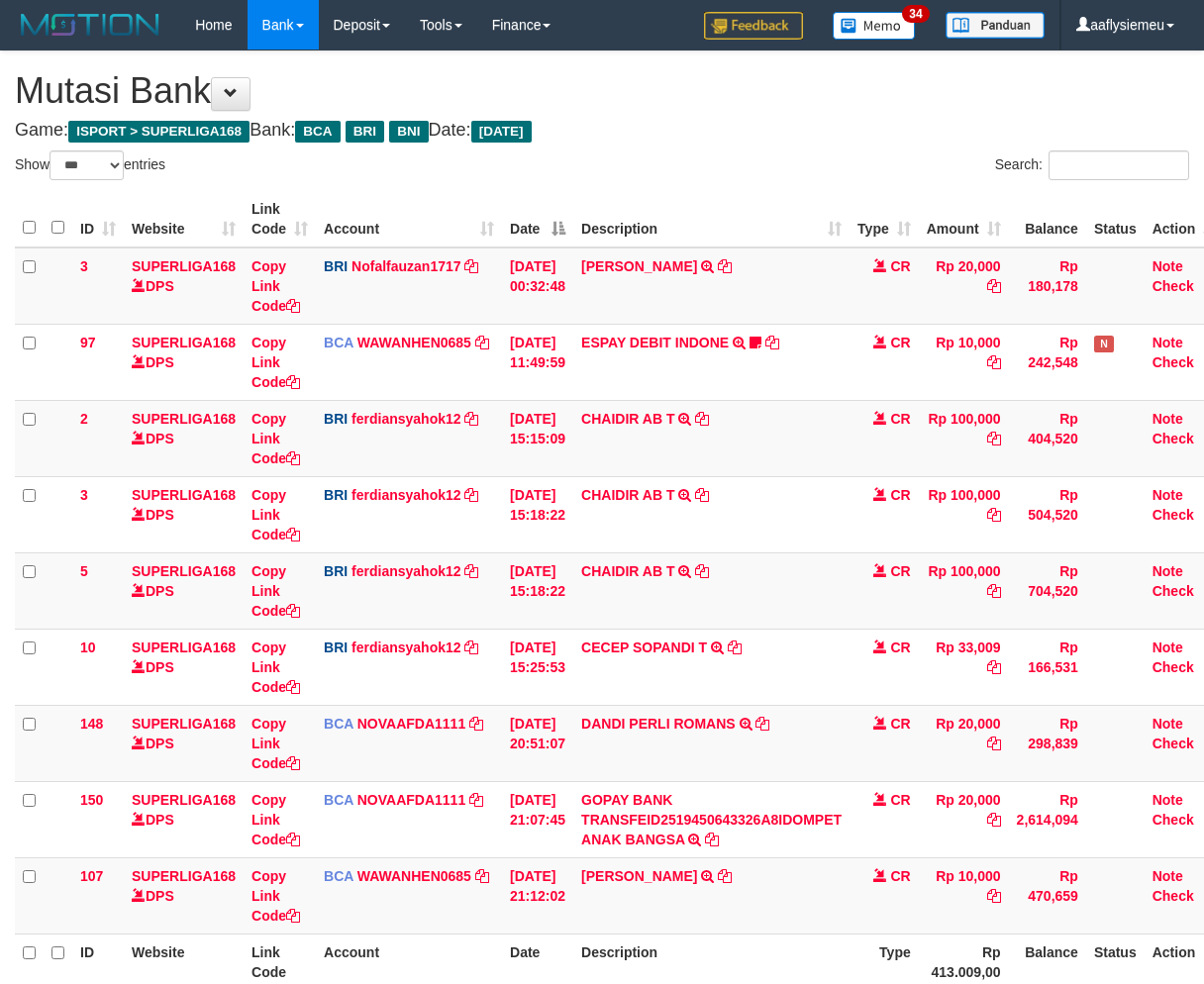 select on "***" 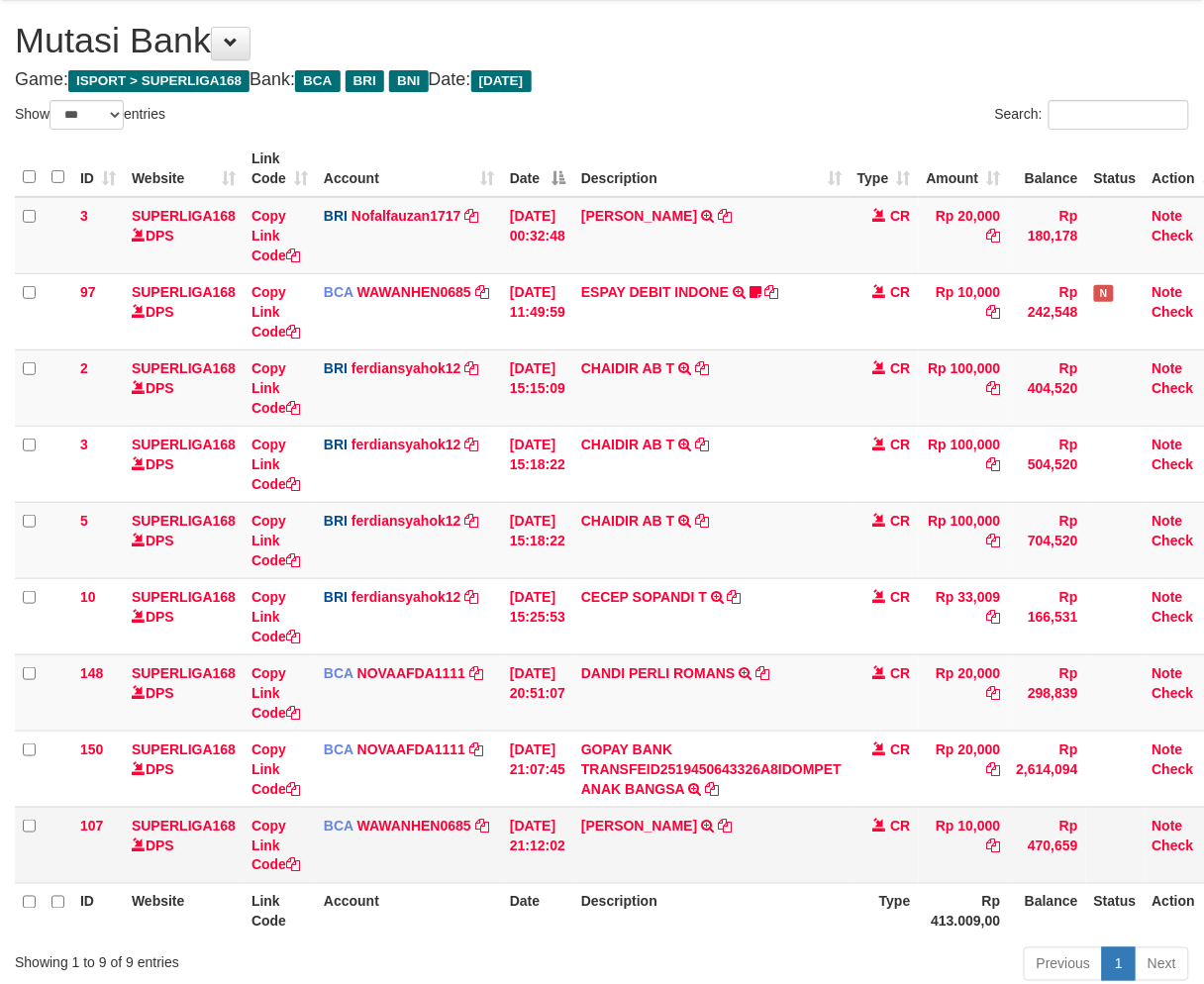 click on "107
SUPERLIGA168    DPS
Copy Link Code
BCA
WAWANHEN0685
DPS
WAWAN HENDRATNO
mutasi_20250713_3096 | 107
mutasi_20250713_3096 | 107
[DATE] 21:12:02
RIFA INDRIYA         TRSF E-BANKING CR 1307/FTSCY/WS95051
10000.002025071386822770 TRFDN-RIFA INDRIYAESPAY DEBIT INDONE
CR
Rp 10,000
Rp 470,659
Note
Check" at bounding box center [620, 844] 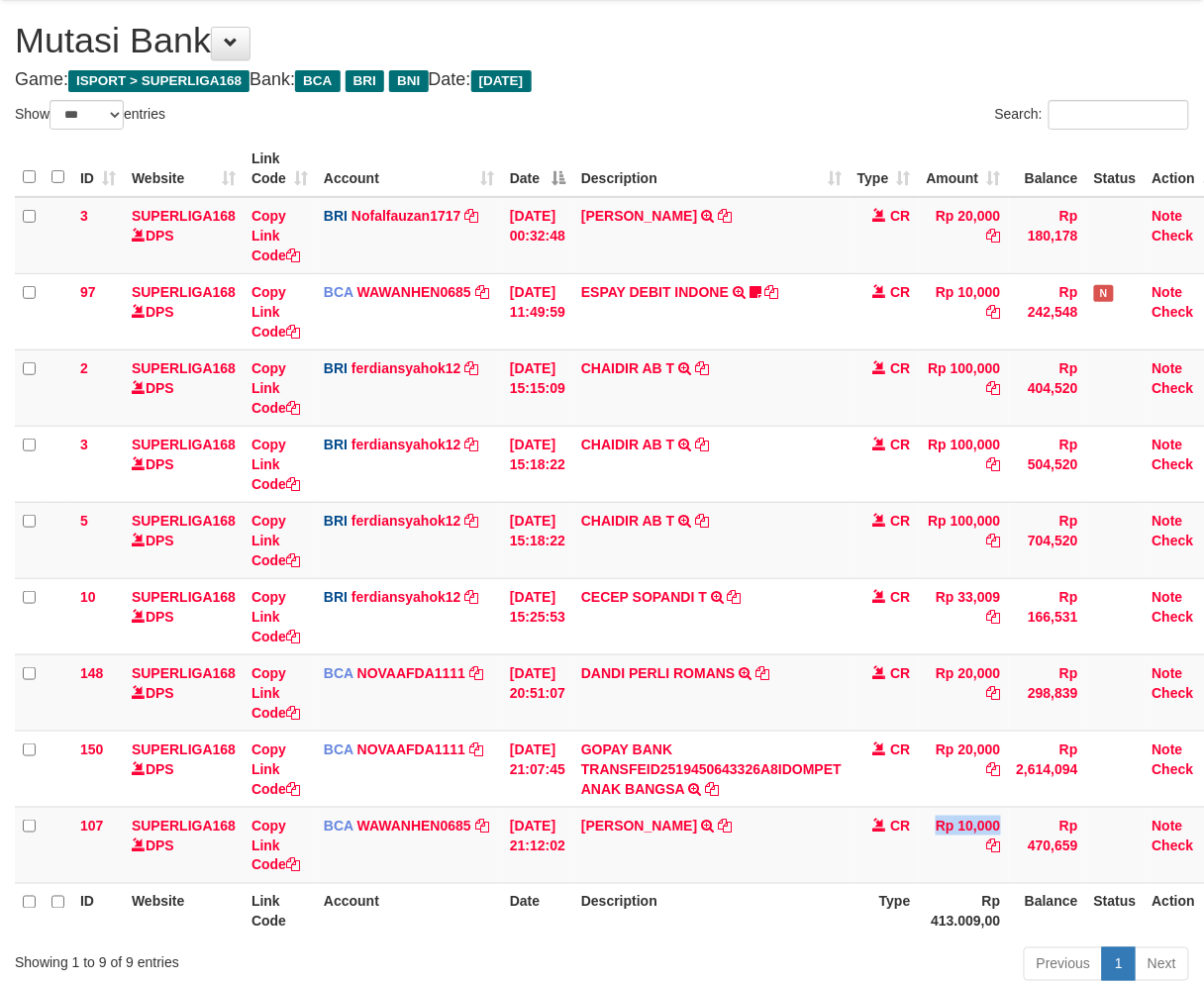 scroll, scrollTop: 199, scrollLeft: 0, axis: vertical 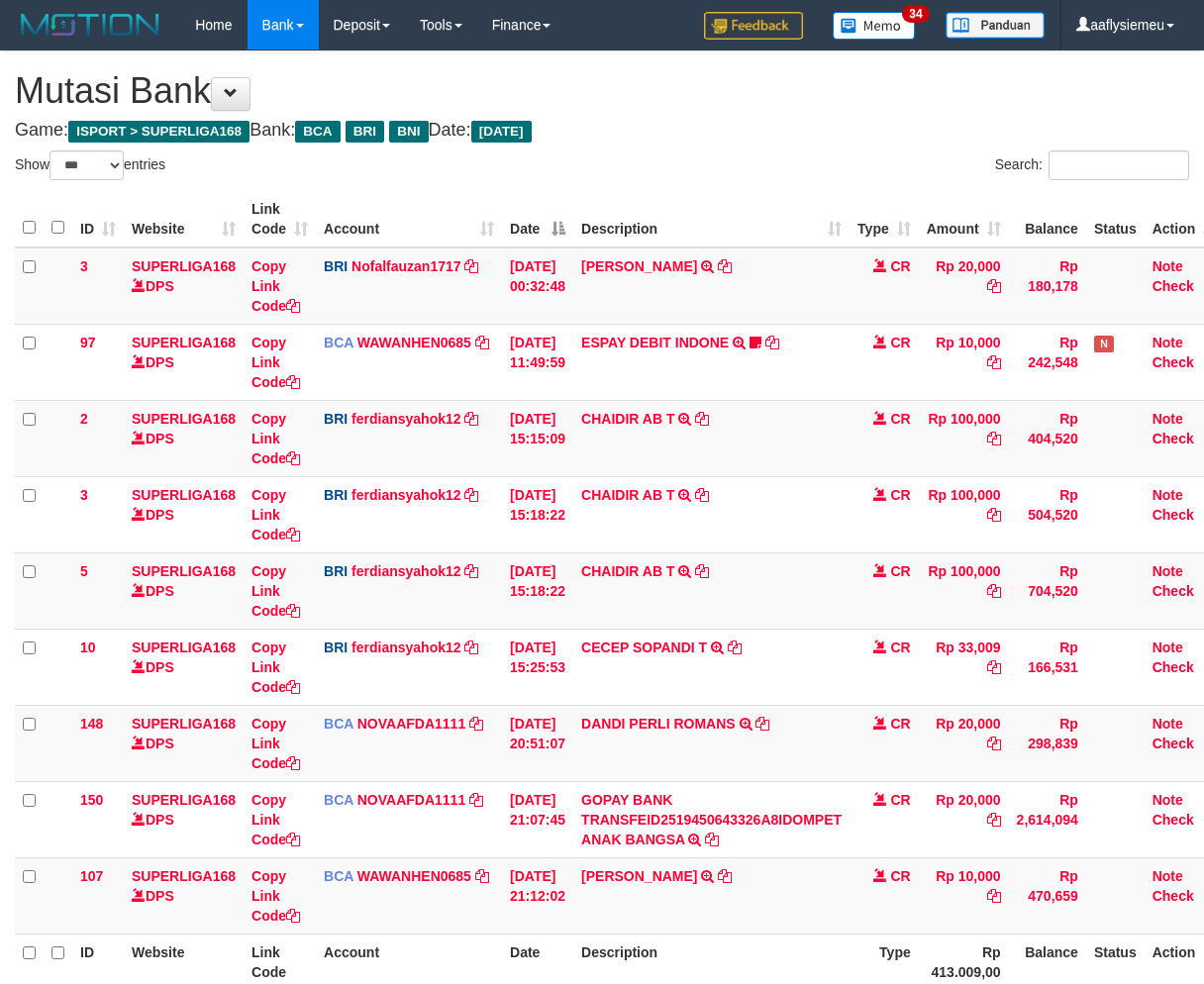 select on "***" 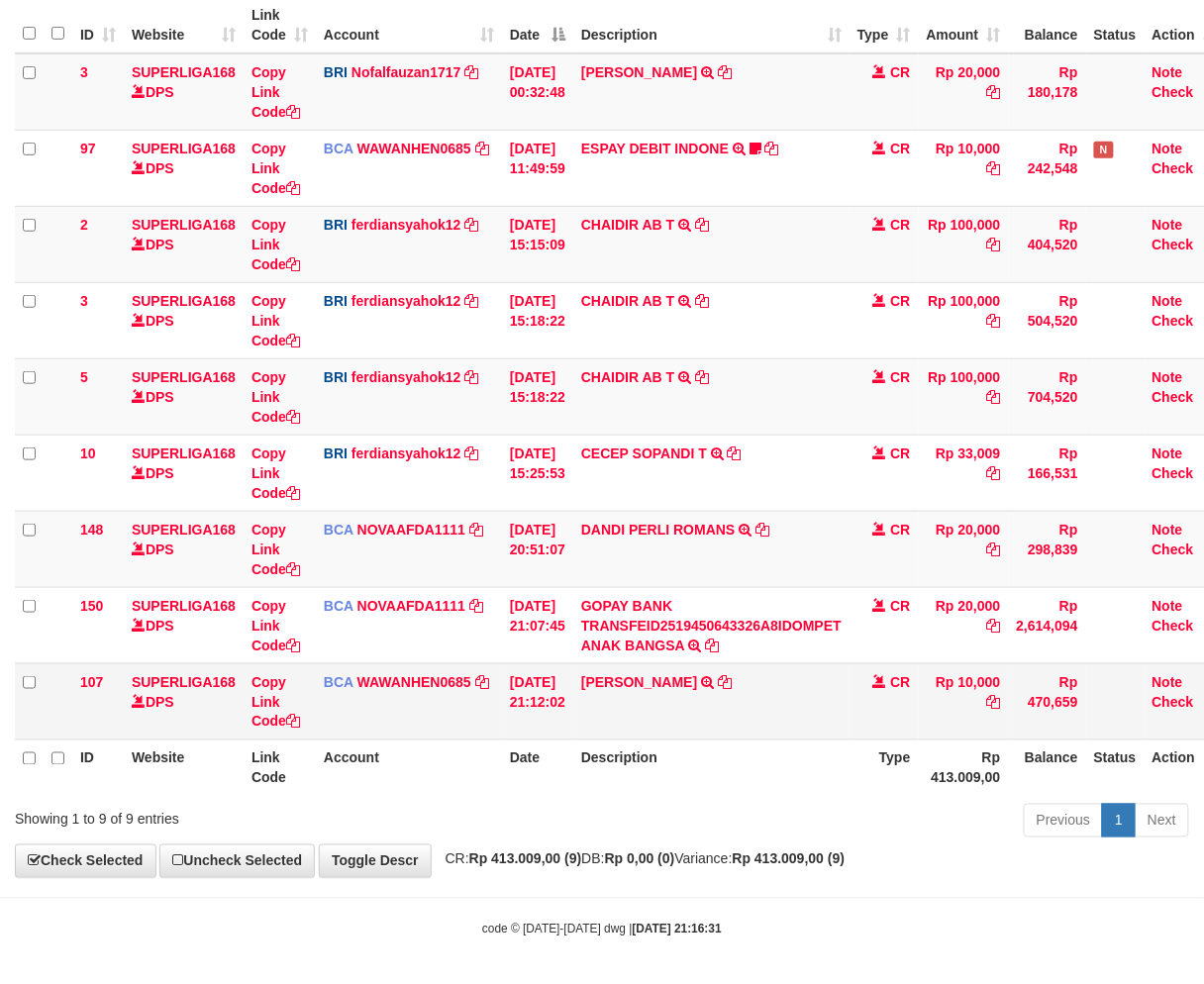scroll, scrollTop: 199, scrollLeft: 0, axis: vertical 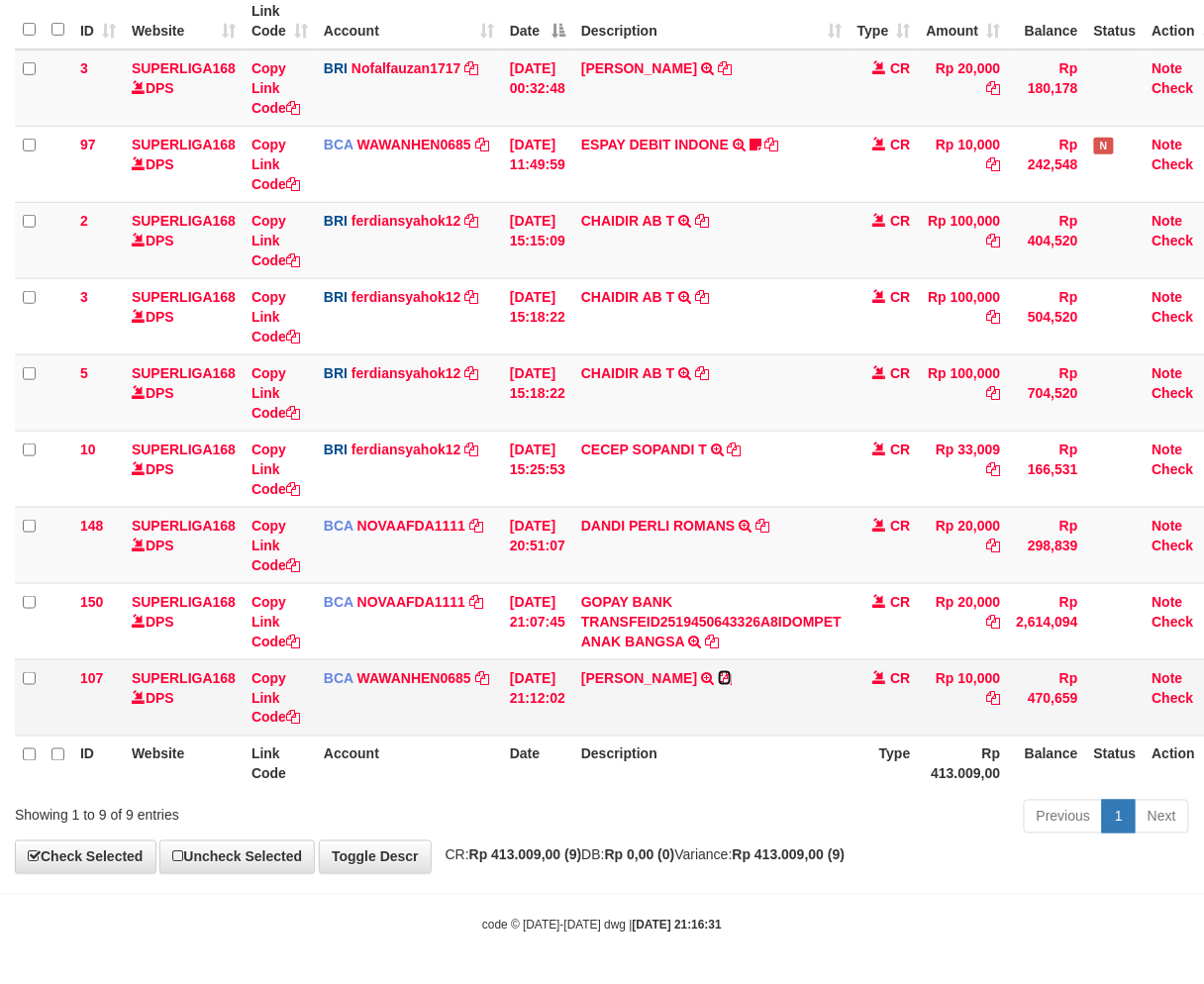 click at bounding box center (725, 678) 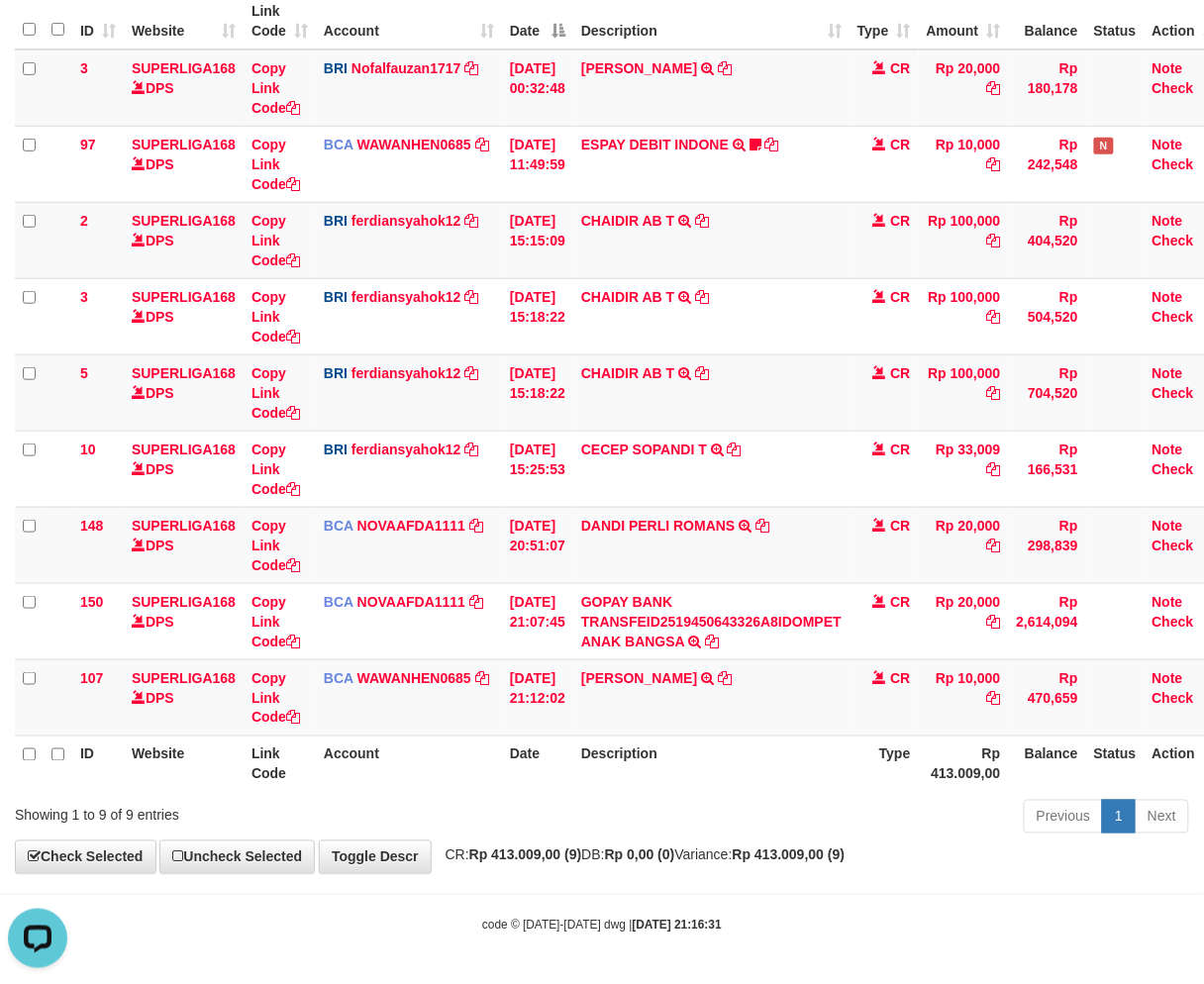 scroll, scrollTop: 0, scrollLeft: 0, axis: both 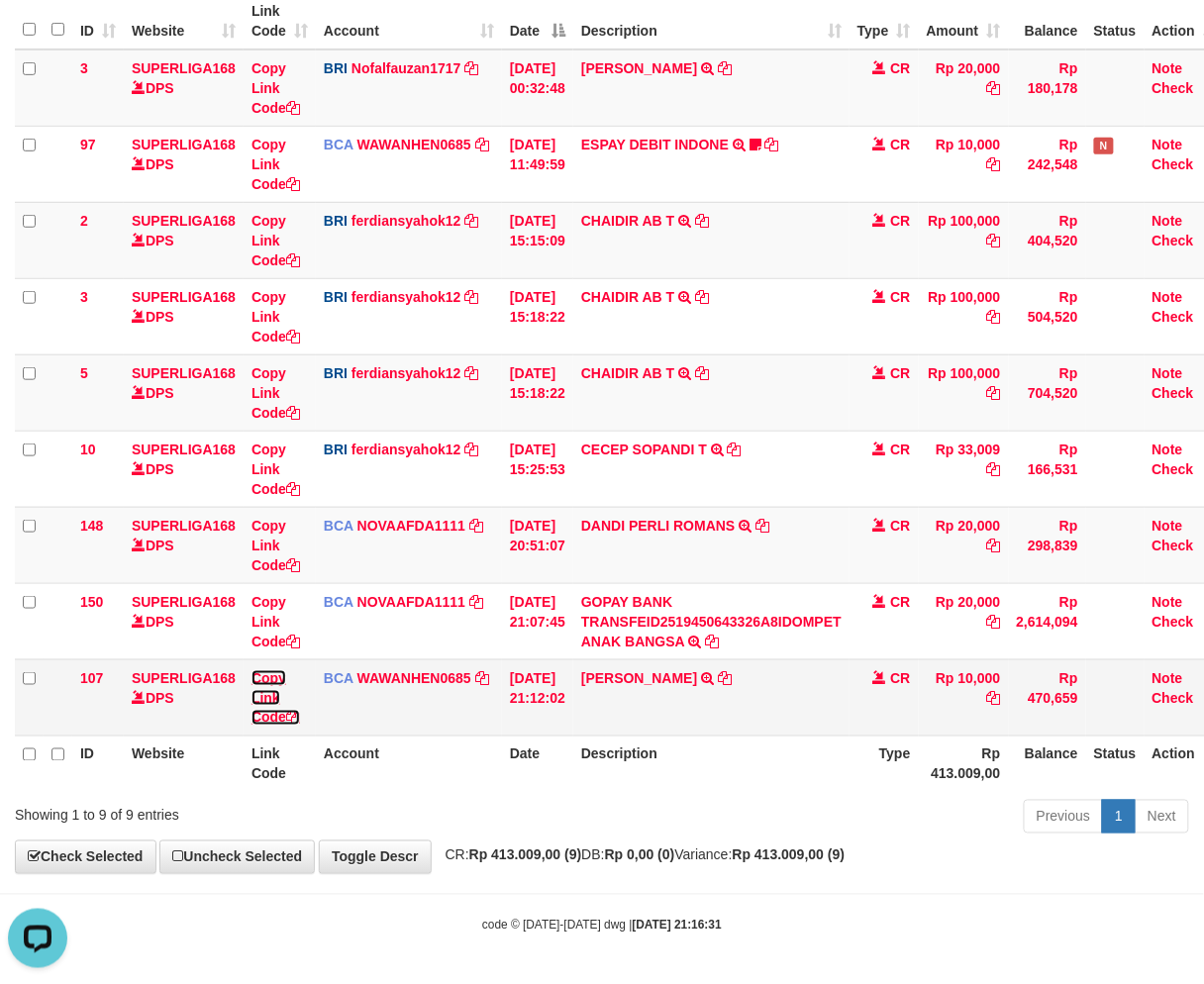 drag, startPoint x: 284, startPoint y: 718, endPoint x: 460, endPoint y: 718, distance: 176 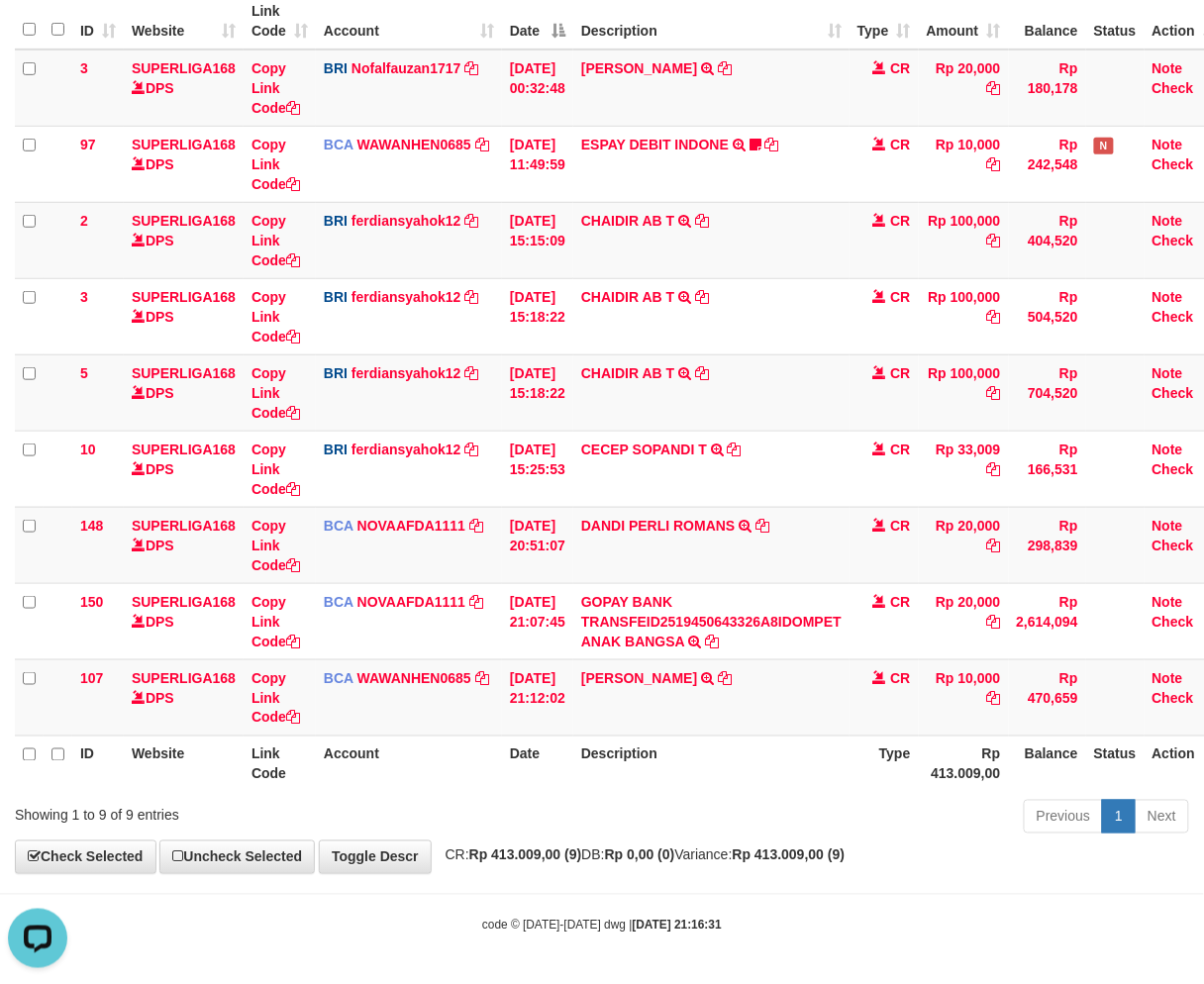 scroll, scrollTop: 294, scrollLeft: 0, axis: vertical 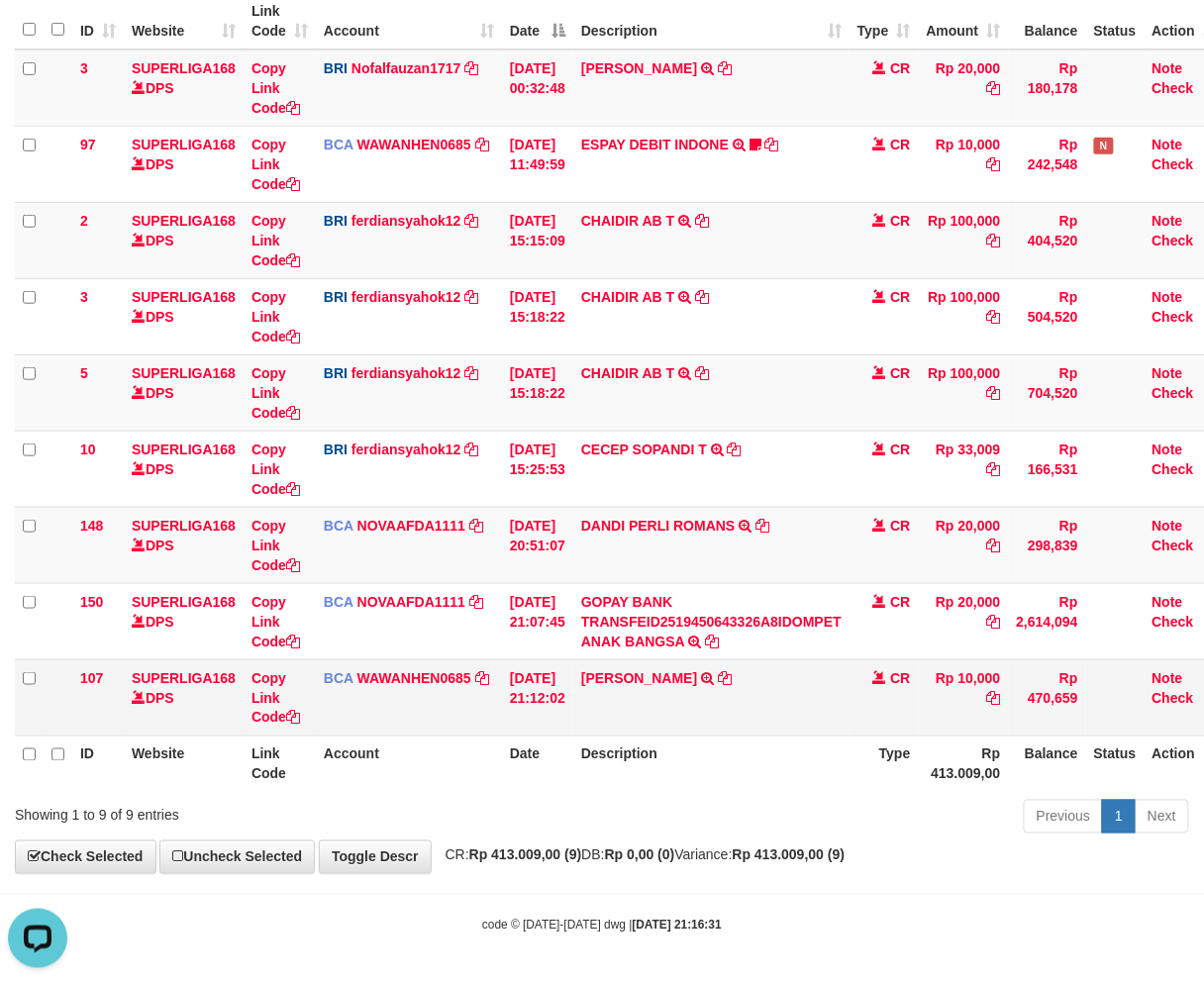 click on "Rp 470,659" at bounding box center (1048, 697) 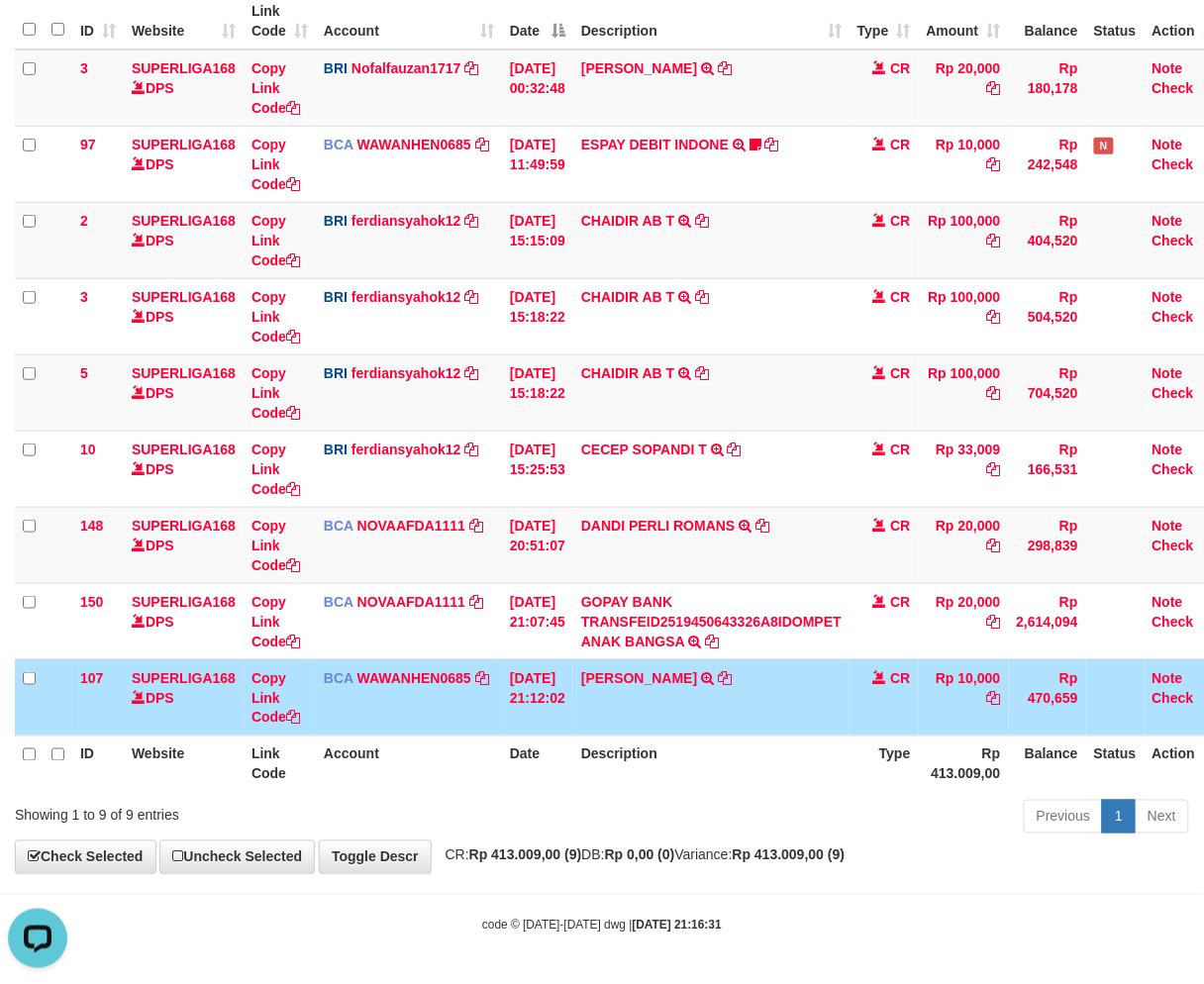 drag, startPoint x: 934, startPoint y: 839, endPoint x: 1216, endPoint y: 735, distance: 300.566 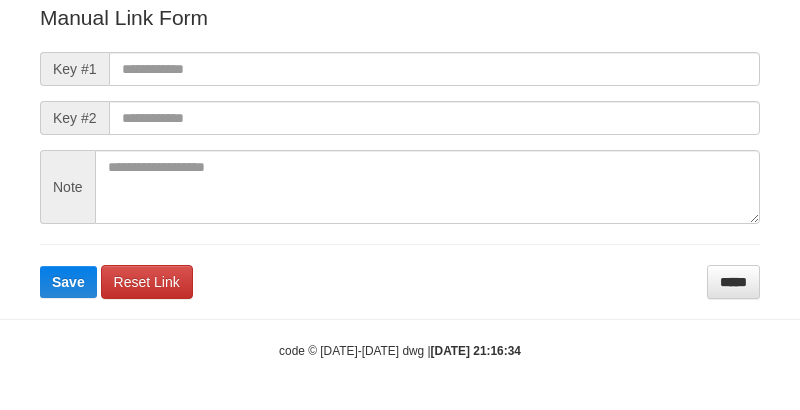 scroll, scrollTop: 238, scrollLeft: 0, axis: vertical 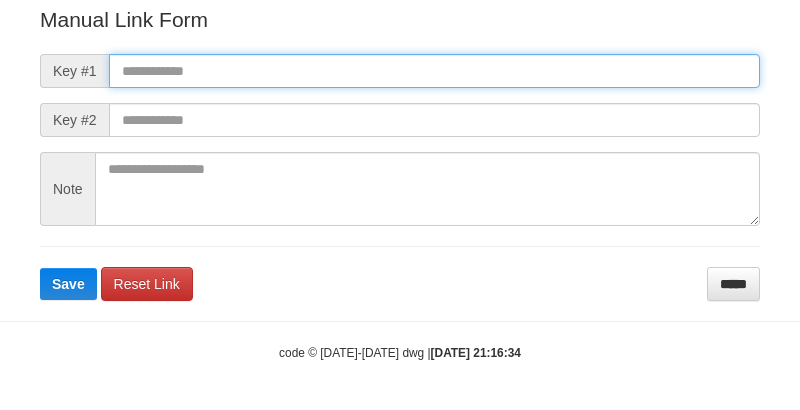 click at bounding box center [434, 71] 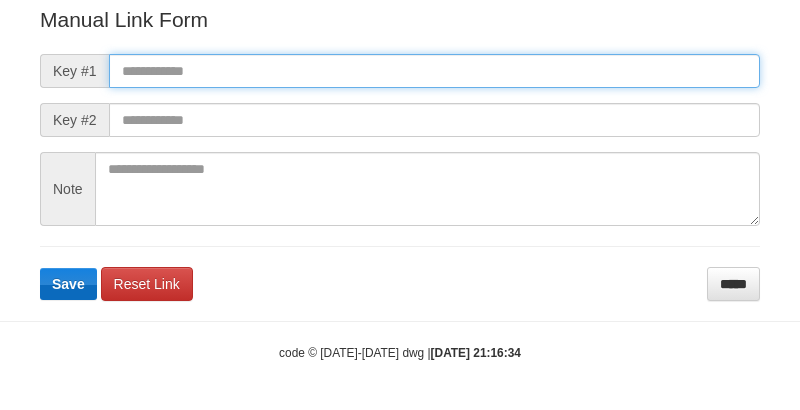 paste on "**********" 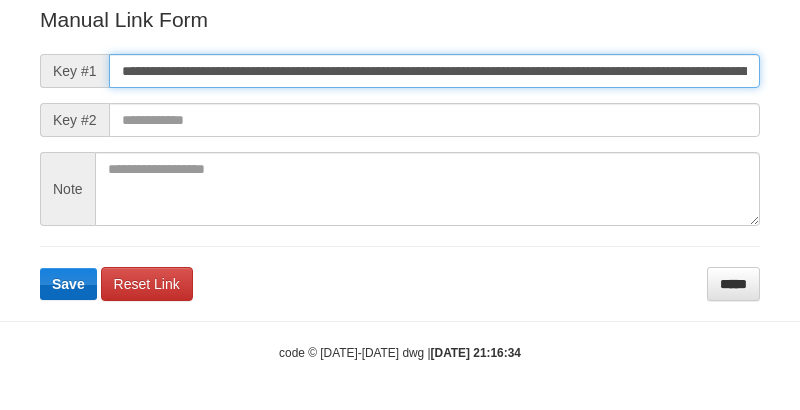 scroll, scrollTop: 0, scrollLeft: 1333, axis: horizontal 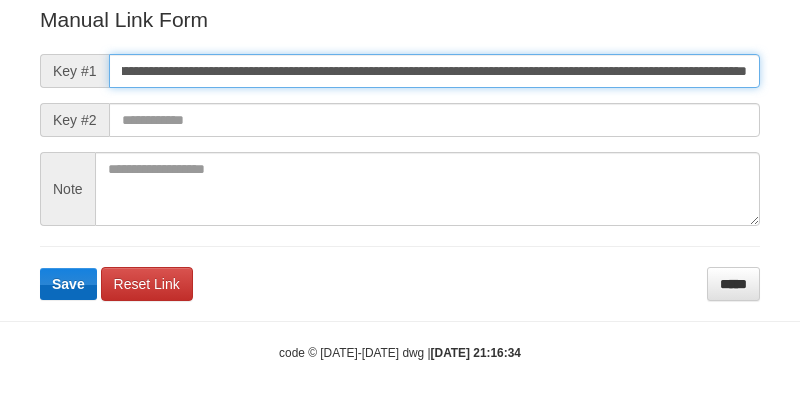 type on "**********" 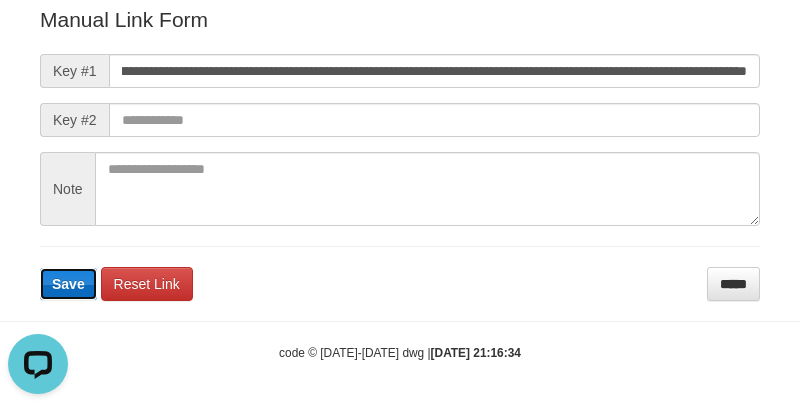 click on "Save" at bounding box center [68, 284] 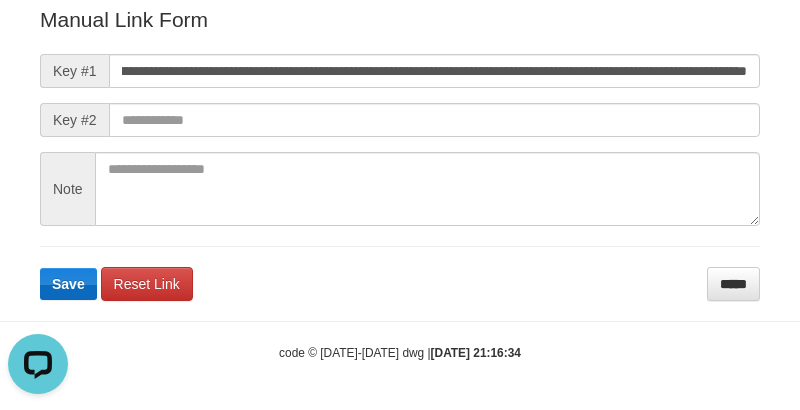 scroll, scrollTop: 0, scrollLeft: 0, axis: both 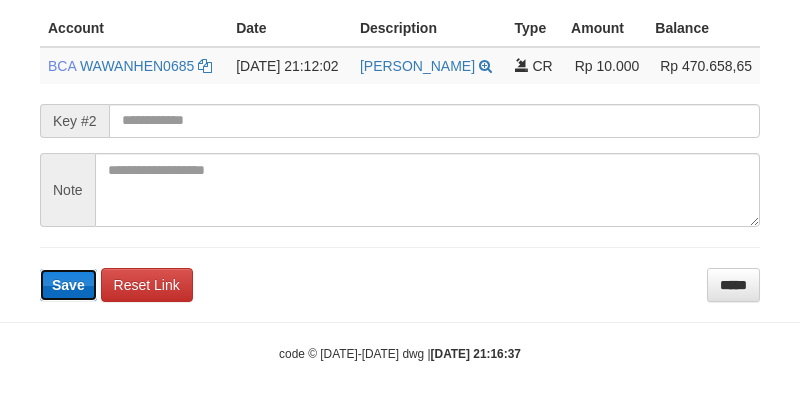type 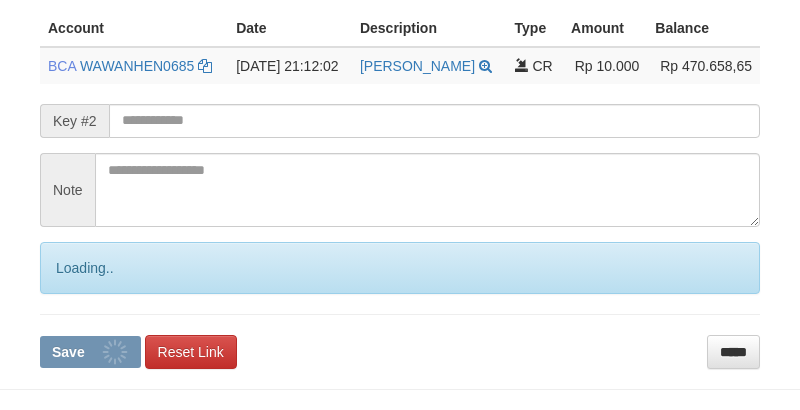 click on "Loading.." at bounding box center [400, 268] 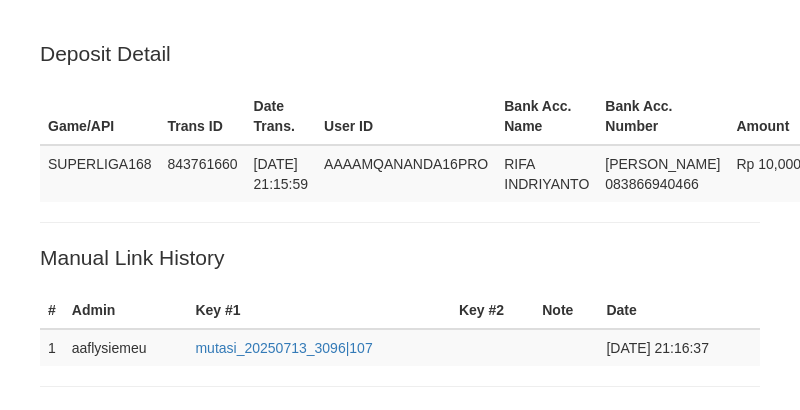 scroll, scrollTop: 496, scrollLeft: 0, axis: vertical 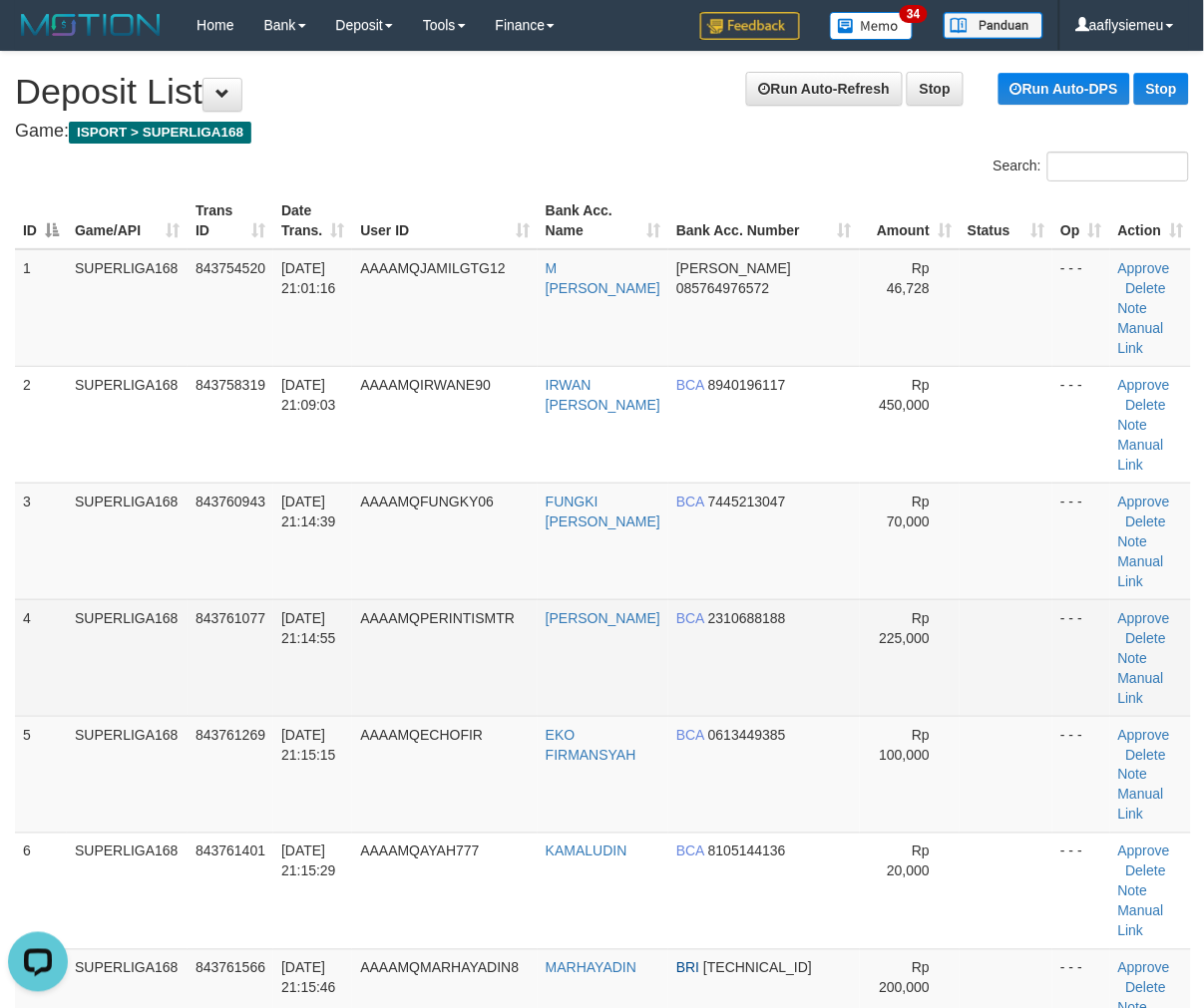 drag, startPoint x: 82, startPoint y: 624, endPoint x: 41, endPoint y: 638, distance: 43.32436 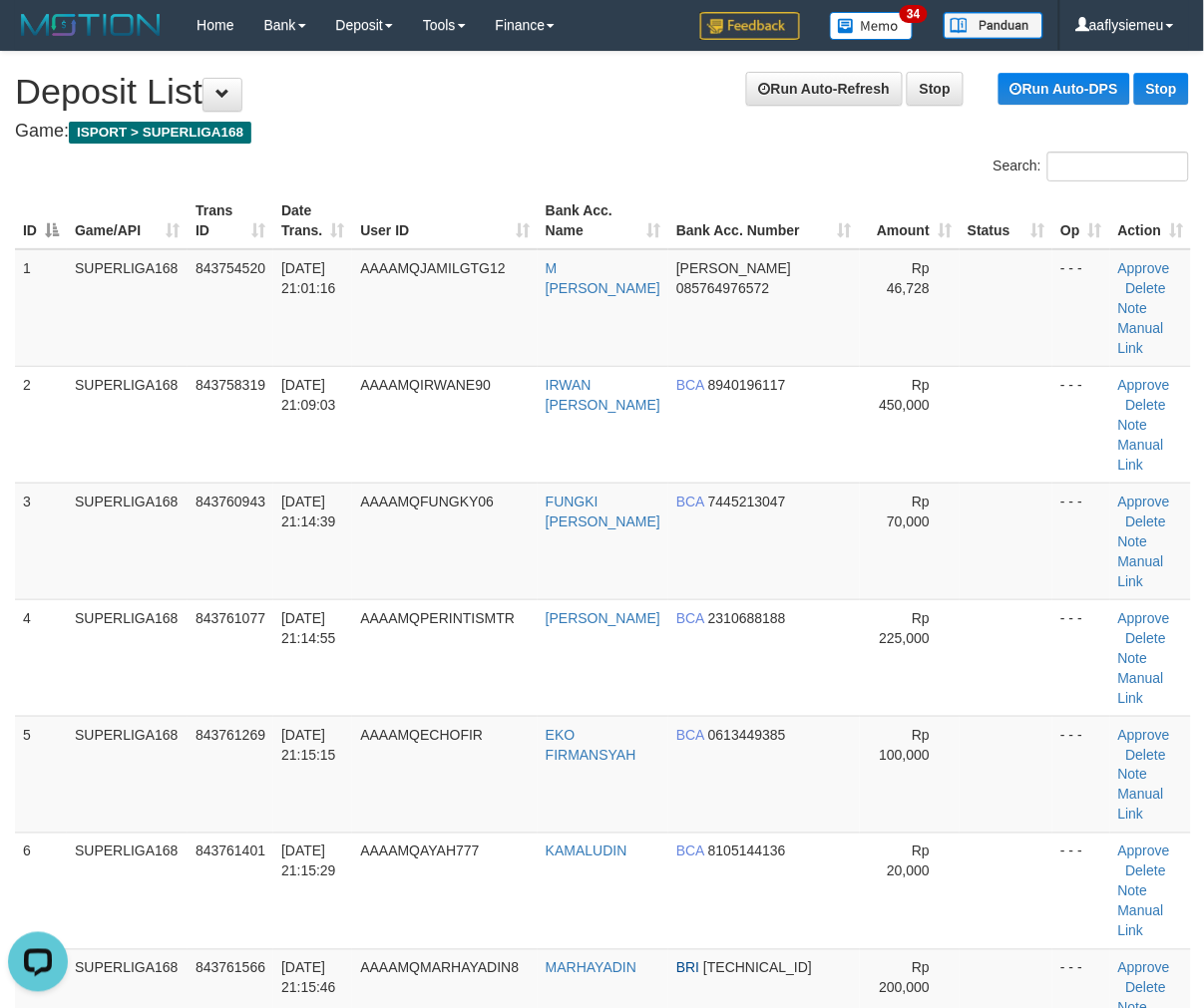 drag, startPoint x: 124, startPoint y: 511, endPoint x: 0, endPoint y: 583, distance: 143.38759 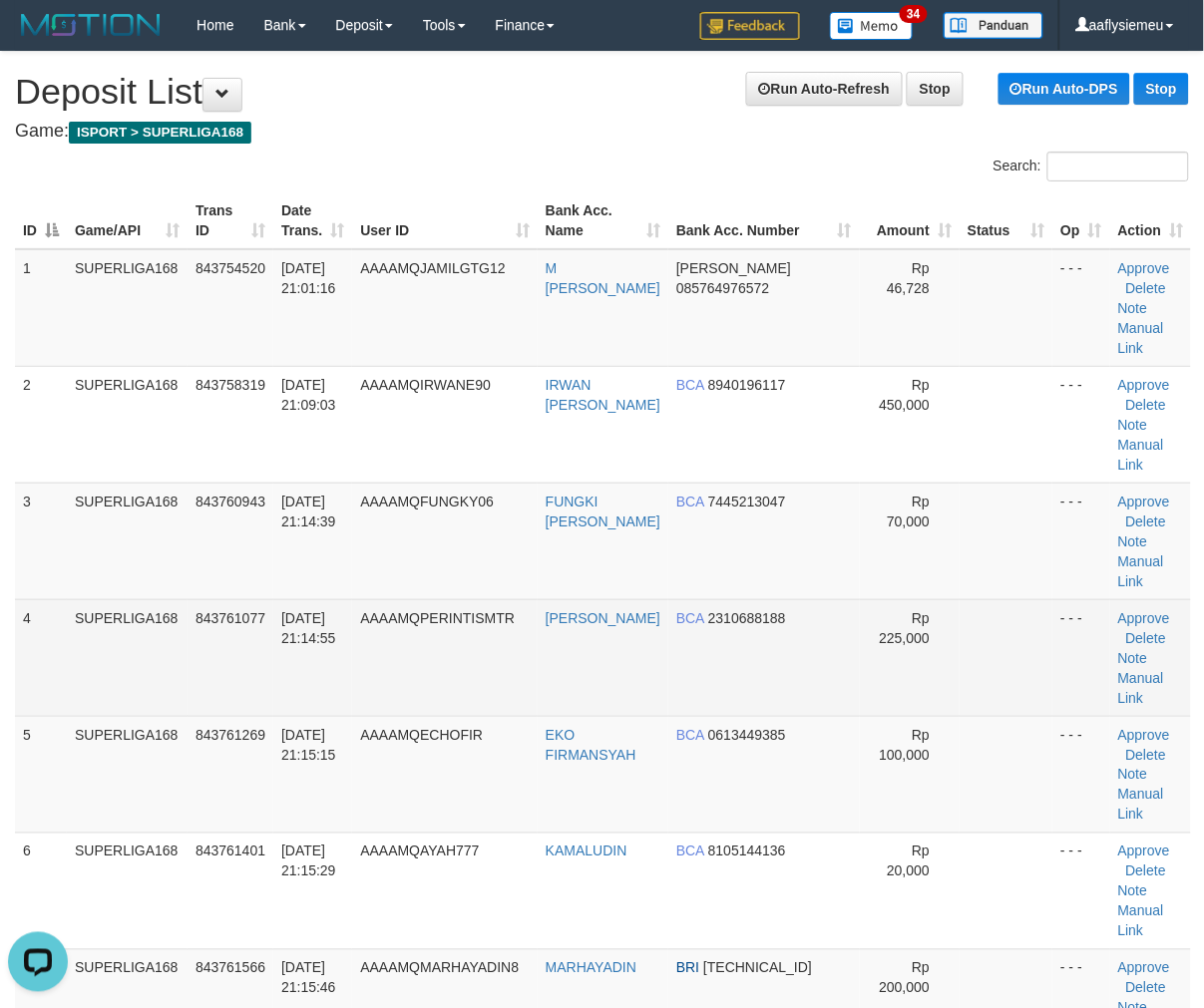 click on "4" at bounding box center [41, 657] 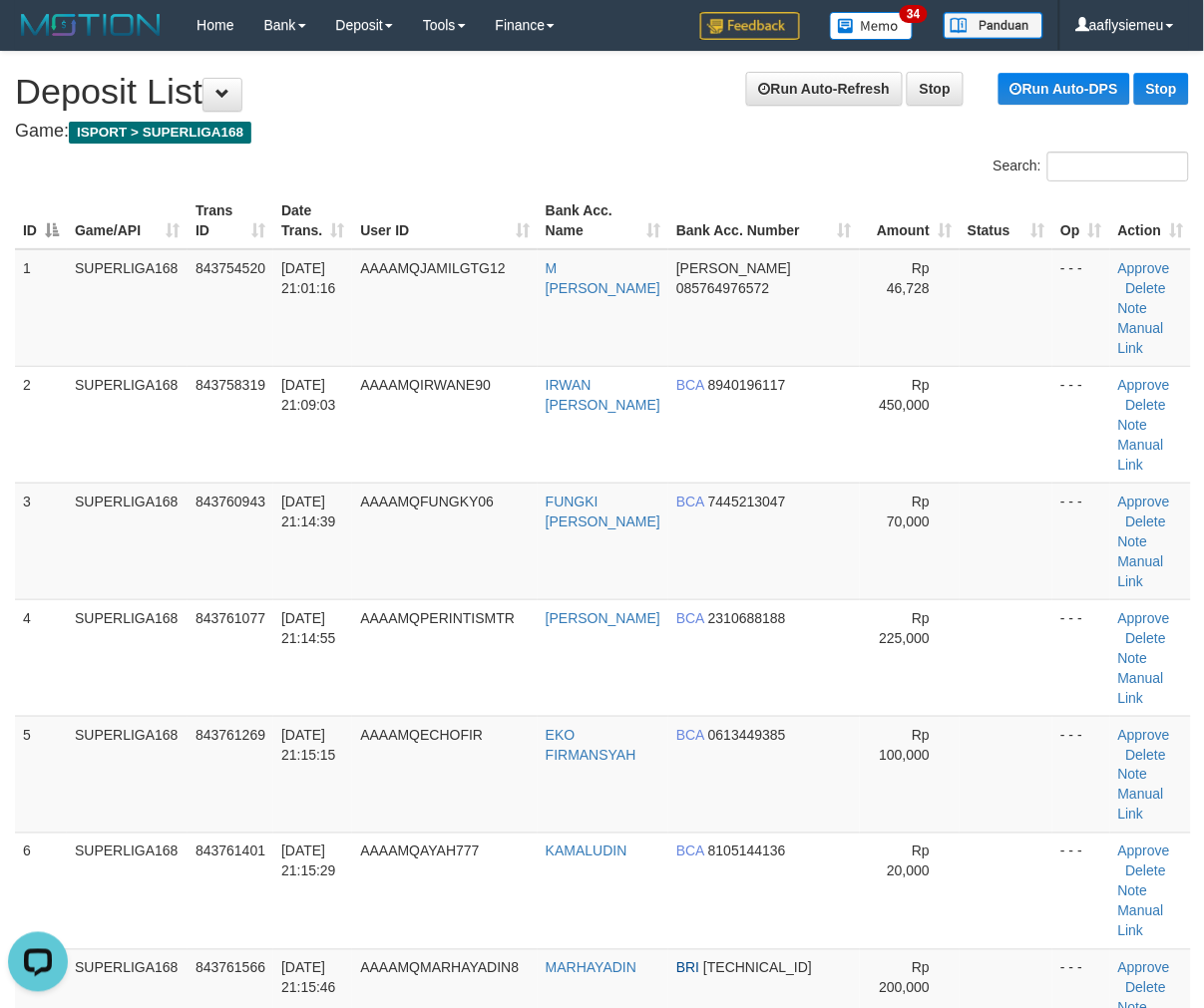 drag, startPoint x: 41, startPoint y: 643, endPoint x: 1, endPoint y: 673, distance: 50 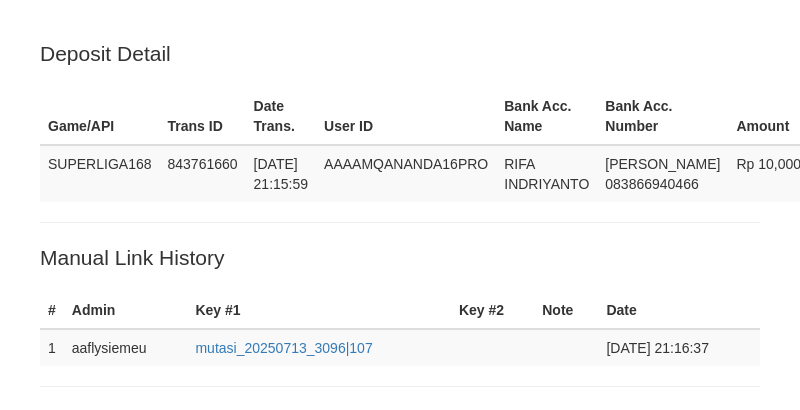 scroll, scrollTop: 496, scrollLeft: 0, axis: vertical 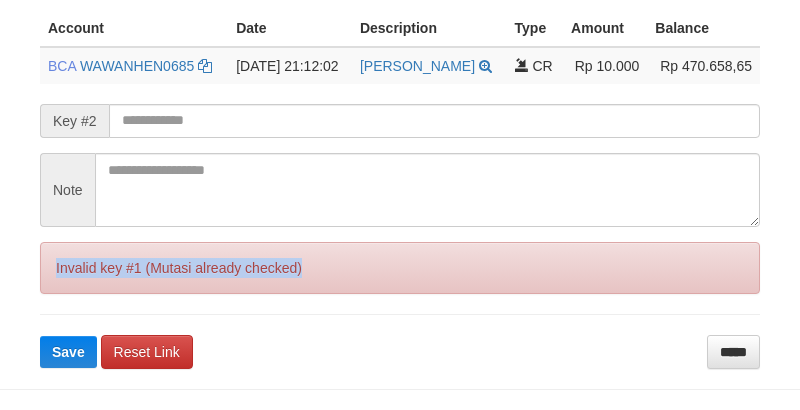 click on "Invalid key #1 (Mutasi already checked)" at bounding box center (400, 268) 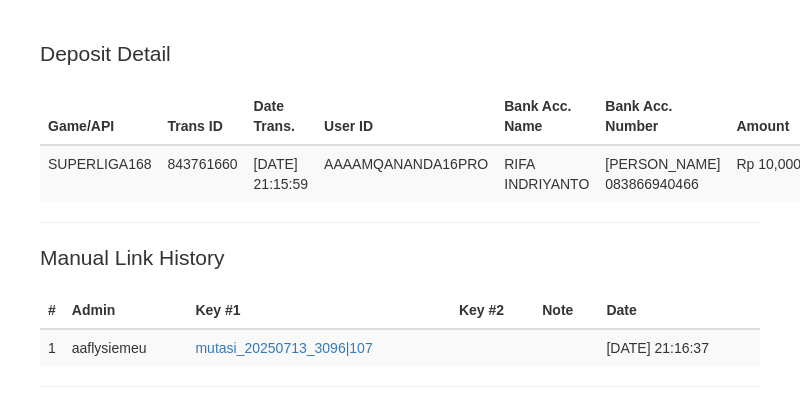 scroll, scrollTop: 496, scrollLeft: 0, axis: vertical 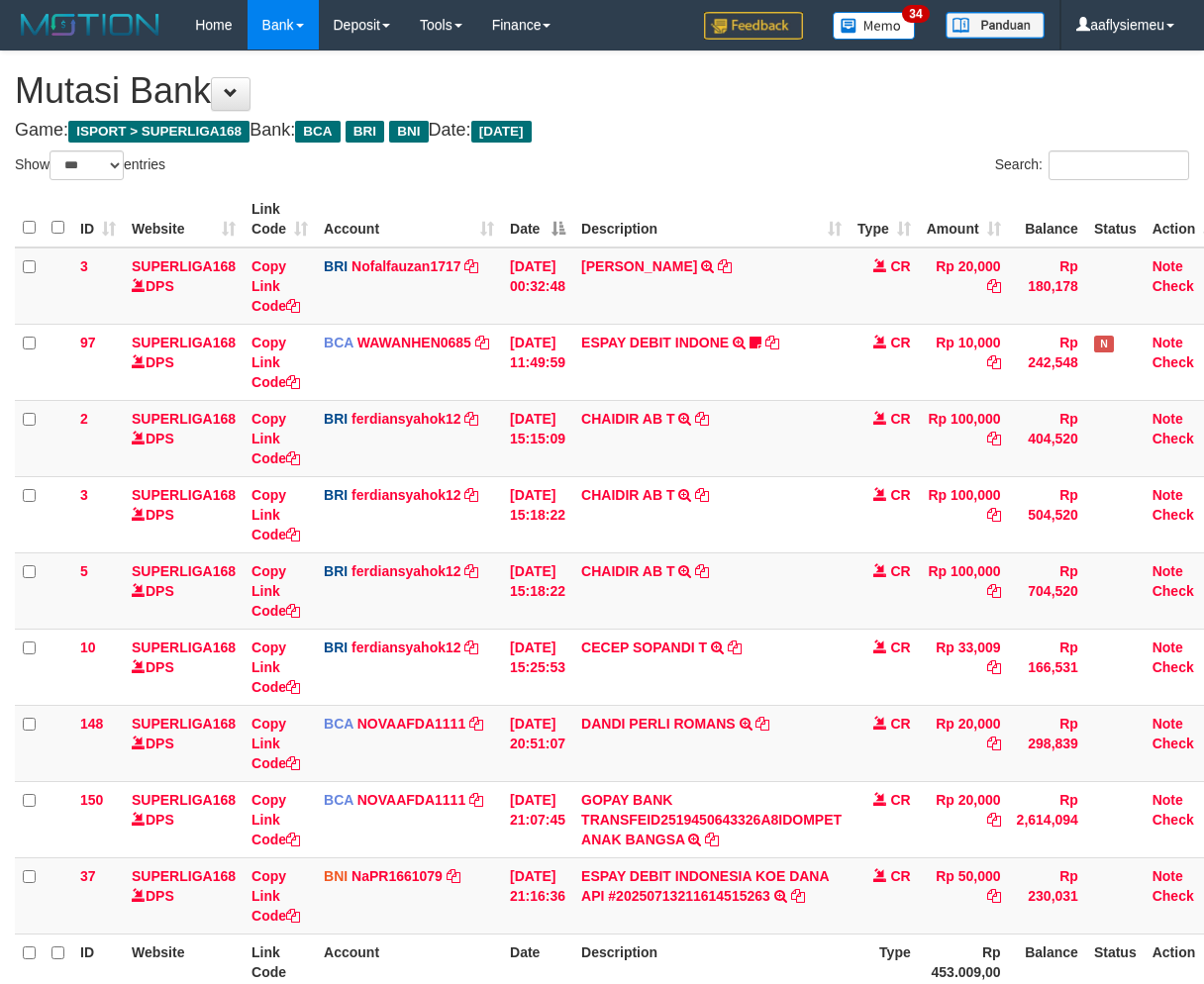 select on "***" 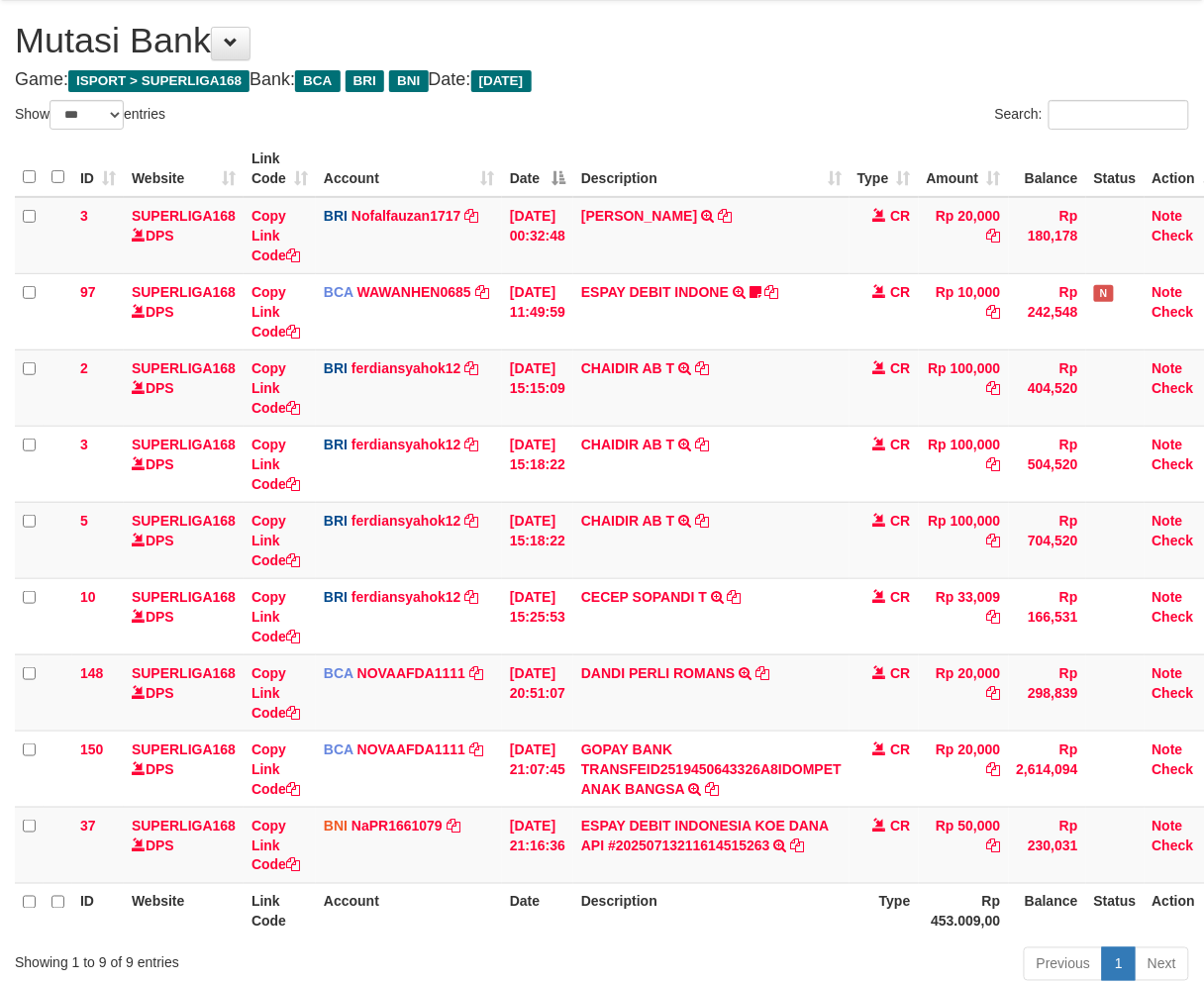 click on "GOPAY BANK TRANSFEID2519450643326A8IDOMPET ANAK BANGSA         TRSF E-BANKING CR 1307/FTSCY/WS95051
20000.00GOPAY BANK TRANSFEID2519450643326A8IDOMPET ANAK BANGSA" at bounding box center [711, 768] 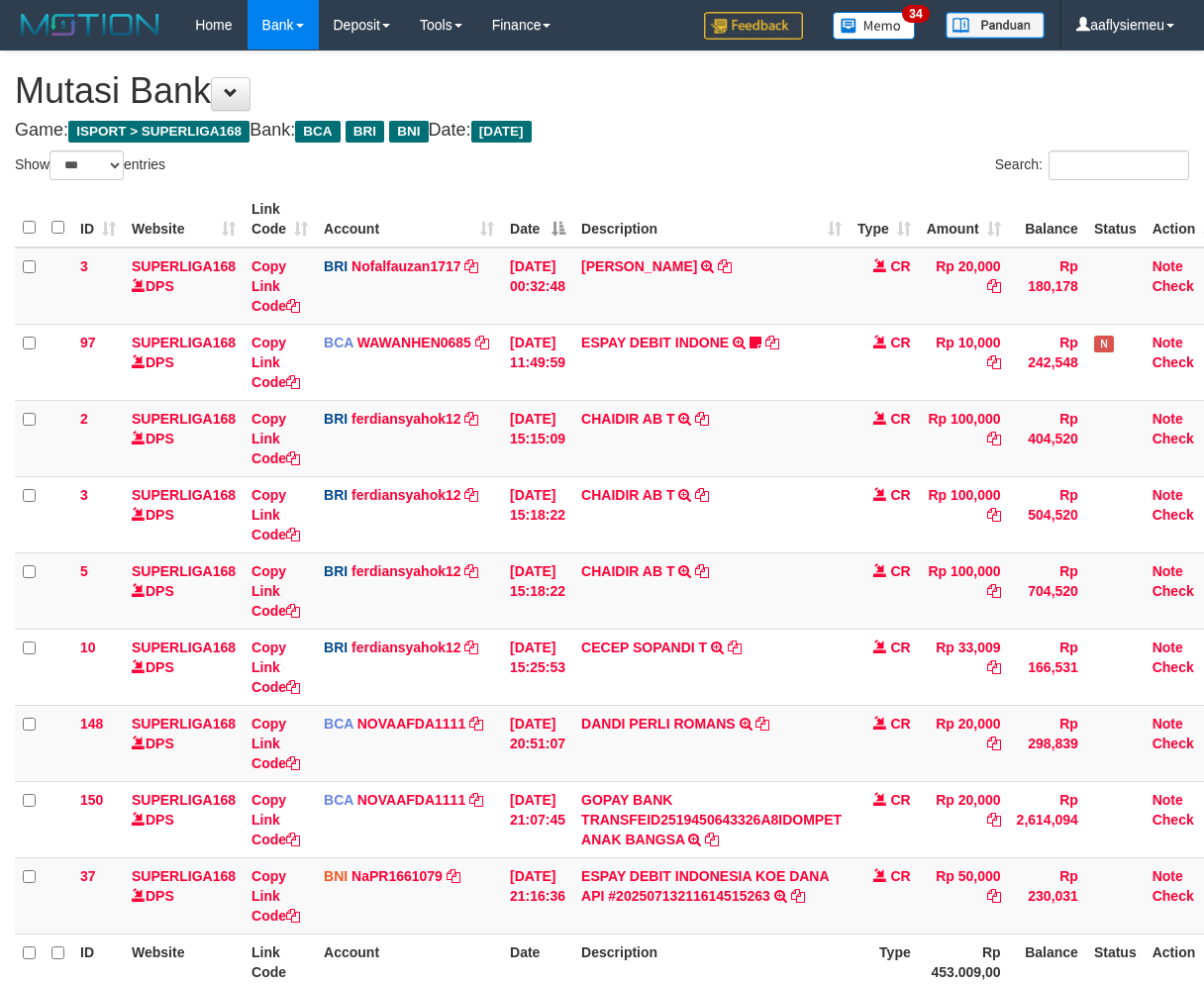 select on "***" 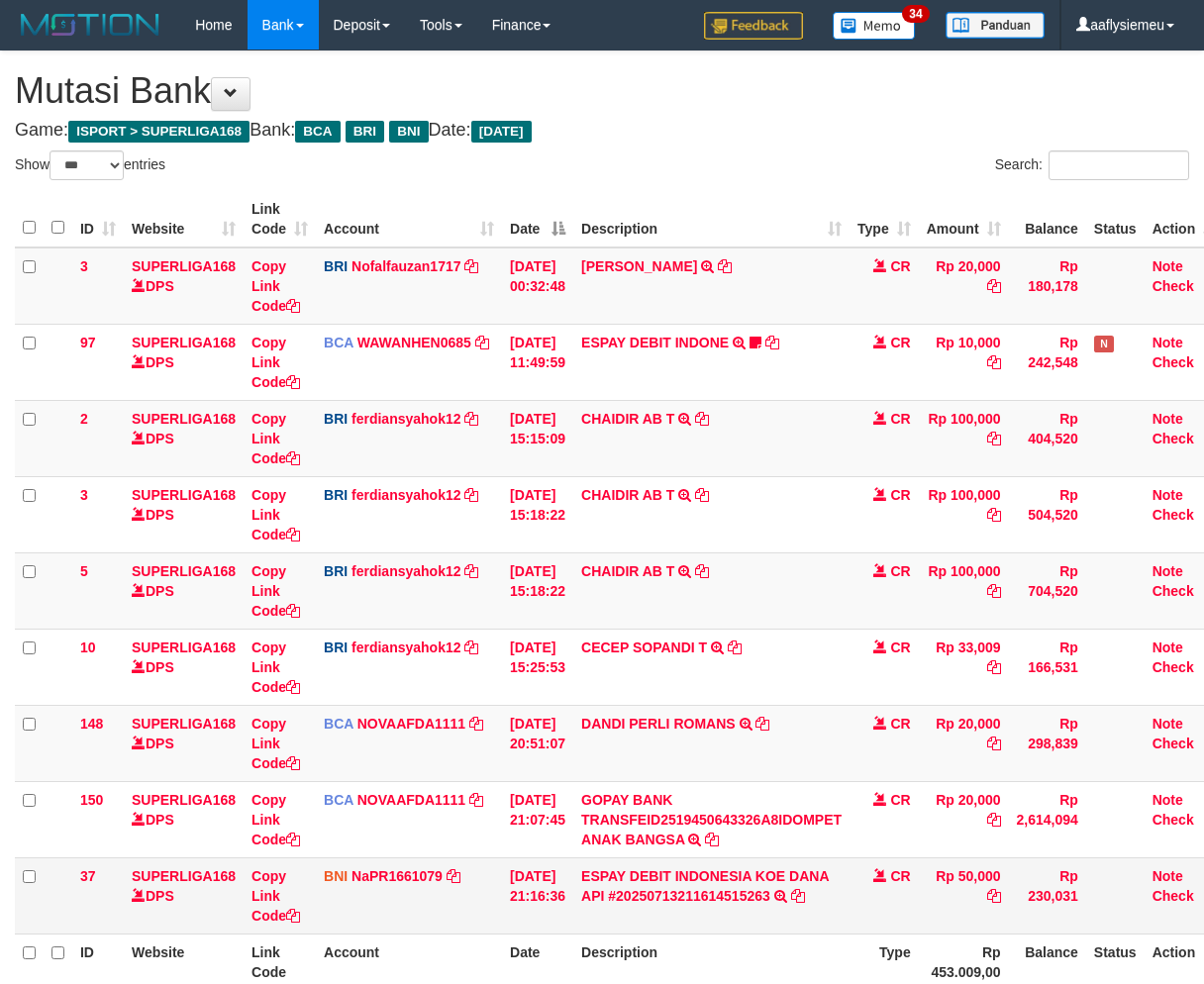 scroll, scrollTop: 50, scrollLeft: 0, axis: vertical 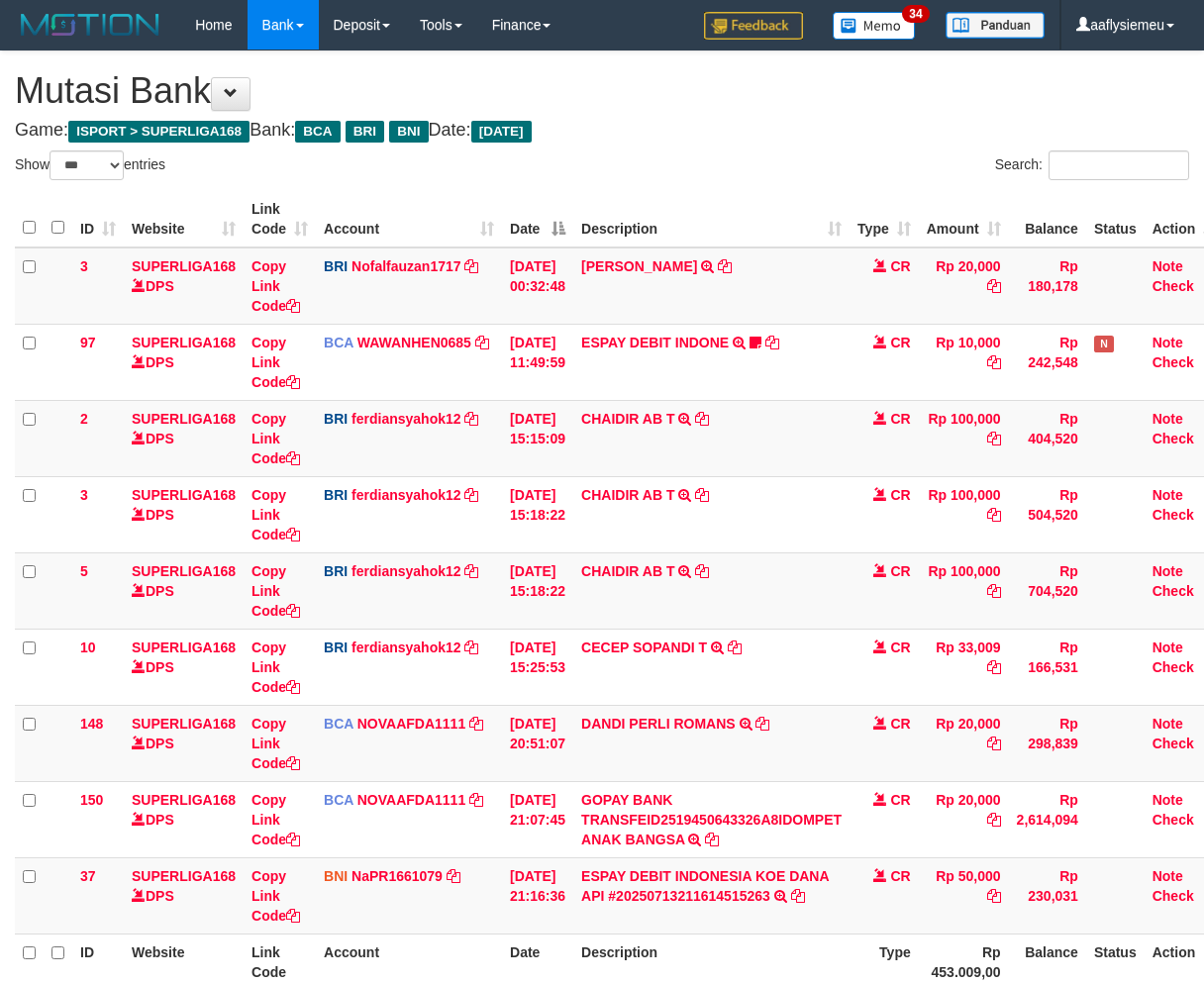 select on "***" 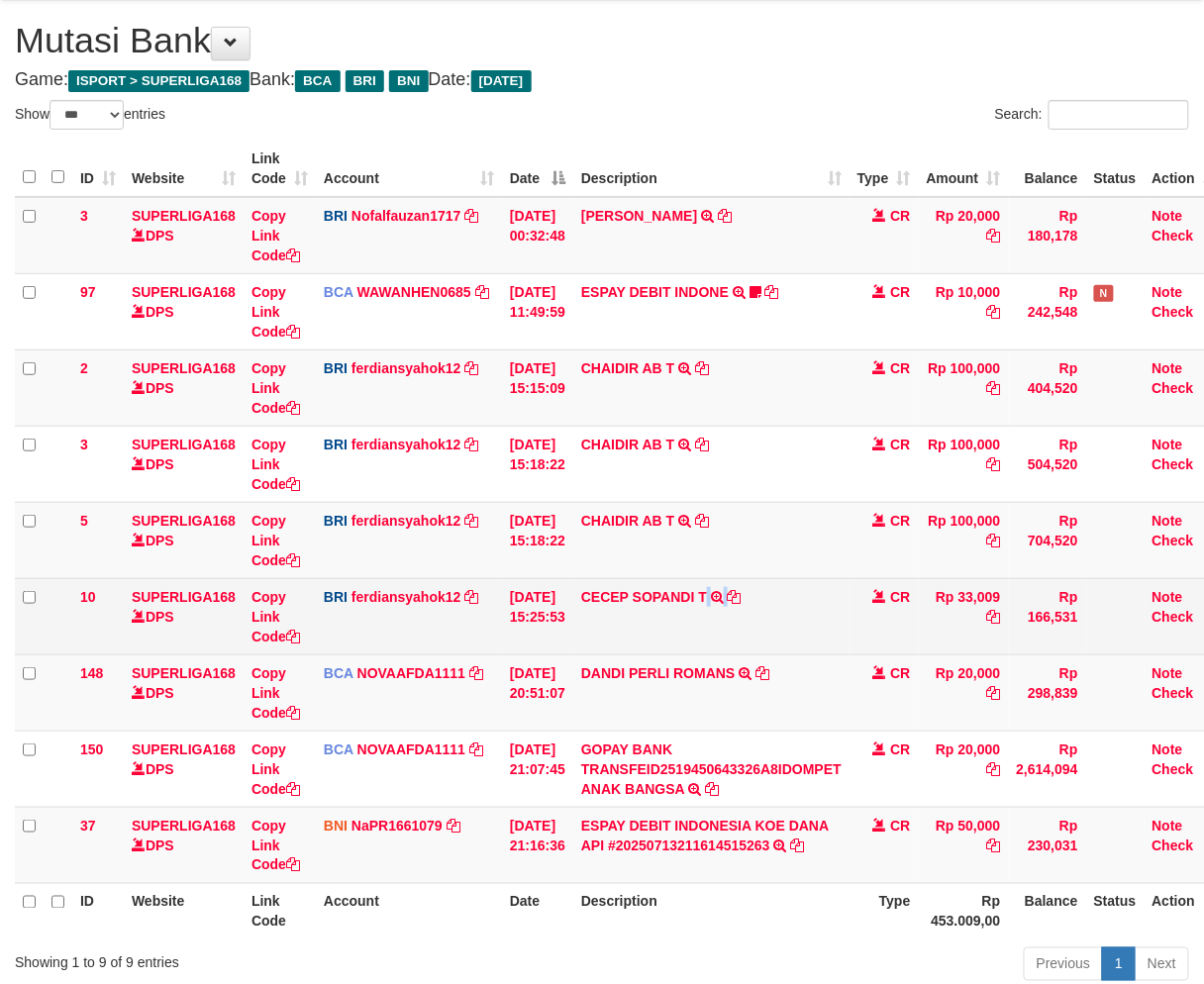 click on "CECEP SOPANDI T         TRANSFER NBMB CECEP SOPANDI T TO FERDIANSYAH" at bounding box center [711, 616] 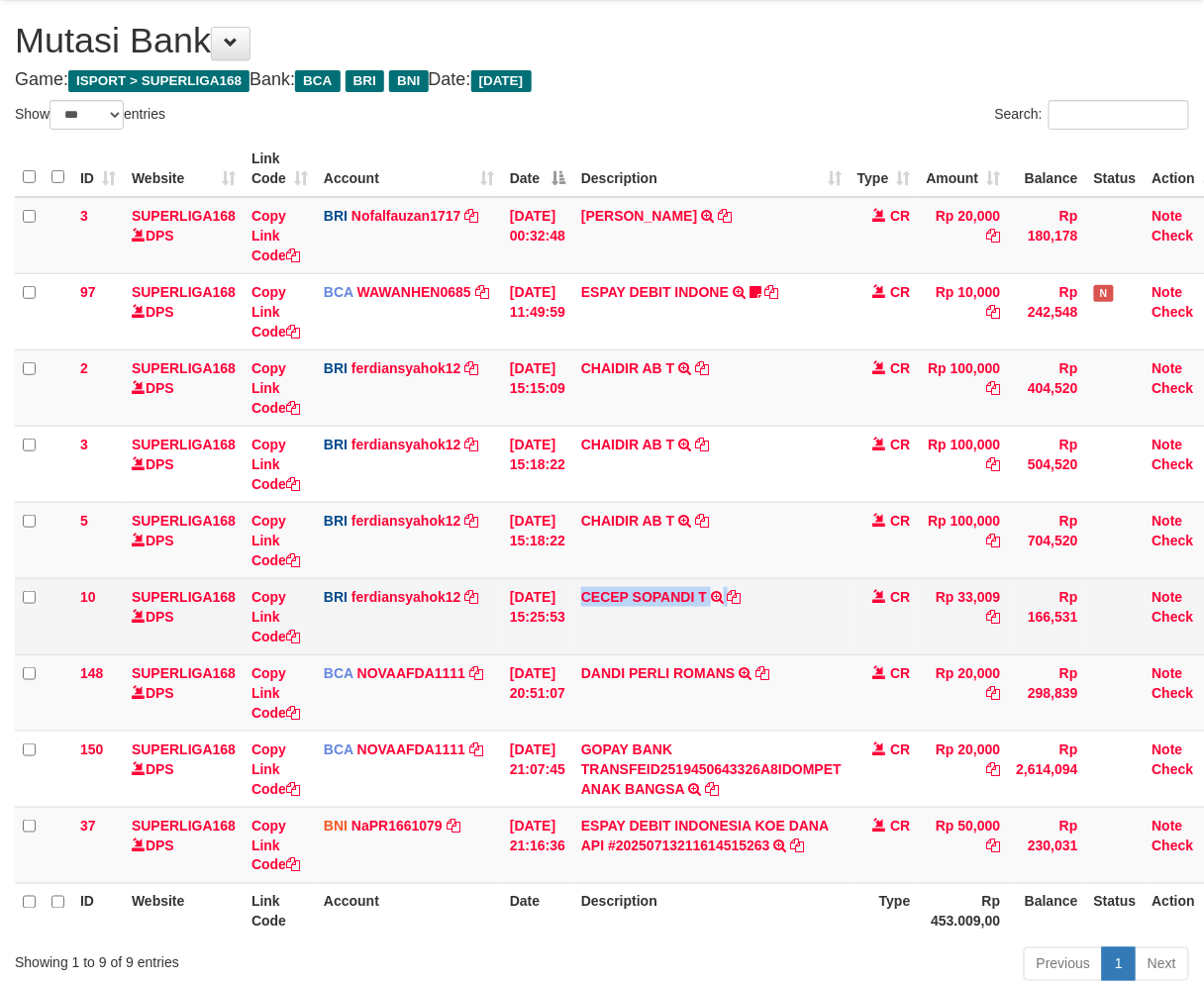 click on "CECEP SOPANDI T         TRANSFER NBMB CECEP SOPANDI T TO FERDIANSYAH" at bounding box center [711, 616] 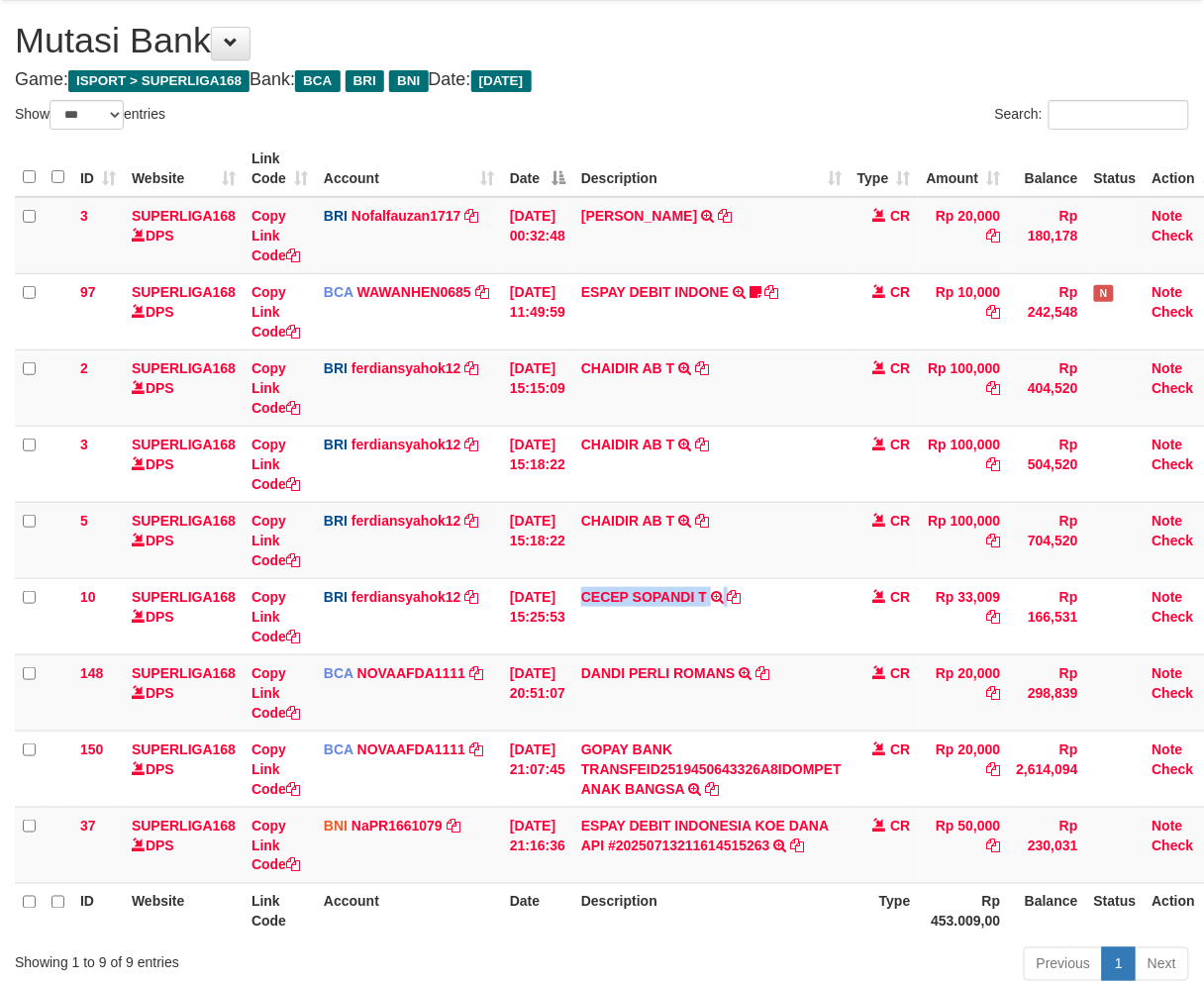 scroll, scrollTop: 199, scrollLeft: 0, axis: vertical 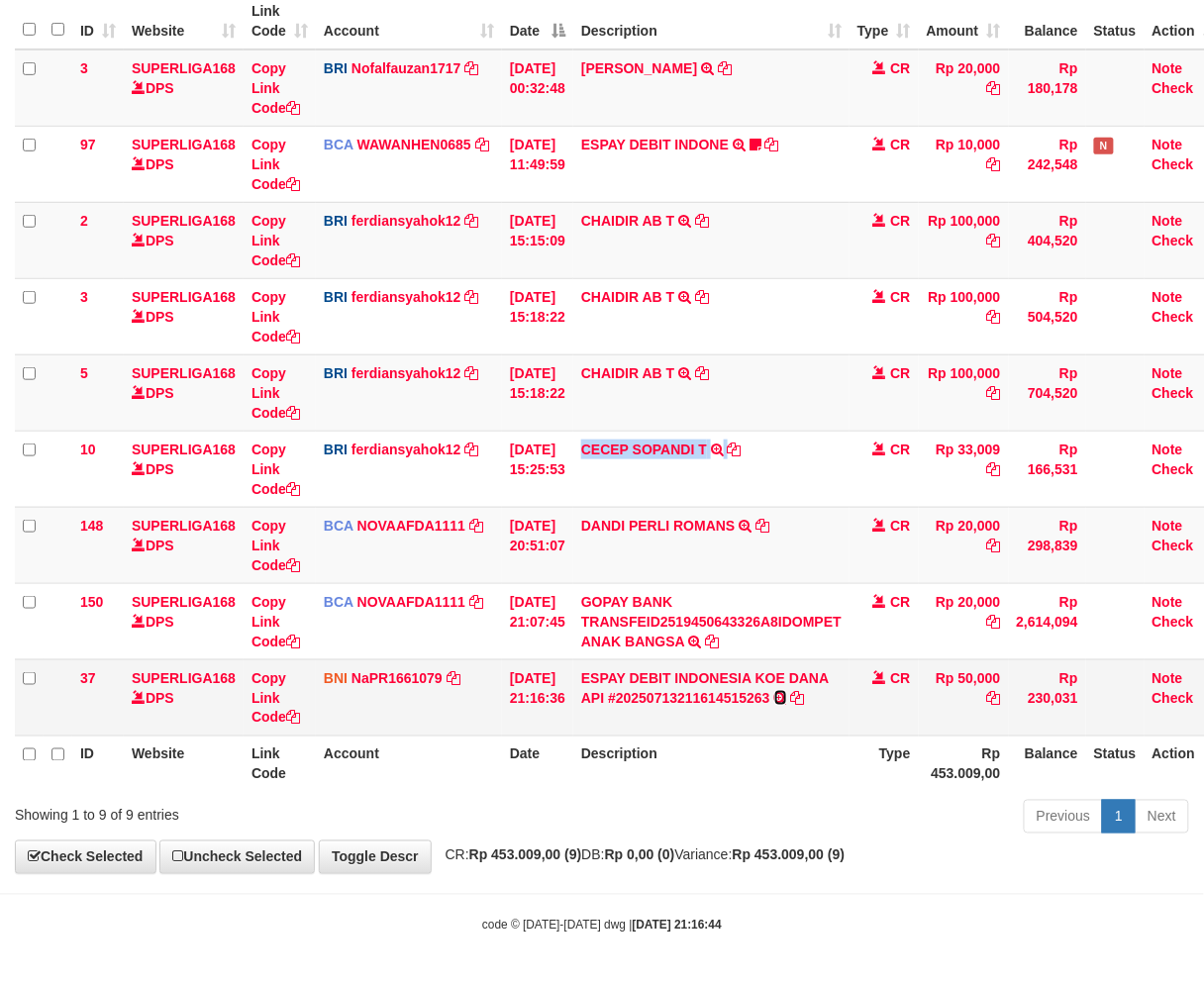 click at bounding box center [780, 698] 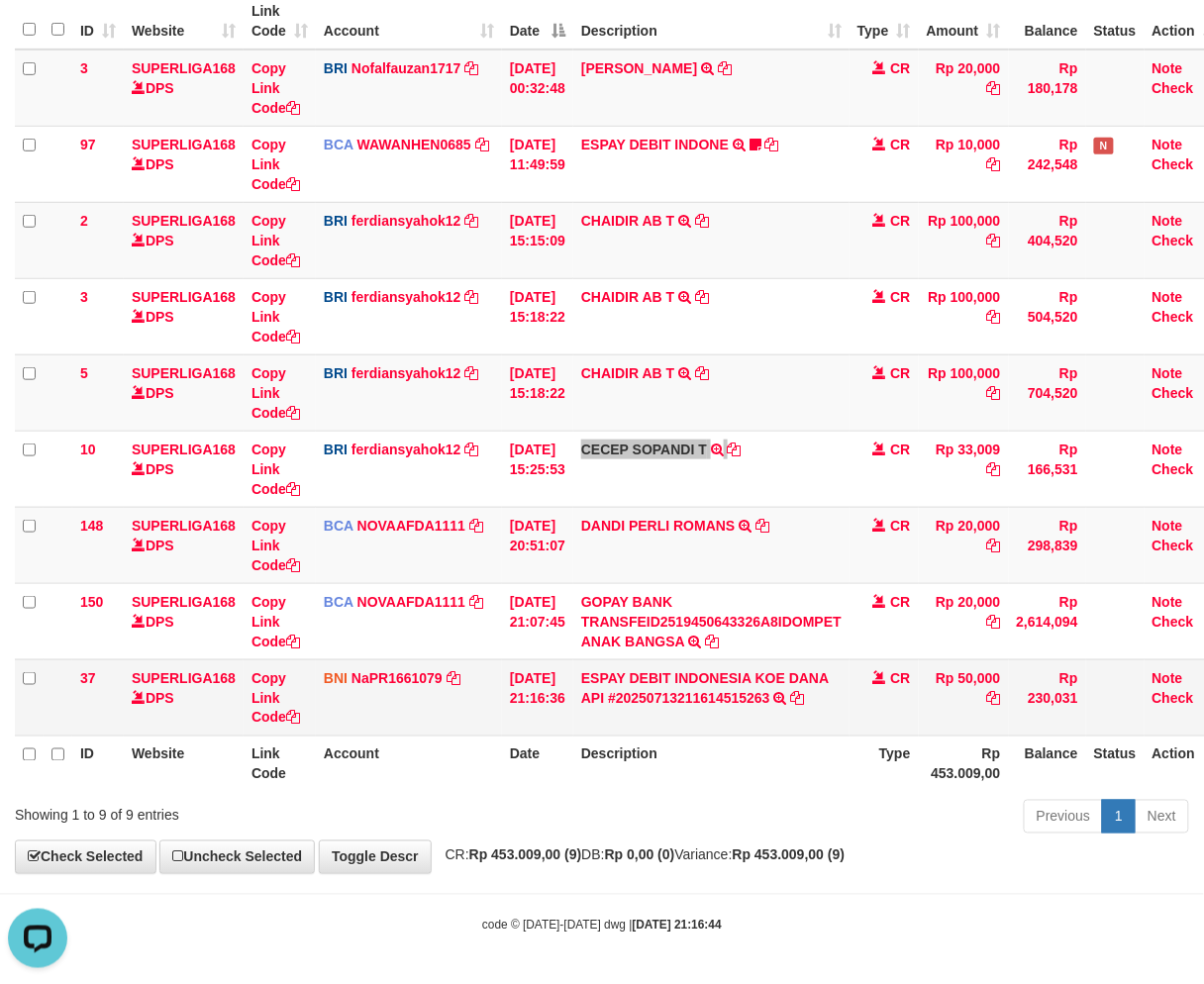 scroll, scrollTop: 0, scrollLeft: 0, axis: both 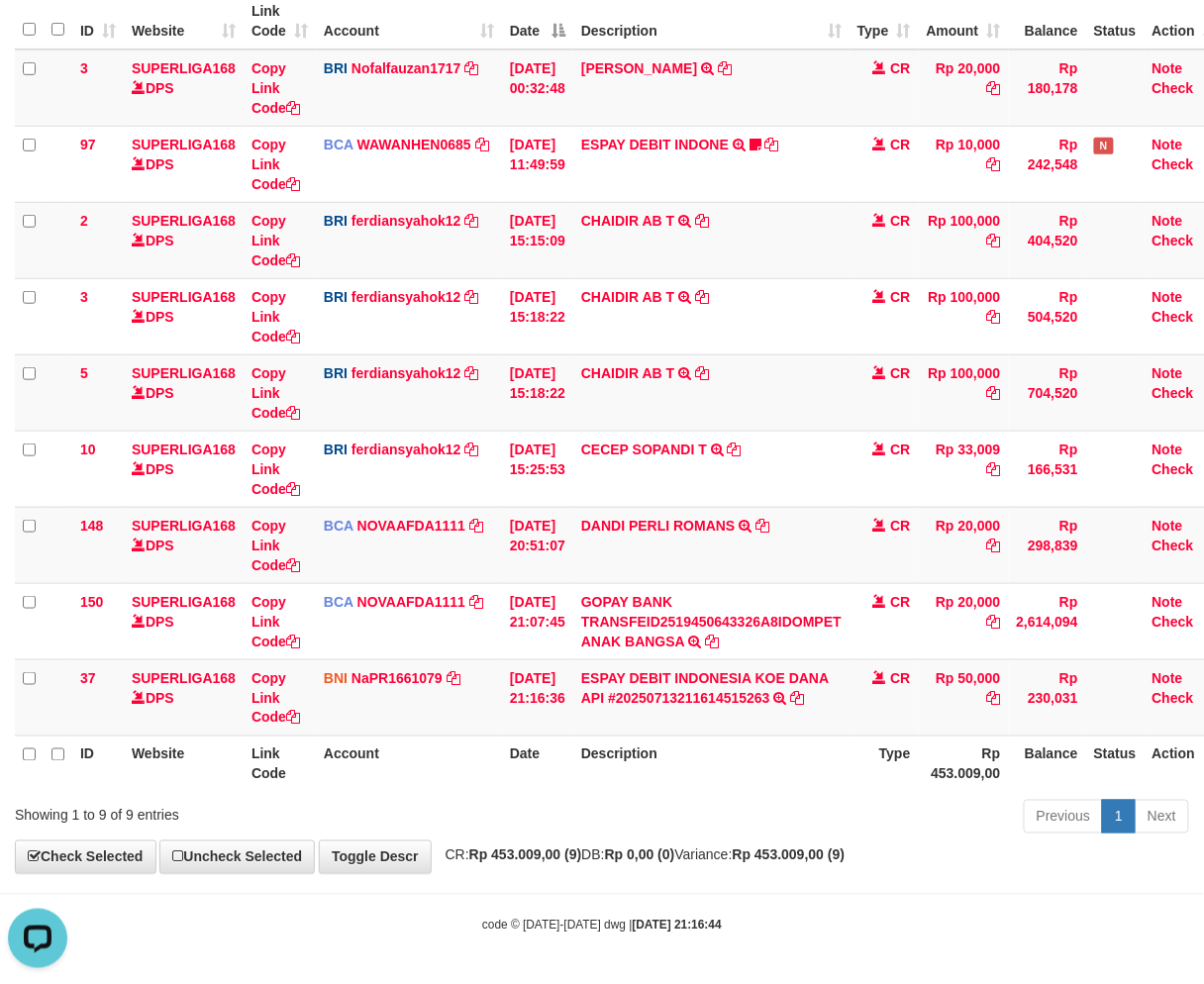 drag, startPoint x: 858, startPoint y: 820, endPoint x: 1215, endPoint y: 744, distance: 365 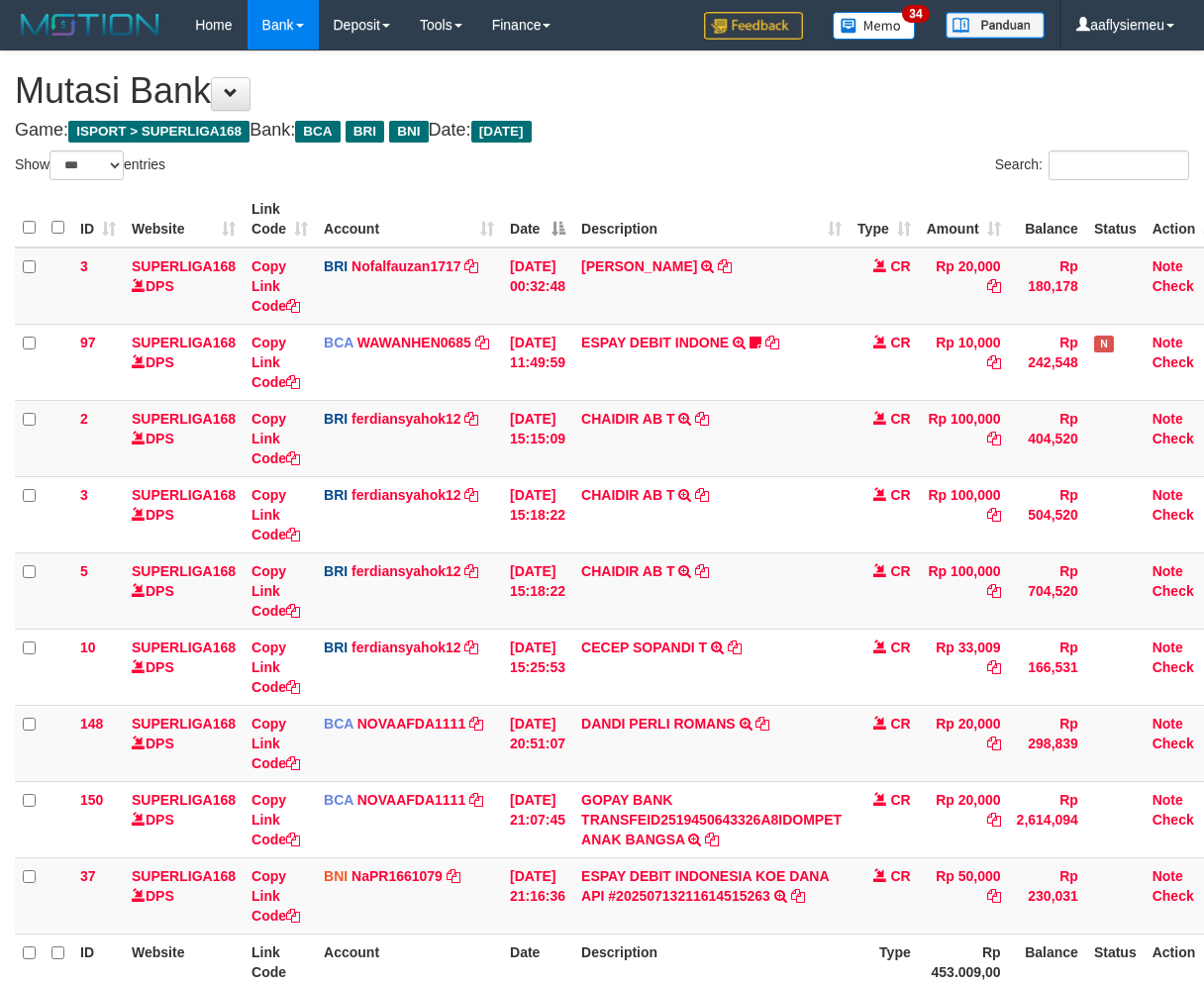 select on "***" 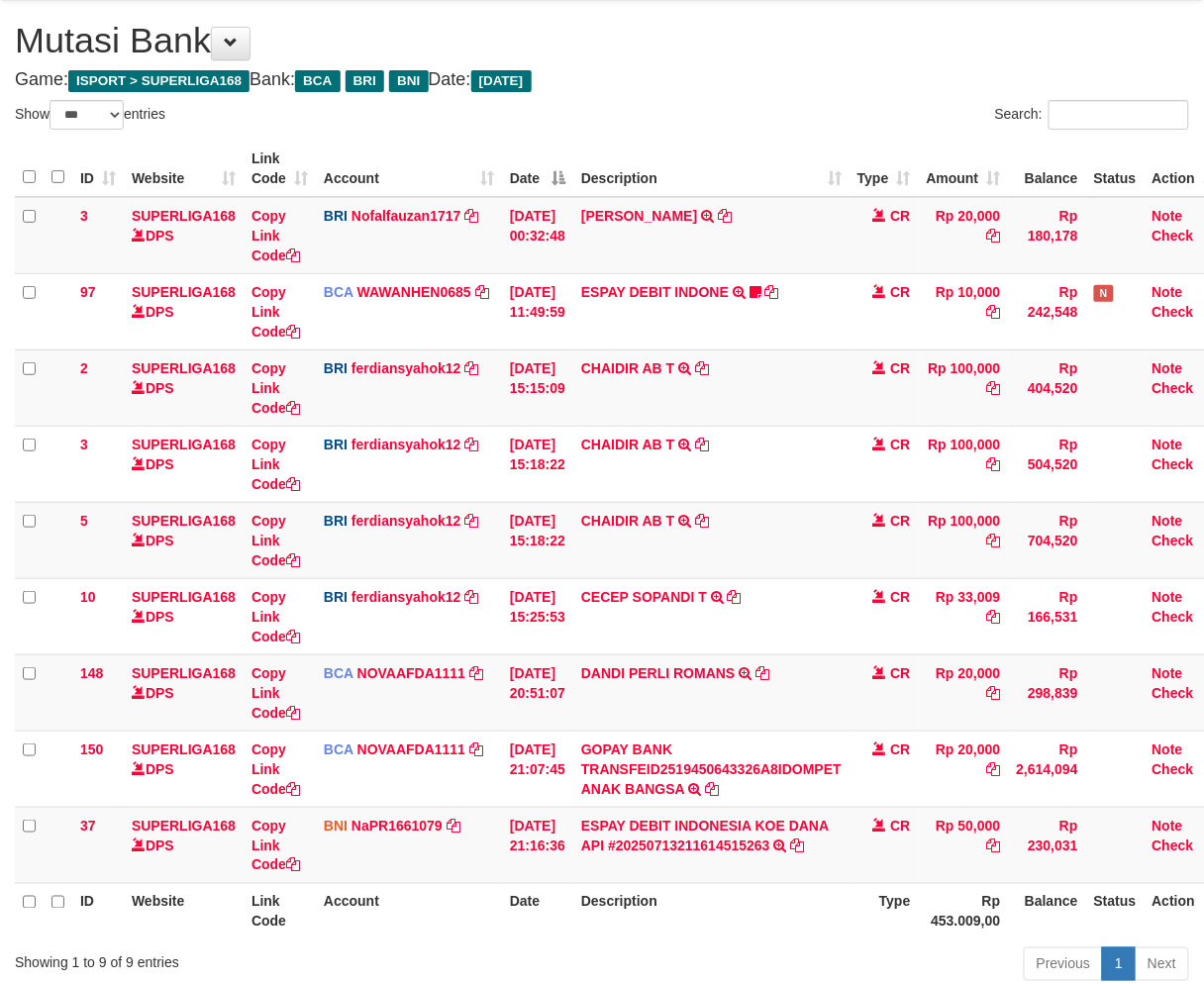 scroll, scrollTop: 199, scrollLeft: 0, axis: vertical 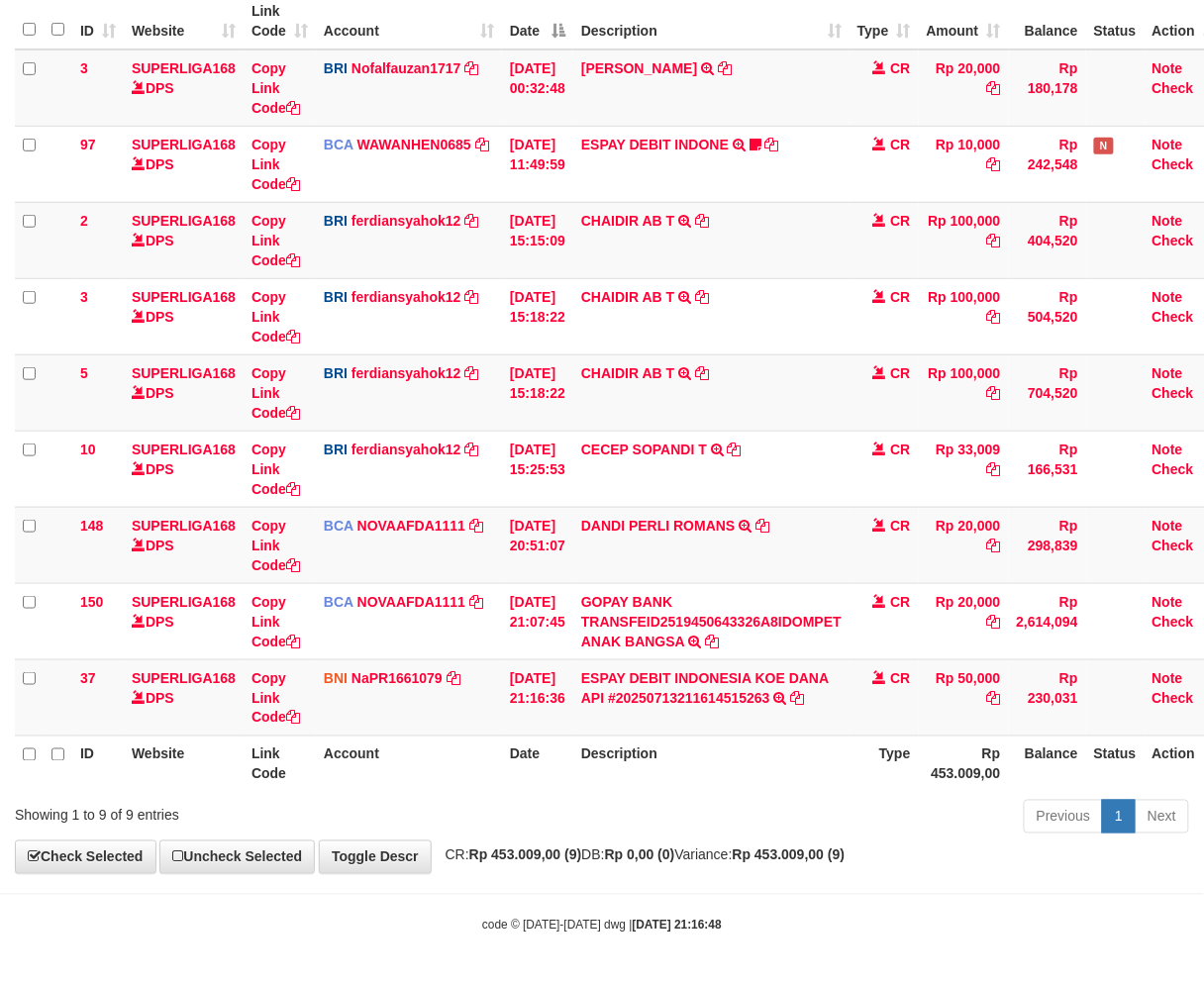 click on "**********" at bounding box center [602, 363] 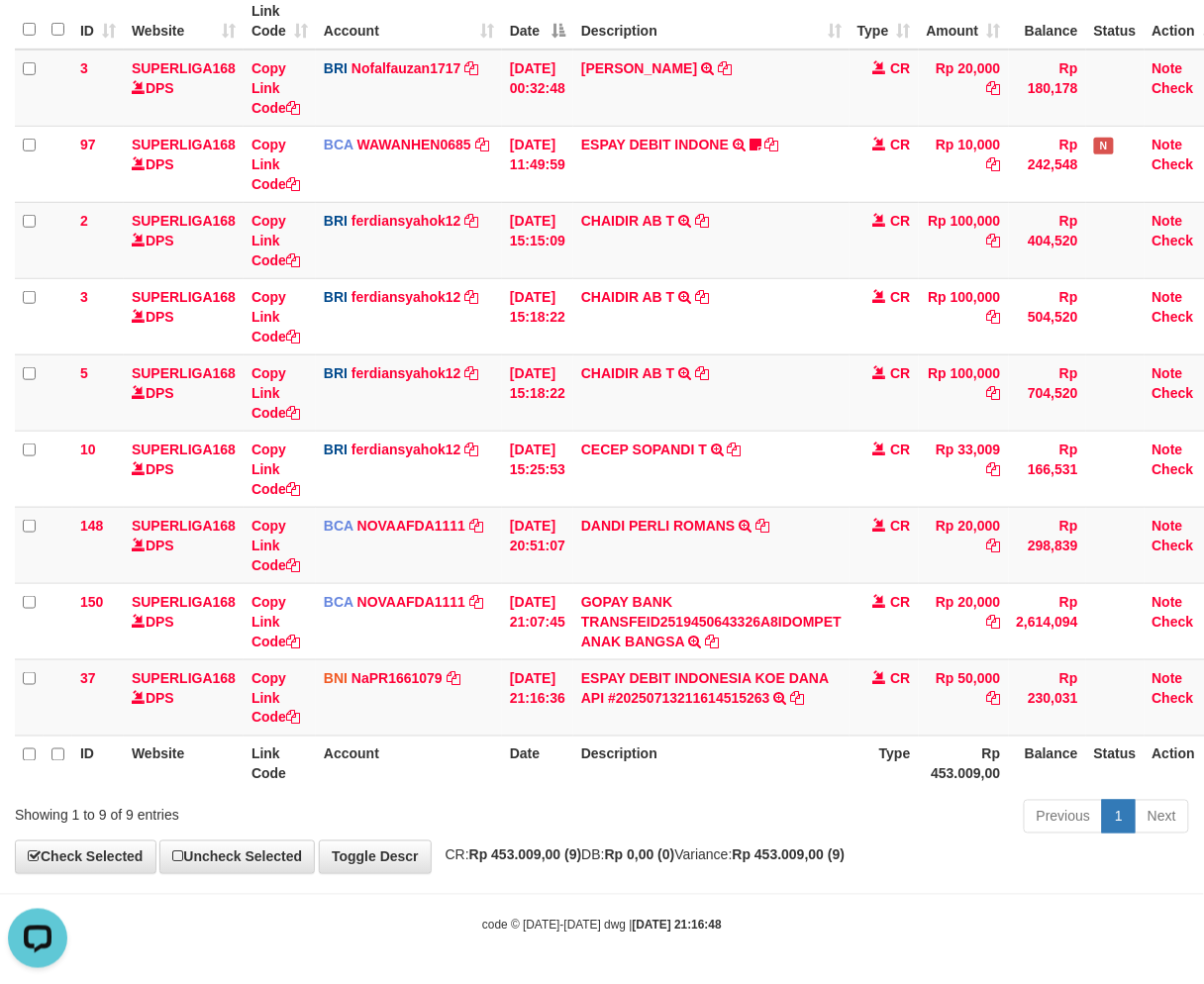 scroll, scrollTop: 0, scrollLeft: 0, axis: both 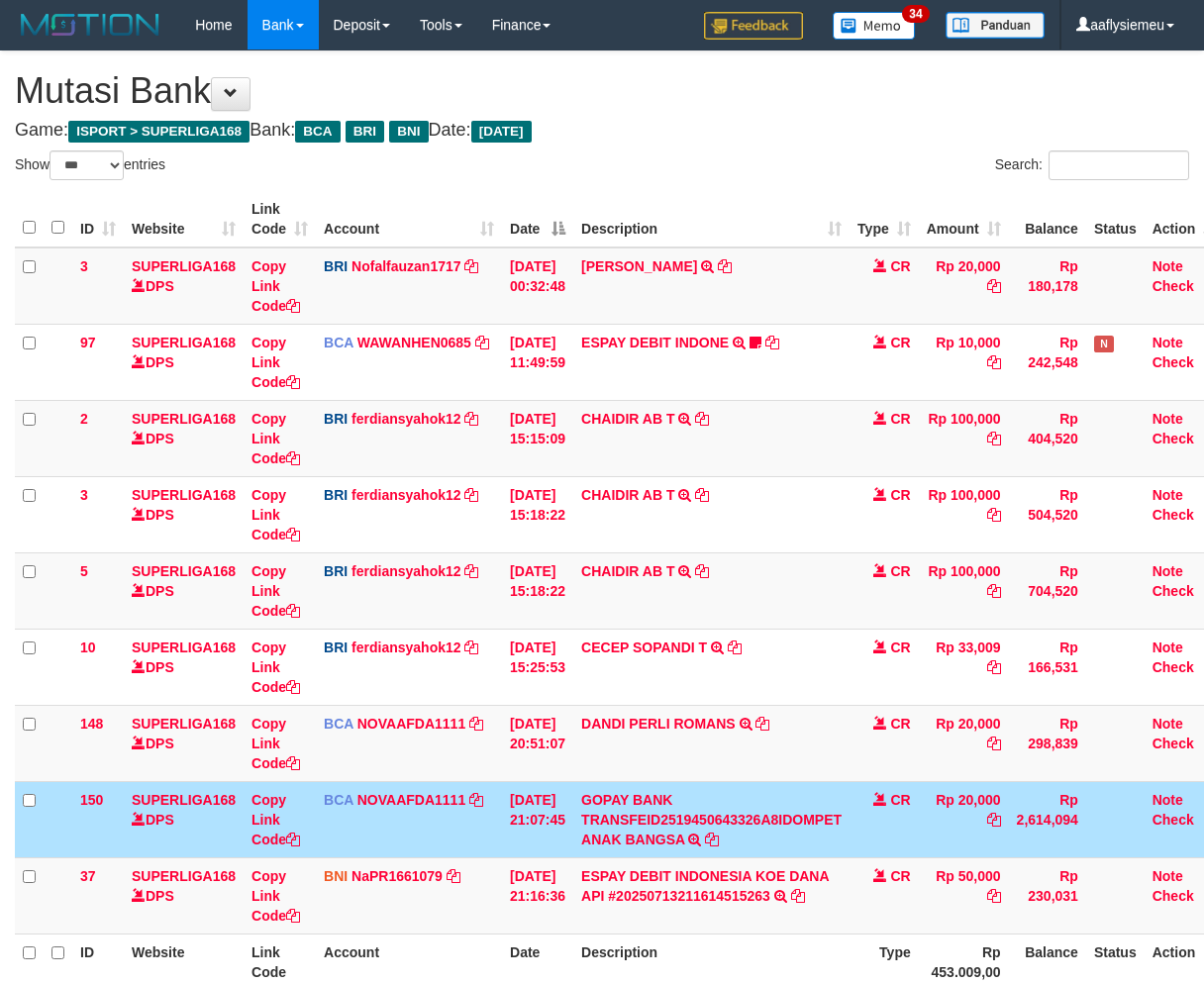 select on "***" 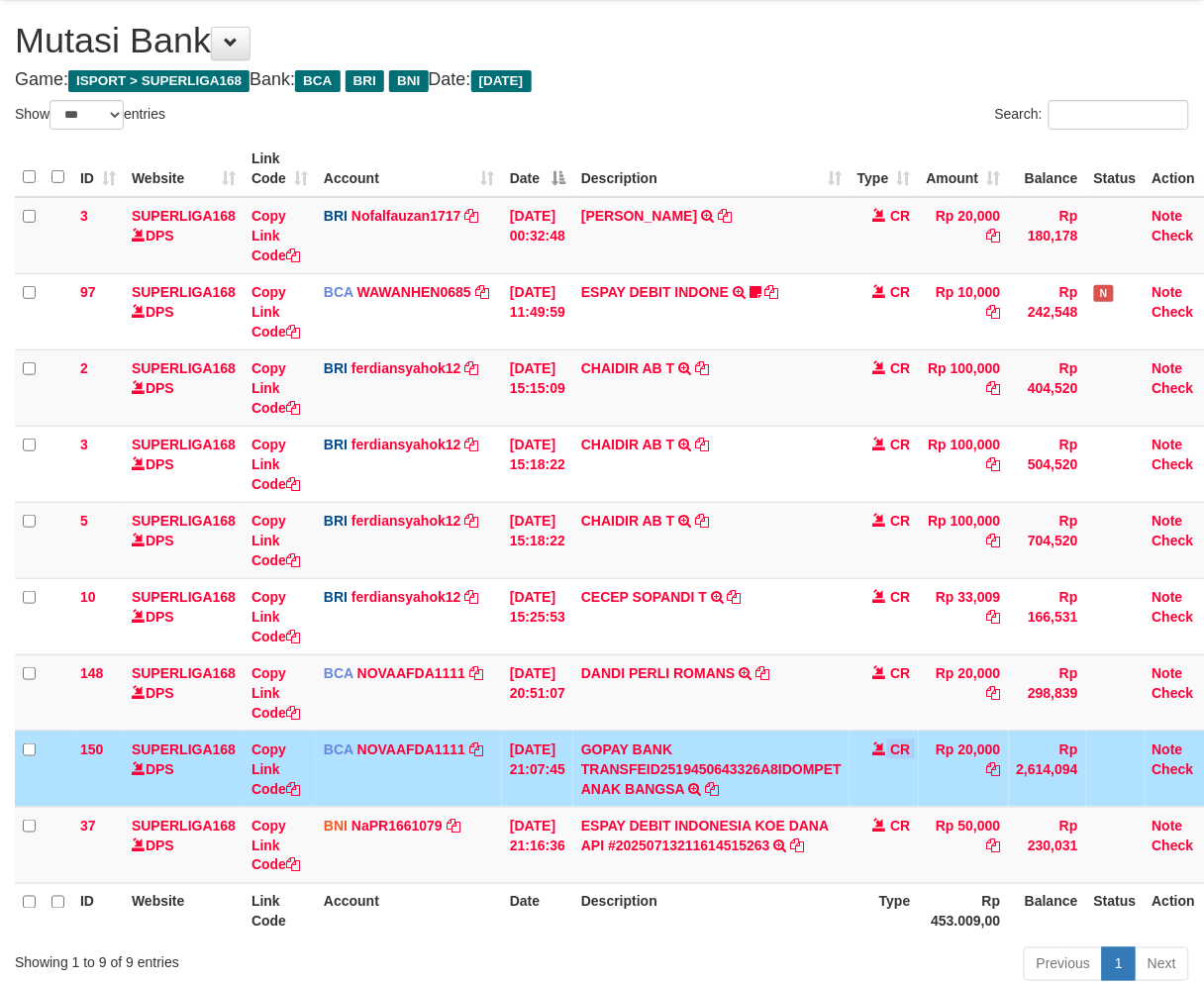 click on "CR" at bounding box center [884, 768] 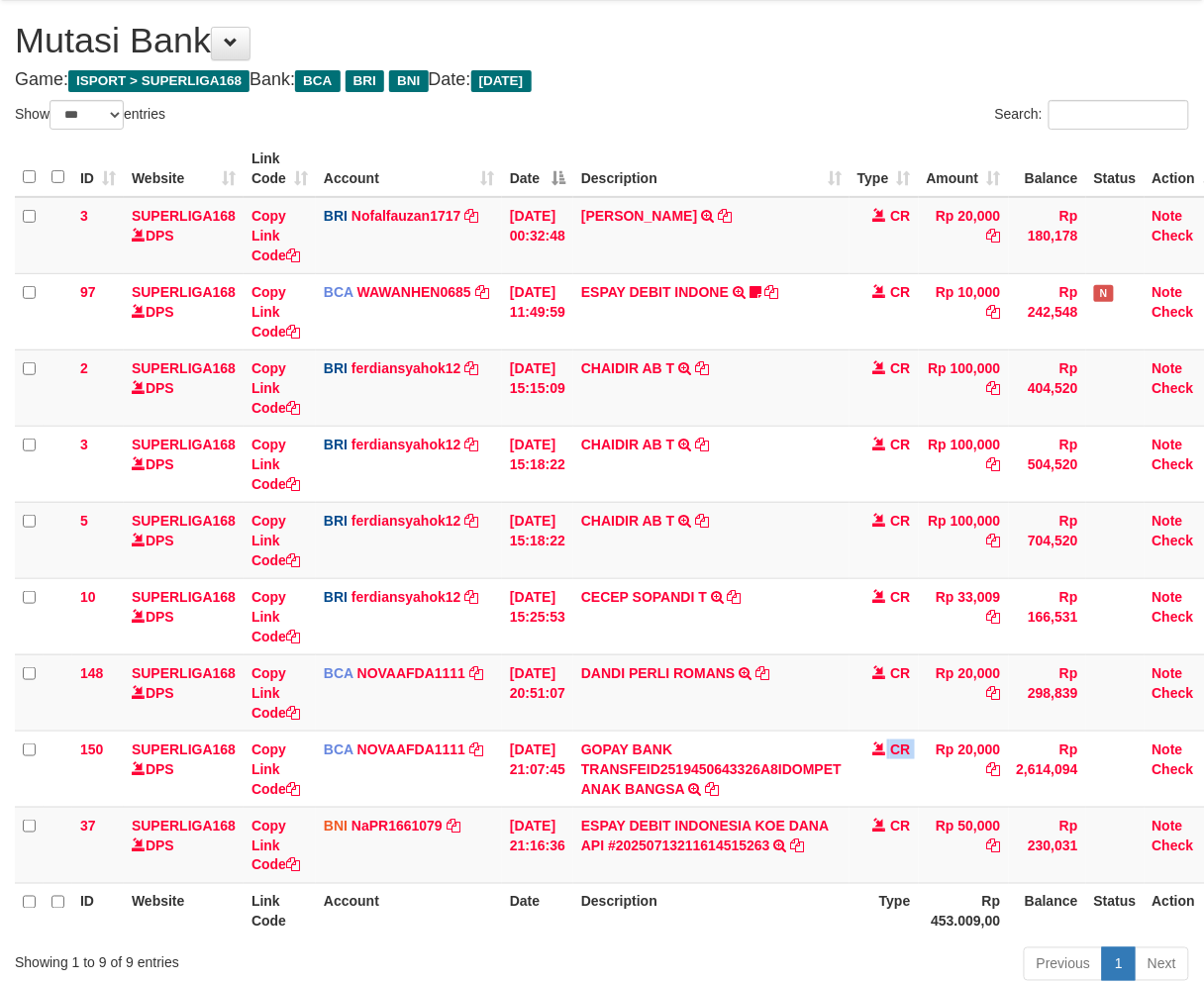 click on "CR" at bounding box center (884, 768) 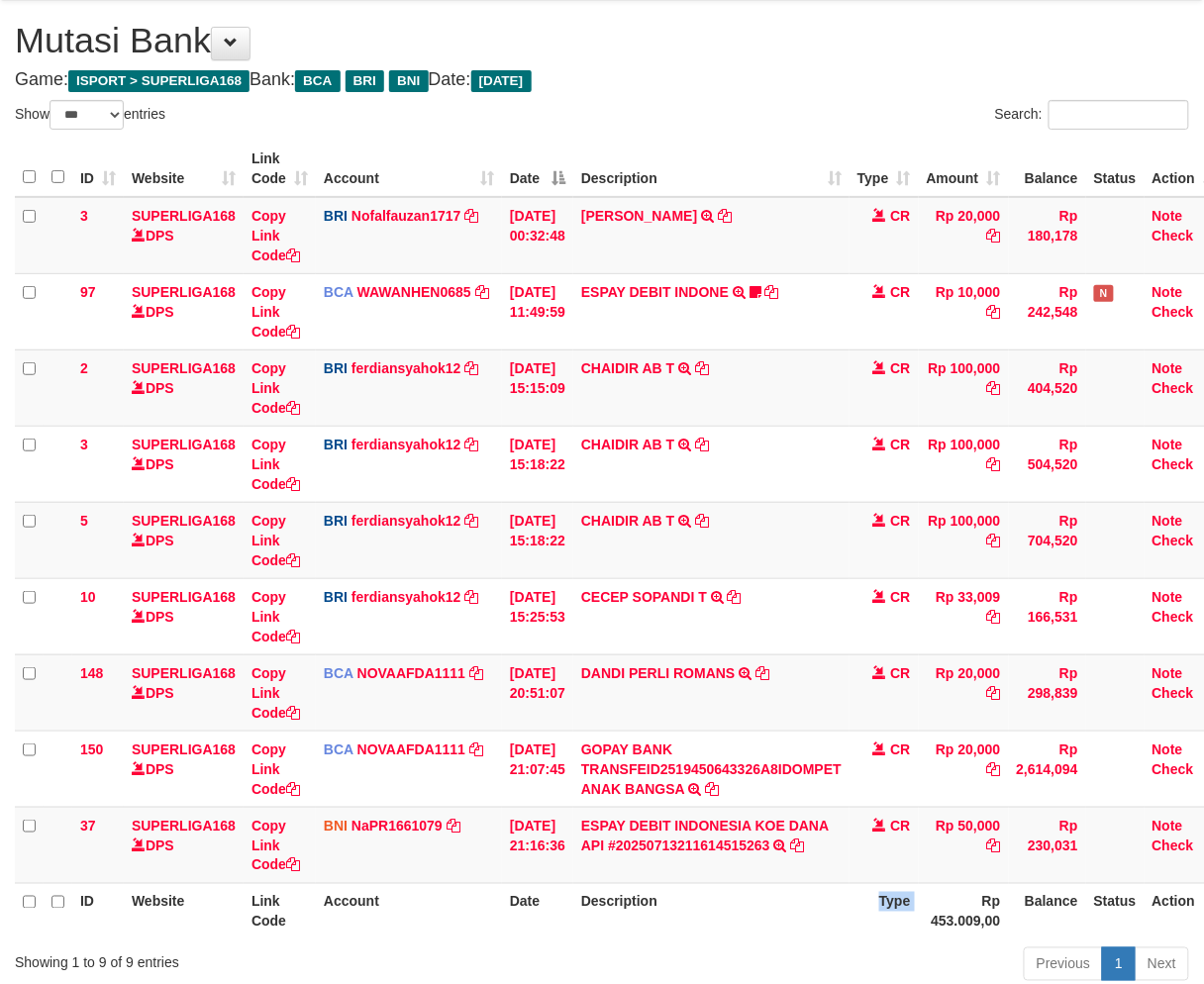 scroll, scrollTop: 199, scrollLeft: 0, axis: vertical 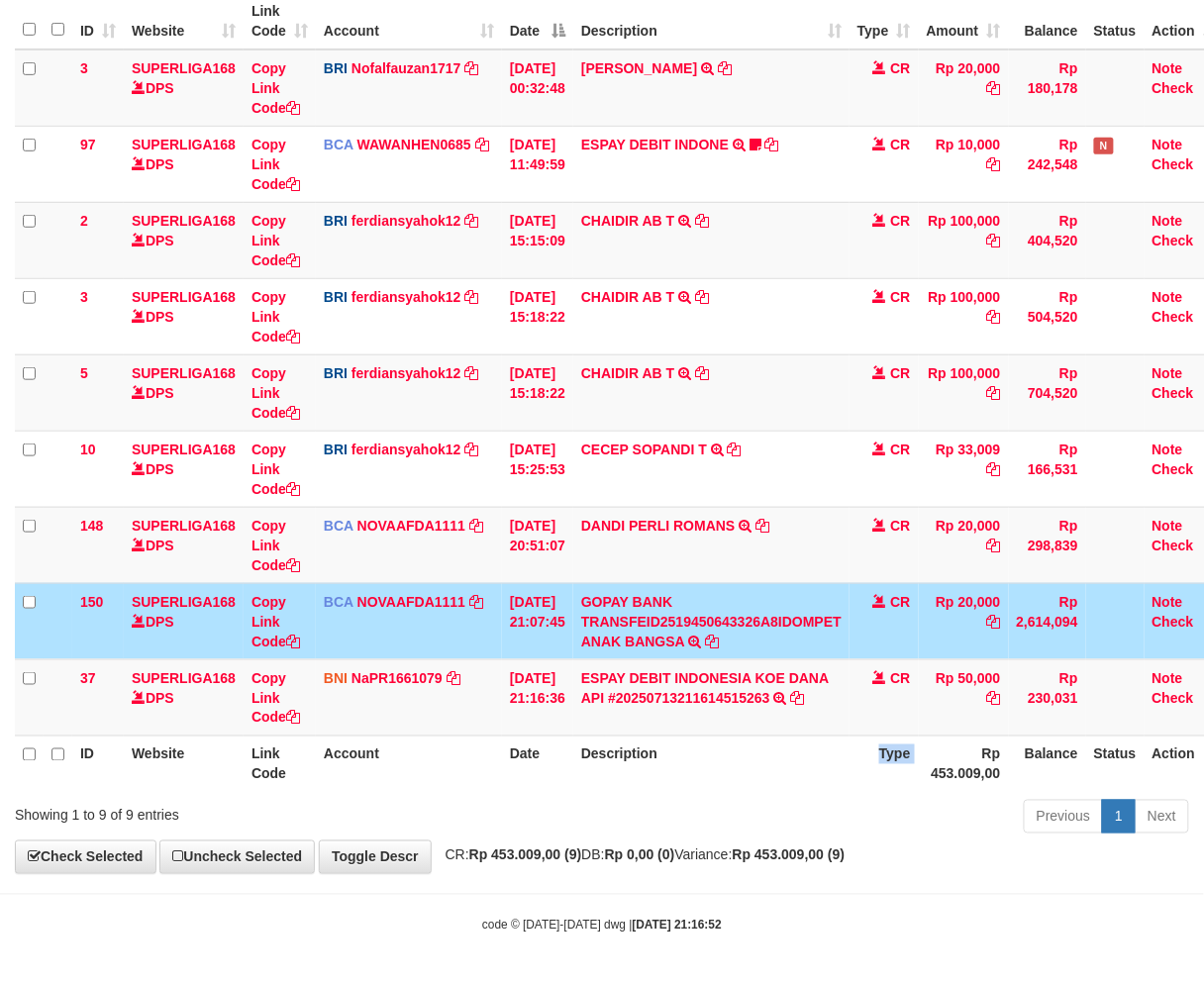 click on "Type" at bounding box center (884, 763) 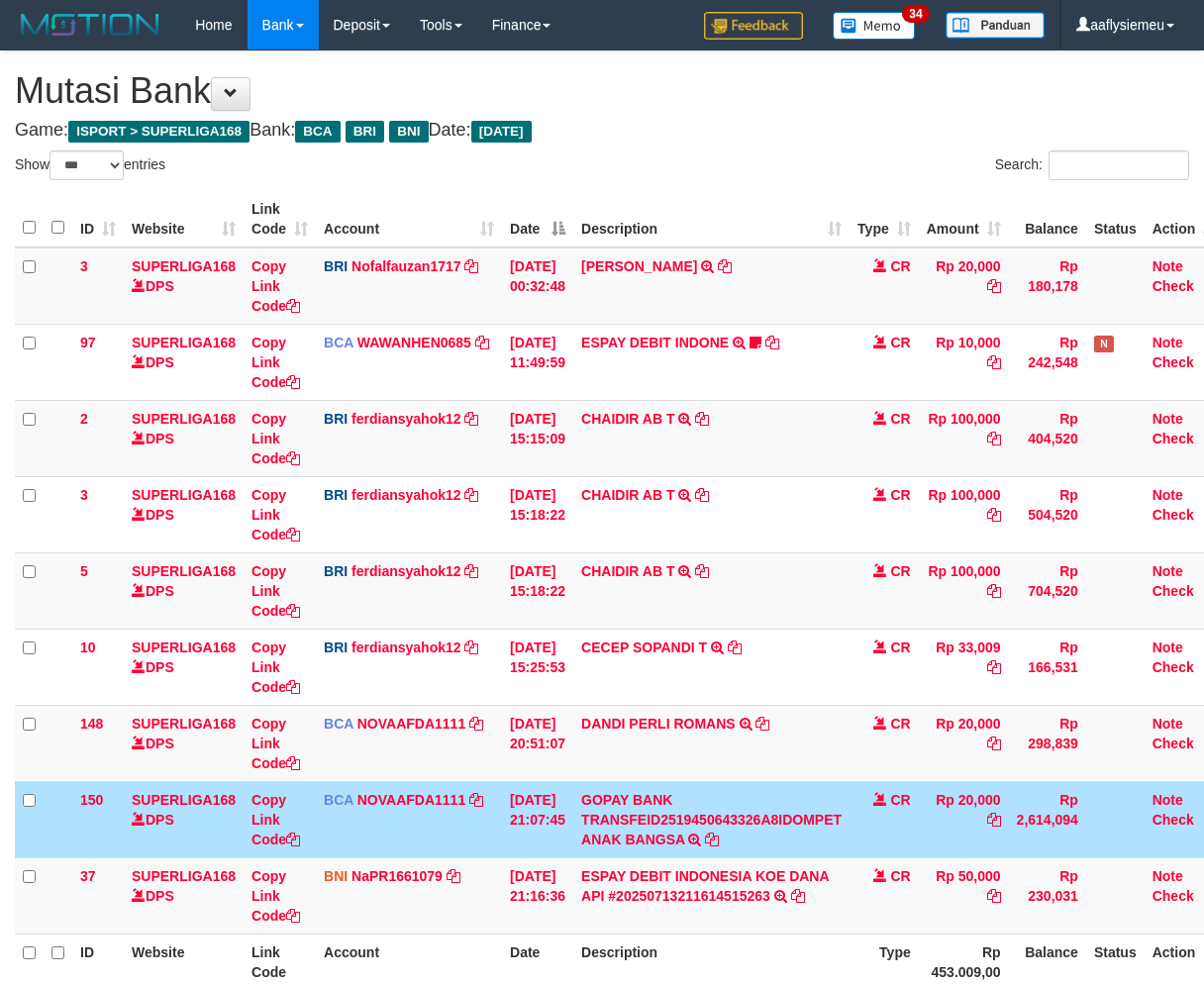 select on "***" 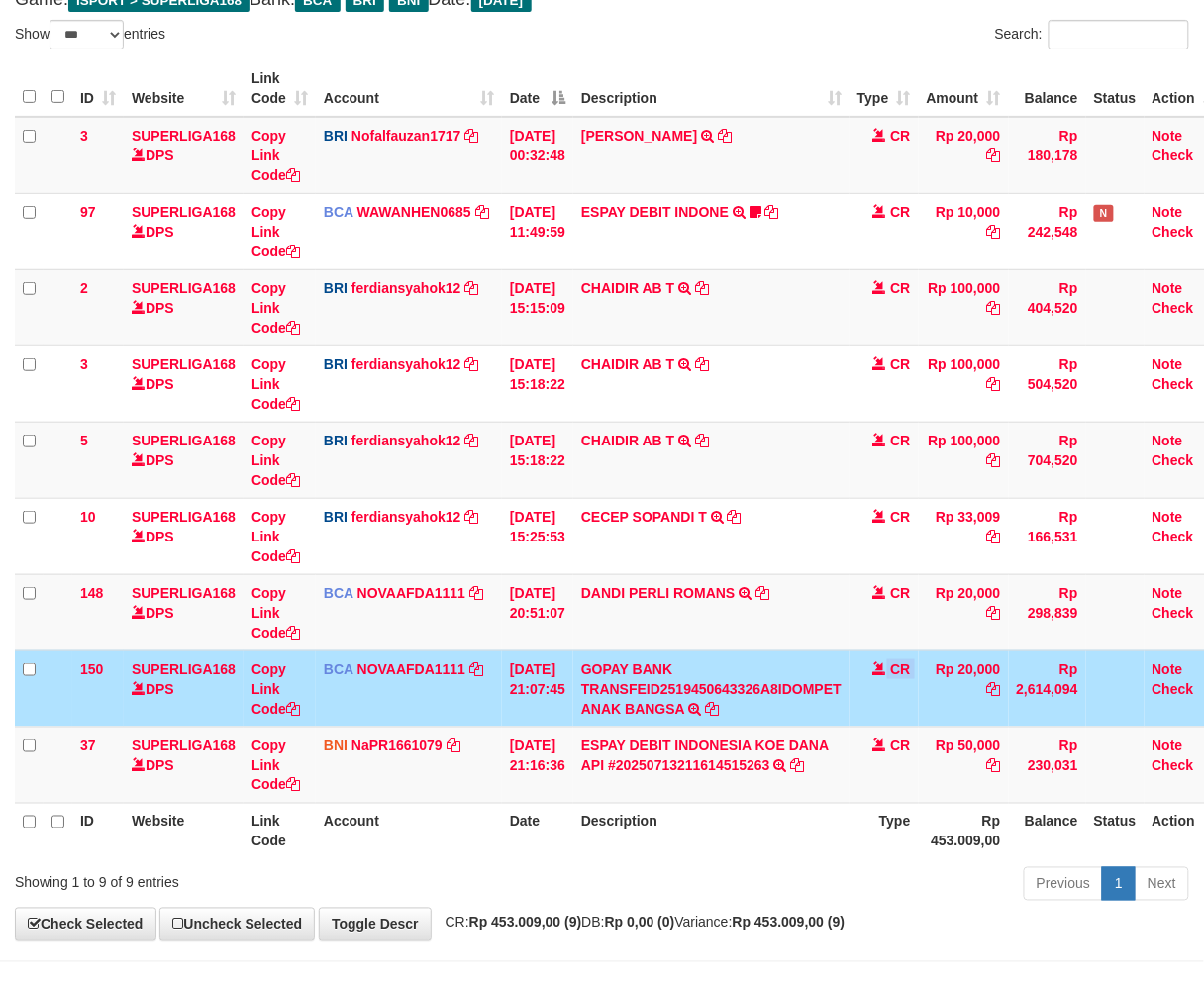 scroll, scrollTop: 199, scrollLeft: 0, axis: vertical 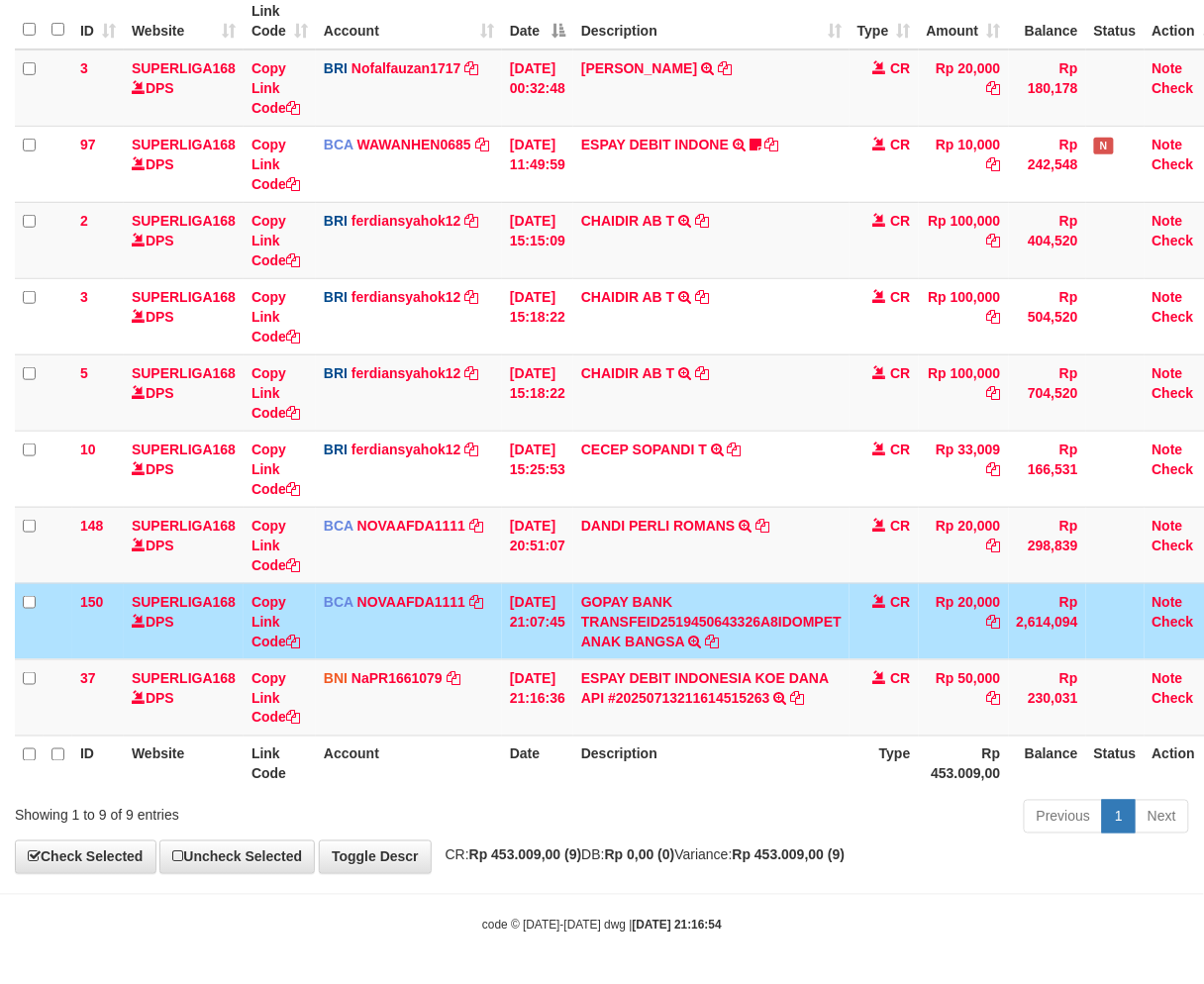 click on "Previous 1 Next" at bounding box center [853, 819] 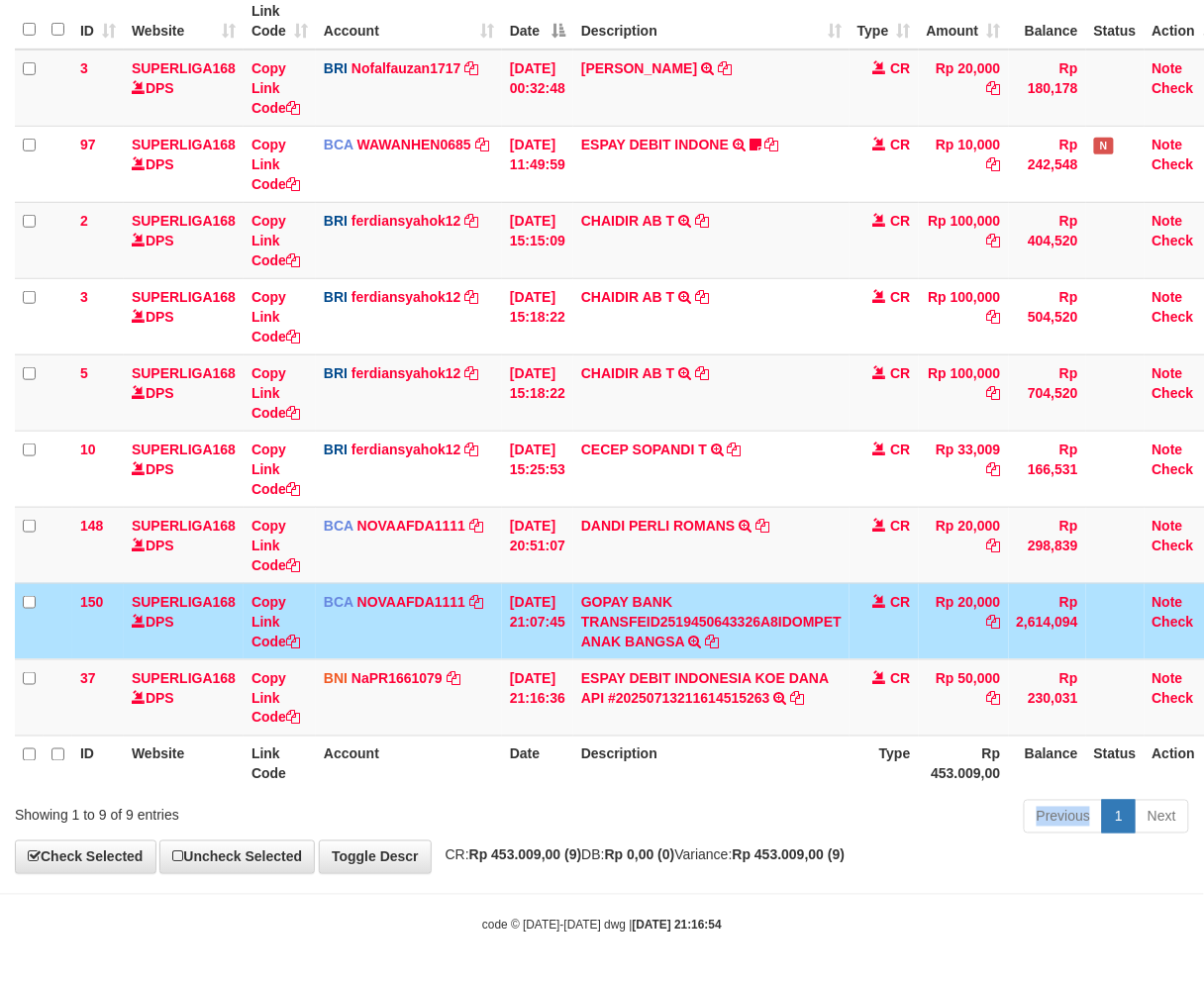 click on "Previous 1 Next" at bounding box center (853, 819) 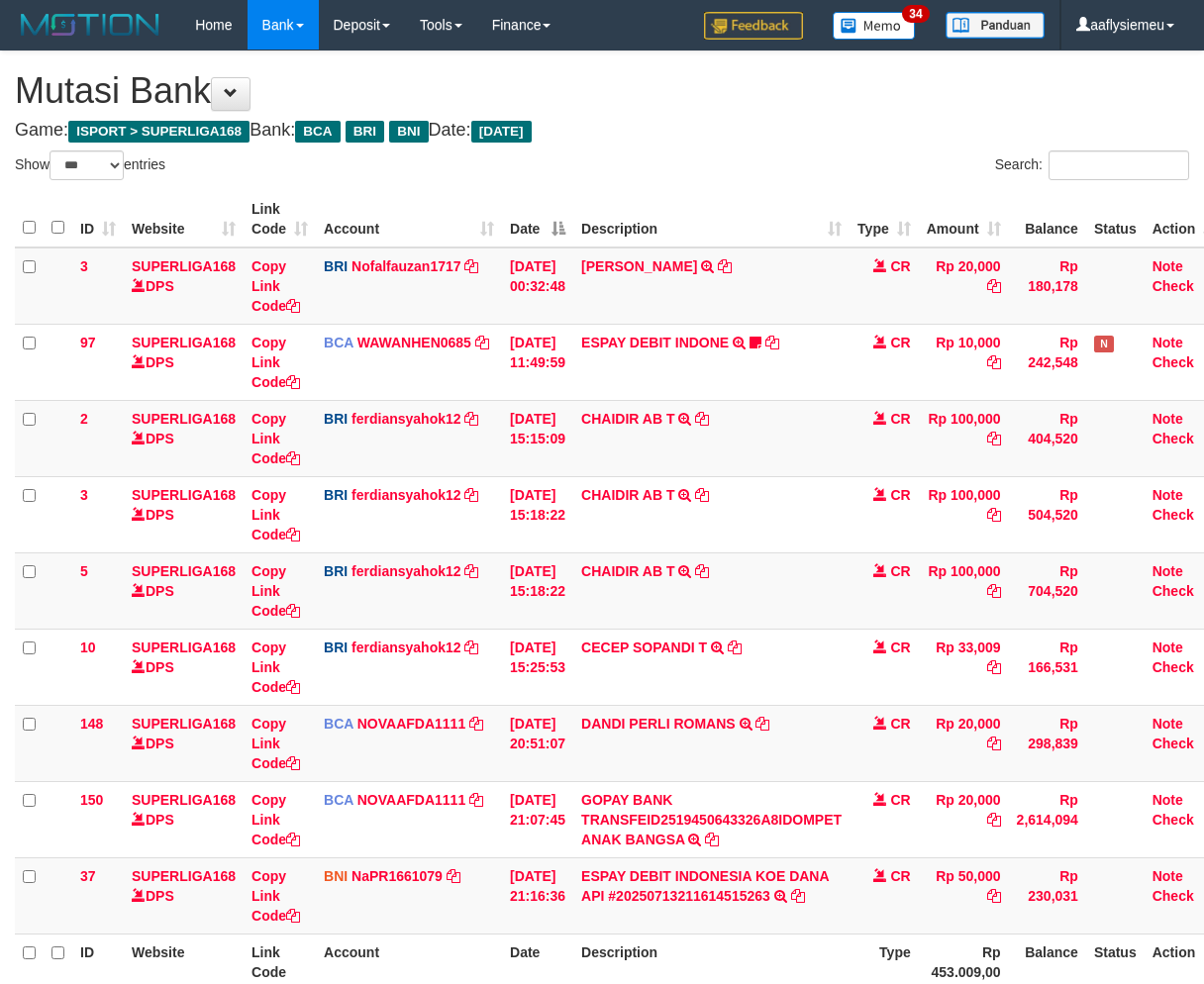 select on "***" 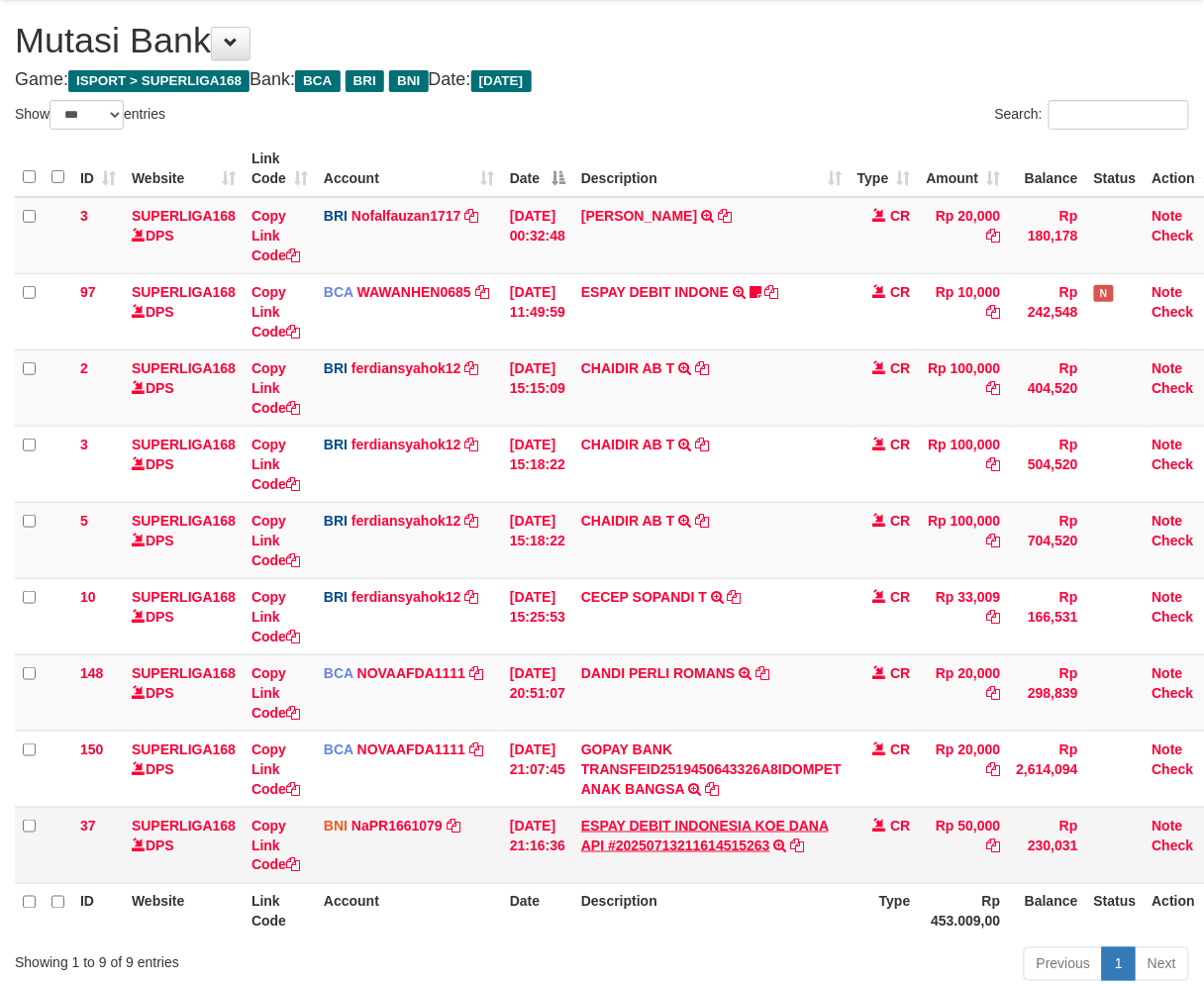 scroll, scrollTop: 199, scrollLeft: 0, axis: vertical 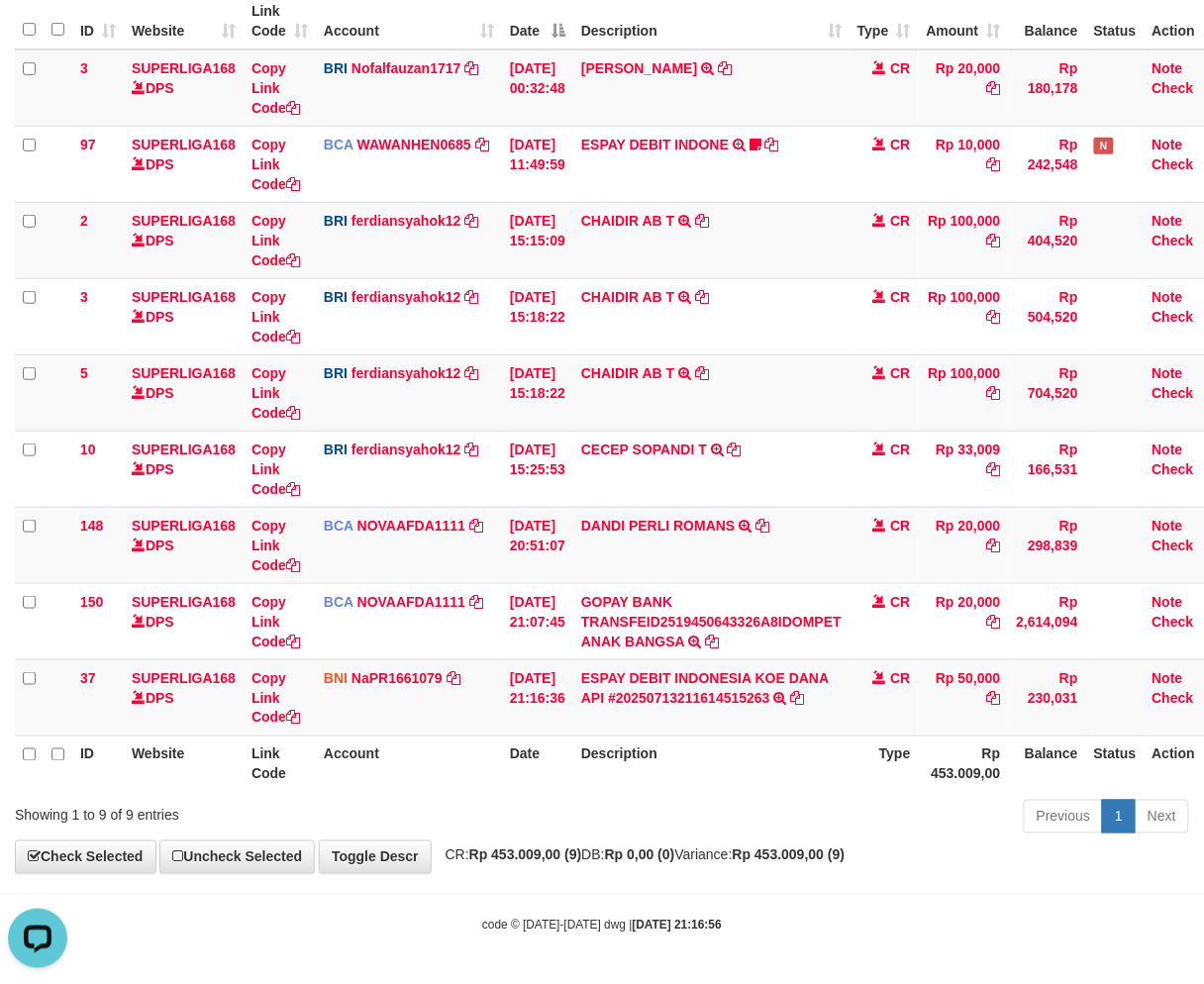 drag, startPoint x: 676, startPoint y: 813, endPoint x: 688, endPoint y: 814, distance: 12.0415946 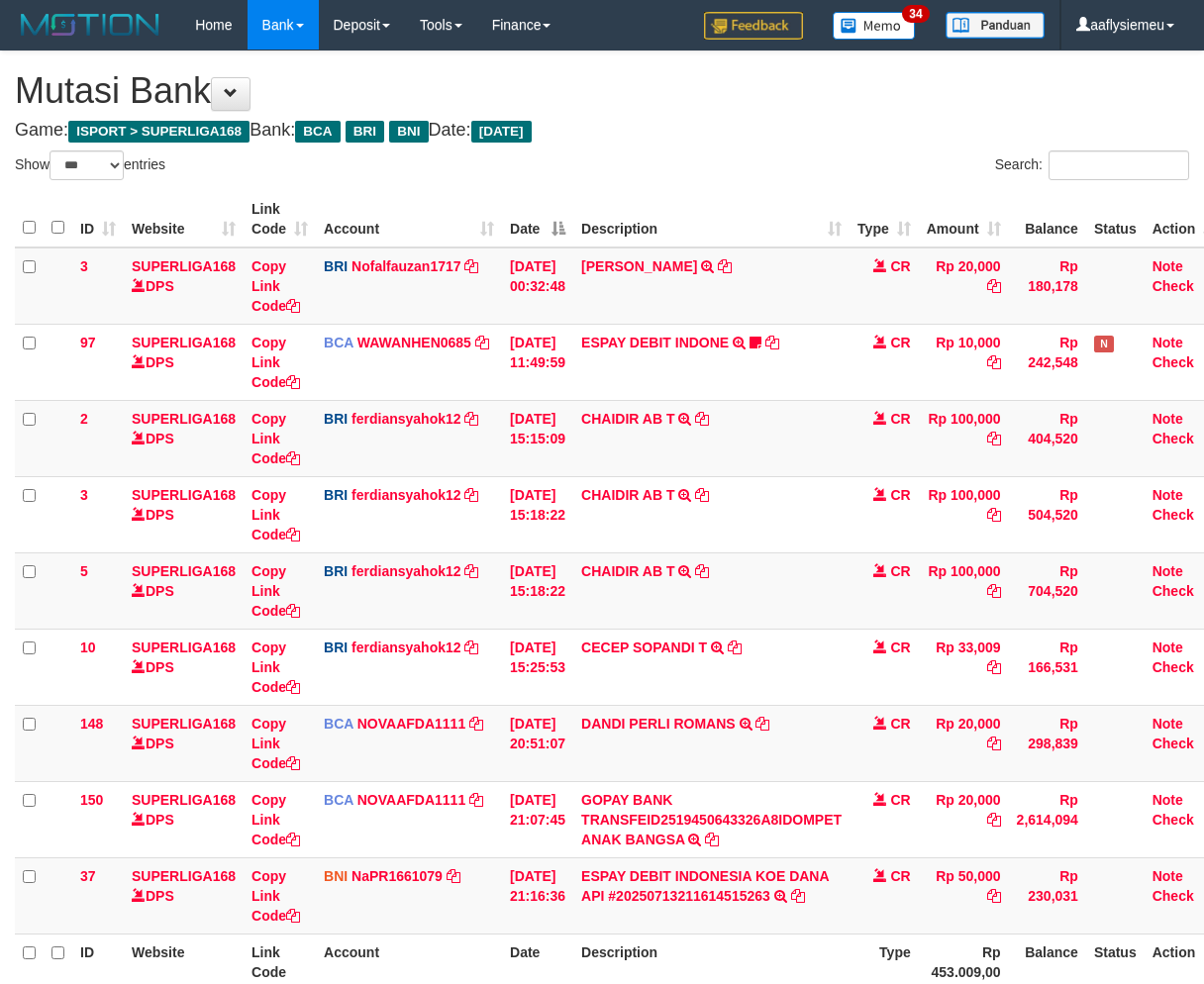 select on "***" 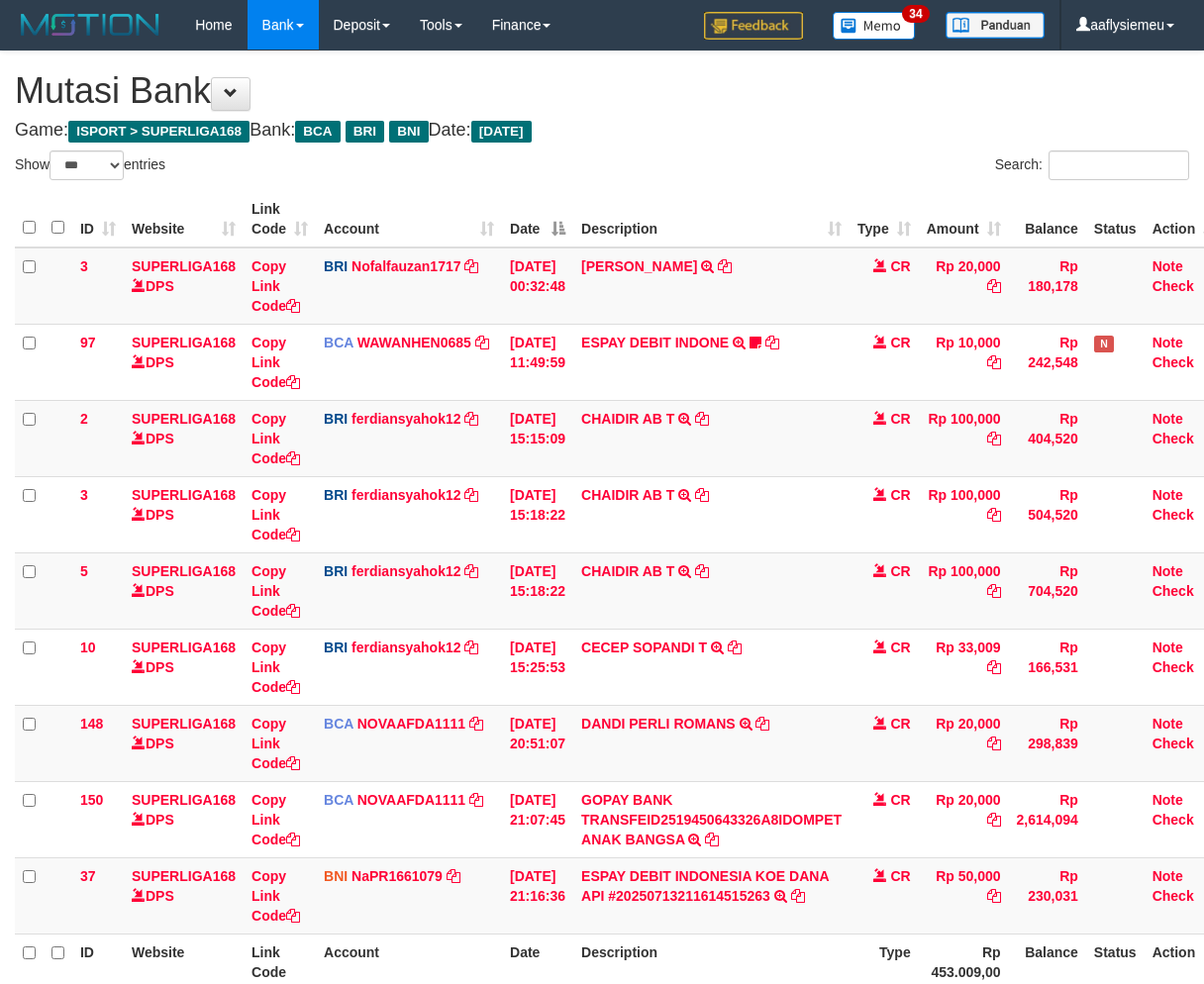 scroll, scrollTop: 50, scrollLeft: 0, axis: vertical 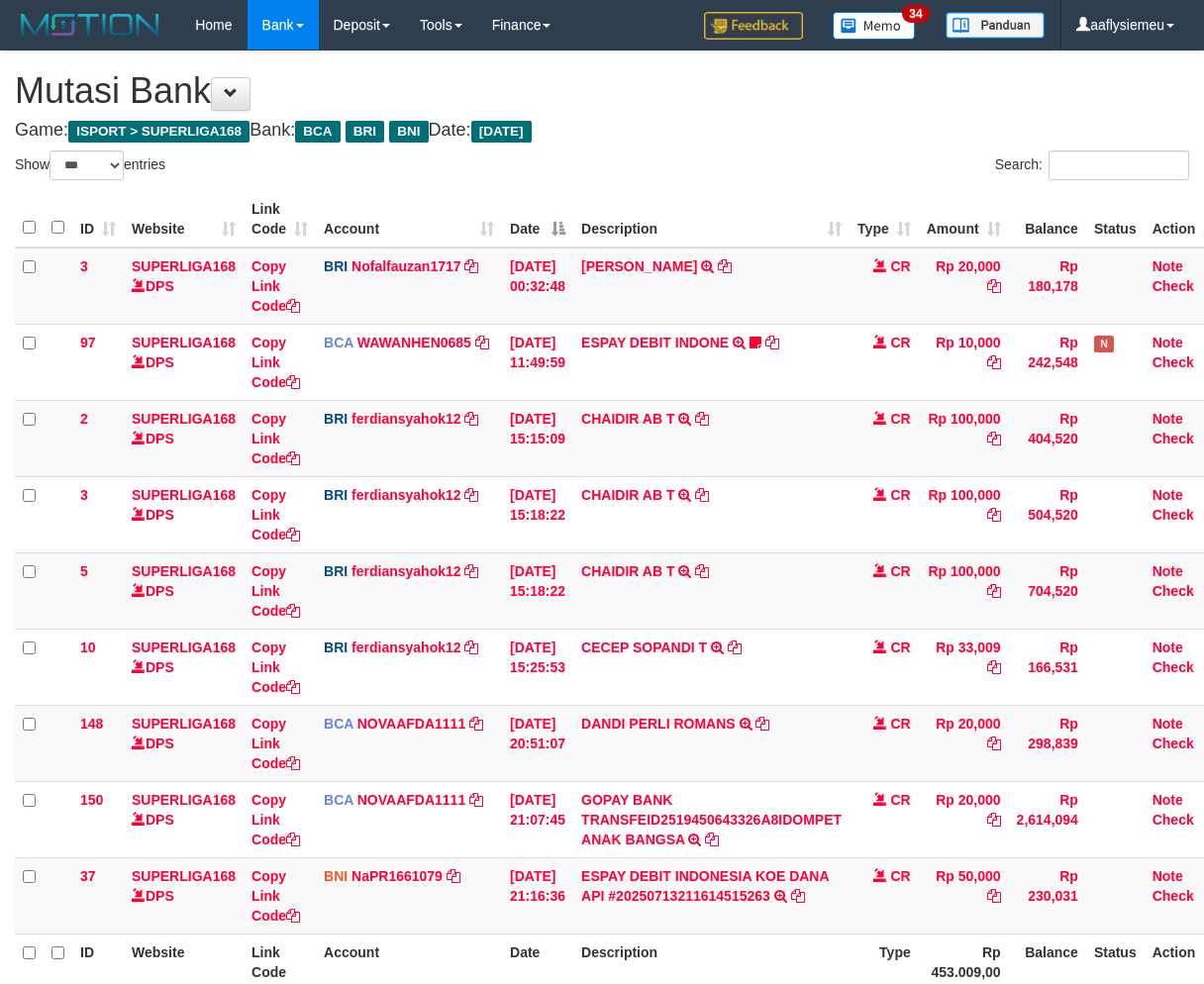 select on "***" 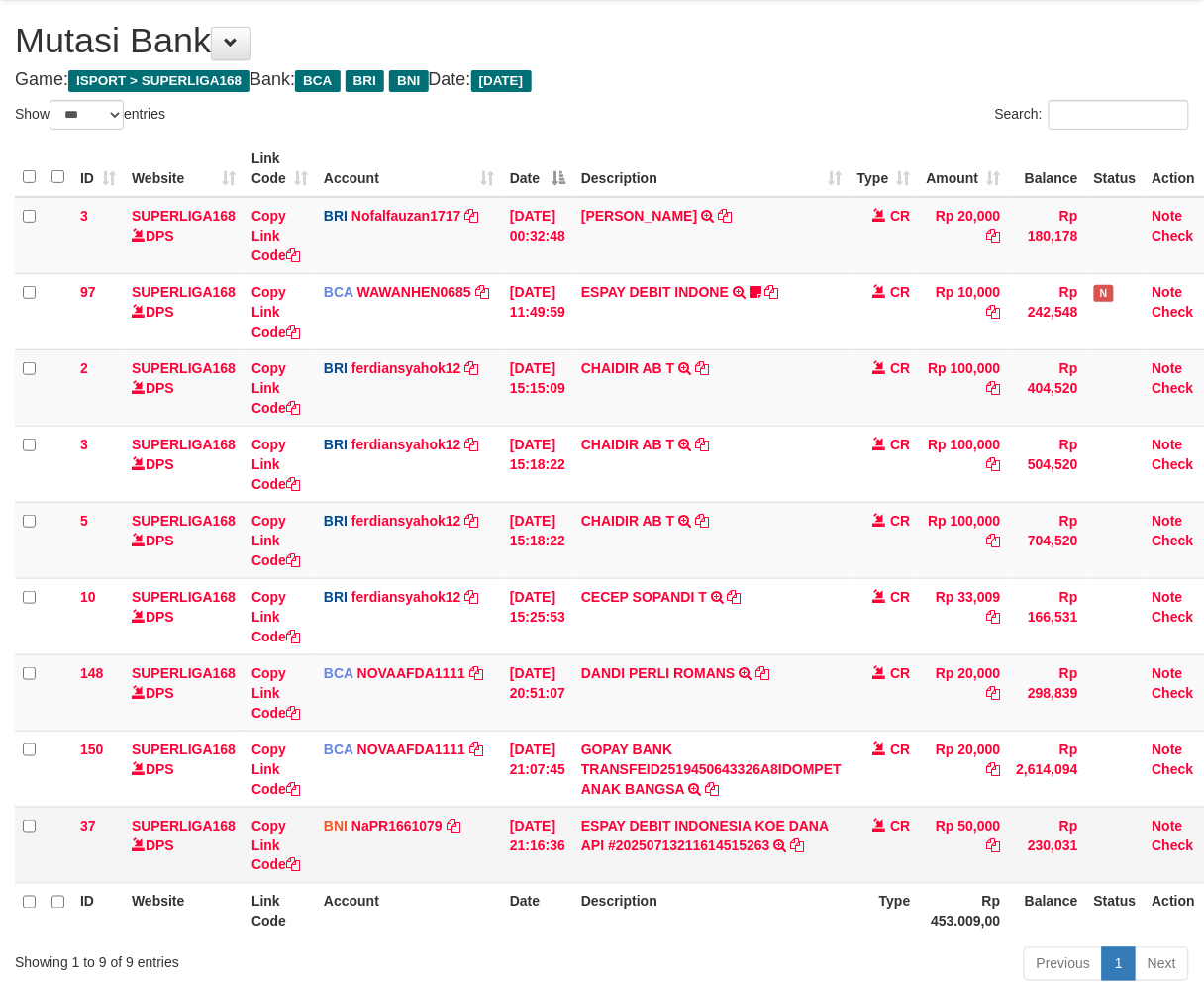 scroll, scrollTop: 199, scrollLeft: 0, axis: vertical 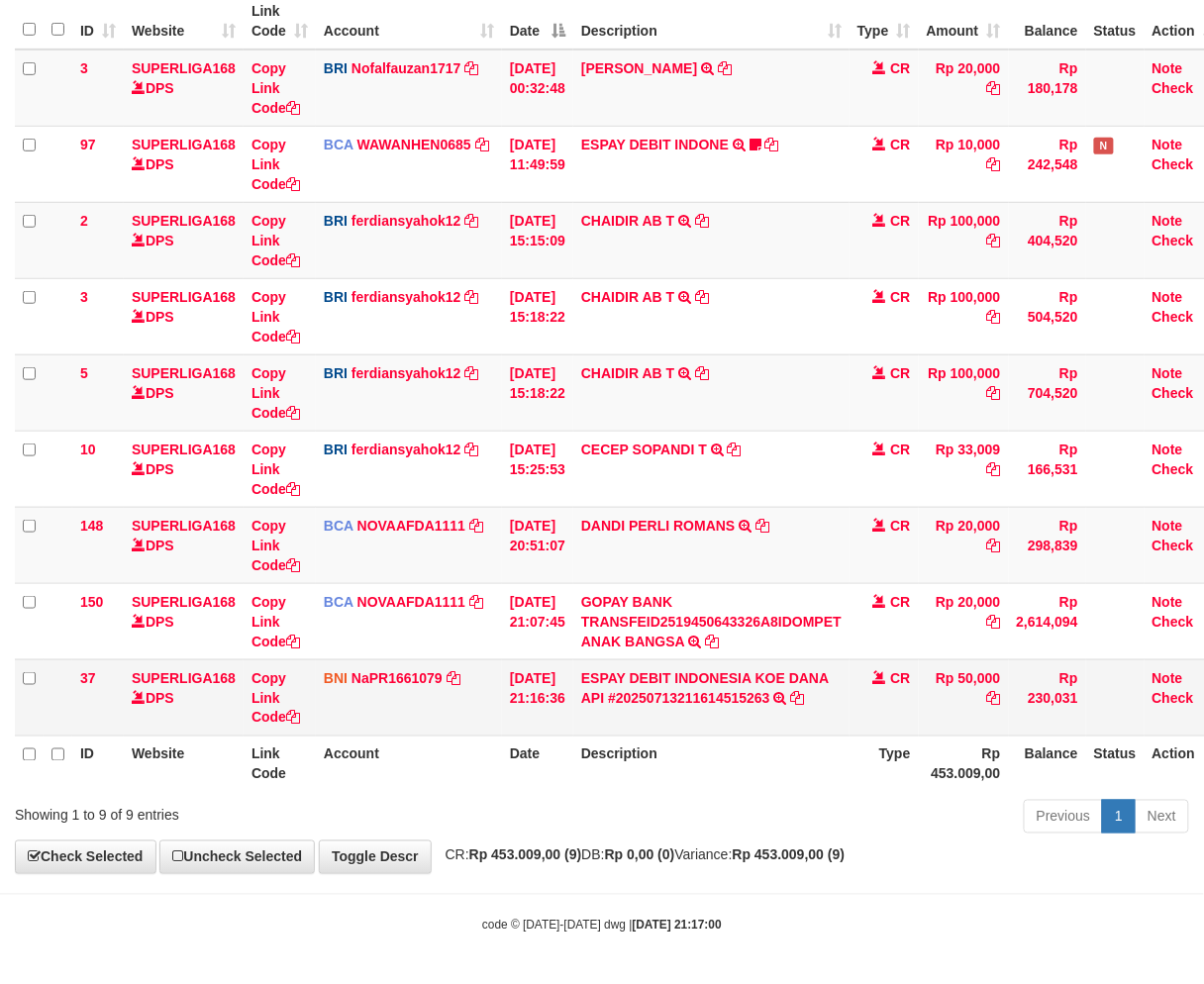 click on "**********" at bounding box center [602, 363] 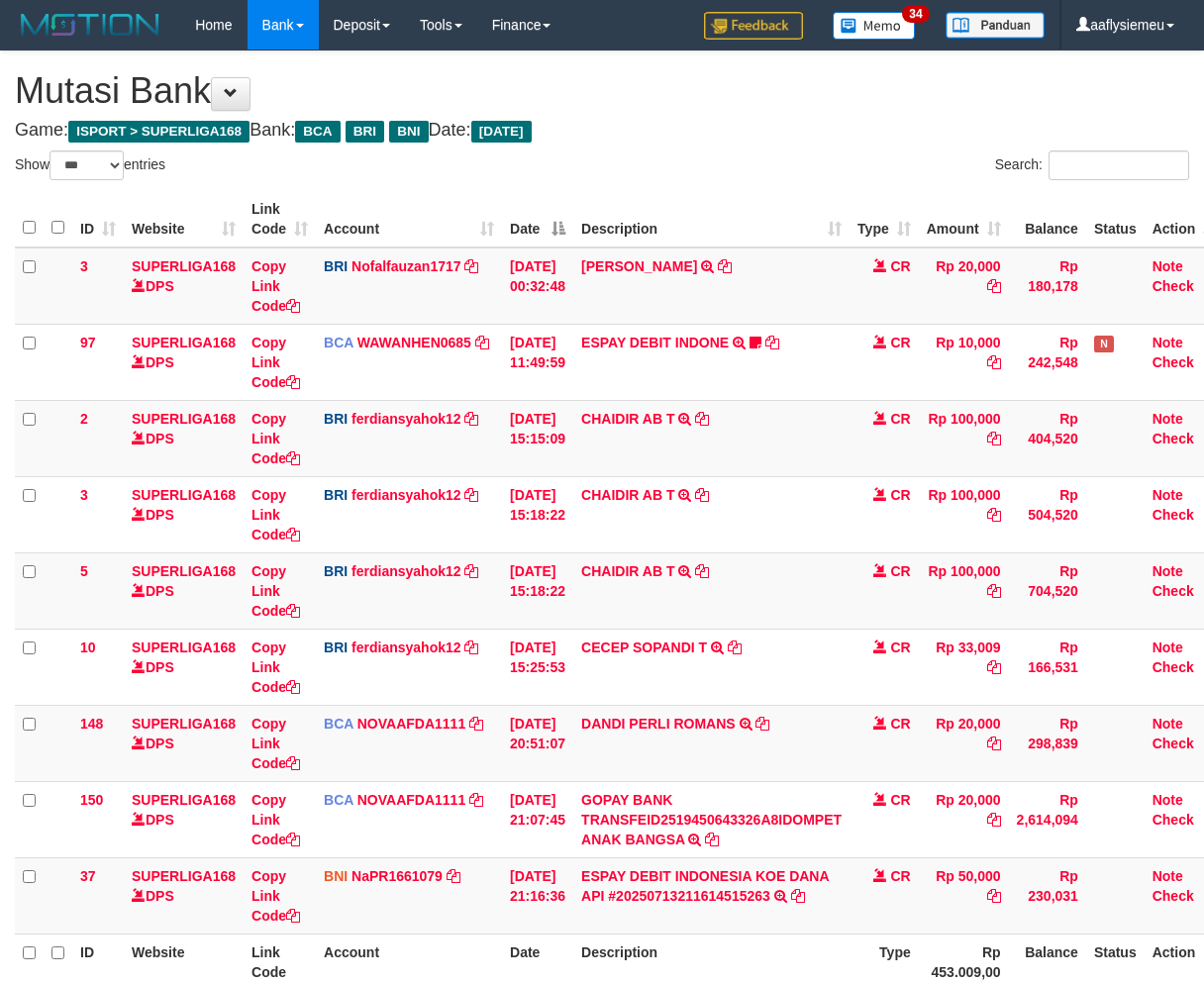 select on "***" 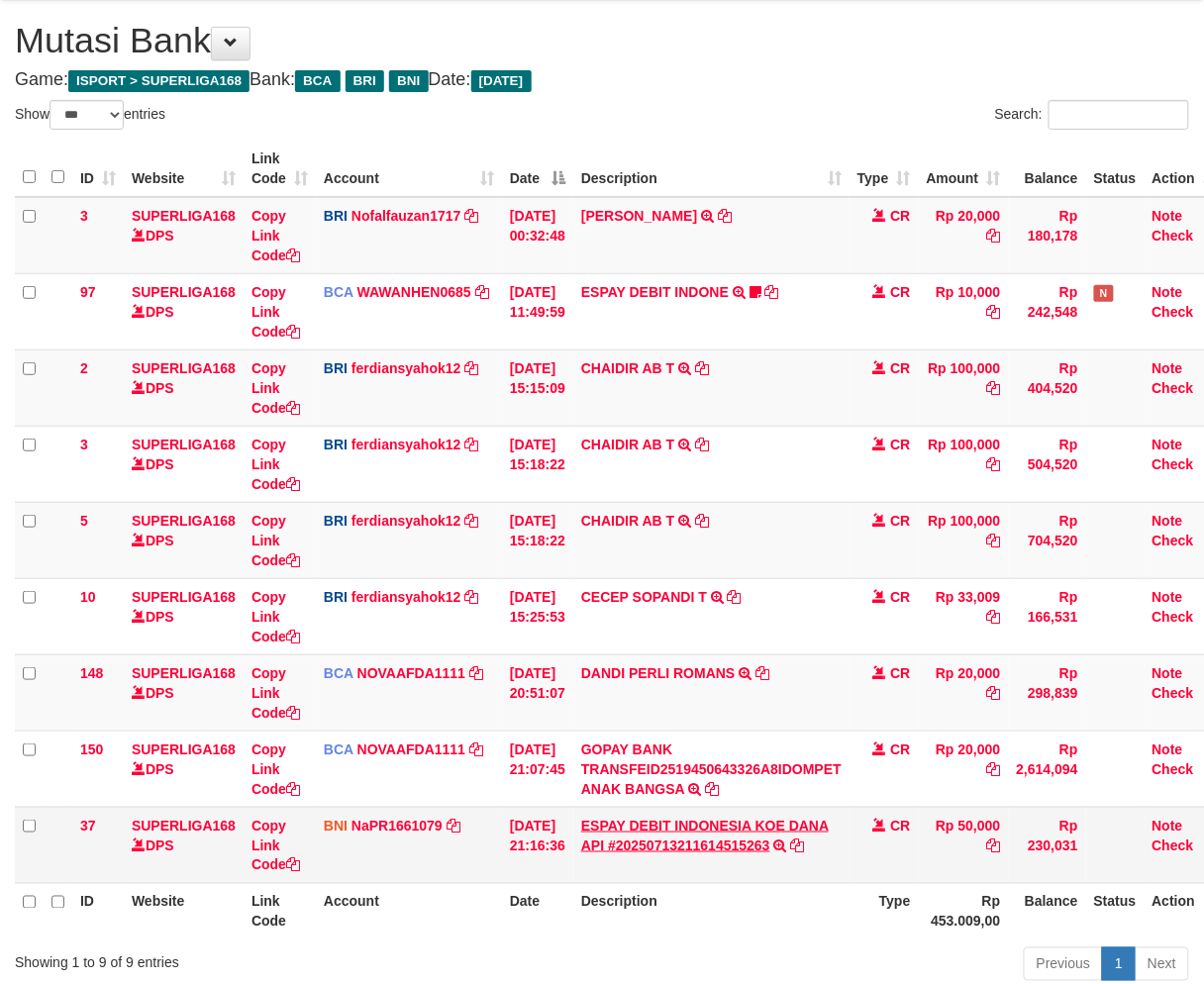 click on "ESPAY DEBIT INDONESIA KOE DANA API #20250713211614515263" at bounding box center [705, 836] 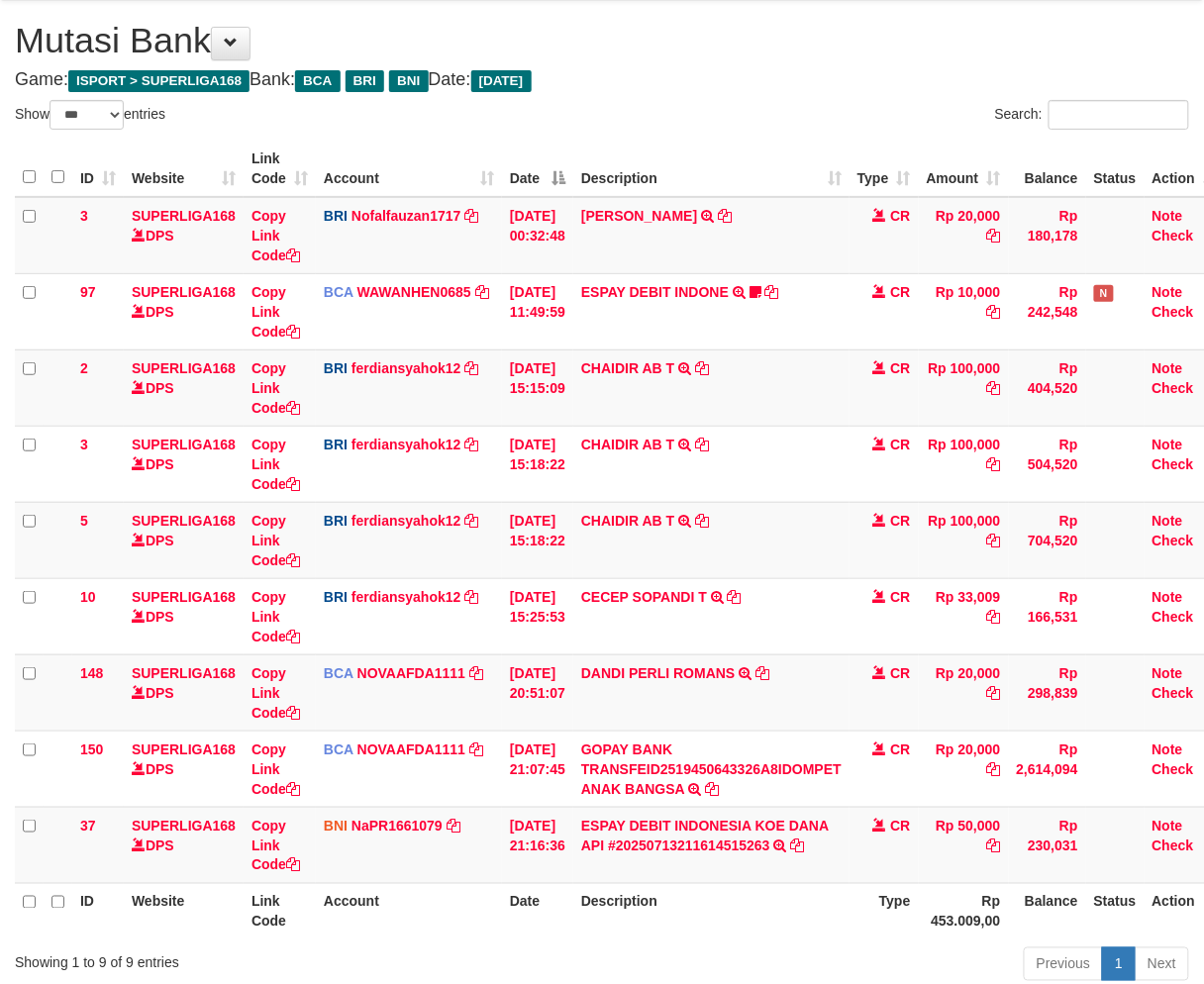 click on "ESPAY DEBIT INDONESIA KOE DANA API #20250713211614515263" at bounding box center [705, 836] 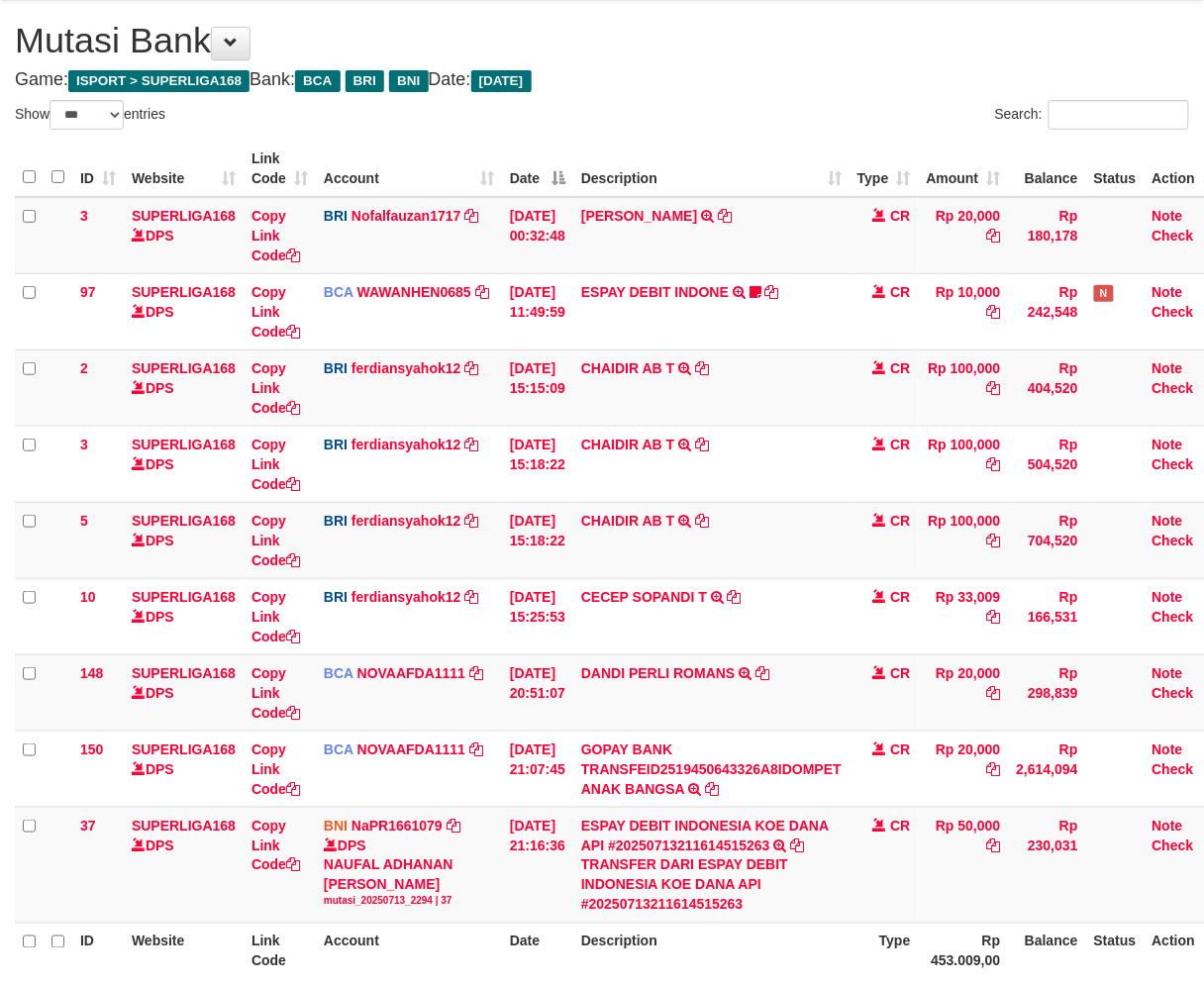 scroll, scrollTop: 199, scrollLeft: 0, axis: vertical 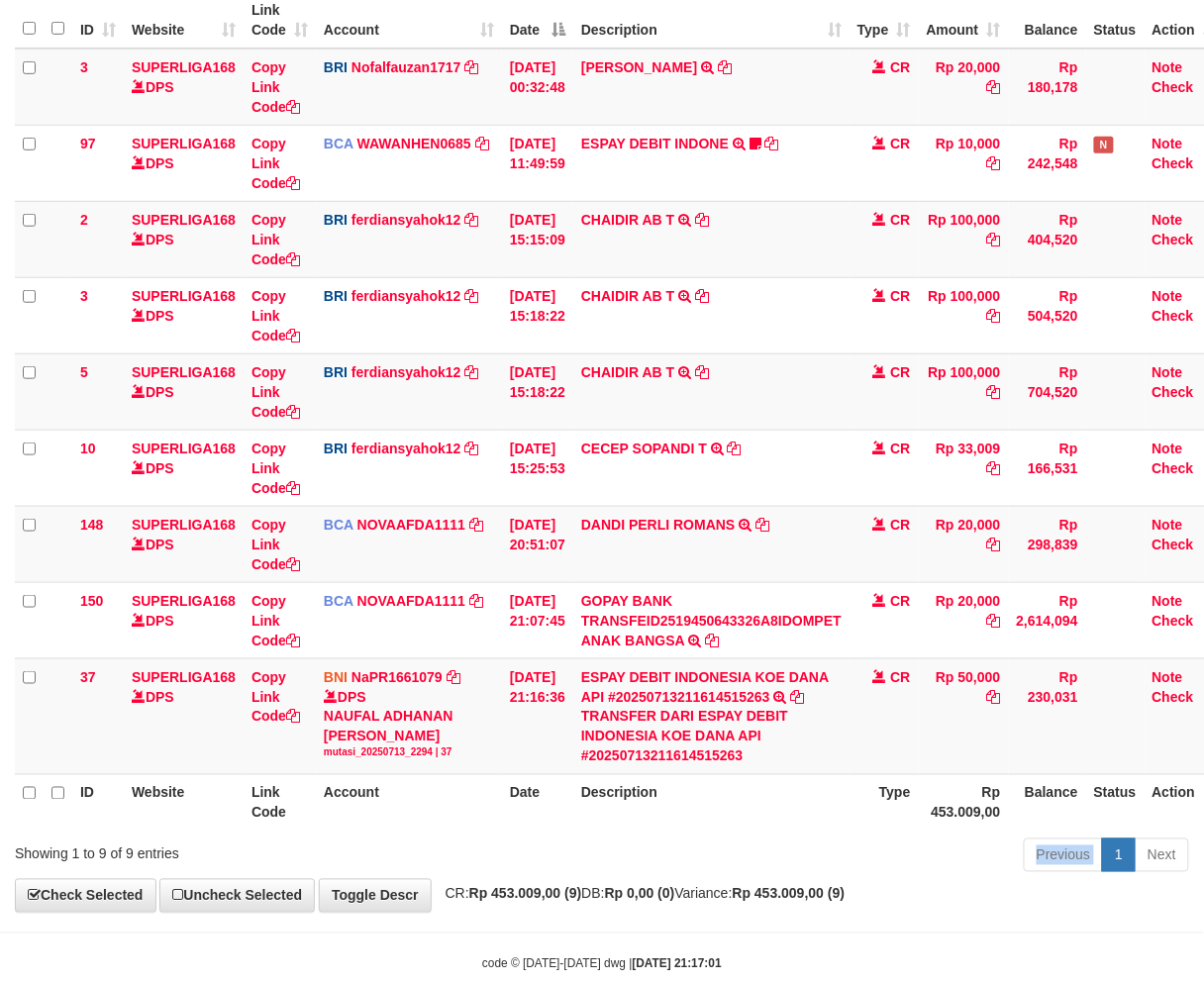 click on "Previous 1 Next" at bounding box center (853, 857) 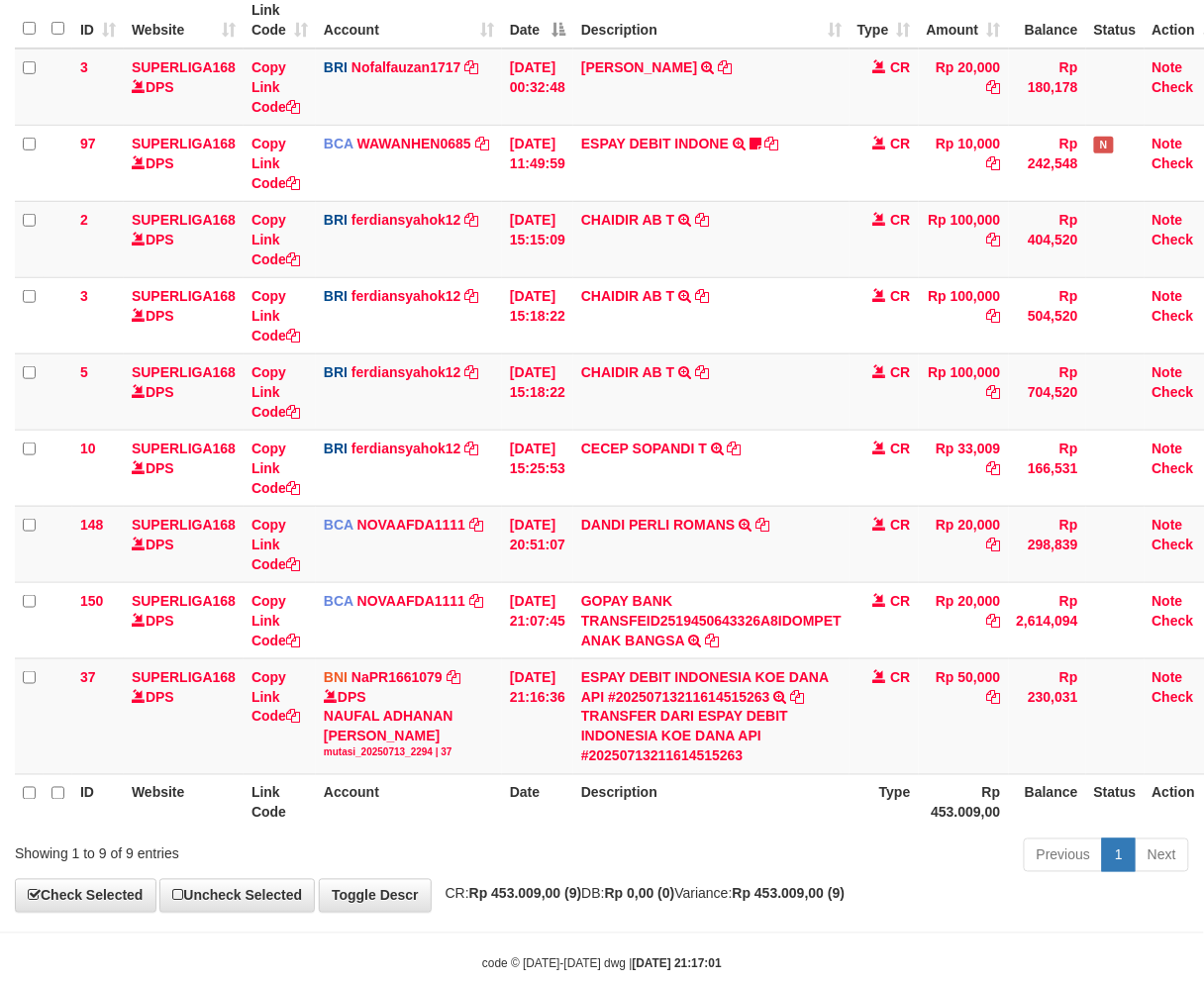 click on "Previous 1 Next" at bounding box center [853, 857] 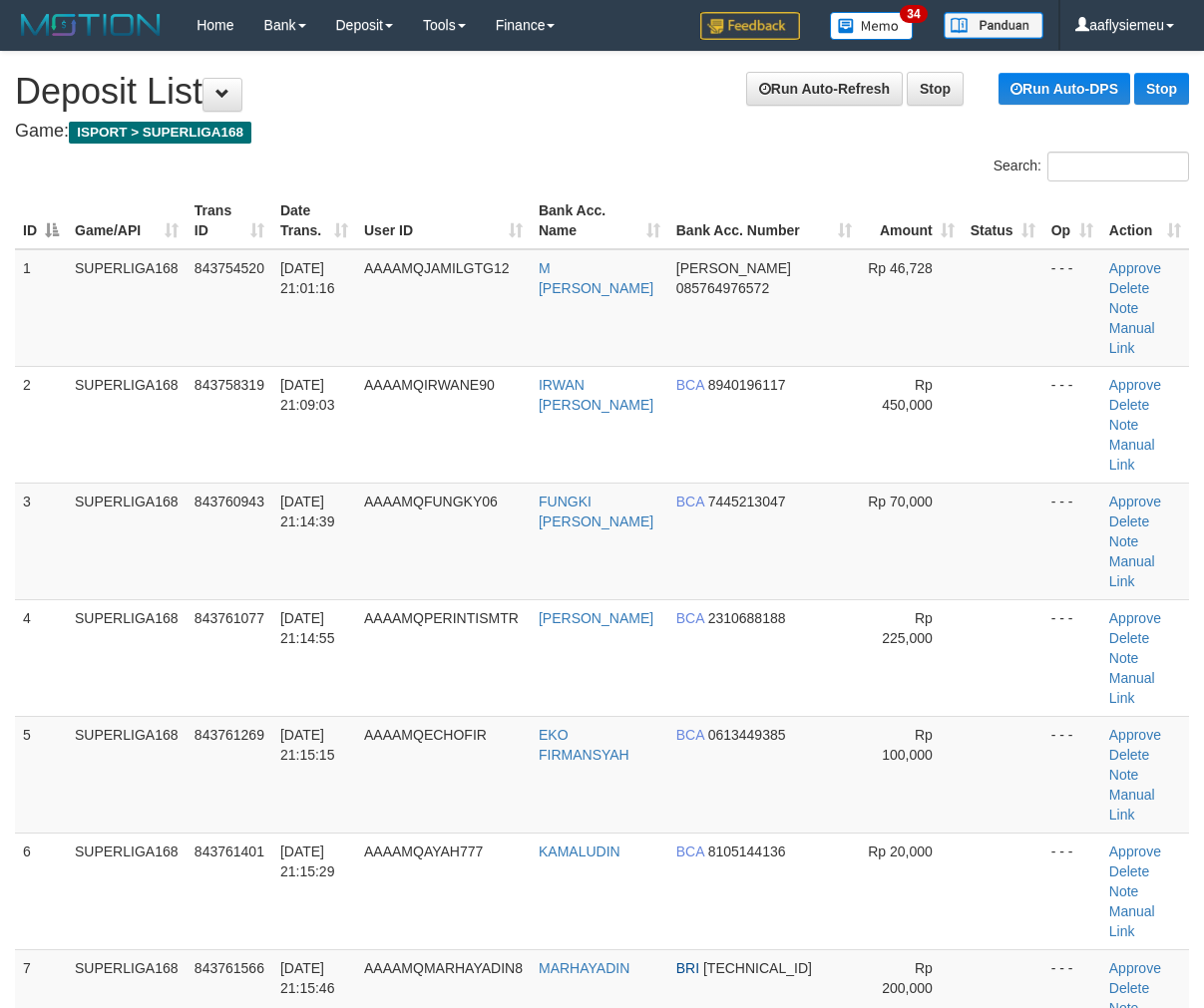 scroll, scrollTop: 0, scrollLeft: 0, axis: both 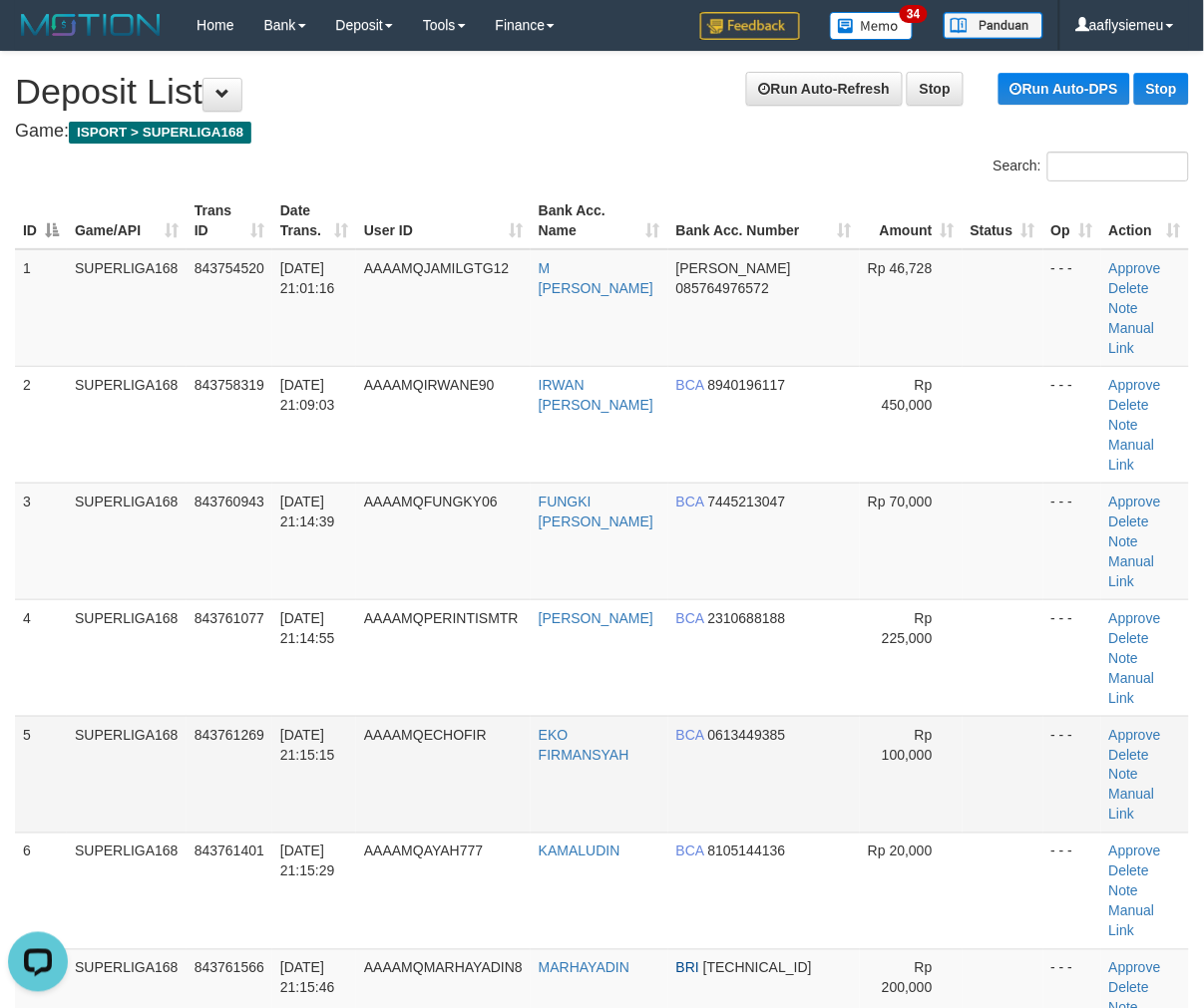 click on "SUPERLIGA168" at bounding box center [127, 774] 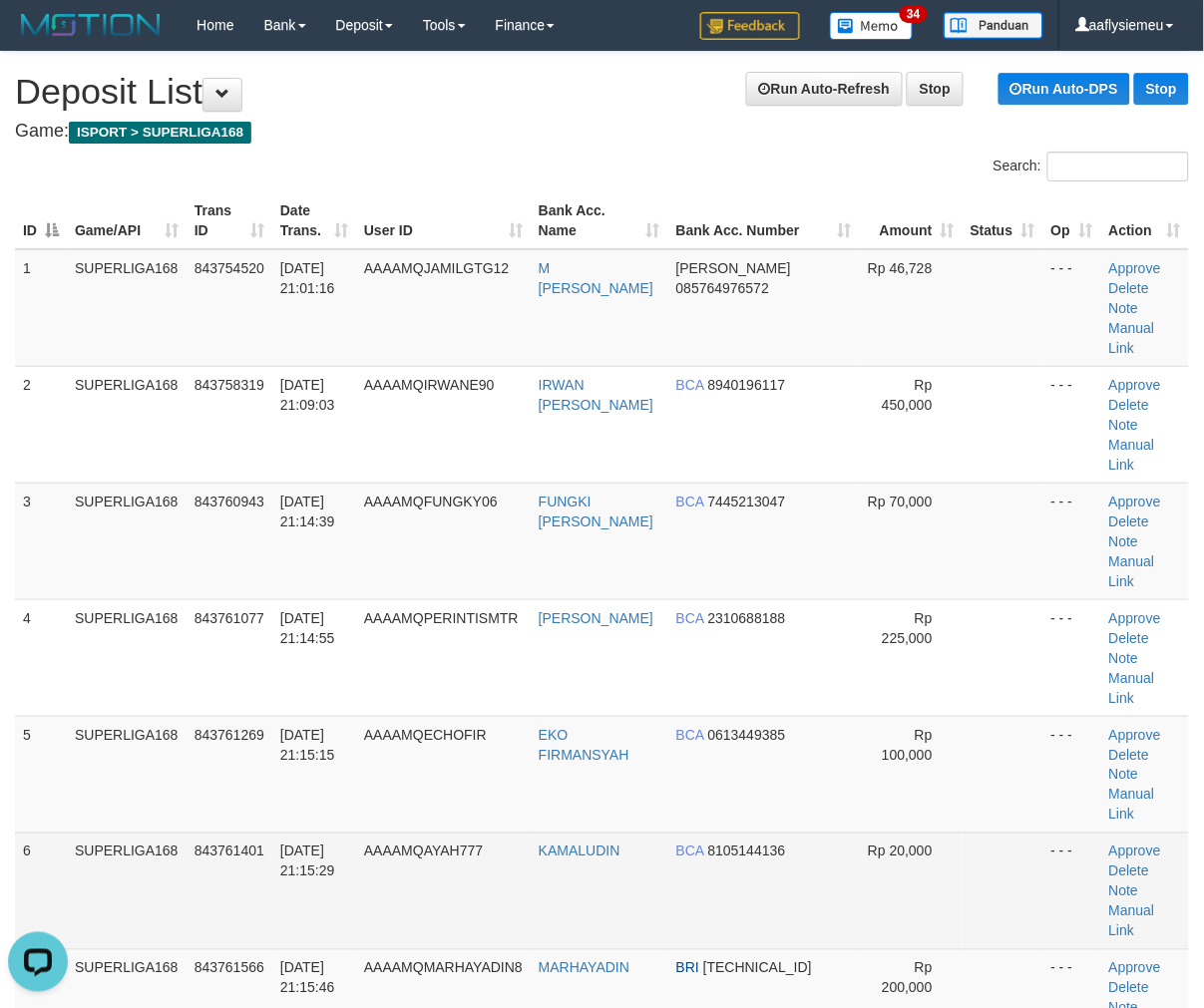 drag, startPoint x: 41, startPoint y: 685, endPoint x: 15, endPoint y: 699, distance: 29.529646 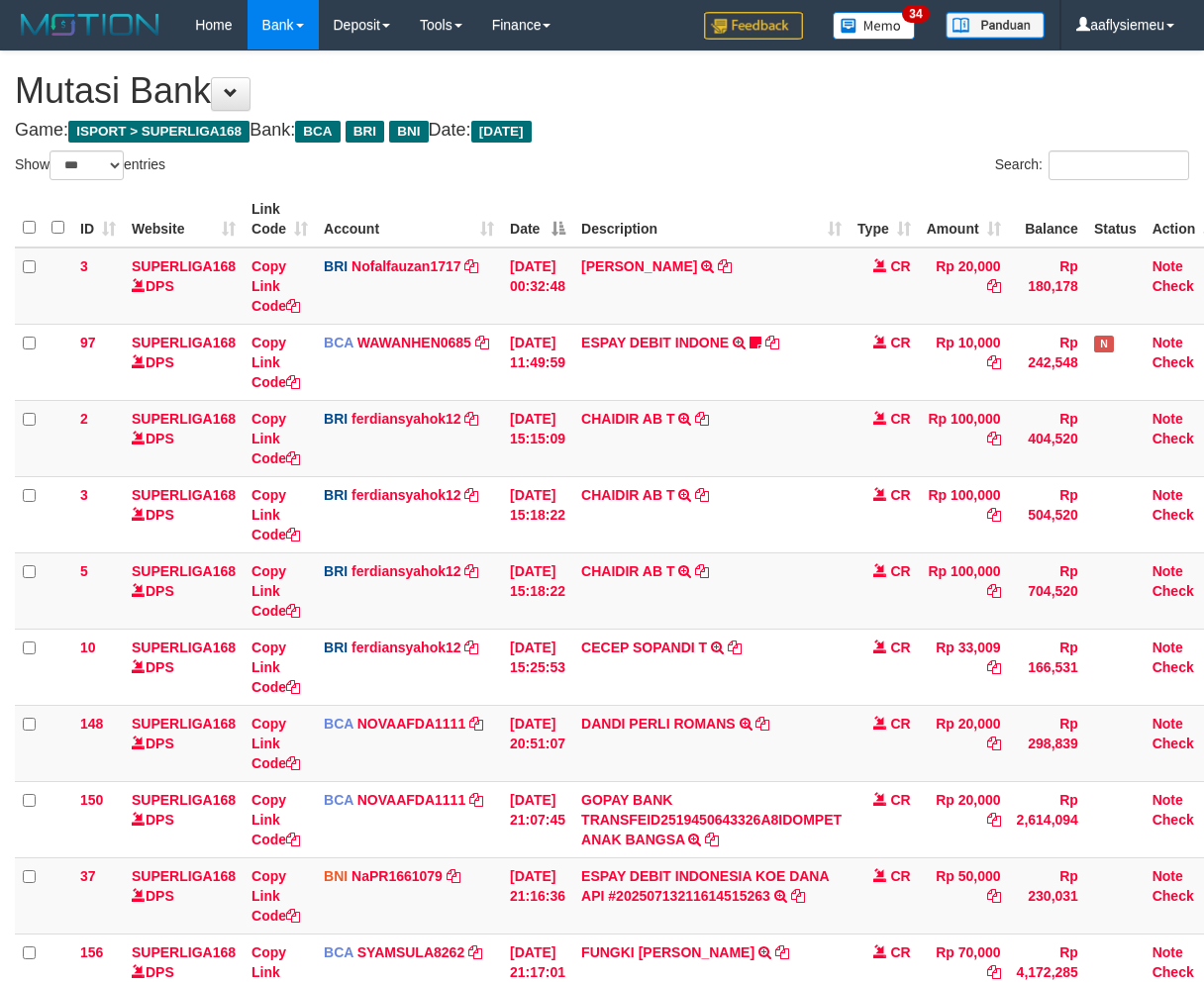 select on "***" 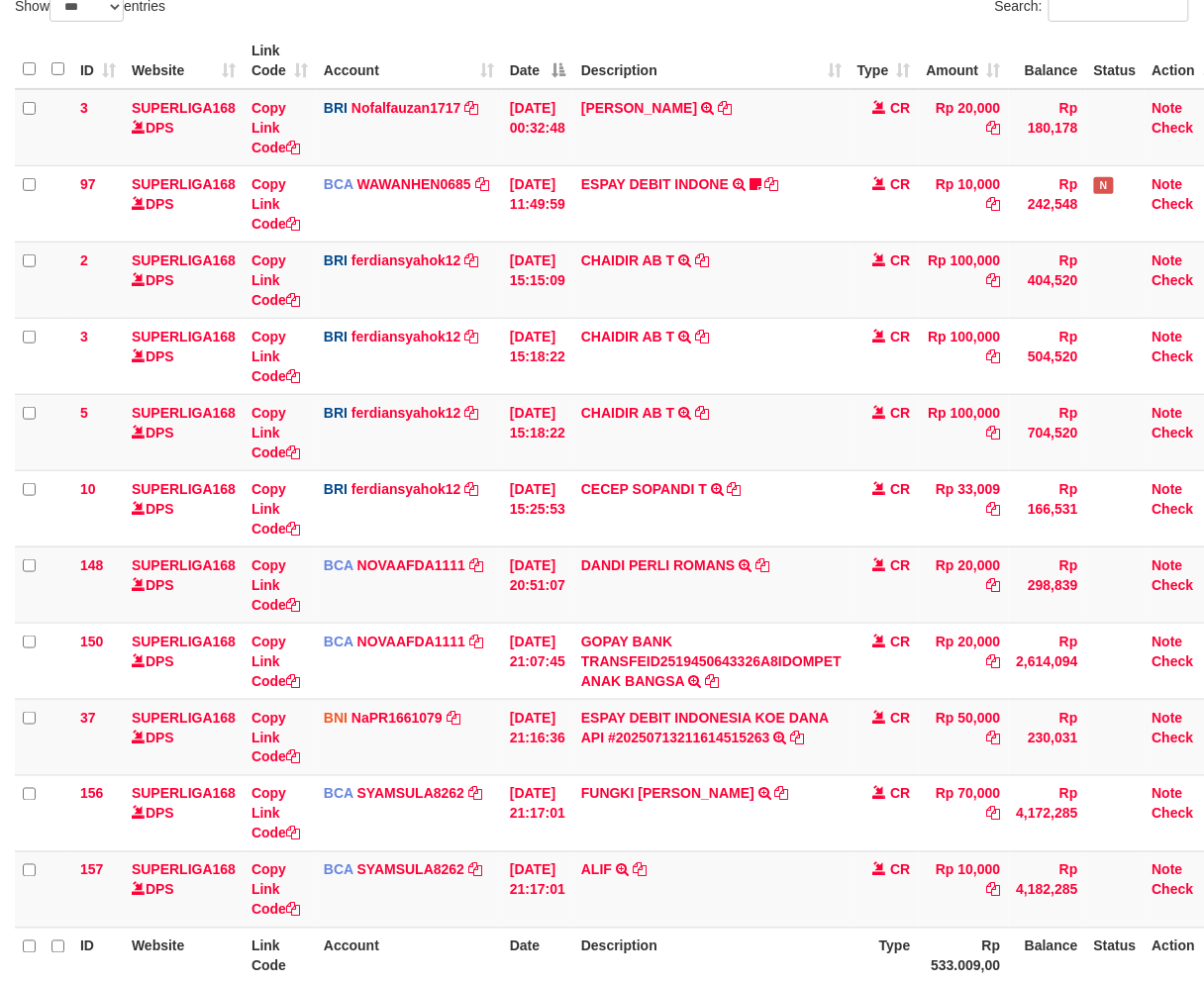 click on "FUNGKI ARI SETIAWA         TRSF E-BANKING CR 1307/FTSCY/WS95031
70000.00FUNGKI ARI SETIAWA" at bounding box center [711, 813] 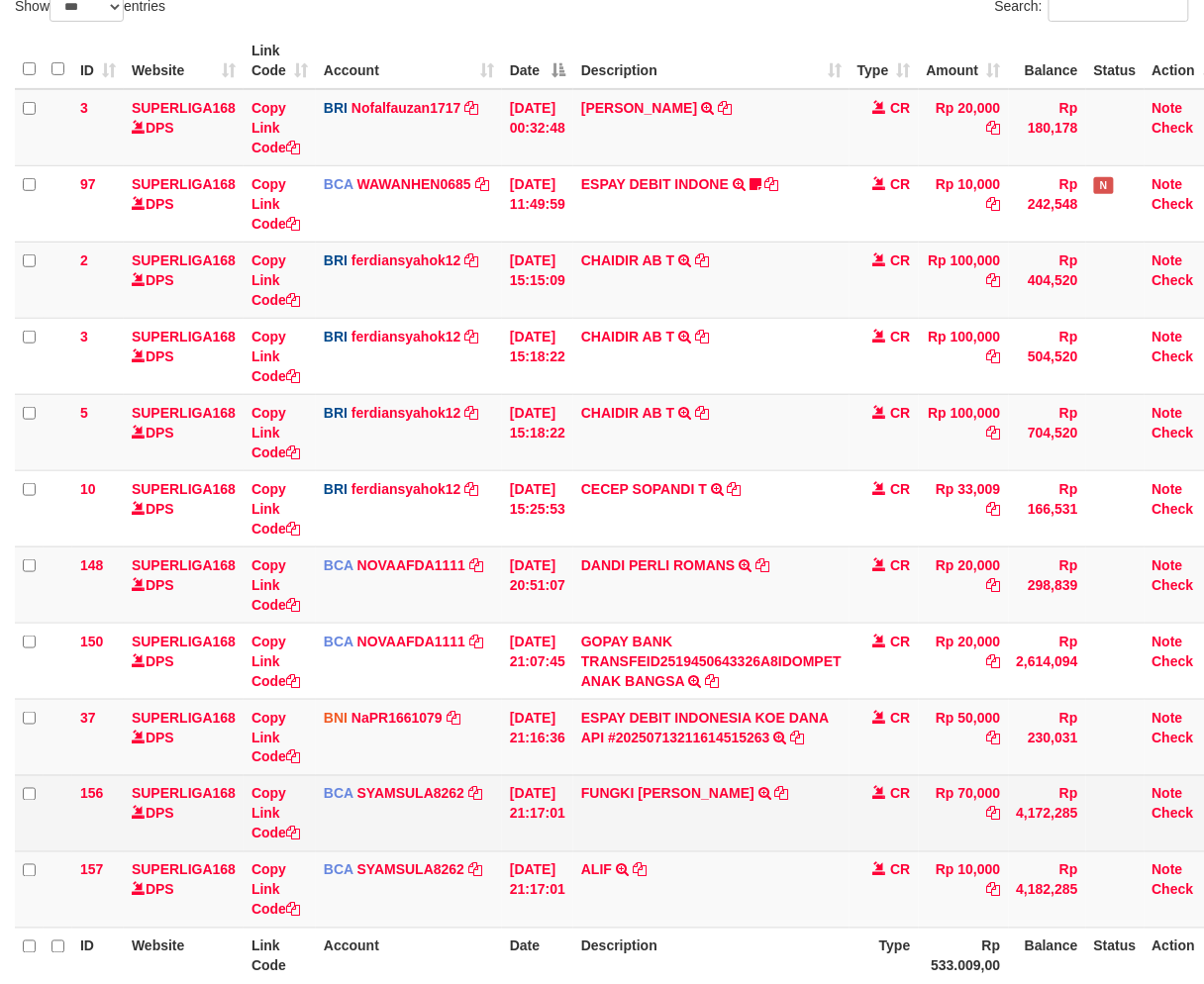 click on "FUNGKI ARI SETIAWA         TRSF E-BANKING CR 1307/FTSCY/WS95031
70000.00FUNGKI ARI SETIAWA" at bounding box center [711, 813] 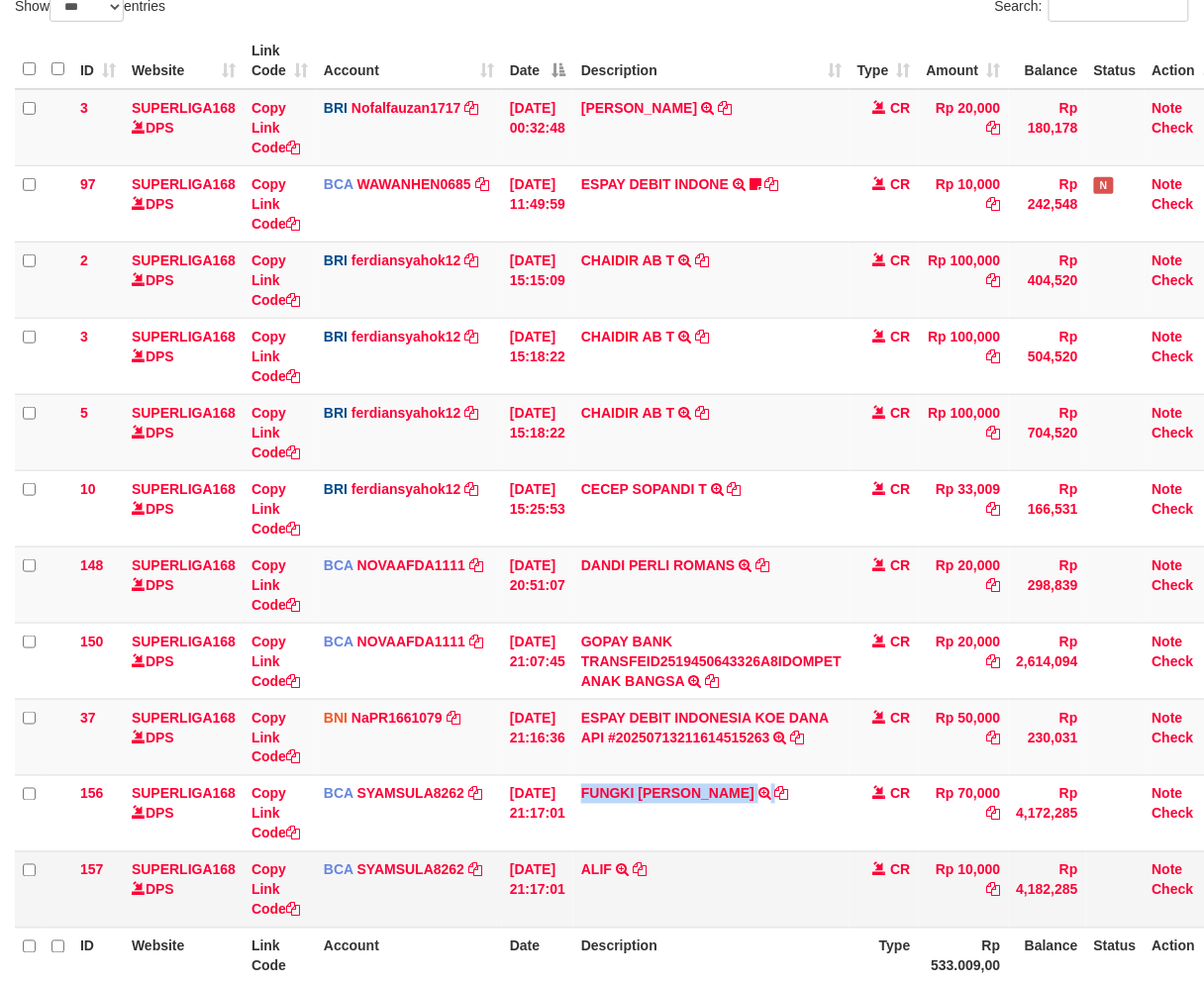 click on "FUNGKI ARI SETIAWA         TRSF E-BANKING CR 1307/FTSCY/WS95031
70000.00FUNGKI ARI SETIAWA" at bounding box center (711, 813) 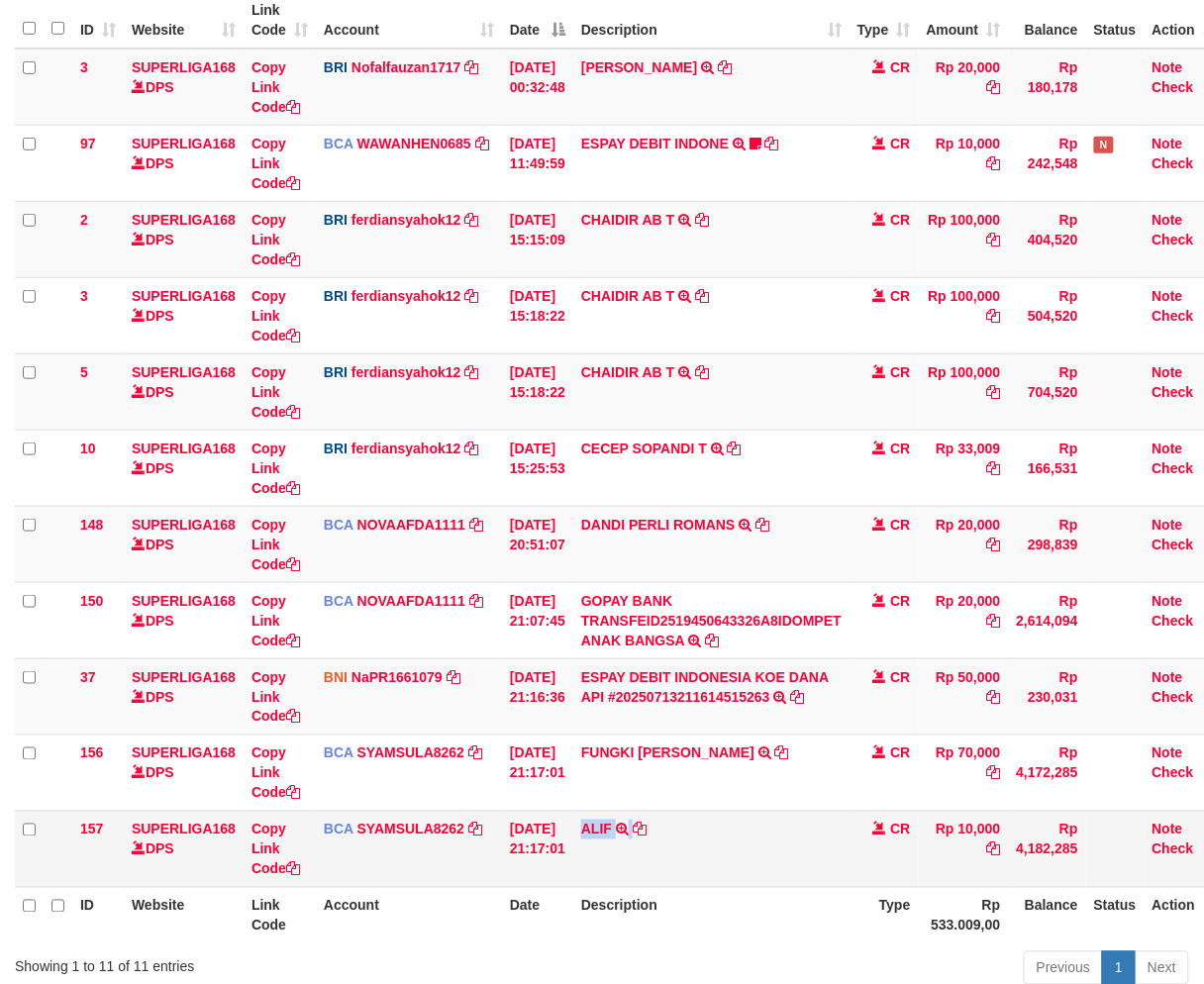 click on "ALIF         TRSF E-BANKING CR 1307/FTSCY/WS95031
10000.00ALIF" at bounding box center (711, 848) 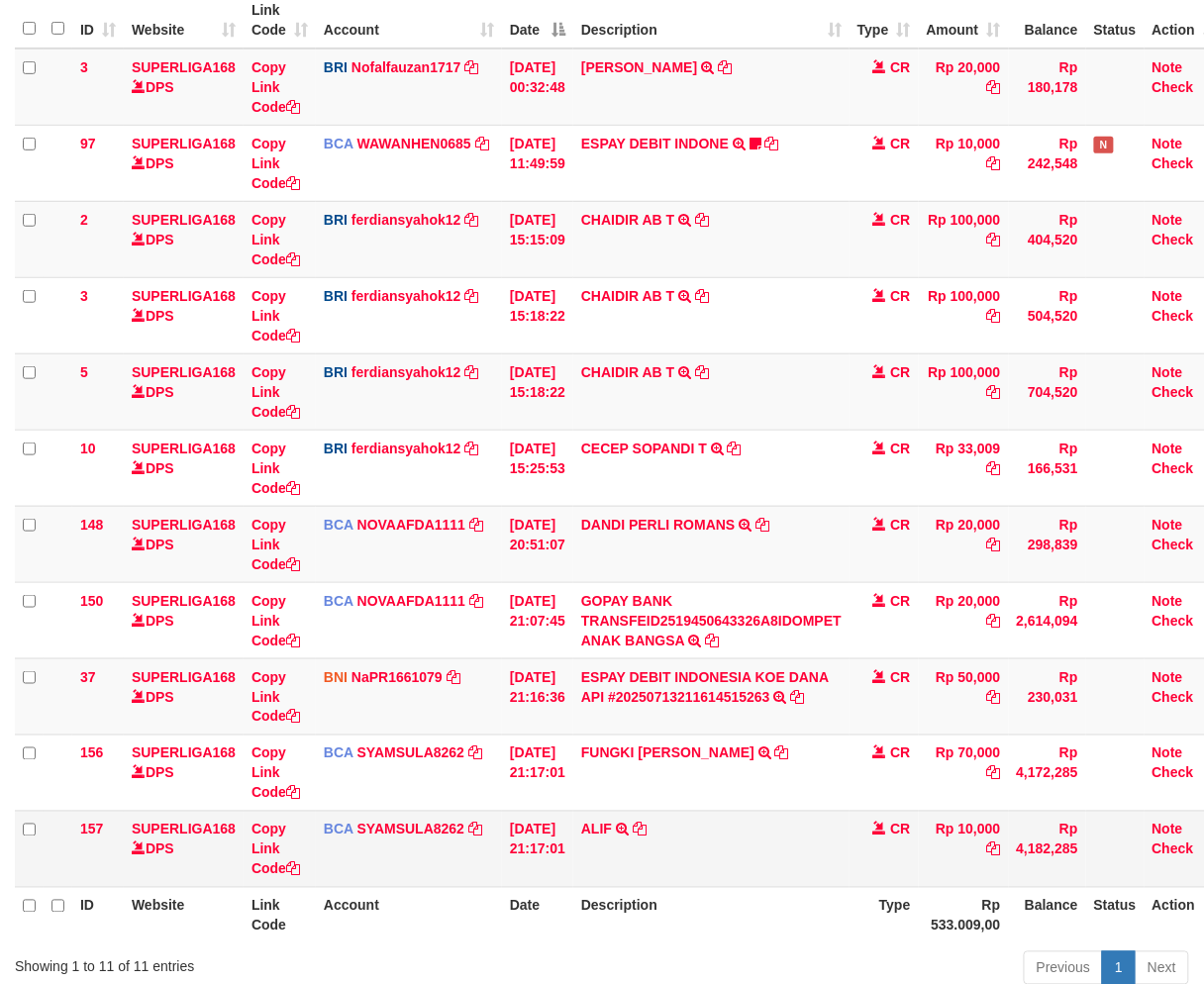click on "ALIF         TRSF E-BANKING CR 1307/FTSCY/WS95031
10000.00ALIF" at bounding box center (711, 848) 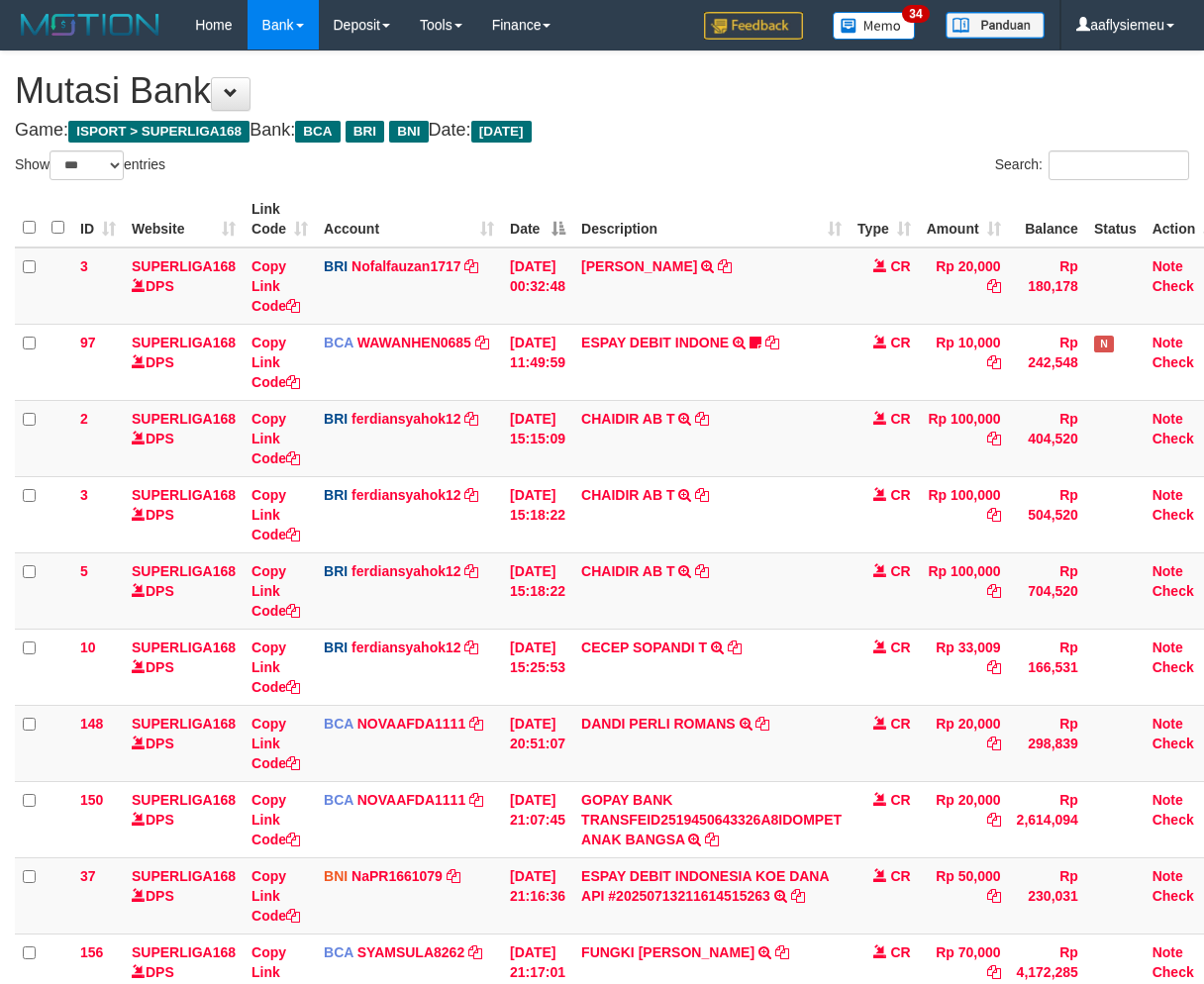 select on "***" 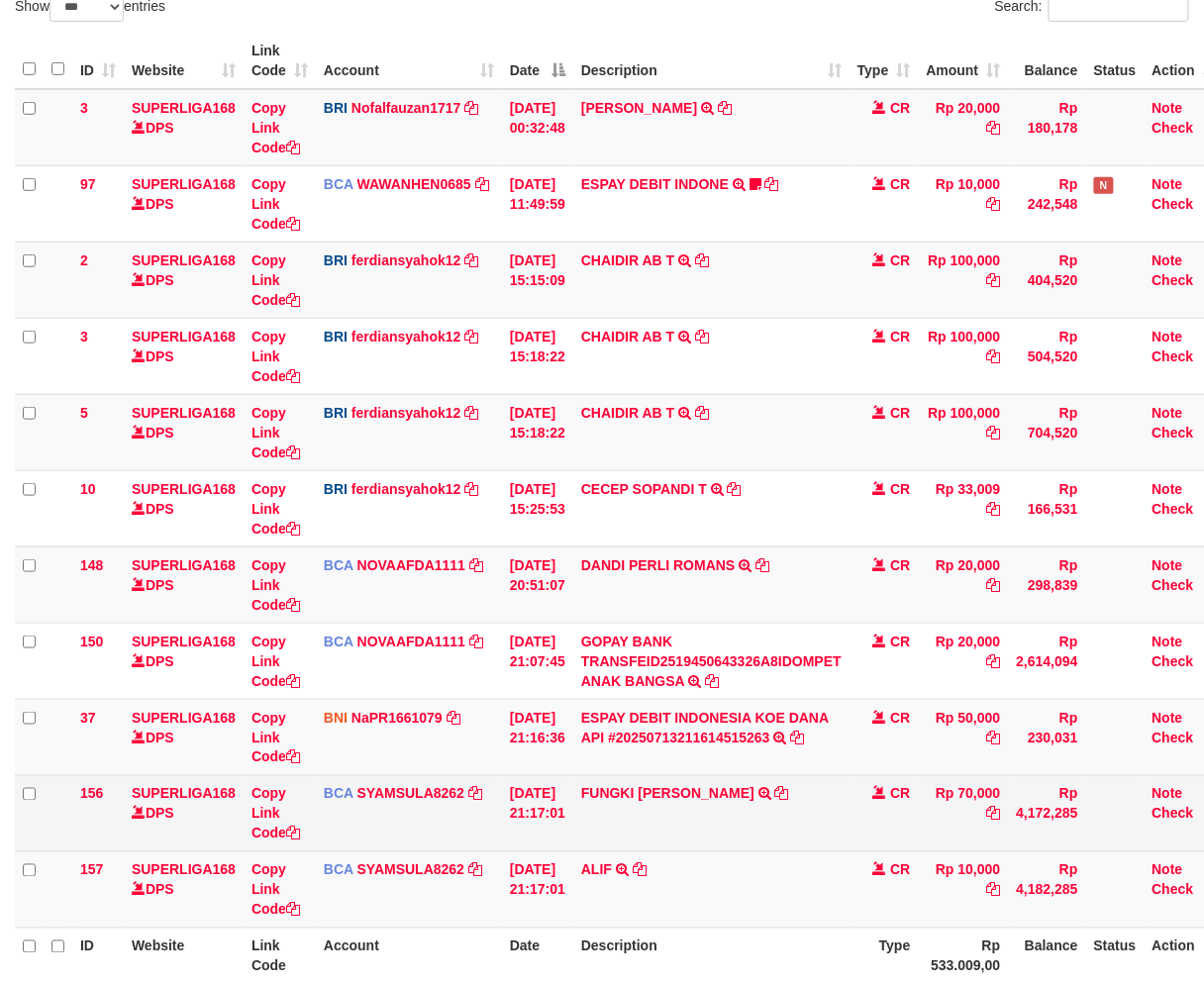 scroll, scrollTop: 199, scrollLeft: 0, axis: vertical 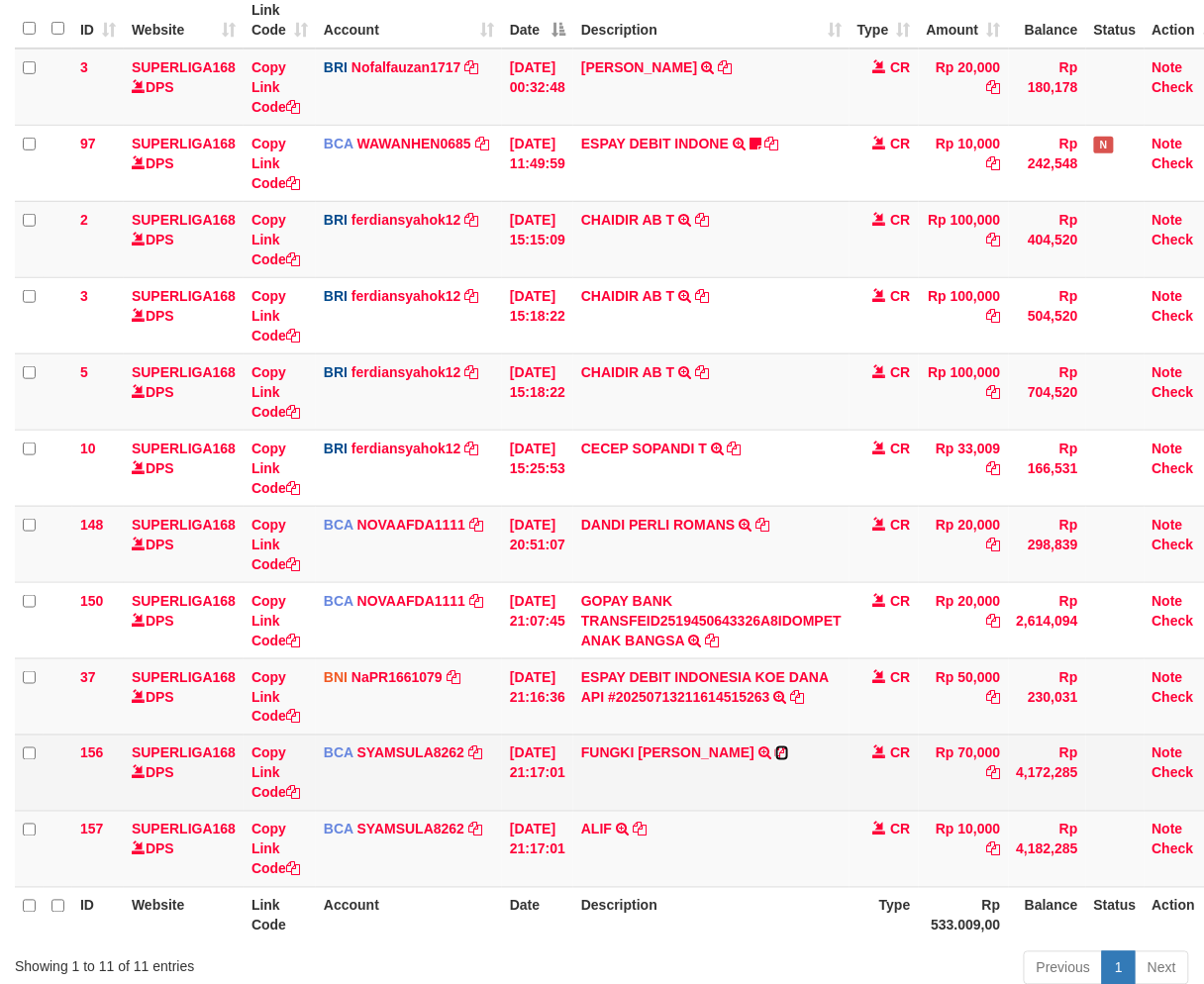 click at bounding box center (782, 753) 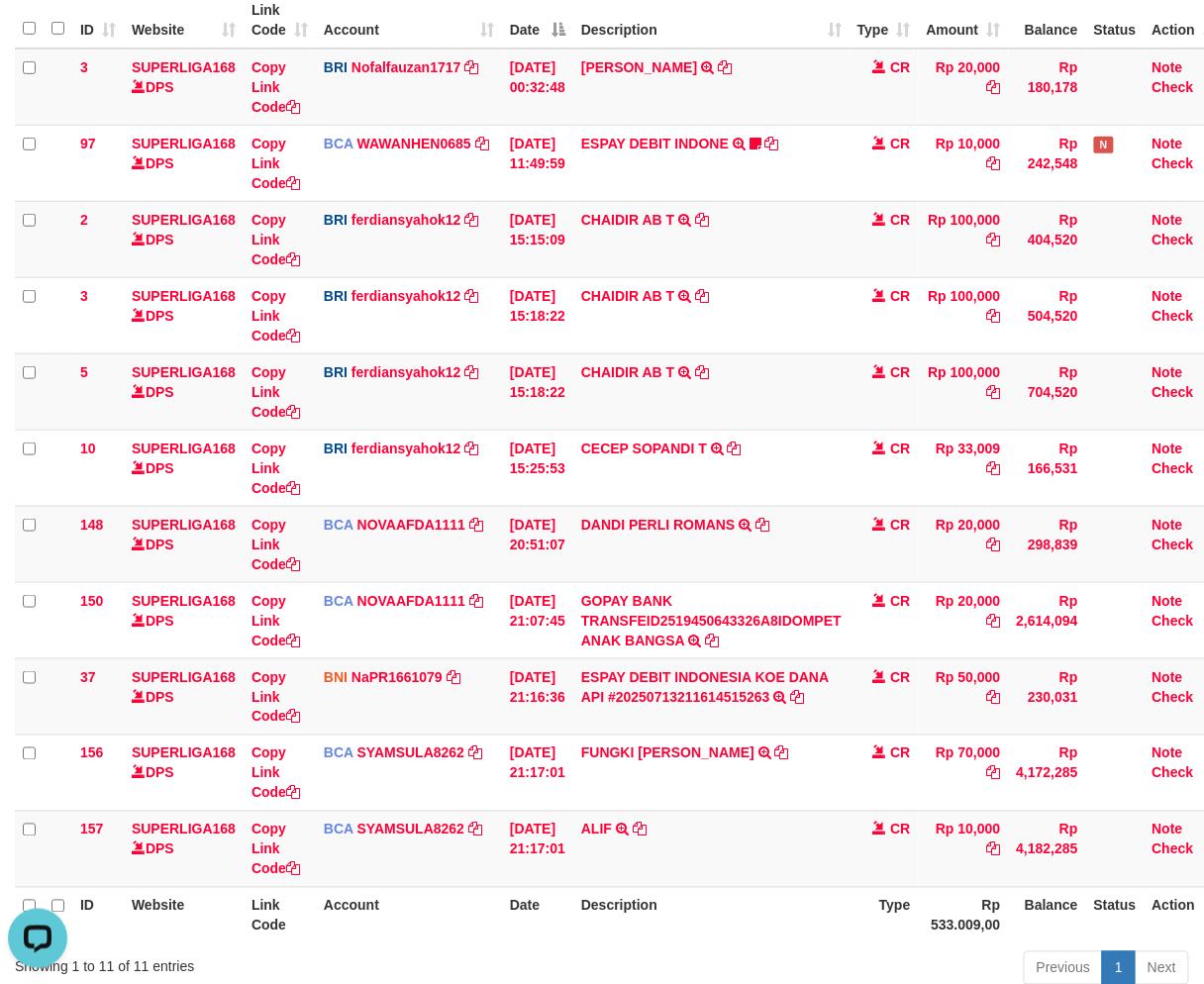 scroll, scrollTop: 0, scrollLeft: 0, axis: both 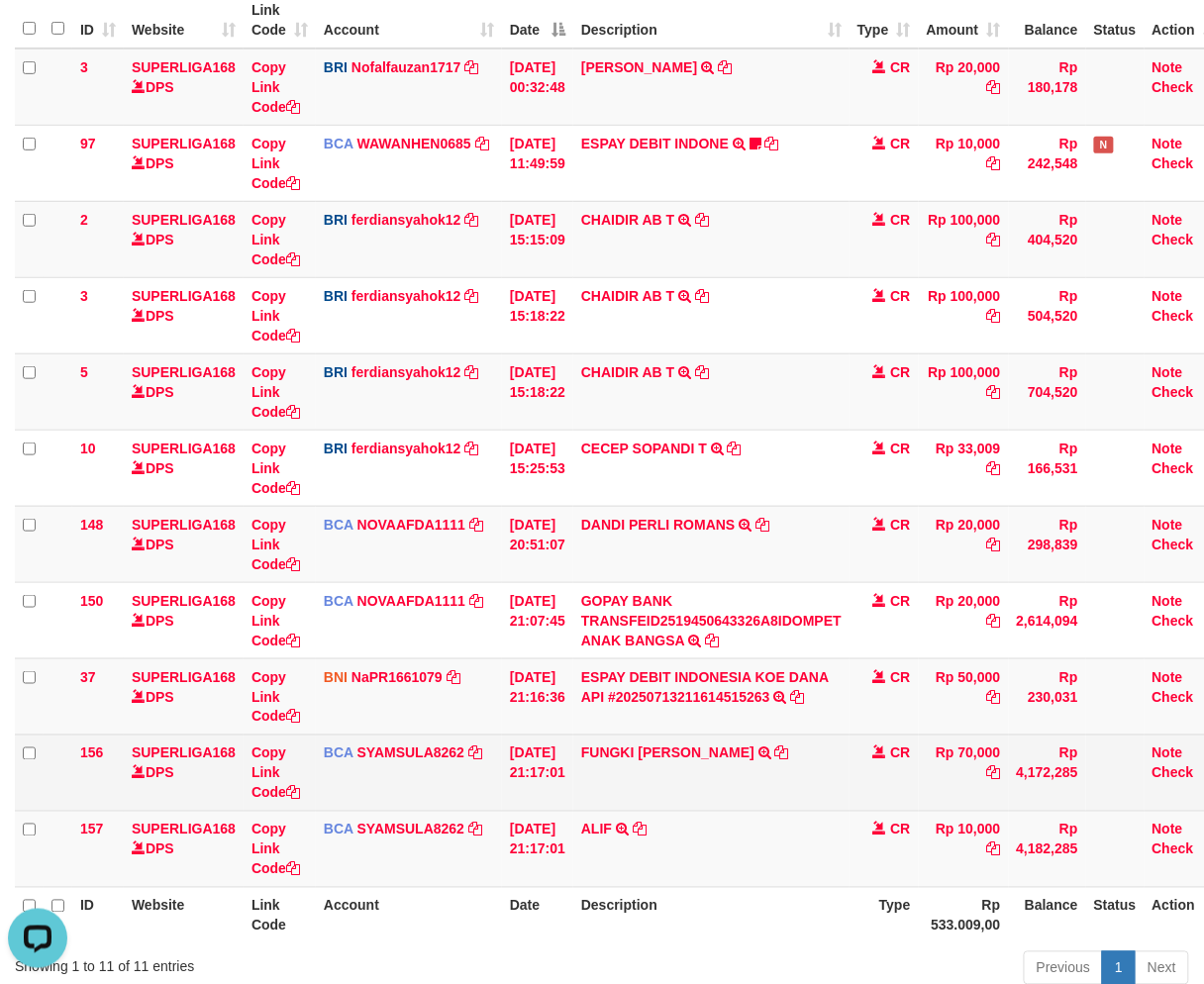 click on "Rp 70,000" at bounding box center (963, 772) 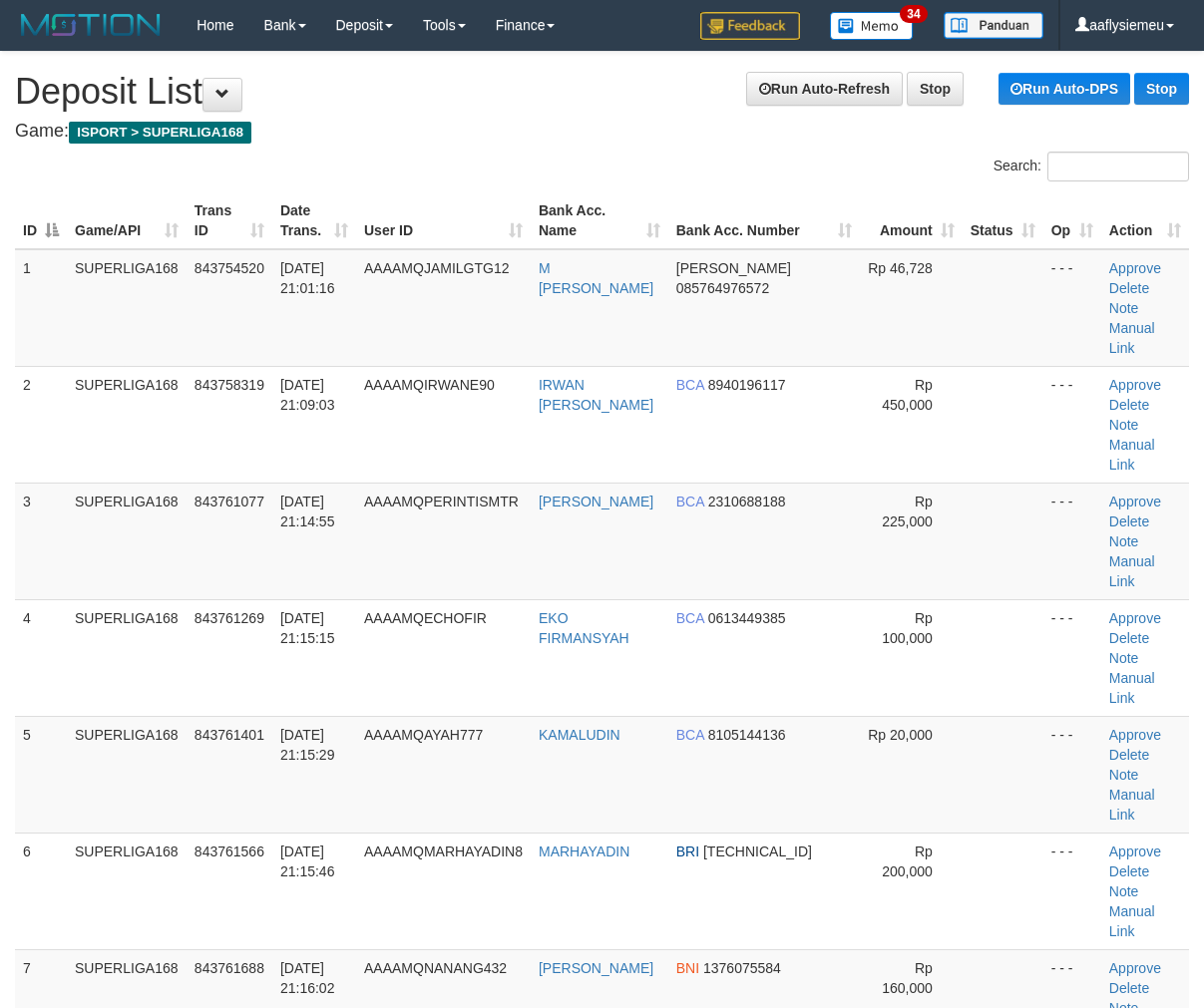 scroll, scrollTop: 0, scrollLeft: 0, axis: both 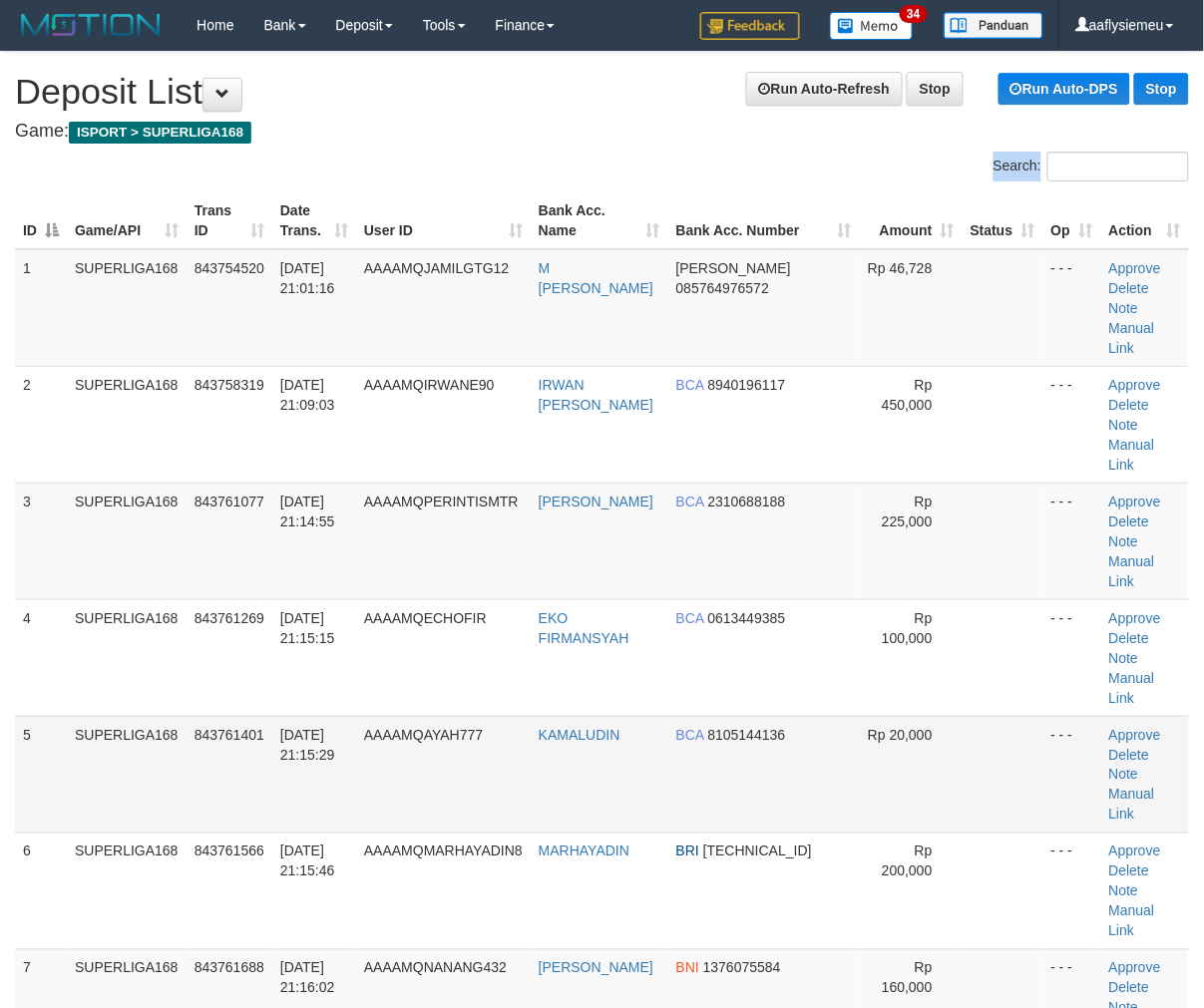 click on "SUPERLIGA168" at bounding box center [127, 774] 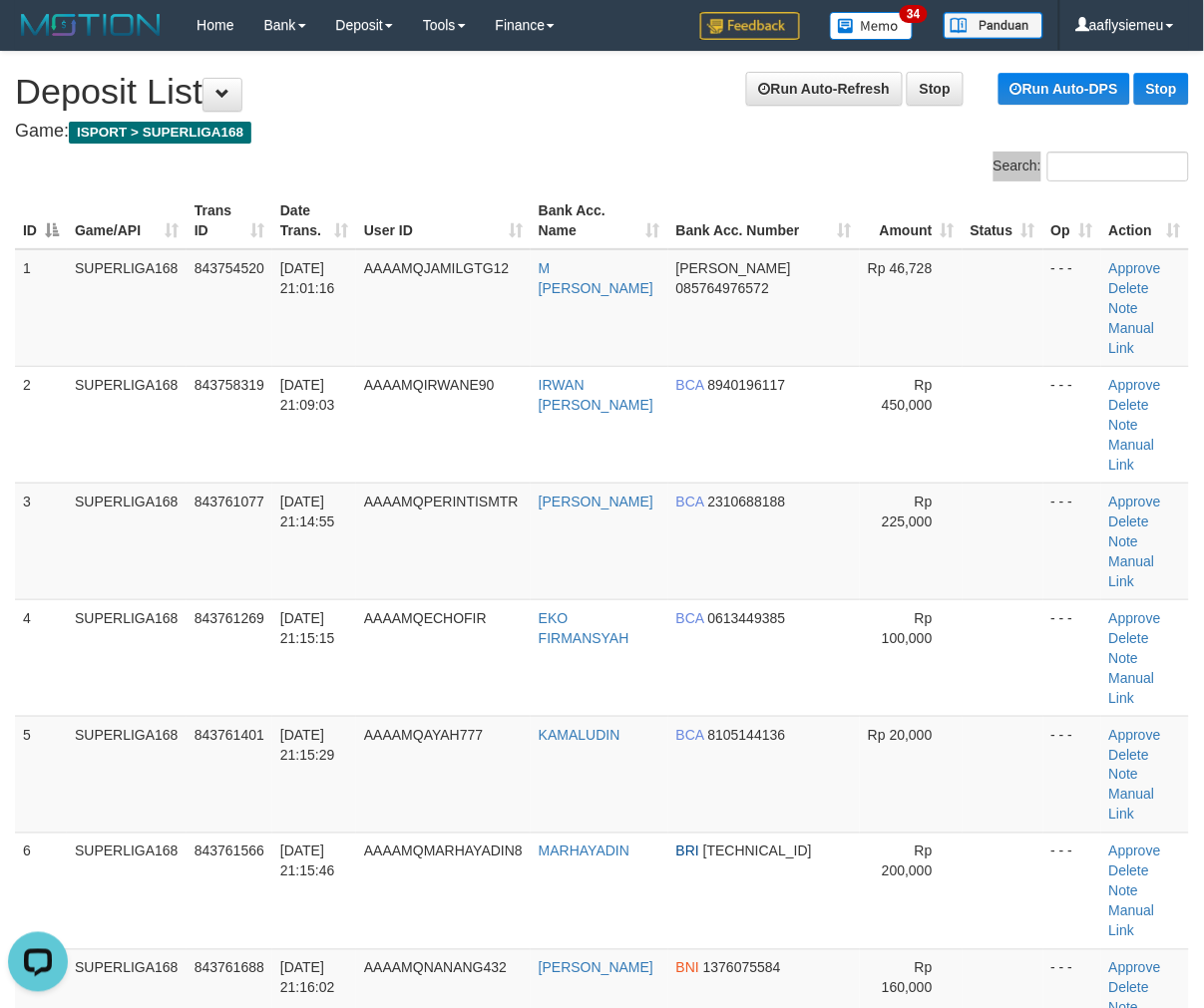 scroll, scrollTop: 0, scrollLeft: 0, axis: both 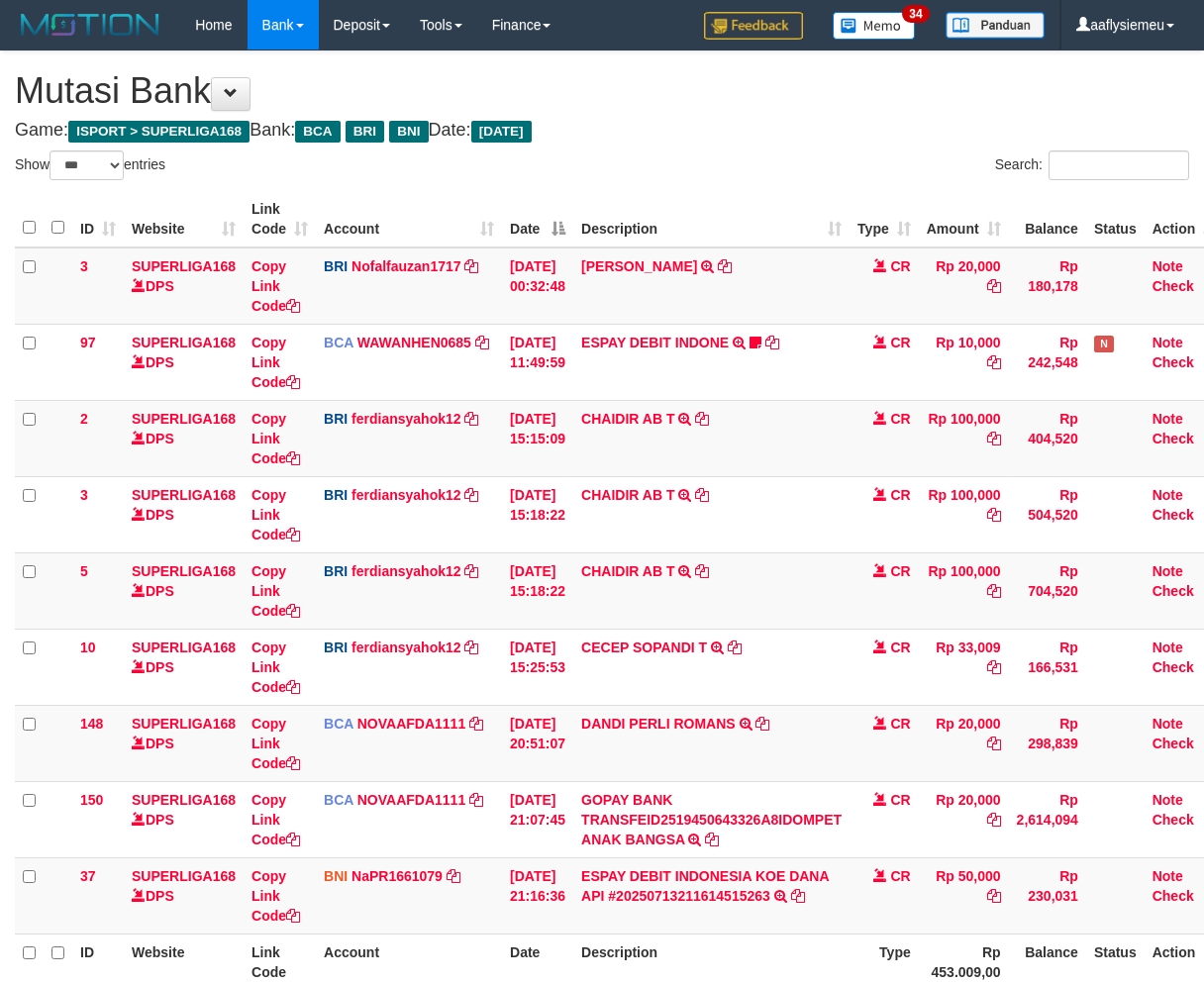 select on "***" 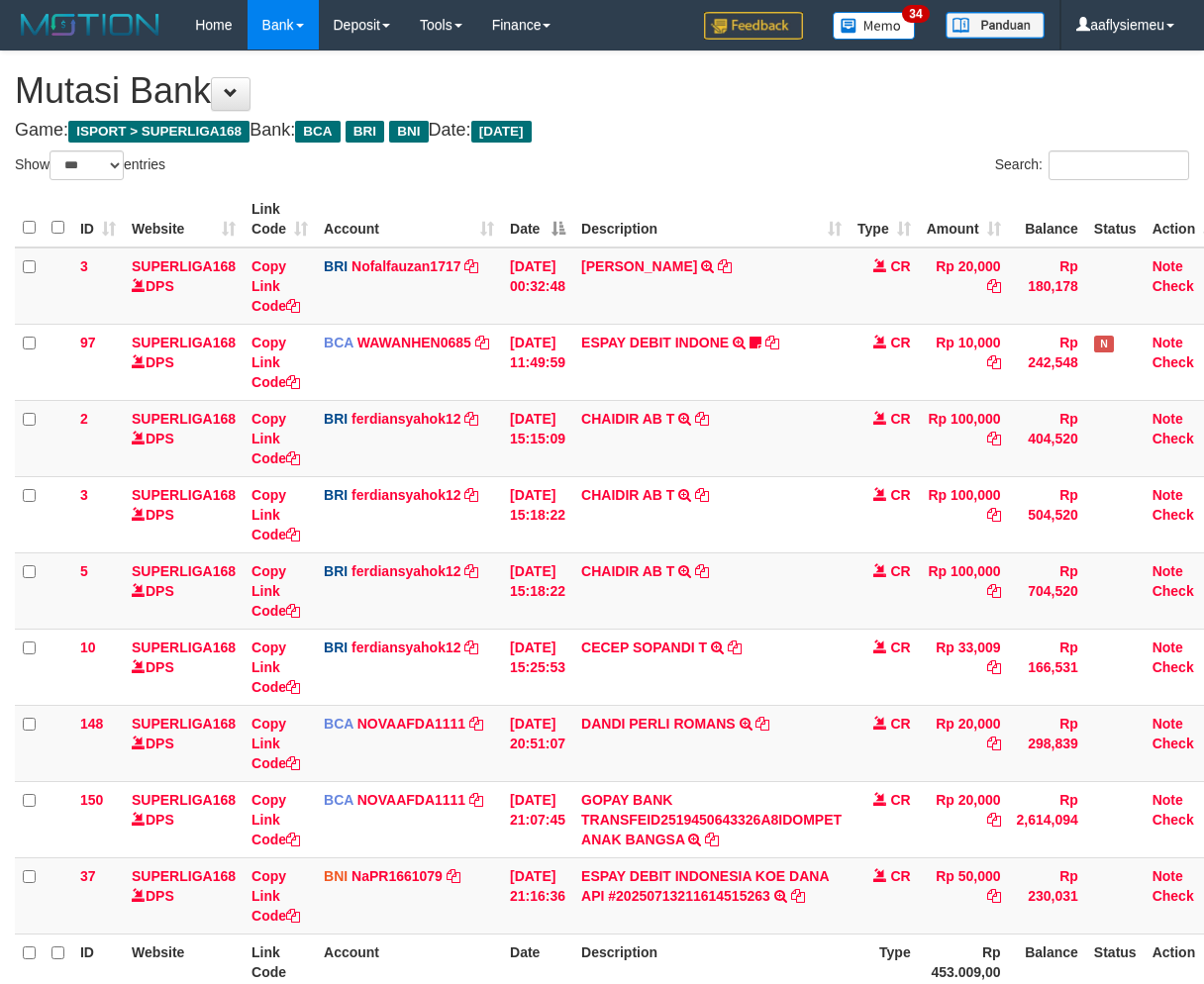 click on "ESPAY DEBIT INDONESIA KOE DANA API #20250713211614515263" at bounding box center [705, 886] 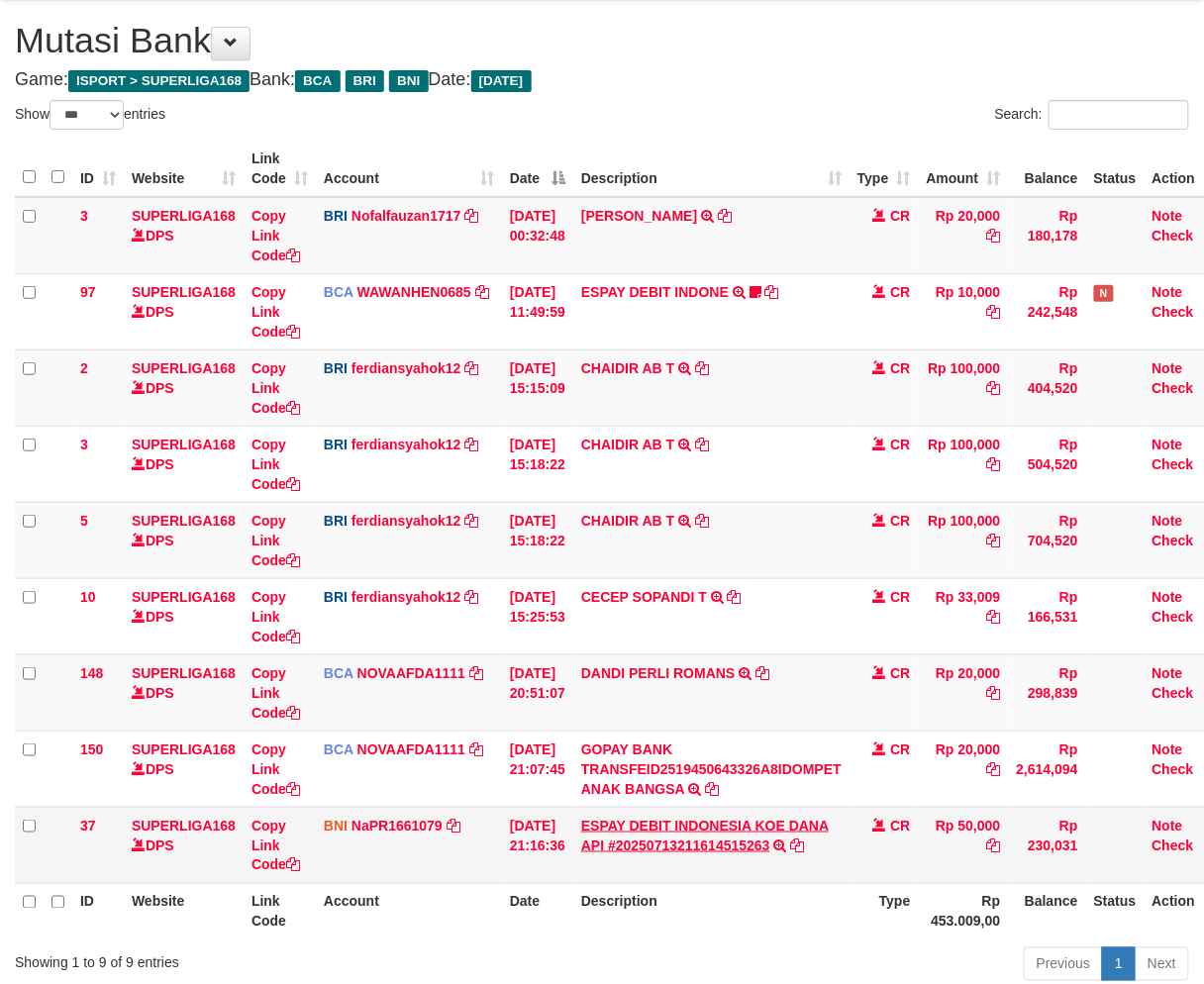 click on "ESPAY DEBIT INDONESIA KOE DANA API #20250713211614515263" at bounding box center (705, 836) 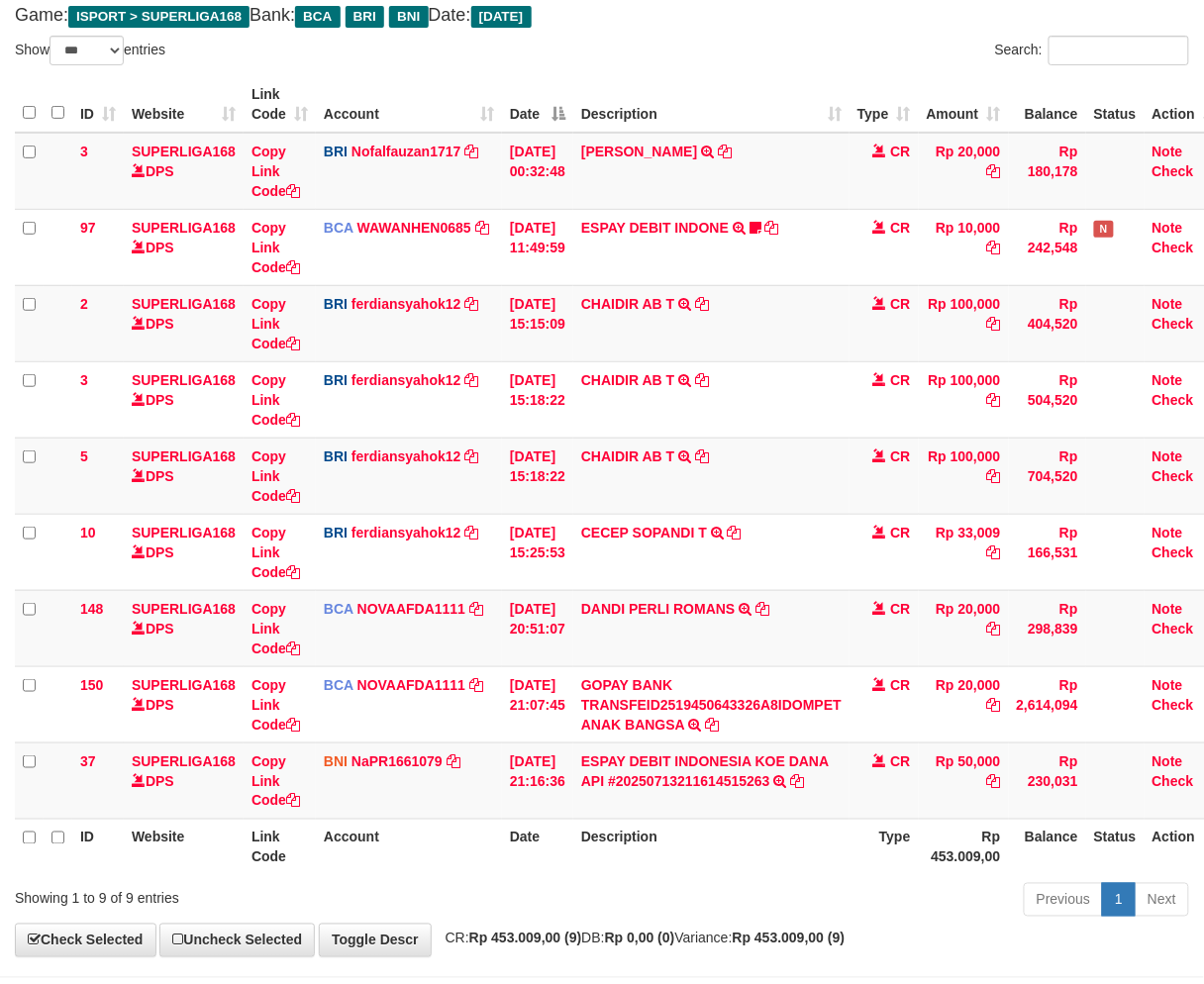scroll, scrollTop: 199, scrollLeft: 0, axis: vertical 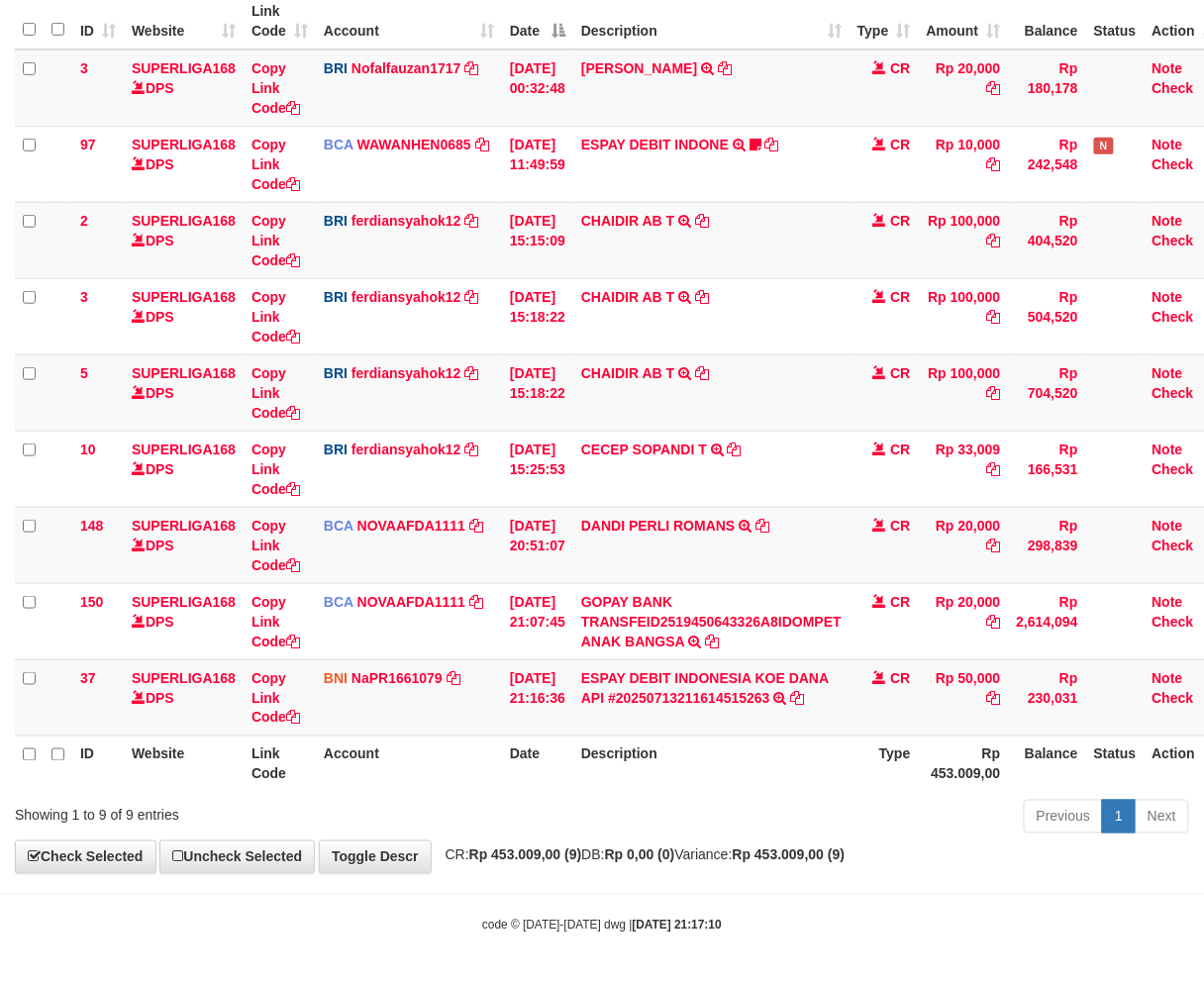 drag, startPoint x: 788, startPoint y: 825, endPoint x: 1199, endPoint y: 777, distance: 413.7934 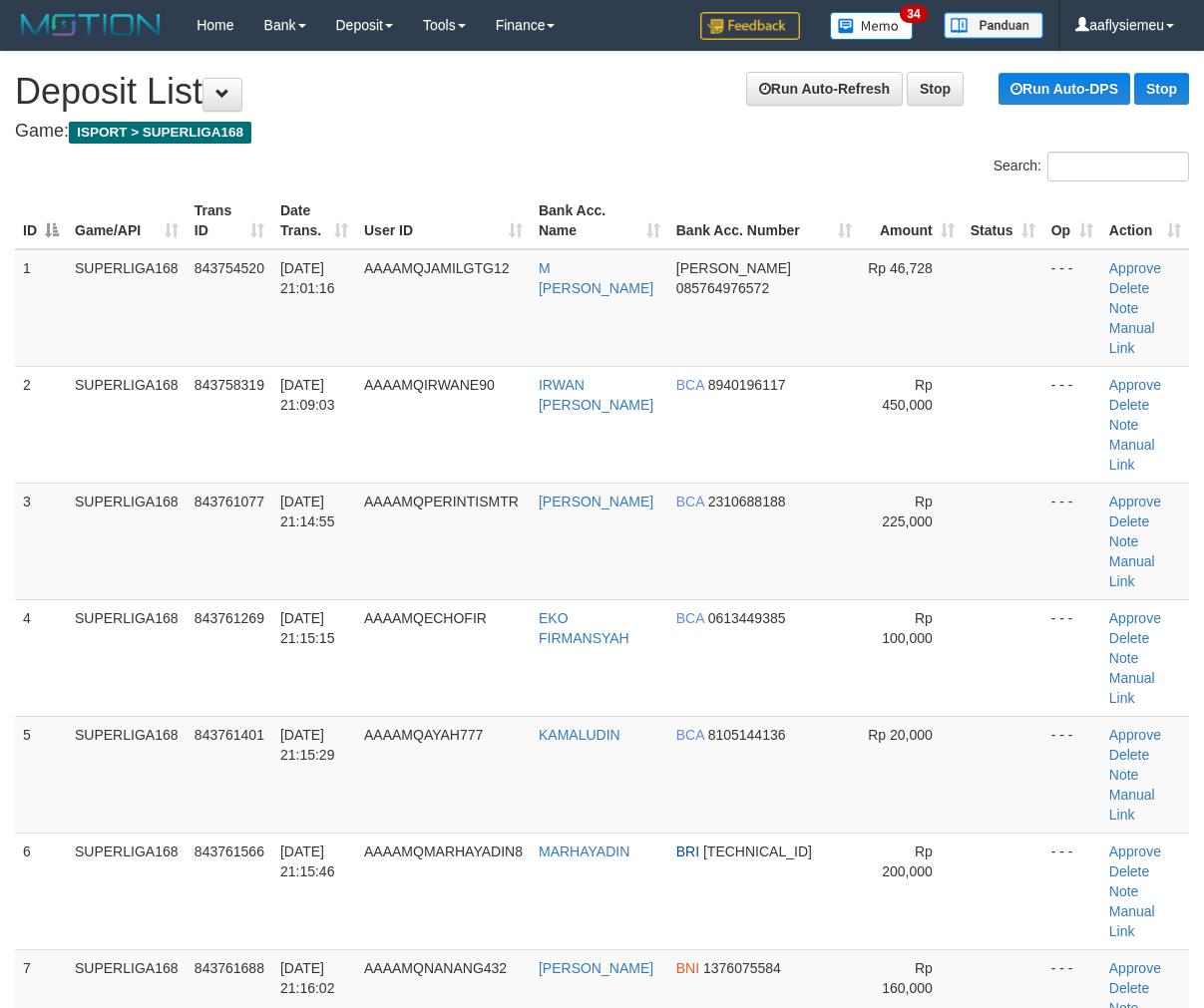 scroll, scrollTop: 0, scrollLeft: 0, axis: both 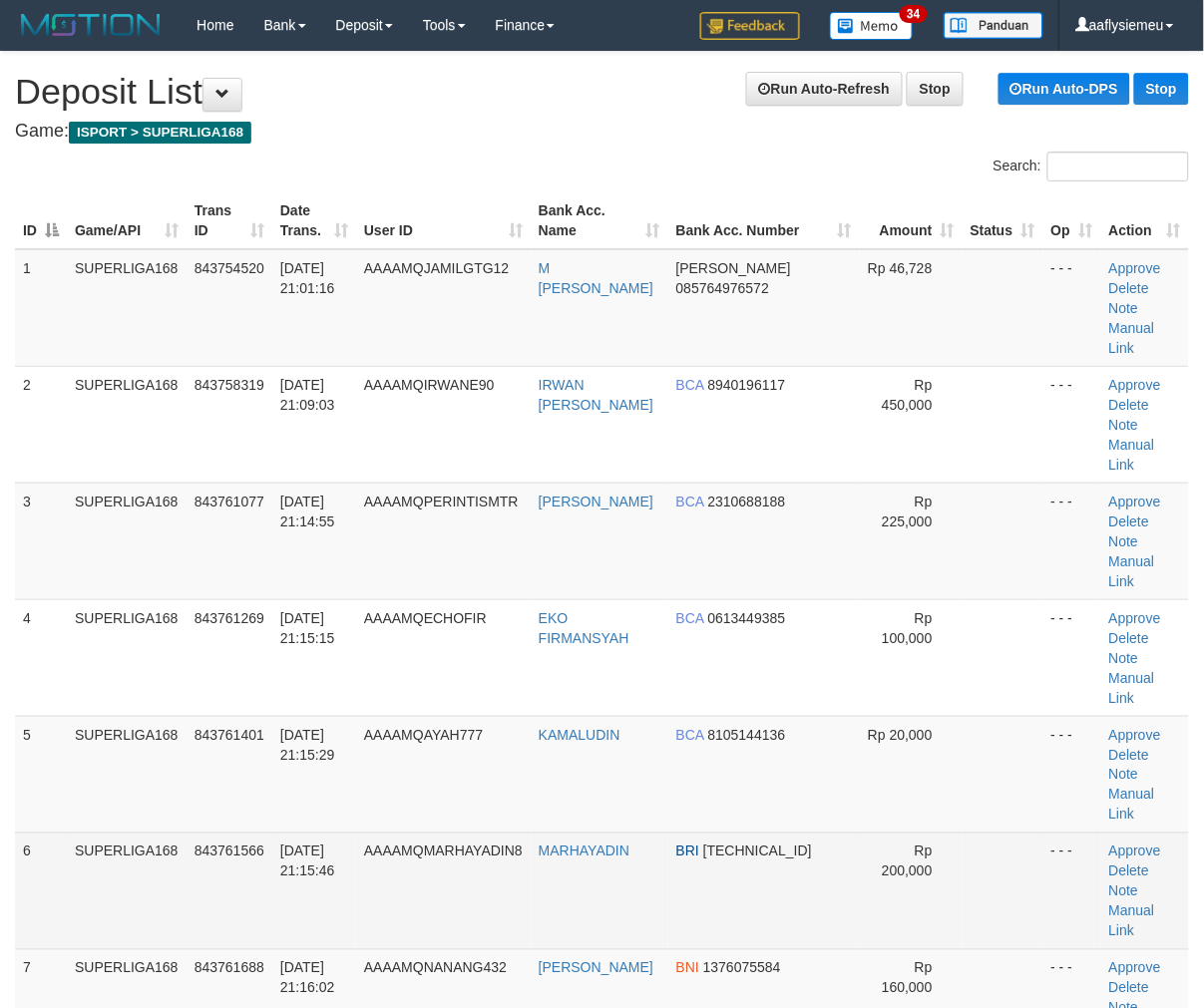 click on "SUPERLIGA168" at bounding box center (127, 890) 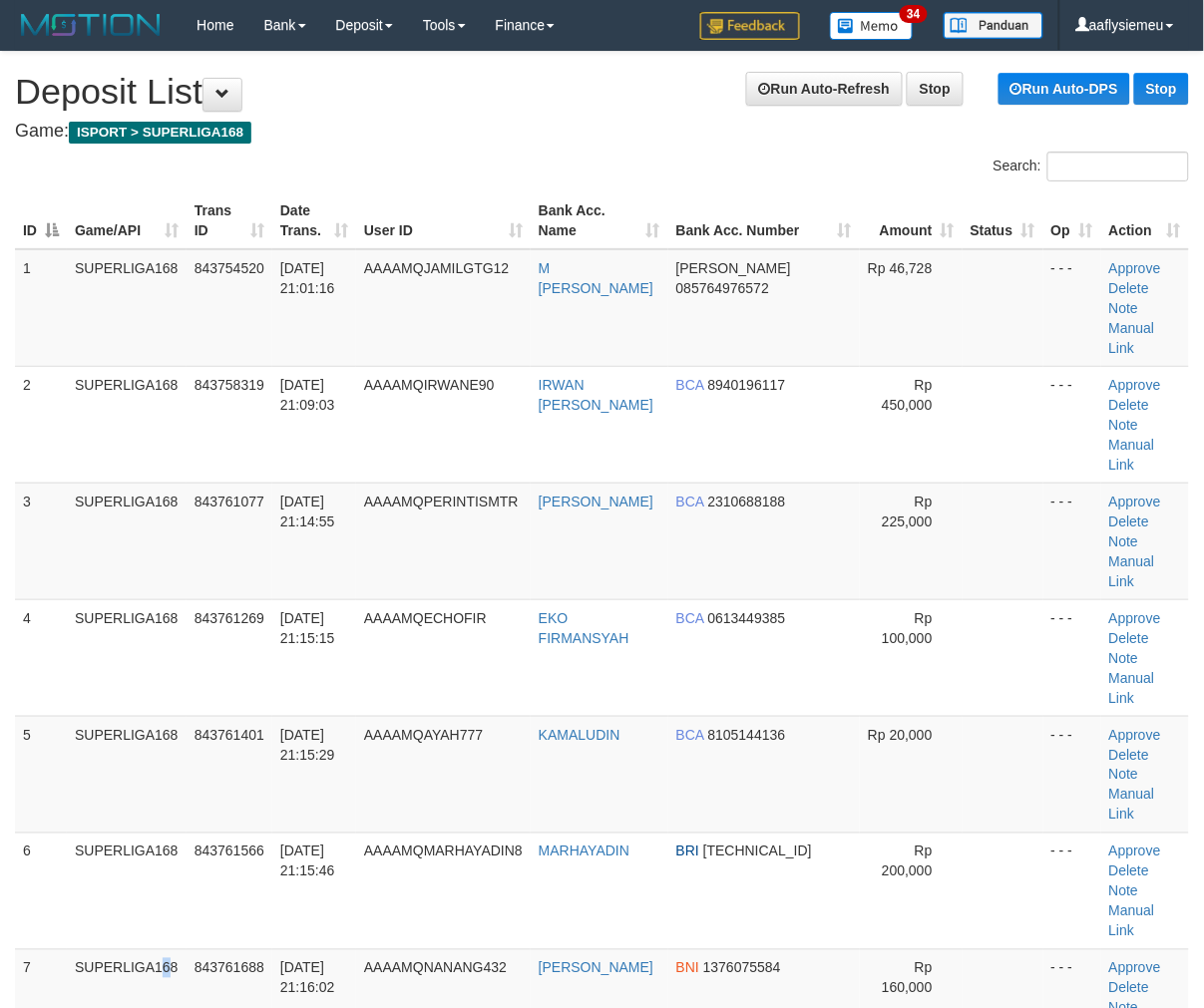 drag, startPoint x: 112, startPoint y: 714, endPoint x: 1, endPoint y: 786, distance: 132.30646 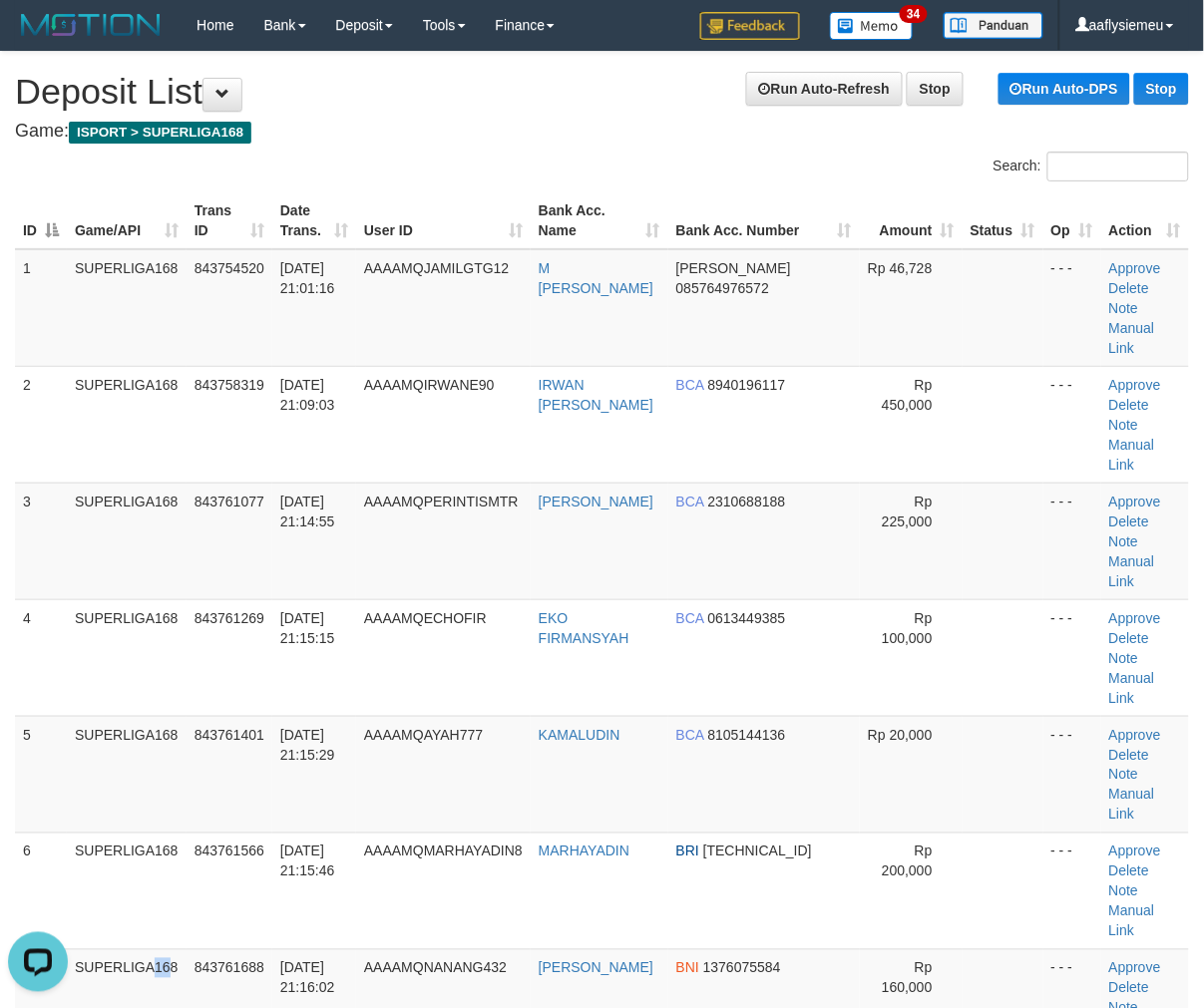 scroll, scrollTop: 0, scrollLeft: 0, axis: both 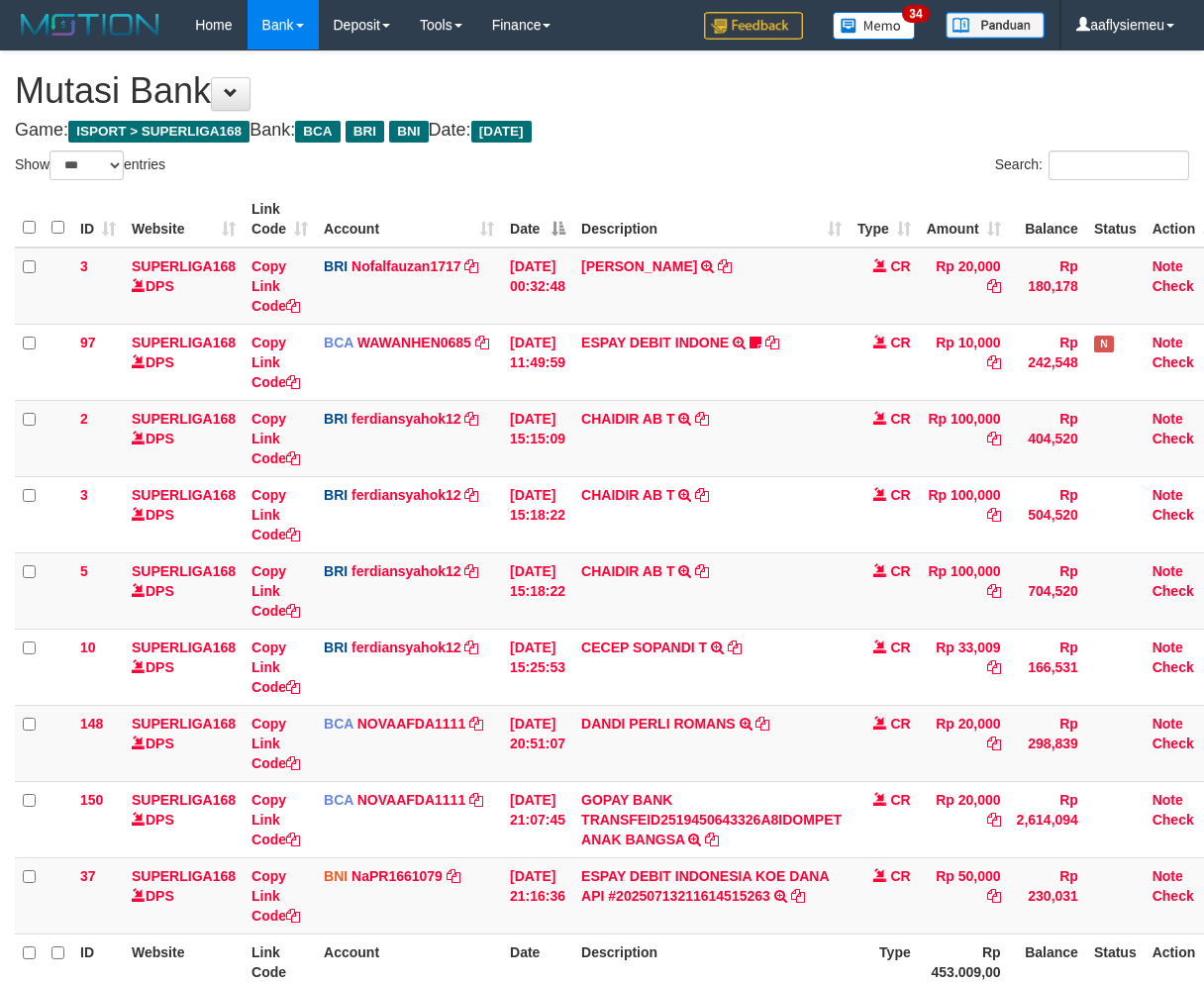 select on "***" 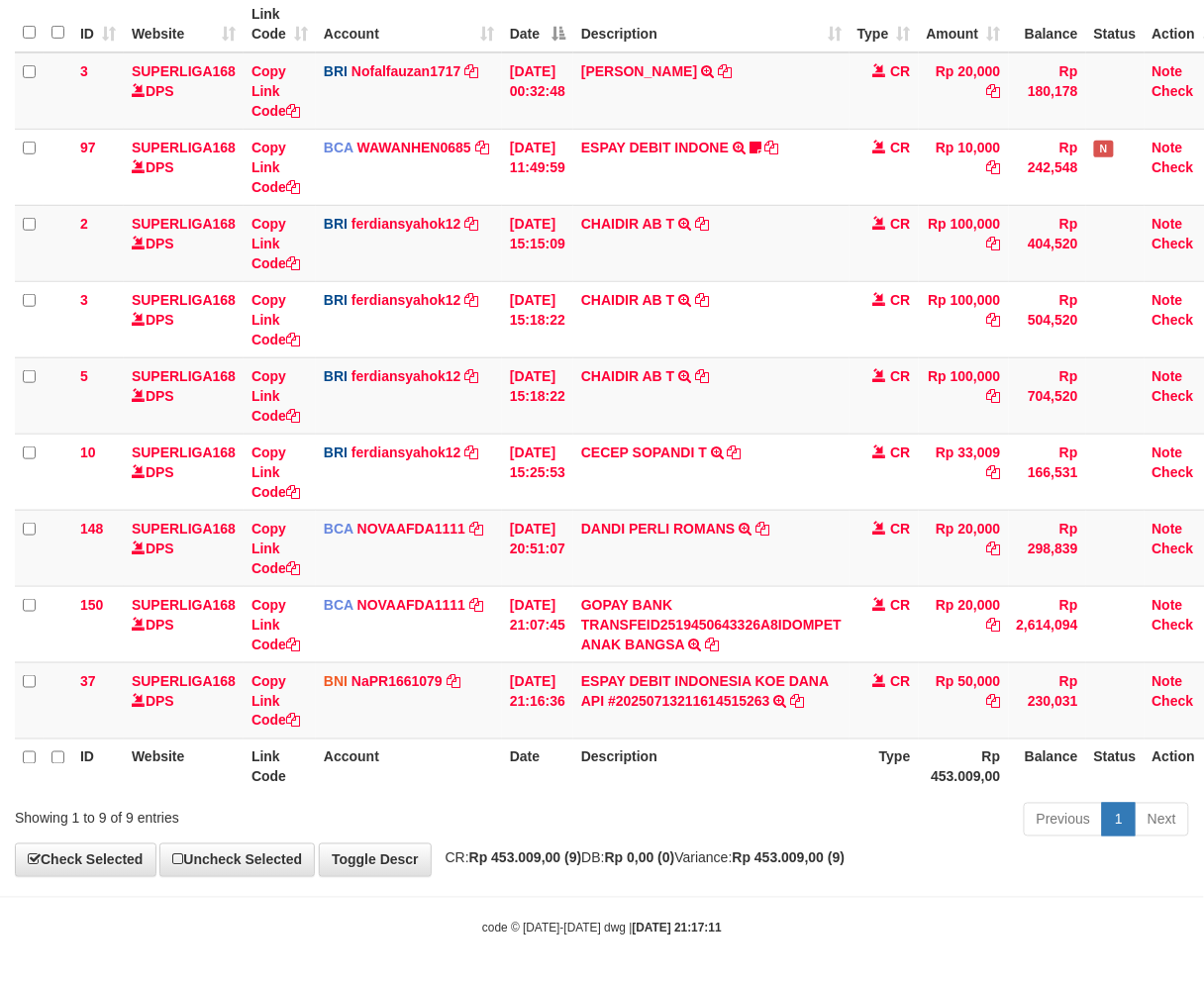 click on "Toggle navigation
Home
Bank
Account List
Load
By Website
Group
[ISPORT]													SUPERLIGA168
By Load Group (DPS)
34" at bounding box center [602, 396] 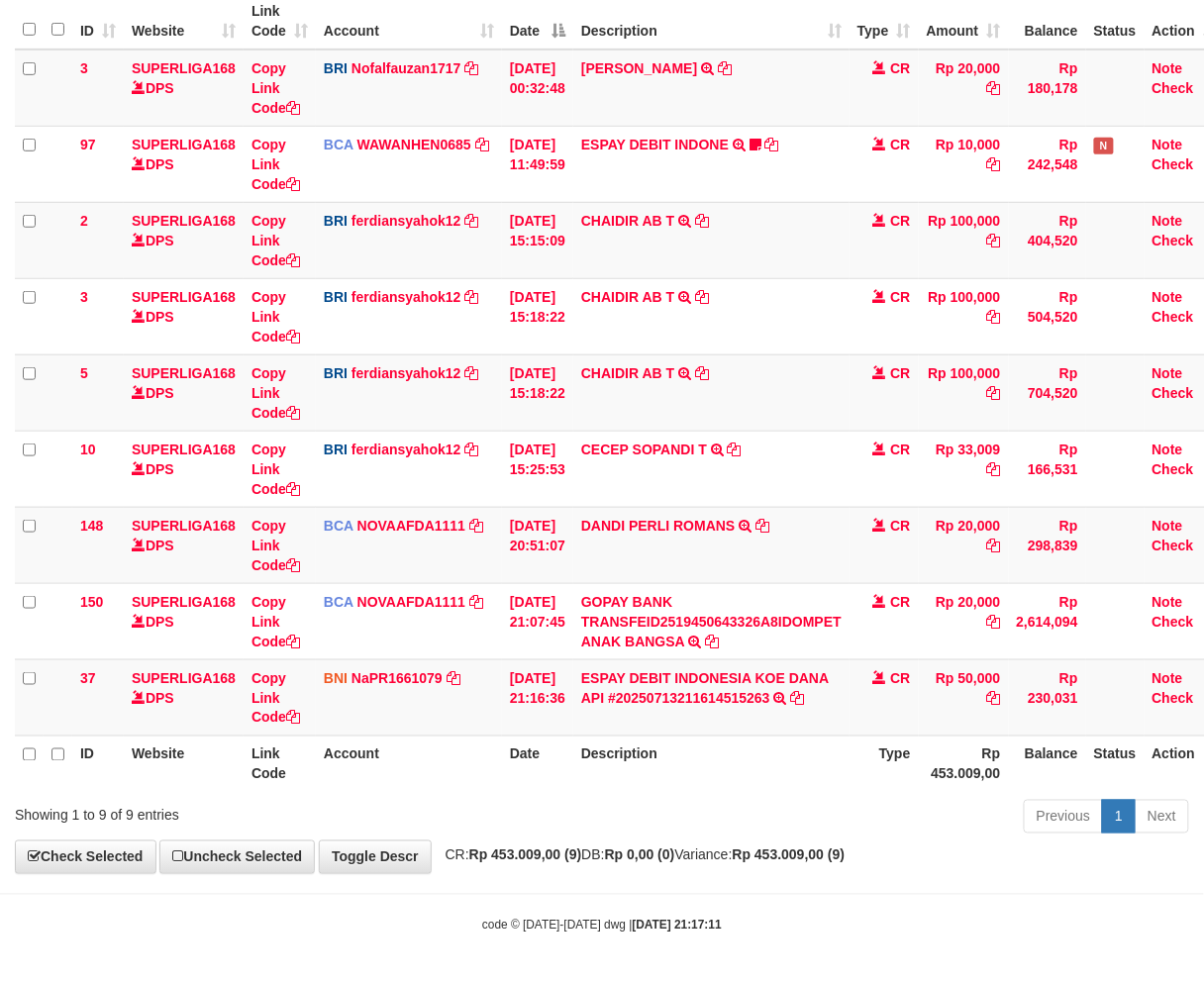 click on "Toggle navigation
Home
Bank
Account List
Load
By Website
Group
[ISPORT]													SUPERLIGA168
By Load Group (DPS)
34" at bounding box center [602, 393] 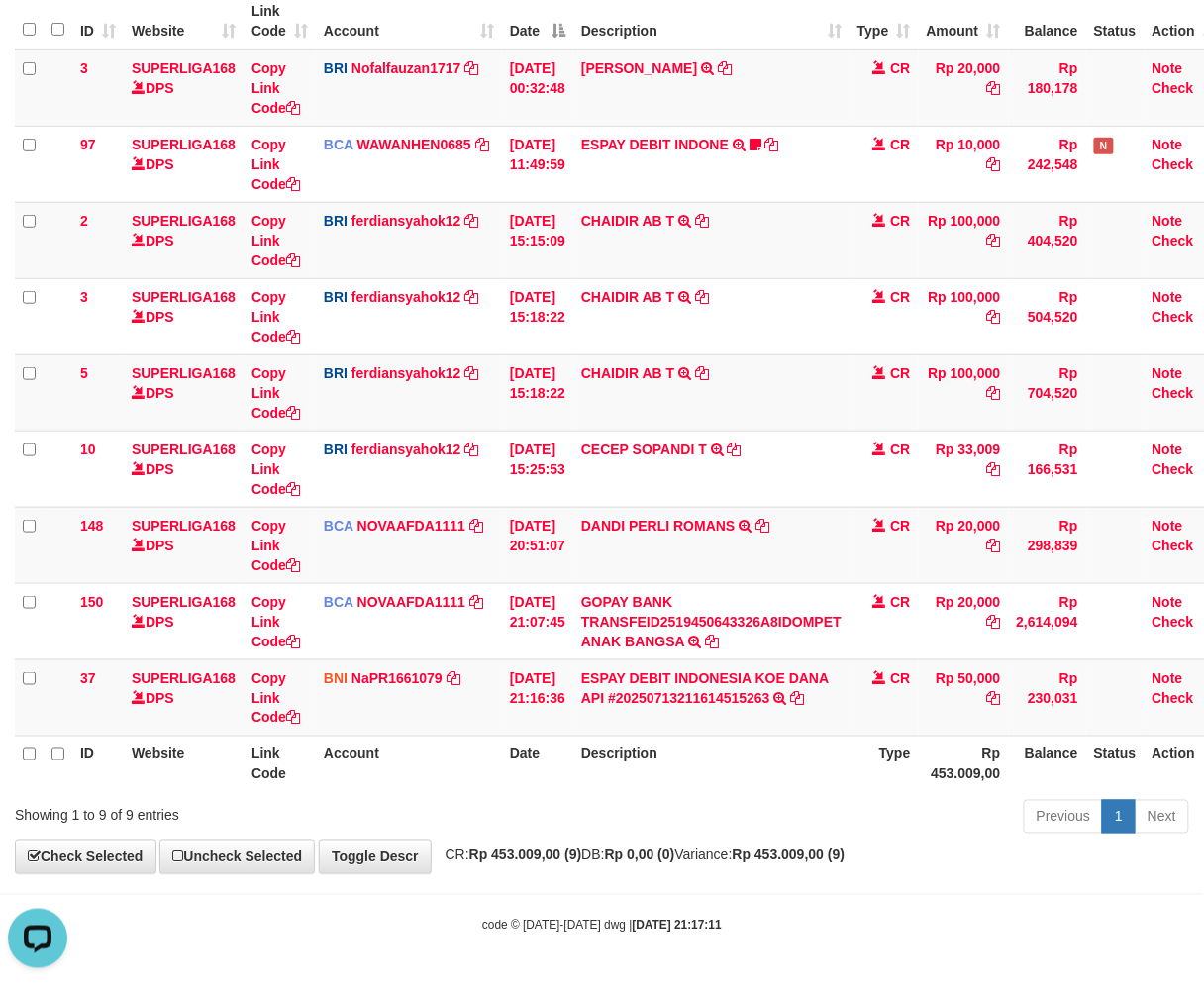 scroll, scrollTop: 0, scrollLeft: 0, axis: both 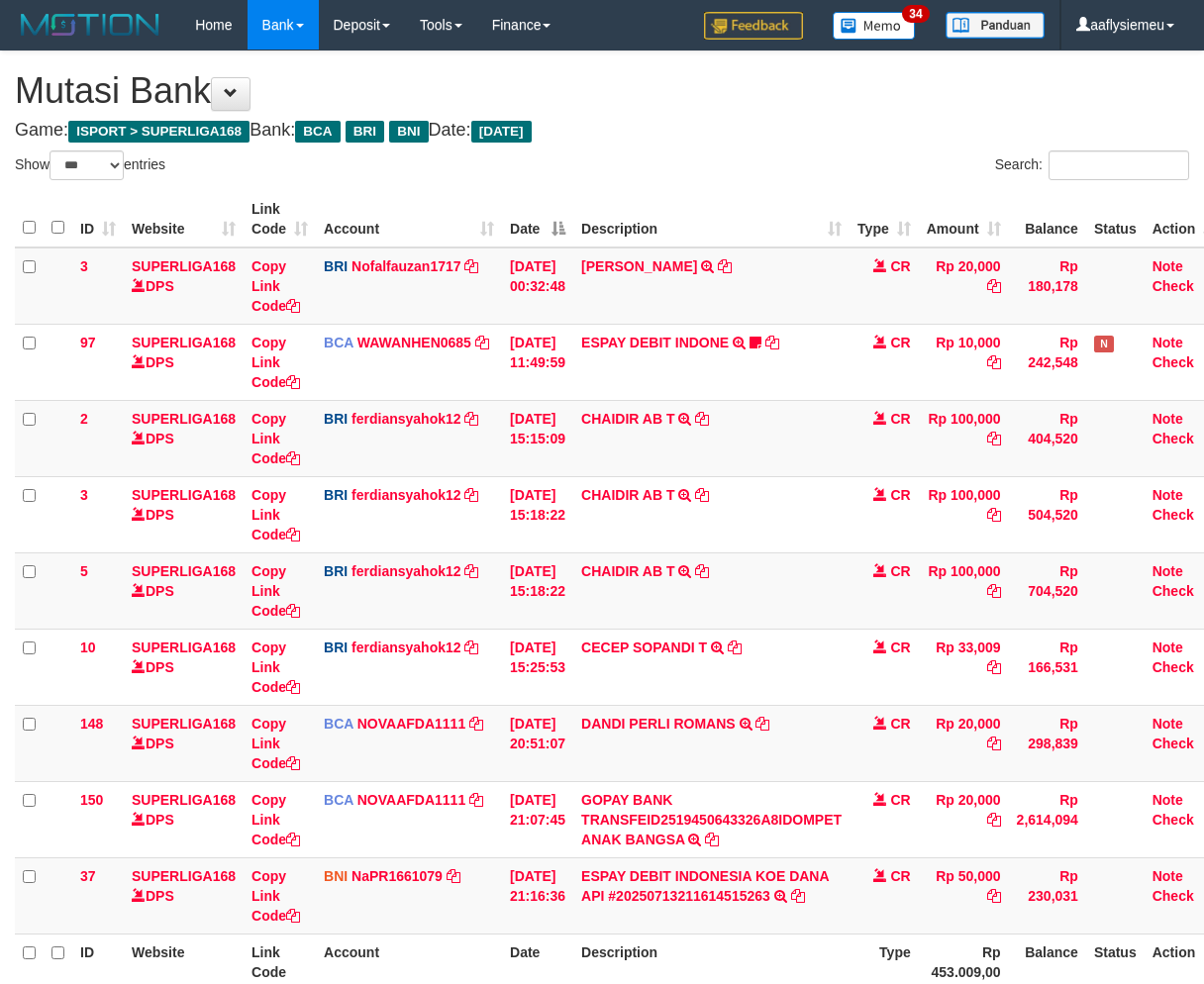 select on "***" 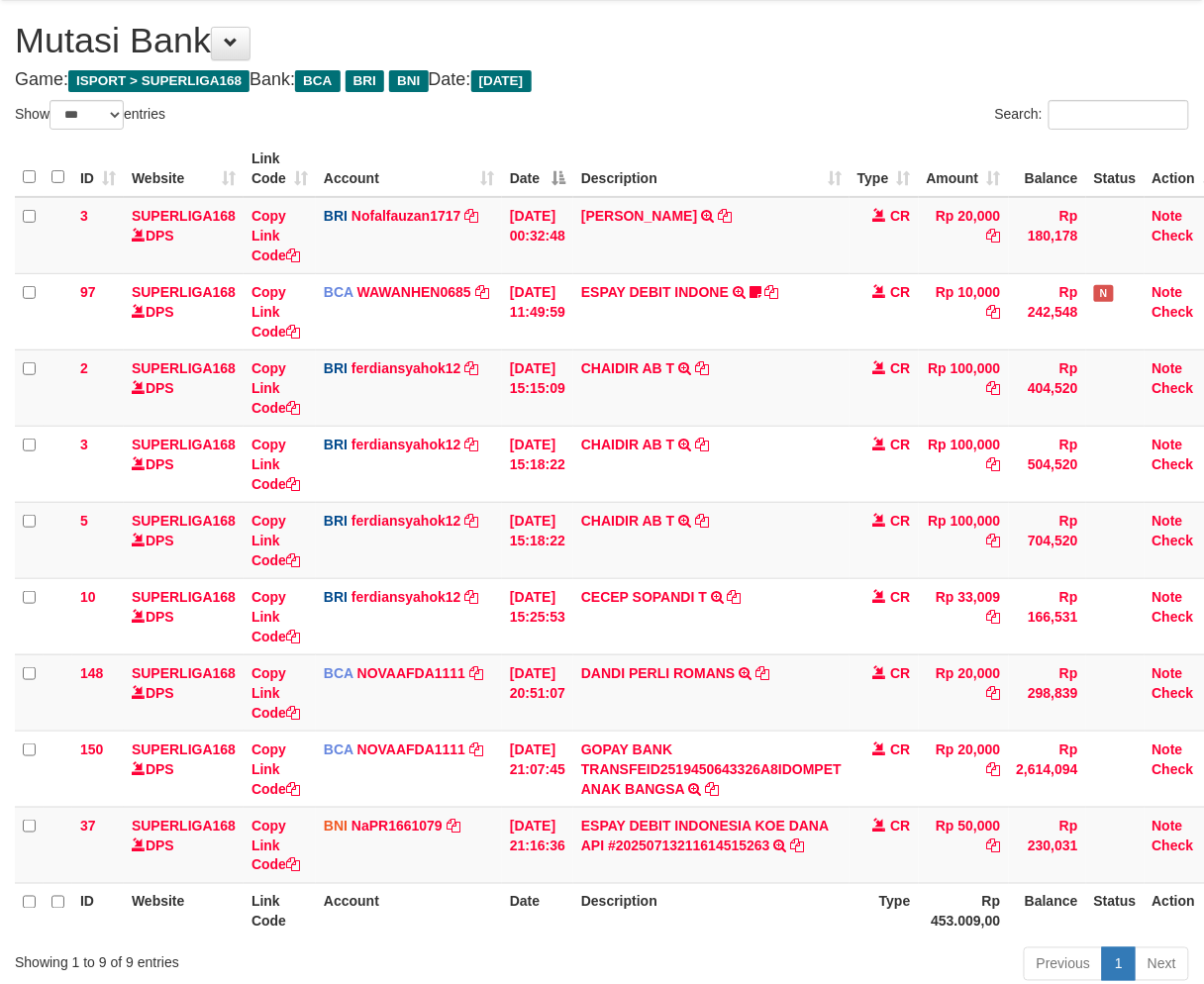 scroll, scrollTop: 199, scrollLeft: 0, axis: vertical 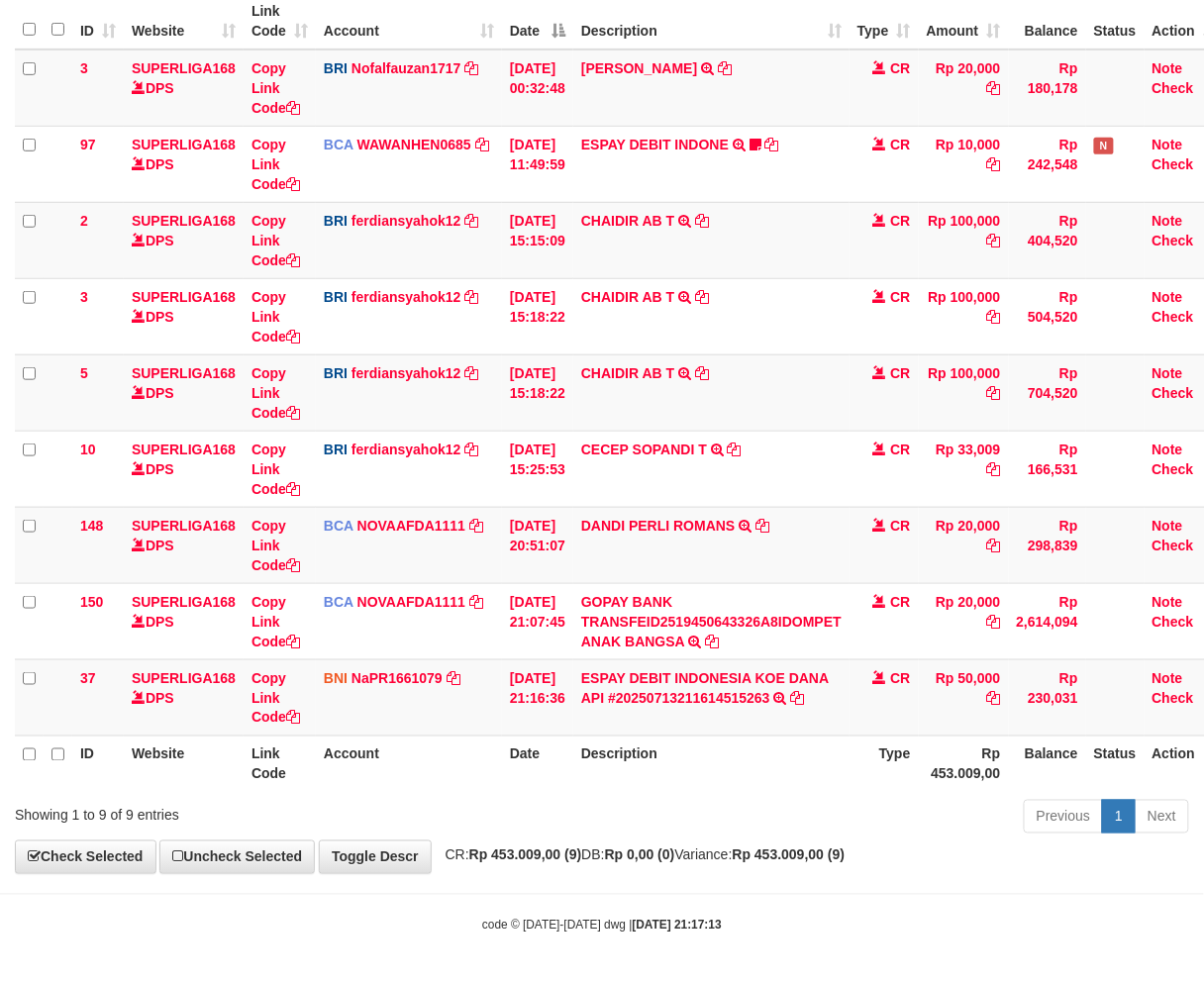 click on "**********" at bounding box center (602, 363) 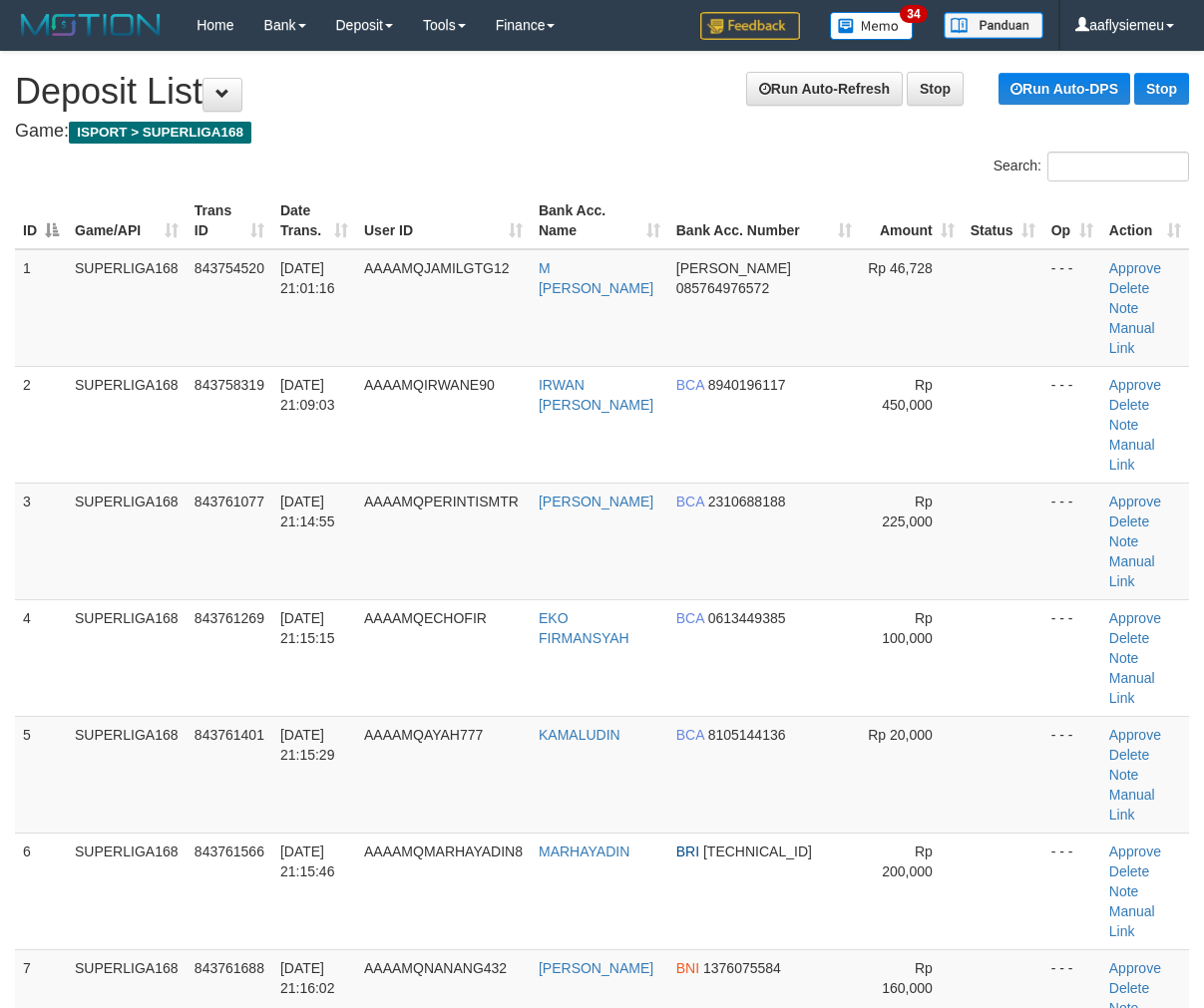 scroll, scrollTop: 0, scrollLeft: 0, axis: both 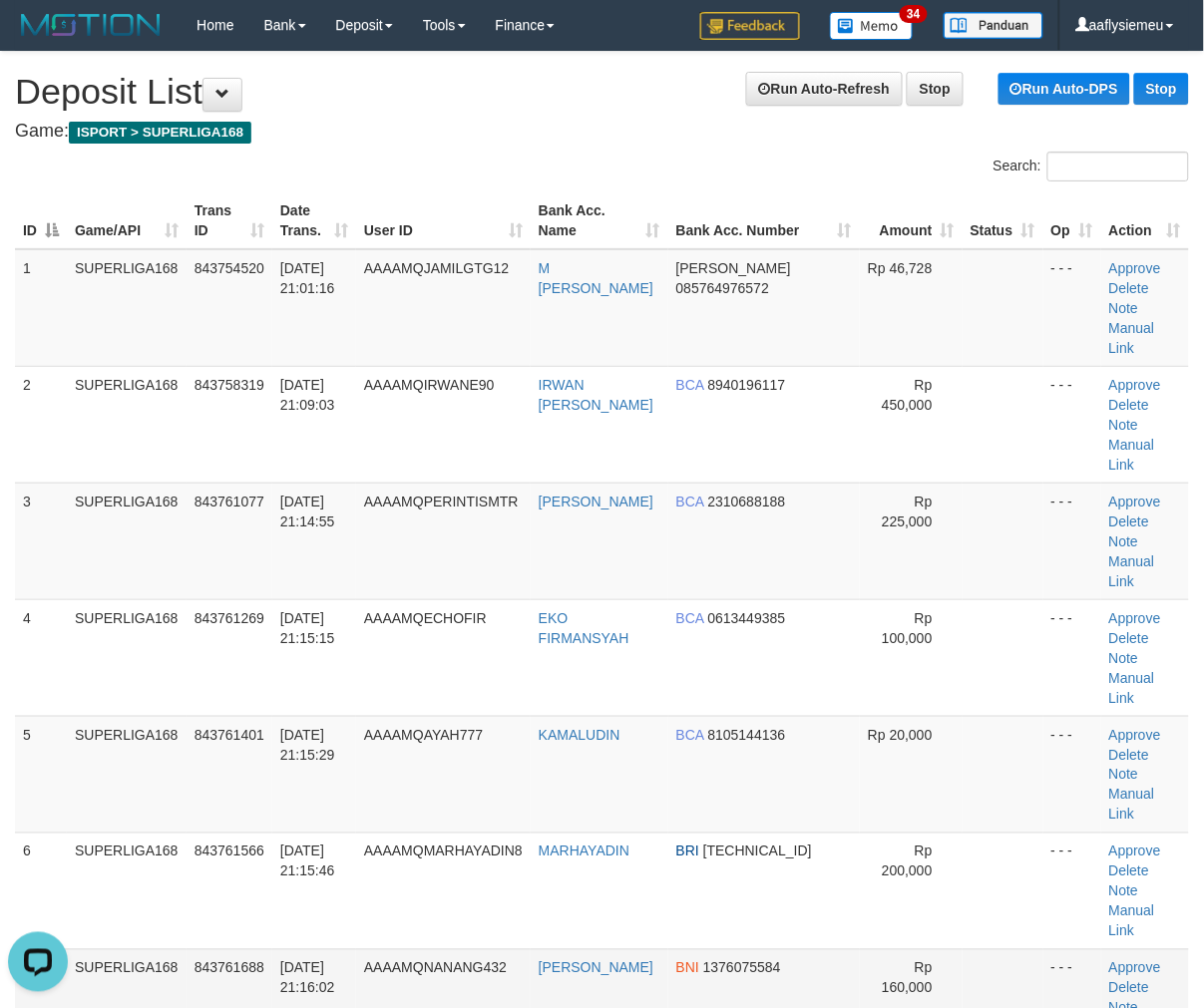 drag, startPoint x: 147, startPoint y: 759, endPoint x: 51, endPoint y: 778, distance: 97.862148 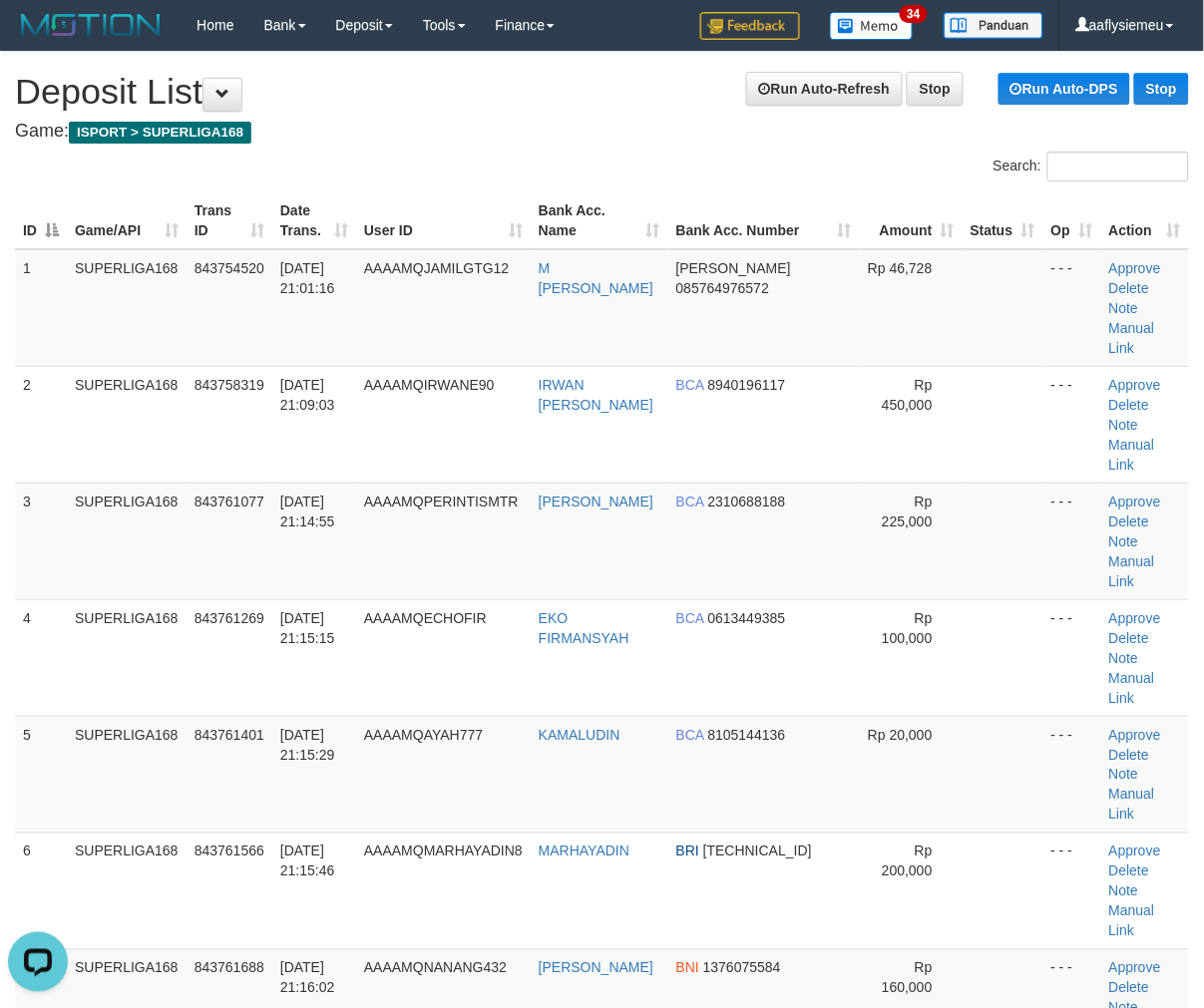 drag, startPoint x: 237, startPoint y: 605, endPoint x: 2, endPoint y: 739, distance: 270.52 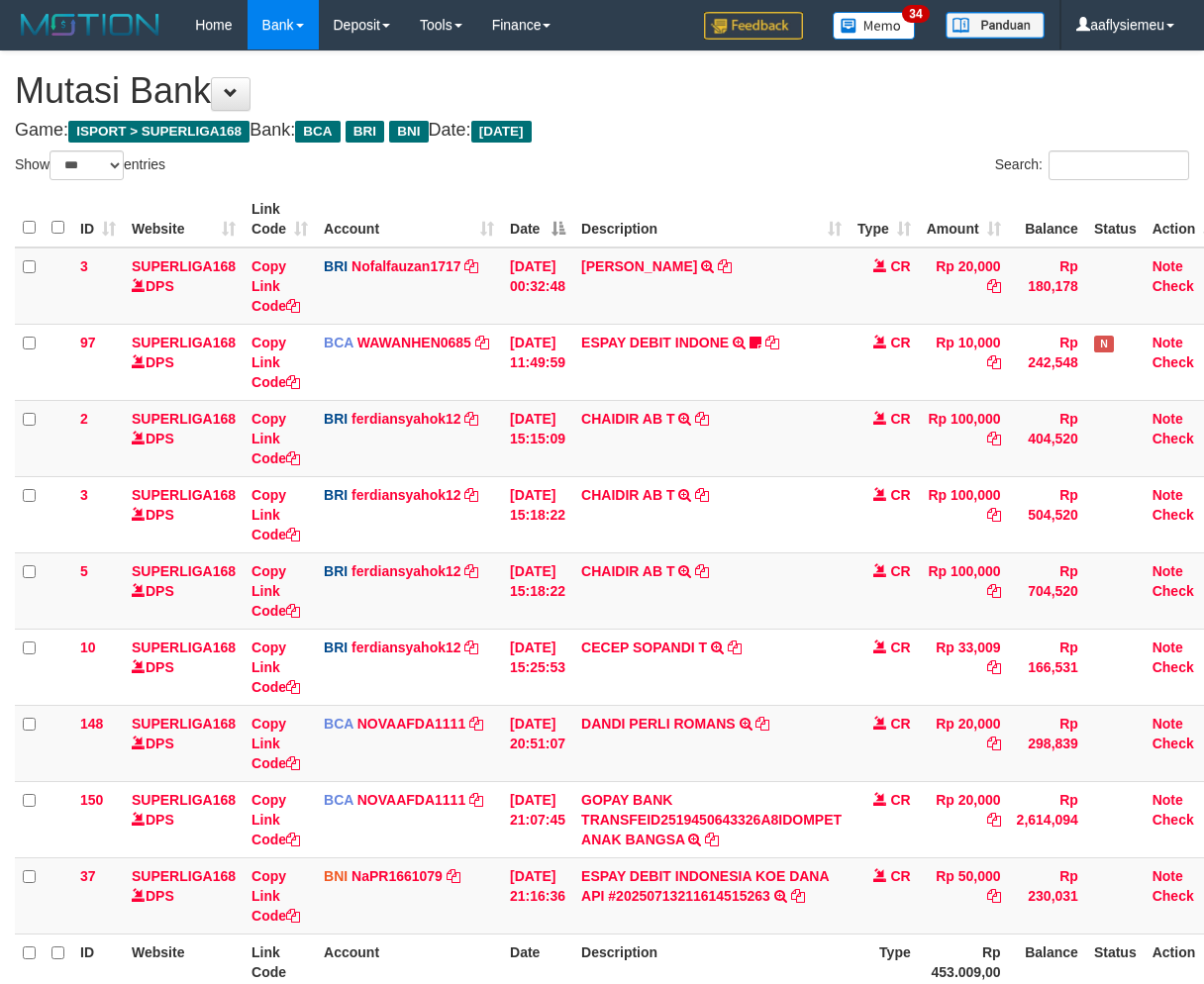 select on "***" 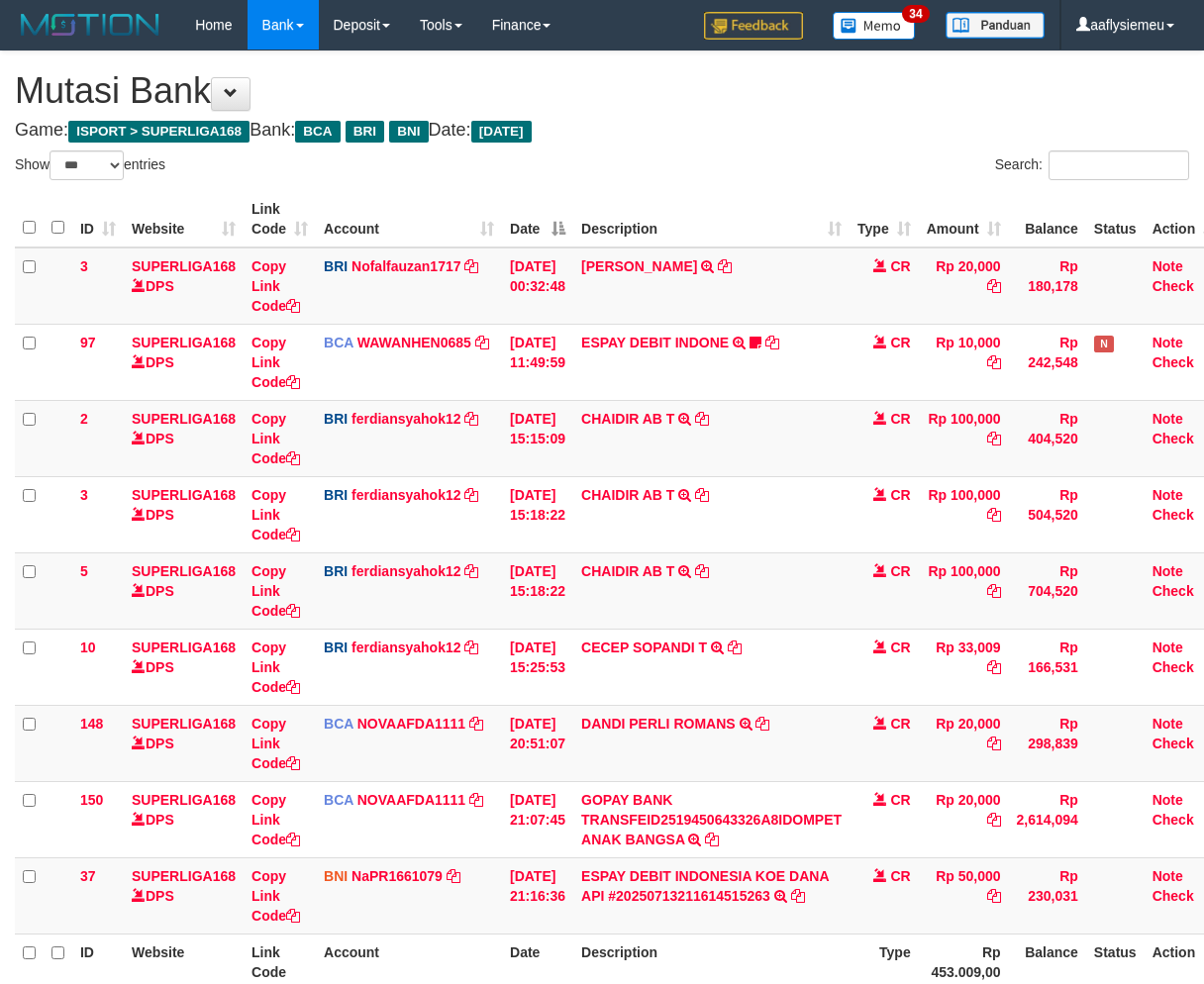scroll, scrollTop: 199, scrollLeft: 0, axis: vertical 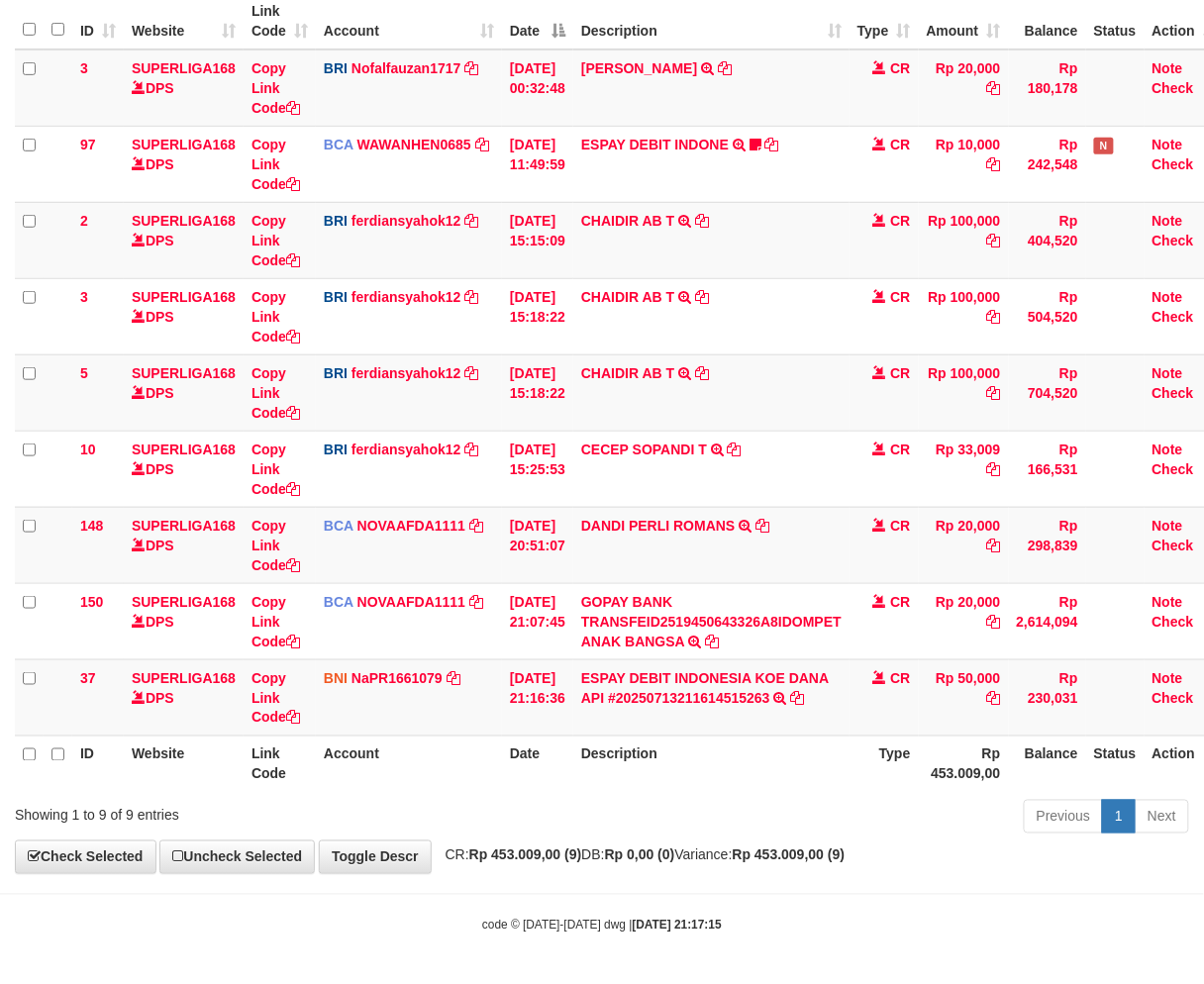 drag, startPoint x: 796, startPoint y: 894, endPoint x: 941, endPoint y: 865, distance: 147.87157 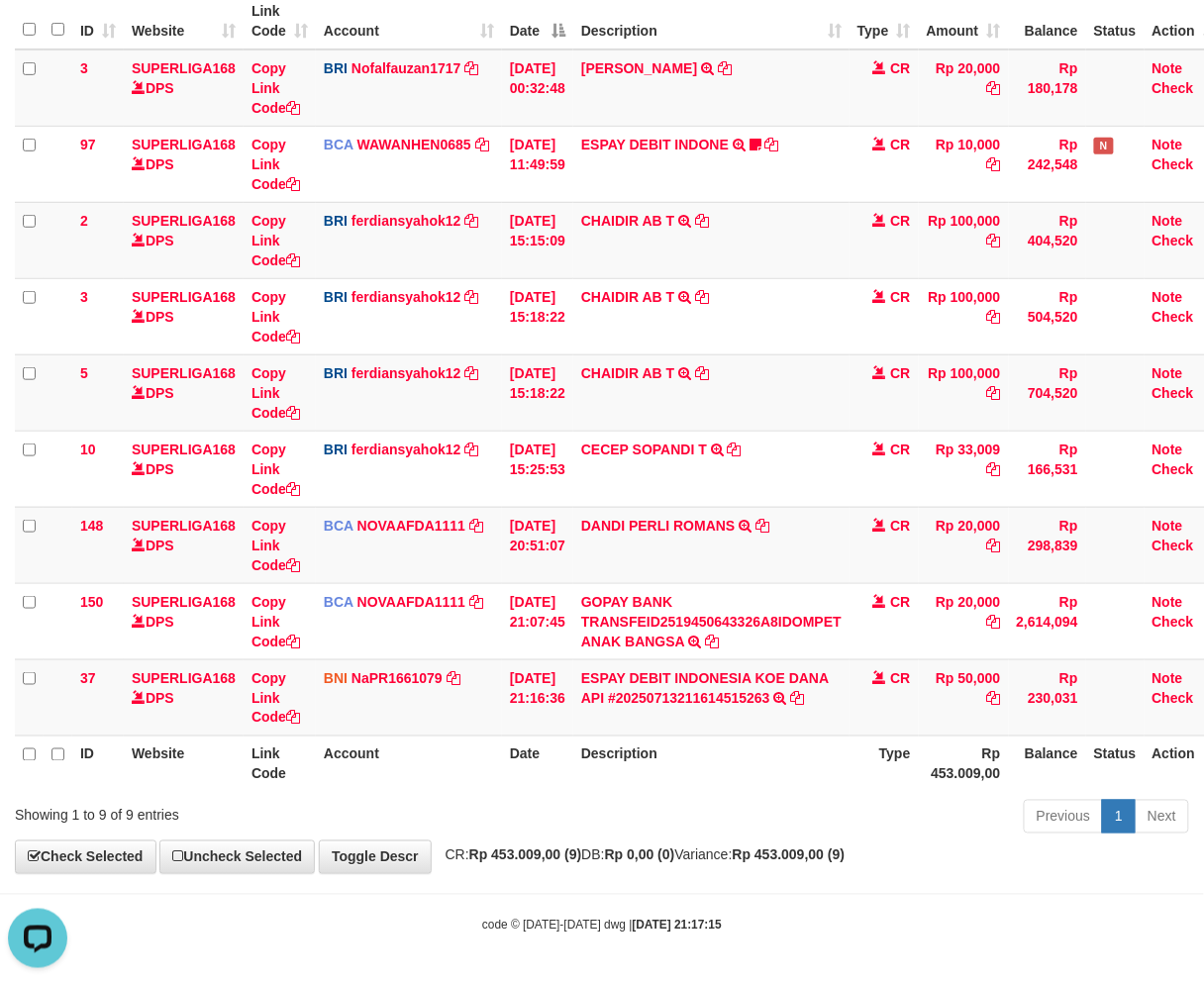scroll, scrollTop: 0, scrollLeft: 0, axis: both 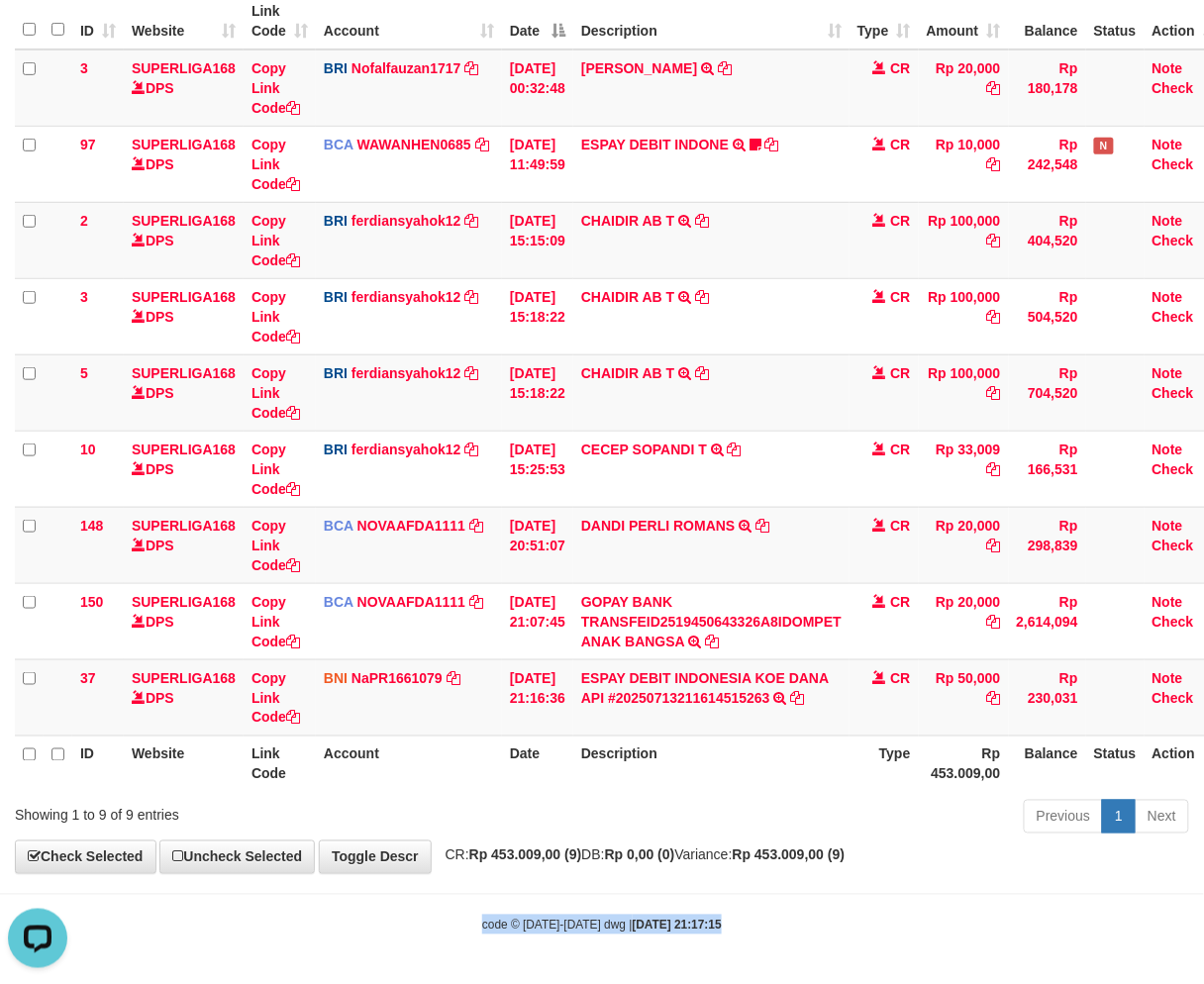 click on "Toggle navigation
Home
Bank
Account List
Load
By Website
Group
[ISPORT]													SUPERLIGA168
By Load Group (DPS)
34" at bounding box center [602, 393] 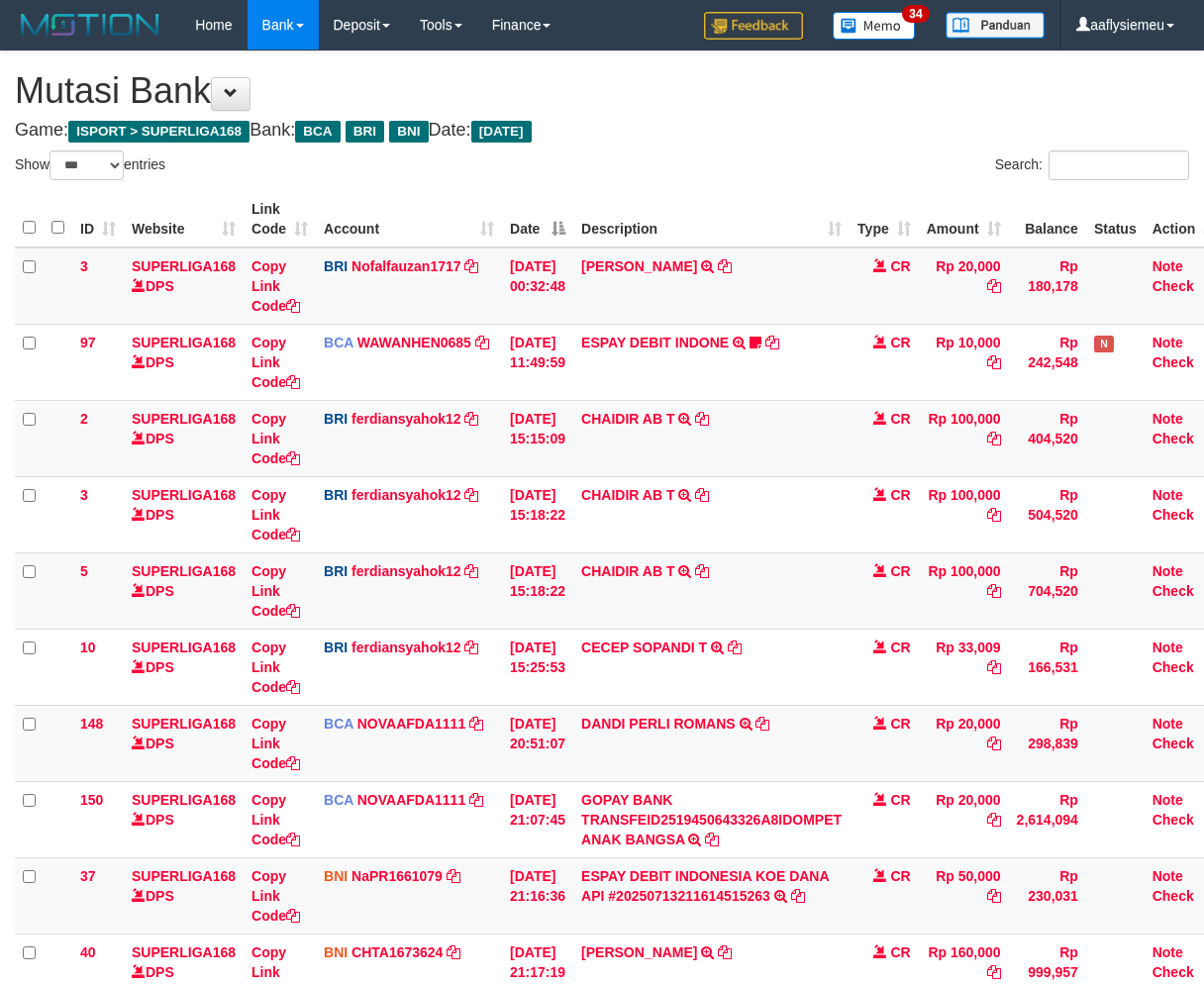 select on "***" 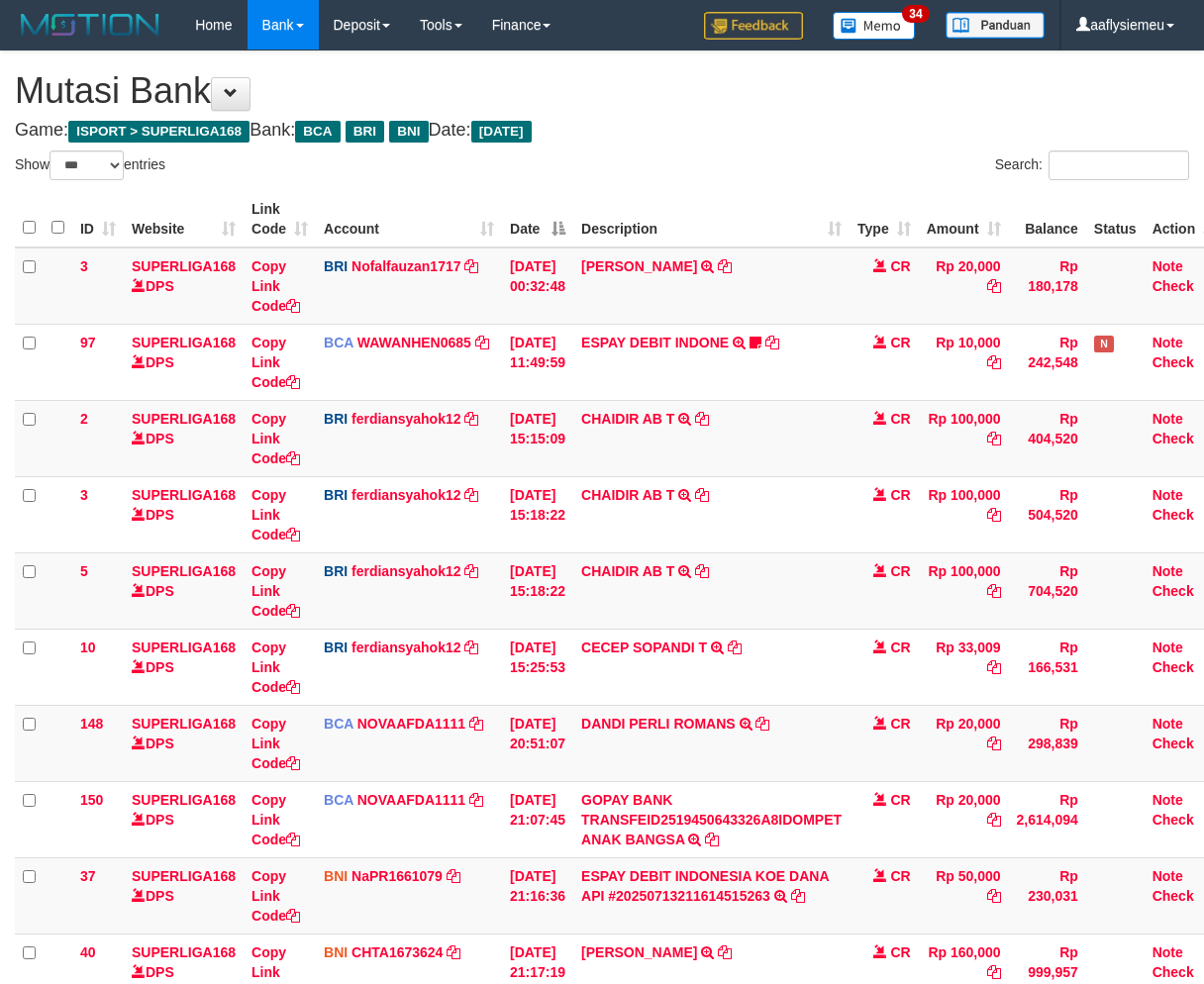 scroll, scrollTop: 158, scrollLeft: 0, axis: vertical 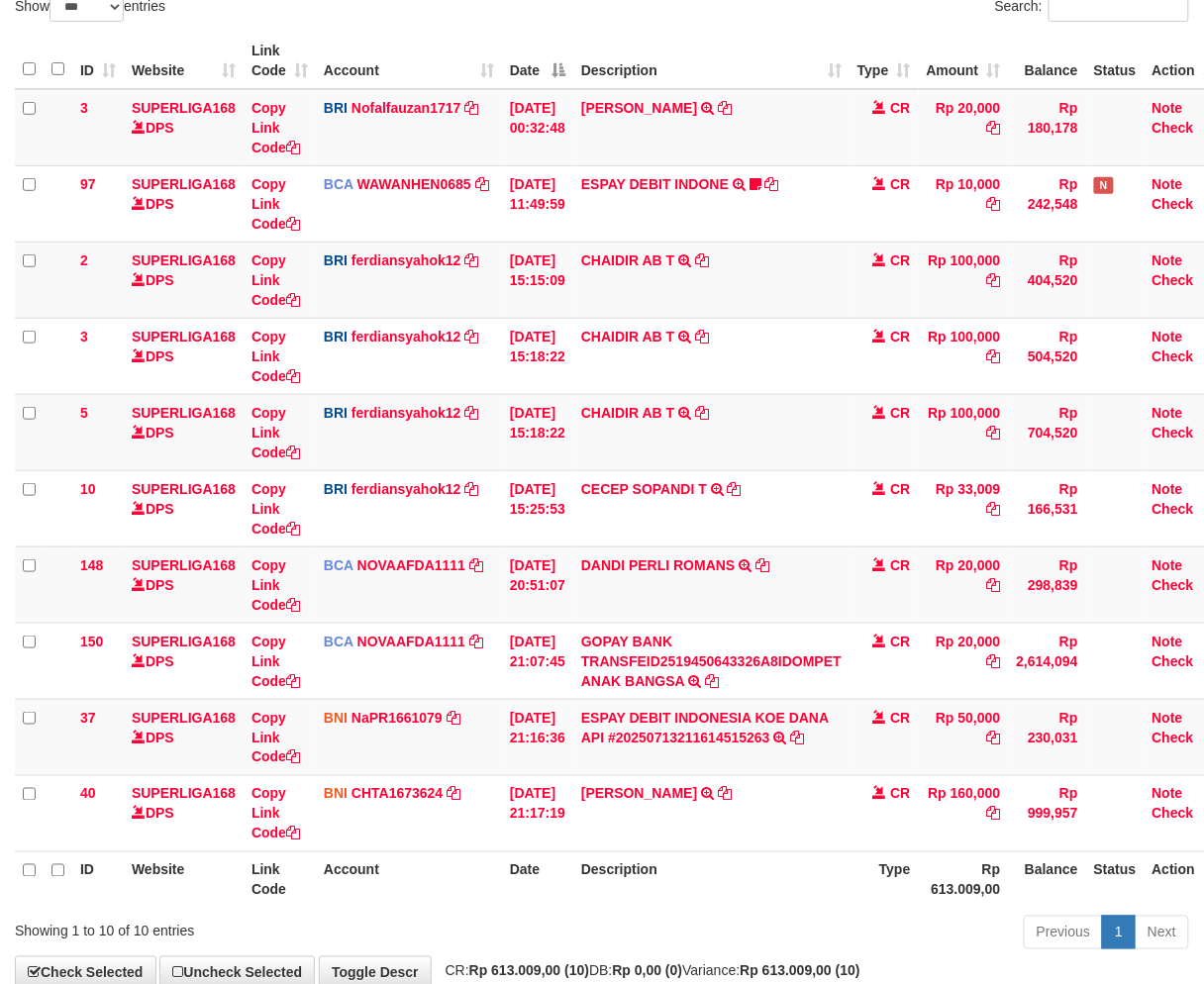 click on "Description" at bounding box center [711, 879] 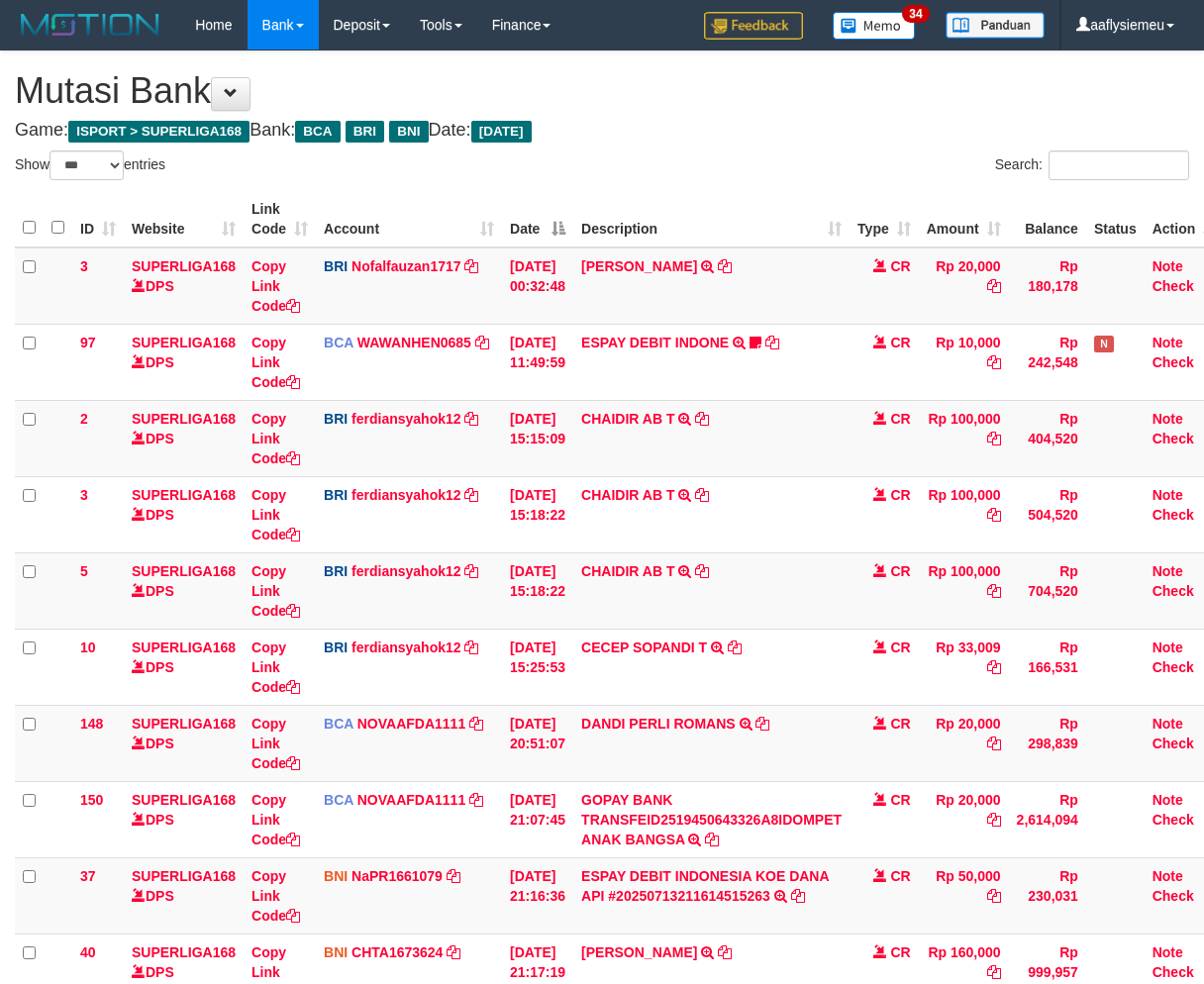 select on "***" 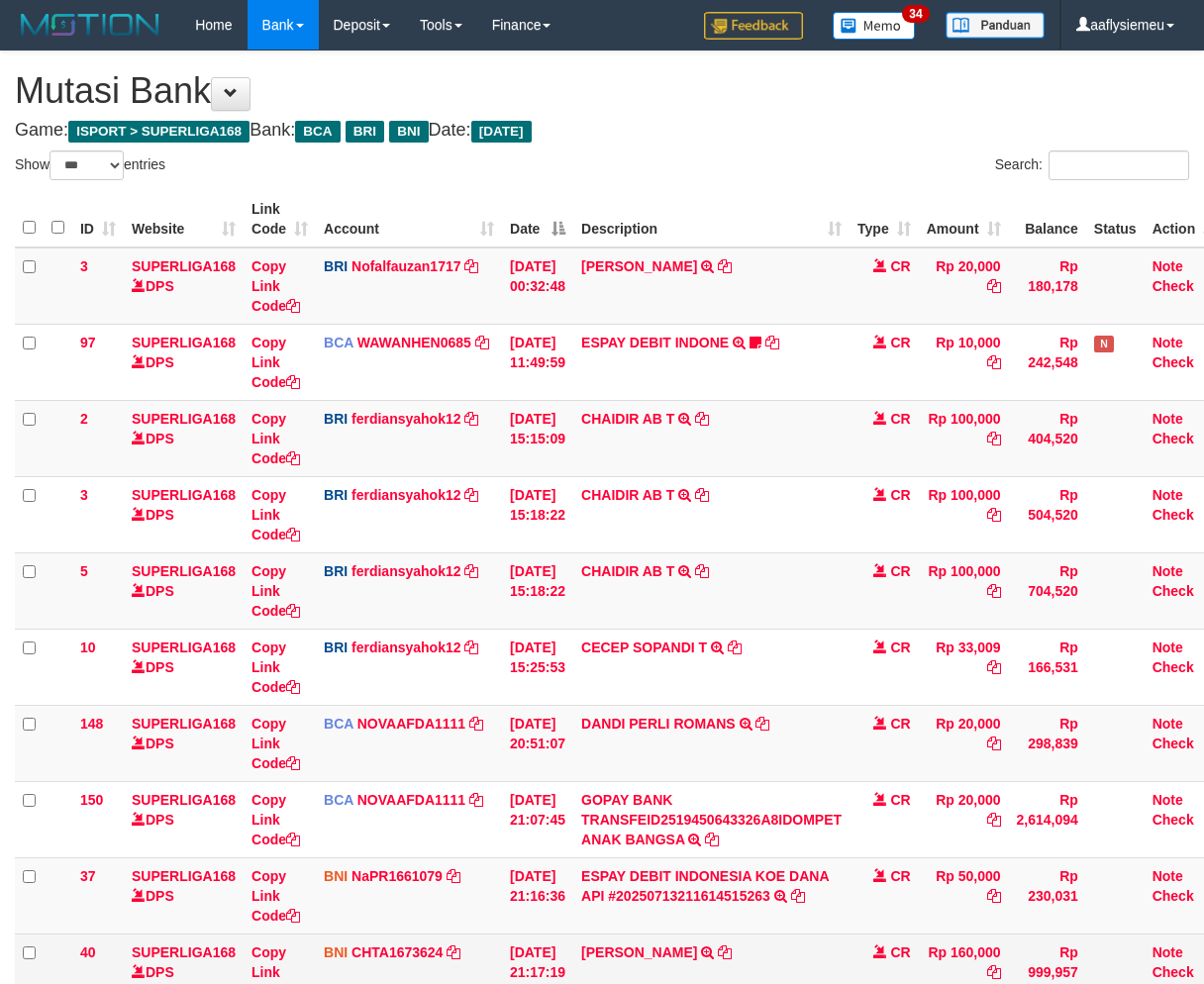 scroll, scrollTop: 158, scrollLeft: 0, axis: vertical 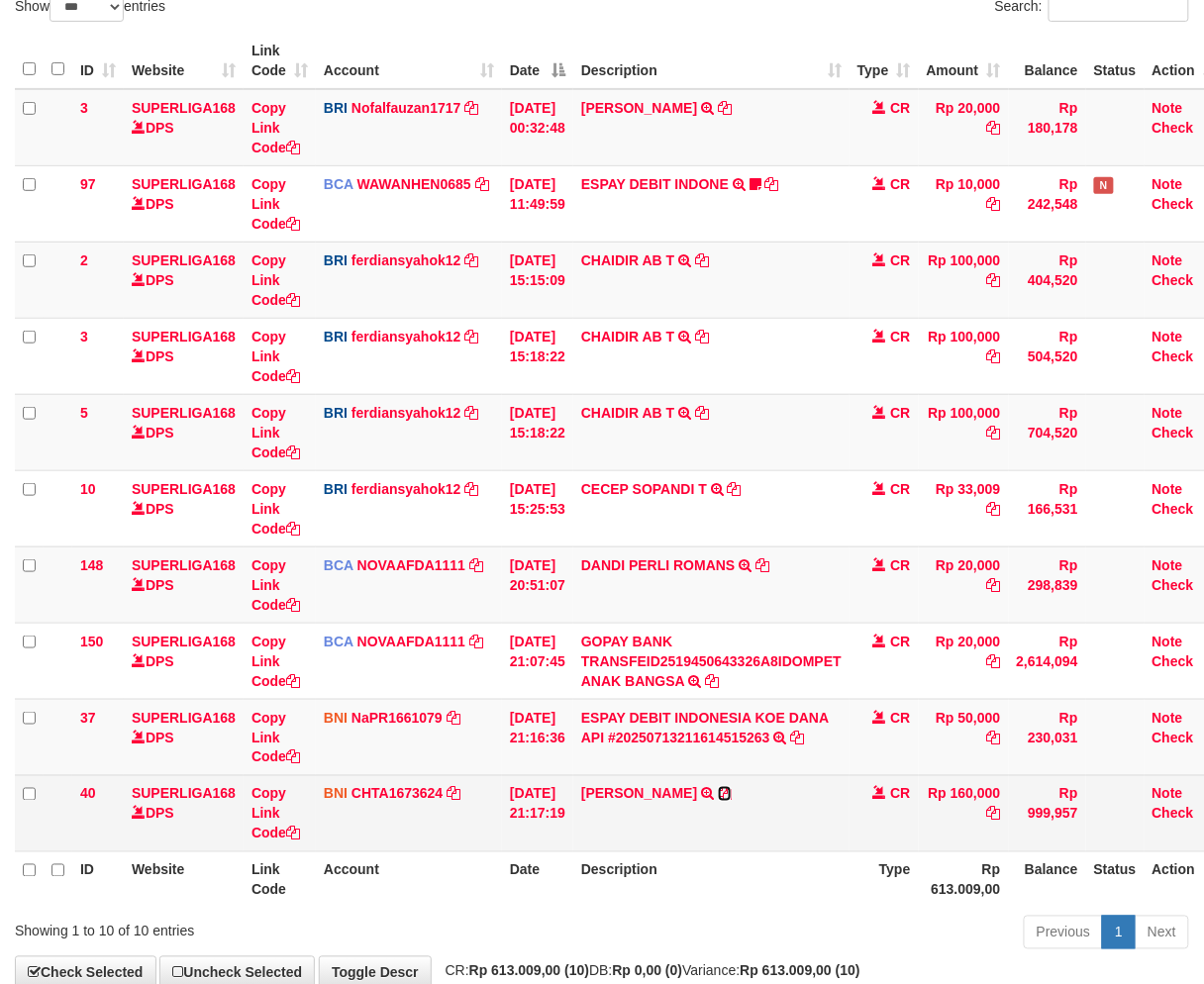 click at bounding box center [725, 794] 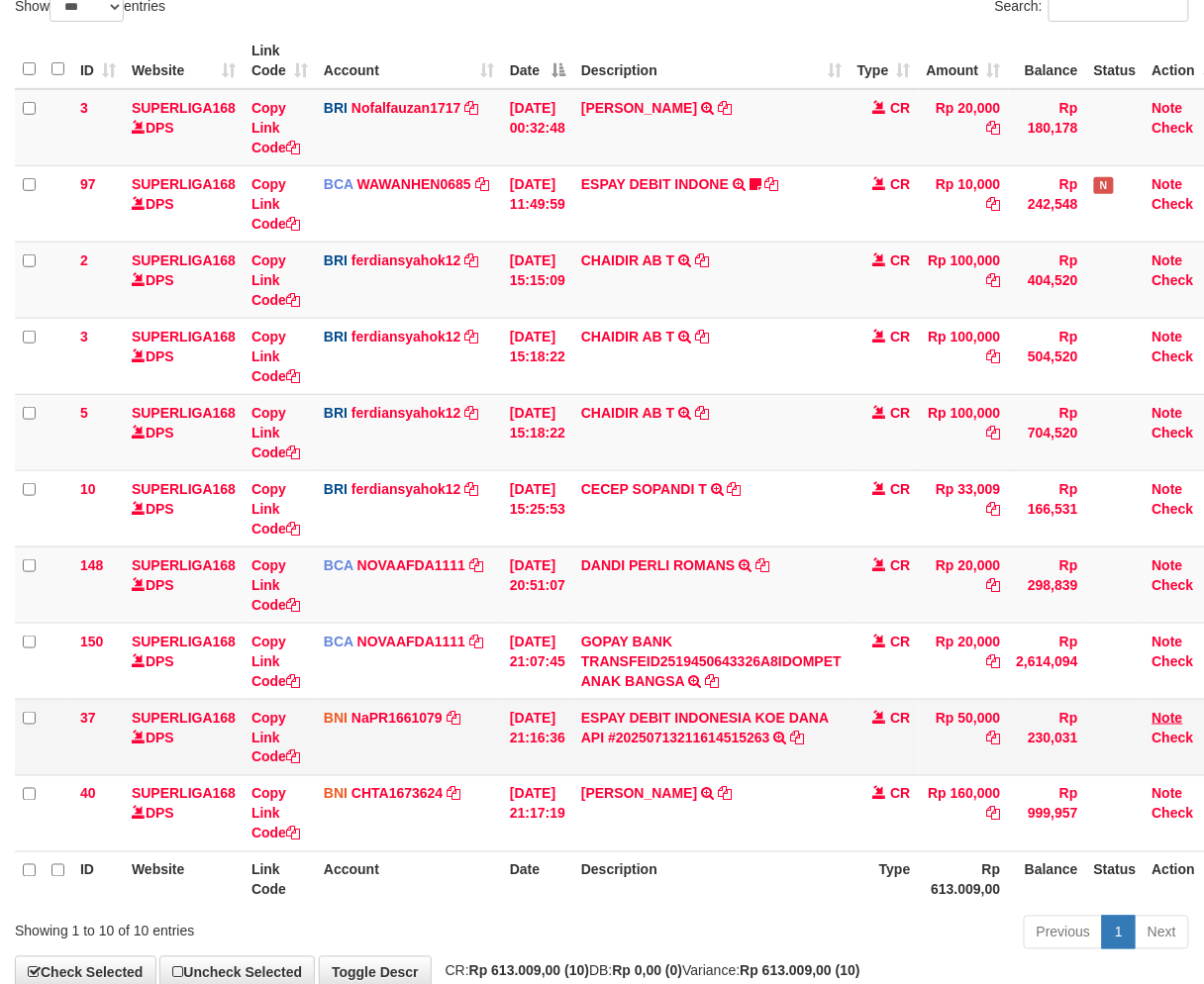 drag, startPoint x: 1149, startPoint y: 726, endPoint x: 1179, endPoint y: 715, distance: 31.95309 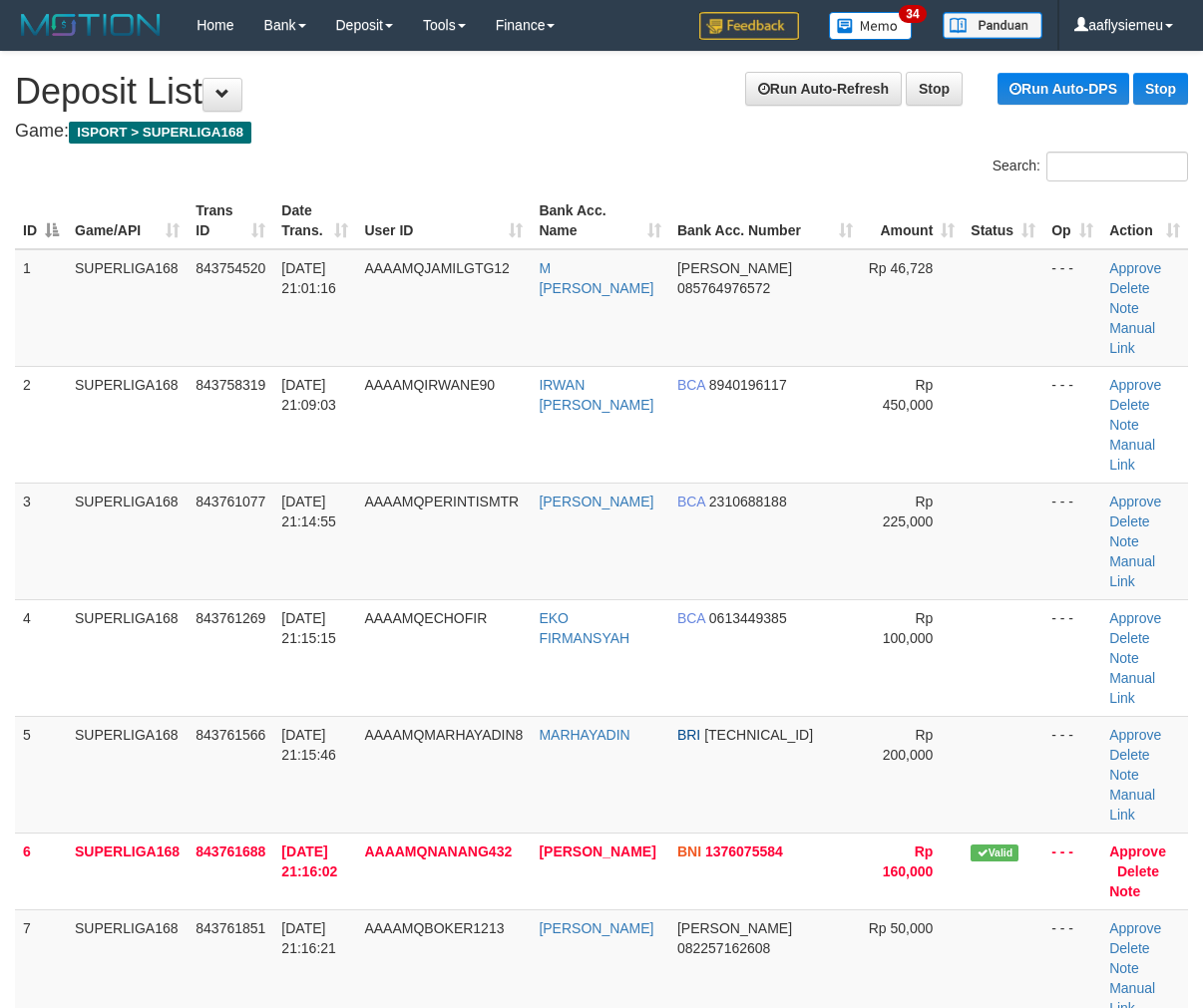 scroll, scrollTop: 0, scrollLeft: 0, axis: both 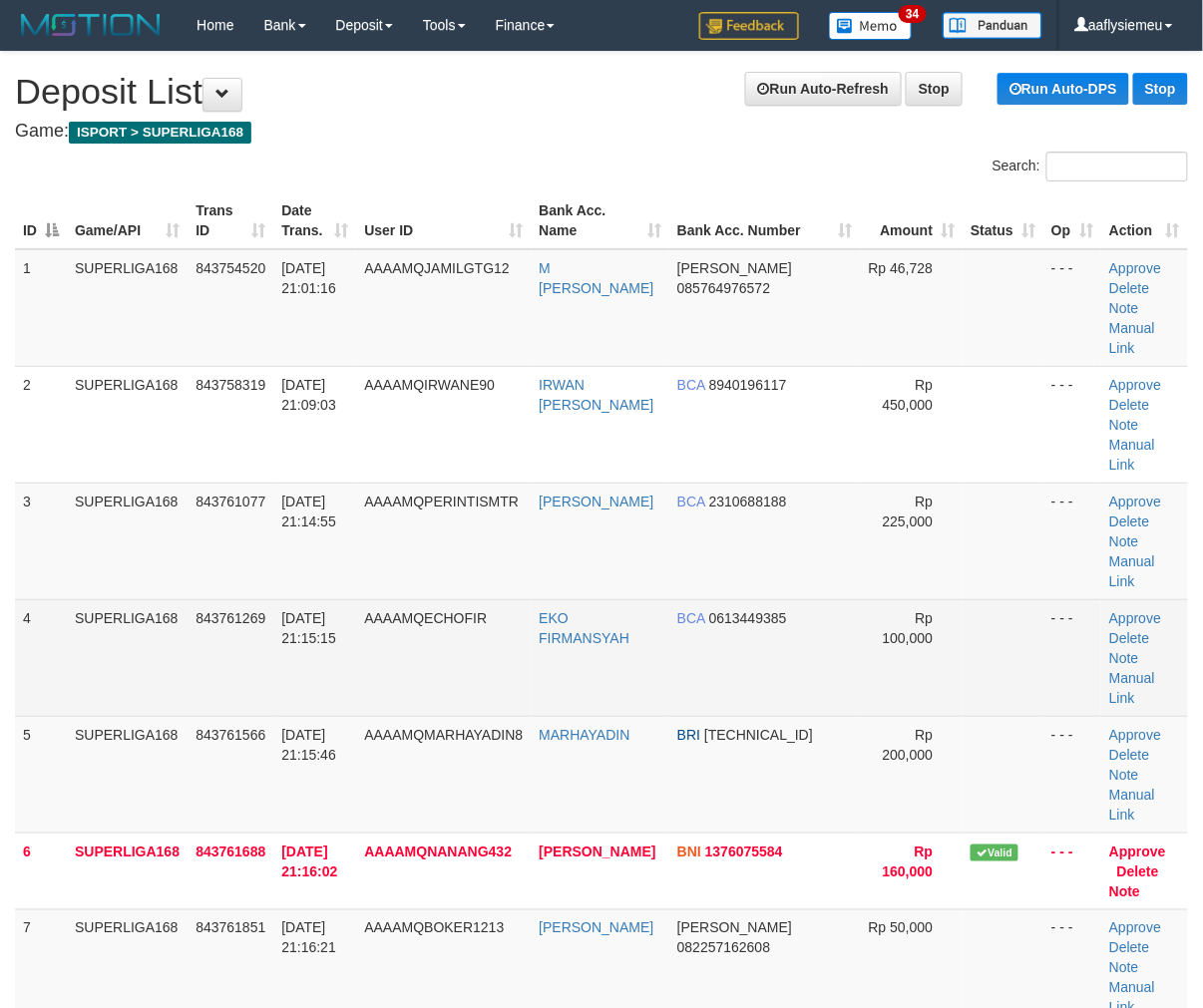 click on "13/07/2025 21:15:15" at bounding box center (308, 628) 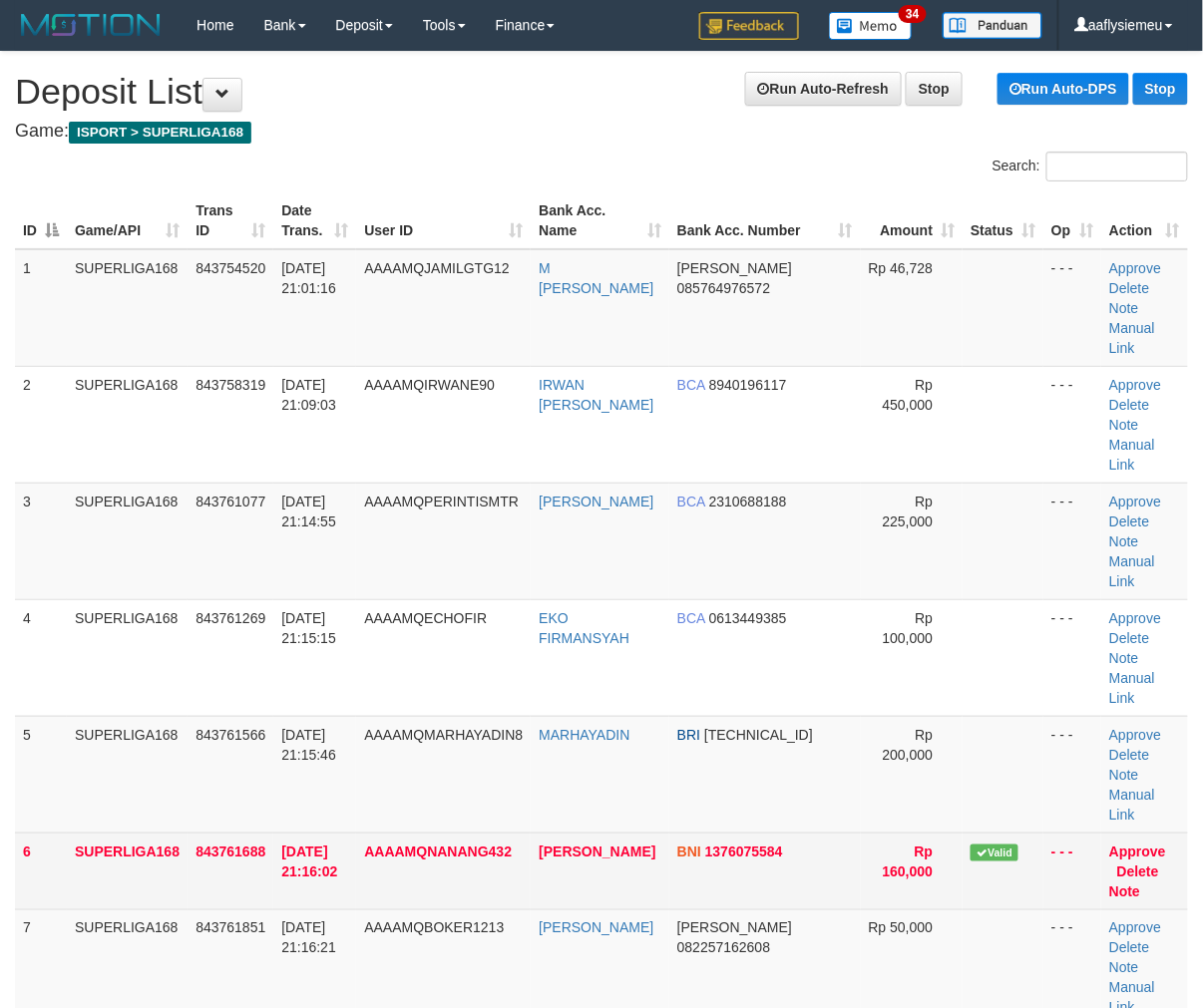 drag, startPoint x: 214, startPoint y: 581, endPoint x: 120, endPoint y: 681, distance: 137.24431 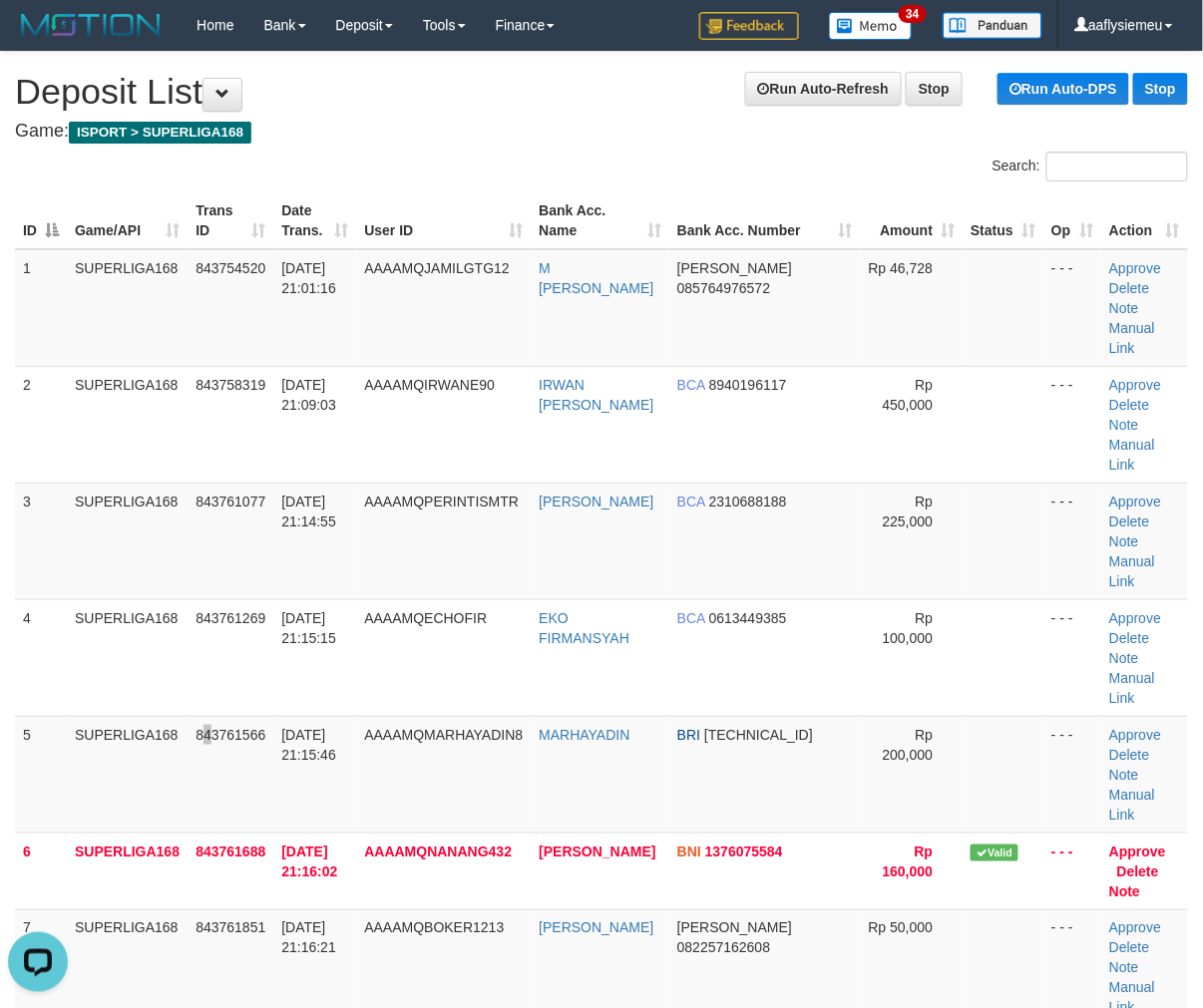 scroll, scrollTop: 0, scrollLeft: 0, axis: both 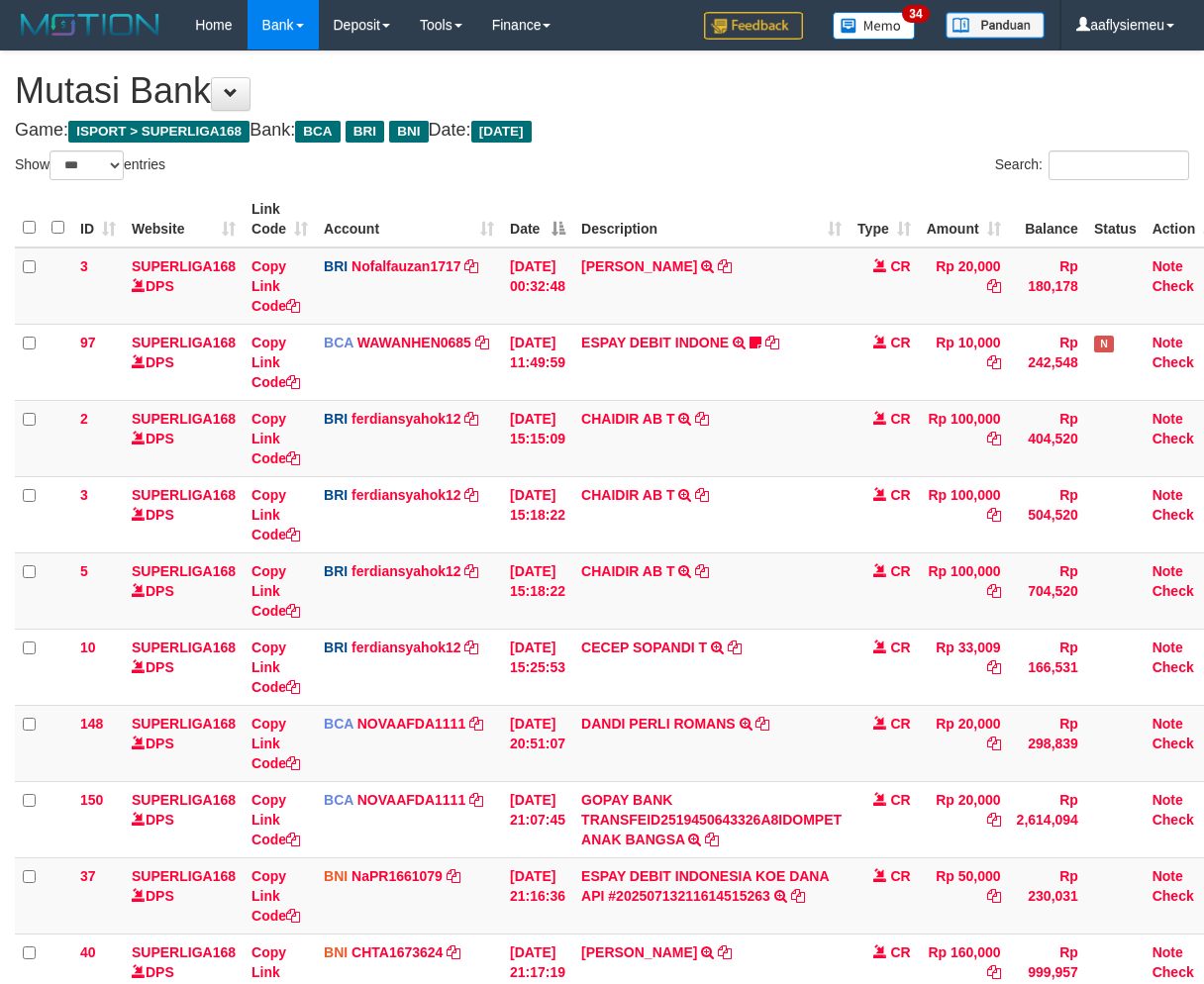 select on "***" 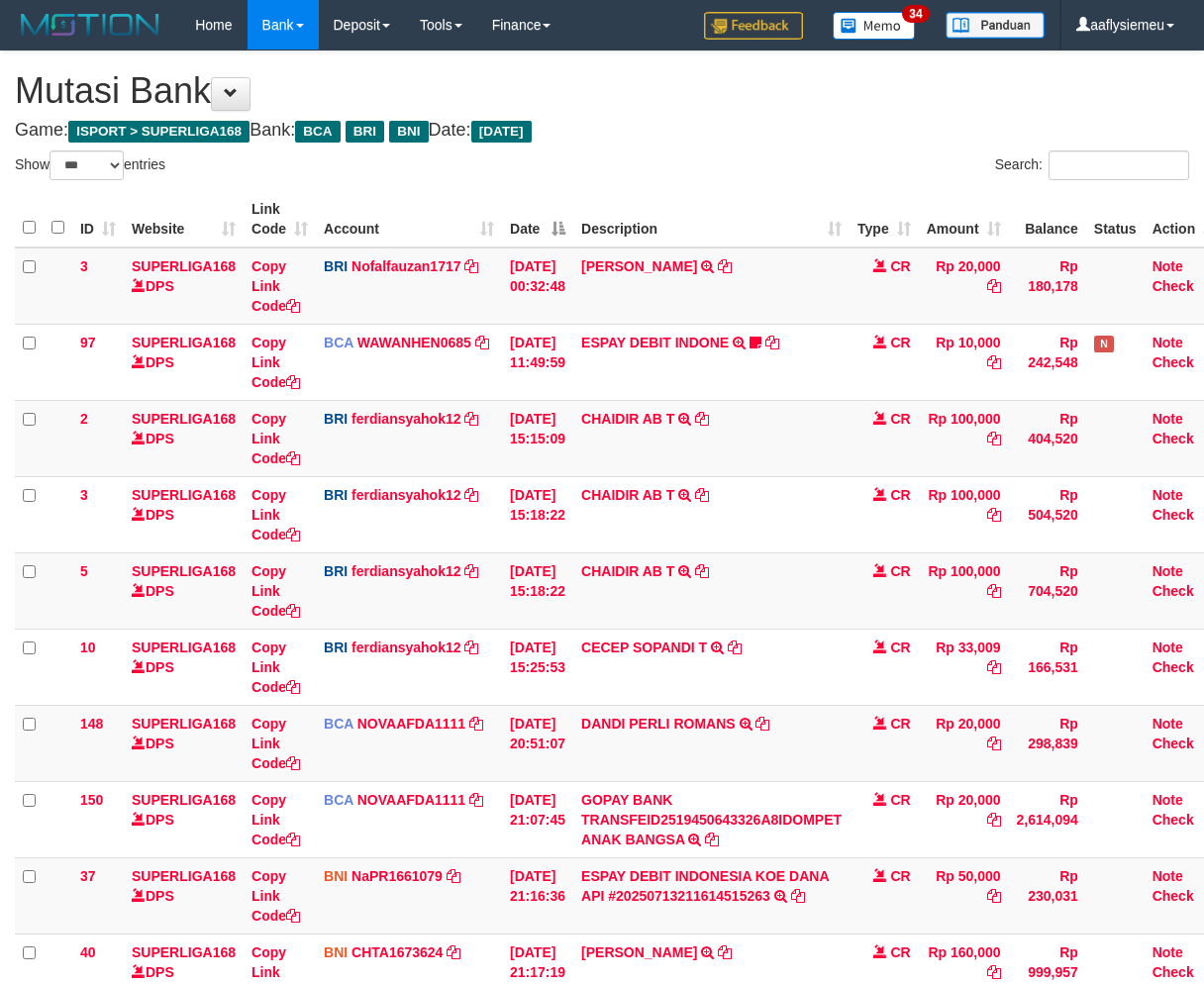 scroll, scrollTop: 158, scrollLeft: 0, axis: vertical 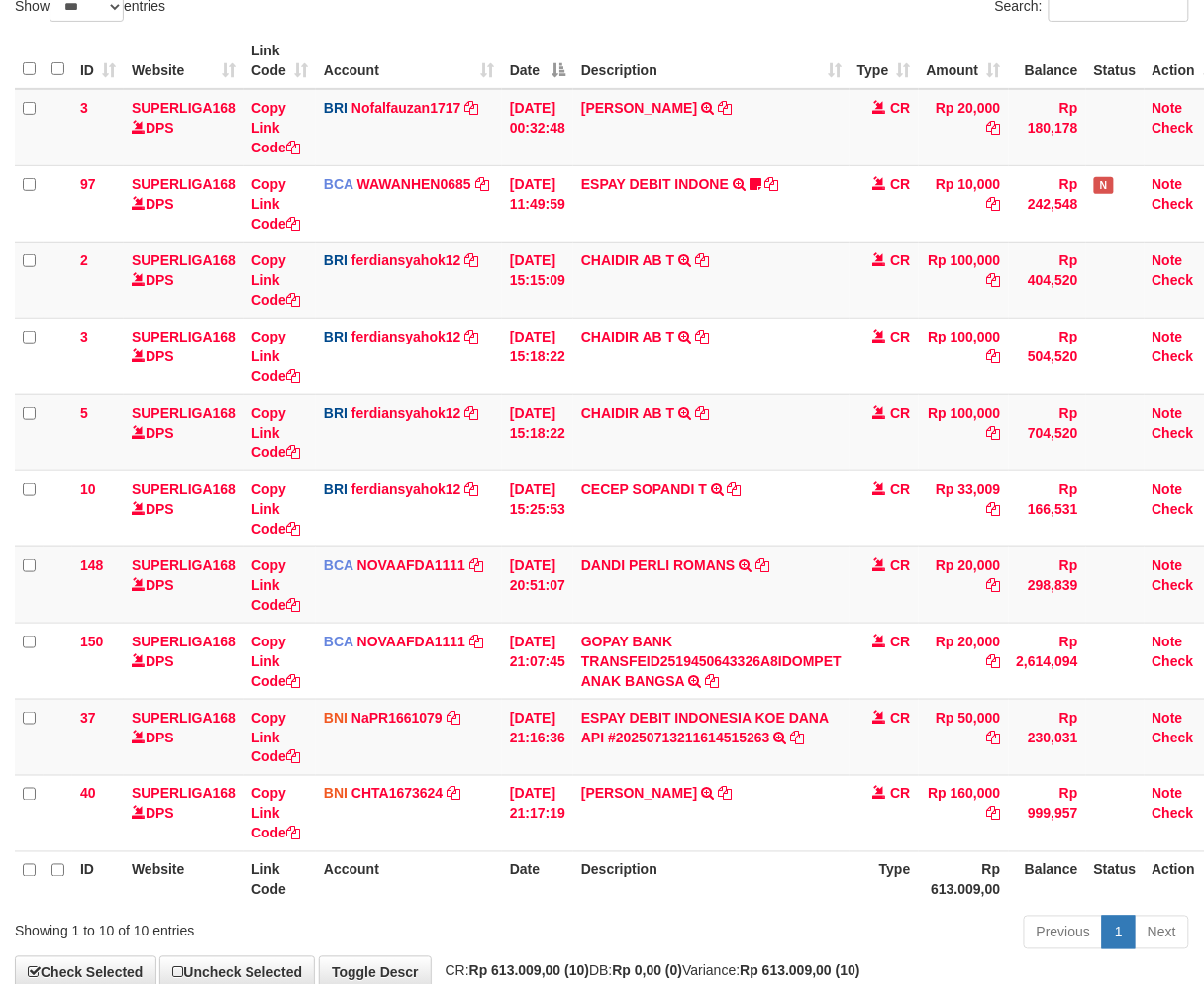 click at bounding box center [1115, 737] 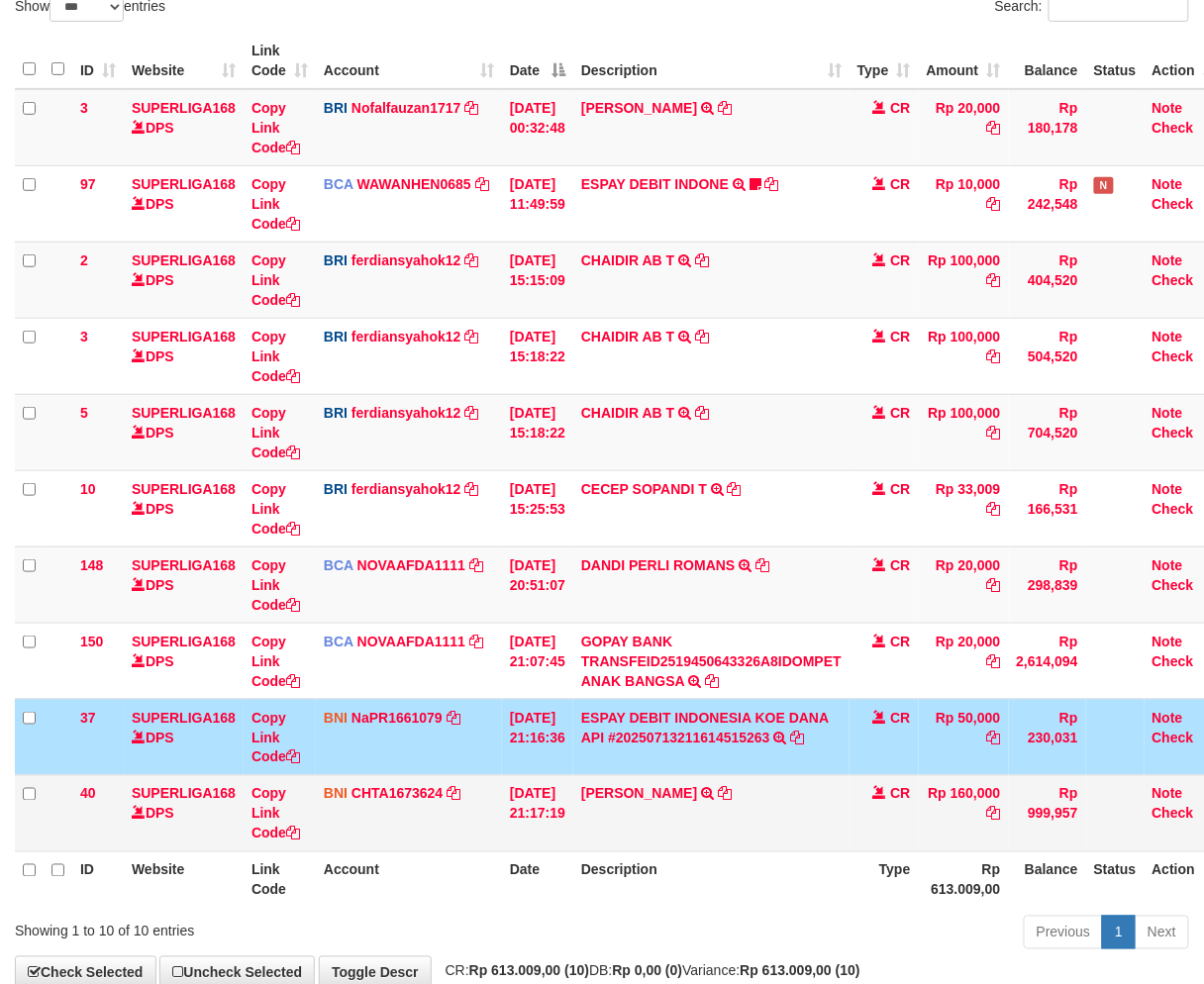 click on "Rp 160,000" at bounding box center (963, 813) 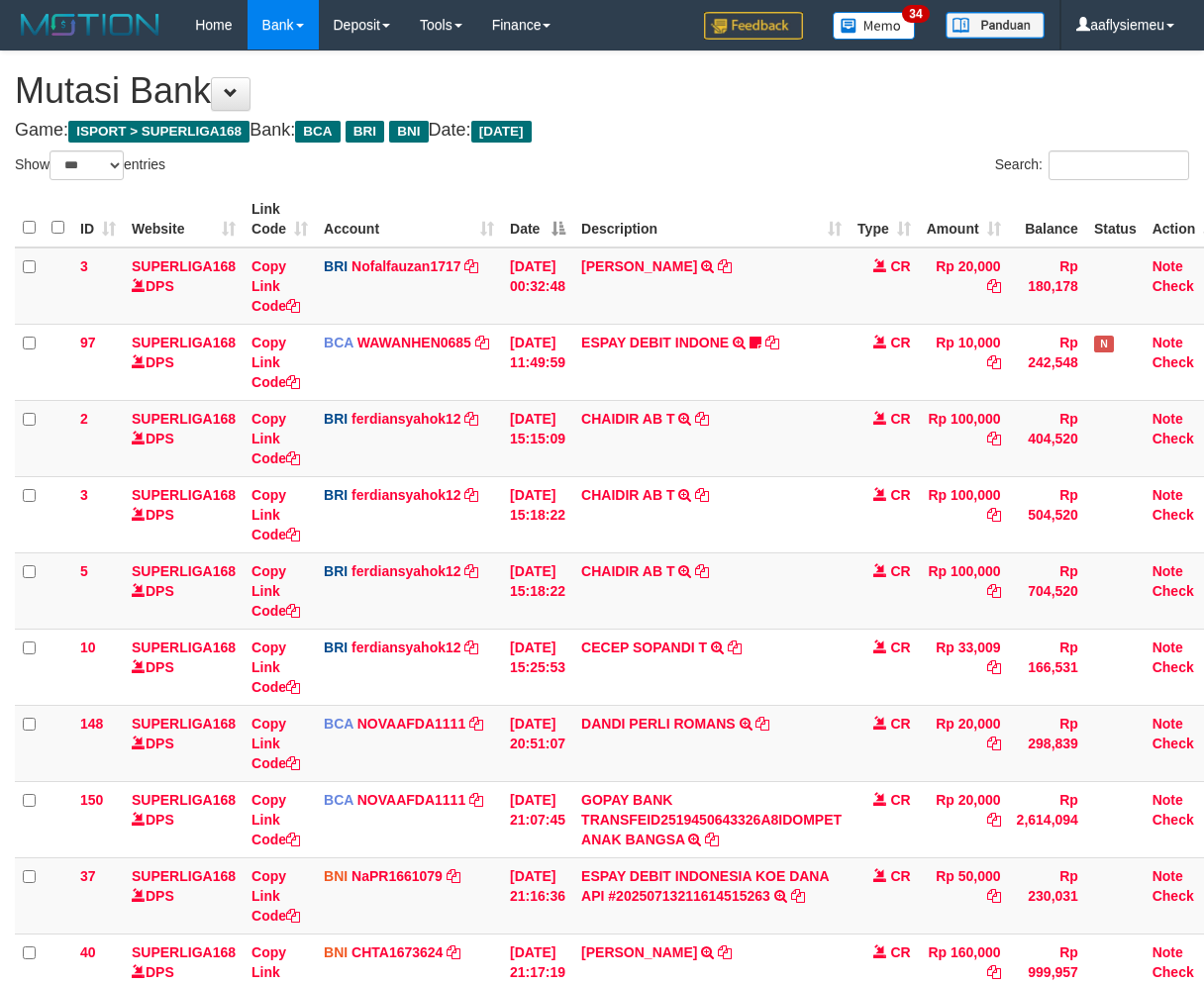select on "***" 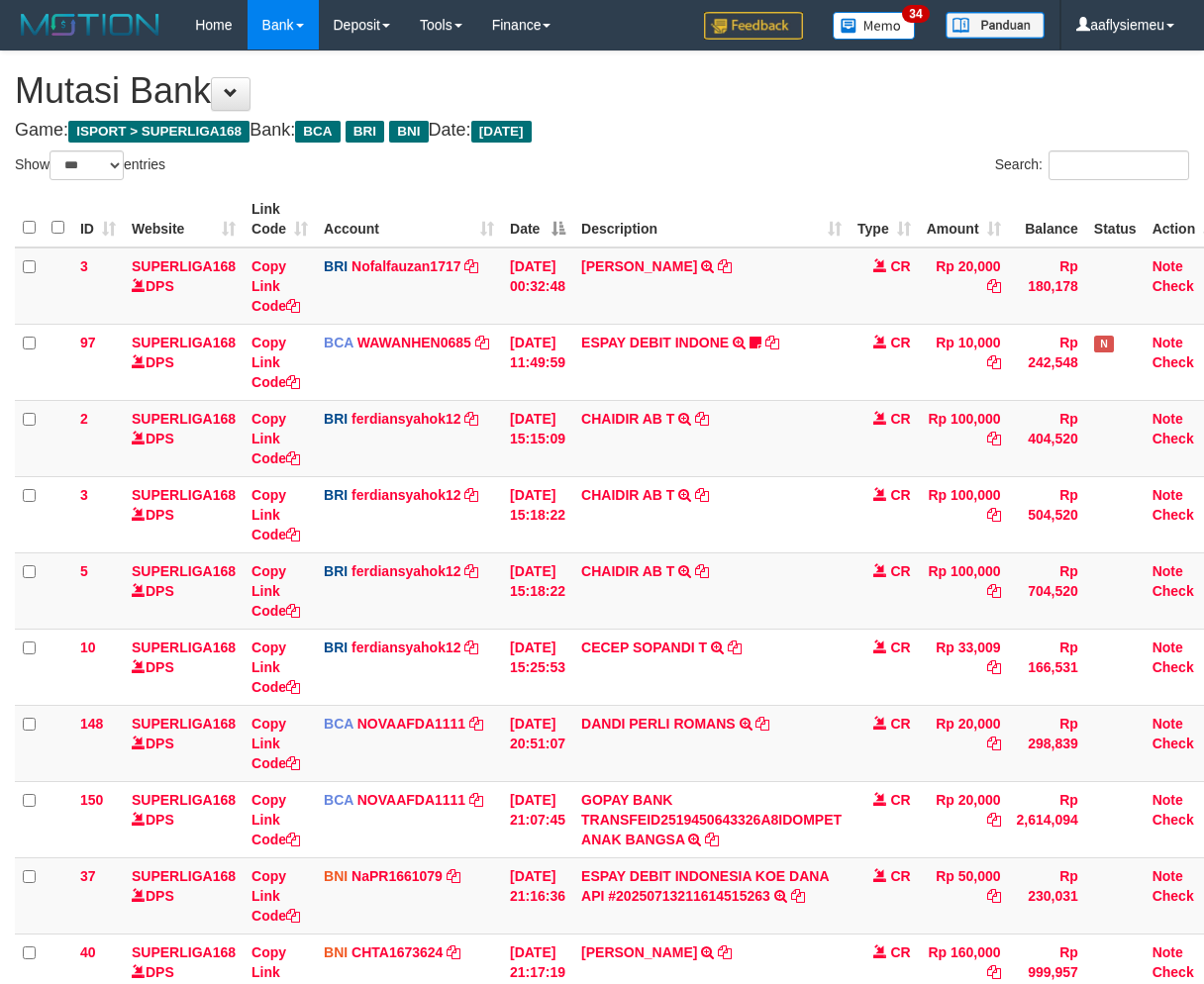 scroll, scrollTop: 158, scrollLeft: 0, axis: vertical 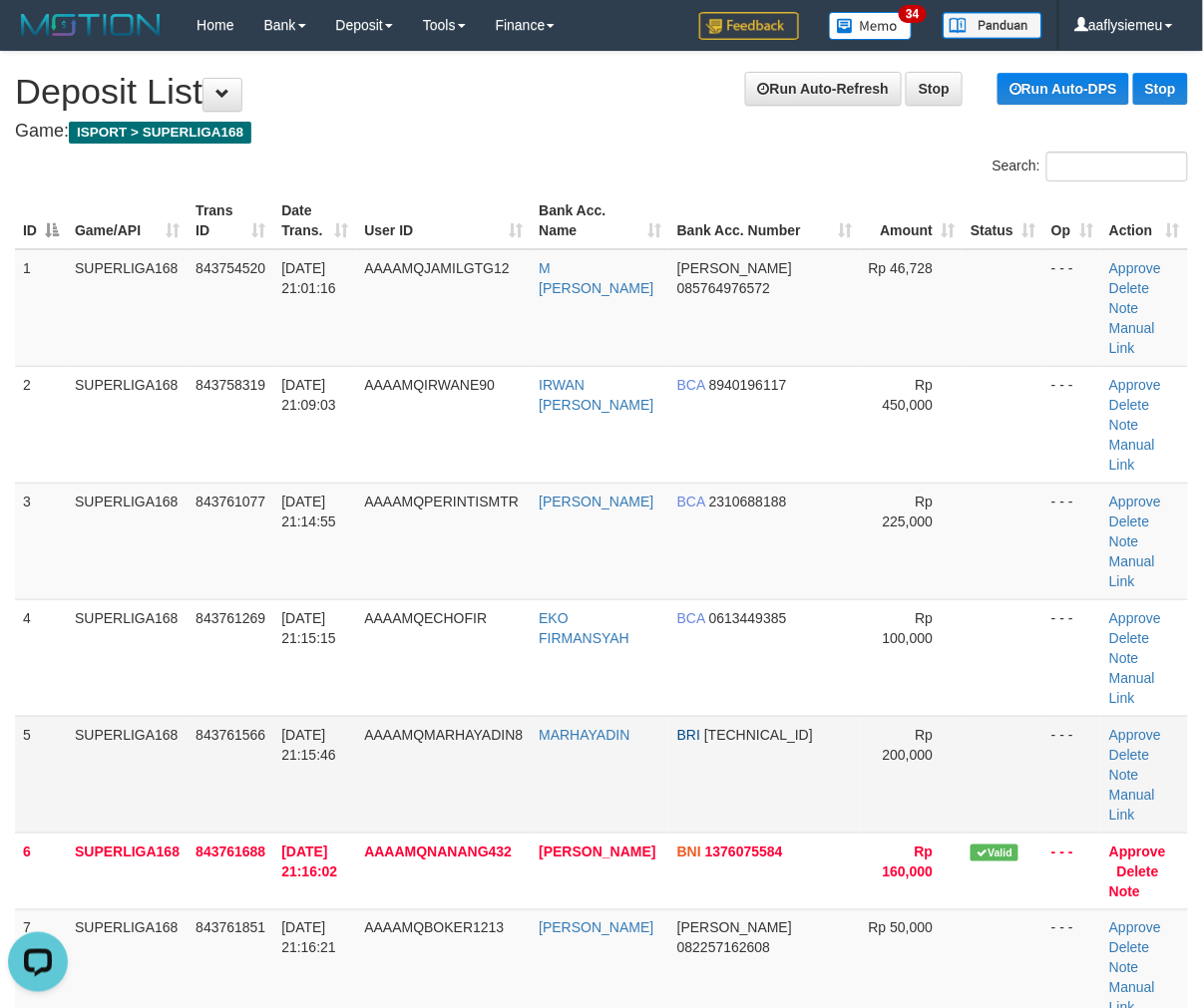 drag, startPoint x: 87, startPoint y: 713, endPoint x: 71, endPoint y: 729, distance: 22.627417 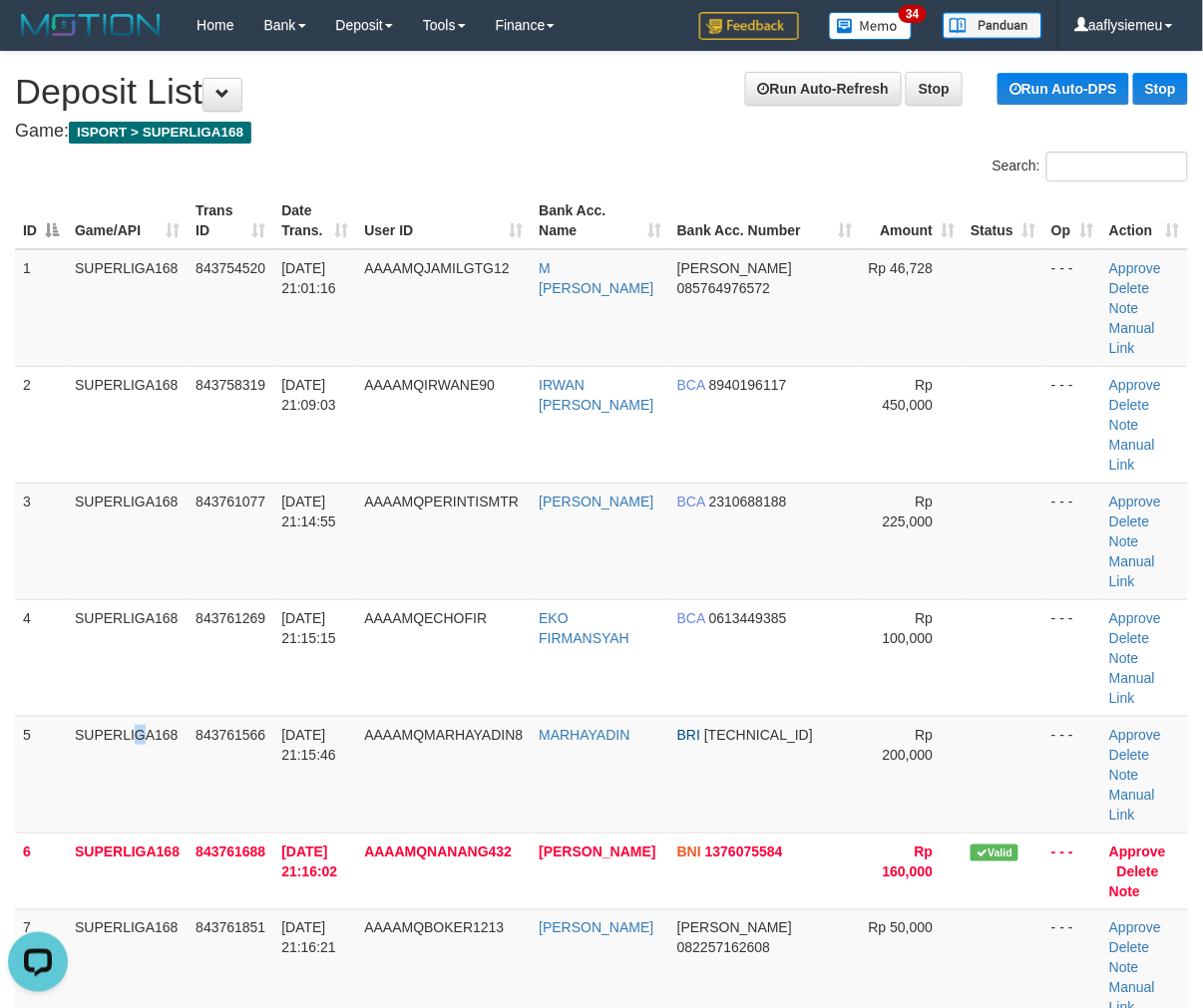 drag, startPoint x: 91, startPoint y: 678, endPoint x: 1, endPoint y: 723, distance: 100.62306 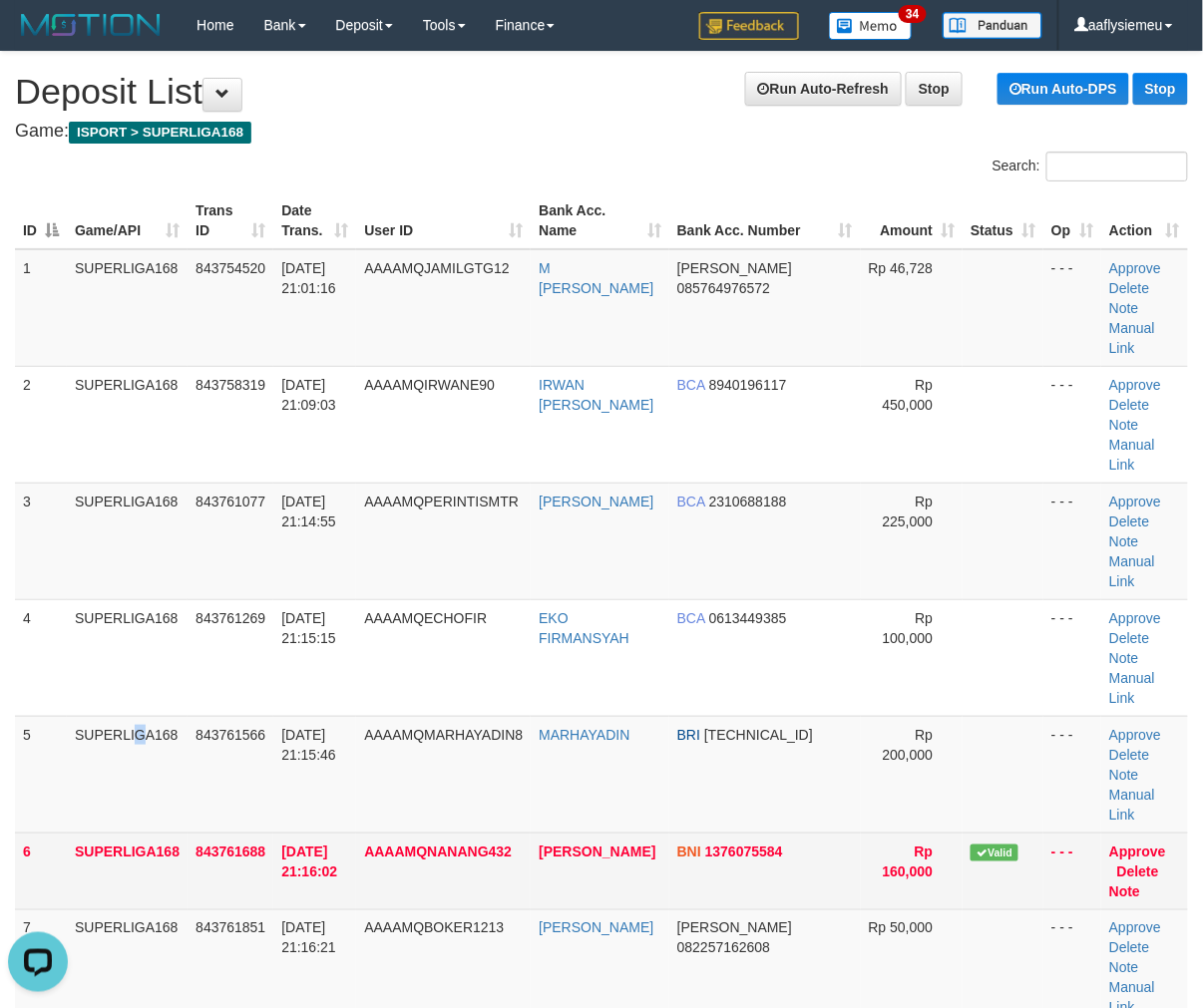 click on "SUPERLIGA168" at bounding box center [127, 774] 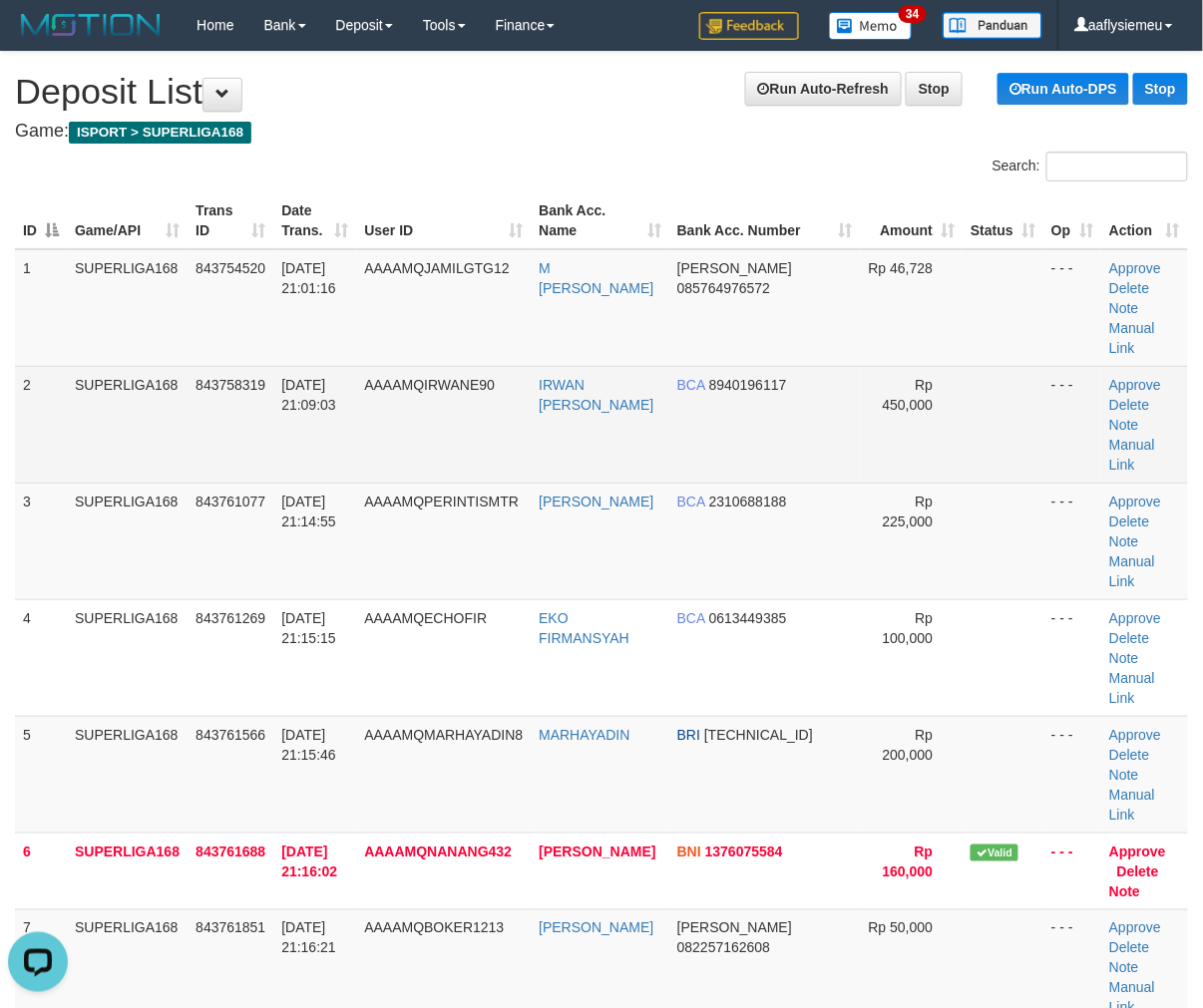 click on "13/07/2025 21:09:03" at bounding box center [314, 424] 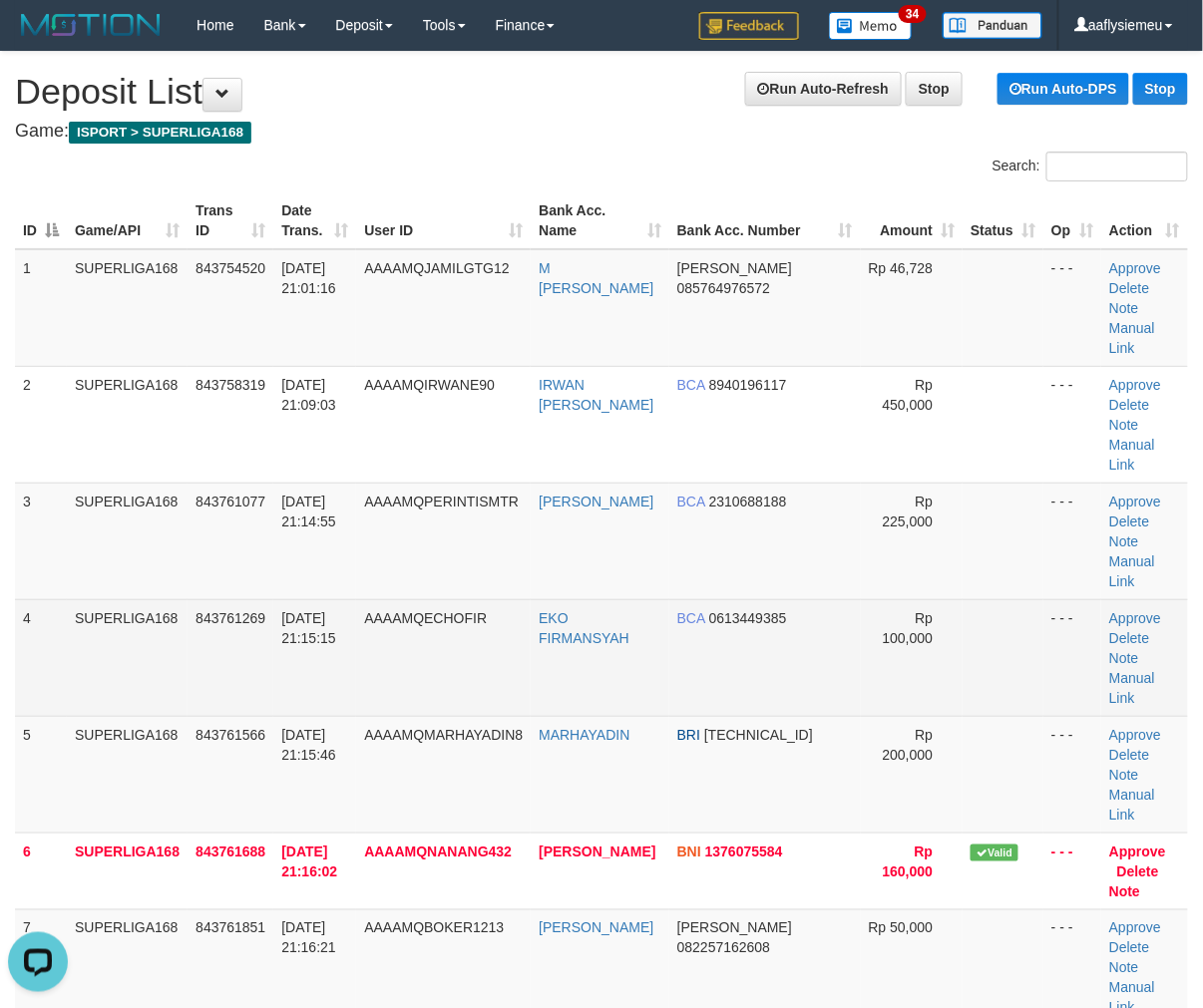 click on "4" at bounding box center (41, 657) 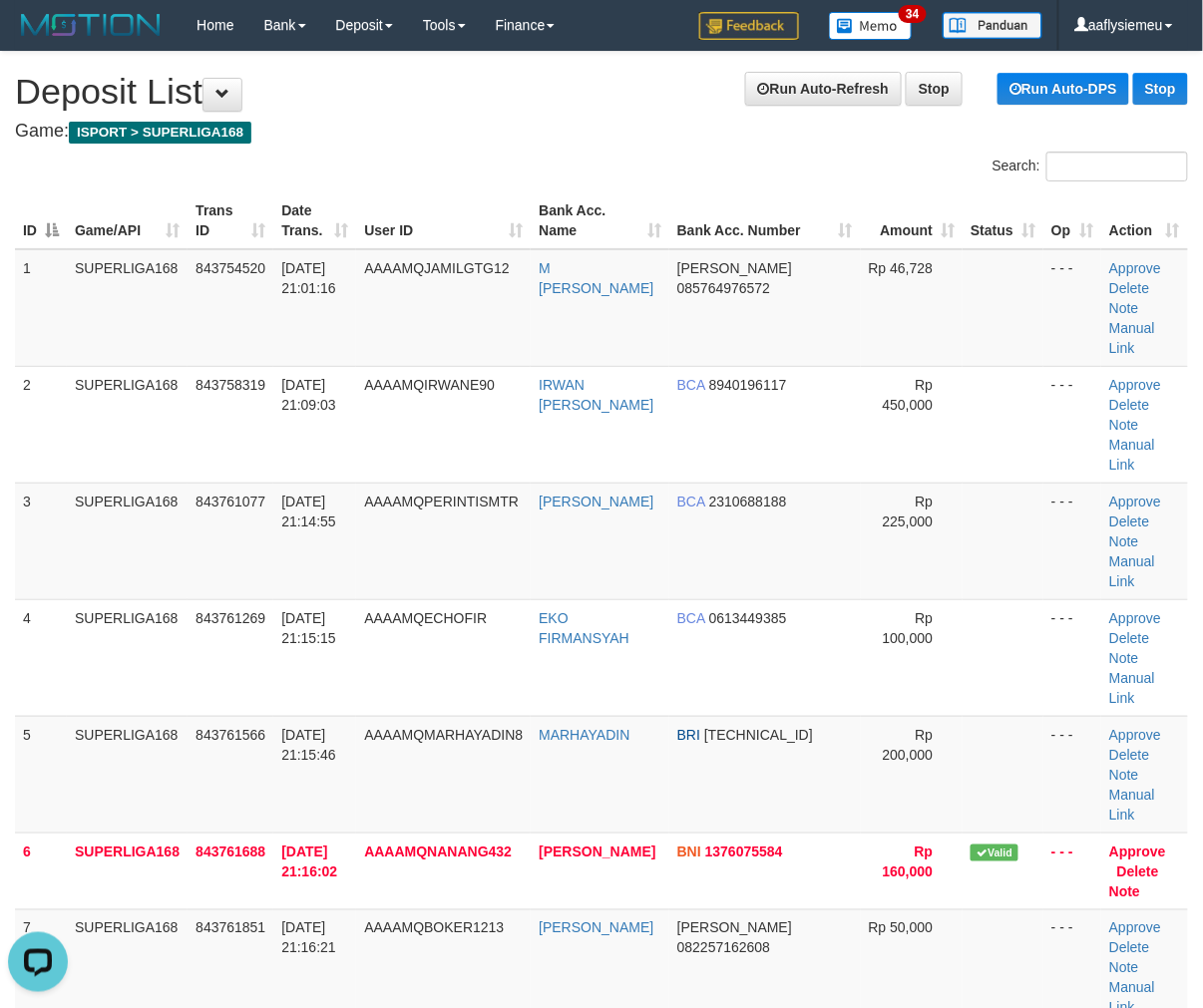 drag, startPoint x: 118, startPoint y: 650, endPoint x: 3, endPoint y: 685, distance: 120.20815 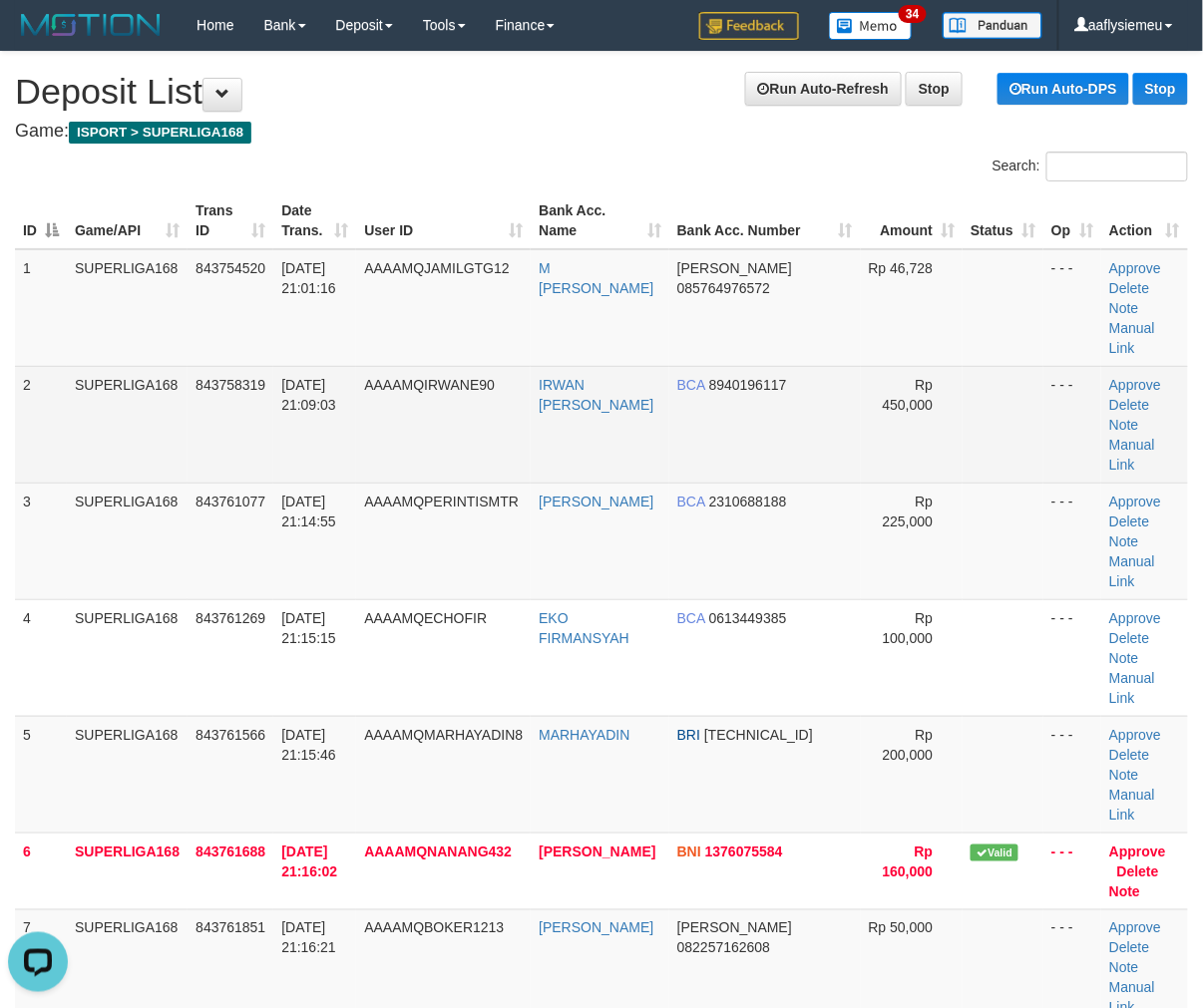 click on "AAAAMQIRWANE90" at bounding box center [443, 424] 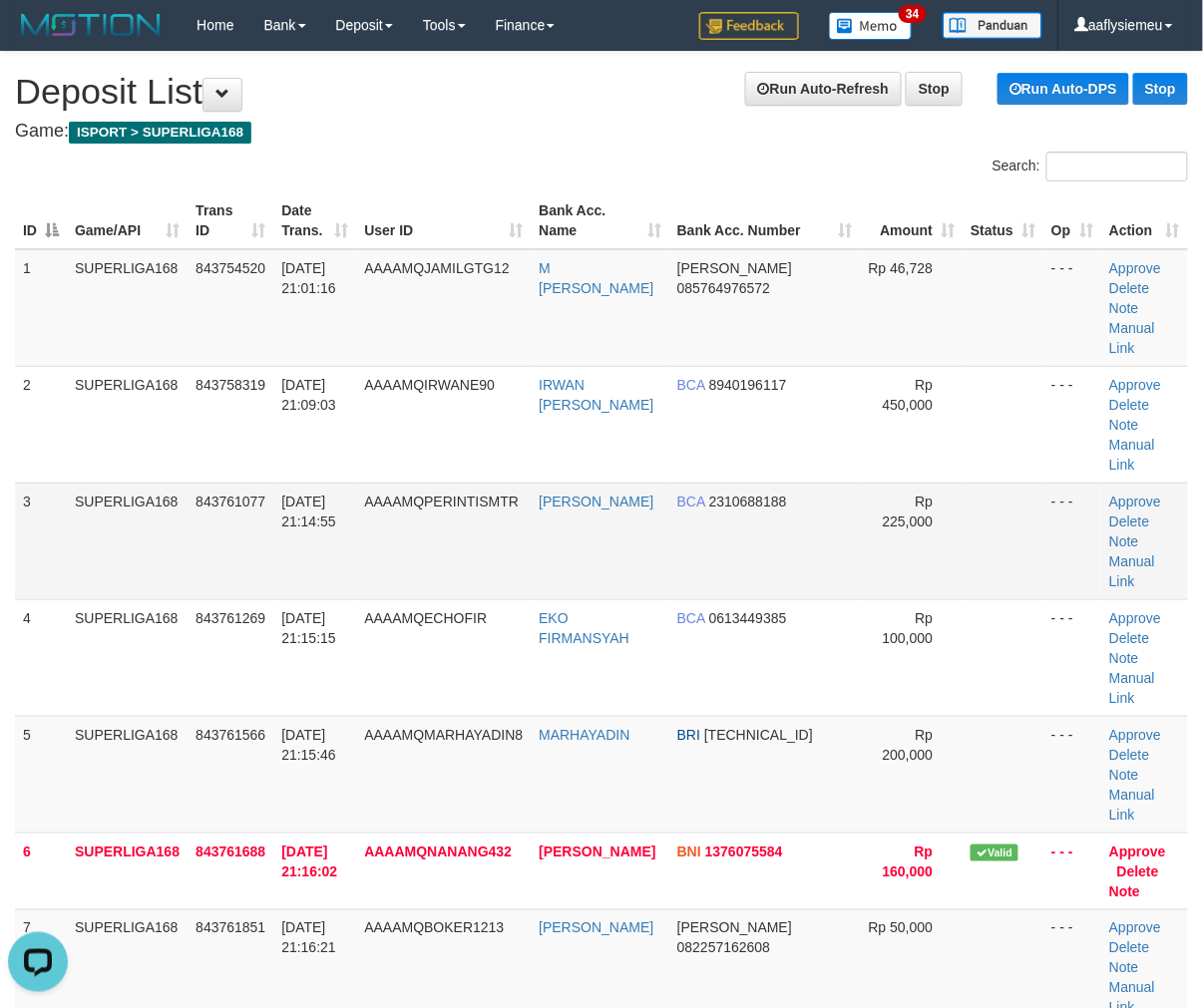 click on "SUPERLIGA168" at bounding box center (127, 540) 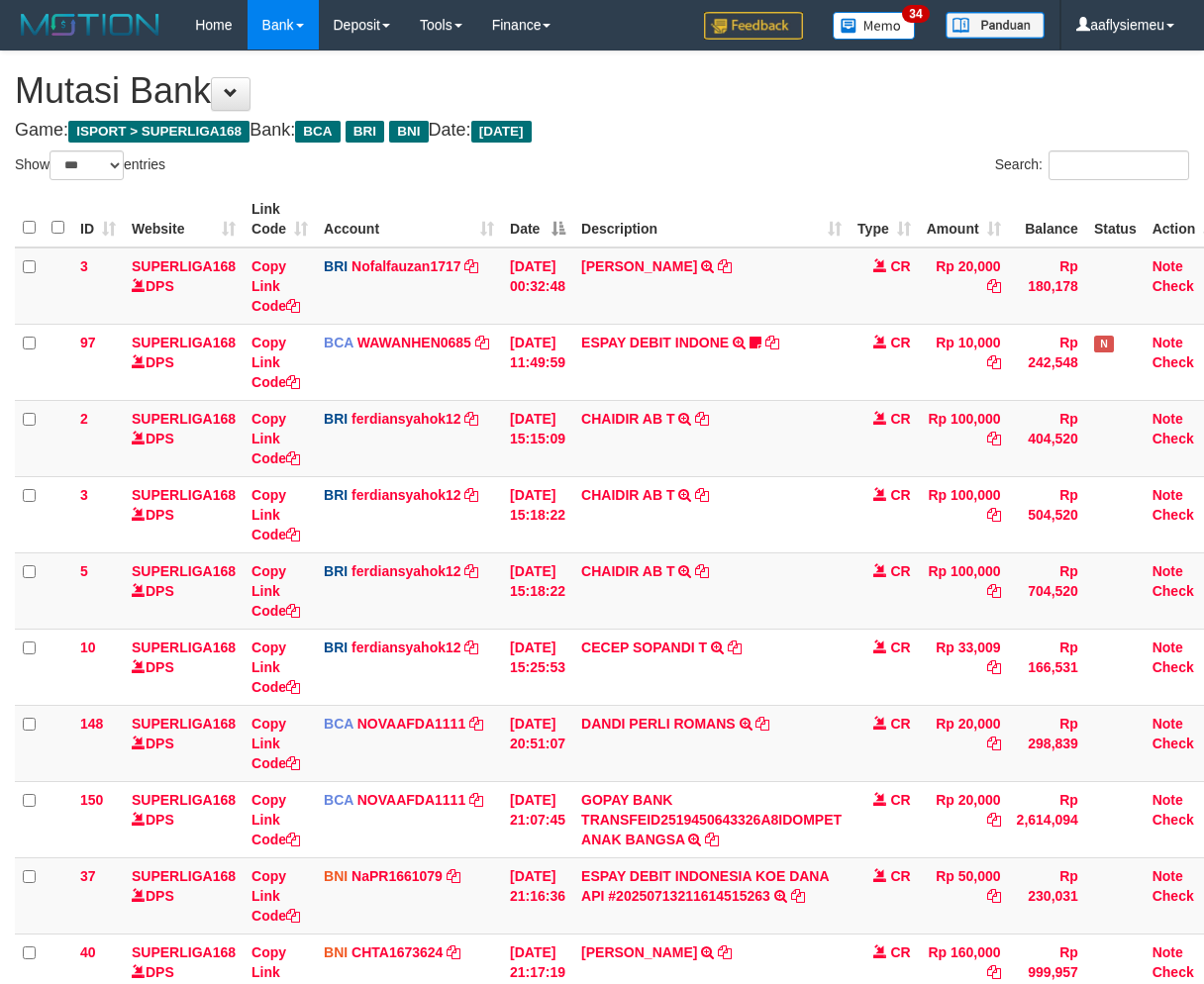 select on "***" 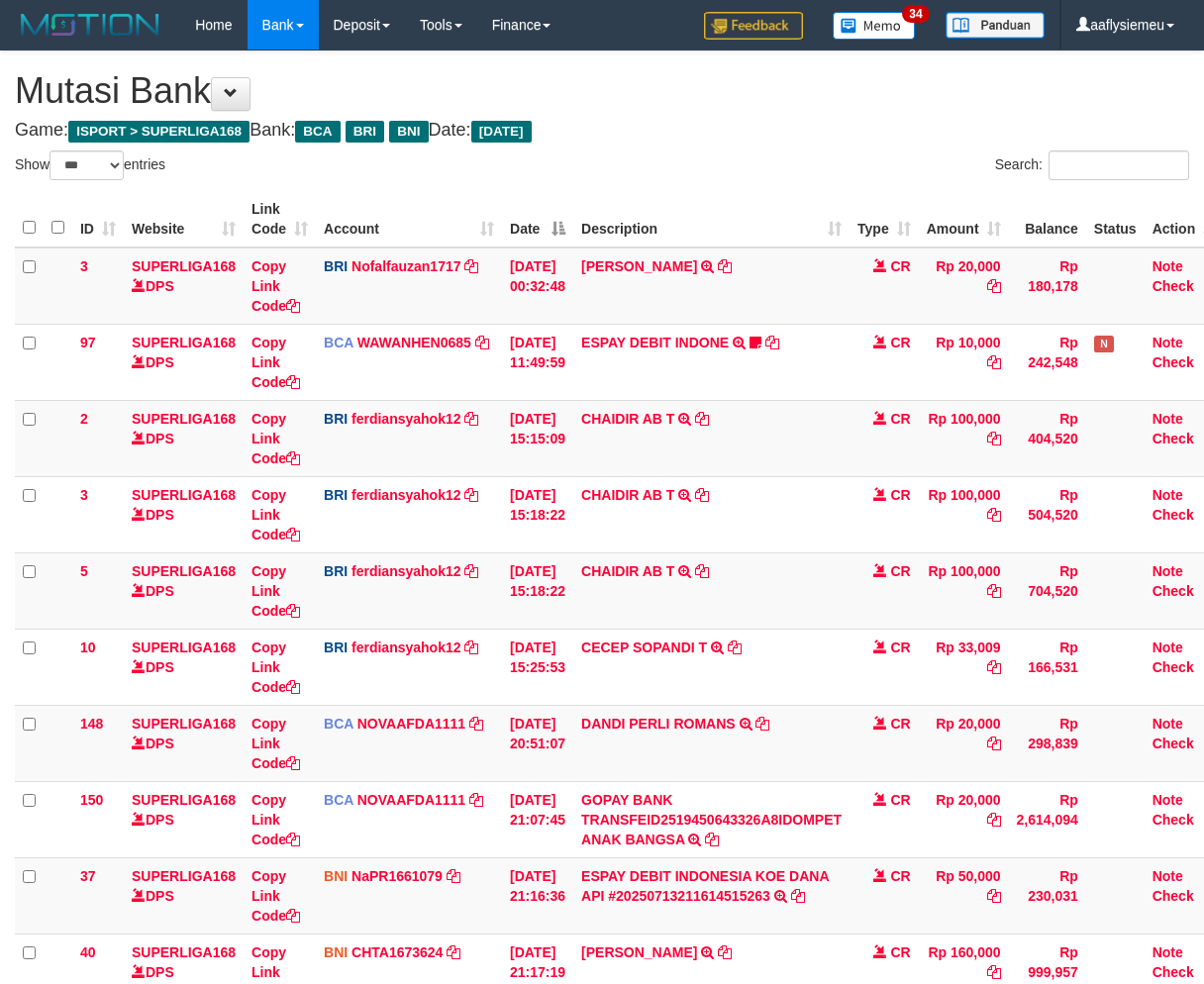 scroll, scrollTop: 158, scrollLeft: 0, axis: vertical 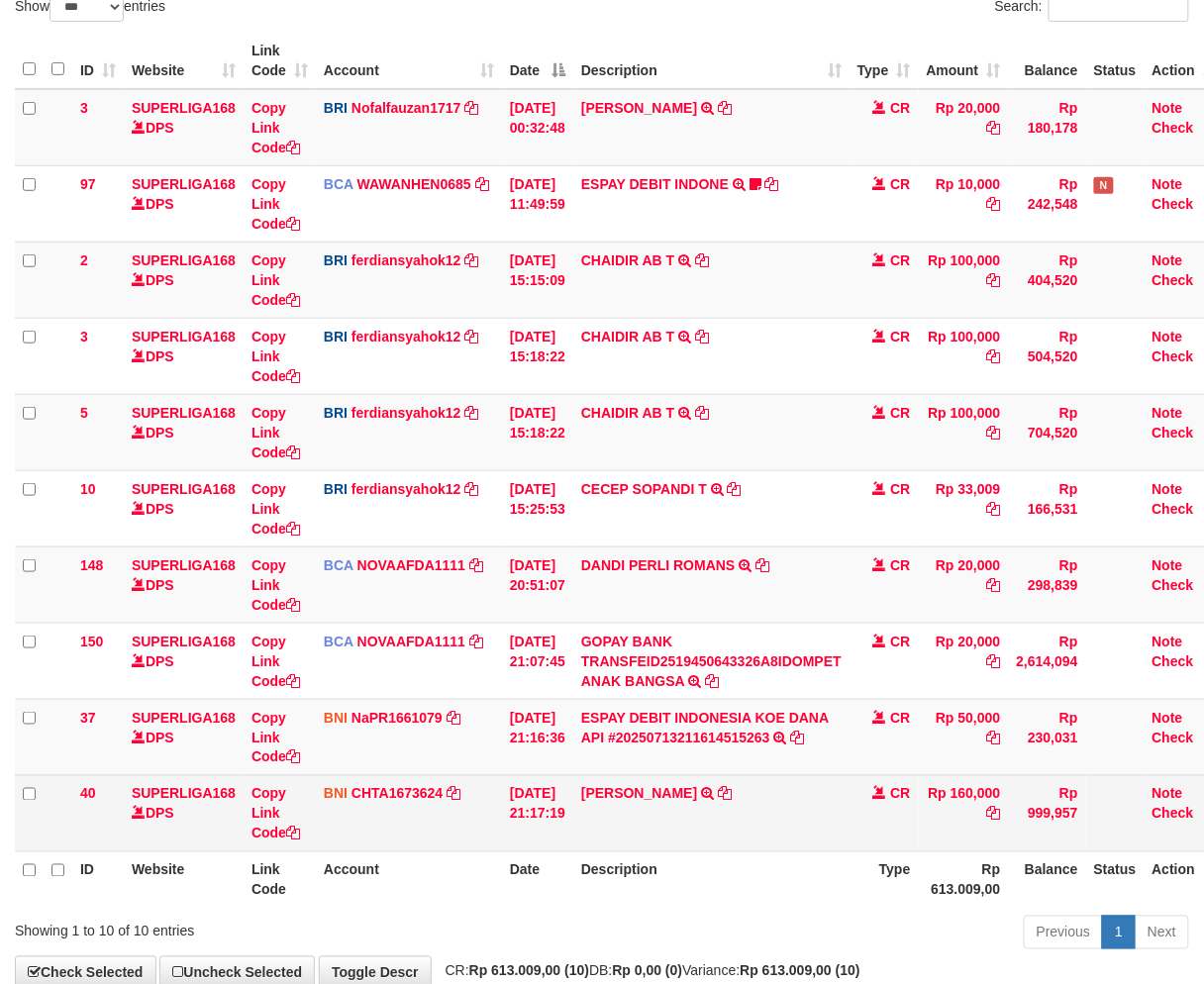 click on "[PERSON_NAME]         TRANSFER DARI SDR [PERSON_NAME]" at bounding box center [711, 813] 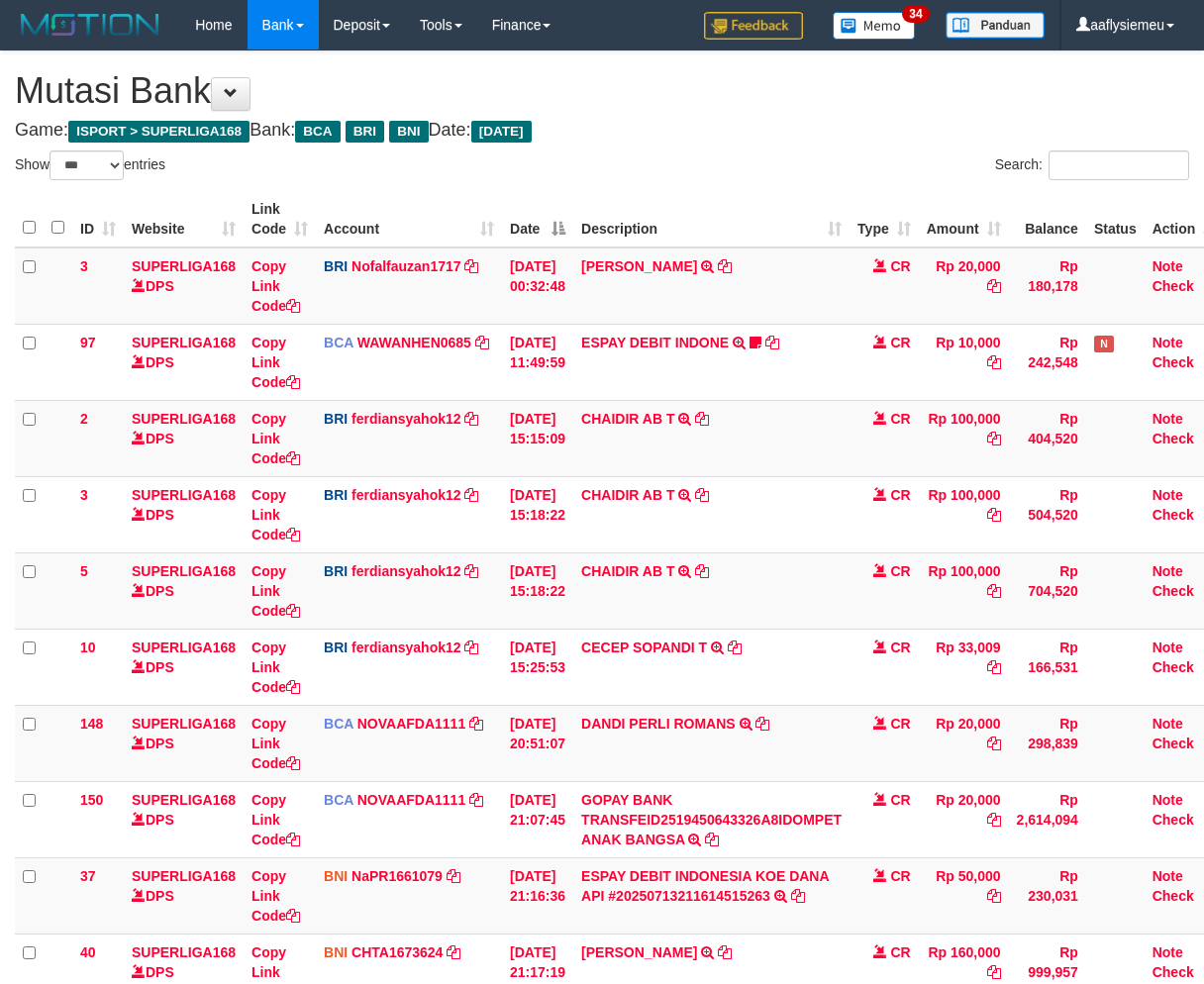 select on "***" 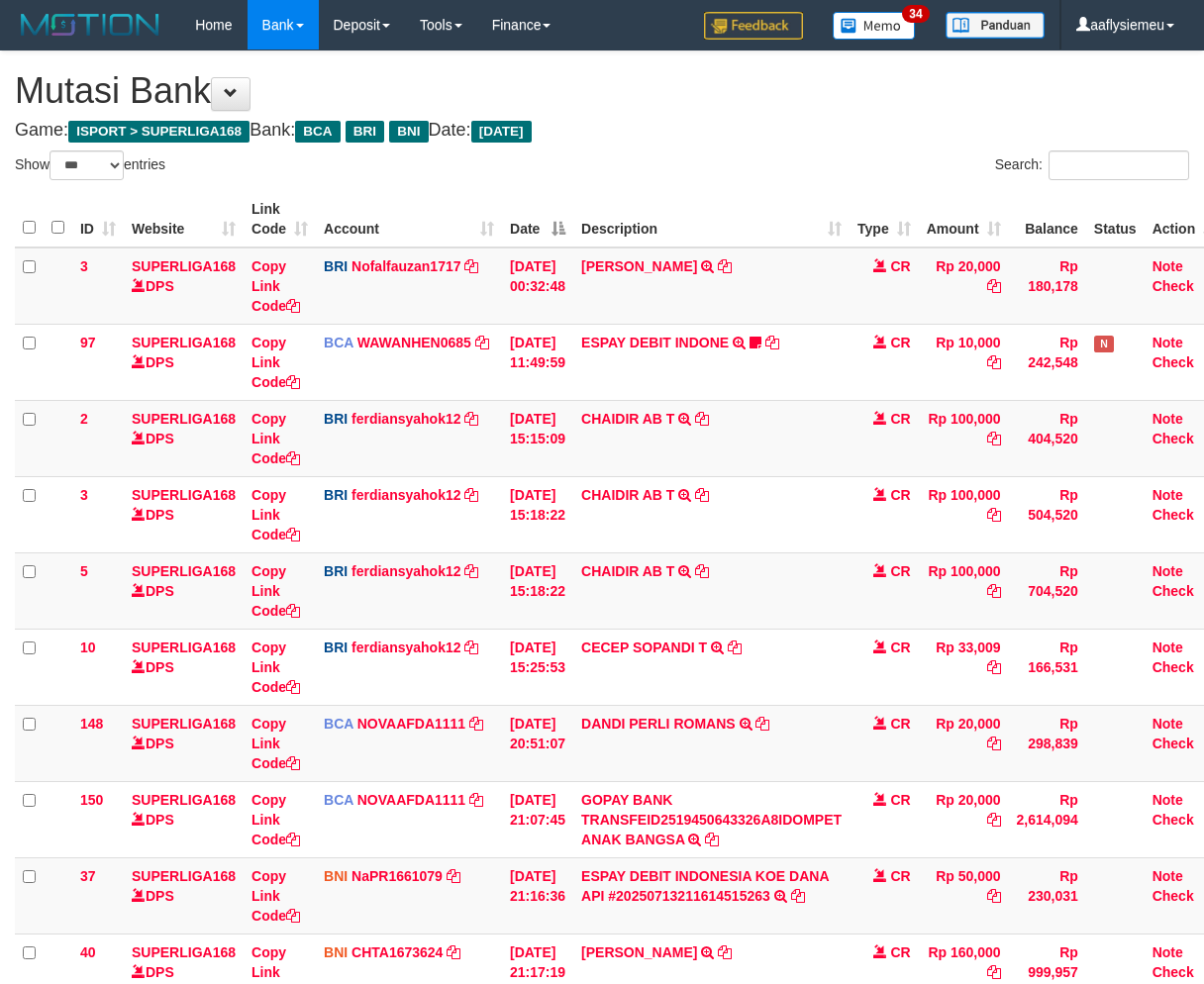 scroll, scrollTop: 158, scrollLeft: 0, axis: vertical 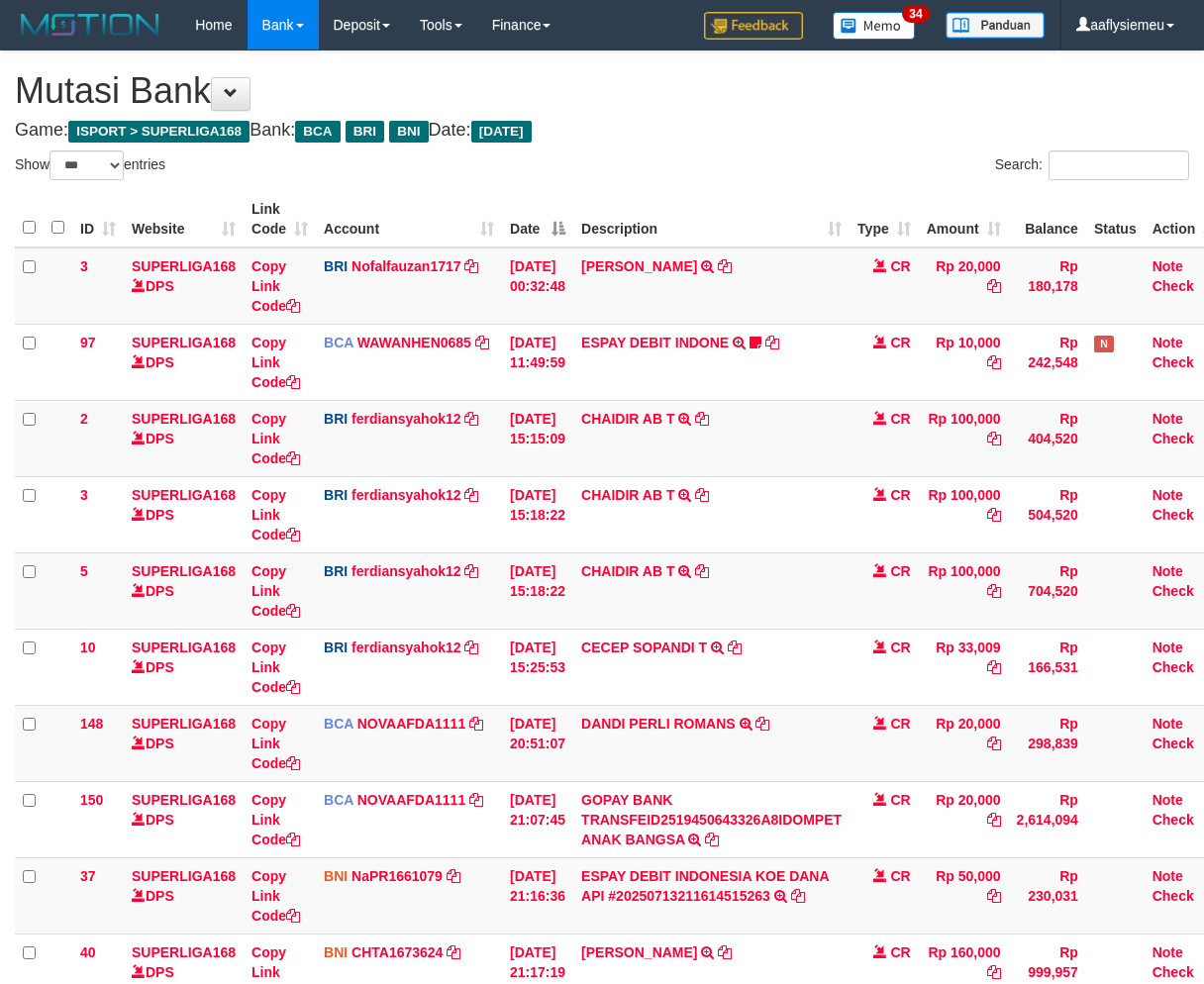 select on "***" 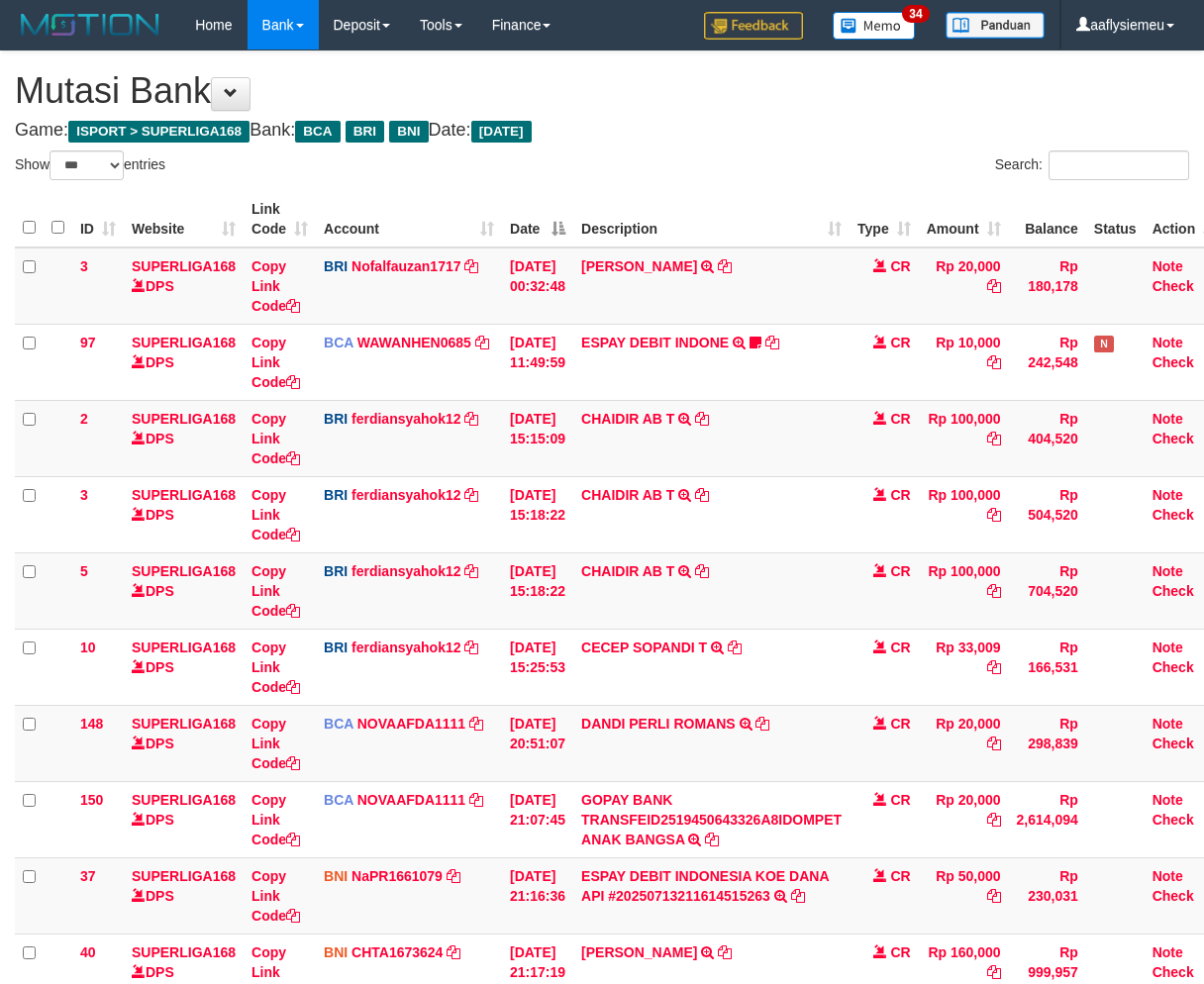 scroll, scrollTop: 158, scrollLeft: 0, axis: vertical 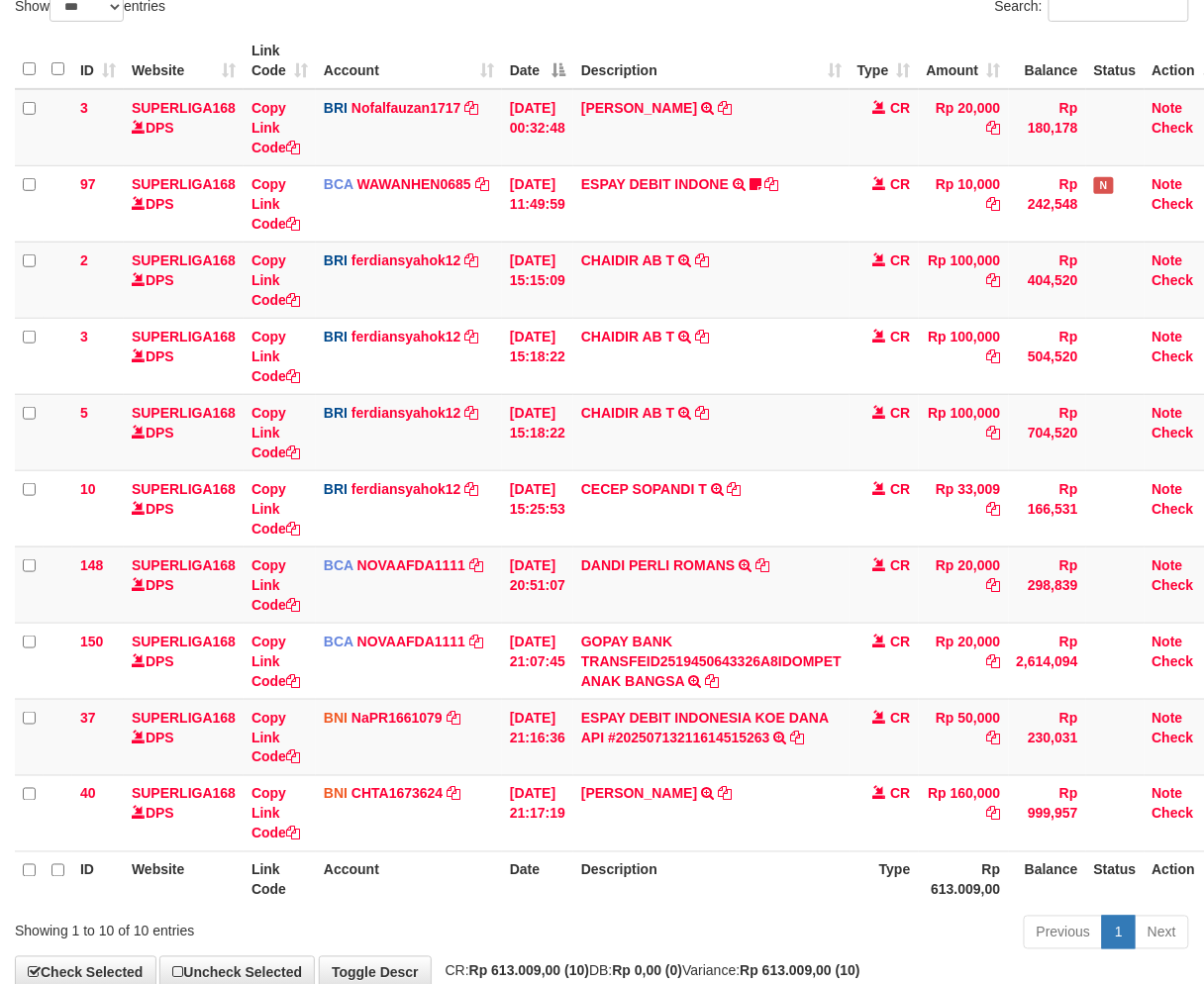 click on "Date" at bounding box center [538, 879] 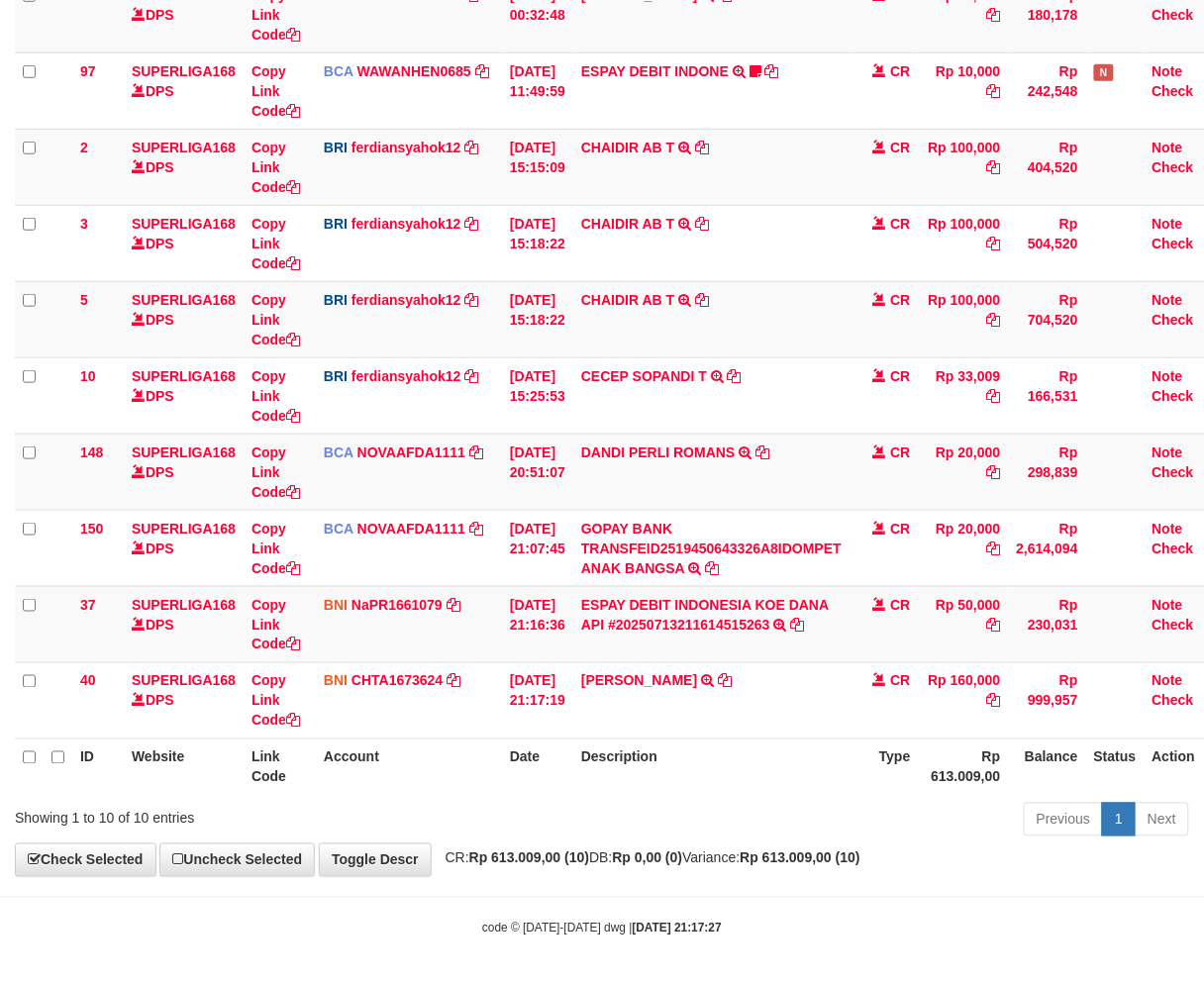 scroll, scrollTop: 274, scrollLeft: 0, axis: vertical 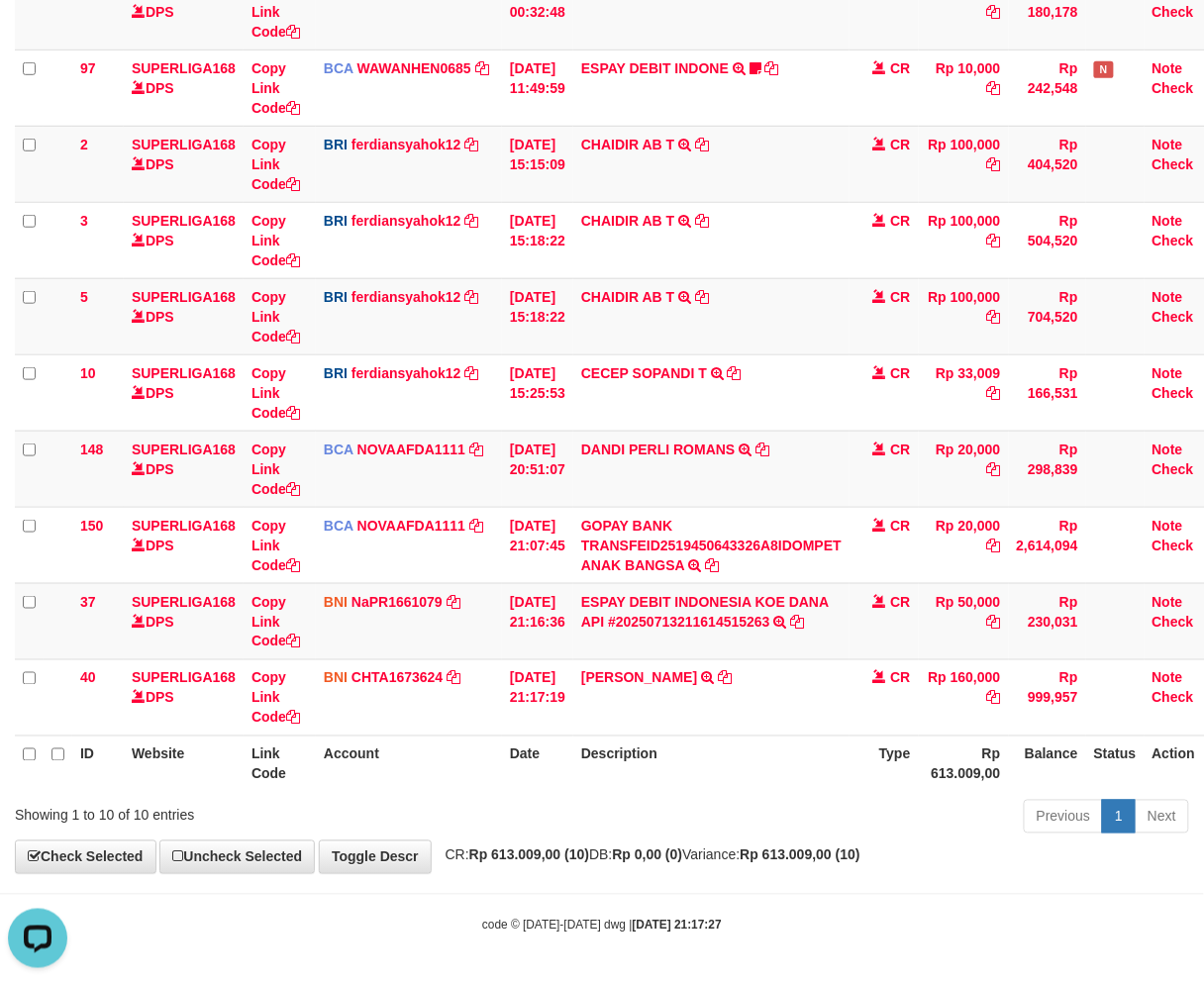 click on "Toggle navigation
Home
Bank
Account List
Load
By Website
Group
[ISPORT]													SUPERLIGA168
By Load Group (DPS)
34" at bounding box center (602, 354) 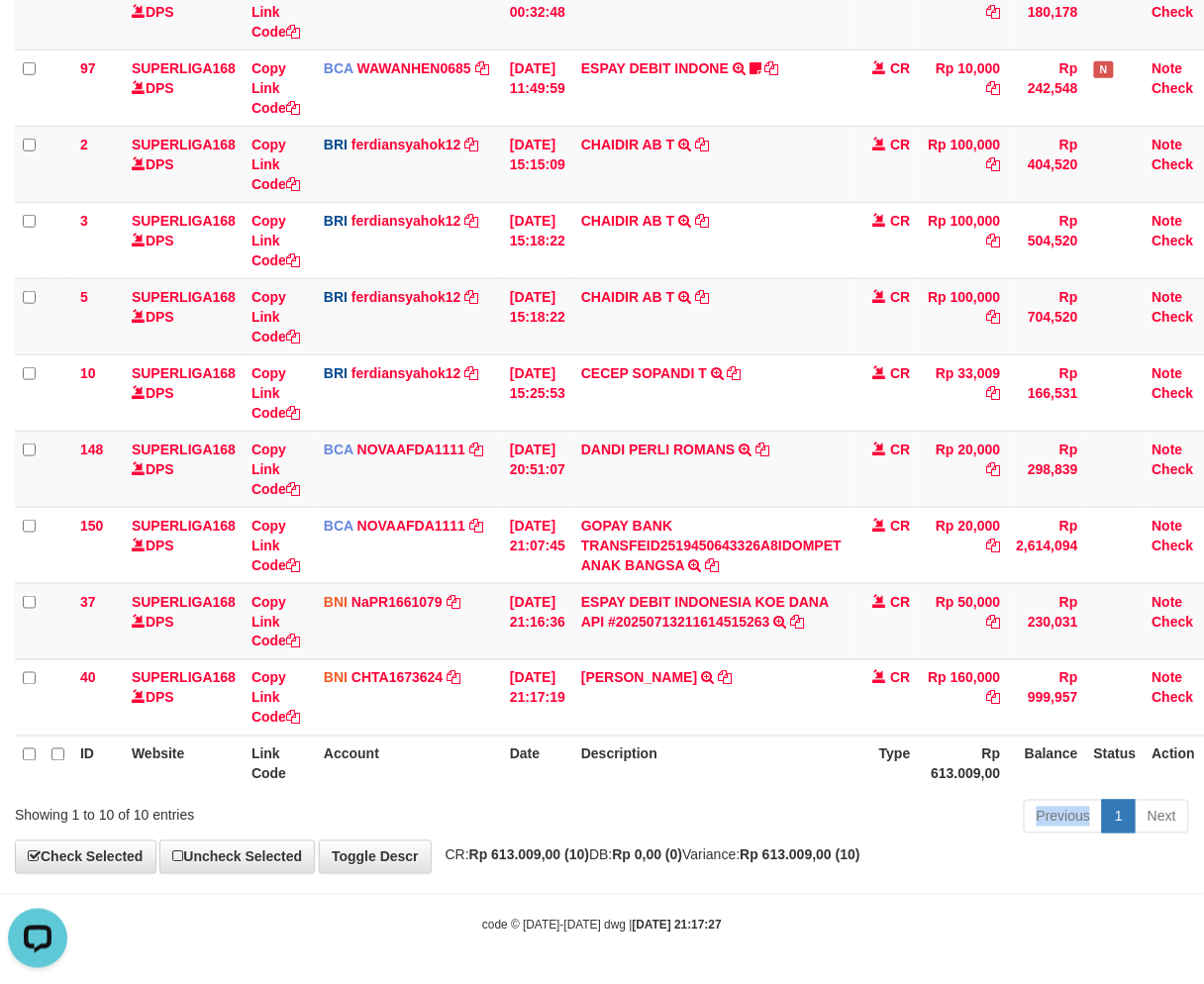 click on "Previous 1 Next" at bounding box center (853, 819) 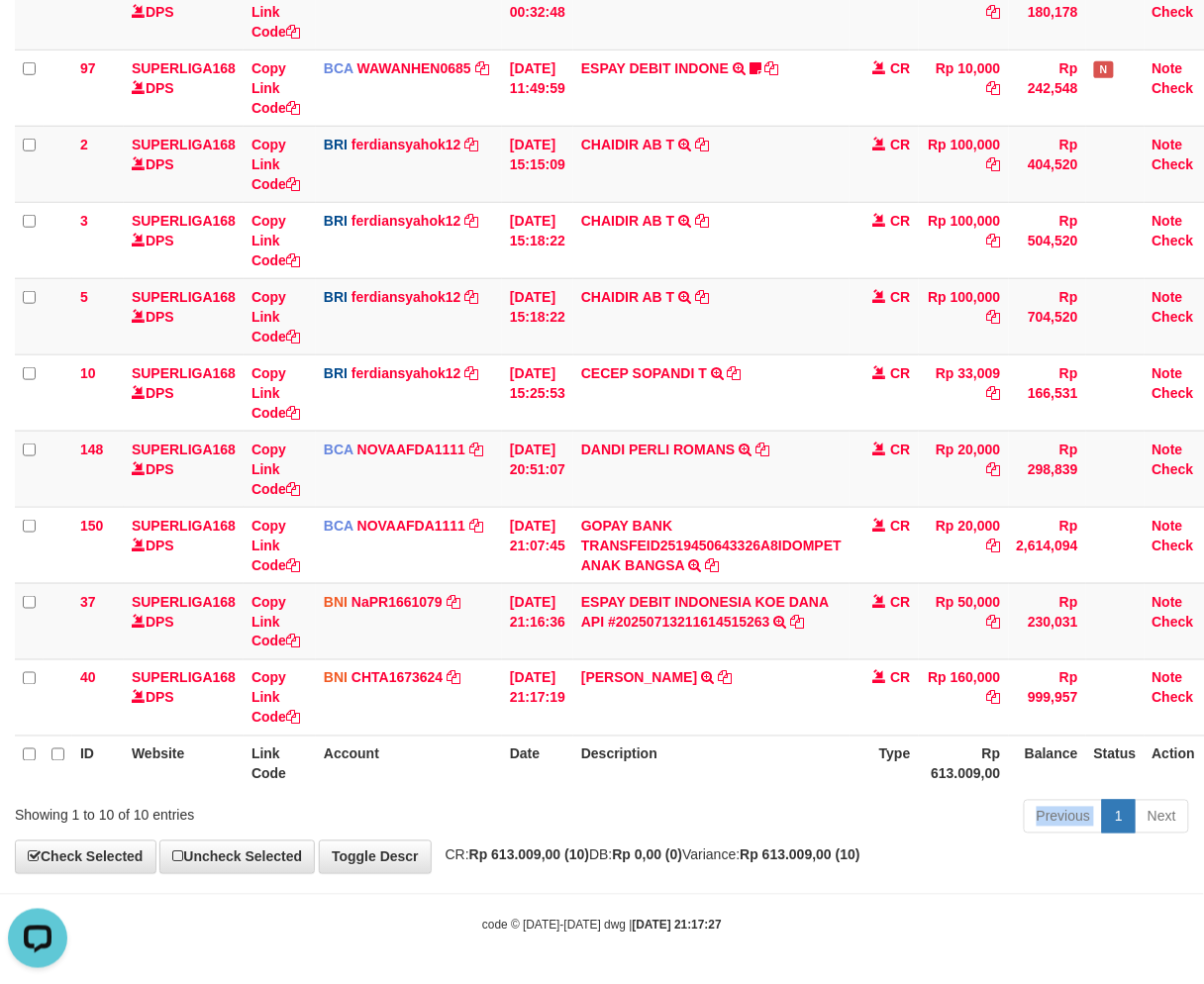 click on "Previous 1 Next" at bounding box center [853, 819] 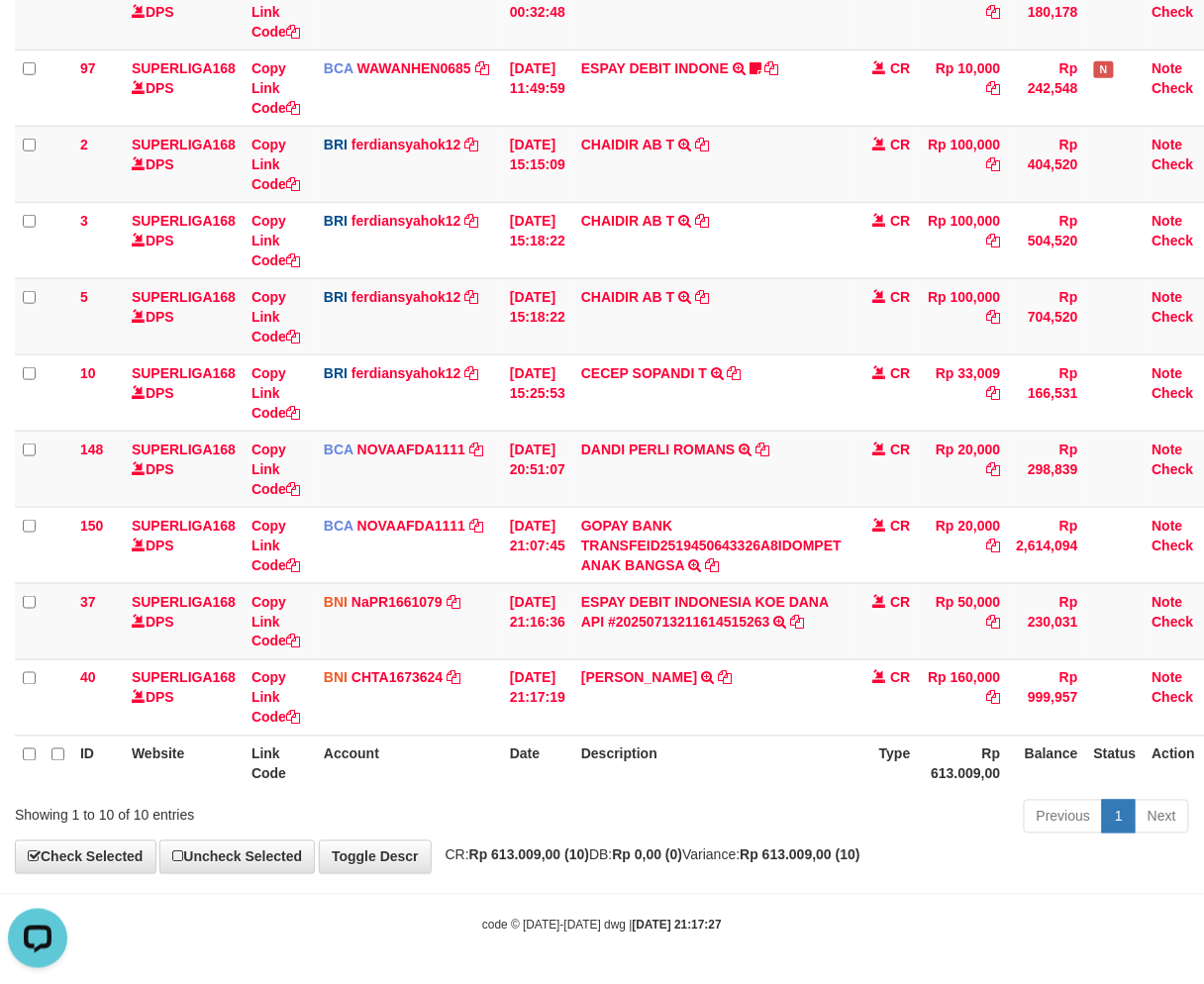 click on "Previous 1 Next" at bounding box center [853, 819] 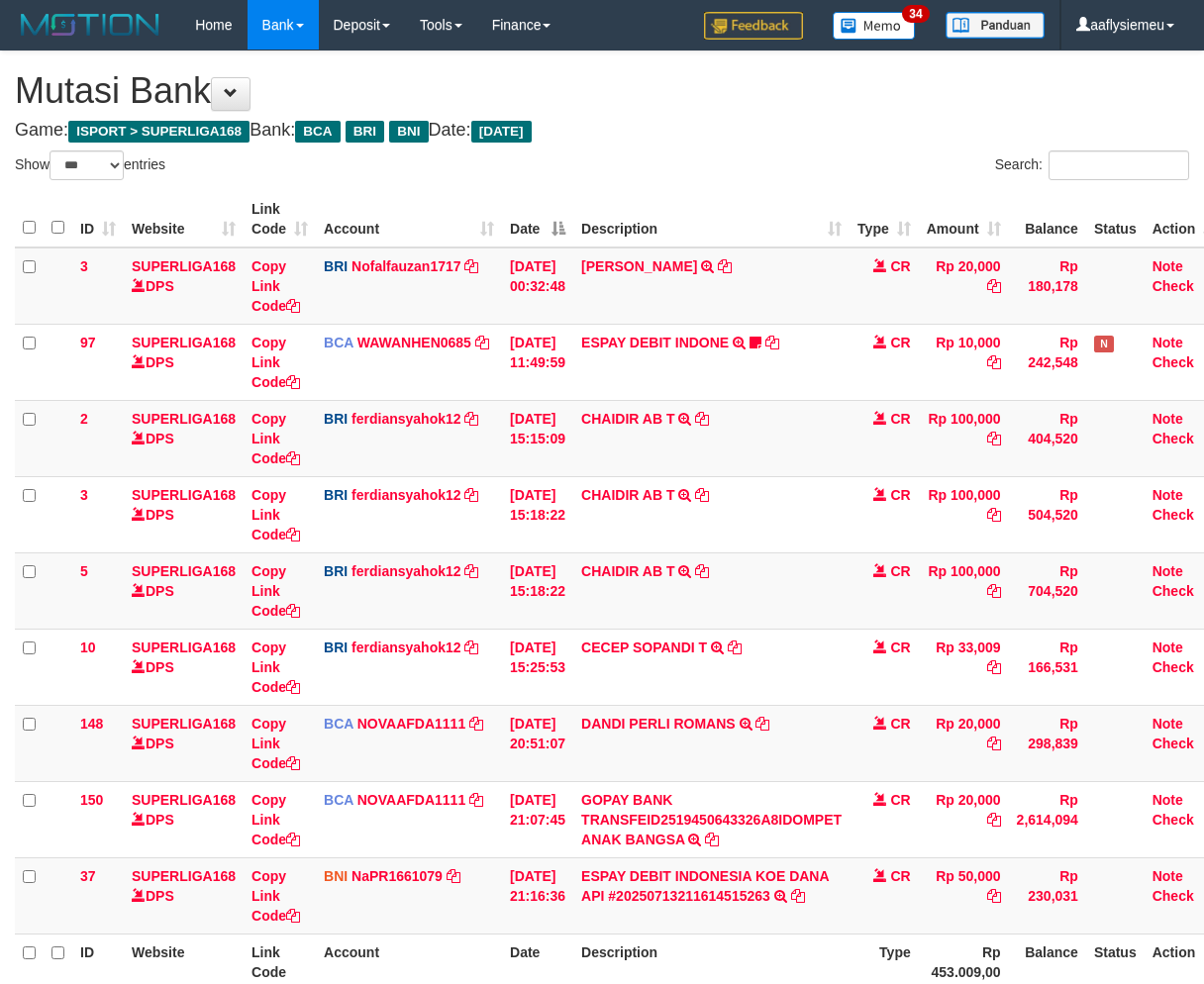 select on "***" 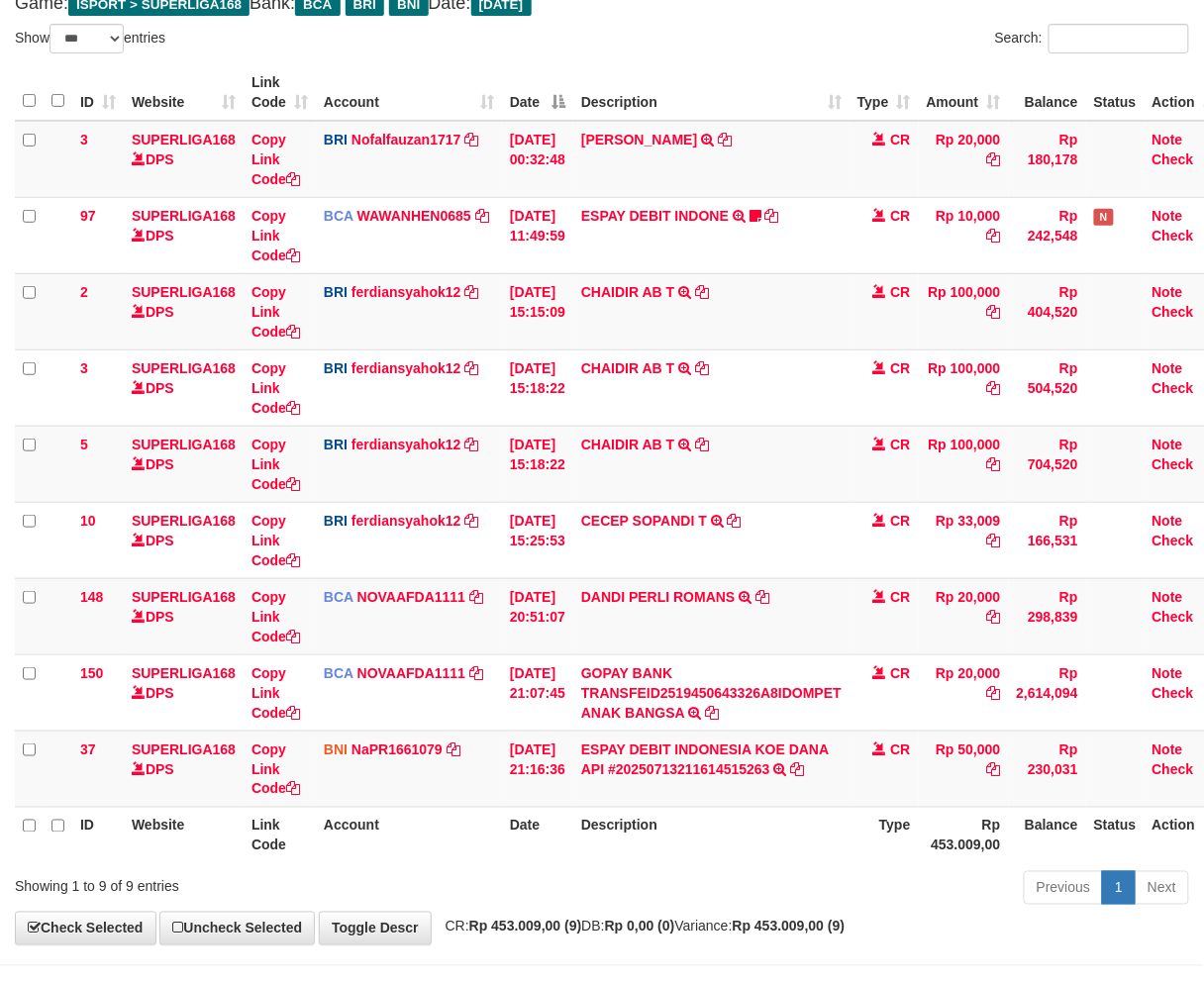 click on "[DATE] 21:17:34" at bounding box center [677, 997] 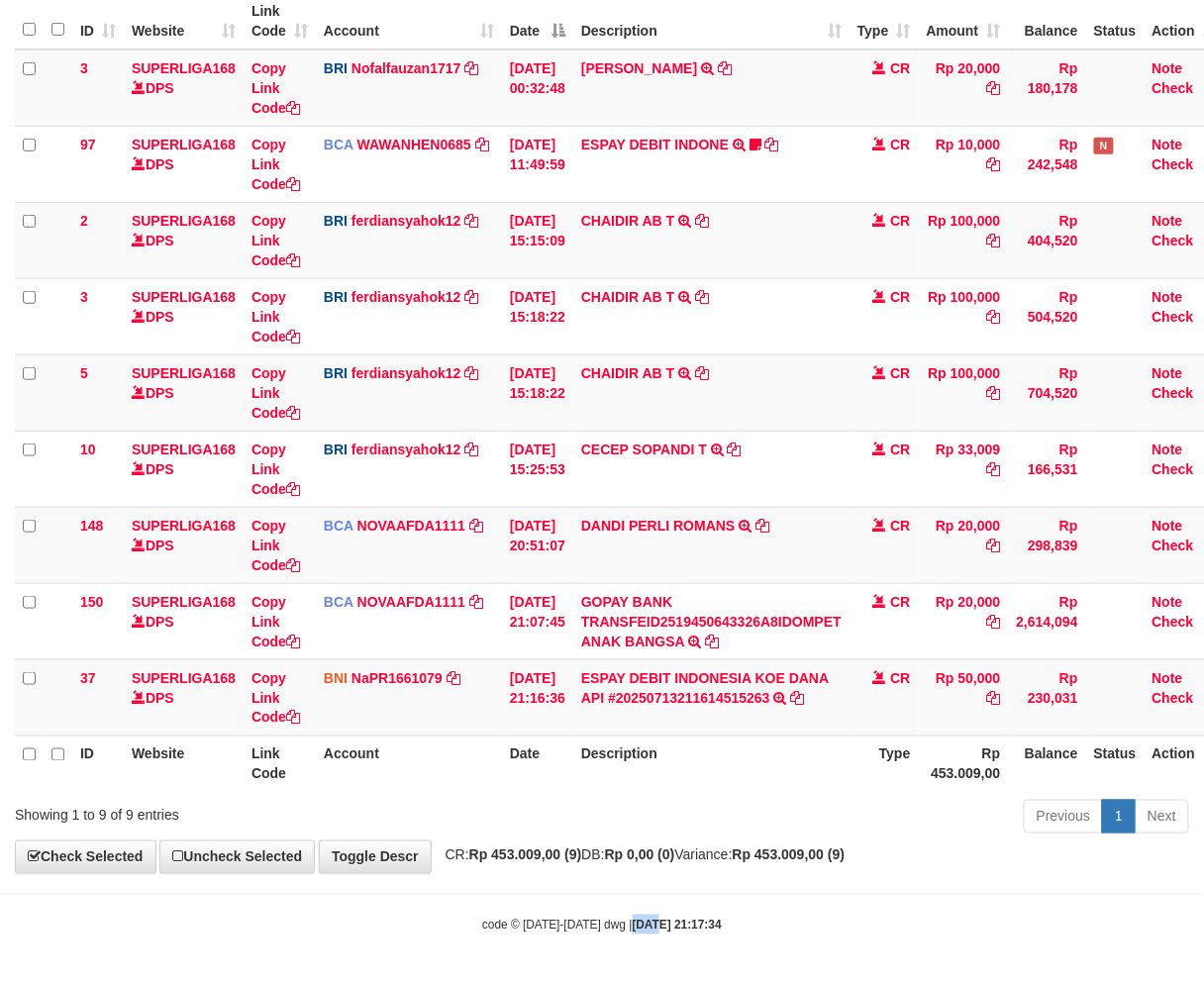 click on "[DATE] 21:17:34" at bounding box center [677, 926] 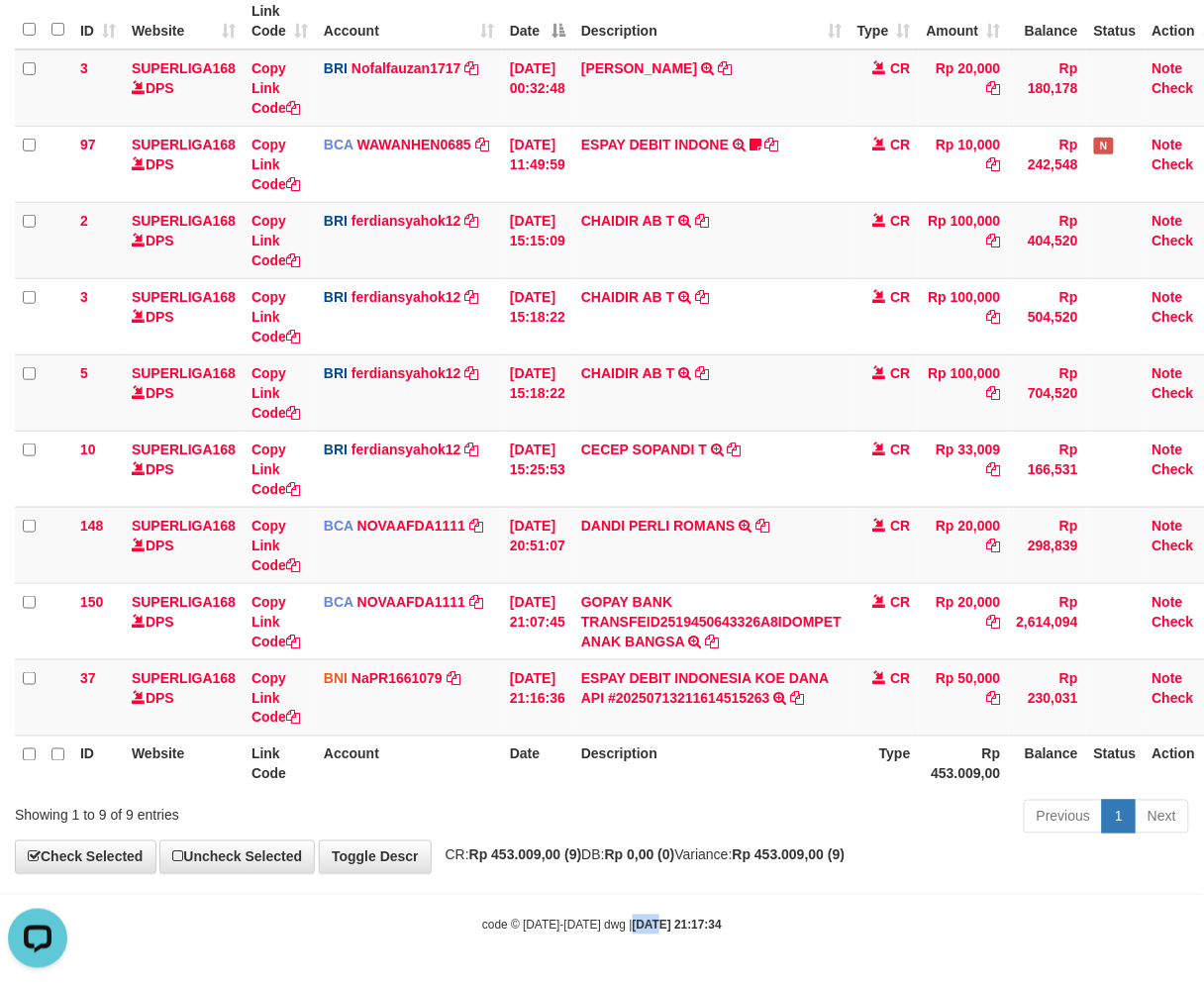 scroll, scrollTop: 0, scrollLeft: 0, axis: both 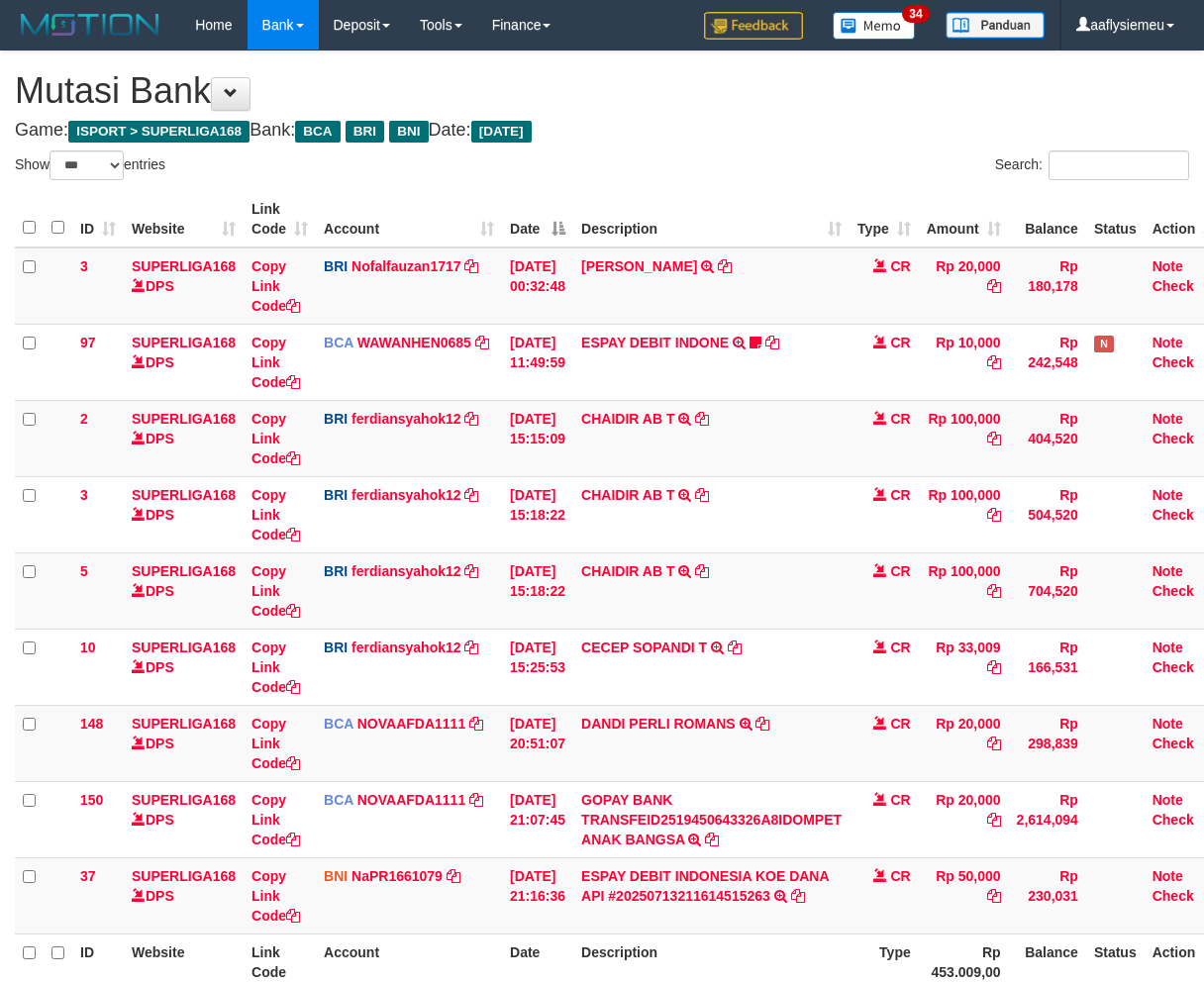 select on "***" 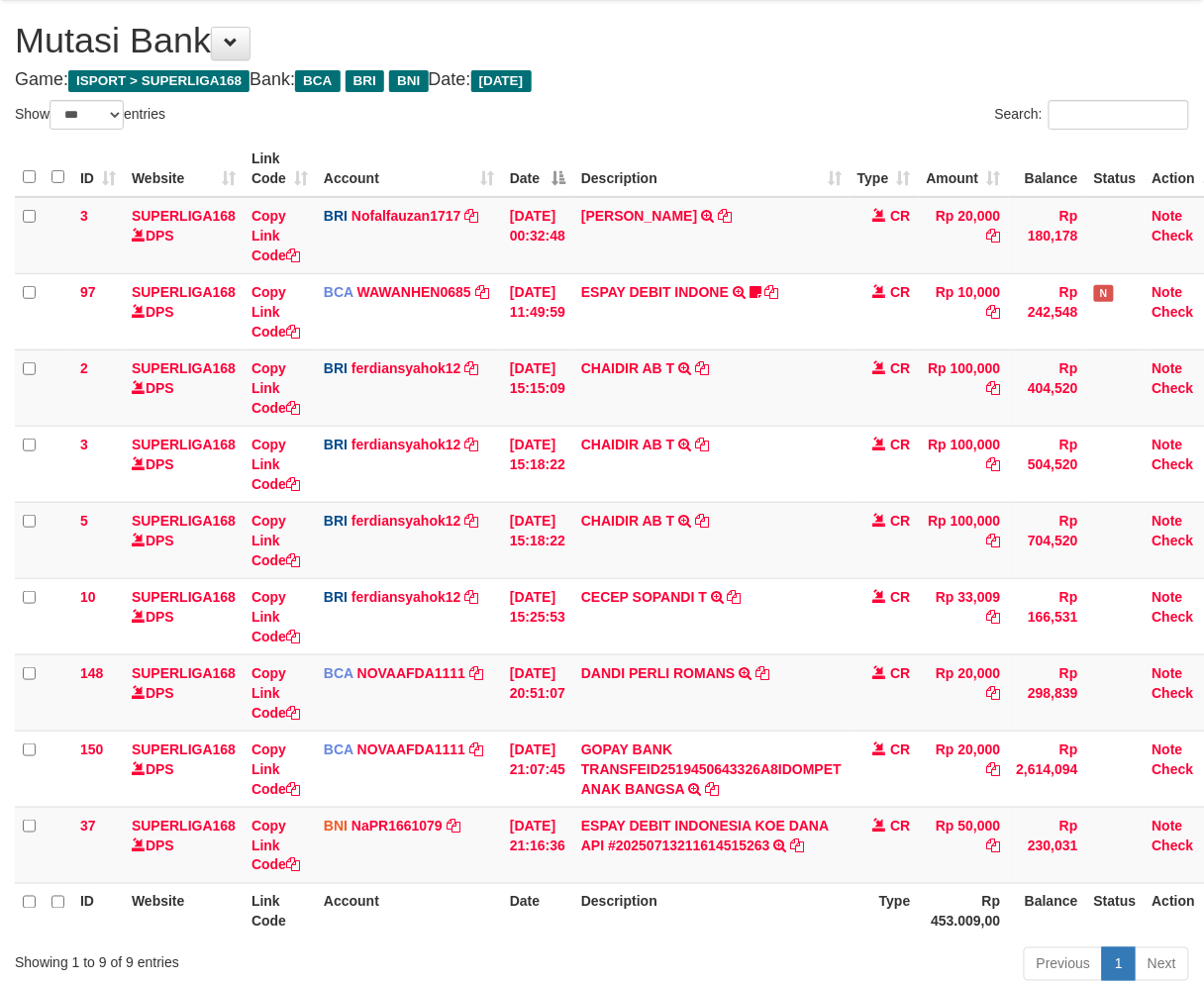 scroll, scrollTop: 199, scrollLeft: 0, axis: vertical 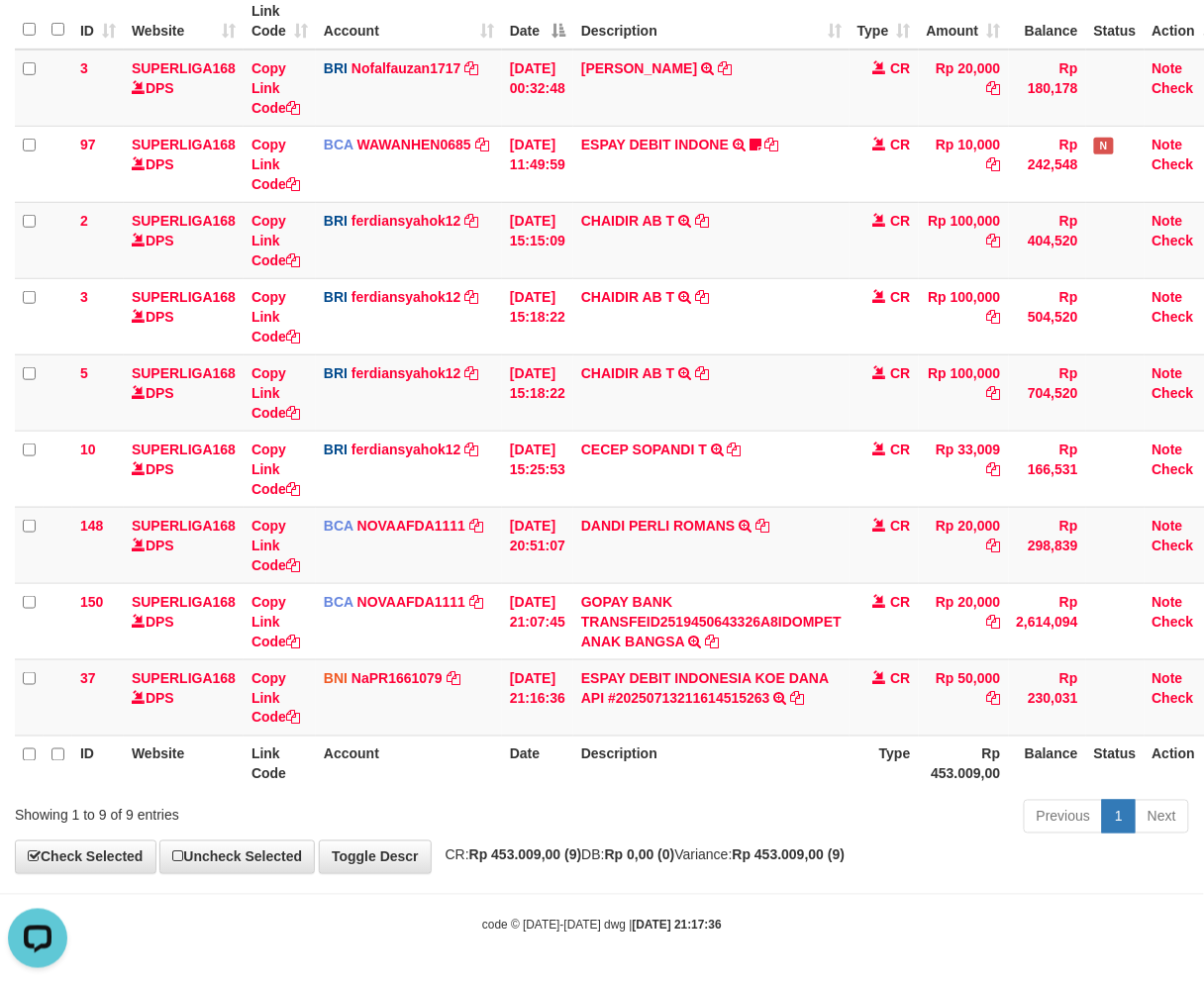 click on "Showing 1 to 9 of 9 entries" at bounding box center [251, 812] 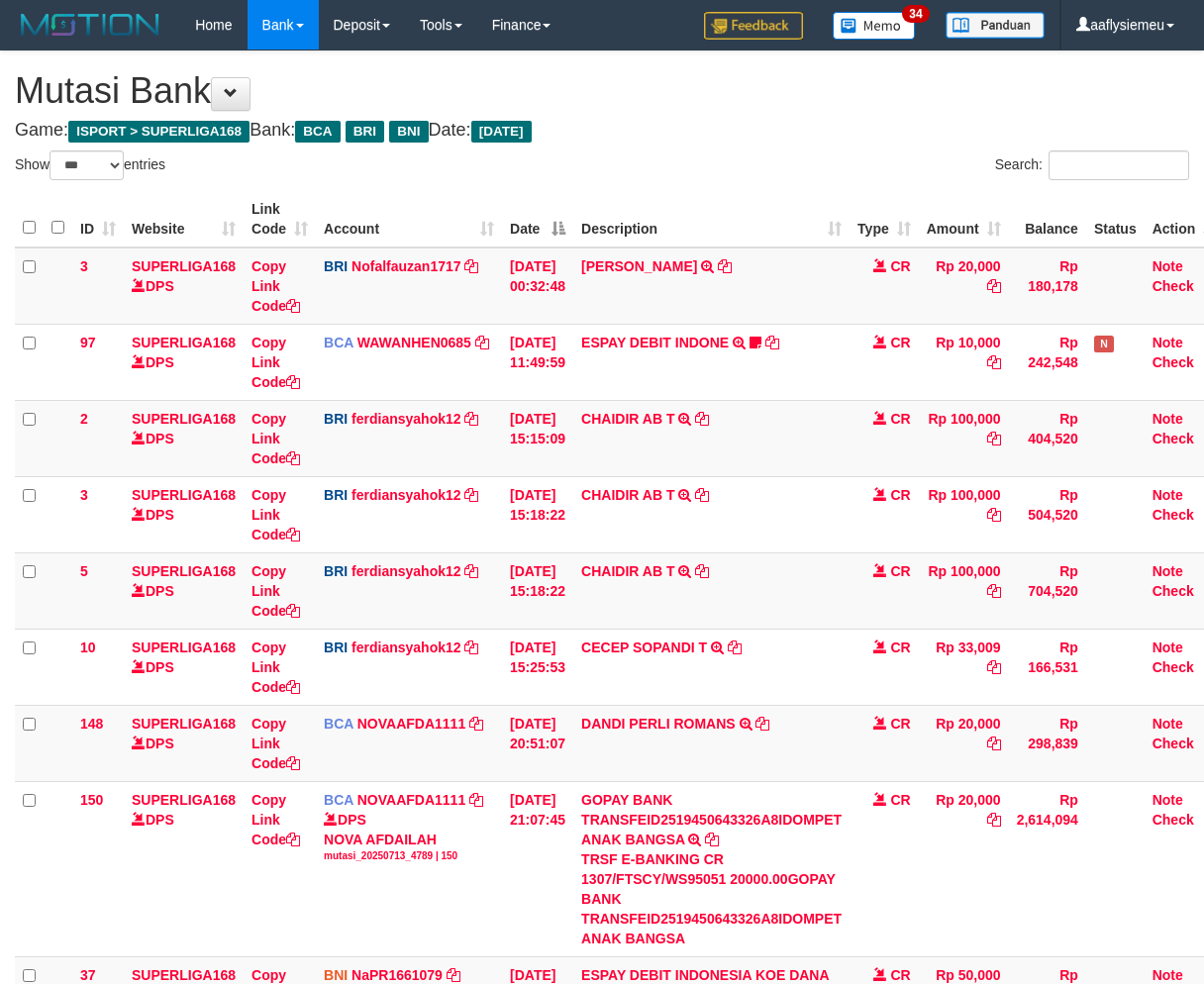 select on "***" 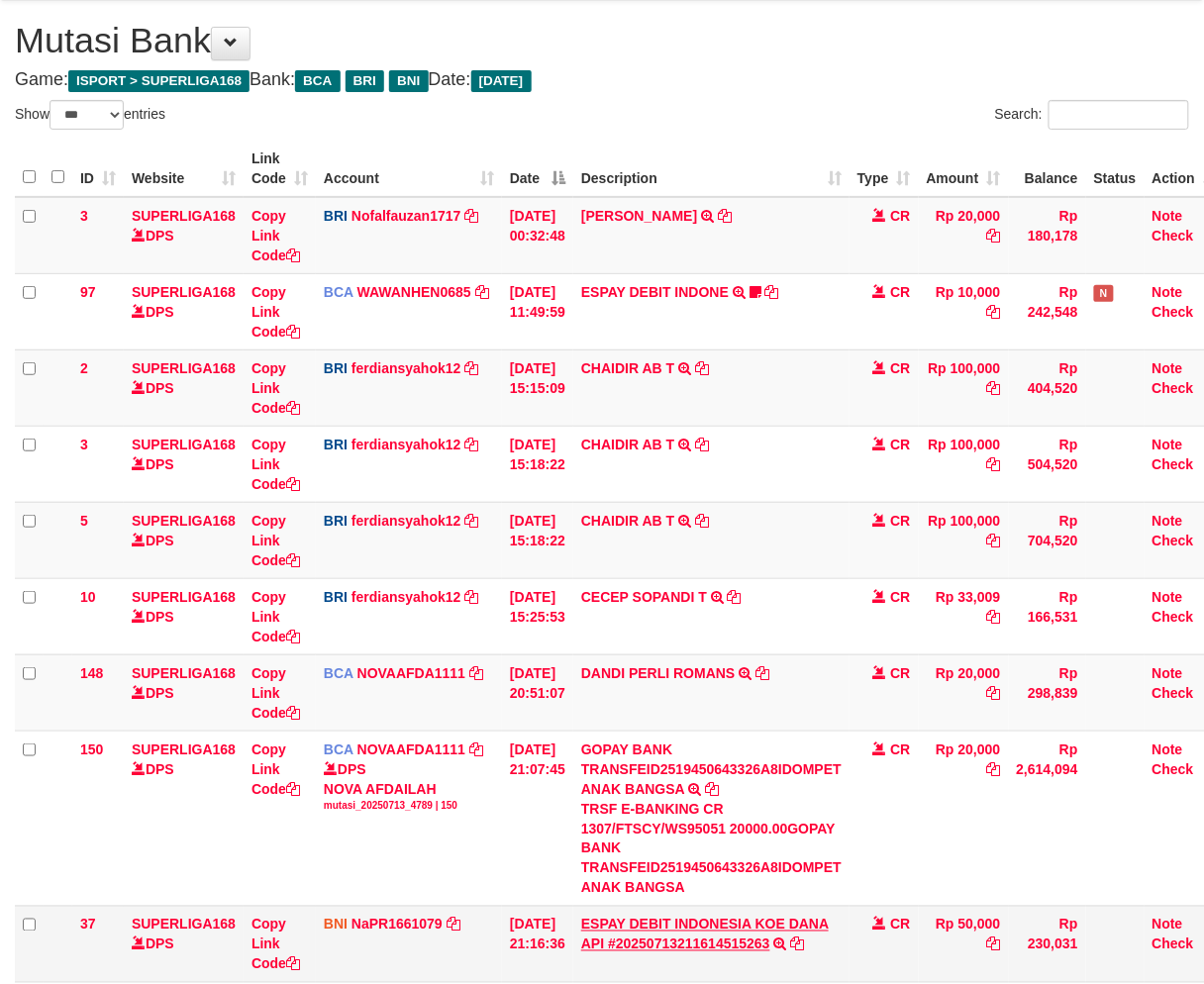 scroll, scrollTop: 199, scrollLeft: 0, axis: vertical 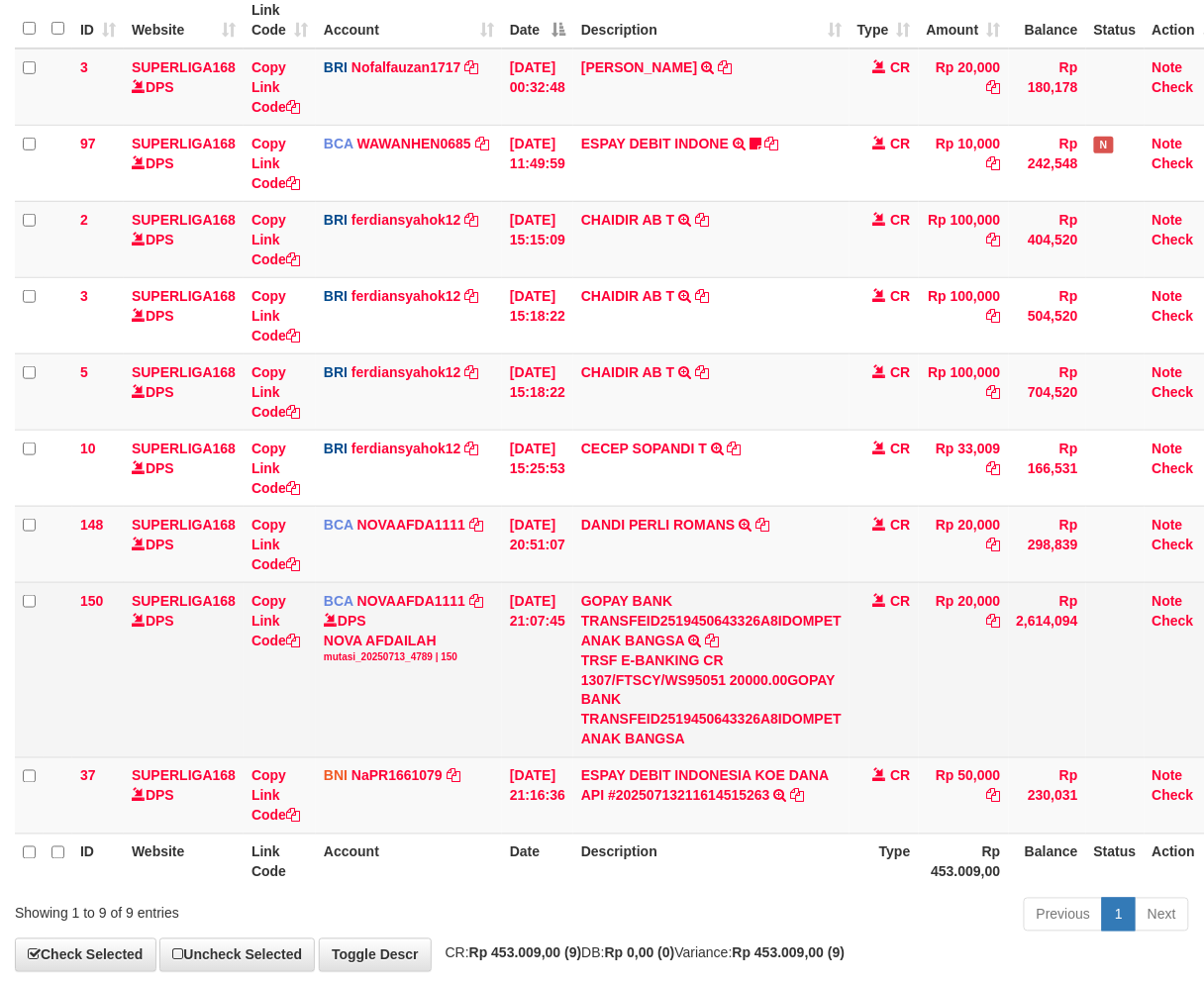 click on "TRSF E-BANKING CR 1307/FTSCY/WS95051
20000.00GOPAY BANK TRANSFEID2519450643326A8IDOMPET ANAK BANGSA" at bounding box center (711, 700) 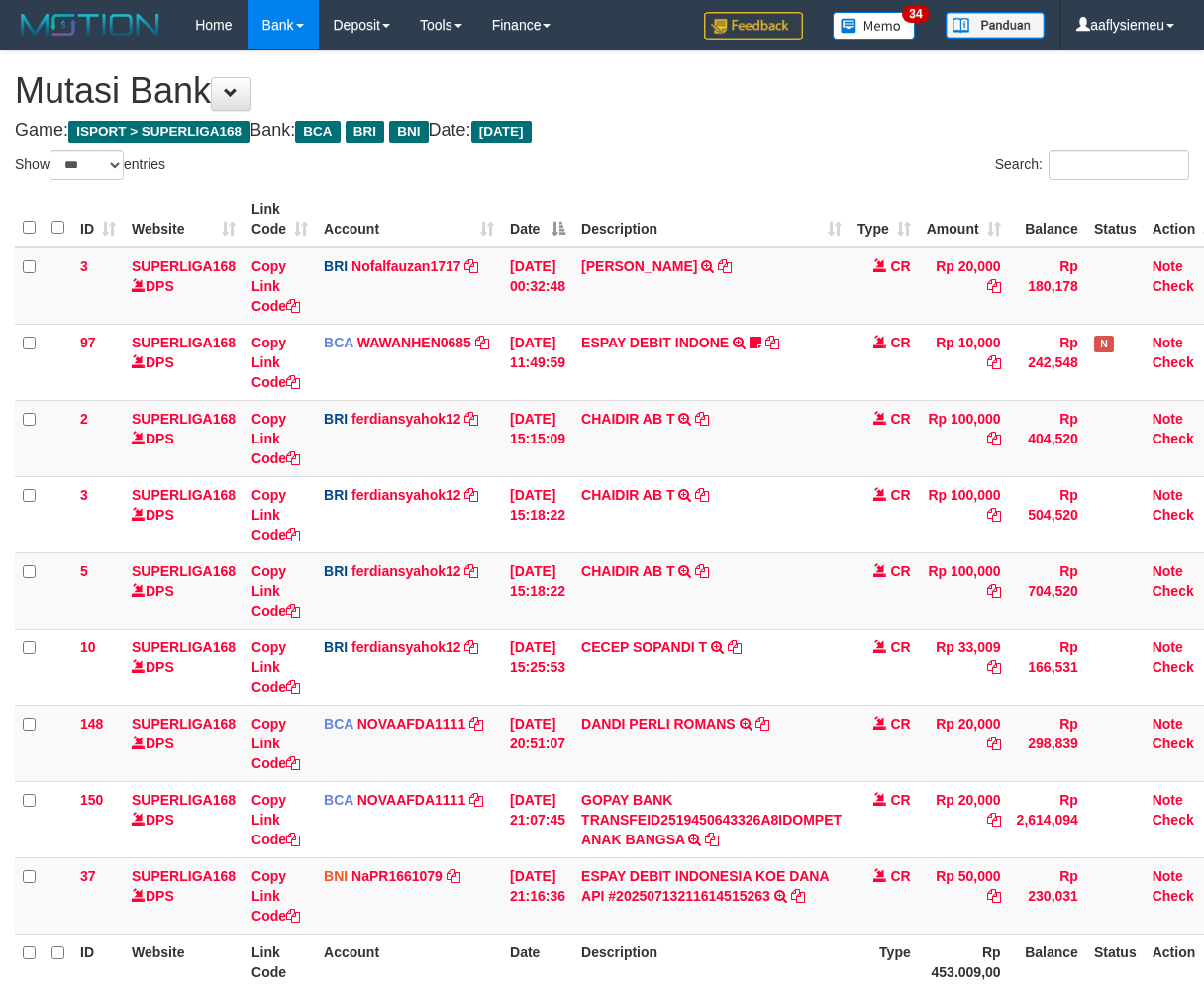 select on "***" 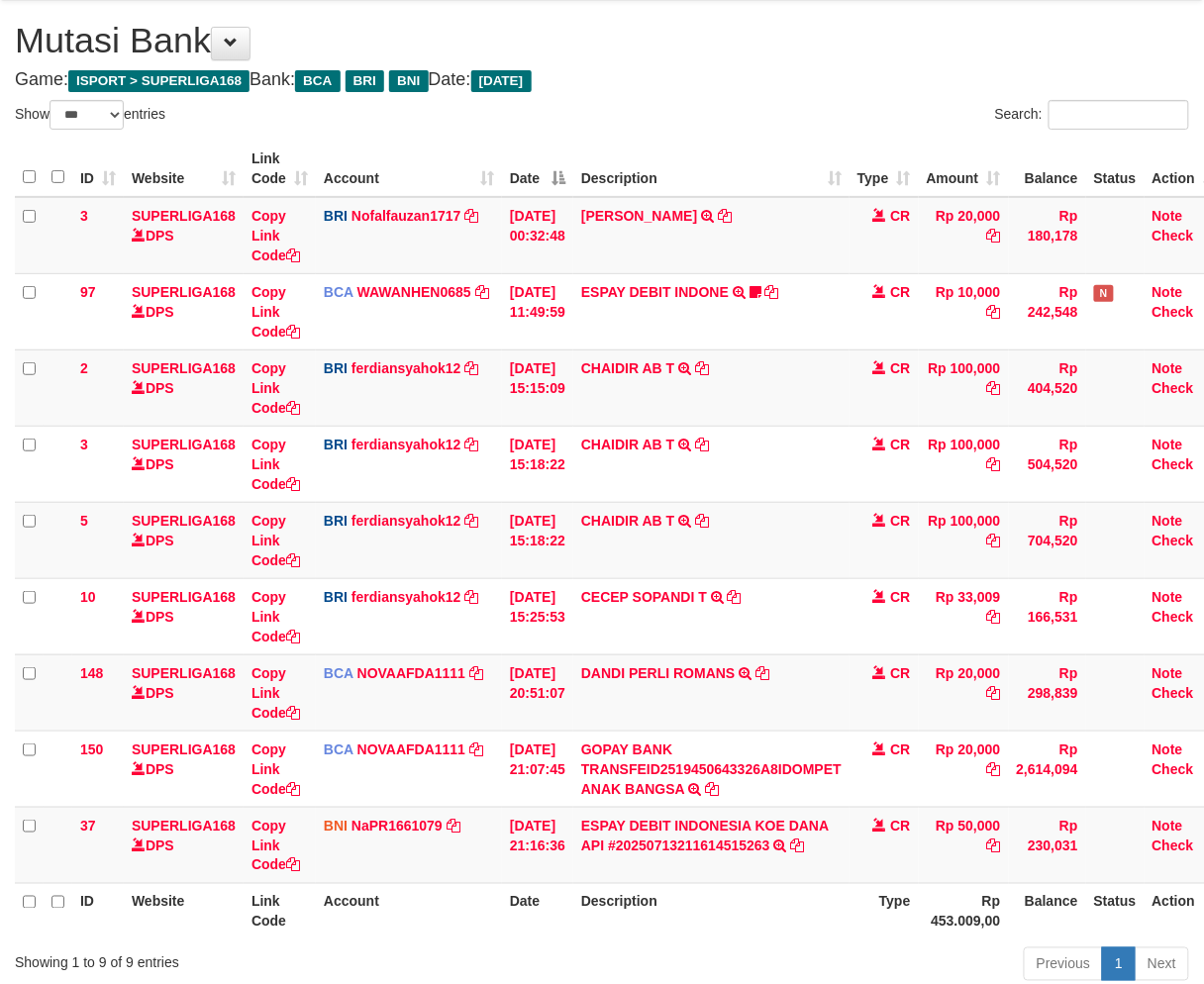 scroll, scrollTop: 199, scrollLeft: 0, axis: vertical 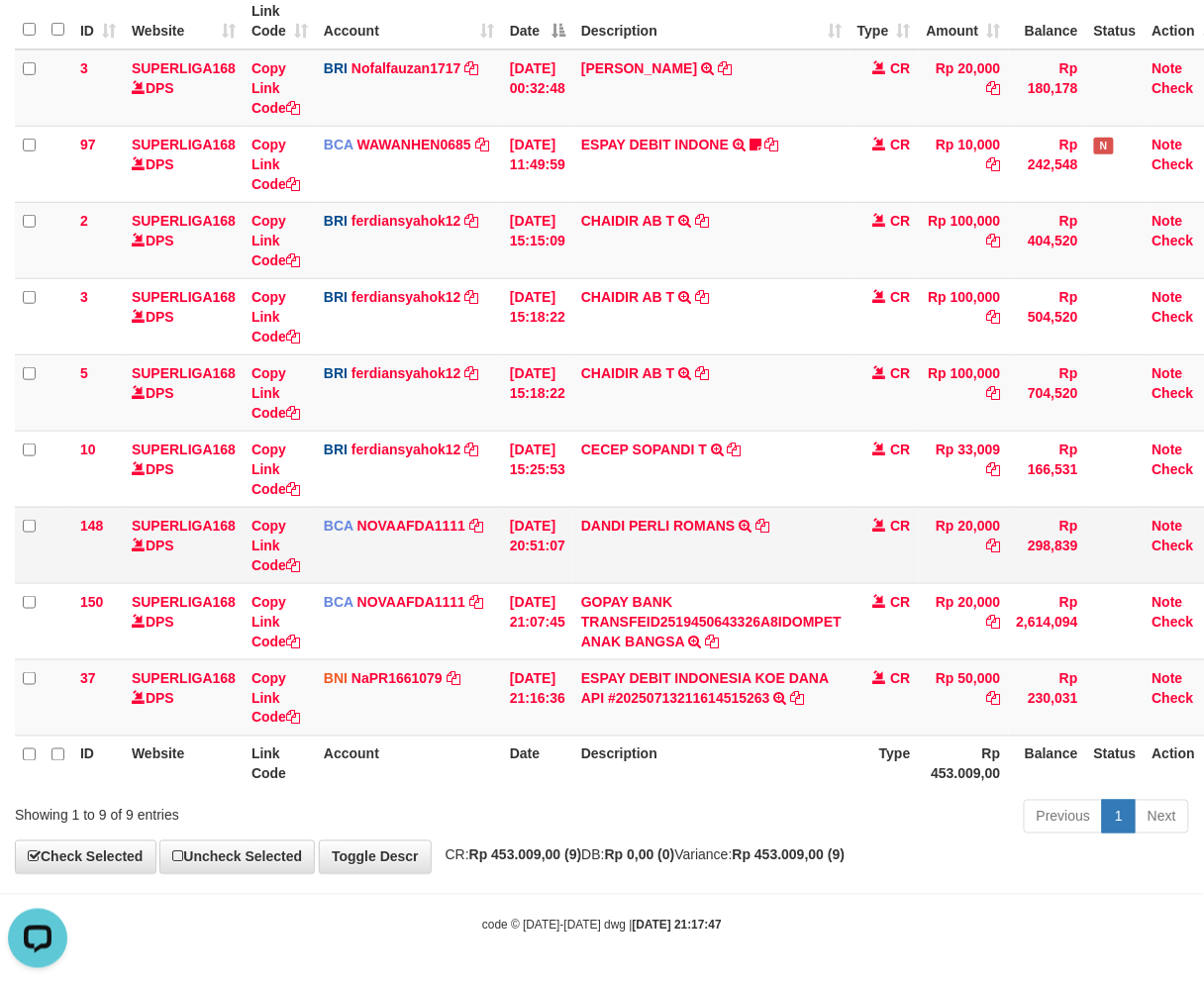 click on "[PERSON_NAME] ROMANS         TRSF E-BANKING CR 1307/FTSCY/WS95271
20000.00[PERSON_NAME] ROMANS" at bounding box center [711, 544] 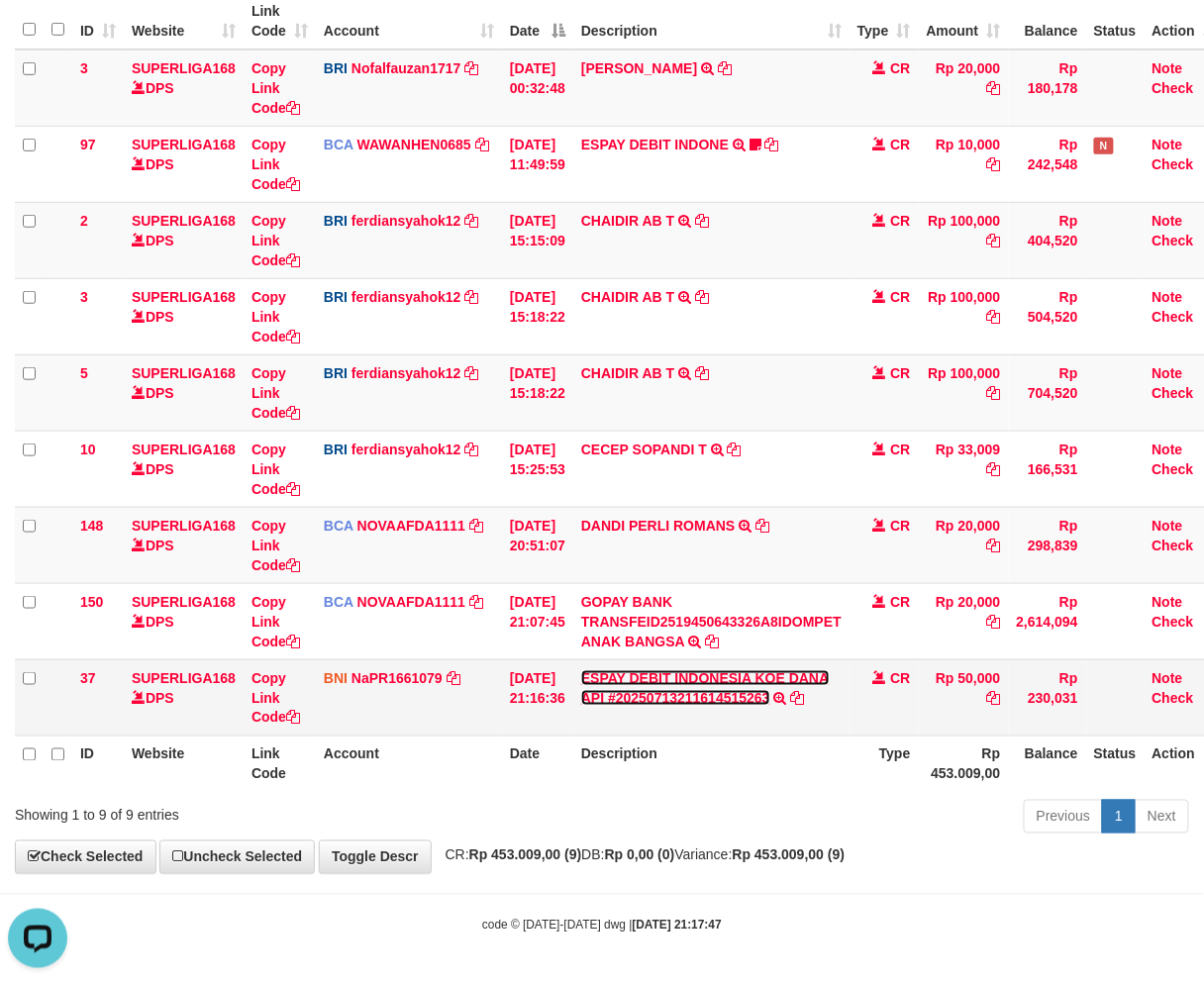 click on "ESPAY DEBIT INDONESIA KOE DANA API #20250713211614515263" at bounding box center (705, 688) 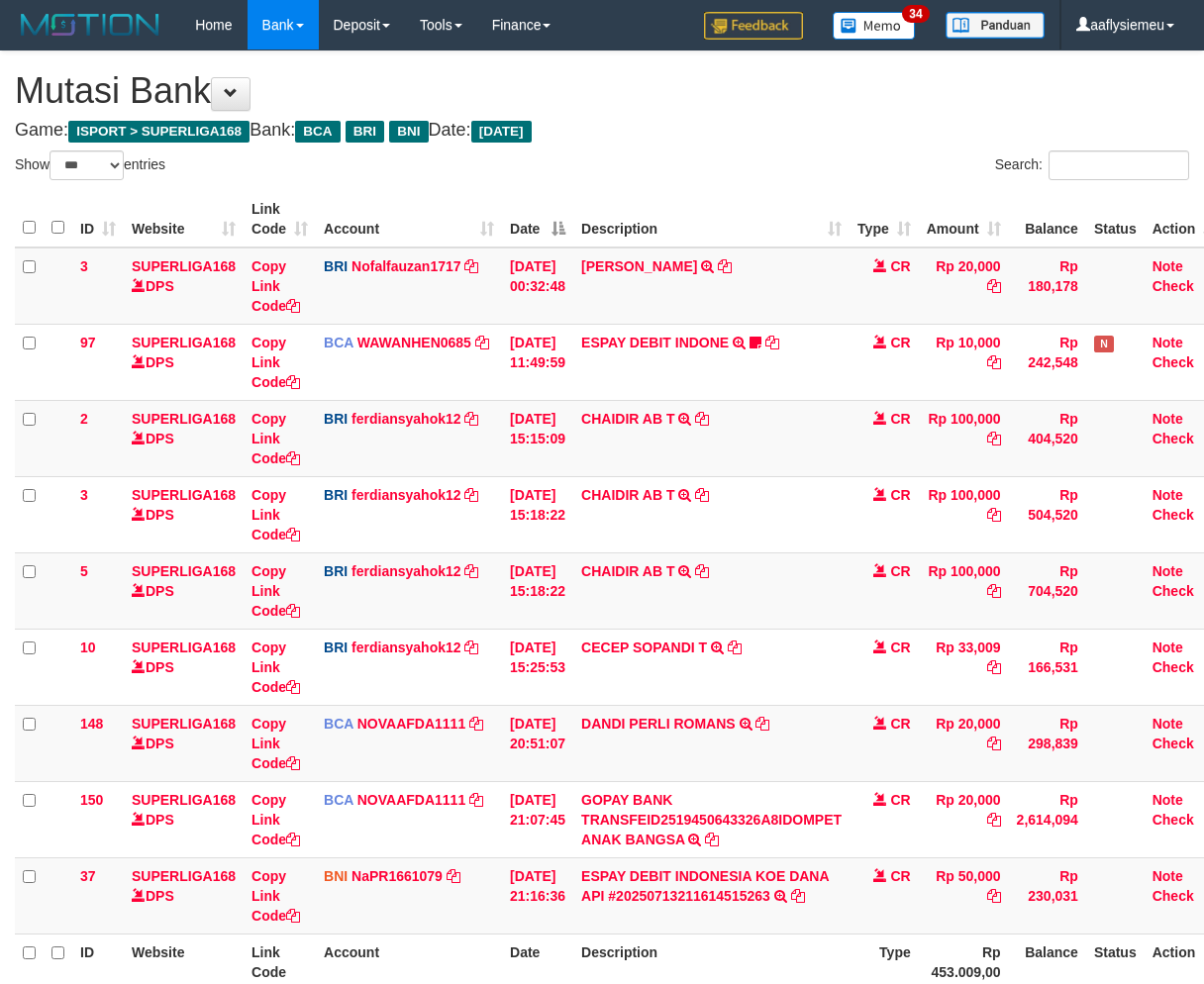 select on "***" 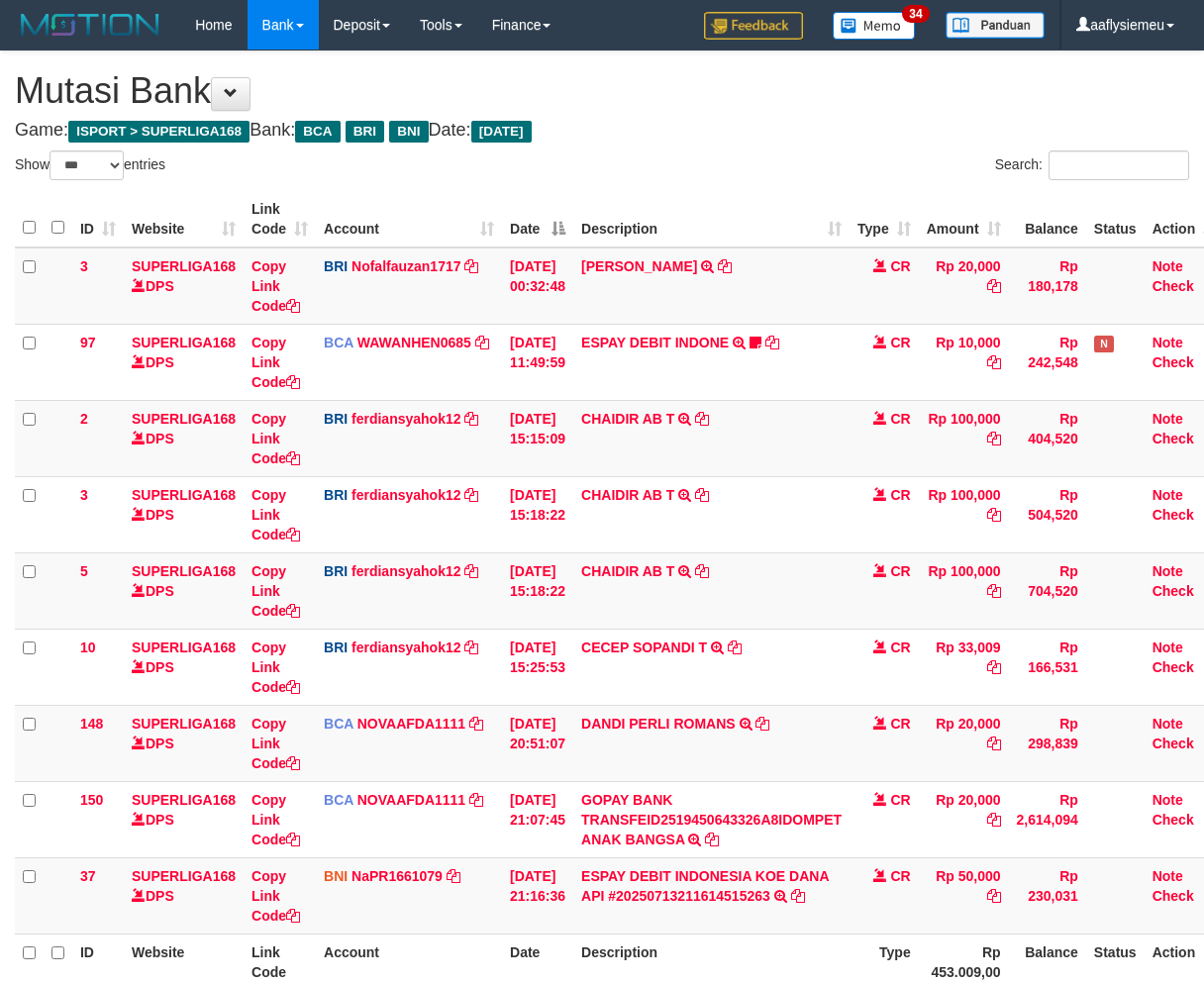 scroll, scrollTop: 50, scrollLeft: 0, axis: vertical 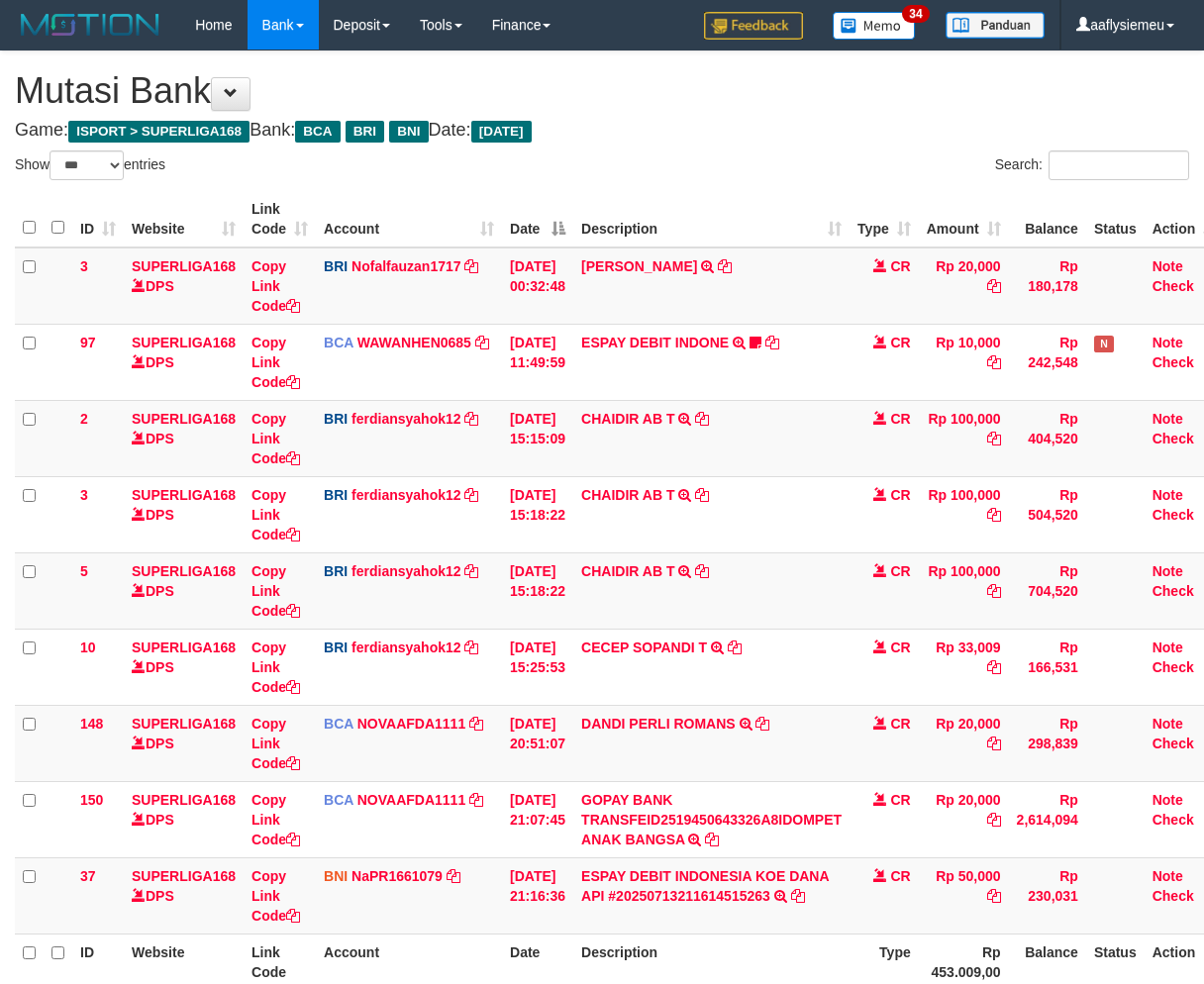 select on "***" 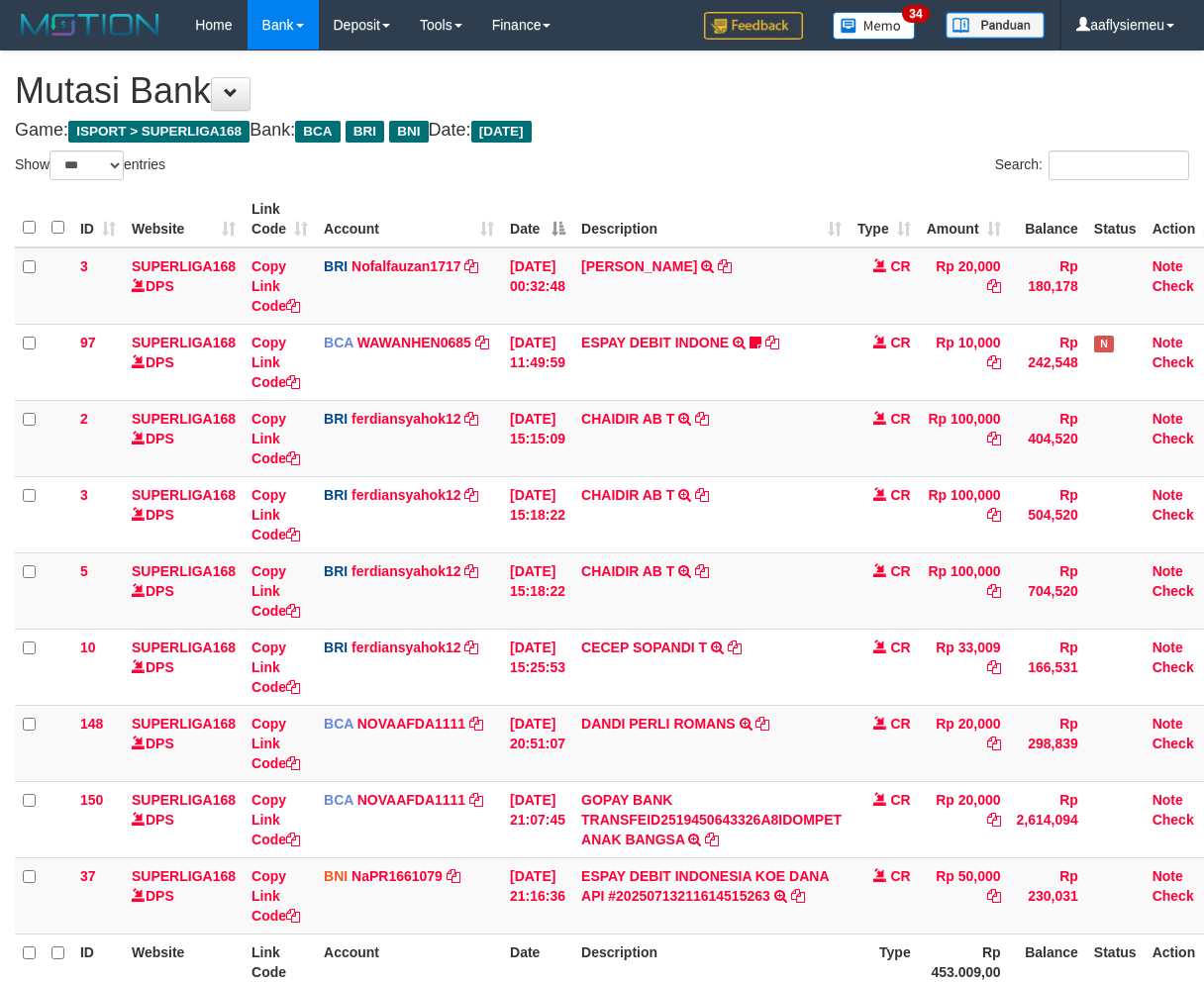 click on "Description" at bounding box center [711, 961] 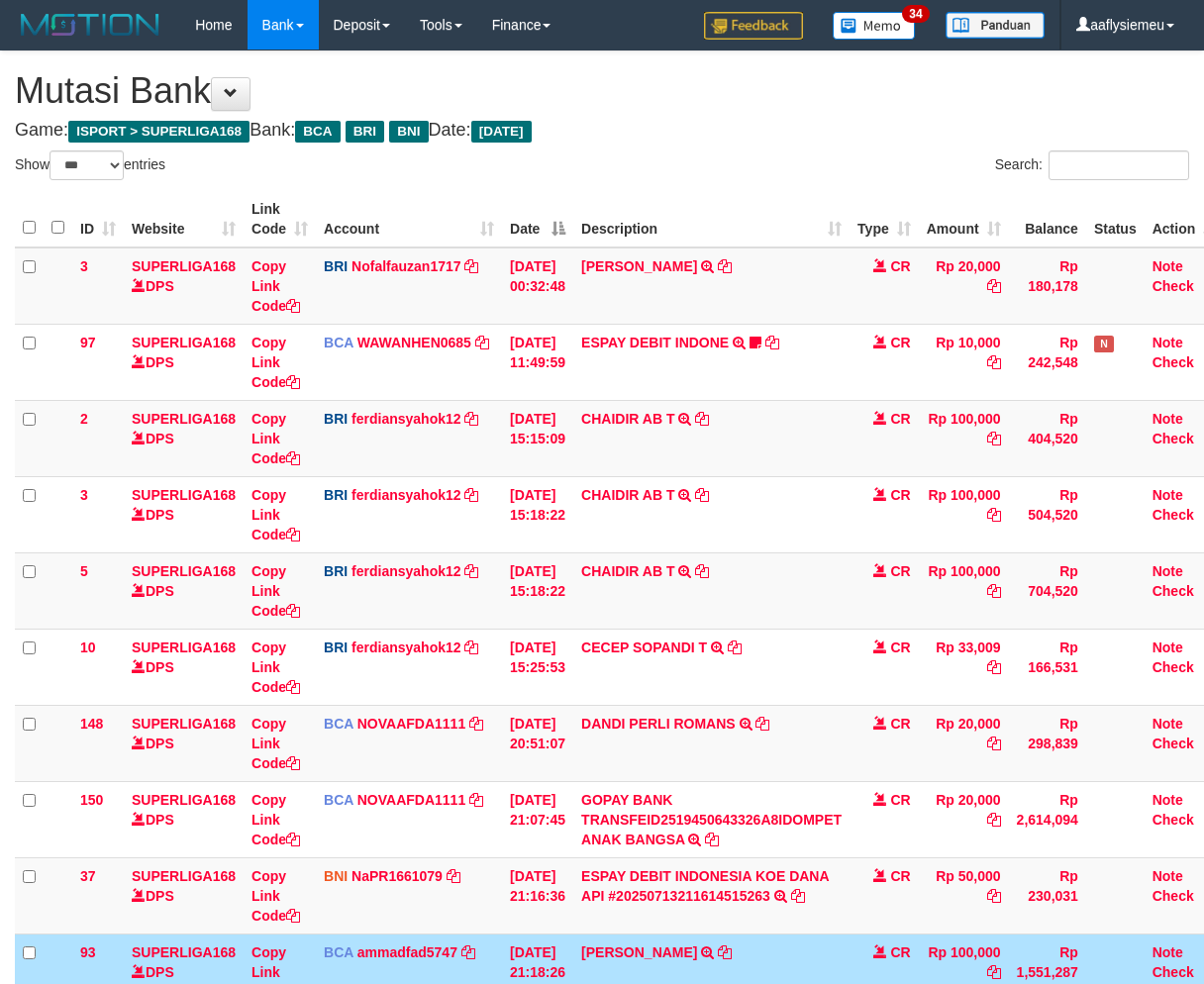 select on "***" 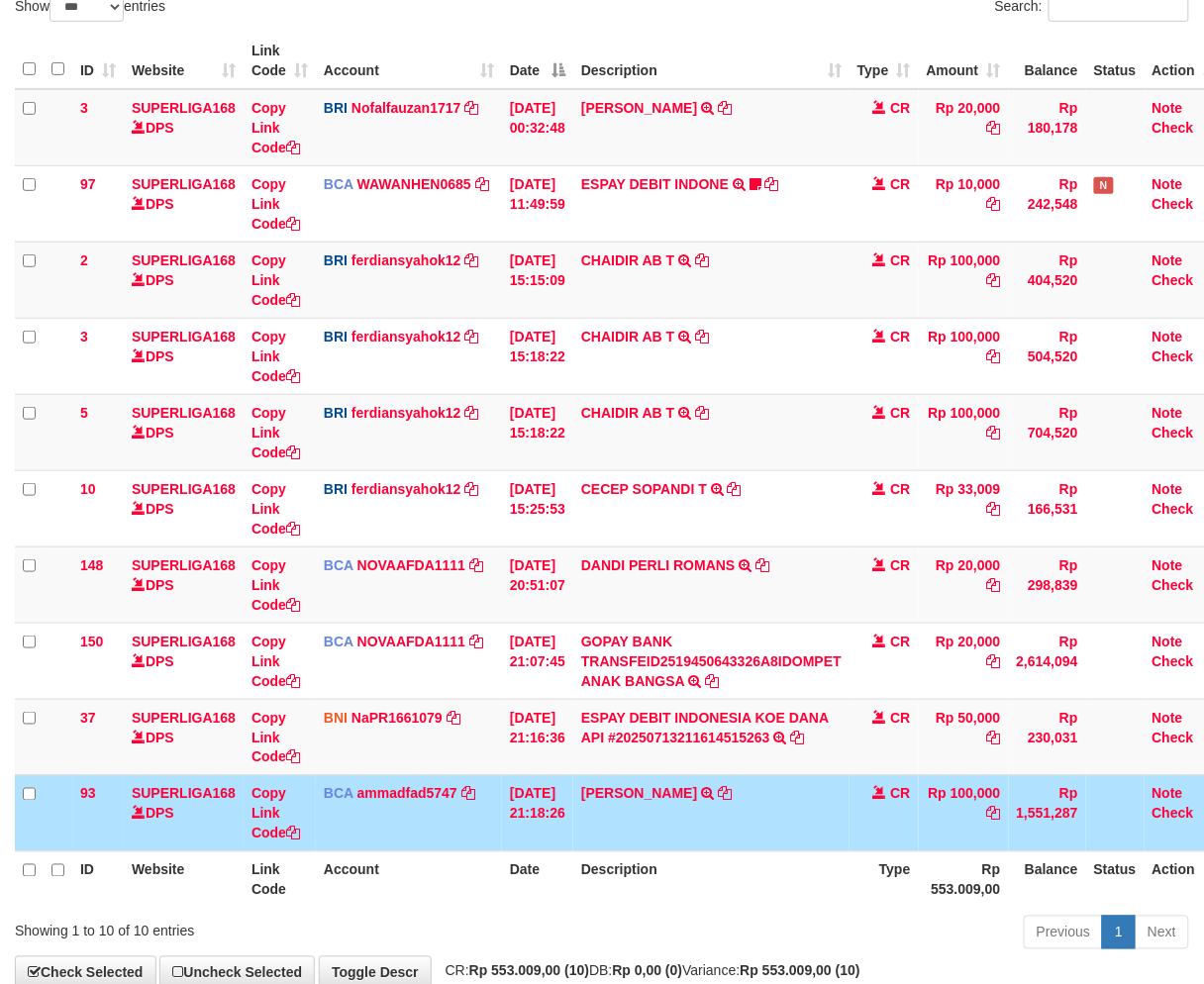 click on "Description" at bounding box center (711, 879) 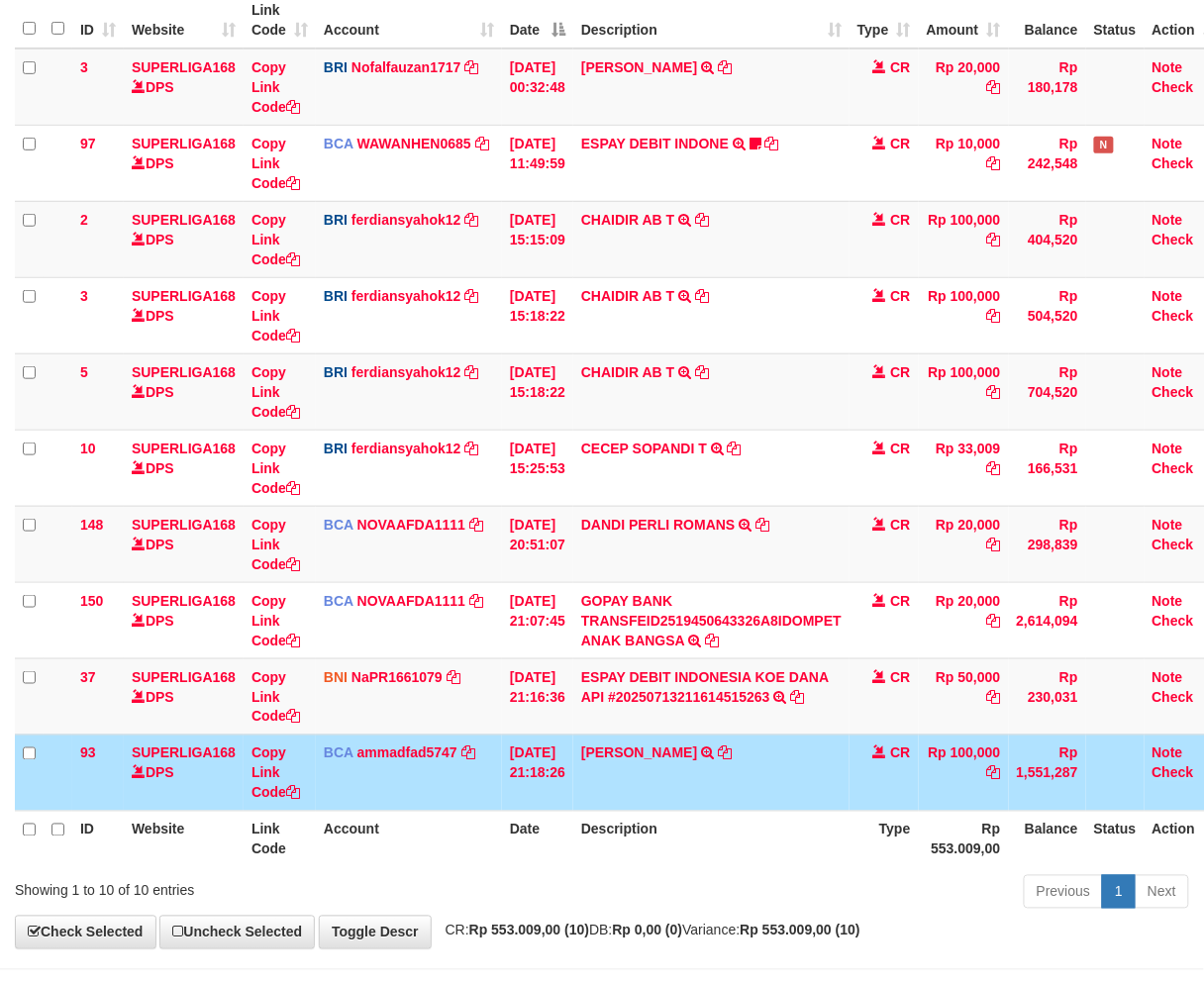 click on "Description" at bounding box center [711, 838] 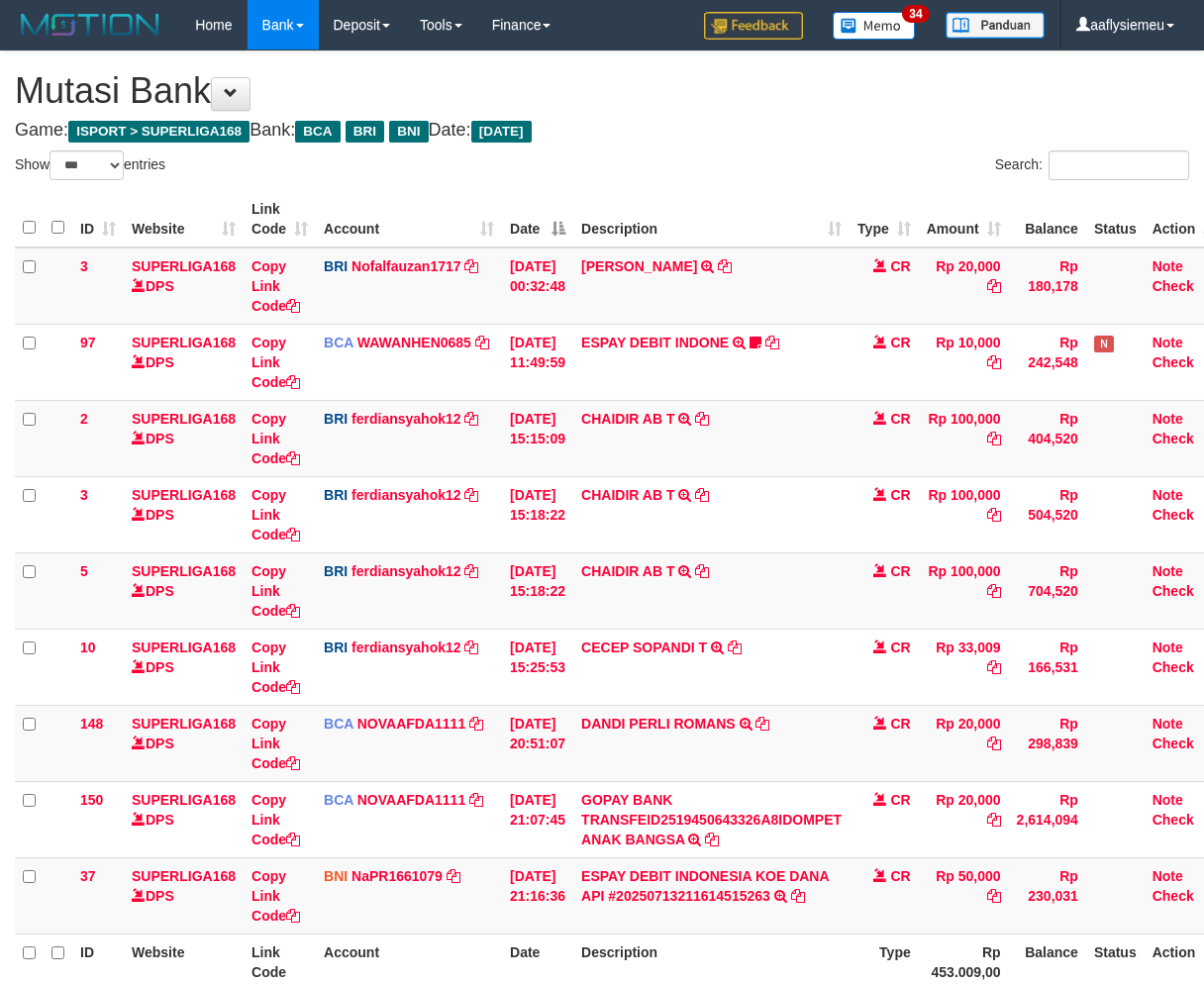 select on "***" 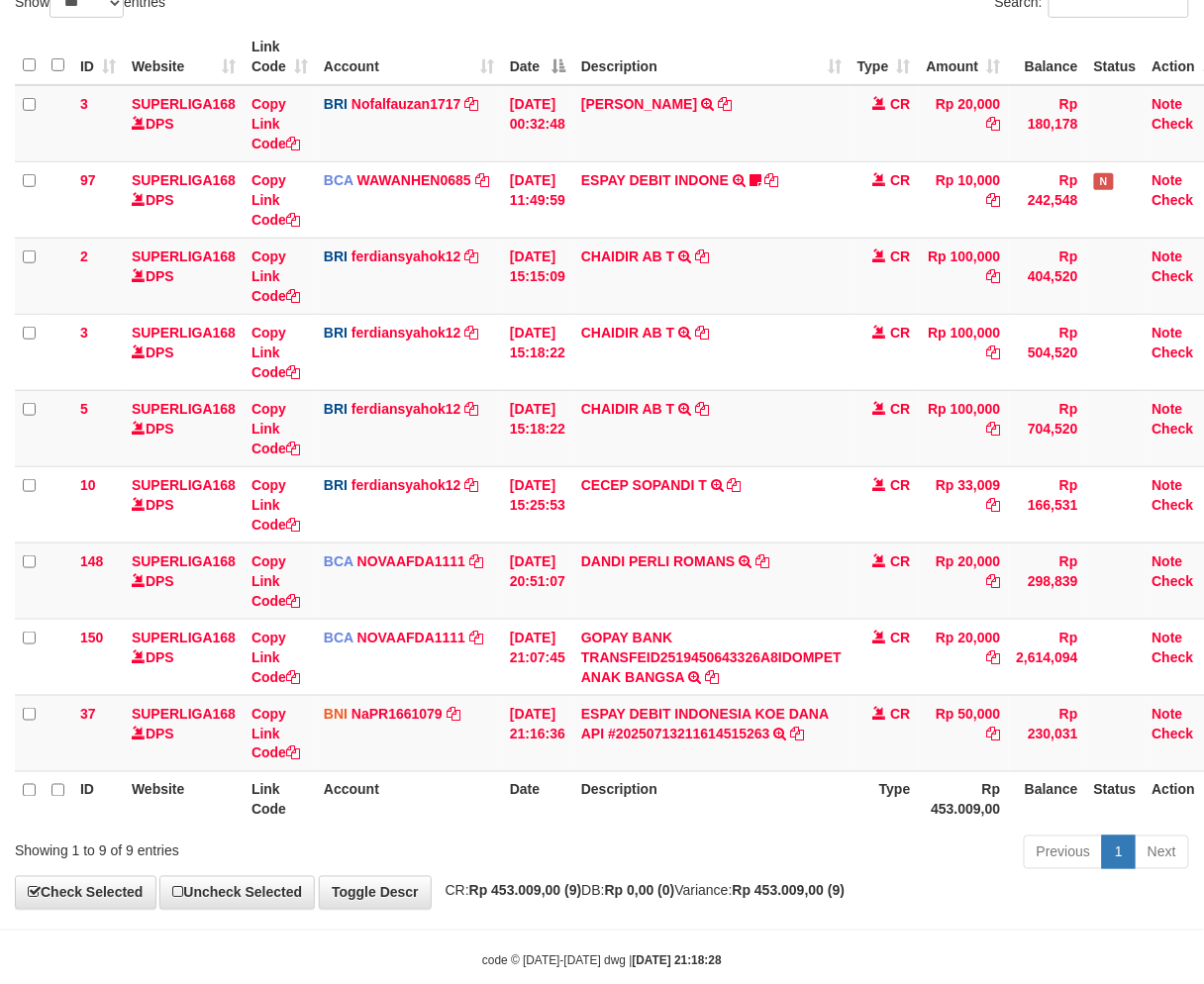 scroll, scrollTop: 199, scrollLeft: 0, axis: vertical 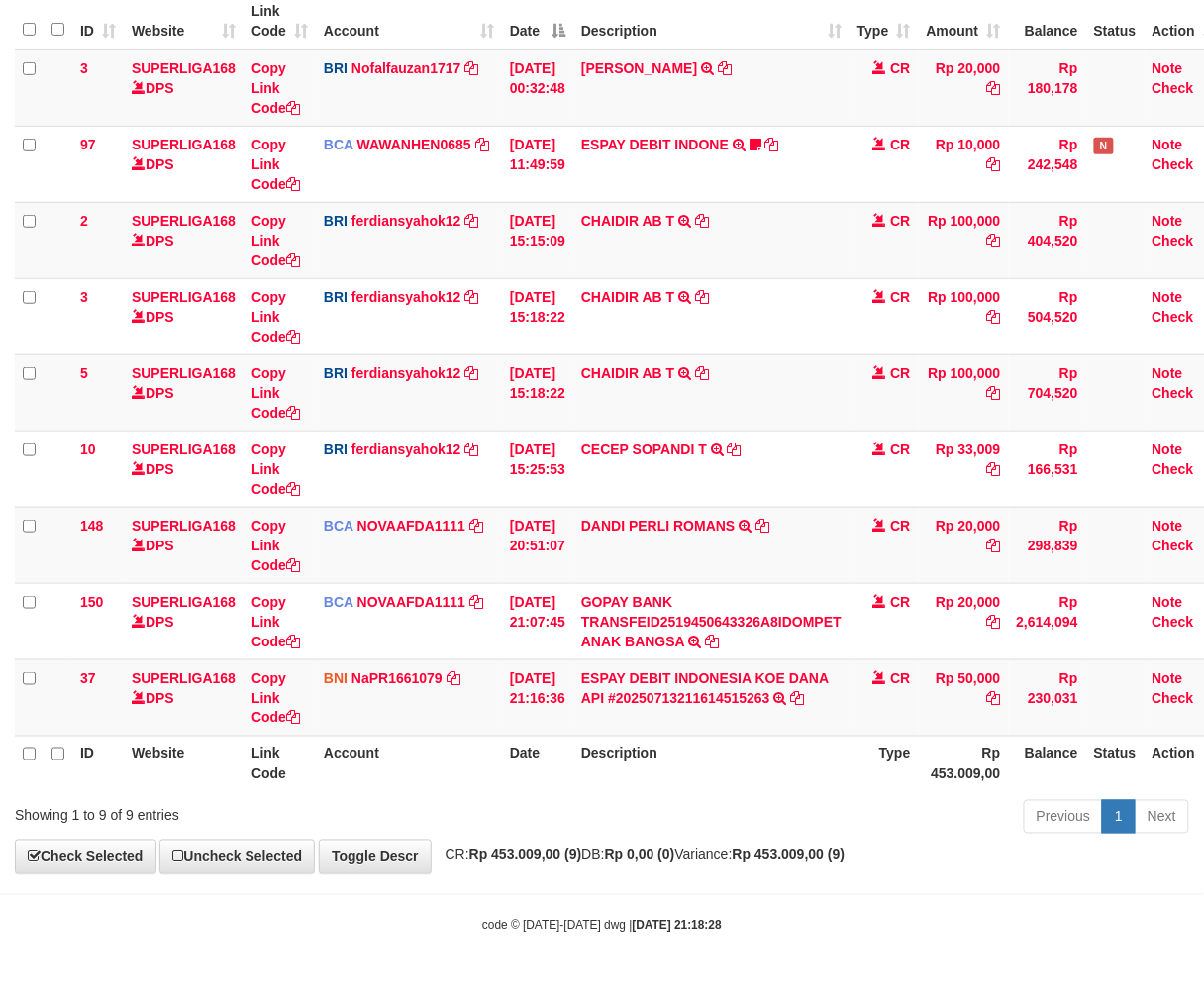 click on "Previous 1 Next" at bounding box center [853, 819] 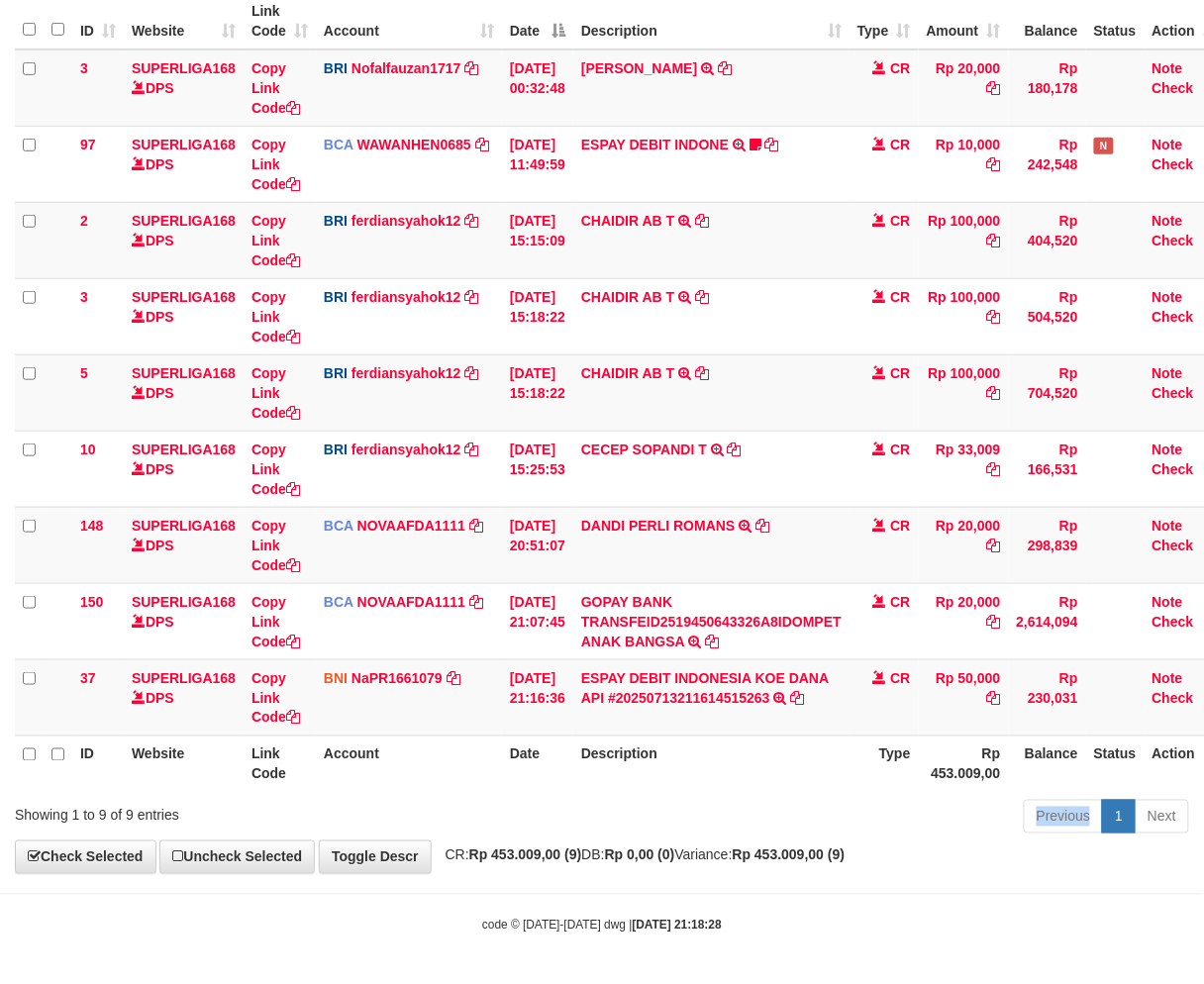 click on "Previous 1 Next" at bounding box center (853, 819) 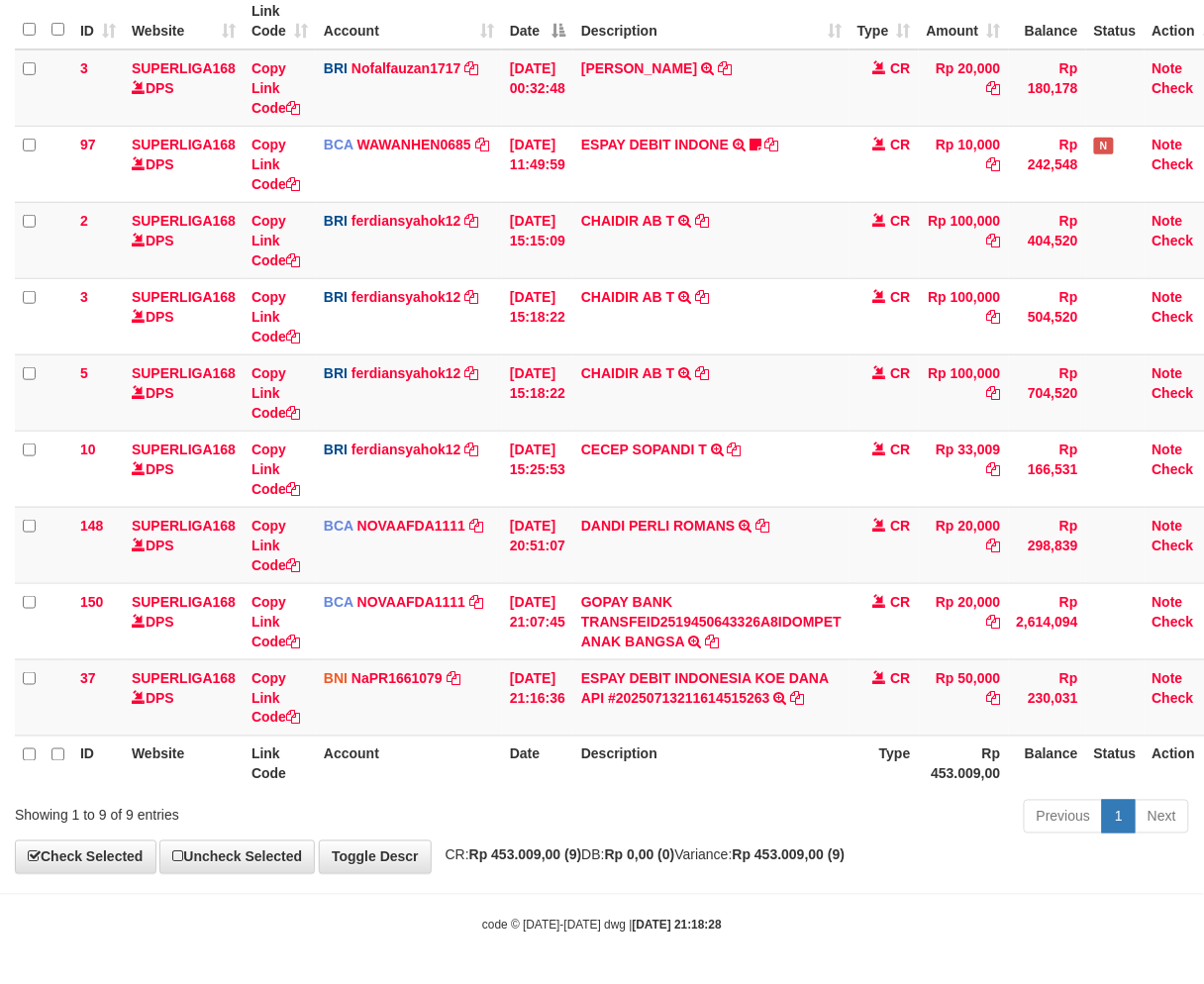 click on "Previous 1 Next" at bounding box center [853, 819] 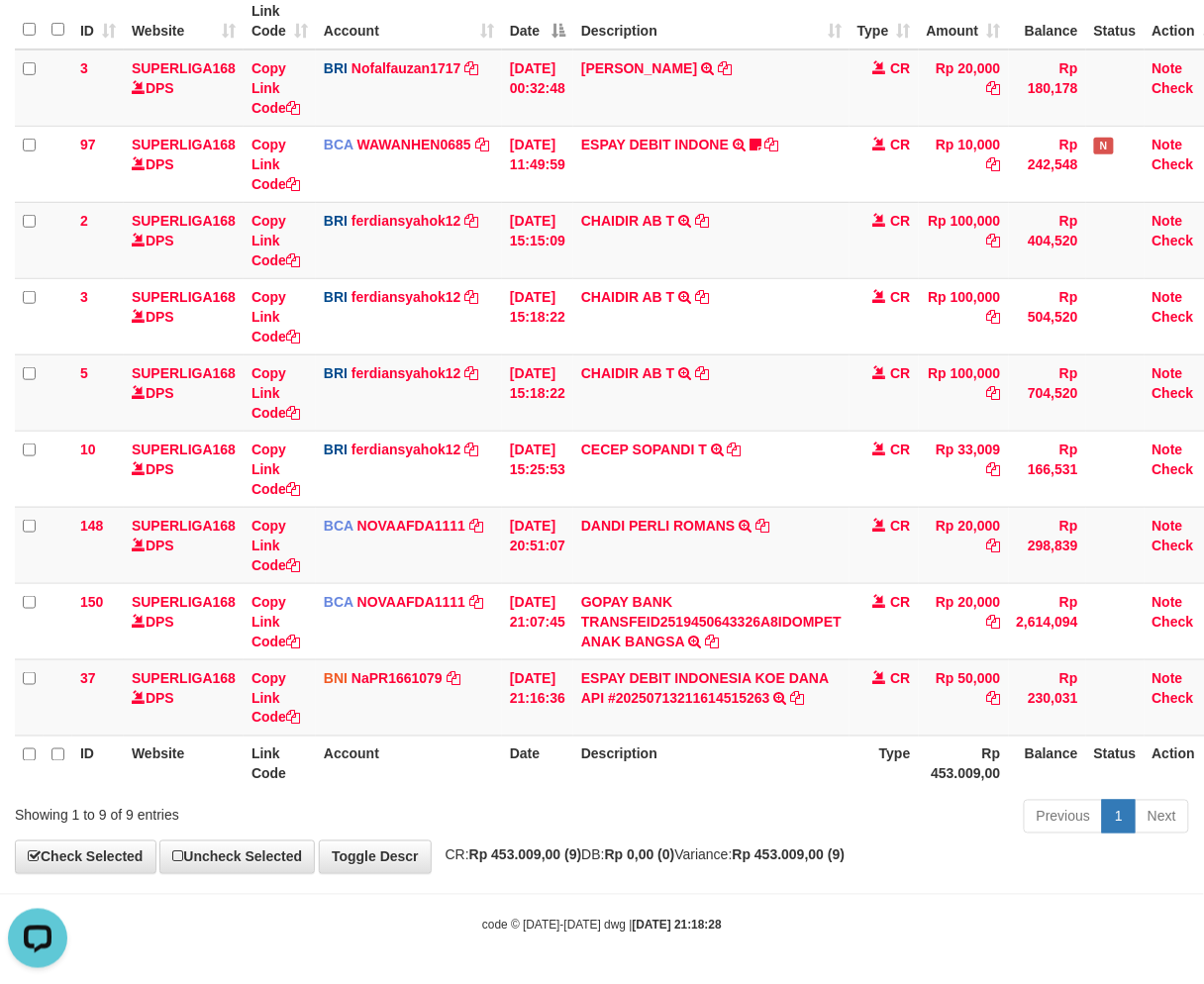scroll, scrollTop: 0, scrollLeft: 0, axis: both 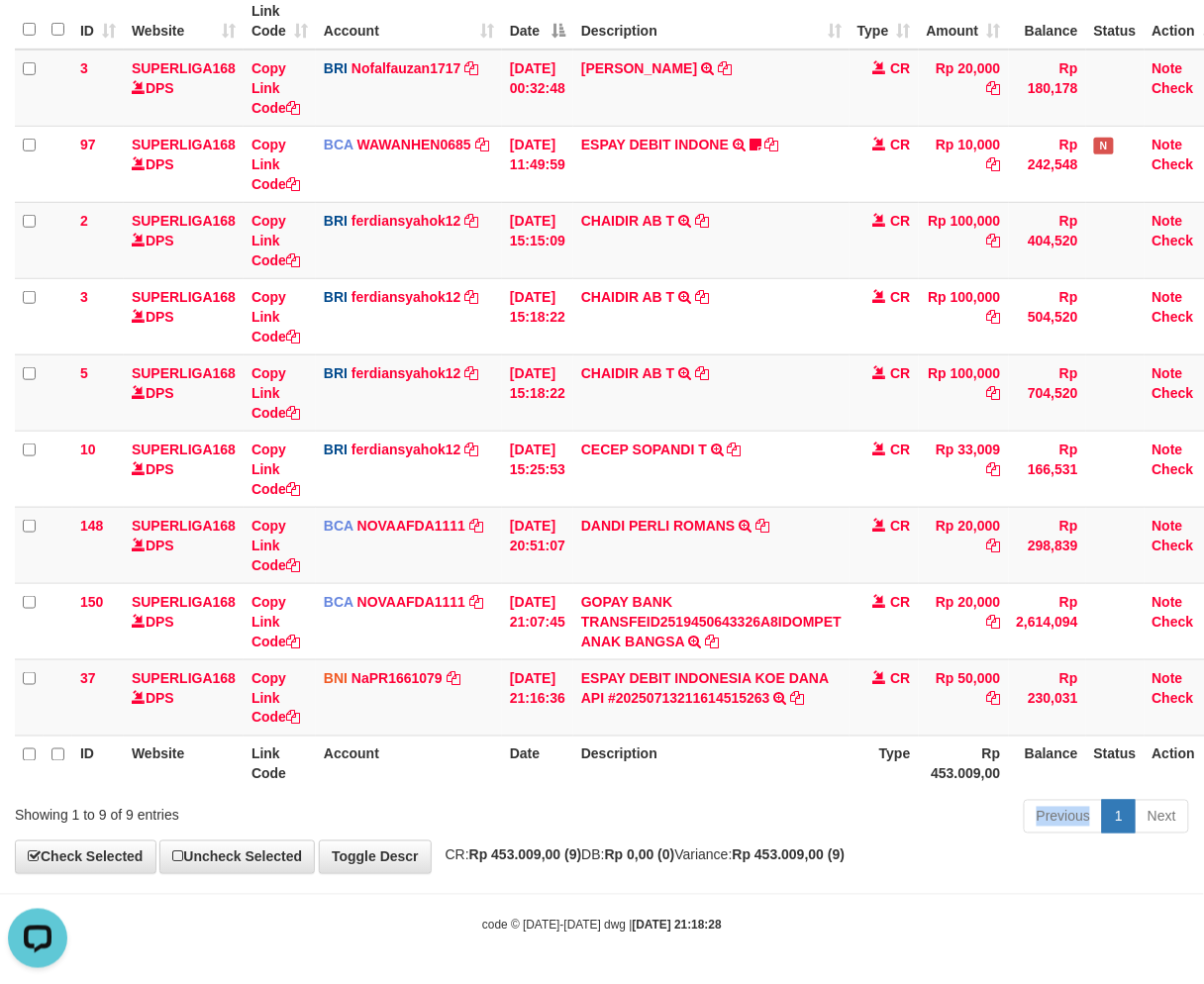 click on "Previous 1 Next" at bounding box center [853, 819] 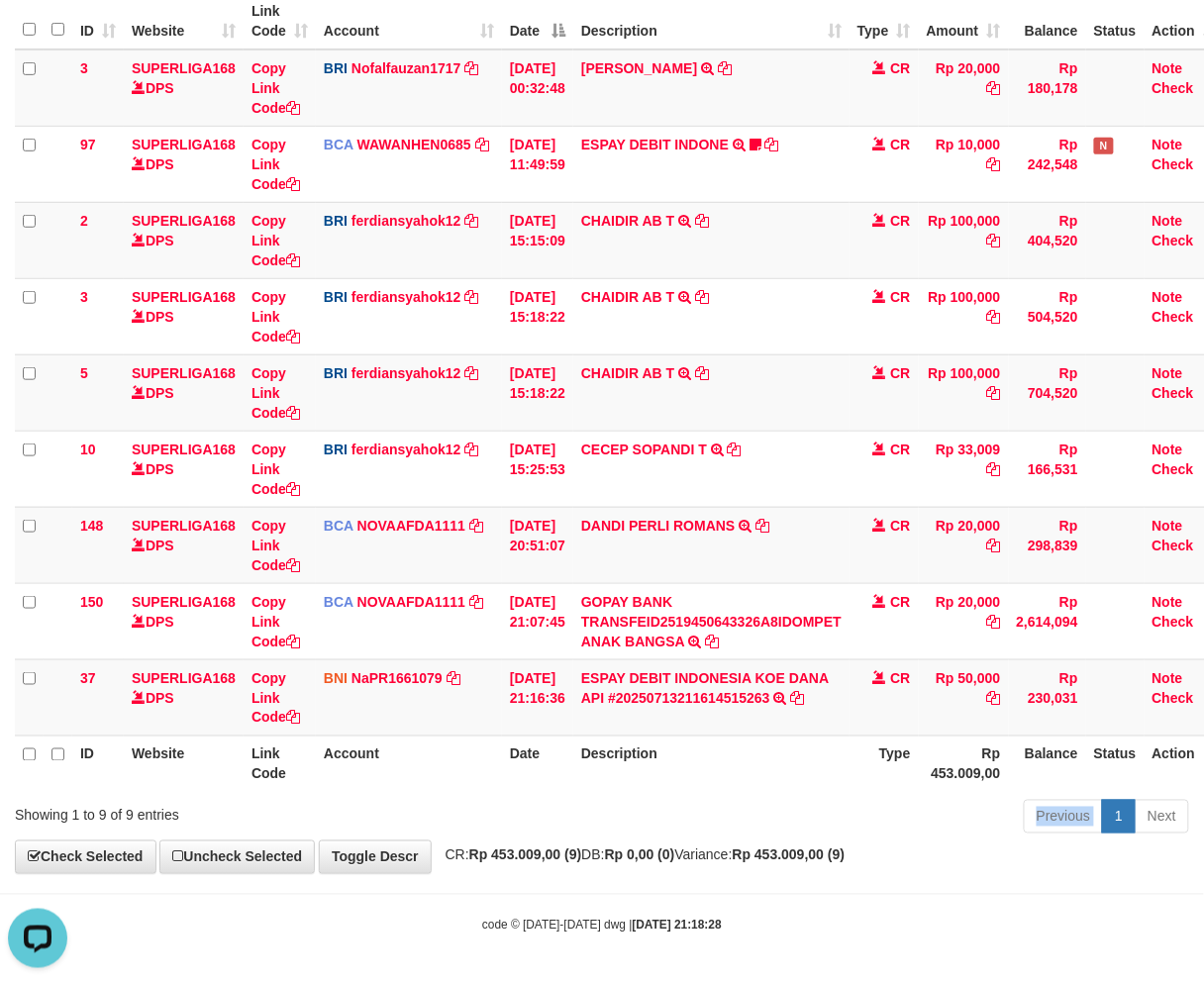 click on "Previous 1 Next" at bounding box center (853, 819) 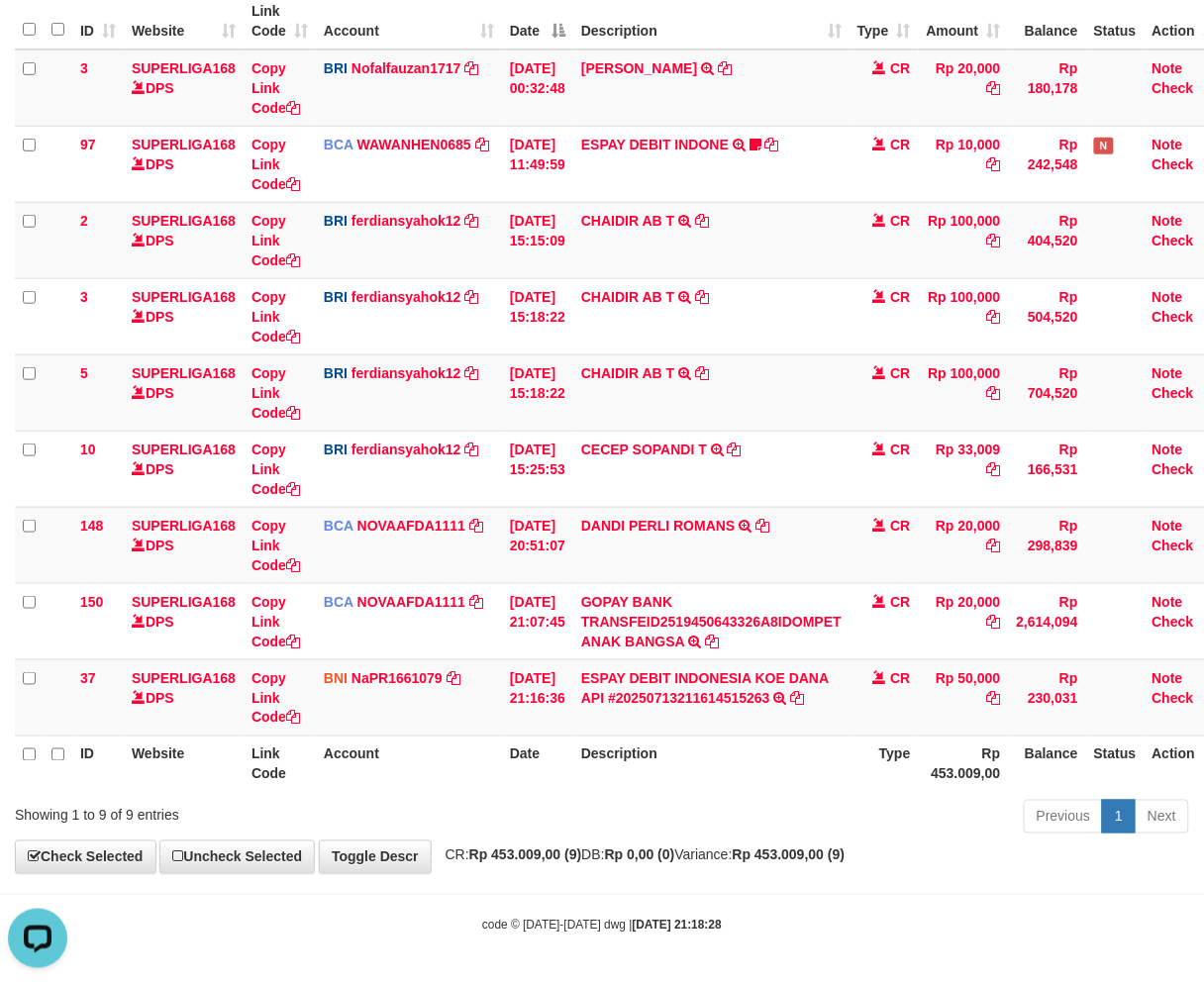 click on "Previous 1 Next" at bounding box center [853, 819] 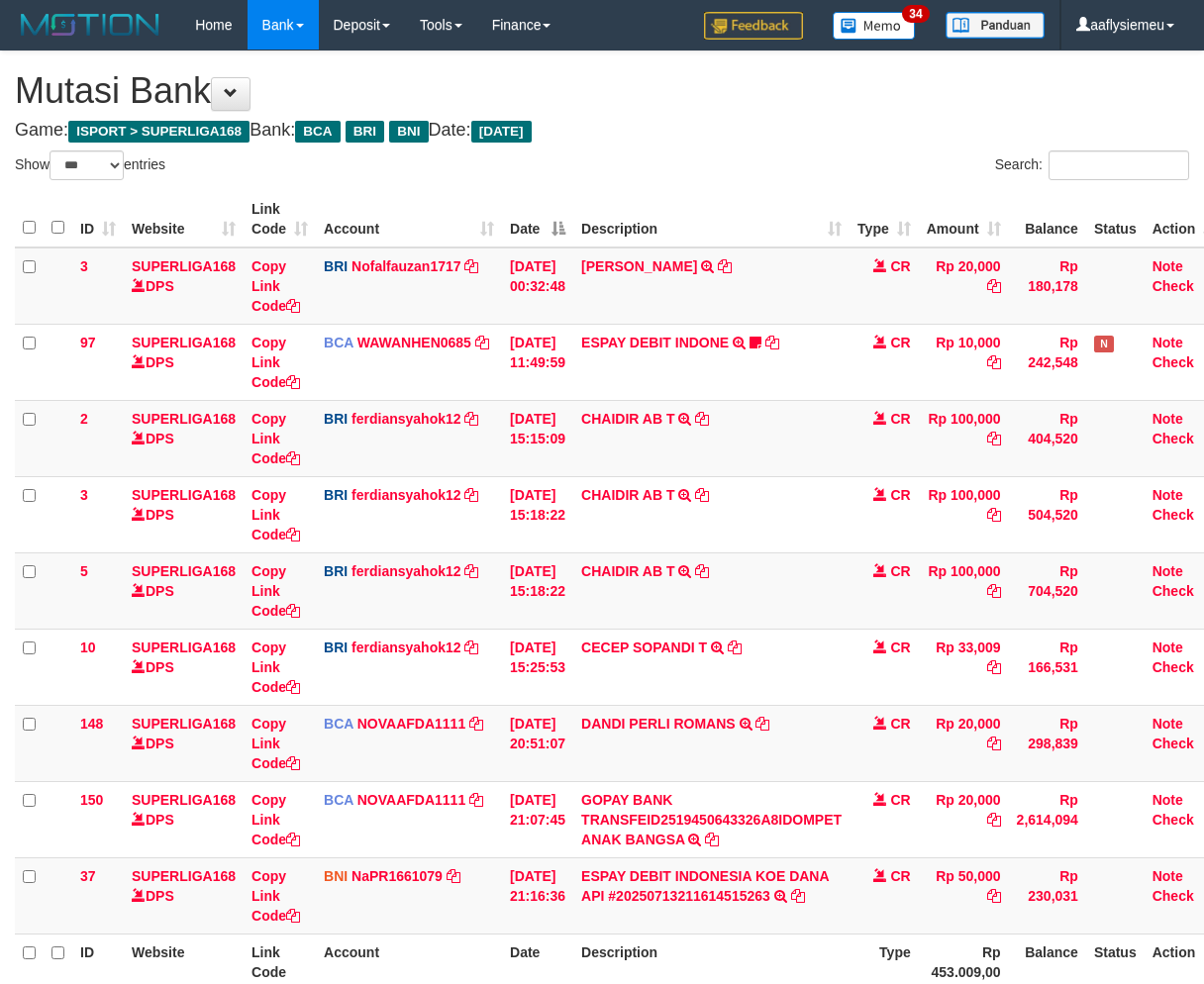 select on "***" 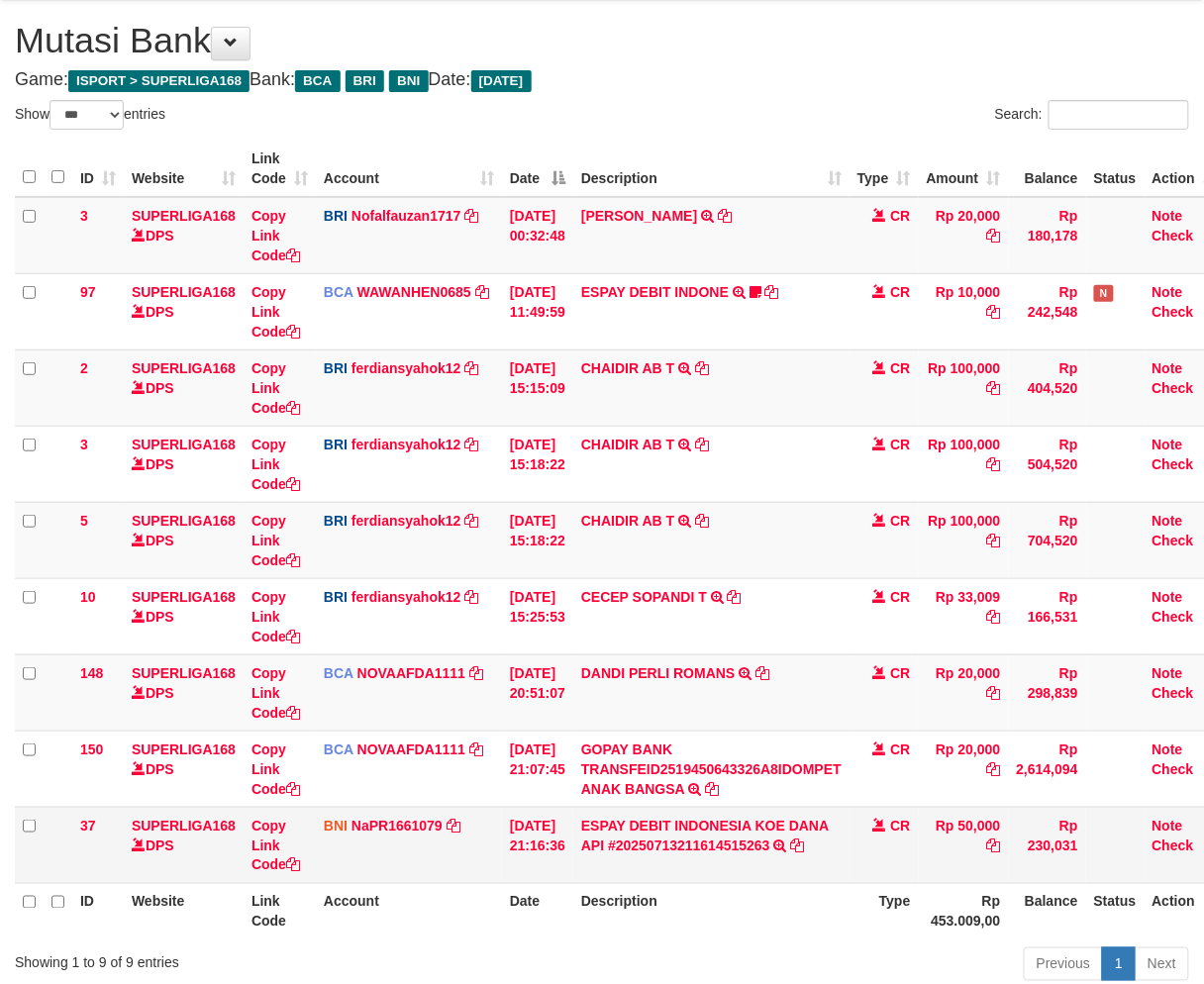 click on "ESPAY DEBIT INDONESIA [PERSON_NAME] API #20250713211614515263         TRANSFER [PERSON_NAME] DEBIT INDONESIA [PERSON_NAME] API #20250713211614515263" at bounding box center [711, 844] 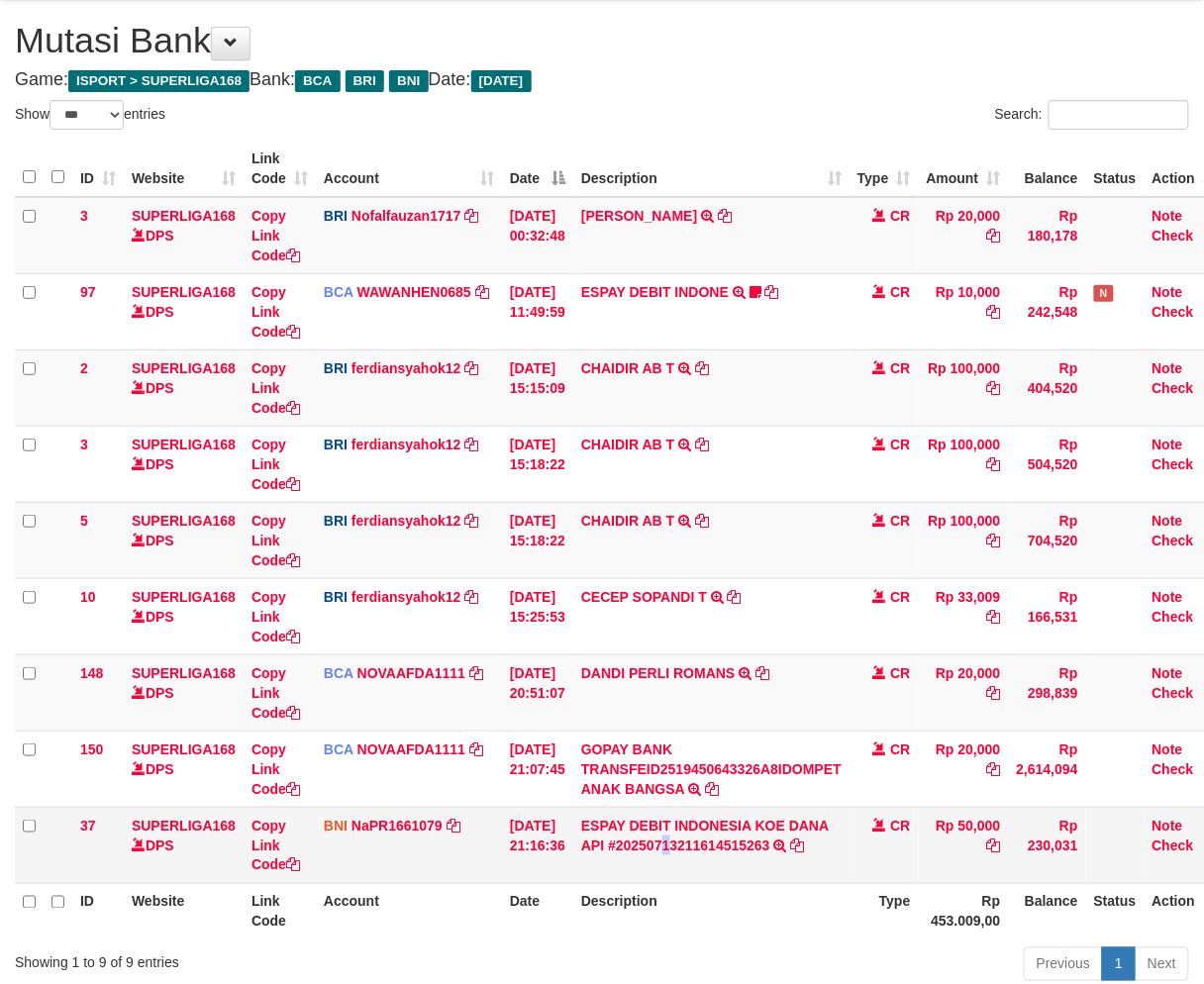 click on "ESPAY DEBIT INDONESIA [PERSON_NAME] API #20250713211614515263         TRANSFER [PERSON_NAME] DEBIT INDONESIA [PERSON_NAME] API #20250713211614515263" at bounding box center (711, 844) 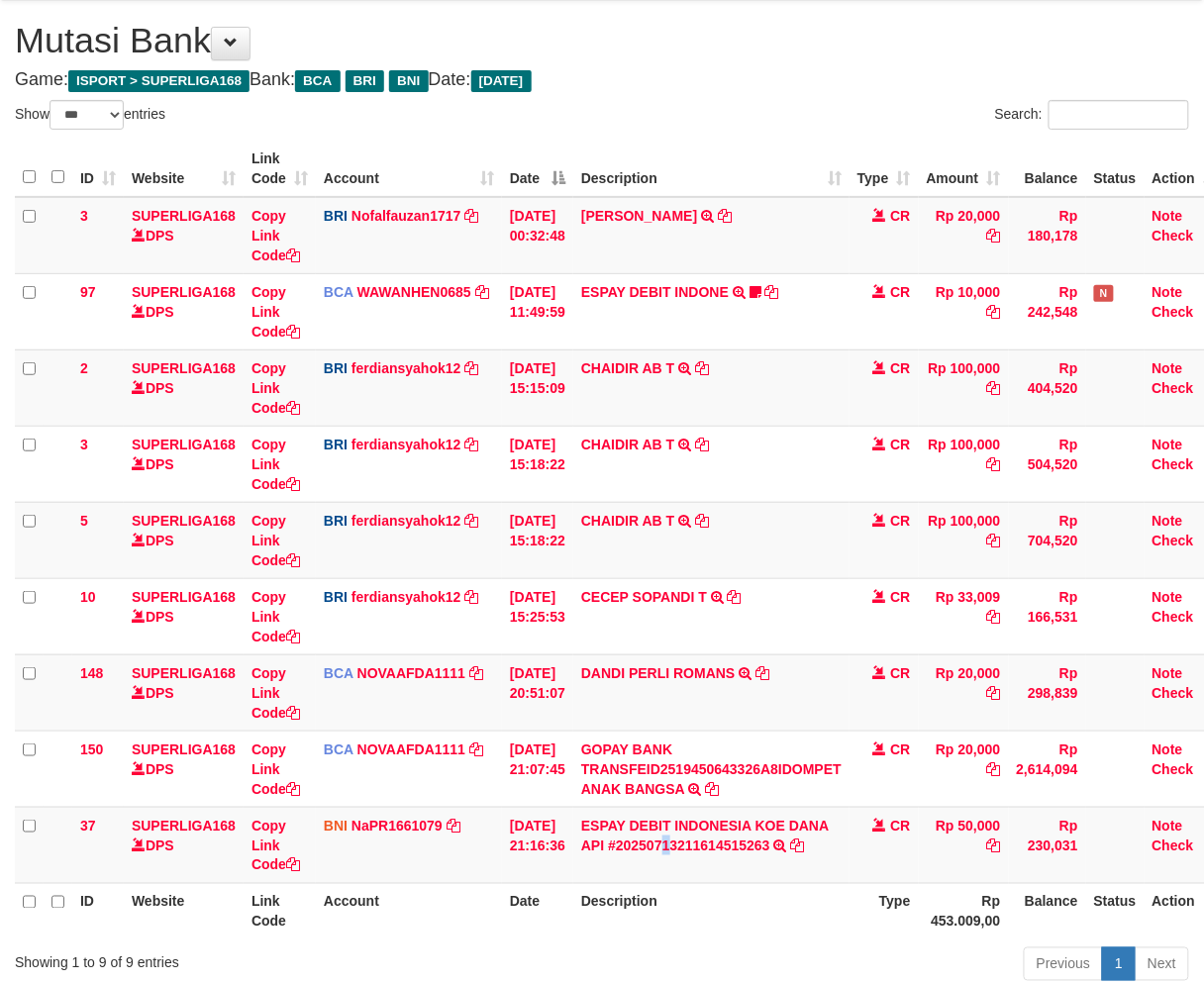 scroll, scrollTop: 199, scrollLeft: 0, axis: vertical 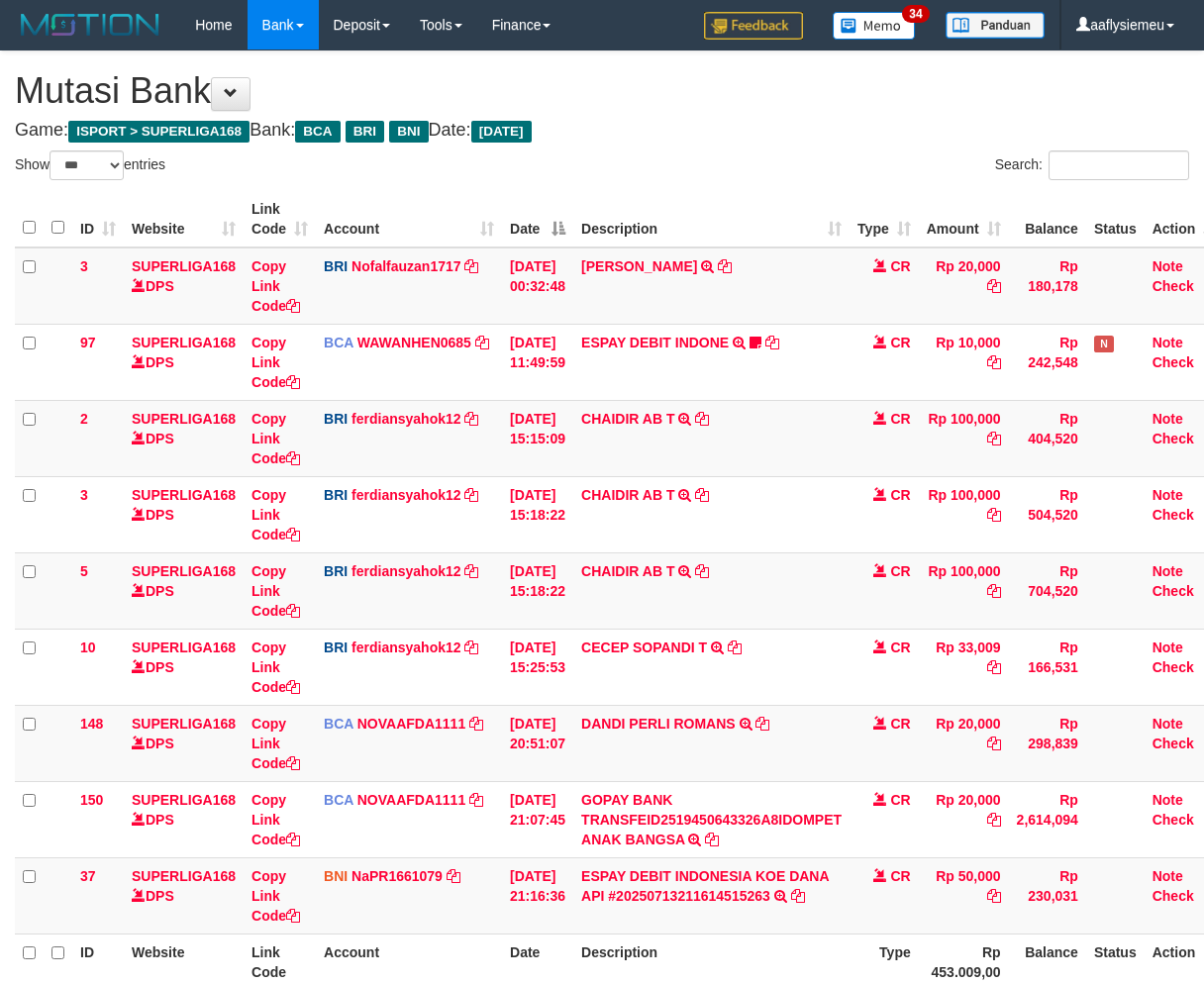 select on "***" 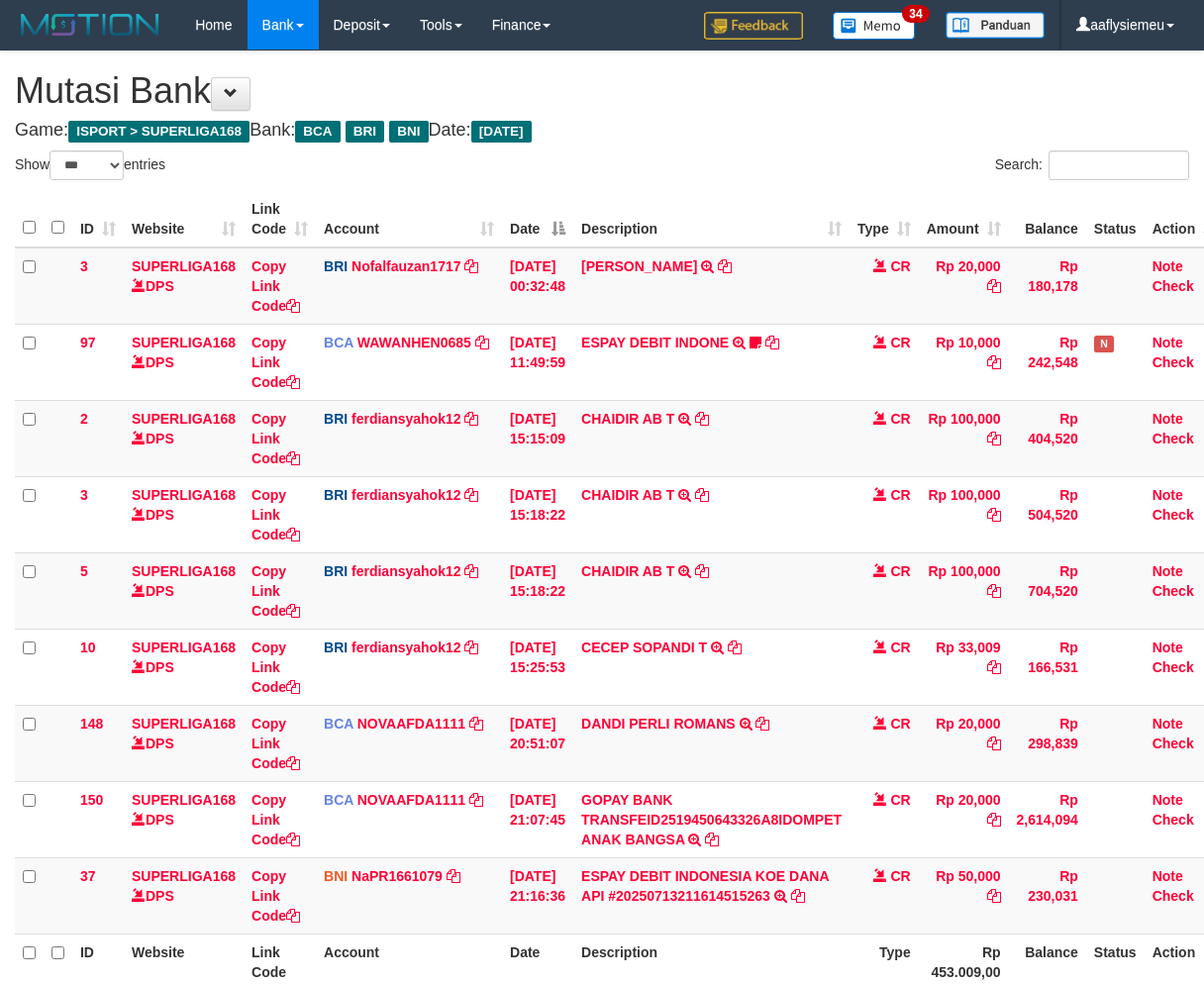 scroll, scrollTop: 50, scrollLeft: 0, axis: vertical 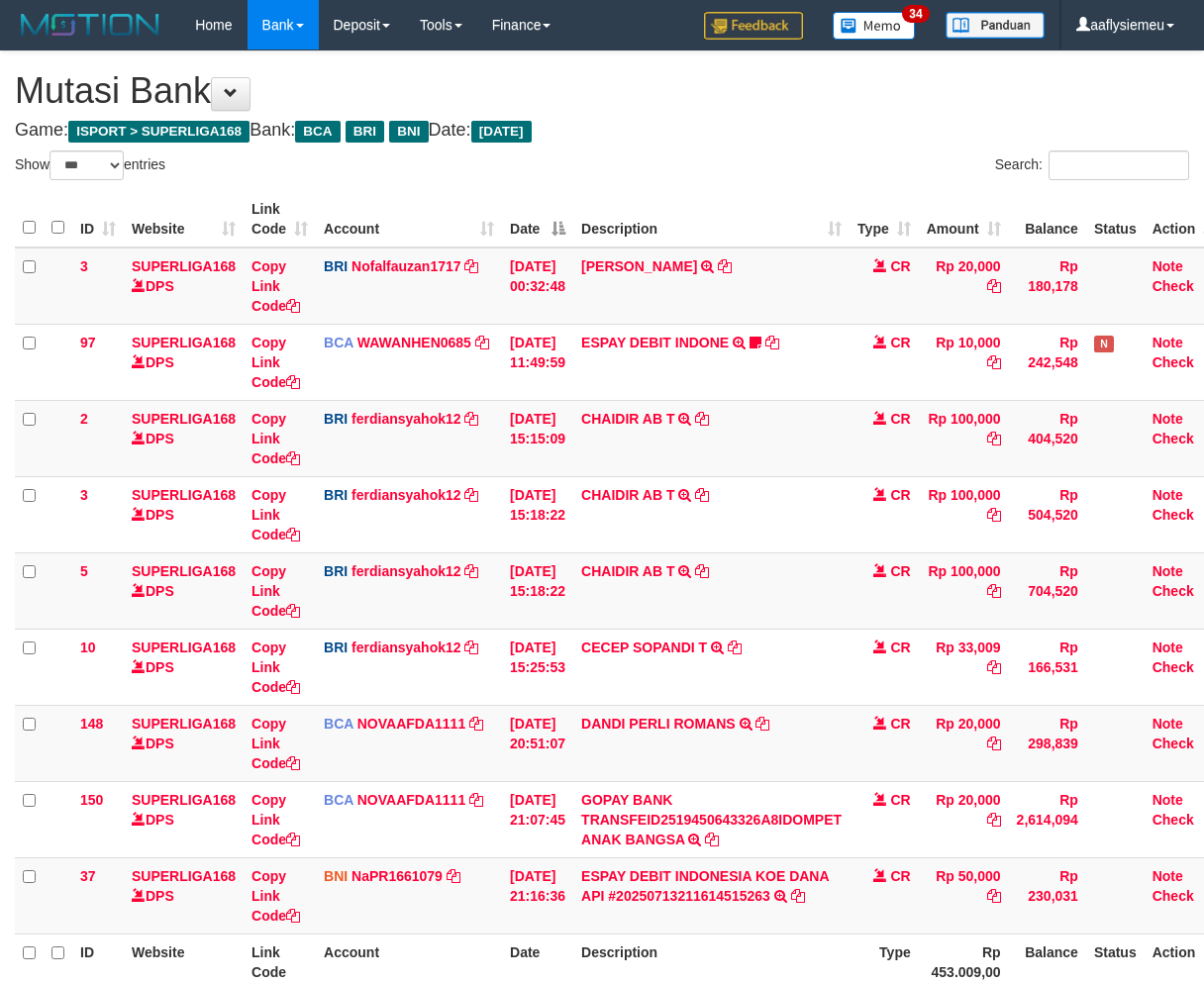 select on "***" 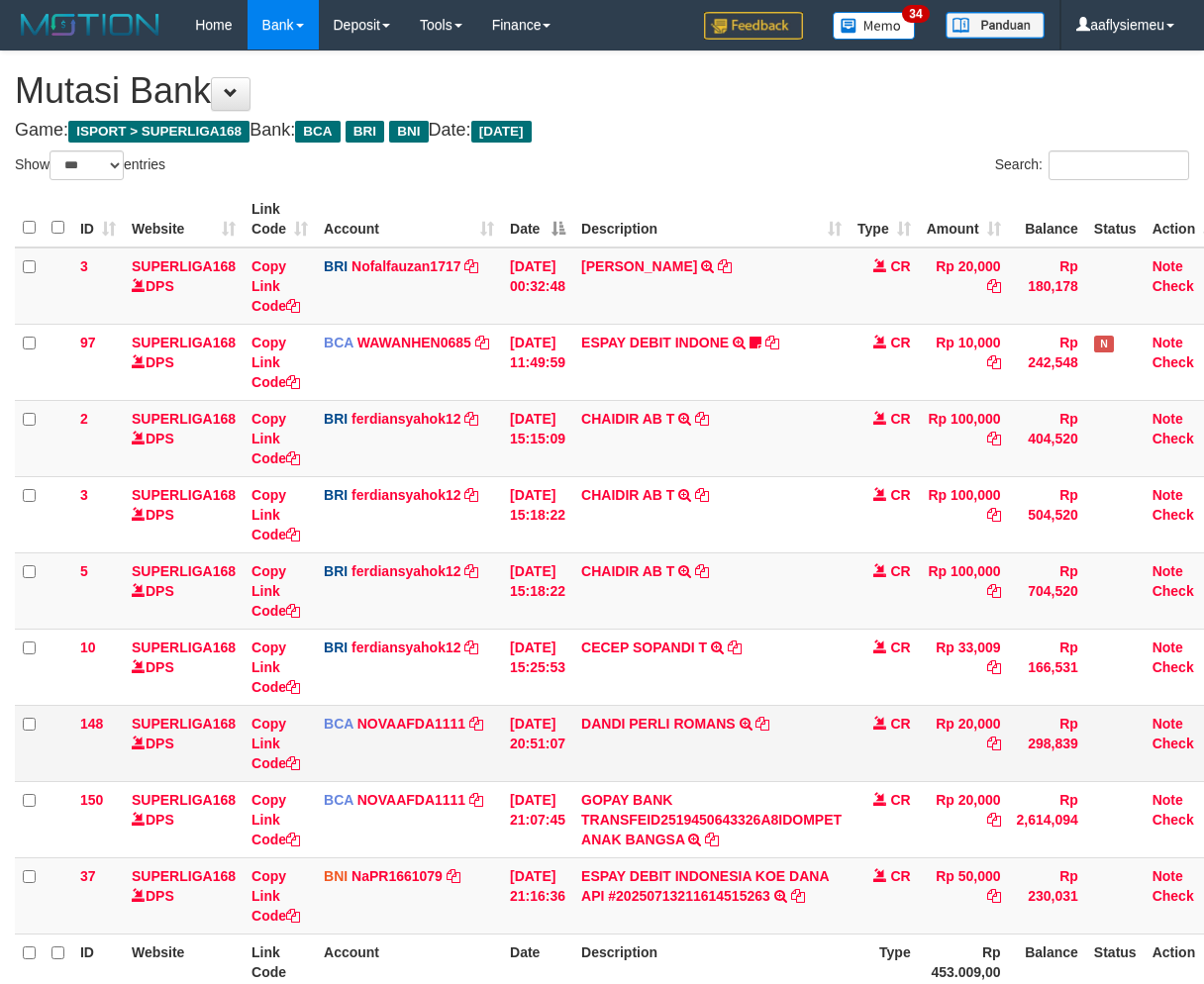 scroll, scrollTop: 50, scrollLeft: 0, axis: vertical 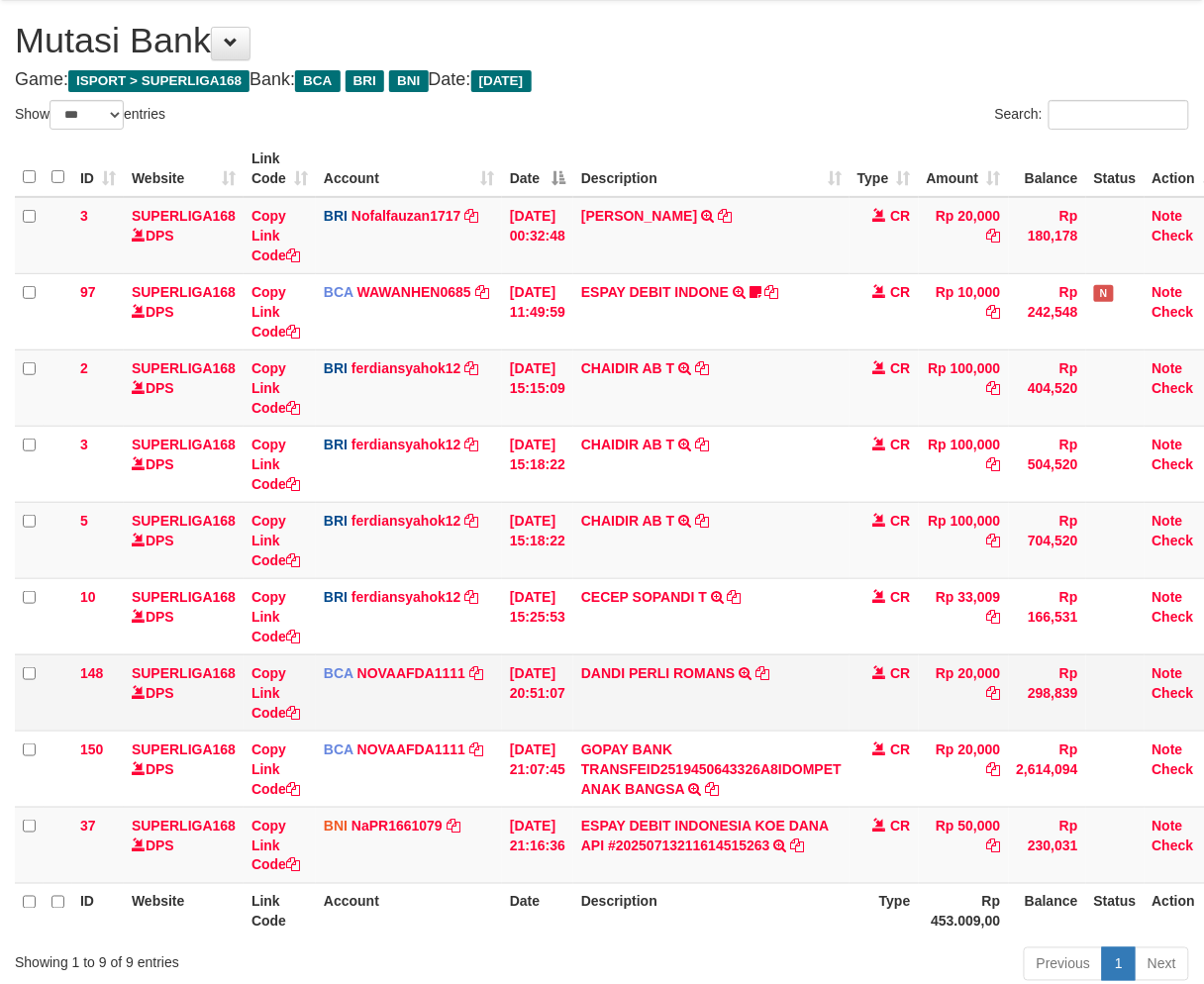 click on "DANDI PERLI ROMANS         TRSF E-BANKING CR 1307/FTSCY/WS95271
20000.00DANDI PERLI ROMANS" at bounding box center [711, 692] 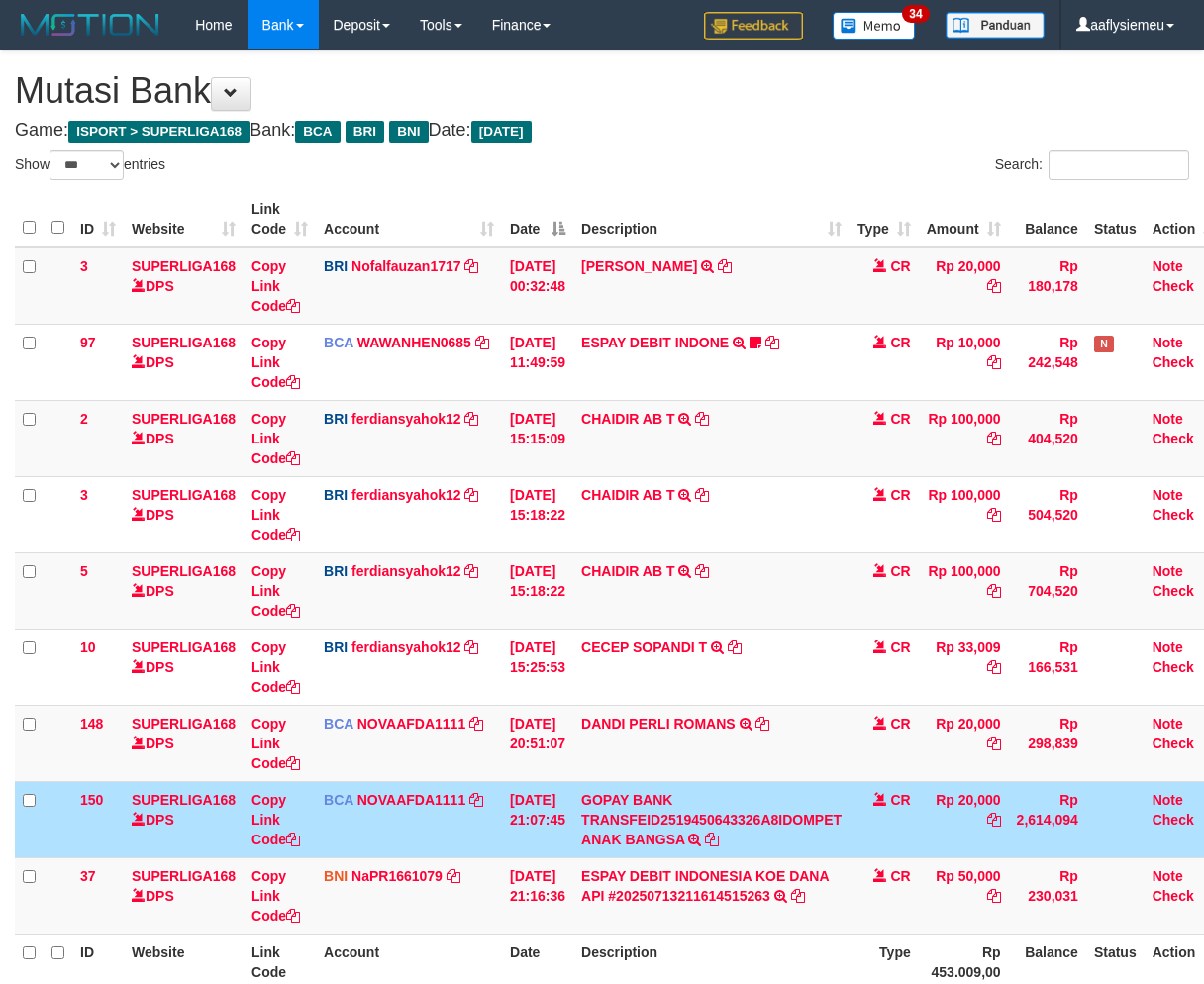 select on "***" 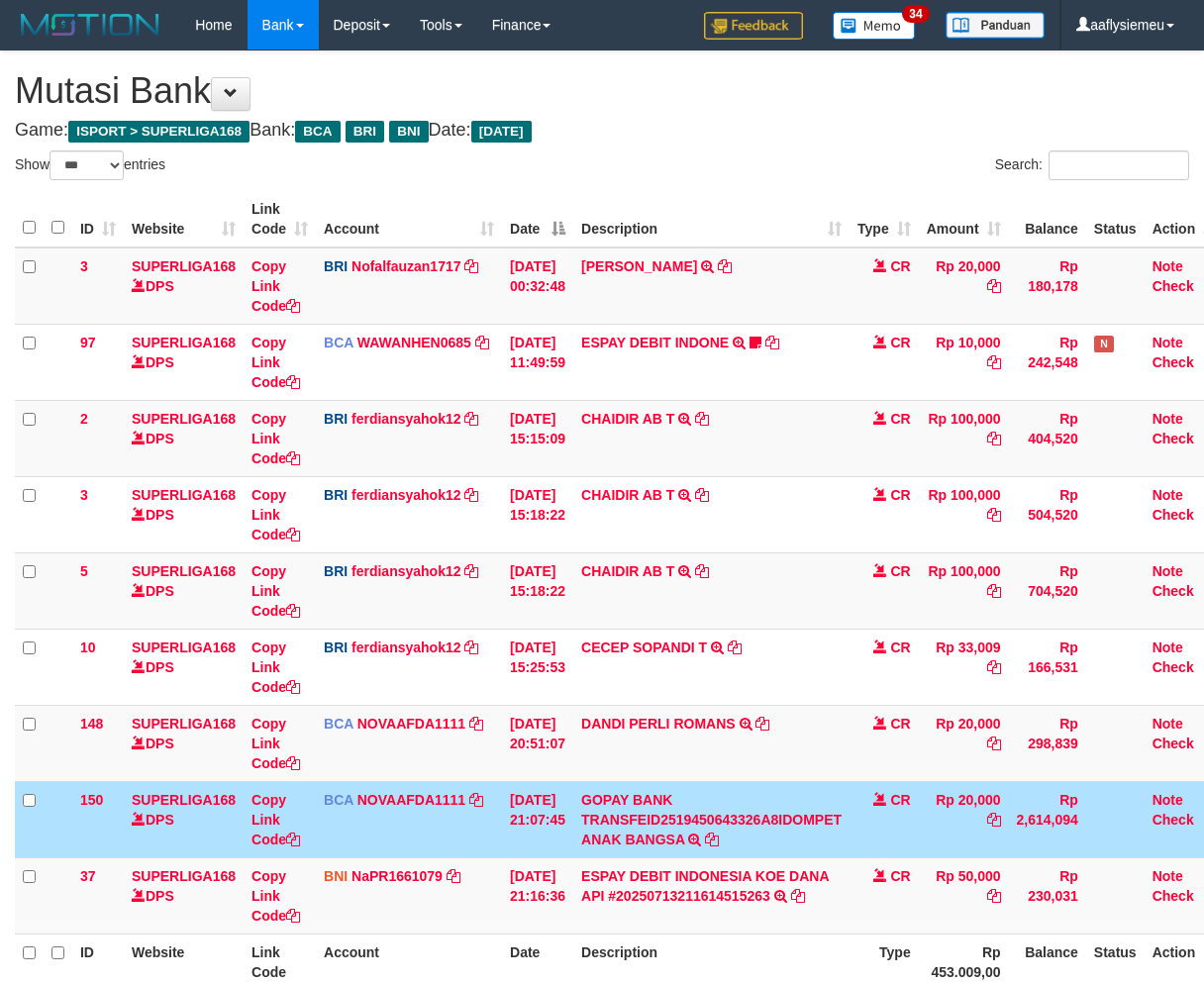 scroll, scrollTop: 50, scrollLeft: 0, axis: vertical 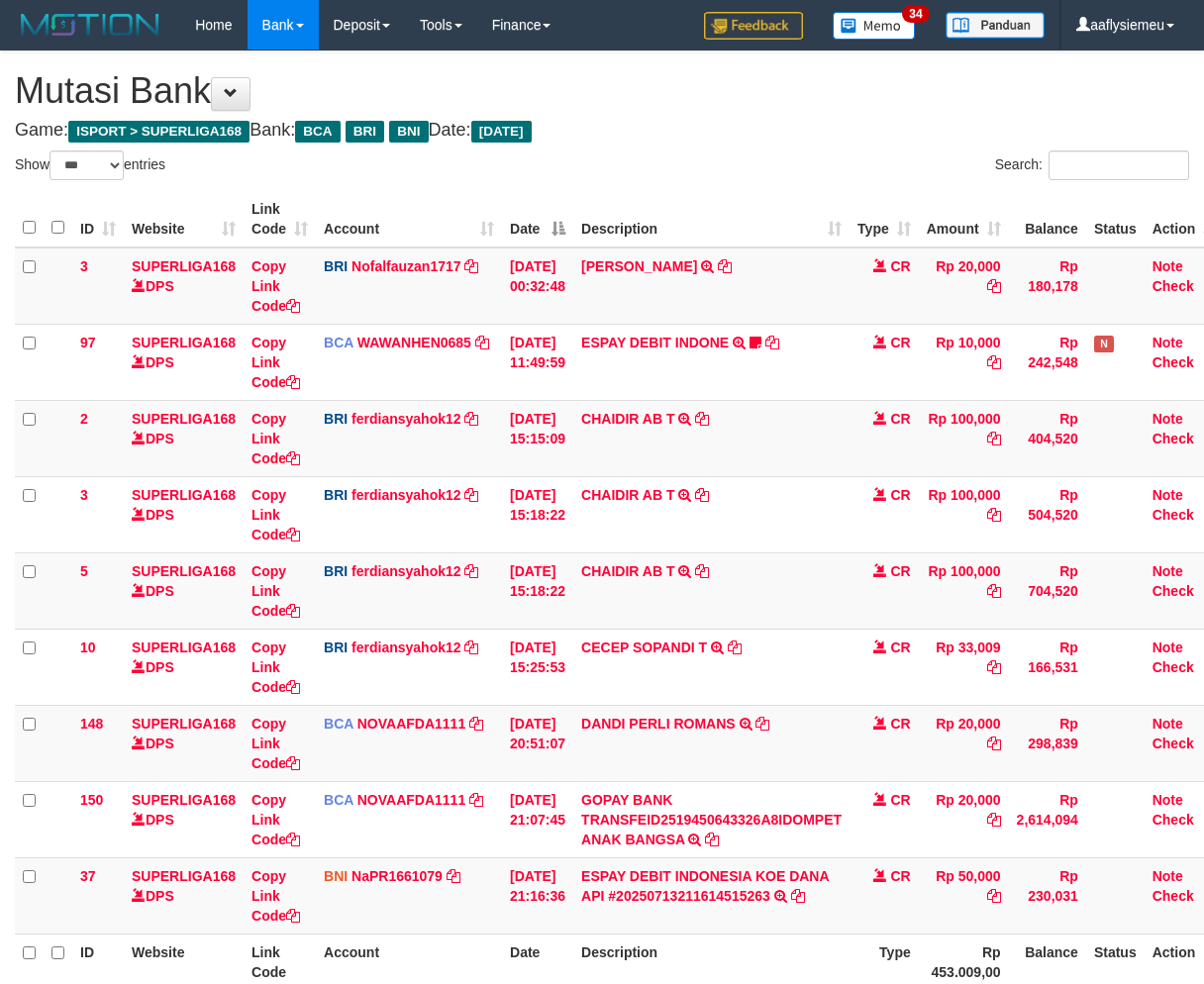 select on "***" 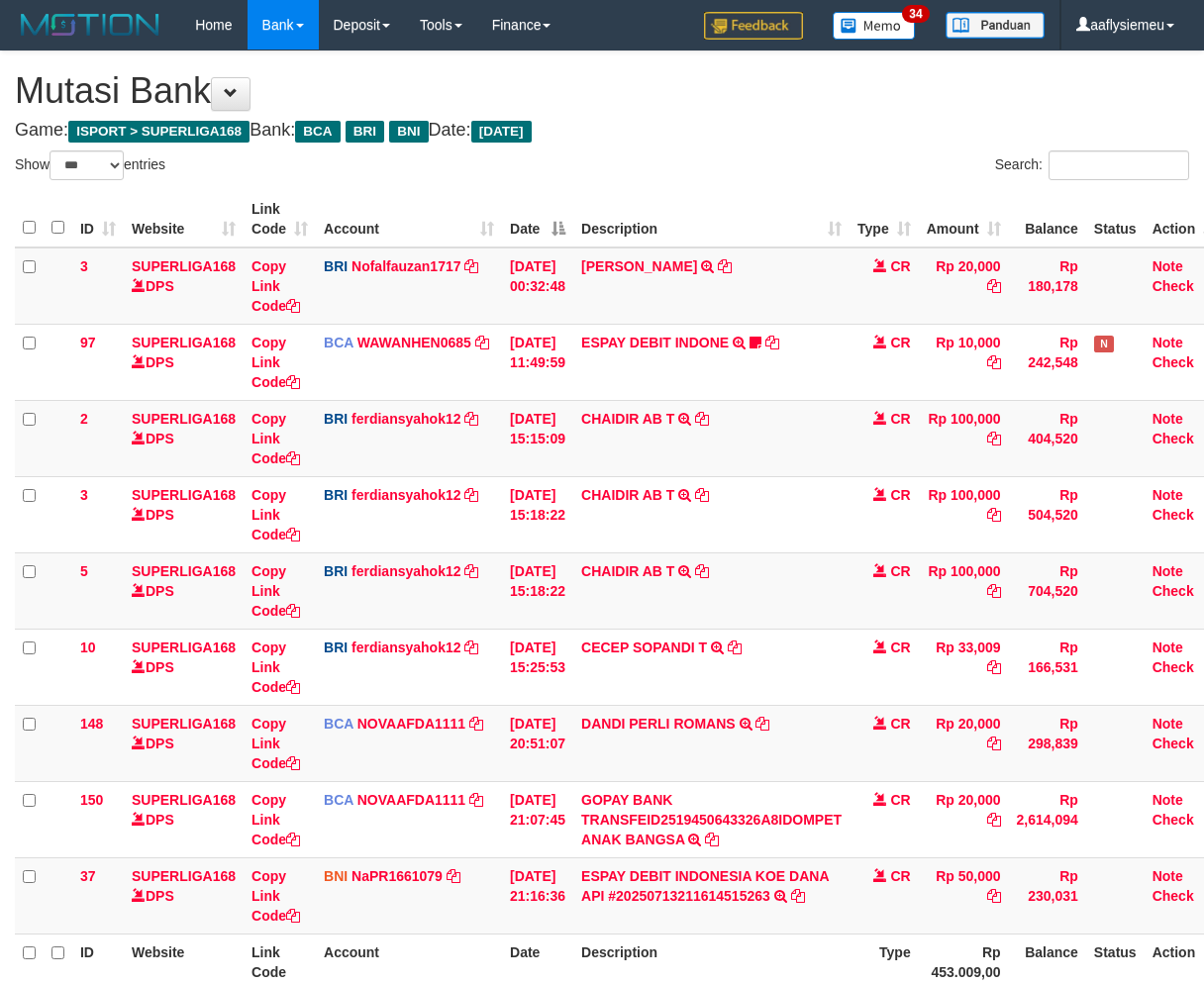 scroll, scrollTop: 50, scrollLeft: 0, axis: vertical 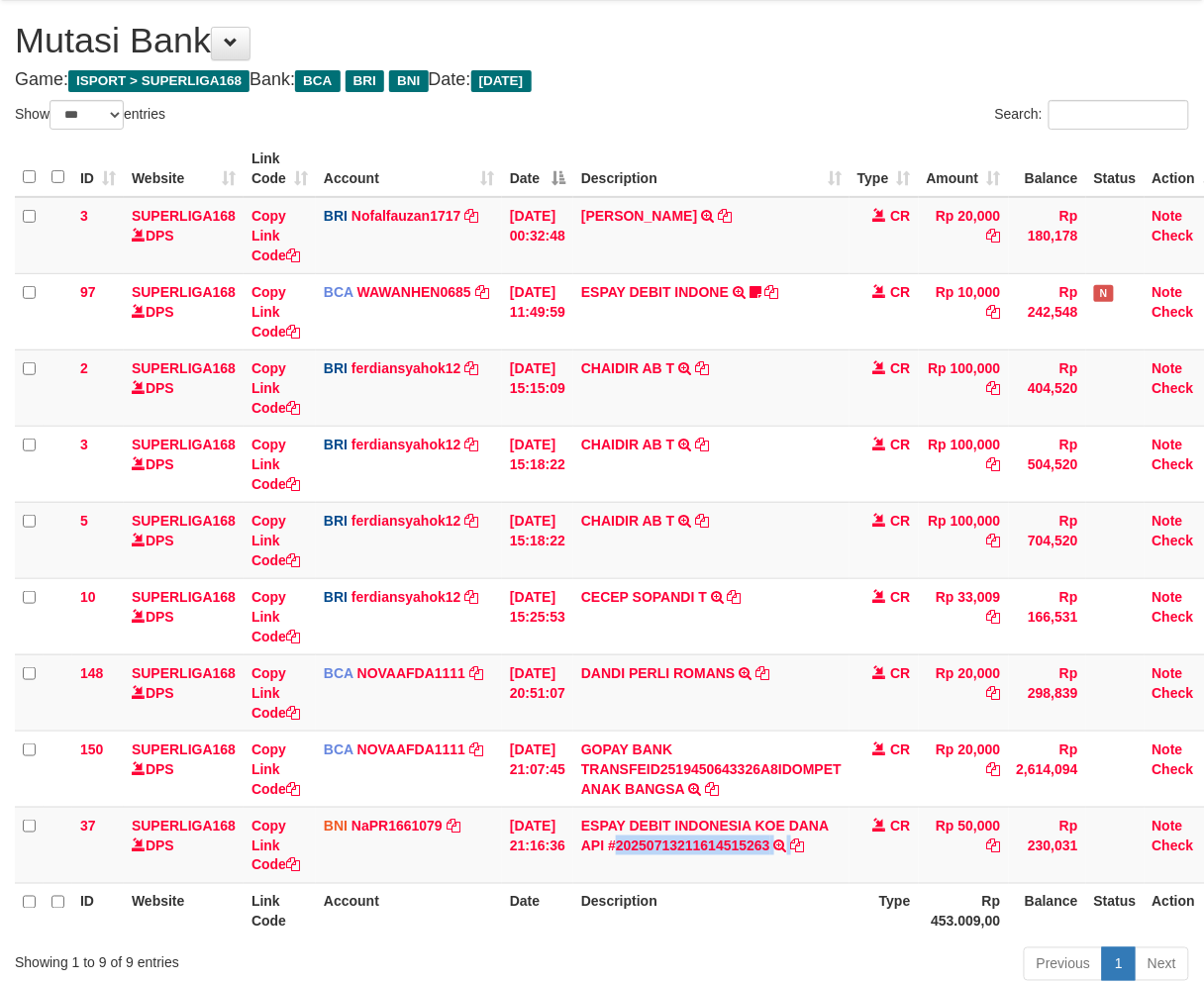 click on "ESPAY DEBIT INDONESIA [PERSON_NAME] API #20250713211614515263         TRANSFER [PERSON_NAME] DEBIT INDONESIA [PERSON_NAME] API #20250713211614515263" at bounding box center [711, 844] 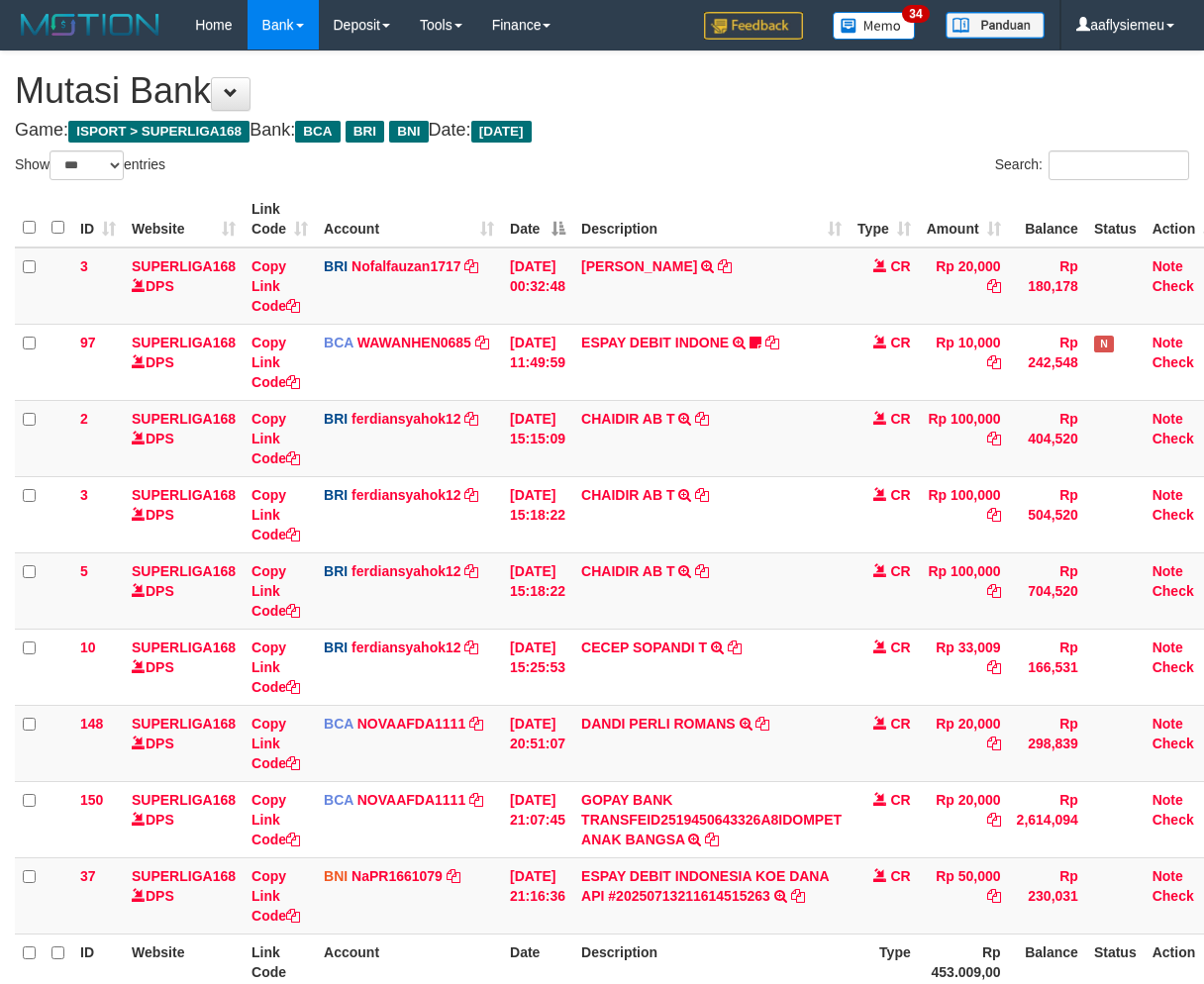 select on "***" 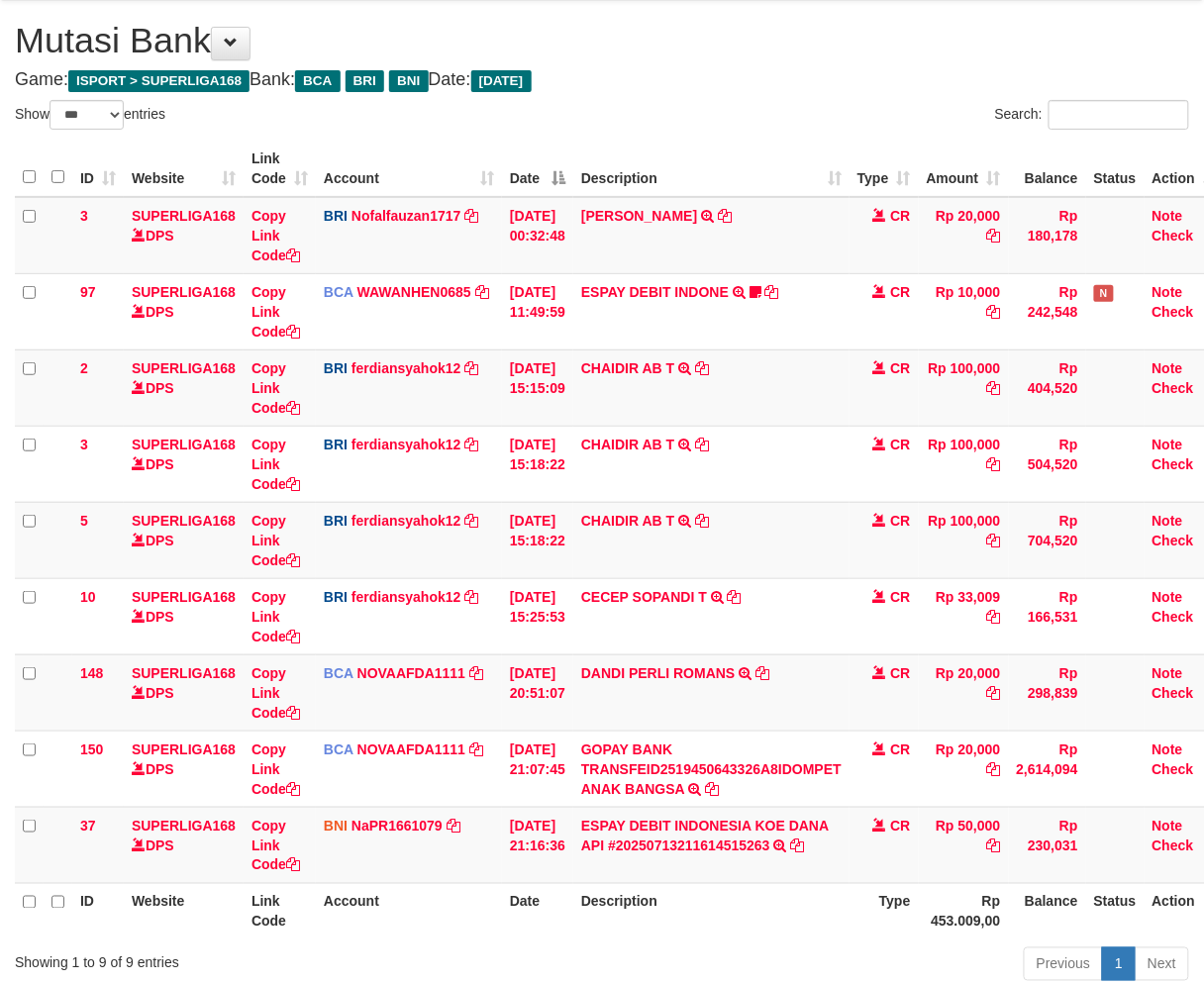 click on "ESPAY DEBIT INDONESIA [PERSON_NAME] API #20250713211614515263         TRANSFER [PERSON_NAME] DEBIT INDONESIA [PERSON_NAME] API #20250713211614515263" at bounding box center (711, 844) 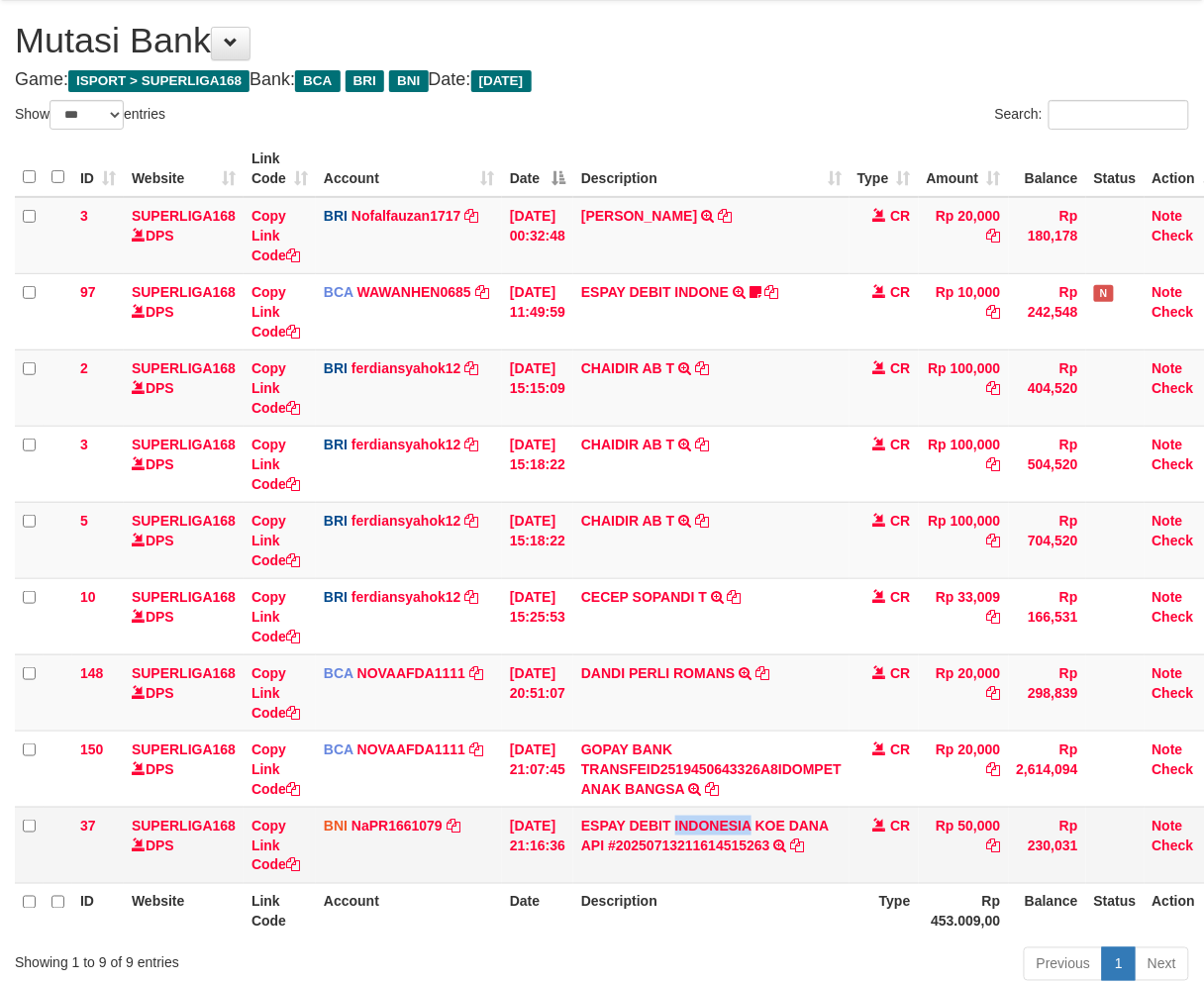click on "ESPAY DEBIT INDONESIA [PERSON_NAME] API #20250713211614515263         TRANSFER [PERSON_NAME] DEBIT INDONESIA [PERSON_NAME] API #20250713211614515263" at bounding box center (711, 844) 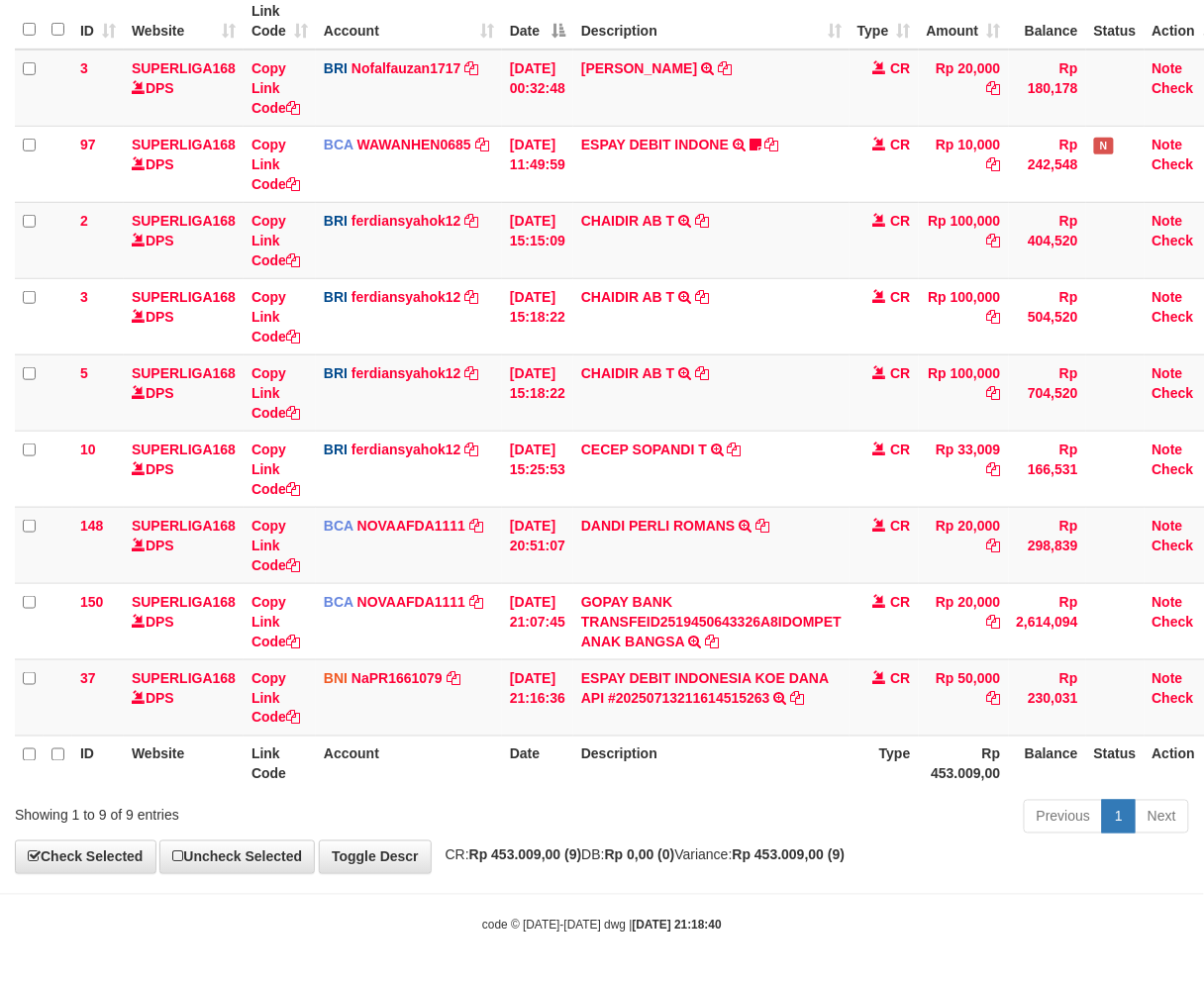click on "Previous 1 Next" at bounding box center (853, 819) 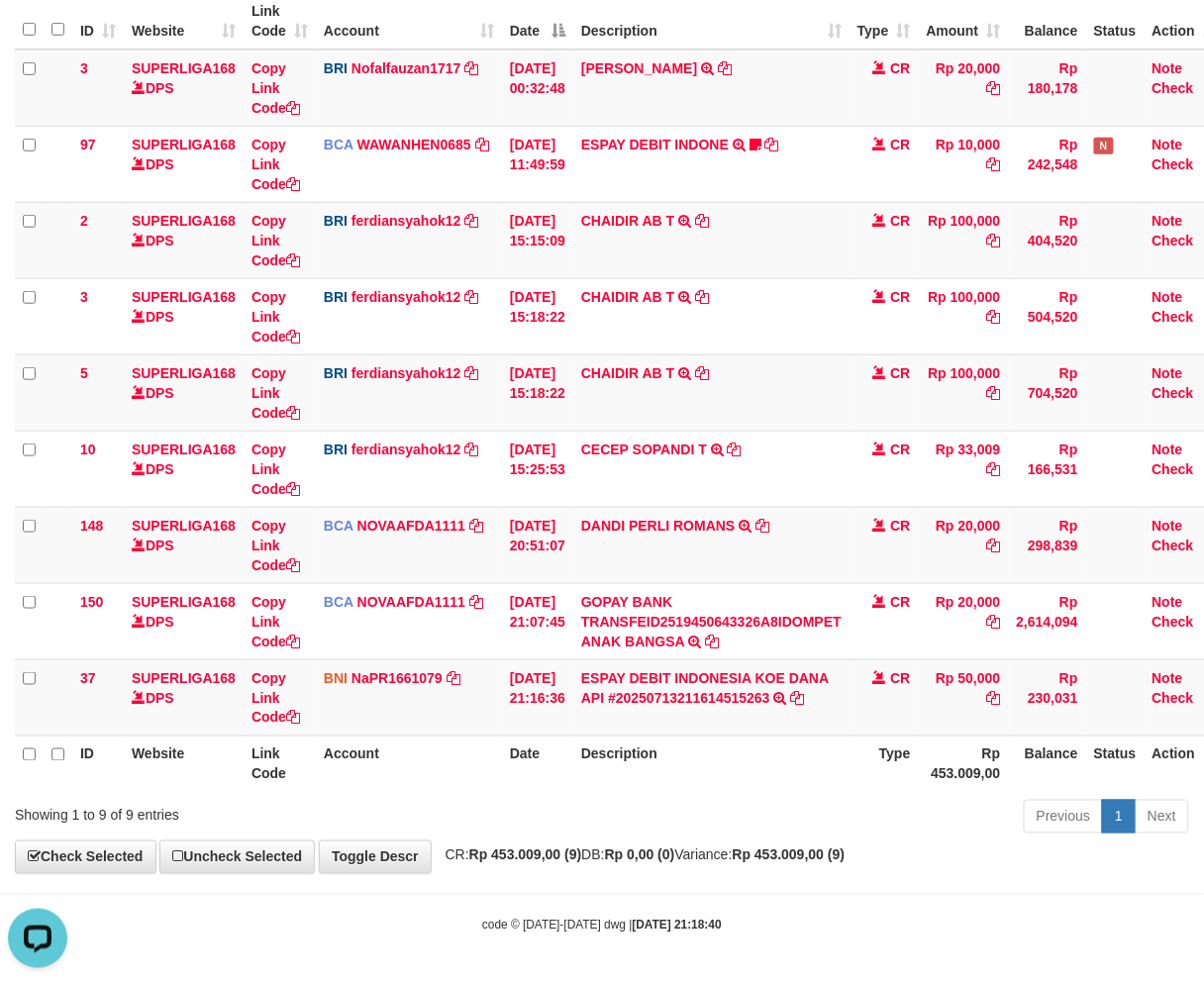 scroll, scrollTop: 0, scrollLeft: 0, axis: both 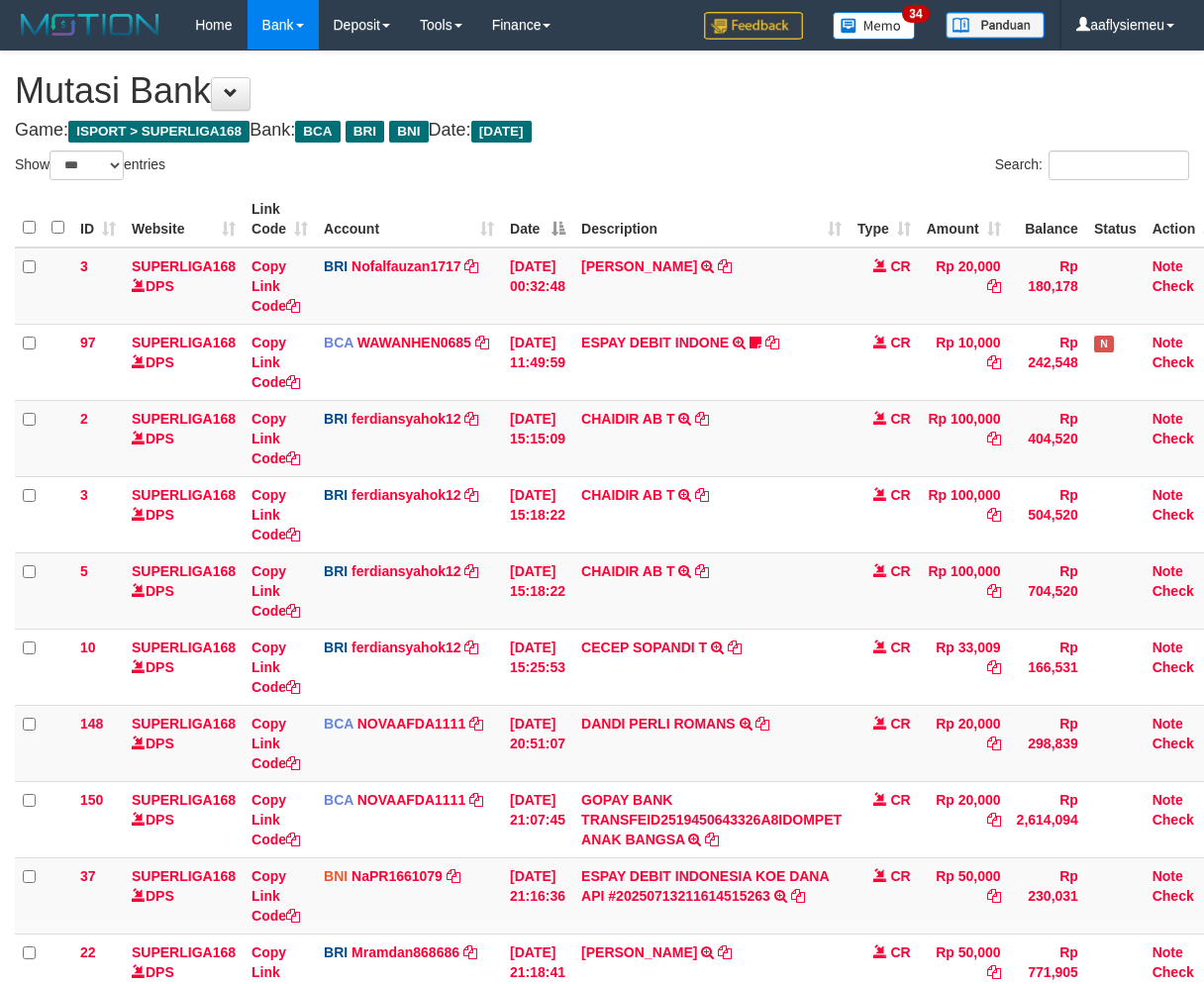 select on "***" 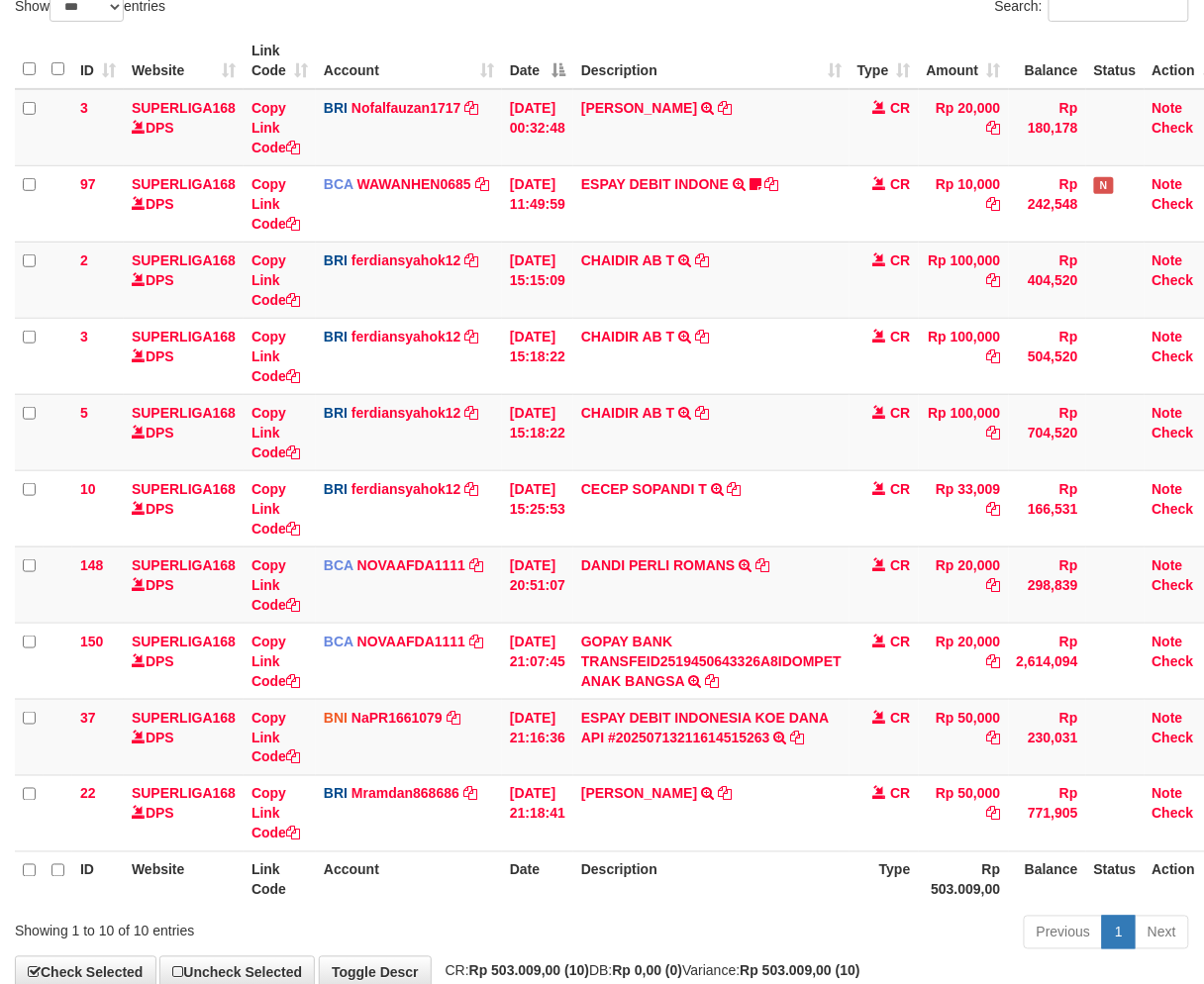 scroll, scrollTop: 199, scrollLeft: 0, axis: vertical 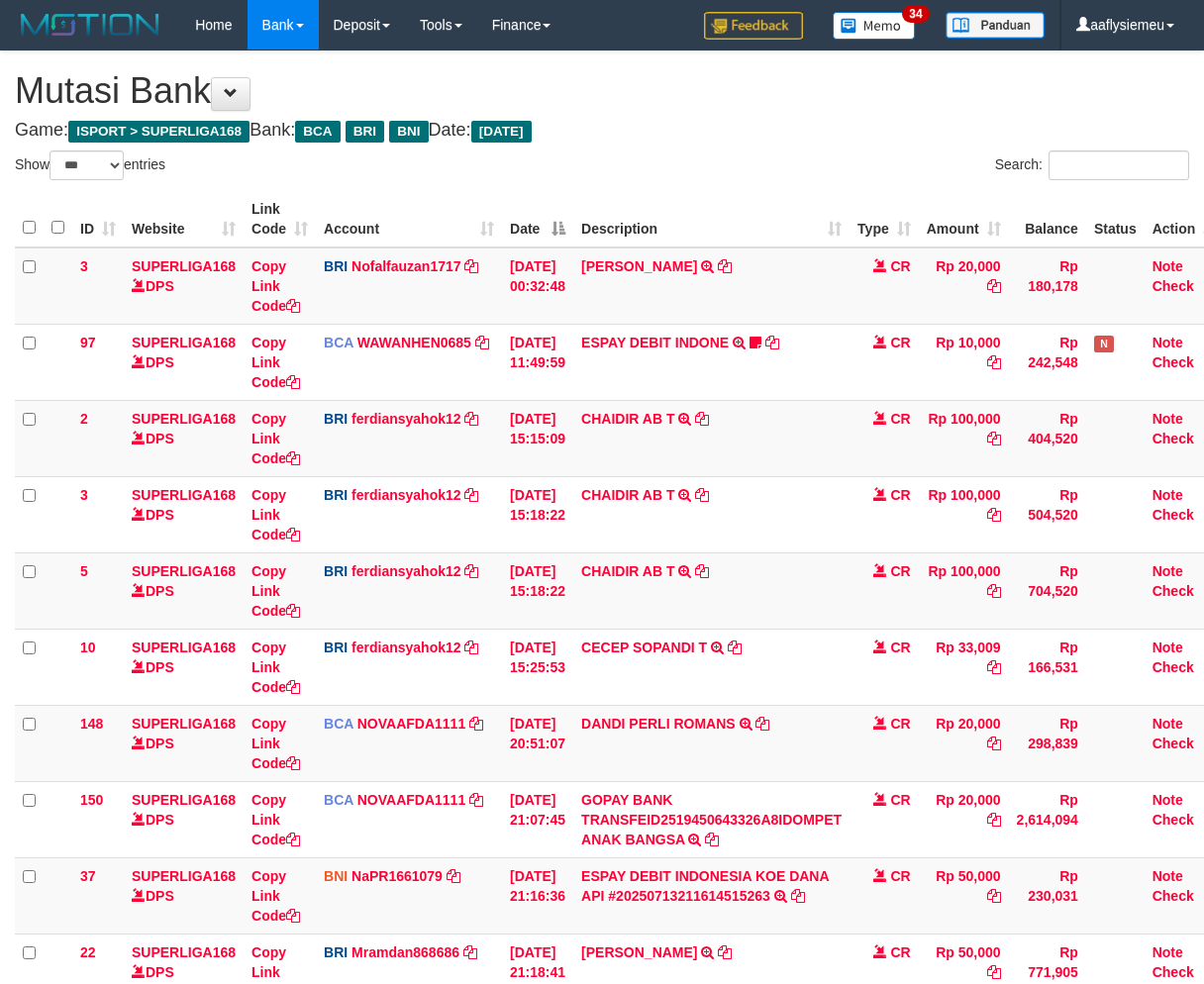 select on "***" 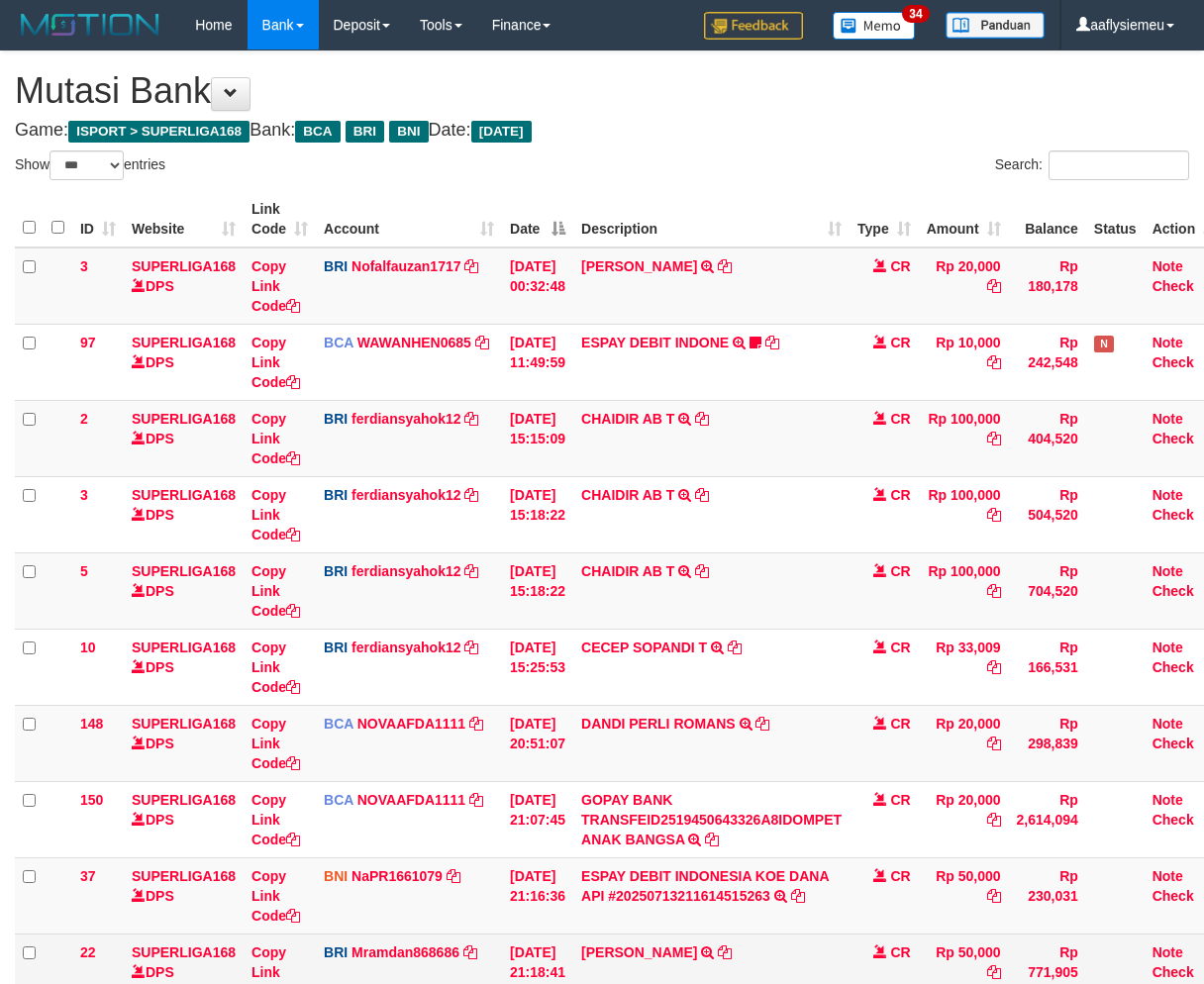 scroll, scrollTop: 268, scrollLeft: 0, axis: vertical 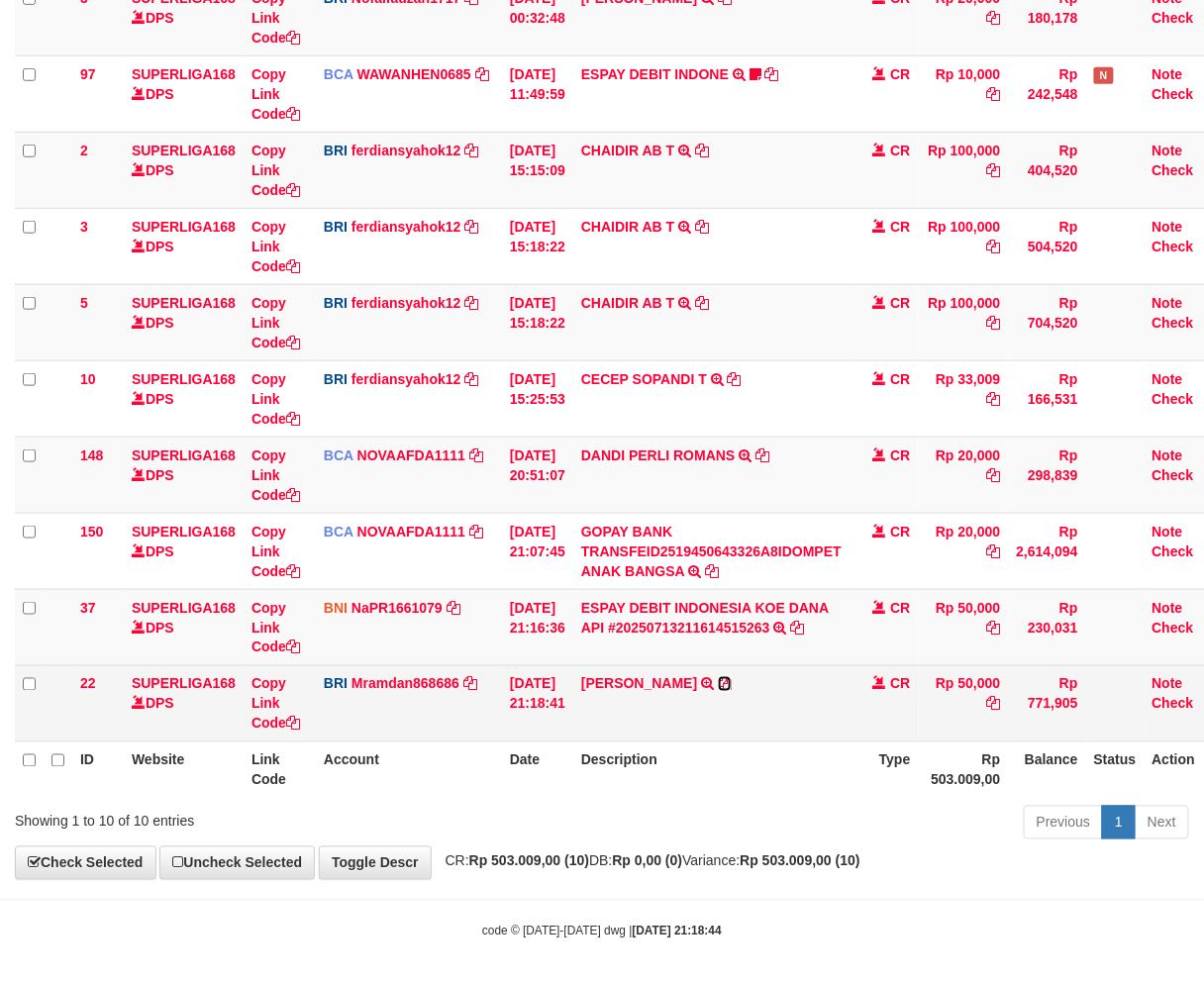 click at bounding box center [725, 684] 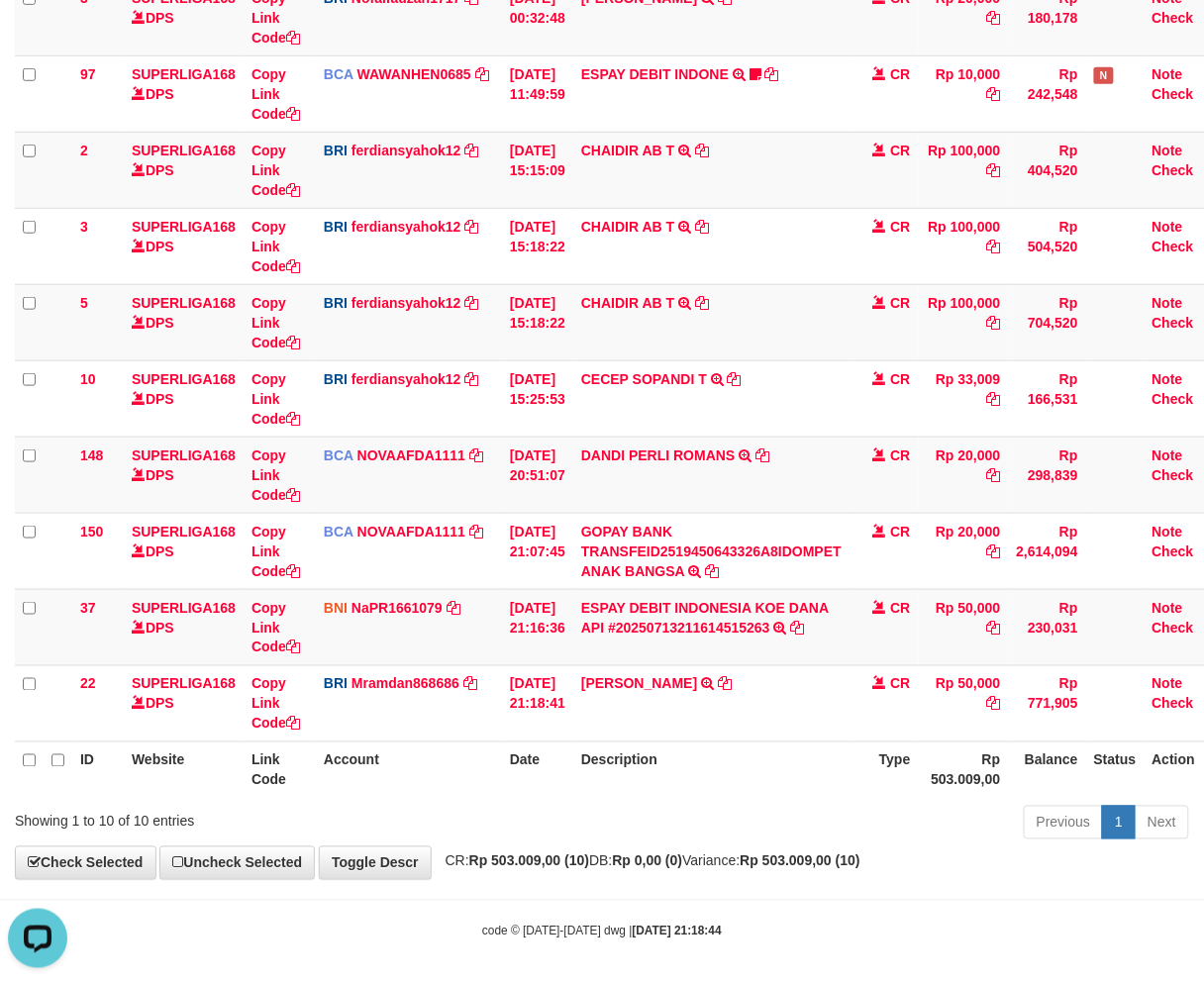 scroll, scrollTop: 0, scrollLeft: 0, axis: both 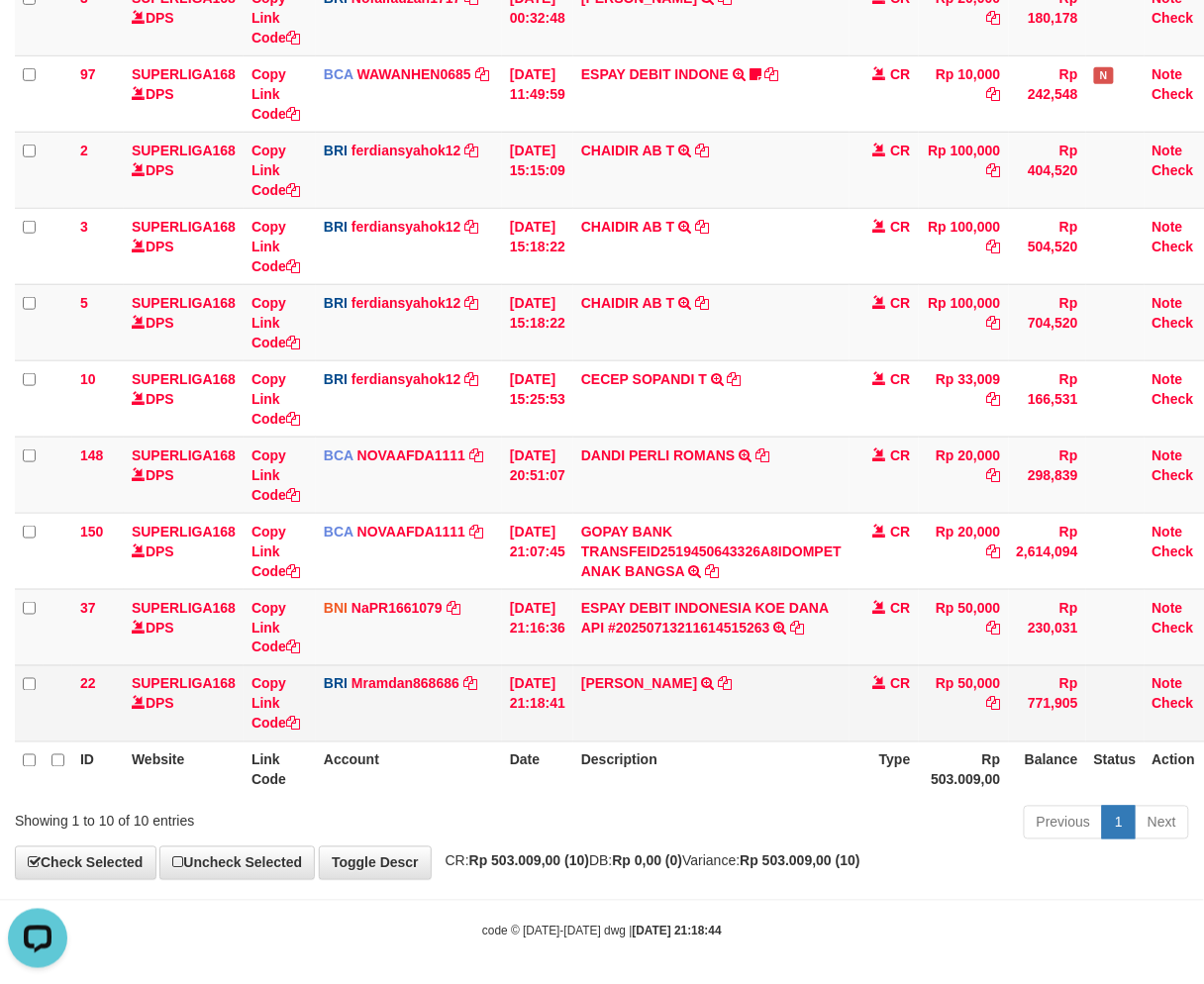 click on "Rp 50,000" at bounding box center [963, 703] 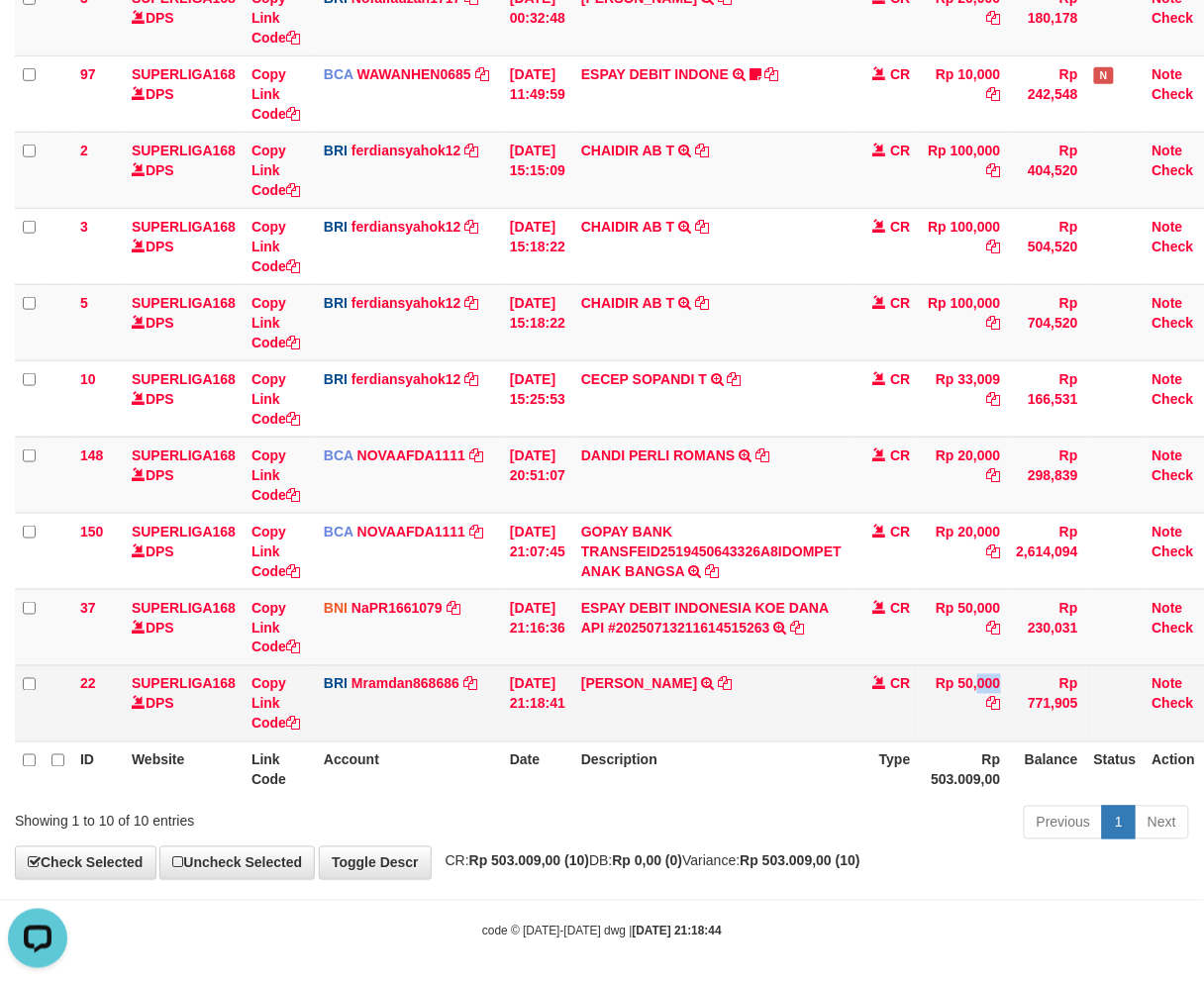 click on "Rp 50,000" at bounding box center [963, 703] 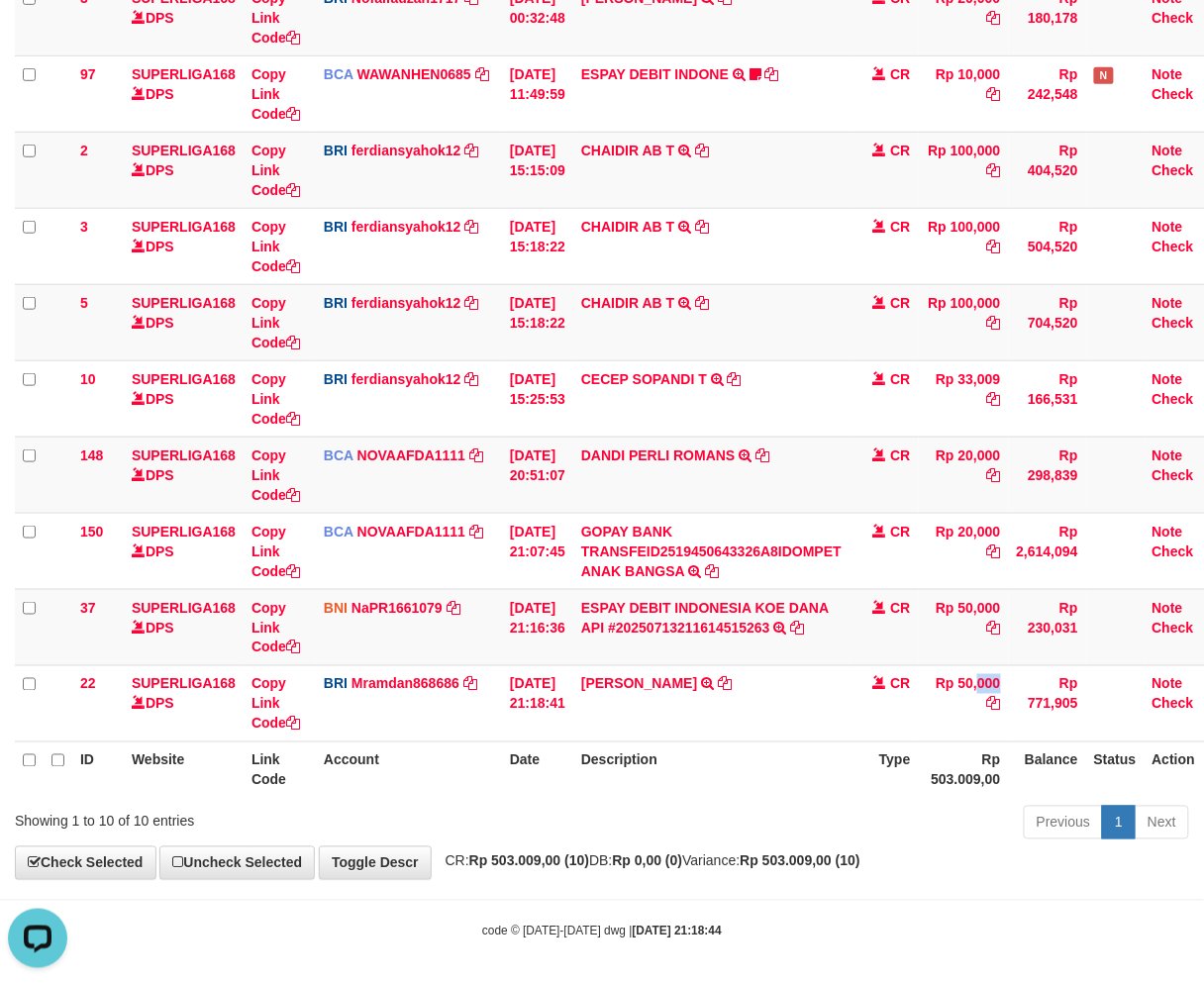 drag, startPoint x: 938, startPoint y: 673, endPoint x: 1219, endPoint y: 651, distance: 281.85989 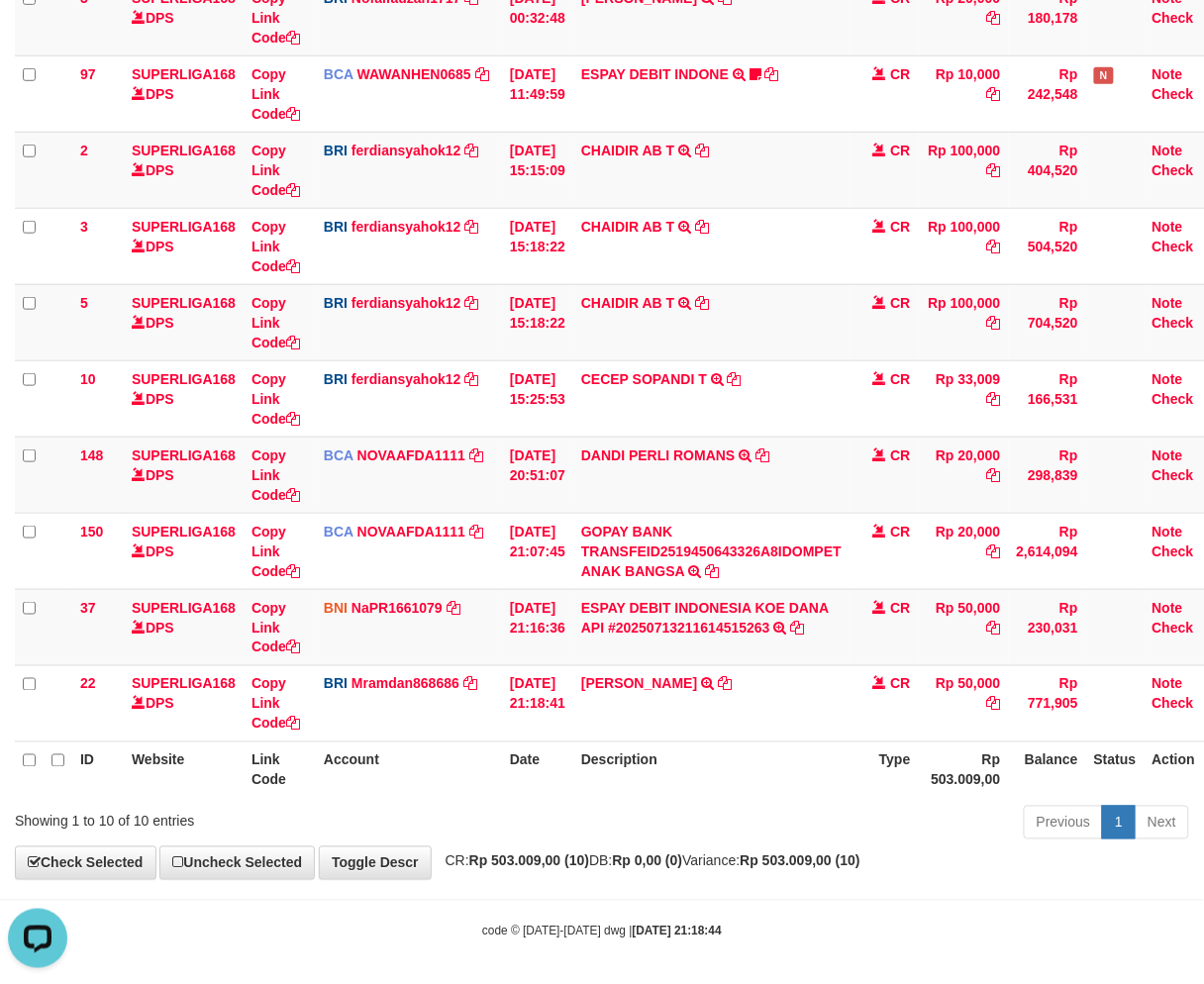 click on "Type" at bounding box center (884, 769) 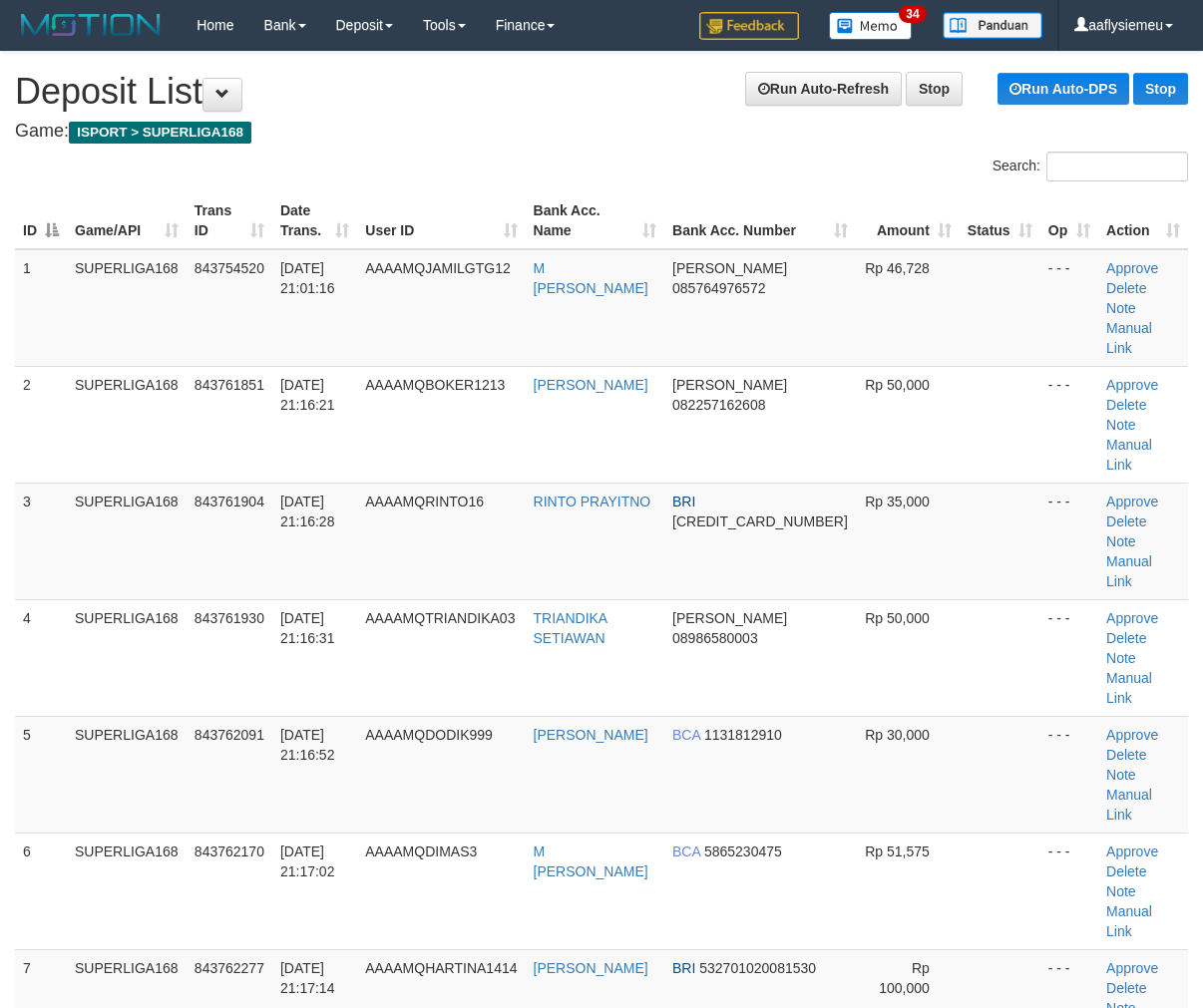 scroll, scrollTop: 0, scrollLeft: 0, axis: both 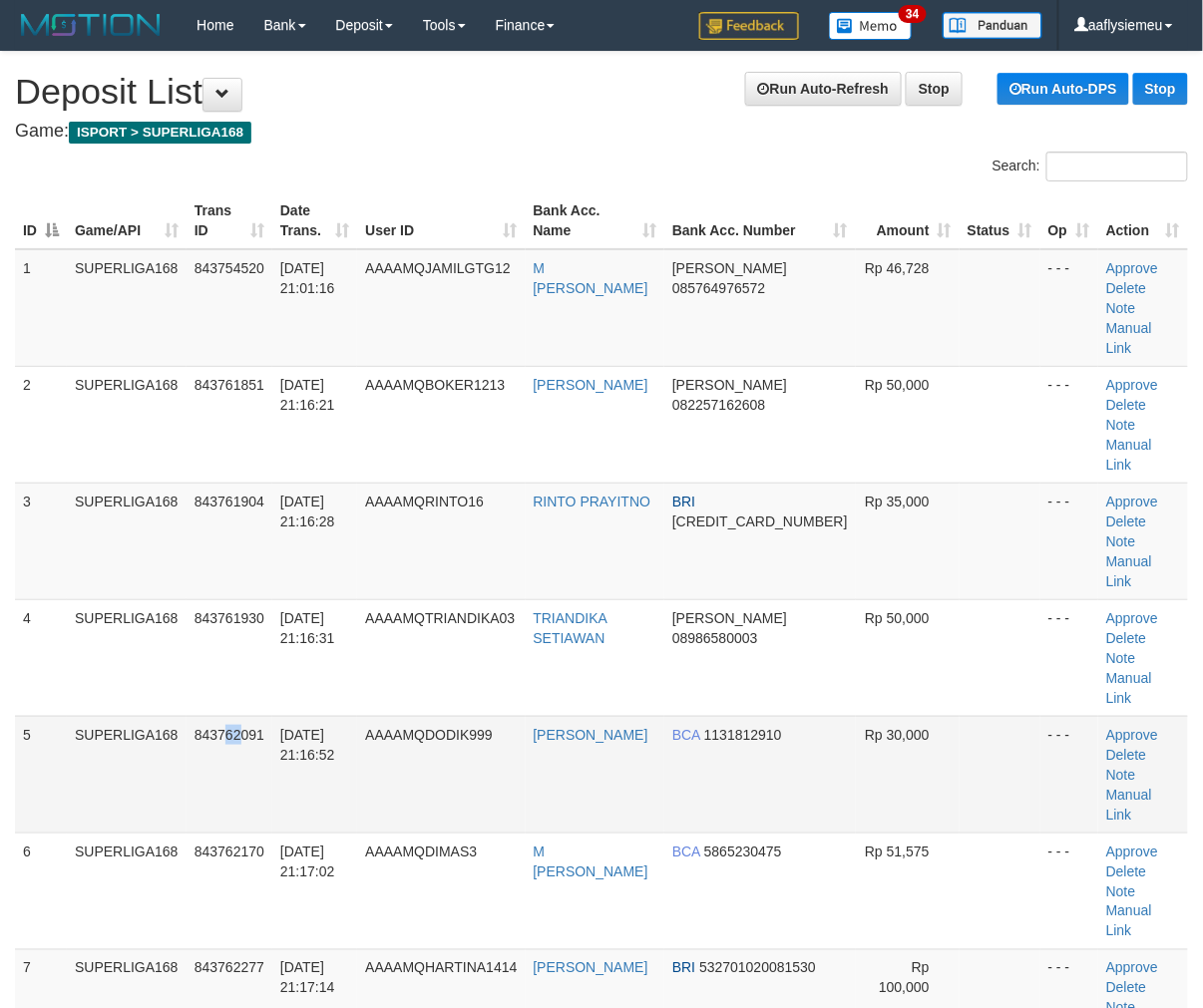 click on "843762091" at bounding box center (229, 774) 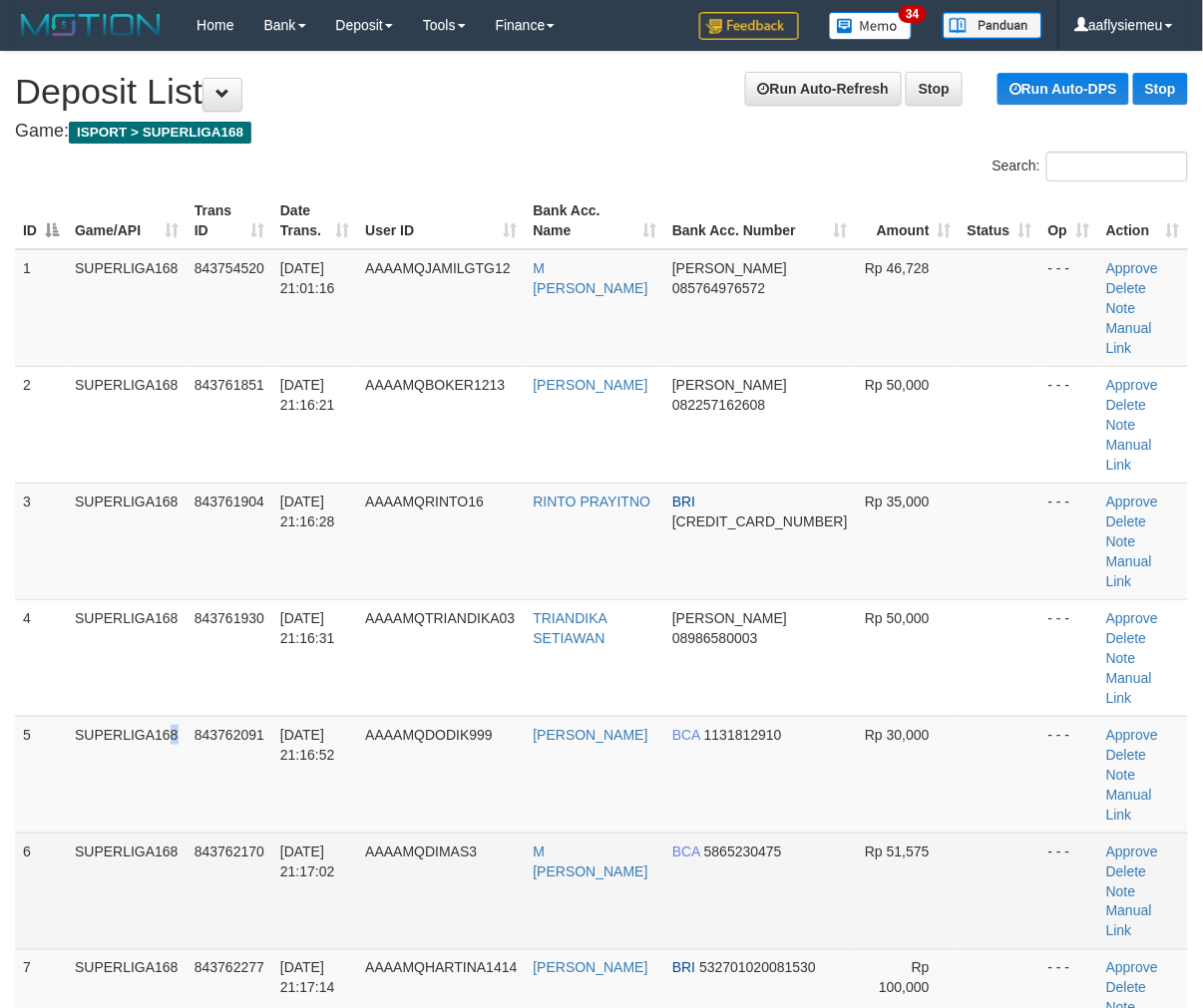 drag, startPoint x: 135, startPoint y: 611, endPoint x: 95, endPoint y: 662, distance: 64.815122 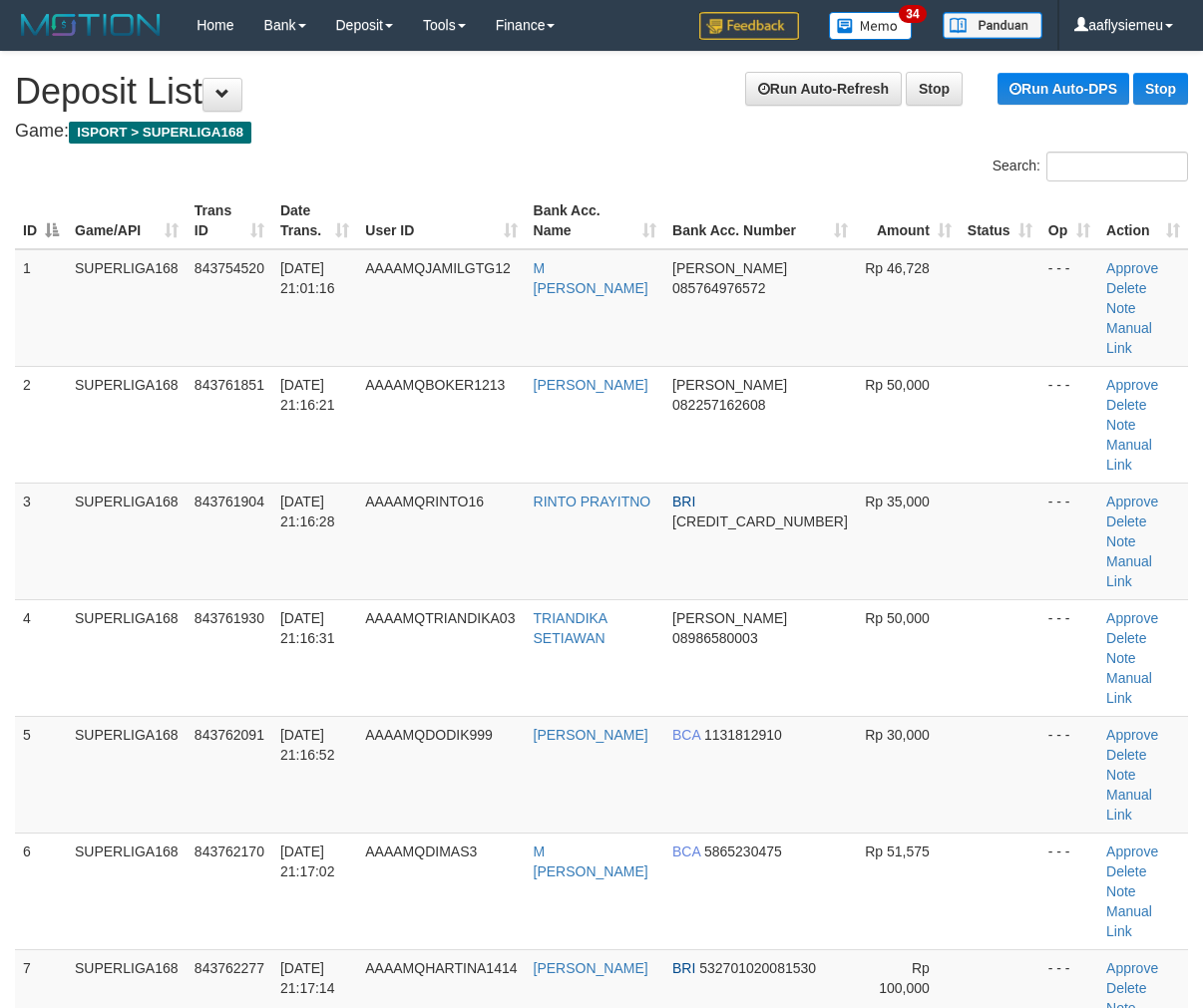 scroll, scrollTop: 0, scrollLeft: 0, axis: both 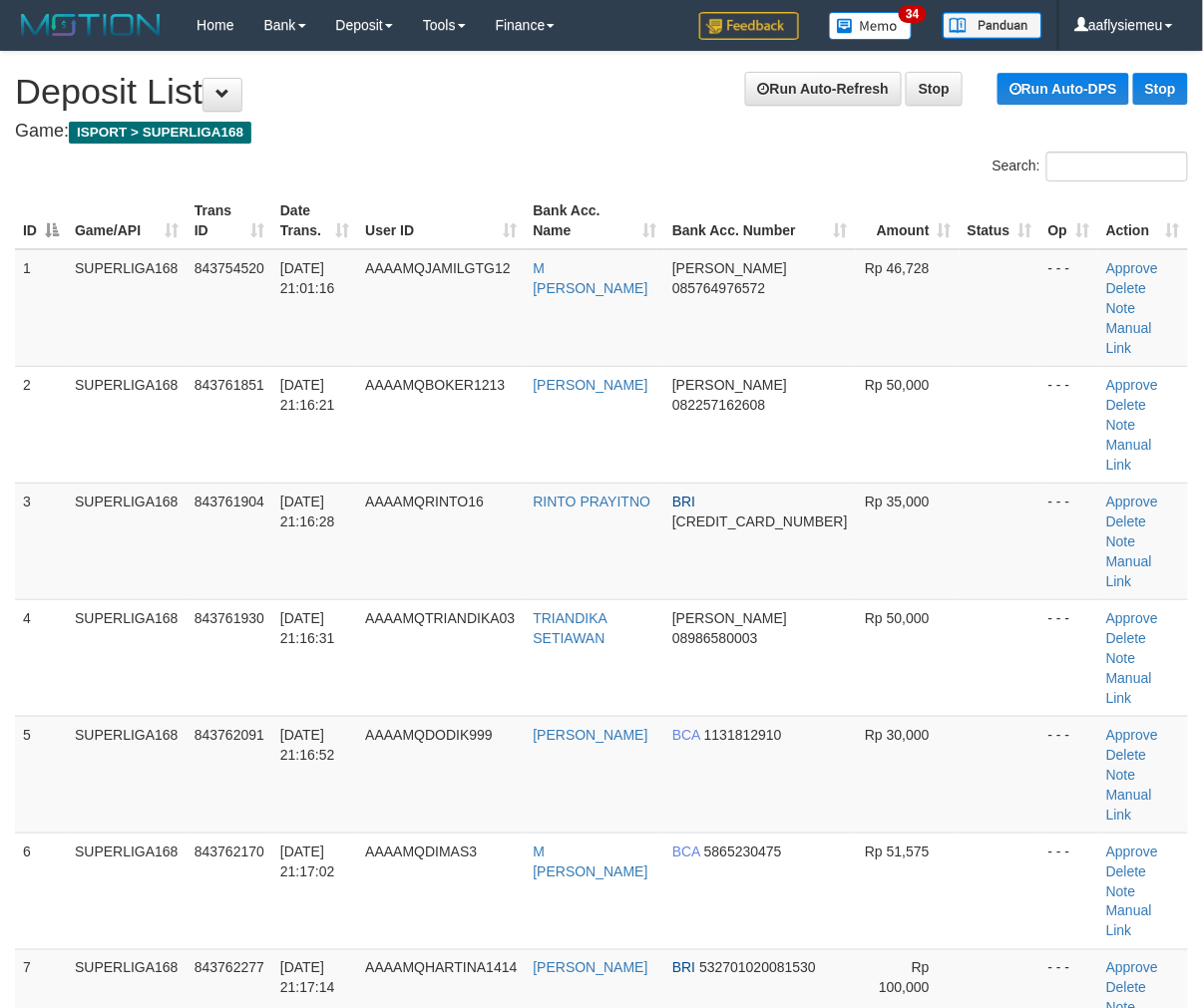drag, startPoint x: 60, startPoint y: 591, endPoint x: 0, endPoint y: 602, distance: 61 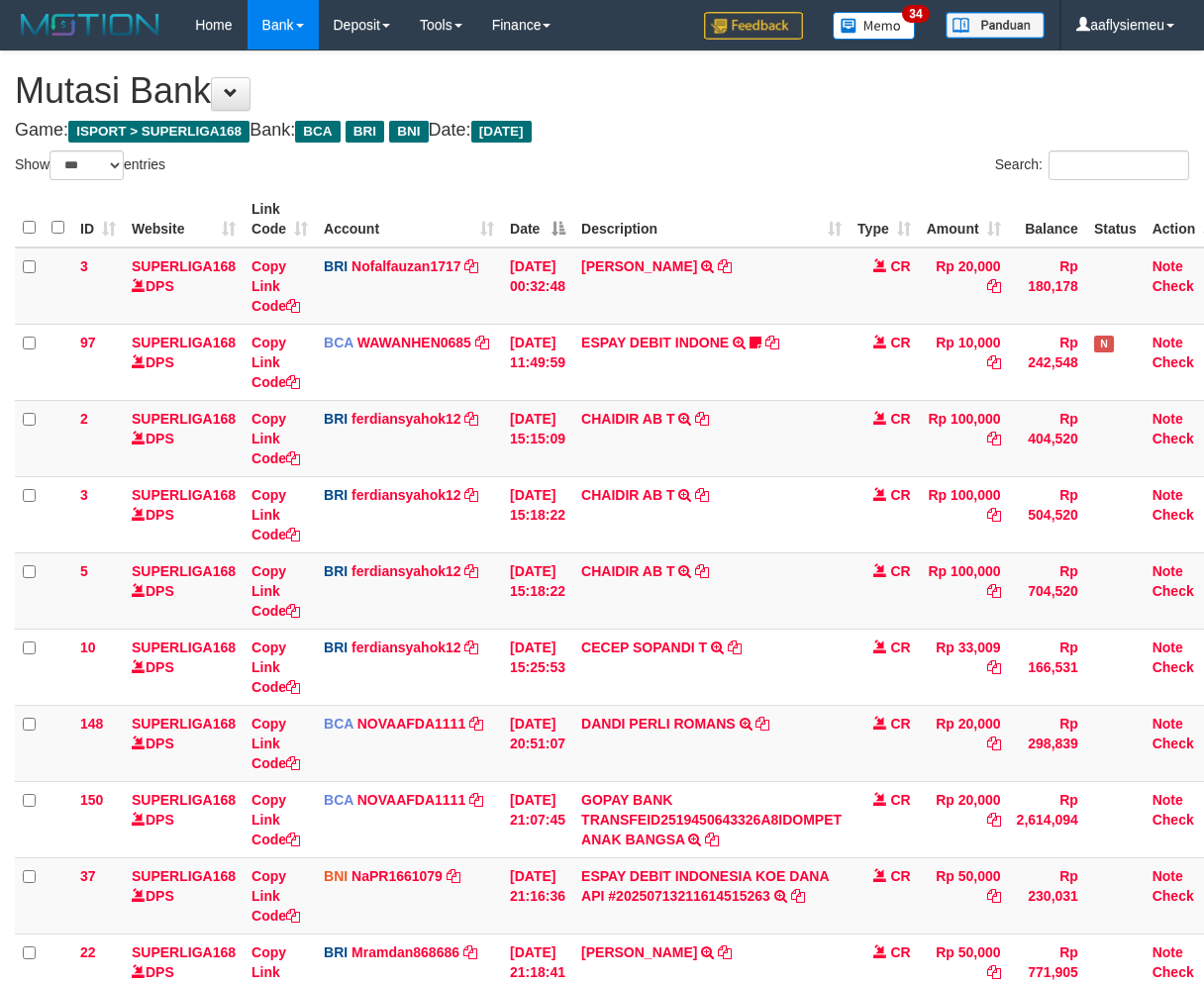 select on "***" 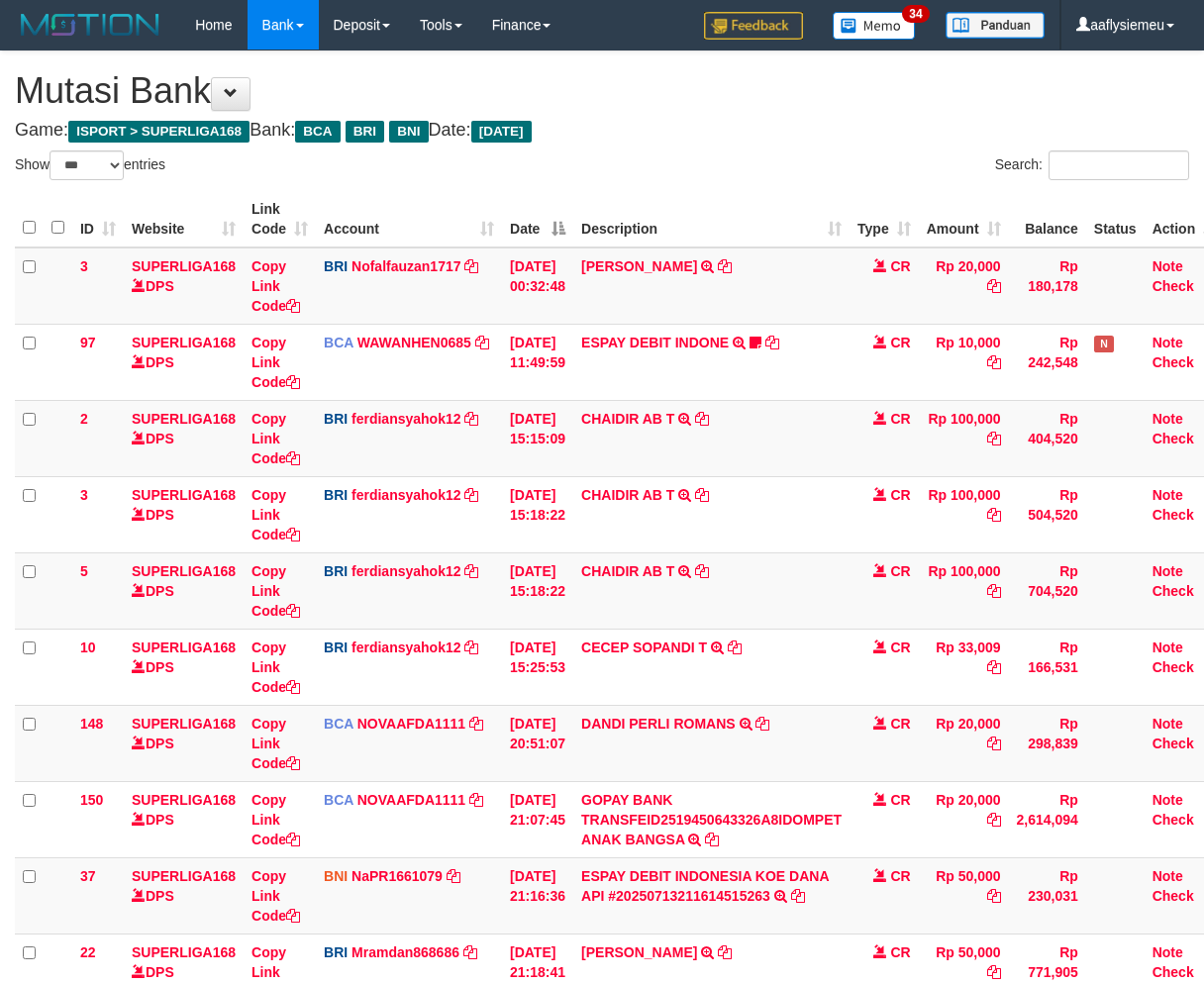 scroll, scrollTop: 228, scrollLeft: 0, axis: vertical 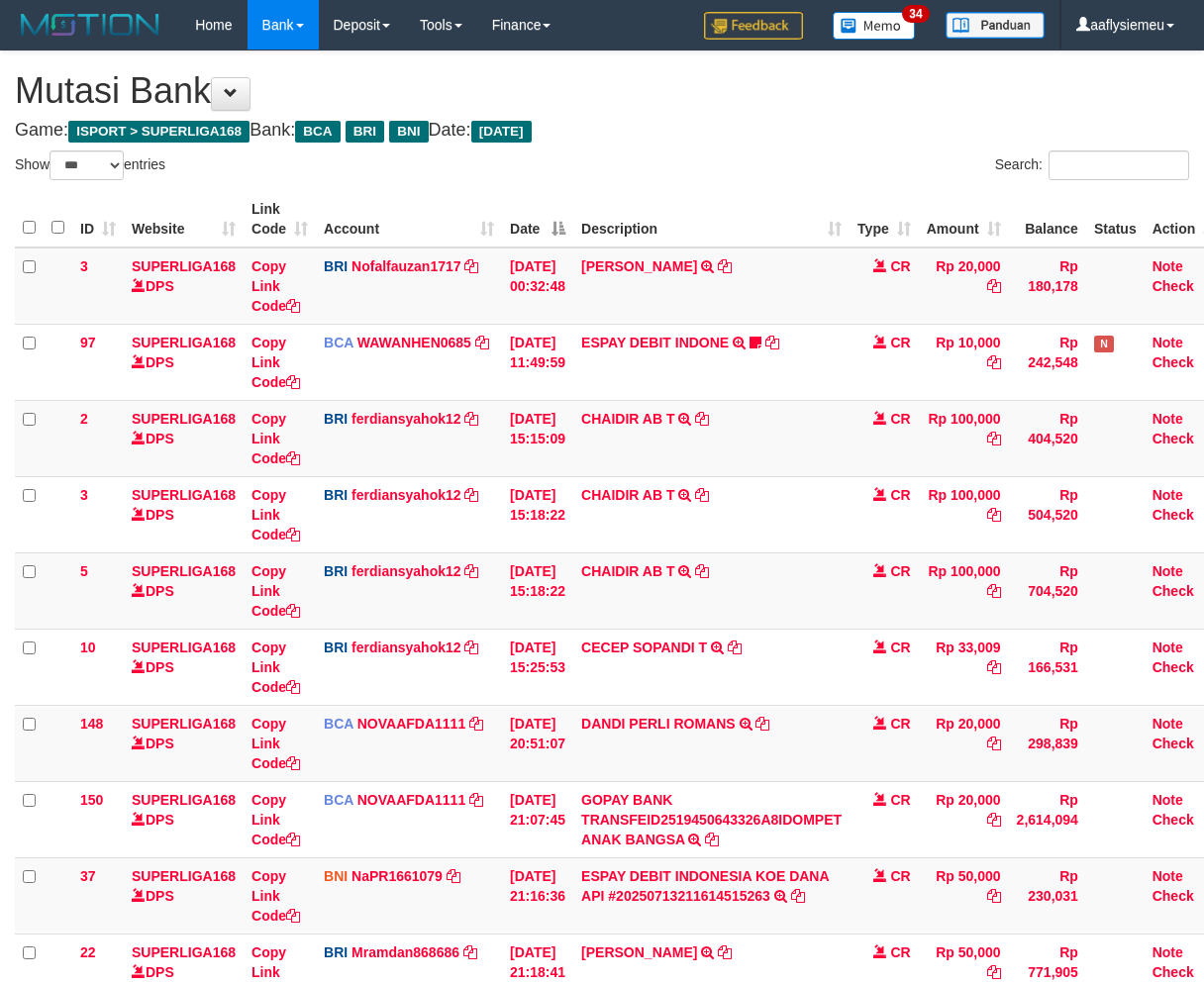 select on "***" 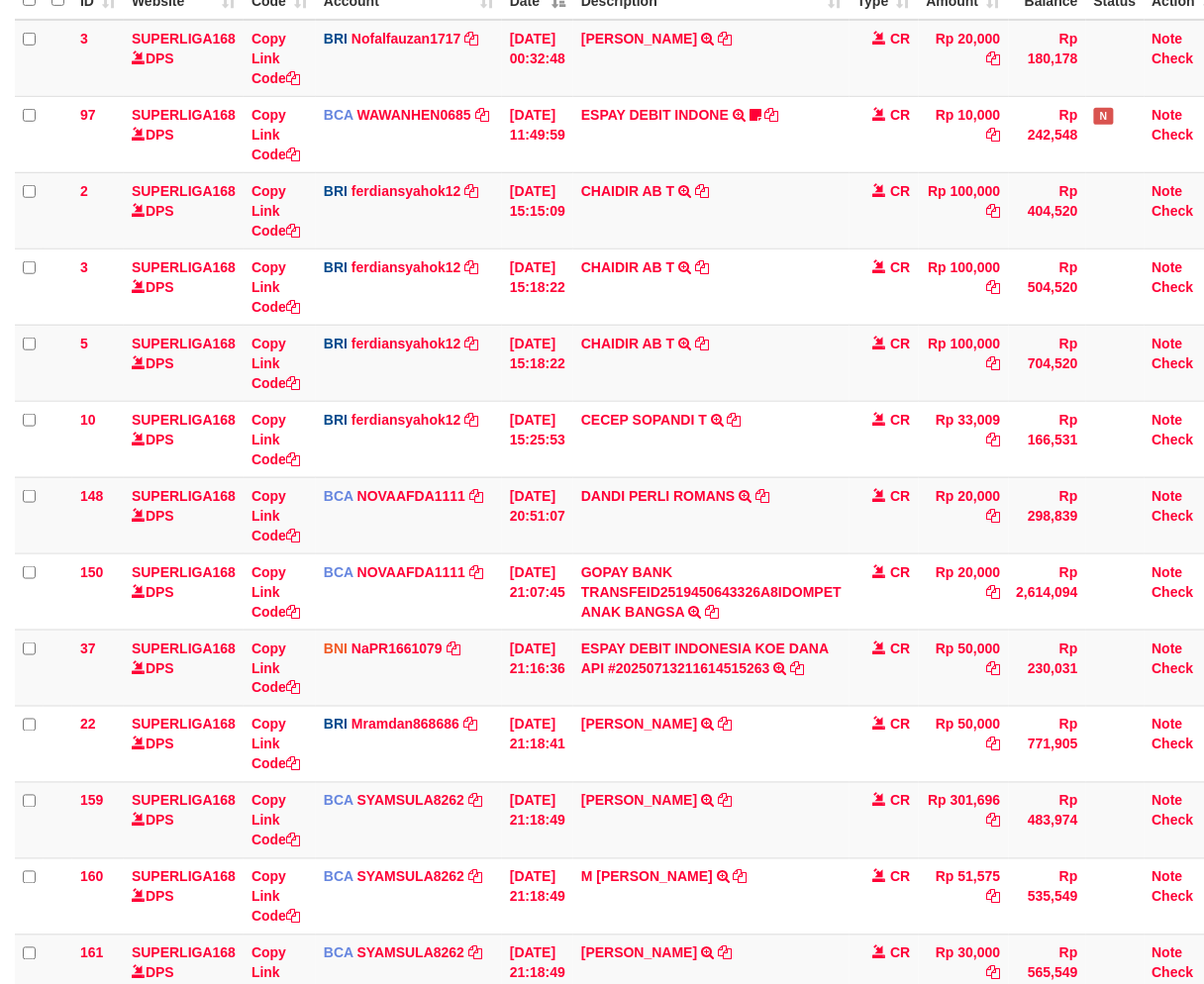 click on "[PERSON_NAME]         TRANSFER NBMB EKO SATRIAWAN TO [PERSON_NAME]" at bounding box center (711, 743) 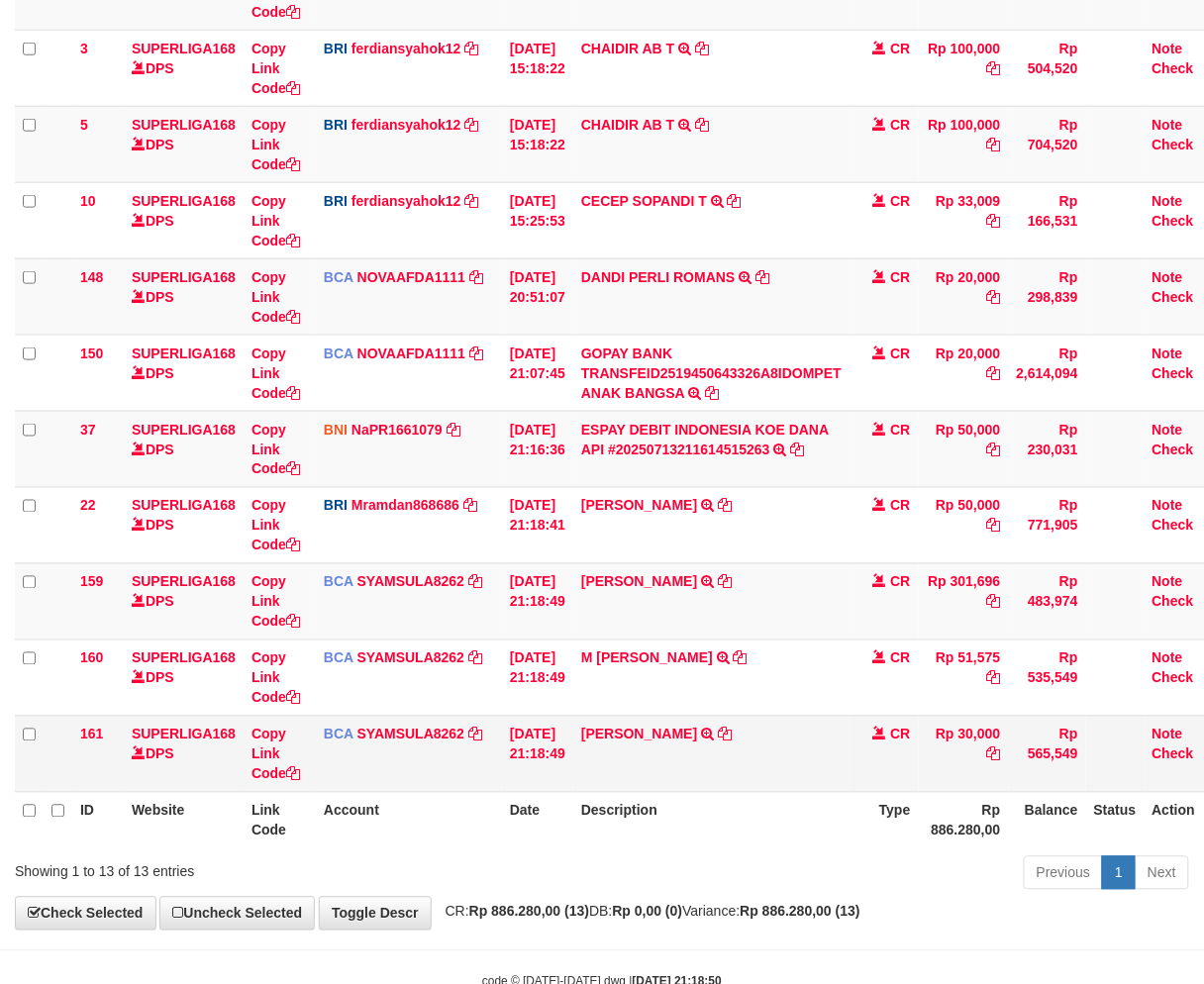 scroll, scrollTop: 447, scrollLeft: 0, axis: vertical 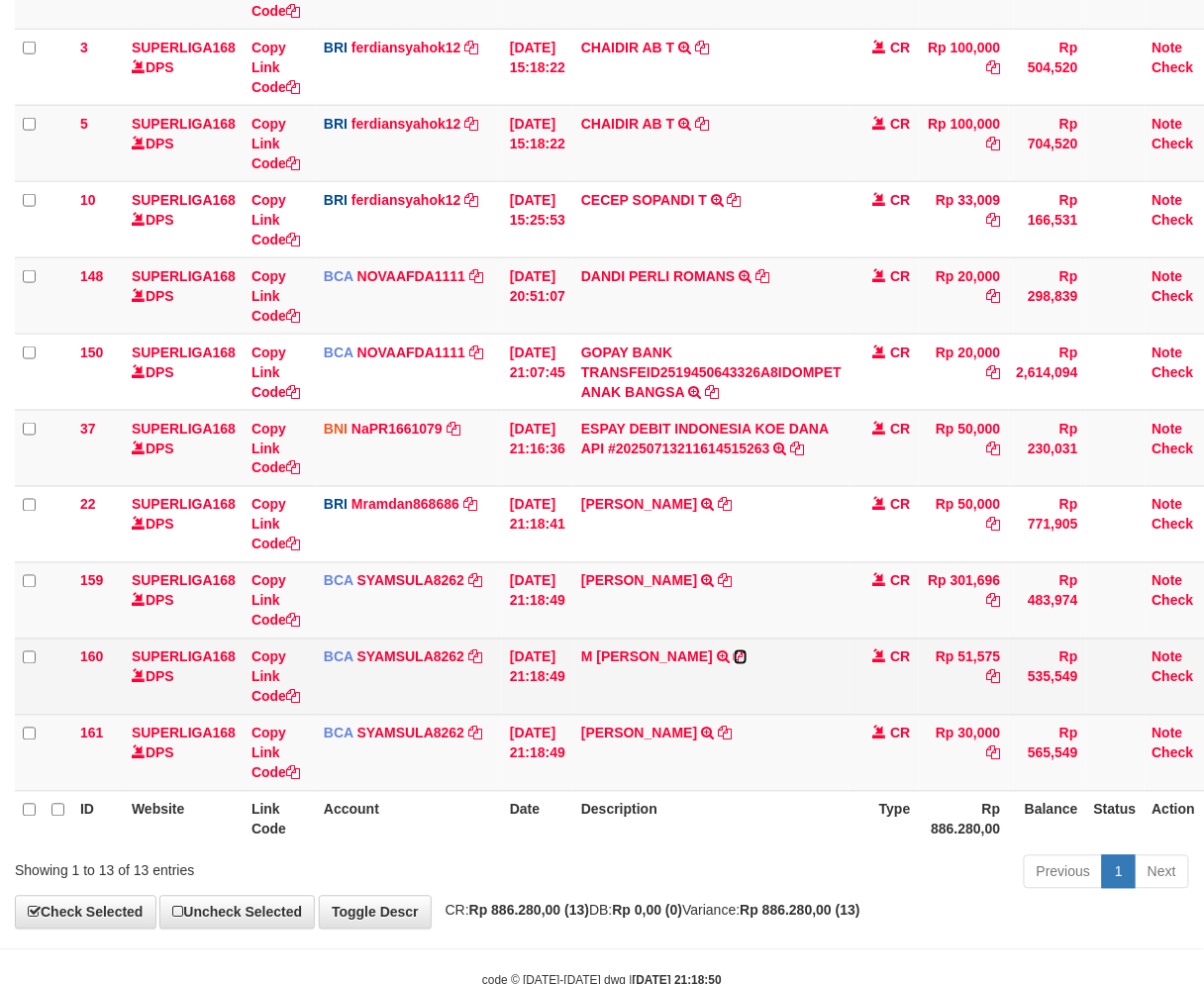 click at bounding box center [741, 657] 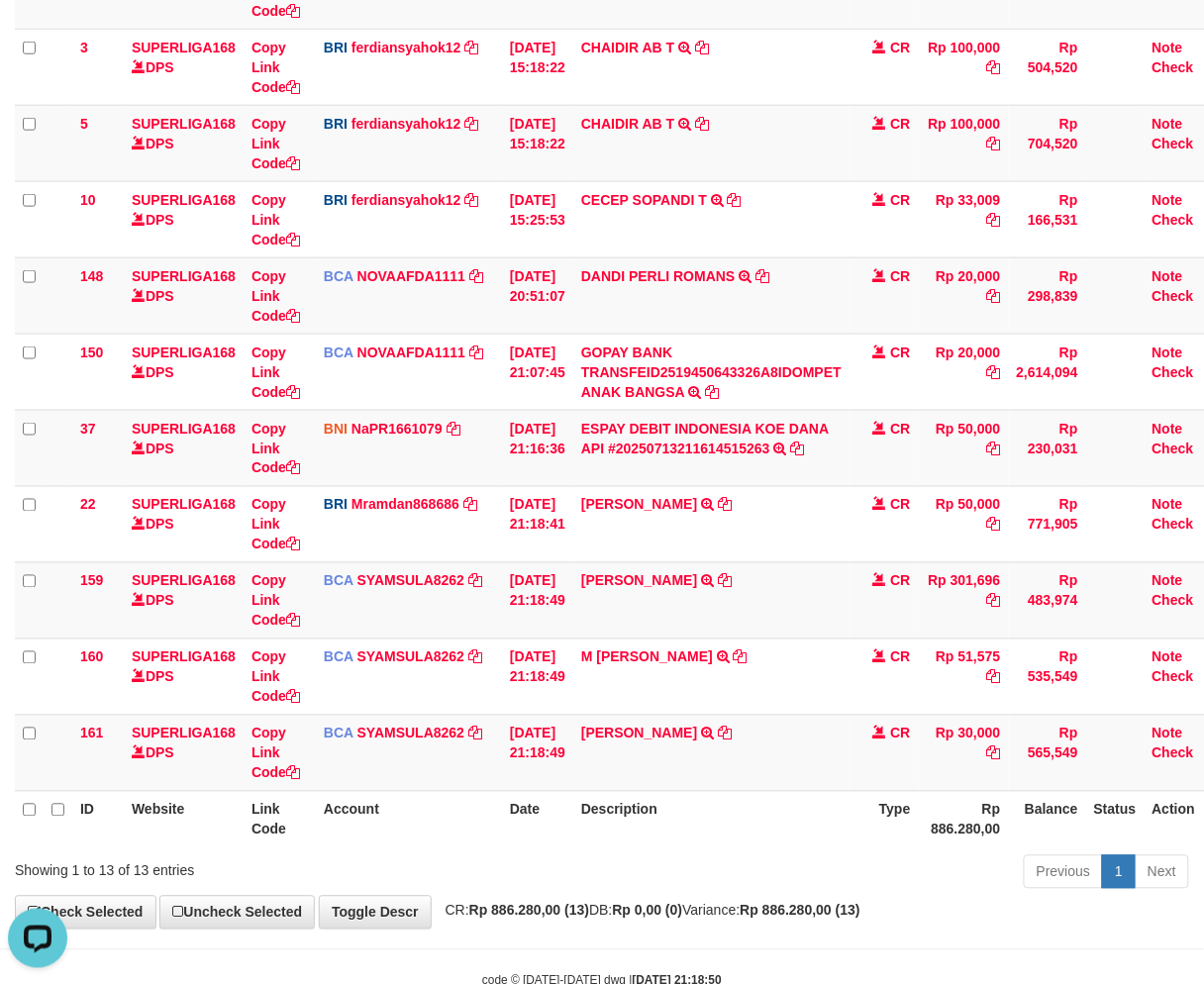 scroll, scrollTop: 0, scrollLeft: 0, axis: both 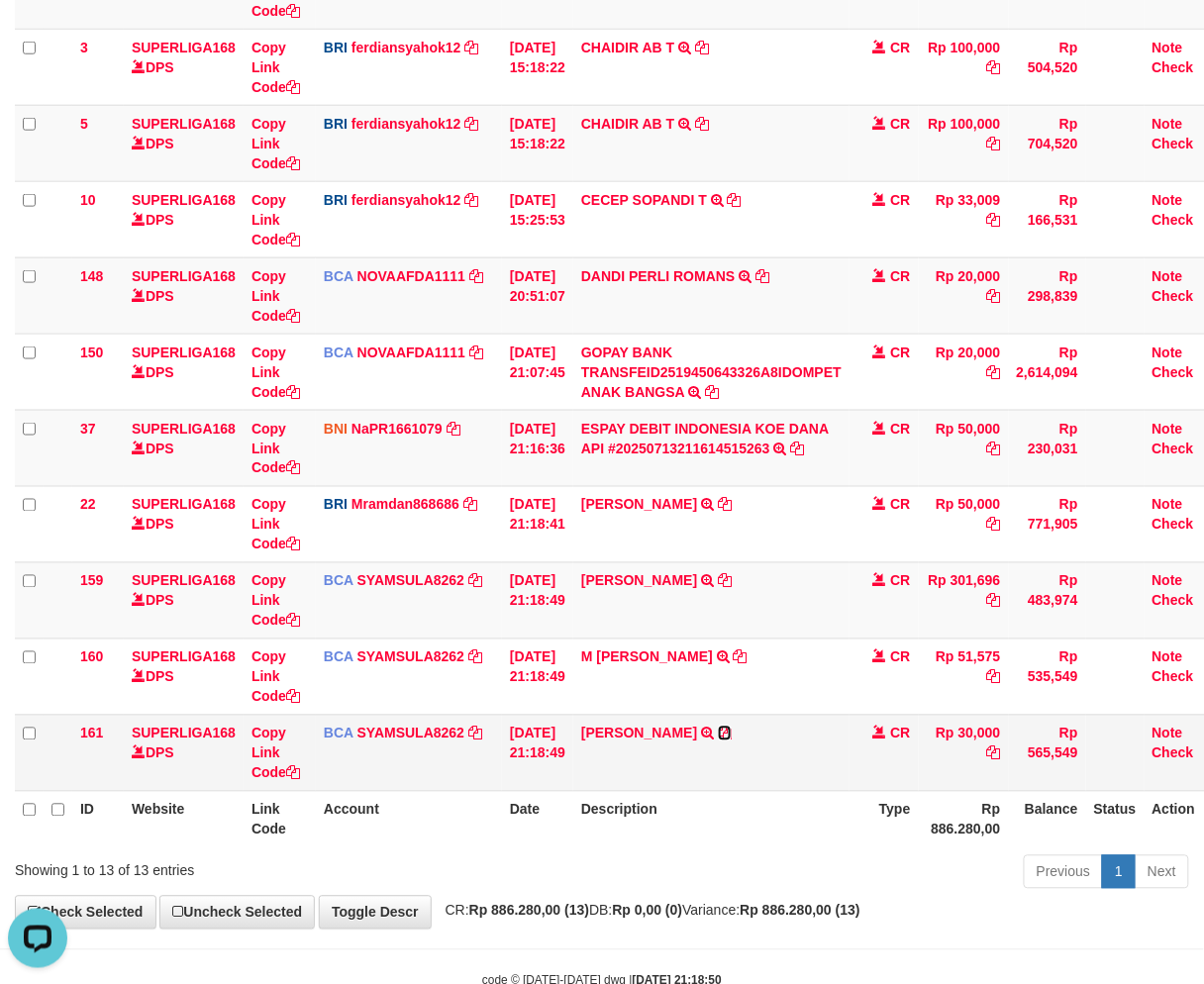click at bounding box center (725, 734) 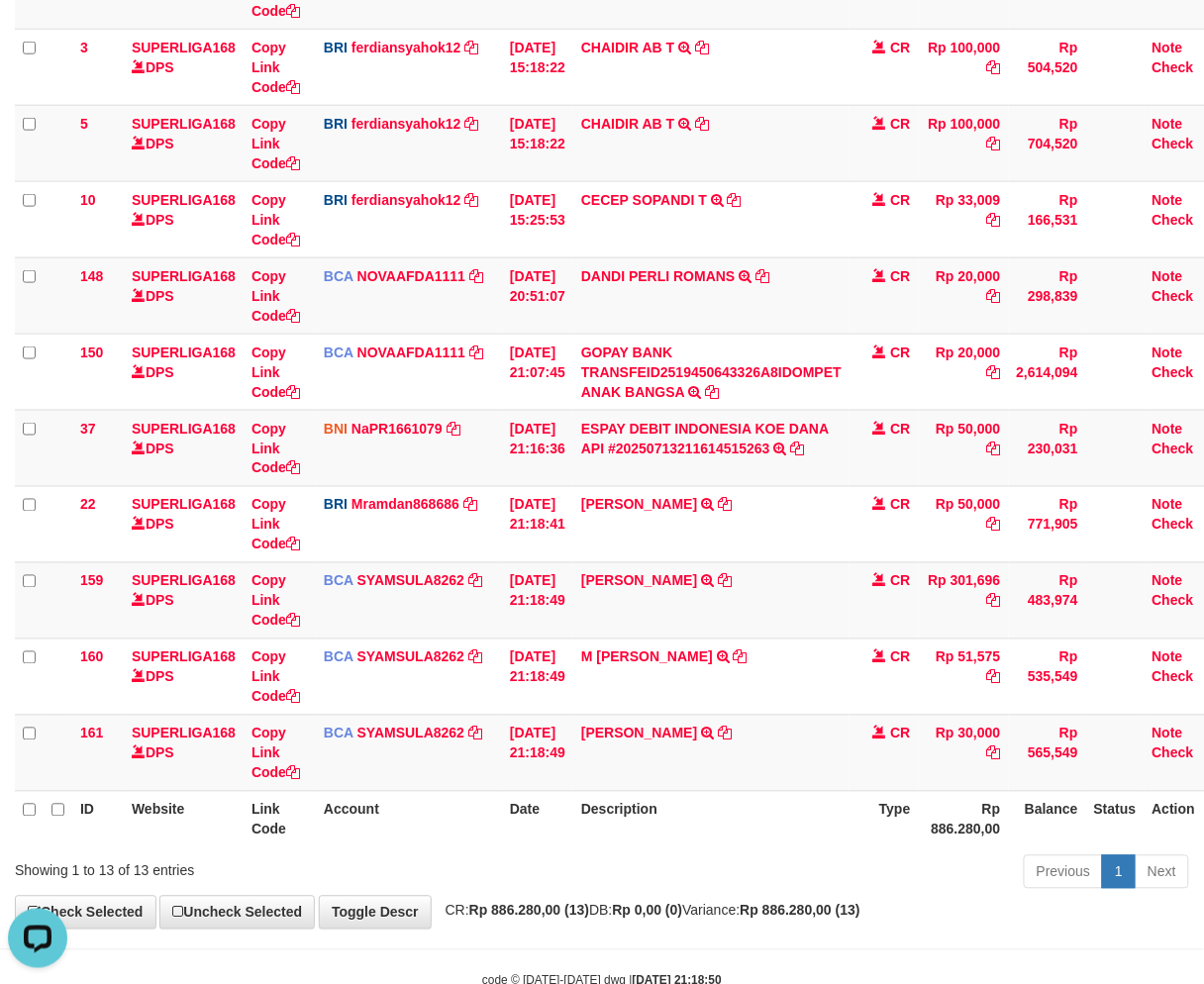 drag, startPoint x: 1176, startPoint y: 830, endPoint x: 1219, endPoint y: 825, distance: 43.289722 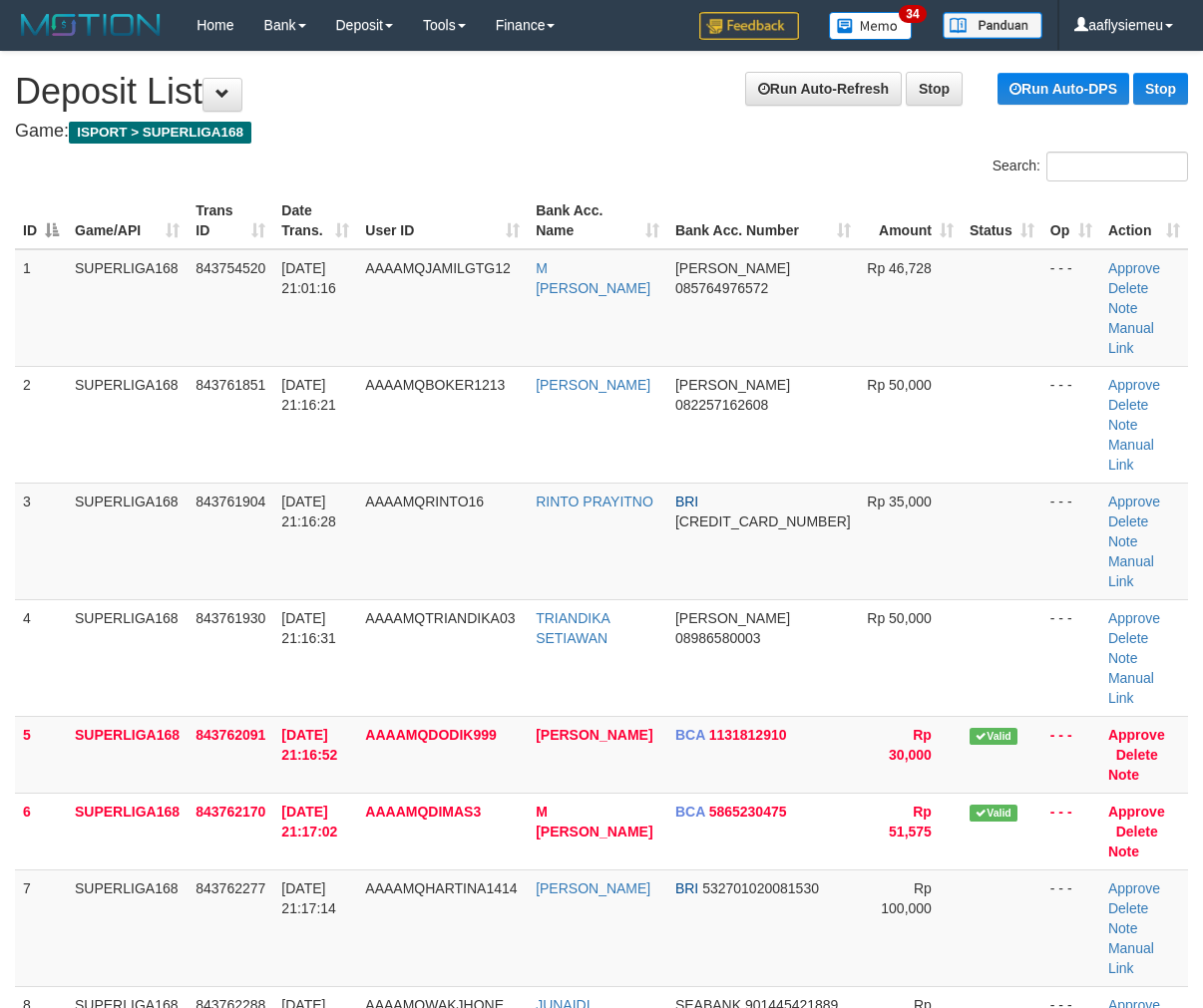 scroll, scrollTop: 0, scrollLeft: 0, axis: both 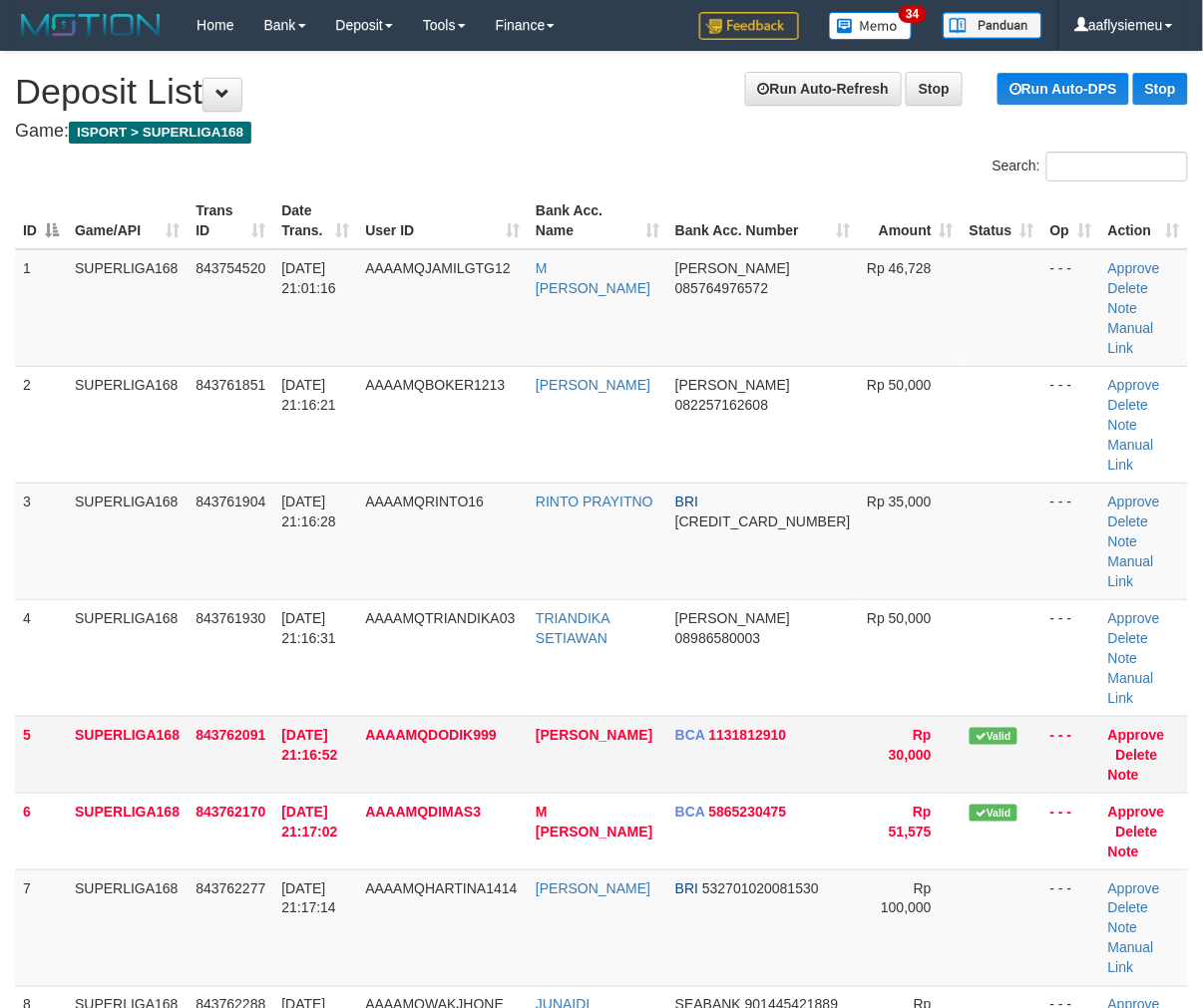 click on "5" at bounding box center [41, 754] 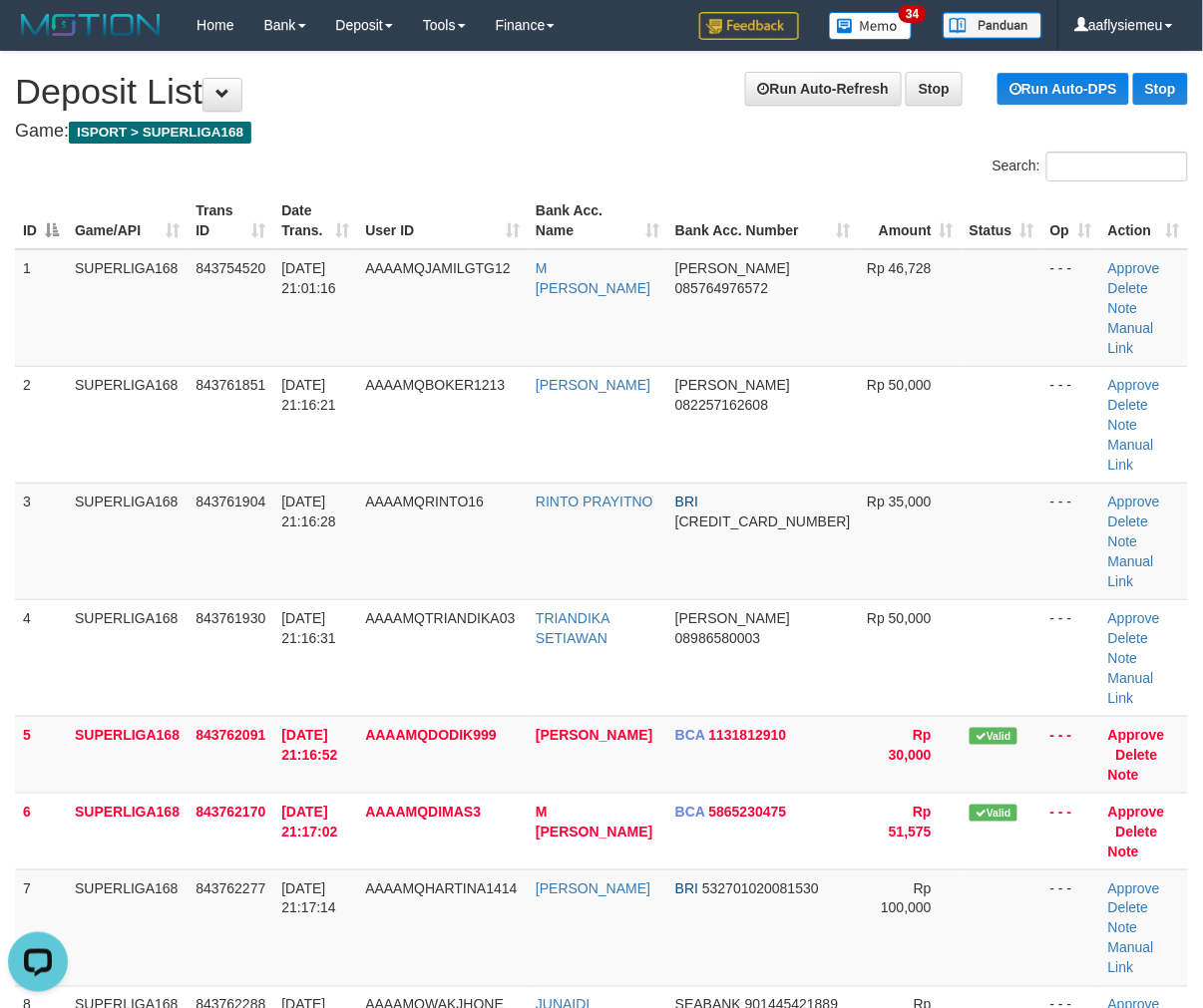 scroll, scrollTop: 0, scrollLeft: 0, axis: both 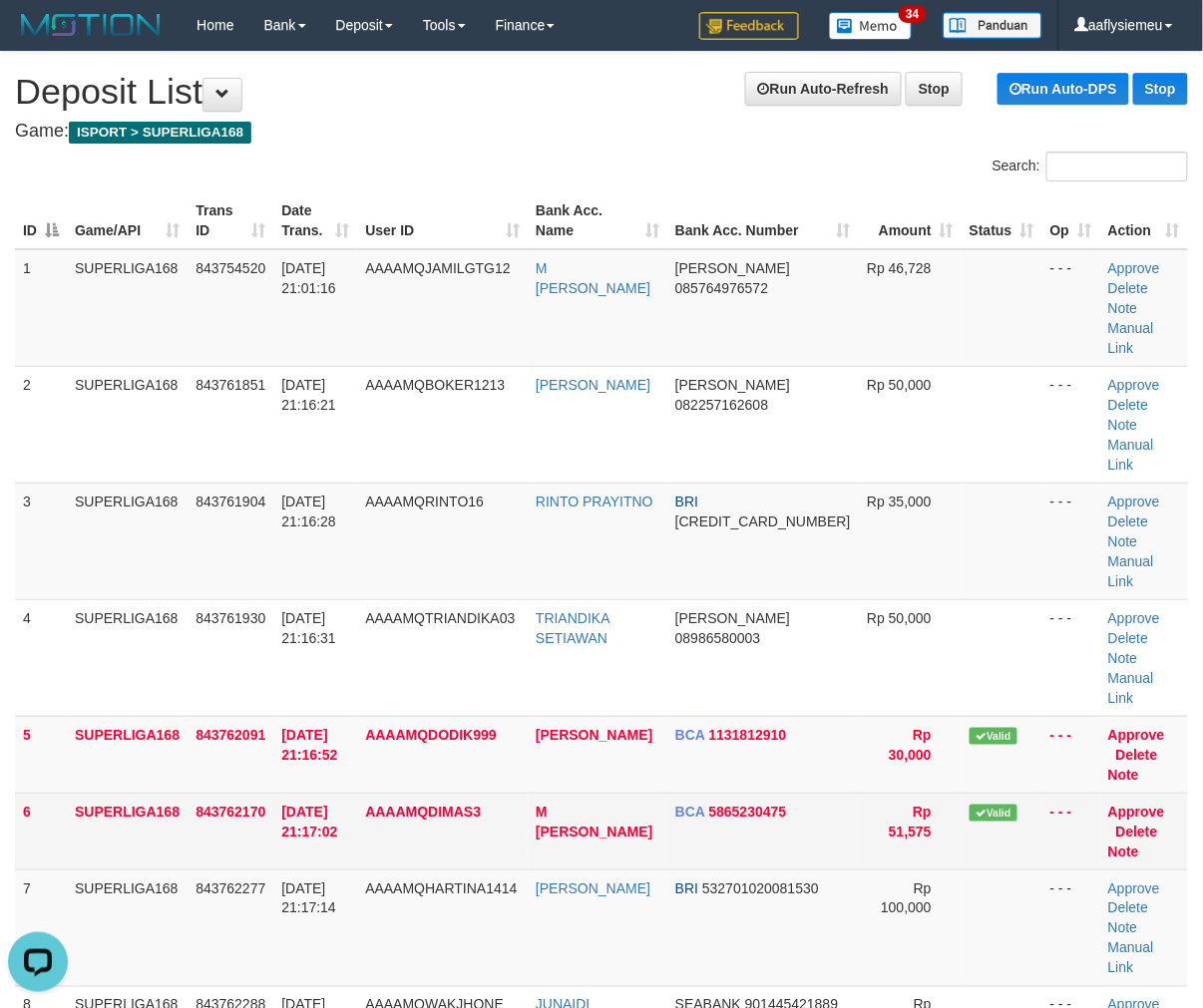 click on "SUPERLIGA168" at bounding box center (127, 831) 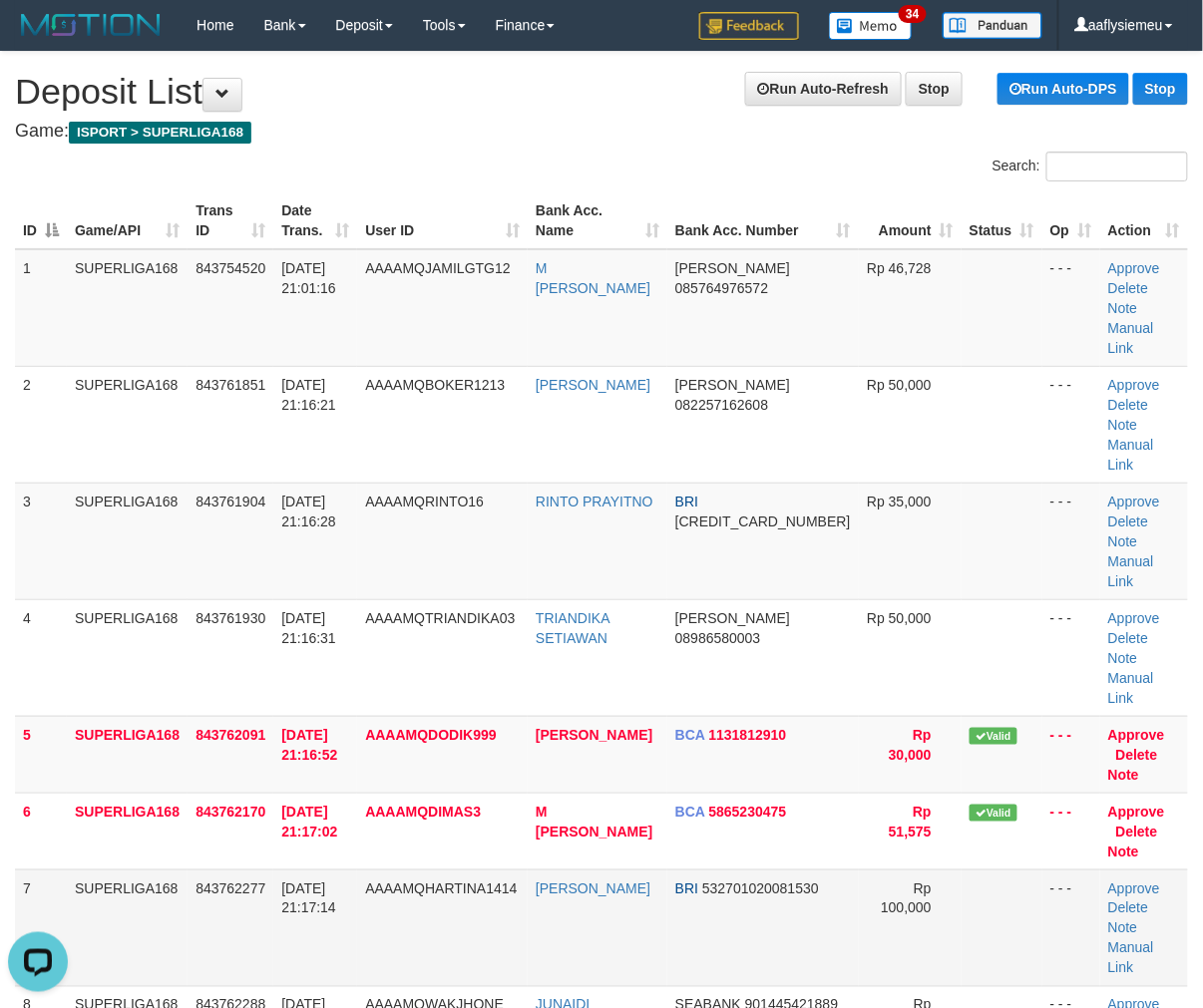 drag, startPoint x: 369, startPoint y: 681, endPoint x: 223, endPoint y: 720, distance: 151.11916 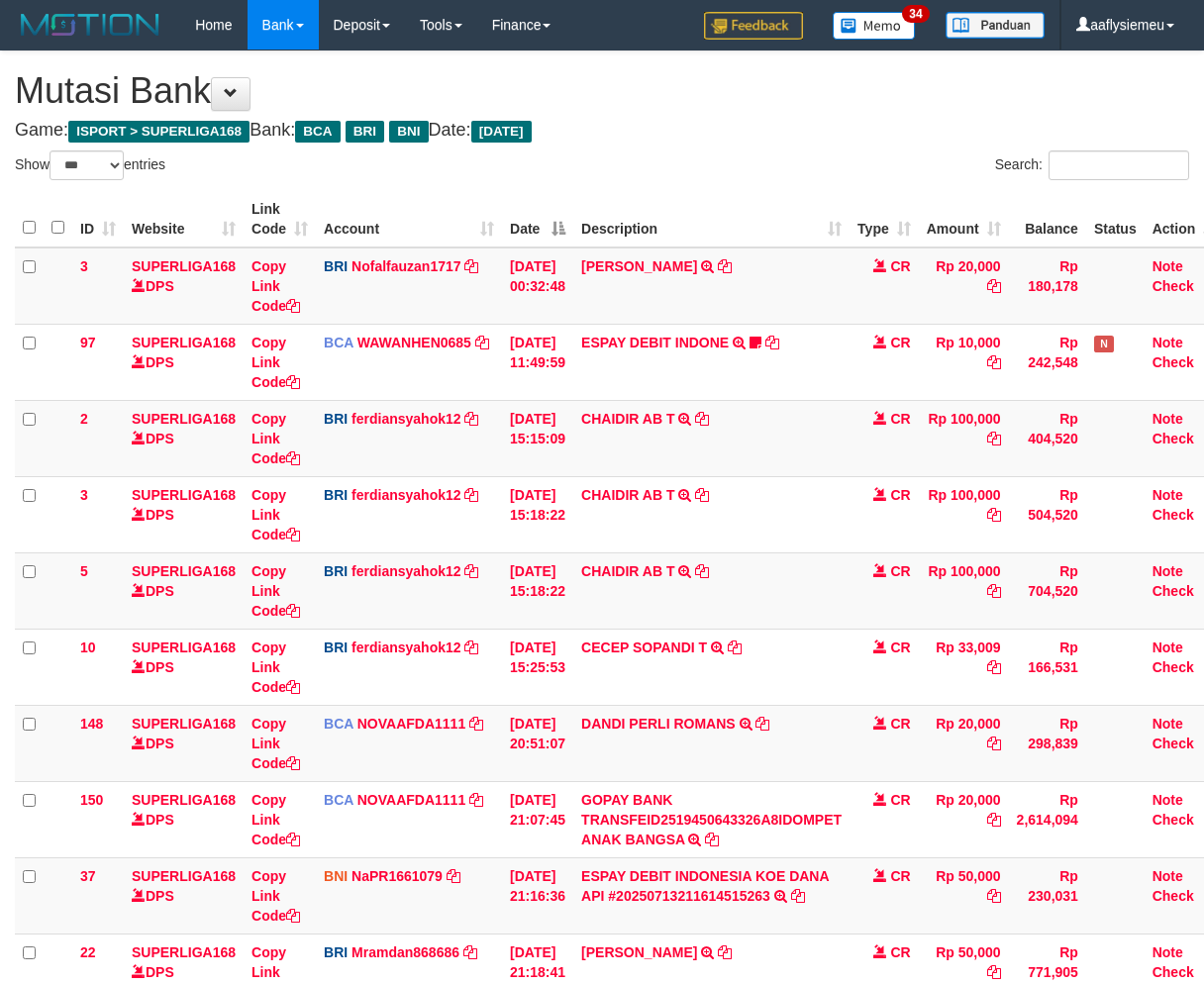 select on "***" 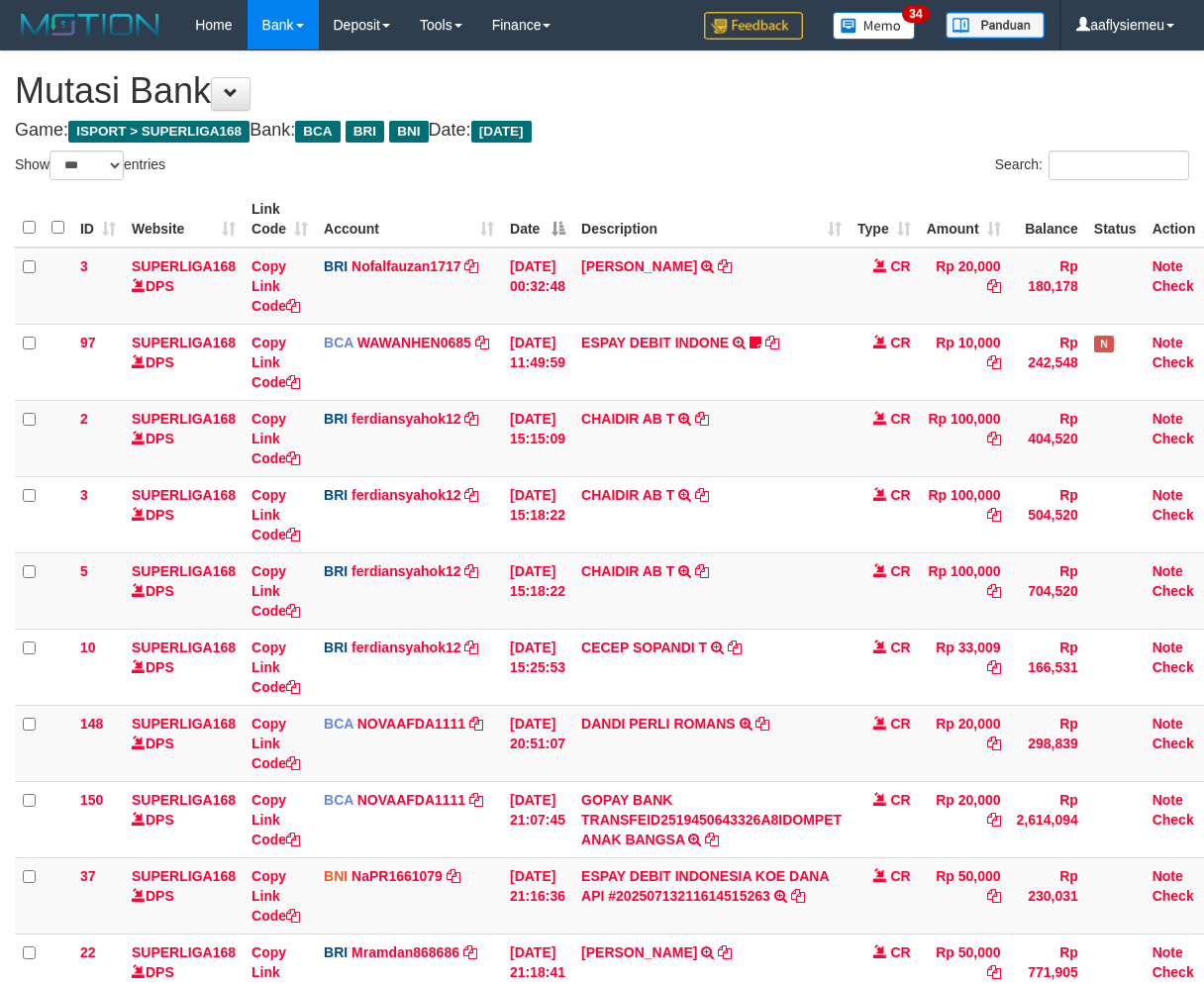scroll, scrollTop: 0, scrollLeft: 0, axis: both 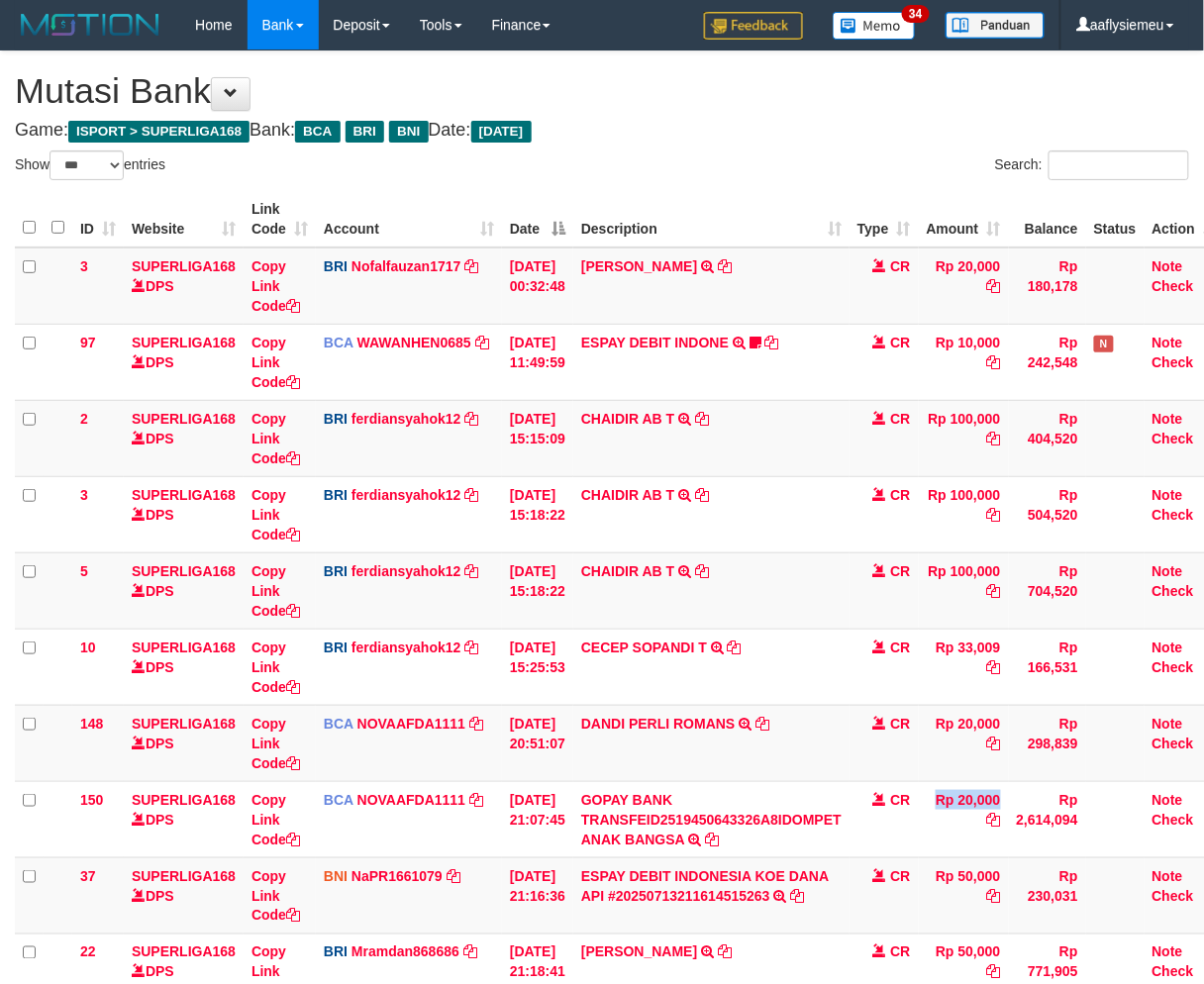 click on "CR" at bounding box center (884, 819) 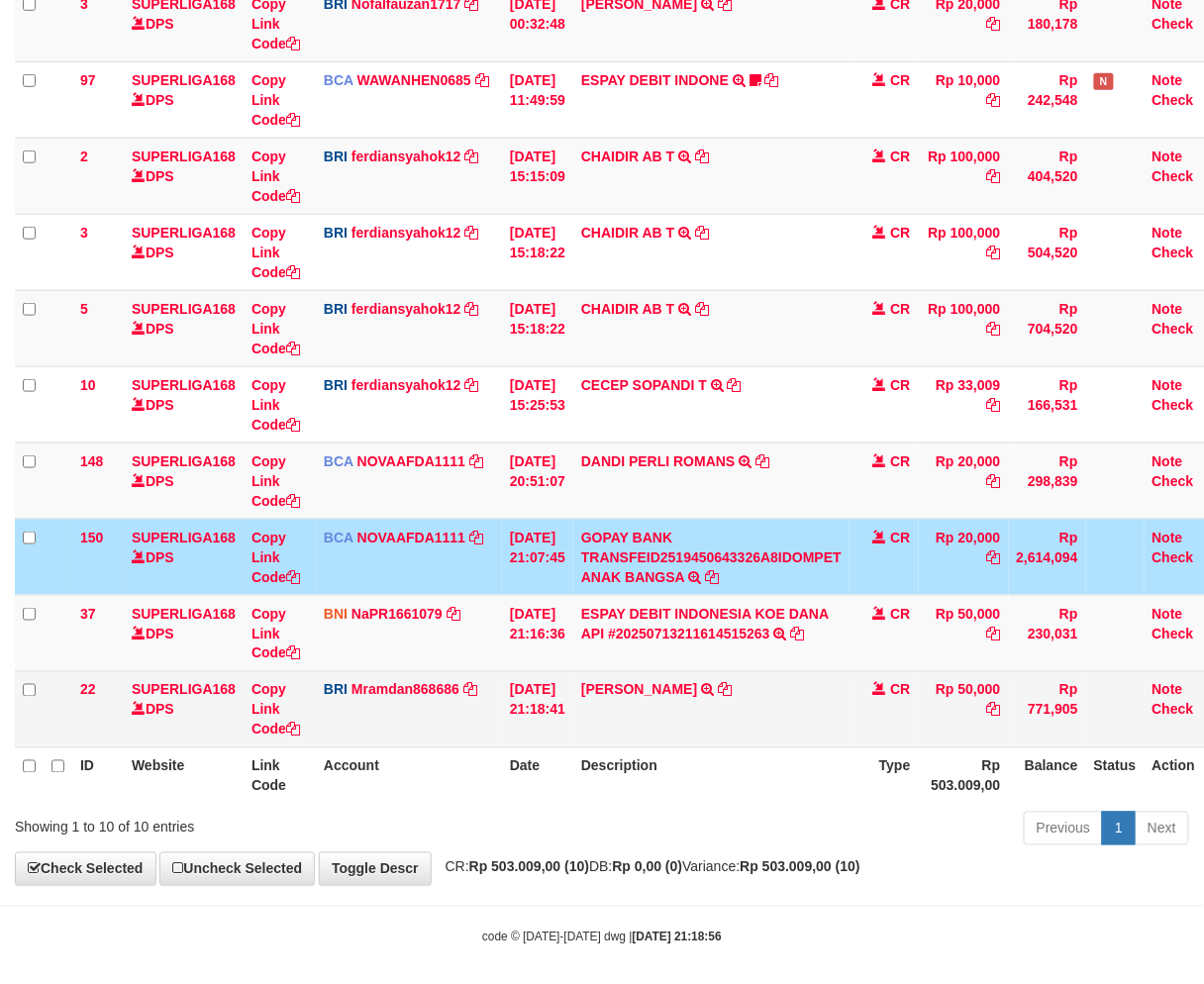 scroll, scrollTop: 274, scrollLeft: 0, axis: vertical 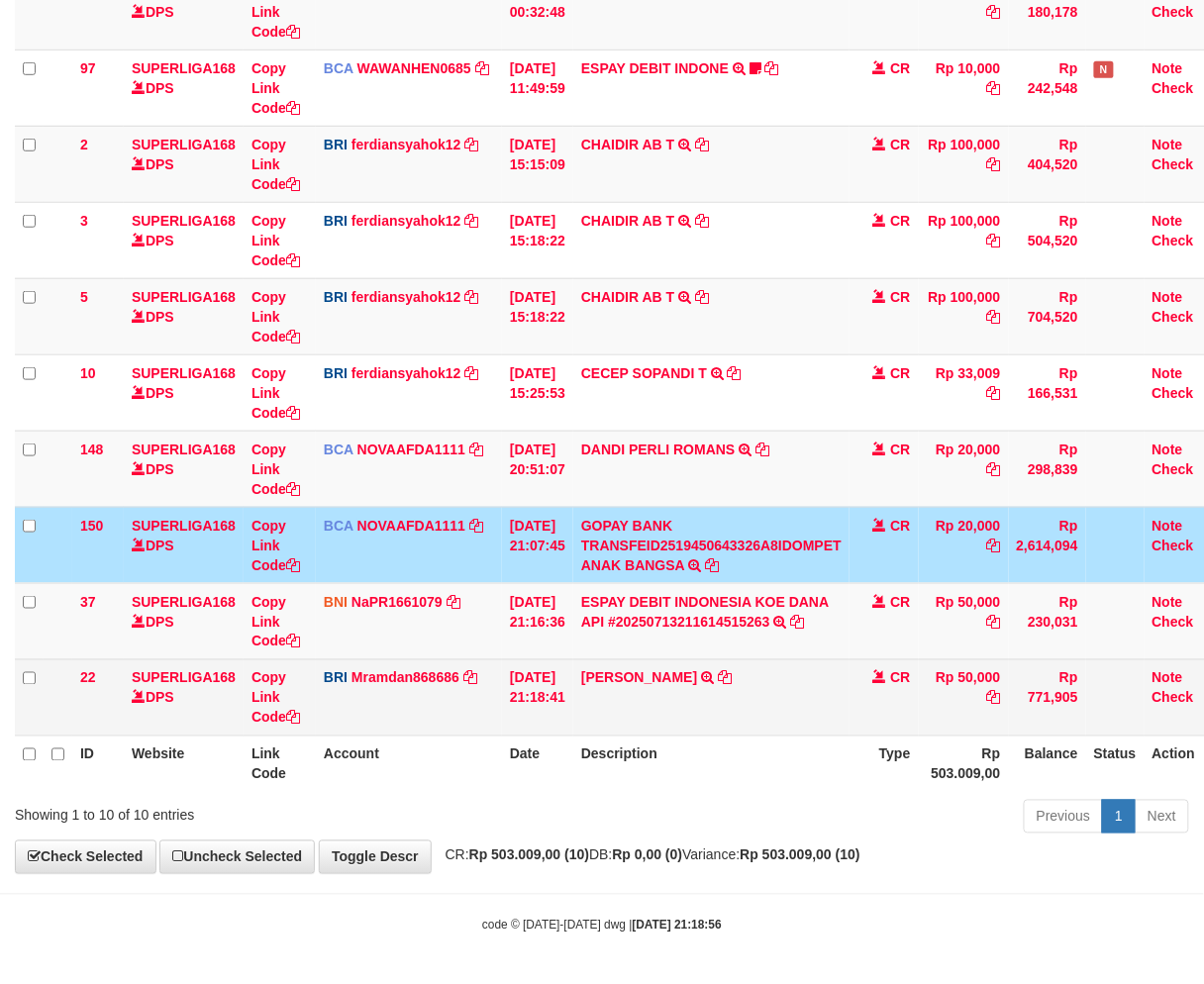 click on "EKO SATRIAWAN         TRANSFER NBMB EKO SATRIAWAN TO MUHAMMAD RAMDANI" at bounding box center [711, 697] 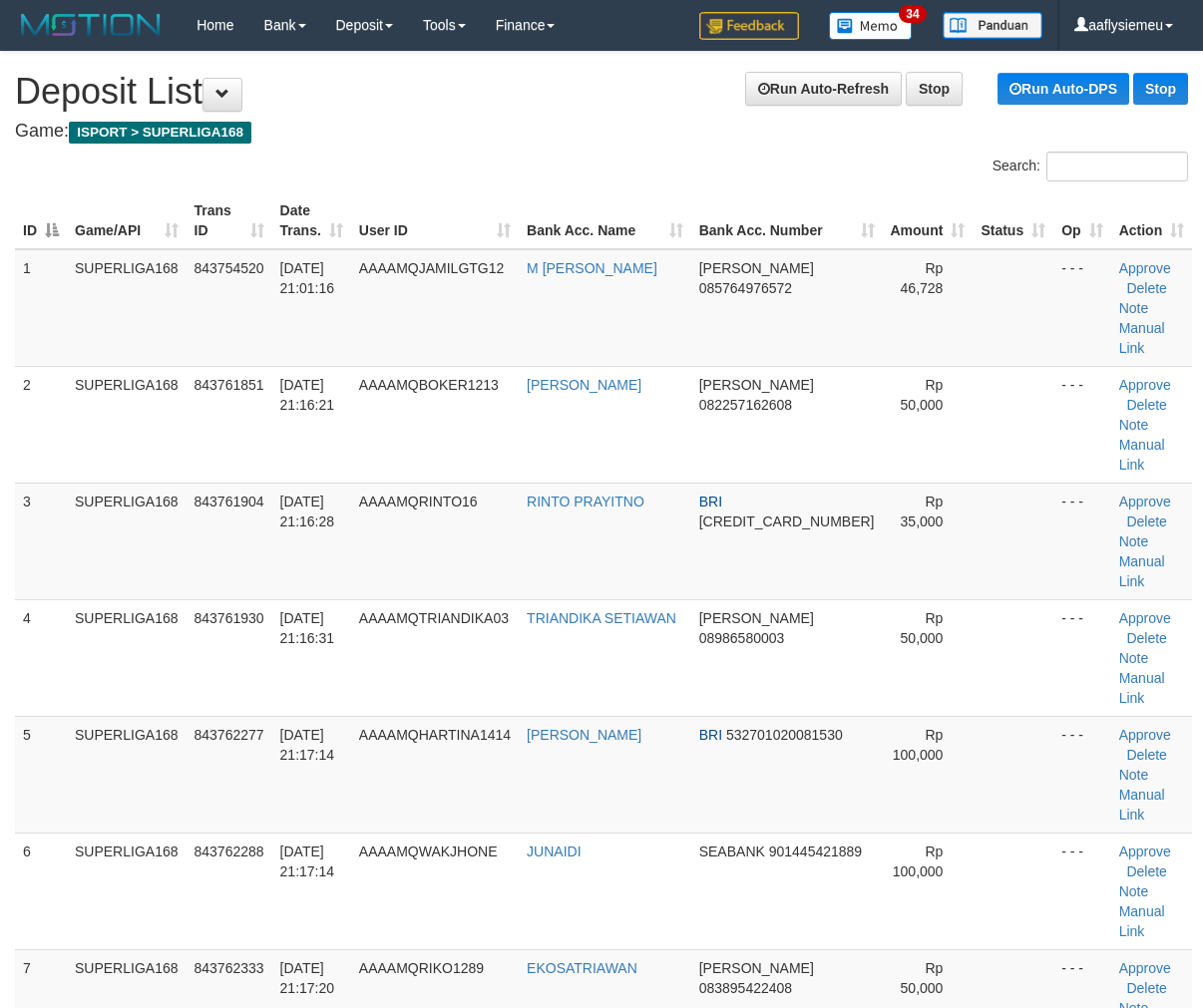 scroll, scrollTop: 0, scrollLeft: 0, axis: both 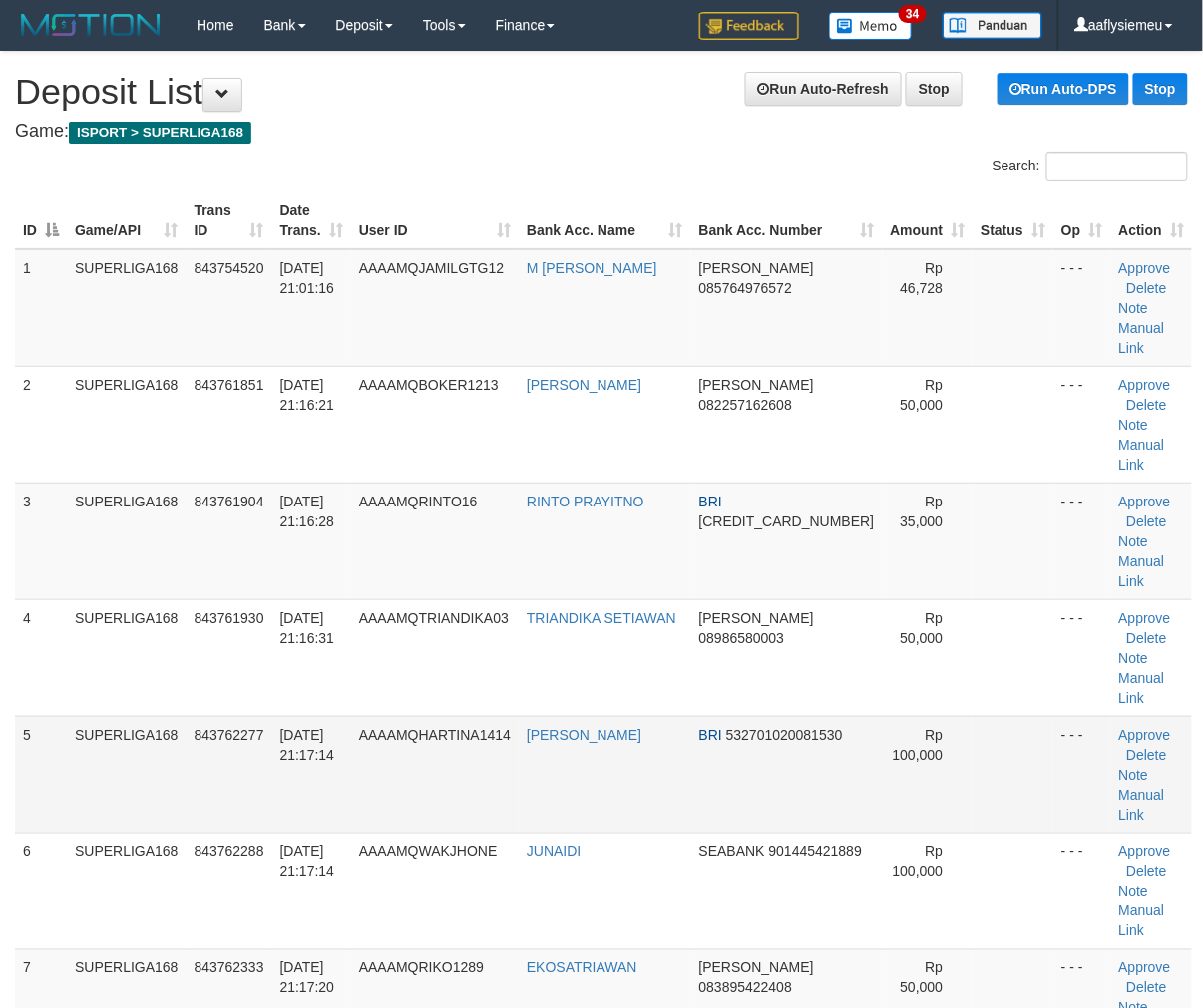 click on "5" at bounding box center [41, 774] 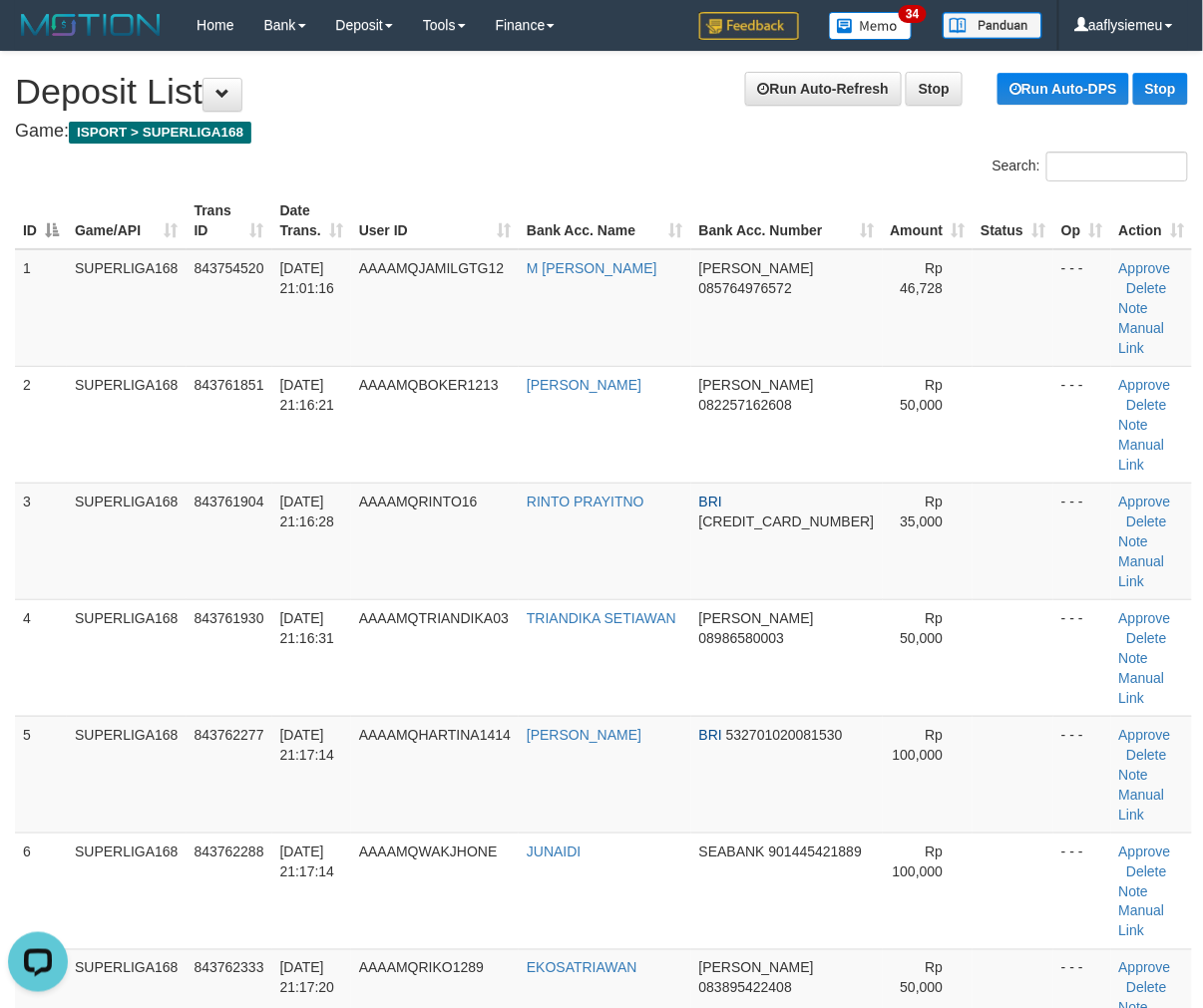 scroll, scrollTop: 0, scrollLeft: 0, axis: both 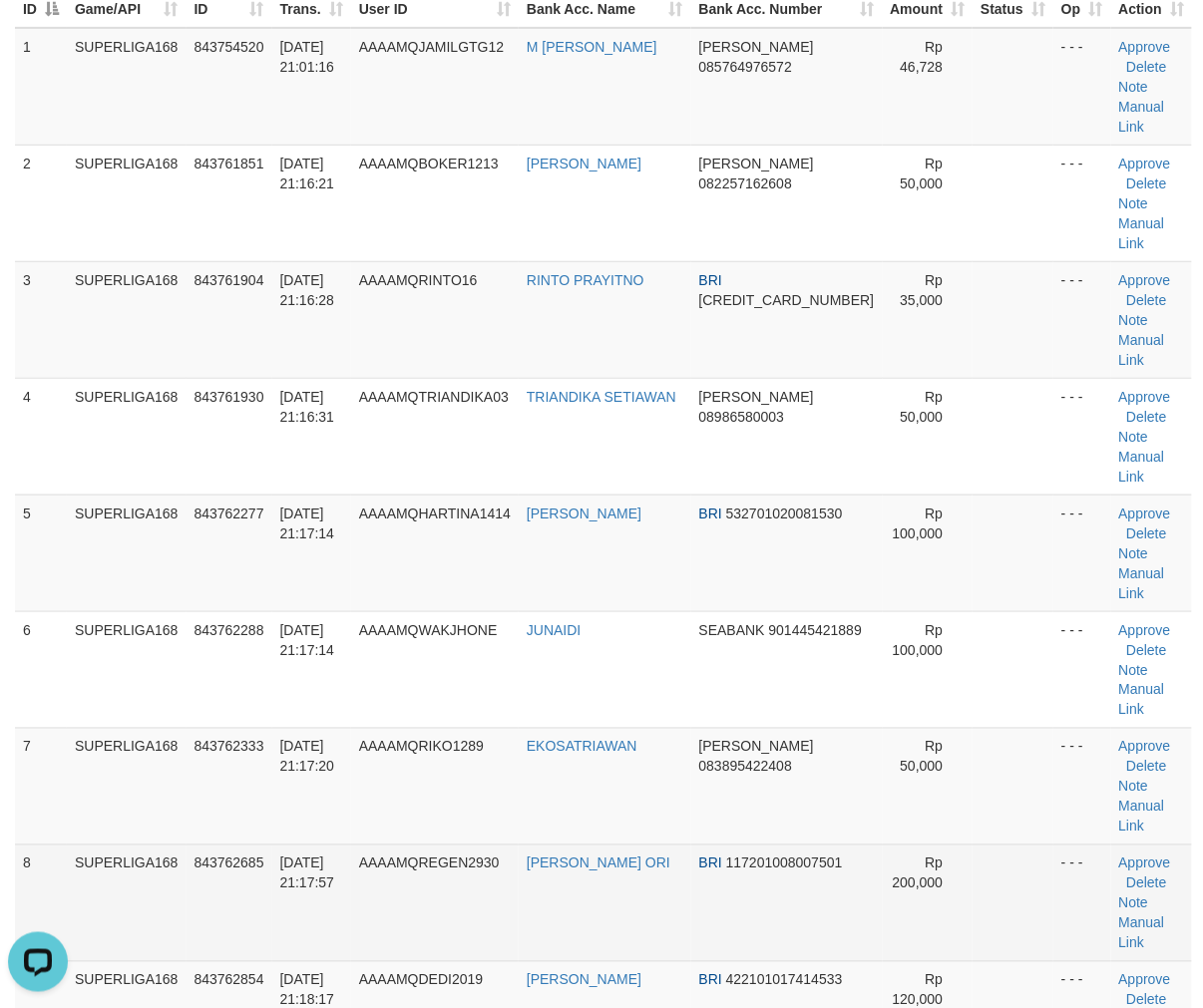 drag, startPoint x: 151, startPoint y: 595, endPoint x: 3, endPoint y: 626, distance: 151.21177 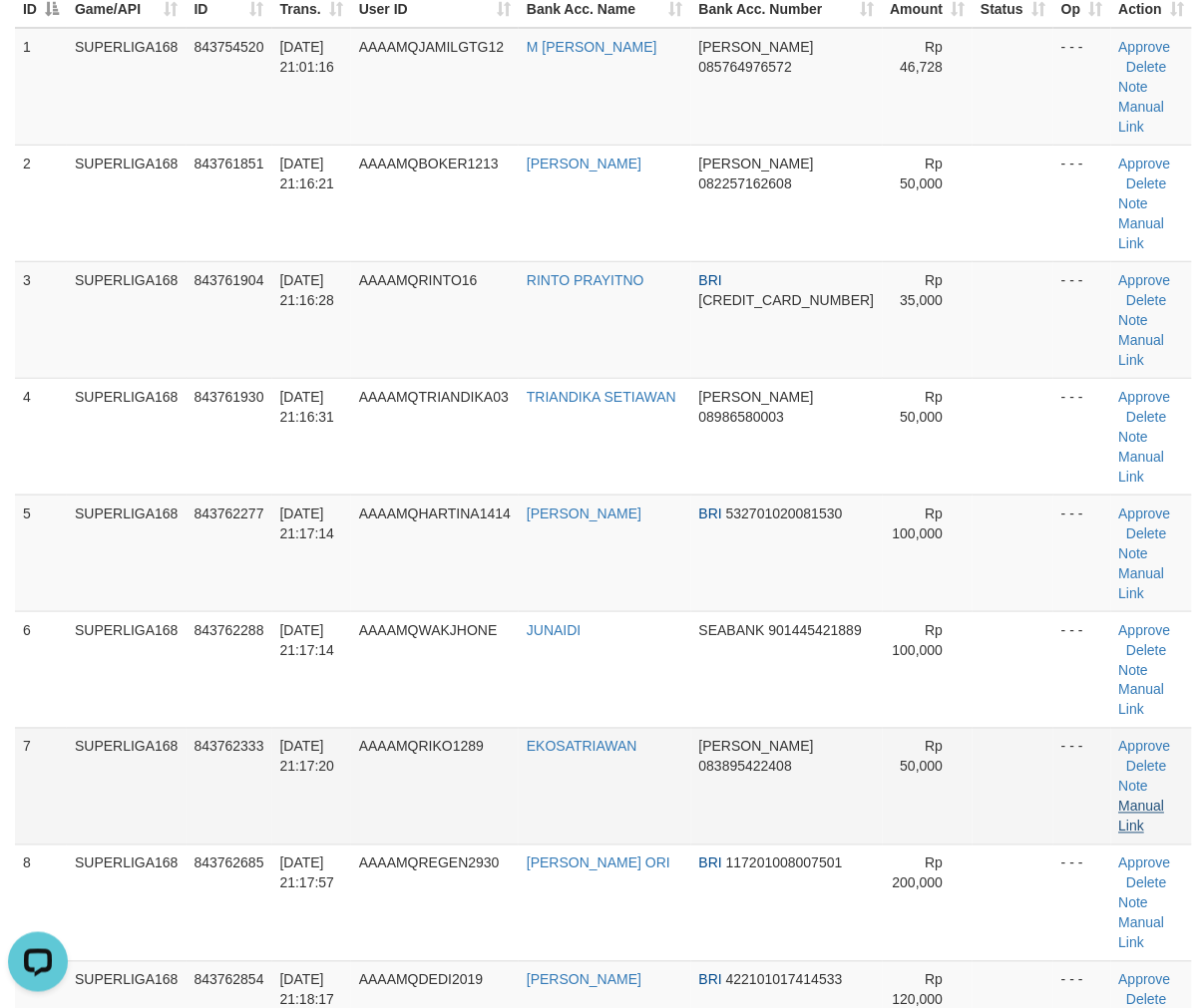 click on "Approve
Delete
Note
Manual Link" at bounding box center [1152, 786] 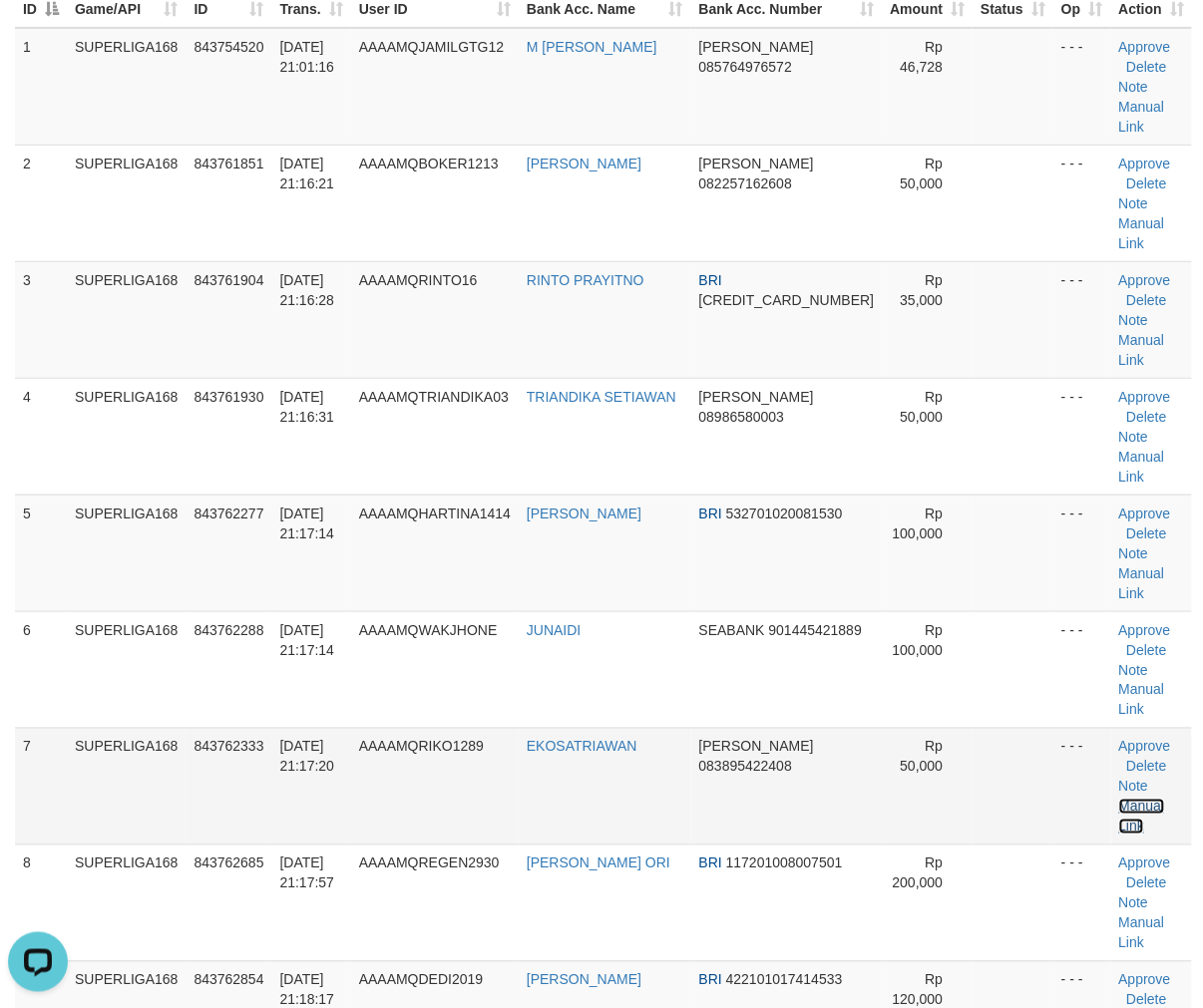 click on "Manual Link" at bounding box center [1142, 817] 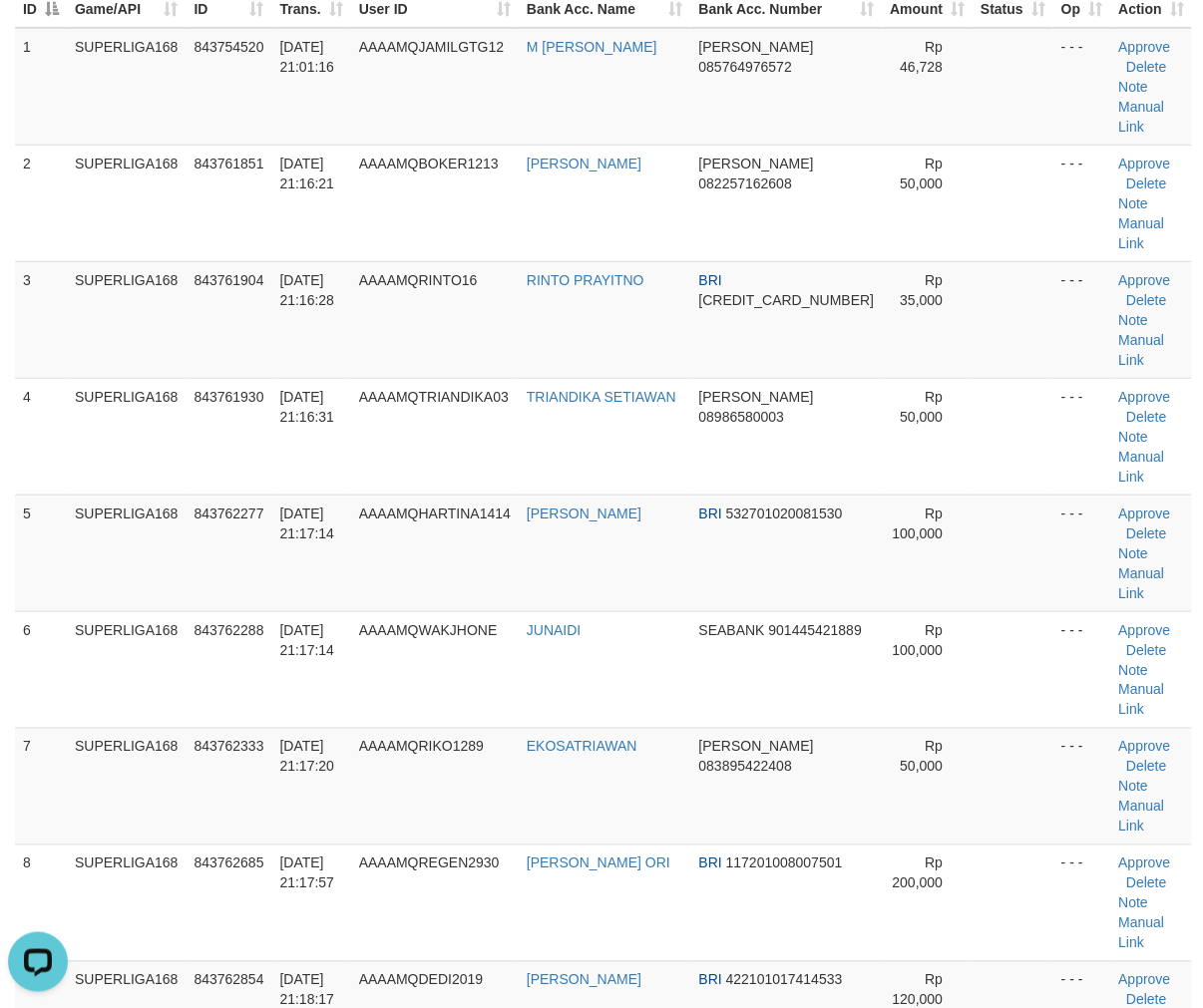 drag, startPoint x: 267, startPoint y: 568, endPoint x: 0, endPoint y: 663, distance: 283.3972 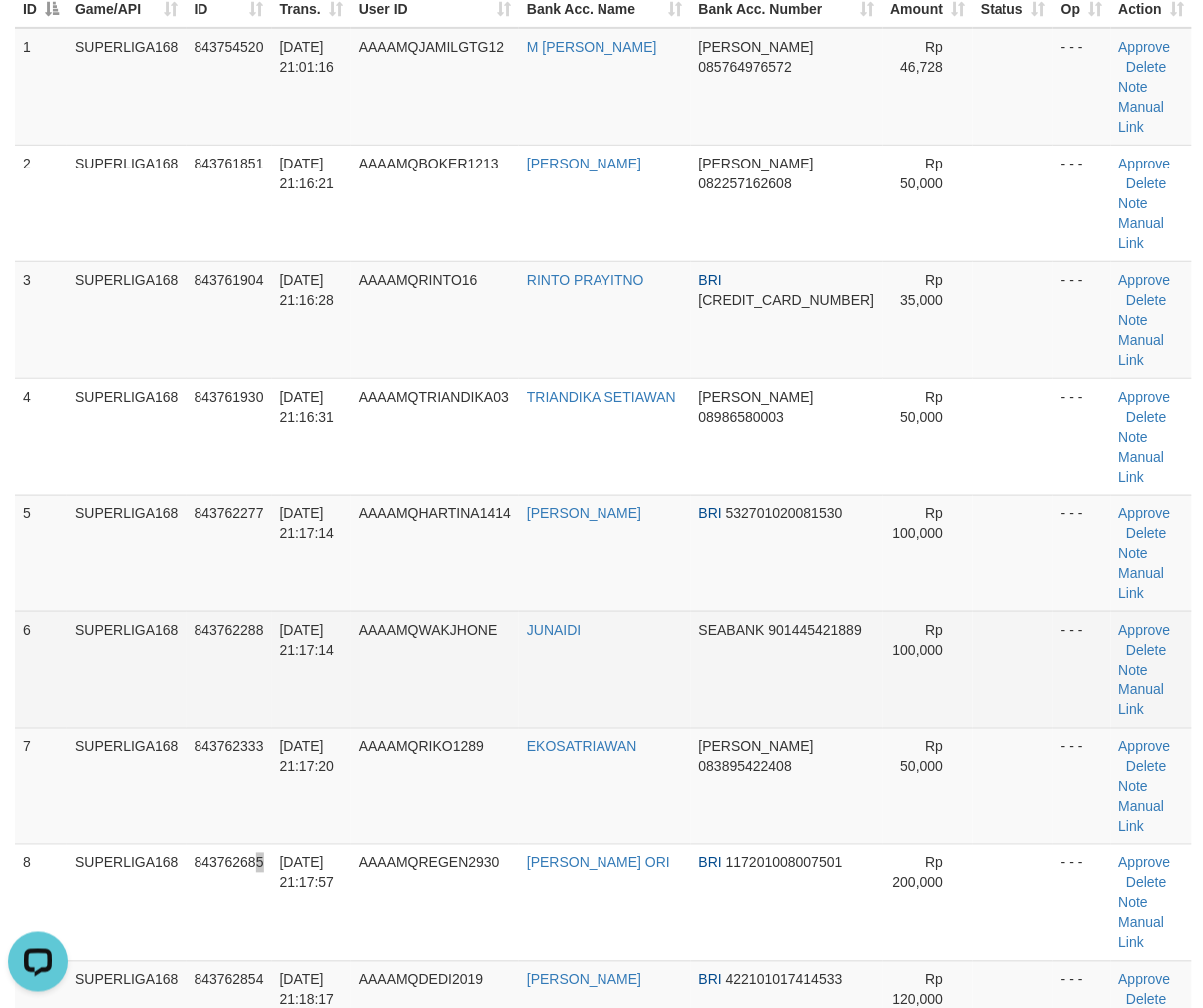scroll, scrollTop: 101, scrollLeft: 0, axis: vertical 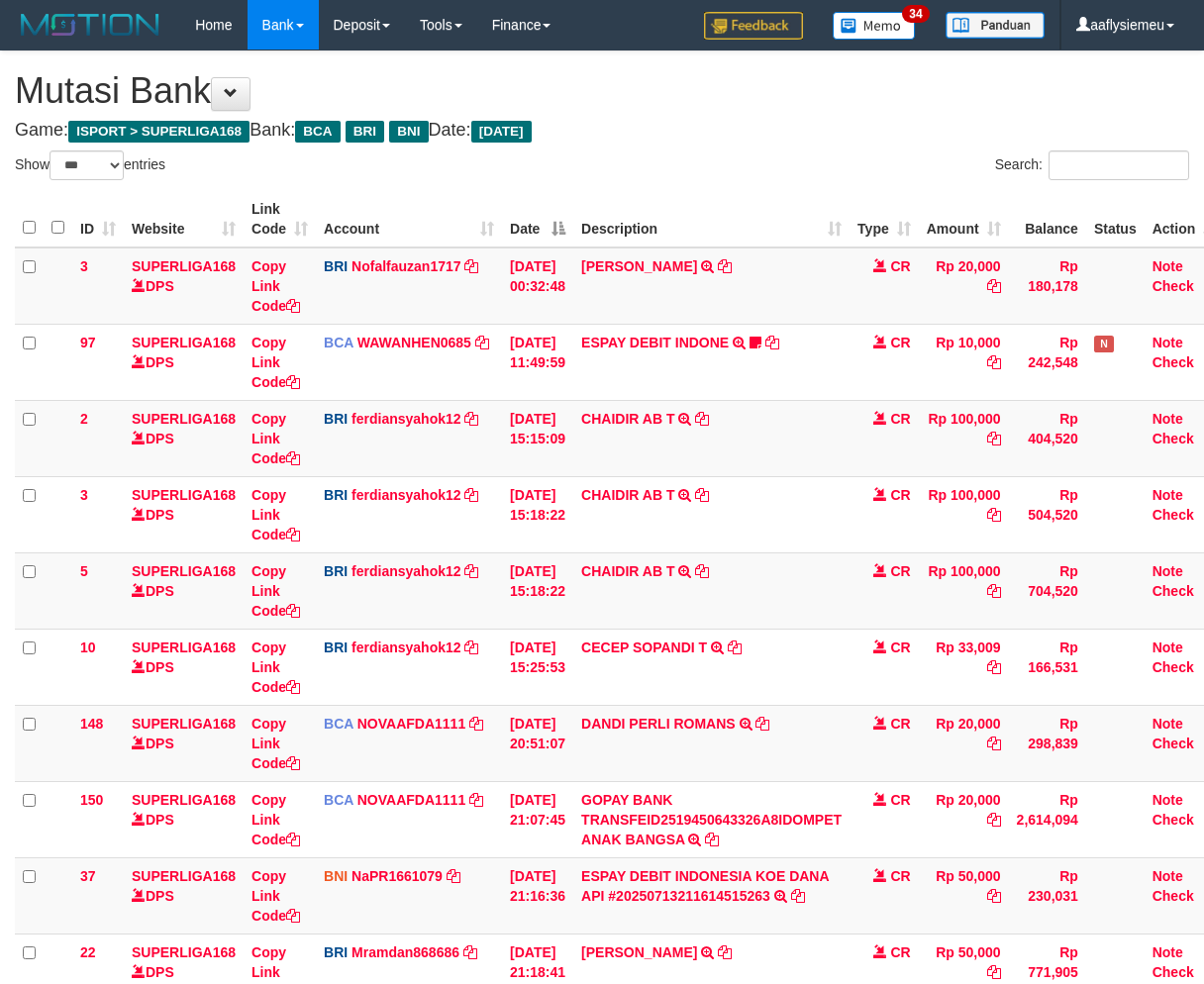 select on "***" 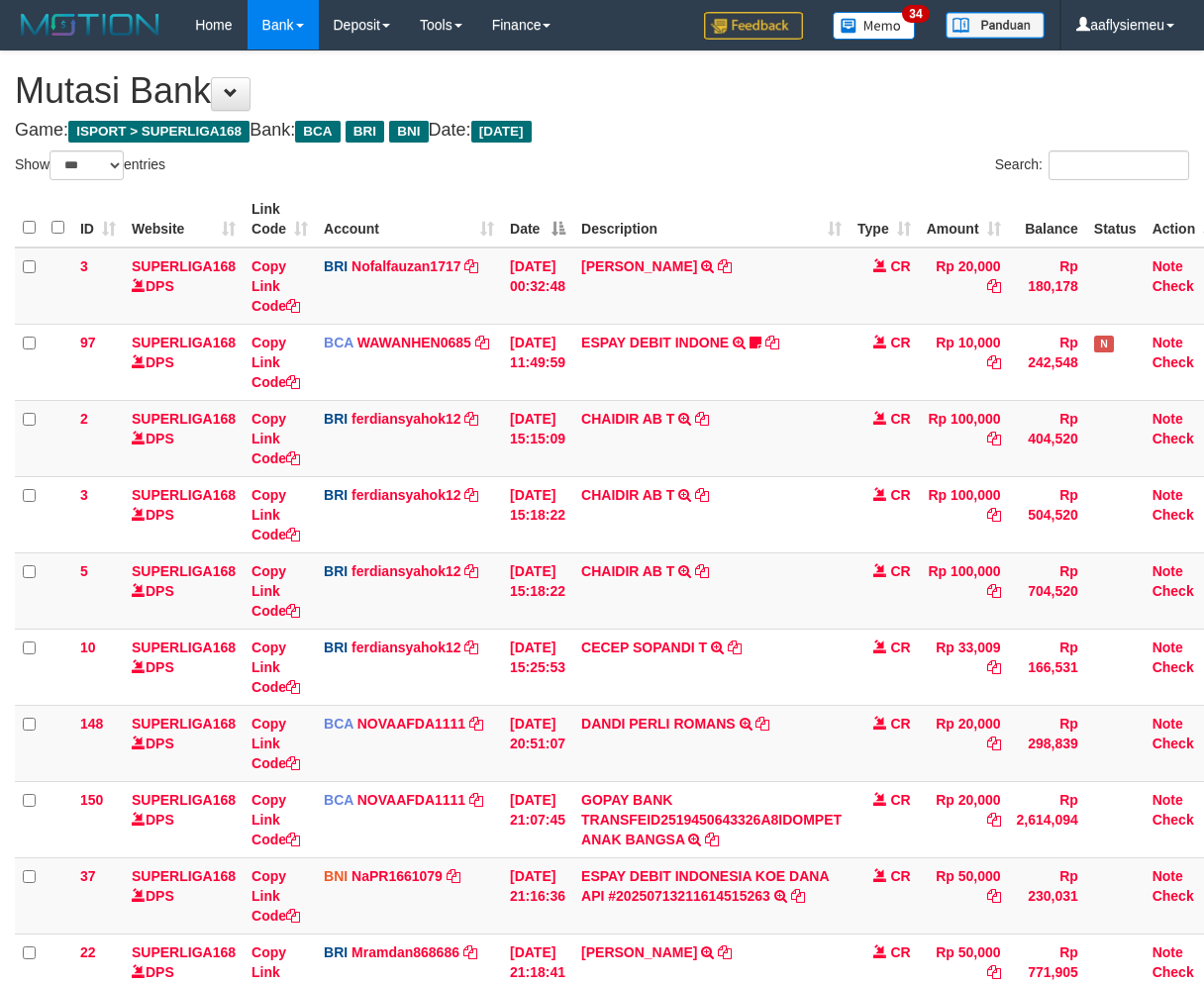 scroll, scrollTop: 234, scrollLeft: 0, axis: vertical 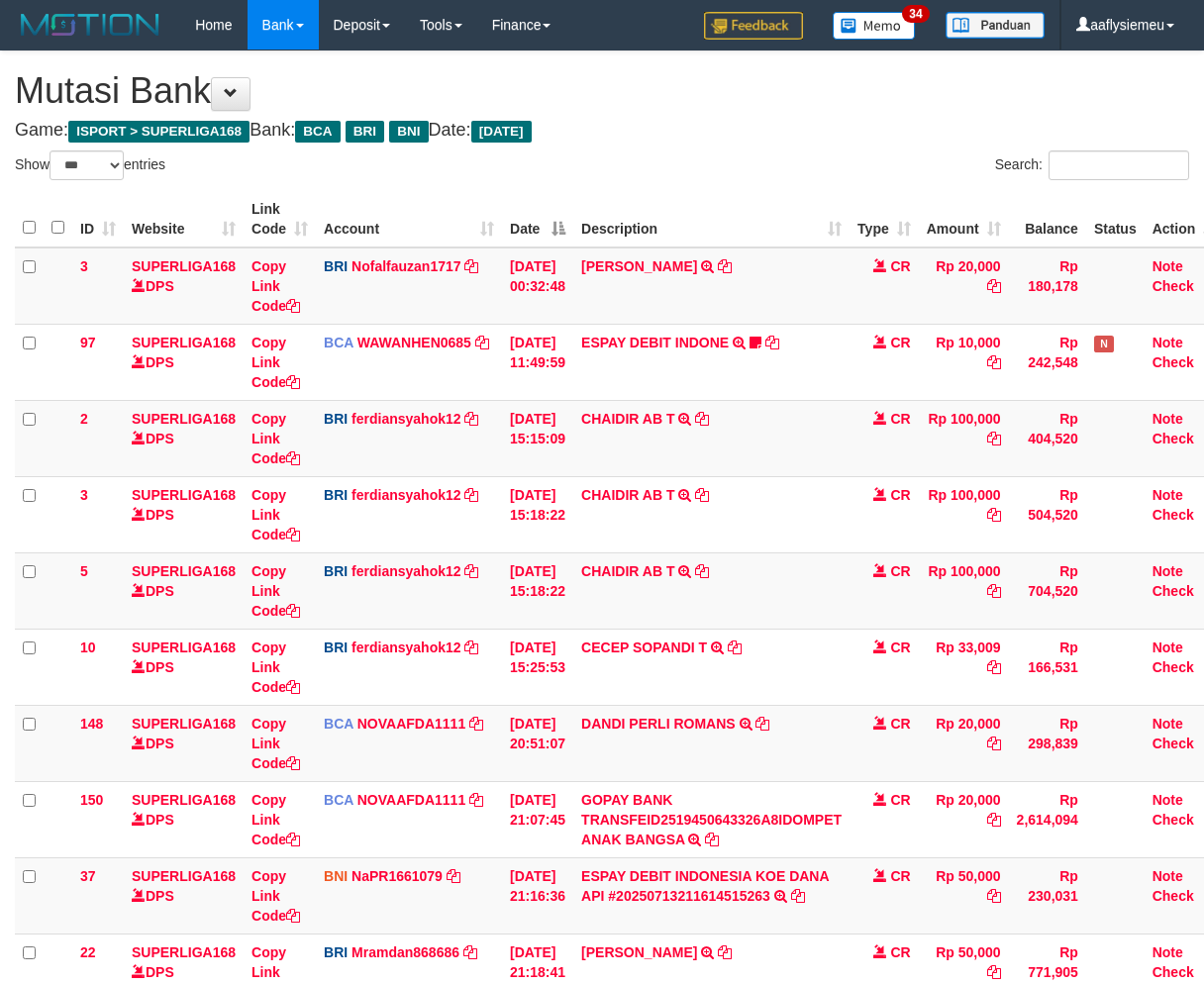 select on "***" 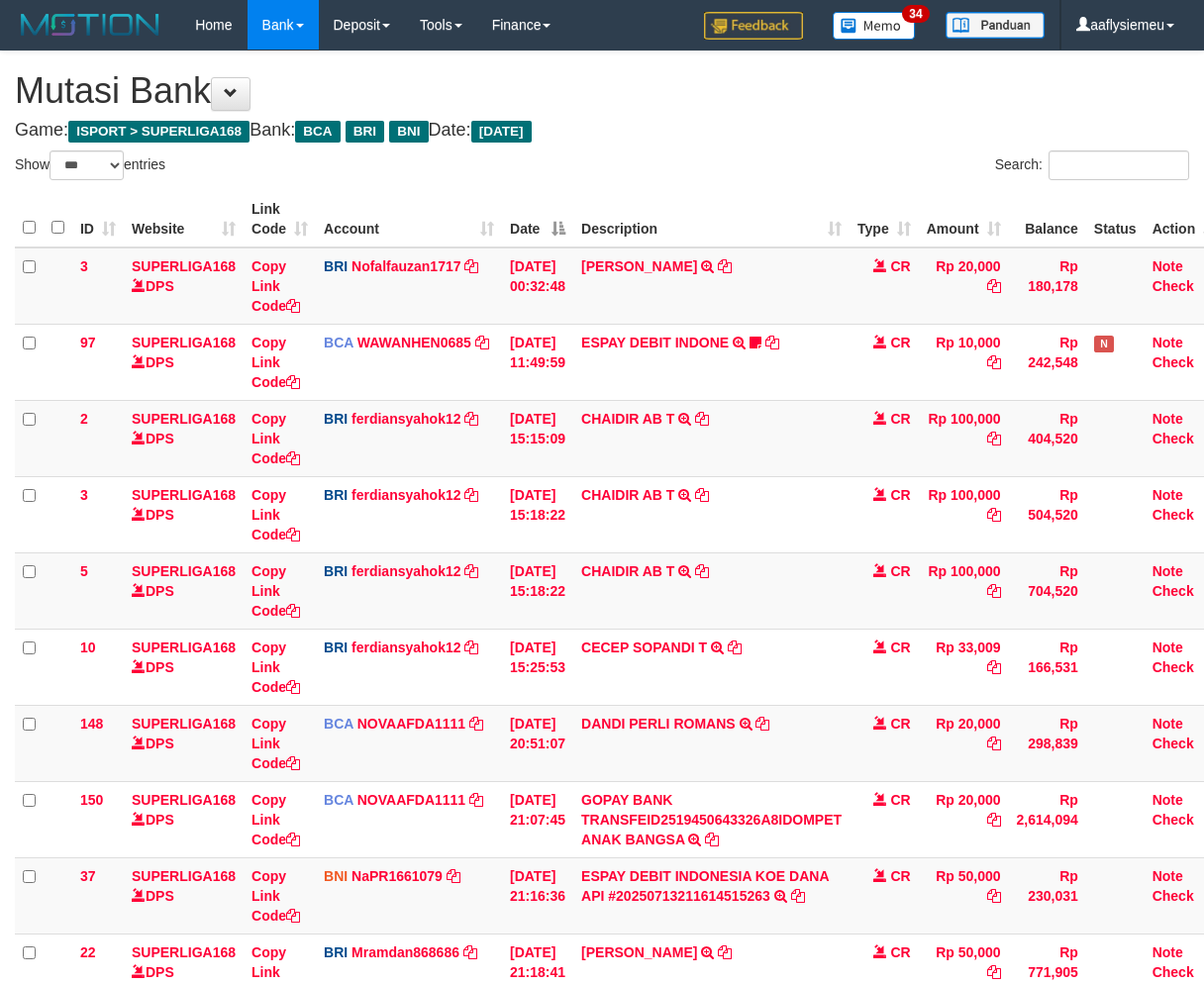 scroll, scrollTop: 234, scrollLeft: 0, axis: vertical 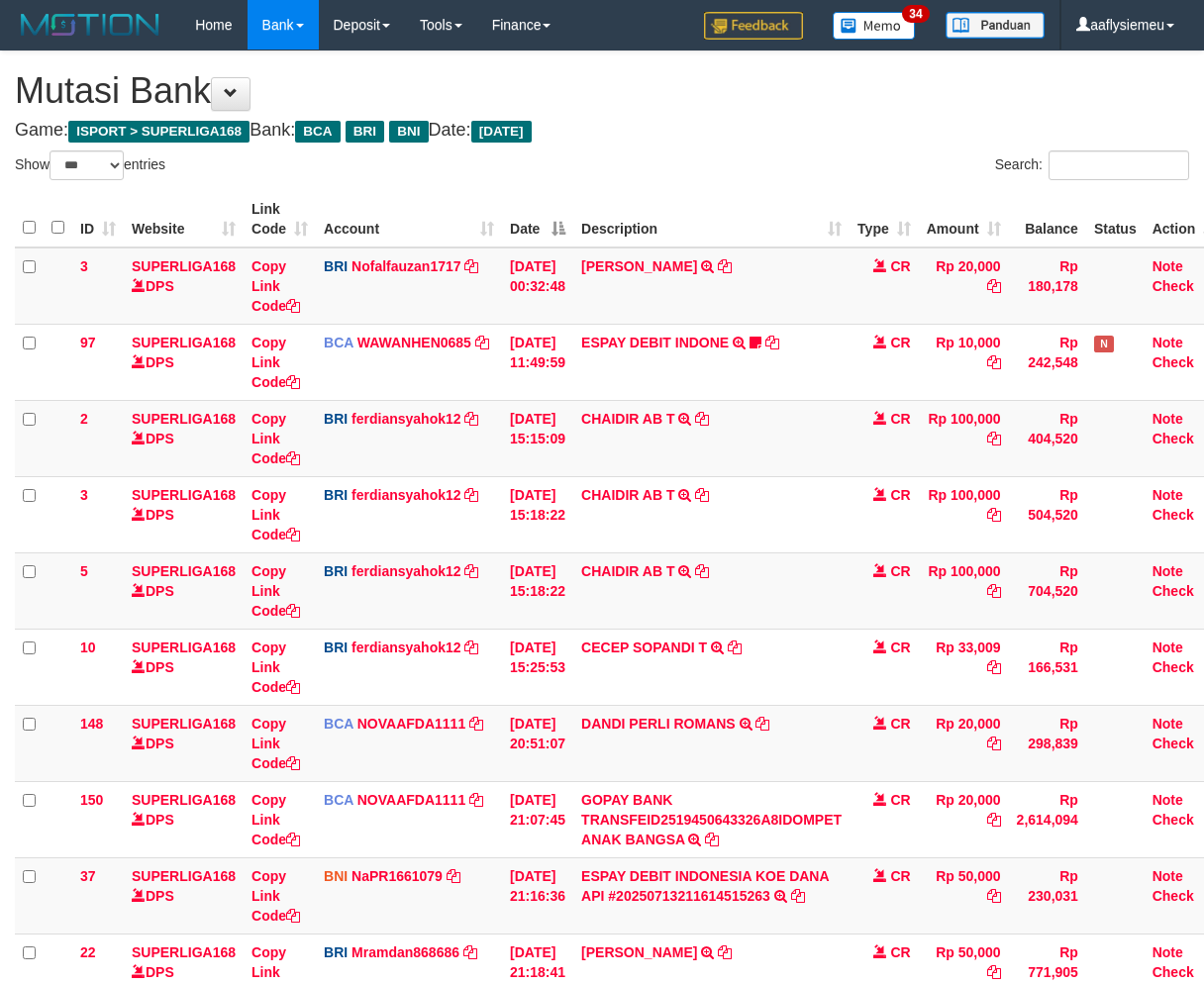 select on "***" 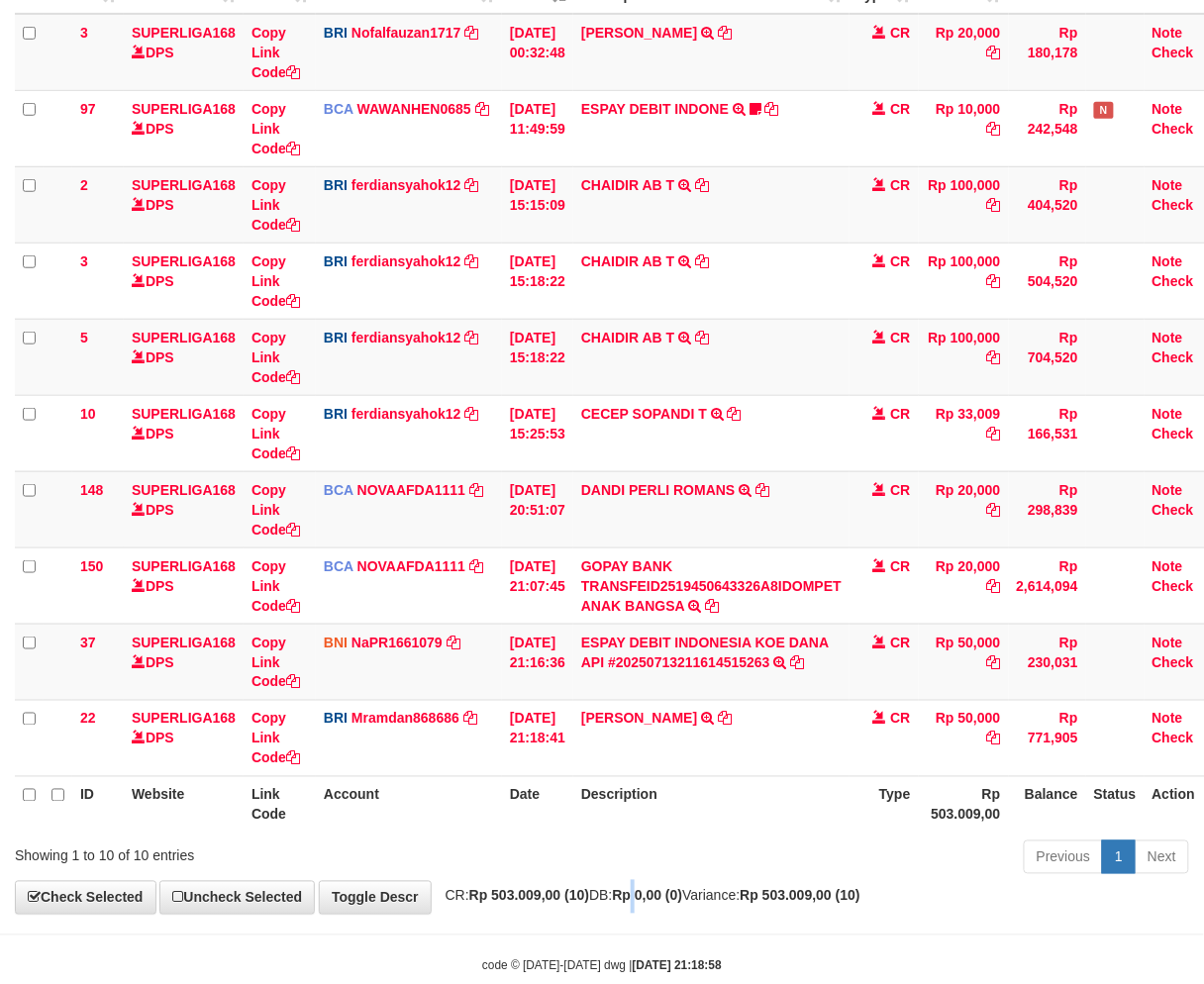 click on "Rp 0,00 (0)" at bounding box center (648, 896) 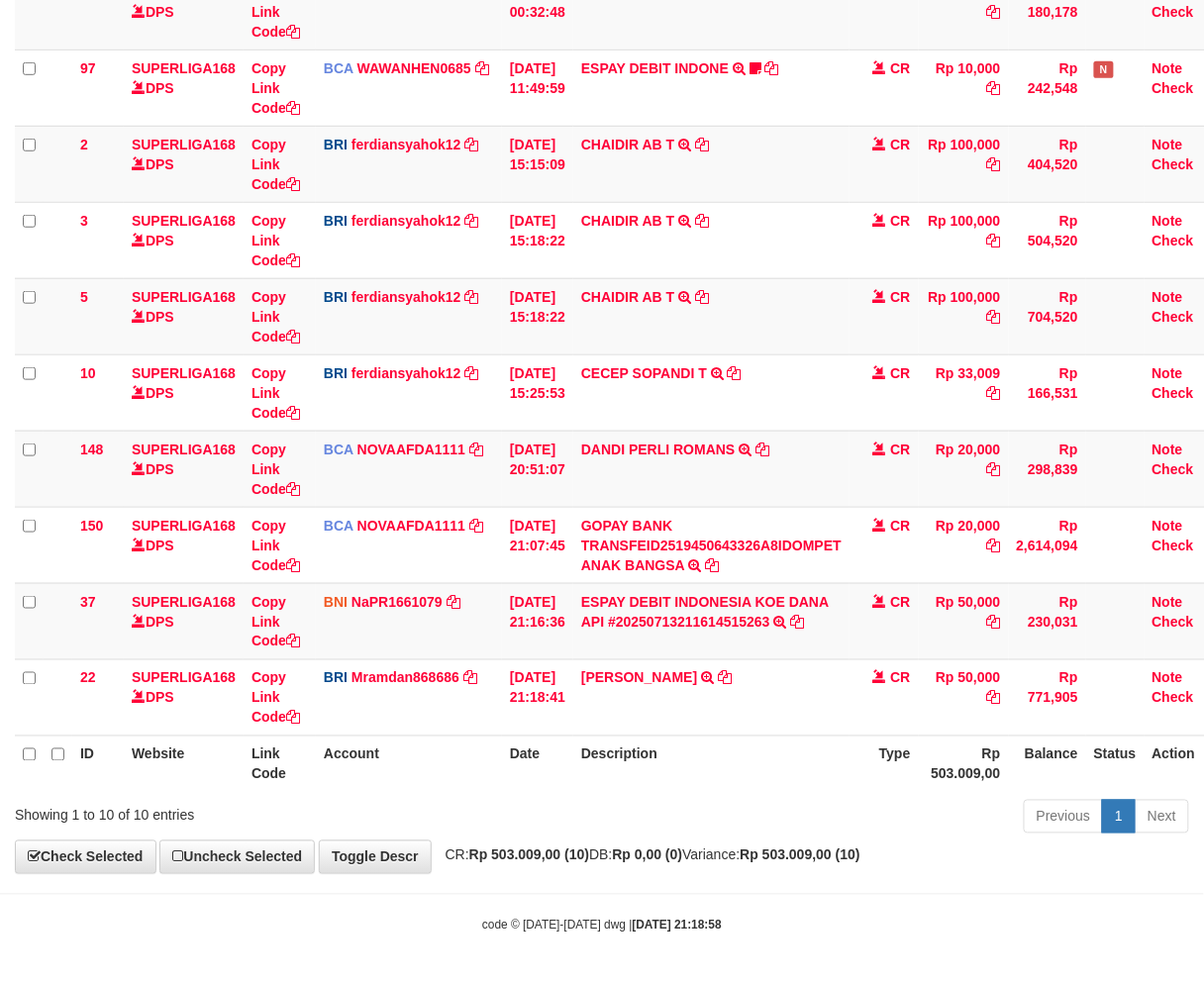 click on "**********" at bounding box center [602, 325] 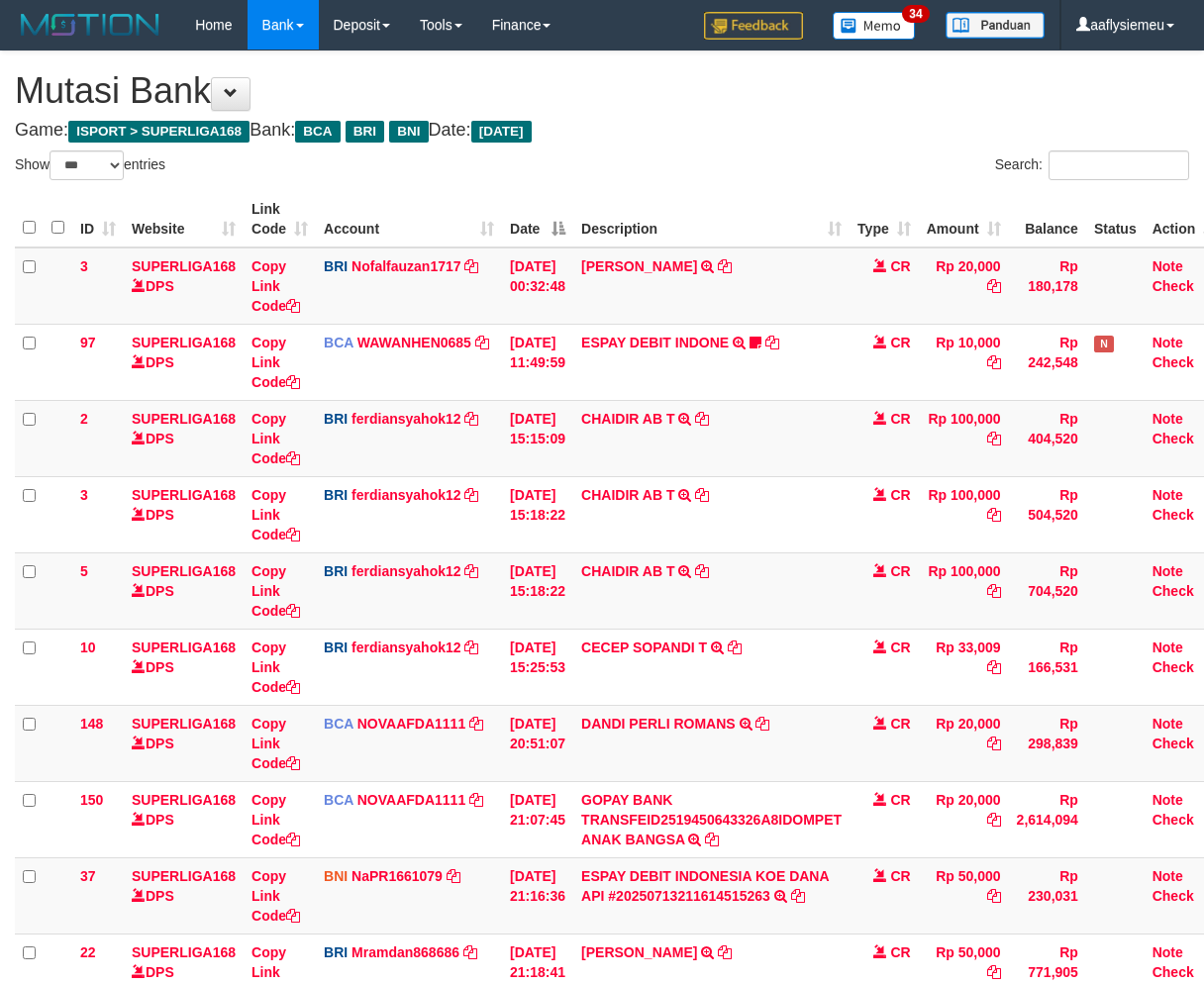 select on "***" 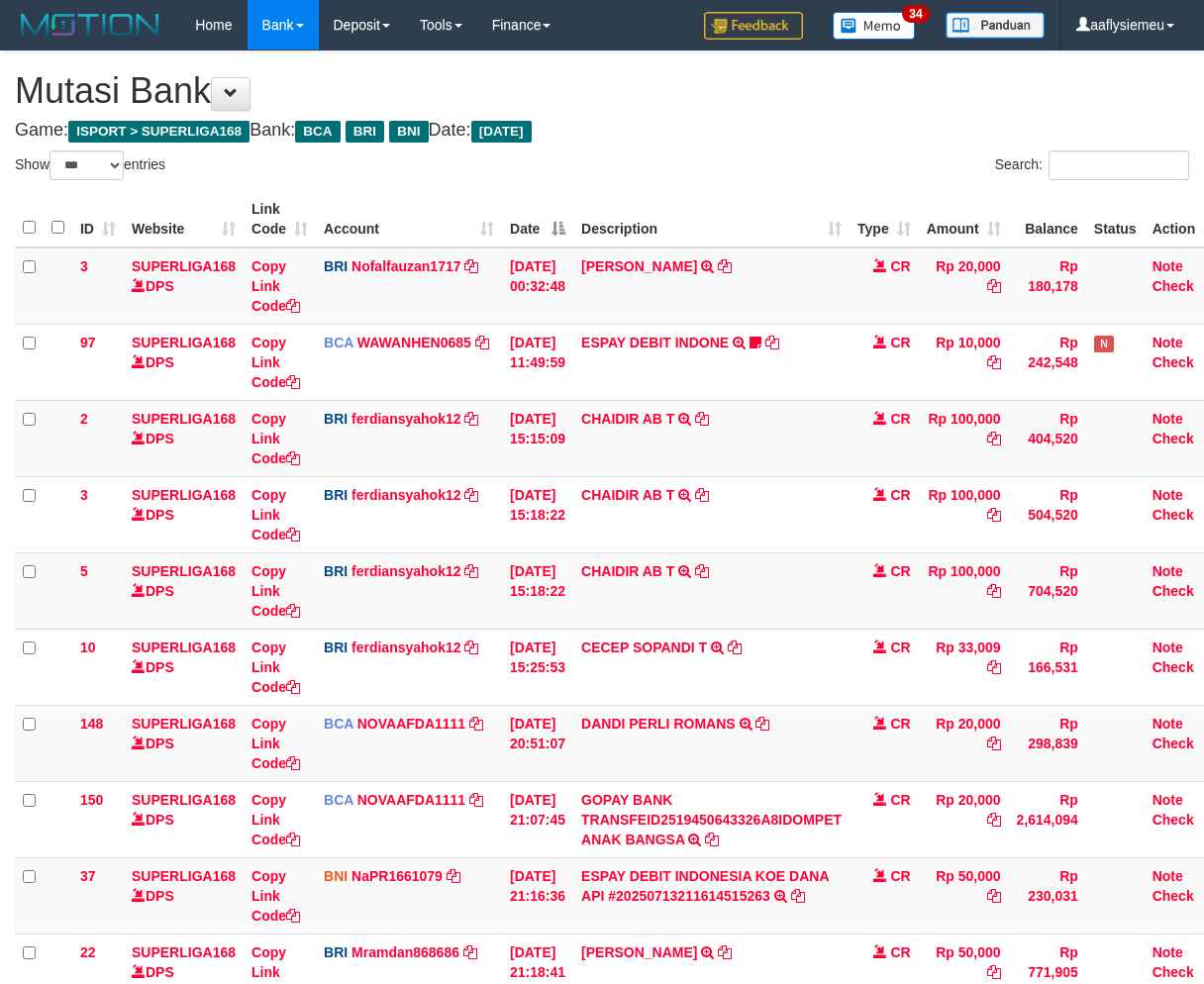 scroll, scrollTop: 234, scrollLeft: 0, axis: vertical 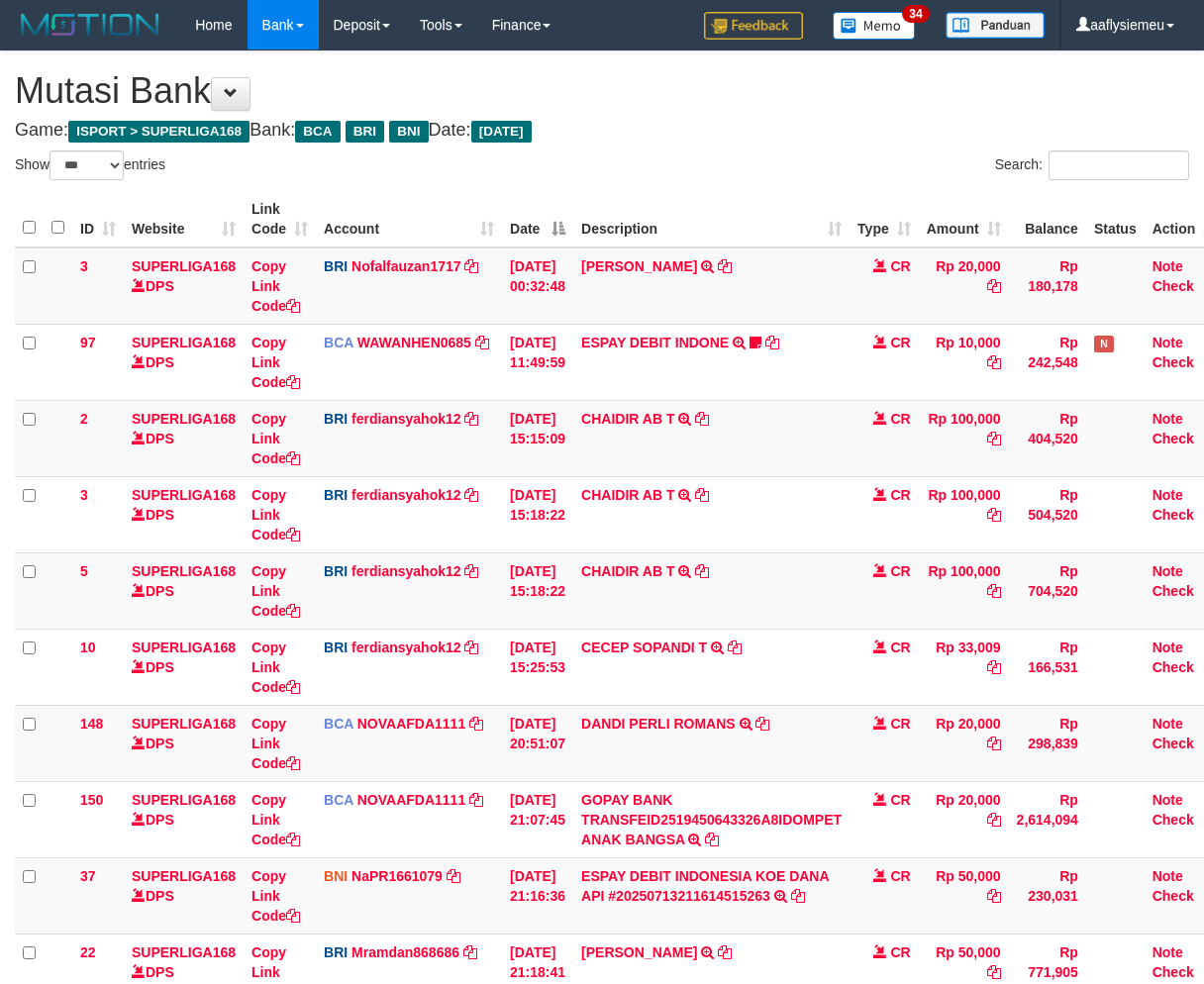 select on "***" 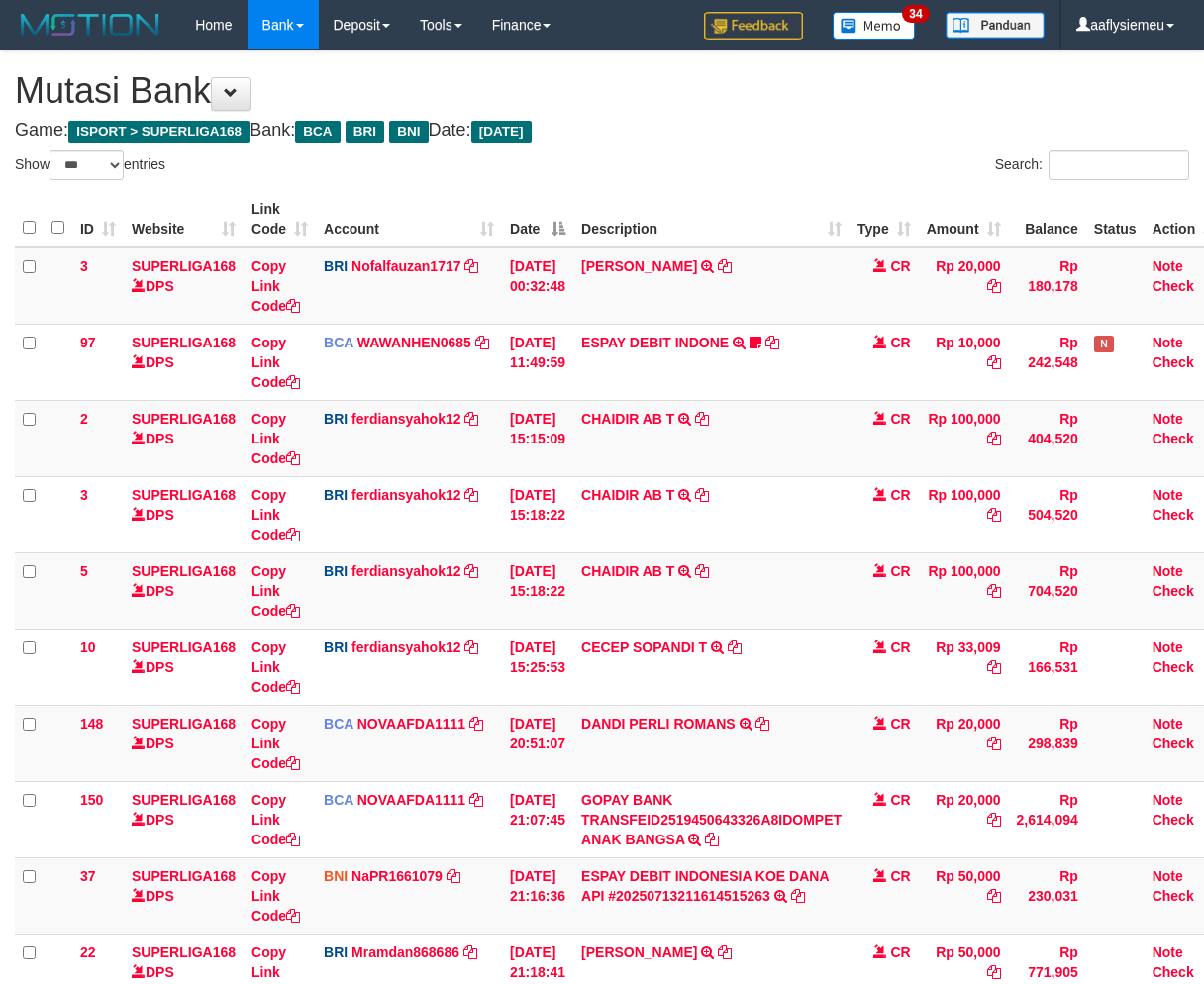 scroll, scrollTop: 234, scrollLeft: 0, axis: vertical 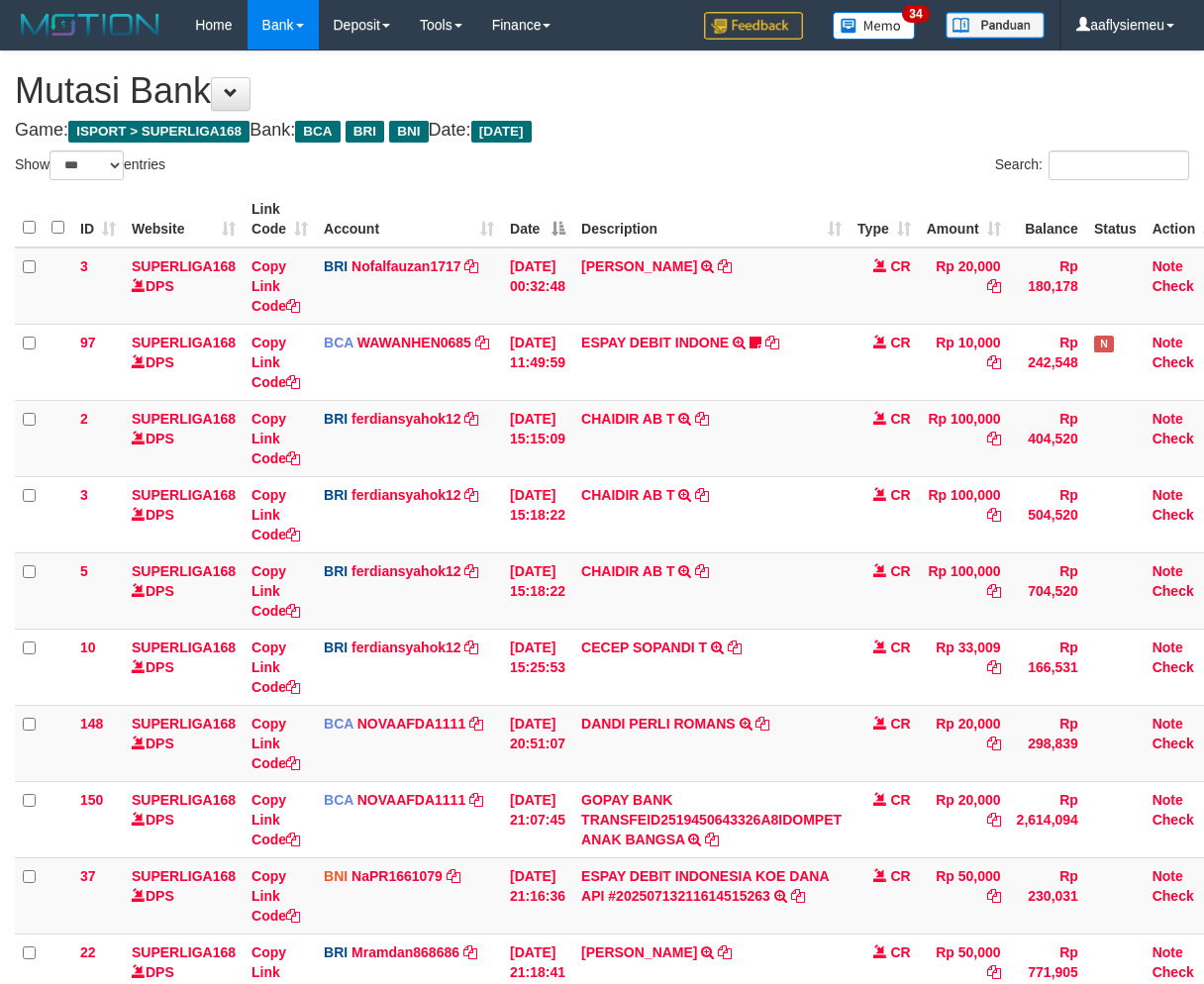 select on "***" 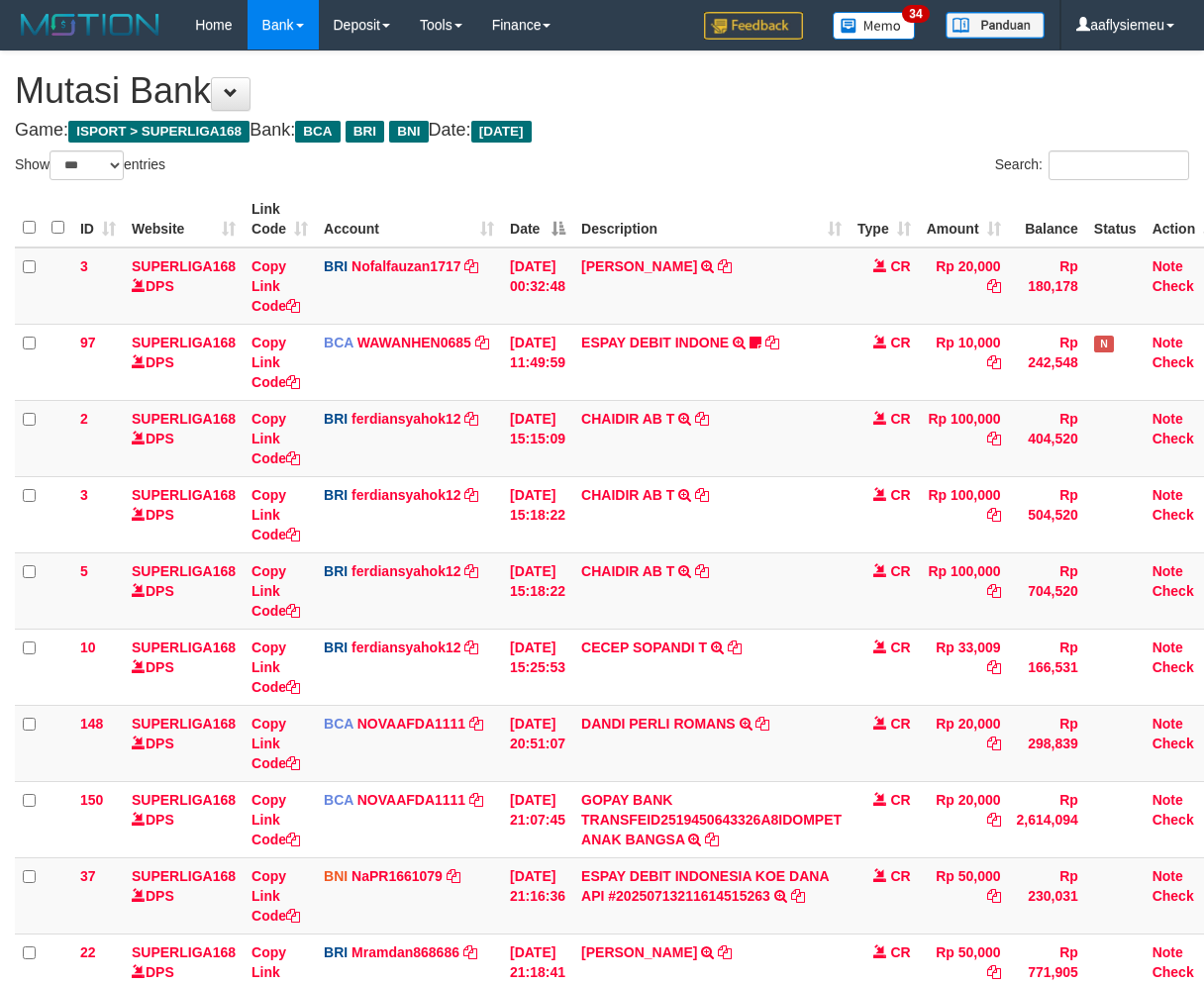 scroll, scrollTop: 234, scrollLeft: 0, axis: vertical 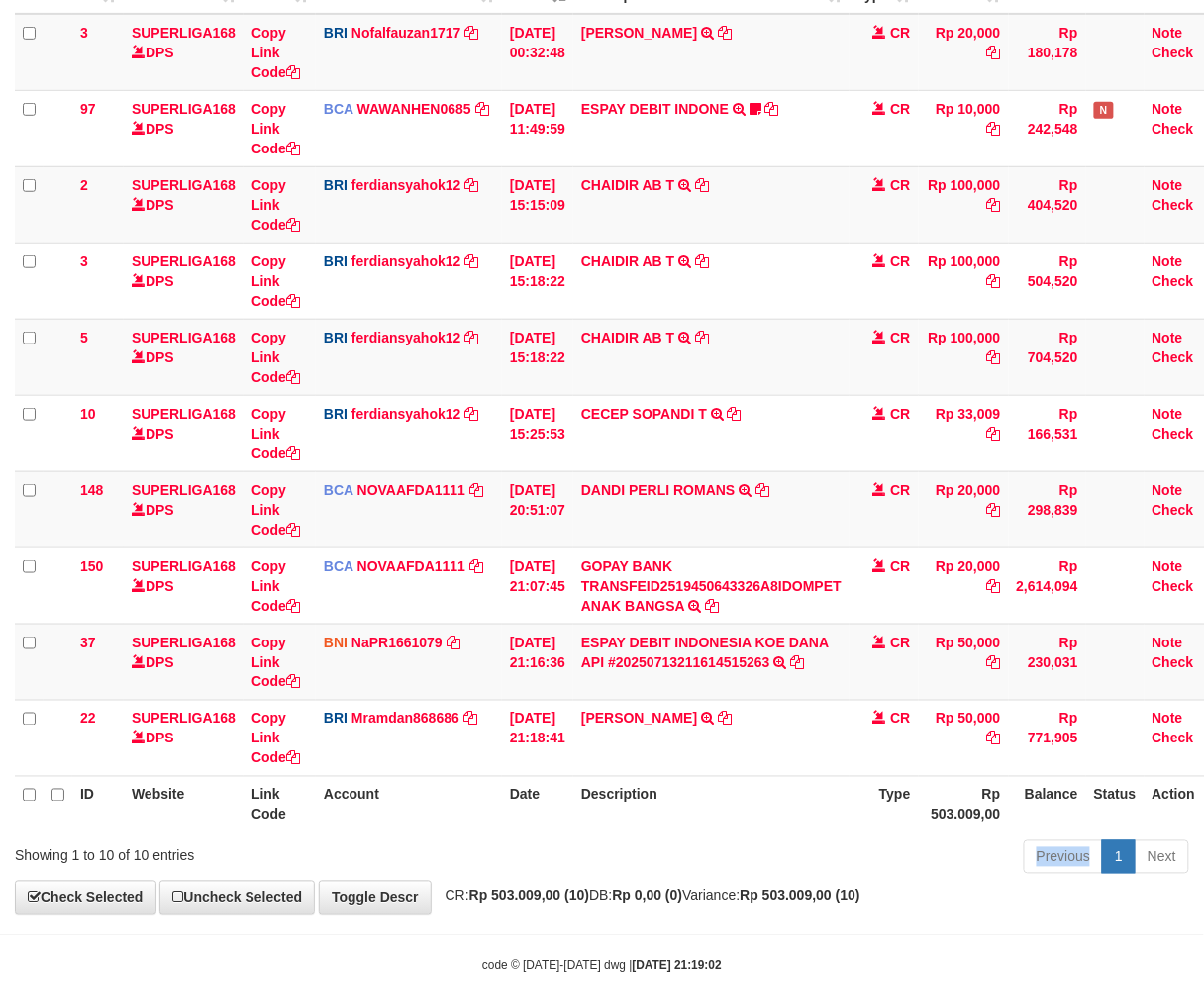 drag, startPoint x: 0, startPoint y: 0, endPoint x: 713, endPoint y: 838, distance: 1100.2786 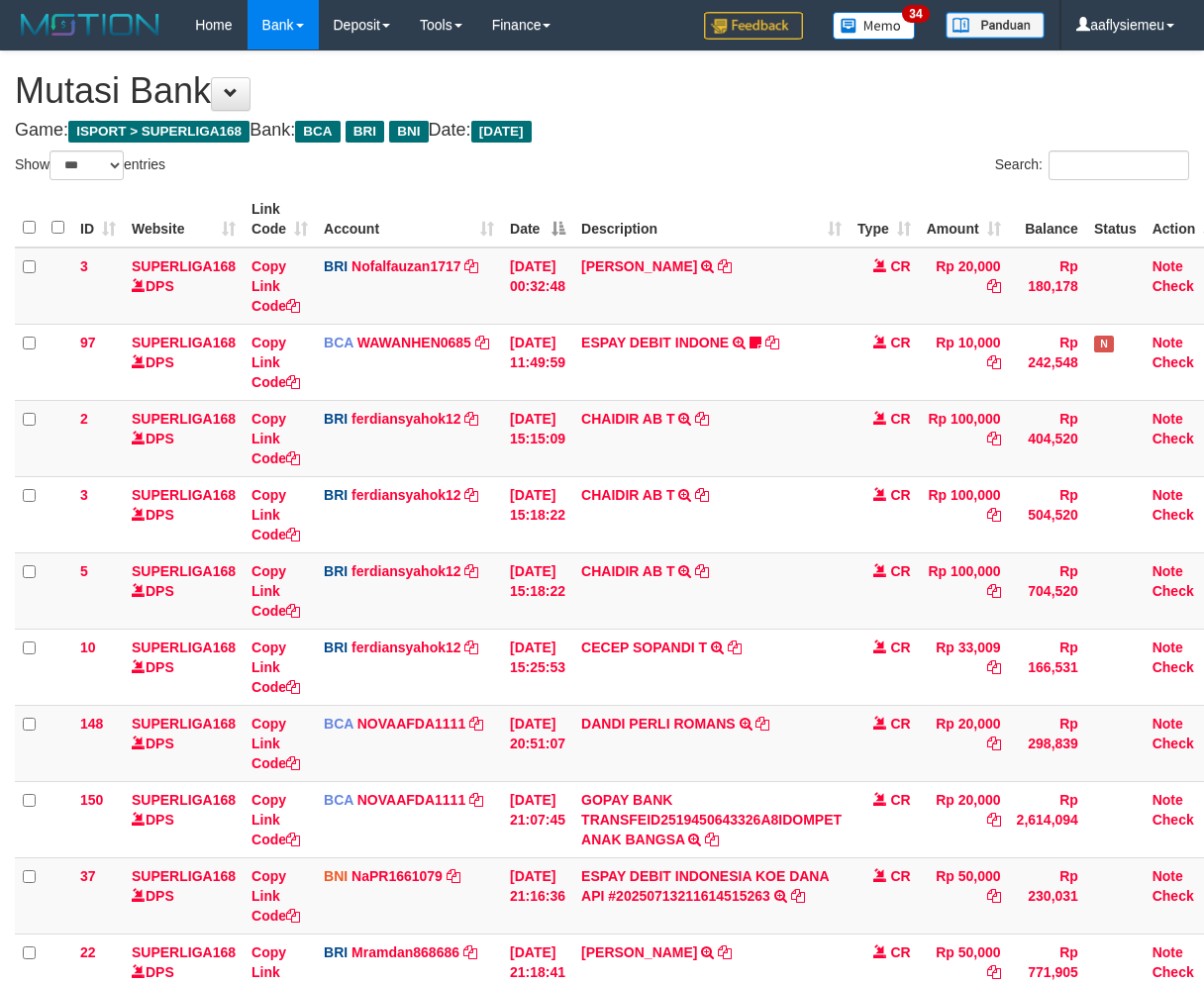 select on "***" 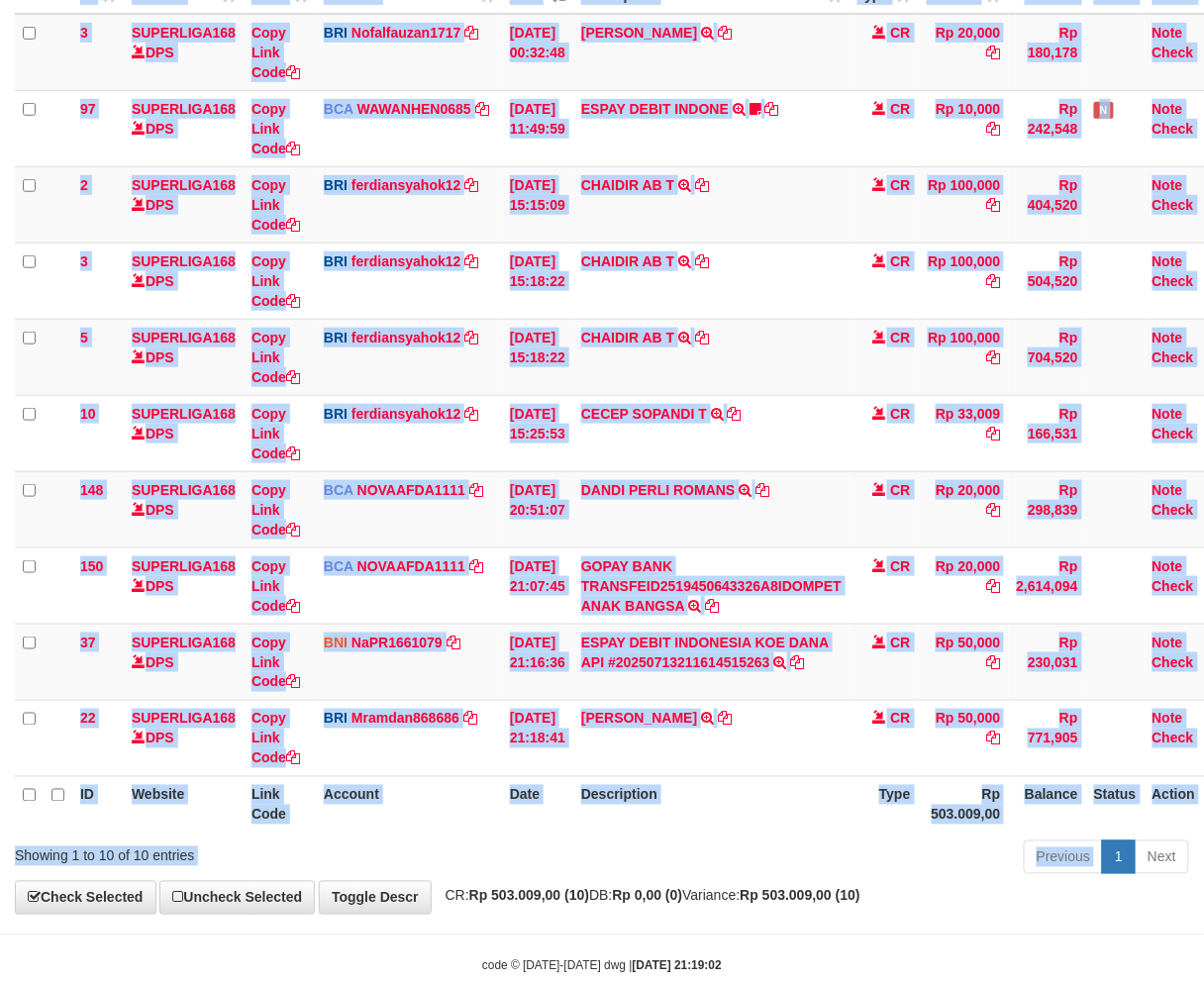 scroll, scrollTop: 274, scrollLeft: 0, axis: vertical 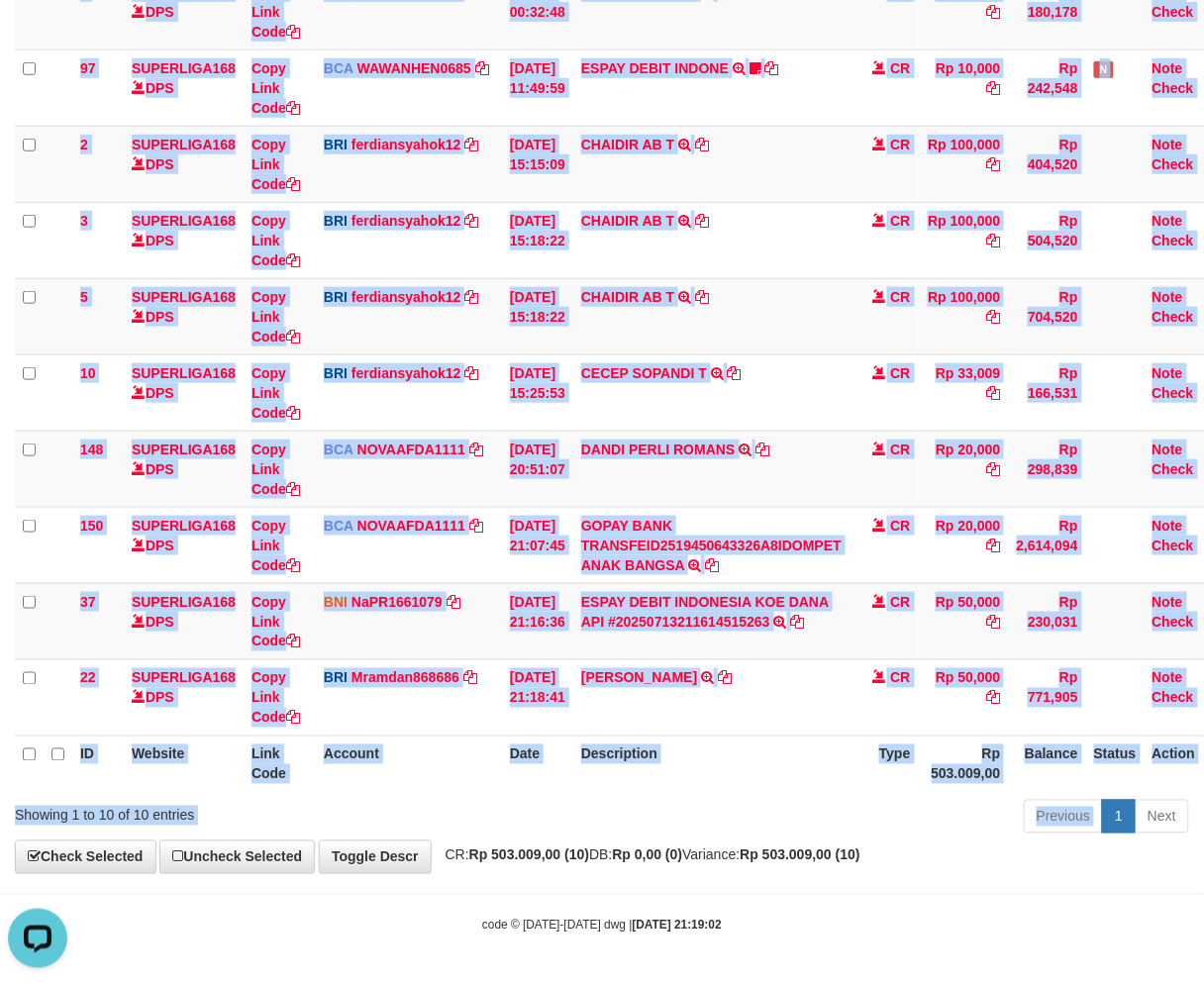 click on "Description" at bounding box center (711, 763) 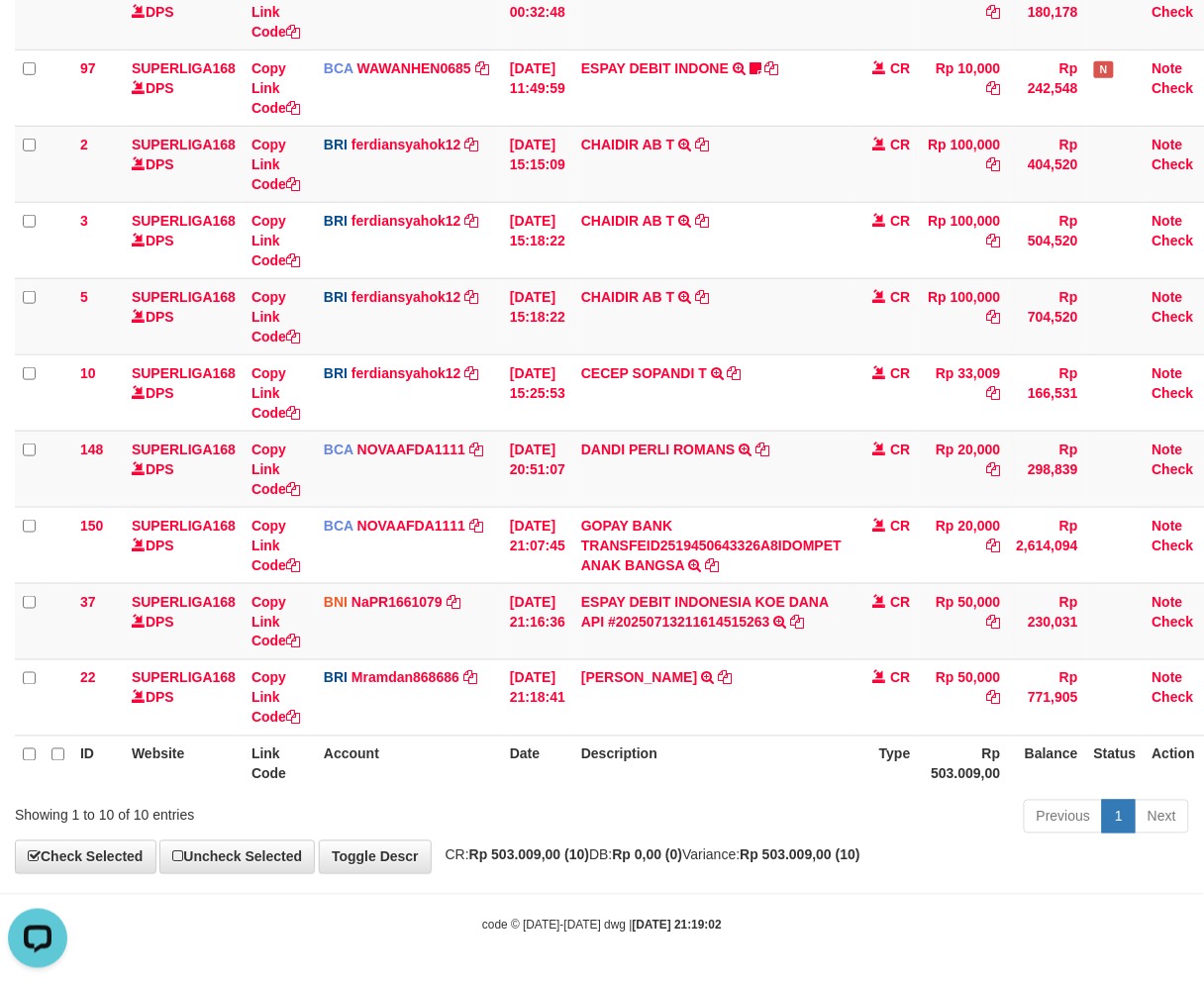 click on "Description" at bounding box center (711, 763) 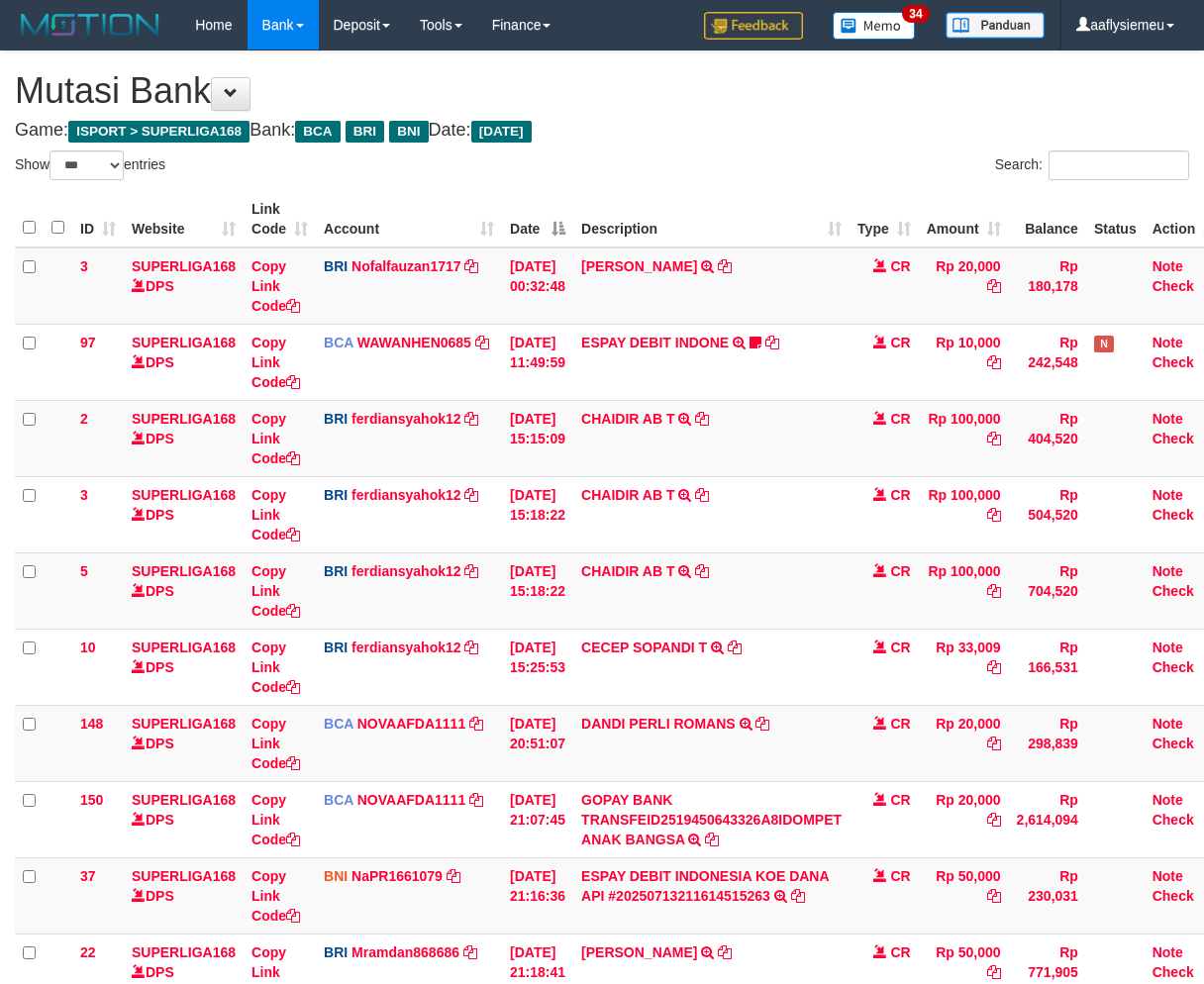 select on "***" 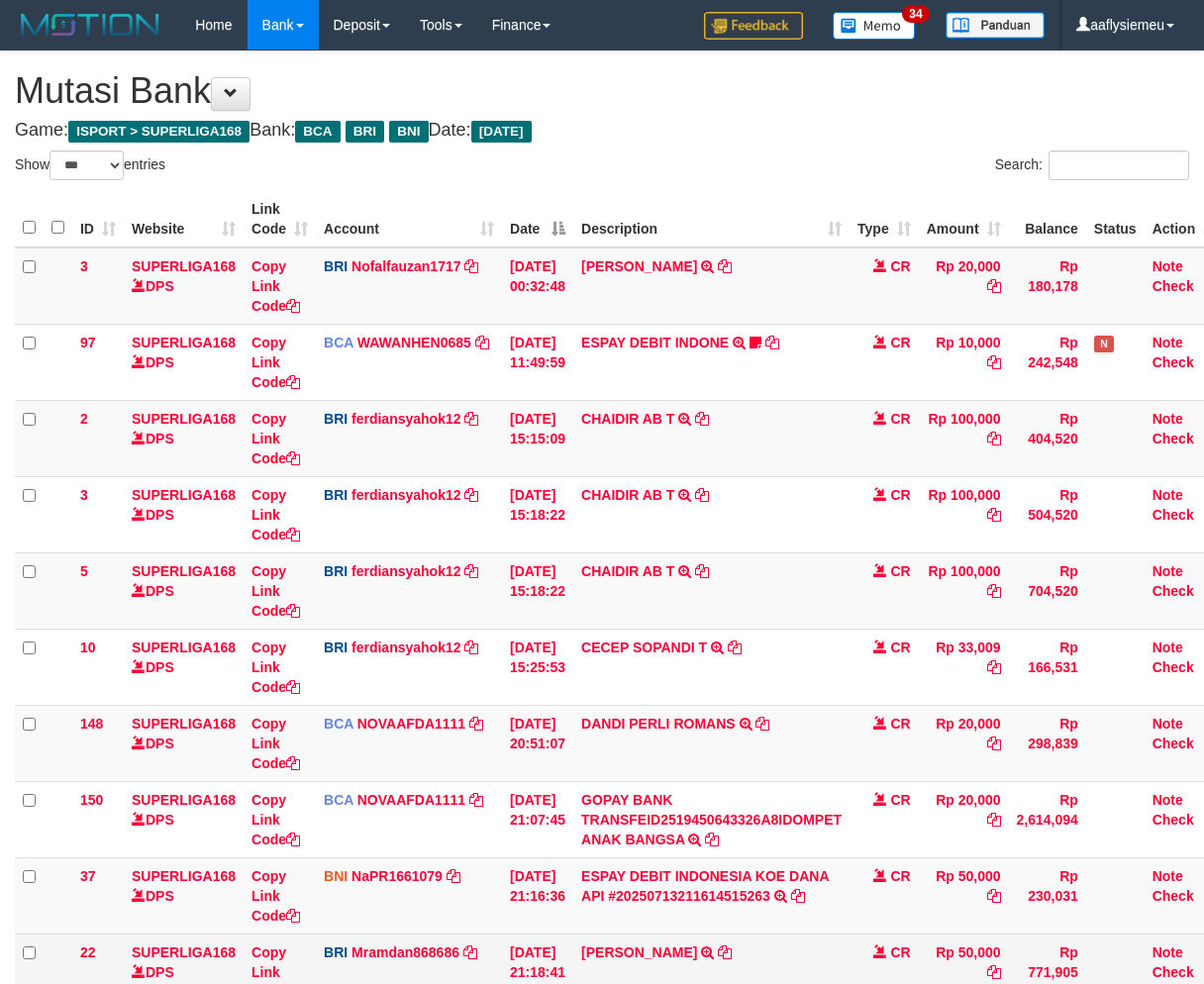 scroll, scrollTop: 234, scrollLeft: 0, axis: vertical 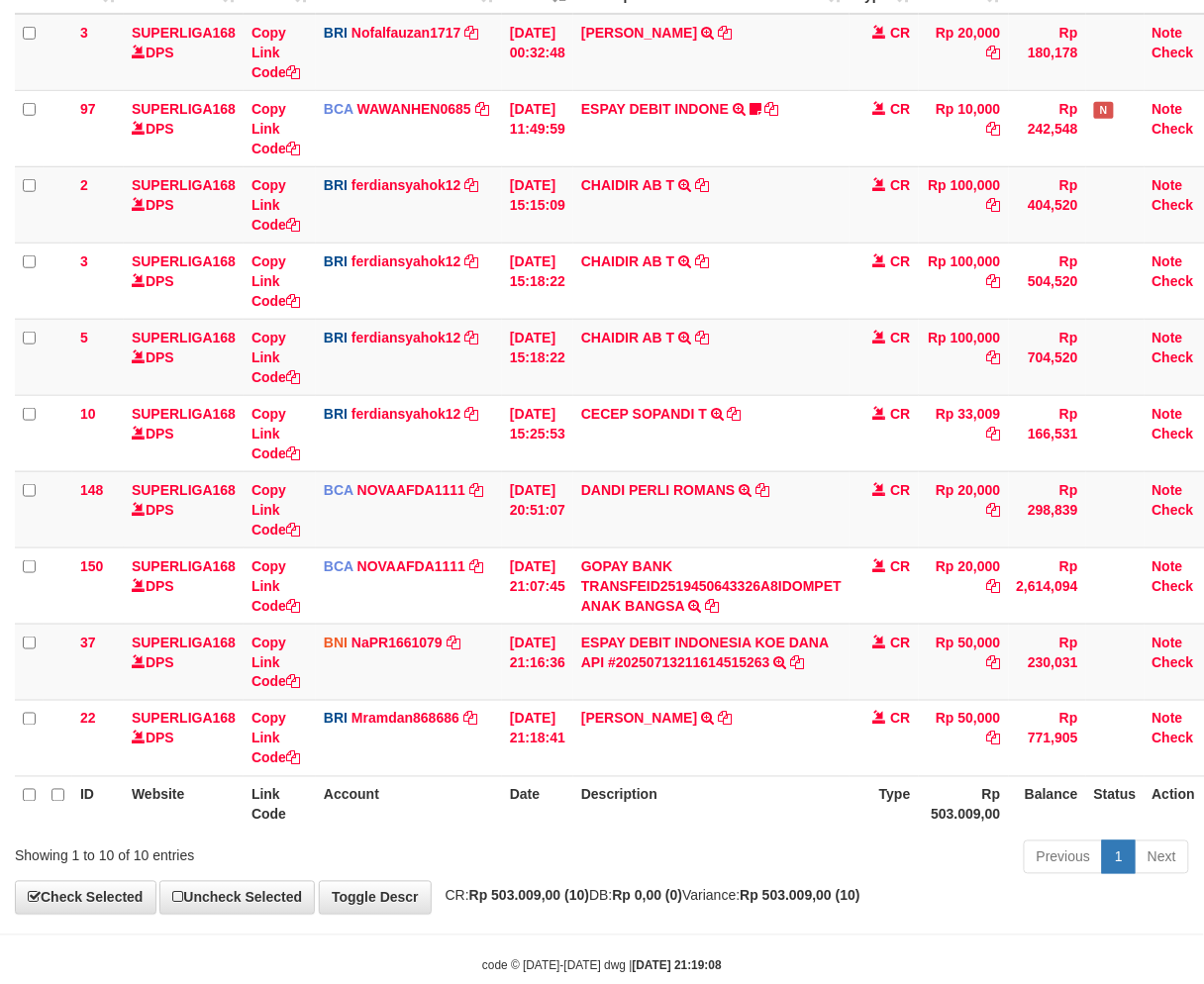 click on "ID Website Link Code Account Date Description Type Amount Balance Status Action
3
SUPERLIGA168    DPS
Copy Link Code
BRI
Nofalfauzan1717
DPS
NOFAL ZANURIAH
mutasi_20250713_2213 | 3
mutasi_20250713_2213 | 3
13/07/2025 00:32:48
MUHAMMAD LUT         TRANSFER NBMB MUHAMMAD LUT TO NOFAL ZANURIAH
CR
Rp 20,000
Rp 180,178
Note
Check
97
SUPERLIGA168    DPS
Copy Link Code
BCA
WAWANHEN0685" at bounding box center (620, 395) 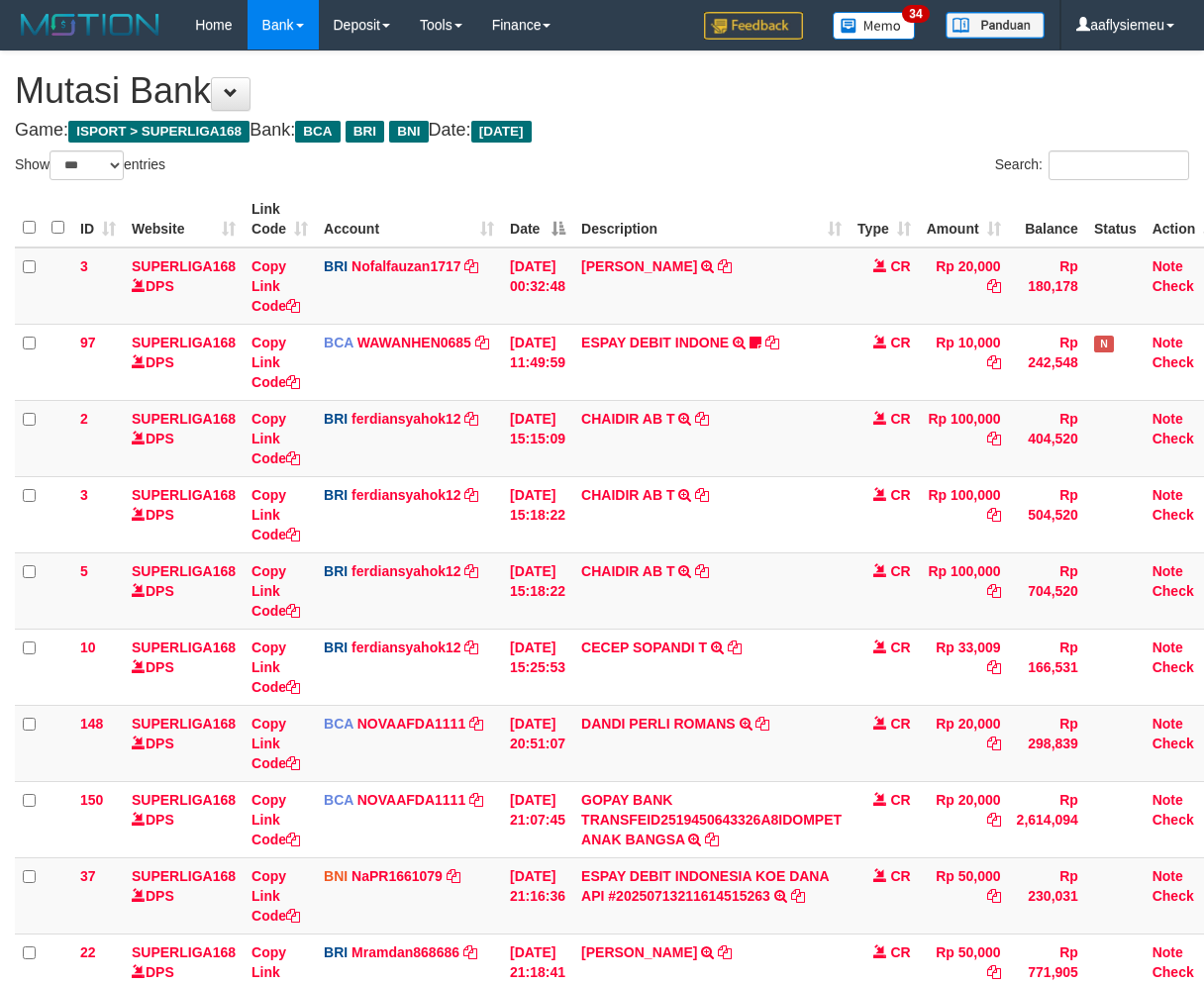 select on "***" 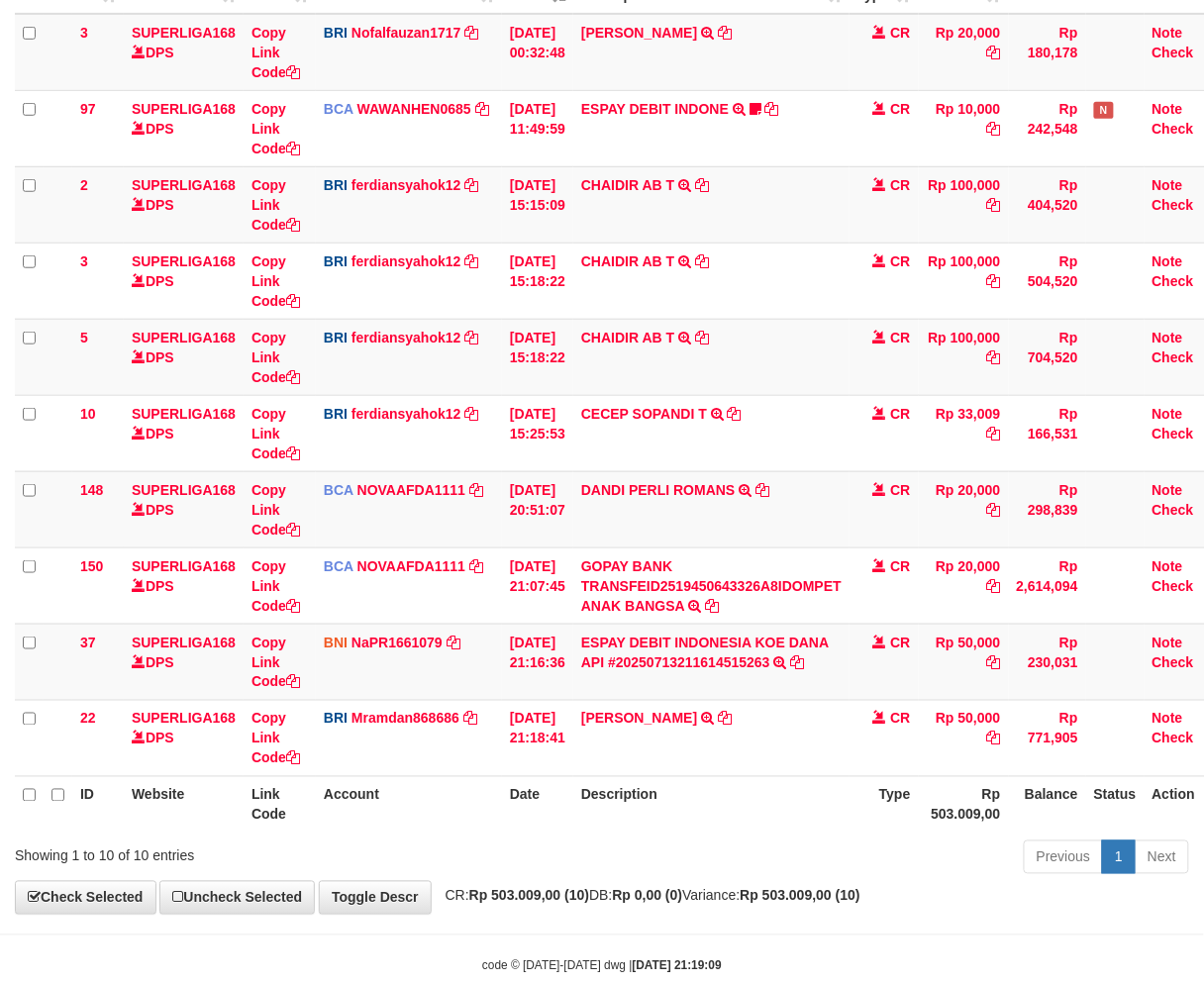 scroll, scrollTop: 274, scrollLeft: 0, axis: vertical 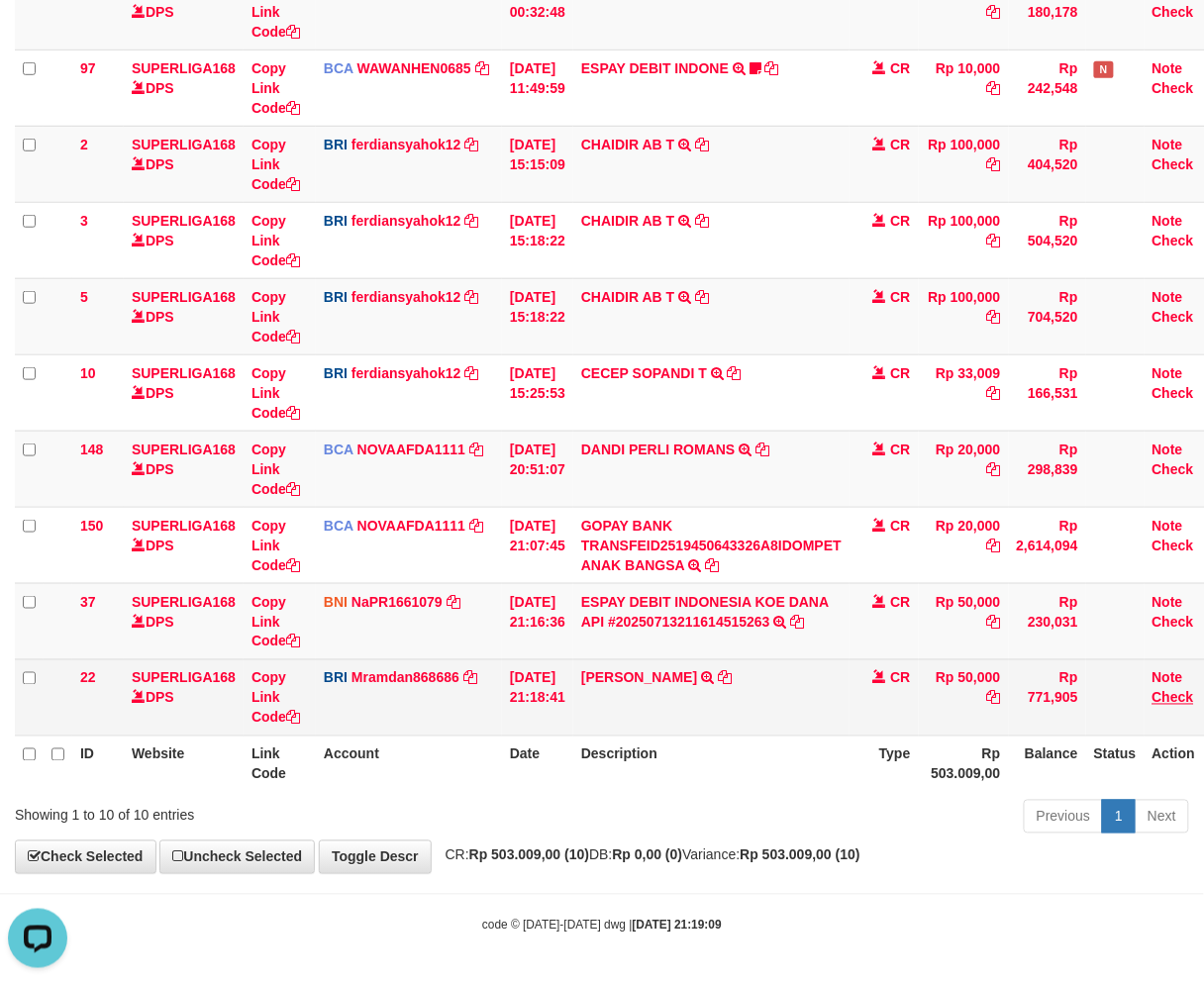 drag, startPoint x: 949, startPoint y: 775, endPoint x: 1202, endPoint y: 695, distance: 265.34694 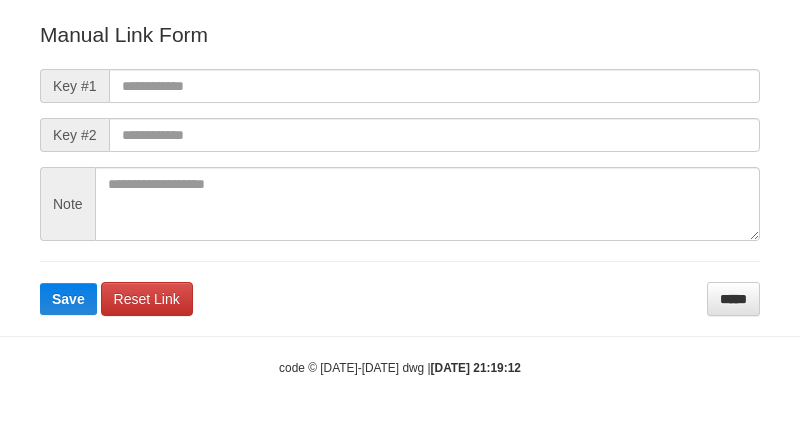 scroll, scrollTop: 222, scrollLeft: 0, axis: vertical 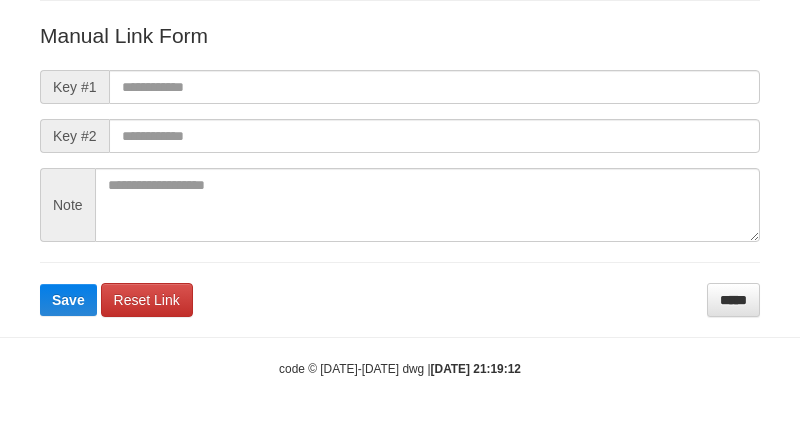 click on "Deposit Detail
Game/API
Trans ID
Date Trans.
User ID
Bank Acc. Name
Bank Acc. Number
Amount
SUPERLIGA168
843762333
[DATE] 21:17:20
AAAAMQRIKO1289
[GEOGRAPHIC_DATA]
[PERSON_NAME]
083895422408
Rp 50,000
Manual Link Form
Key #1
Key #2
Note
Save
Reset Link
*****
code © [DATE]-[DATE] dwg |  [DATE] 21:19:12
×
Memo Message
Belum Dibaca  34
Semua Pesan
Messages" at bounding box center (400, 103) 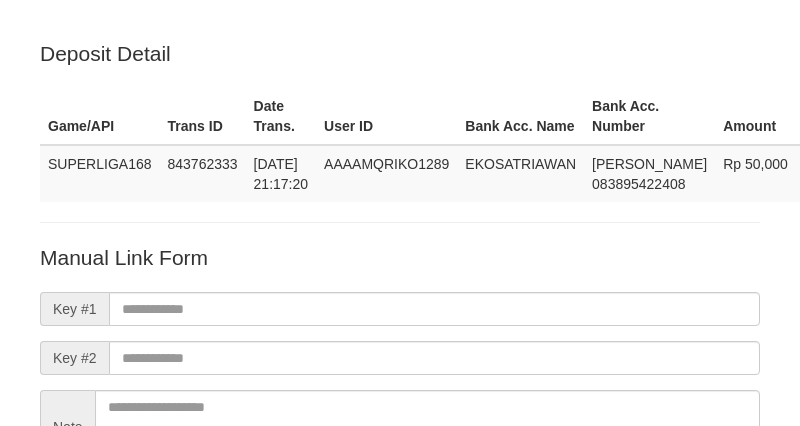 scroll, scrollTop: 222, scrollLeft: 0, axis: vertical 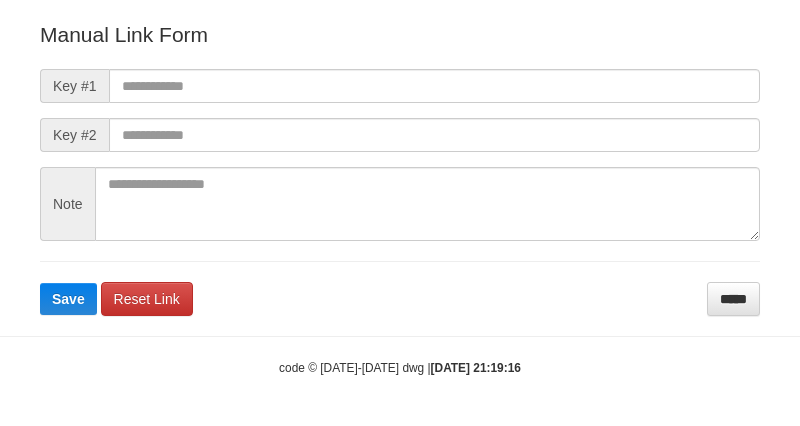 click on "Manual Link Form
Key #1
Key #2
Note
Save
Reset Link
*****" at bounding box center [400, 168] 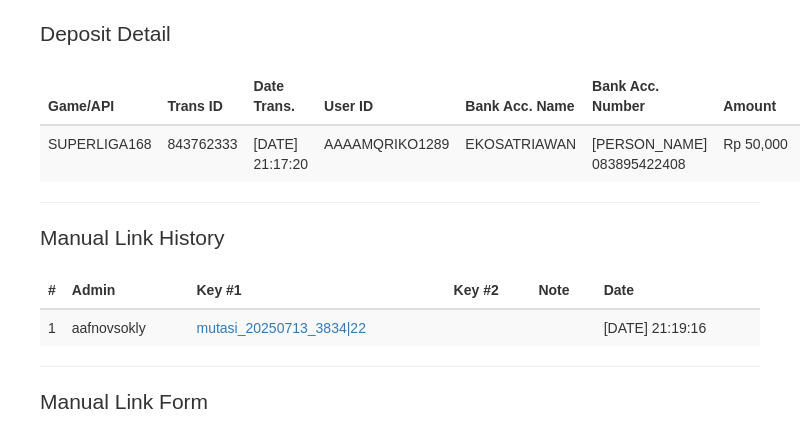 scroll, scrollTop: 0, scrollLeft: 0, axis: both 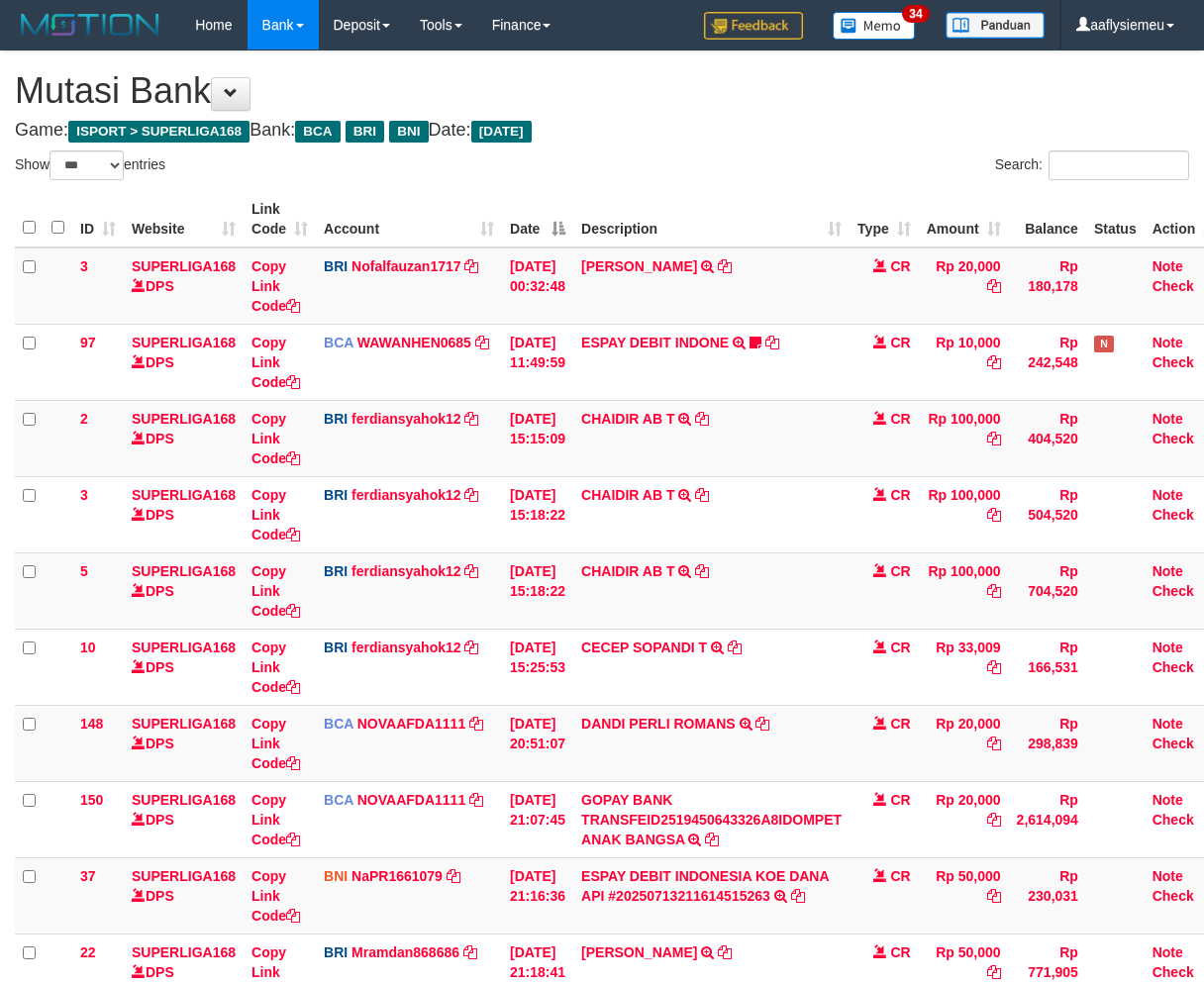 select on "***" 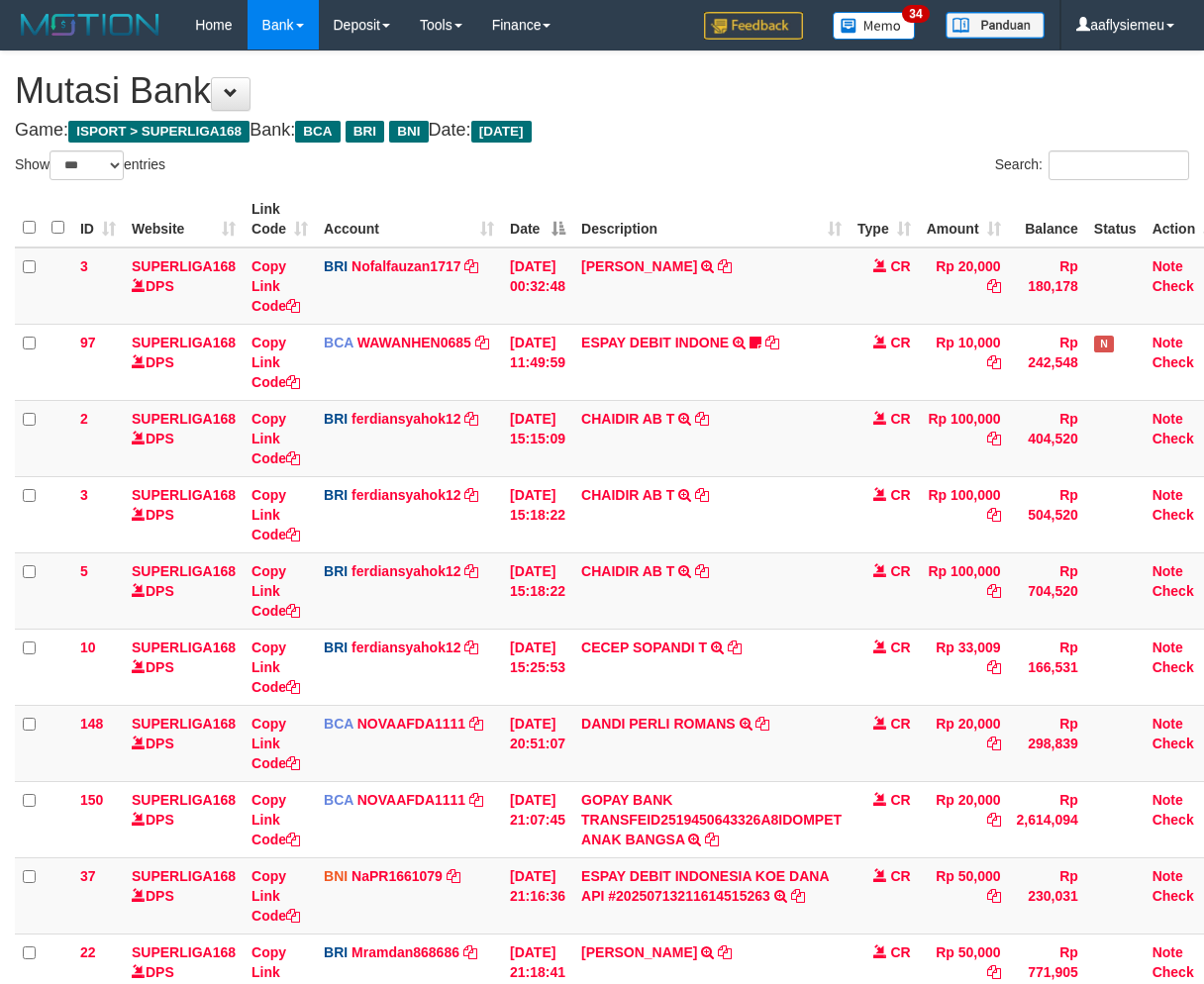 scroll, scrollTop: 234, scrollLeft: 0, axis: vertical 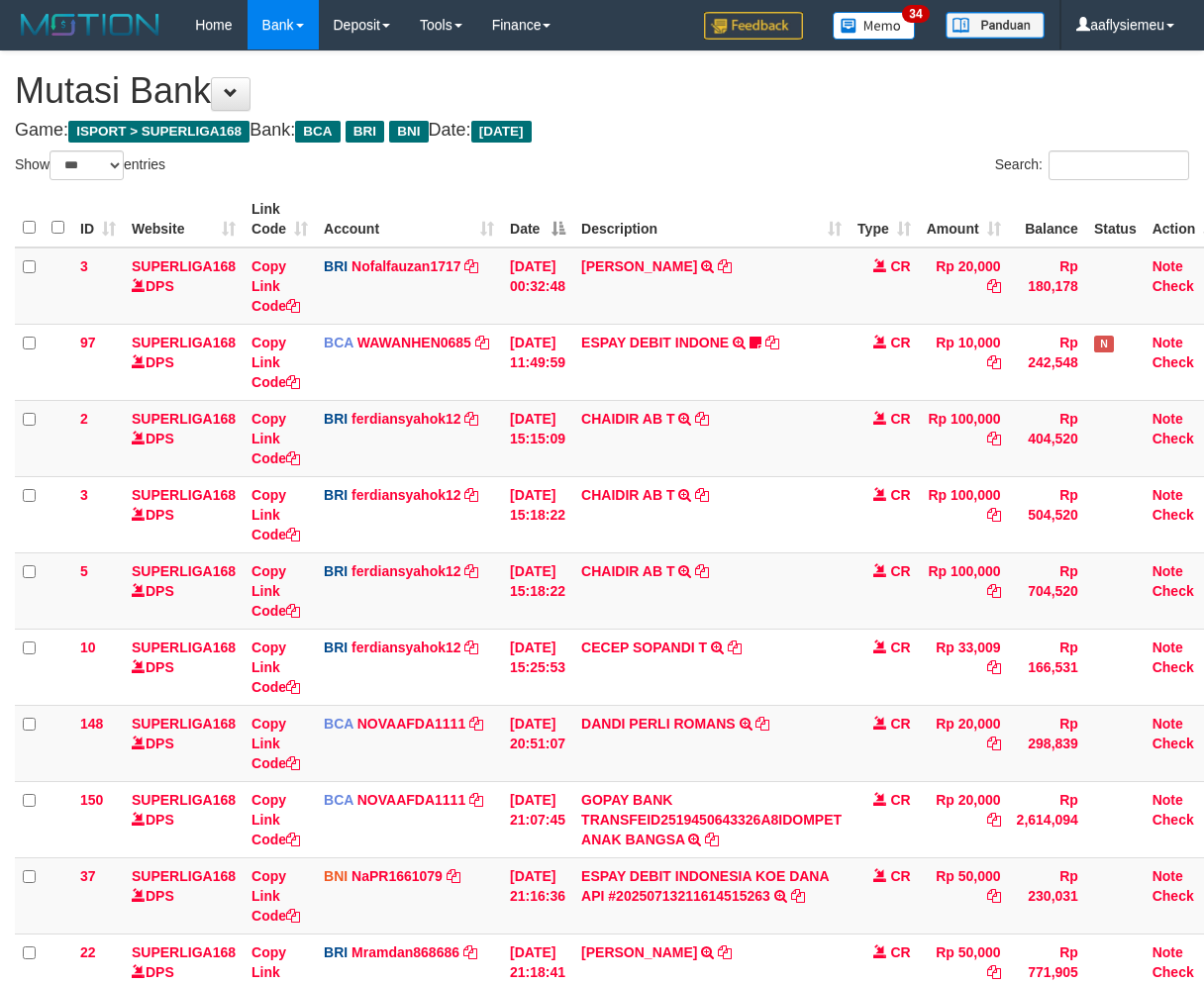 select on "***" 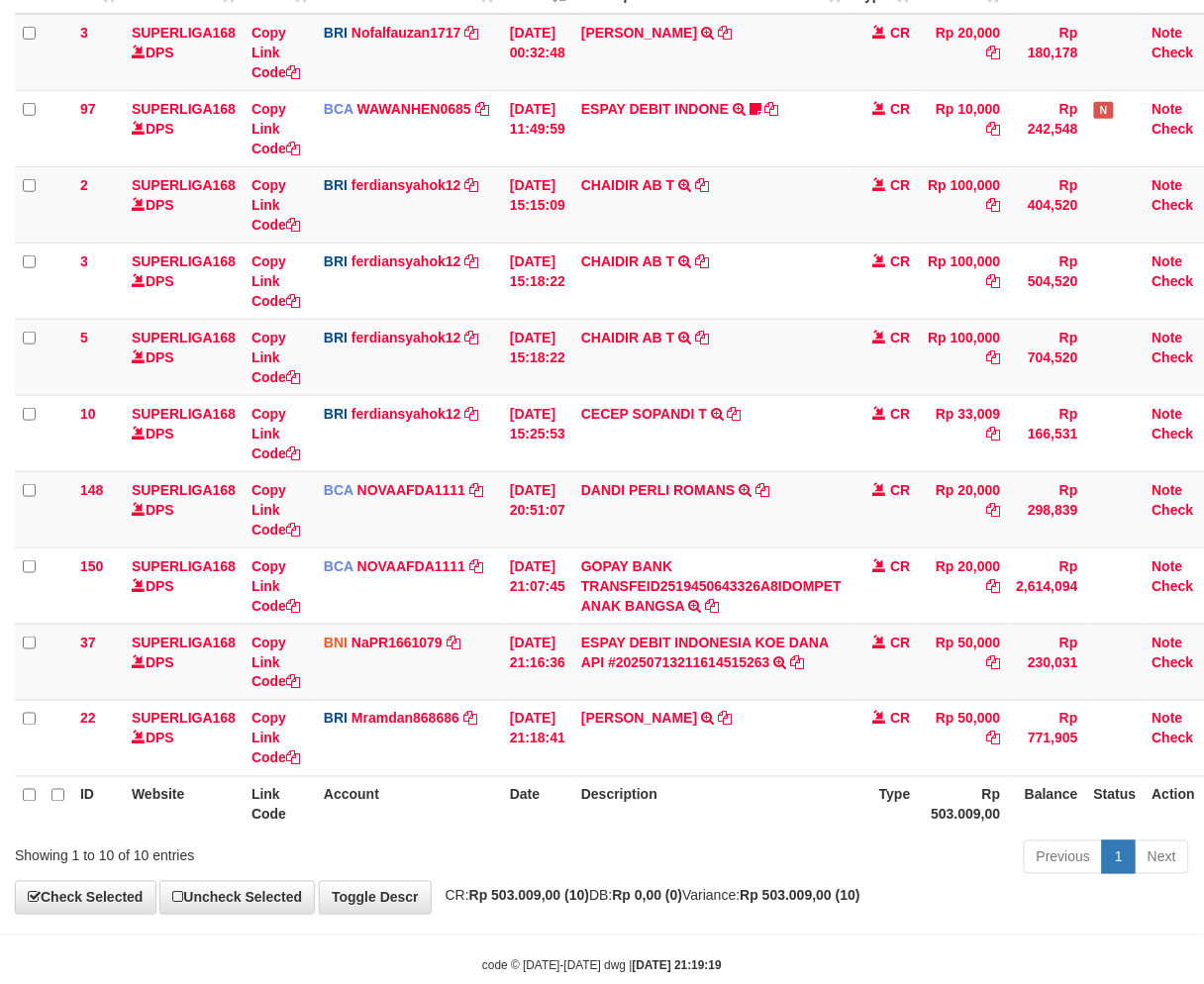 scroll, scrollTop: 274, scrollLeft: 0, axis: vertical 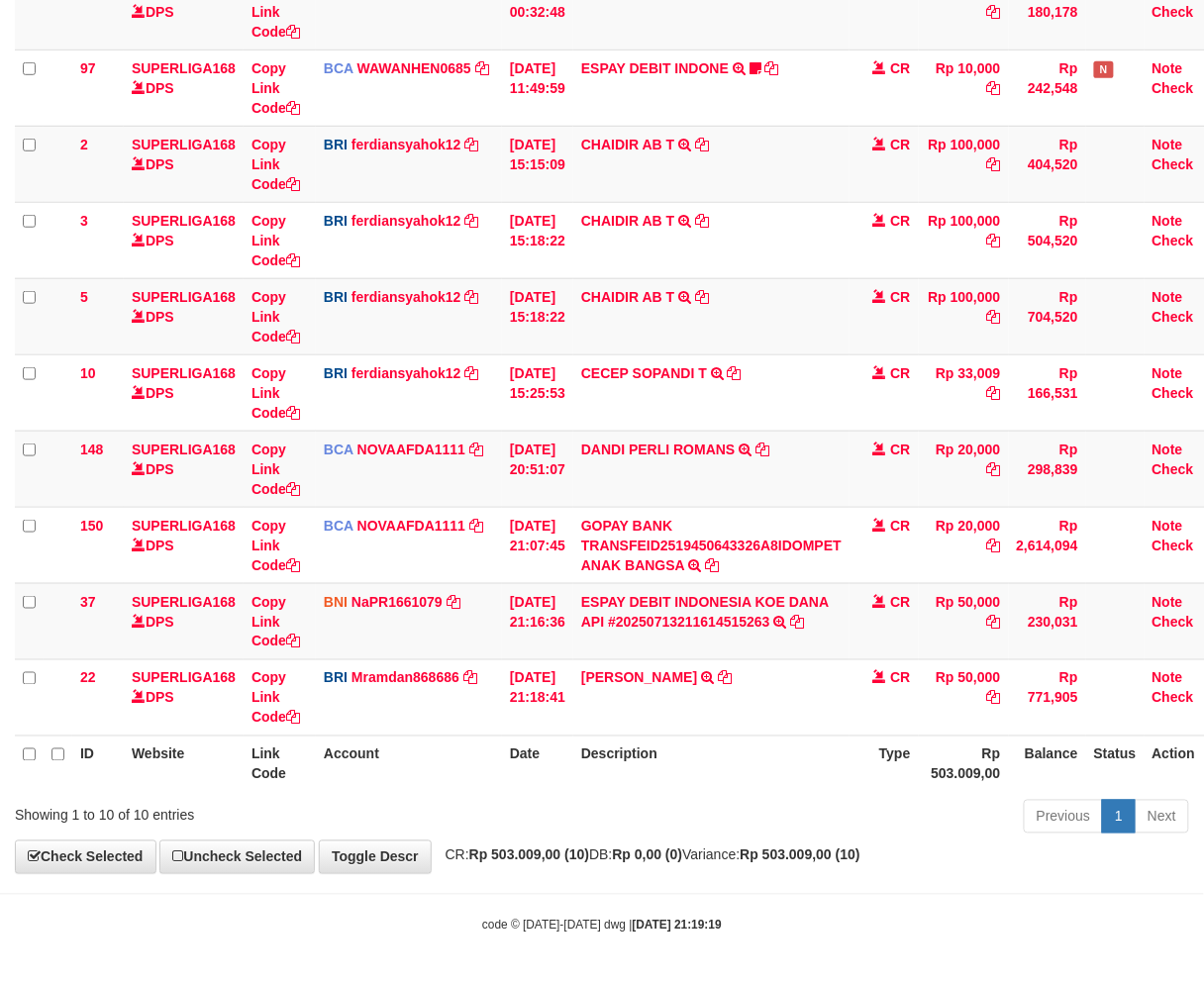 drag, startPoint x: 943, startPoint y: 815, endPoint x: 954, endPoint y: 810, distance: 12 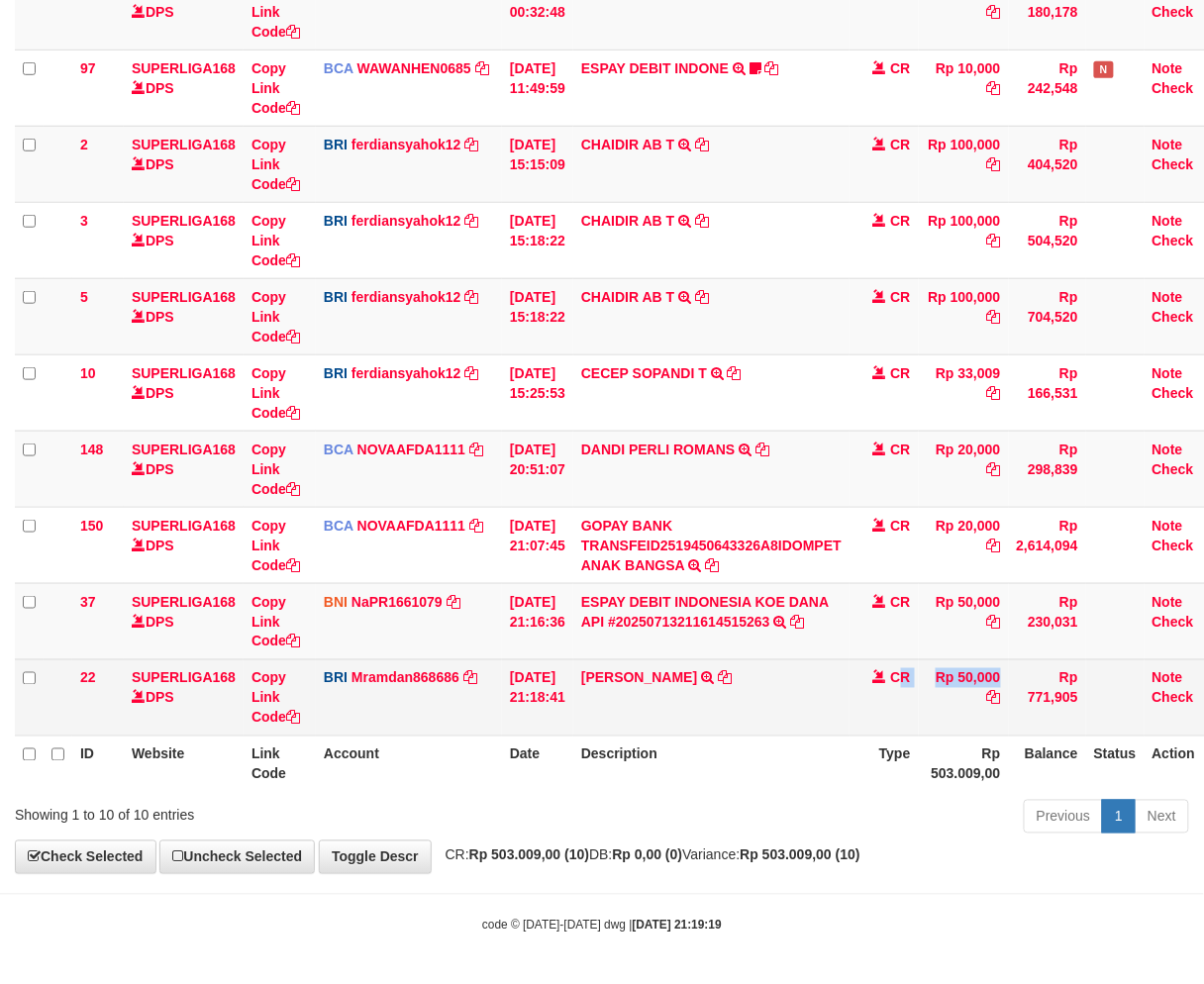 drag, startPoint x: 913, startPoint y: 720, endPoint x: 1212, endPoint y: 728, distance: 299.107 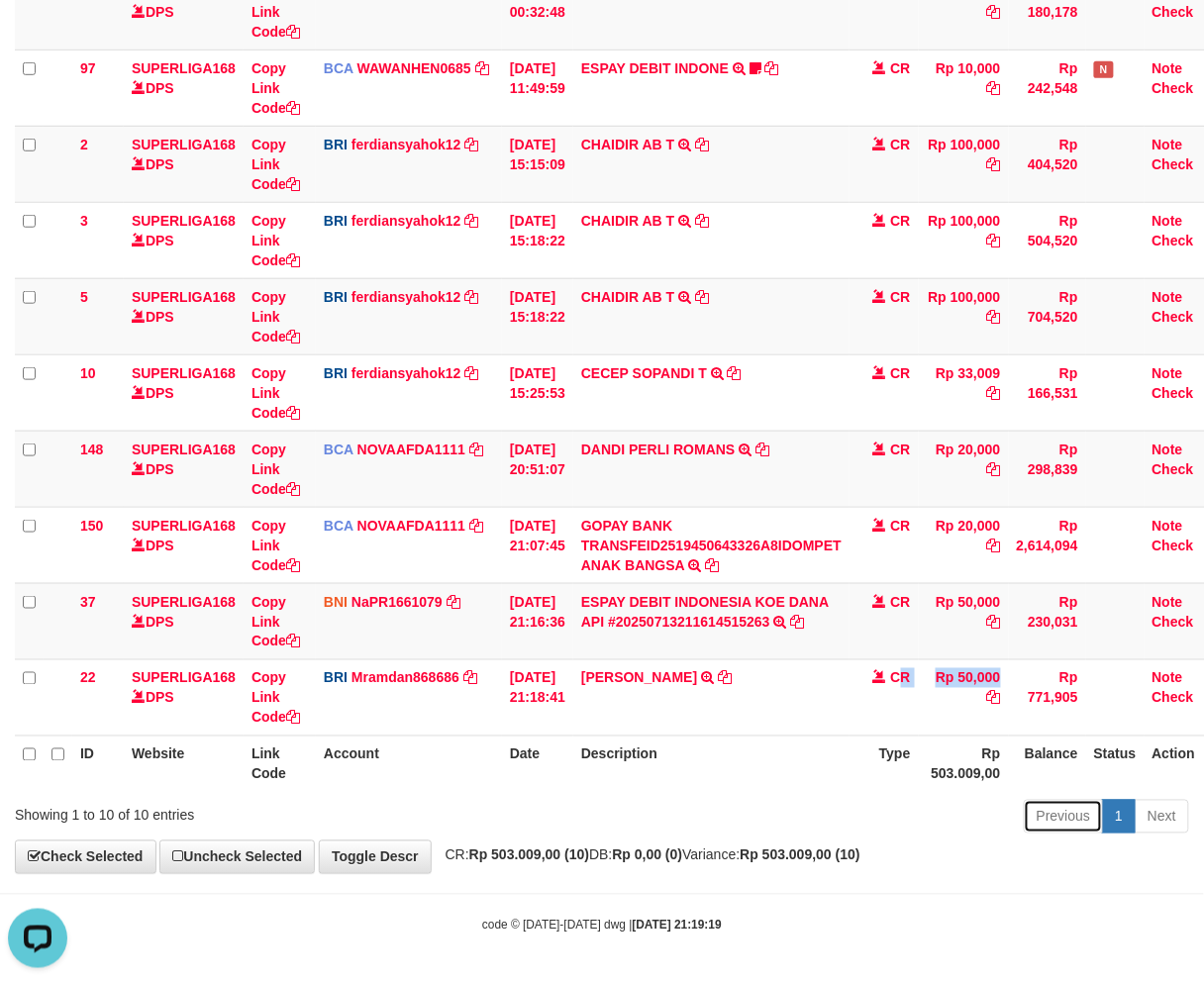scroll, scrollTop: 0, scrollLeft: 0, axis: both 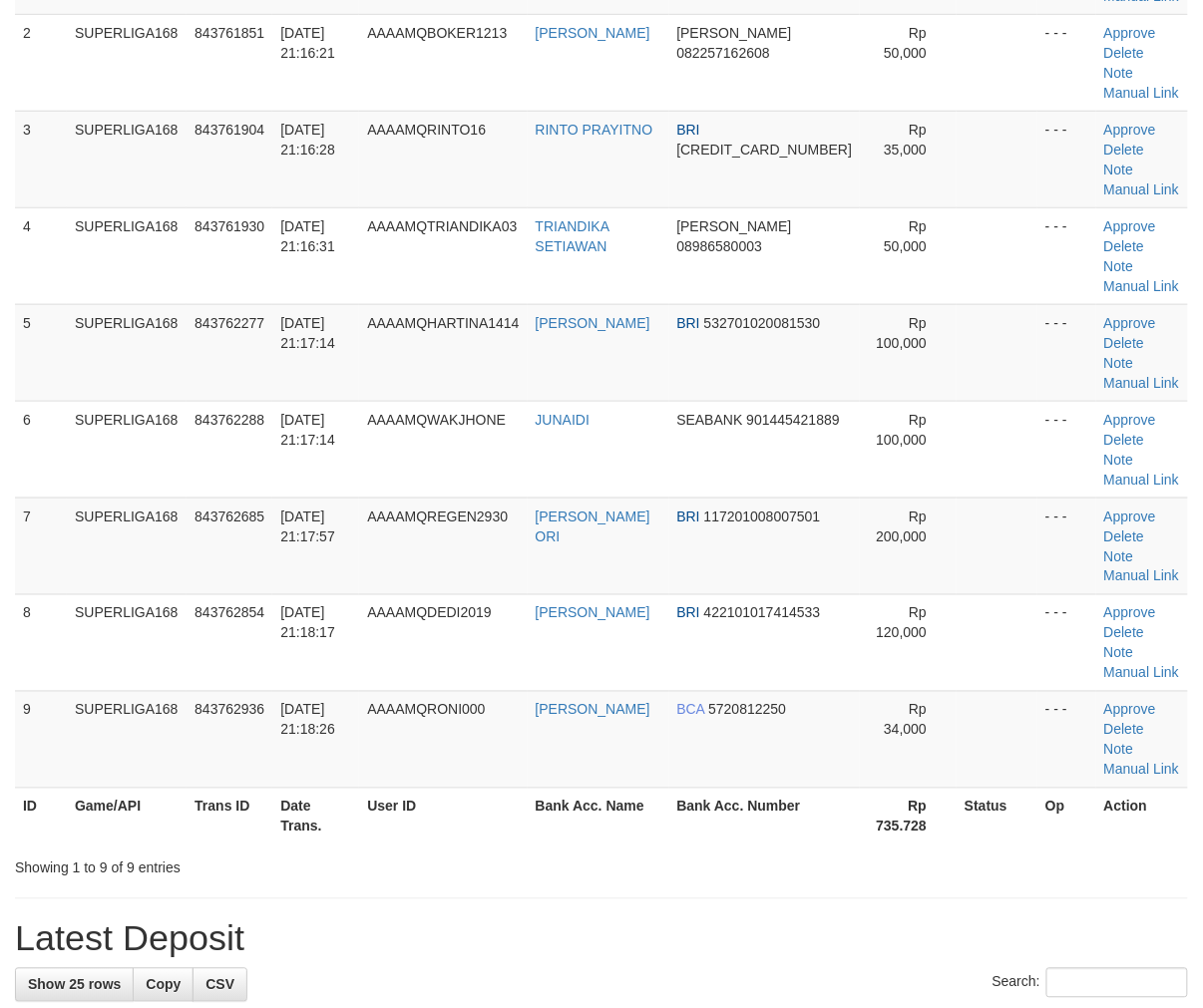 drag, startPoint x: 276, startPoint y: 605, endPoint x: 212, endPoint y: 625, distance: 67.052218 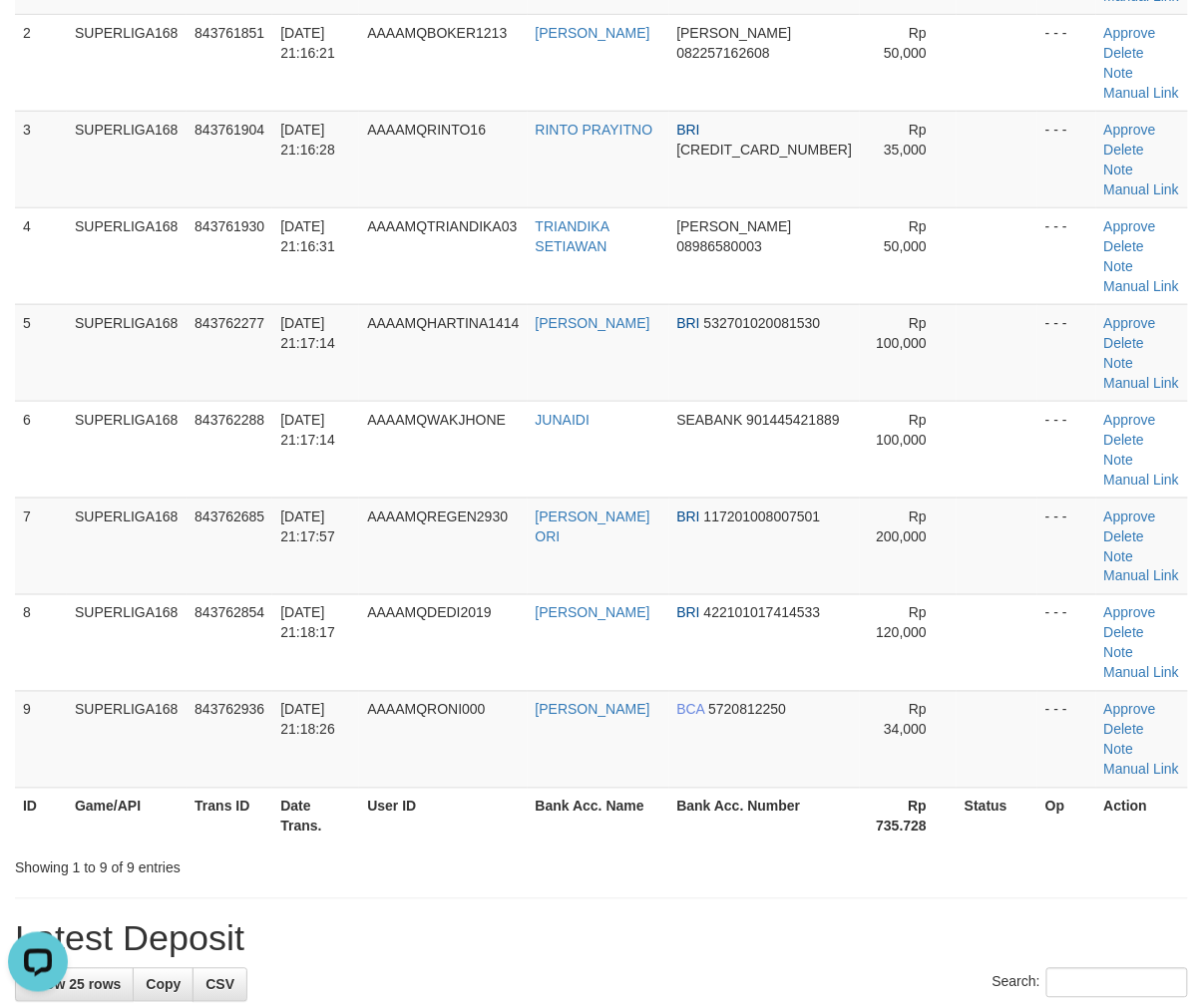 scroll, scrollTop: 0, scrollLeft: 0, axis: both 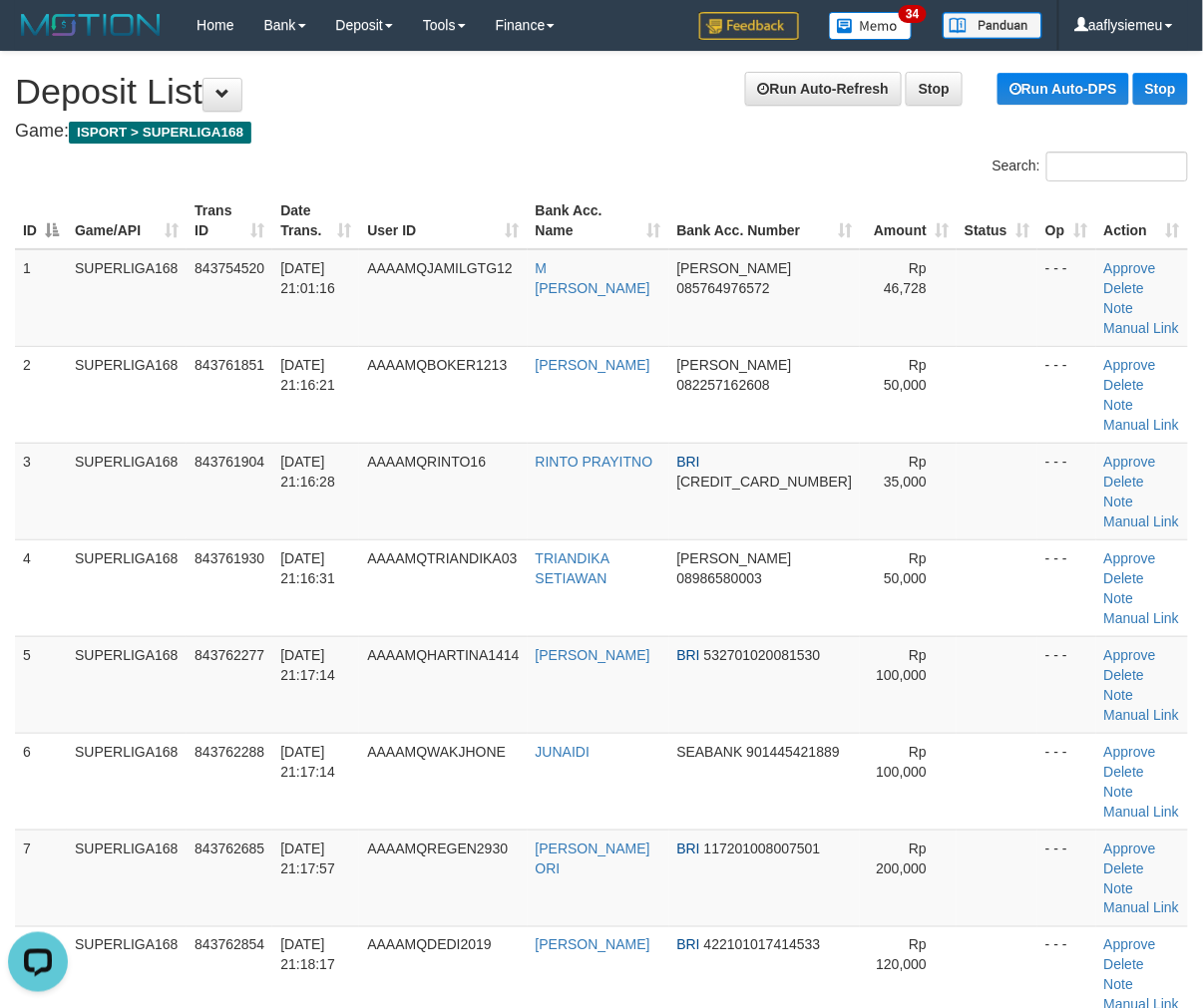 drag, startPoint x: 297, startPoint y: 583, endPoint x: 4, endPoint y: 683, distance: 309.5949 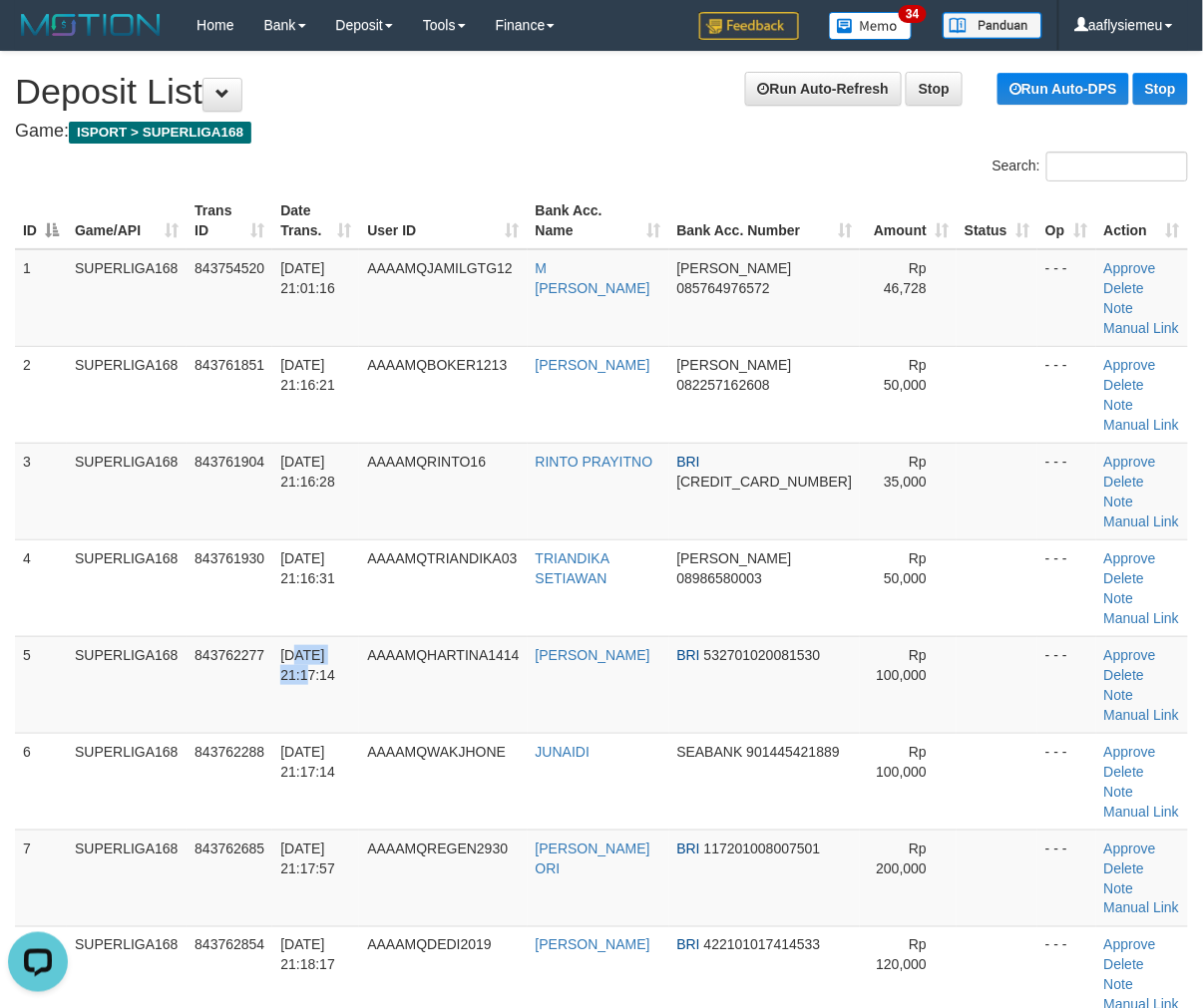 click on "5" at bounding box center [41, 684] 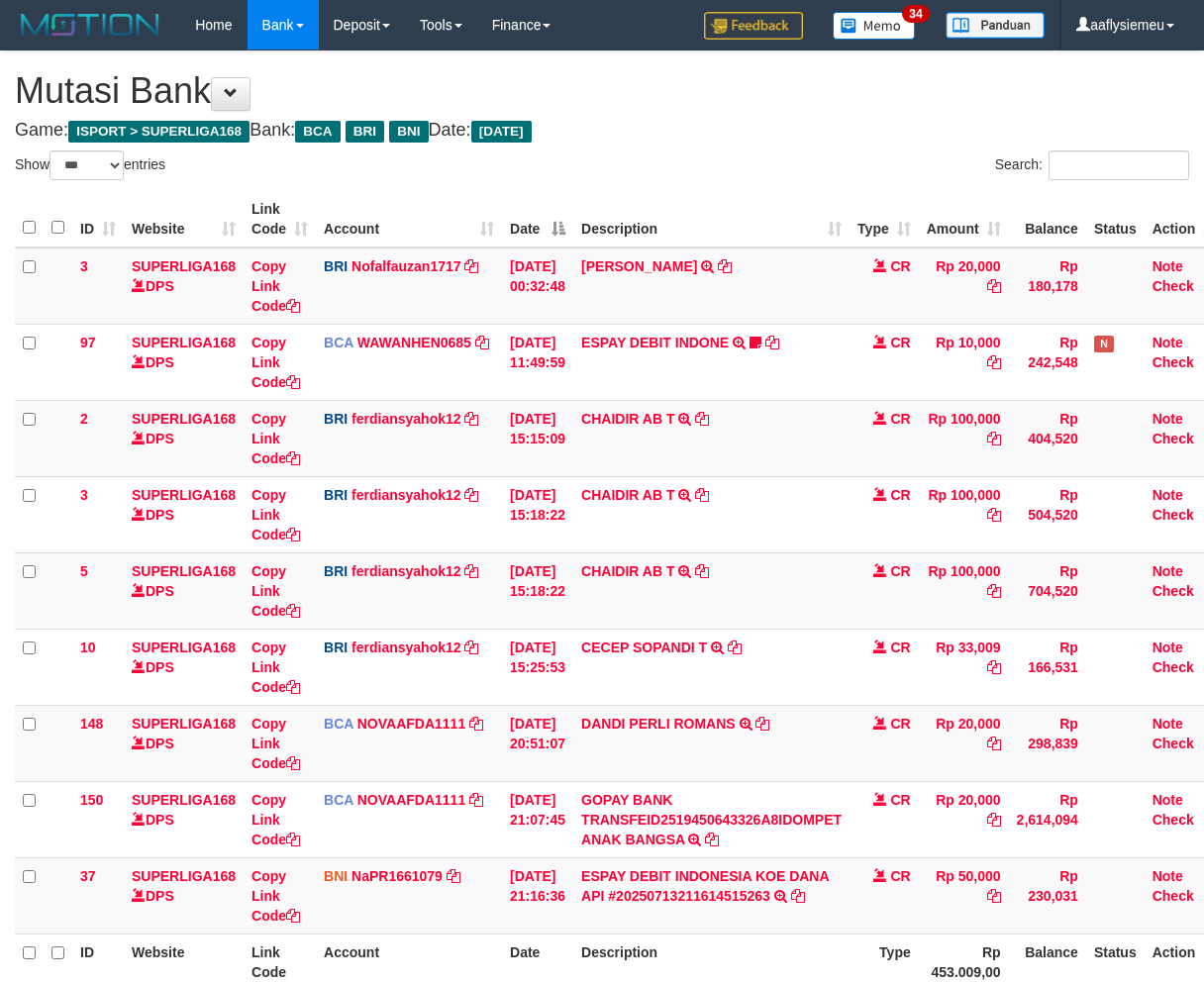 select on "***" 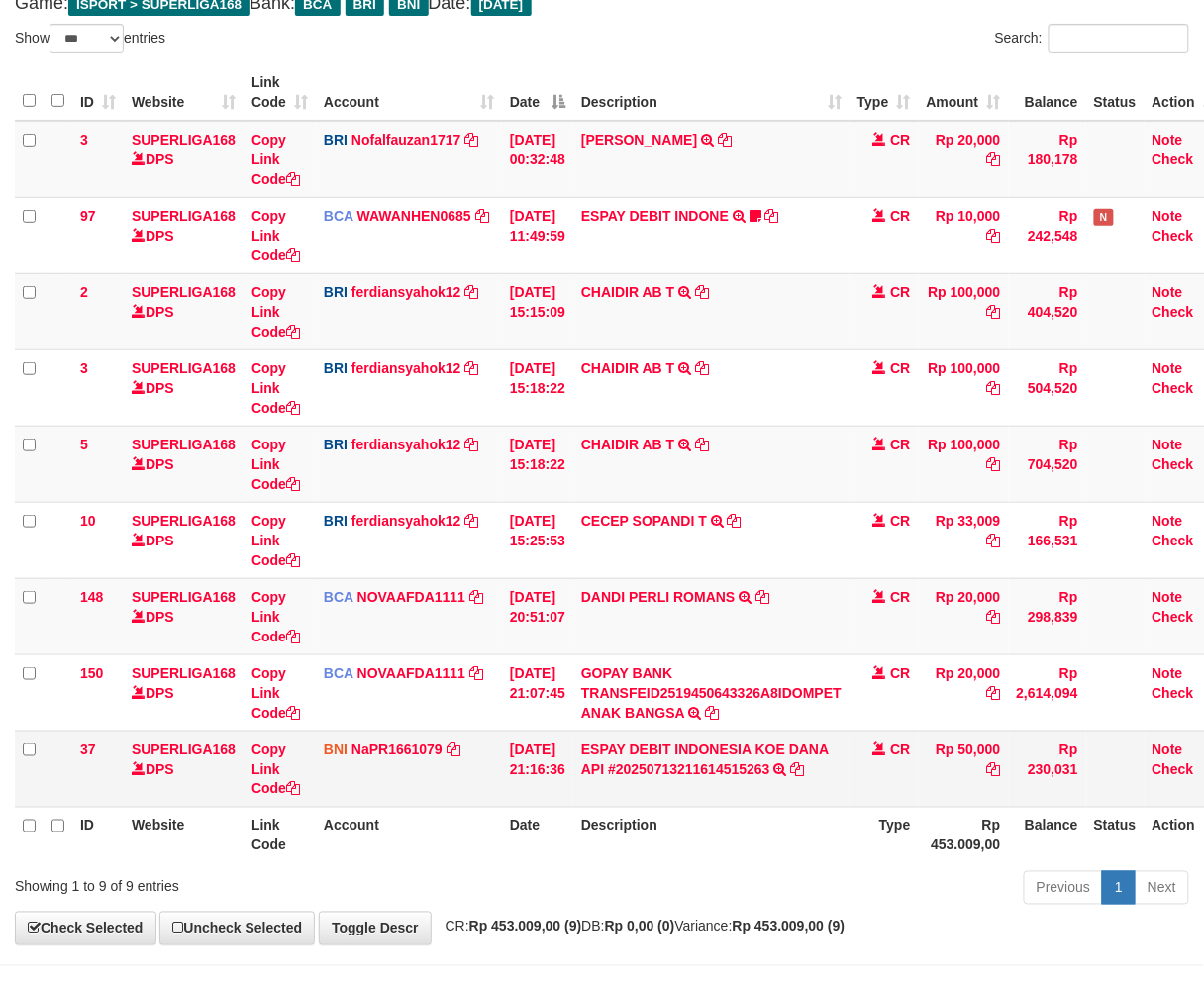 click on "ESPAY DEBIT INDONESIA KOE DANA API #20250713211614515263         TRANSFER DARI ESPAY DEBIT INDONESIA KOE DANA API #20250713211614515263" at bounding box center (711, 768) 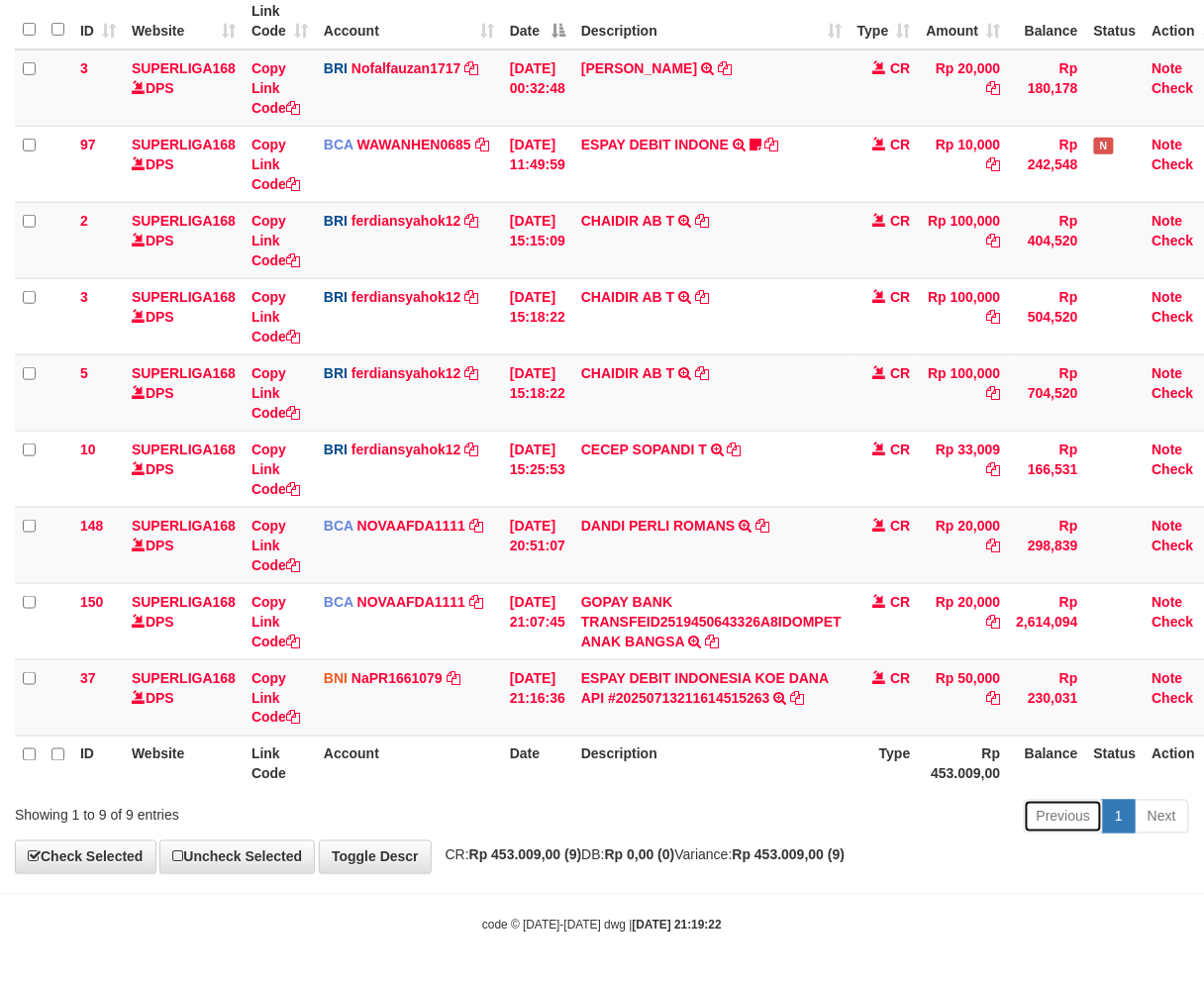 click on "Previous" at bounding box center (1063, 817) 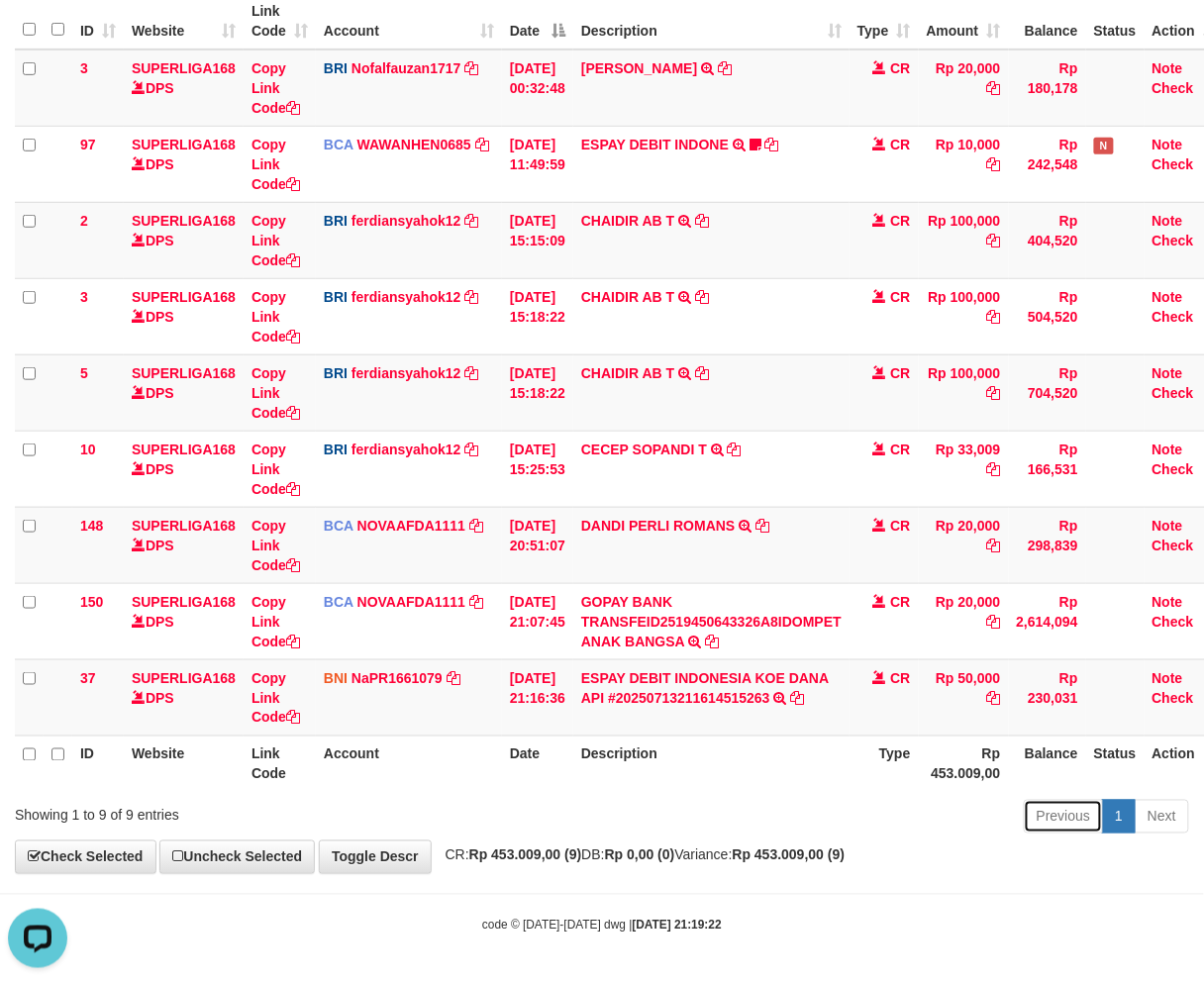 scroll, scrollTop: 0, scrollLeft: 0, axis: both 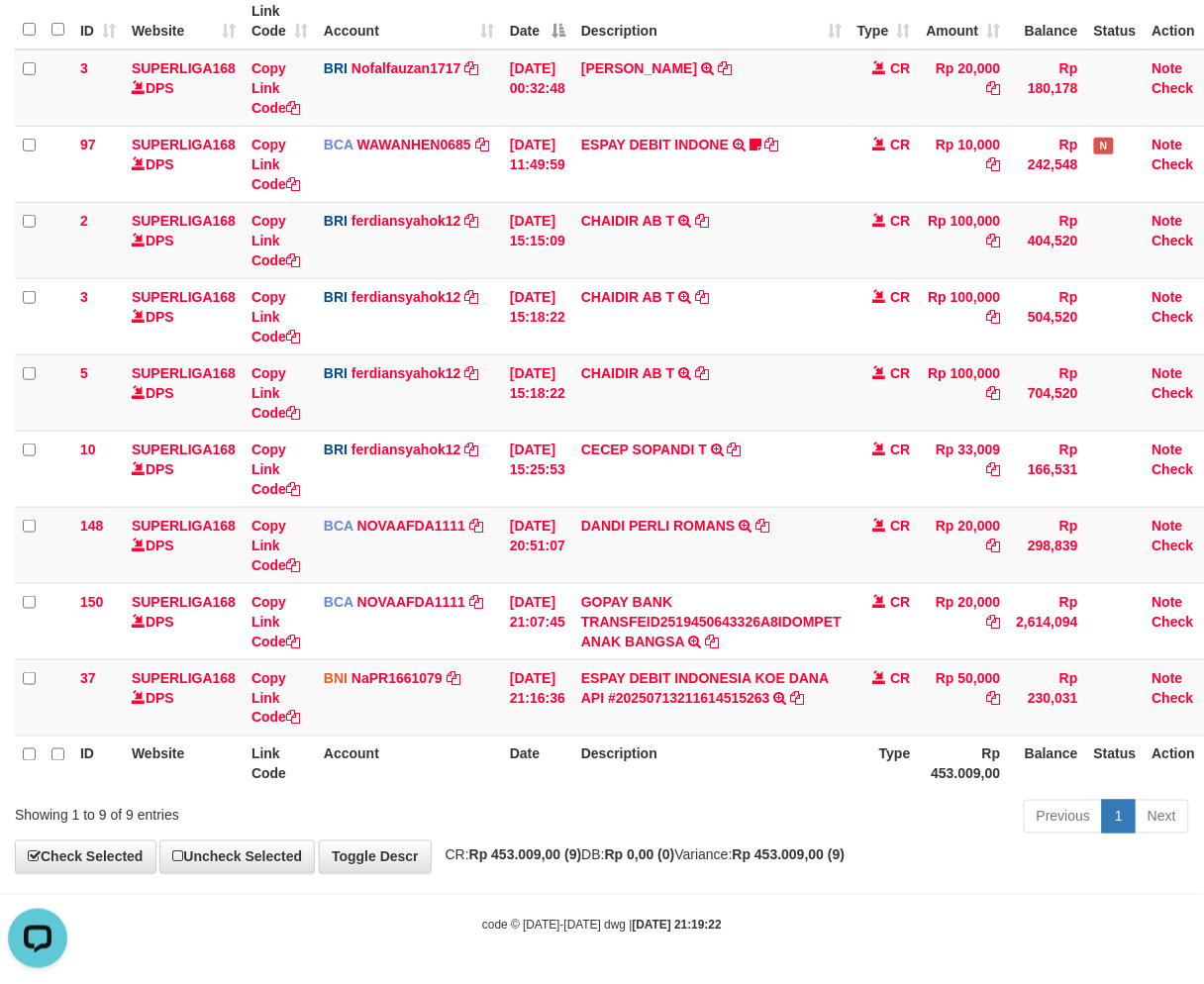 drag, startPoint x: 789, startPoint y: 764, endPoint x: 1212, endPoint y: 713, distance: 426.06338 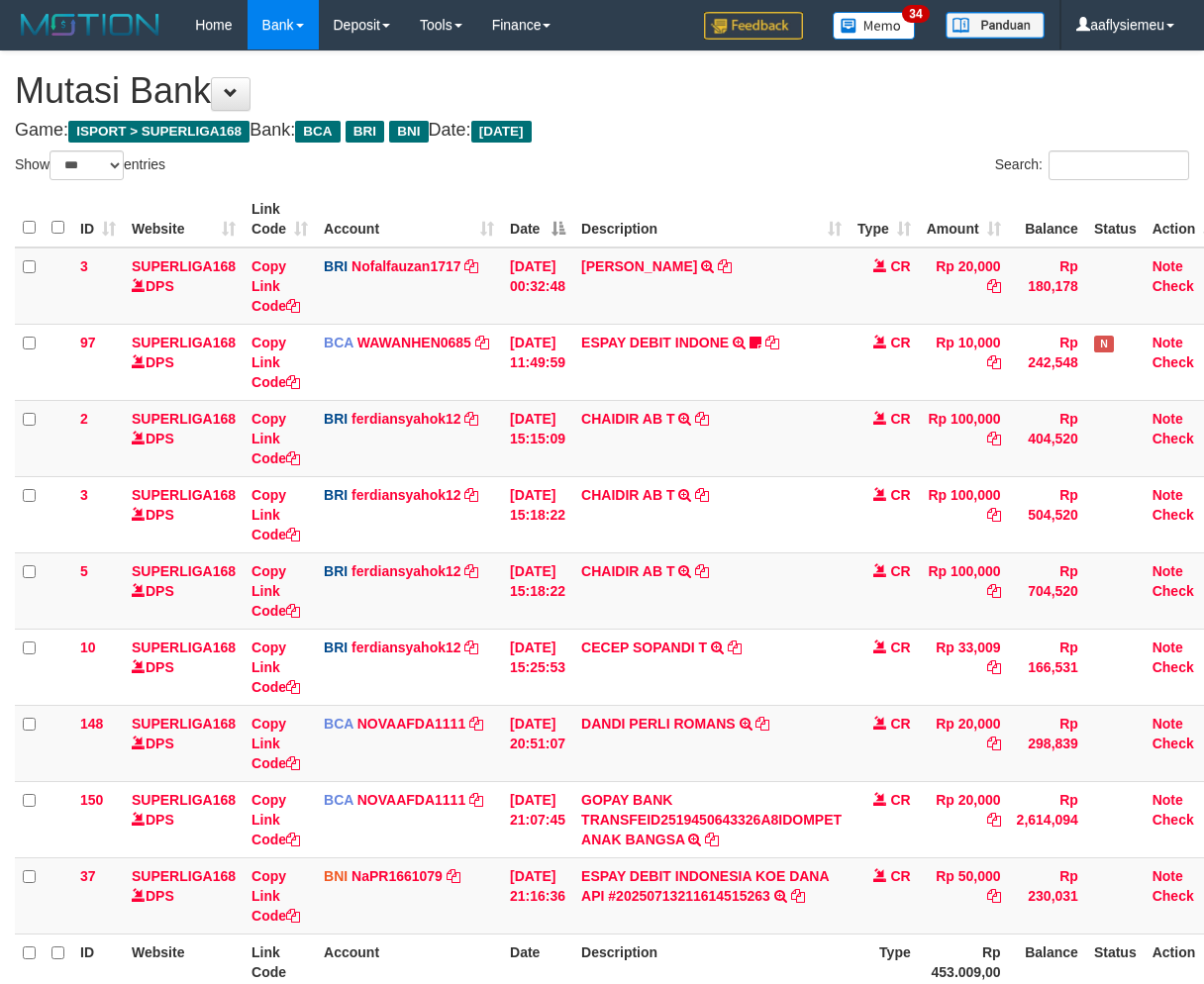select on "***" 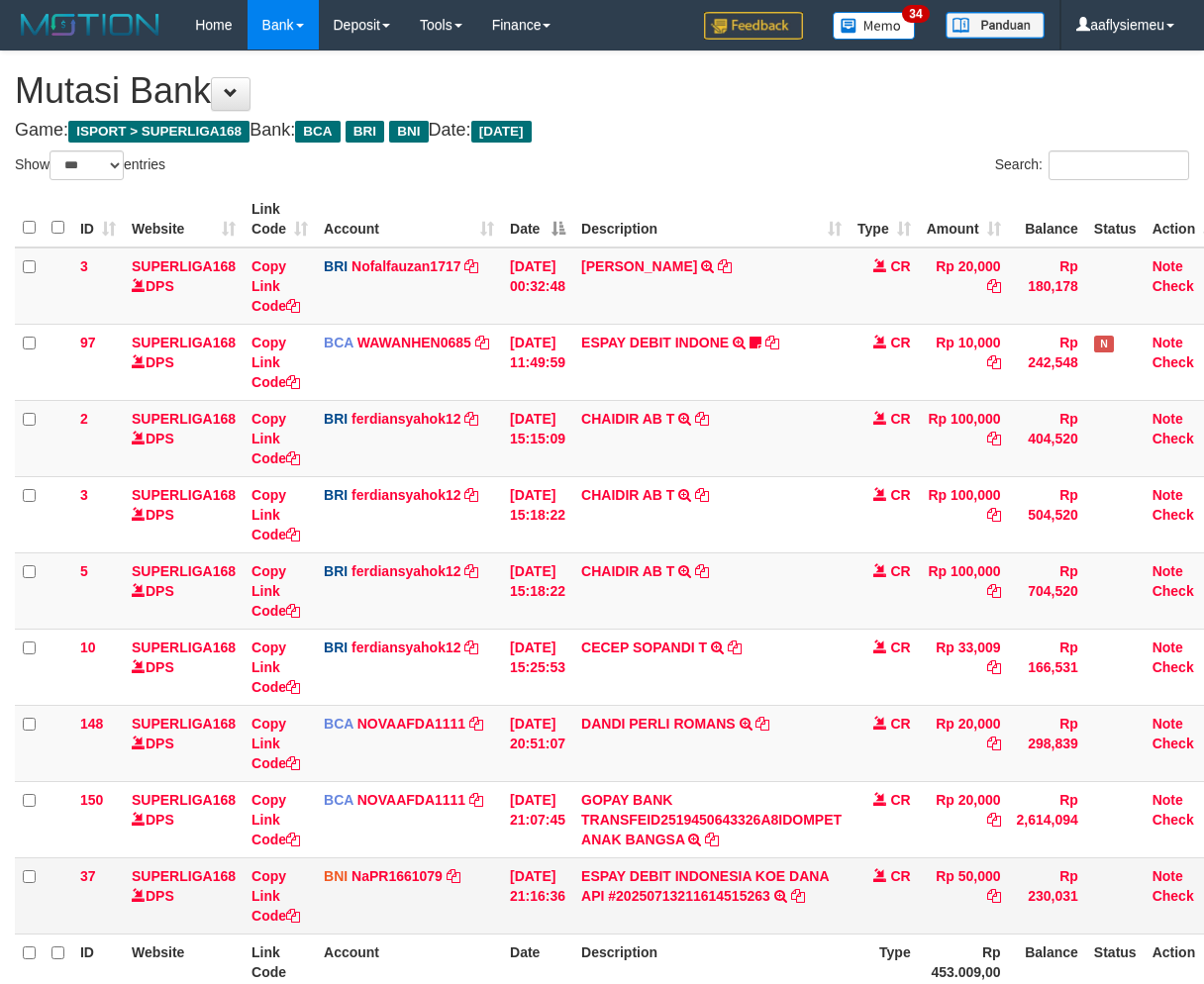 scroll, scrollTop: 50, scrollLeft: 0, axis: vertical 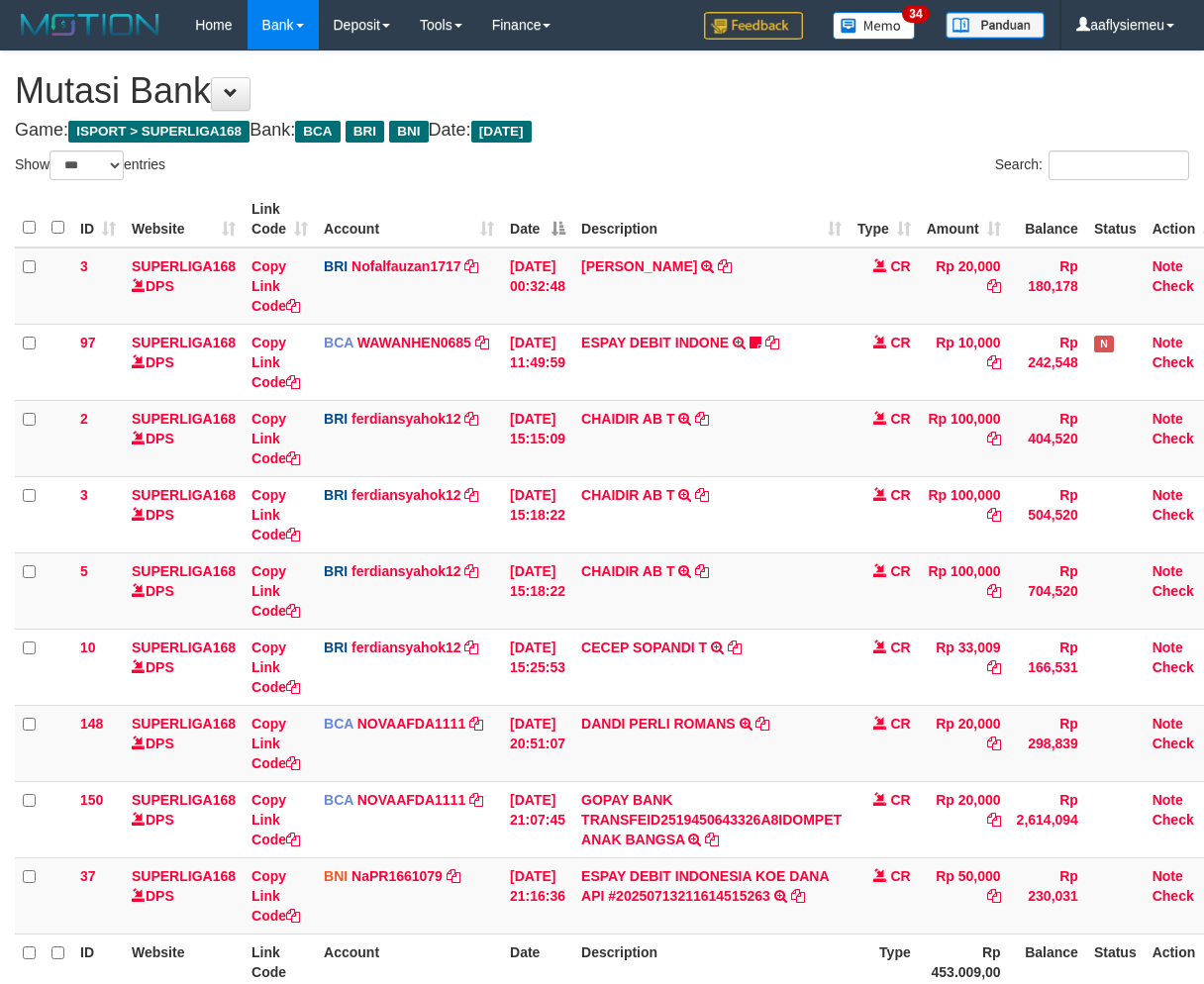 select on "***" 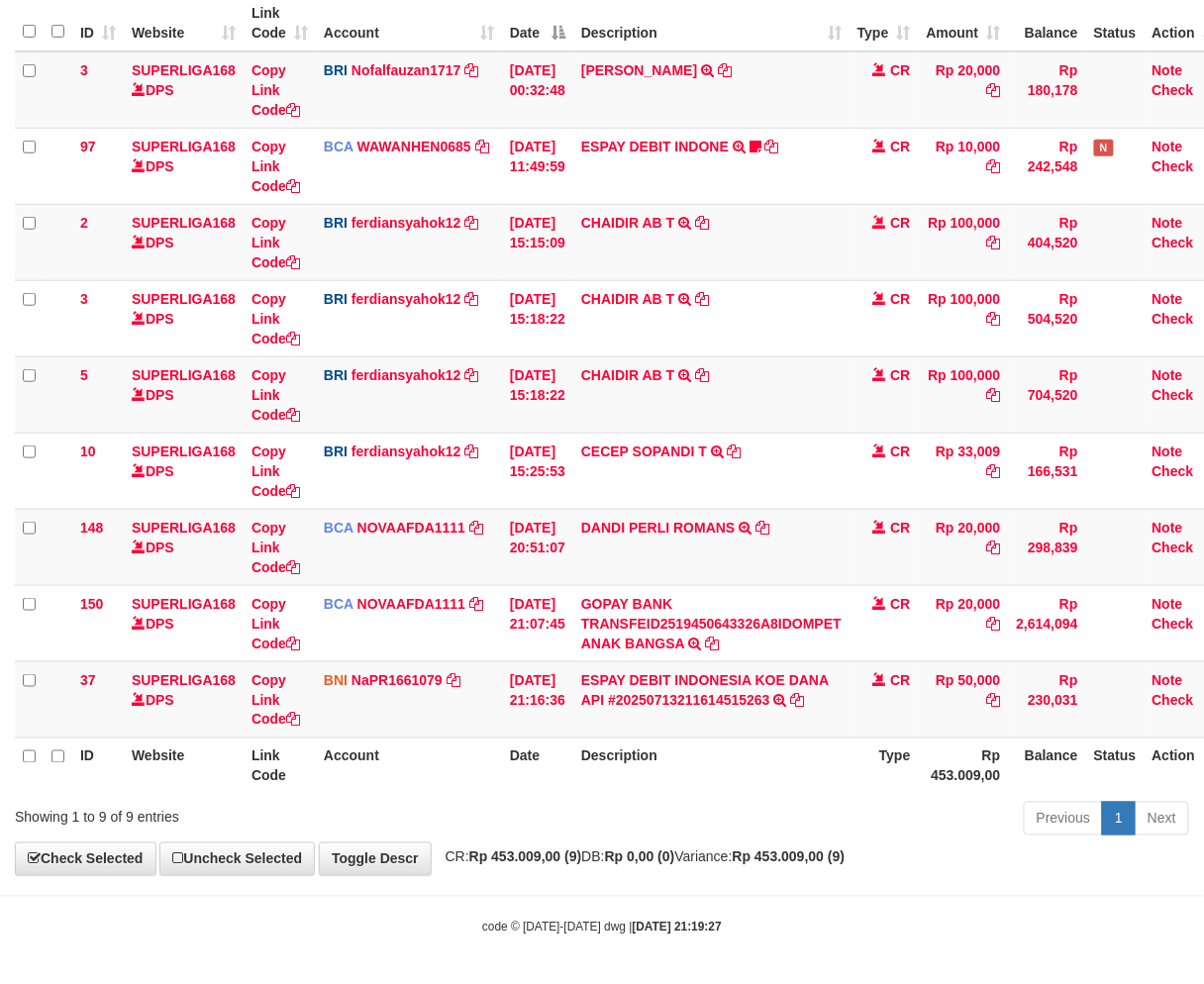 drag, startPoint x: 676, startPoint y: 871, endPoint x: 978, endPoint y: 807, distance: 308.70698 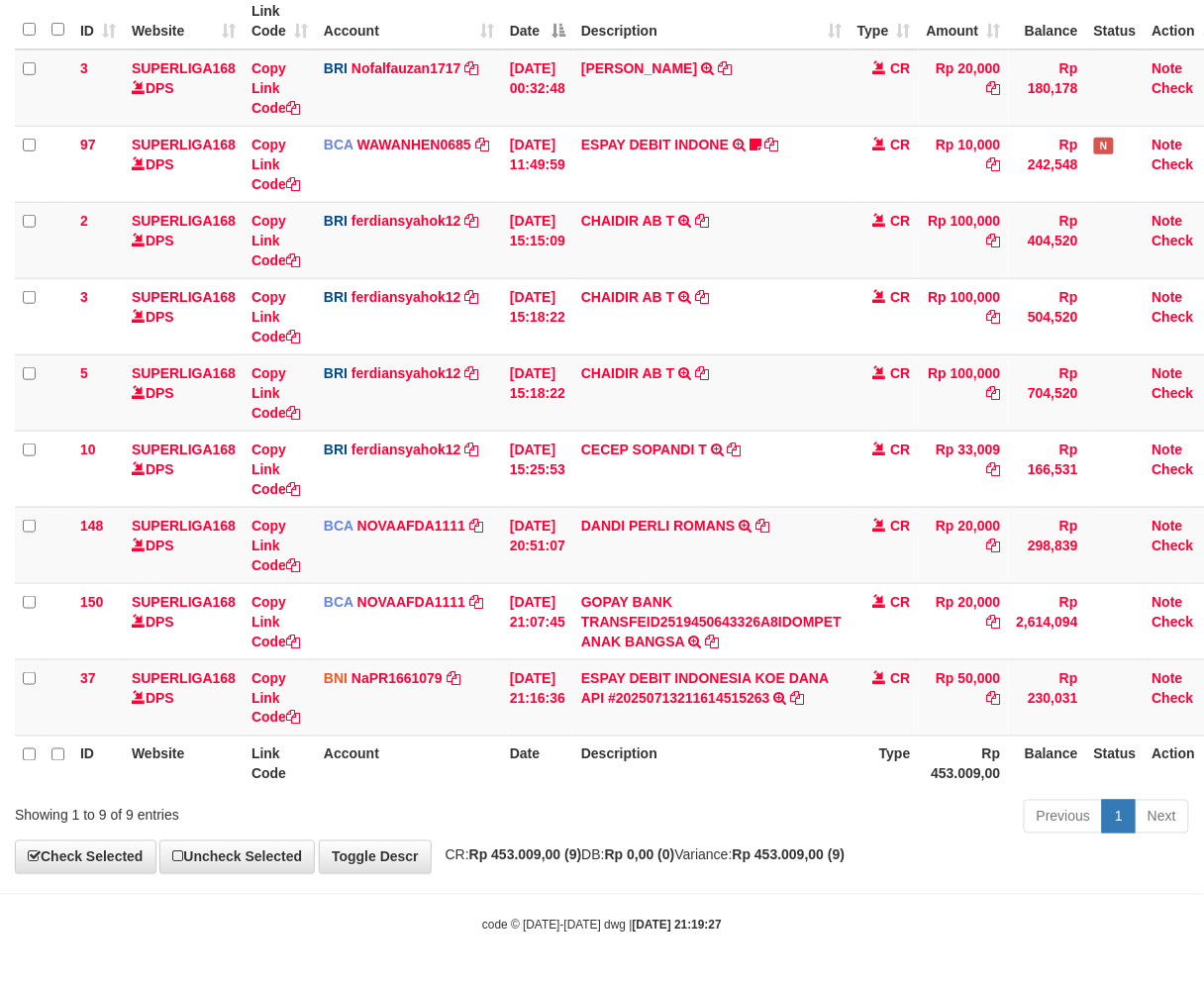 click on "Previous 1 Next" at bounding box center (853, 819) 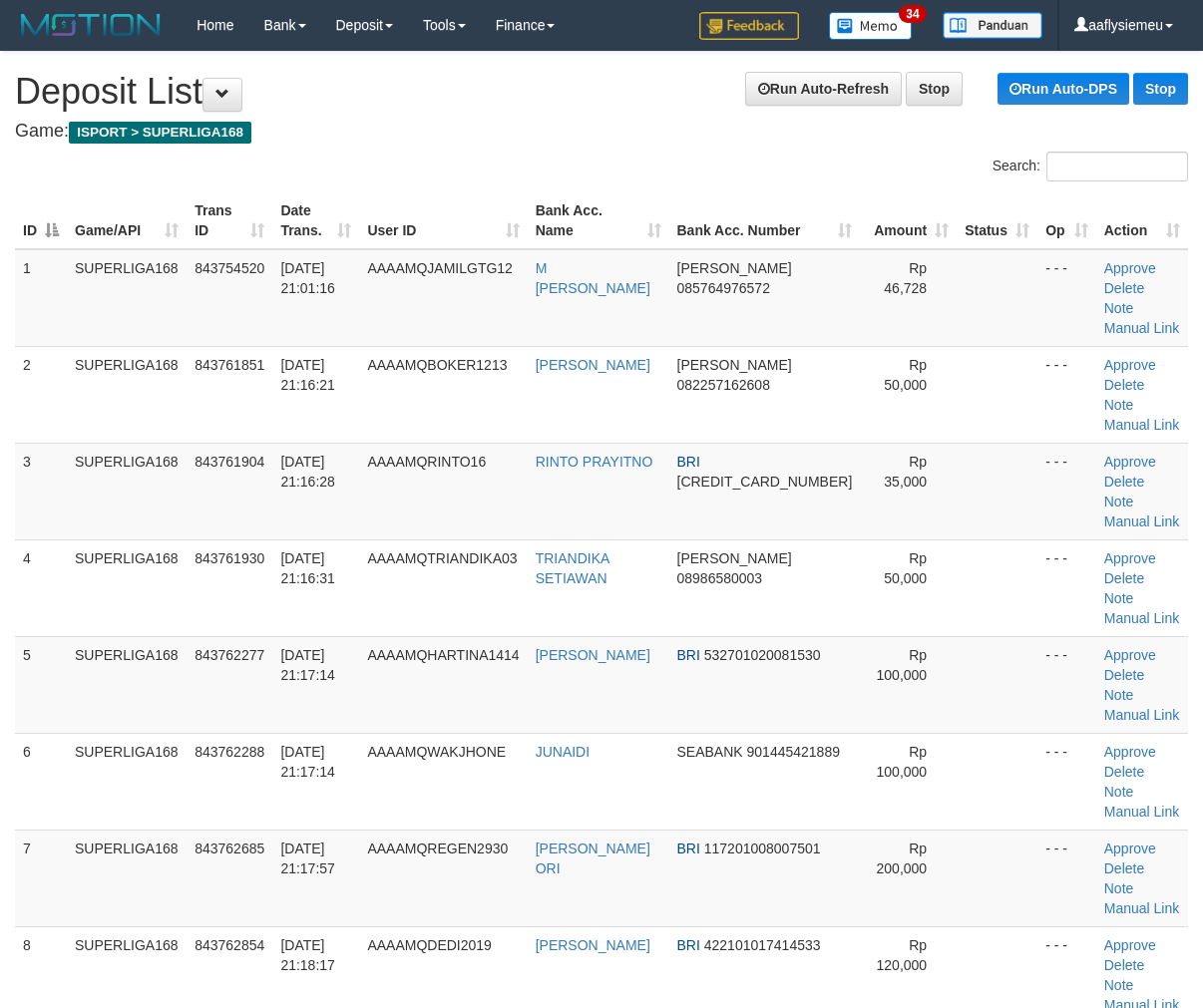 scroll, scrollTop: 0, scrollLeft: 0, axis: both 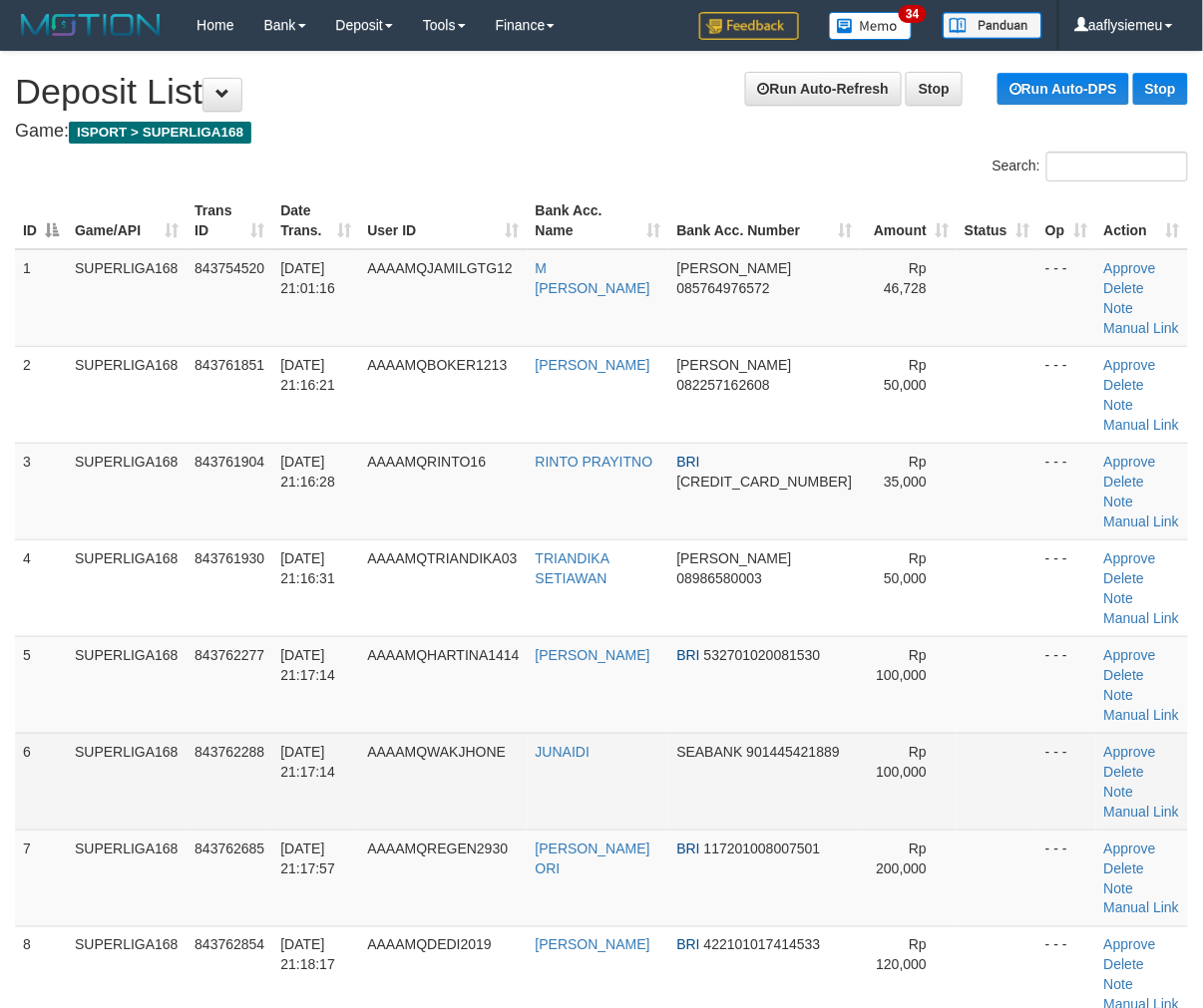 drag, startPoint x: 192, startPoint y: 665, endPoint x: 116, endPoint y: 701, distance: 84.095184 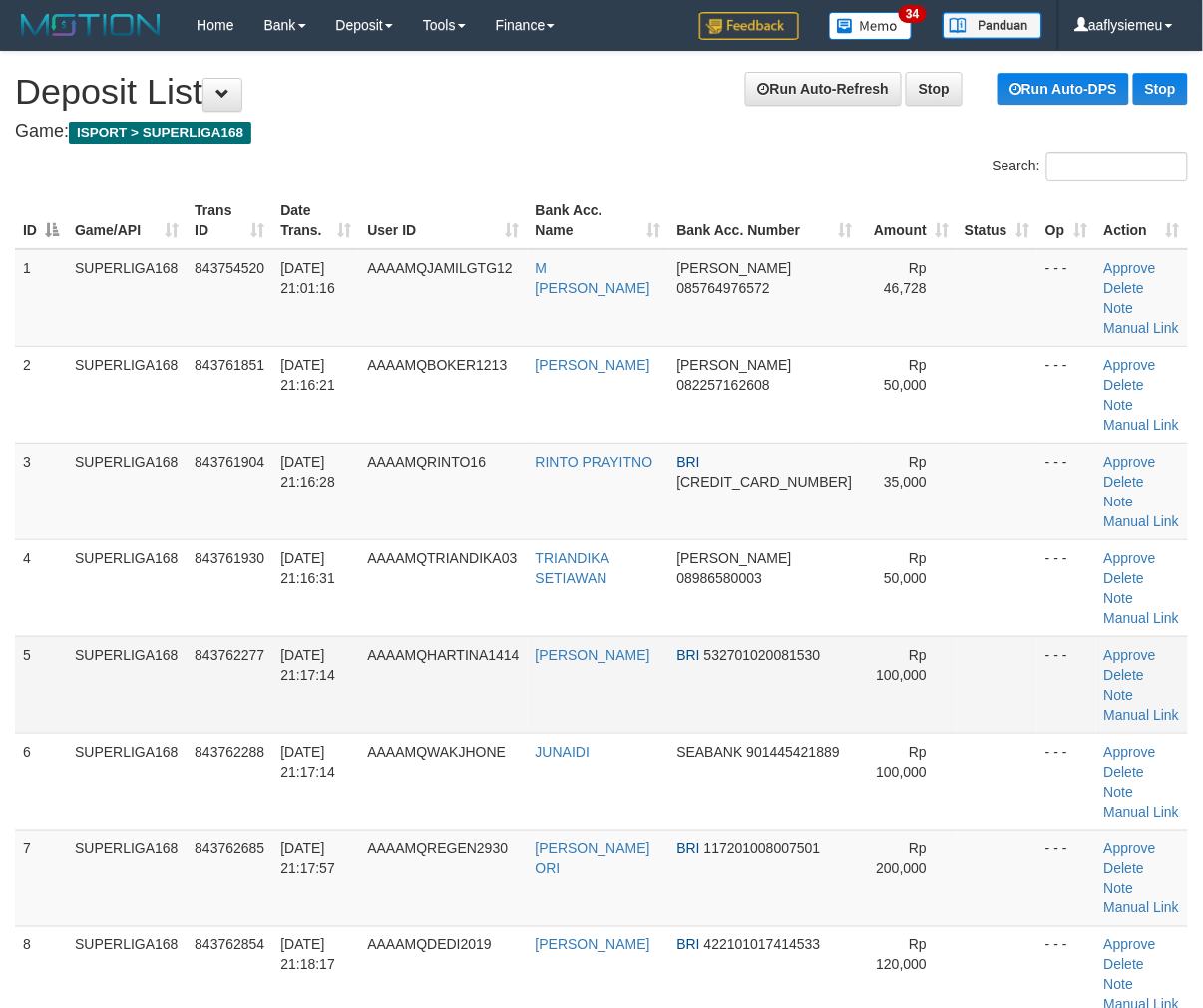 click on "843762277" at bounding box center [229, 655] 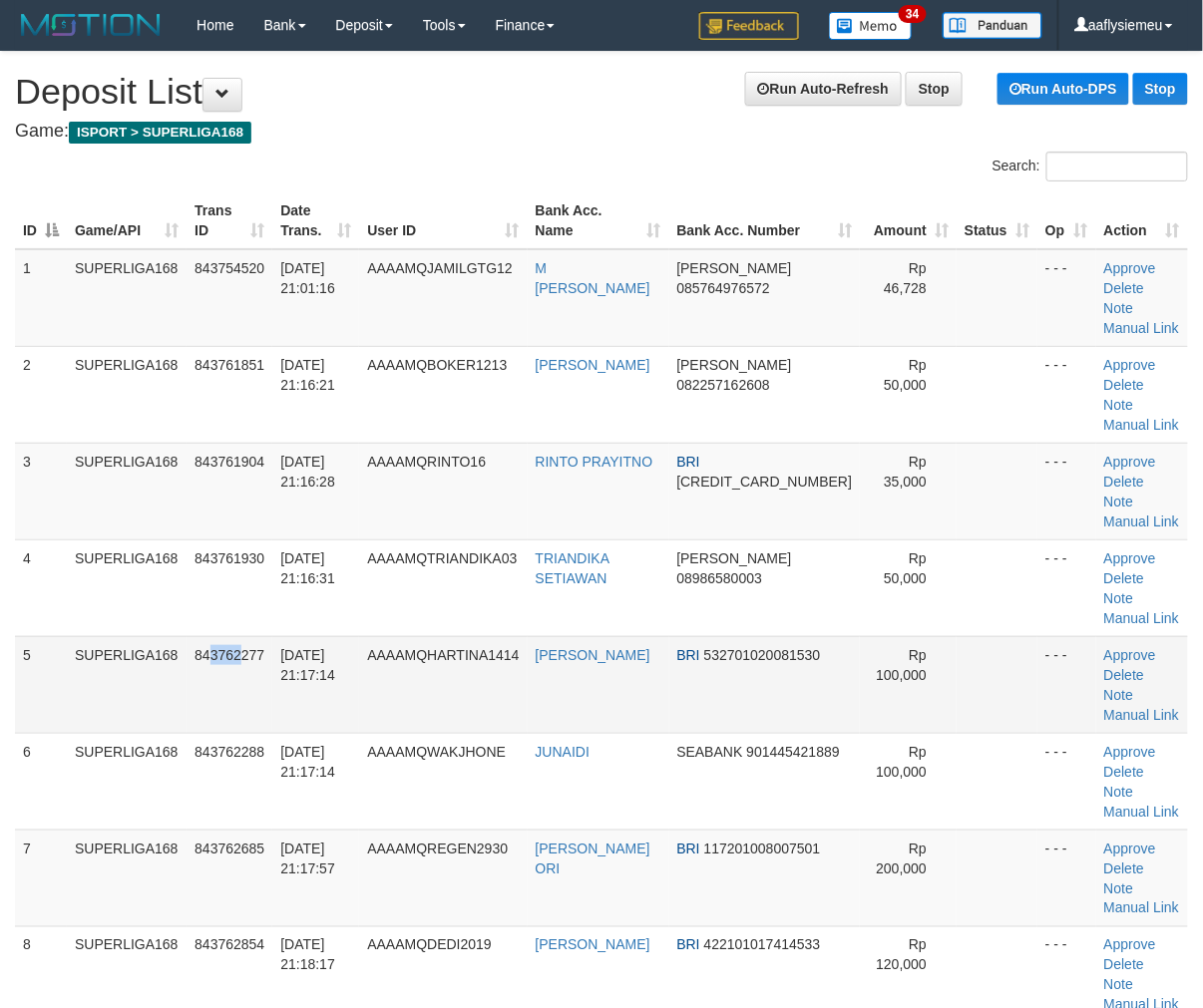 click on "843762277" at bounding box center [229, 684] 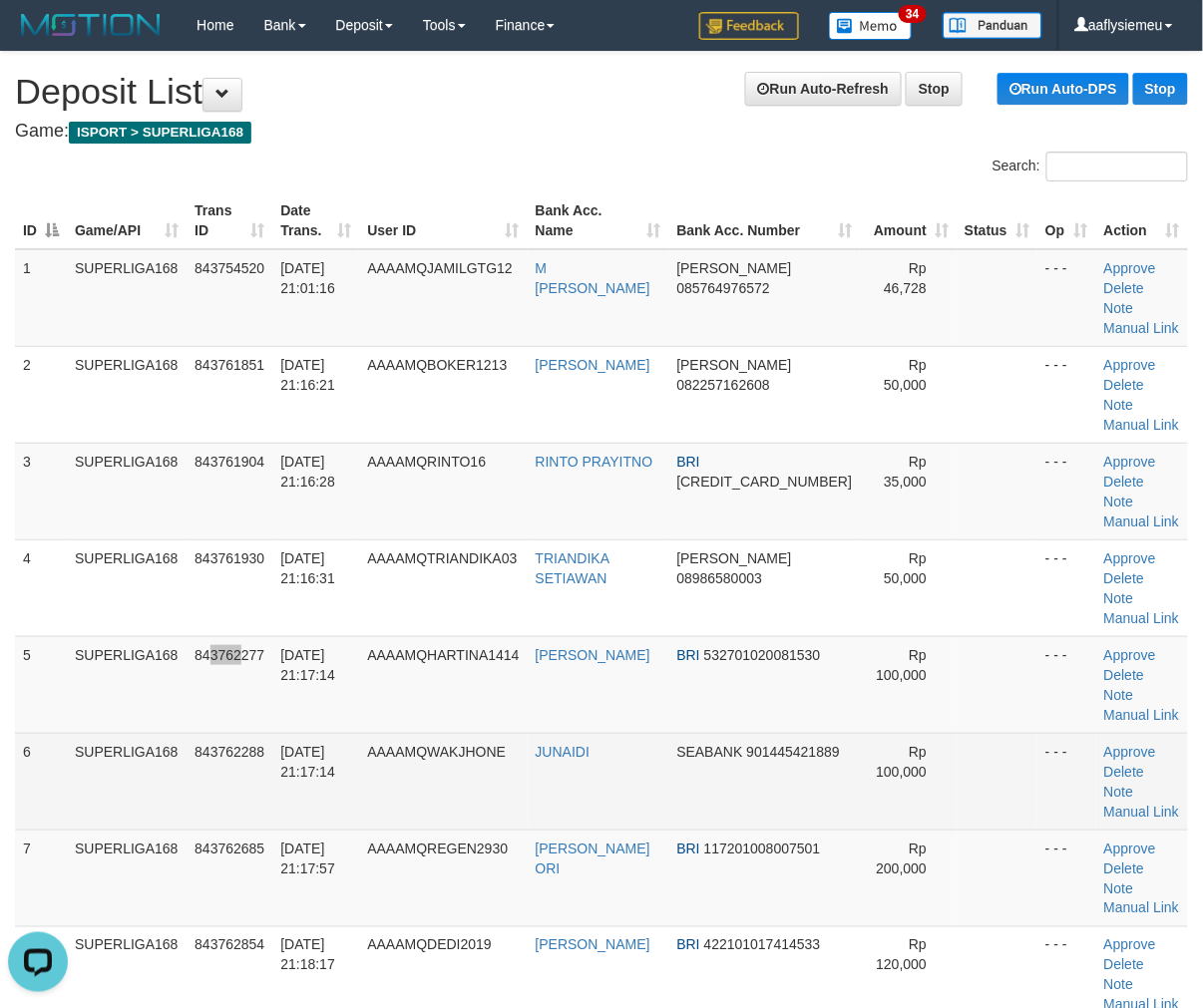 scroll, scrollTop: 0, scrollLeft: 0, axis: both 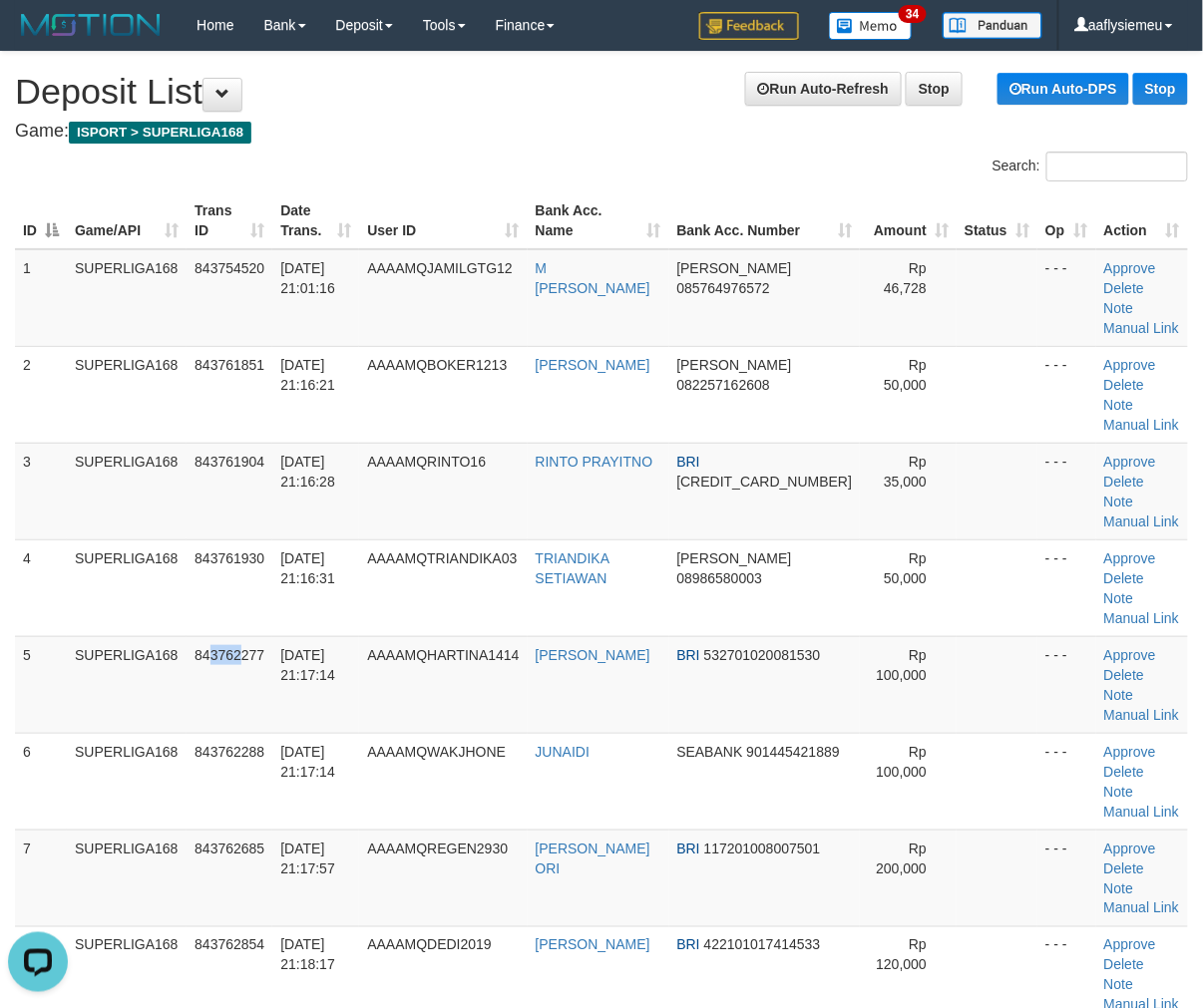 click on "1
SUPERLIGA168
843754520
13/07/2025 21:01:16
AAAAMQJAMILGTG12
M SYAIFUL ANWAR
DANA
085764976572
Rp 46,728
- - -
Approve
Delete
Note
Manual Link
2
SUPERLIGA168
843761851
13/07/2025 21:16:21
AAAAMQBOKER1213
YUDHI IRMANSYA
DANA
082257162608
Rp 50,000
- - -" at bounding box center (602, 685) 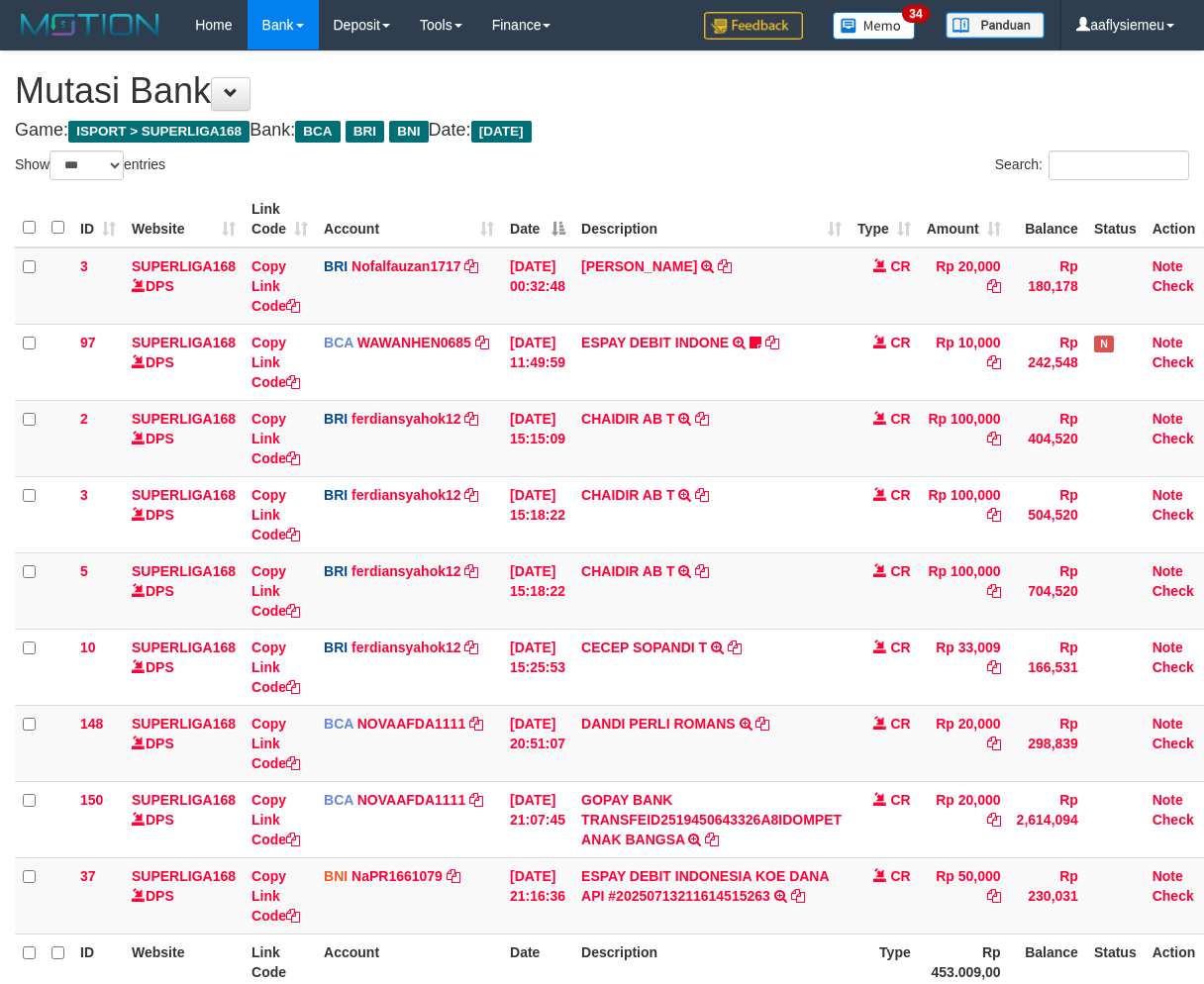 select on "***" 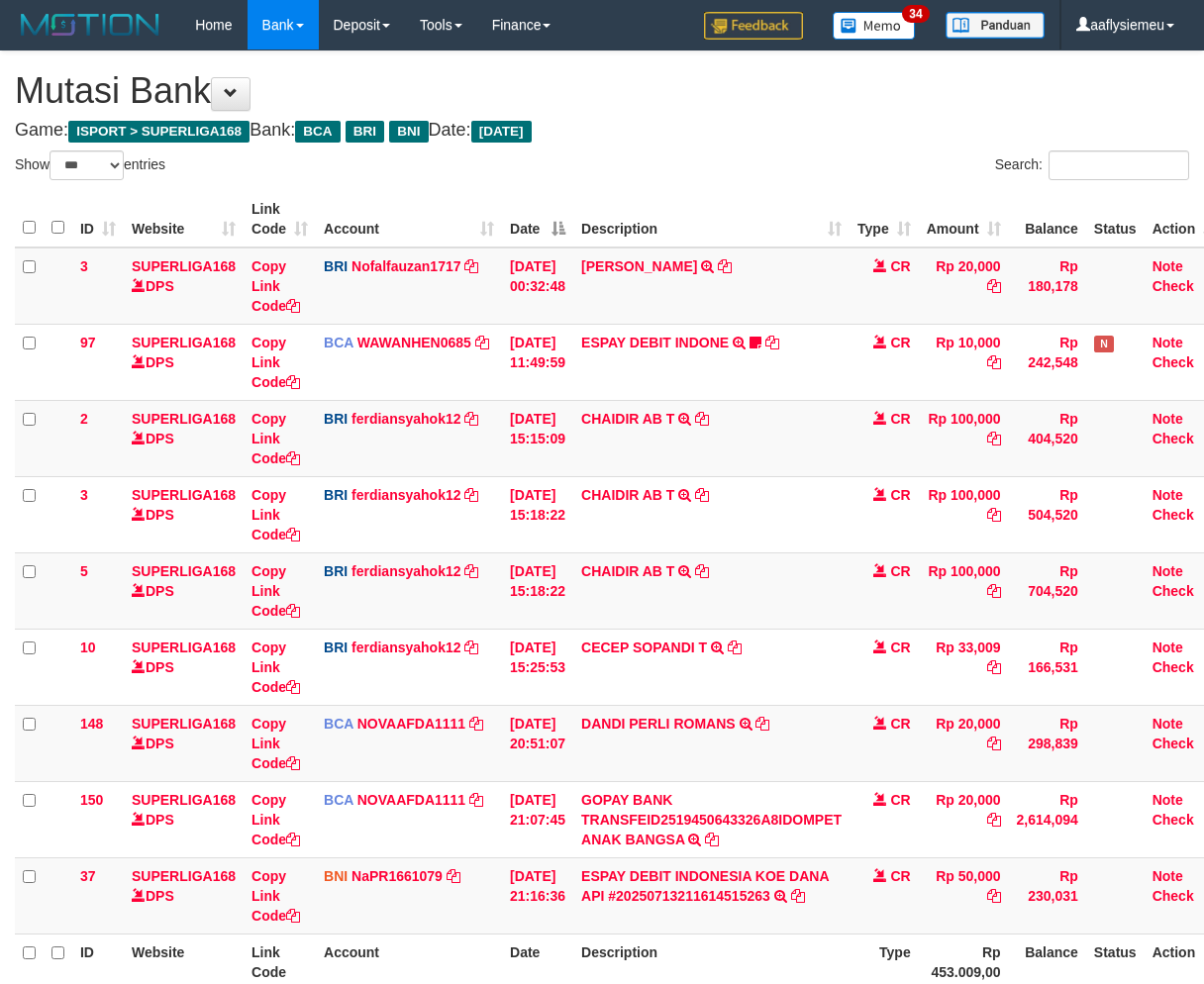 scroll, scrollTop: 50, scrollLeft: 0, axis: vertical 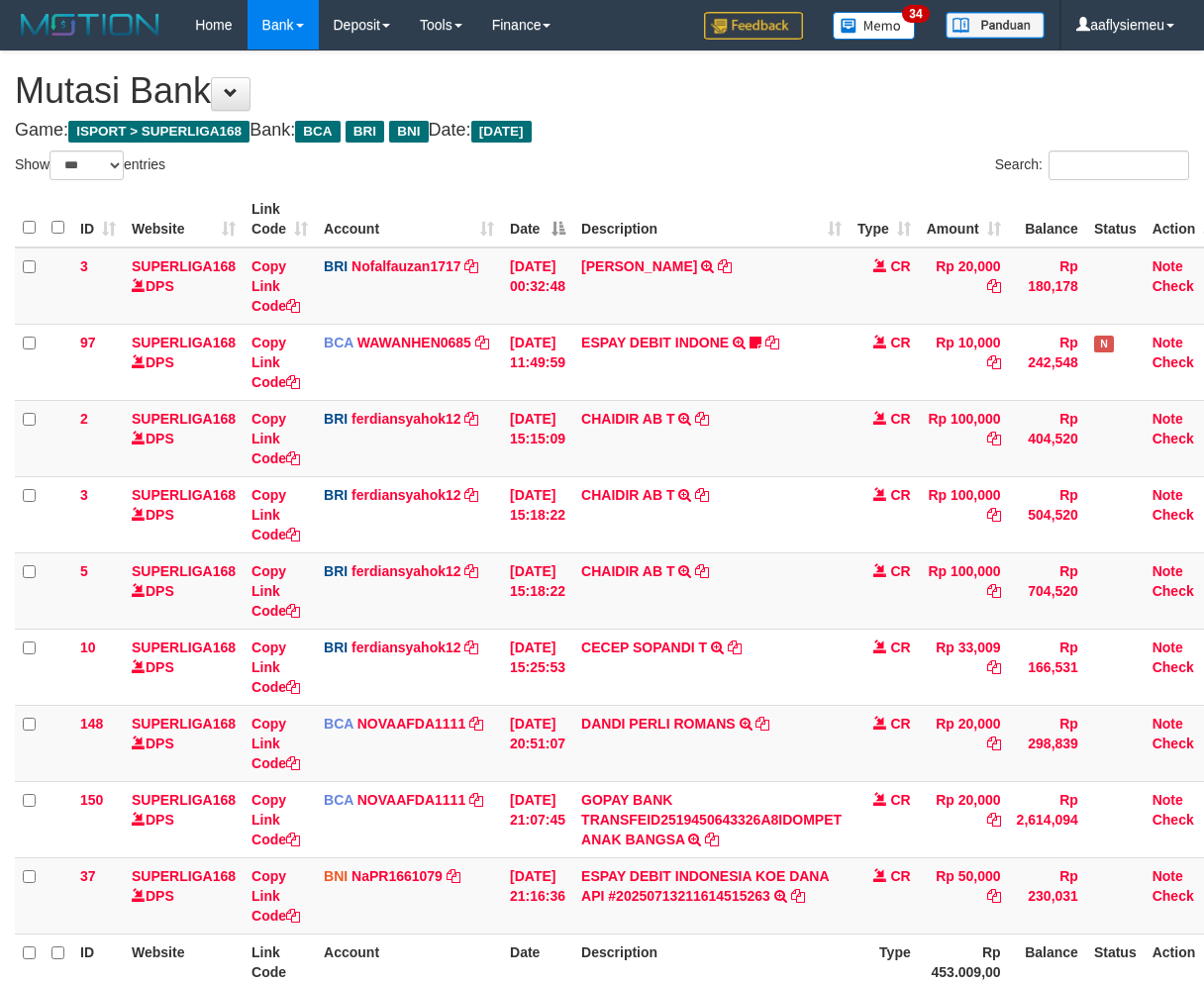 select on "***" 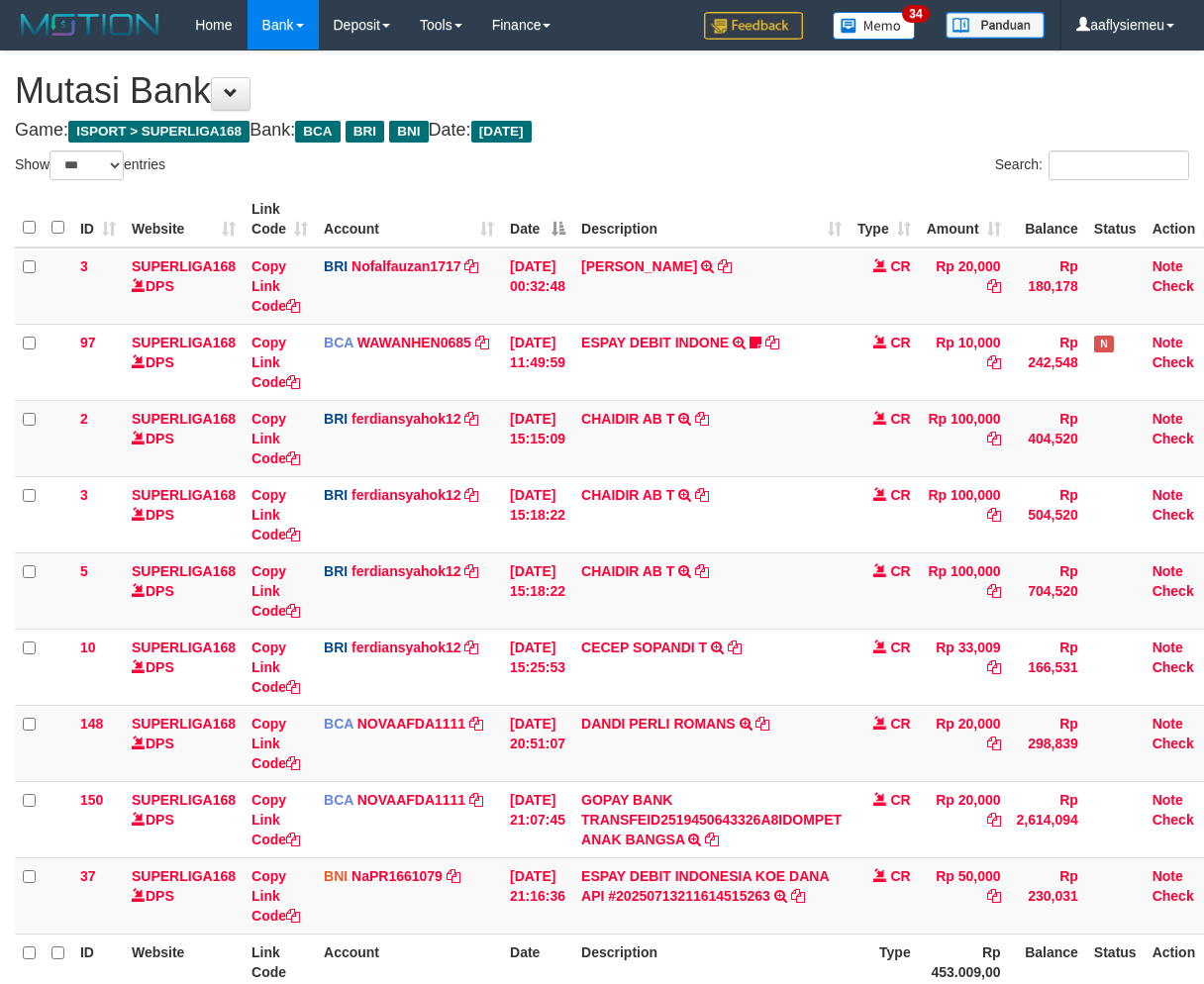 scroll, scrollTop: 50, scrollLeft: 0, axis: vertical 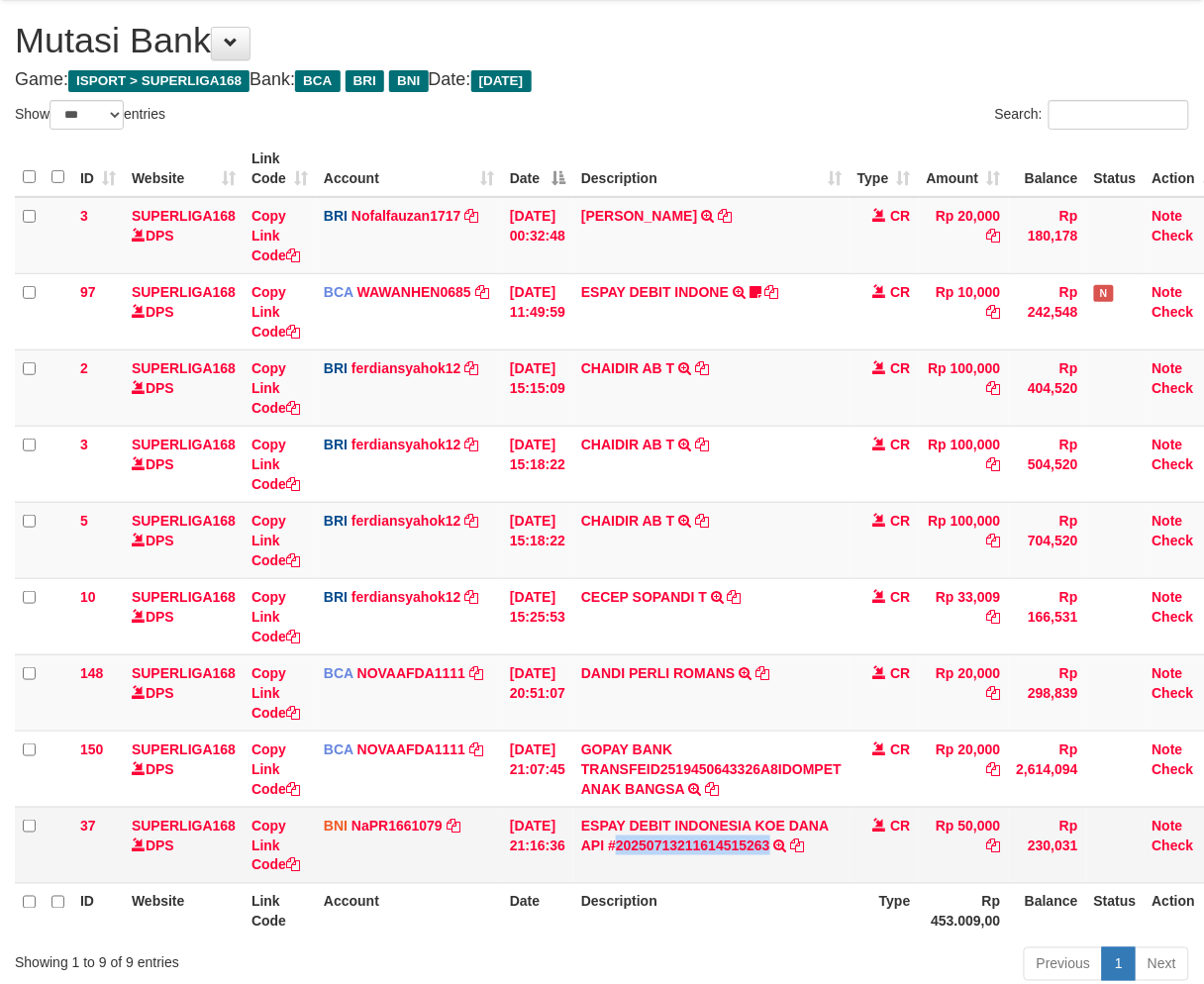 drag, startPoint x: 0, startPoint y: 0, endPoint x: 794, endPoint y: 856, distance: 1167.5496 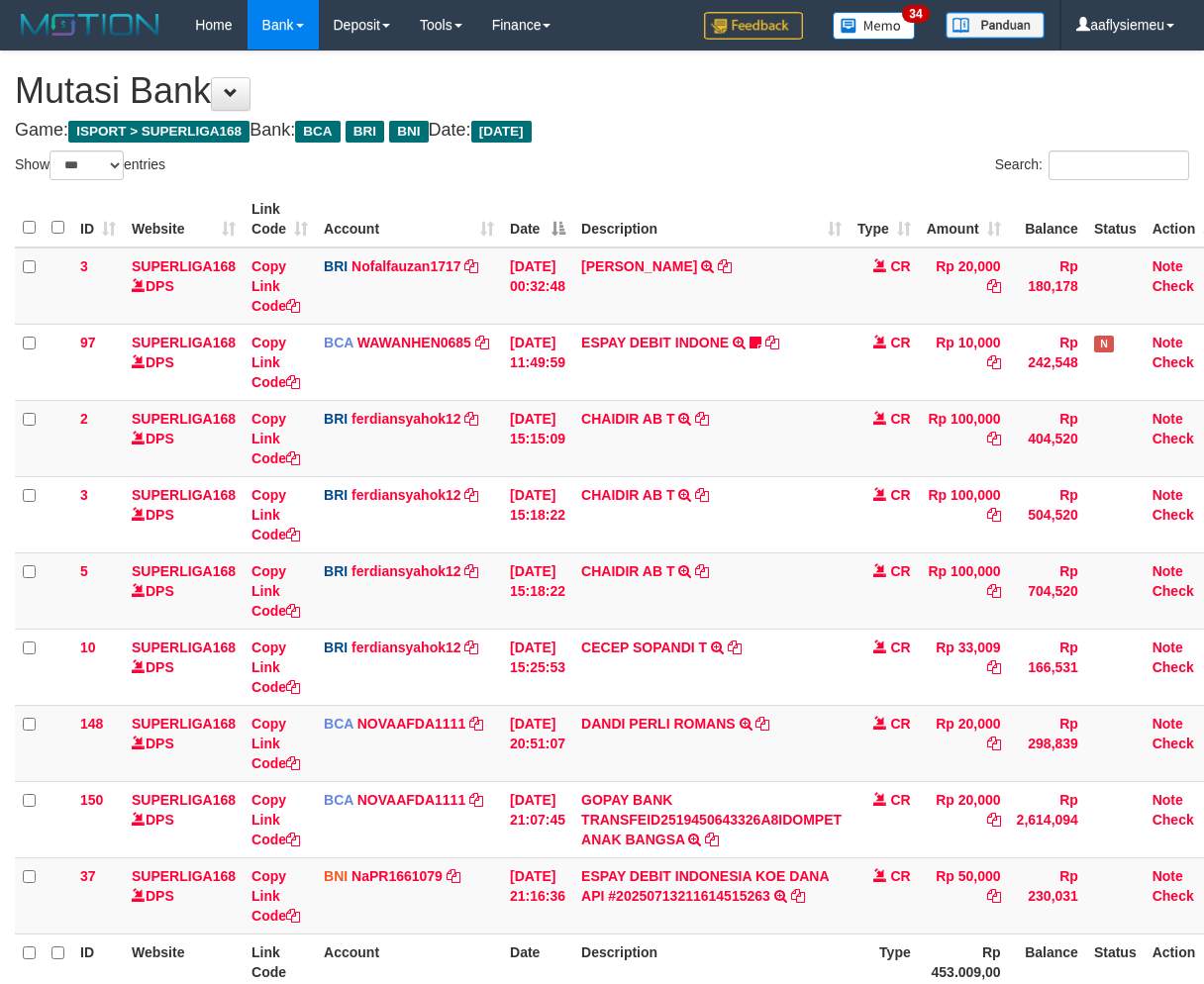 select on "***" 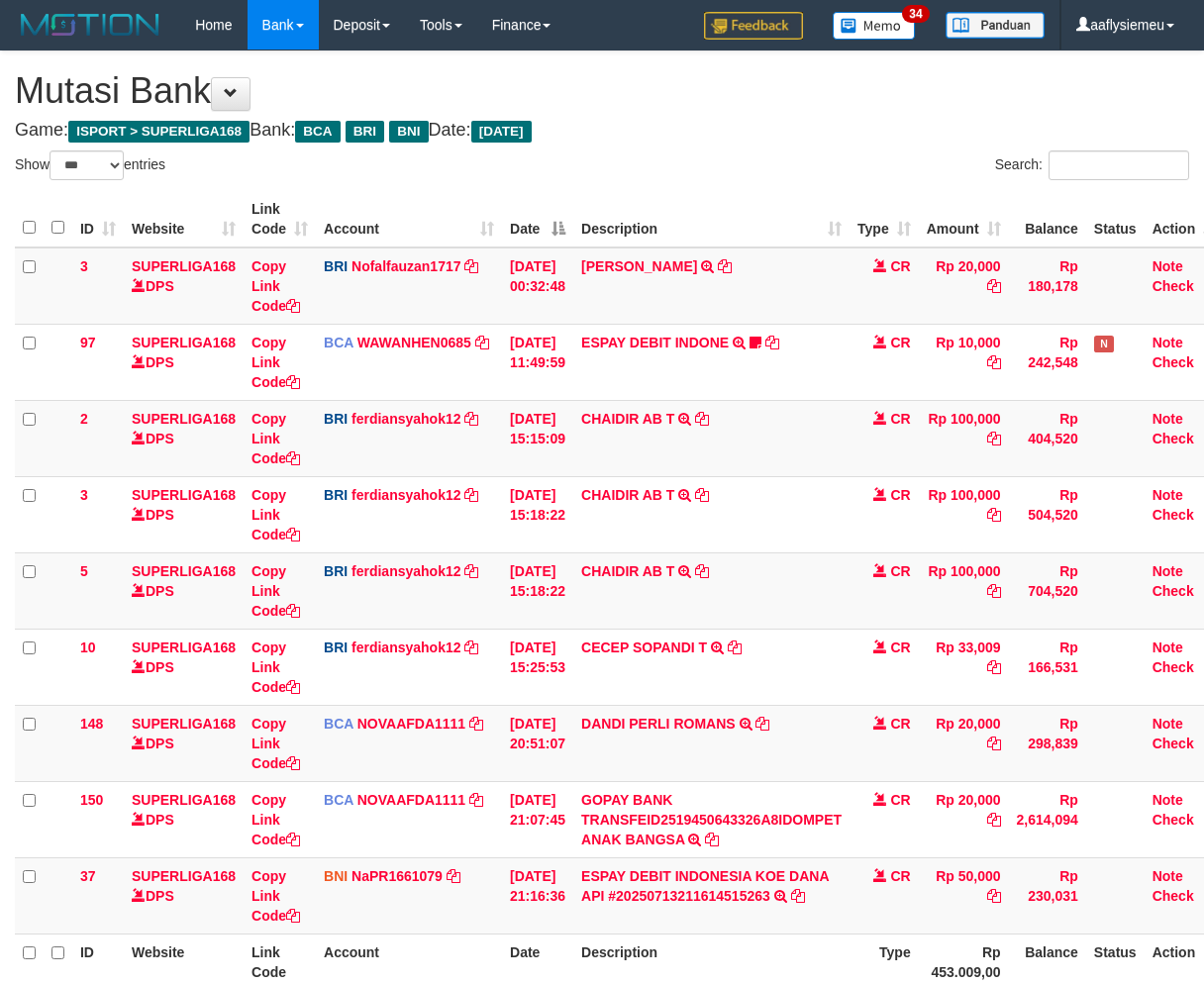 scroll, scrollTop: 50, scrollLeft: 0, axis: vertical 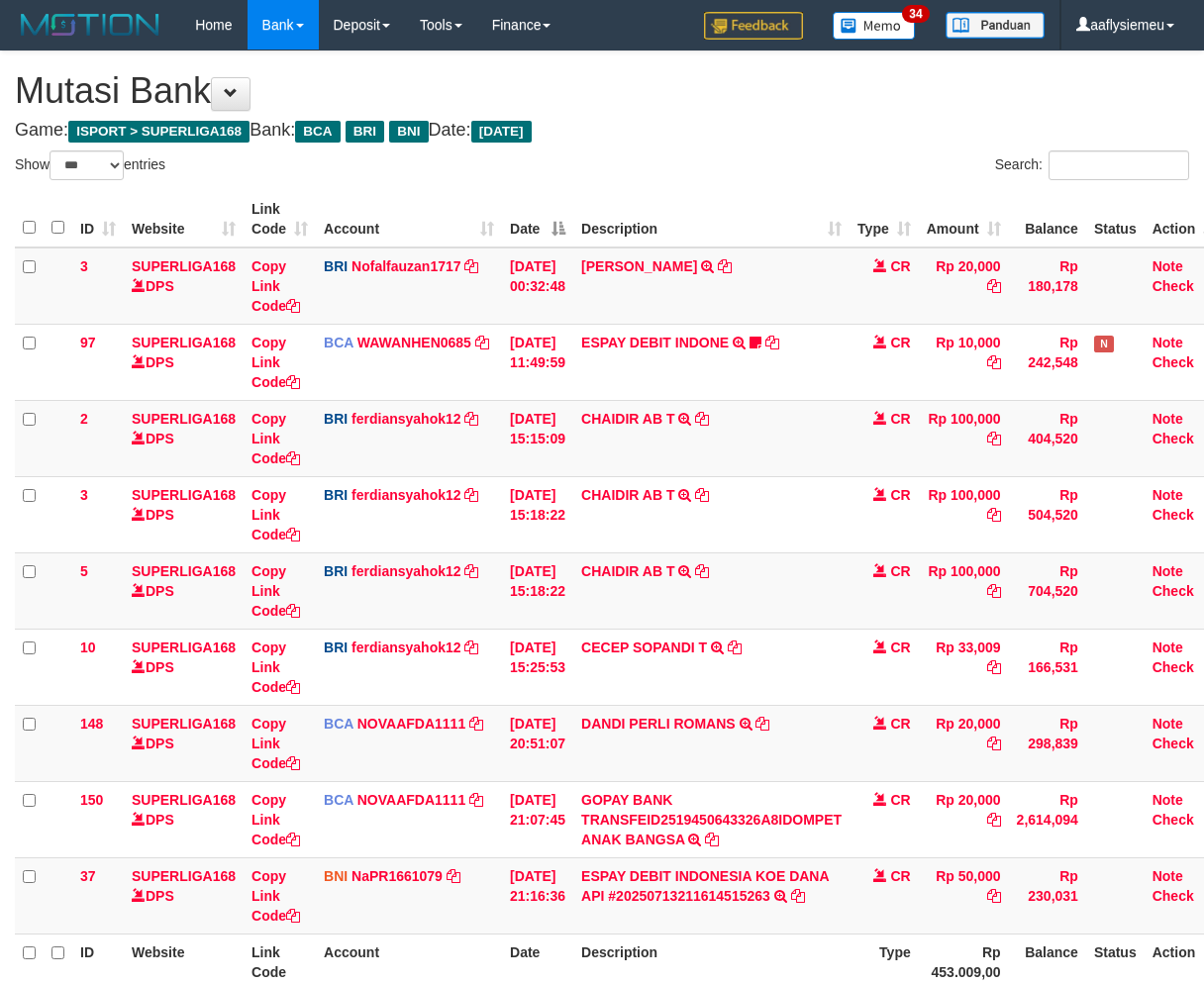 select on "***" 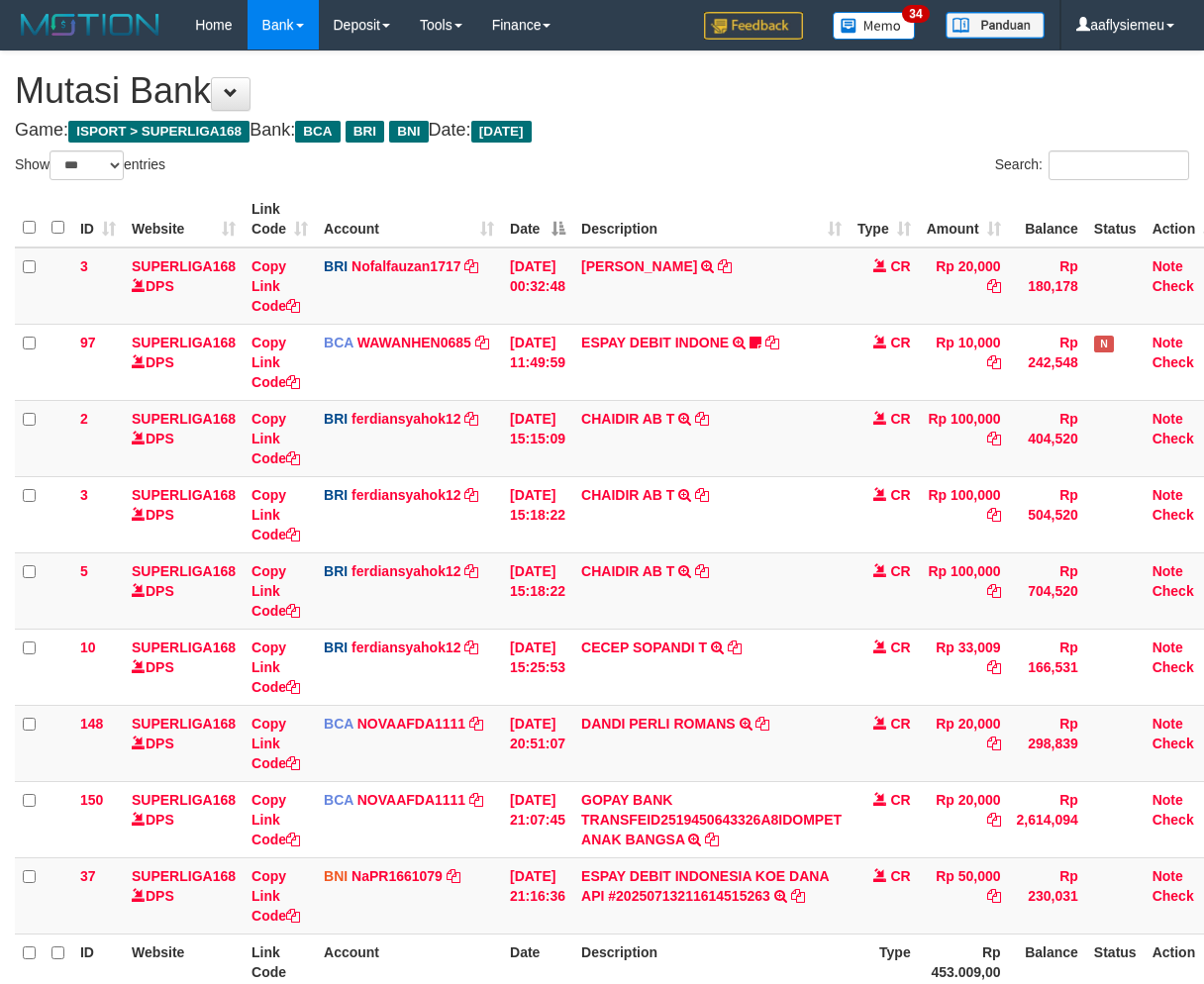 scroll, scrollTop: 50, scrollLeft: 0, axis: vertical 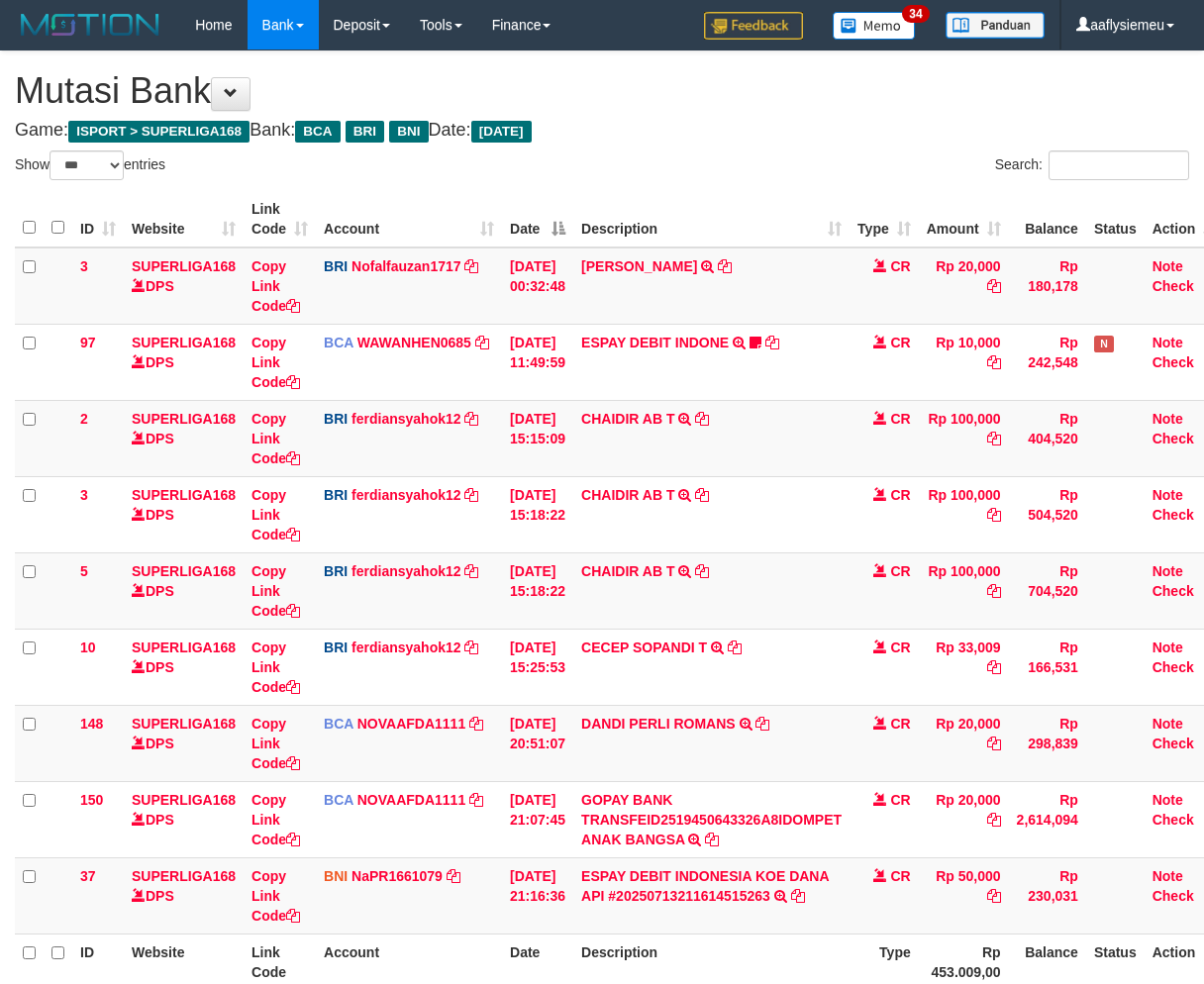 select on "***" 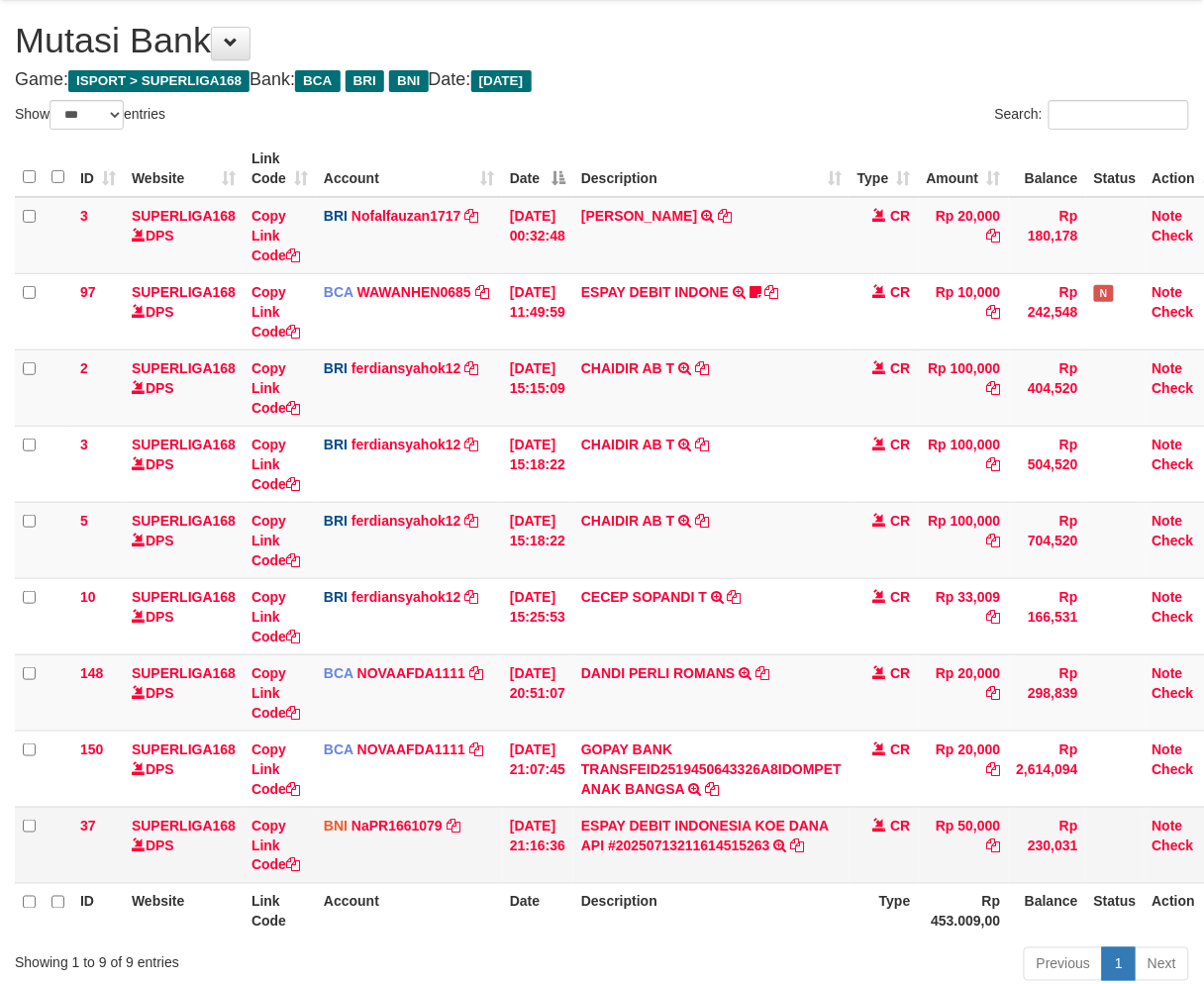 scroll, scrollTop: 199, scrollLeft: 0, axis: vertical 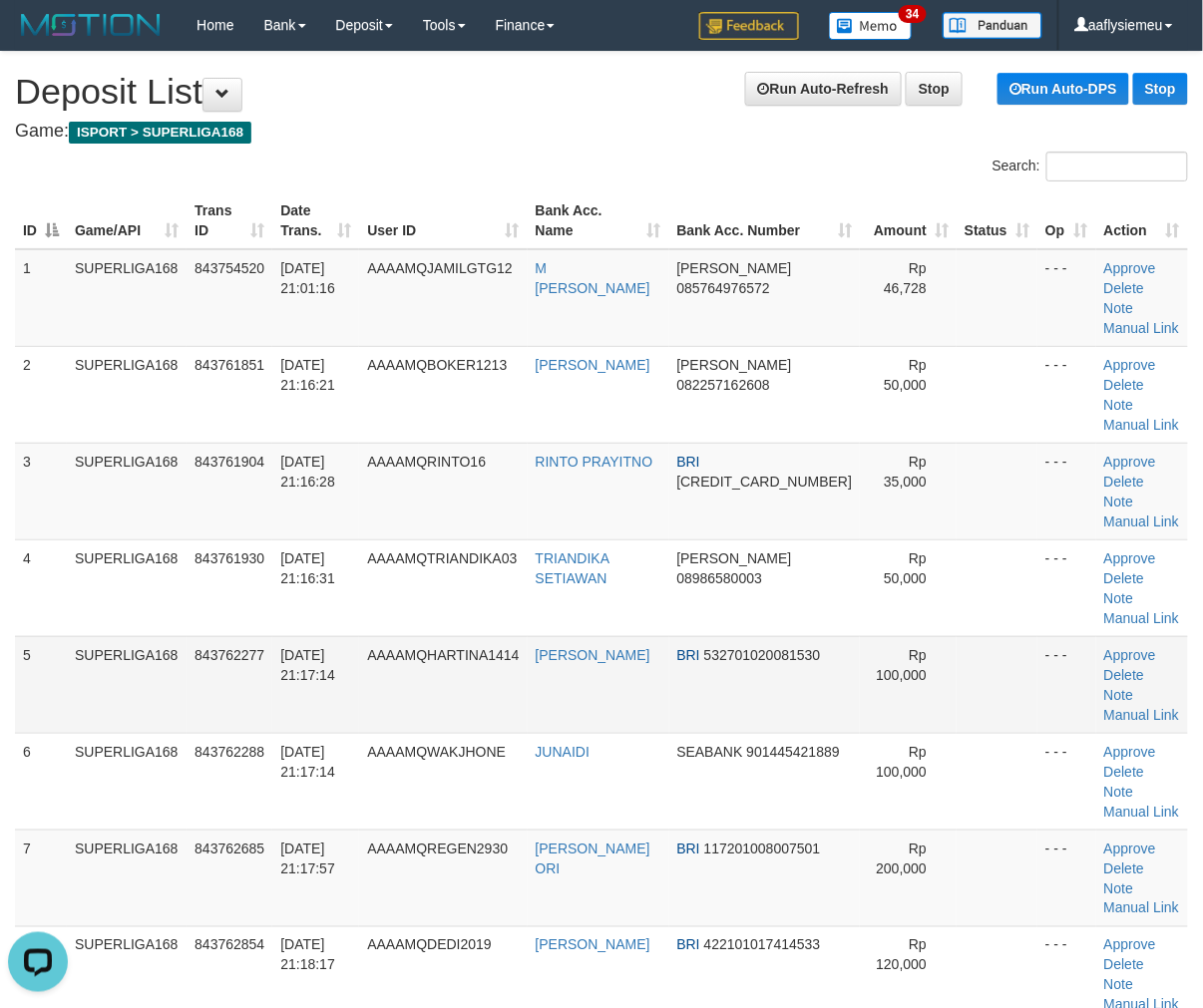 click on "13/07/2025 21:17:14" at bounding box center [315, 684] 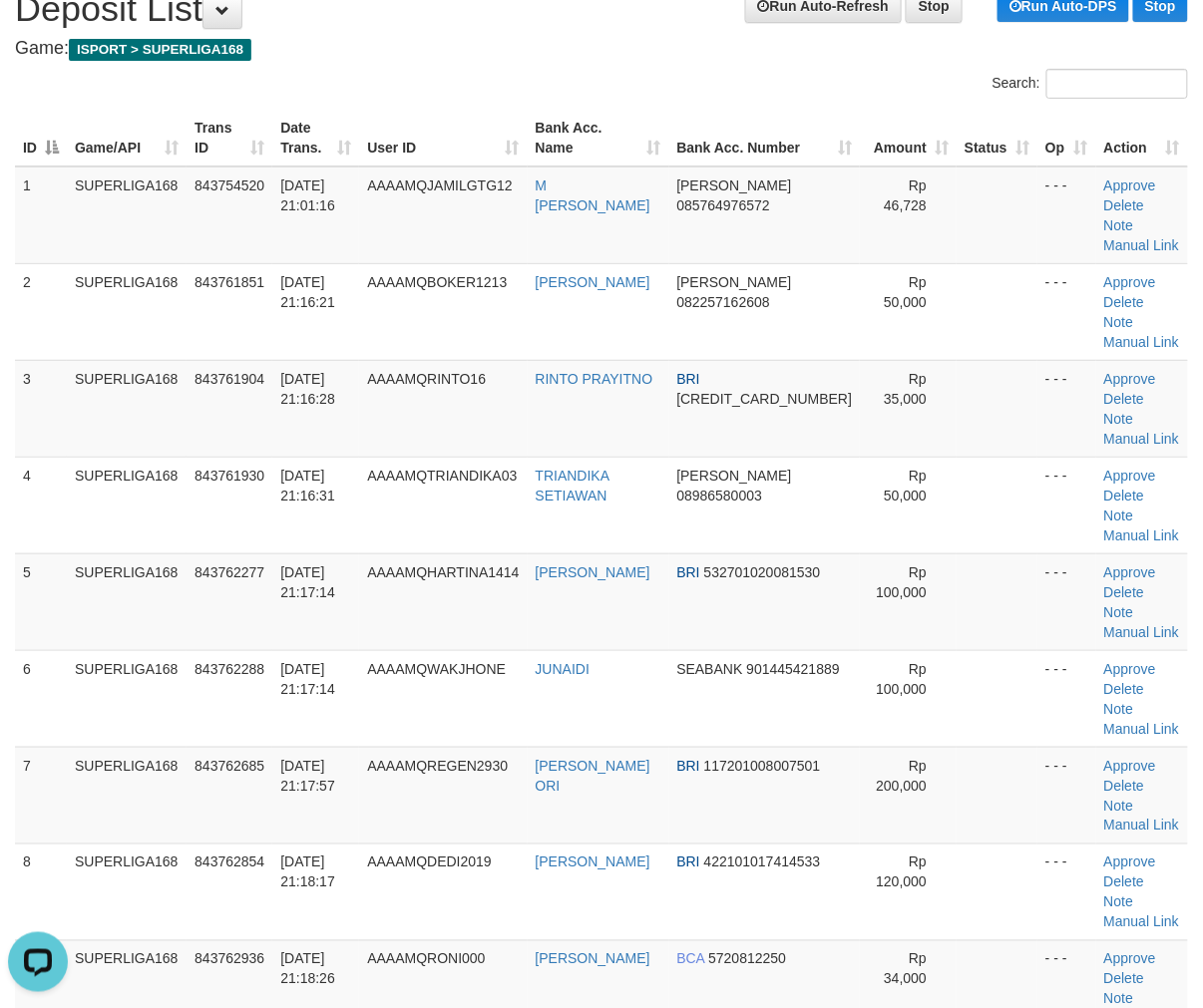 scroll, scrollTop: 221, scrollLeft: 0, axis: vertical 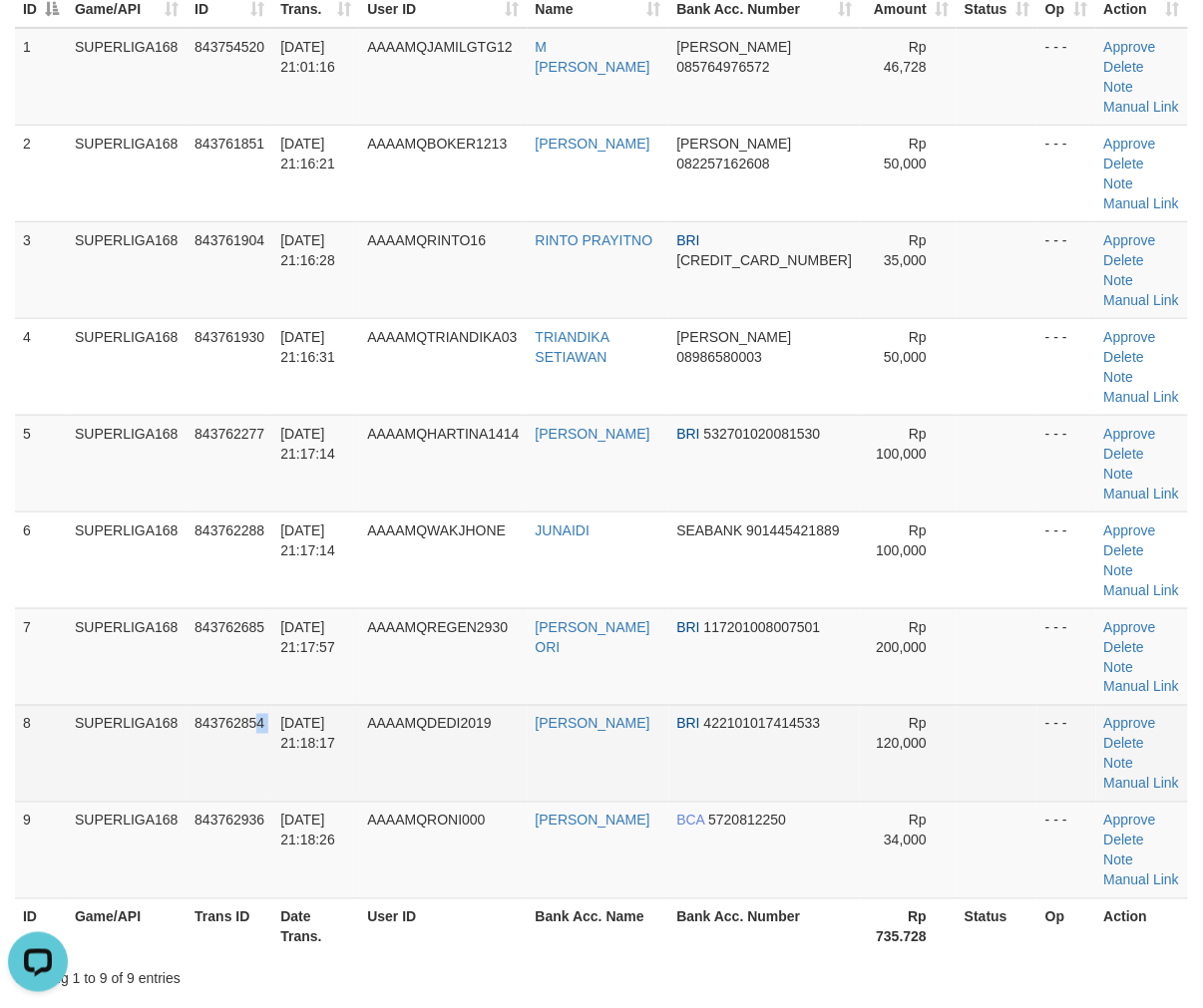 drag, startPoint x: 277, startPoint y: 590, endPoint x: 182, endPoint y: 636, distance: 105.550936 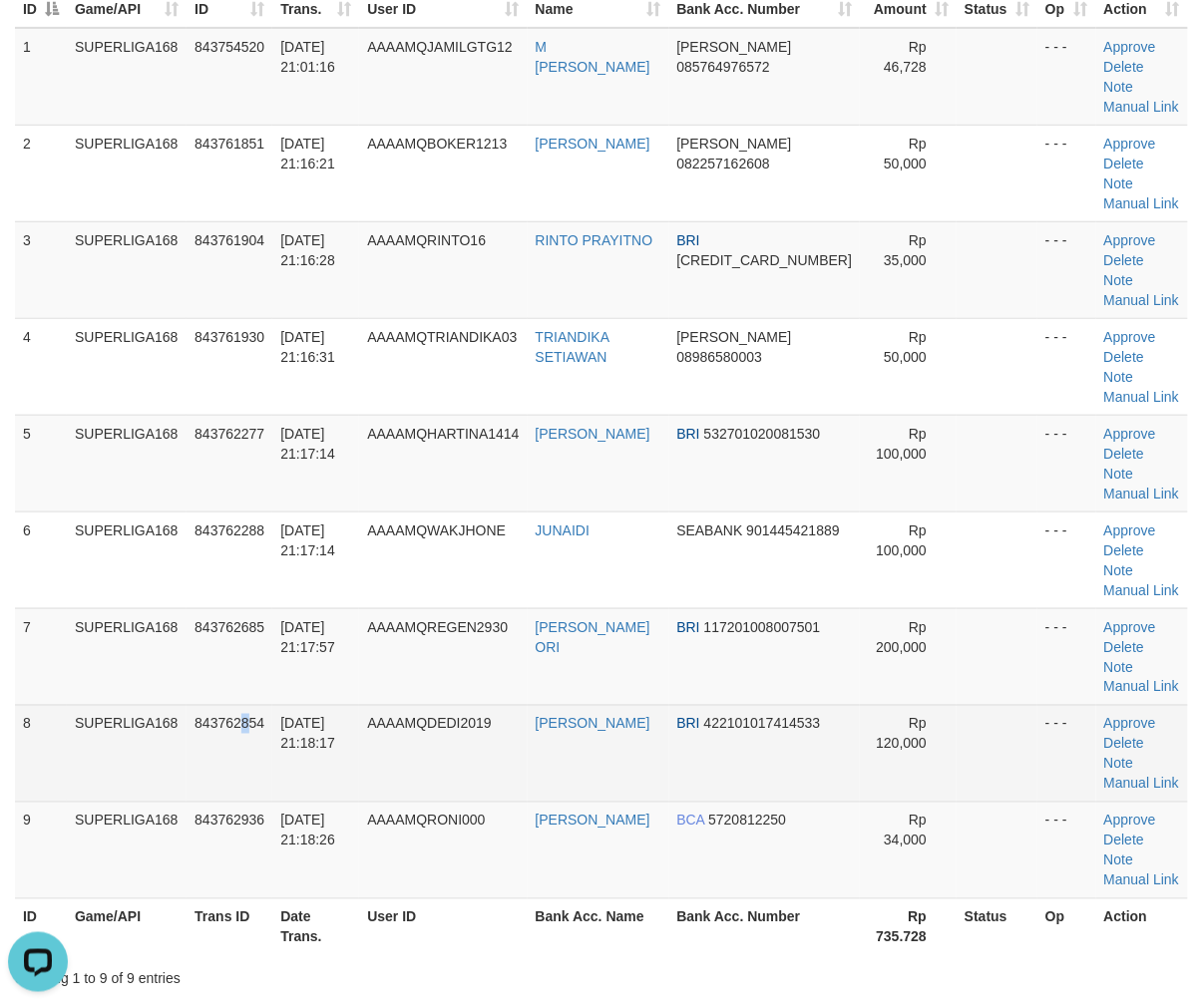 click on "843762854" at bounding box center (229, 753) 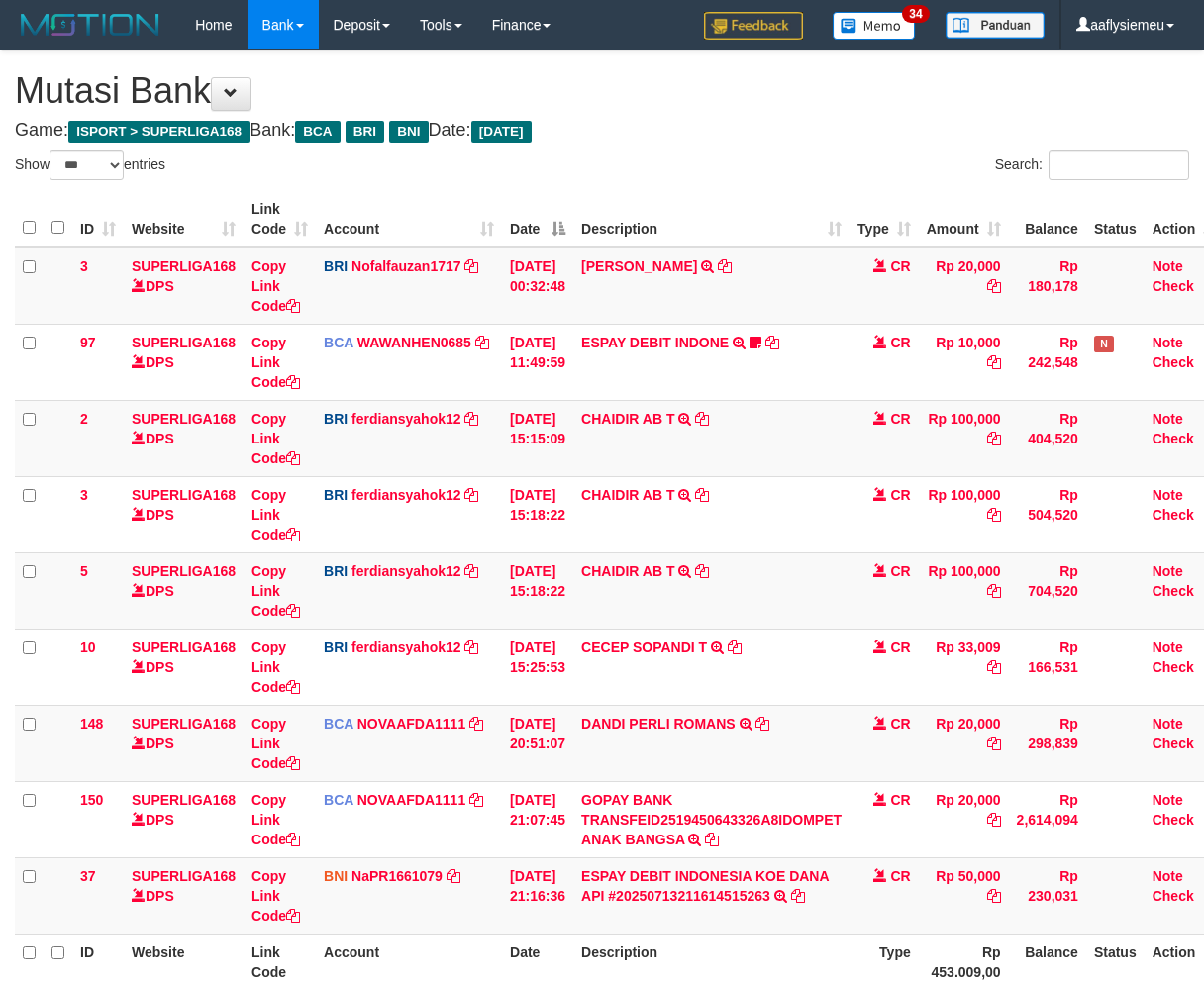 select on "***" 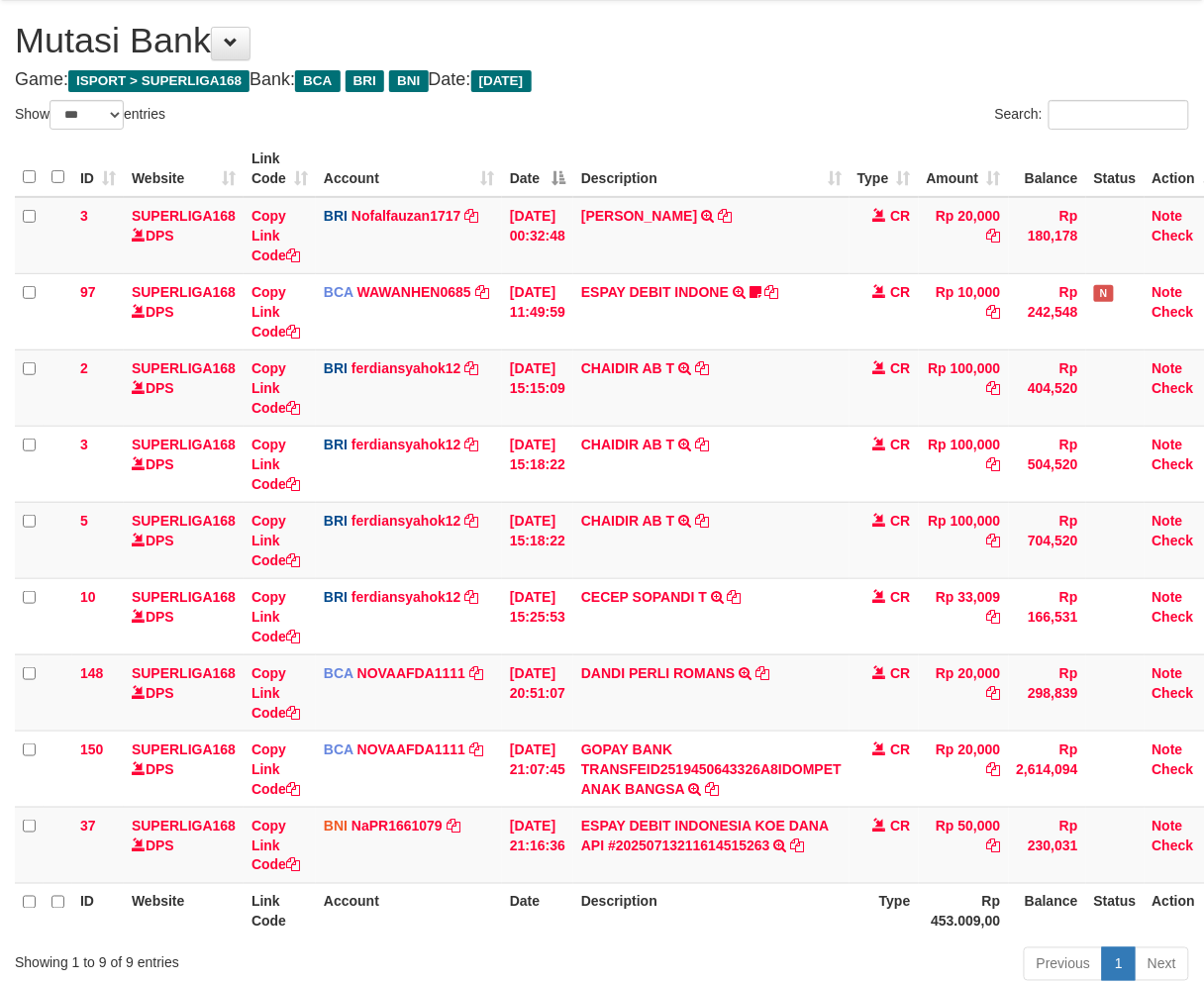 scroll, scrollTop: 199, scrollLeft: 0, axis: vertical 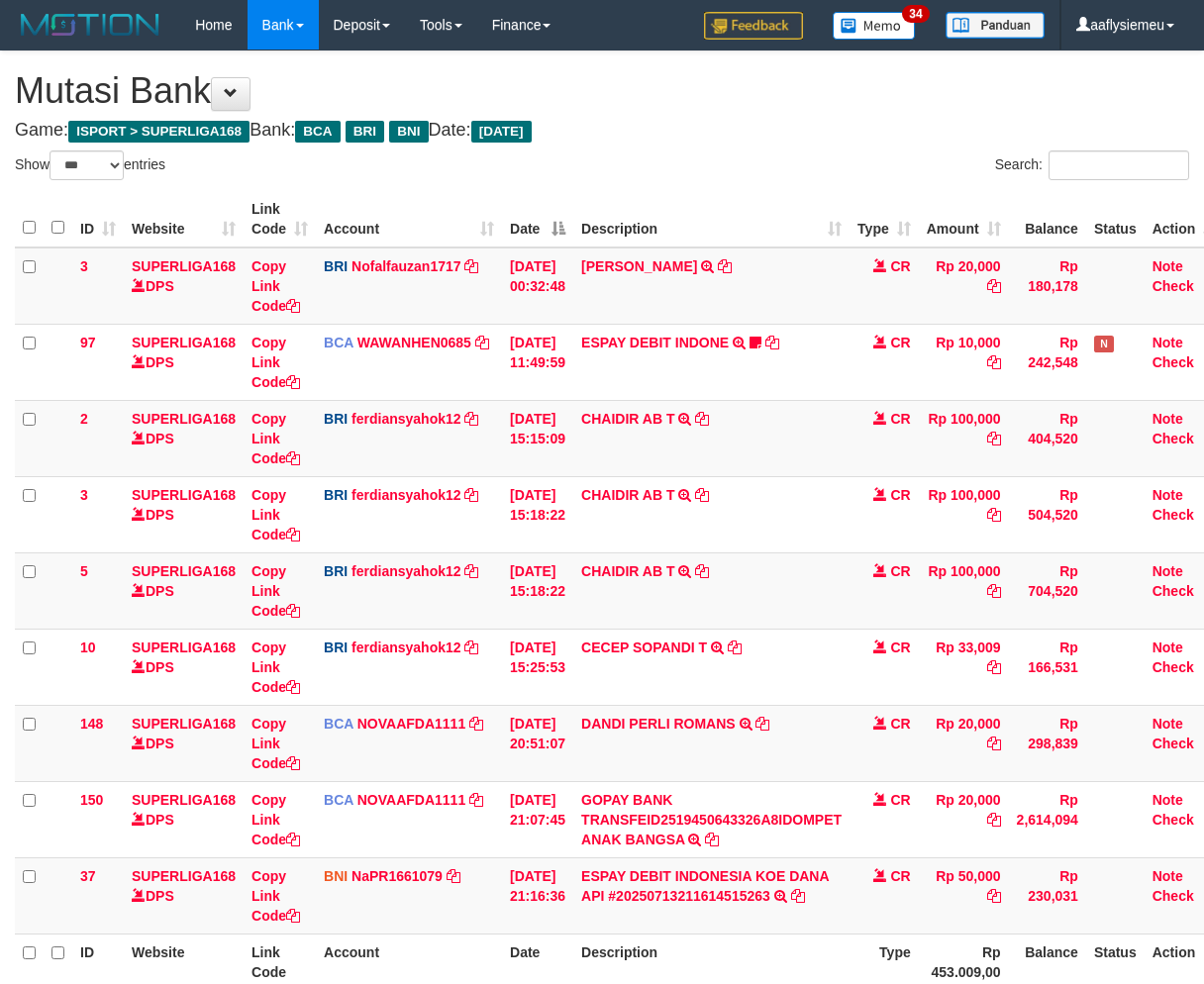 select on "***" 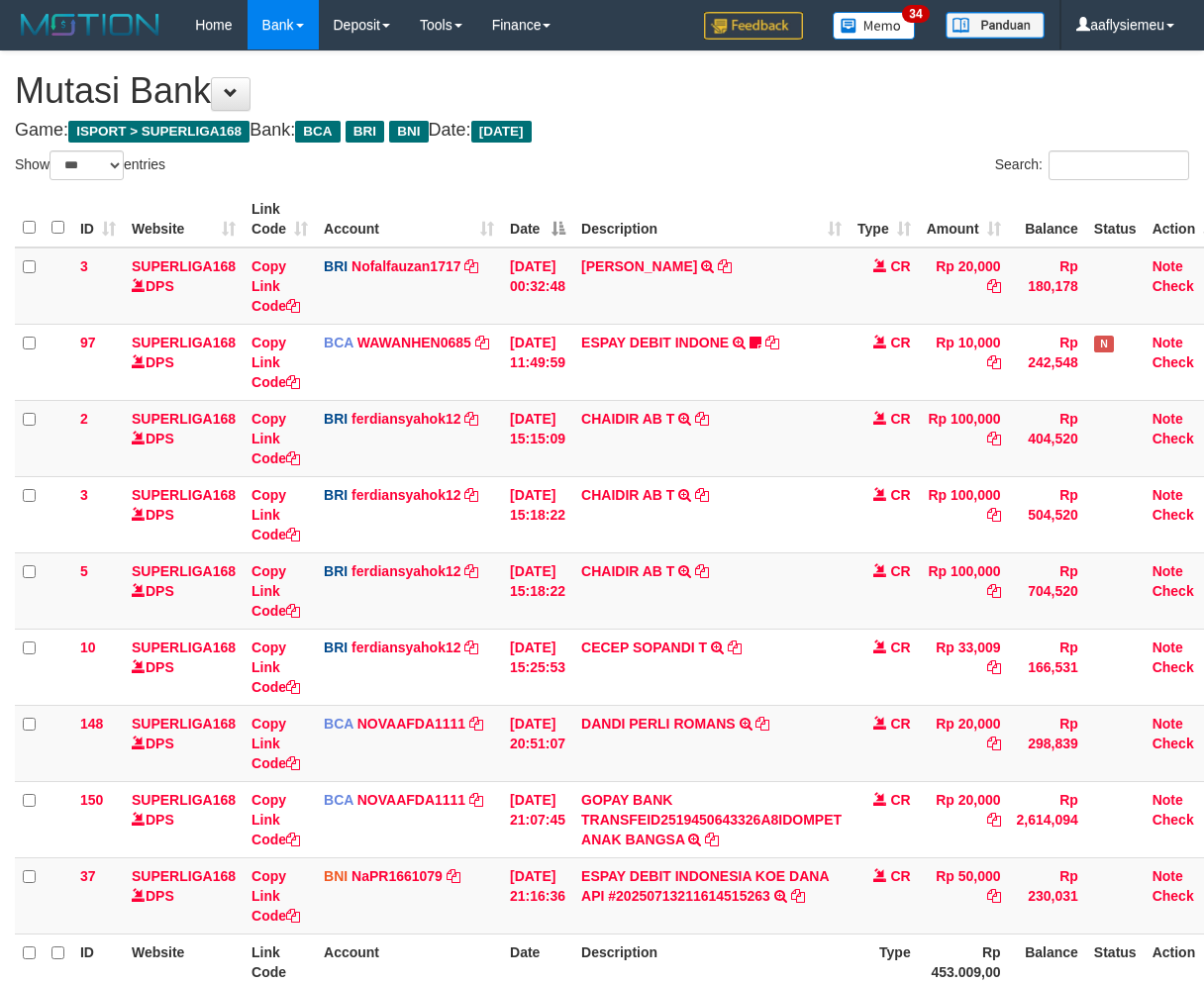 scroll, scrollTop: 50, scrollLeft: 0, axis: vertical 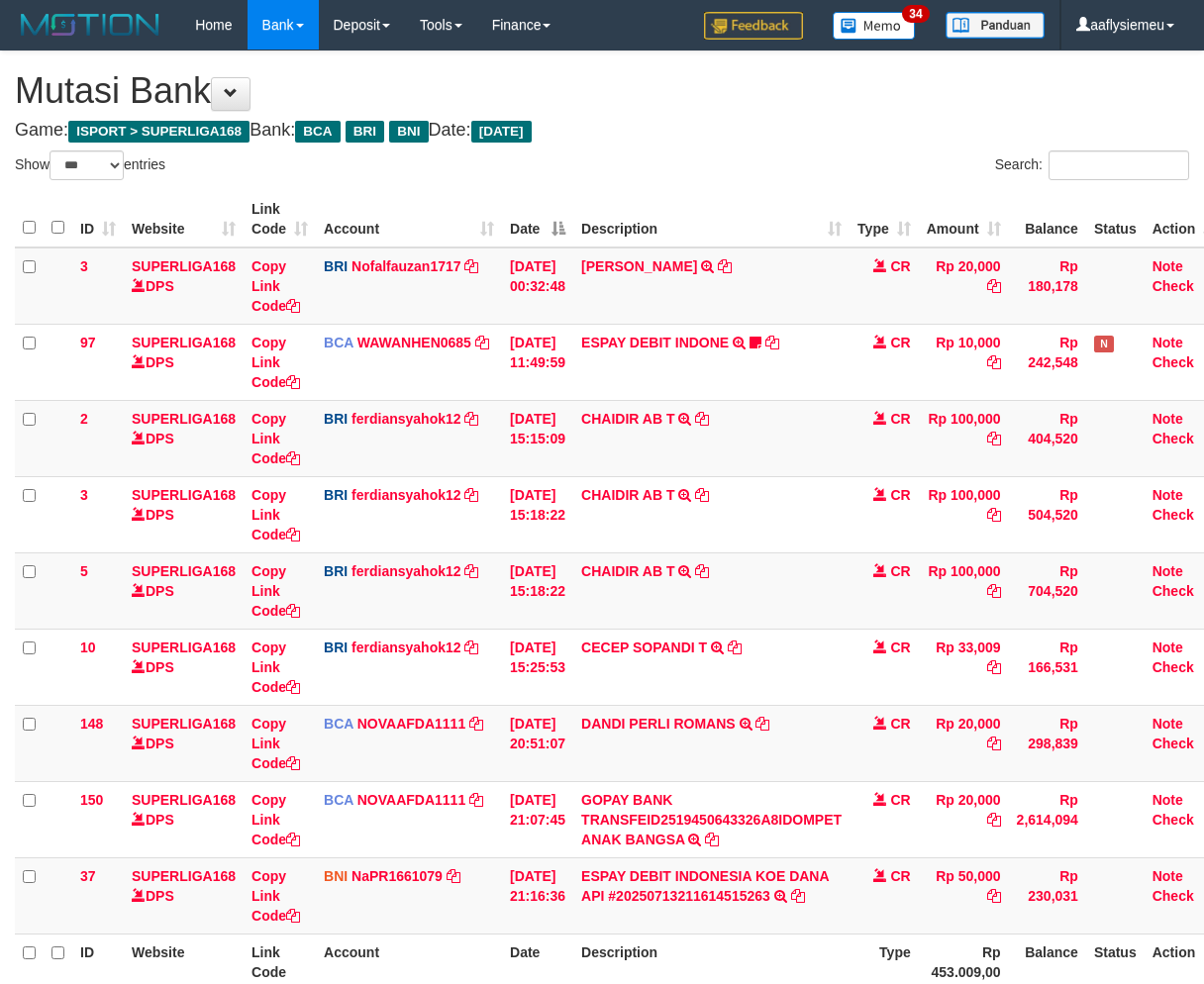select on "***" 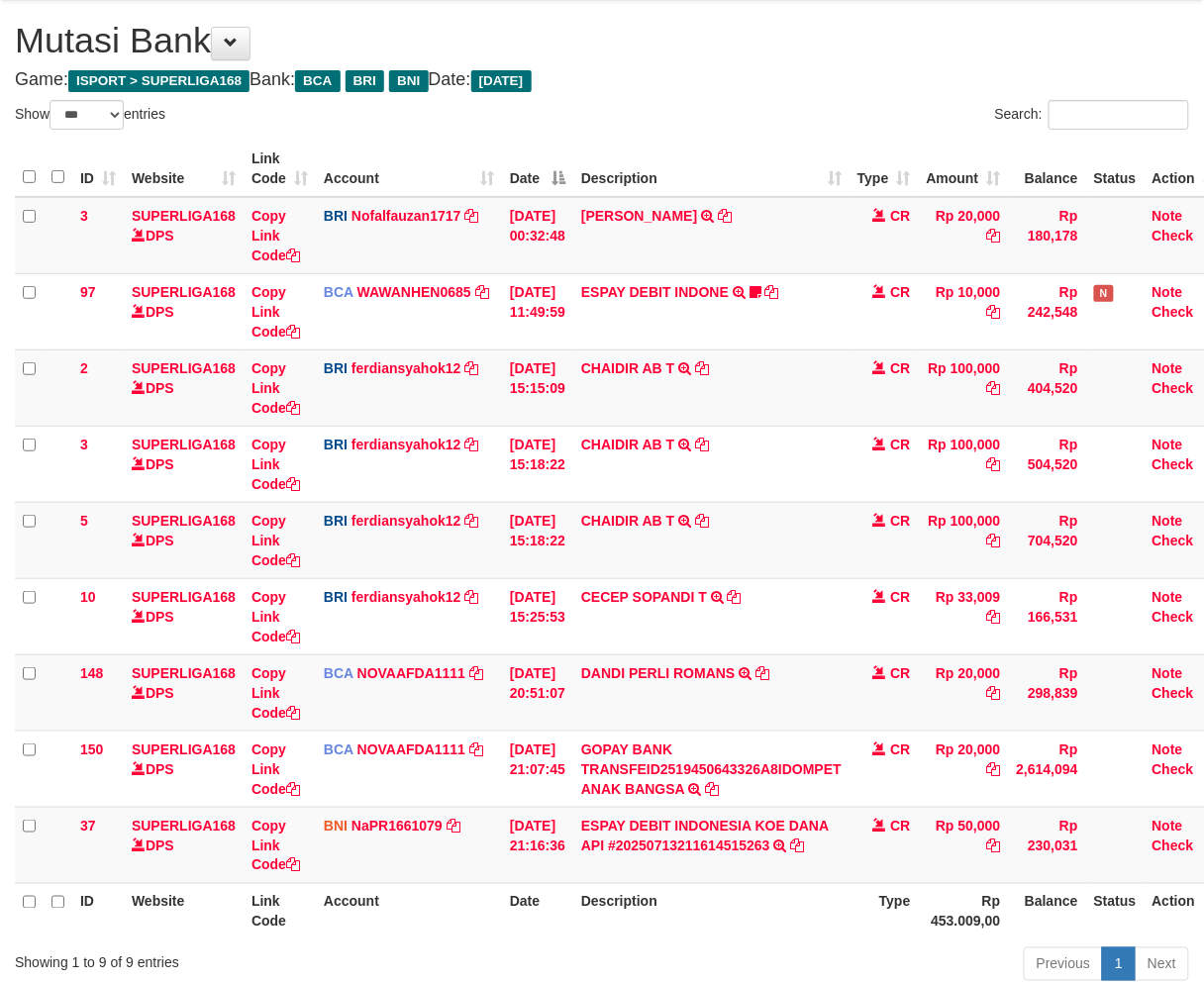 scroll, scrollTop: 199, scrollLeft: 0, axis: vertical 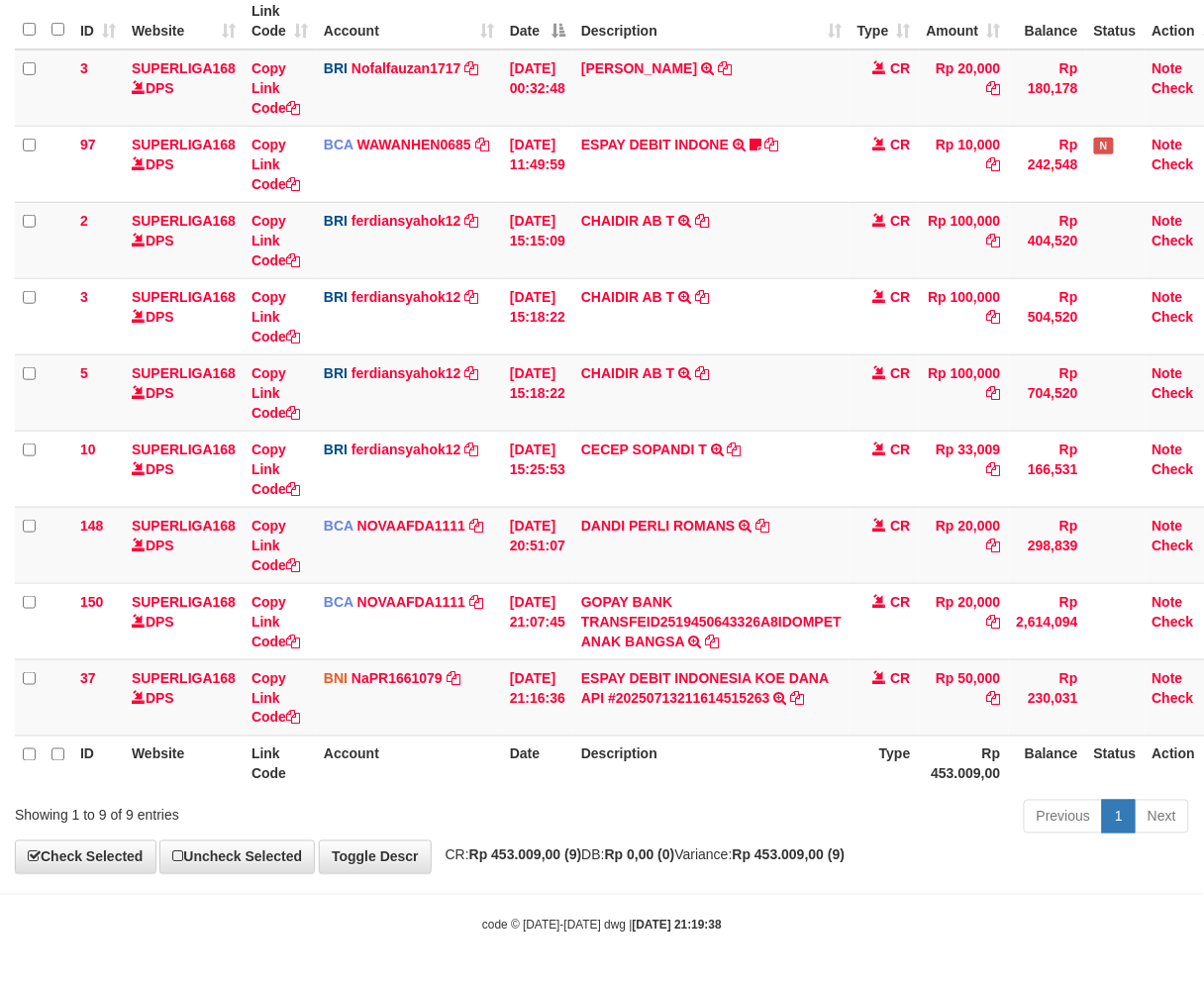click on "Previous 1 Next" at bounding box center [853, 819] 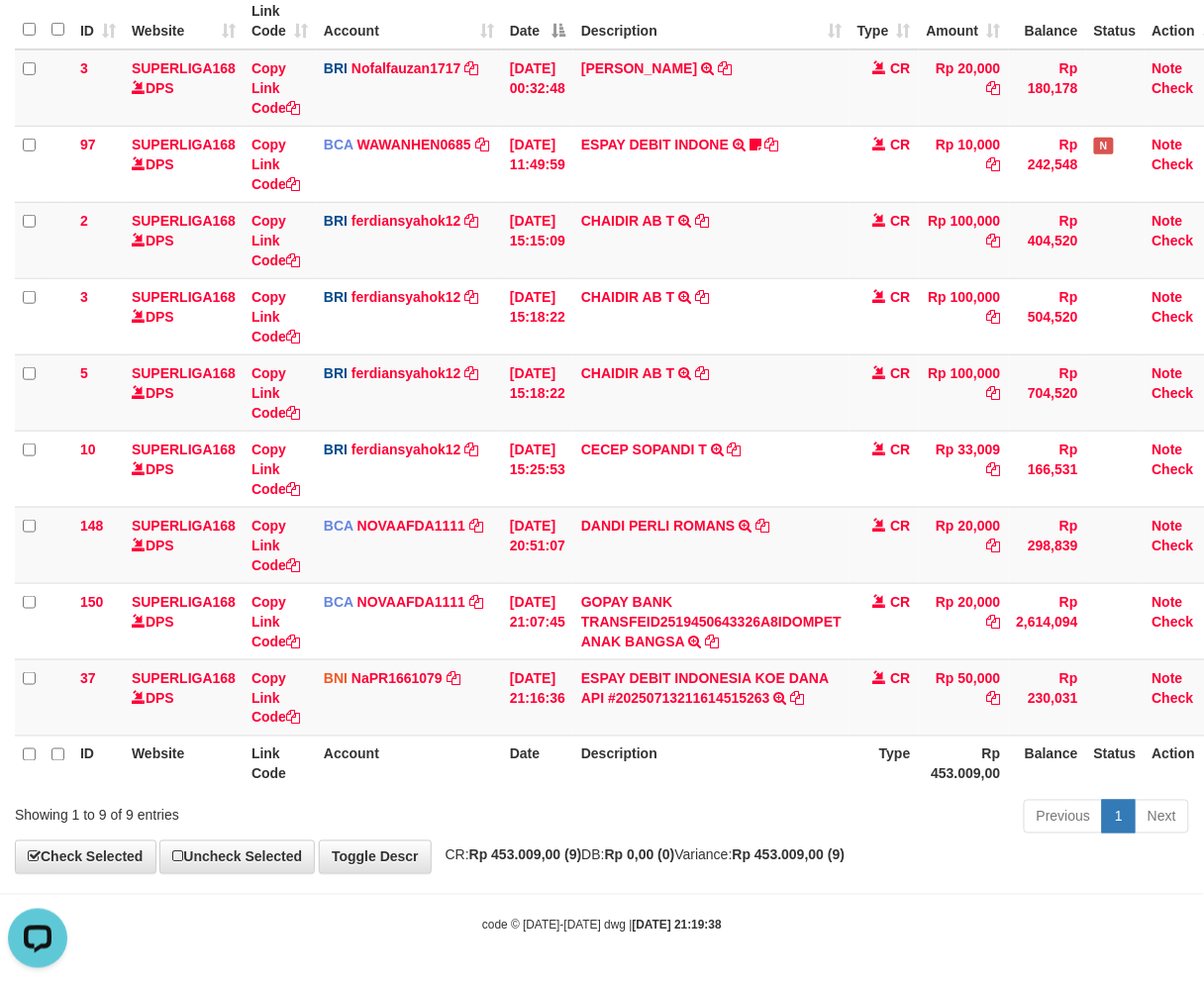 scroll, scrollTop: 0, scrollLeft: 0, axis: both 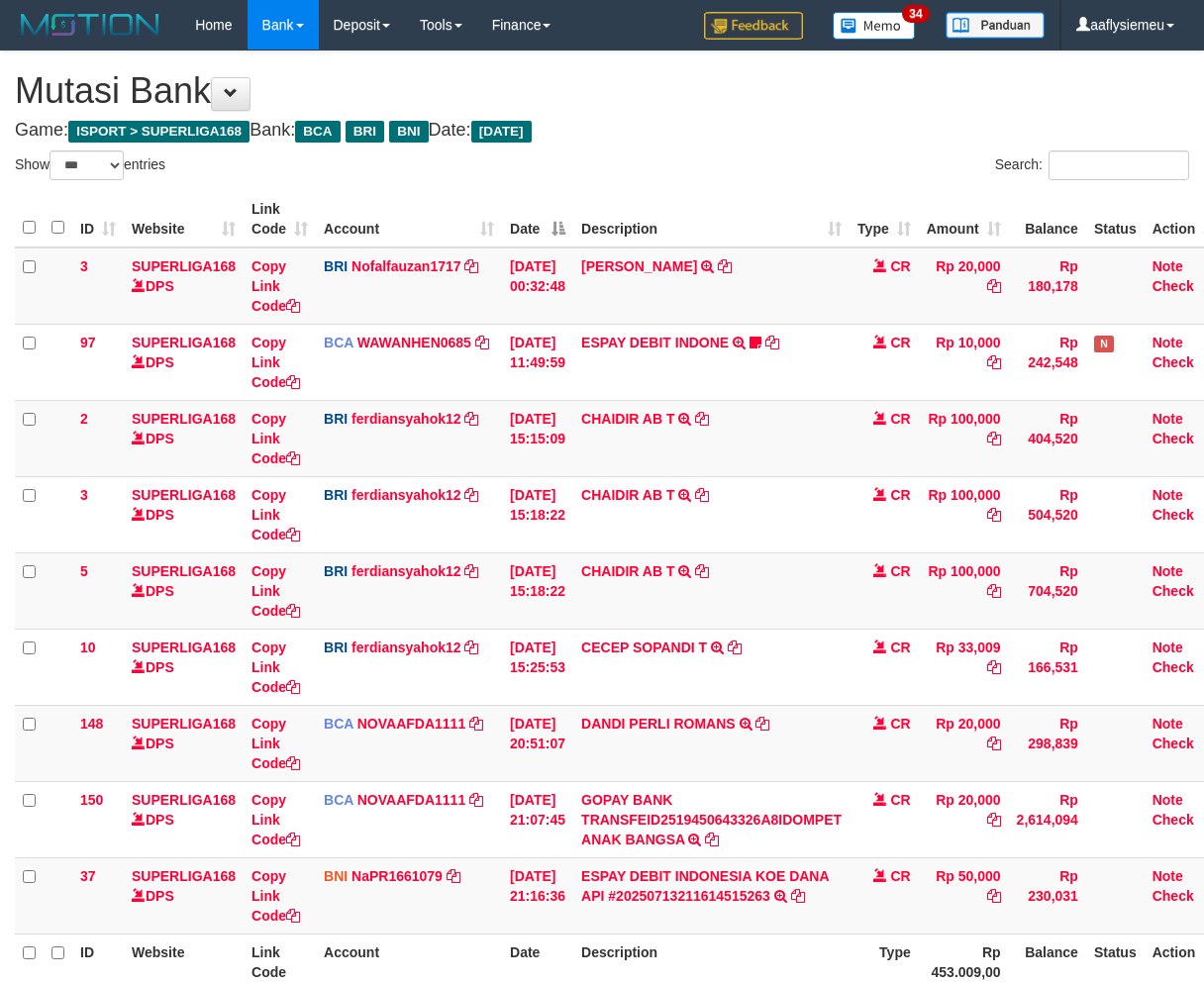 select on "***" 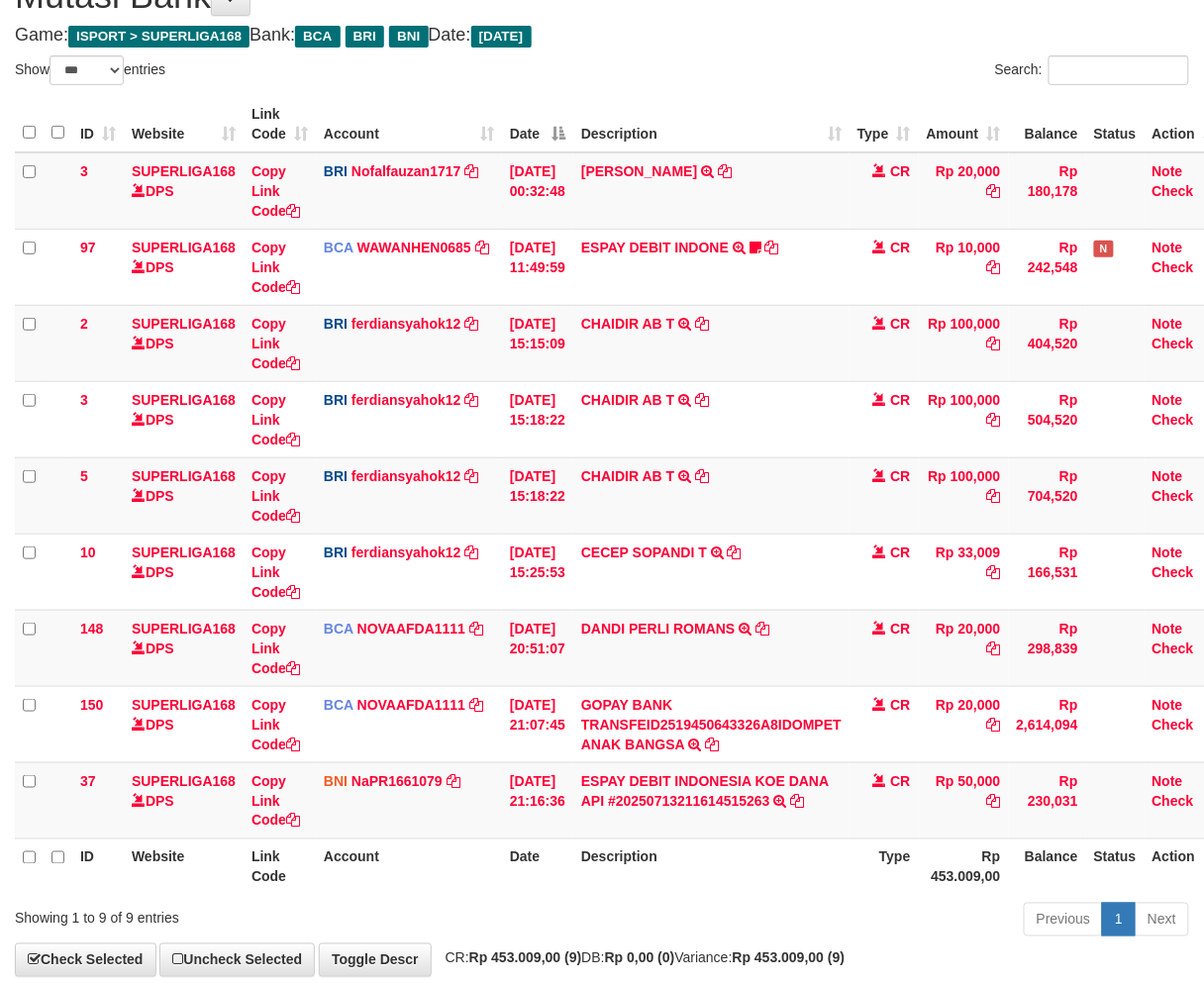 click on "ESPAY DEBIT INDONESIA KOE DANA API #20250713211614515263         TRANSFER DARI ESPAY DEBIT INDONESIA KOE DANA API #20250713211614515263" at bounding box center [711, 800] 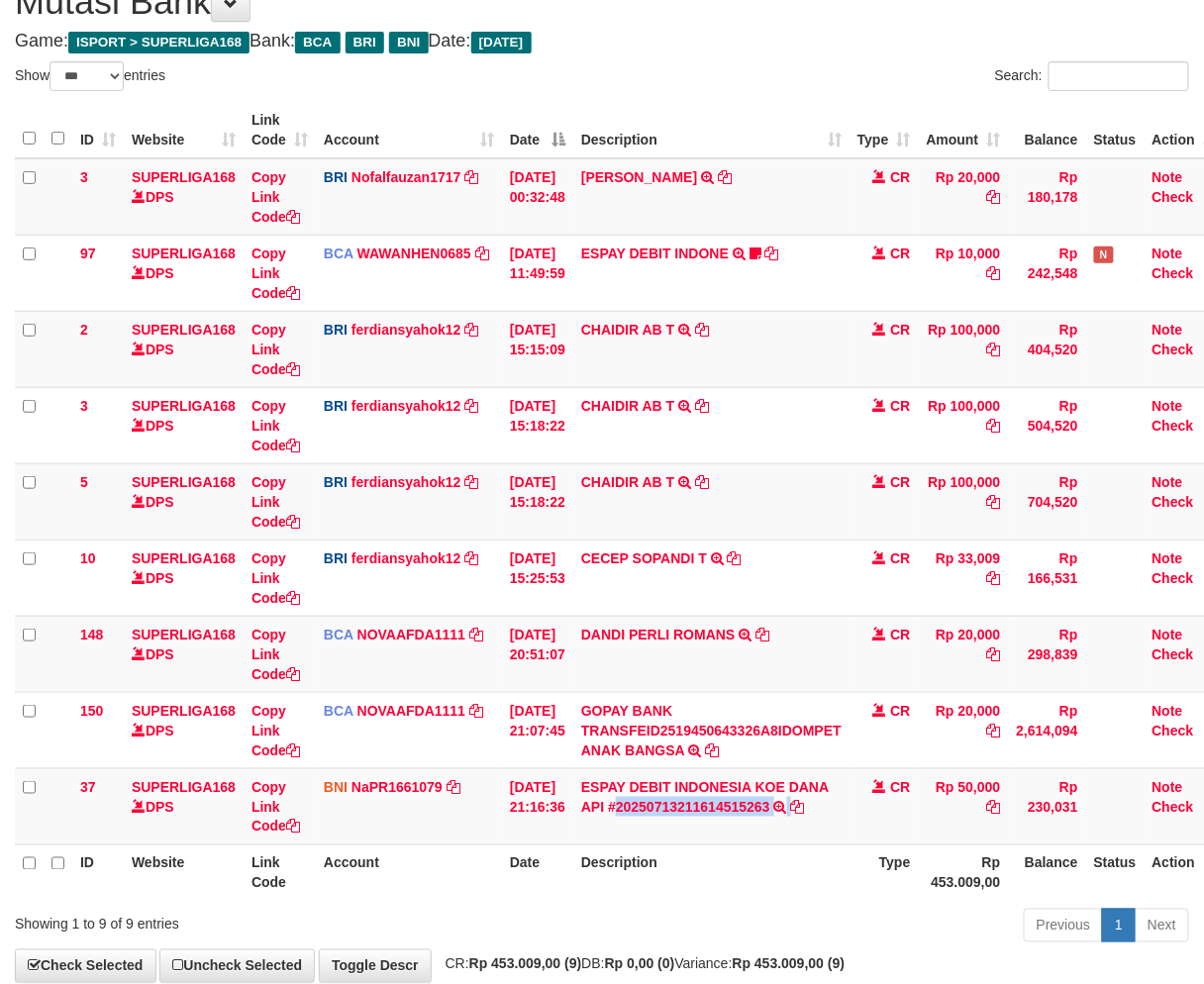 click on "ESPAY DEBIT INDONESIA KOE DANA API #20250713211614515263         TRANSFER DARI ESPAY DEBIT INDONESIA KOE DANA API #20250713211614515263" at bounding box center [711, 806] 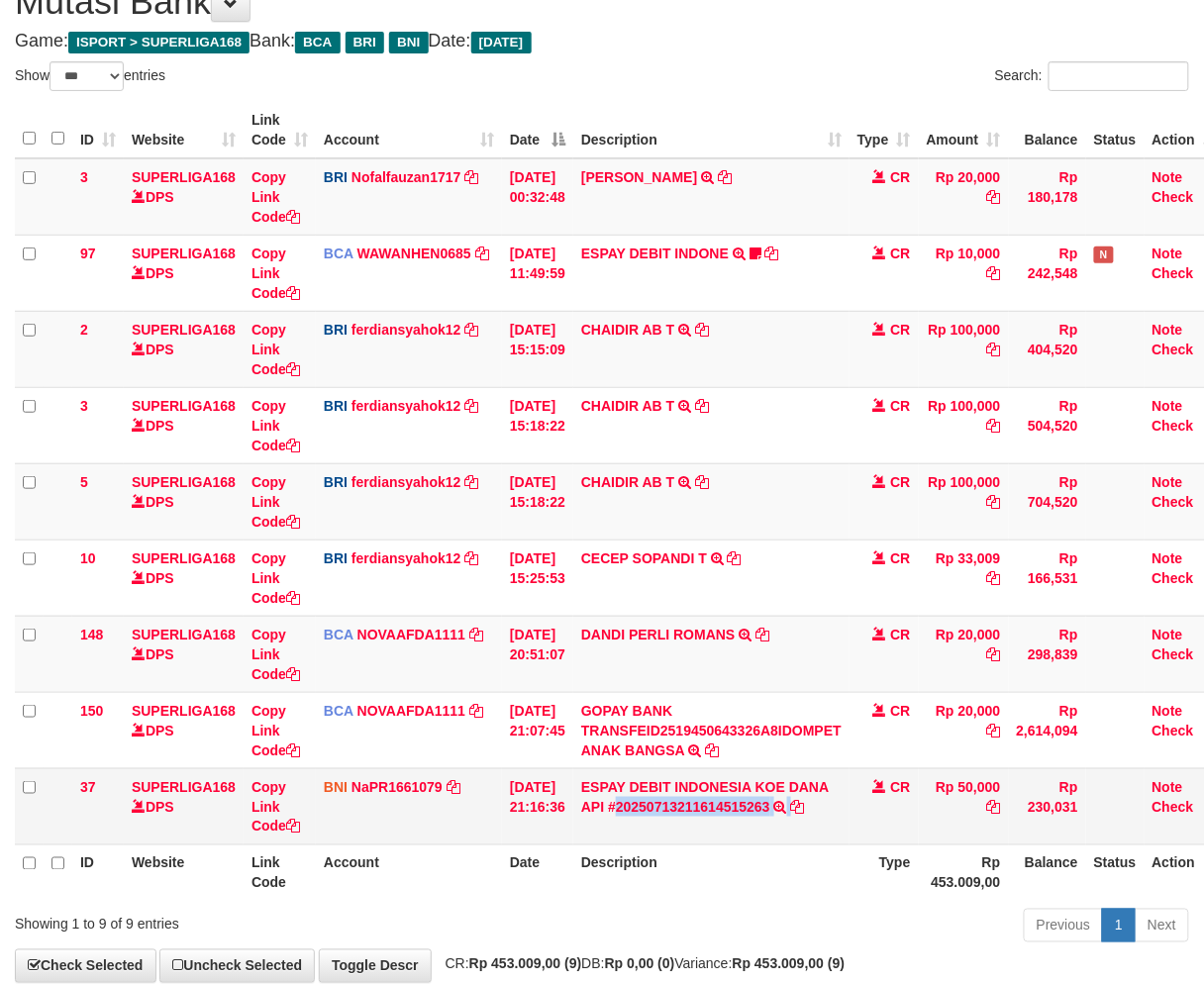 scroll, scrollTop: 89, scrollLeft: 0, axis: vertical 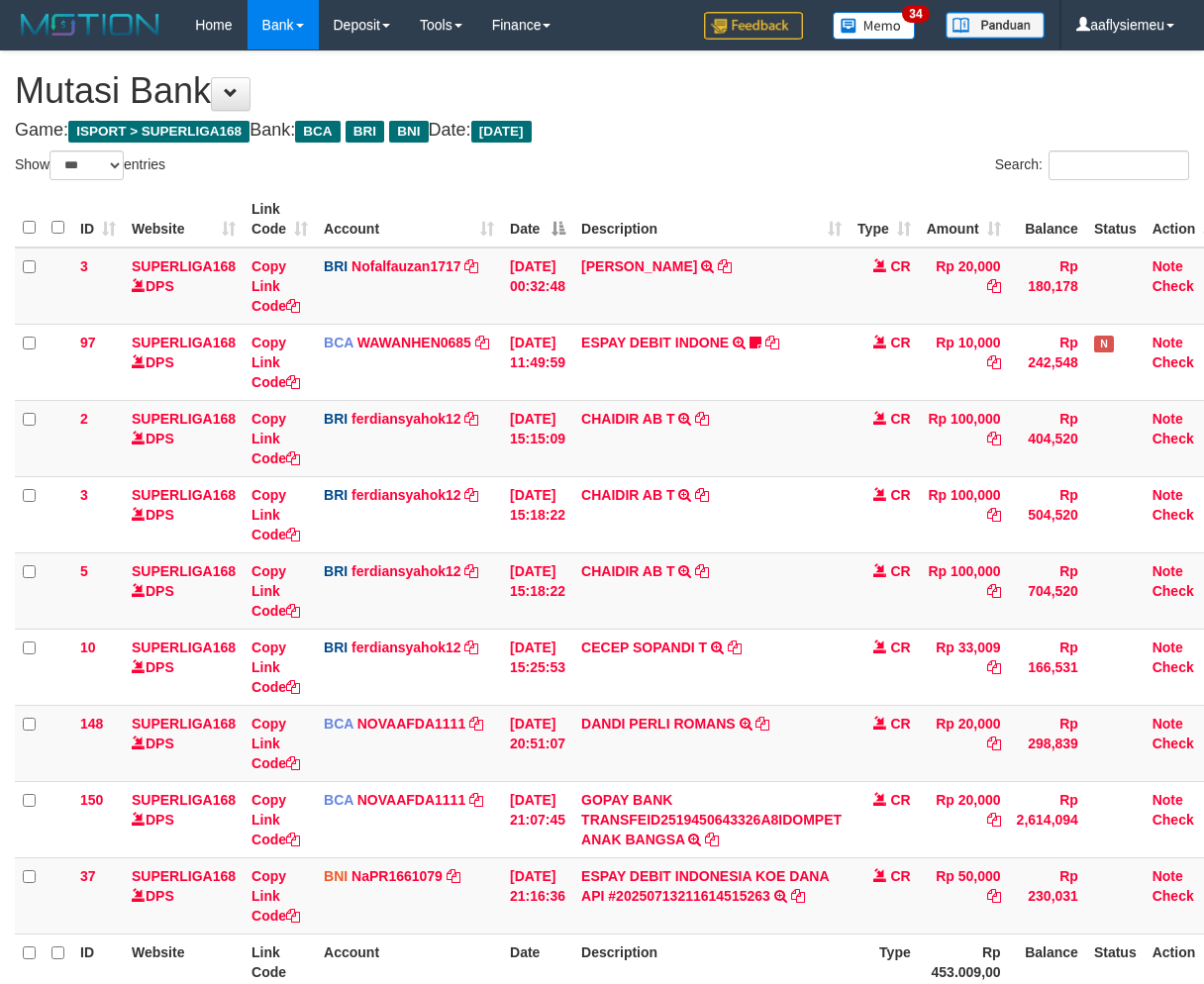 select on "***" 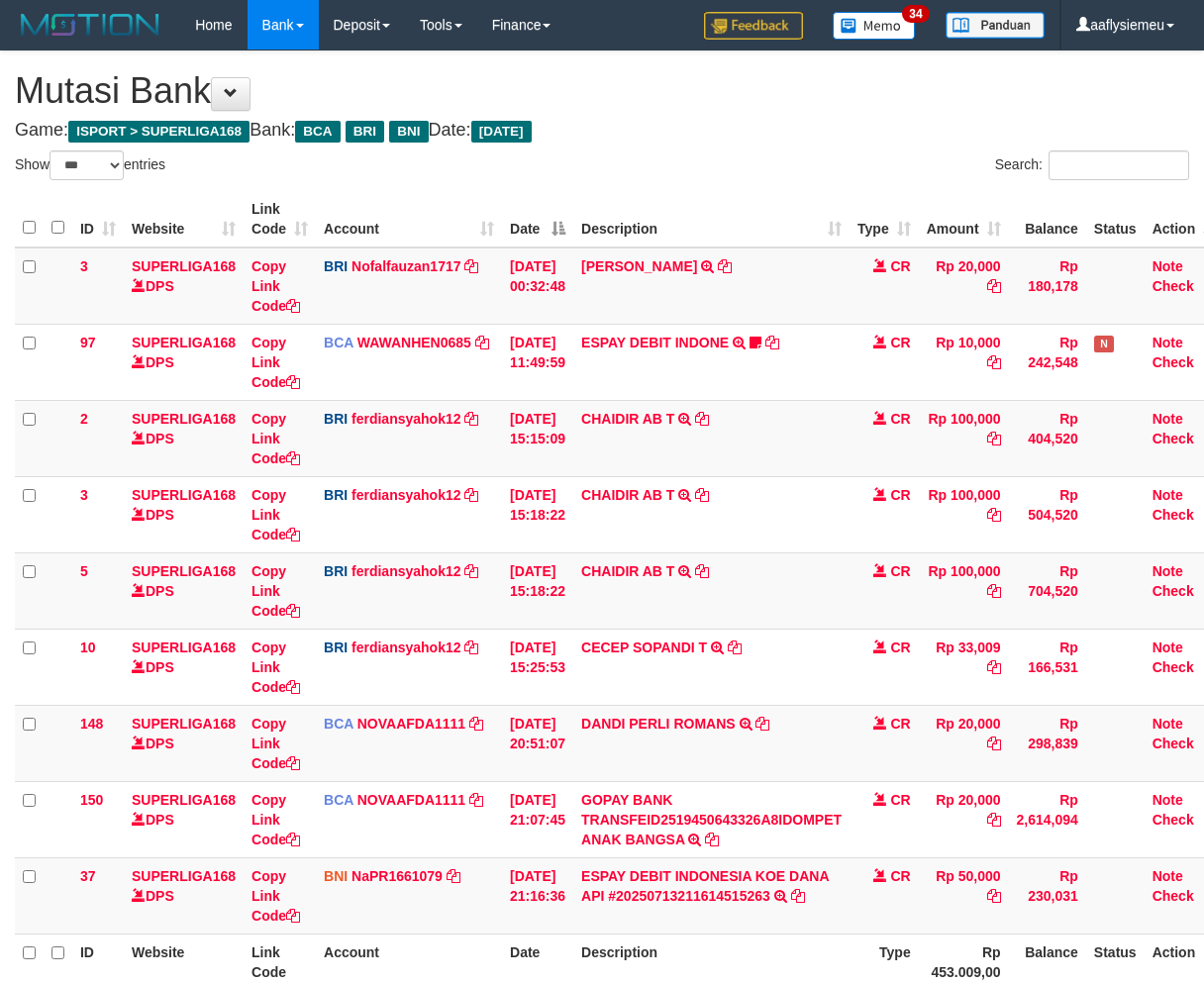 scroll, scrollTop: 90, scrollLeft: 0, axis: vertical 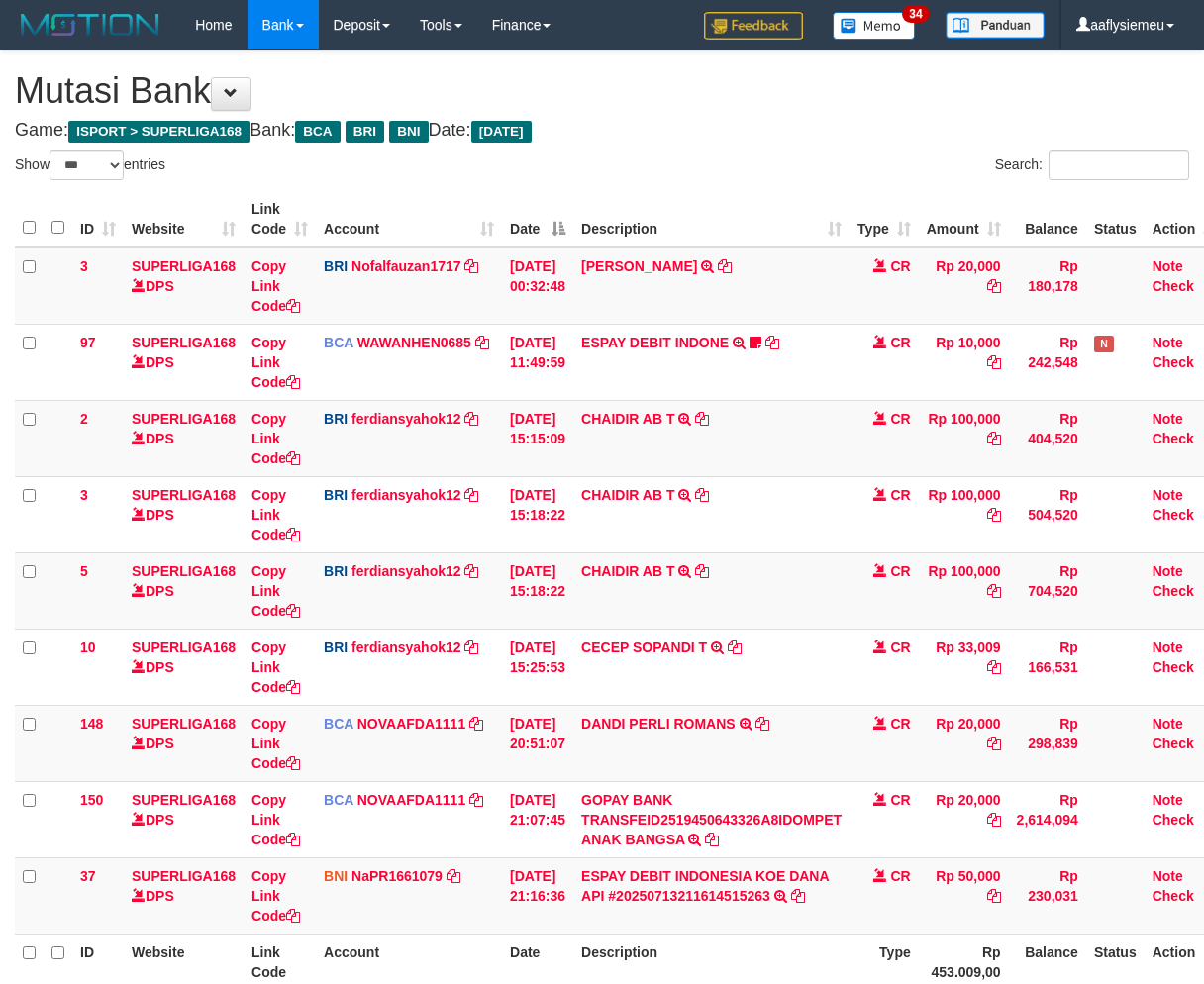 select on "***" 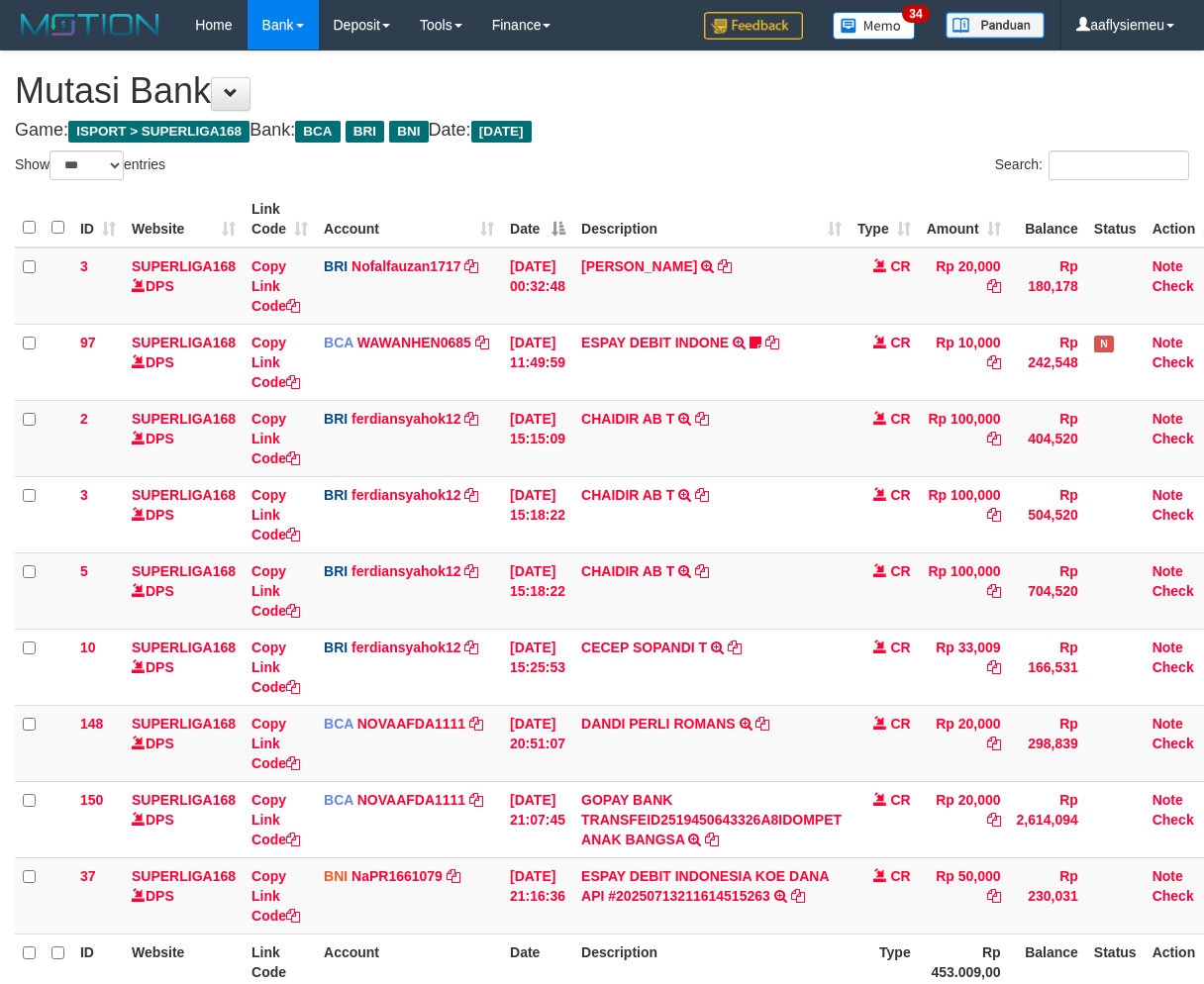 scroll, scrollTop: 90, scrollLeft: 0, axis: vertical 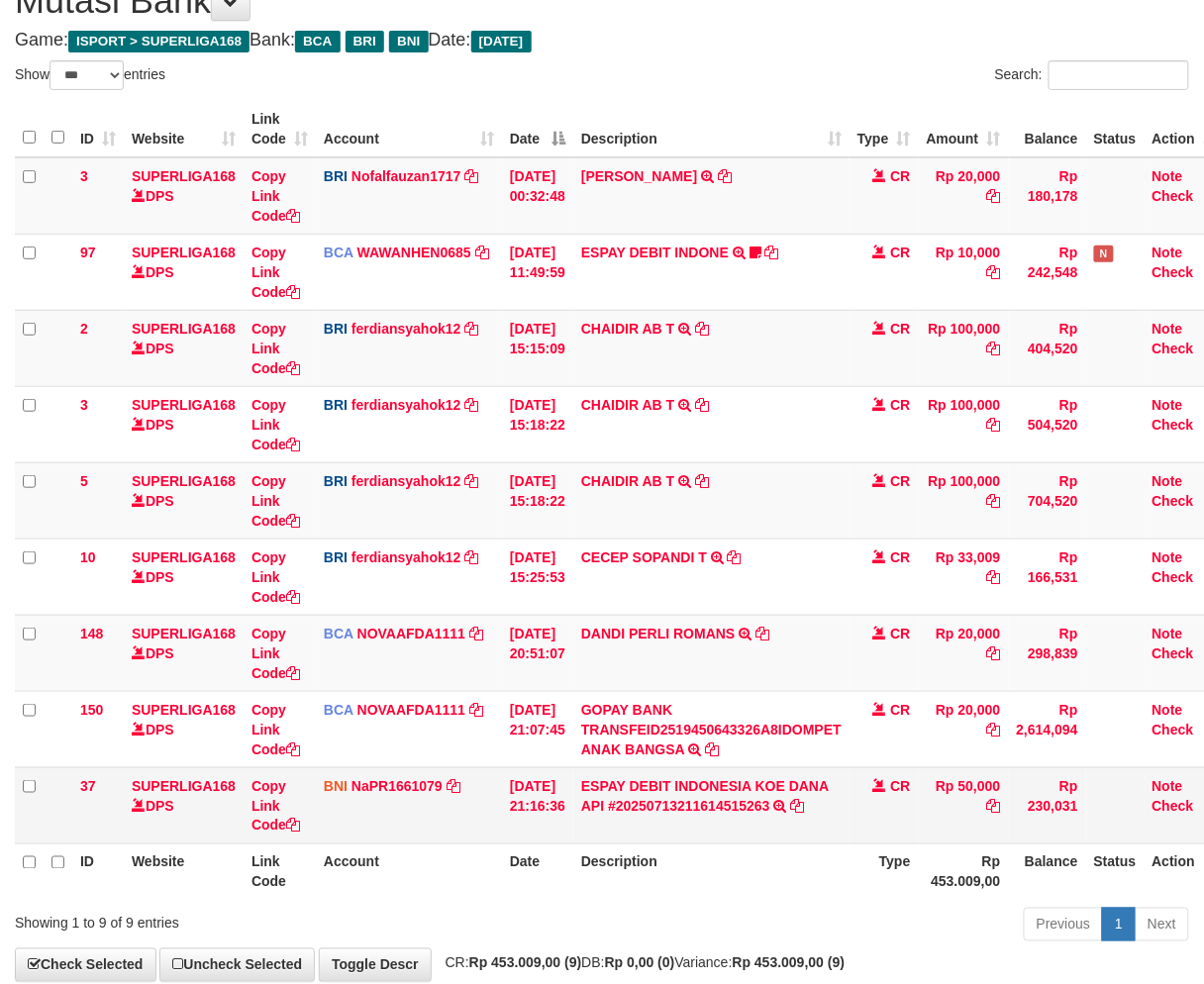 click on "ESPAY DEBIT INDONESIA KOE DANA API #20250713211614515263         TRANSFER DARI ESPAY DEBIT INDONESIA KOE DANA API #20250713211614515263" at bounding box center [711, 805] 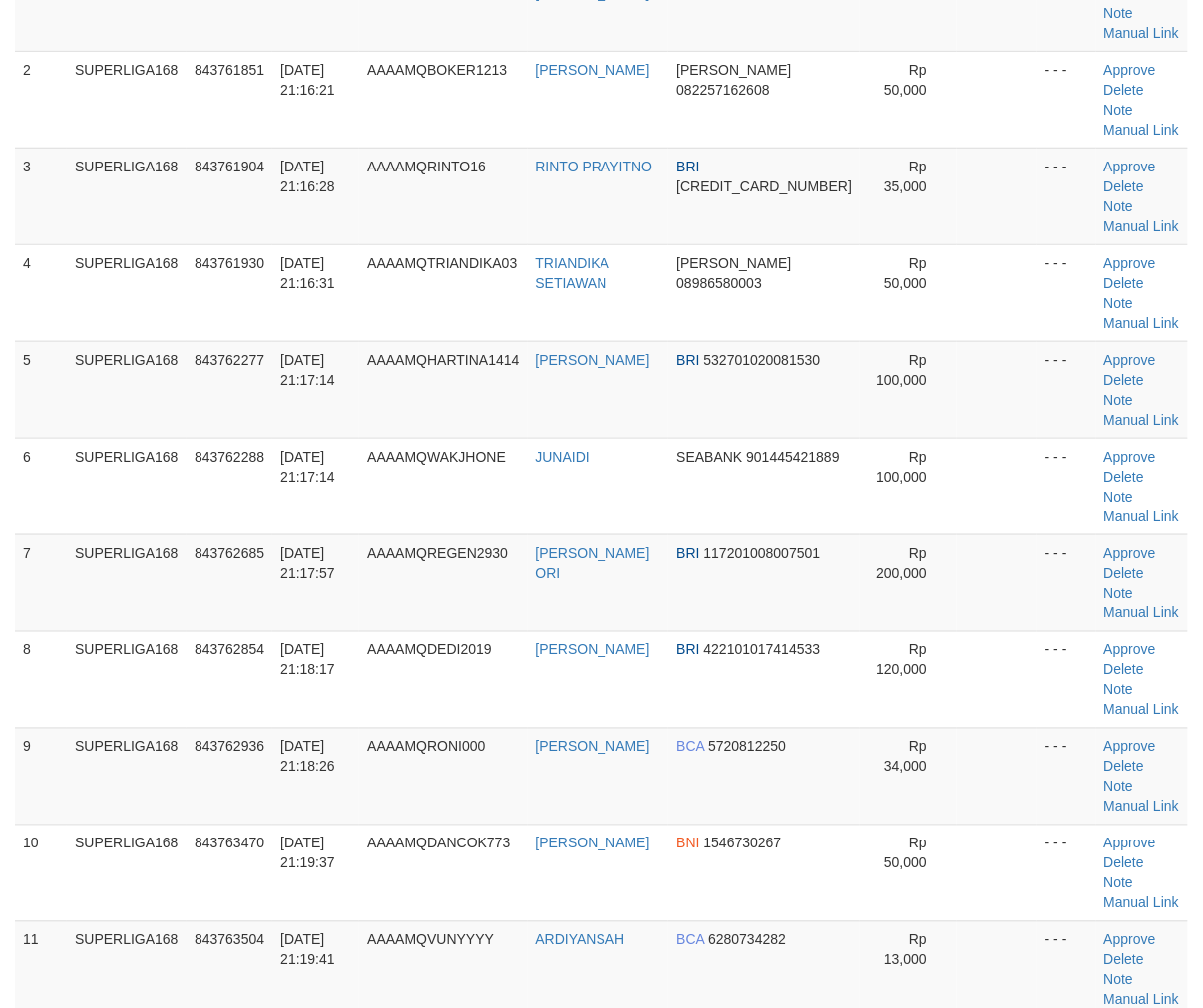 scroll, scrollTop: 221, scrollLeft: 0, axis: vertical 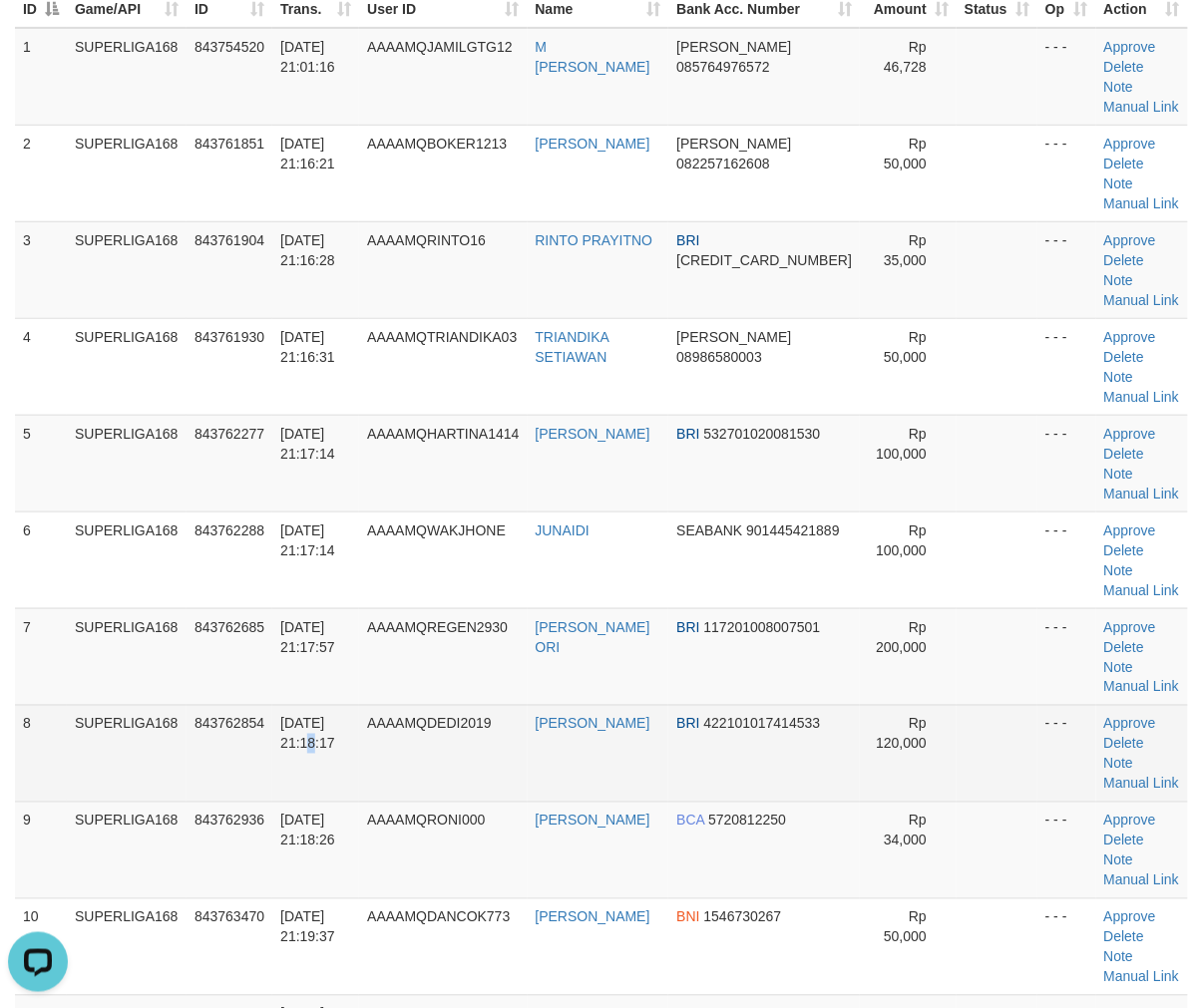 click on "13/07/2025 21:18:17" at bounding box center (315, 753) 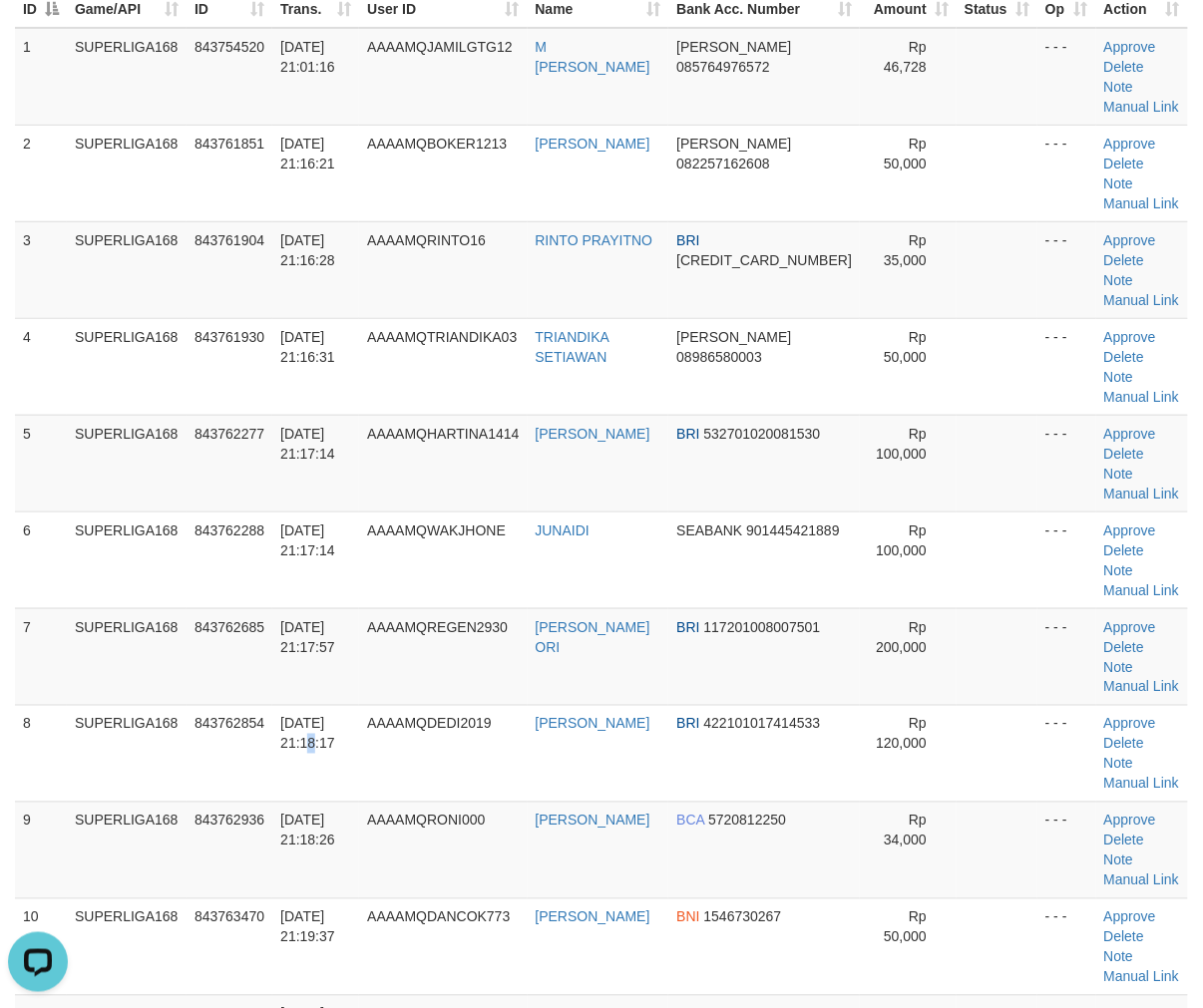 drag, startPoint x: 77, startPoint y: 626, endPoint x: 4, endPoint y: 655, distance: 78.54935 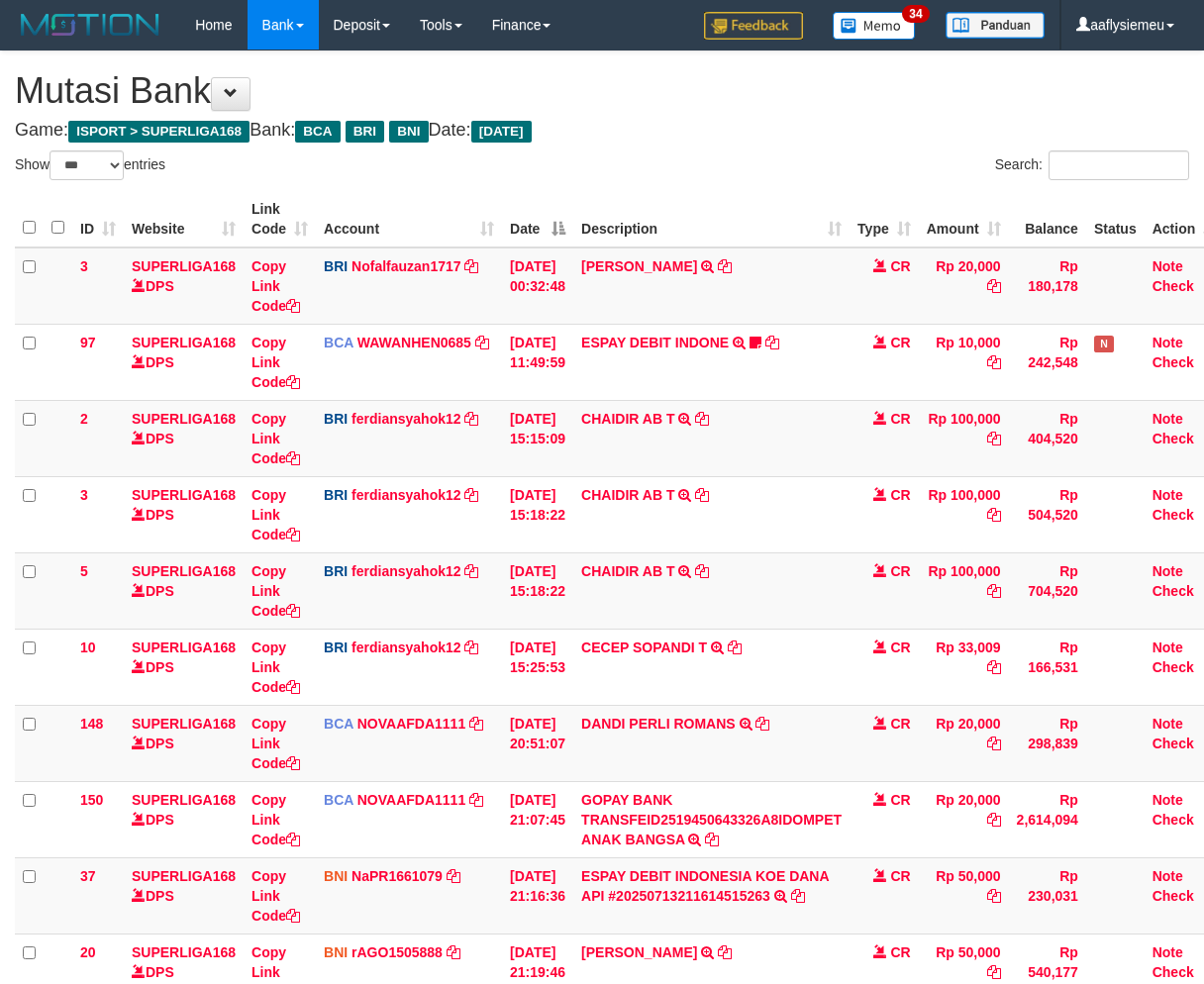 select on "***" 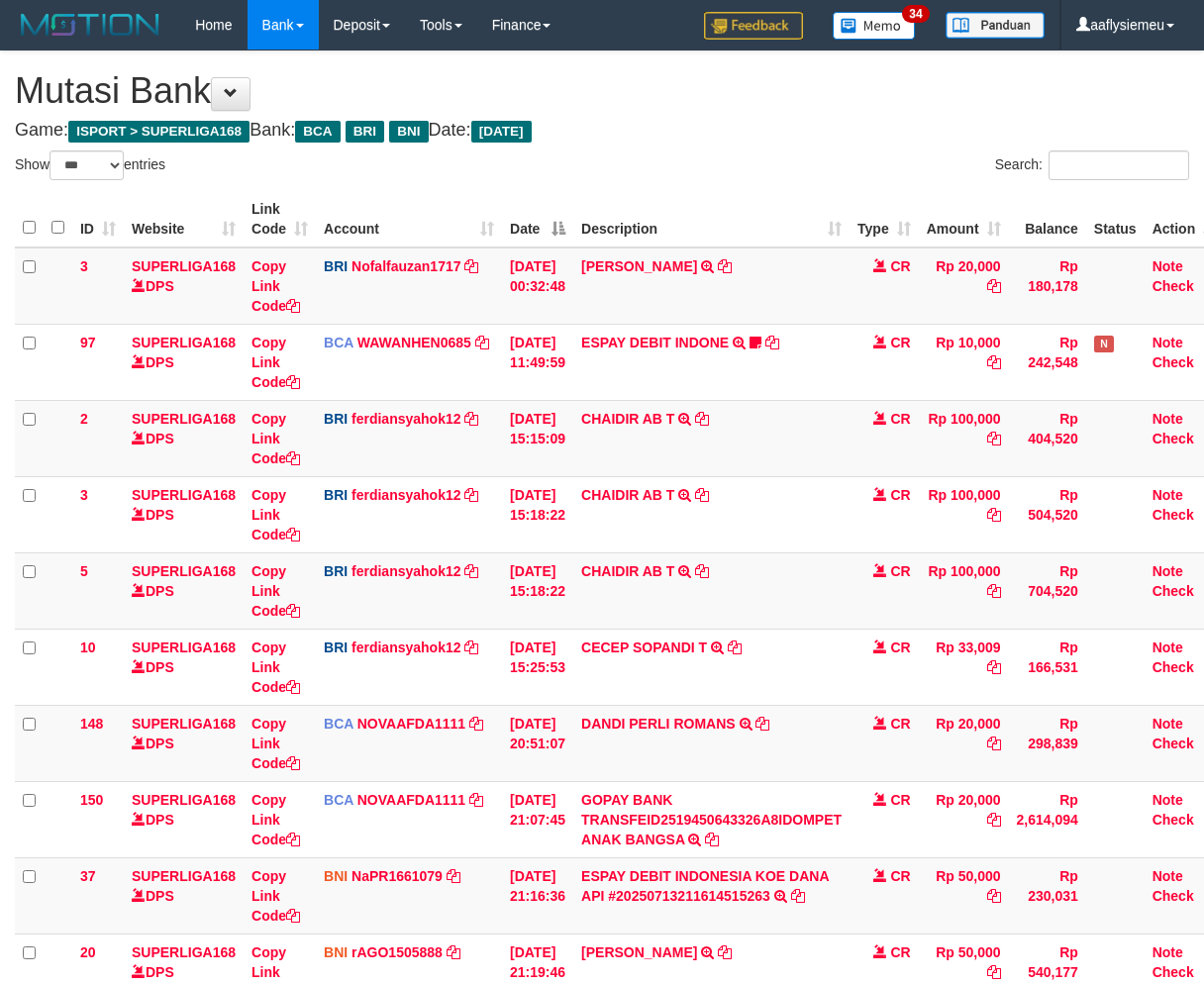scroll, scrollTop: 91, scrollLeft: 0, axis: vertical 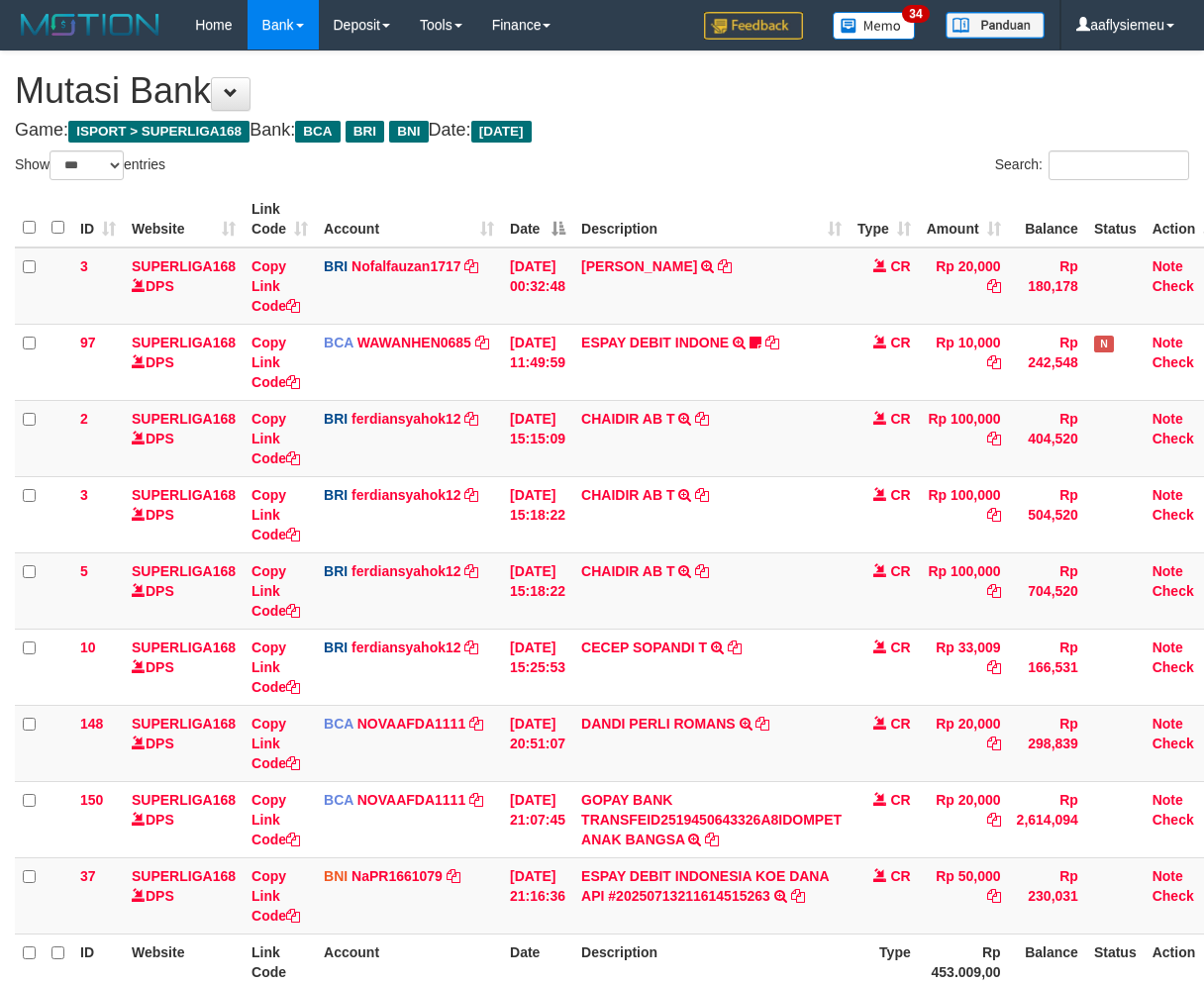 select on "***" 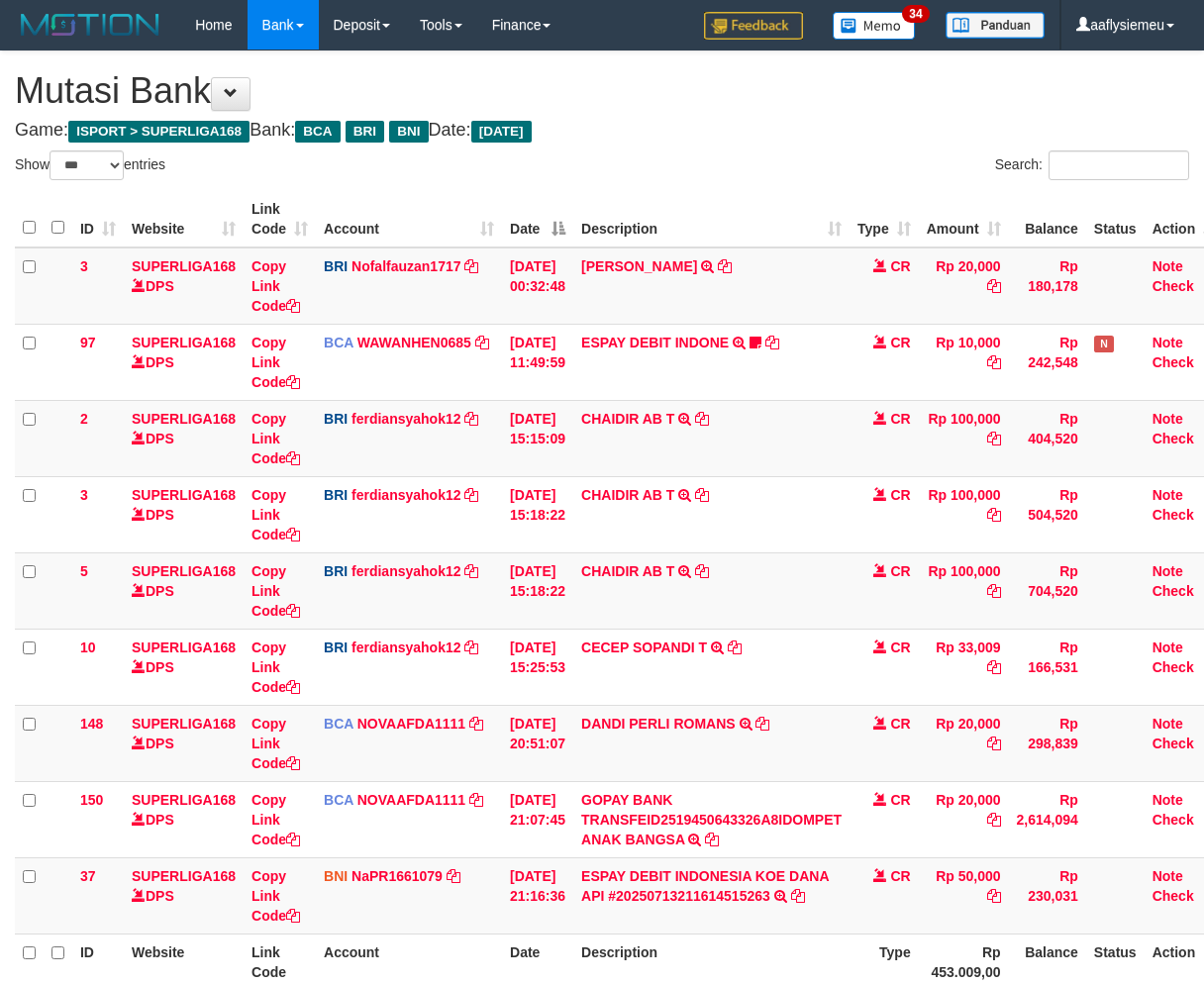 scroll, scrollTop: 92, scrollLeft: 0, axis: vertical 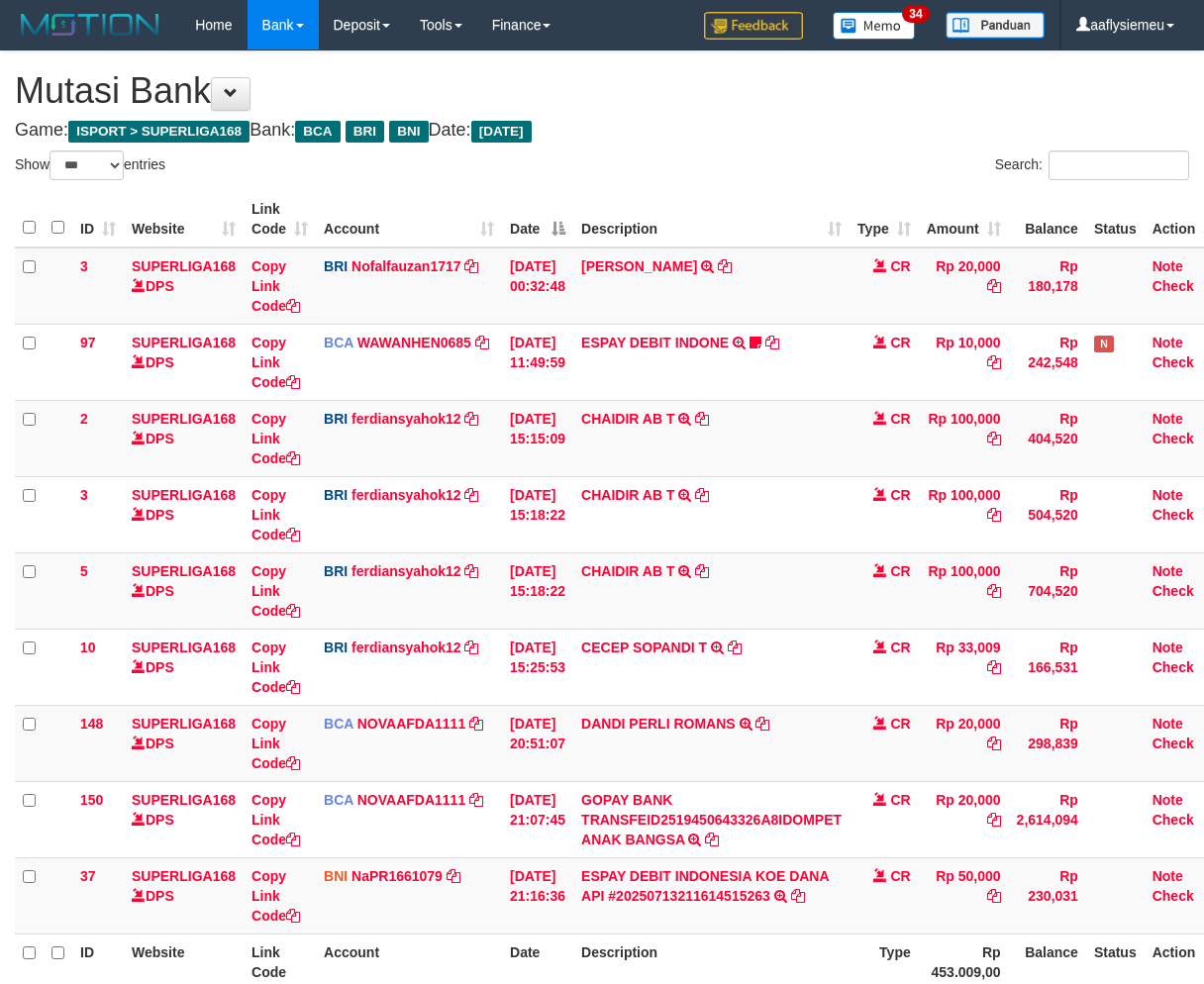 select on "***" 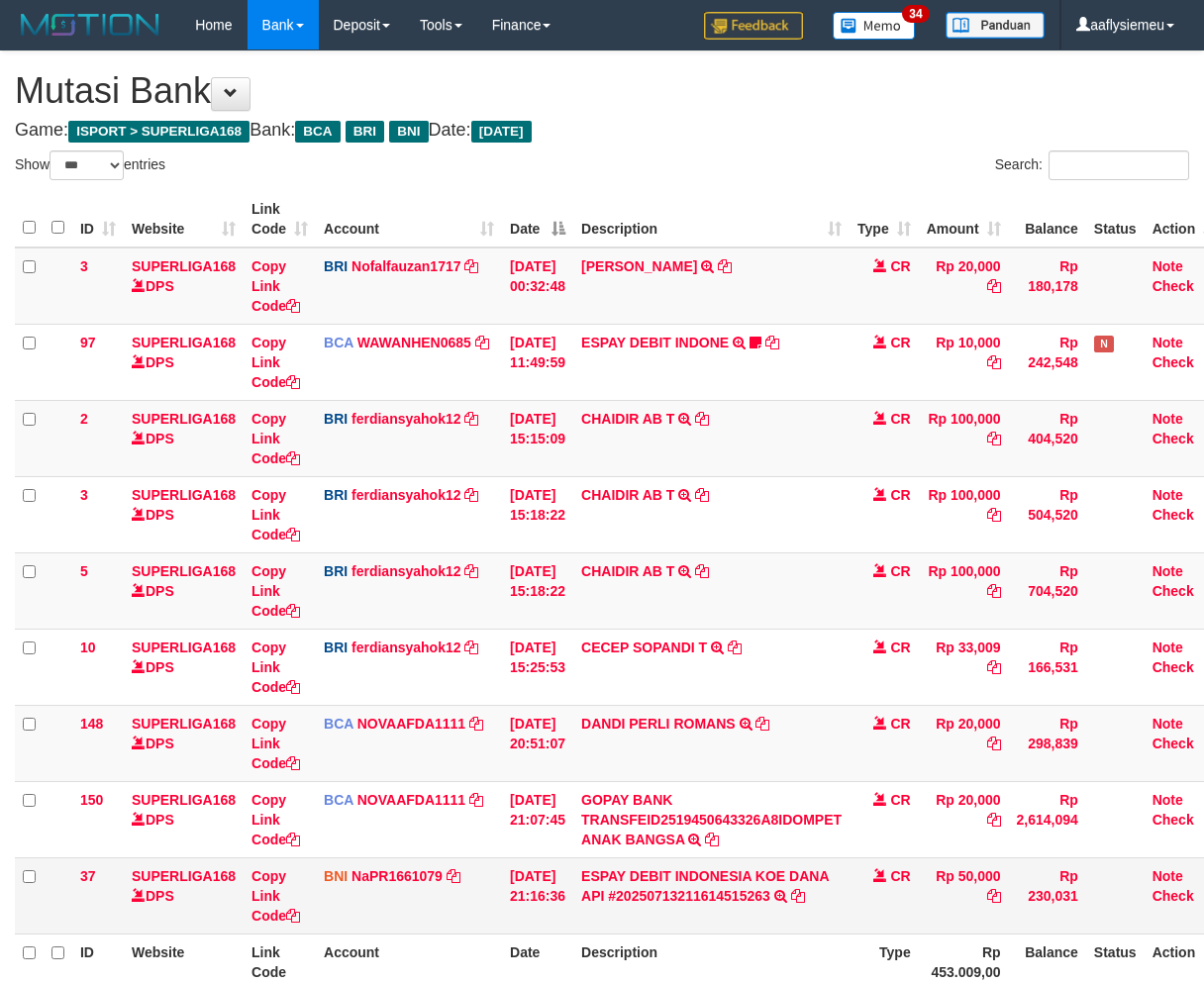 scroll, scrollTop: 93, scrollLeft: 0, axis: vertical 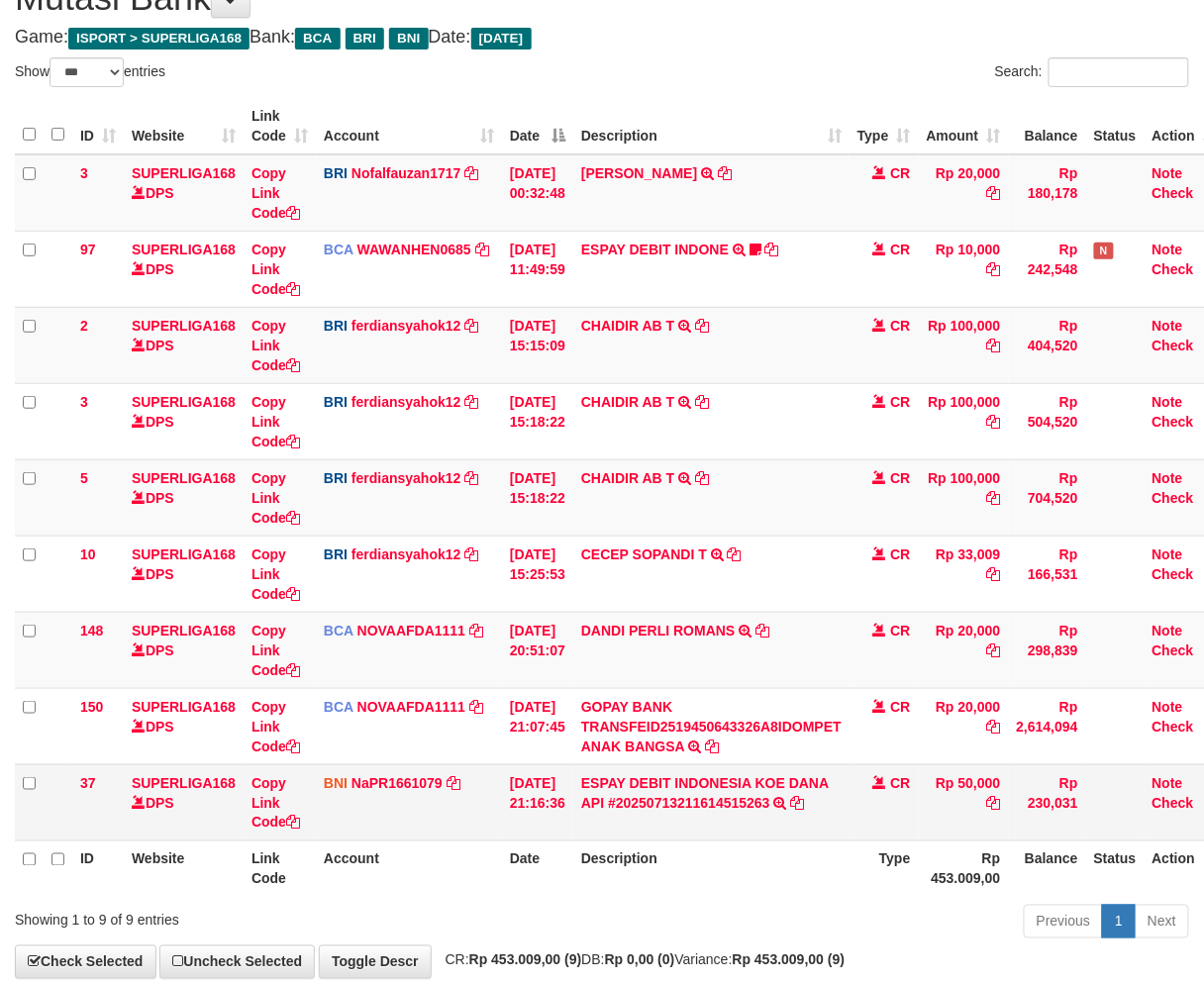 click on "CR" at bounding box center [884, 802] 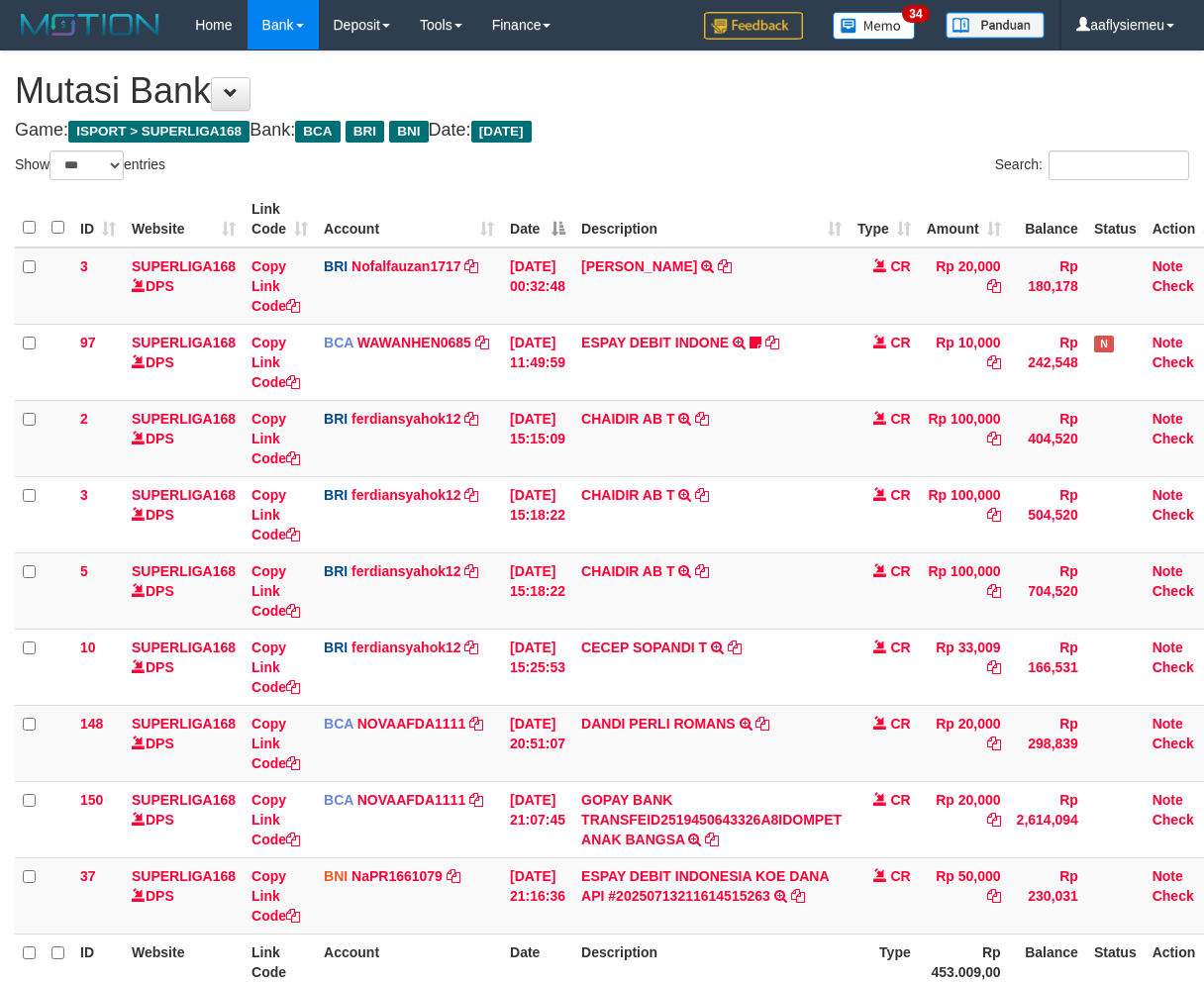 select on "***" 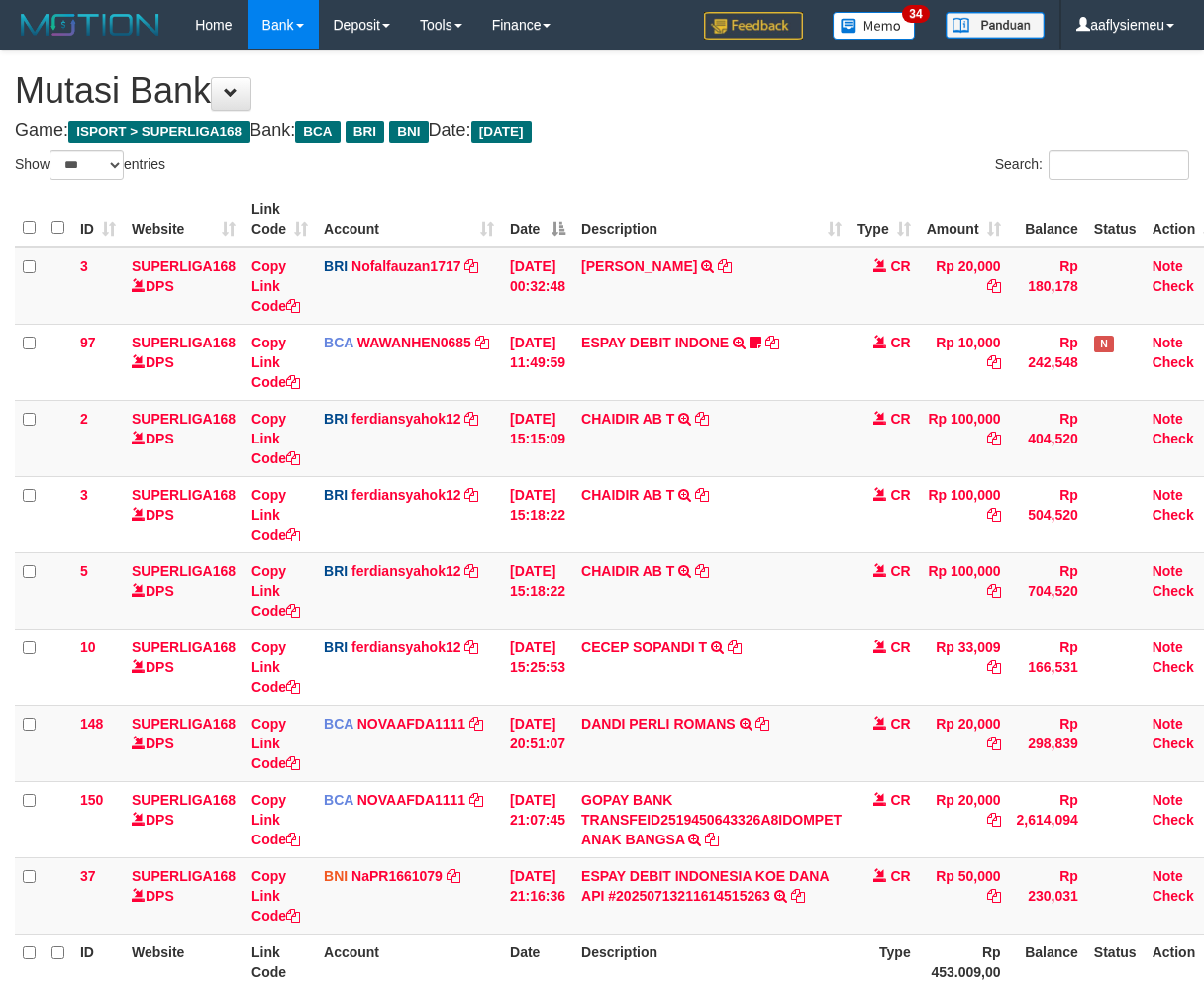 scroll, scrollTop: 94, scrollLeft: 0, axis: vertical 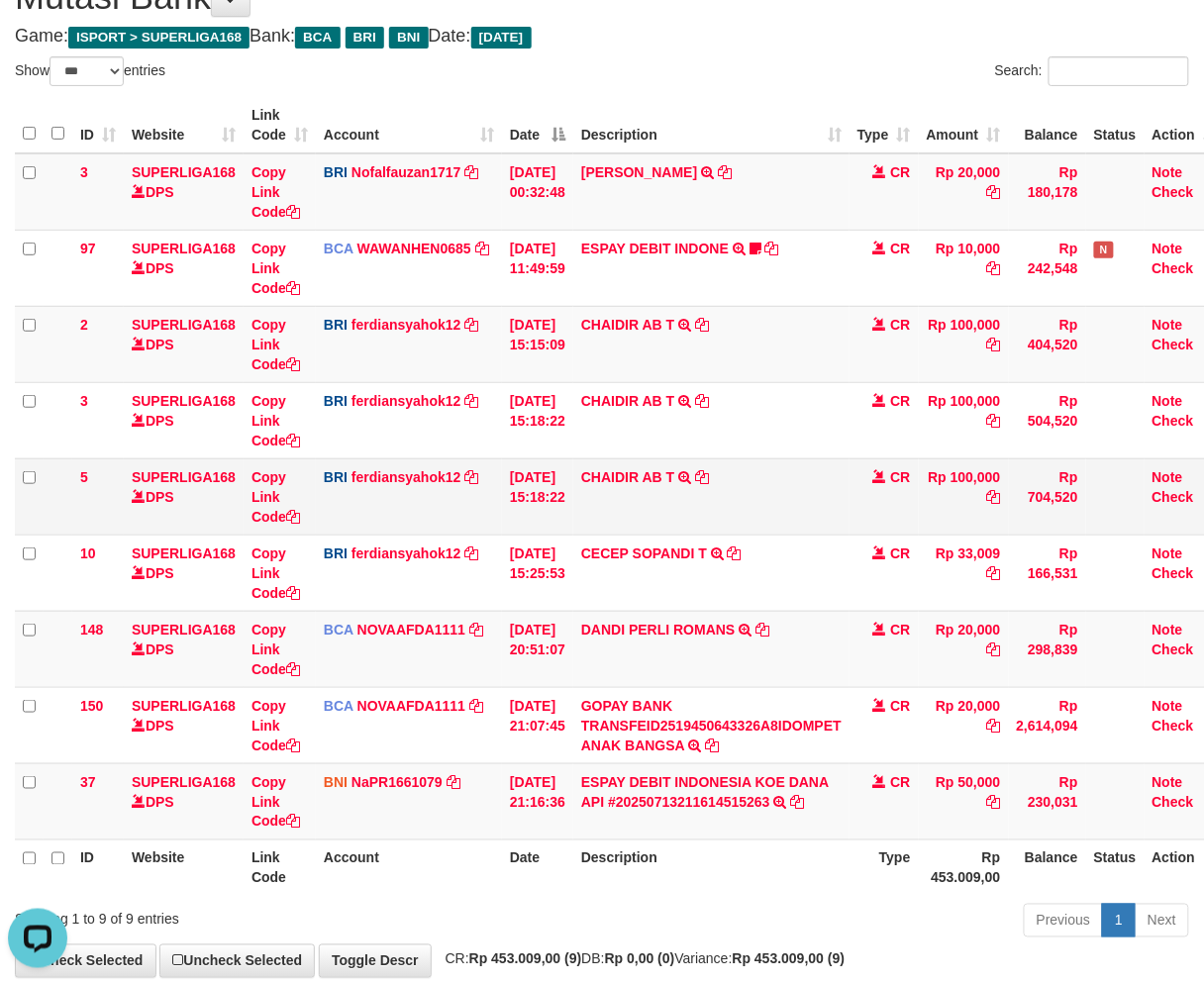 click on "CHAIDIR AB T         TRANSFER NBMB CHAIDIR AB T TO FERDIANSYAH" at bounding box center (711, 496) 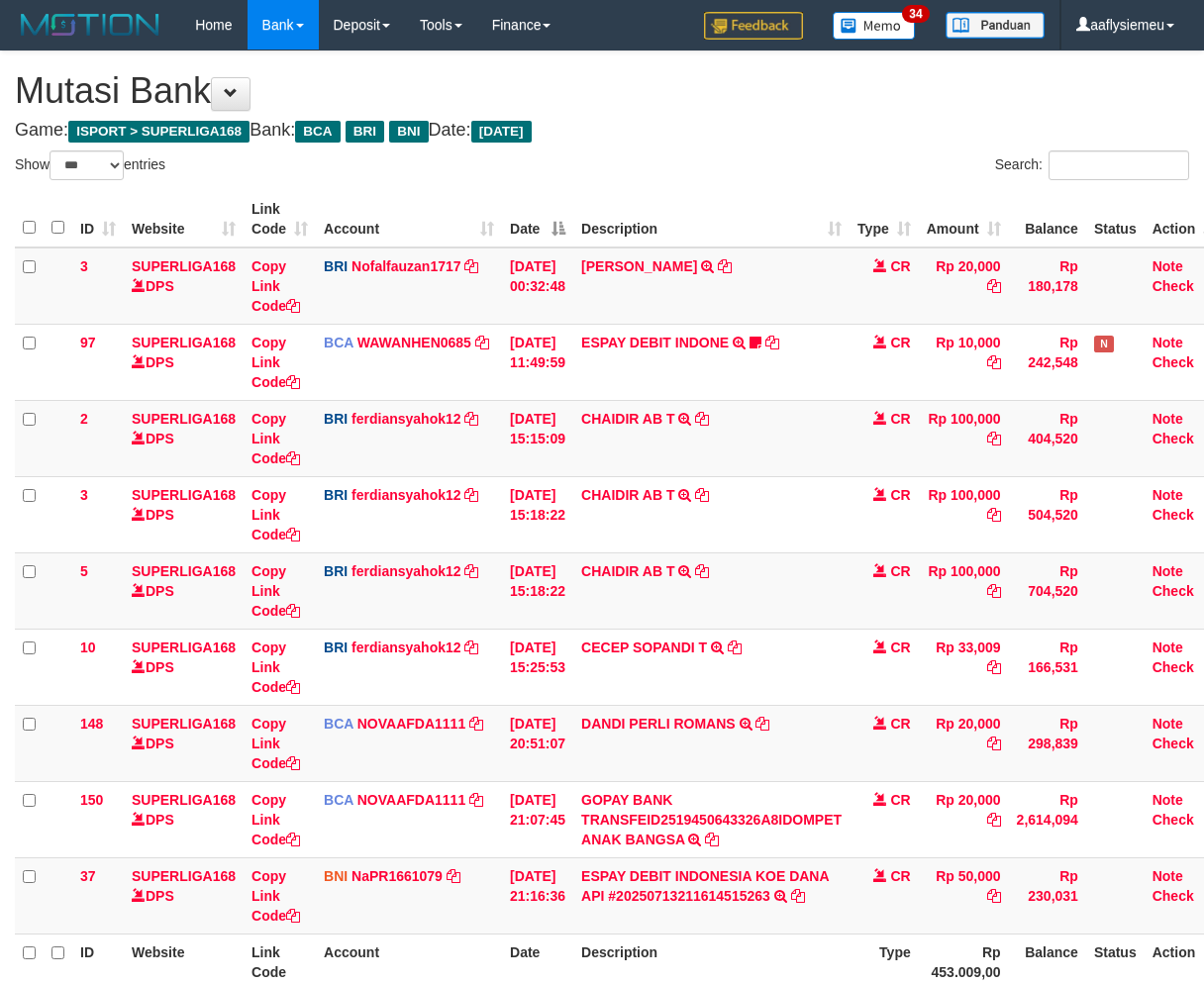 select on "***" 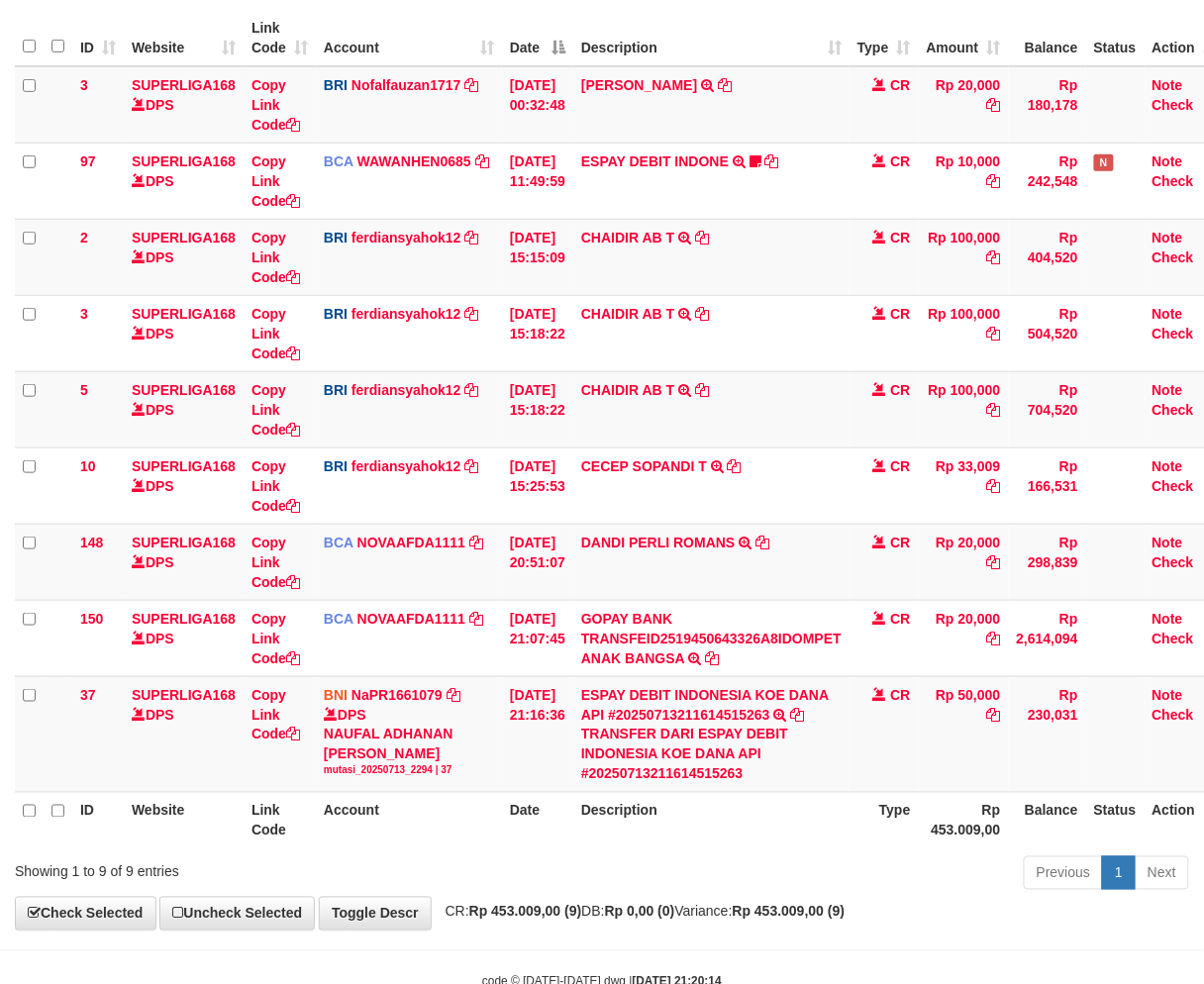 scroll, scrollTop: 239, scrollLeft: 0, axis: vertical 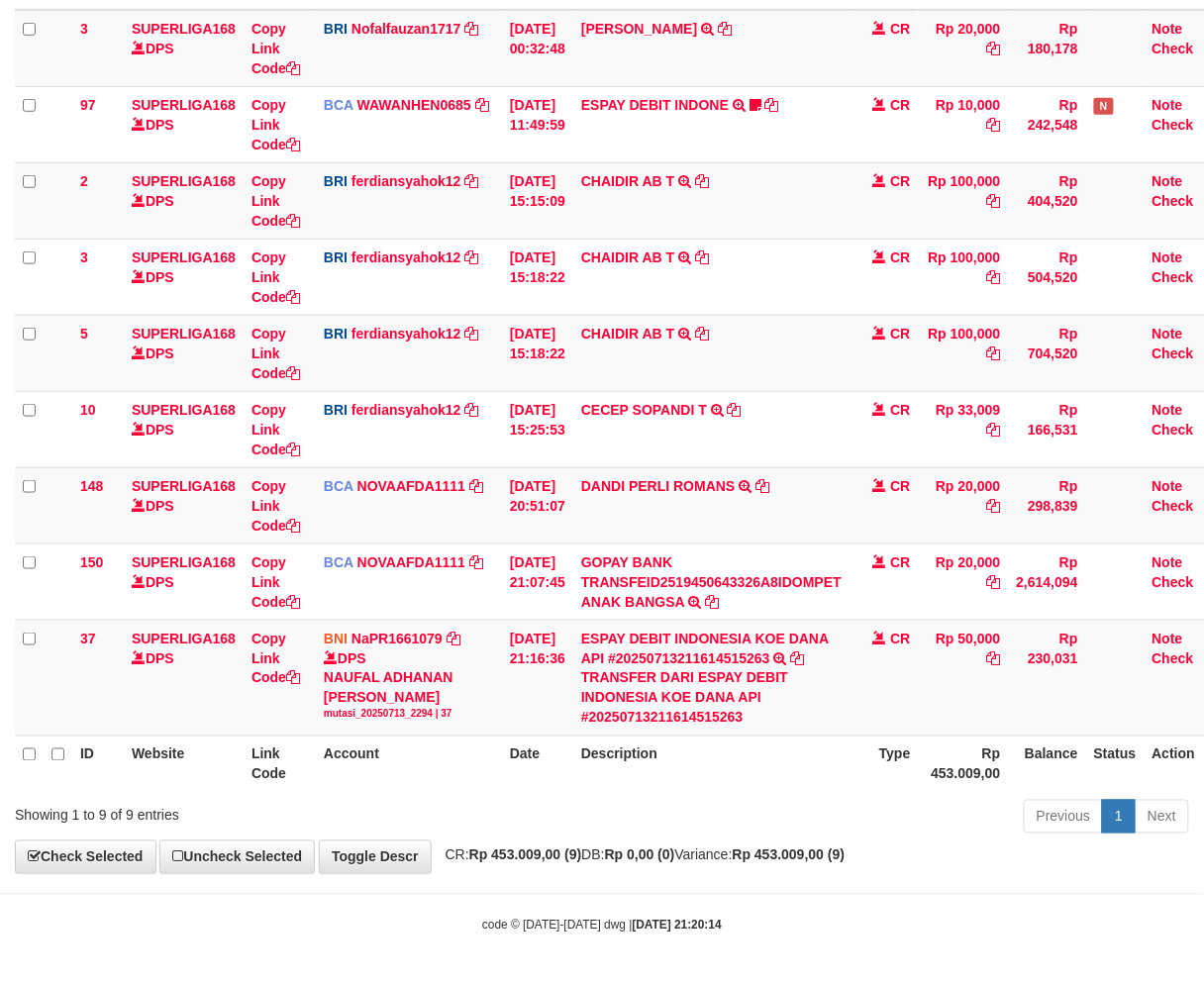 click on "**********" at bounding box center (602, 344) 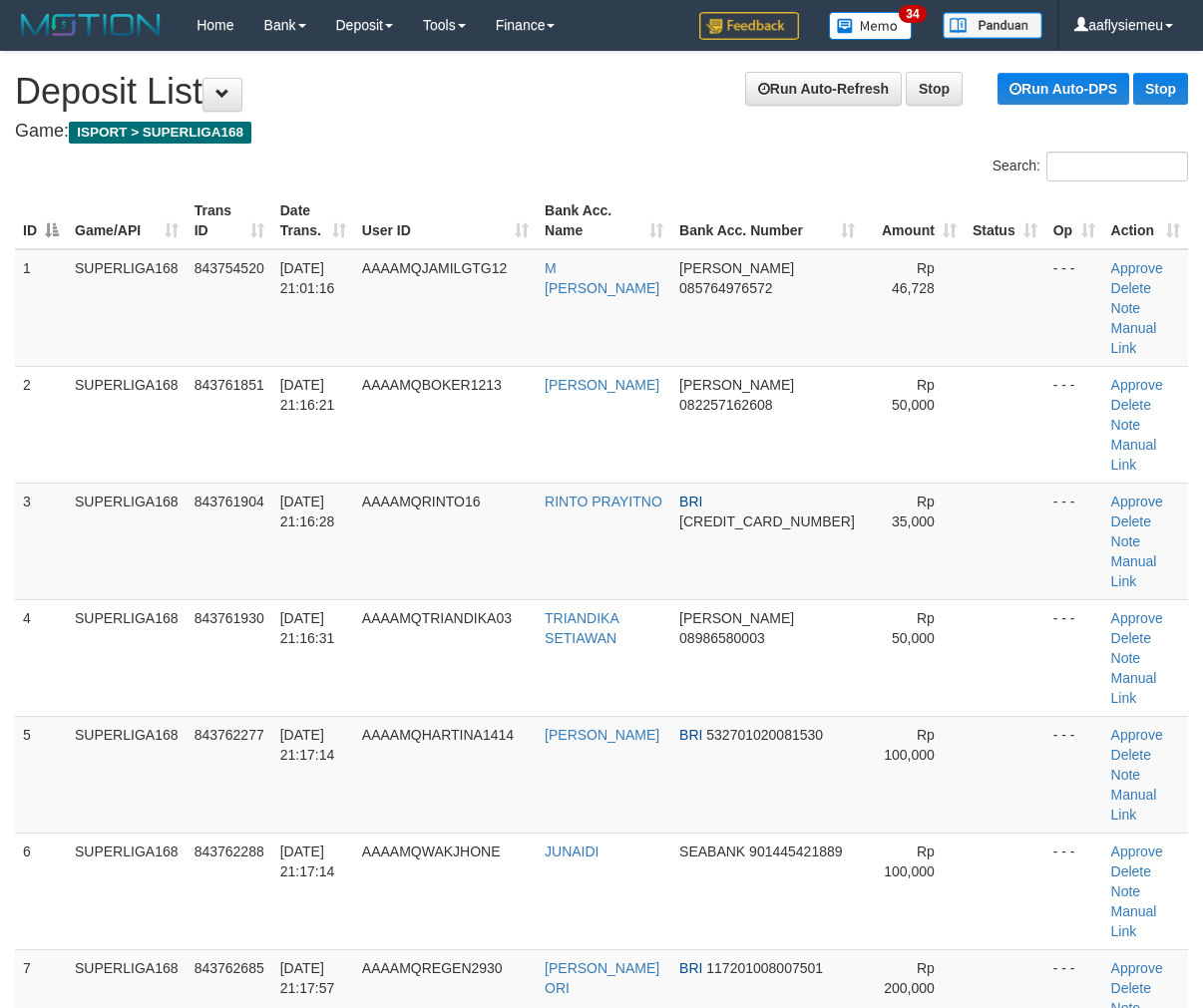 scroll, scrollTop: 221, scrollLeft: 0, axis: vertical 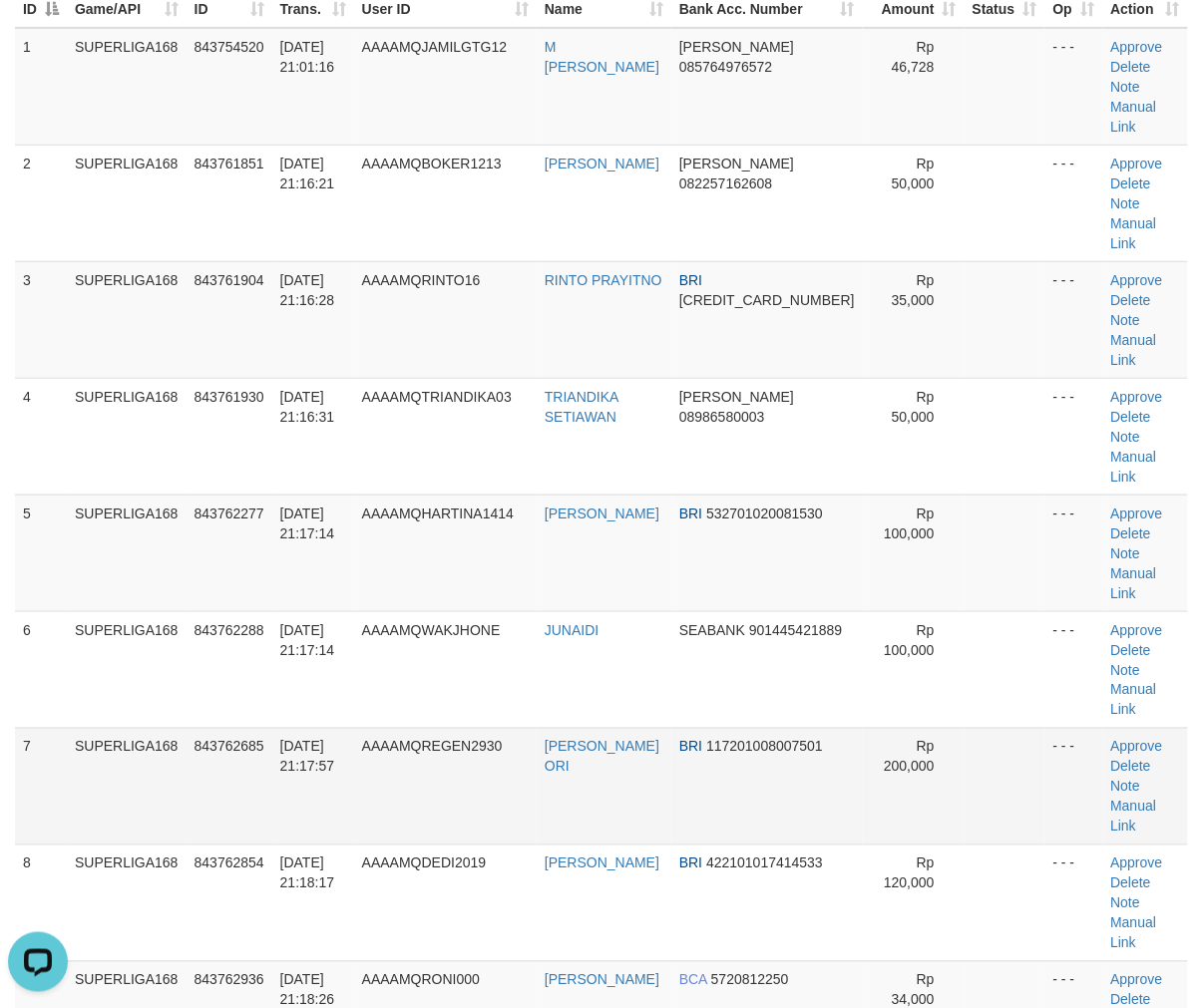 click on "[DATE] 21:17:57" at bounding box center [313, 786] 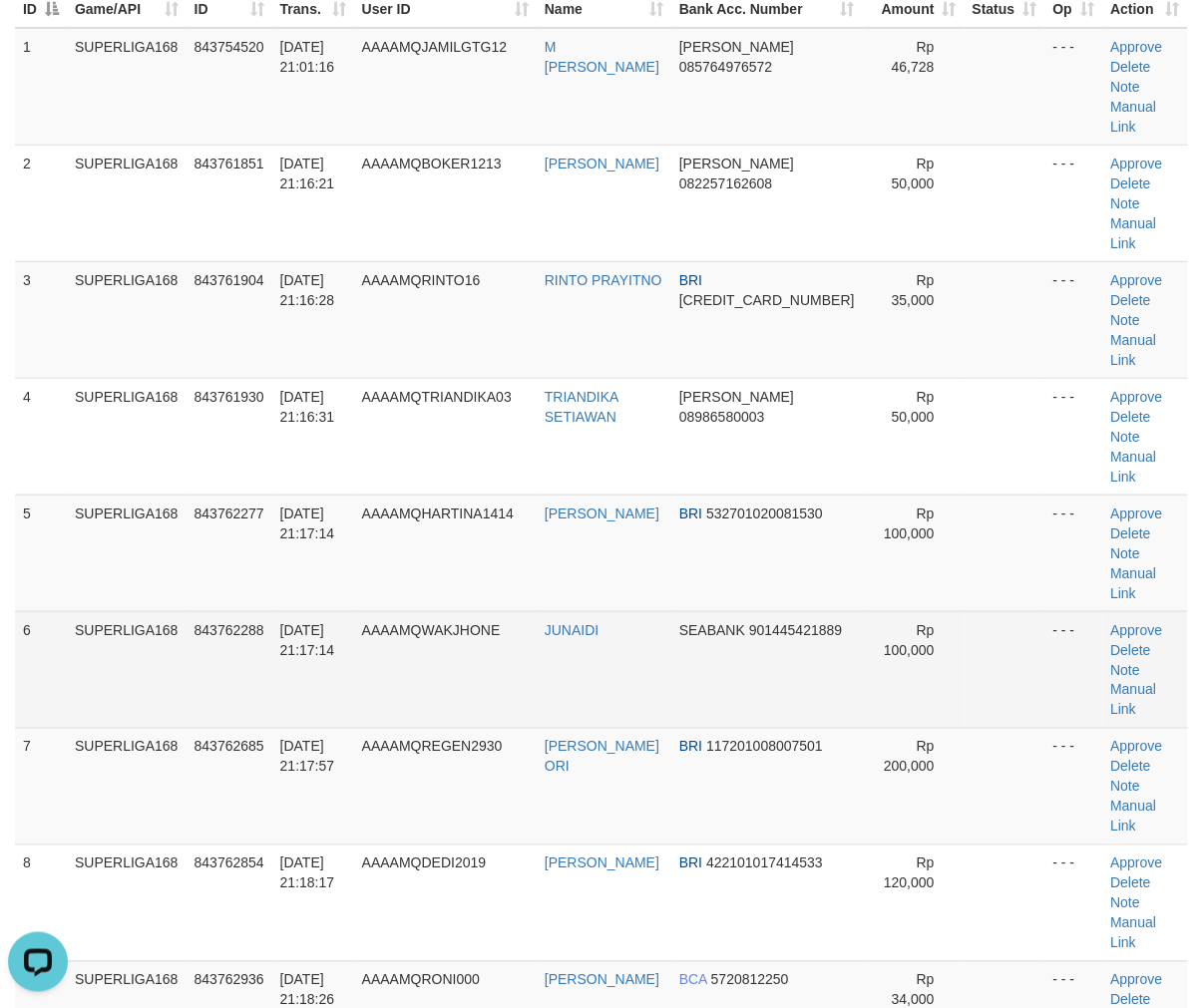 click on "843762288" at bounding box center (229, 669) 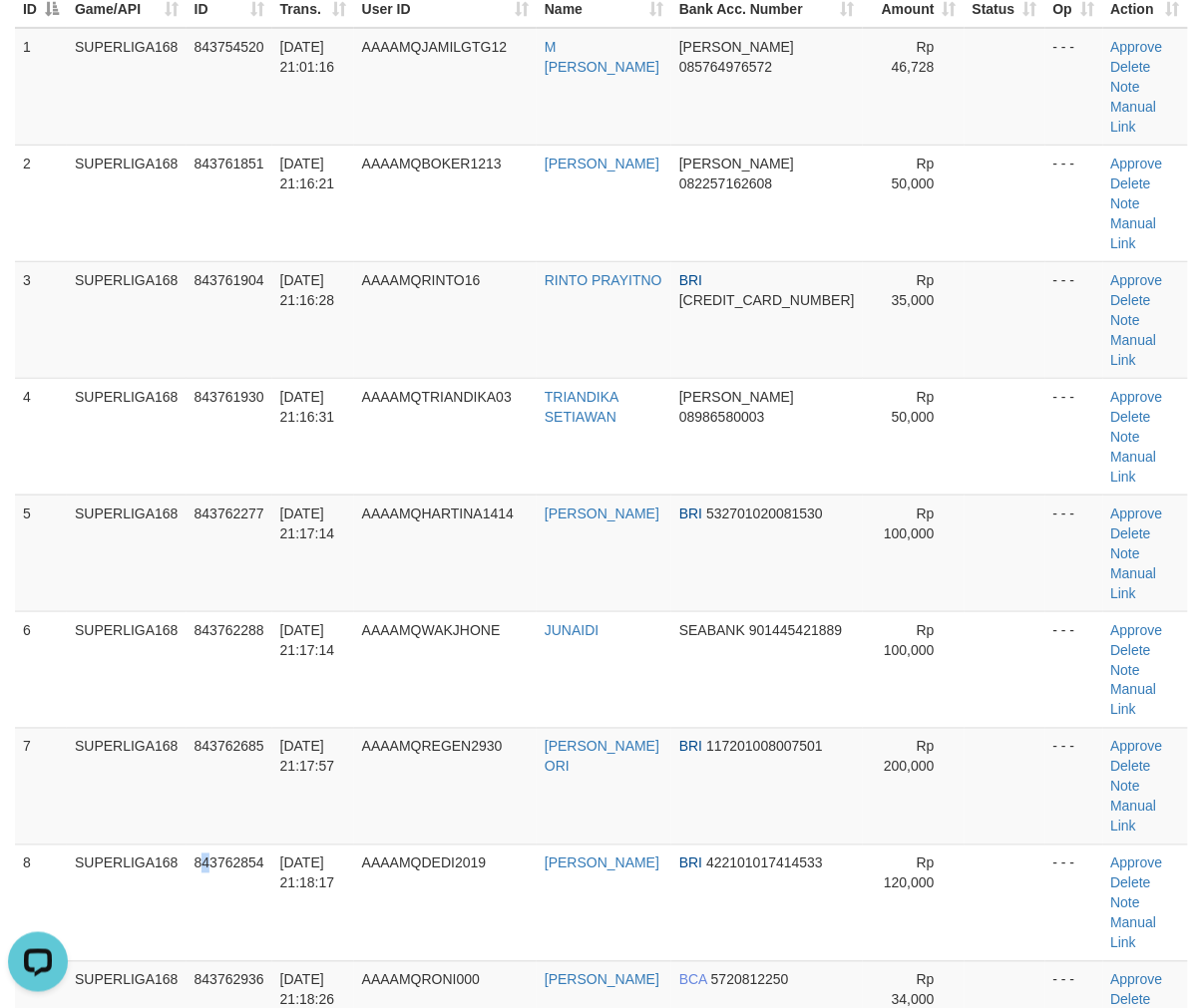 drag, startPoint x: 207, startPoint y: 571, endPoint x: 1, endPoint y: 650, distance: 220.62865 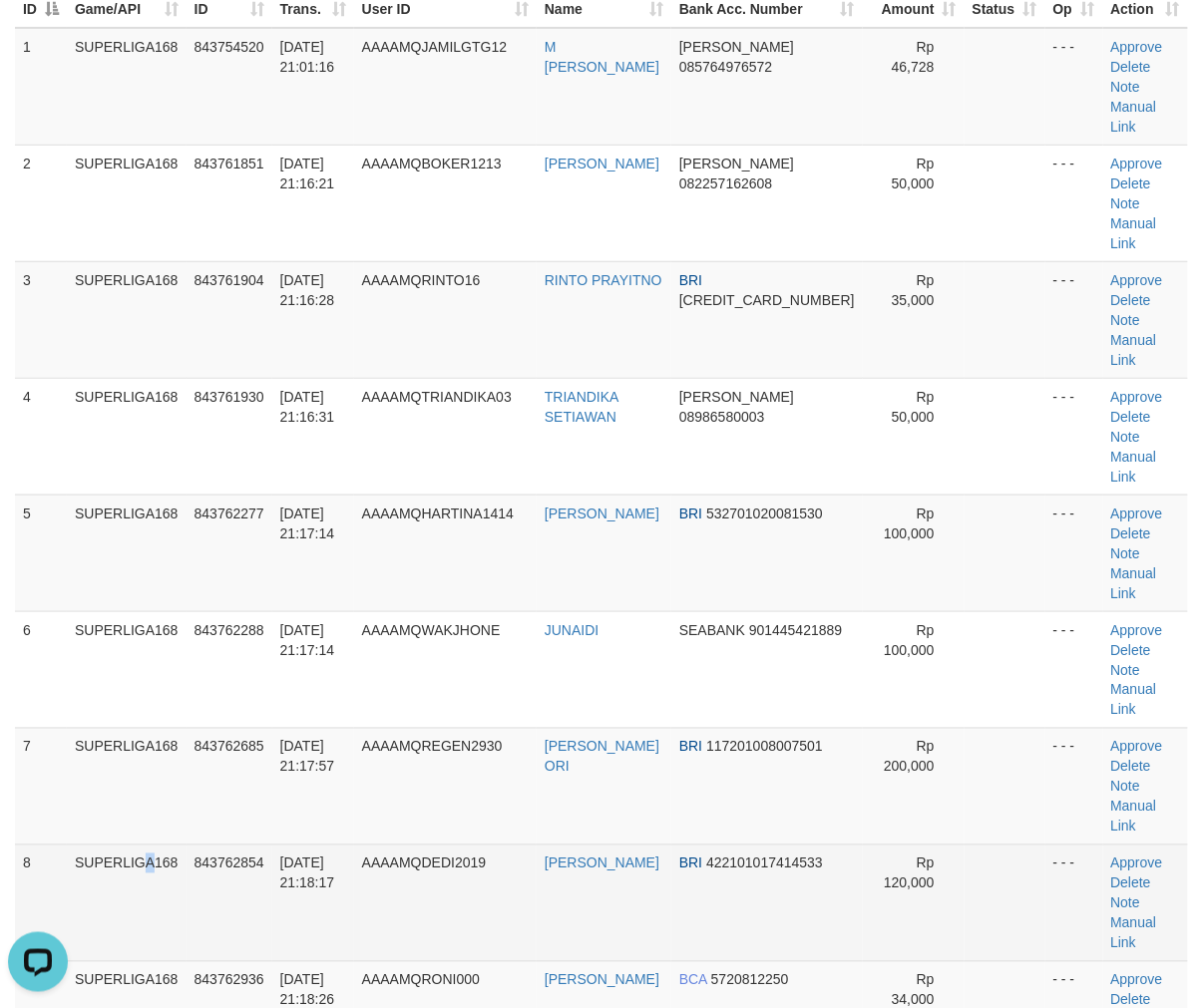 click on "SUPERLIGA168" at bounding box center (127, 902) 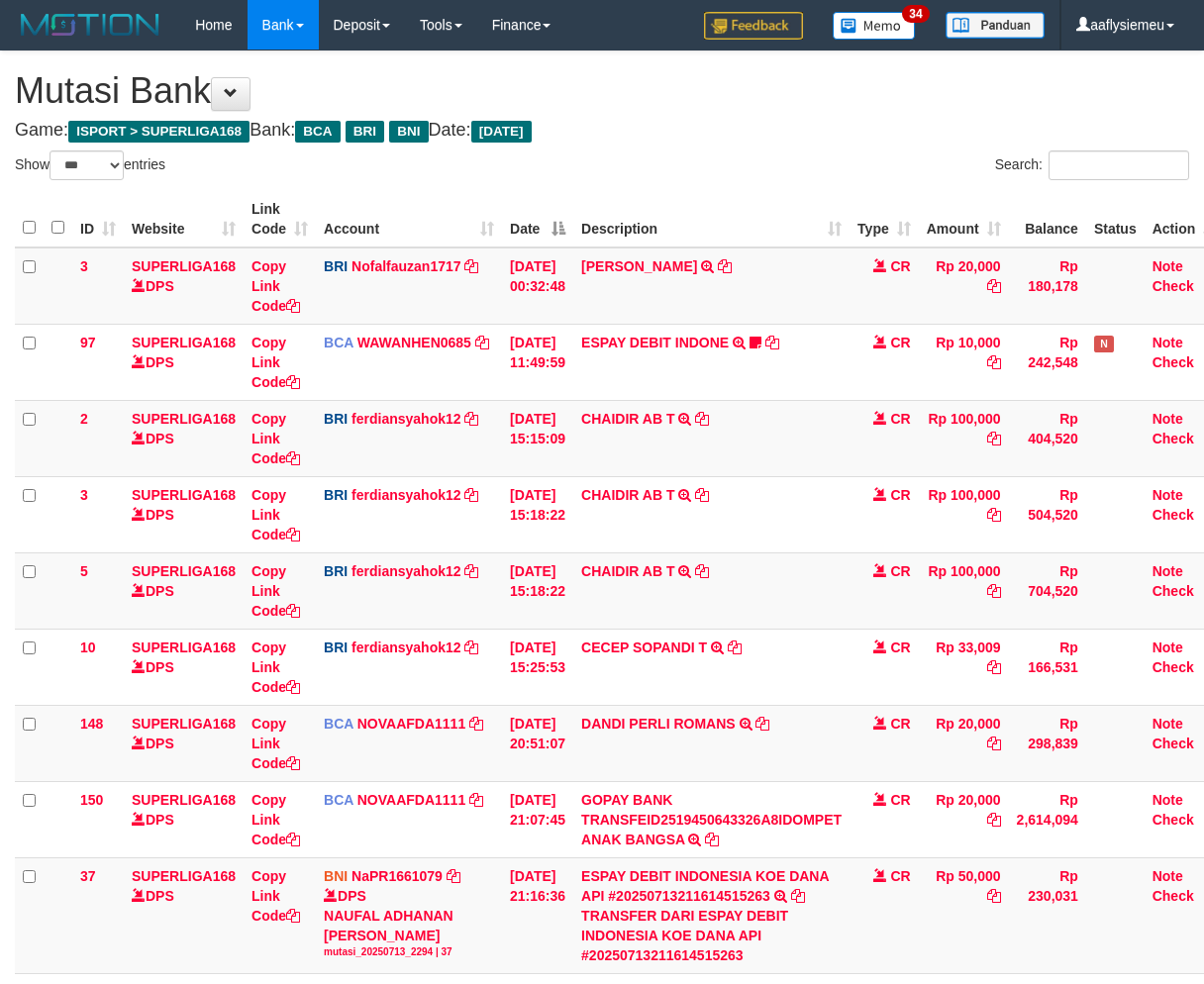 select on "***" 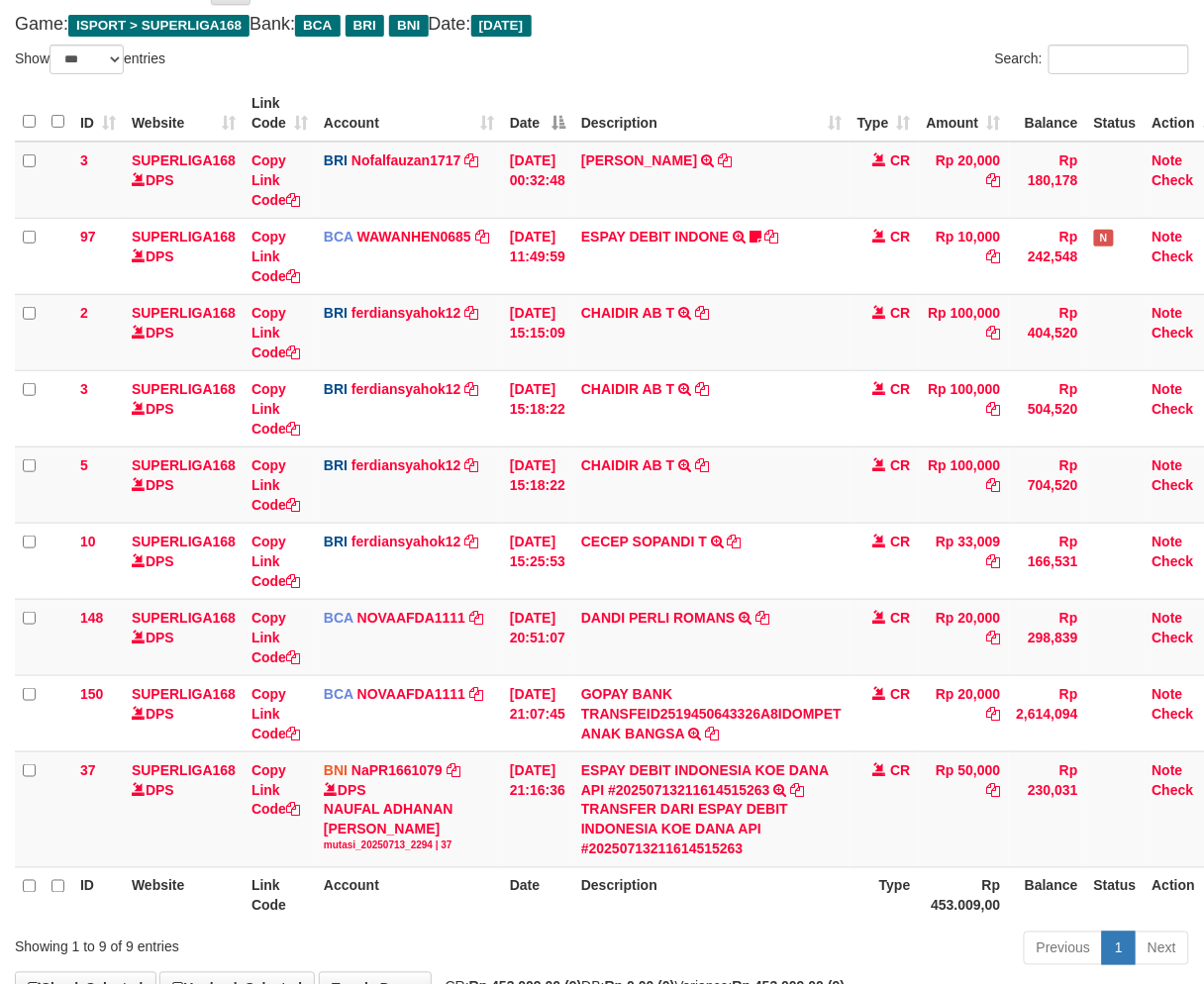 scroll, scrollTop: 151, scrollLeft: 0, axis: vertical 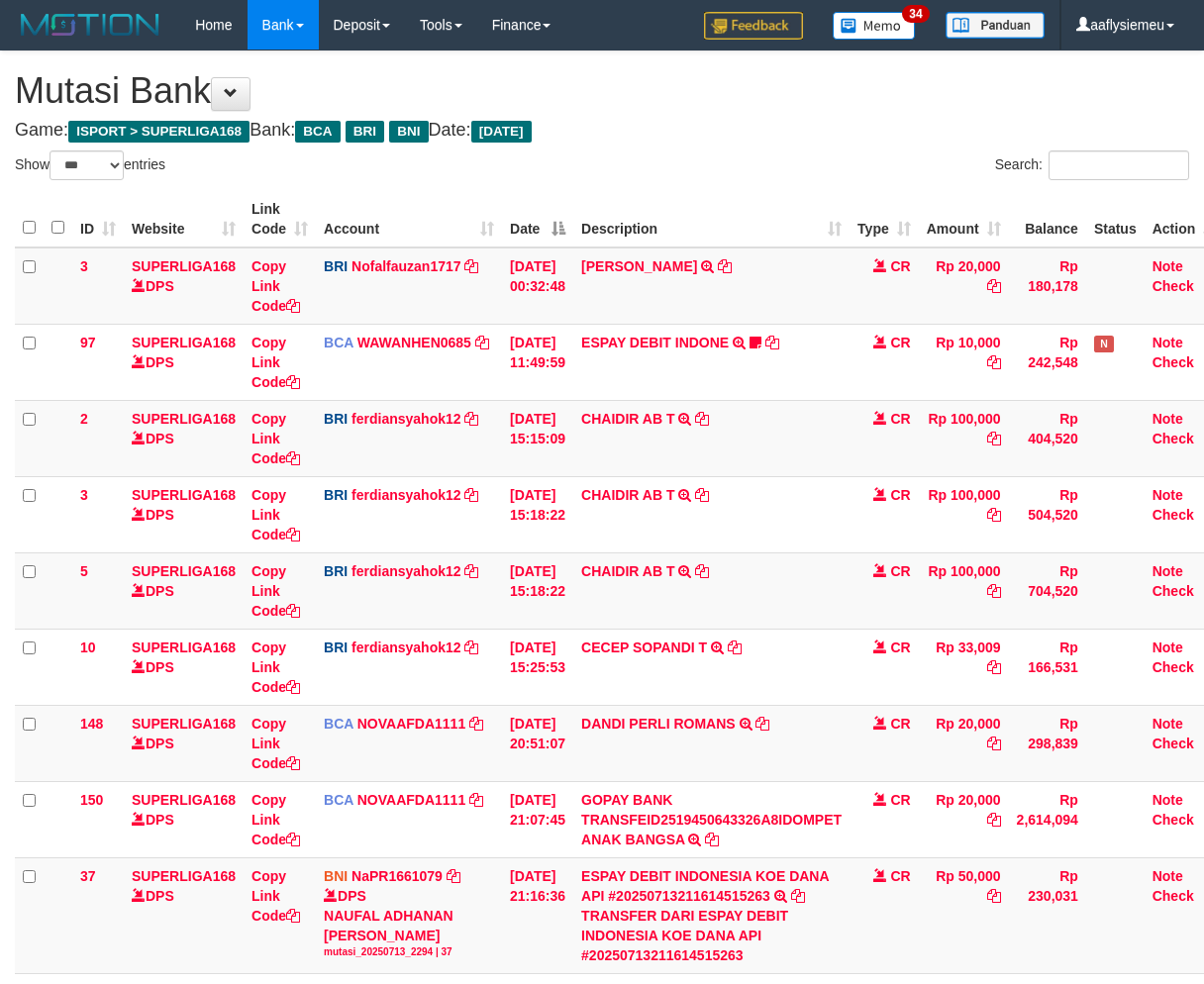 select on "***" 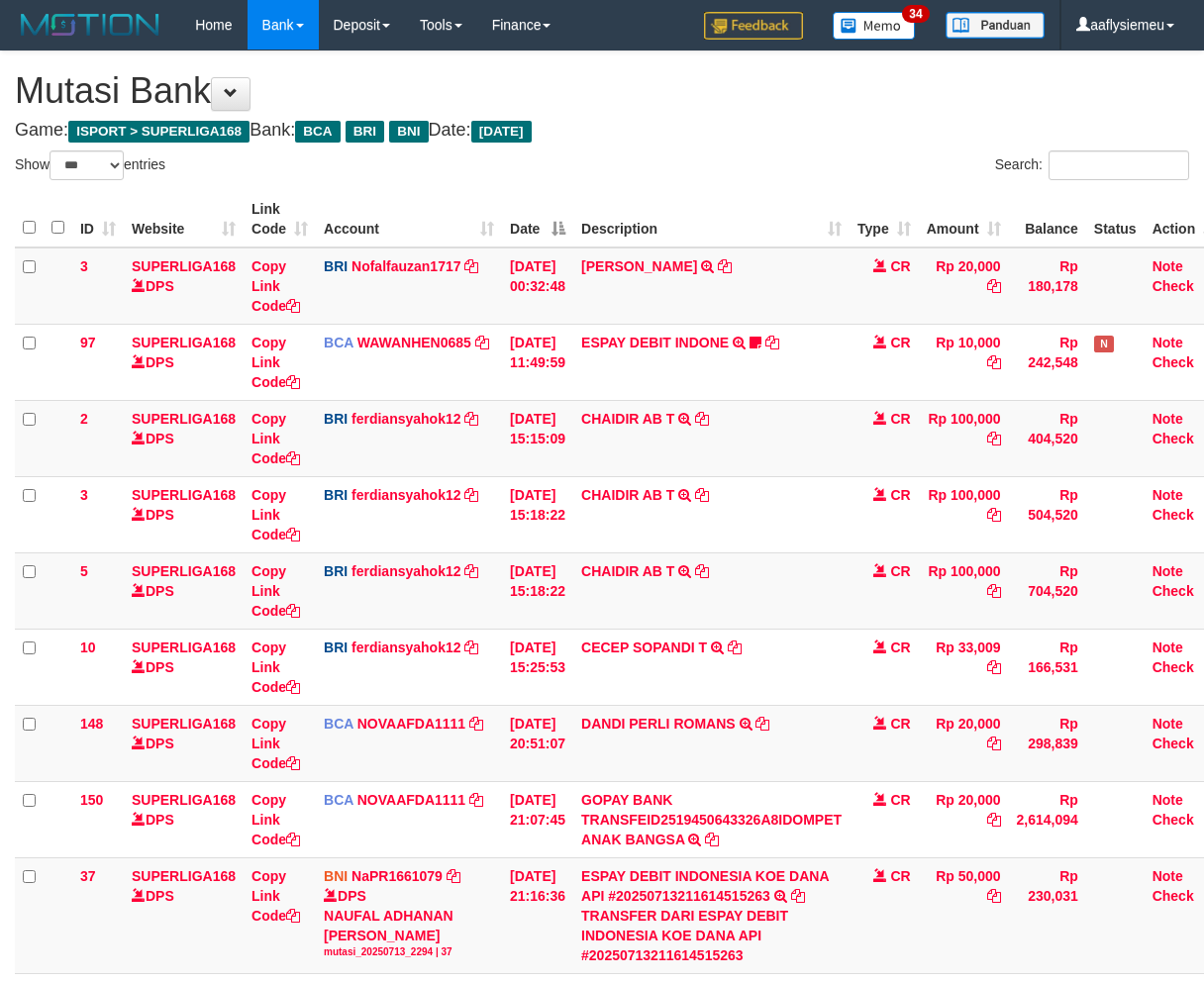 scroll, scrollTop: 83, scrollLeft: 0, axis: vertical 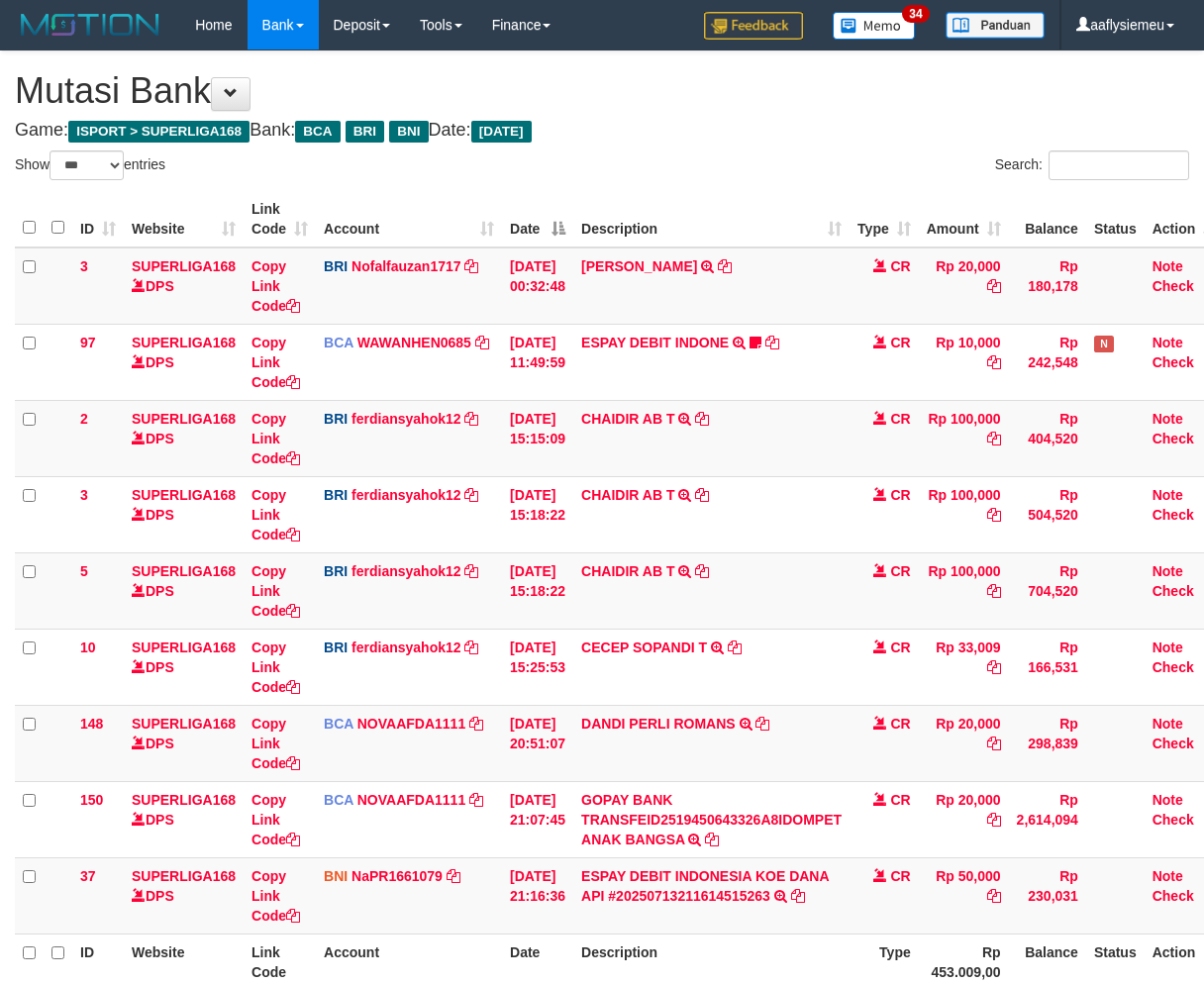 select on "***" 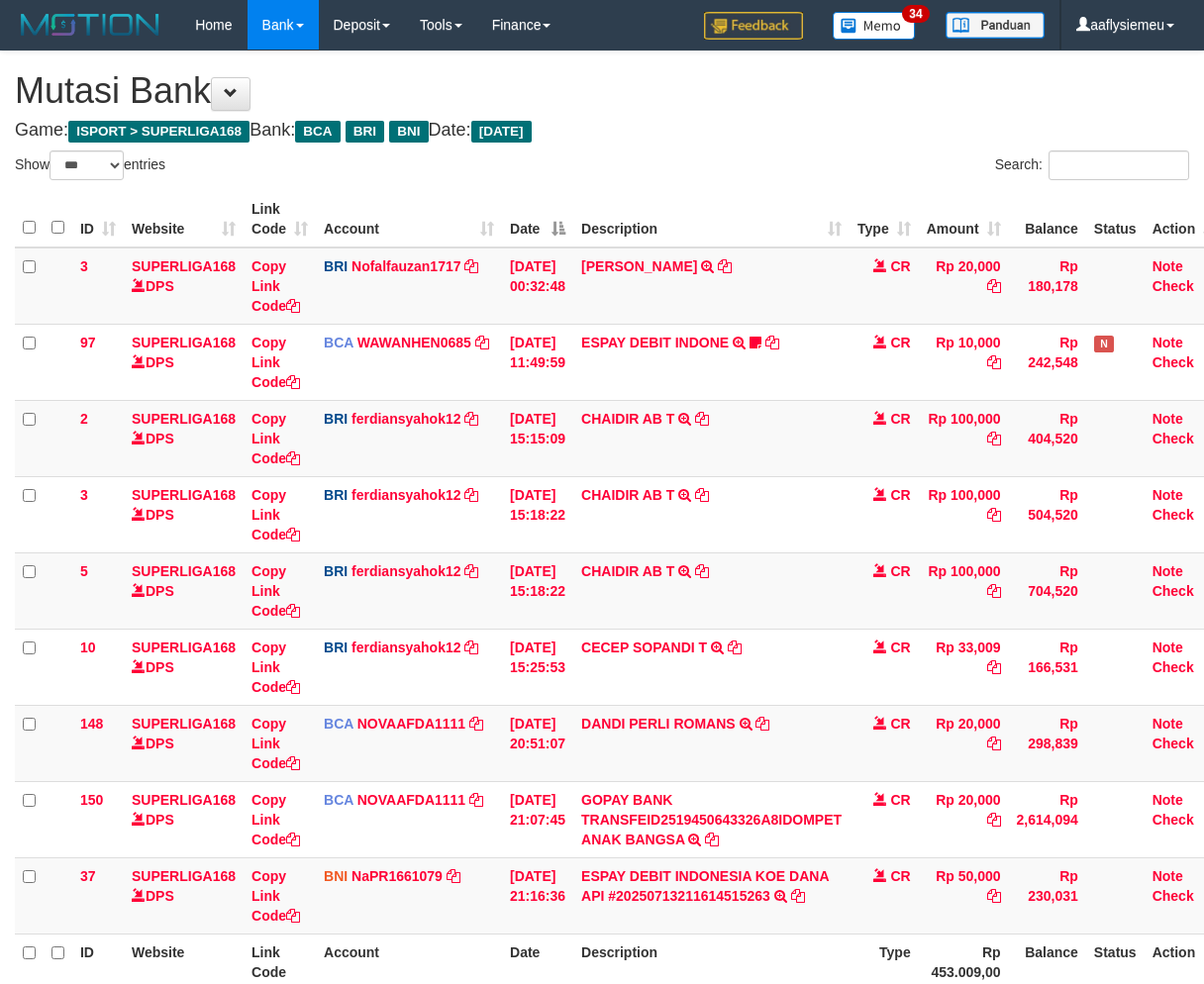 scroll, scrollTop: 0, scrollLeft: 0, axis: both 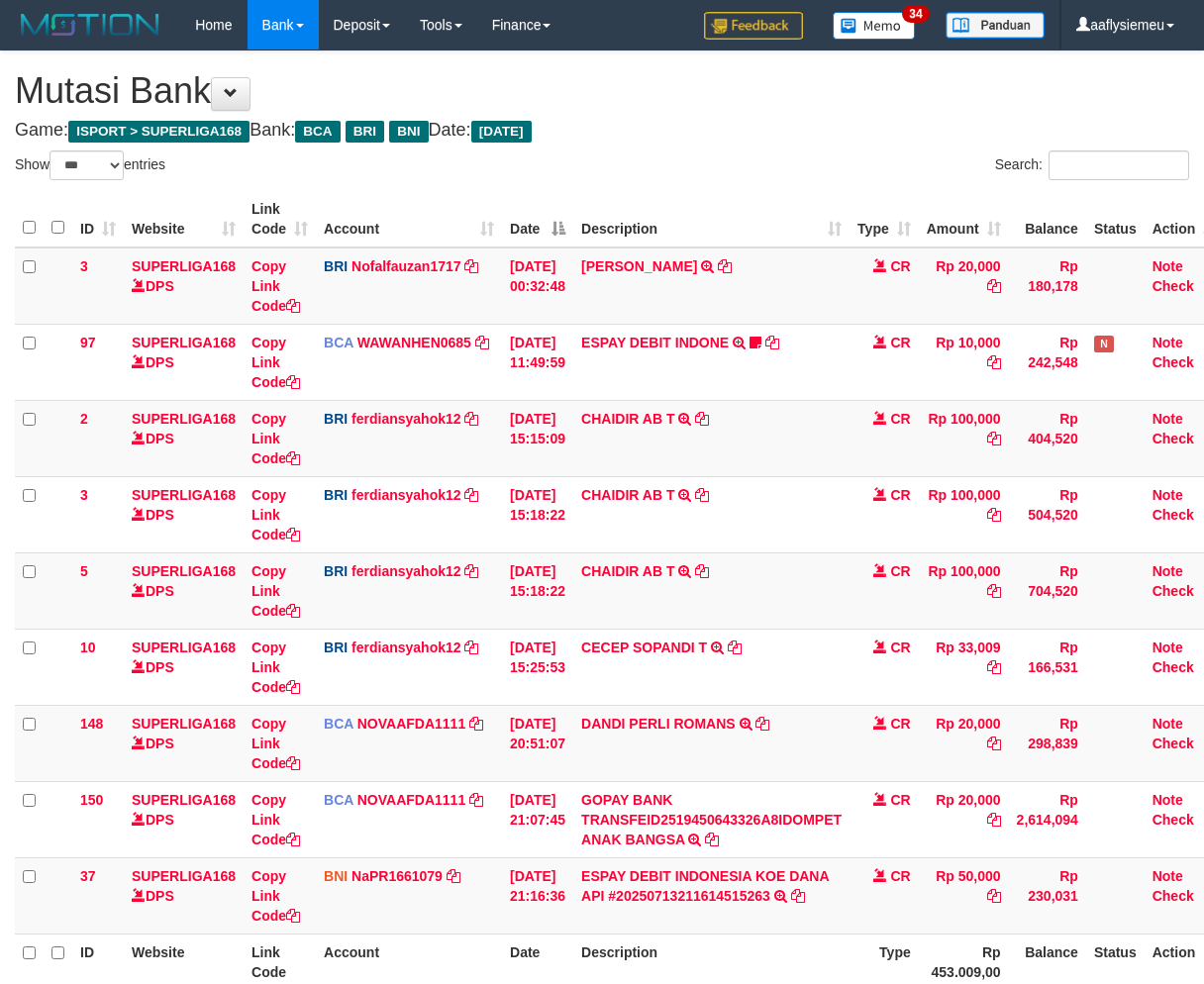 select on "***" 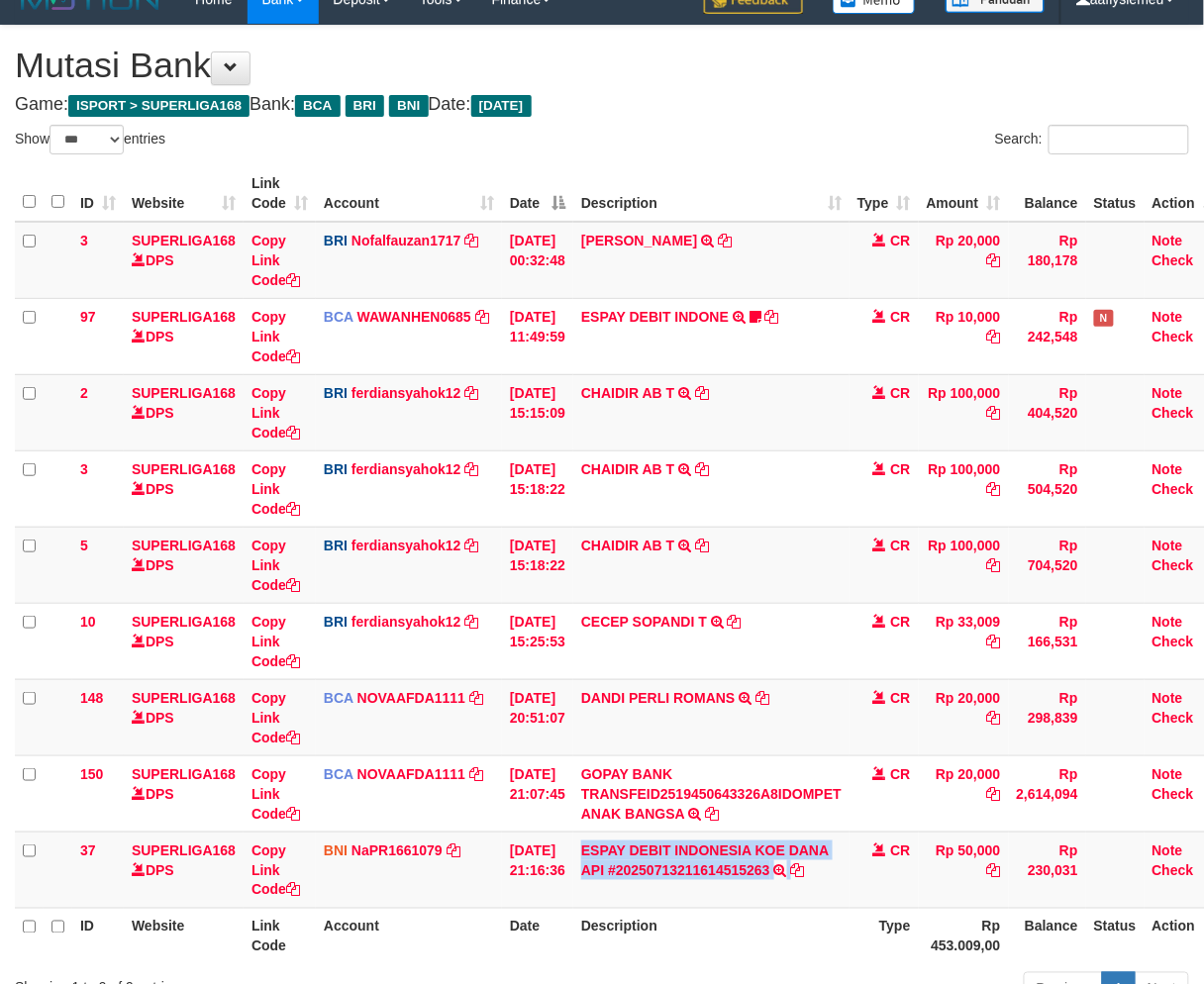 click on "ESPAY DEBIT INDONESIA KOE DANA API #20250713211614515263         TRANSFER DARI ESPAY DEBIT INDONESIA KOE DANA API #20250713211614515263" at bounding box center (711, 869) 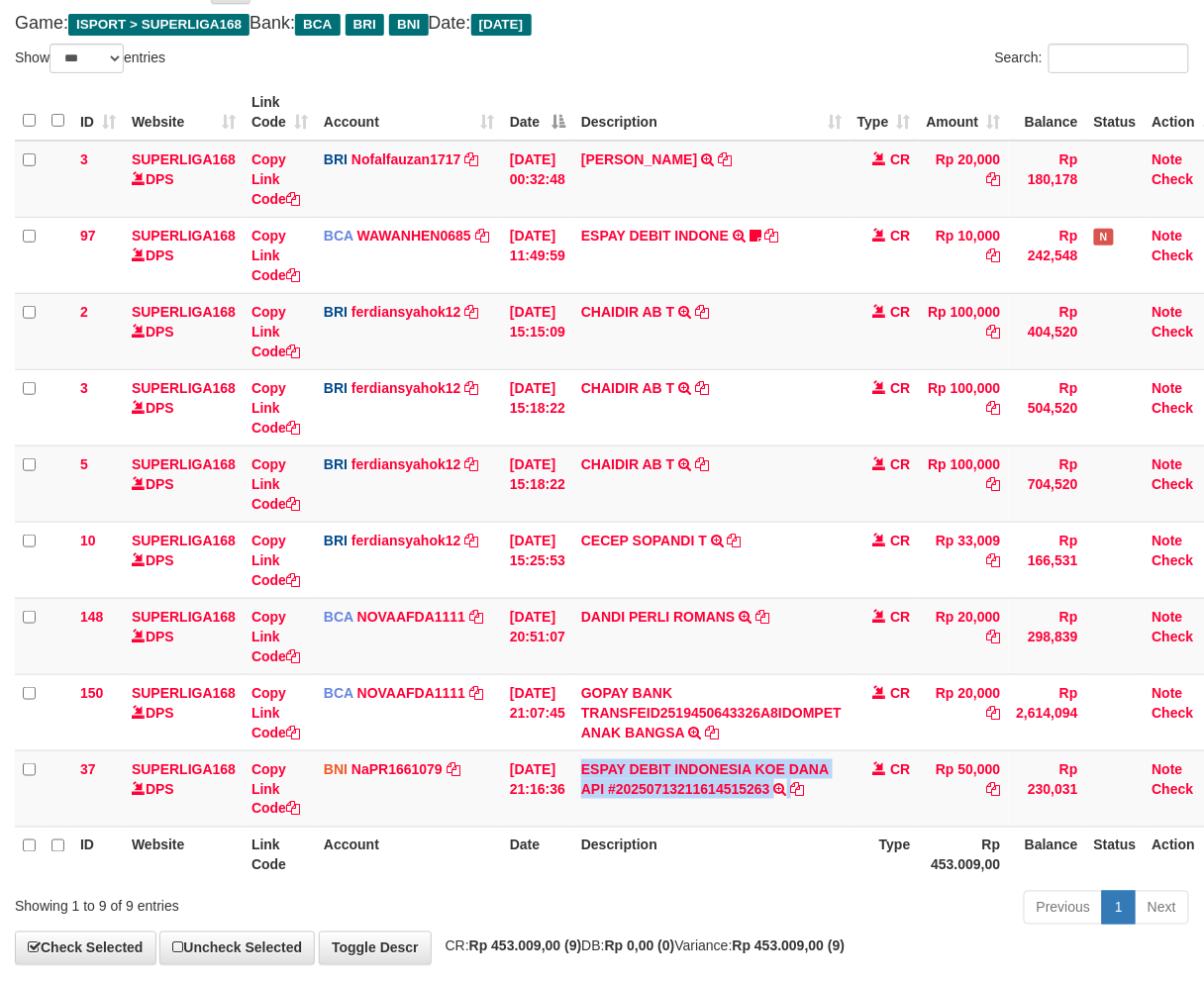 scroll, scrollTop: 199, scrollLeft: 0, axis: vertical 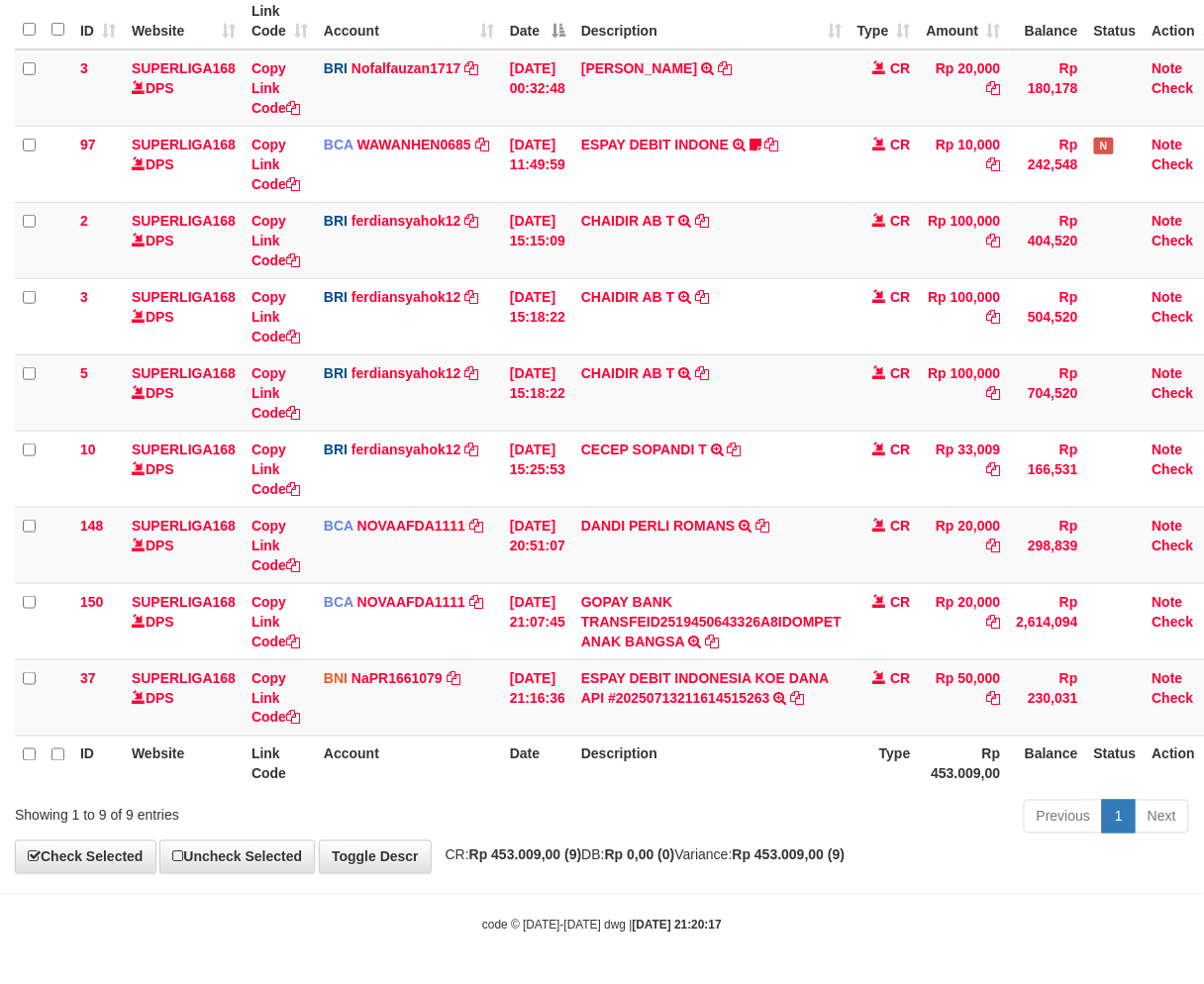 click on "CR:  Rp 453.009,00 (9)      DB:  Rp 0,00 (0)      Variance:  Rp 453.009,00 (9)" at bounding box center [641, 855] 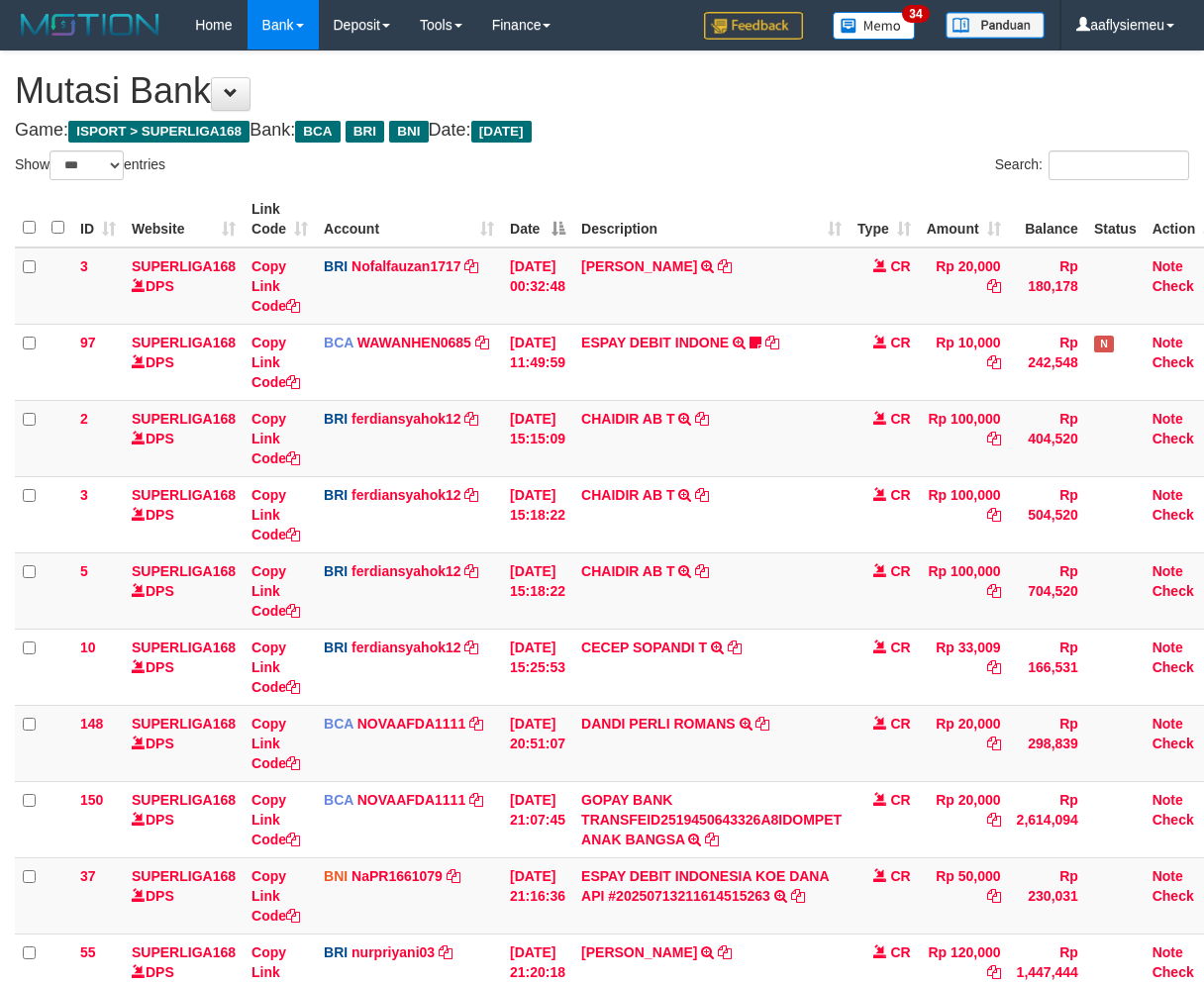 select on "***" 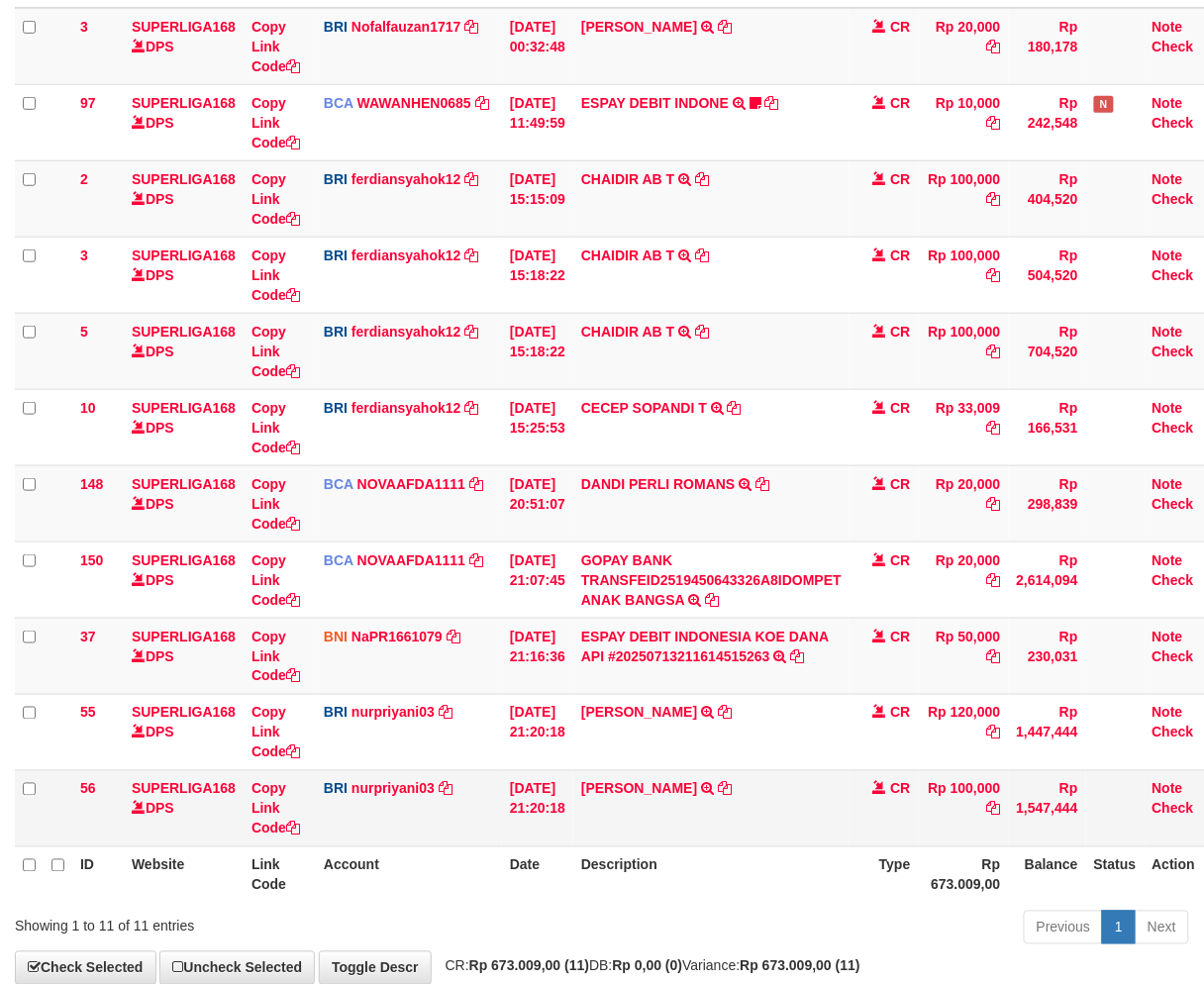 scroll, scrollTop: 309, scrollLeft: 0, axis: vertical 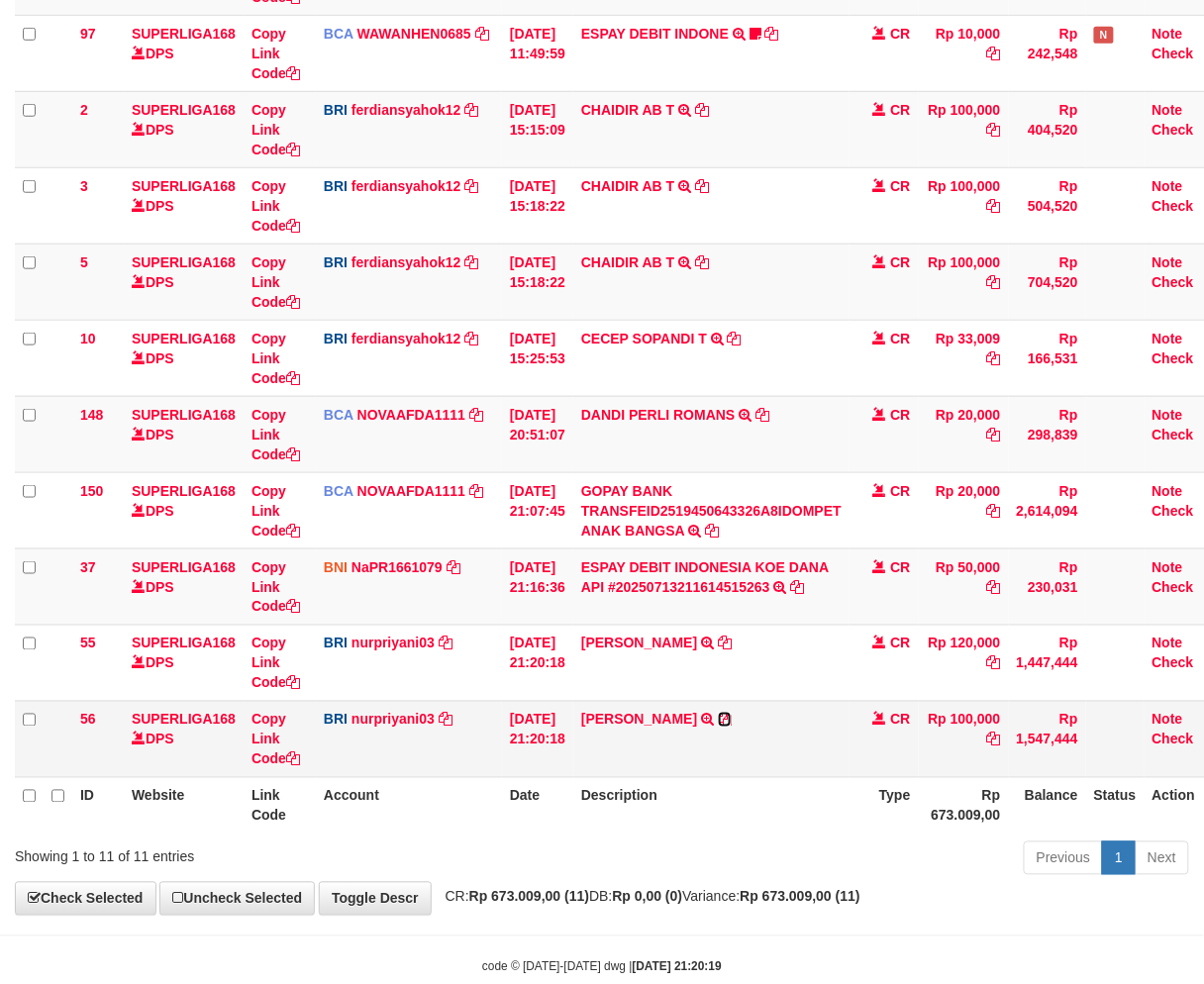 click at bounding box center [725, 720] 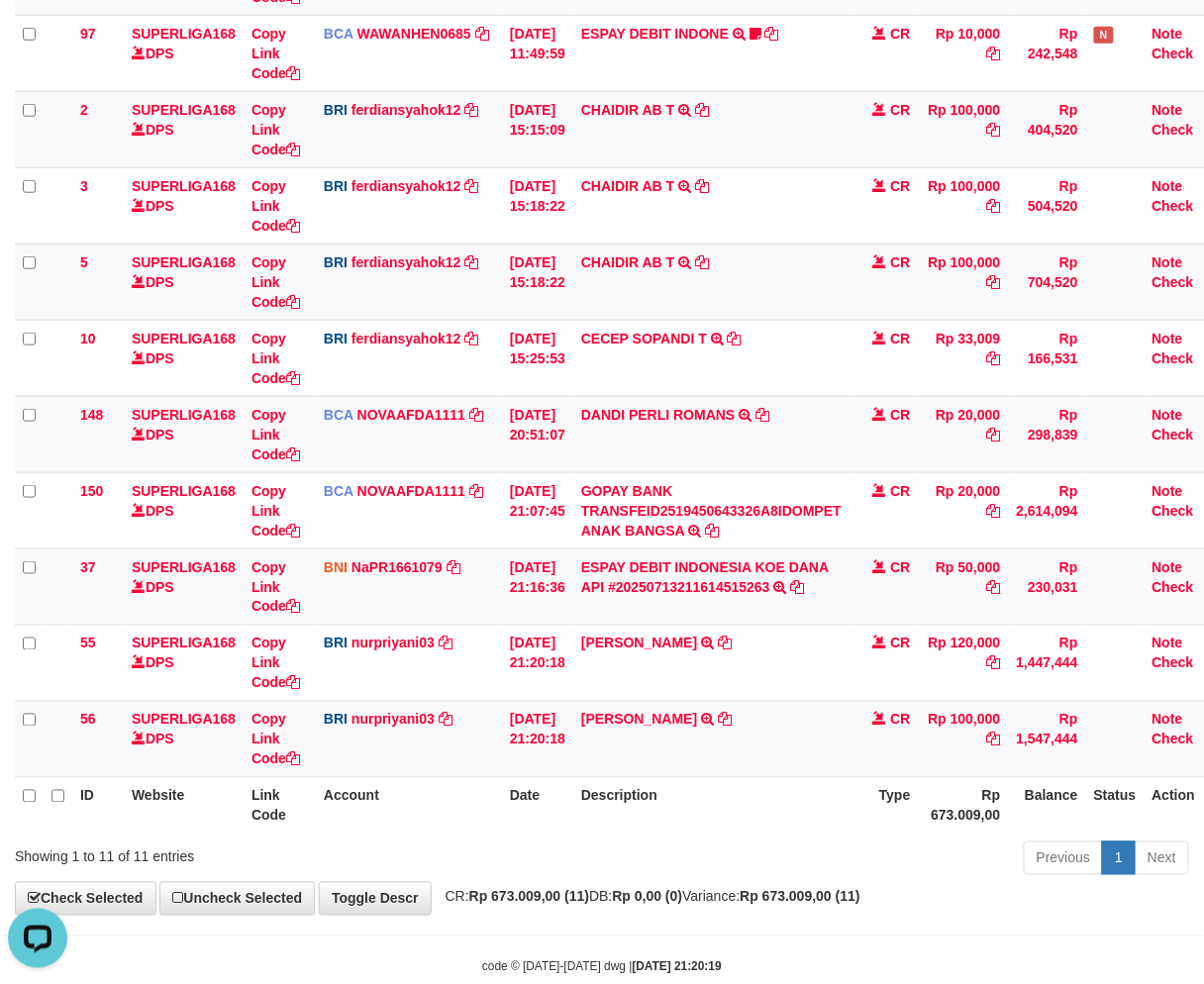 scroll, scrollTop: 0, scrollLeft: 0, axis: both 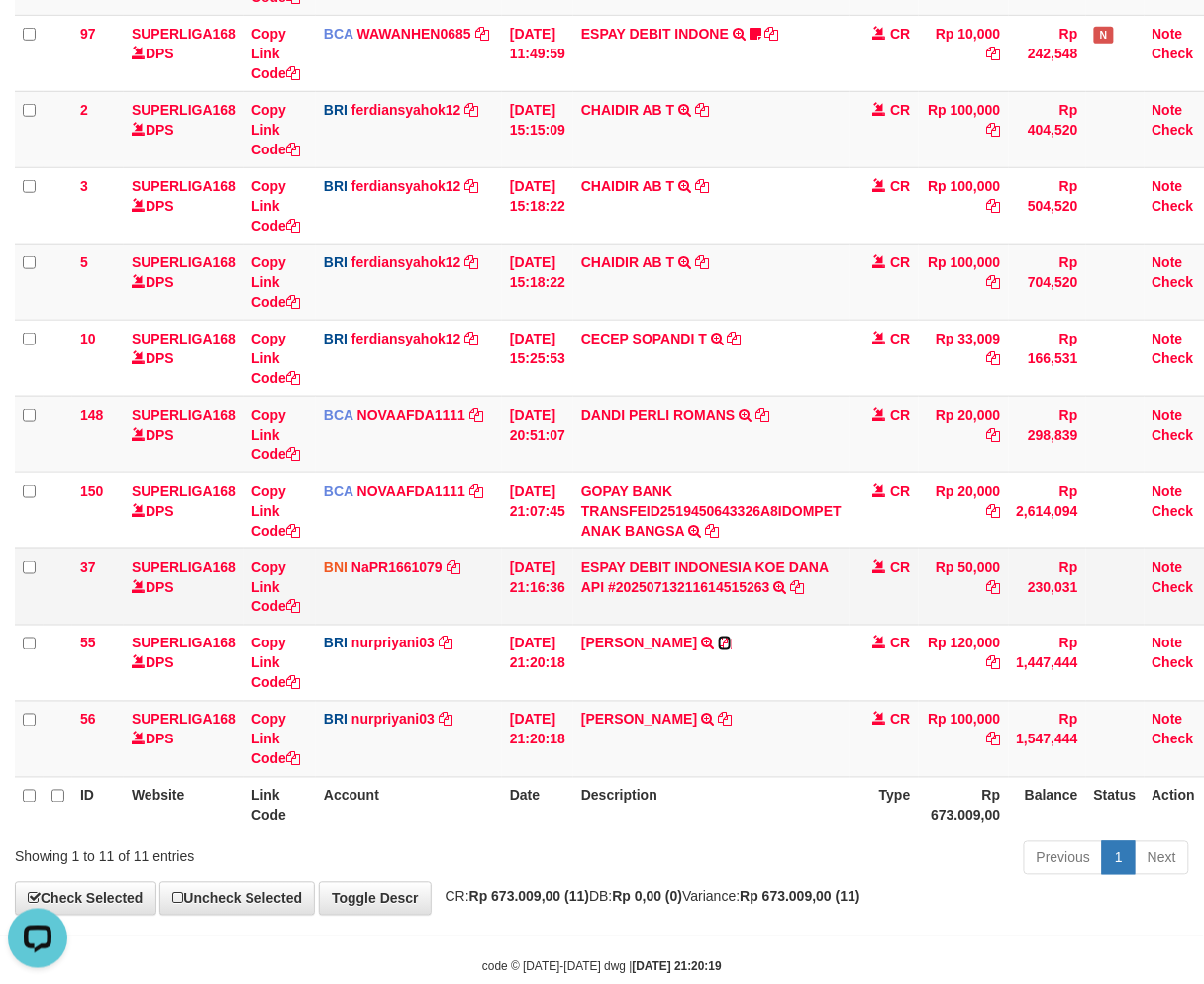 drag, startPoint x: 730, startPoint y: 640, endPoint x: 956, endPoint y: 604, distance: 228.8493 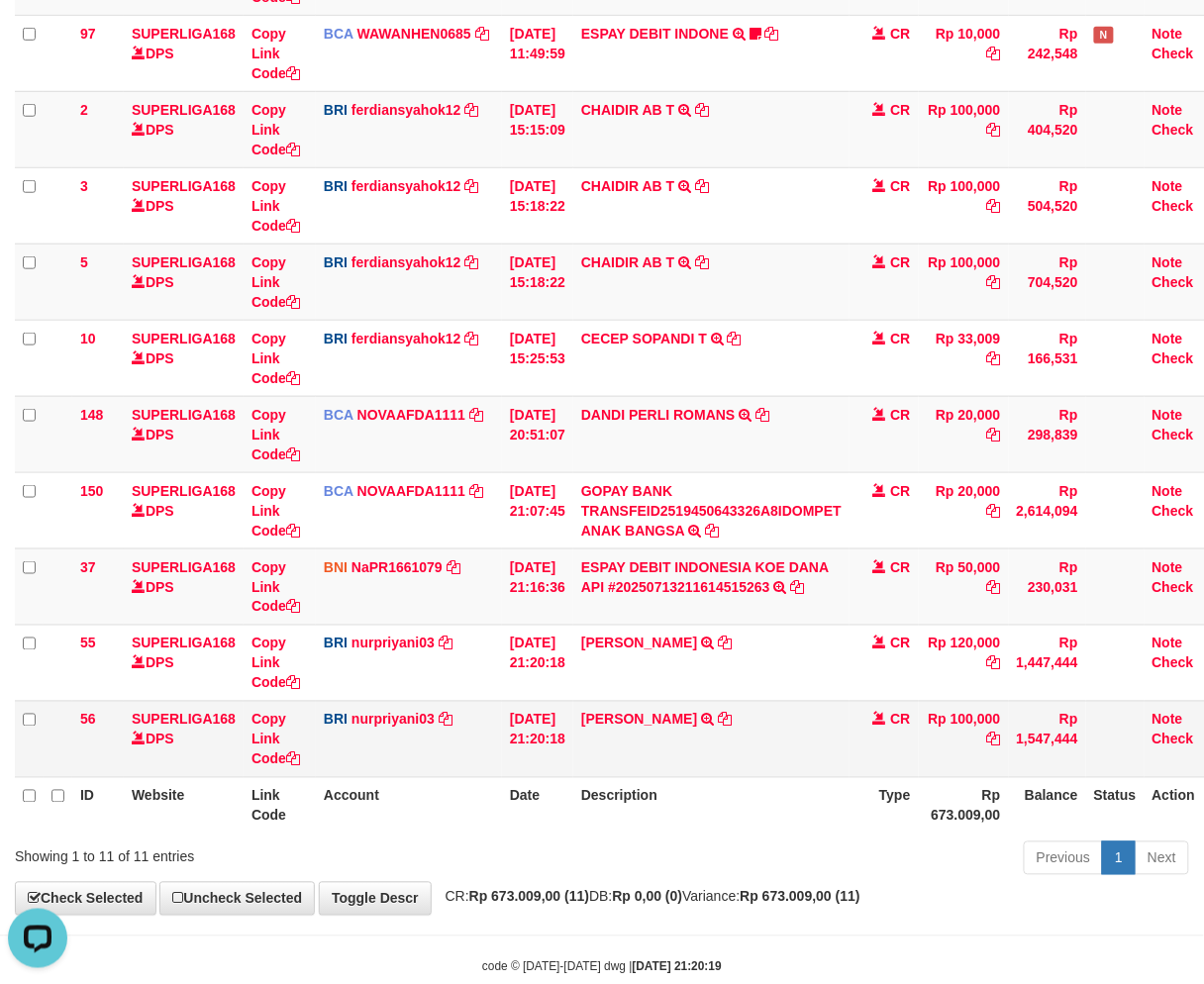 click on "CR" at bounding box center [884, 738] 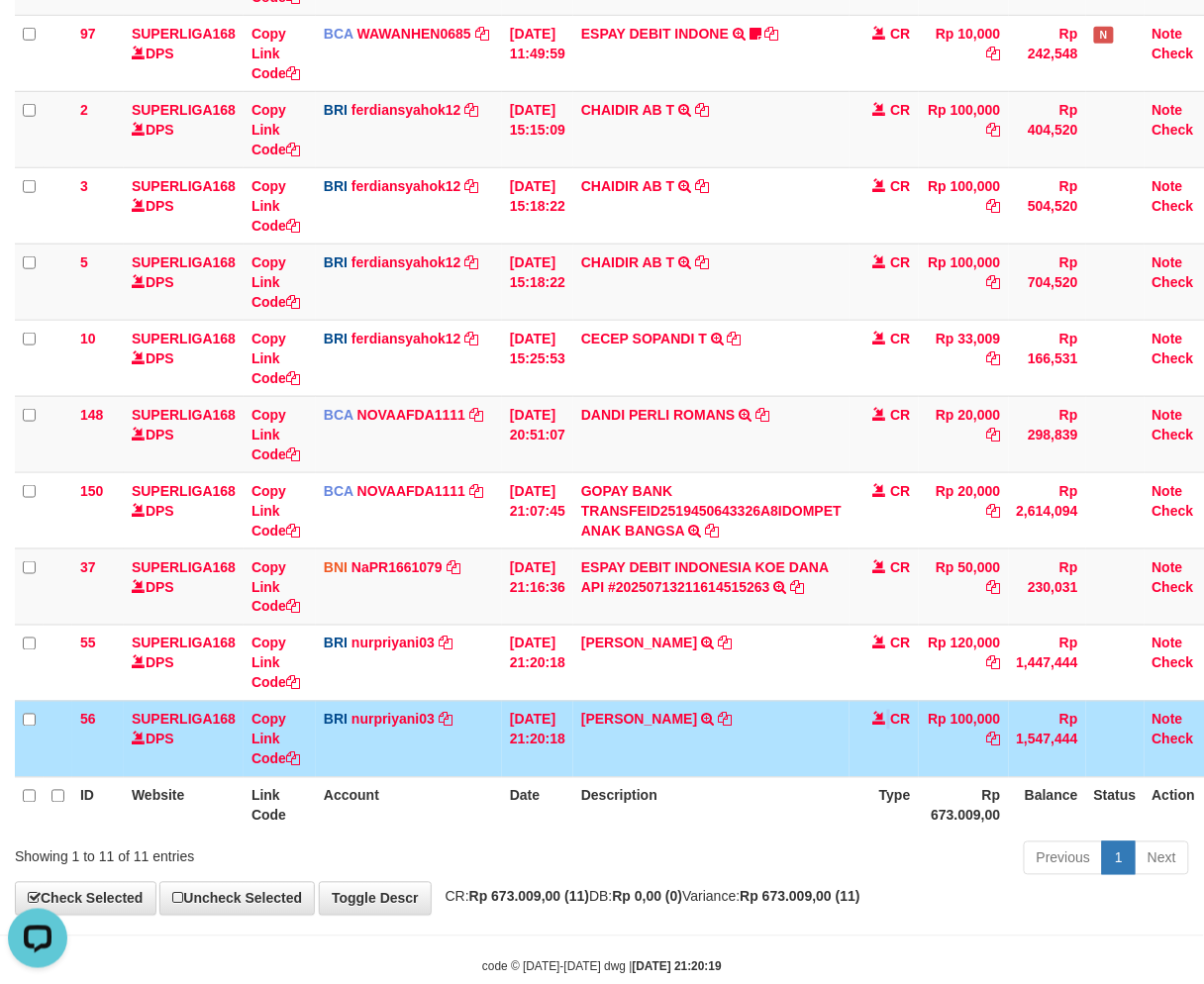 click on "CR" at bounding box center (884, 738) 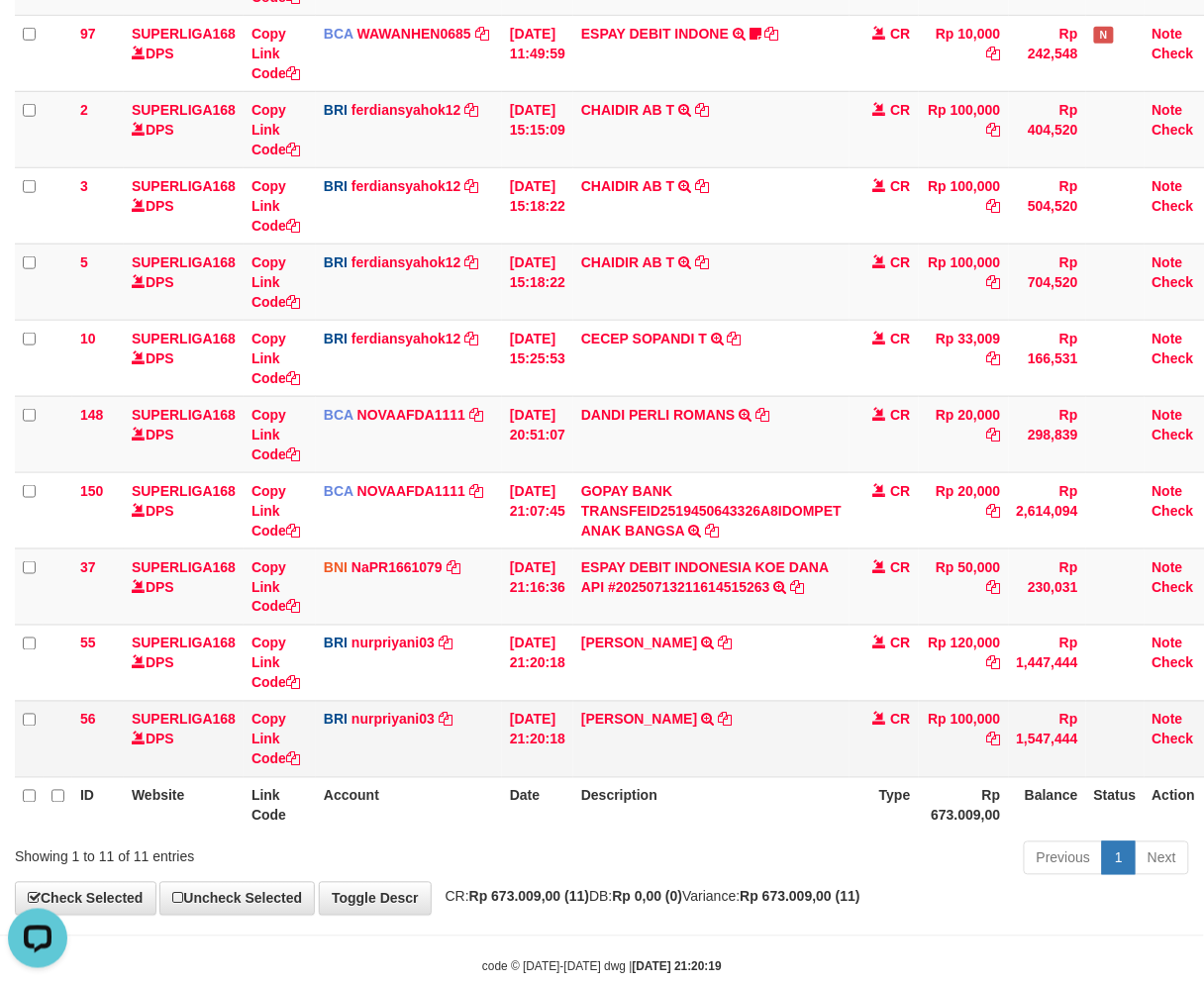 click on "CR" at bounding box center (884, 738) 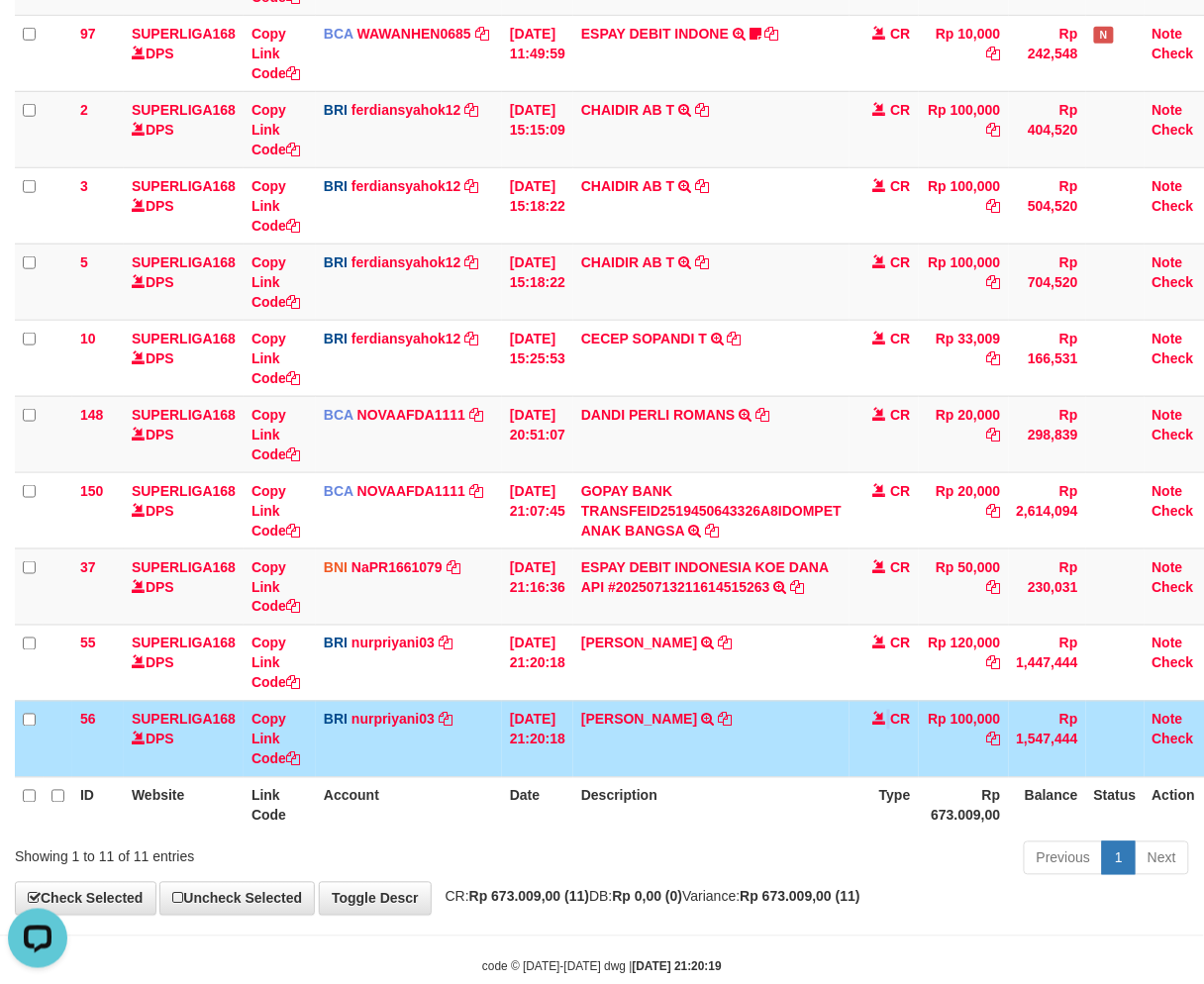 click on "CR" at bounding box center (884, 738) 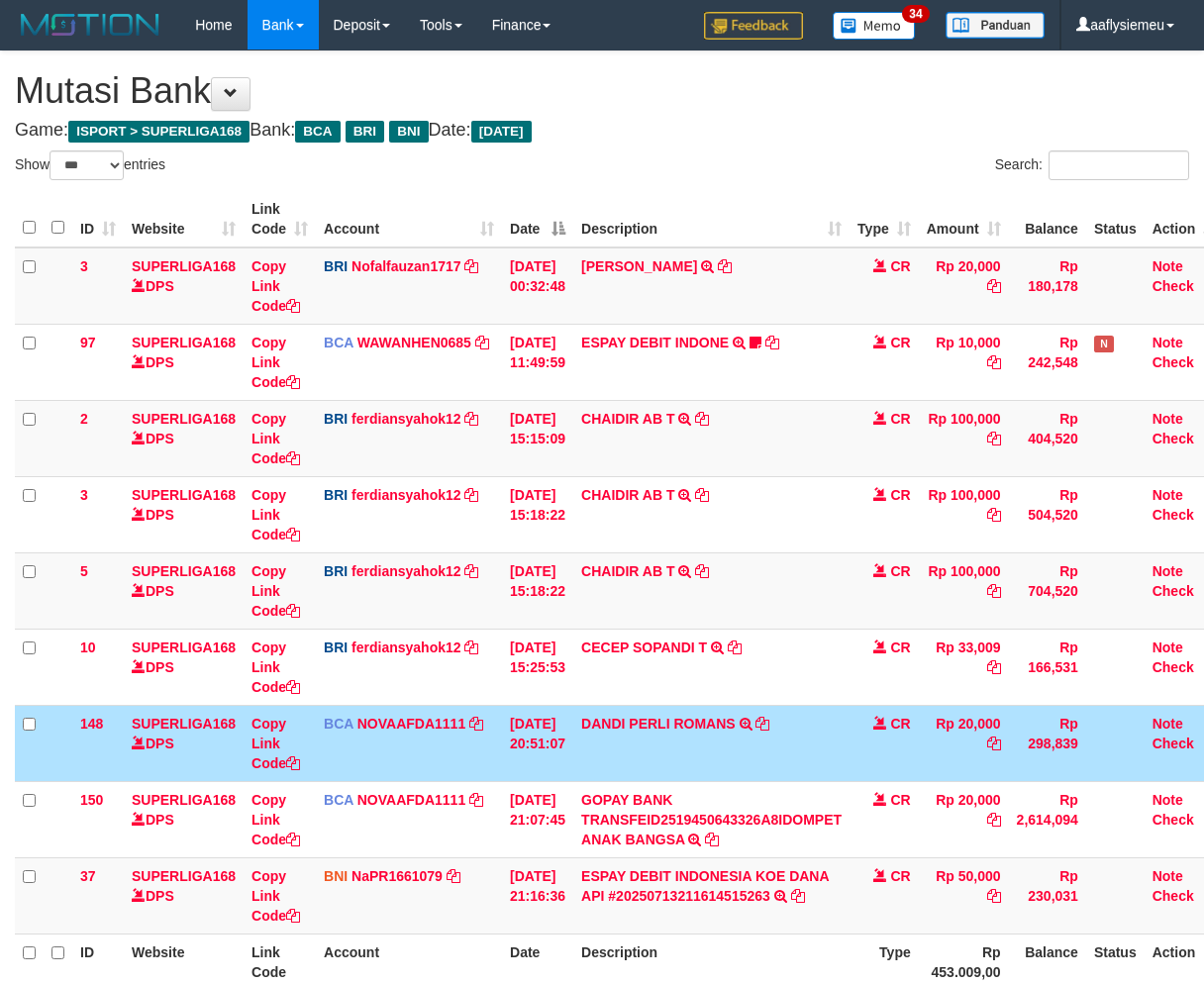 select on "***" 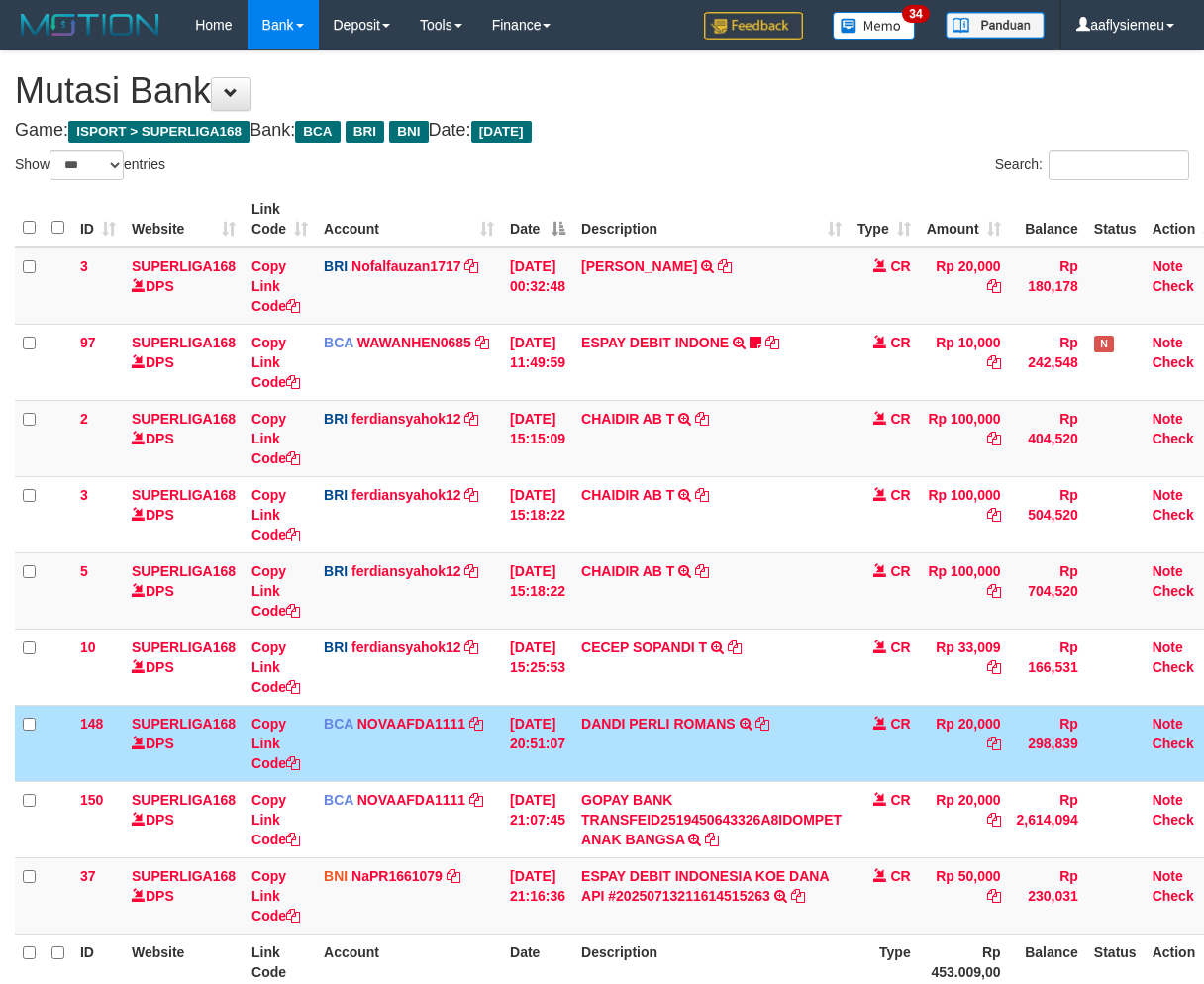 scroll, scrollTop: 0, scrollLeft: 0, axis: both 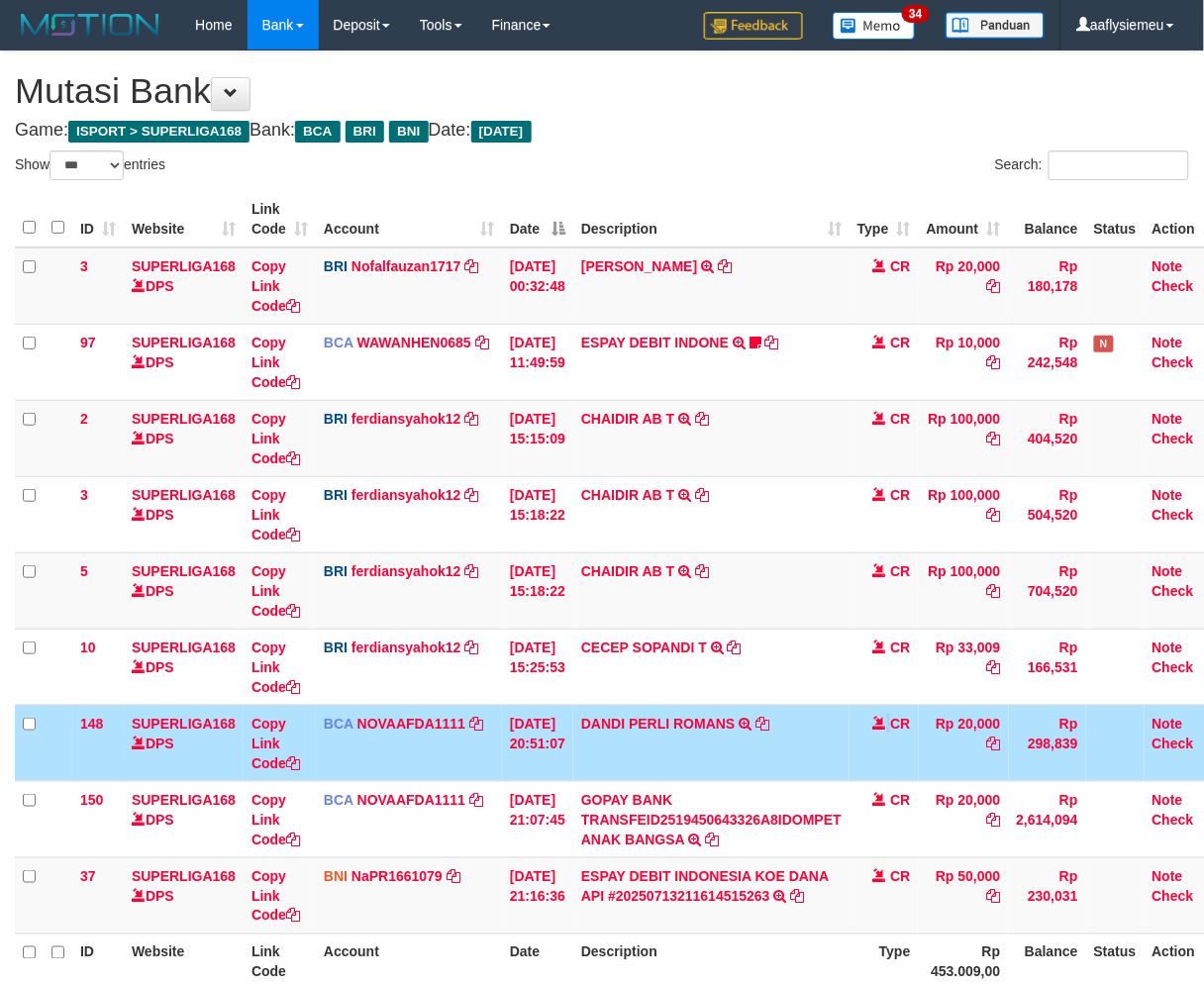 click on "CR" at bounding box center [884, 742] 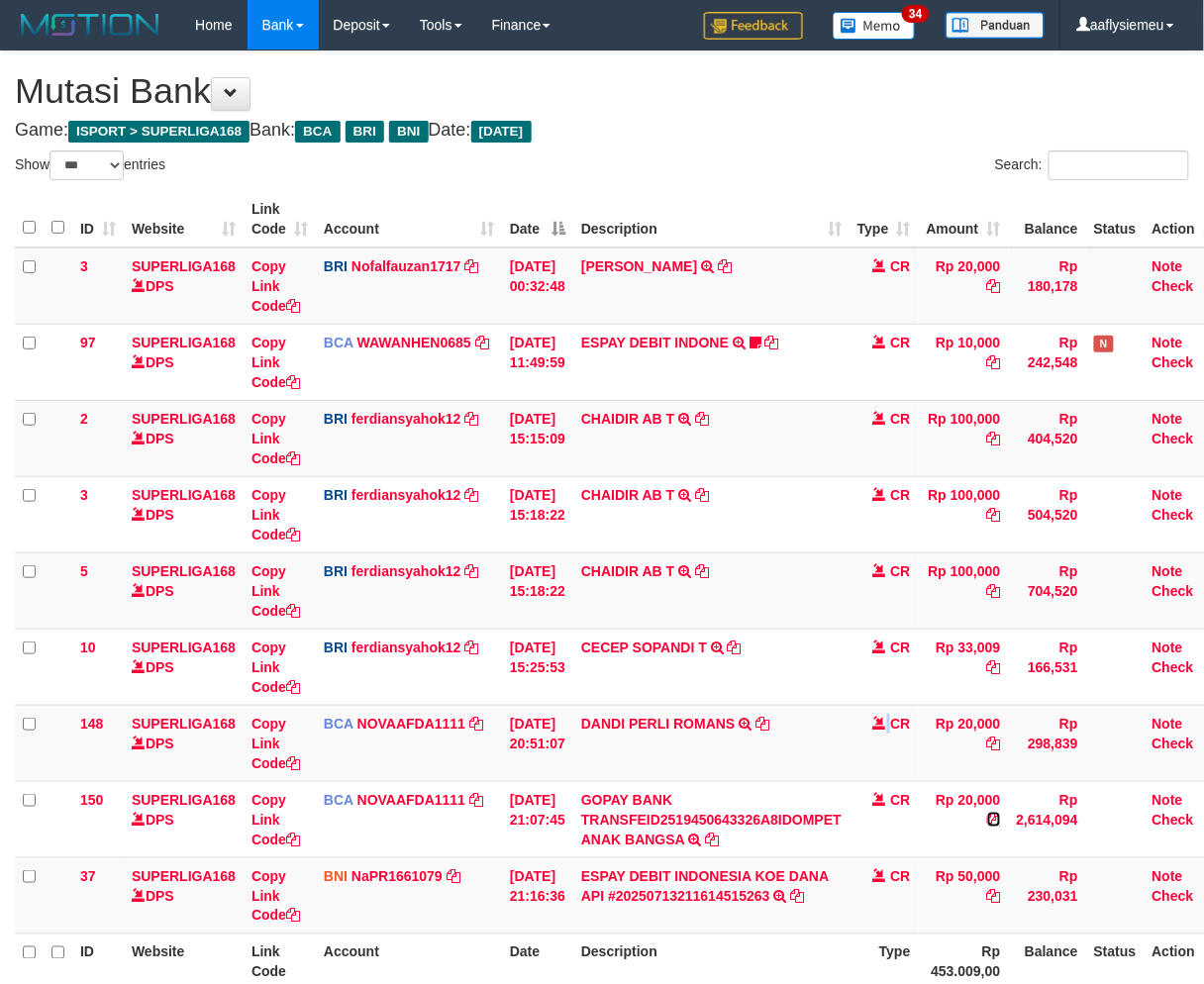 scroll, scrollTop: 199, scrollLeft: 0, axis: vertical 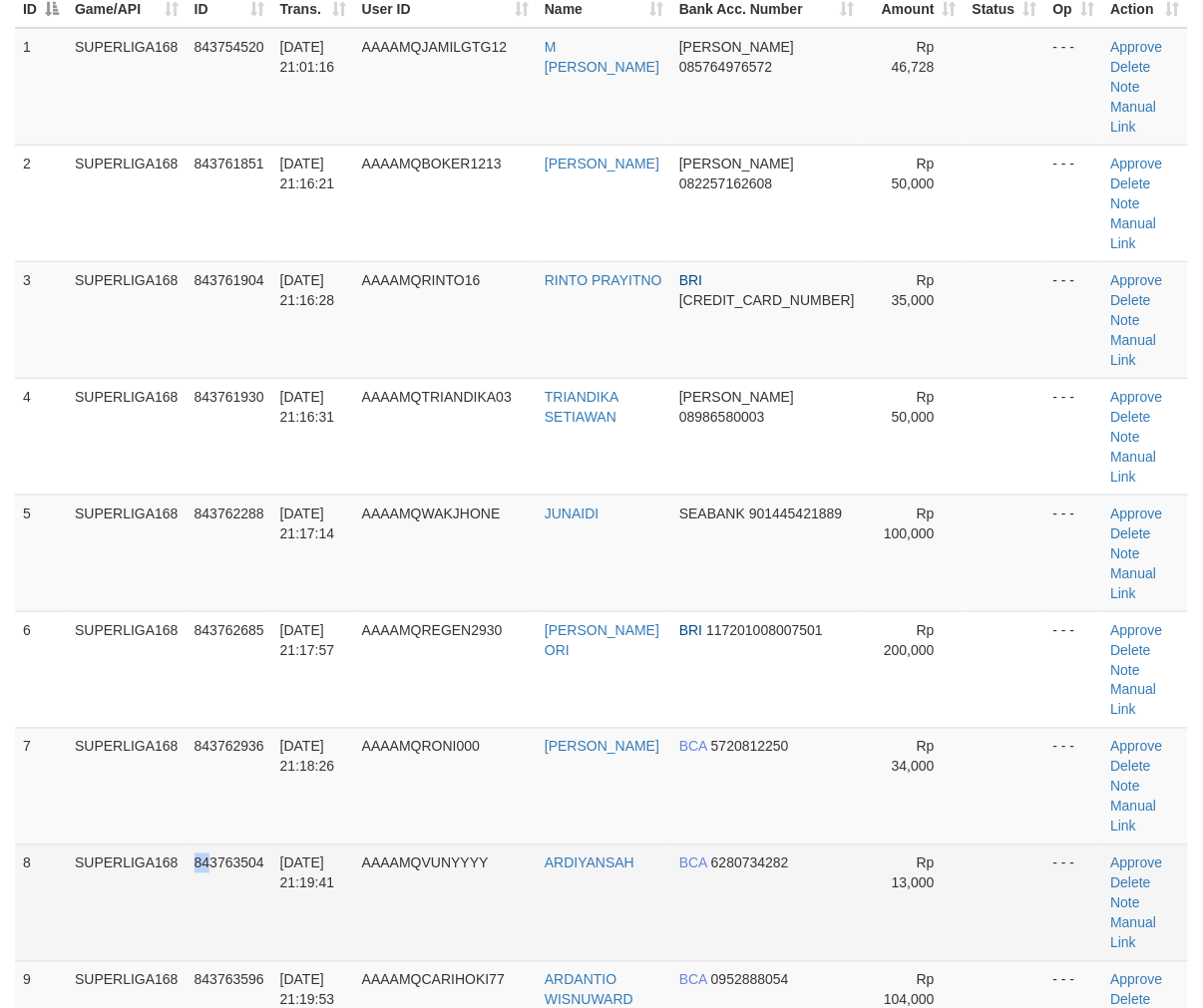 click on "843763504" at bounding box center (229, 902) 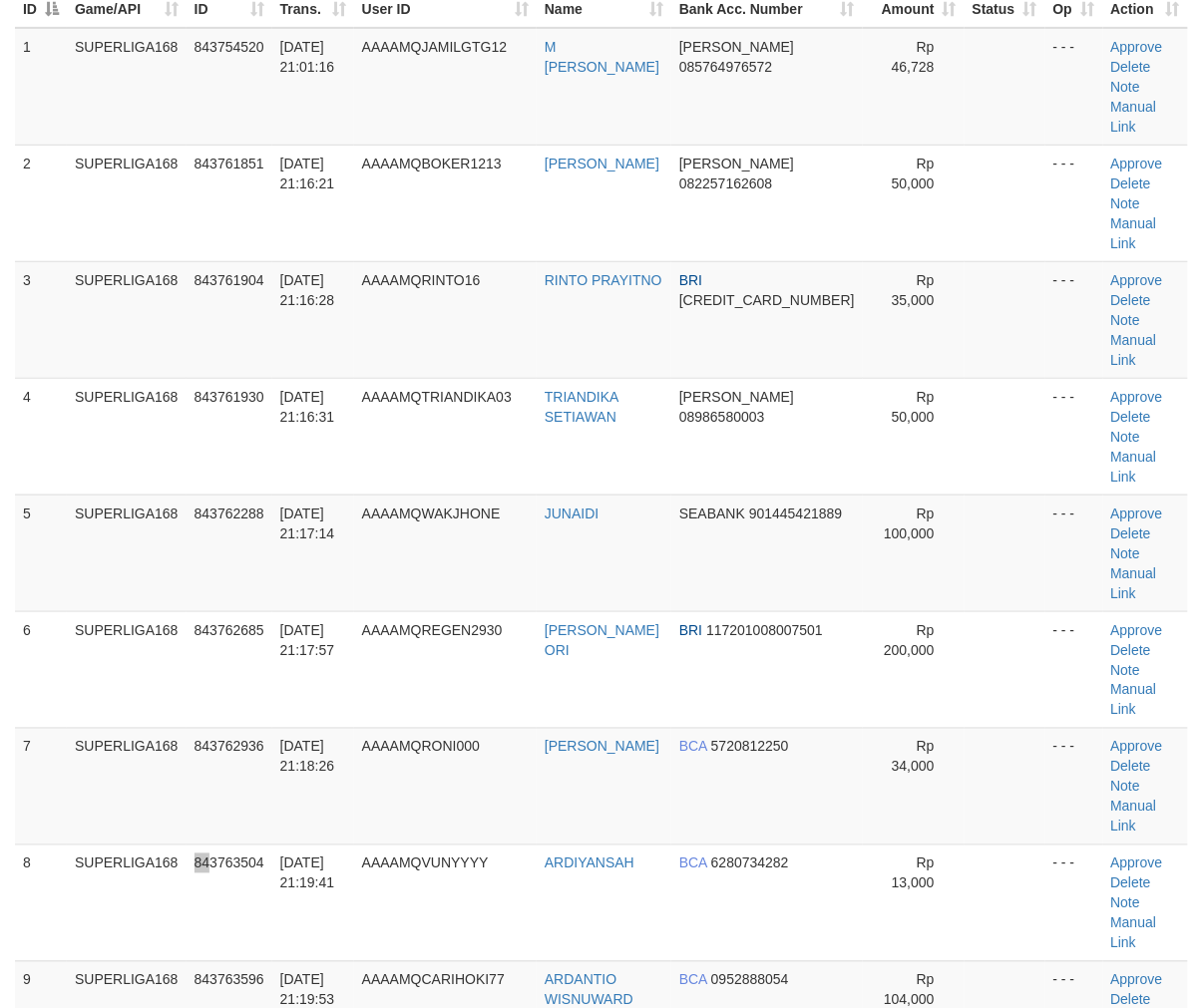 scroll, scrollTop: 664, scrollLeft: 0, axis: vertical 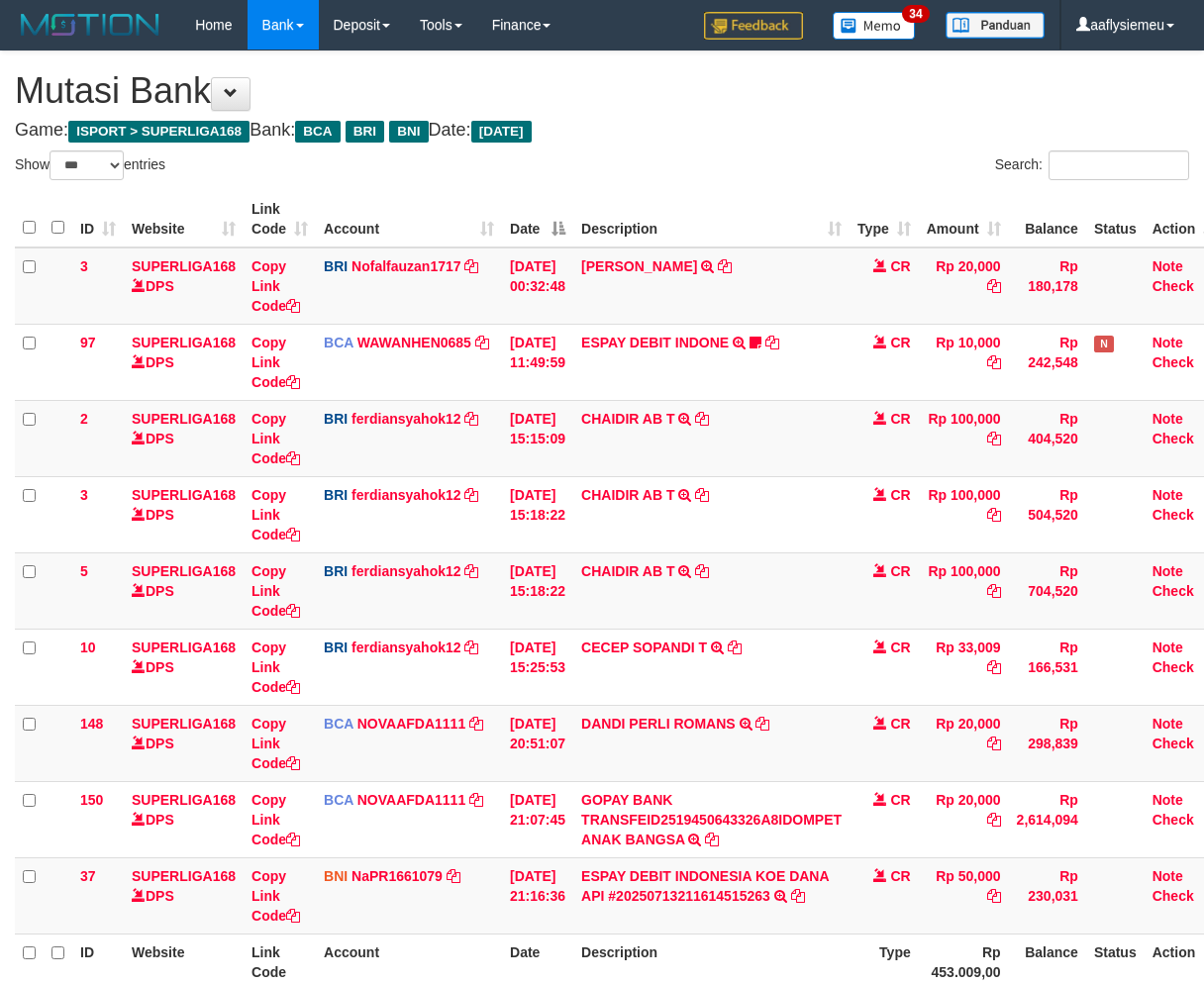 select on "***" 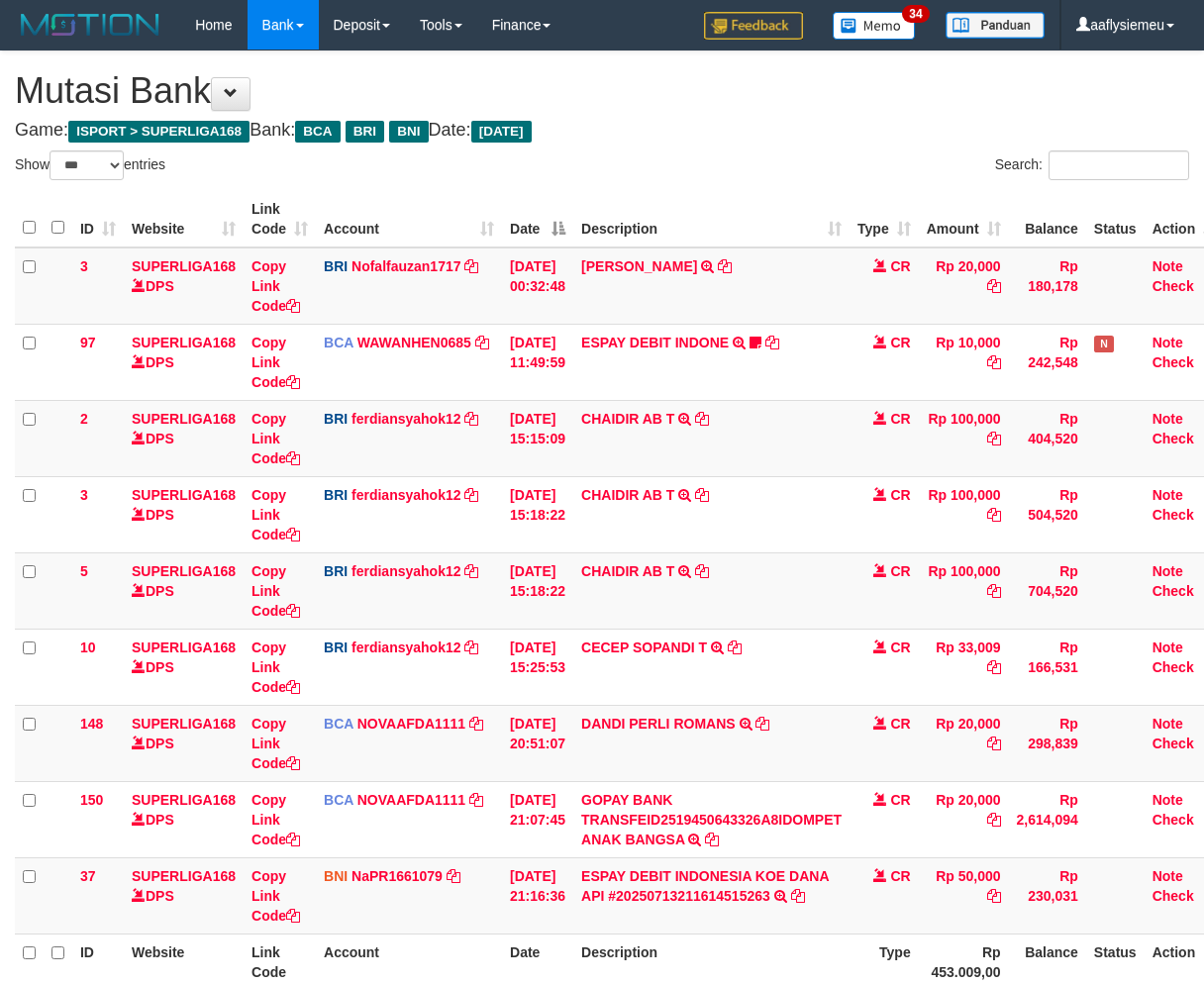 scroll, scrollTop: 199, scrollLeft: 0, axis: vertical 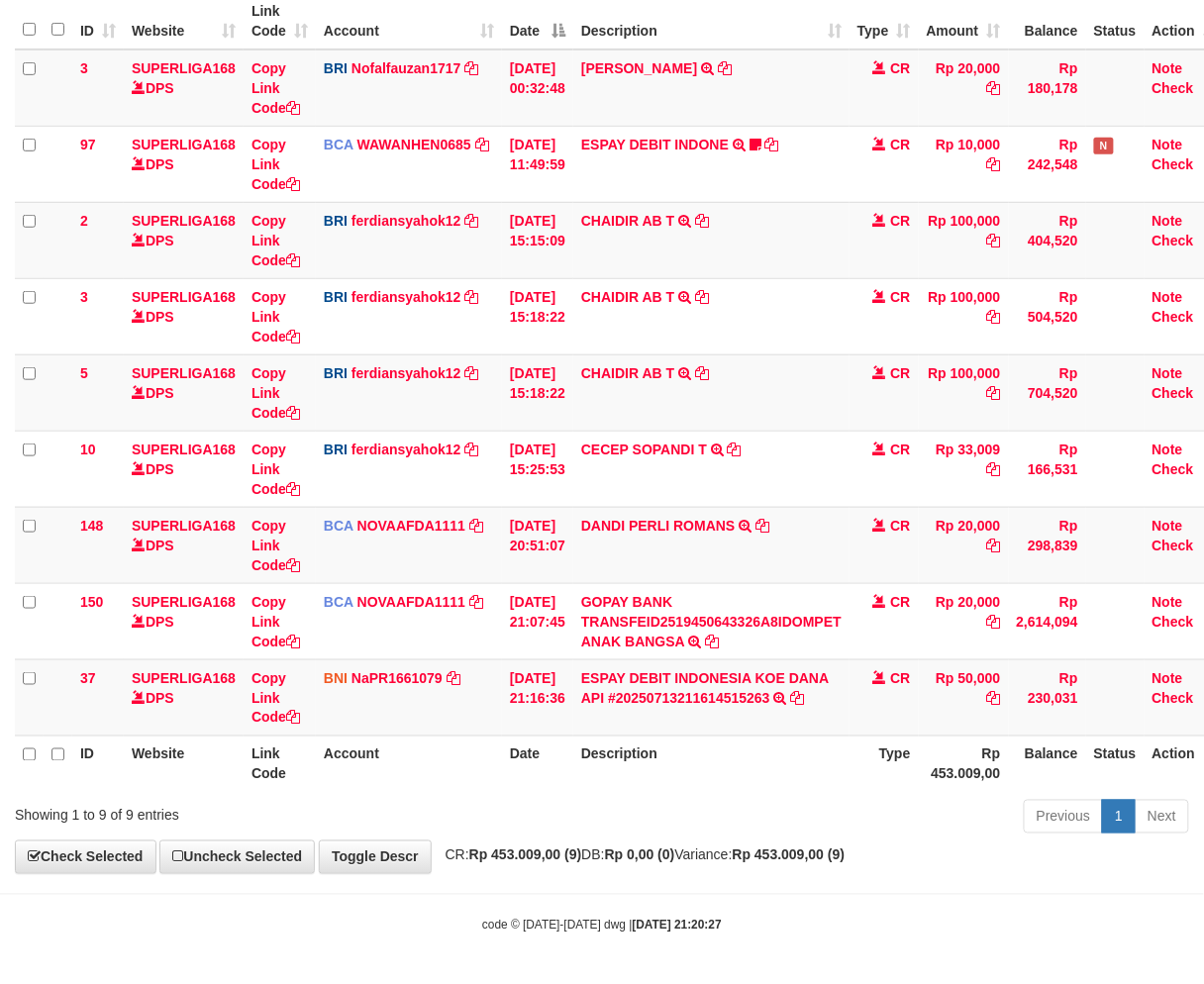 click on "Previous 1 Next" at bounding box center (853, 819) 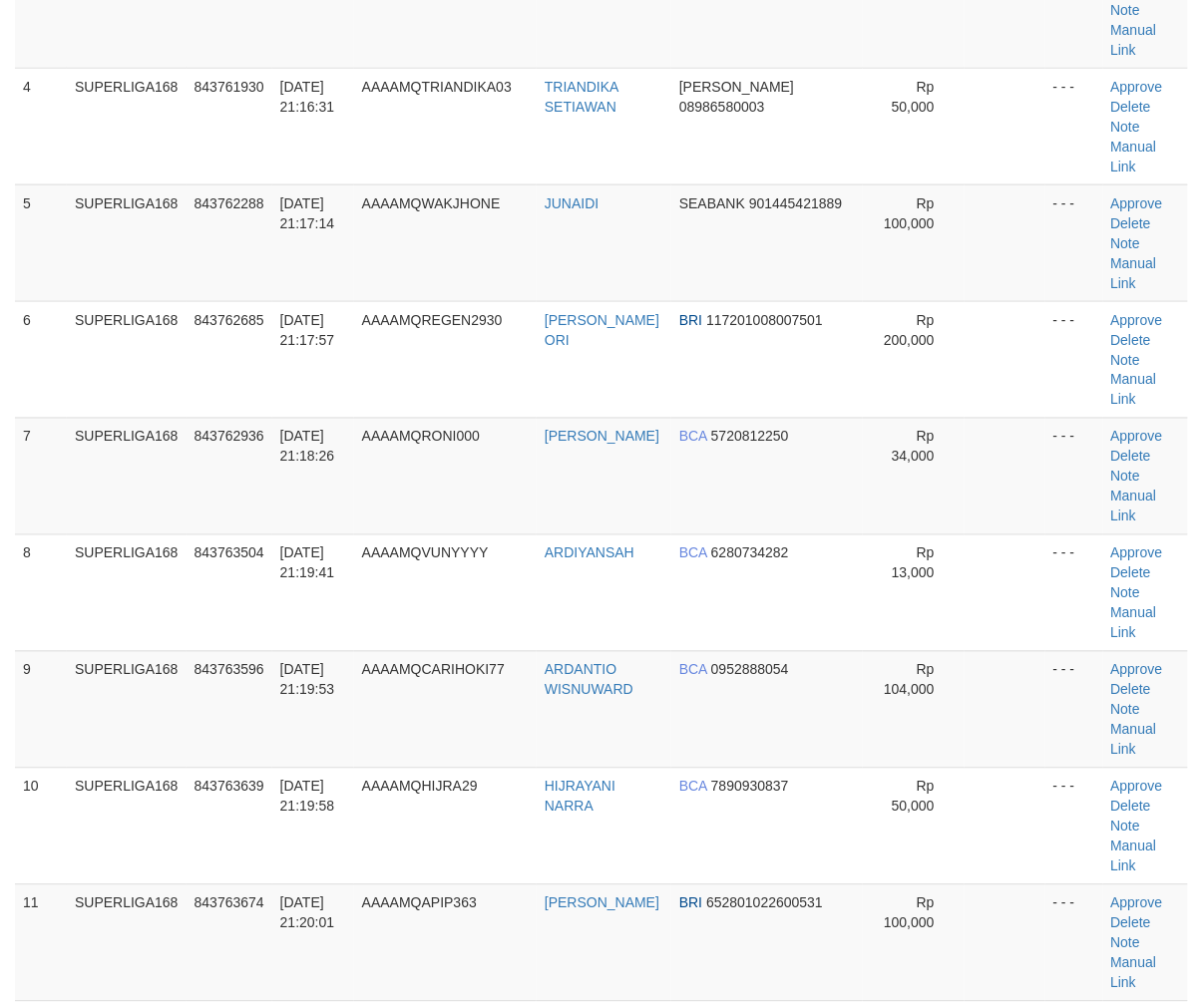 scroll, scrollTop: 960, scrollLeft: 0, axis: vertical 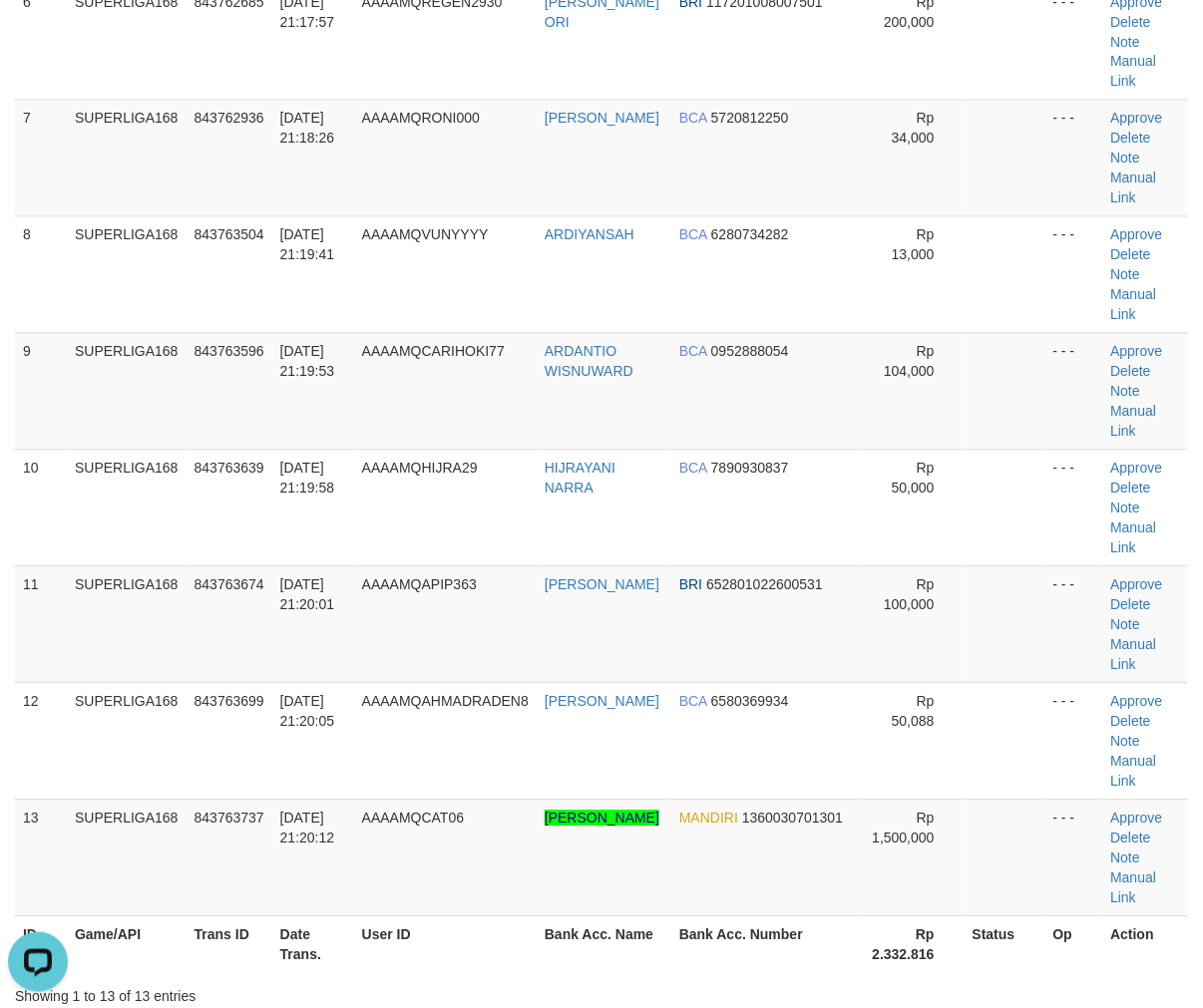 click on "Showing 1 to 13 of 13 entries" at bounding box center [250, 993] 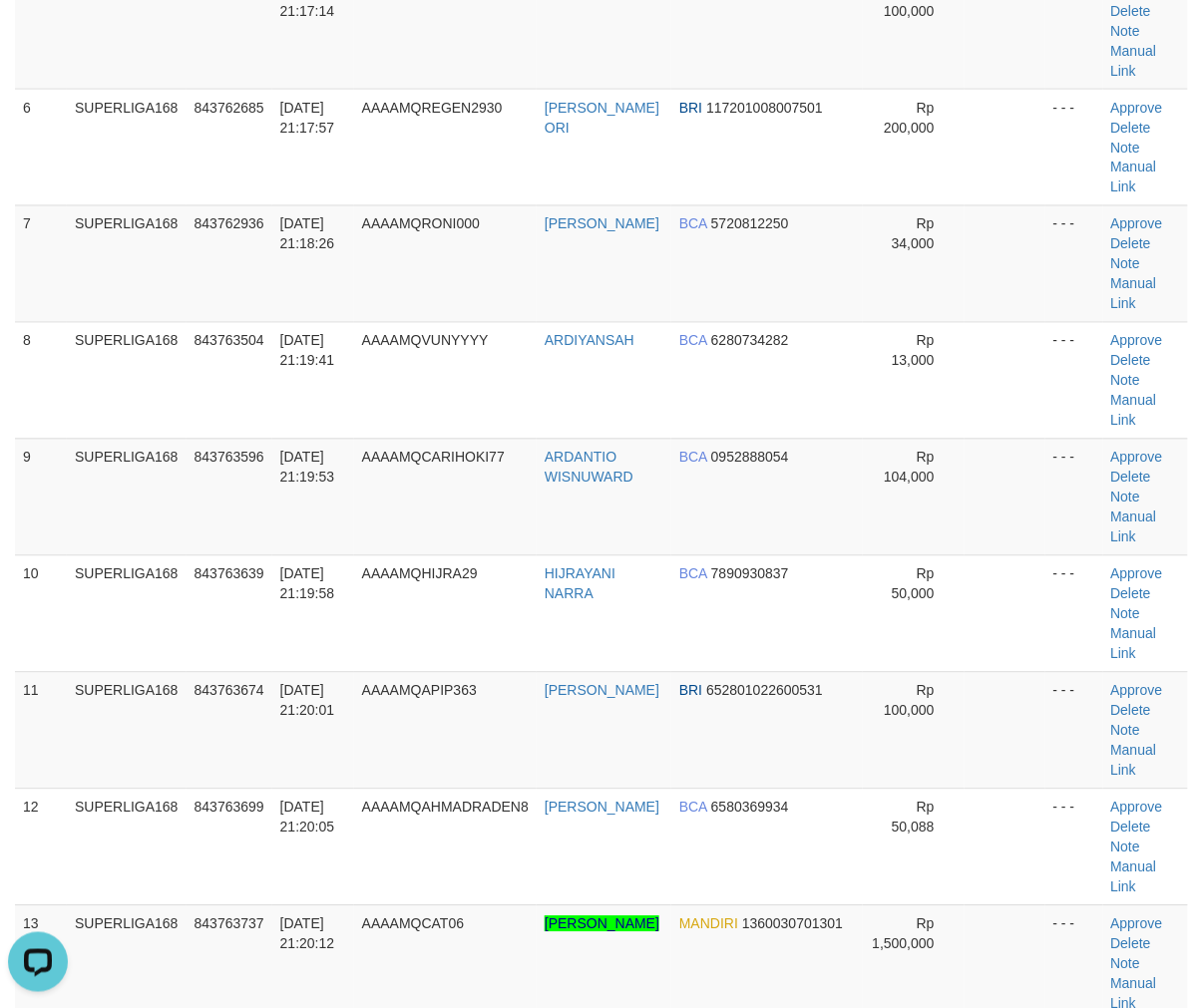 scroll, scrollTop: 628, scrollLeft: 0, axis: vertical 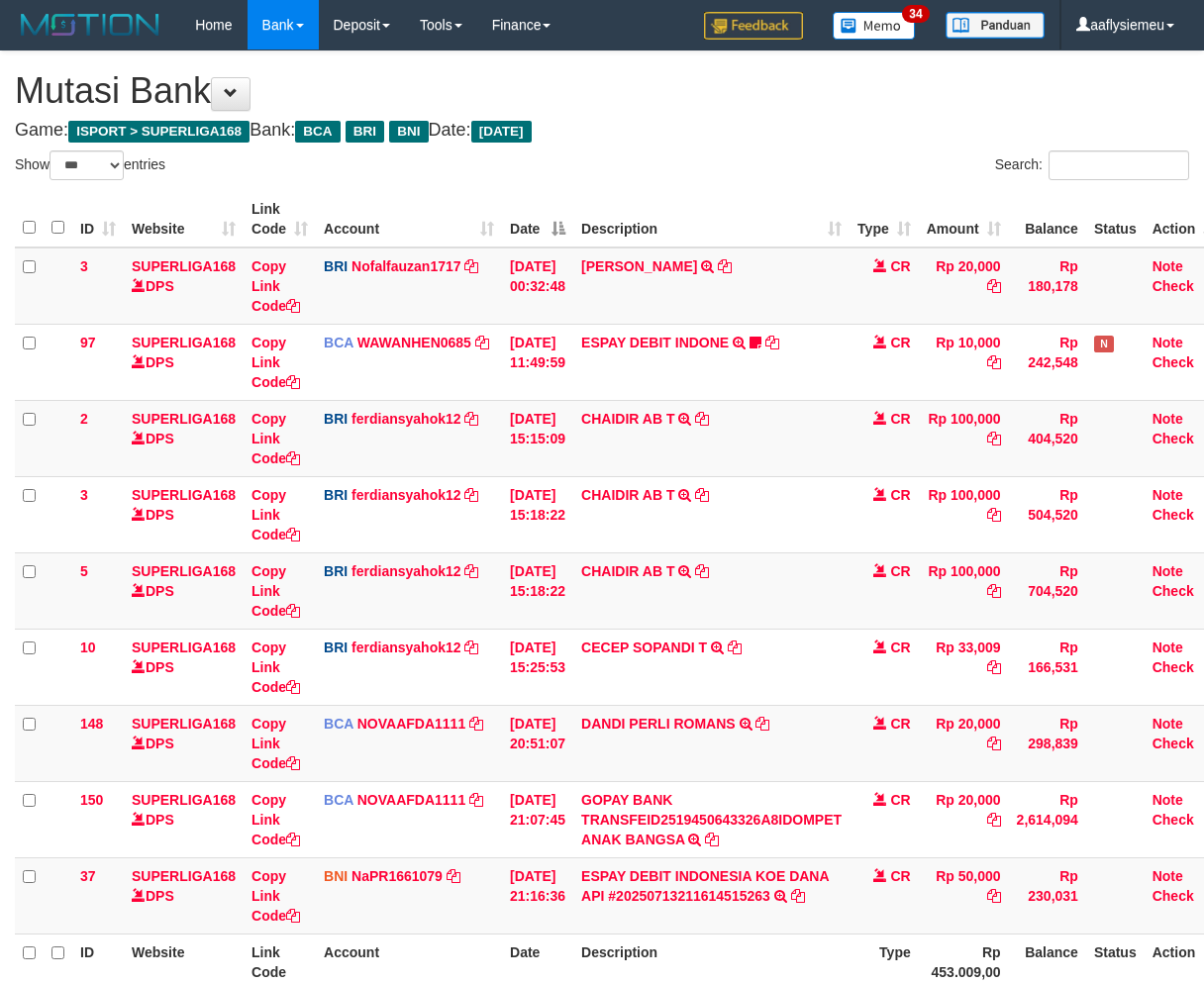select on "***" 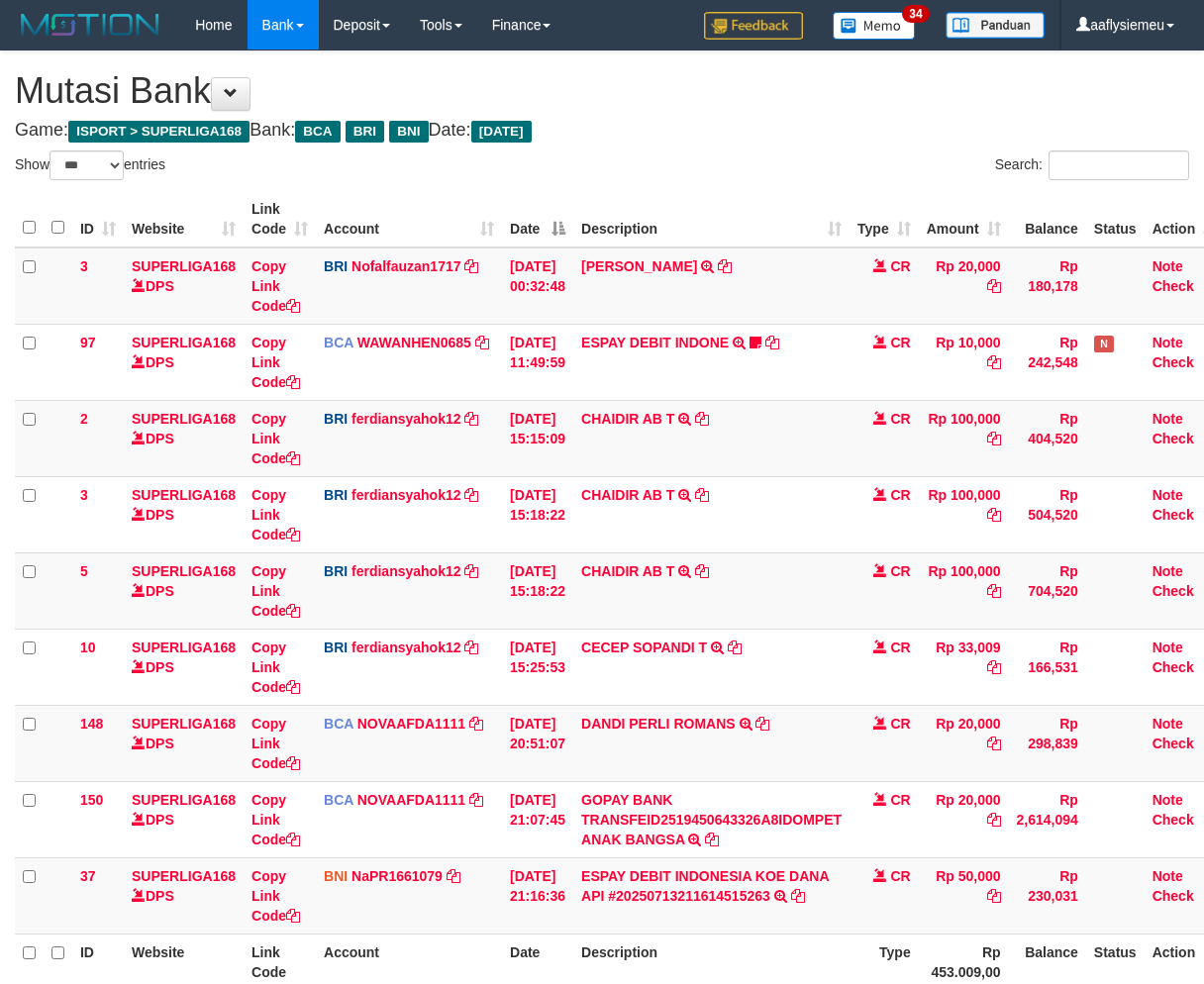 scroll, scrollTop: 50, scrollLeft: 0, axis: vertical 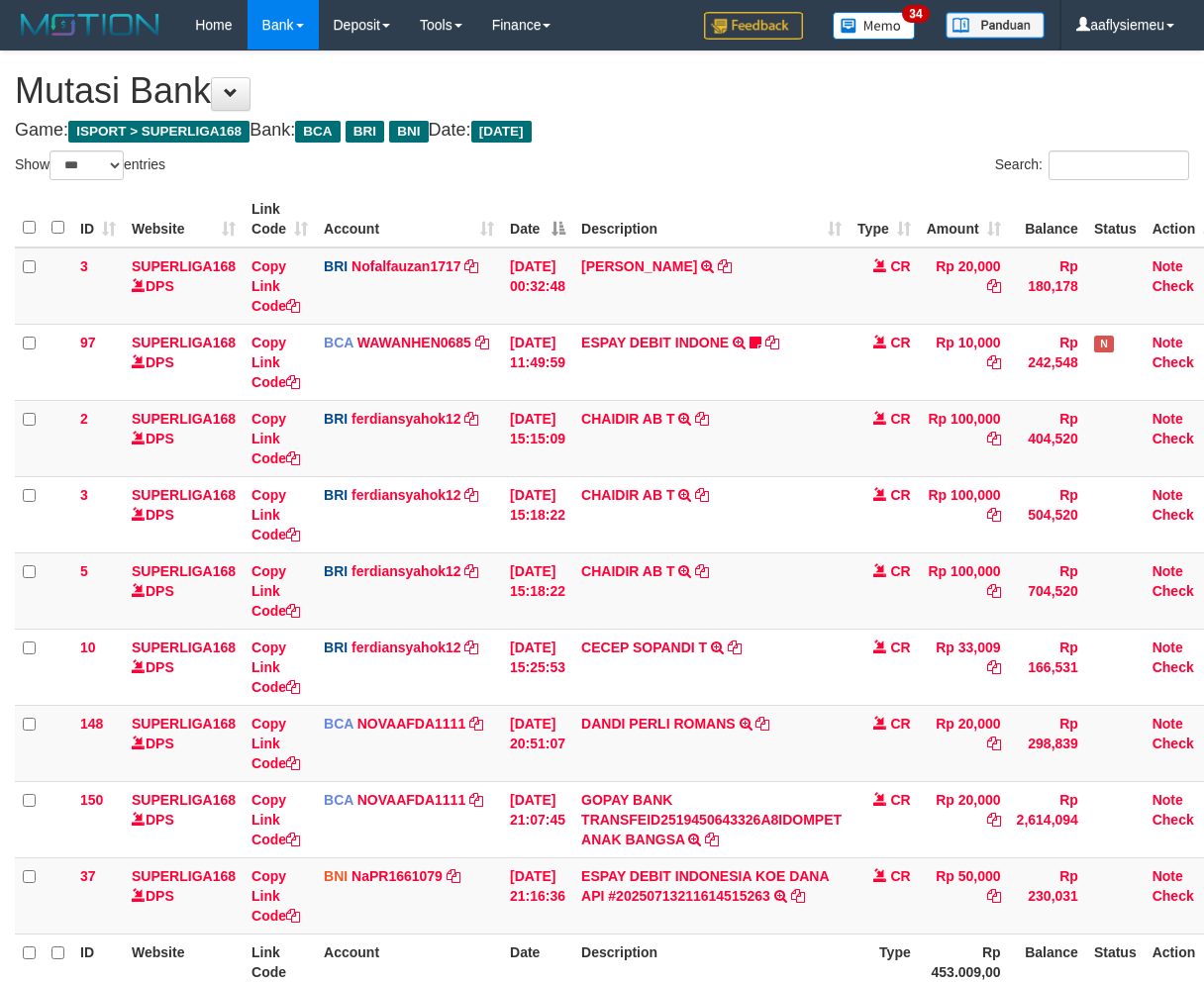 select on "***" 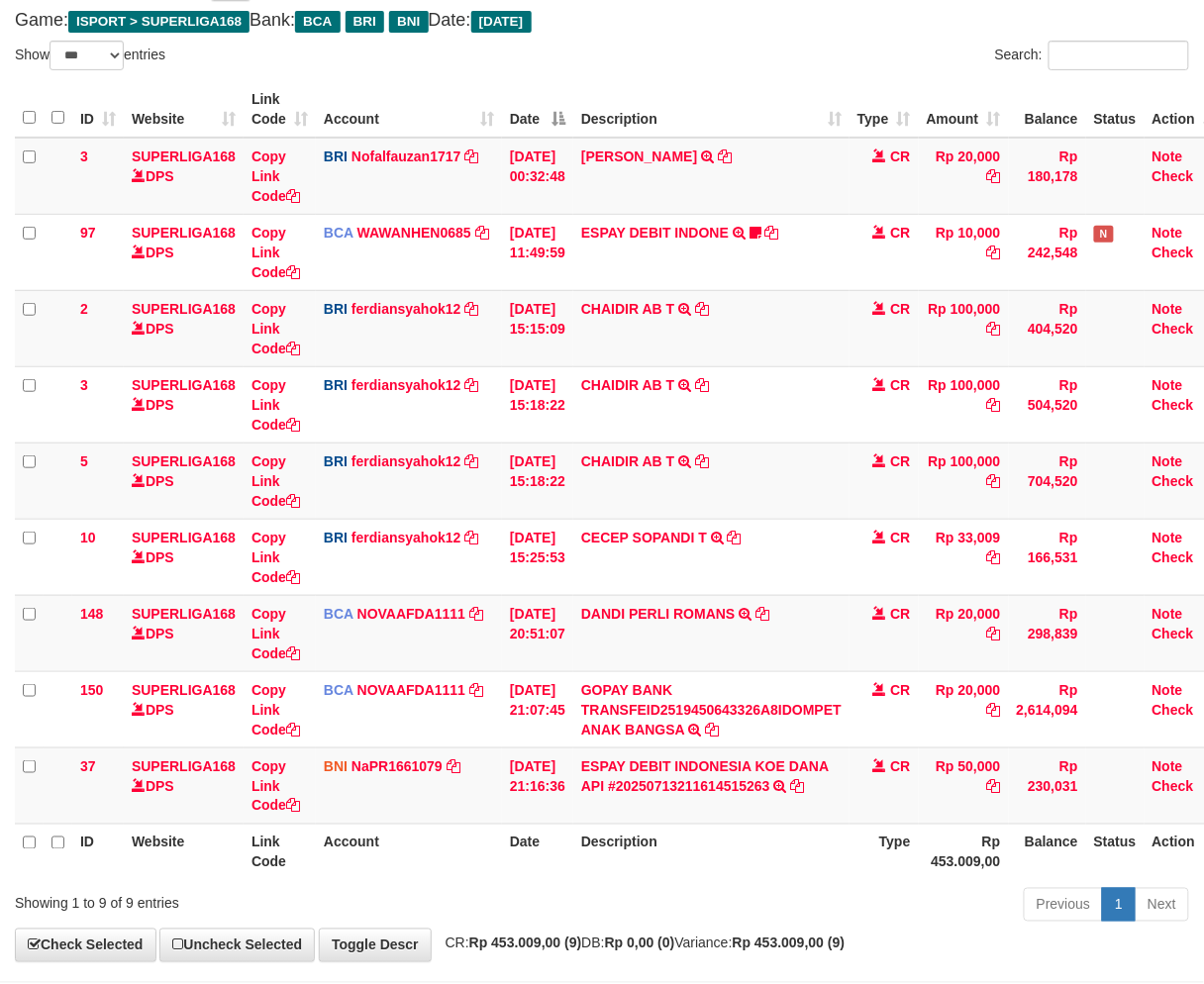 scroll, scrollTop: 199, scrollLeft: 0, axis: vertical 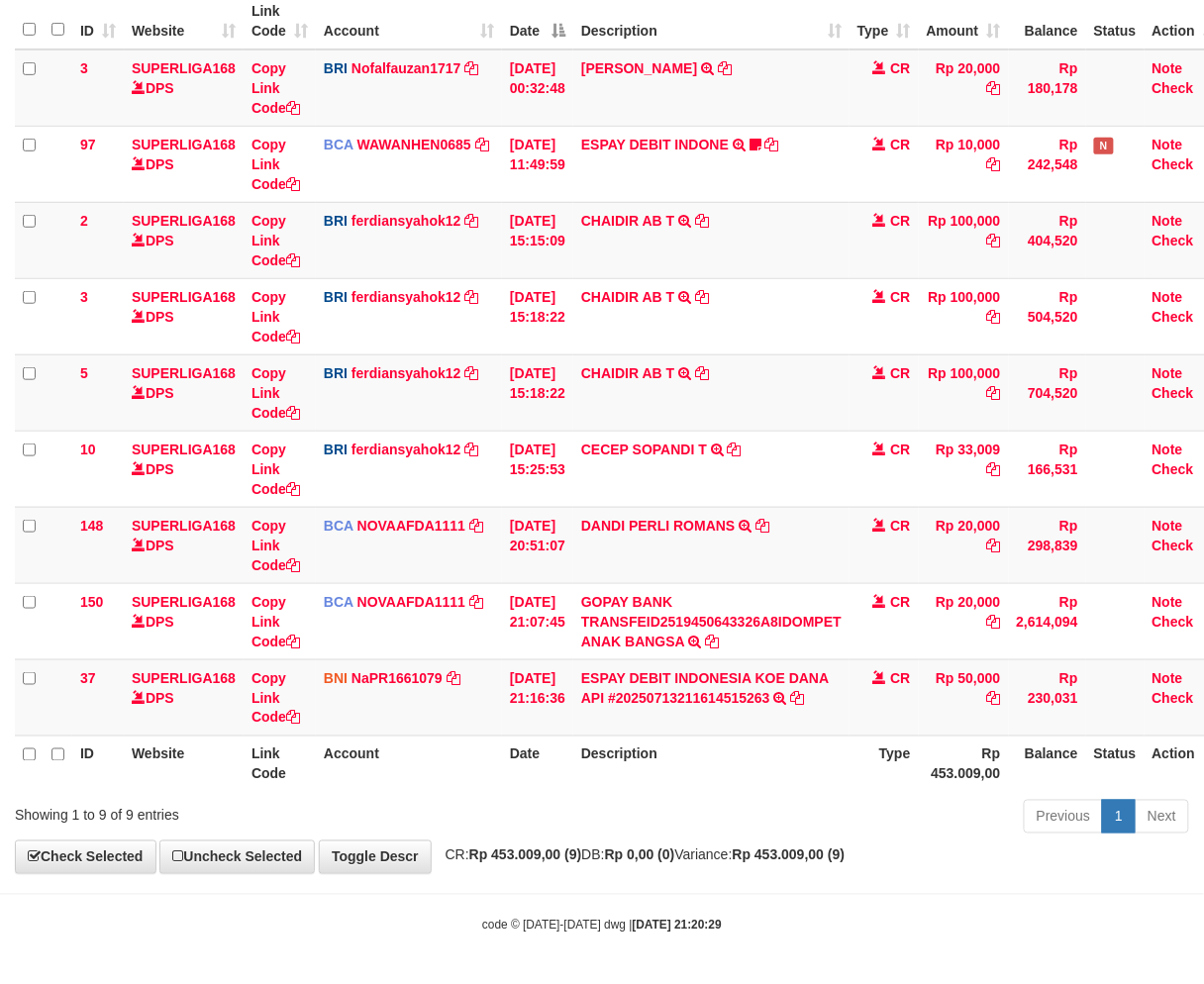 click on "**********" at bounding box center [602, 363] 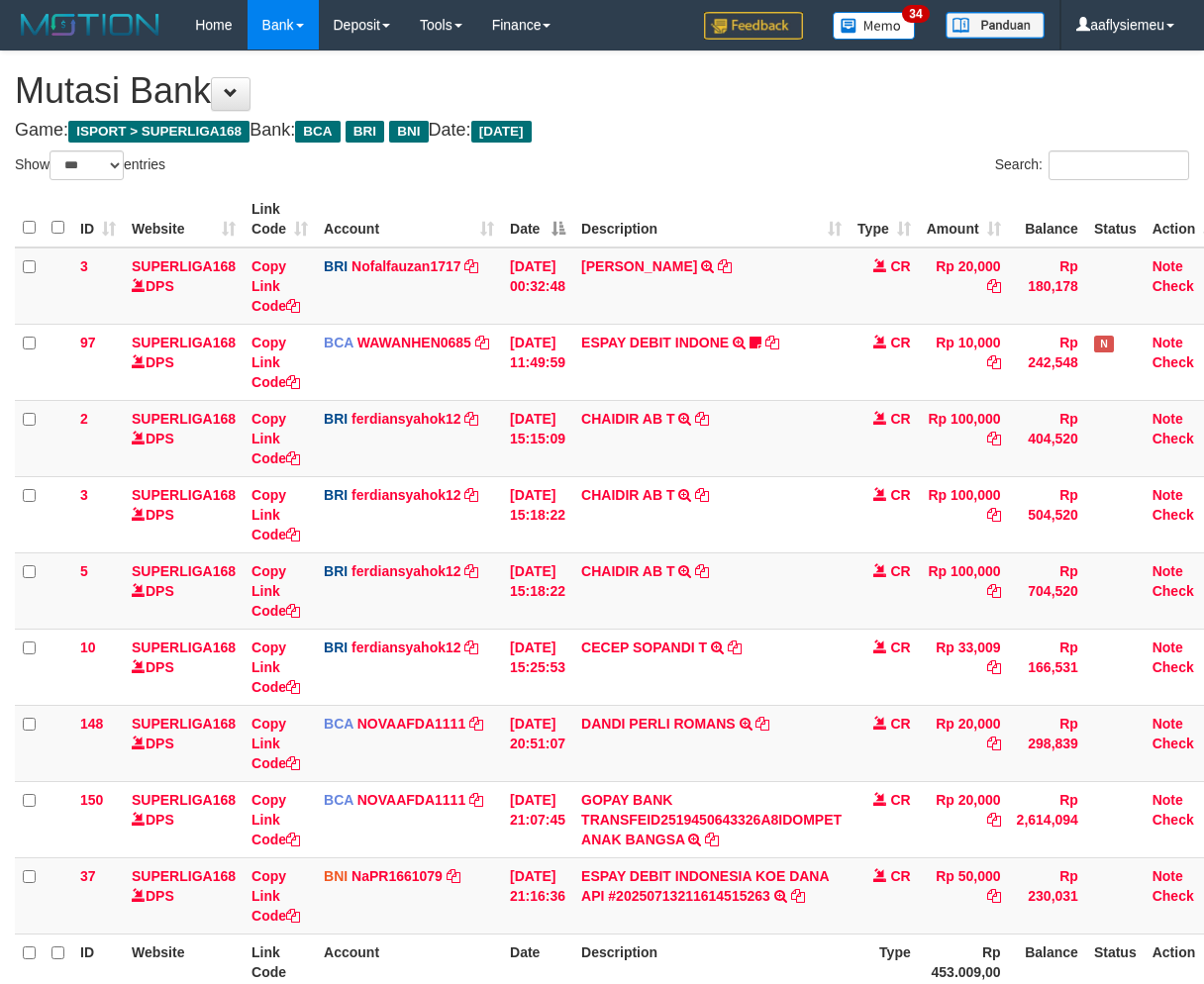 select on "***" 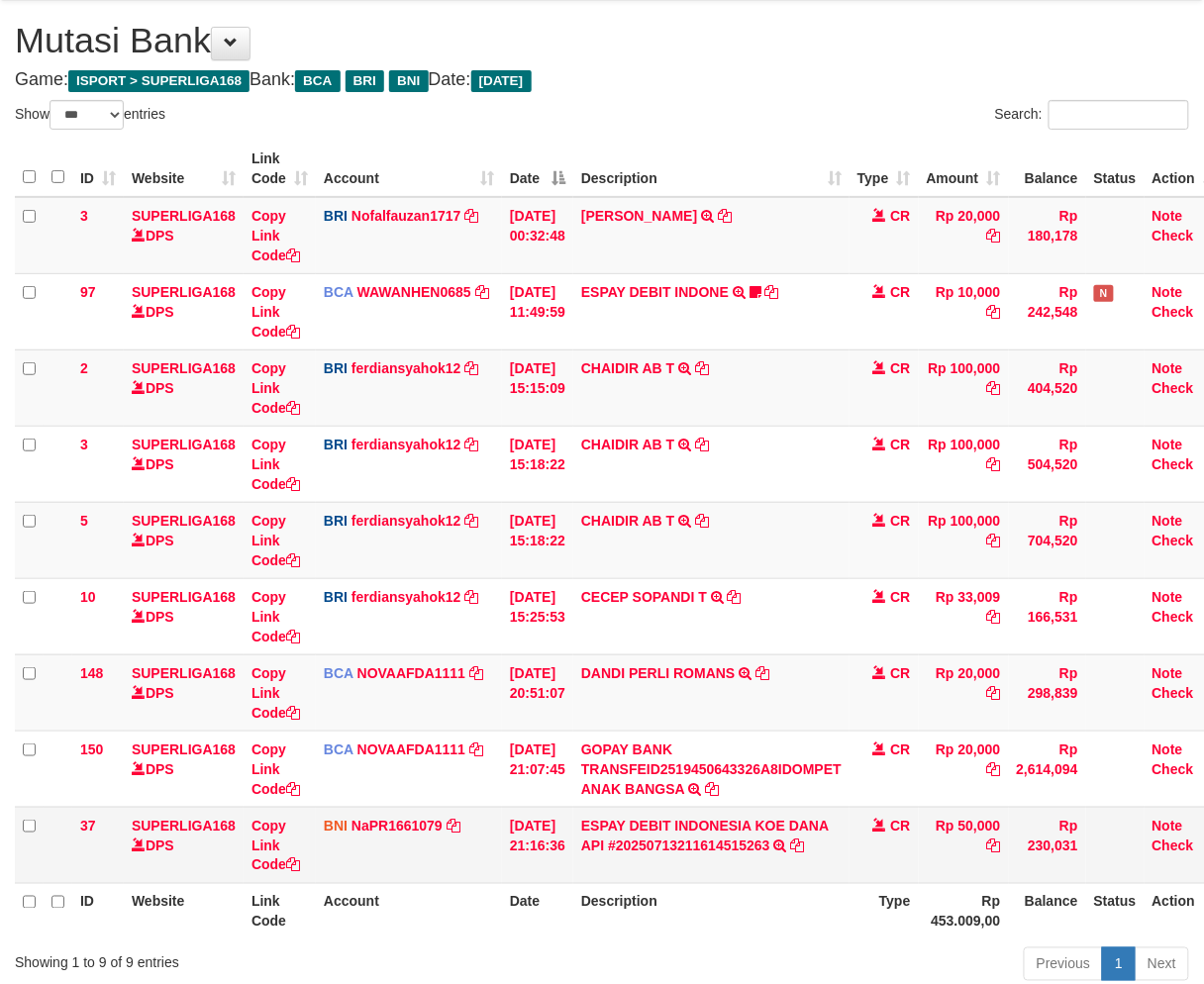click on "ESPAY DEBIT INDONESIA [PERSON_NAME] API #20250713211614515263         TRANSFER [PERSON_NAME] DEBIT INDONESIA [PERSON_NAME] API #20250713211614515263" at bounding box center [711, 844] 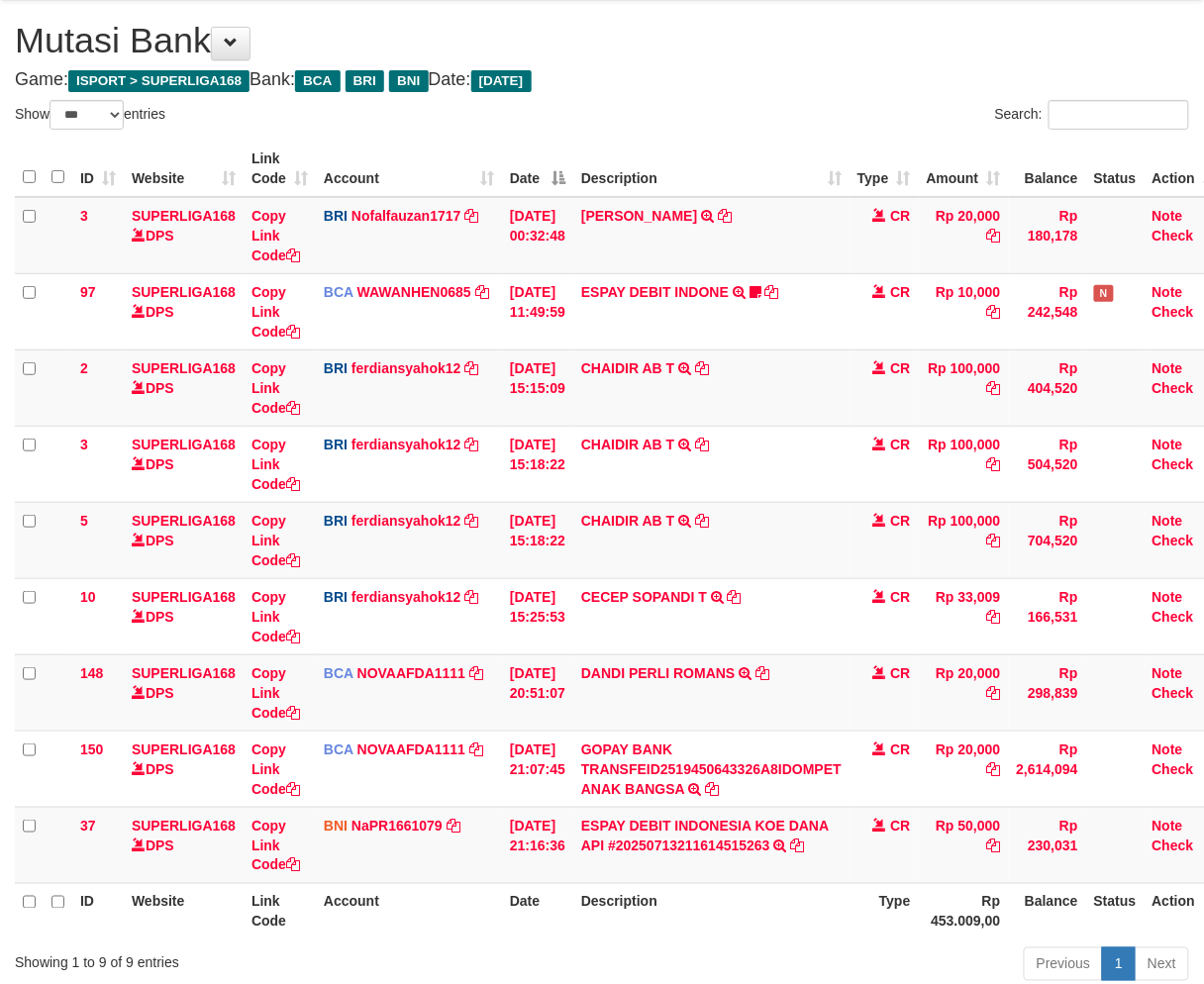 scroll, scrollTop: 139, scrollLeft: 0, axis: vertical 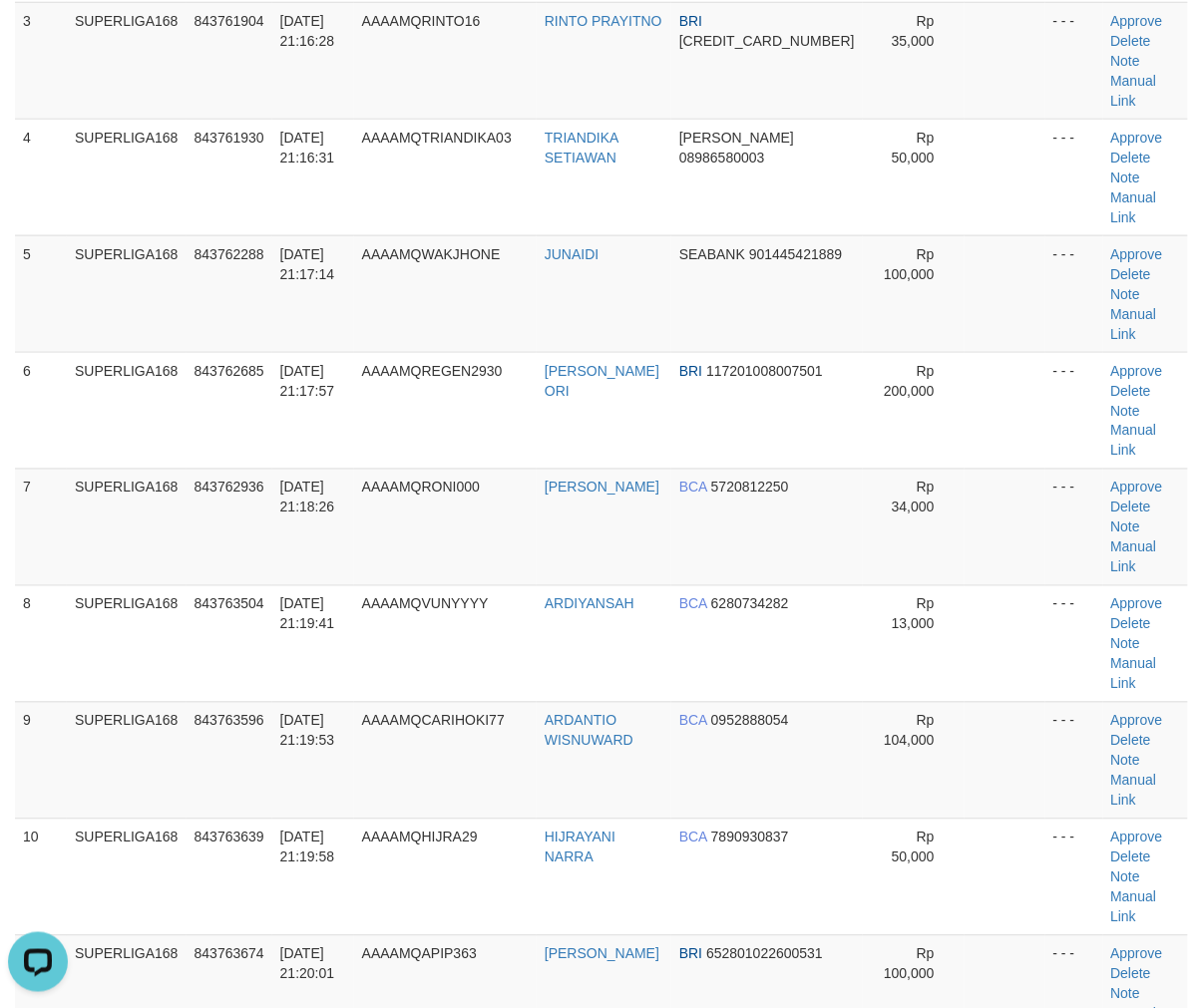 drag, startPoint x: 232, startPoint y: 612, endPoint x: 1, endPoint y: 684, distance: 241.96074 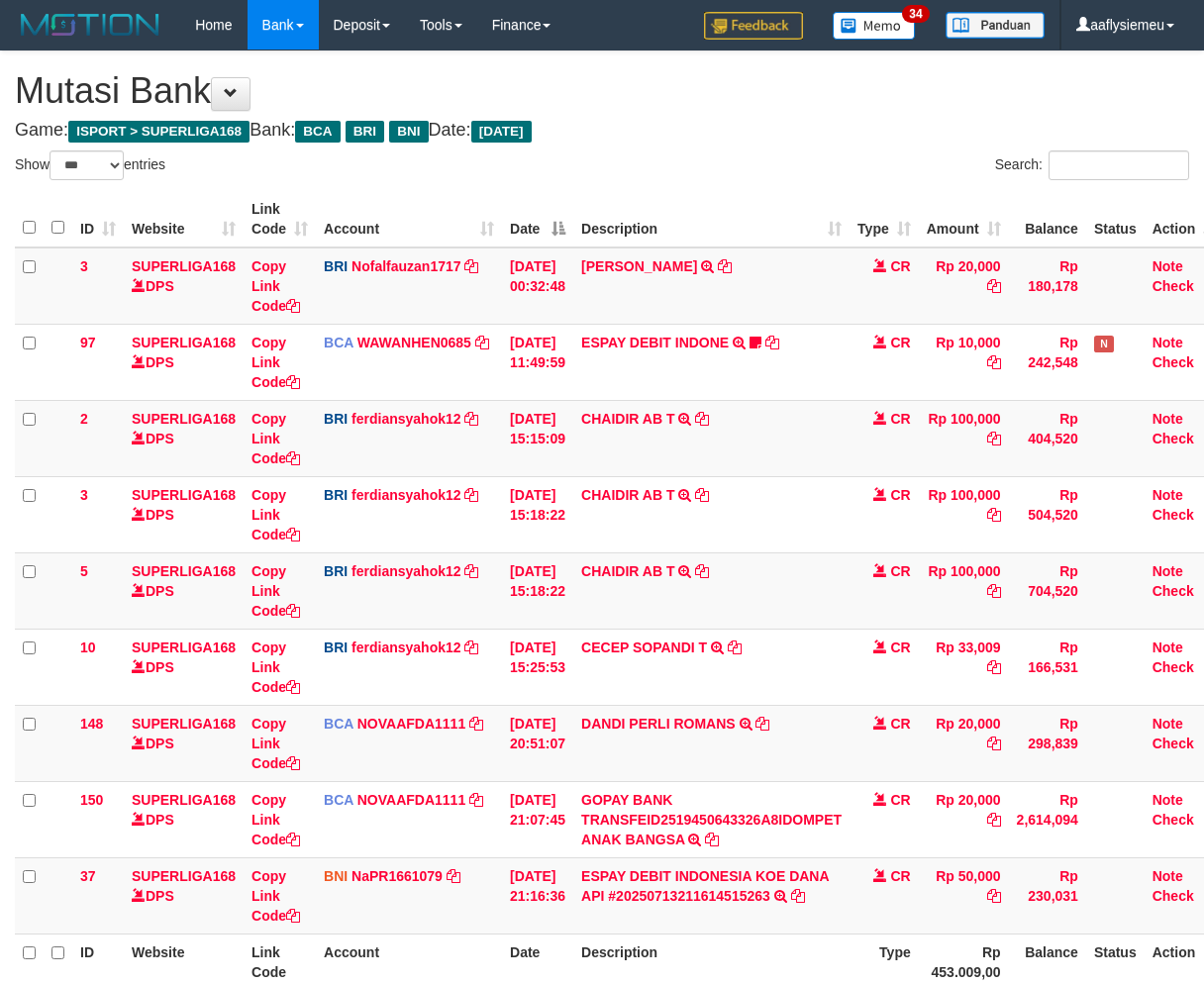 select on "***" 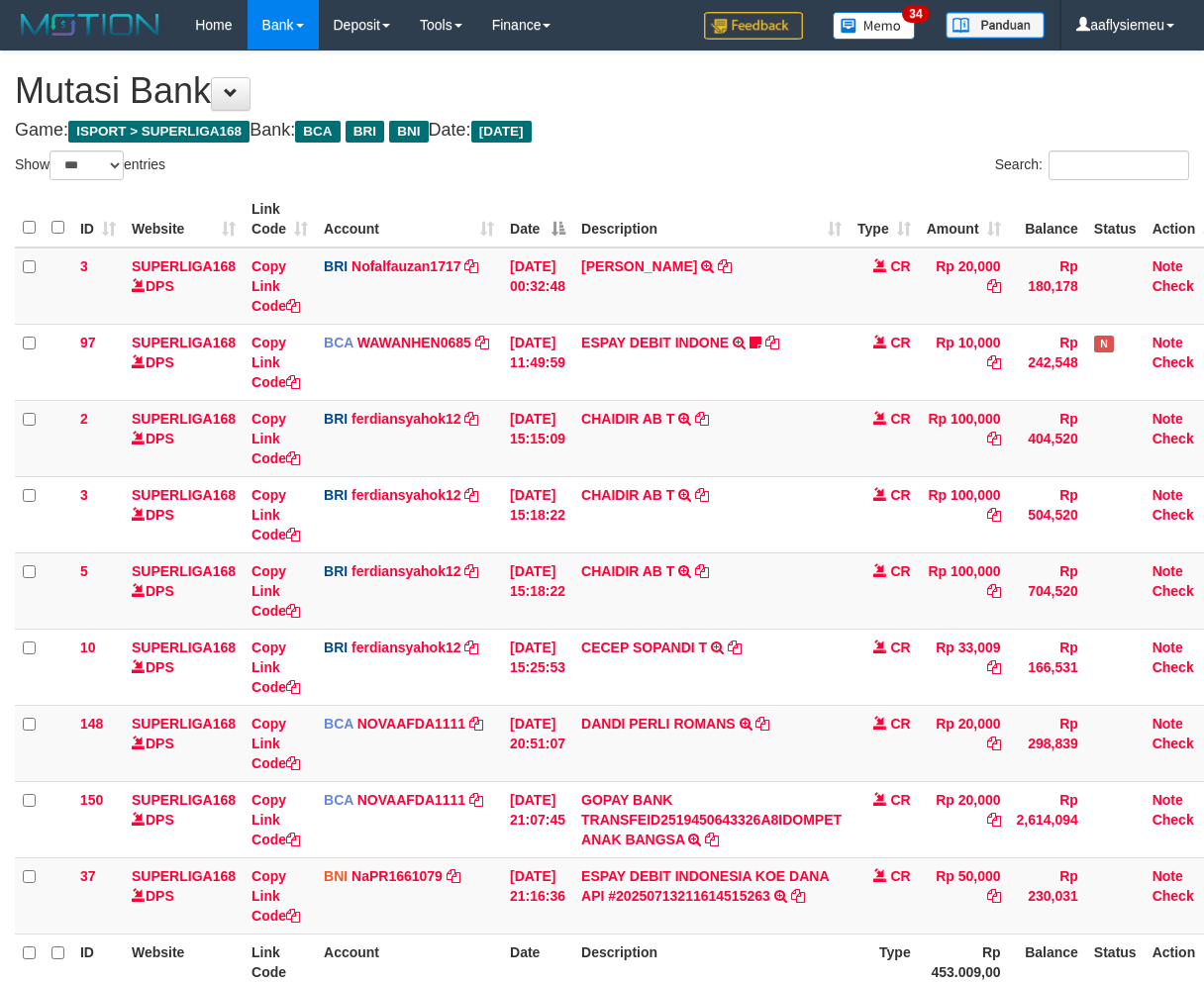 scroll, scrollTop: 185, scrollLeft: 0, axis: vertical 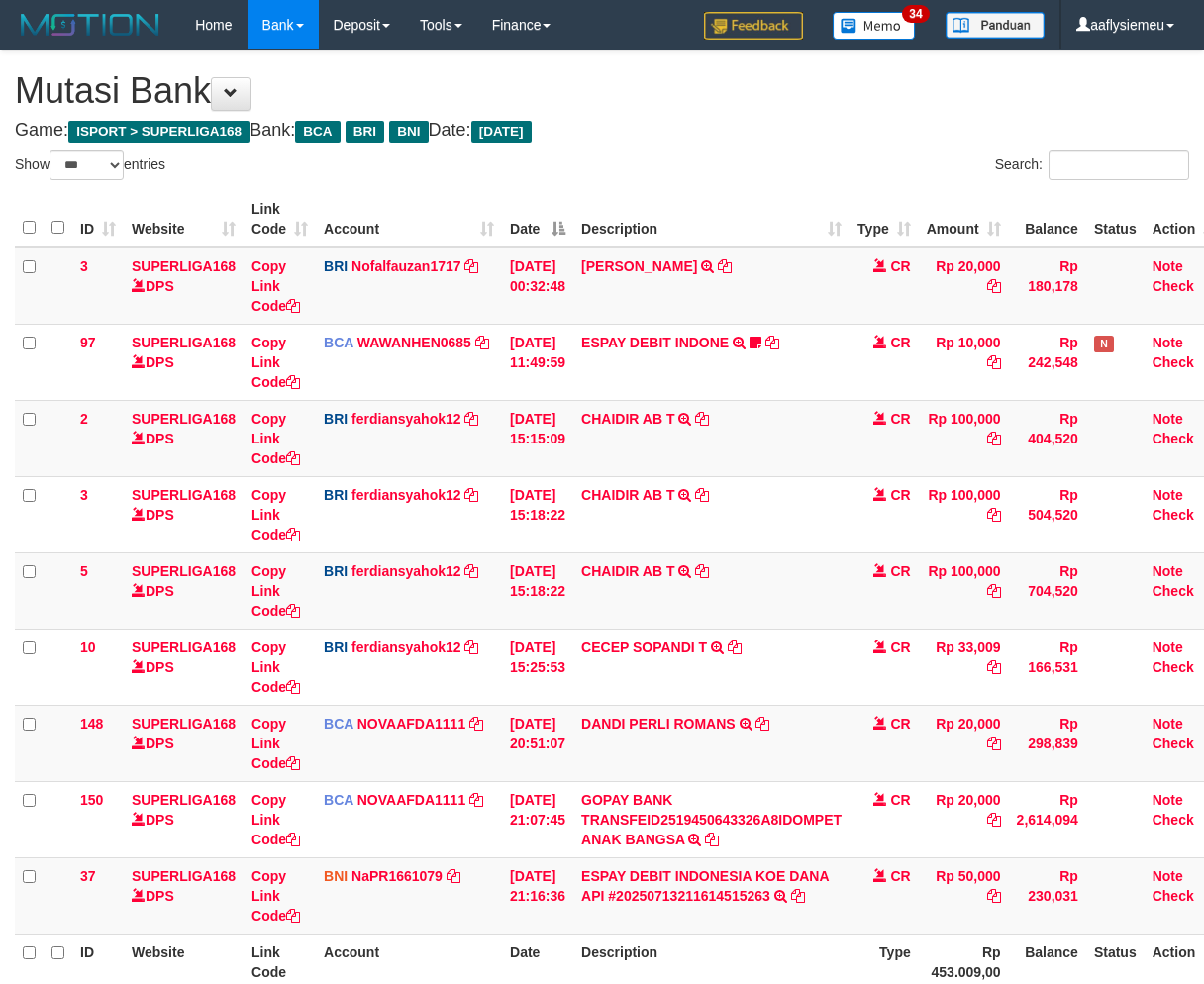 select on "***" 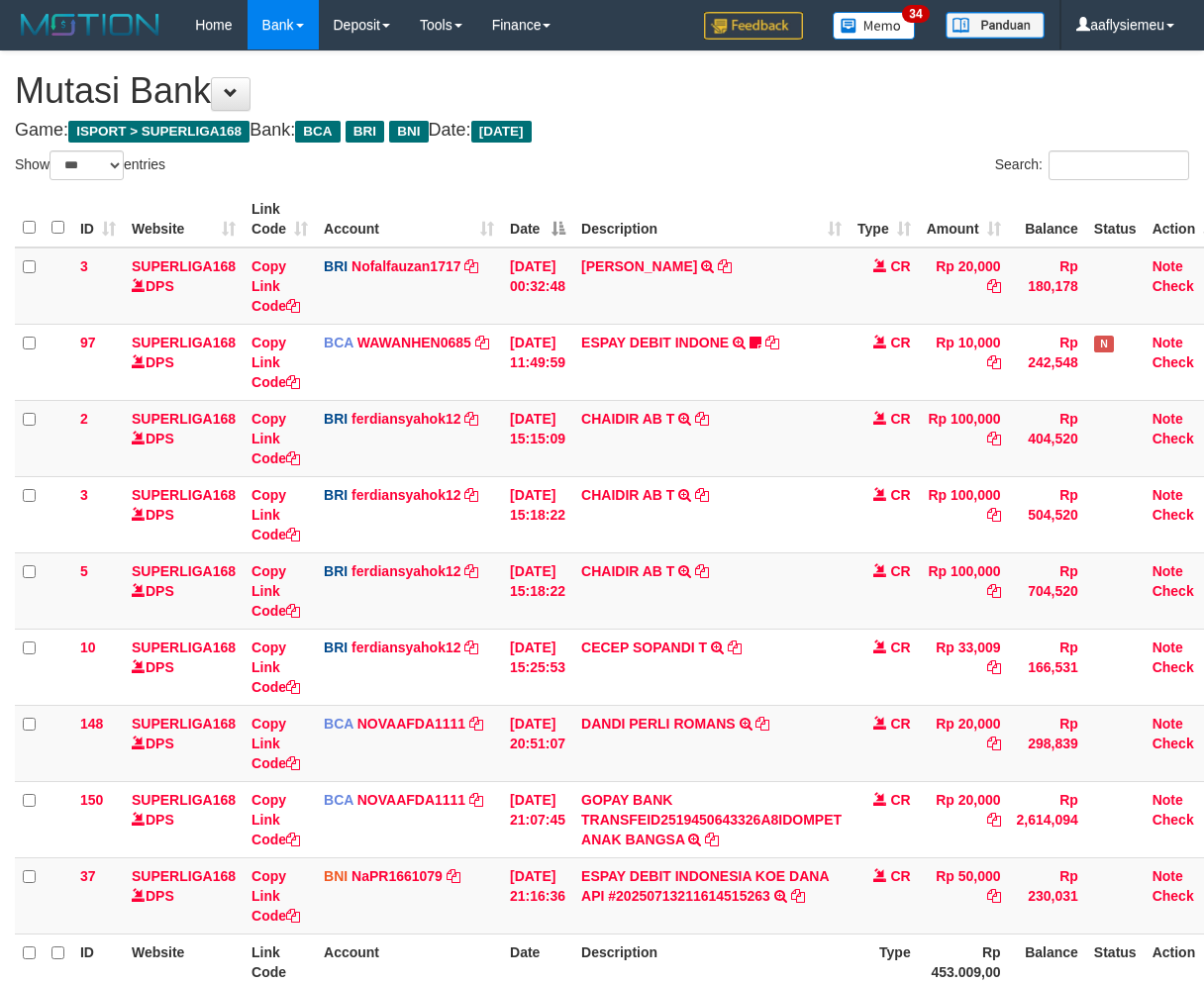 scroll, scrollTop: 199, scrollLeft: 0, axis: vertical 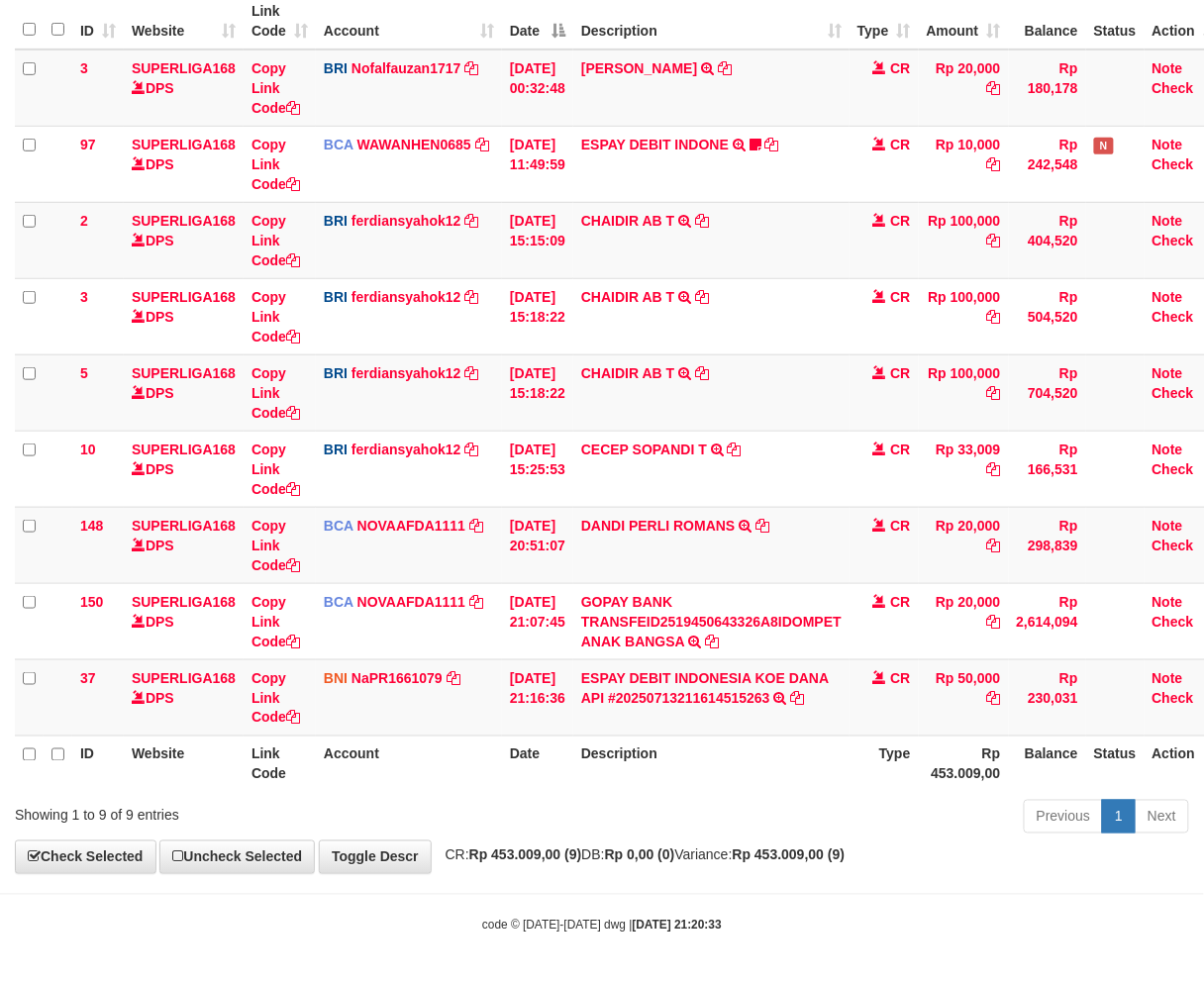 drag, startPoint x: 736, startPoint y: 859, endPoint x: 1134, endPoint y: 739, distance: 415.69701 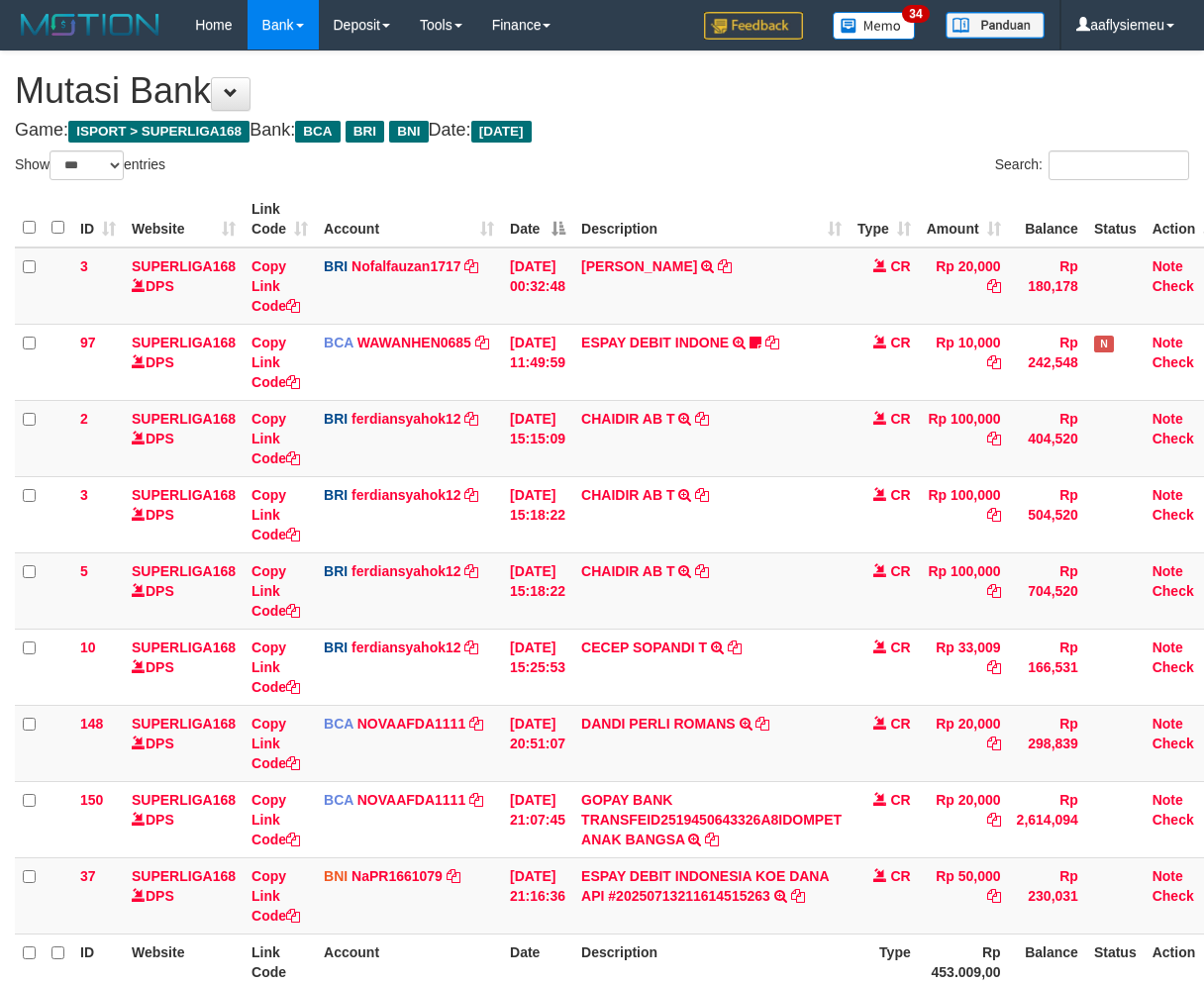 select on "***" 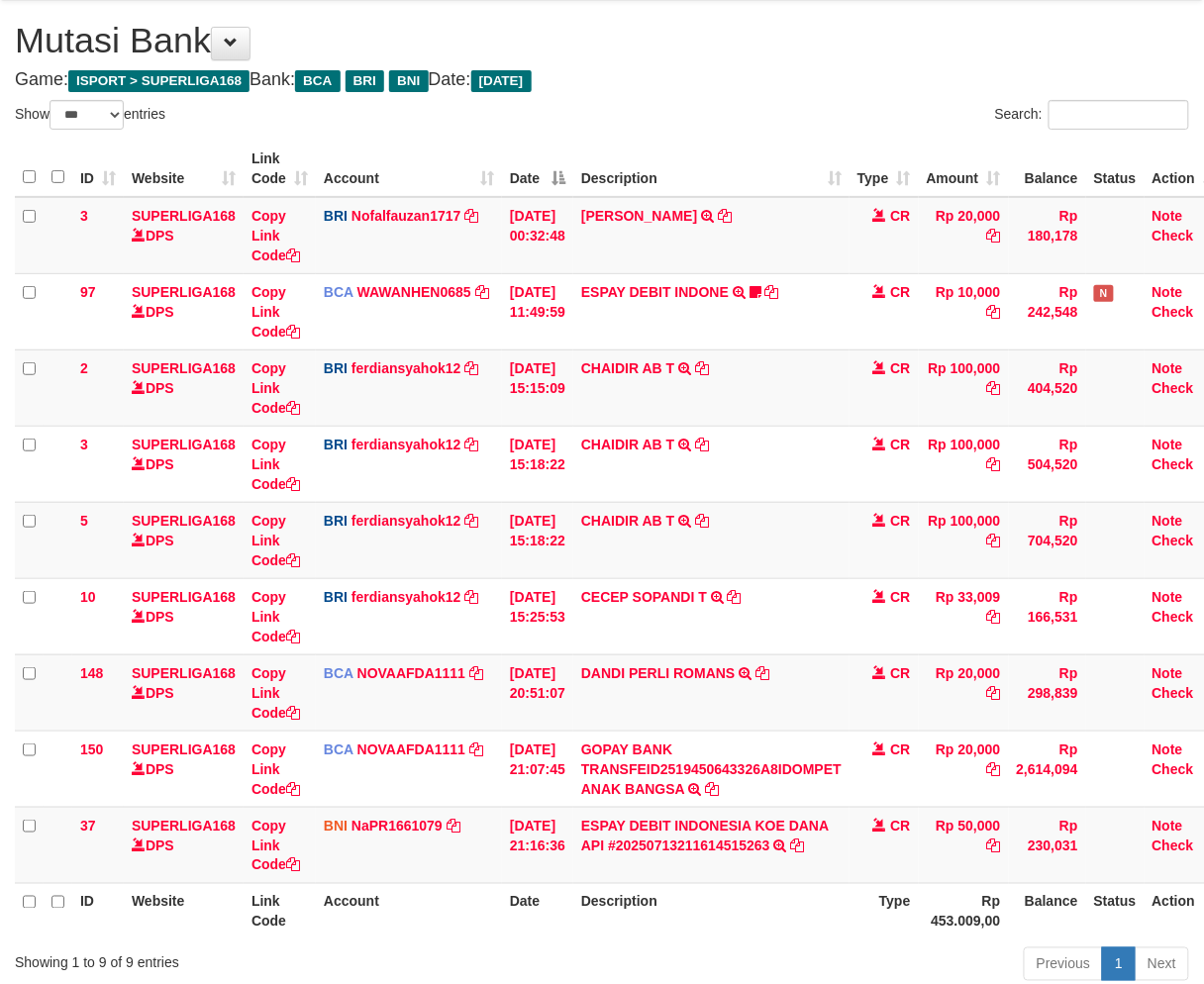 click on "Description" at bounding box center (711, 911) 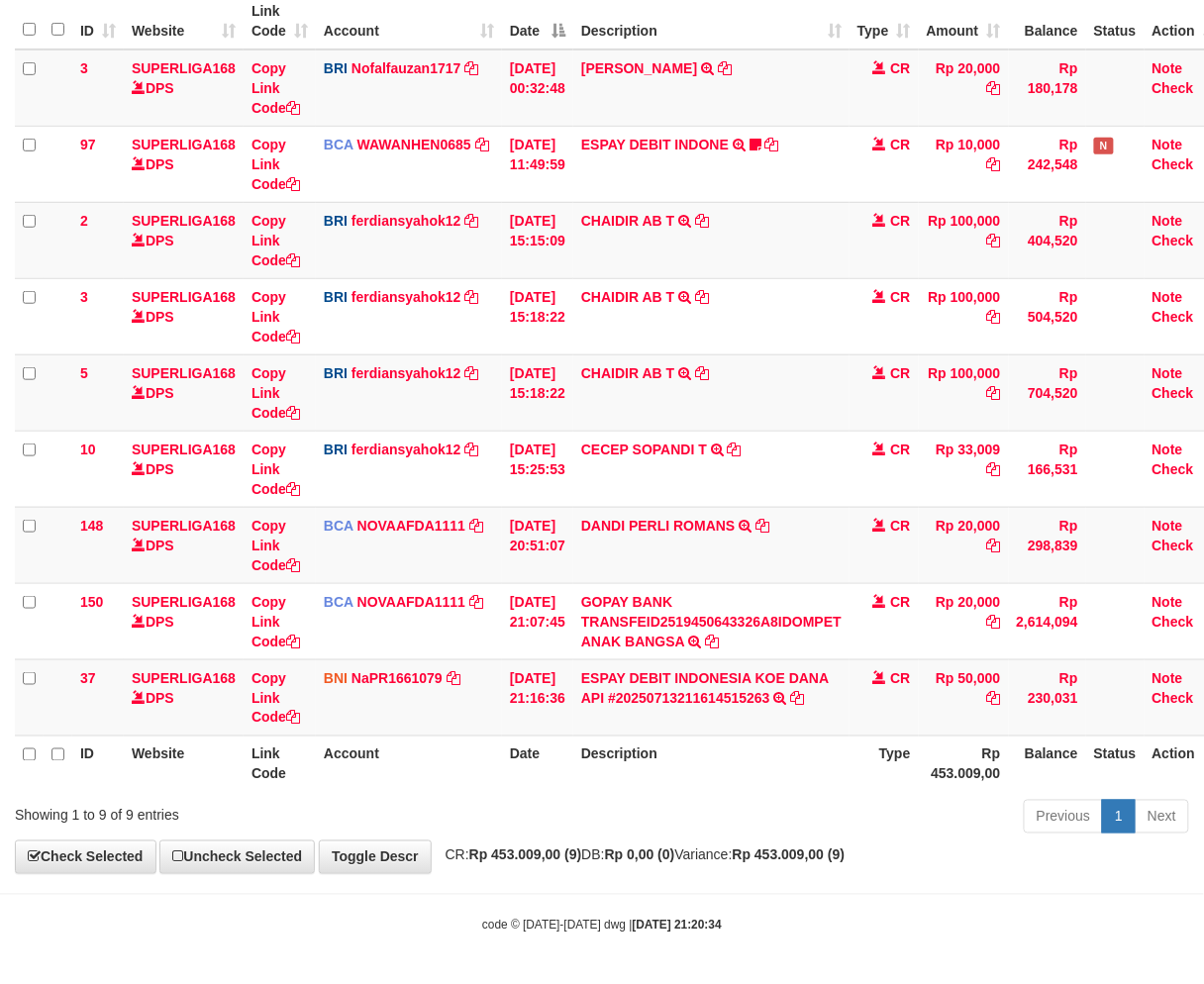 click on "Toggle navigation
Home
Bank
Account List
Load
By Website
Group
[ISPORT]													SUPERLIGA168
By Load Group (DPS)
34" at bounding box center [602, 393] 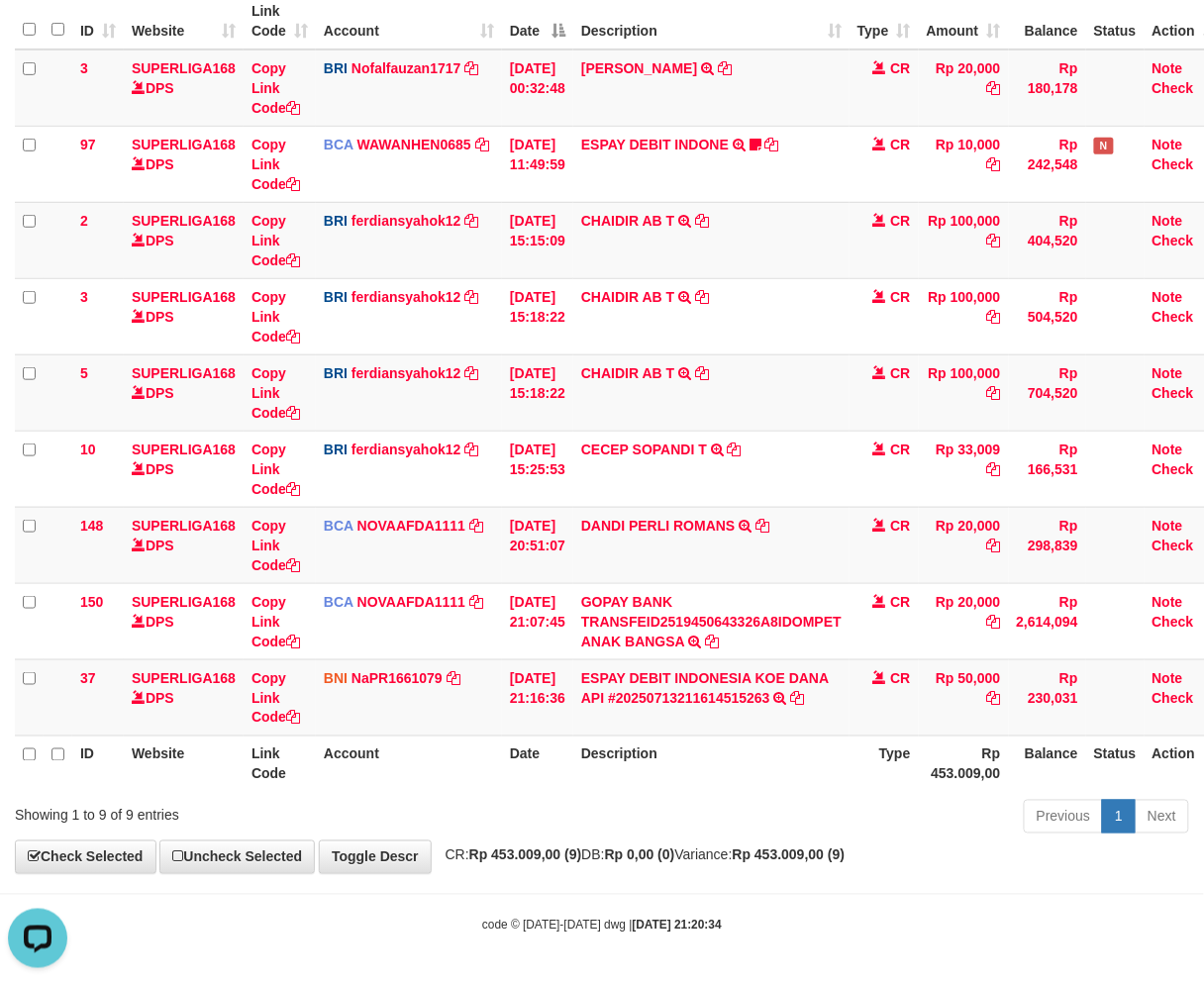 scroll, scrollTop: 0, scrollLeft: 0, axis: both 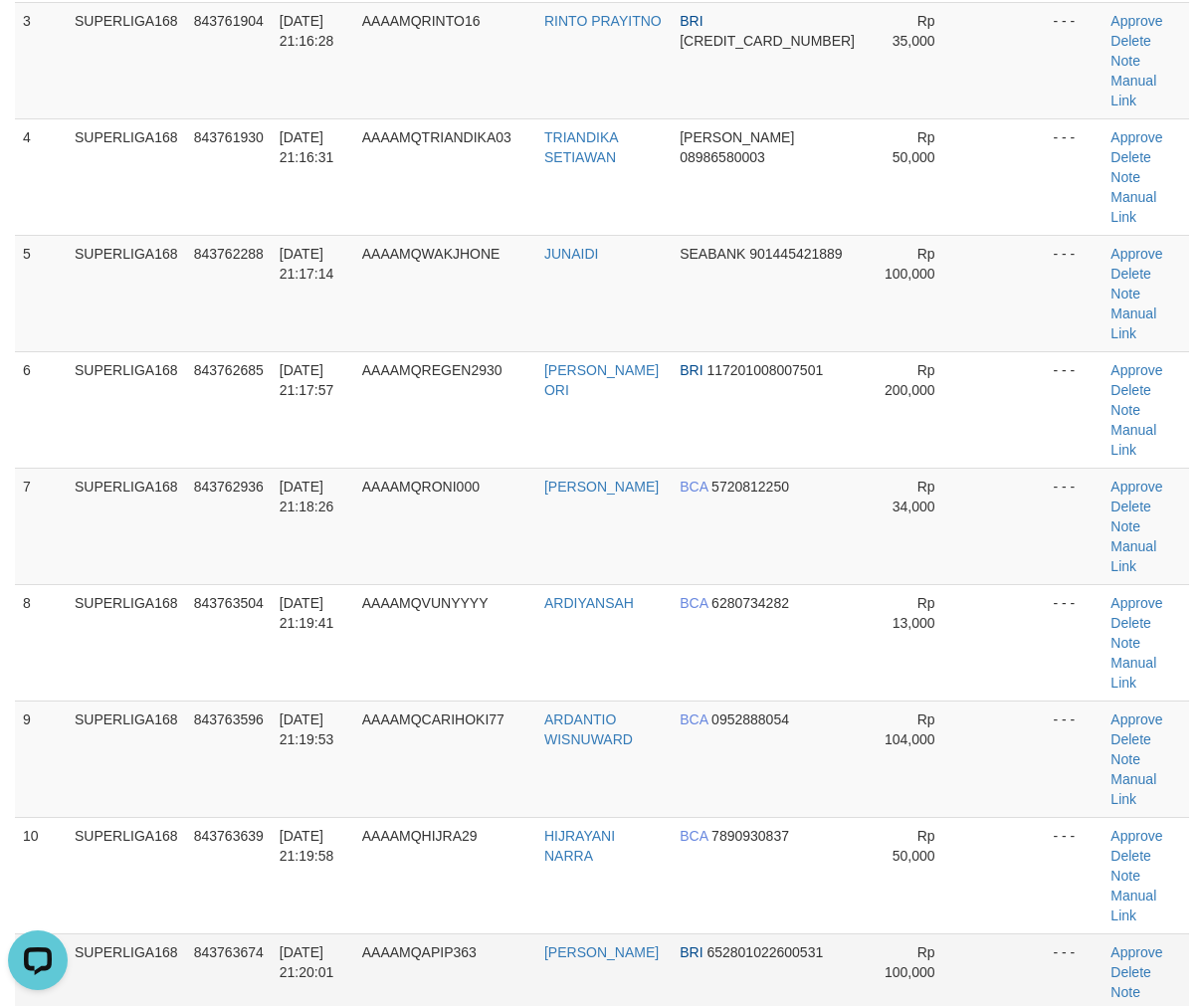 click on "SUPERLIGA168" at bounding box center [126, 991] 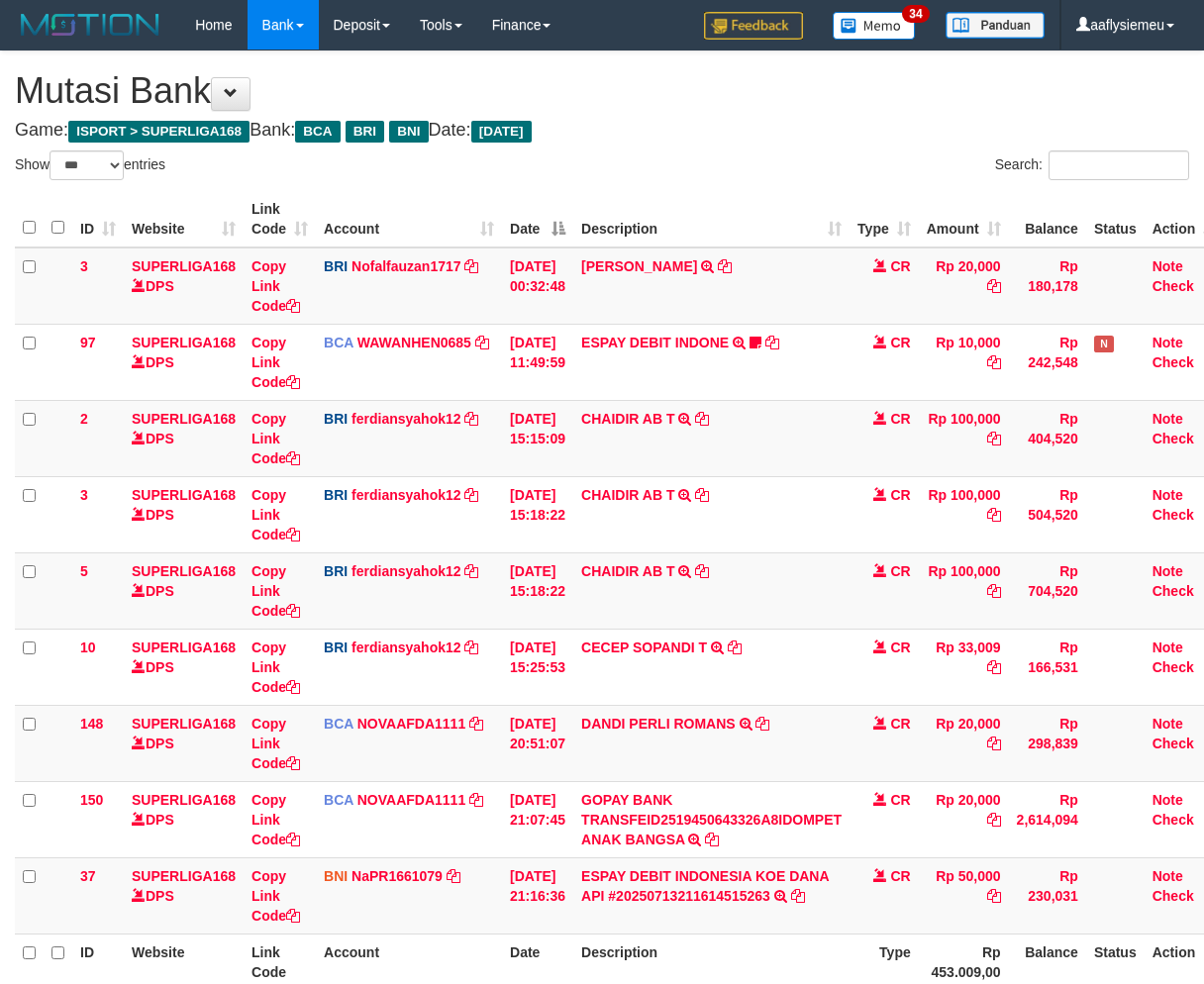 select on "***" 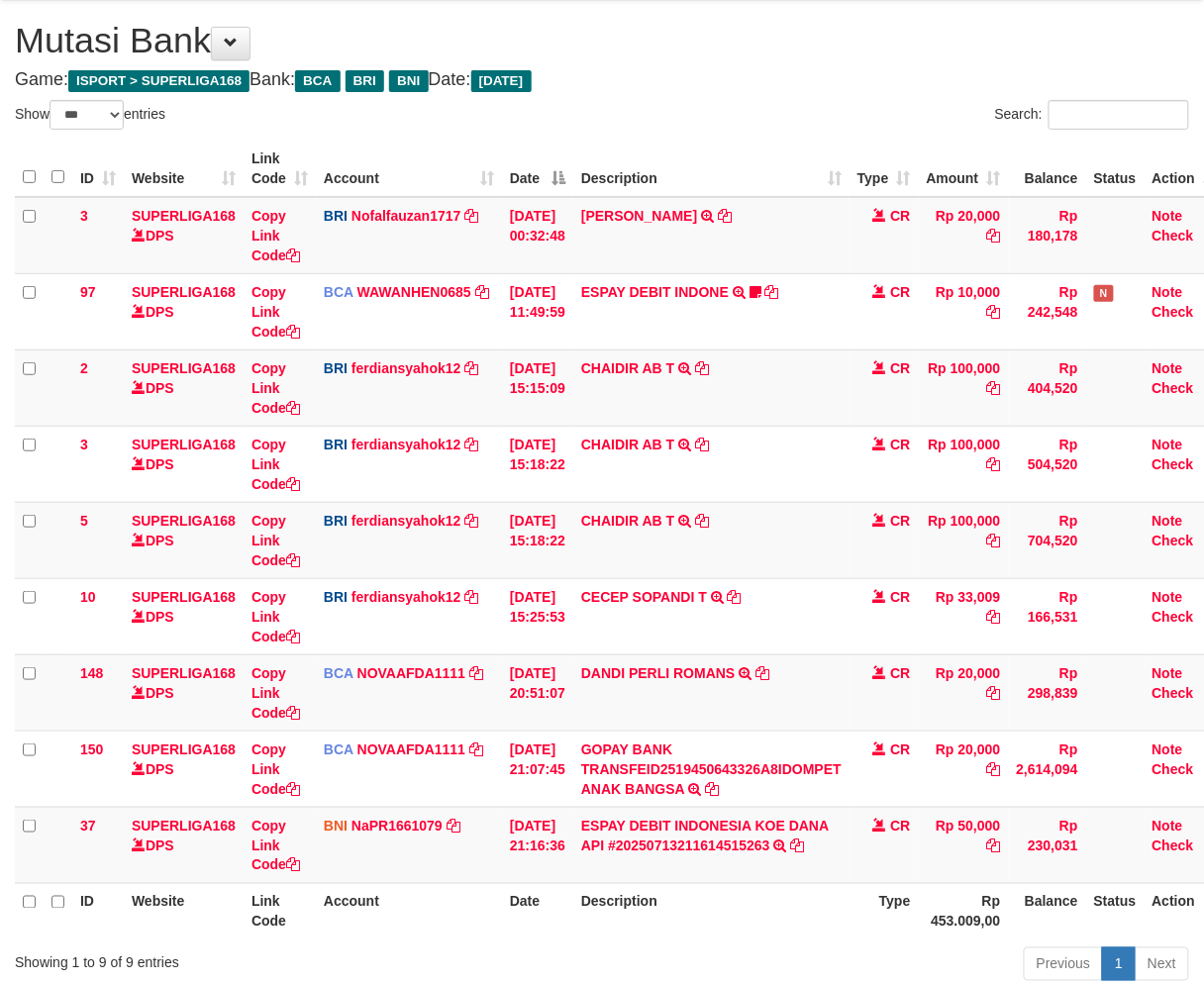 scroll, scrollTop: 199, scrollLeft: 0, axis: vertical 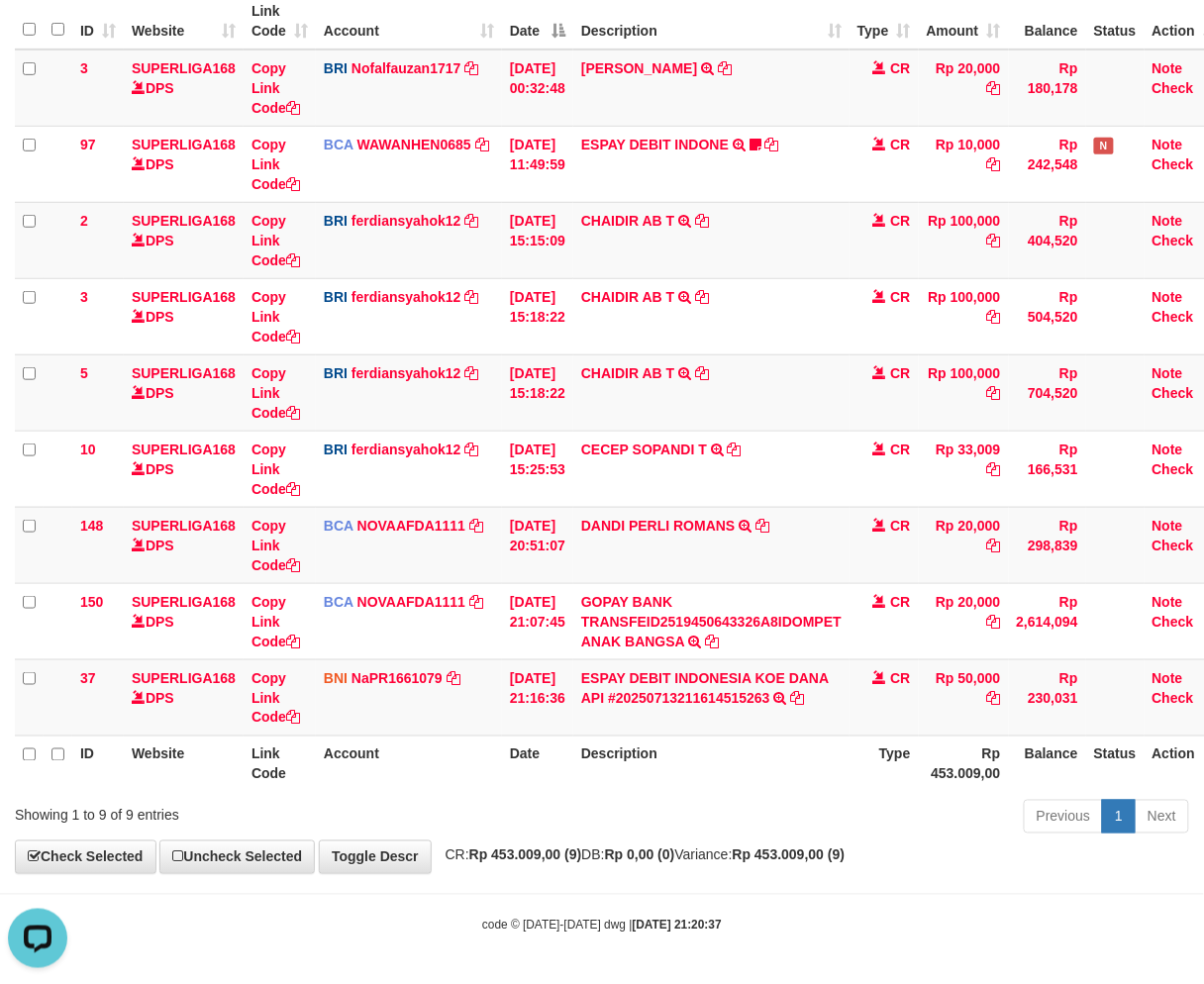 click on "Previous 1 Next" at bounding box center (853, 819) 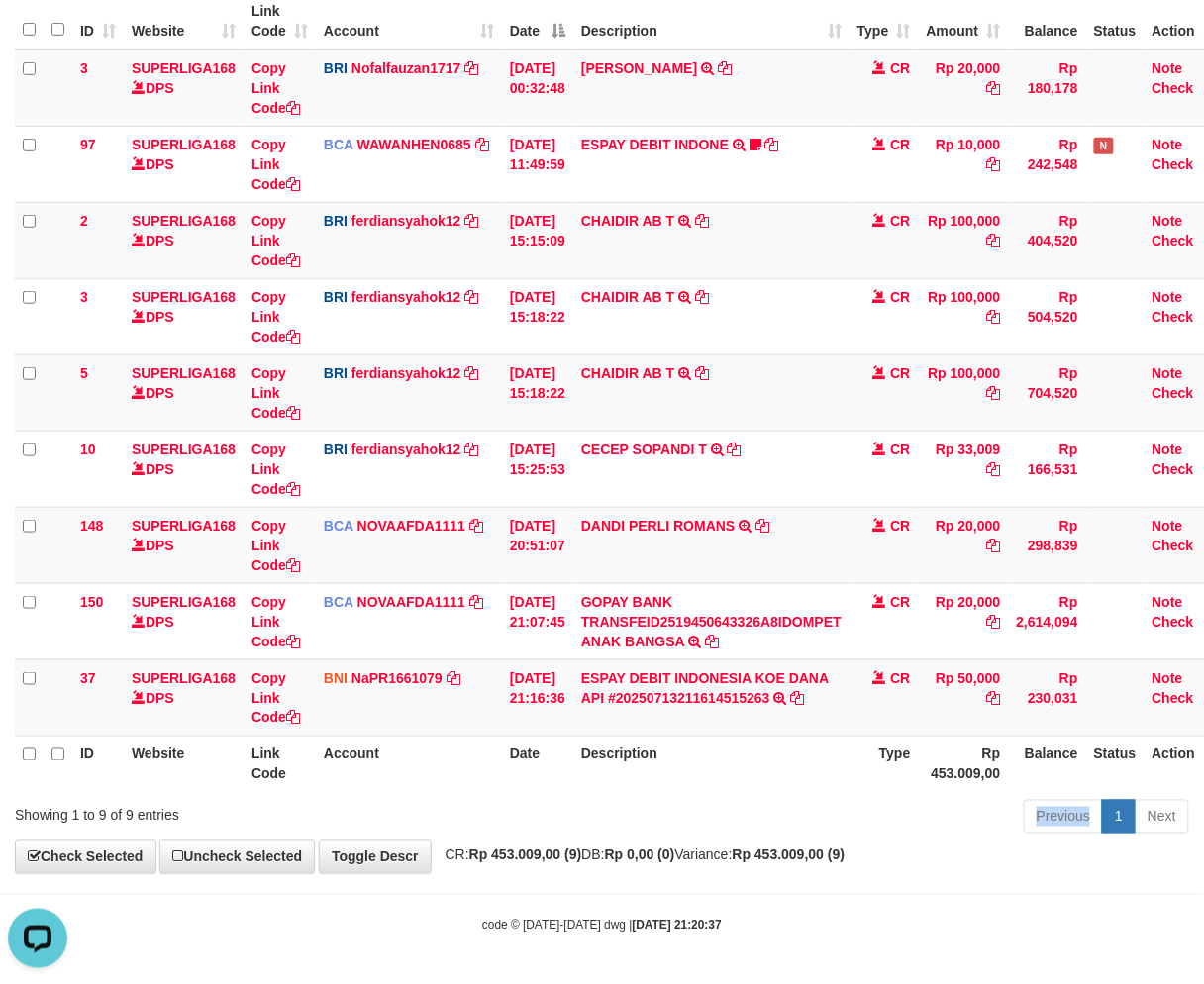 click on "Previous 1 Next" at bounding box center (853, 819) 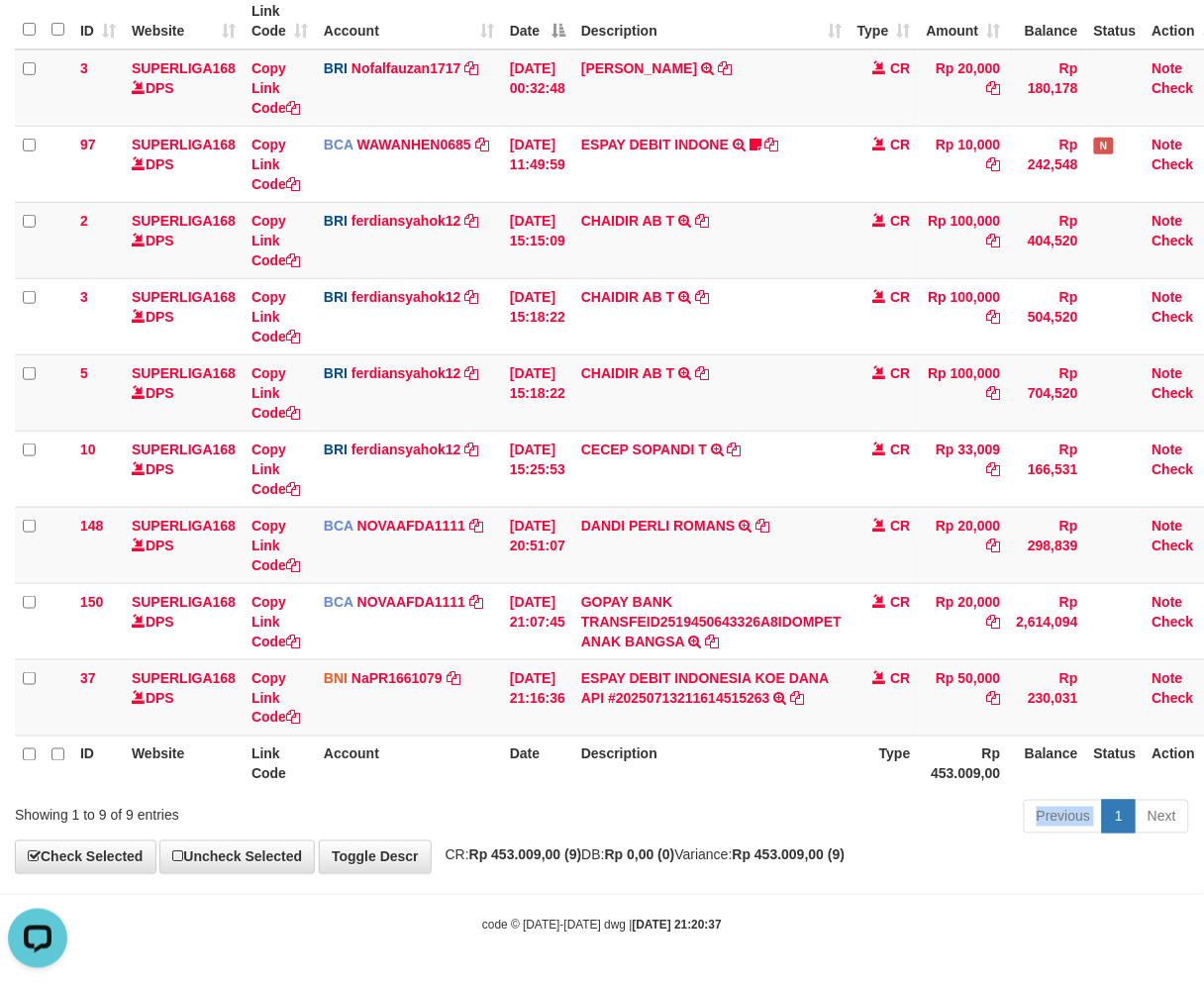 click on "Previous 1 Next" at bounding box center [853, 819] 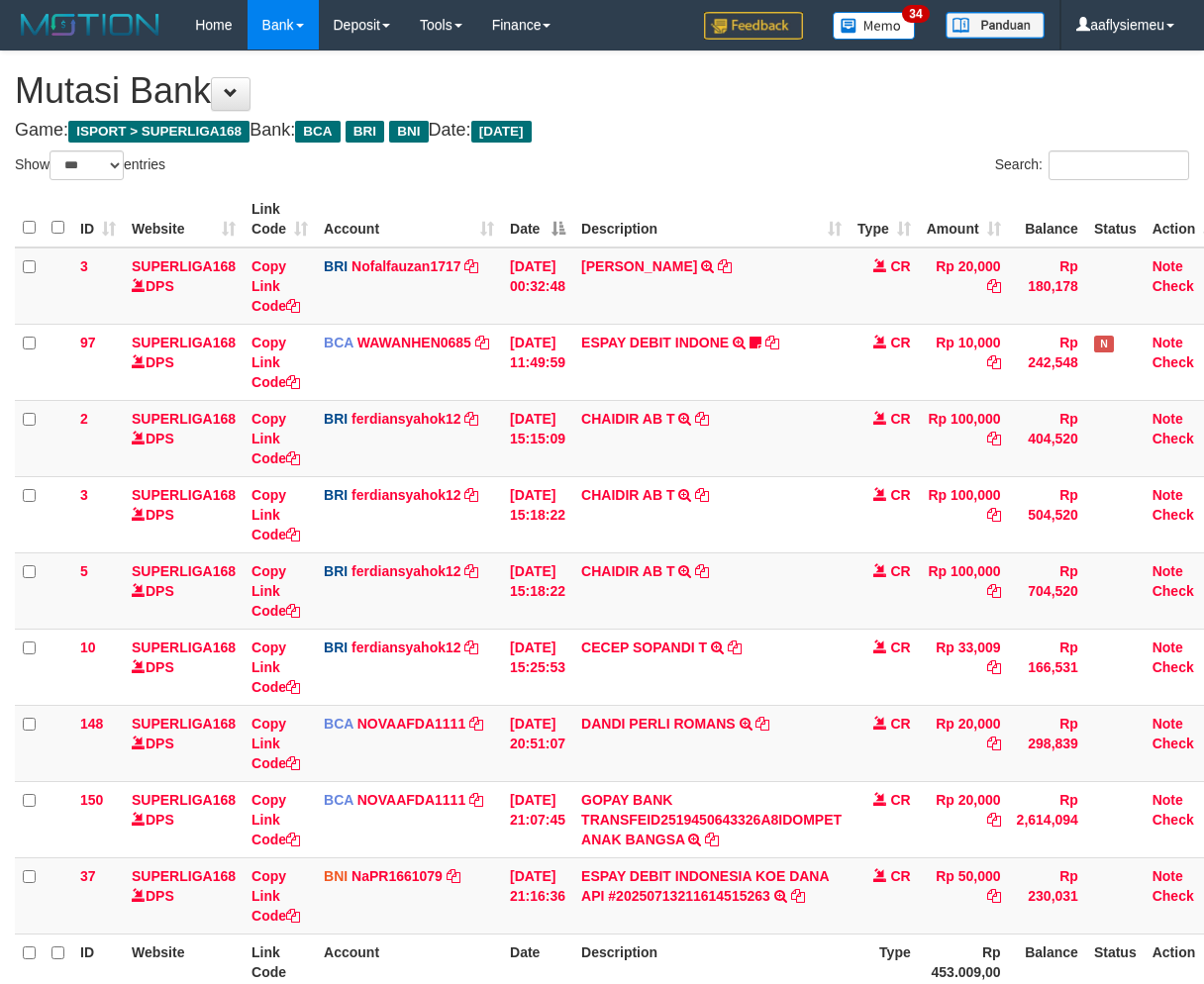 select on "***" 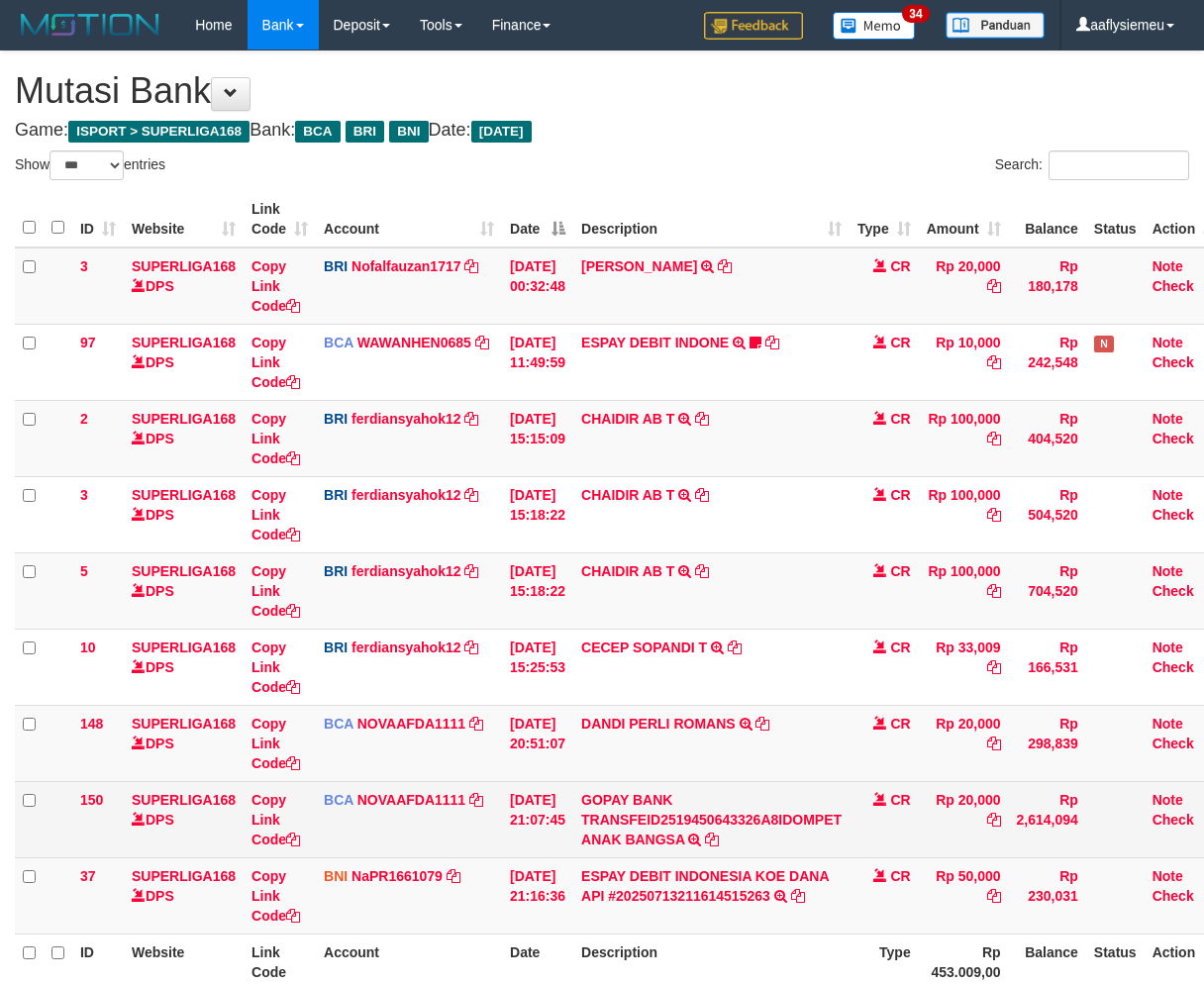 scroll, scrollTop: 50, scrollLeft: 0, axis: vertical 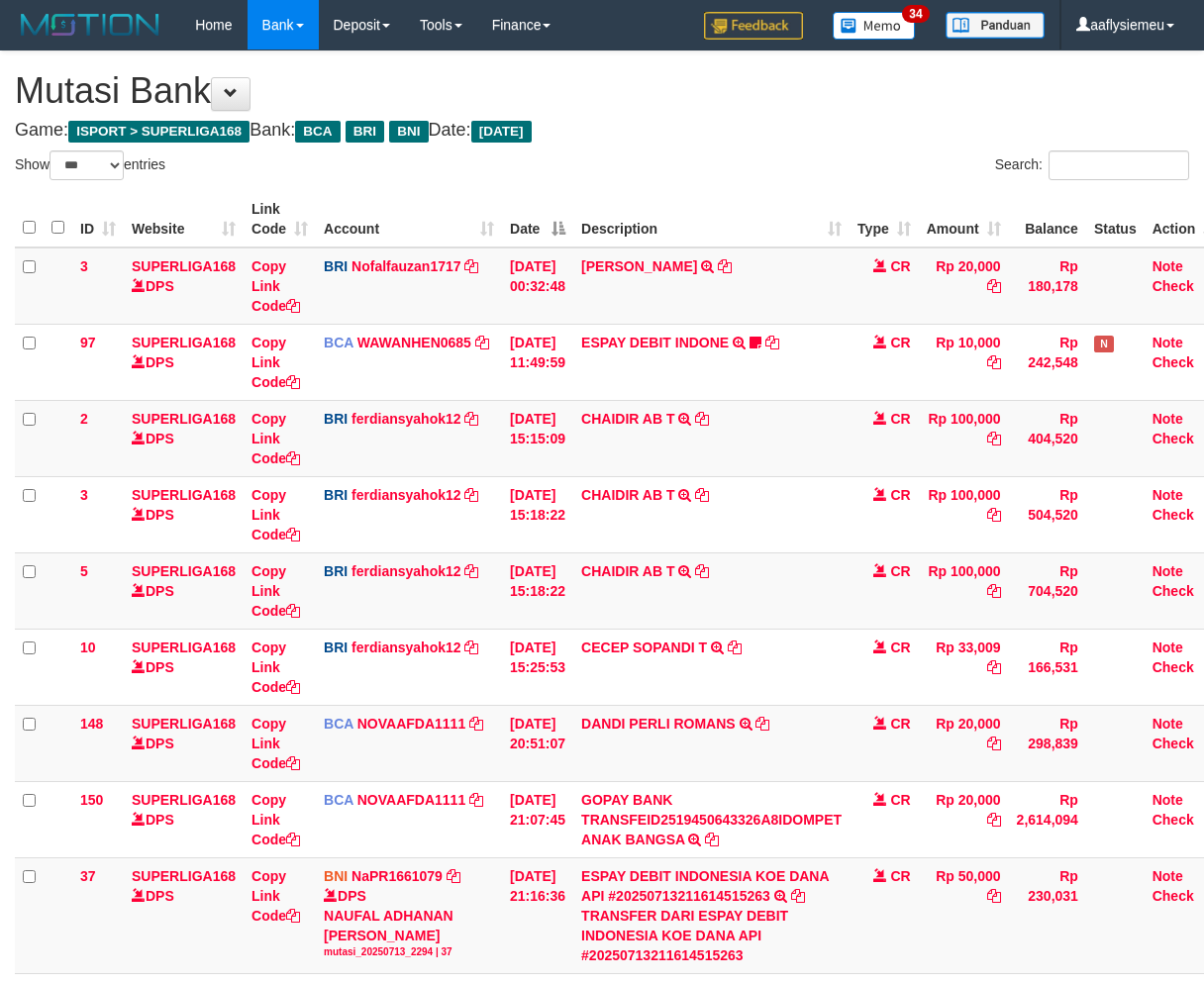 select on "***" 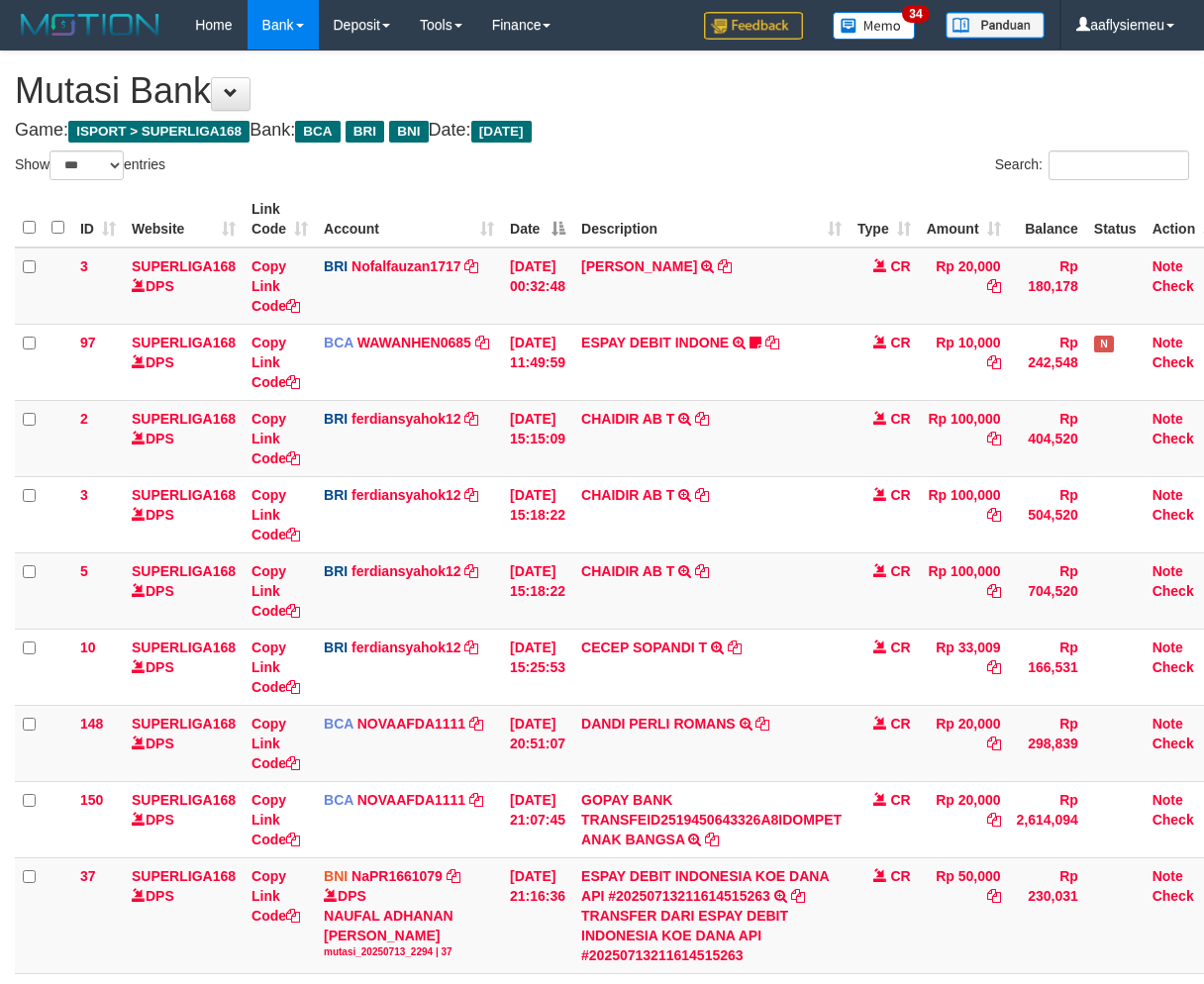 scroll, scrollTop: 65, scrollLeft: 0, axis: vertical 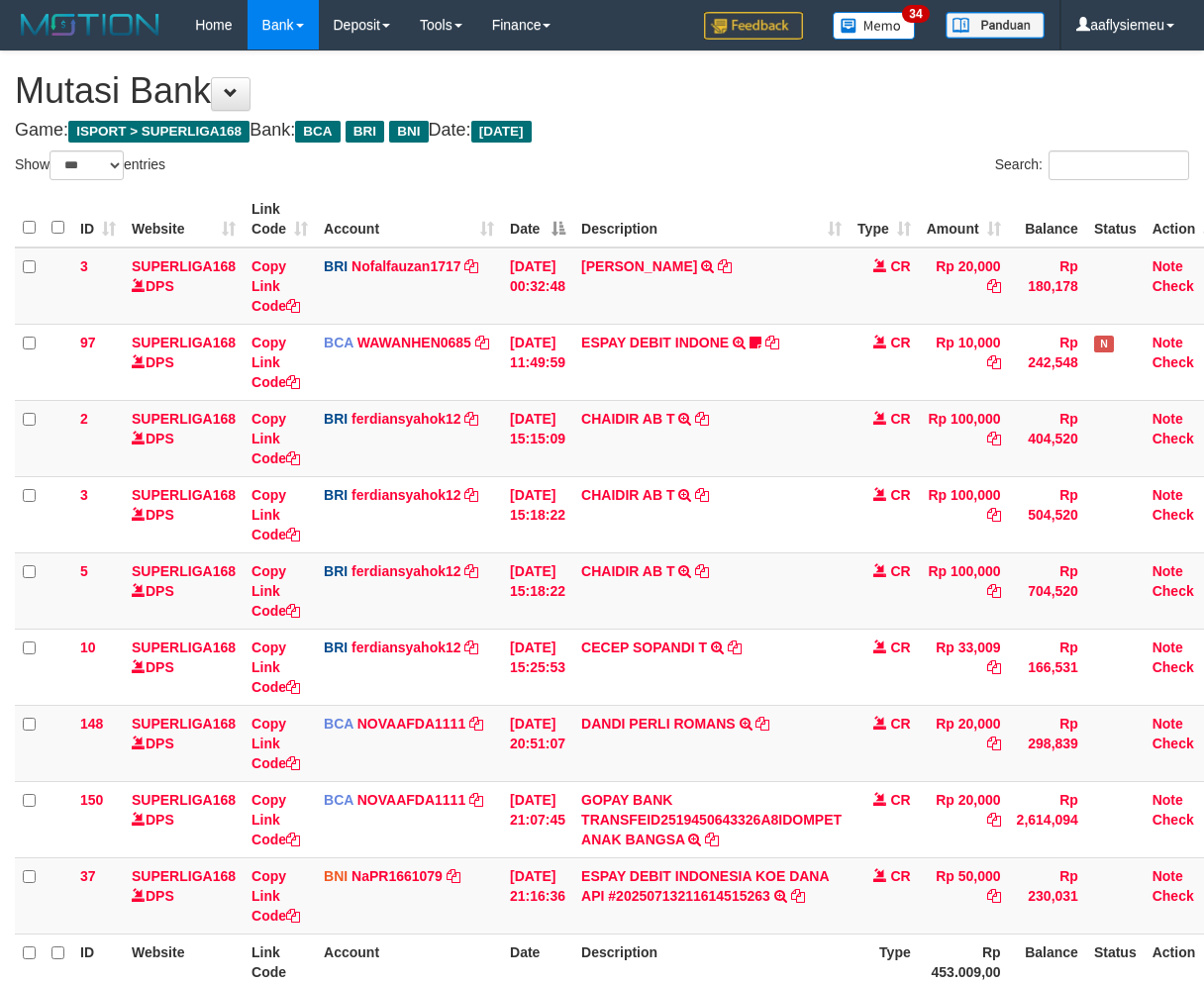 select on "***" 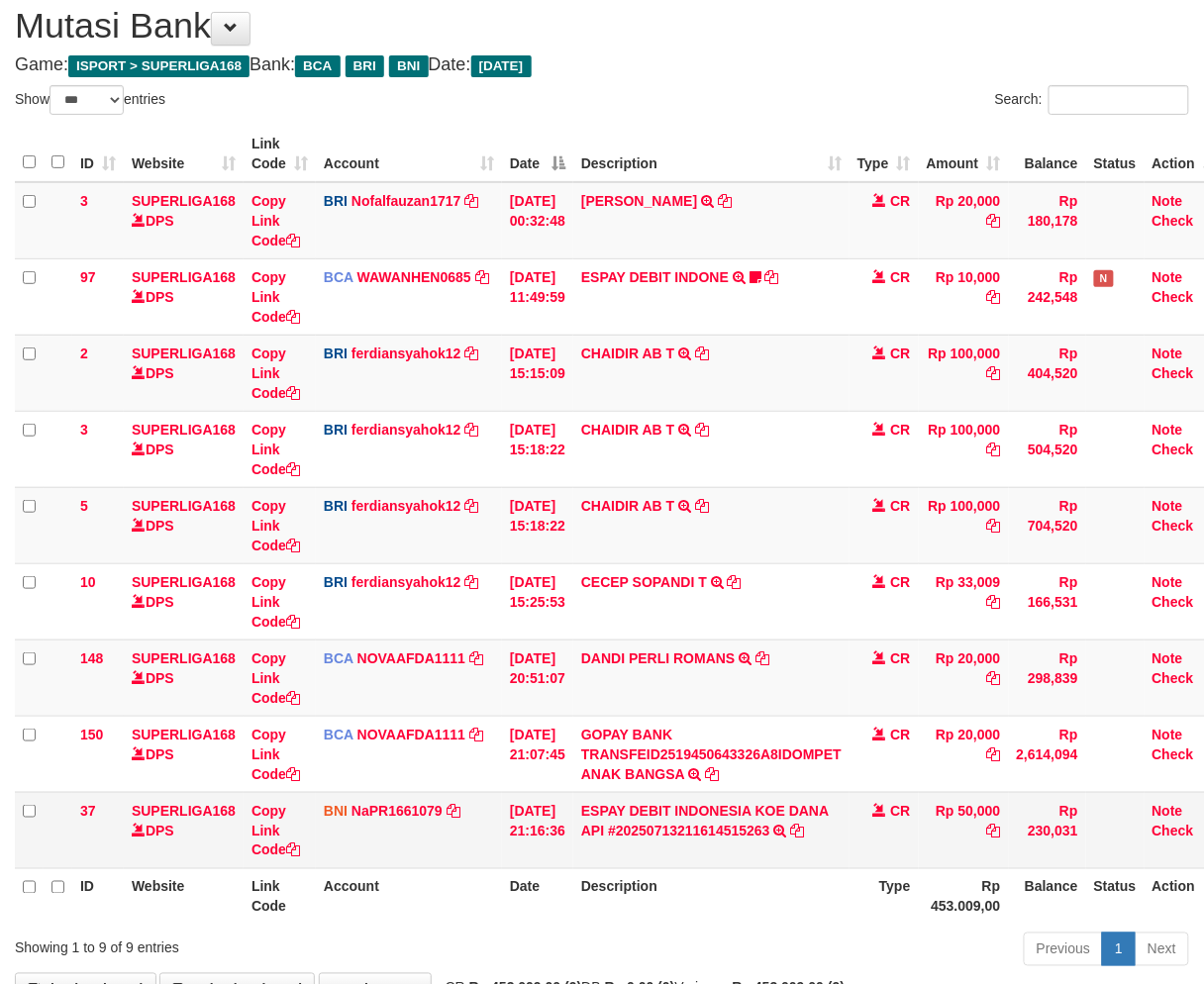 scroll, scrollTop: 199, scrollLeft: 0, axis: vertical 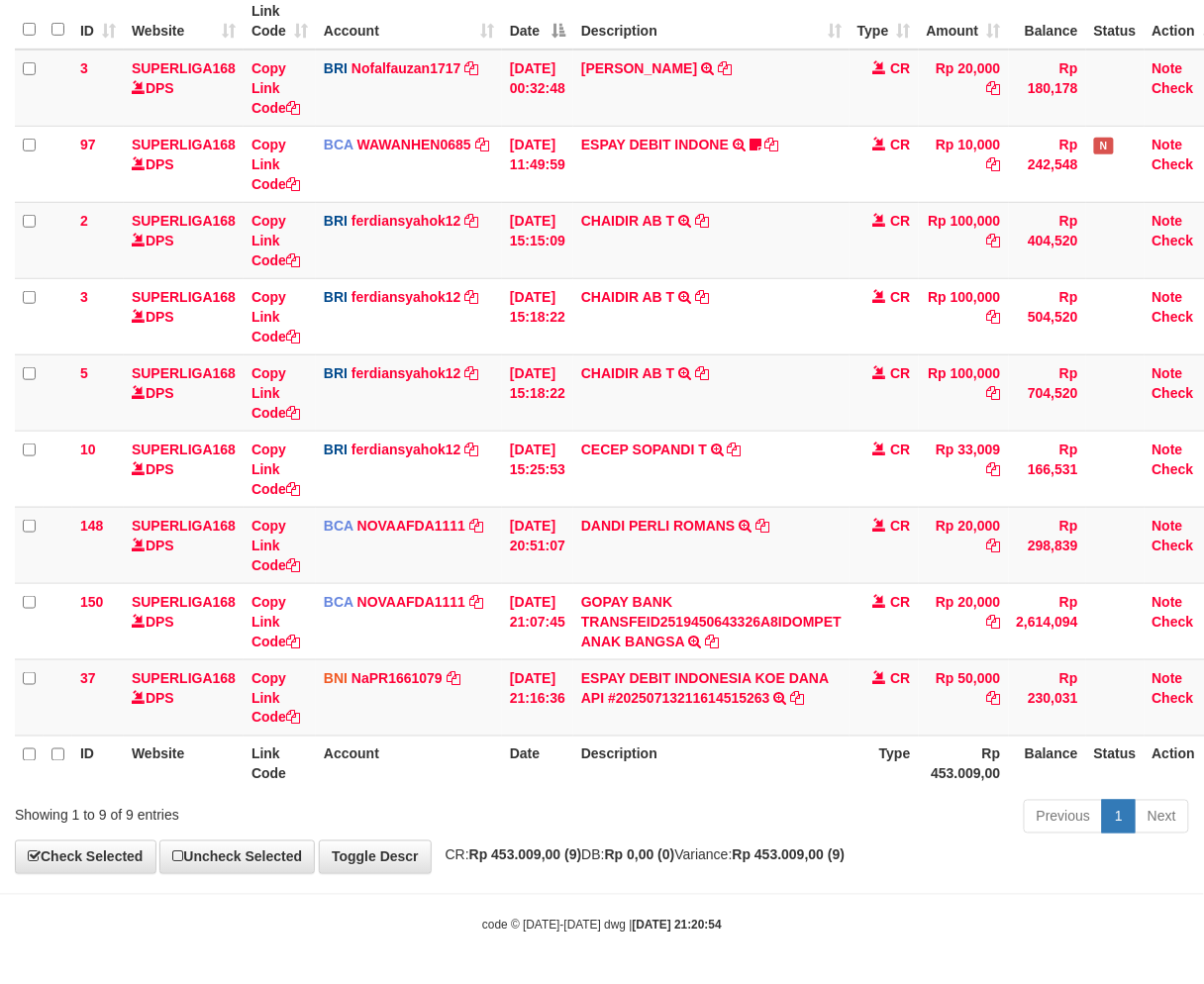 drag, startPoint x: 793, startPoint y: 790, endPoint x: 1220, endPoint y: 650, distance: 449.36511 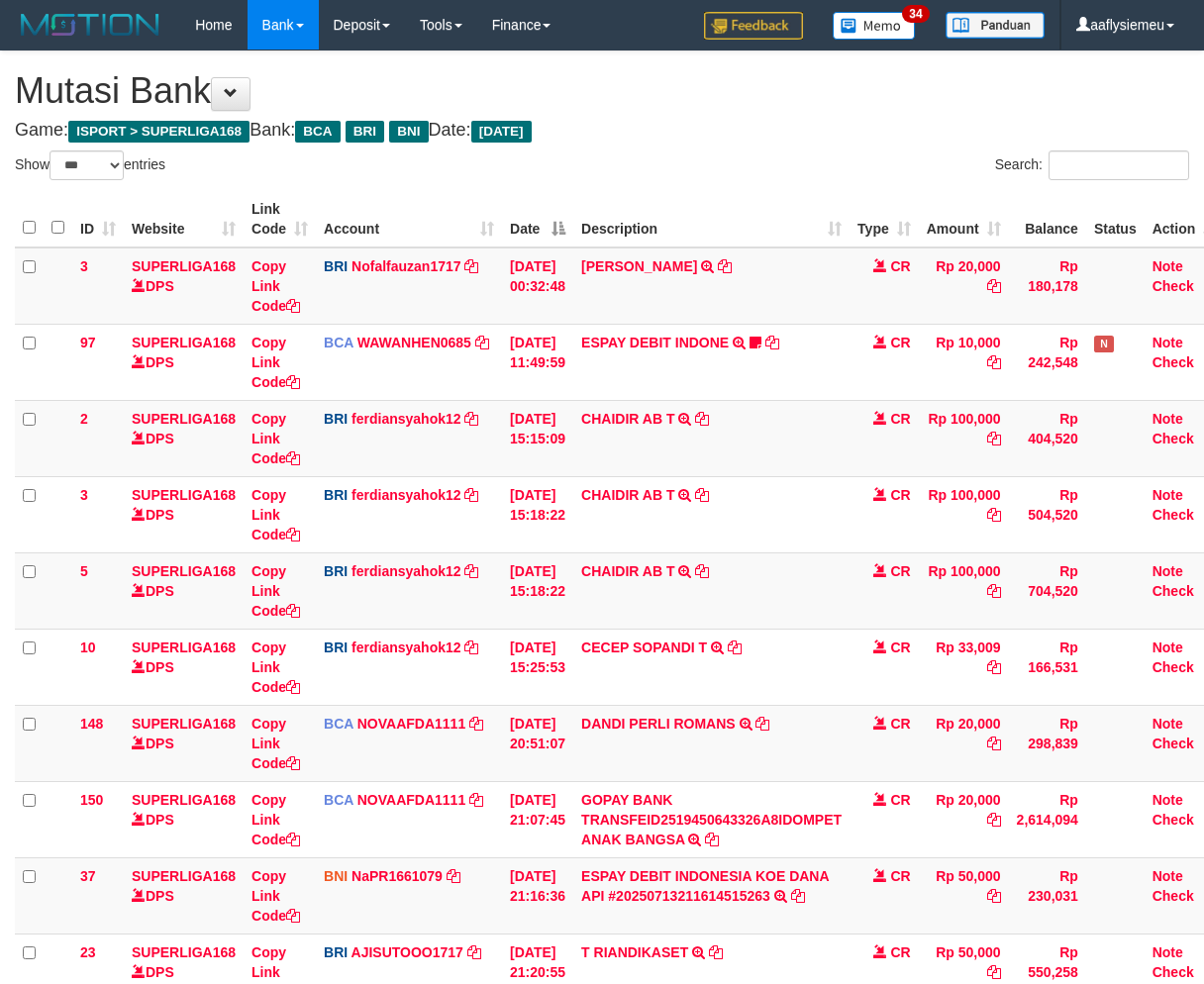 select on "***" 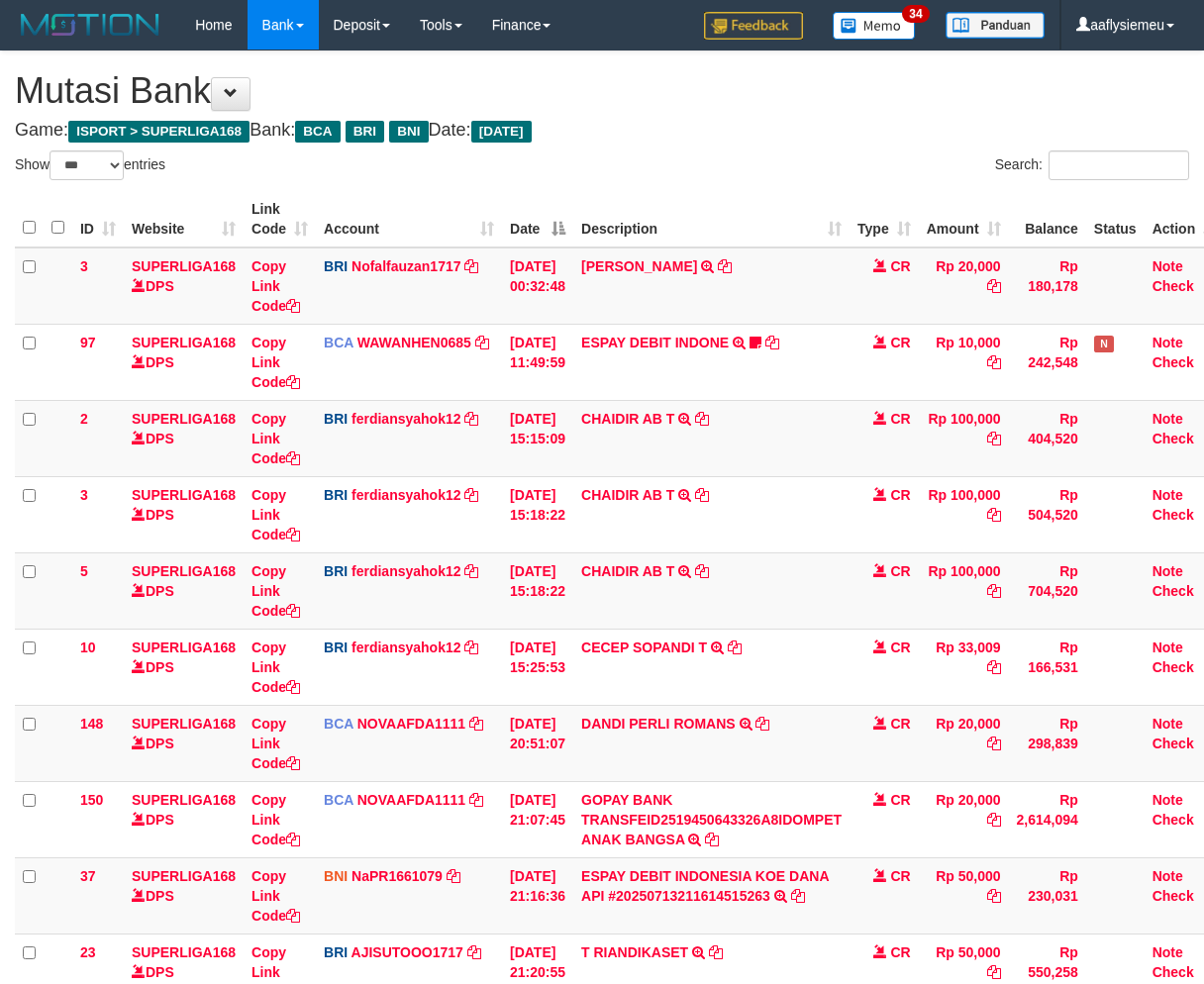 scroll, scrollTop: 158, scrollLeft: 0, axis: vertical 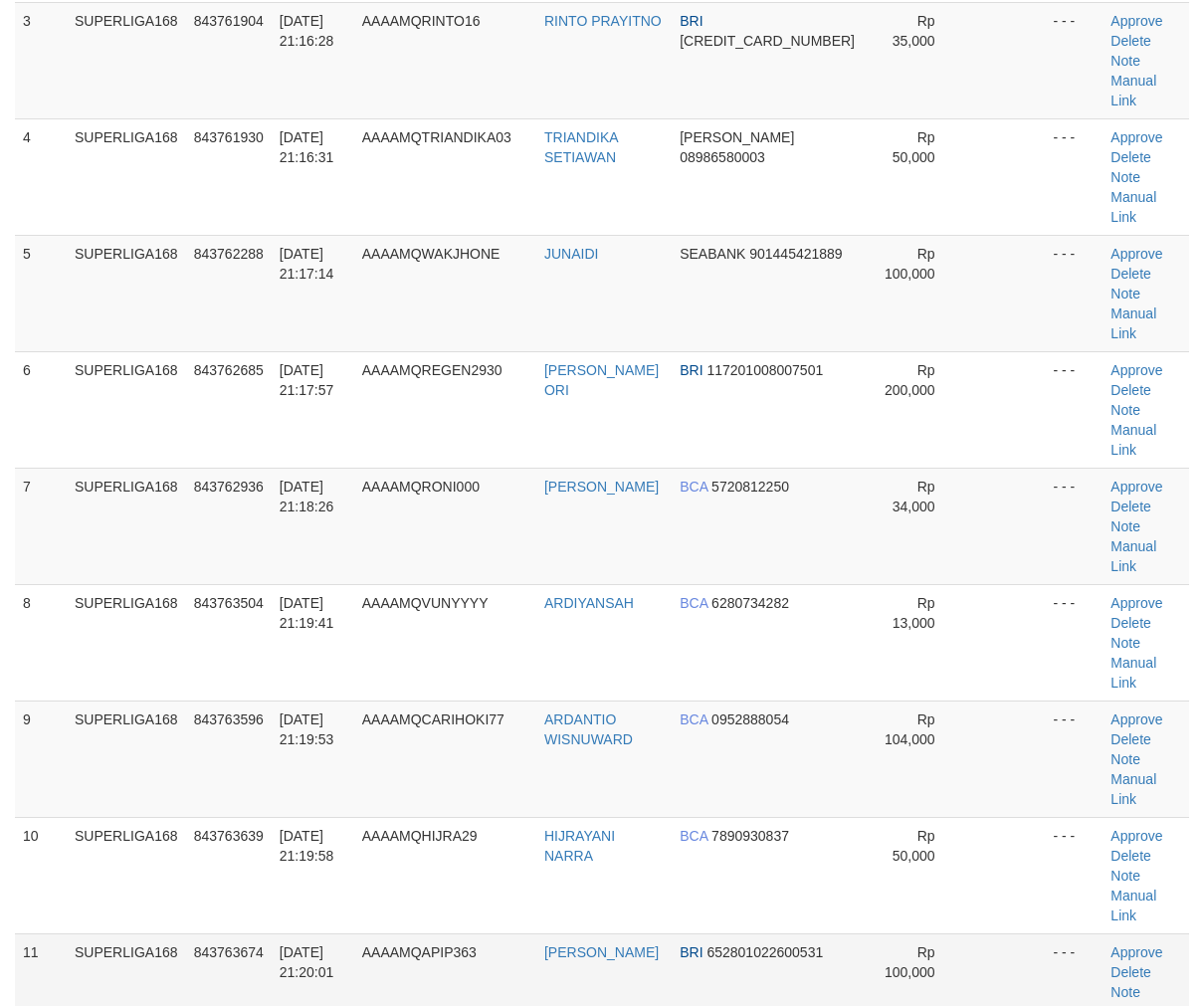 click on "SUPERLIGA168" at bounding box center (126, 991) 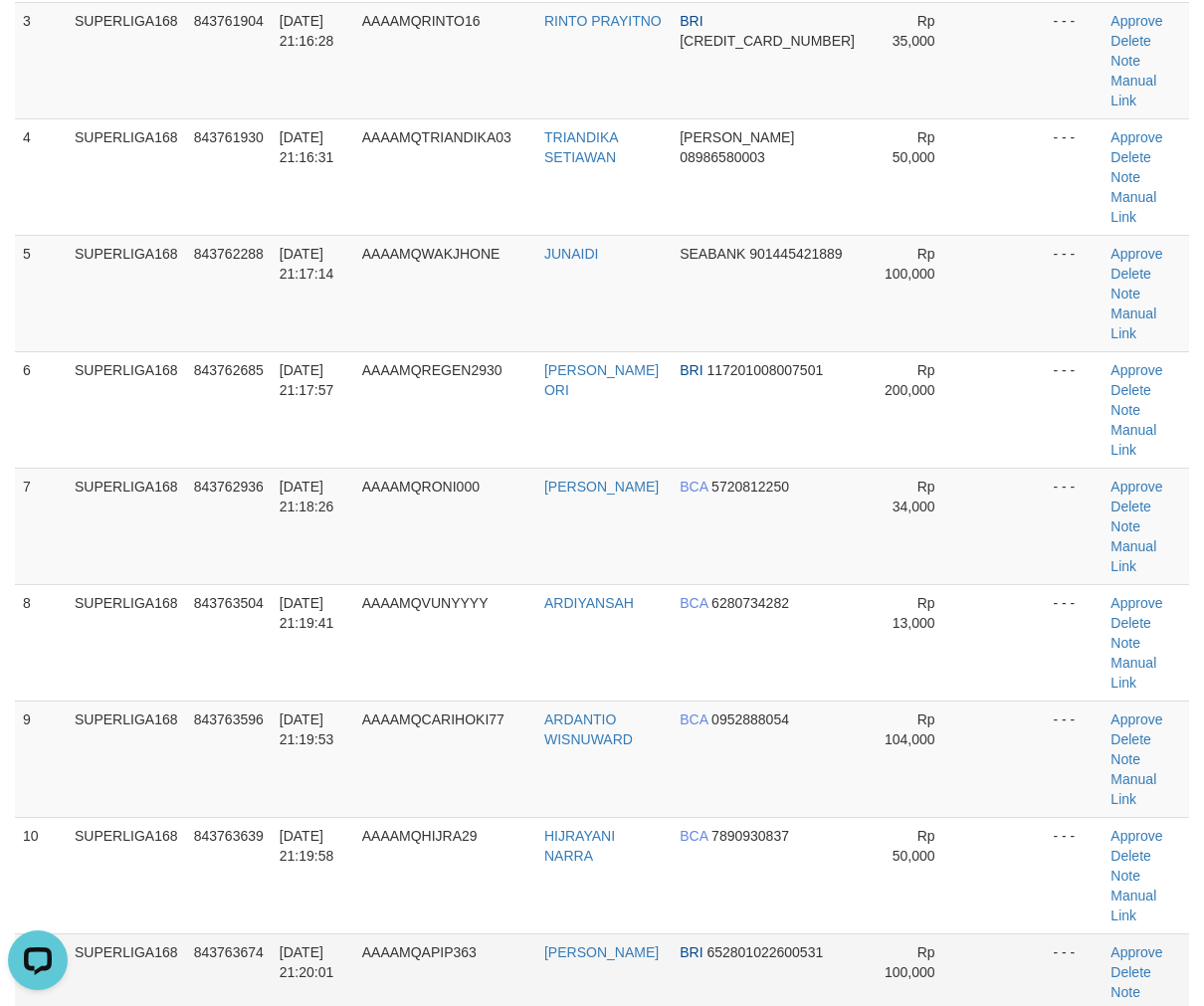 scroll, scrollTop: 0, scrollLeft: 0, axis: both 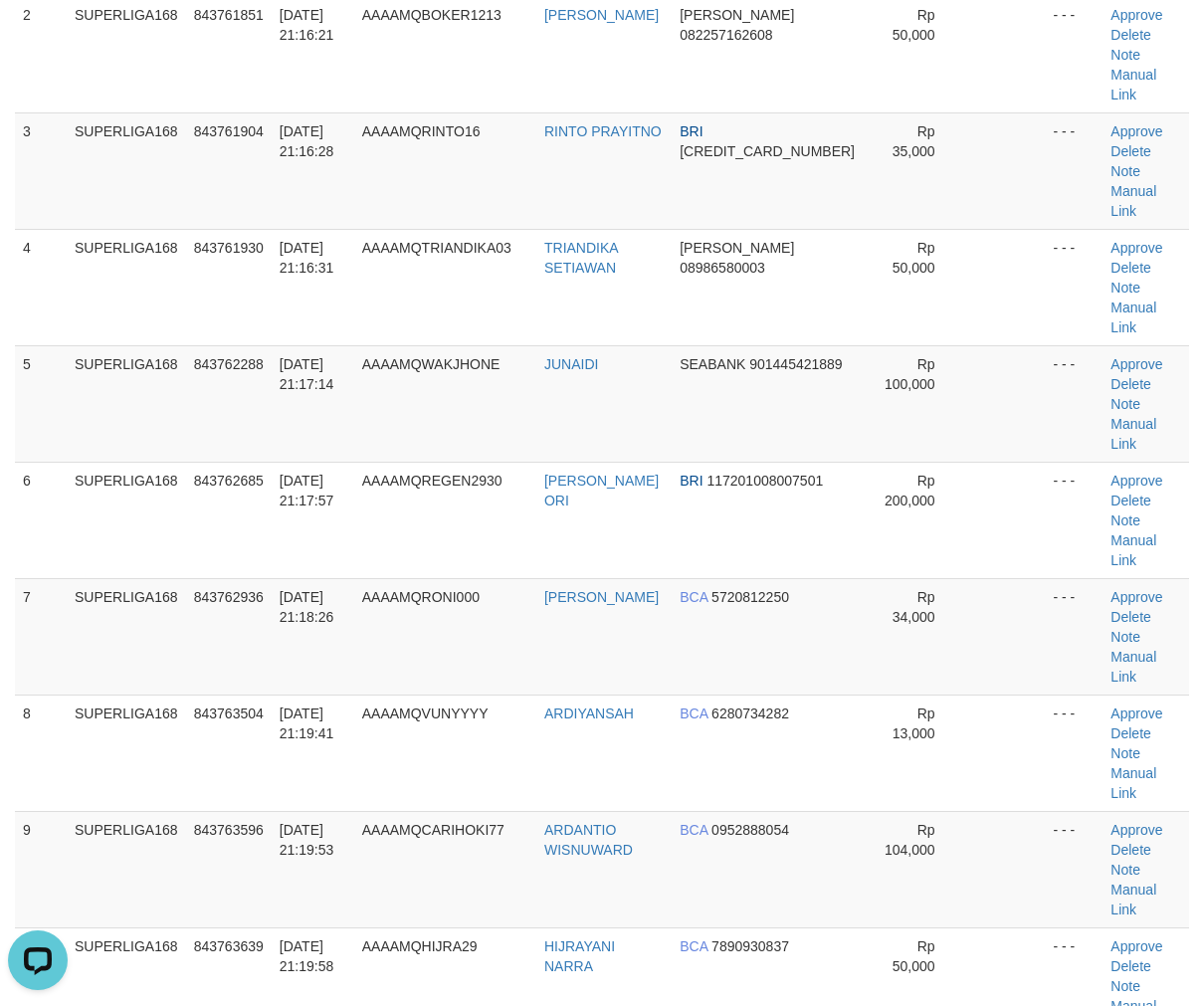 click on "11" at bounding box center [41, 1102] 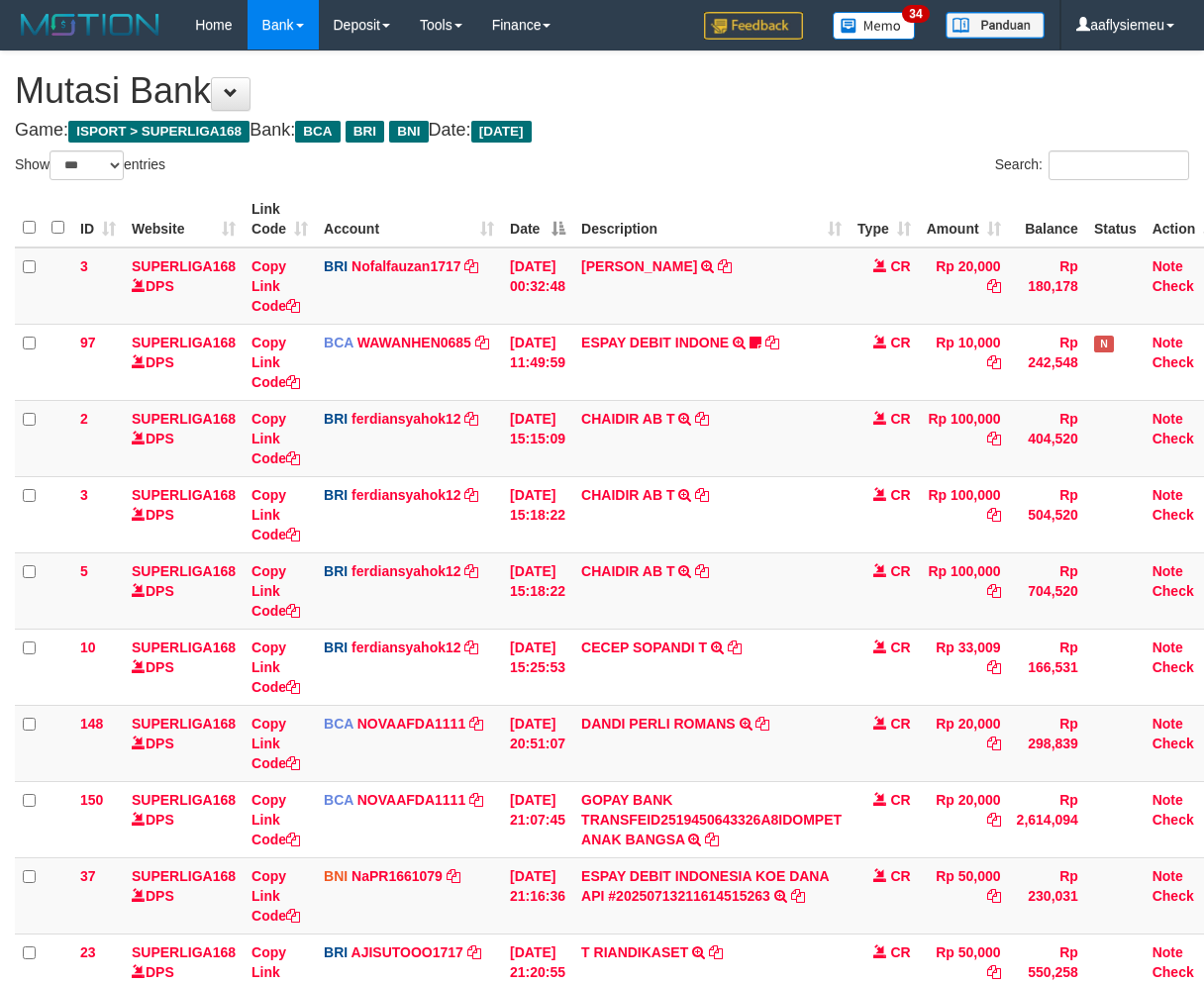 select on "***" 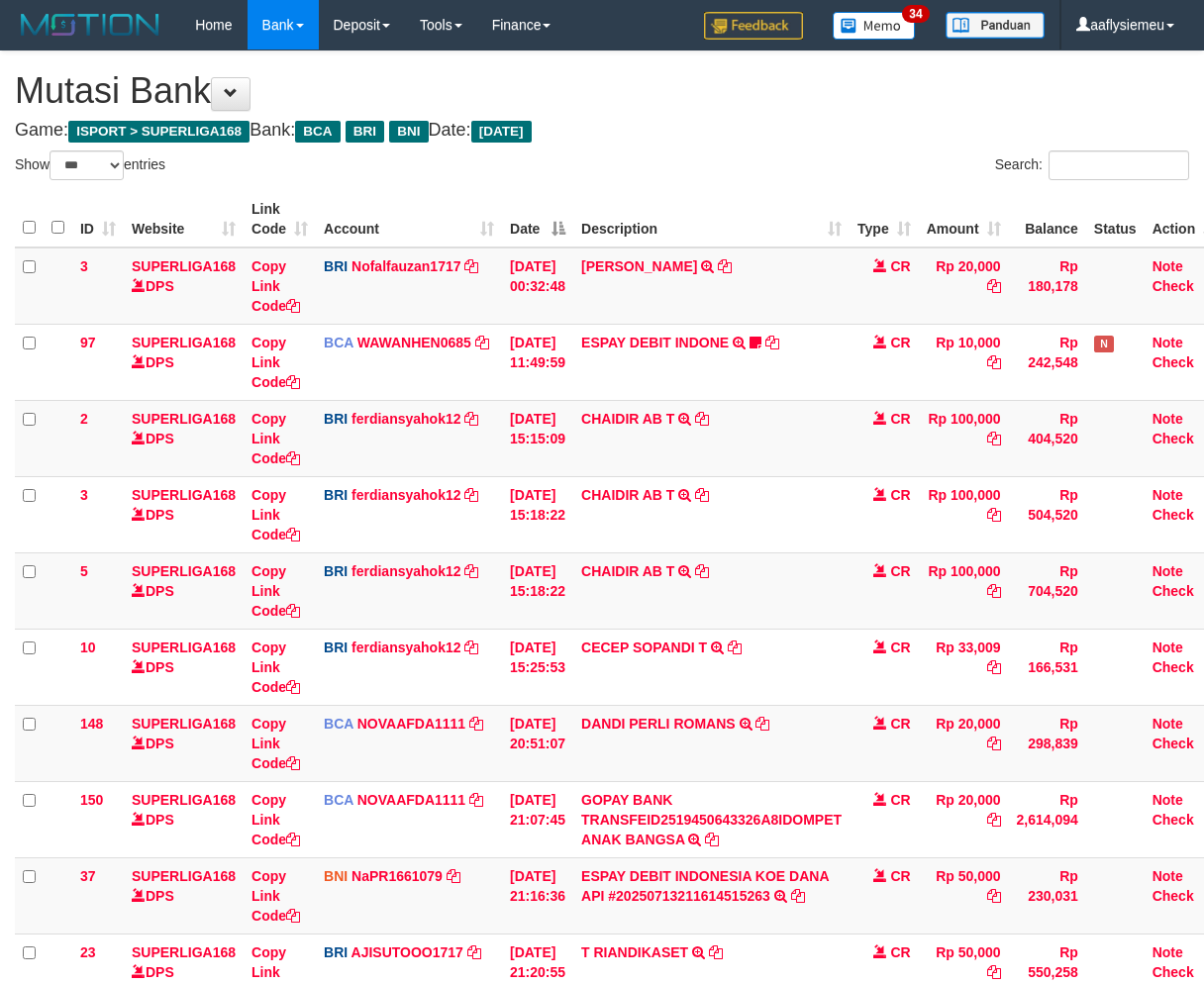 scroll, scrollTop: 158, scrollLeft: 0, axis: vertical 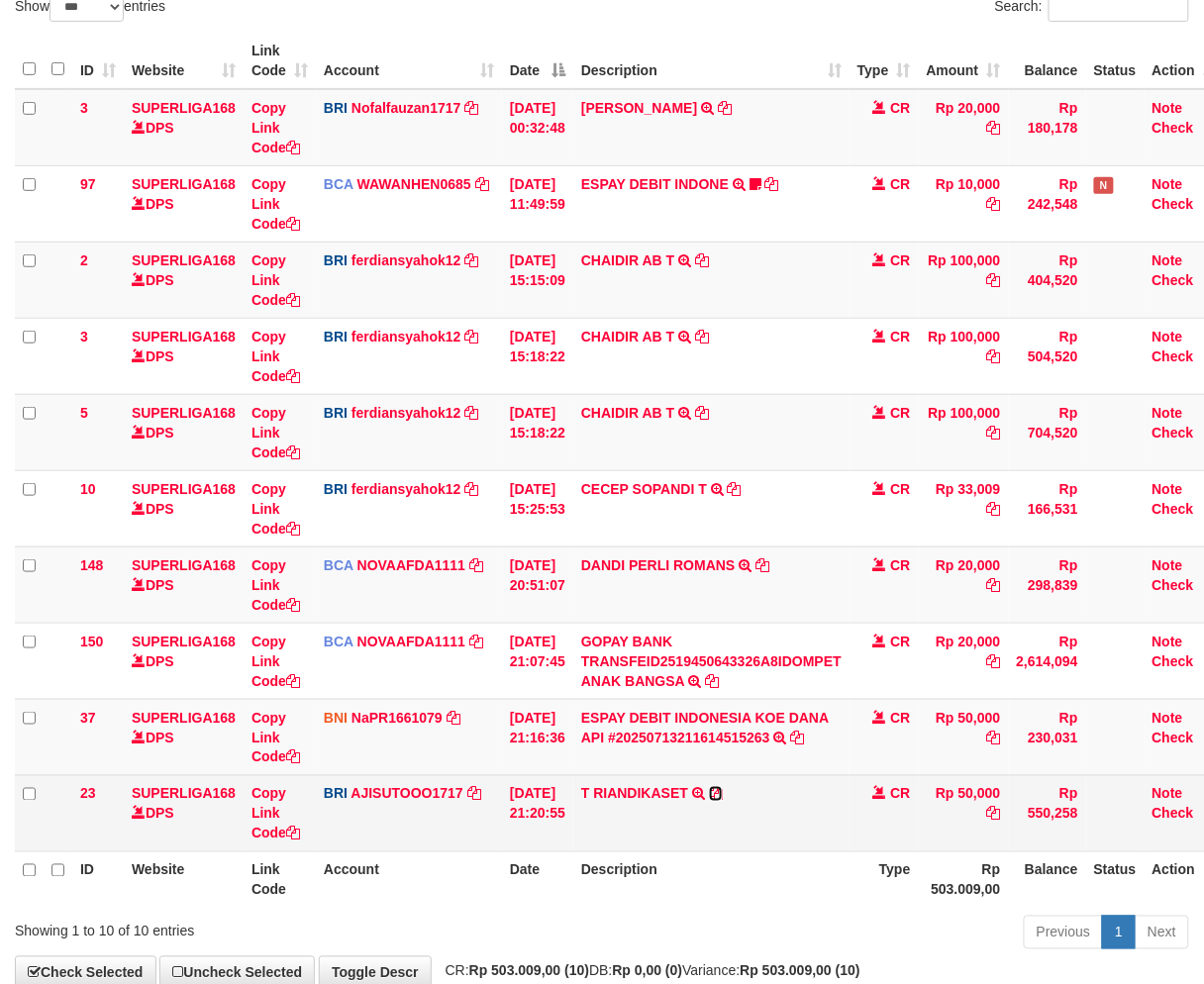 click at bounding box center (716, 794) 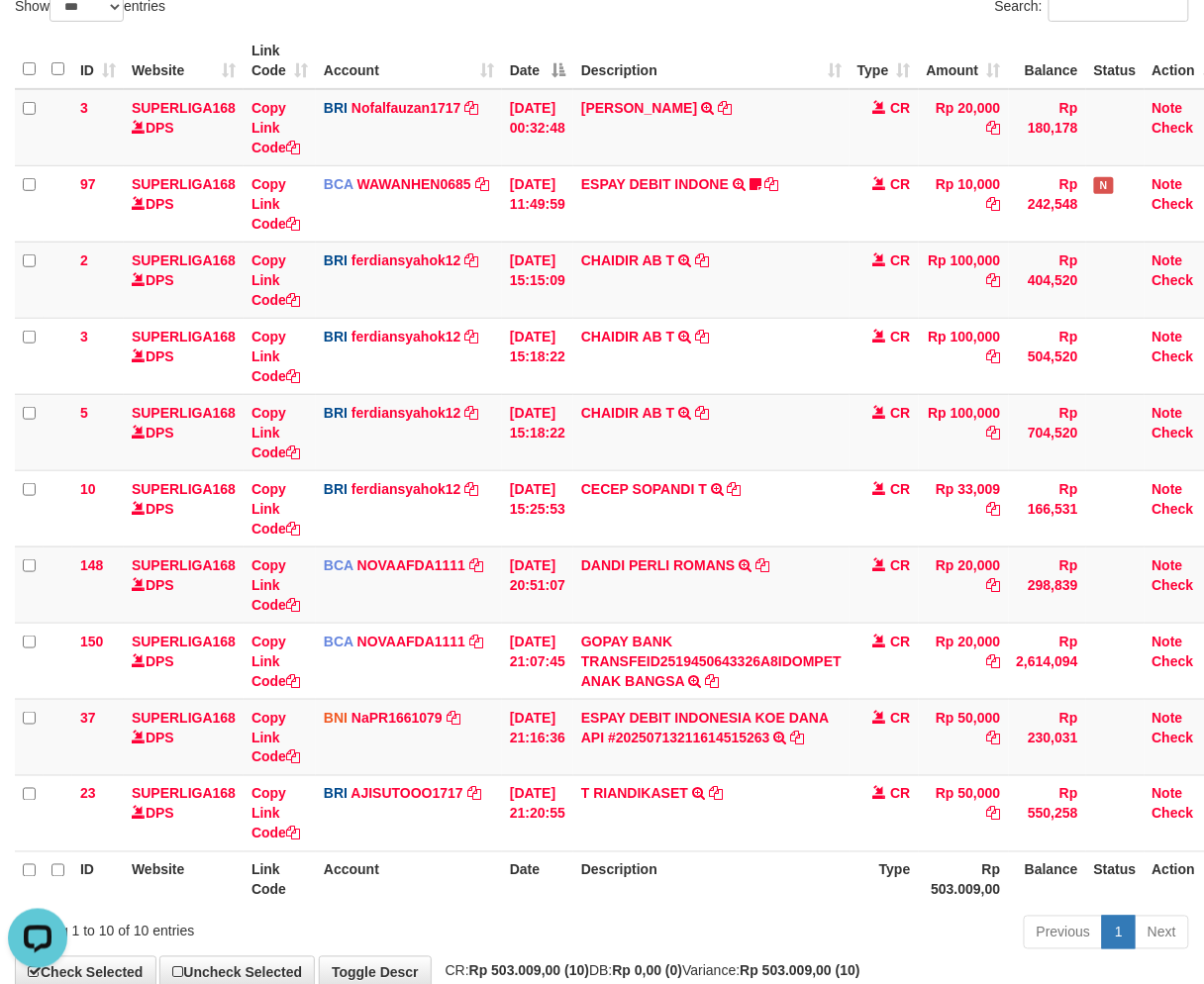 scroll, scrollTop: 0, scrollLeft: 0, axis: both 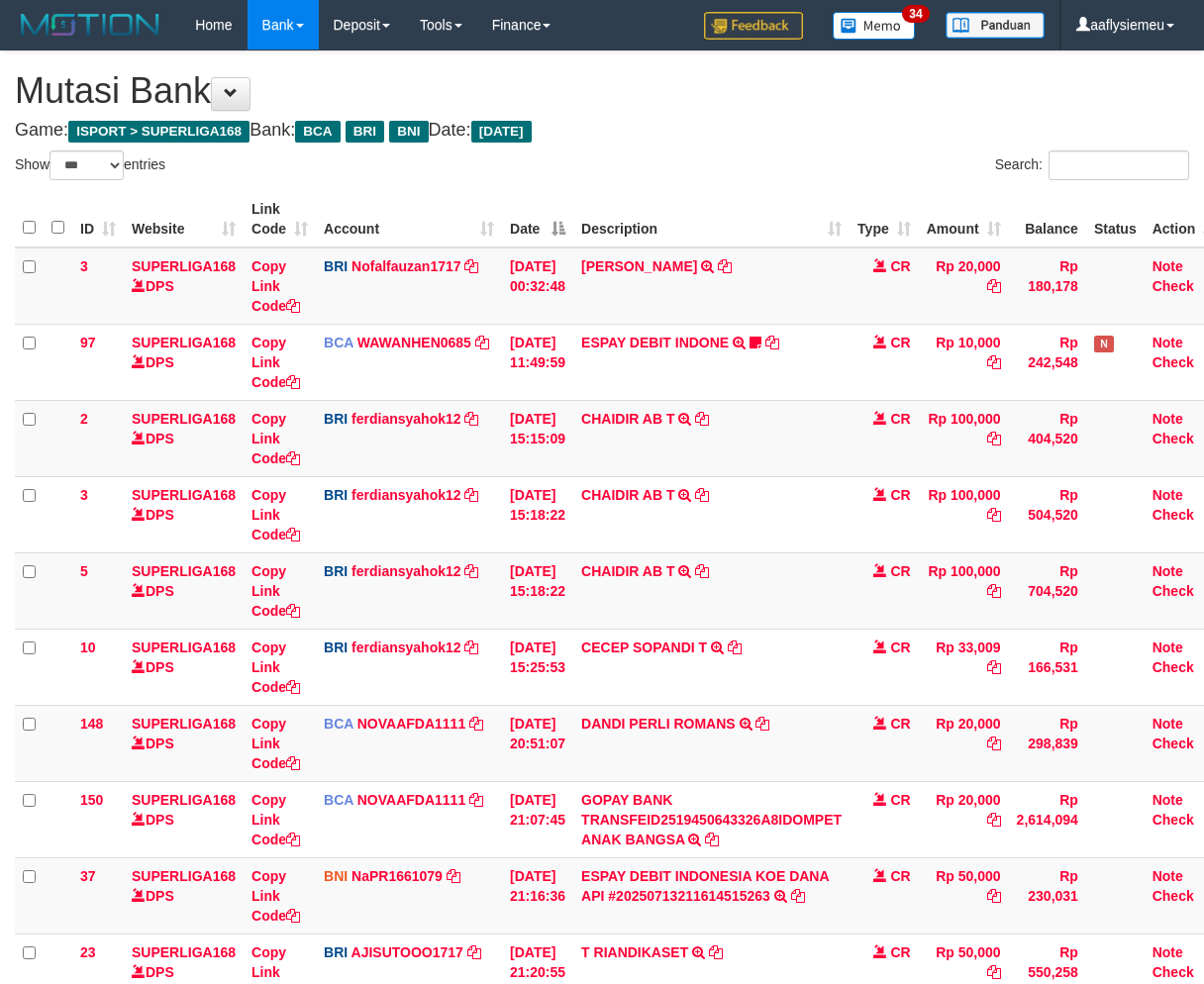 select on "***" 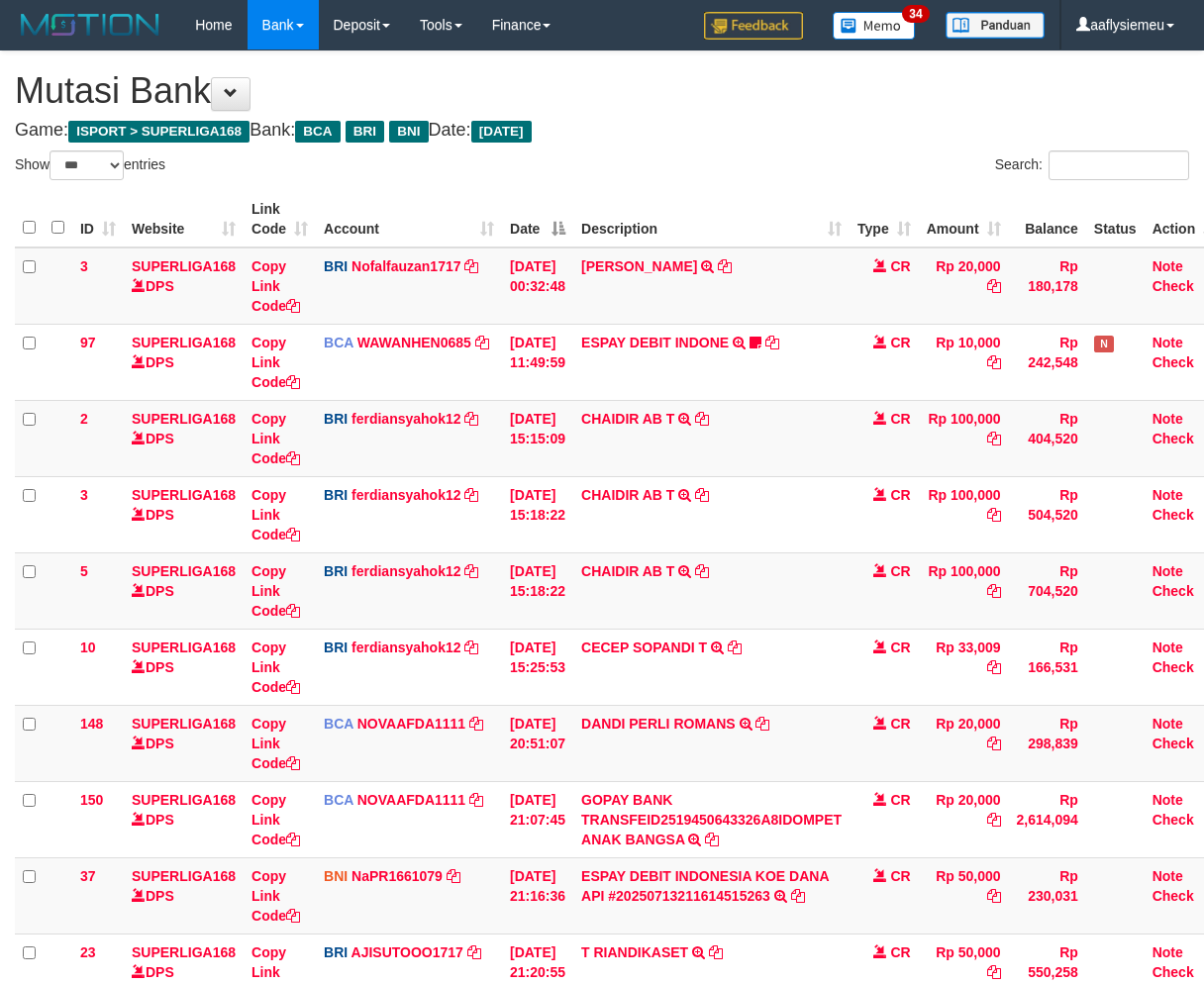 scroll, scrollTop: 158, scrollLeft: 0, axis: vertical 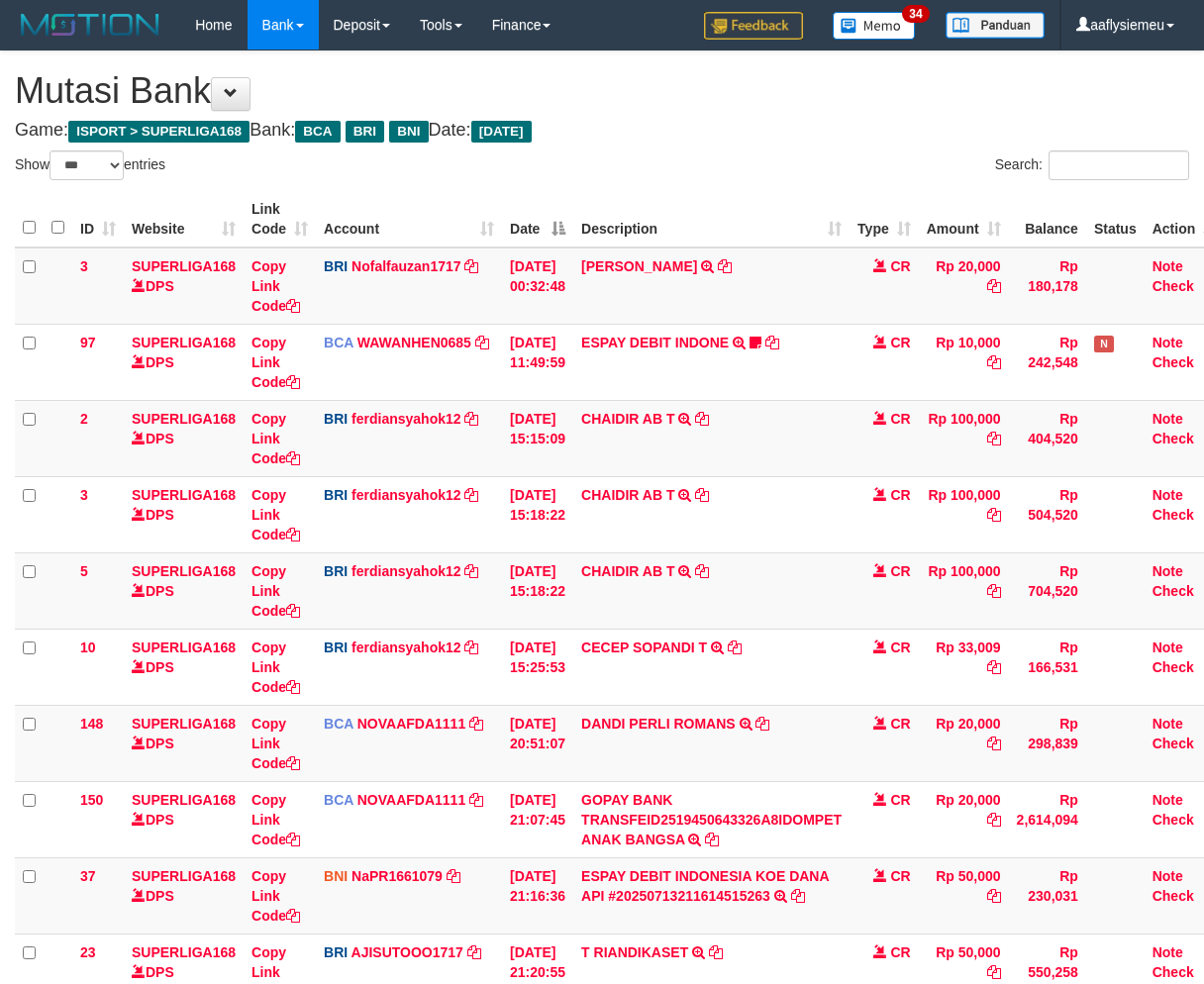 select on "***" 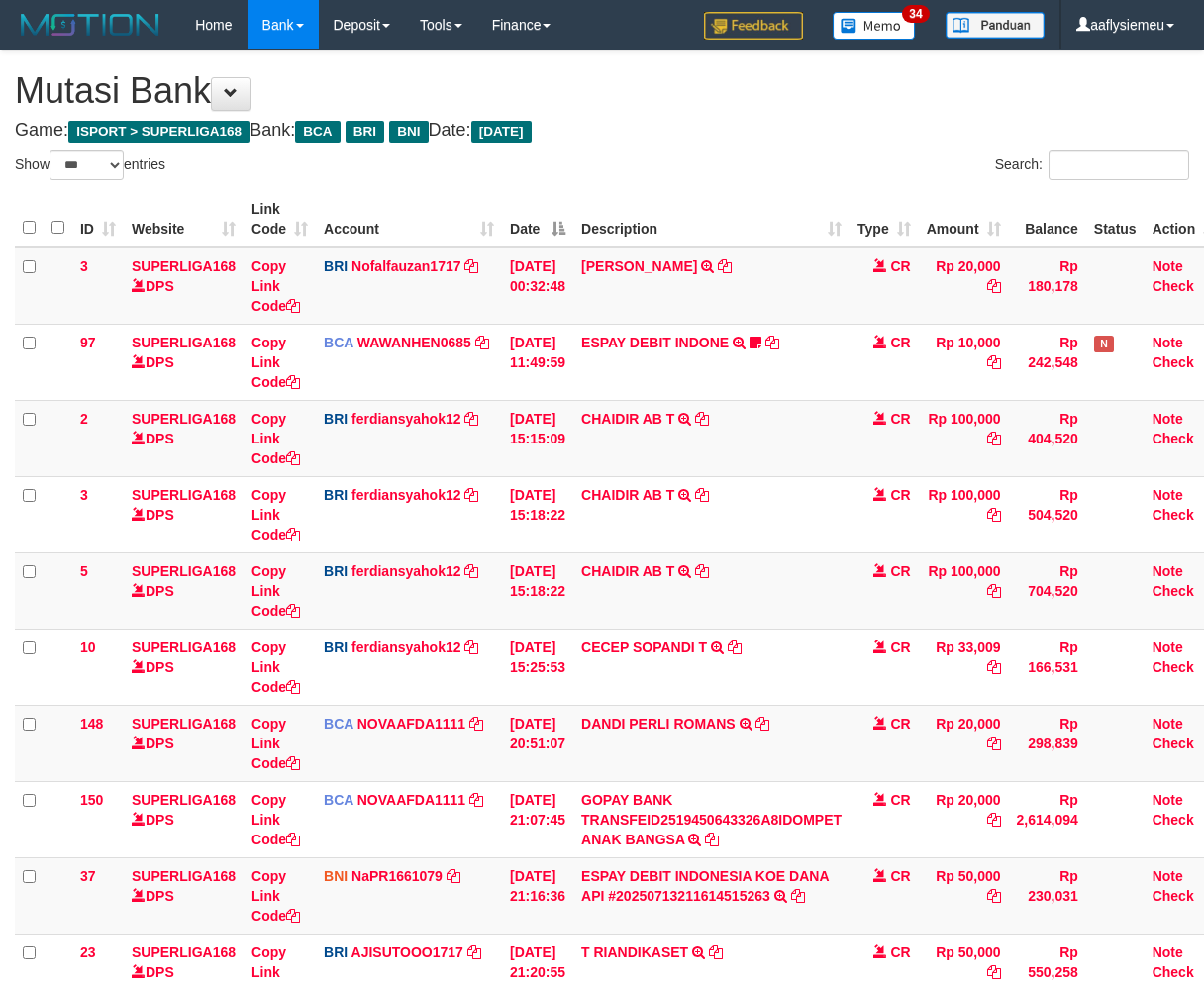 scroll, scrollTop: 158, scrollLeft: 0, axis: vertical 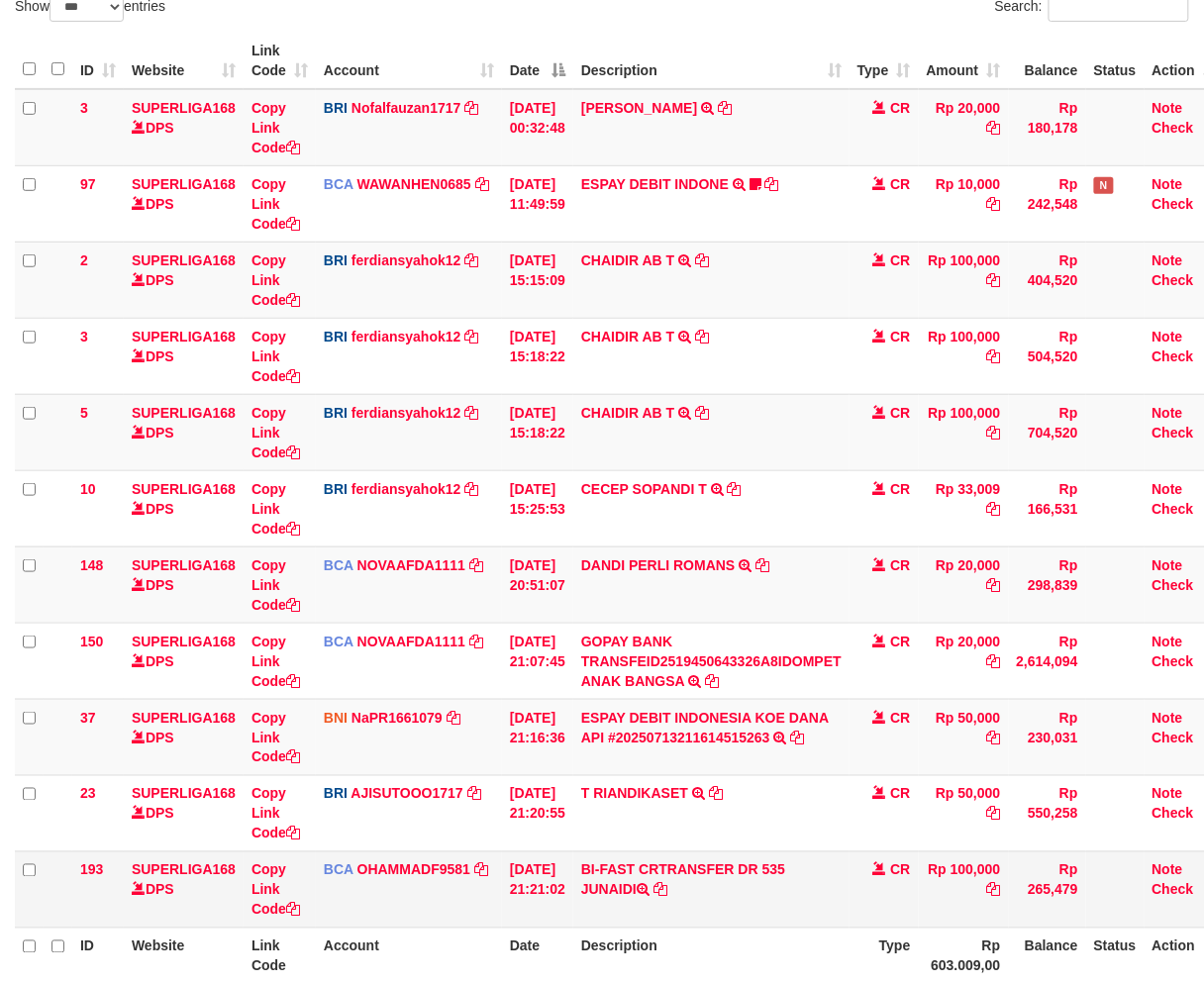 click on "BI-FAST CRTRANSFER DR 535 JUNAIDI" at bounding box center (711, 889) 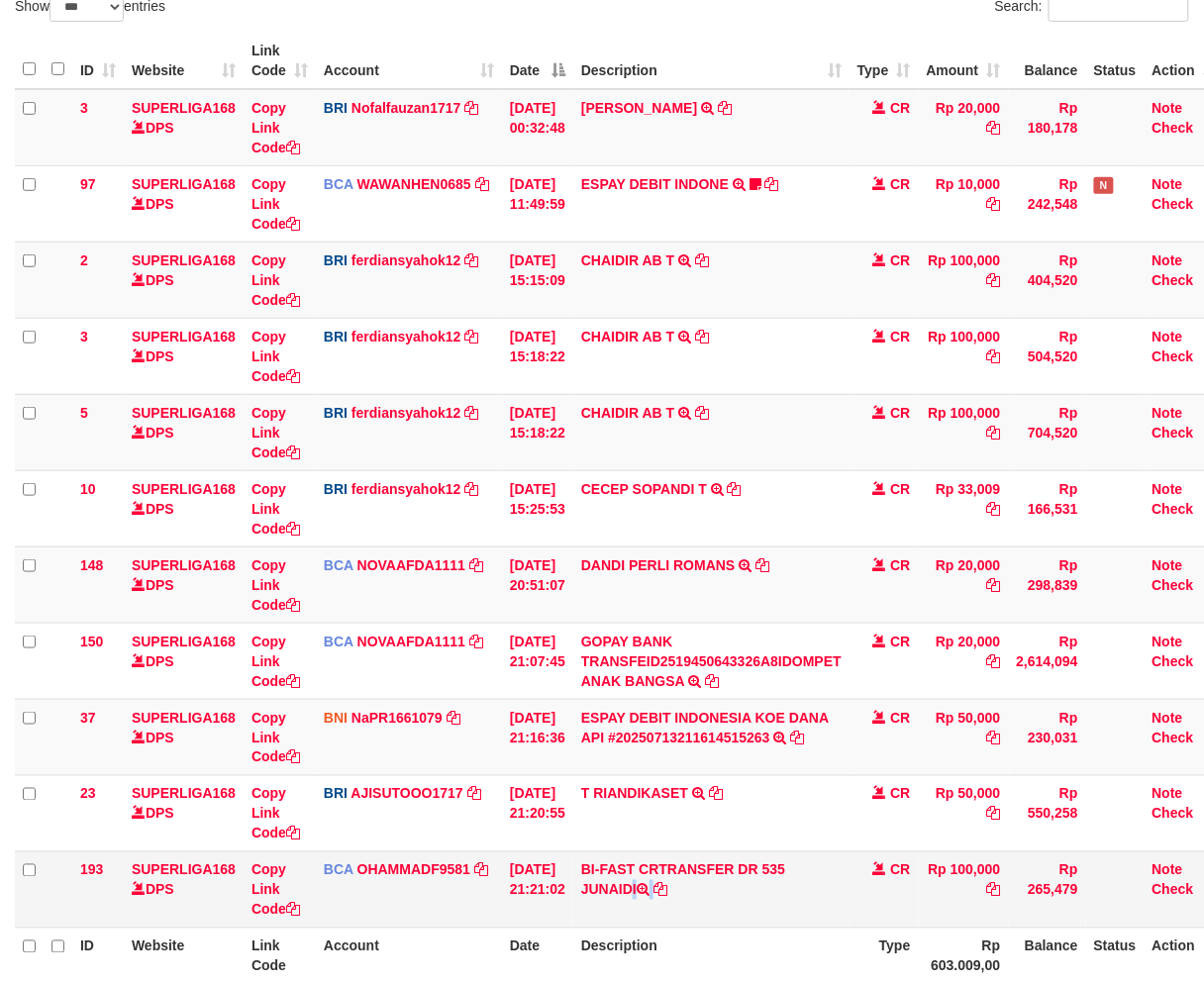click on "BI-FAST CRTRANSFER DR 535 JUNAIDI" at bounding box center (711, 889) 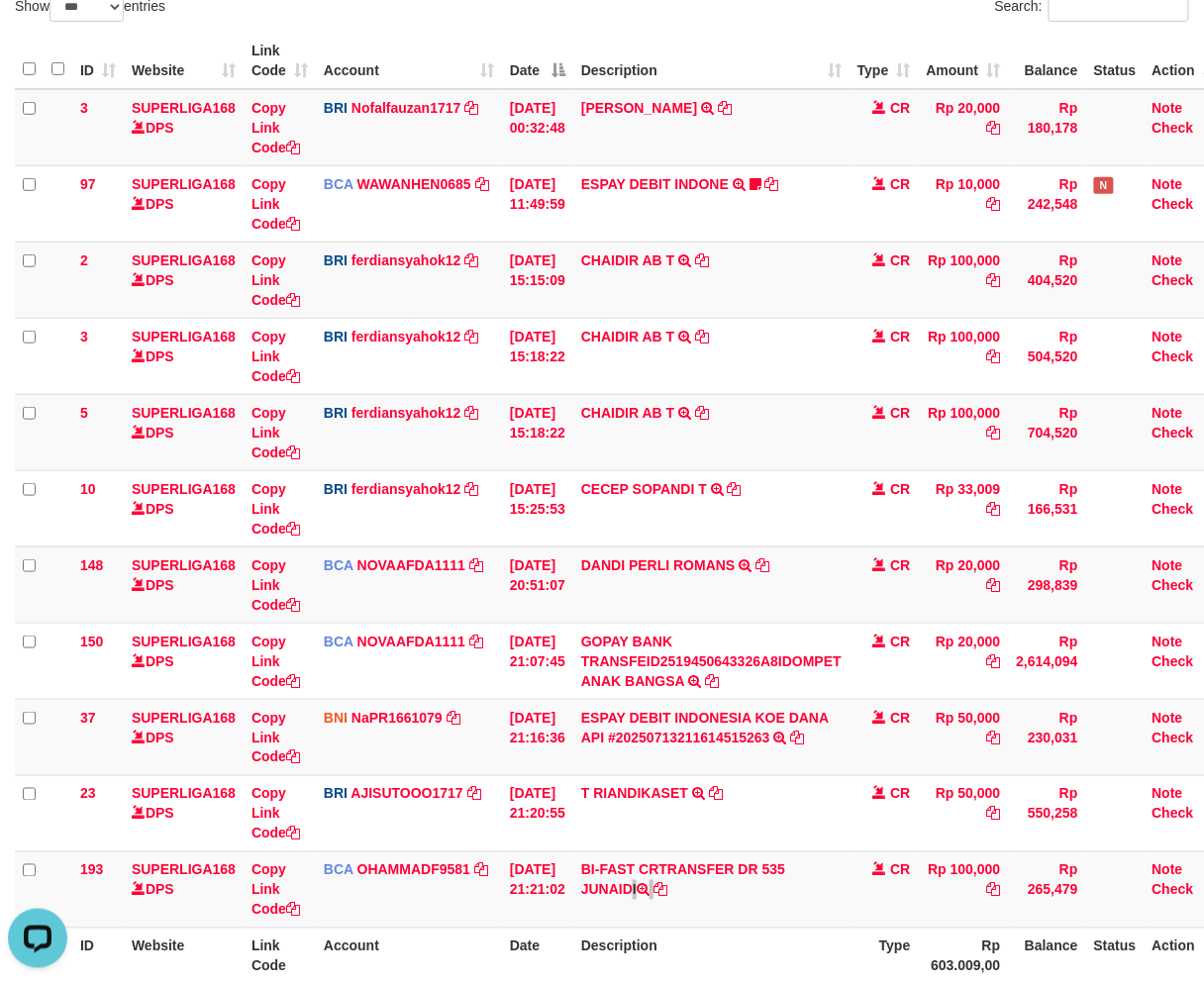 scroll, scrollTop: 0, scrollLeft: 0, axis: both 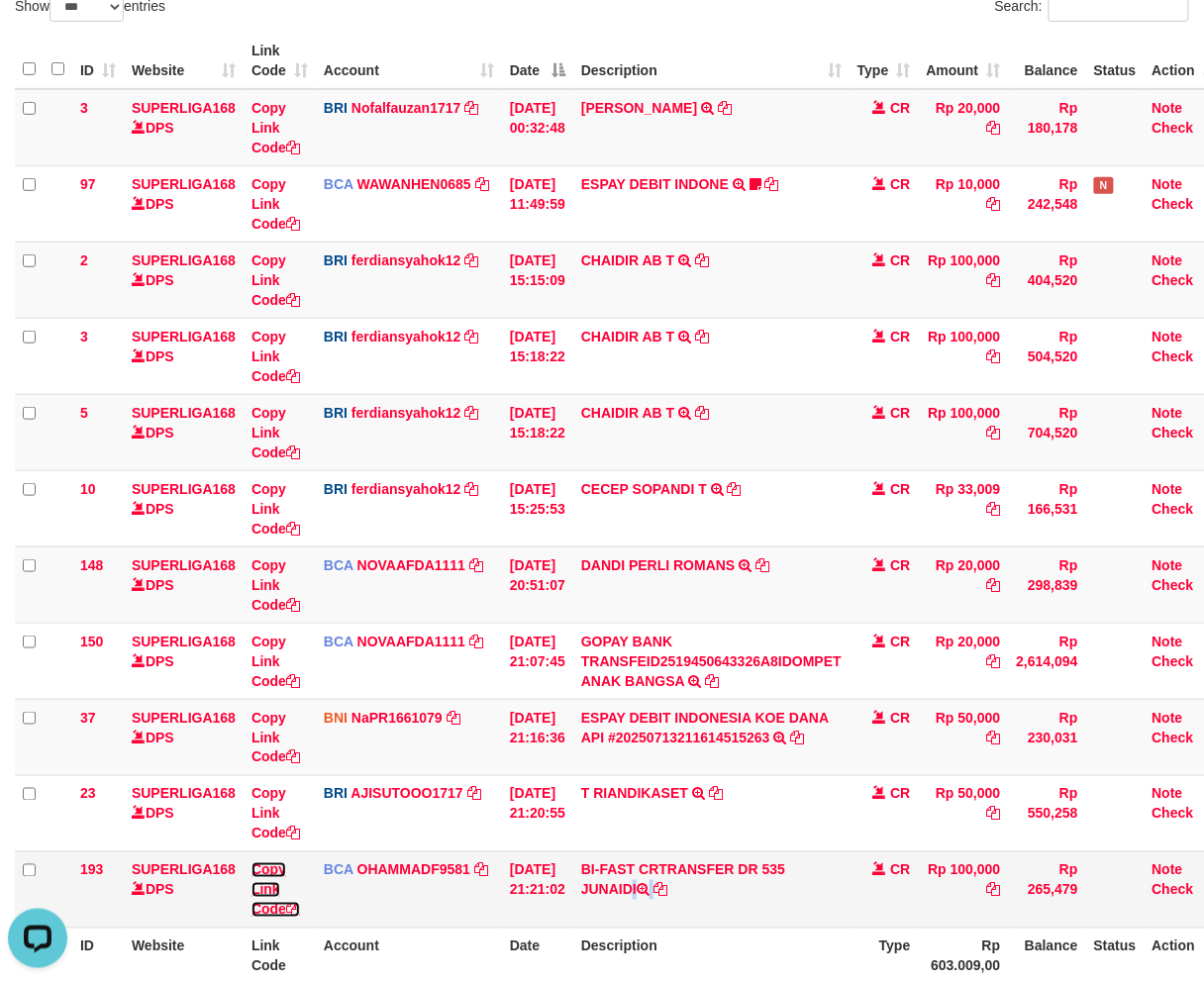 drag, startPoint x: 252, startPoint y: 906, endPoint x: 529, endPoint y: 852, distance: 282.21446 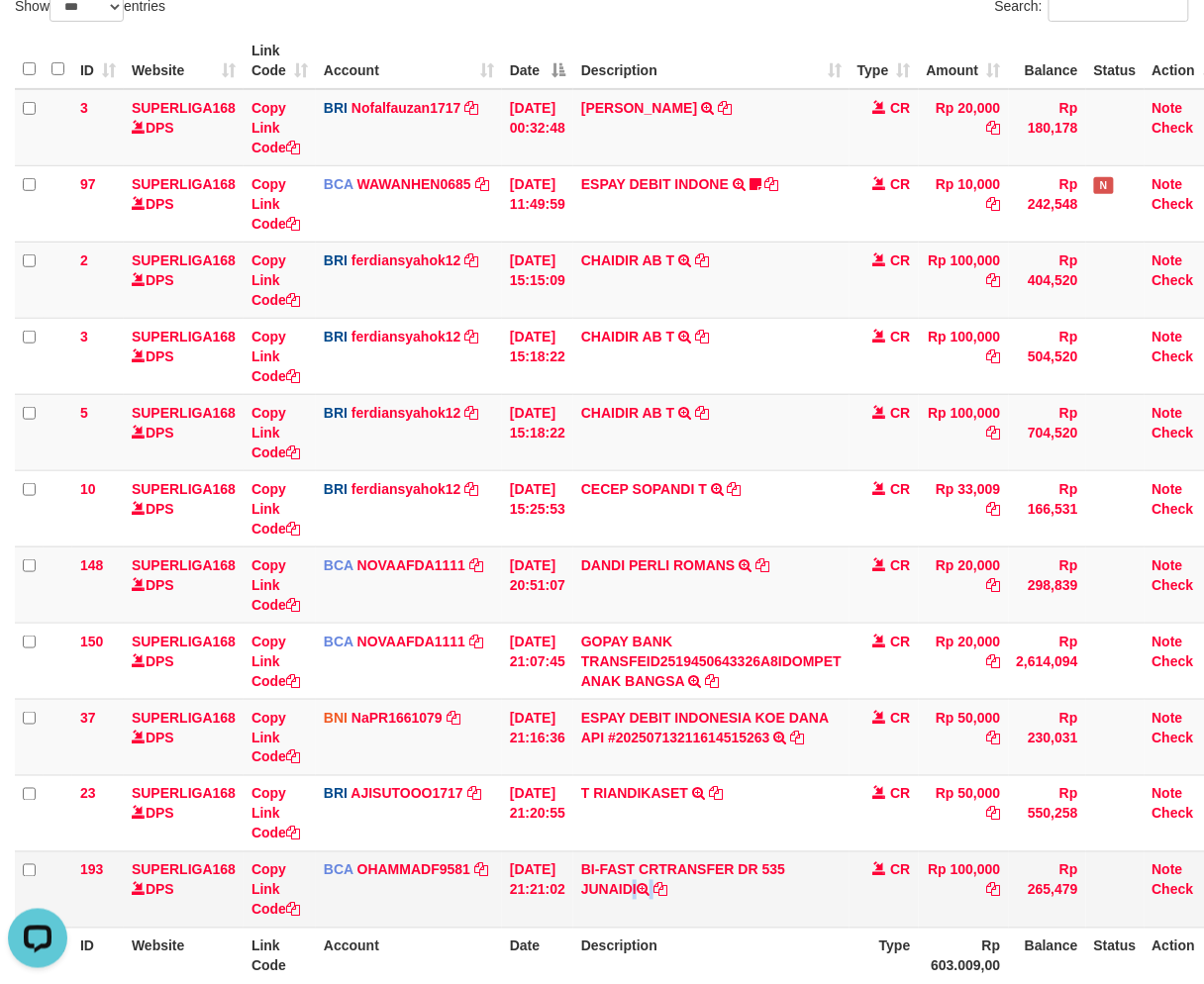 copy on "JUNAIDI" 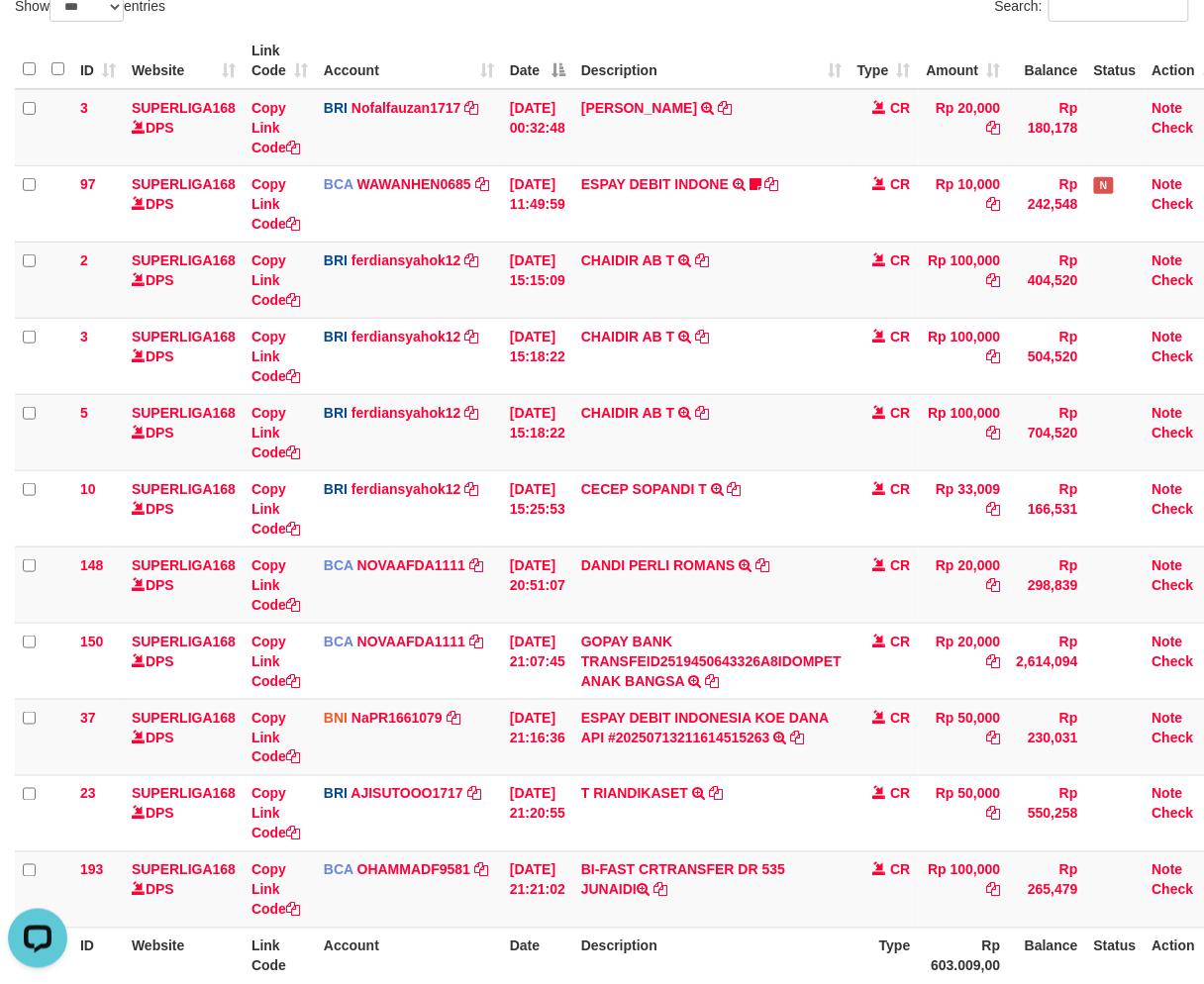 scroll, scrollTop: 317, scrollLeft: 0, axis: vertical 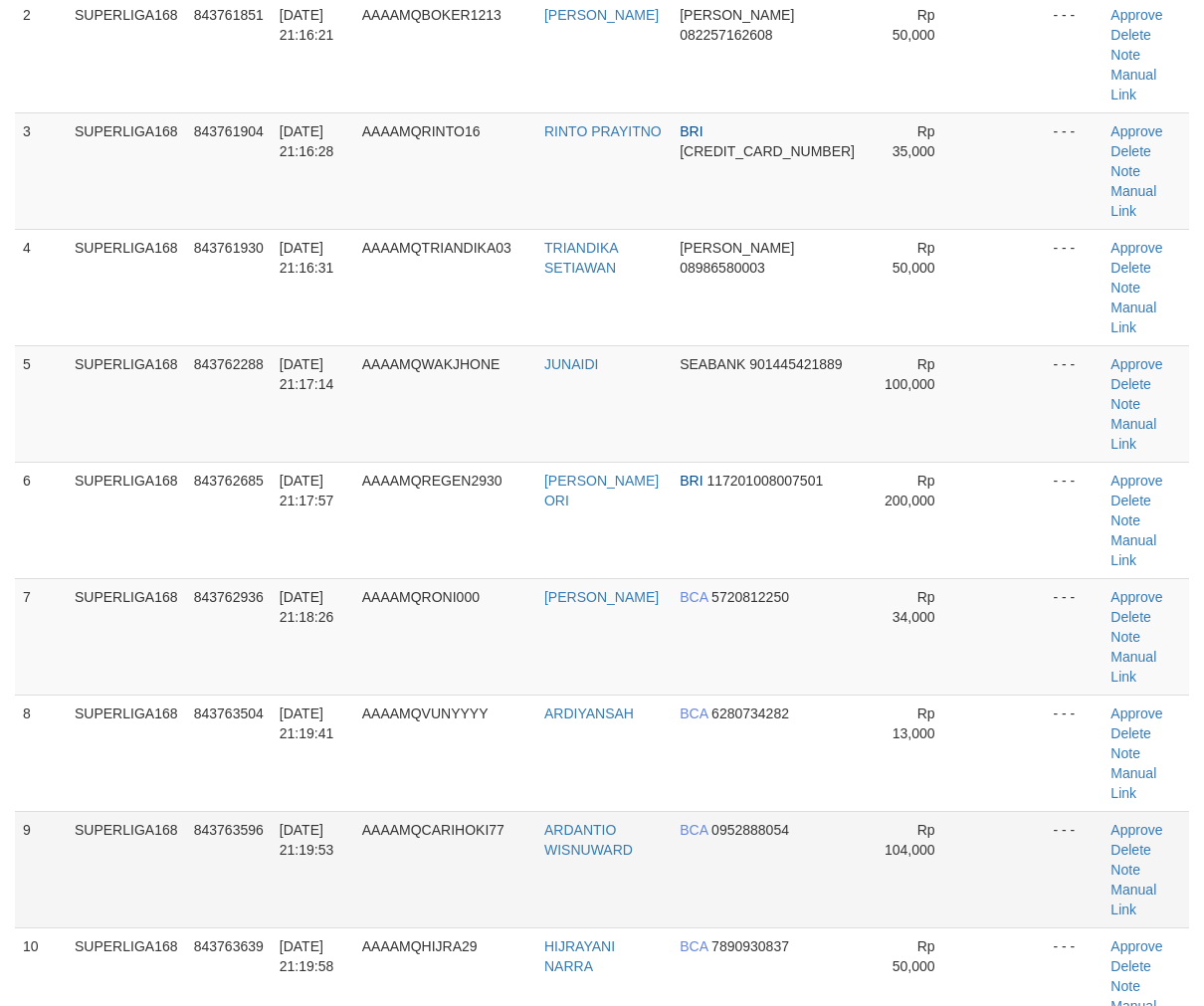 click on "843763596" at bounding box center [229, 869] 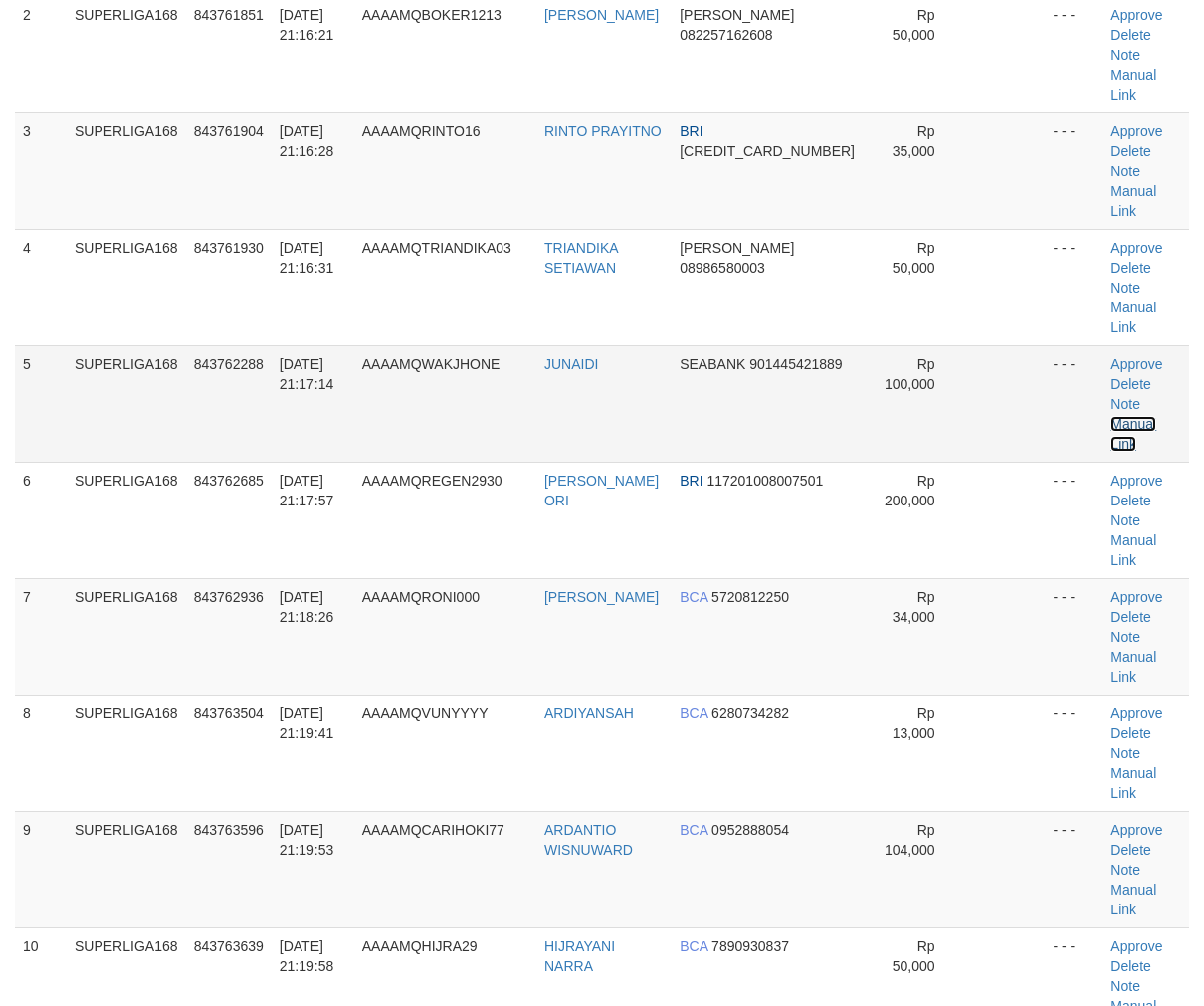 click on "Manual Link" at bounding box center (1133, 434) 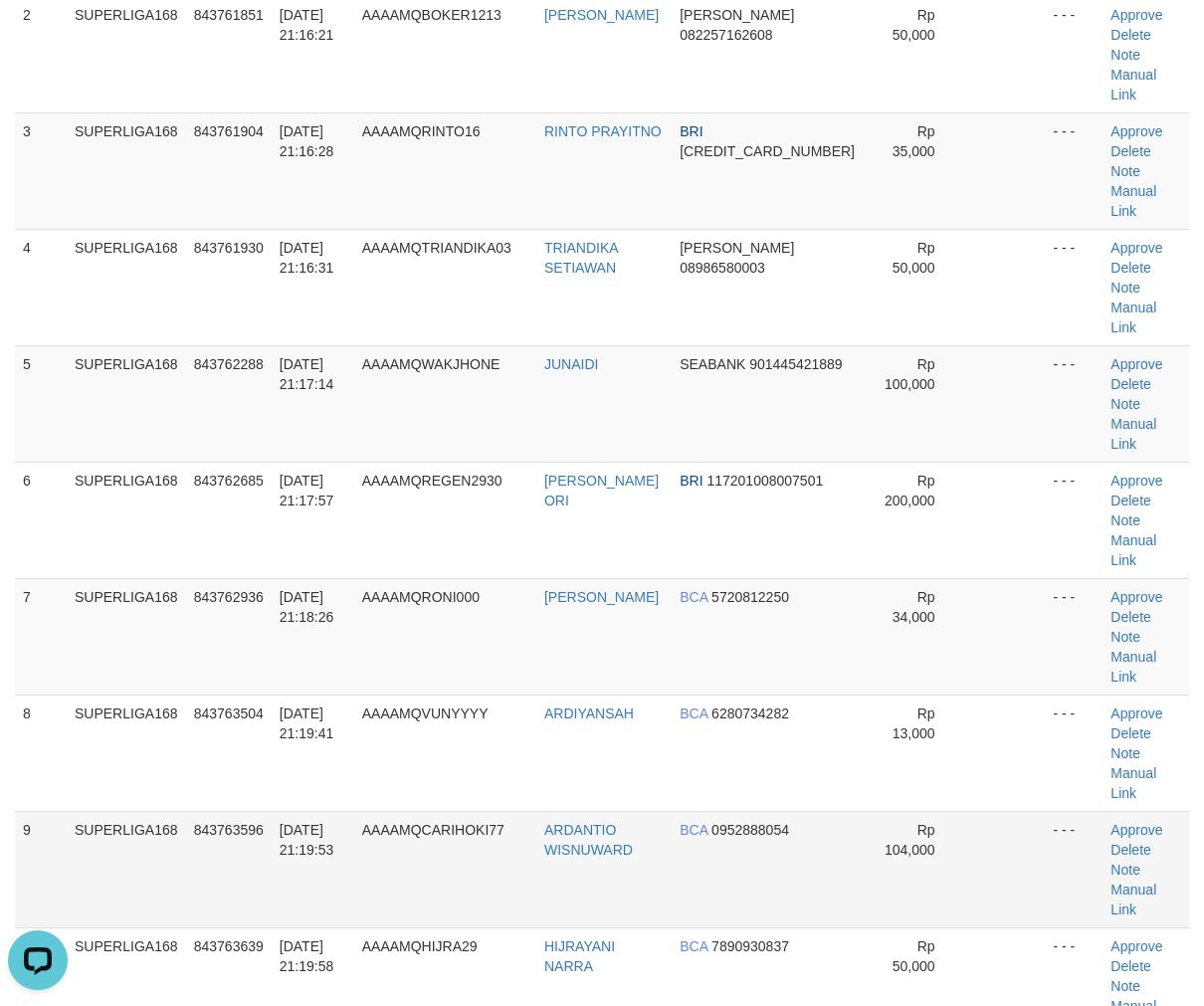 scroll, scrollTop: 0, scrollLeft: 0, axis: both 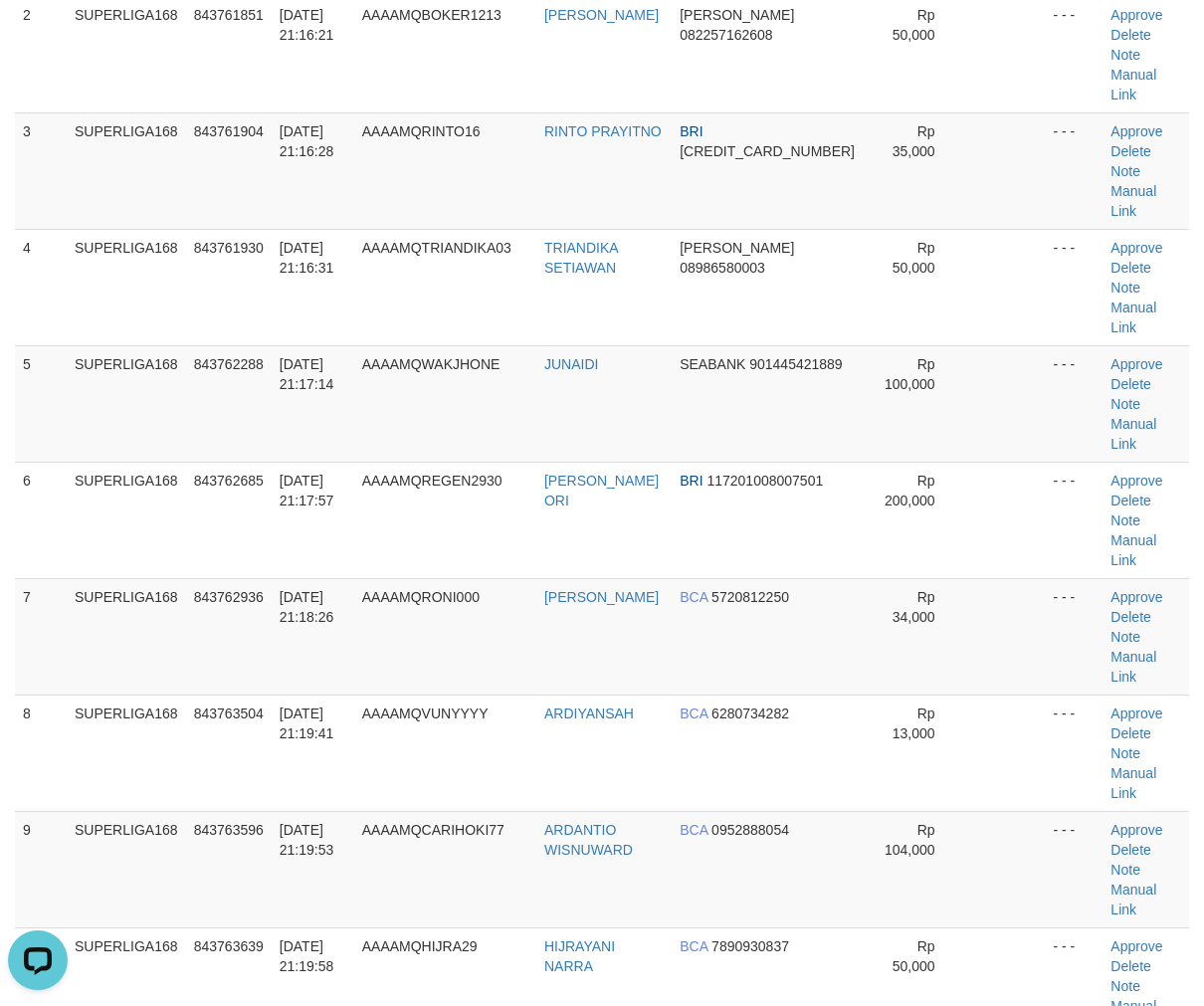 click on "843763737" at bounding box center (229, 1334) 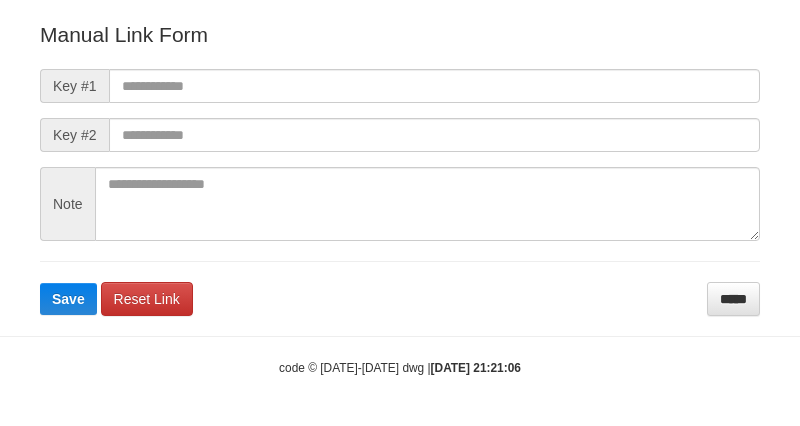 scroll, scrollTop: 242, scrollLeft: 0, axis: vertical 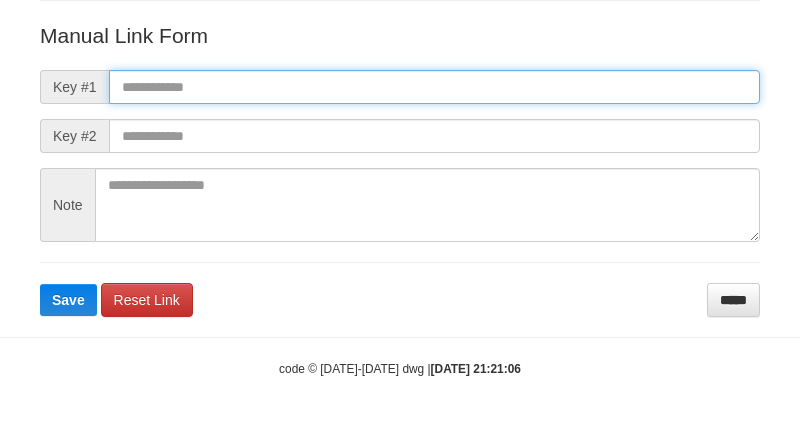 drag, startPoint x: 154, startPoint y: 82, endPoint x: 134, endPoint y: 235, distance: 154.30165 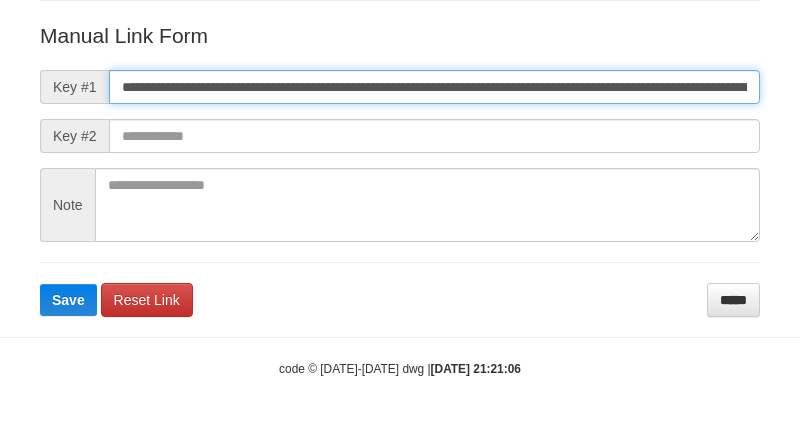 scroll, scrollTop: 0, scrollLeft: 1475, axis: horizontal 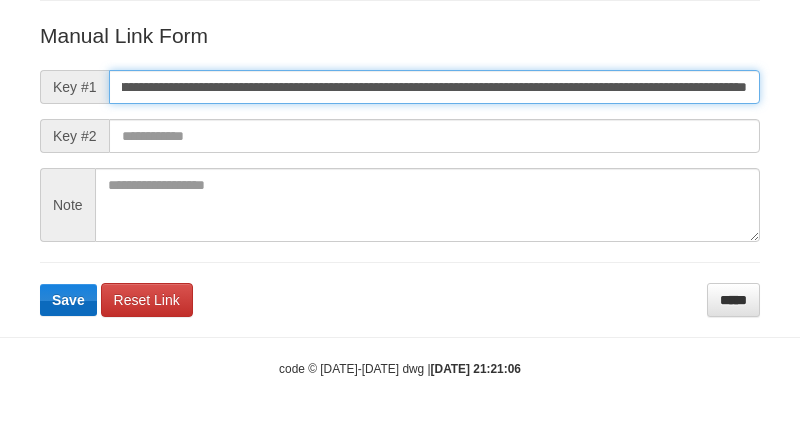 type on "**********" 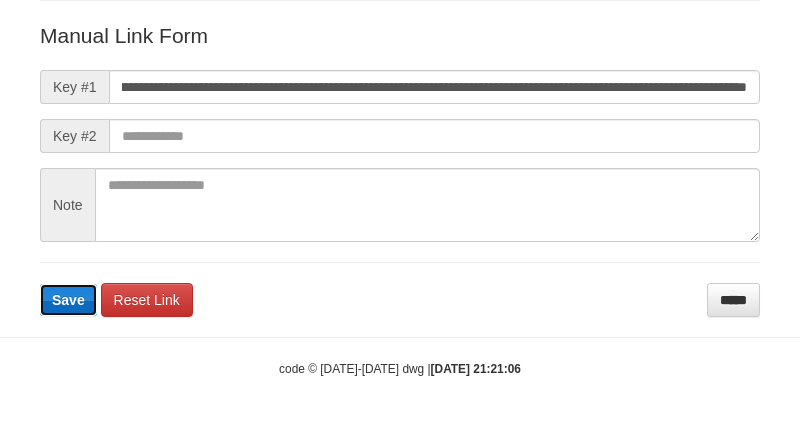 click on "Save" at bounding box center (68, 300) 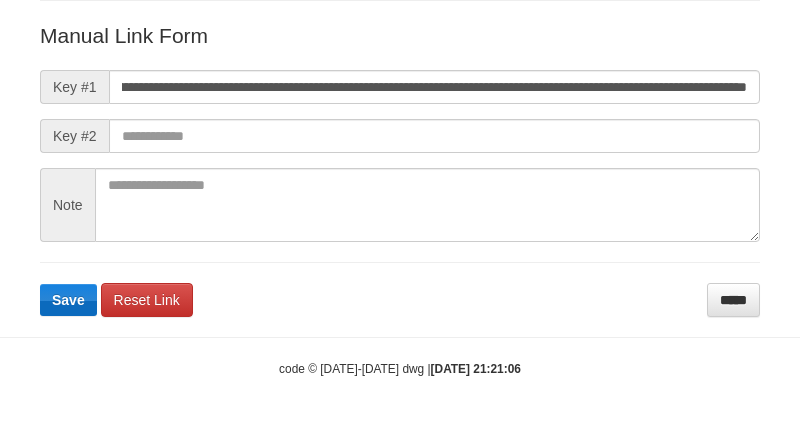 scroll, scrollTop: 0, scrollLeft: 0, axis: both 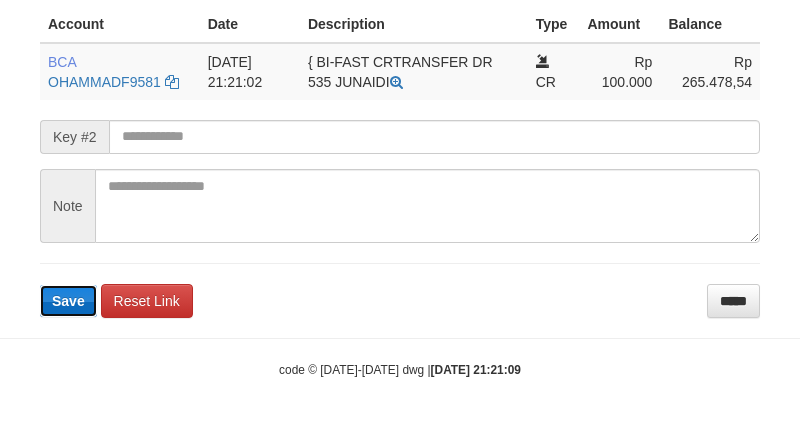type 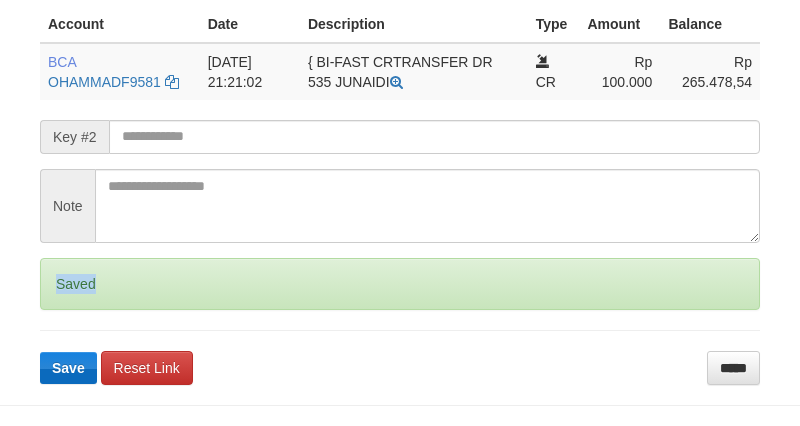 click on "Saved" at bounding box center (400, 284) 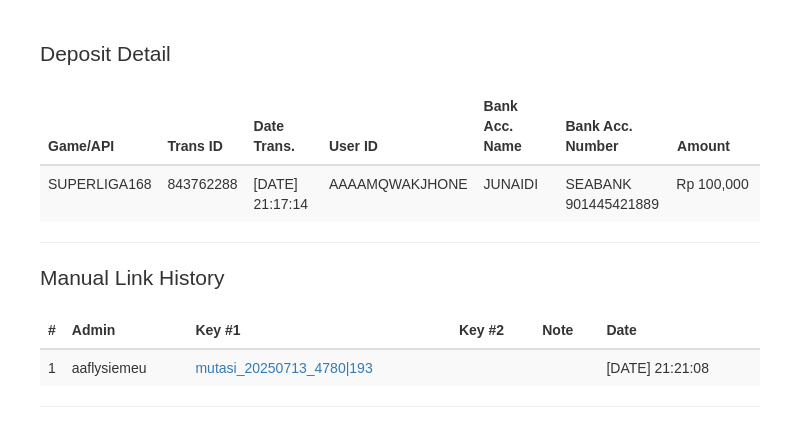 scroll, scrollTop: 520, scrollLeft: 0, axis: vertical 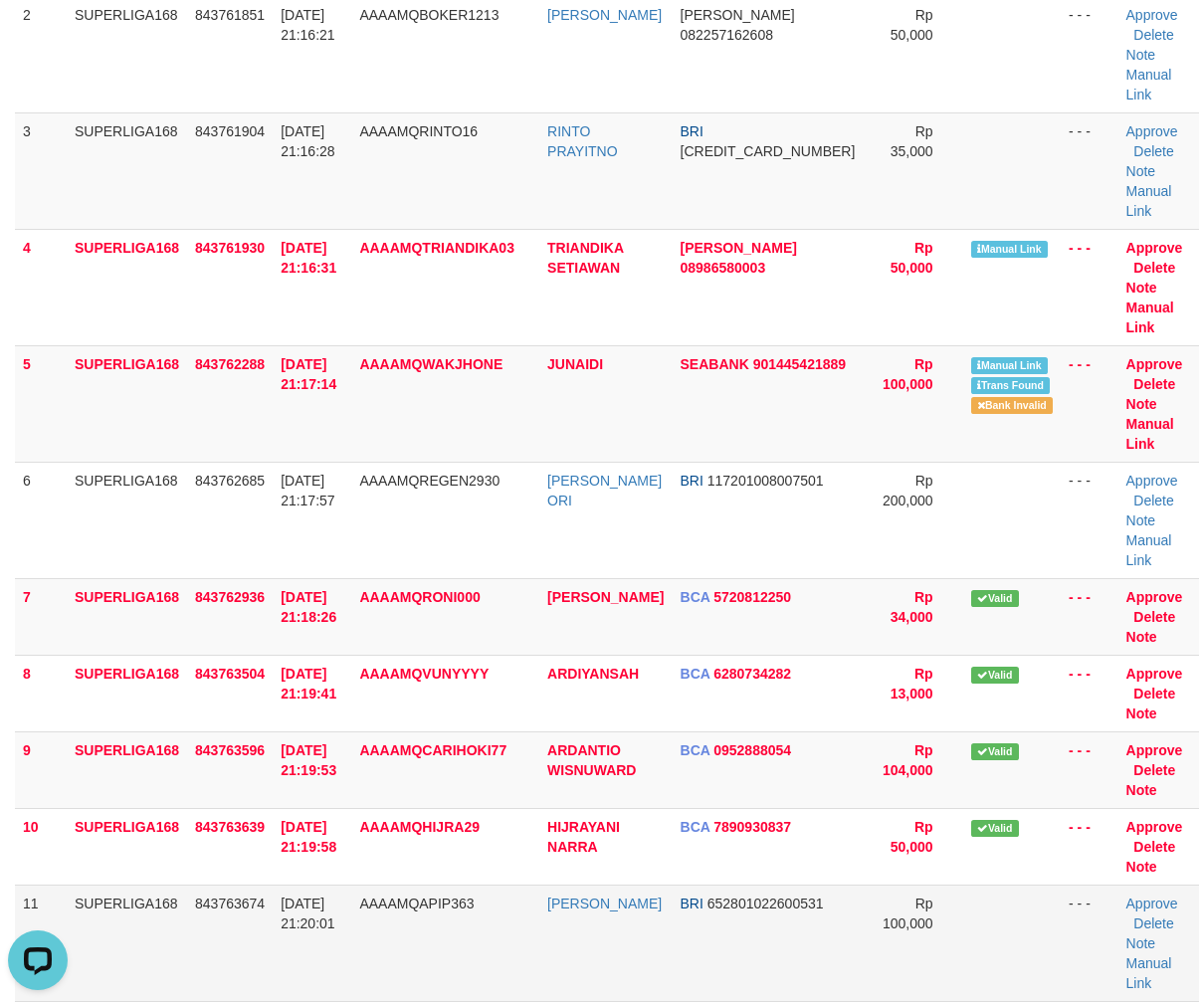 click on "SUPERLIGA168" at bounding box center [126, 942] 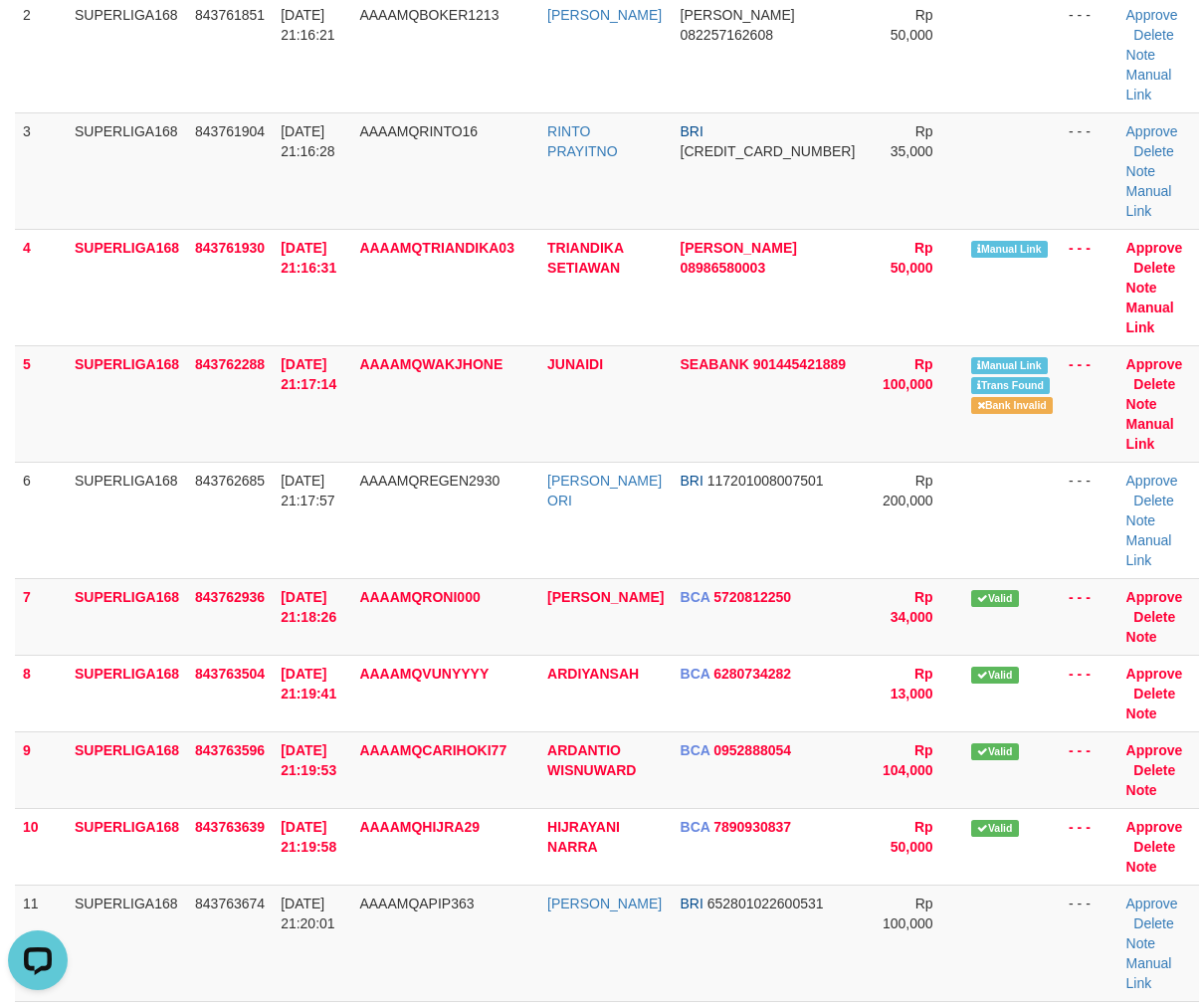 click on "Manual Link" at bounding box center [1149, 1166] 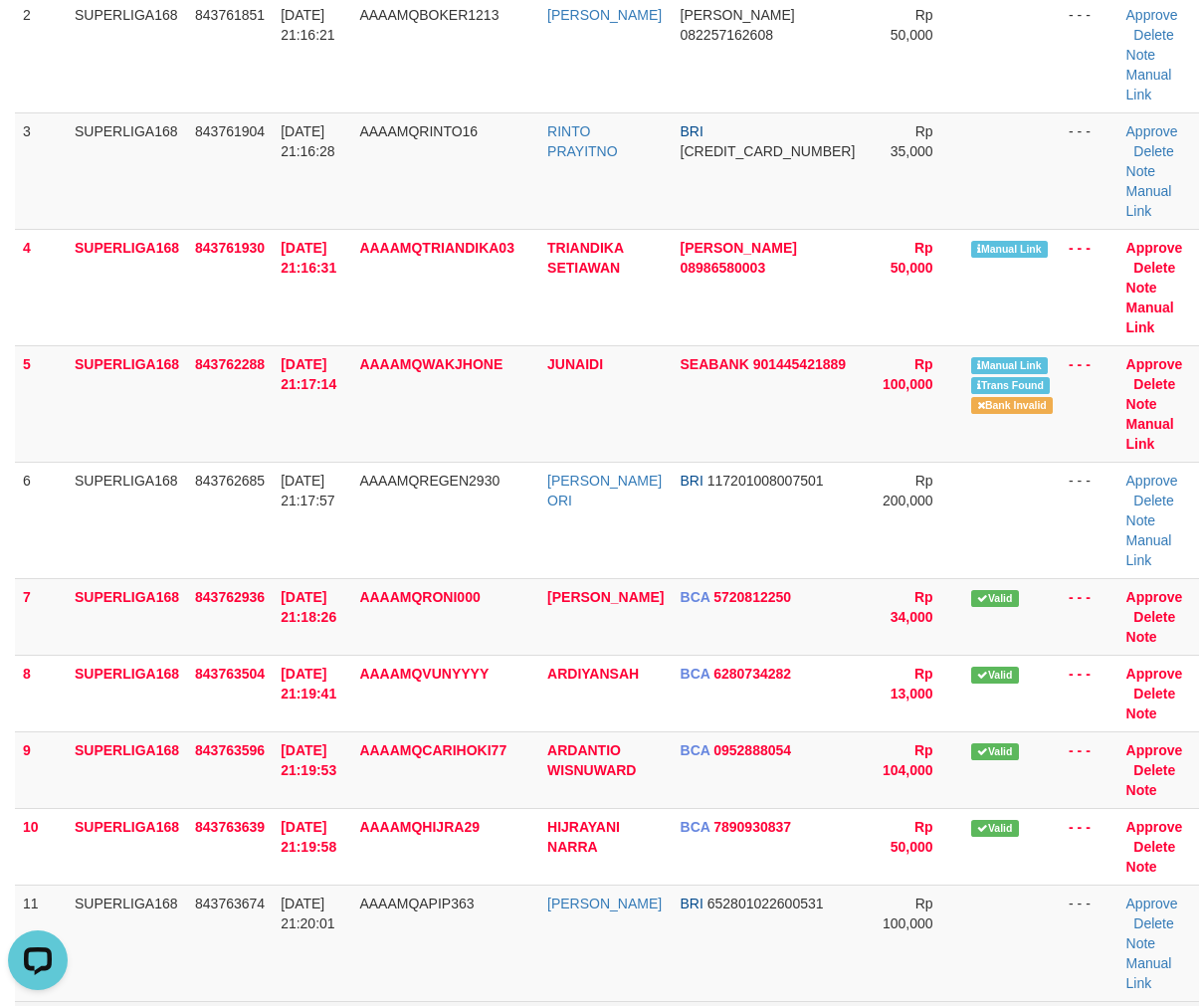 drag, startPoint x: 195, startPoint y: 908, endPoint x: 143, endPoint y: 867, distance: 66.2193 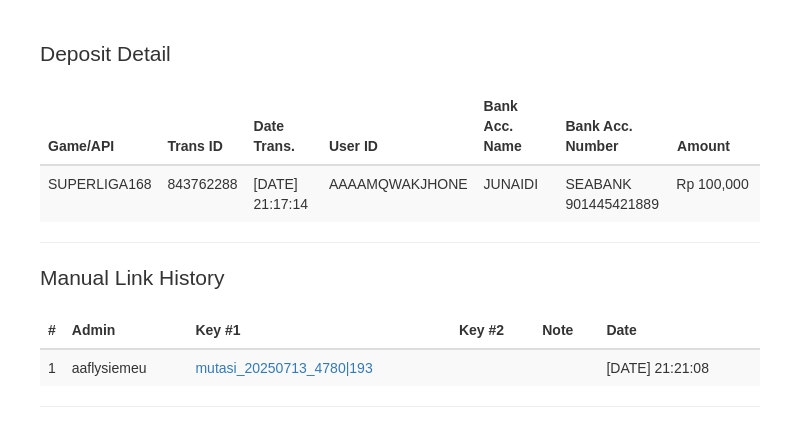 click on "Save" at bounding box center [68, 821] 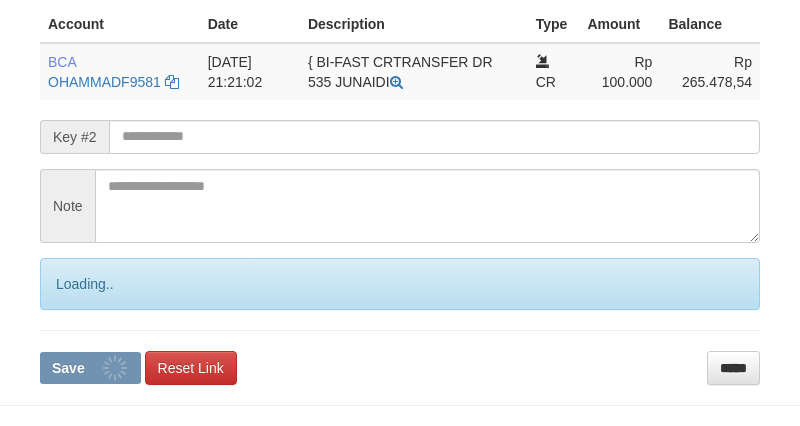 click on "**********" at bounding box center (400, 145) 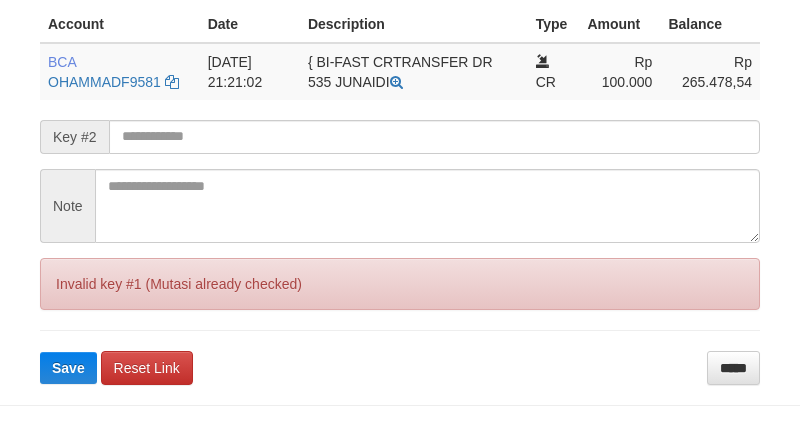 click on "**********" at bounding box center [400, 145] 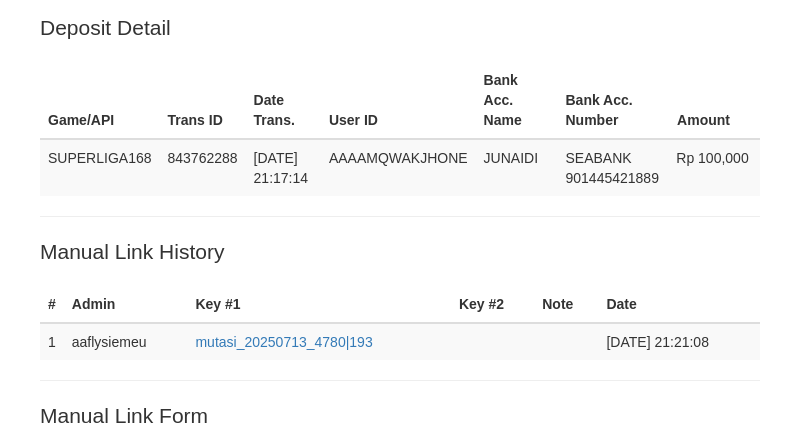 scroll, scrollTop: 0, scrollLeft: 0, axis: both 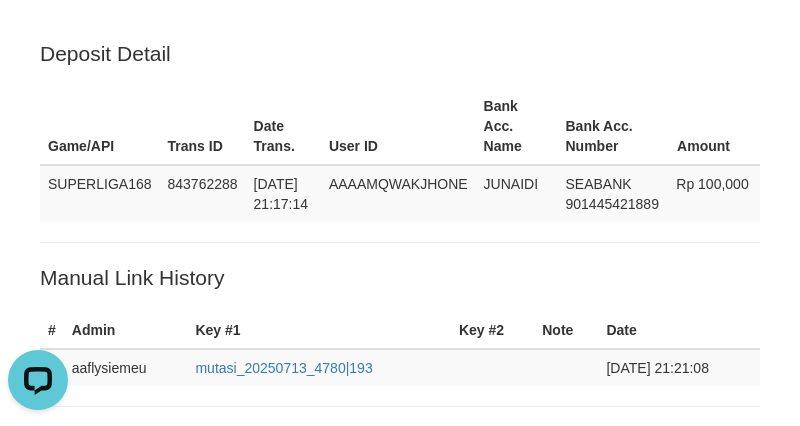 click on "Trans ID" at bounding box center [203, 126] 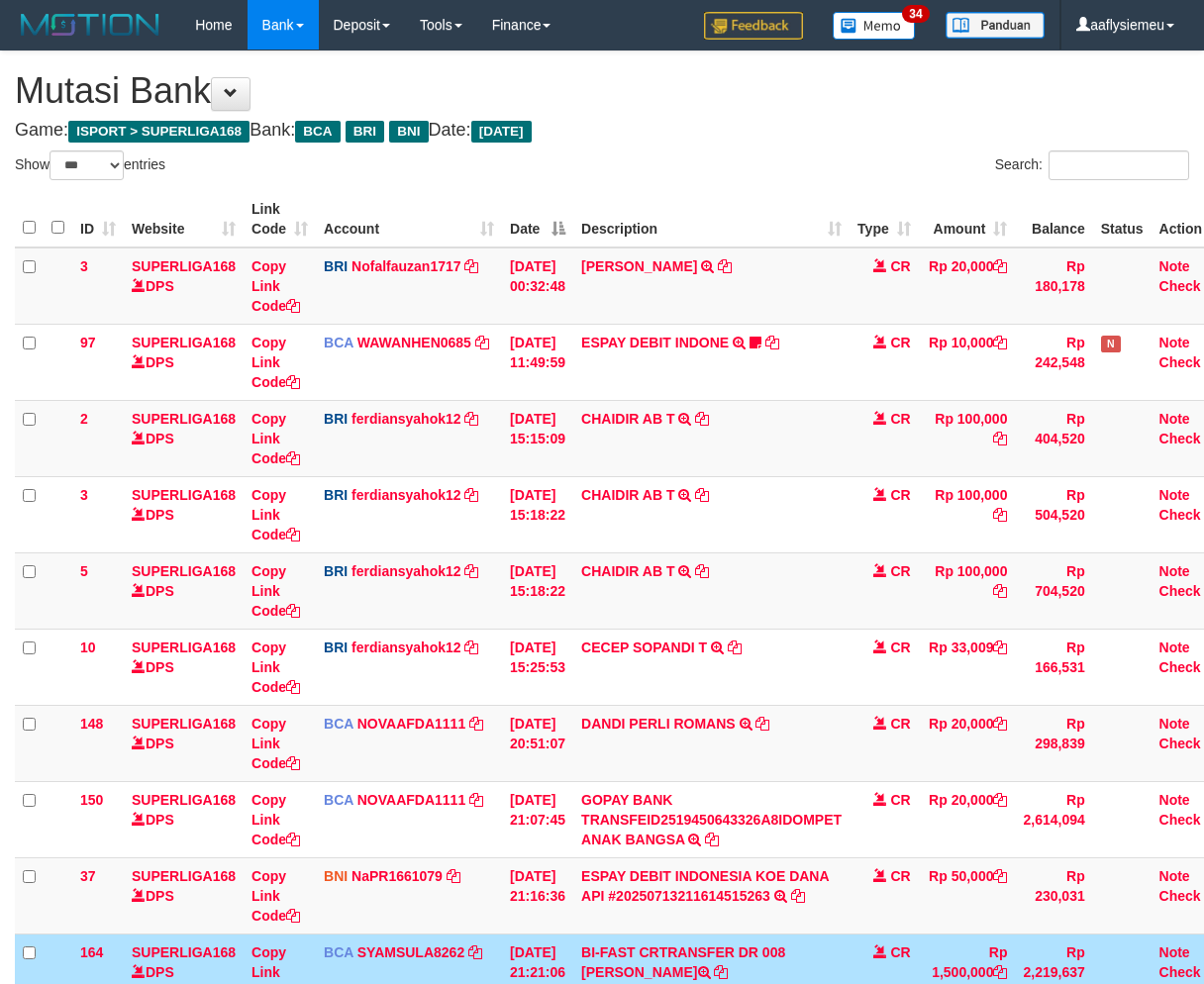 select on "***" 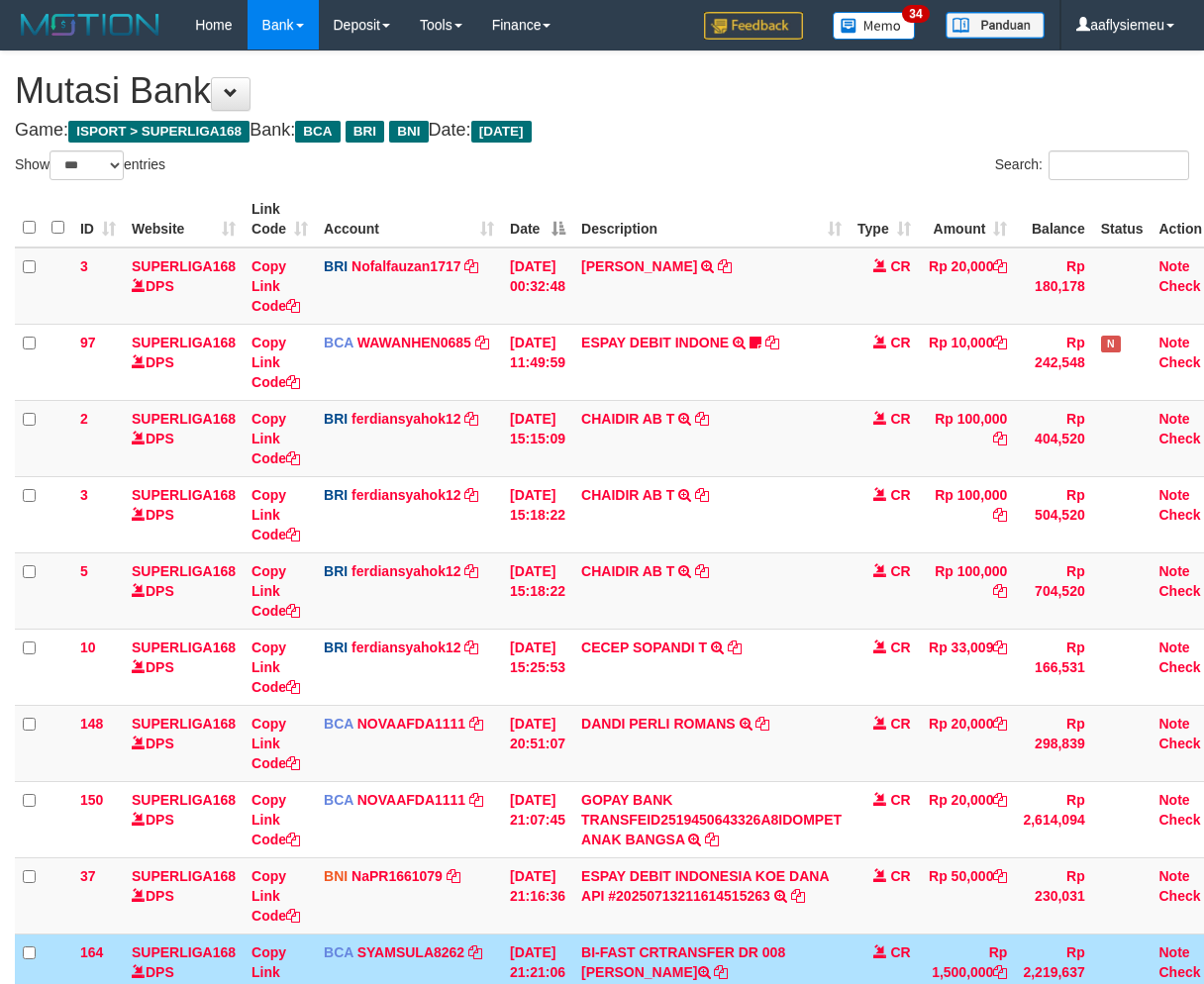 scroll, scrollTop: 158, scrollLeft: 0, axis: vertical 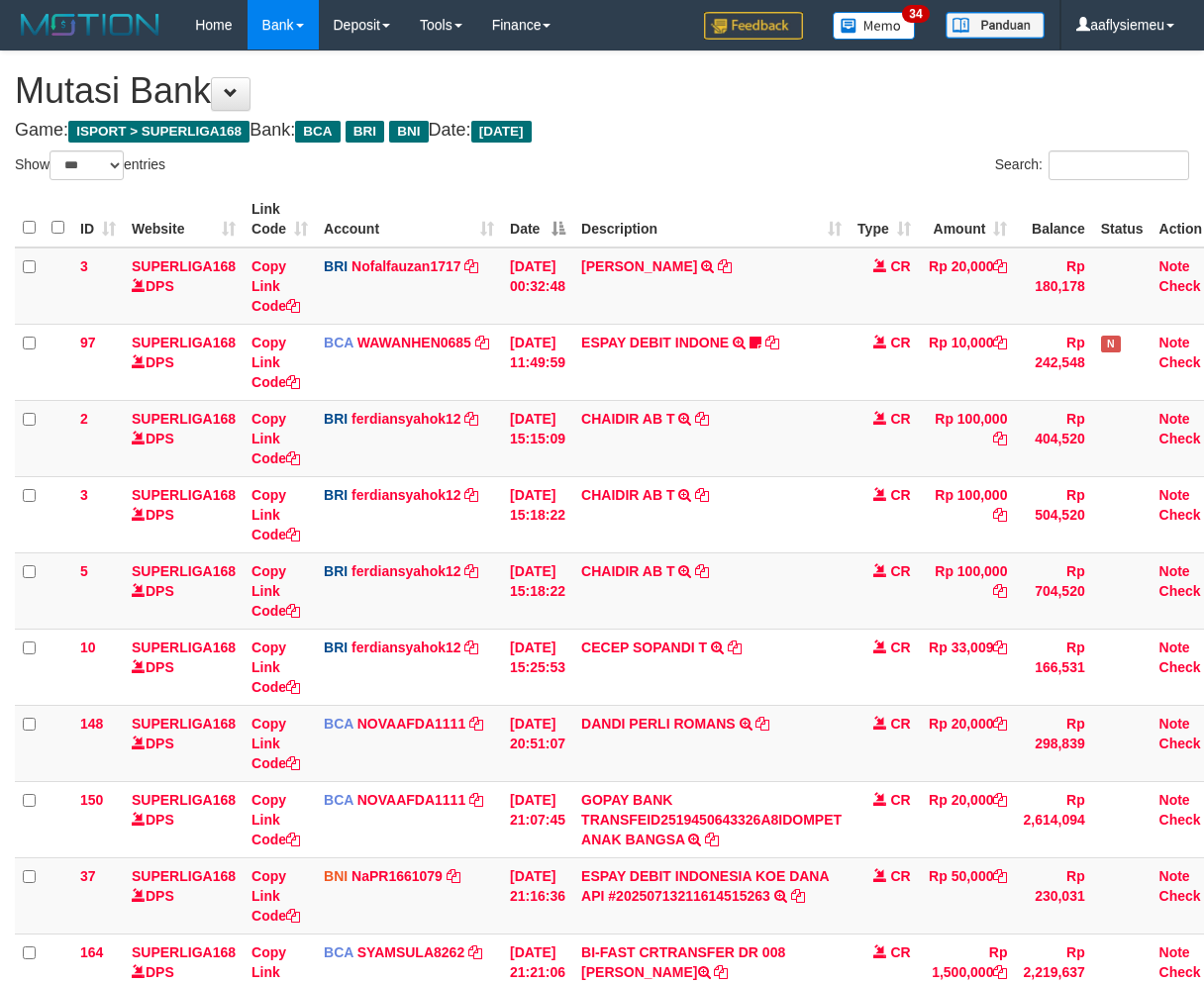 select on "***" 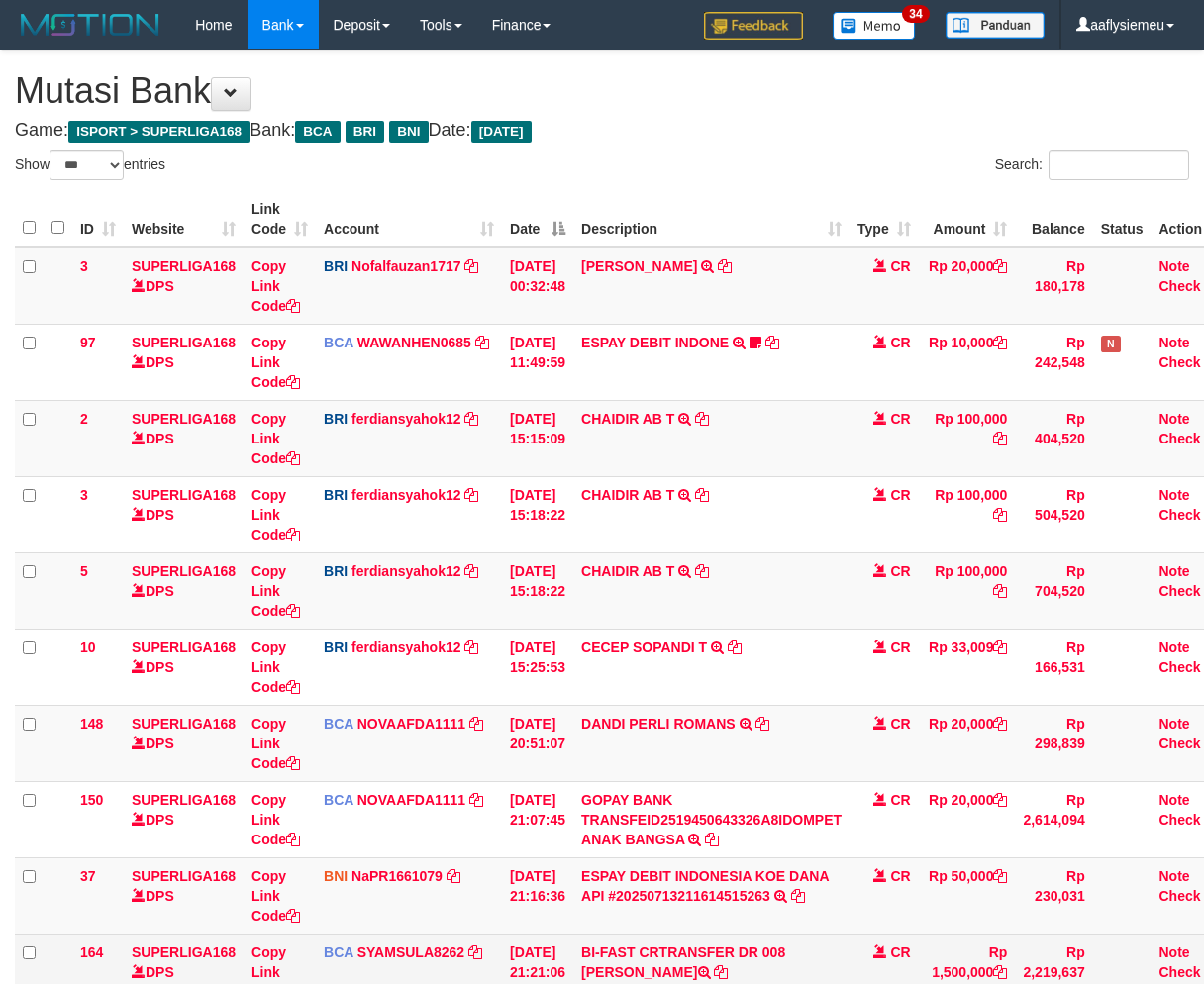 scroll, scrollTop: 158, scrollLeft: 0, axis: vertical 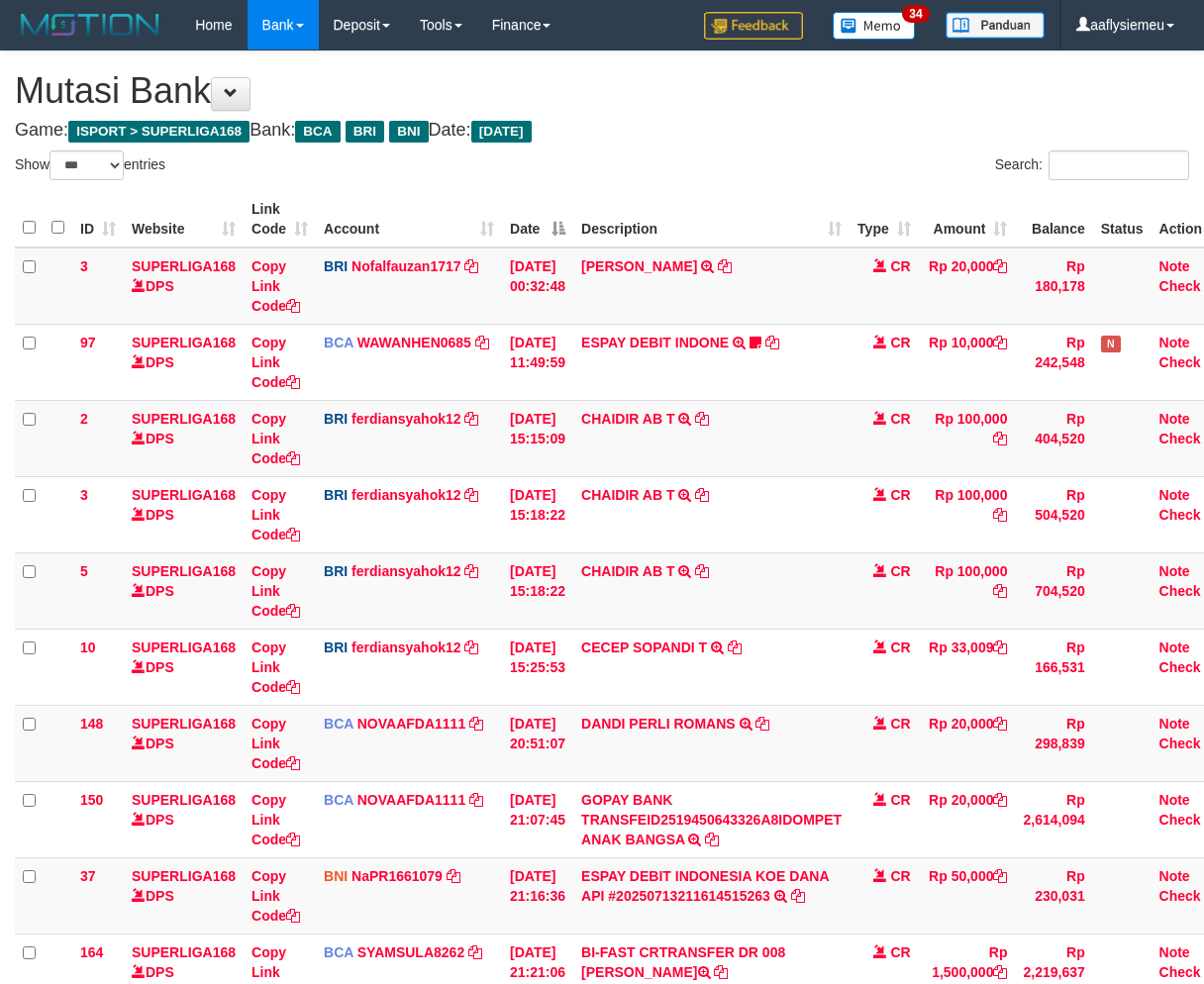 select on "***" 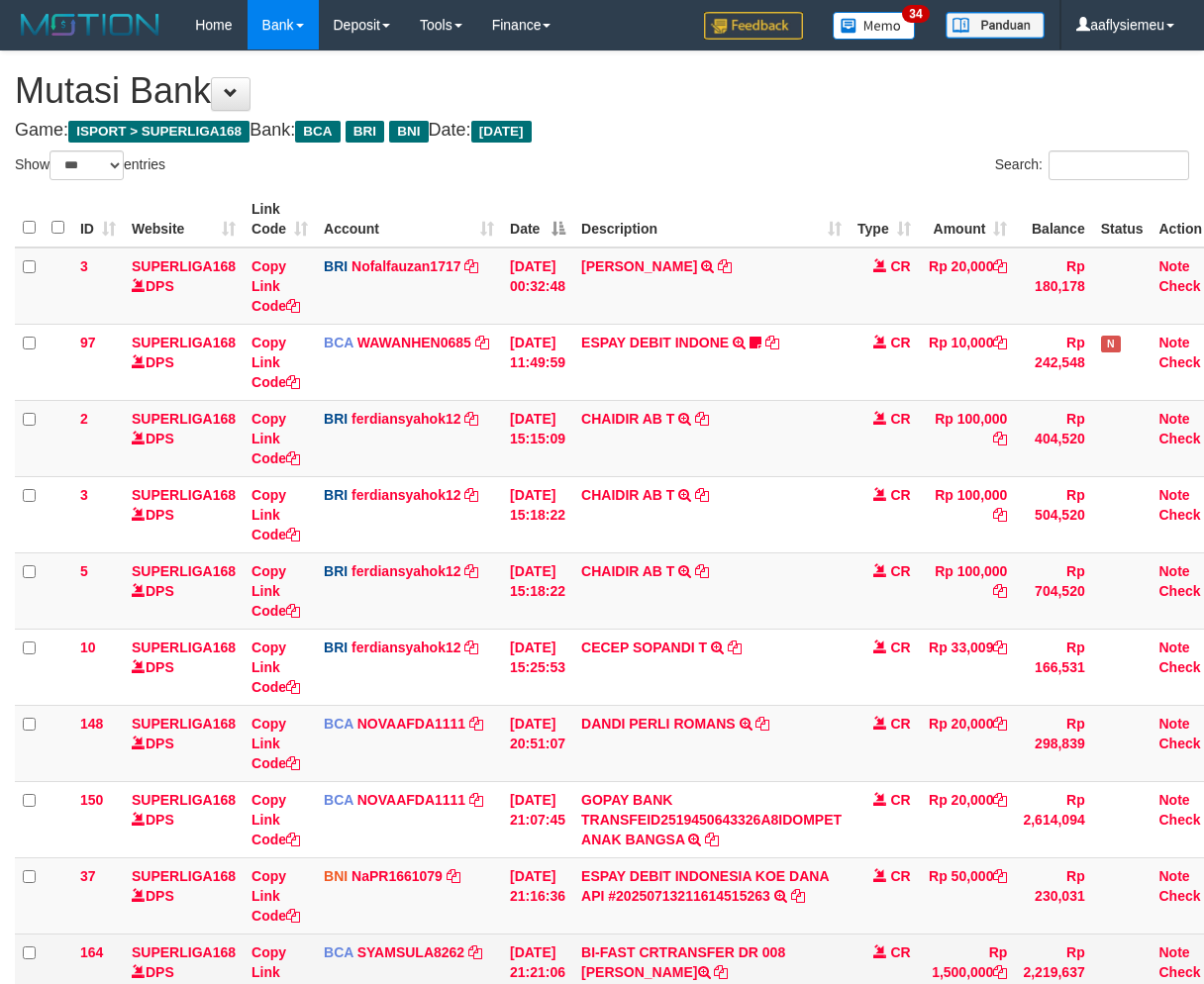 scroll, scrollTop: 158, scrollLeft: 0, axis: vertical 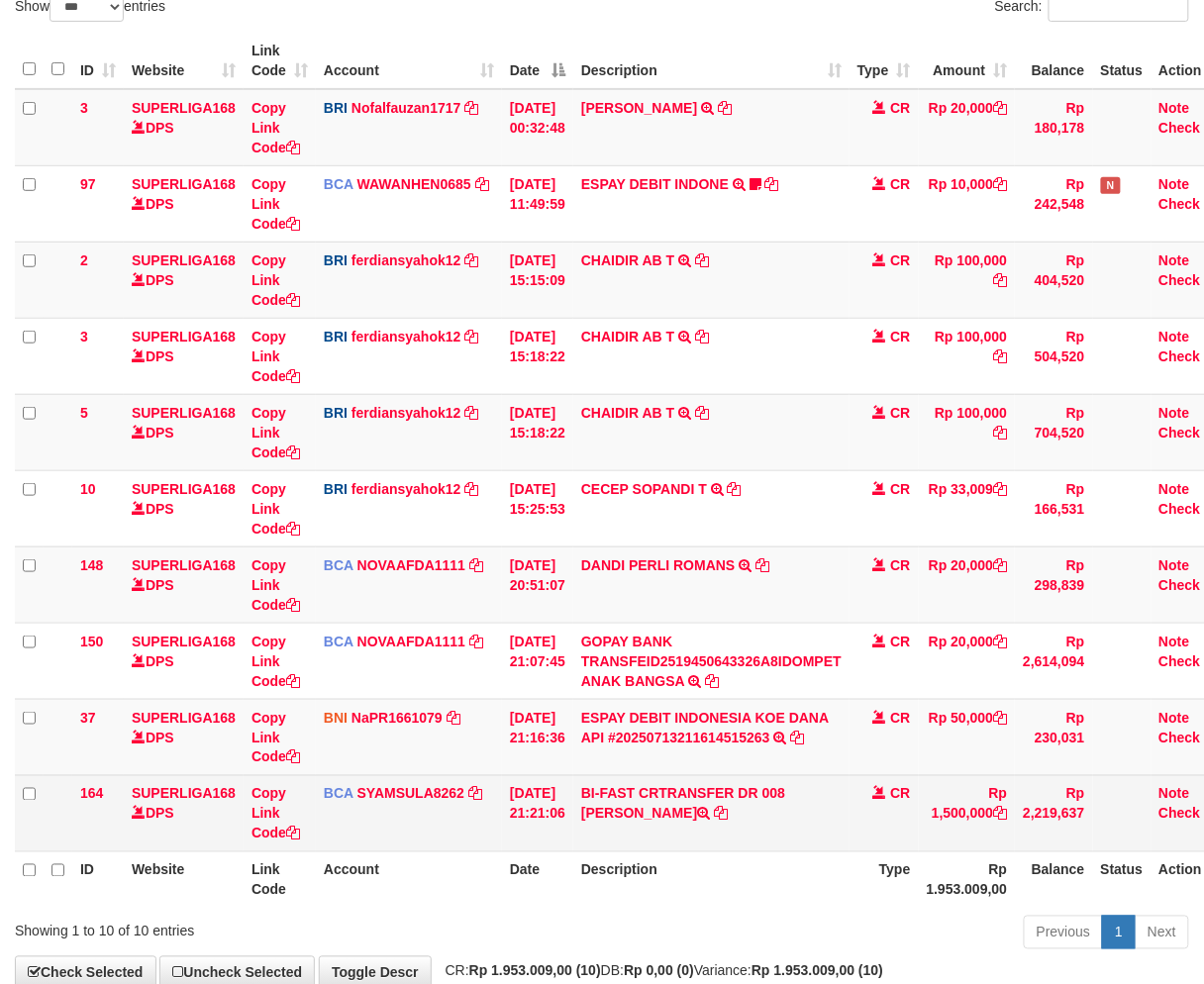 copy on "LFIANTO EKA HID" 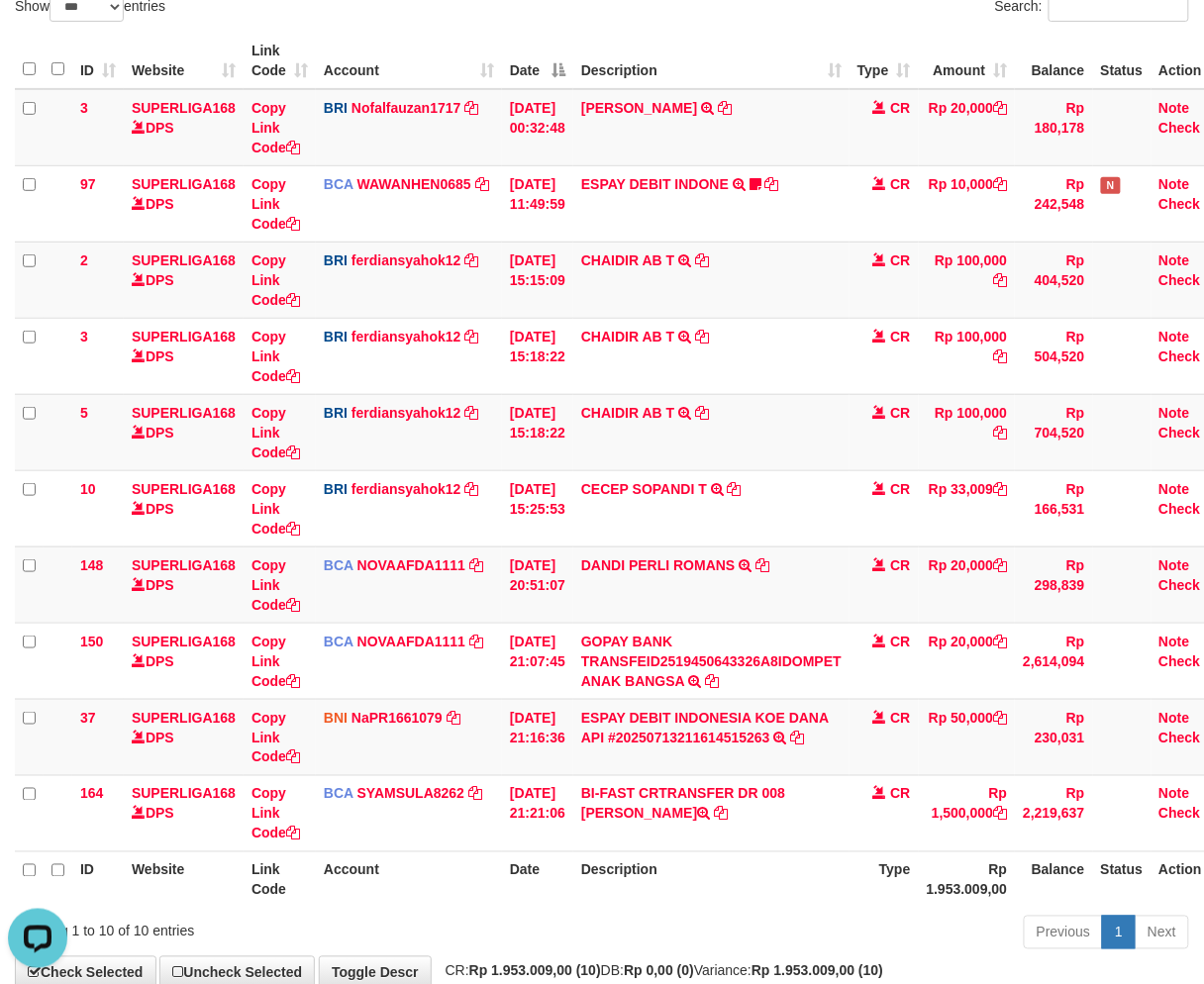 scroll, scrollTop: 0, scrollLeft: 0, axis: both 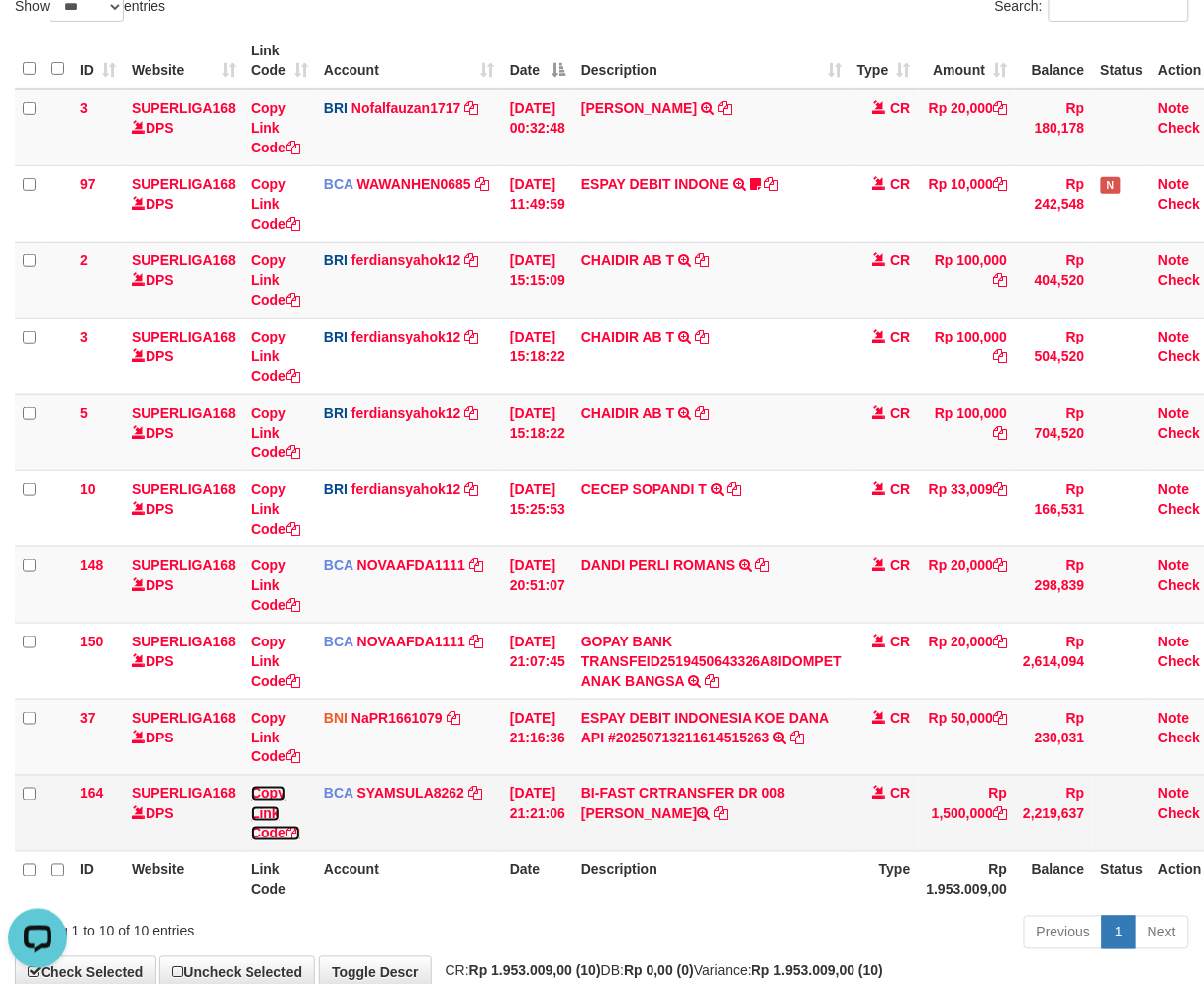 click on "Copy Link Code" at bounding box center (275, 814) 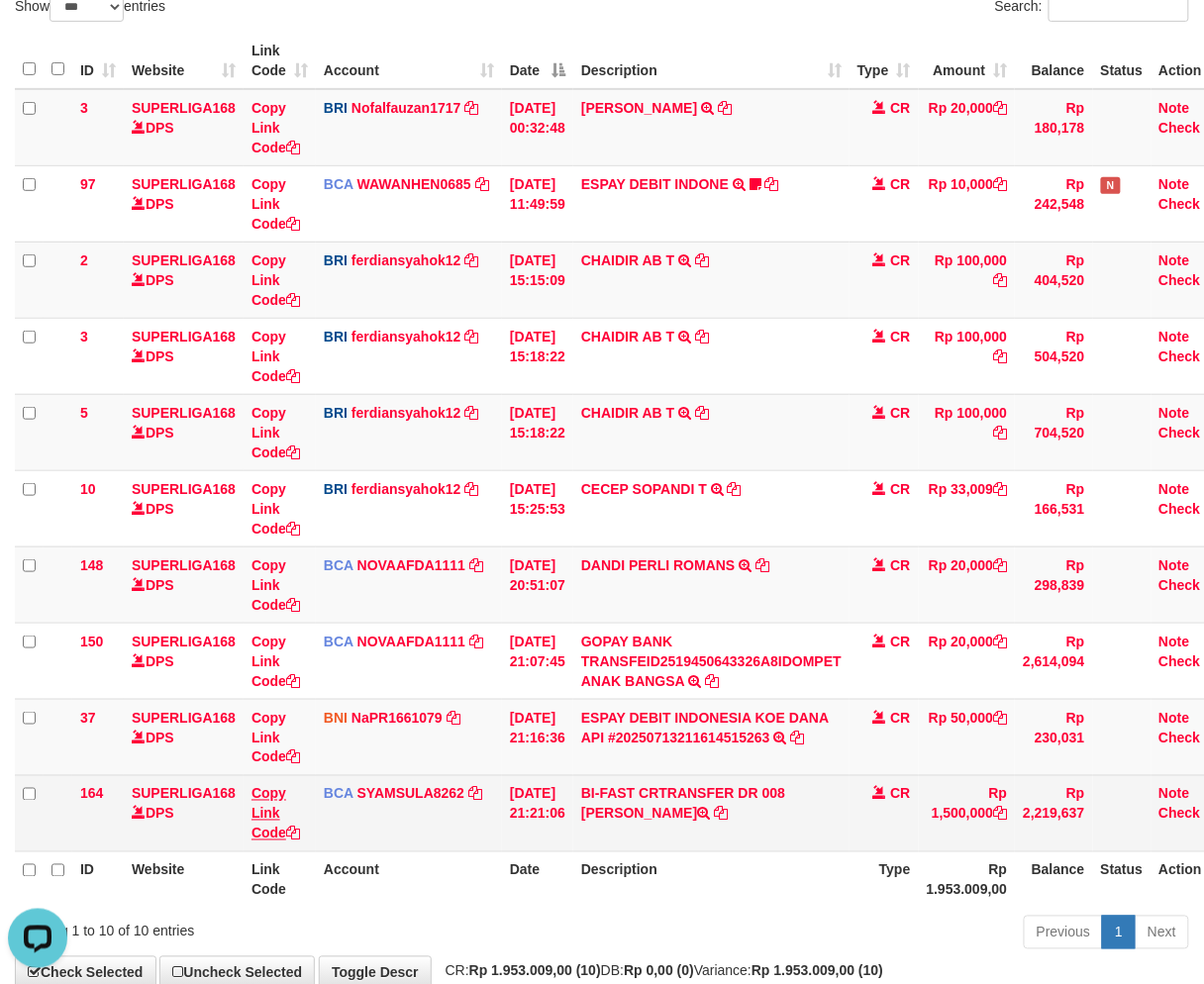 copy on "LFIANTO EKA HID" 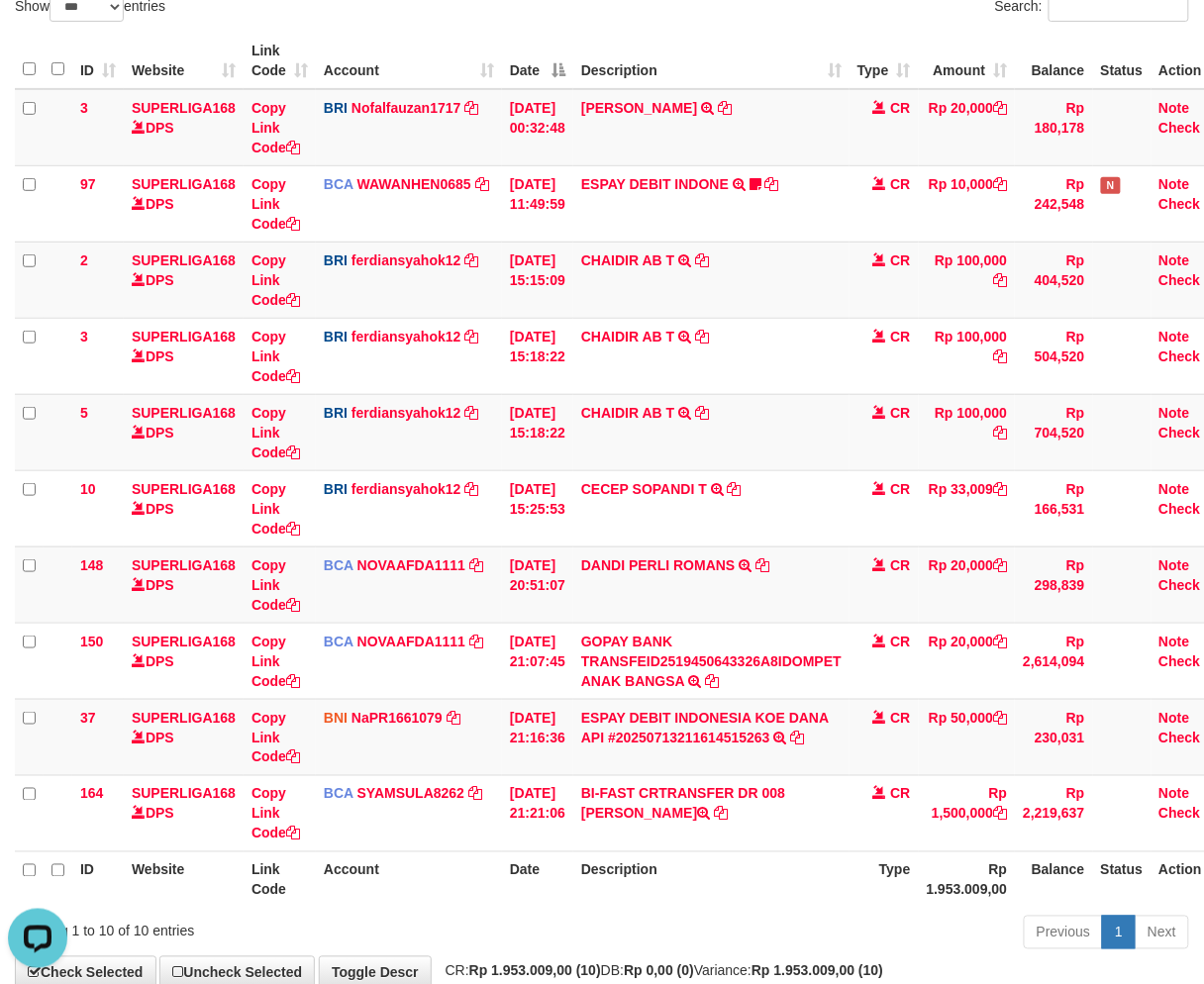 scroll, scrollTop: 317, scrollLeft: 0, axis: vertical 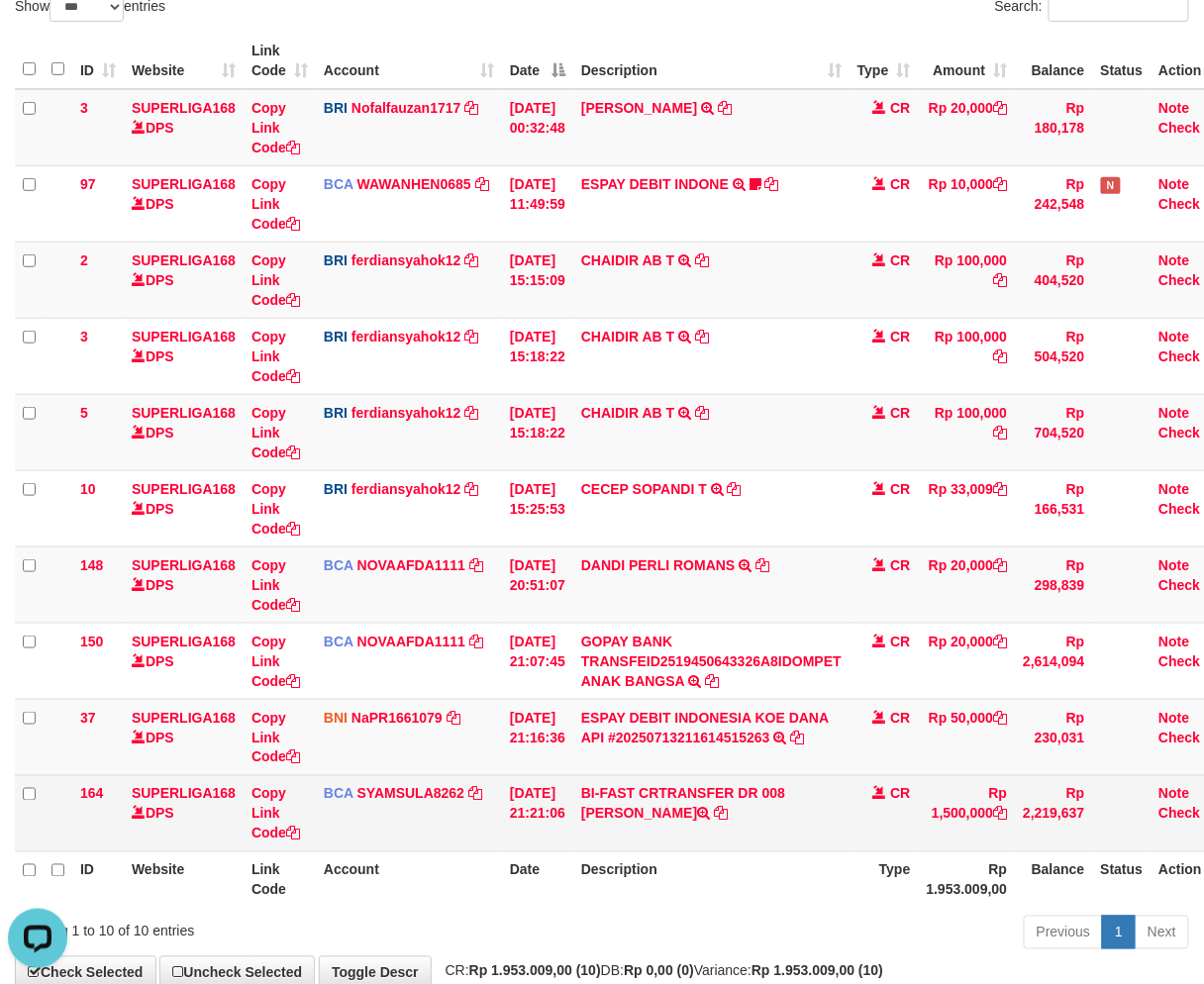 click on "Rp 1,500,000" at bounding box center [967, 813] 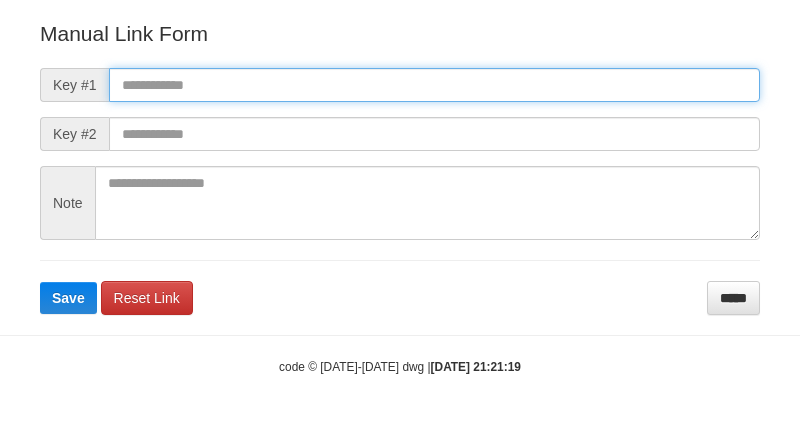 drag, startPoint x: 202, startPoint y: 82, endPoint x: 157, endPoint y: 197, distance: 123.49089 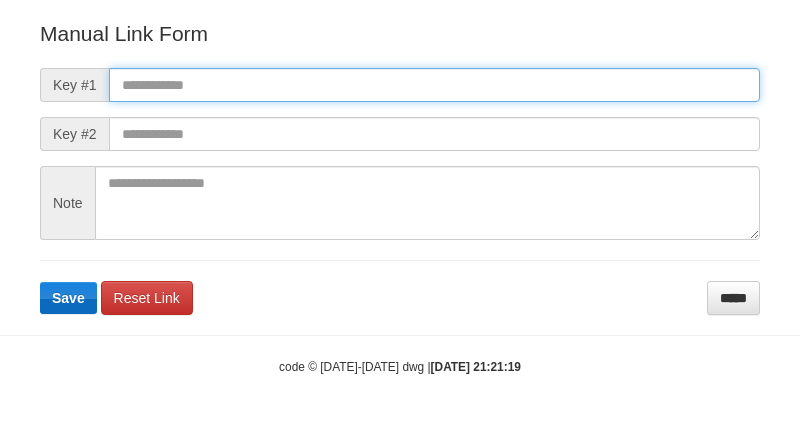 paste on "**********" 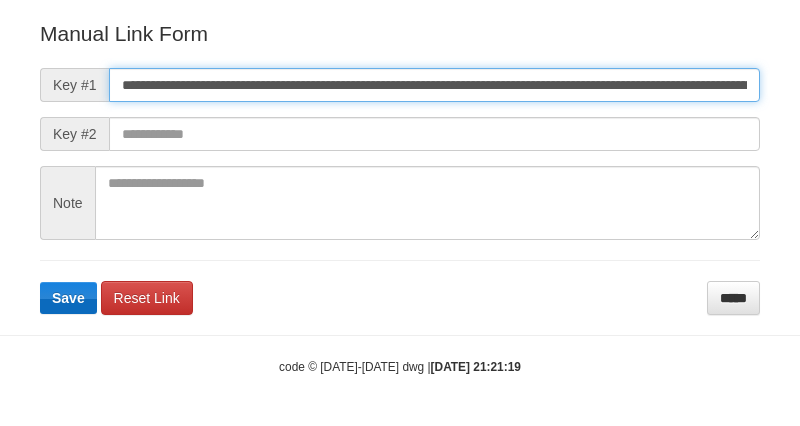 scroll, scrollTop: 0, scrollLeft: 1416, axis: horizontal 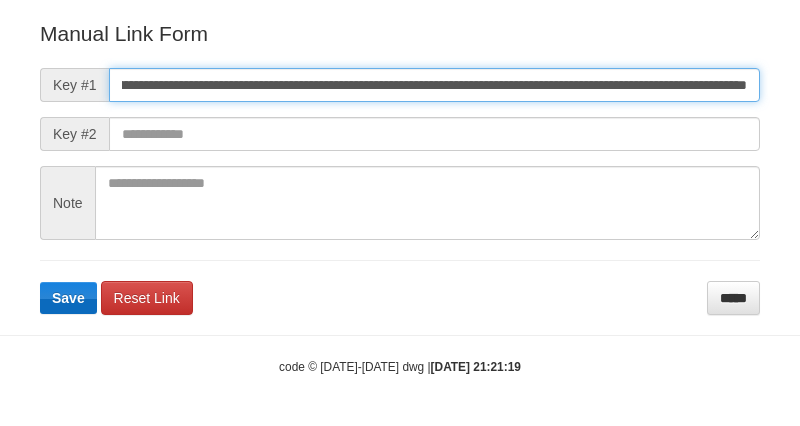 type on "**********" 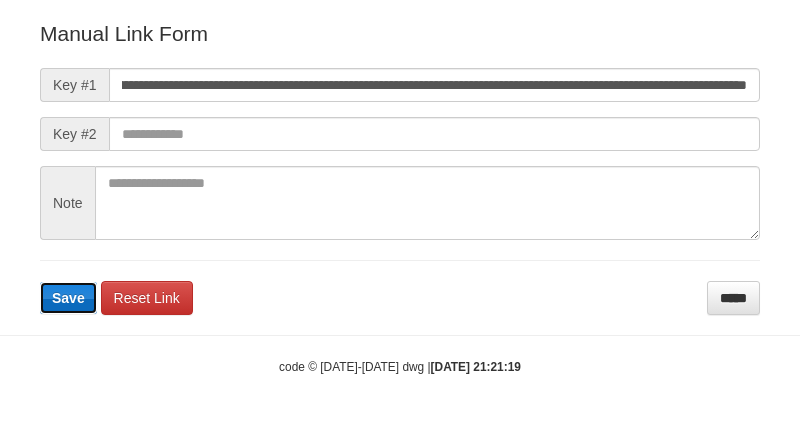 click on "Save" at bounding box center [68, 298] 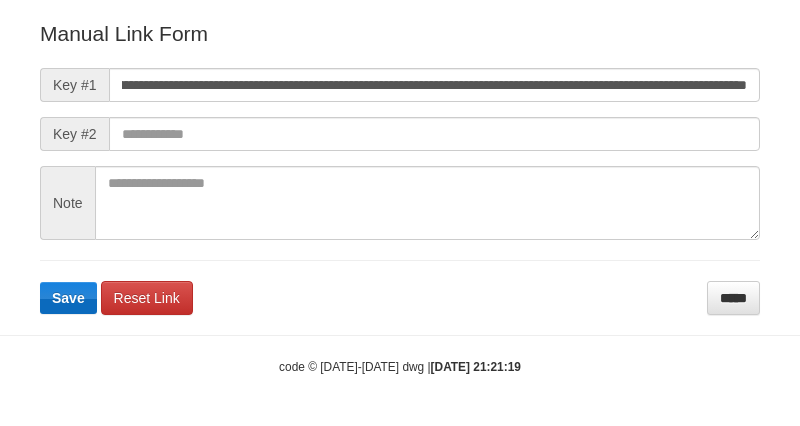 scroll, scrollTop: 0, scrollLeft: 0, axis: both 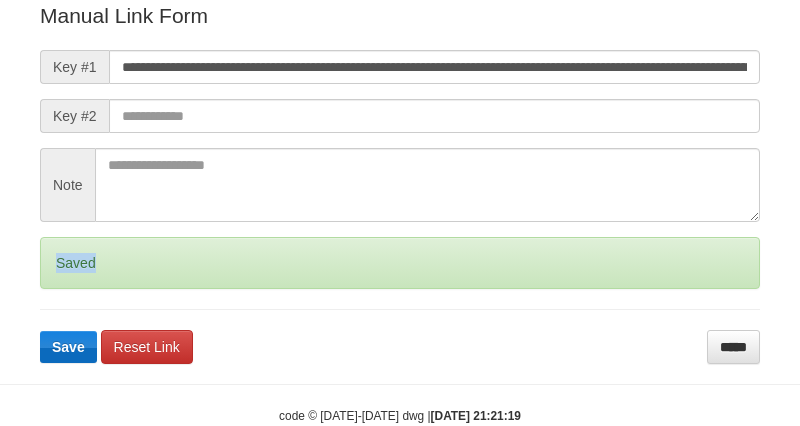 click on "Saved" at bounding box center (400, 263) 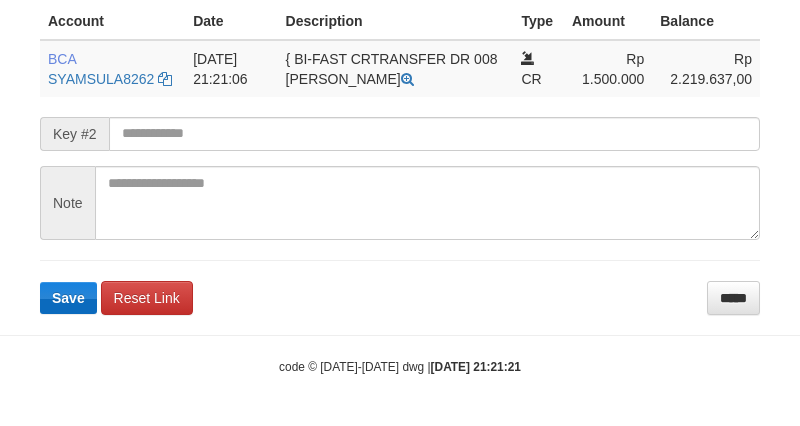 scroll, scrollTop: 520, scrollLeft: 0, axis: vertical 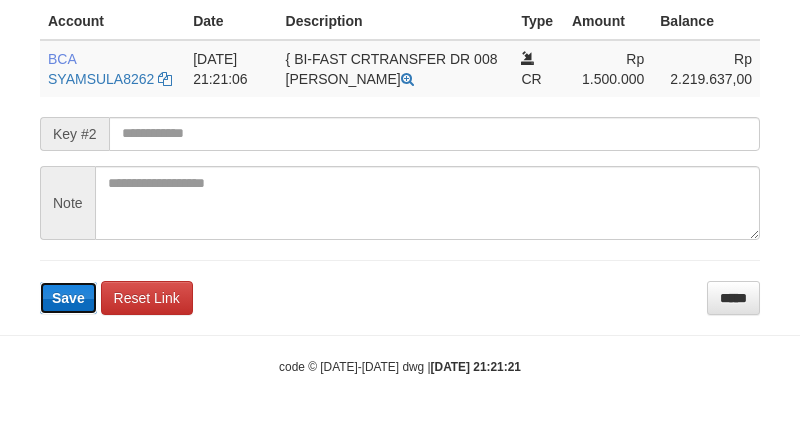 type 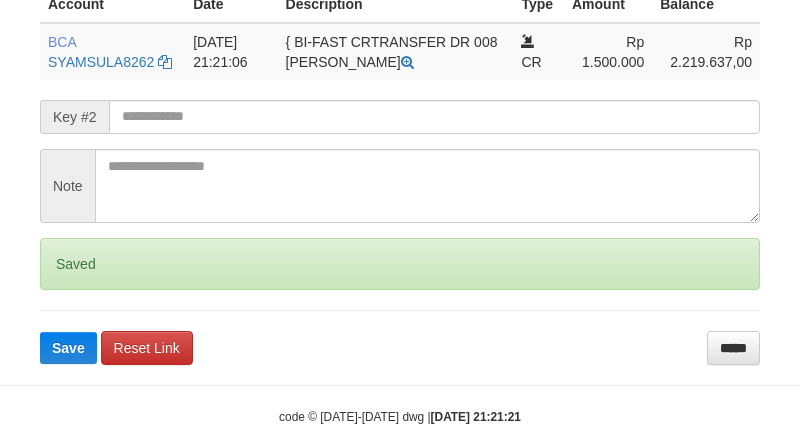 click on "Saved" at bounding box center (400, 264) 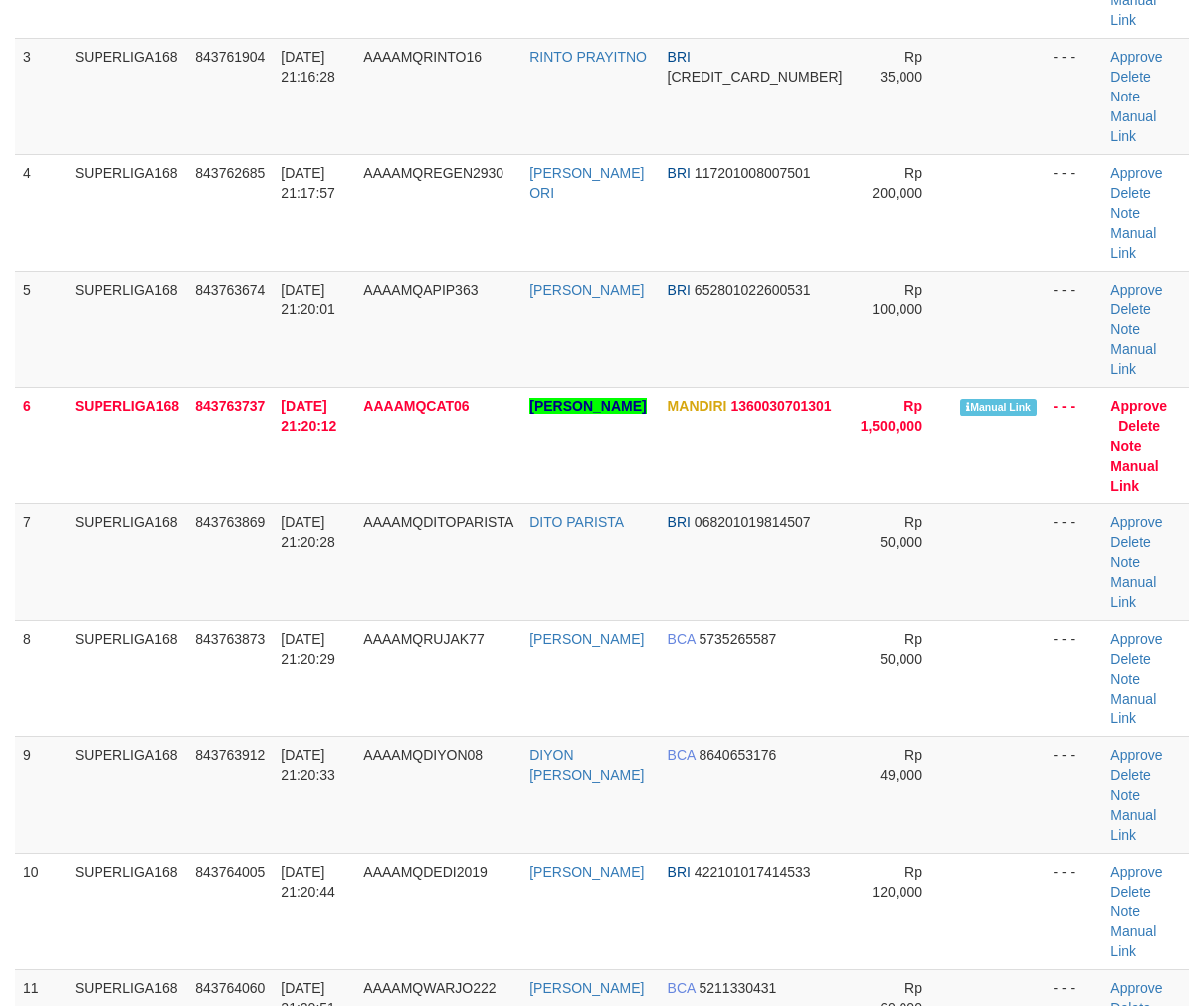 scroll, scrollTop: 369, scrollLeft: 0, axis: vertical 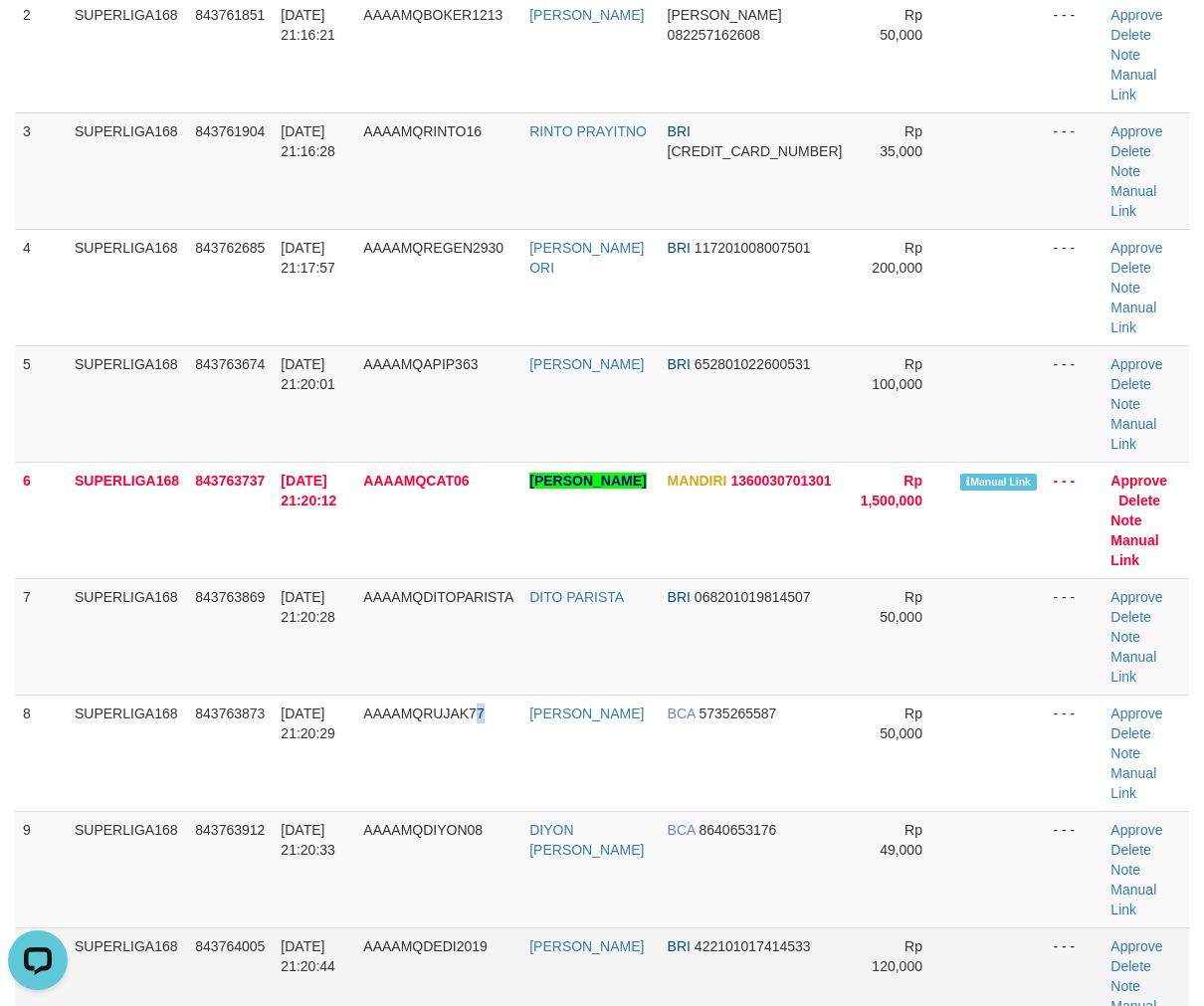 drag, startPoint x: 502, startPoint y: 489, endPoint x: 271, endPoint y: 589, distance: 251.7161 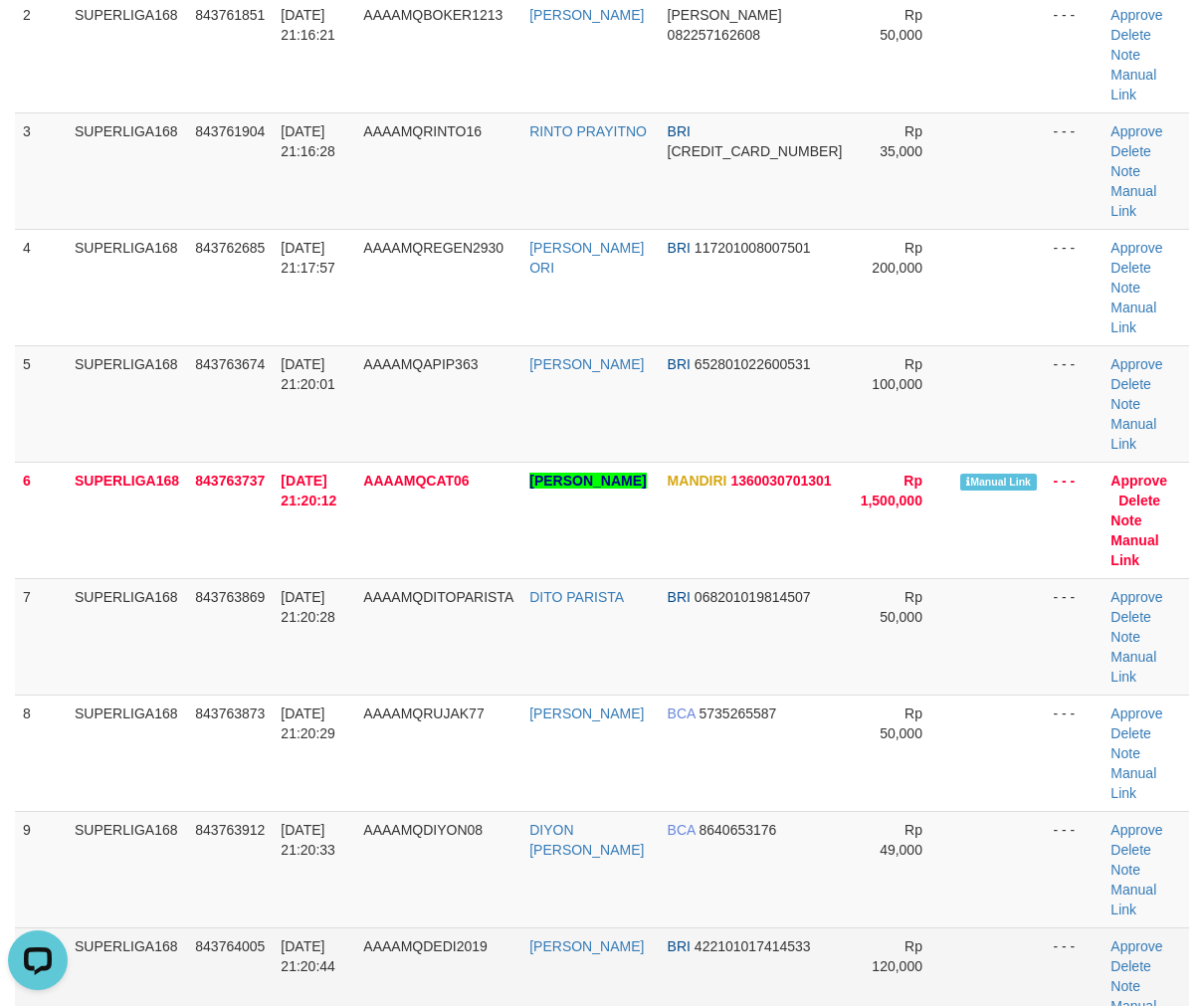 click on "843764005" at bounding box center (230, 985) 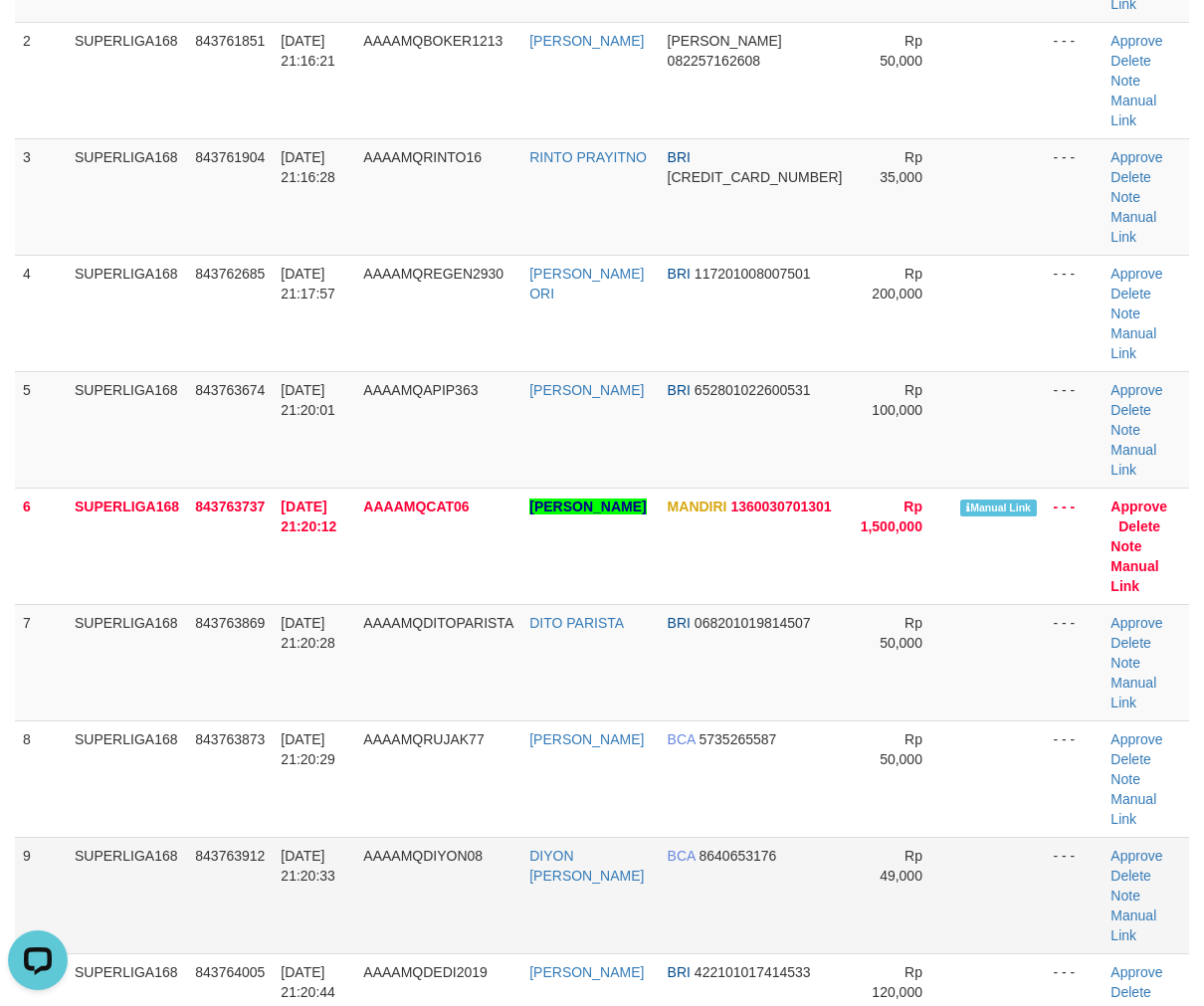 scroll, scrollTop: 150, scrollLeft: 0, axis: vertical 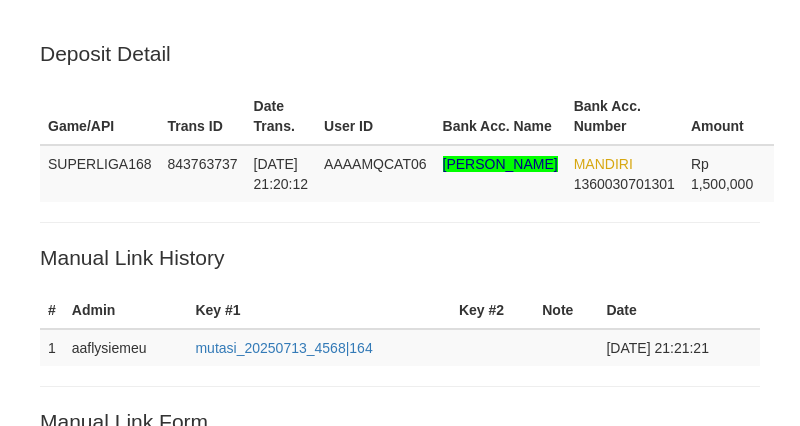 click on "Saved" at bounding box center [400, 784] 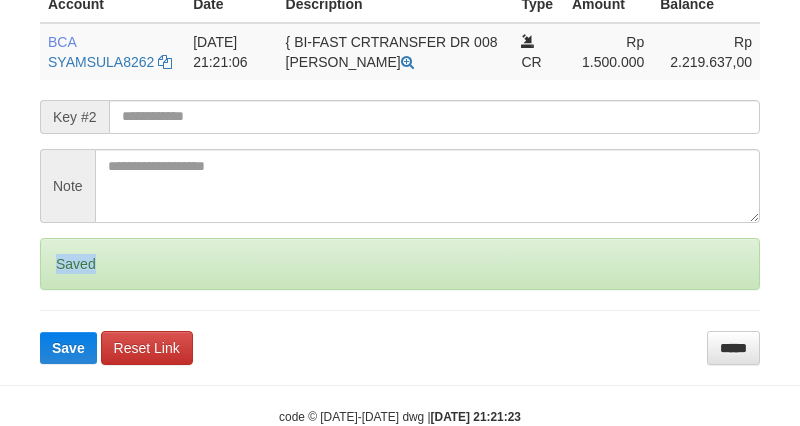 click on "Saved" at bounding box center (400, 264) 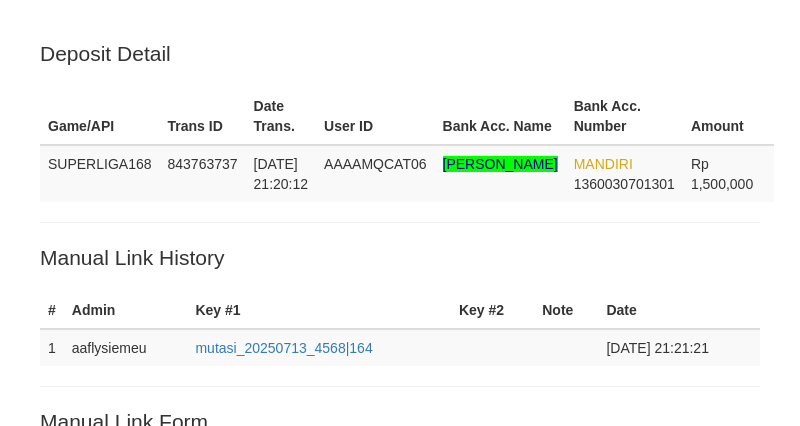 scroll, scrollTop: 520, scrollLeft: 0, axis: vertical 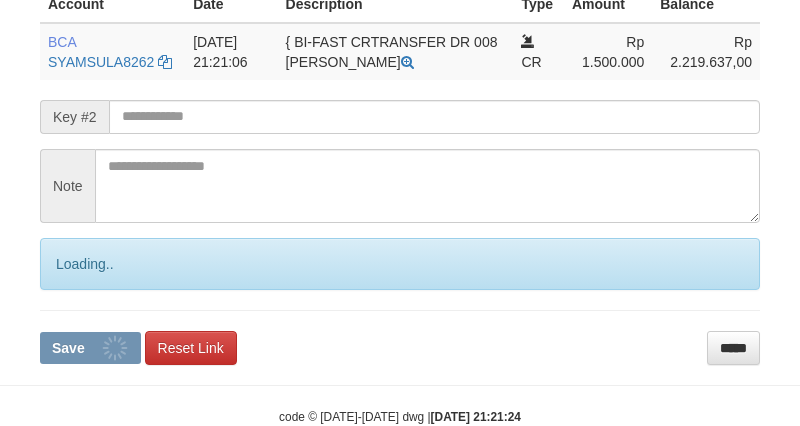 click on "**********" at bounding box center (400, 125) 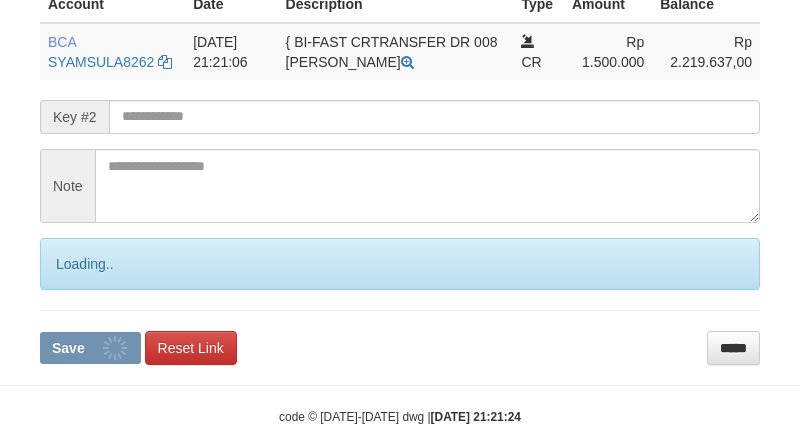 click on "**********" at bounding box center (400, 125) 